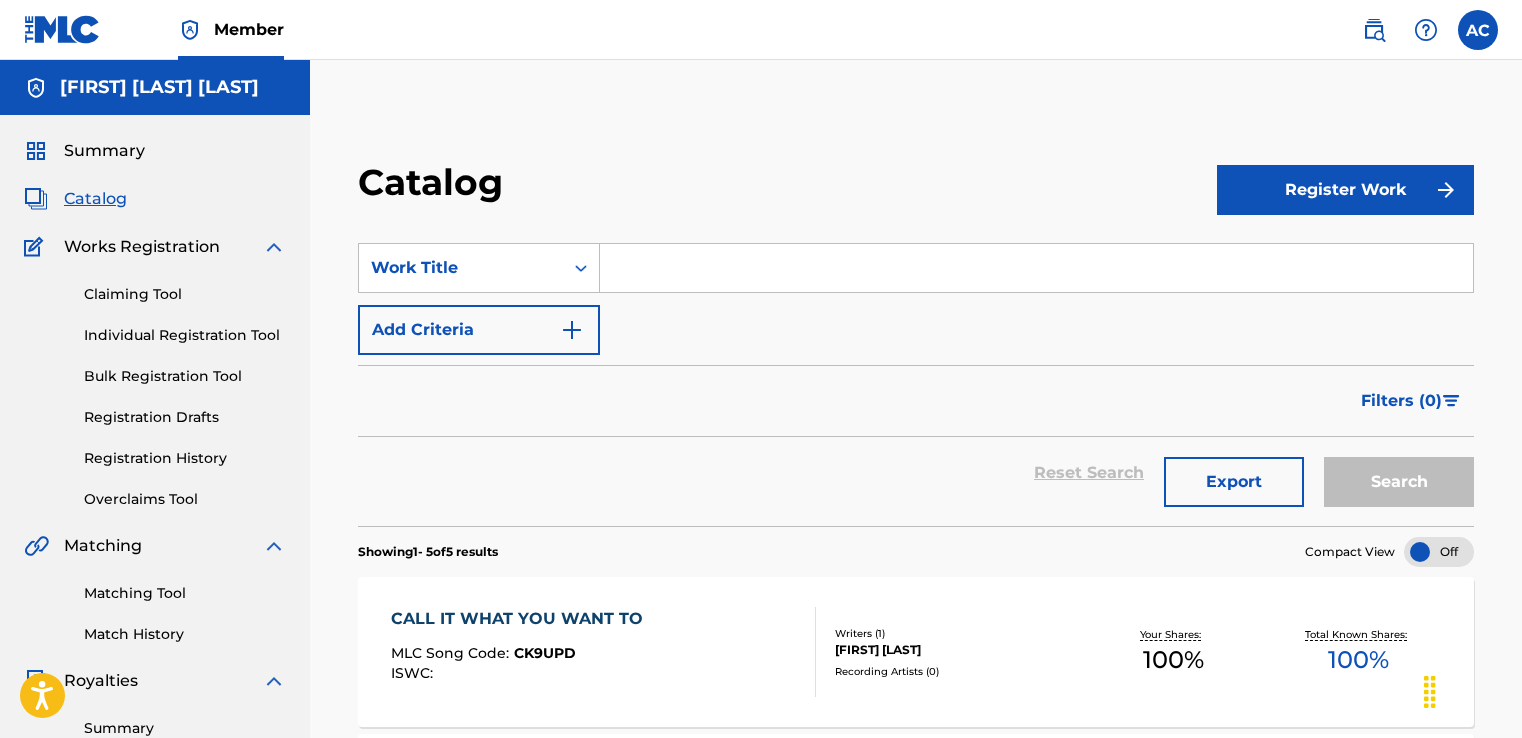 scroll, scrollTop: 511, scrollLeft: 0, axis: vertical 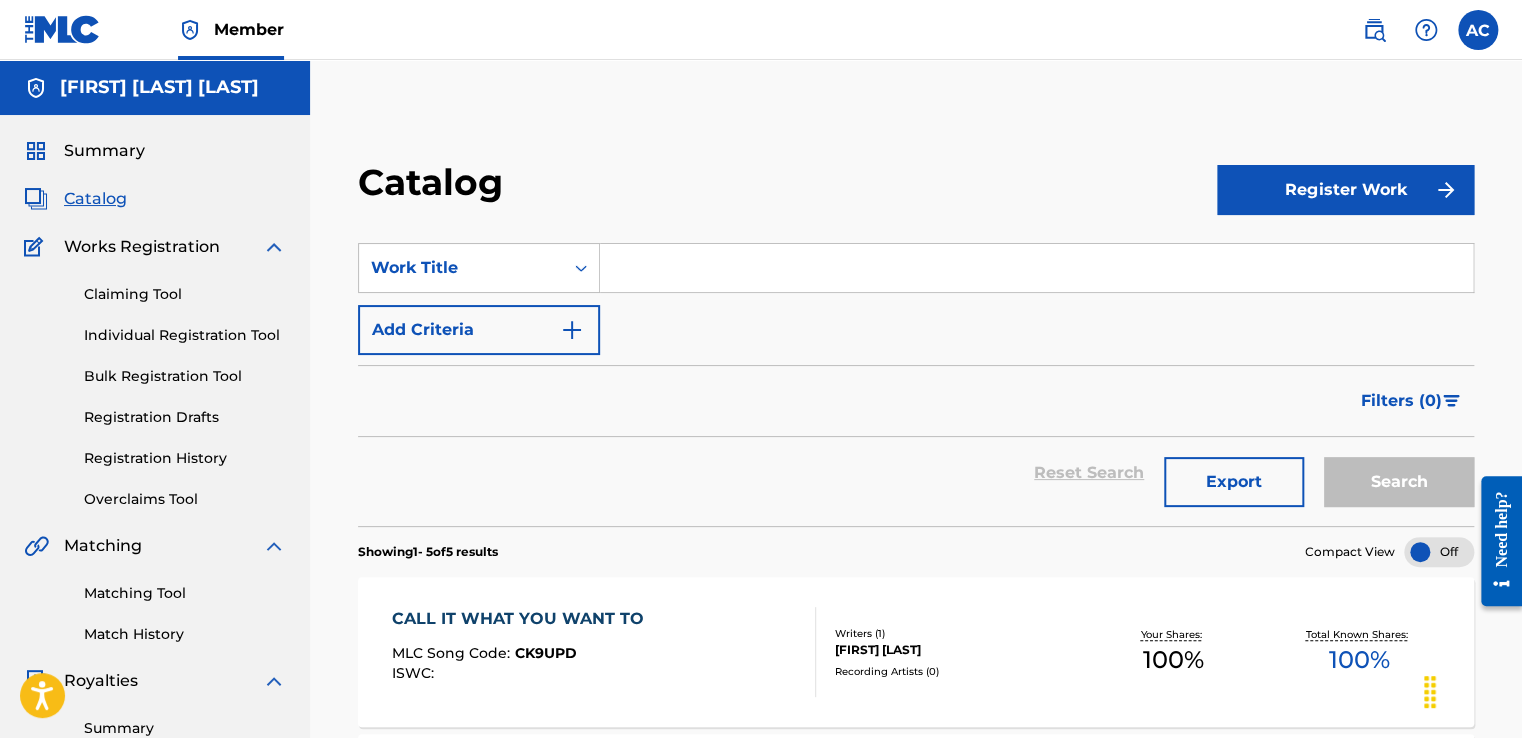 click at bounding box center [1036, 268] 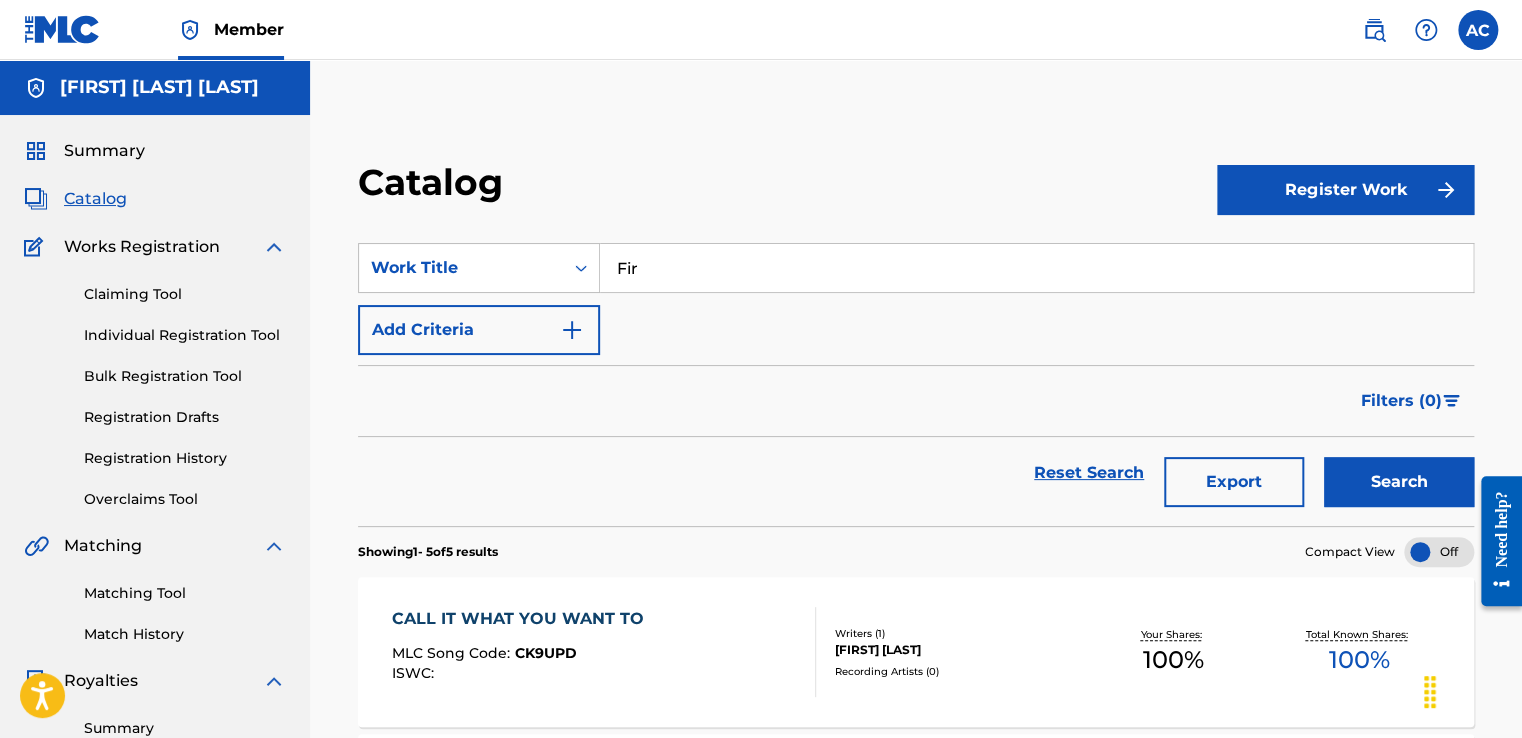 type on "Fire" 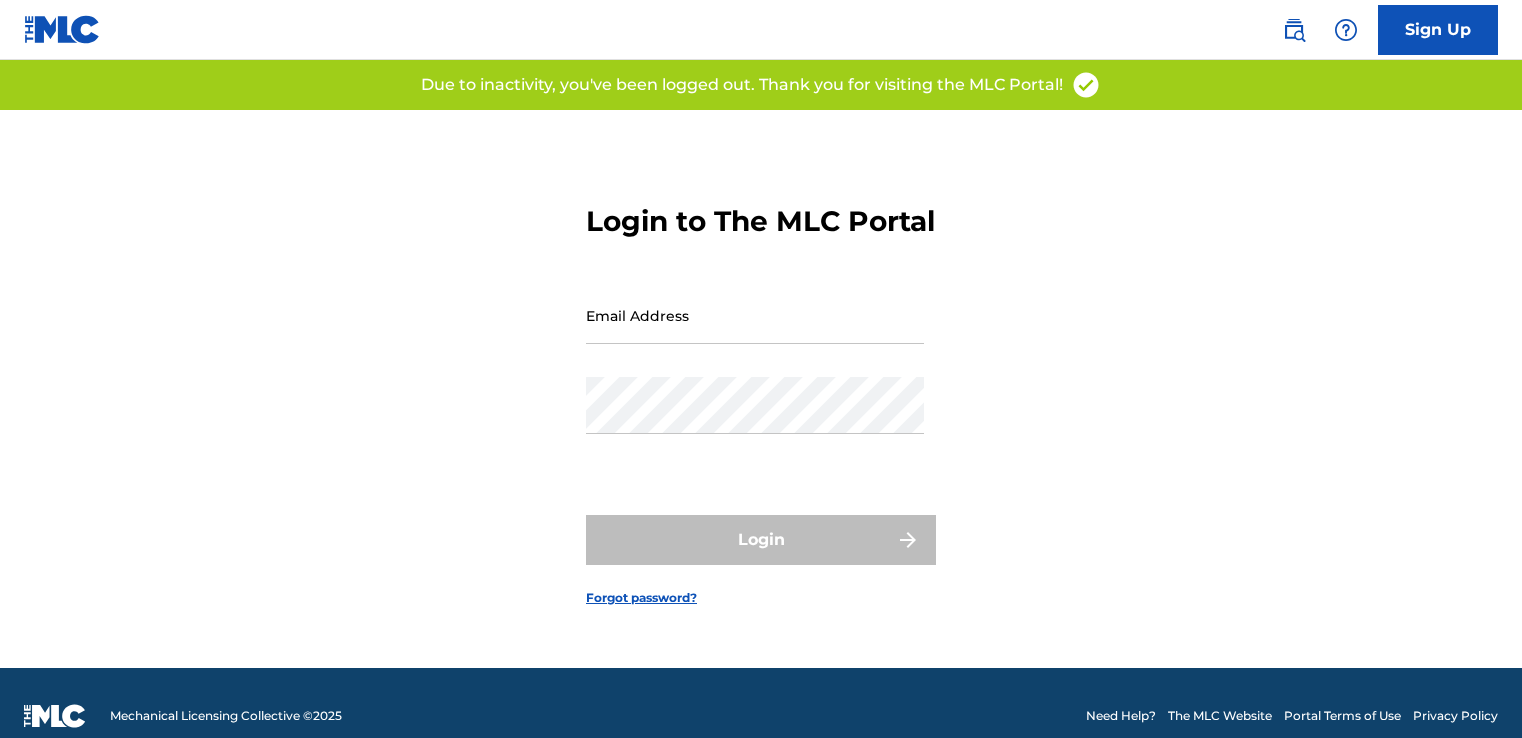 scroll, scrollTop: 0, scrollLeft: 0, axis: both 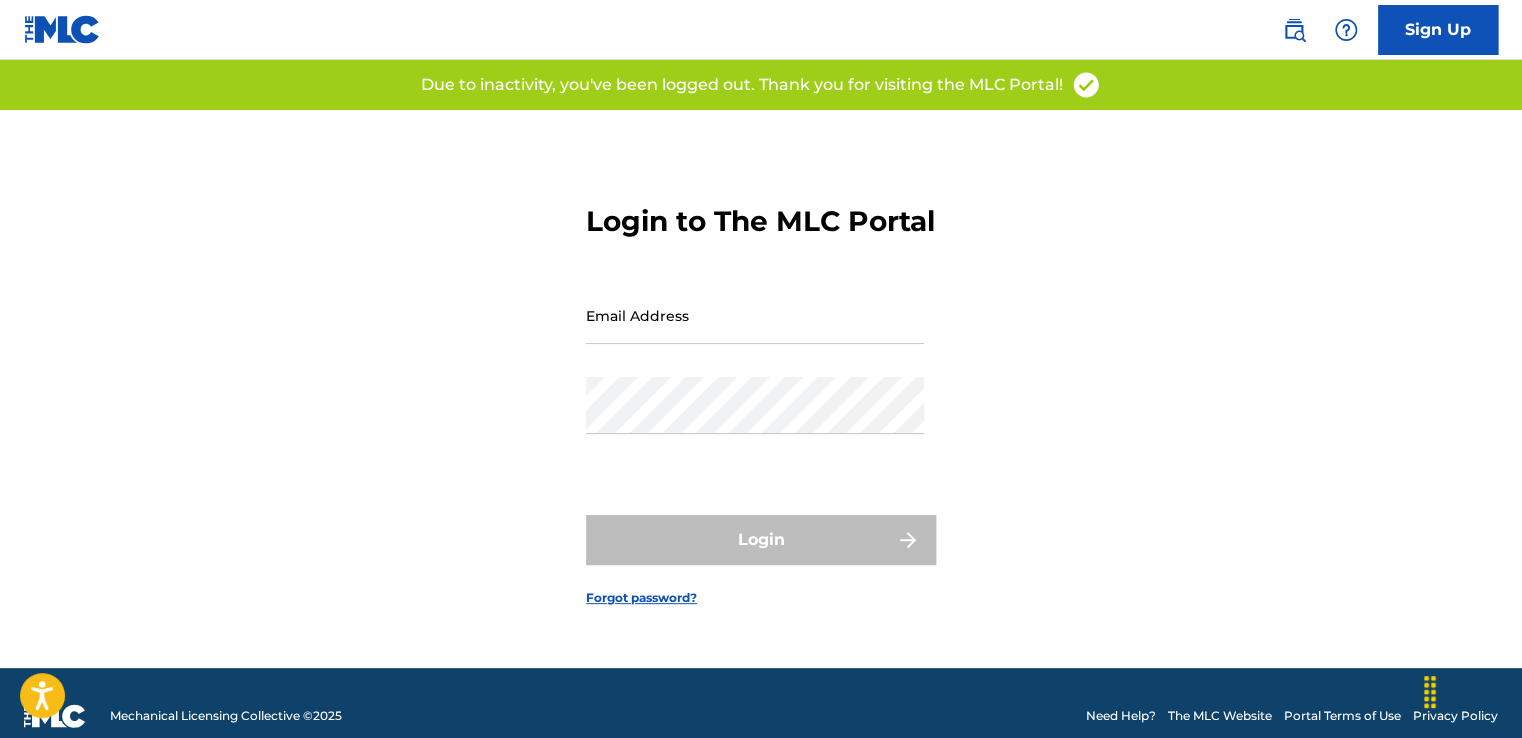 type on "[NAME]33[EMAIL_DOMAIN]" 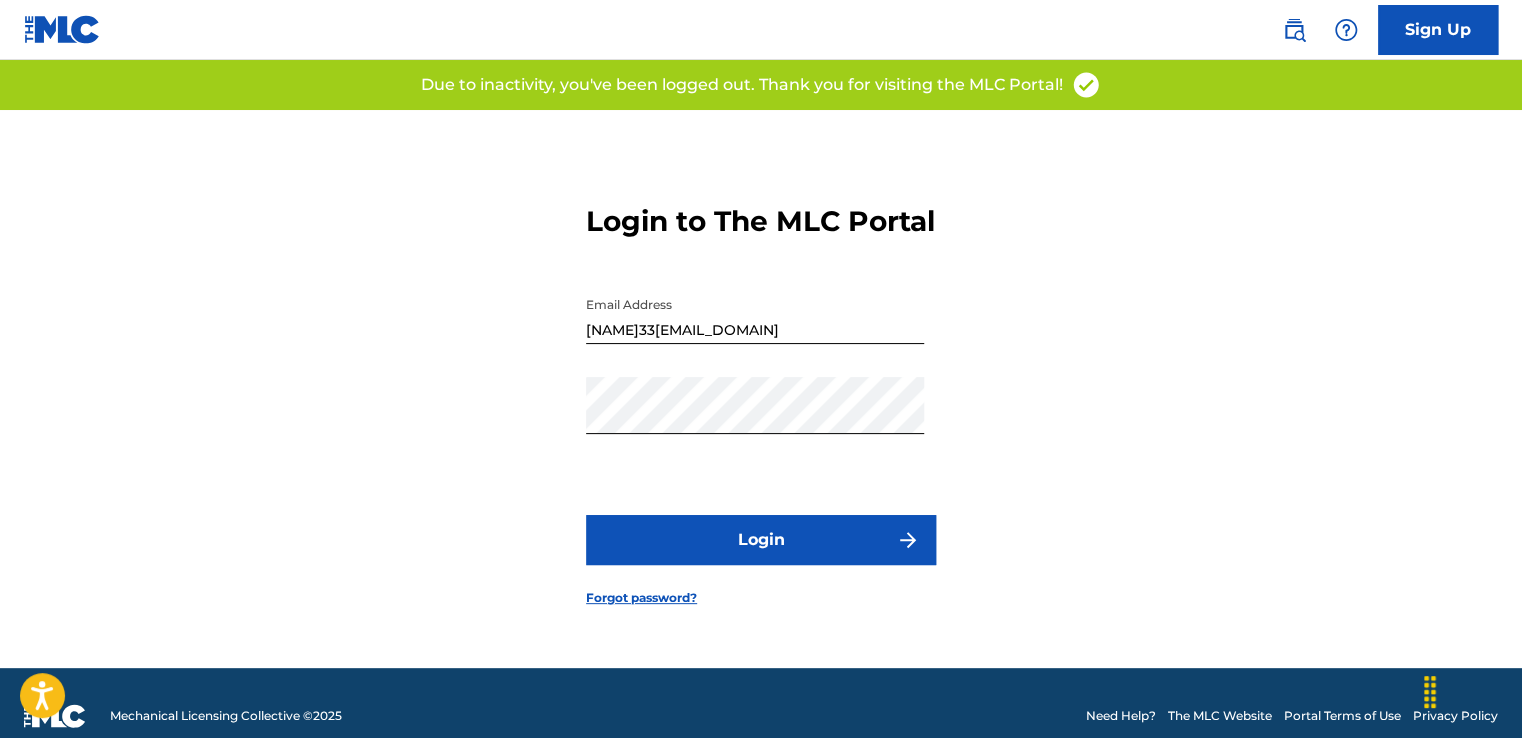 click on "Login" at bounding box center (761, 540) 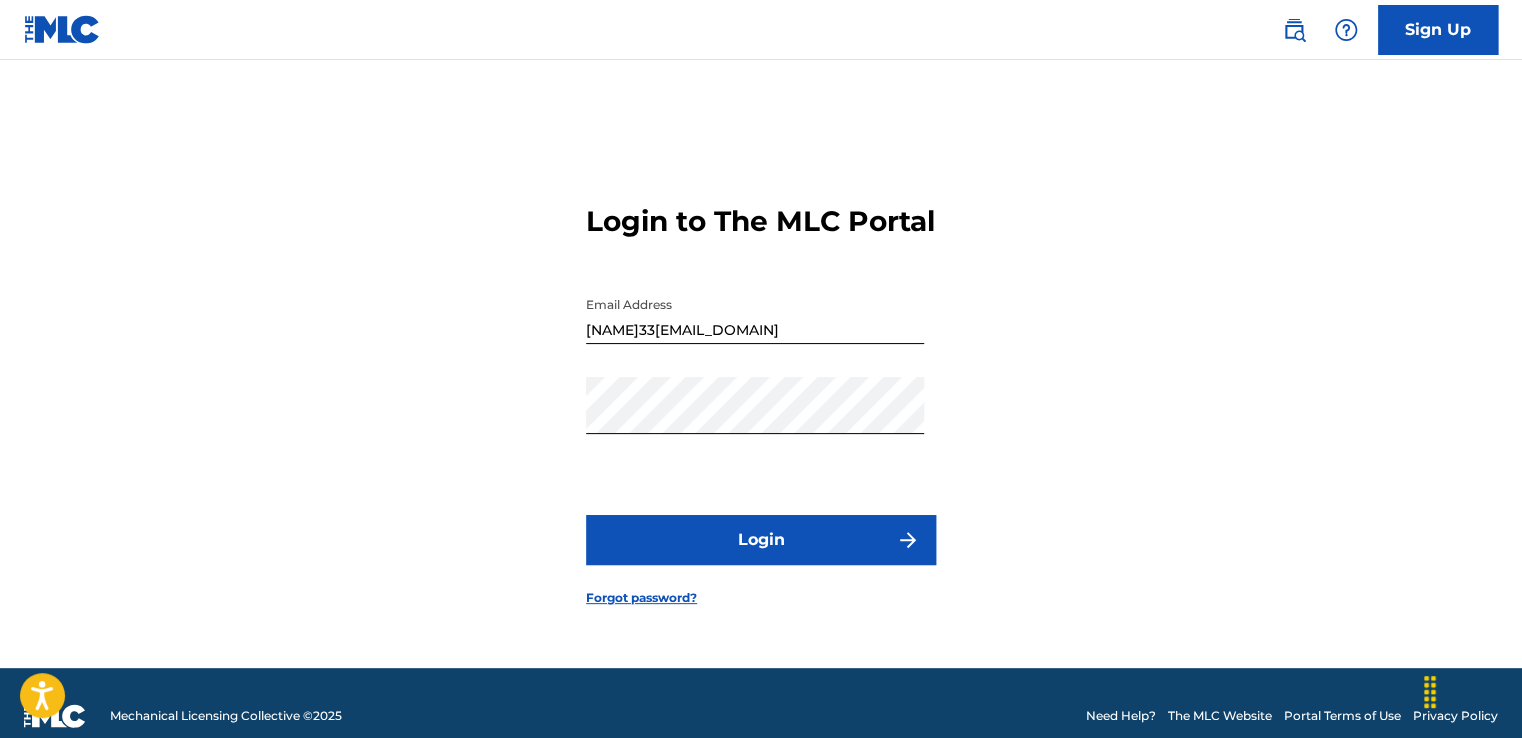 click on "Login" at bounding box center (761, 540) 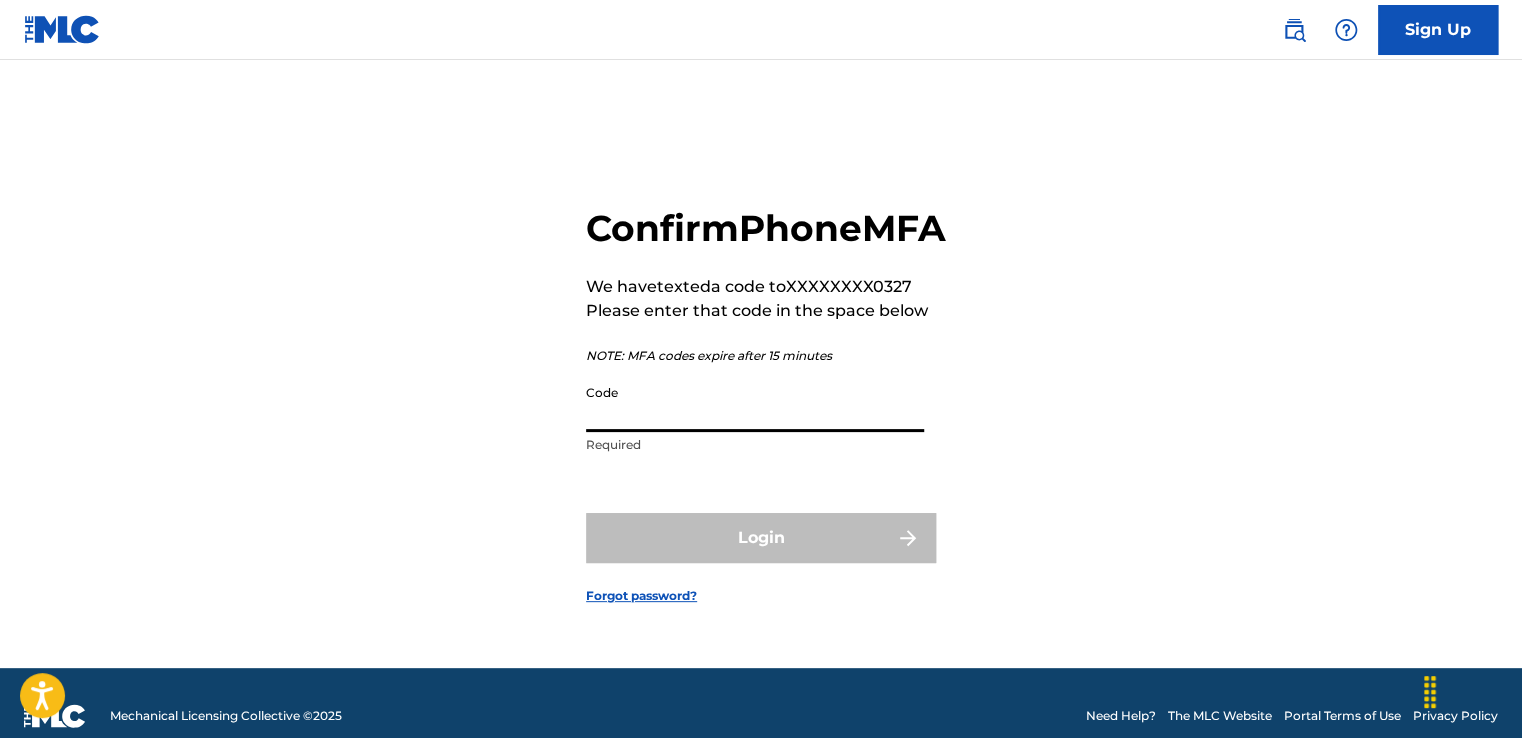click on "Code" at bounding box center [755, 403] 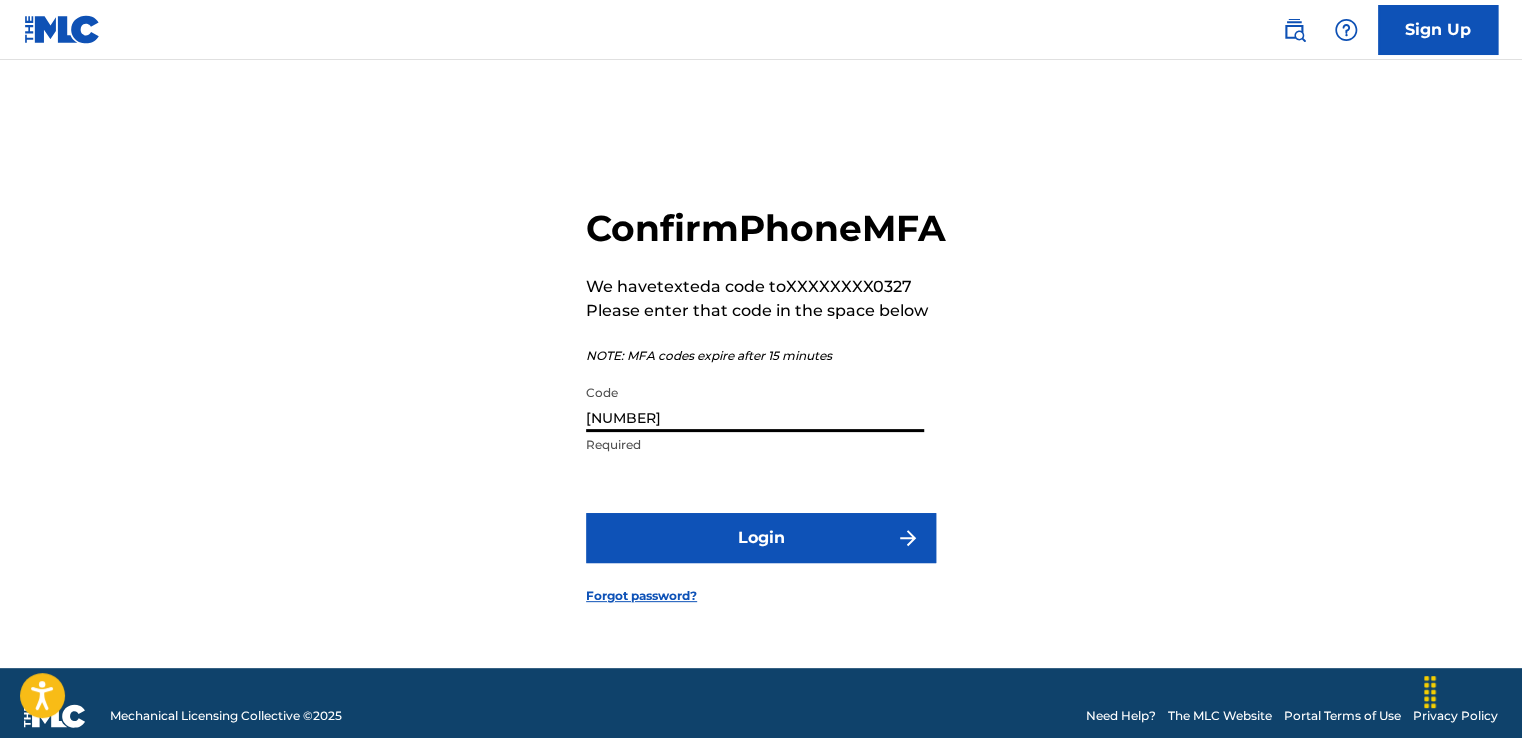 type on "[NUMBER]" 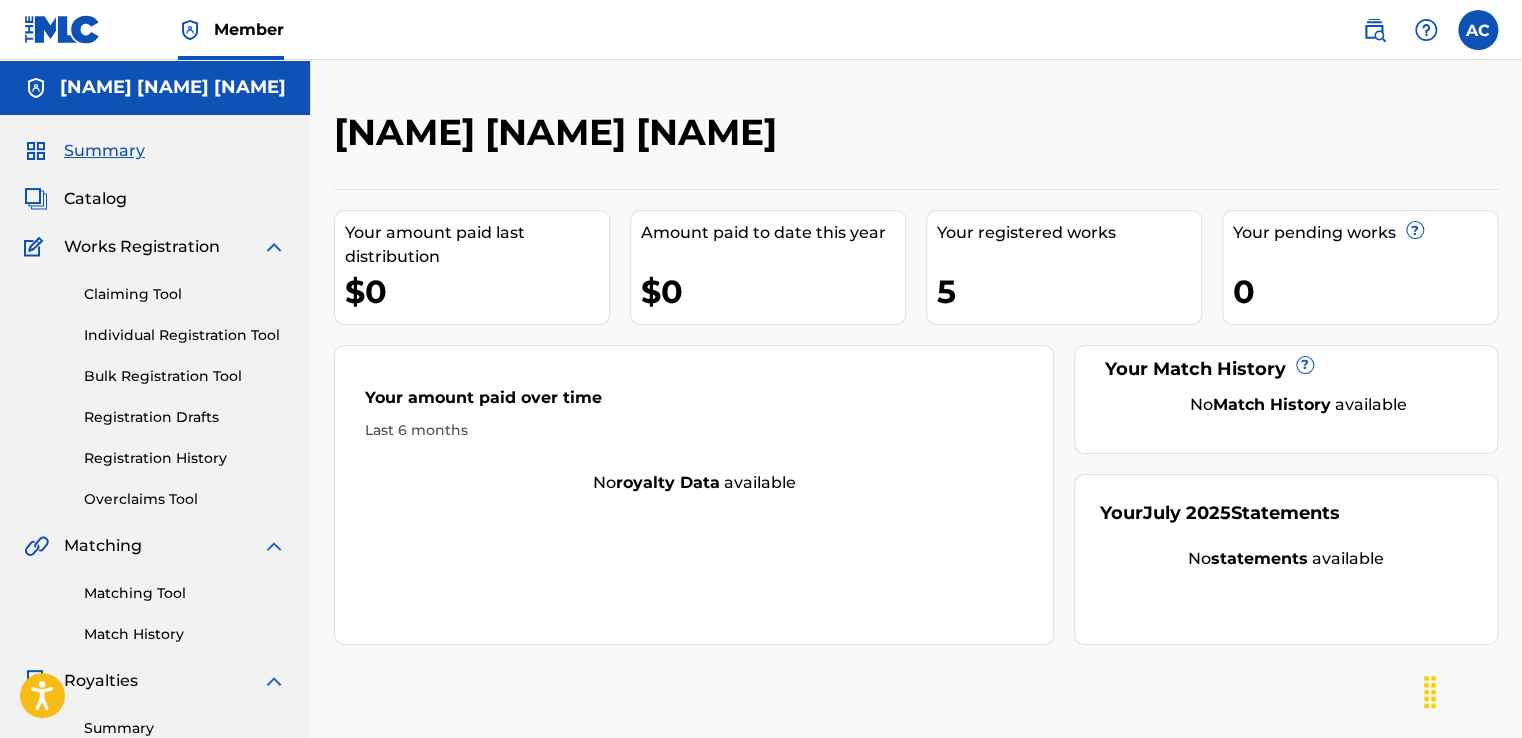 scroll, scrollTop: 0, scrollLeft: 0, axis: both 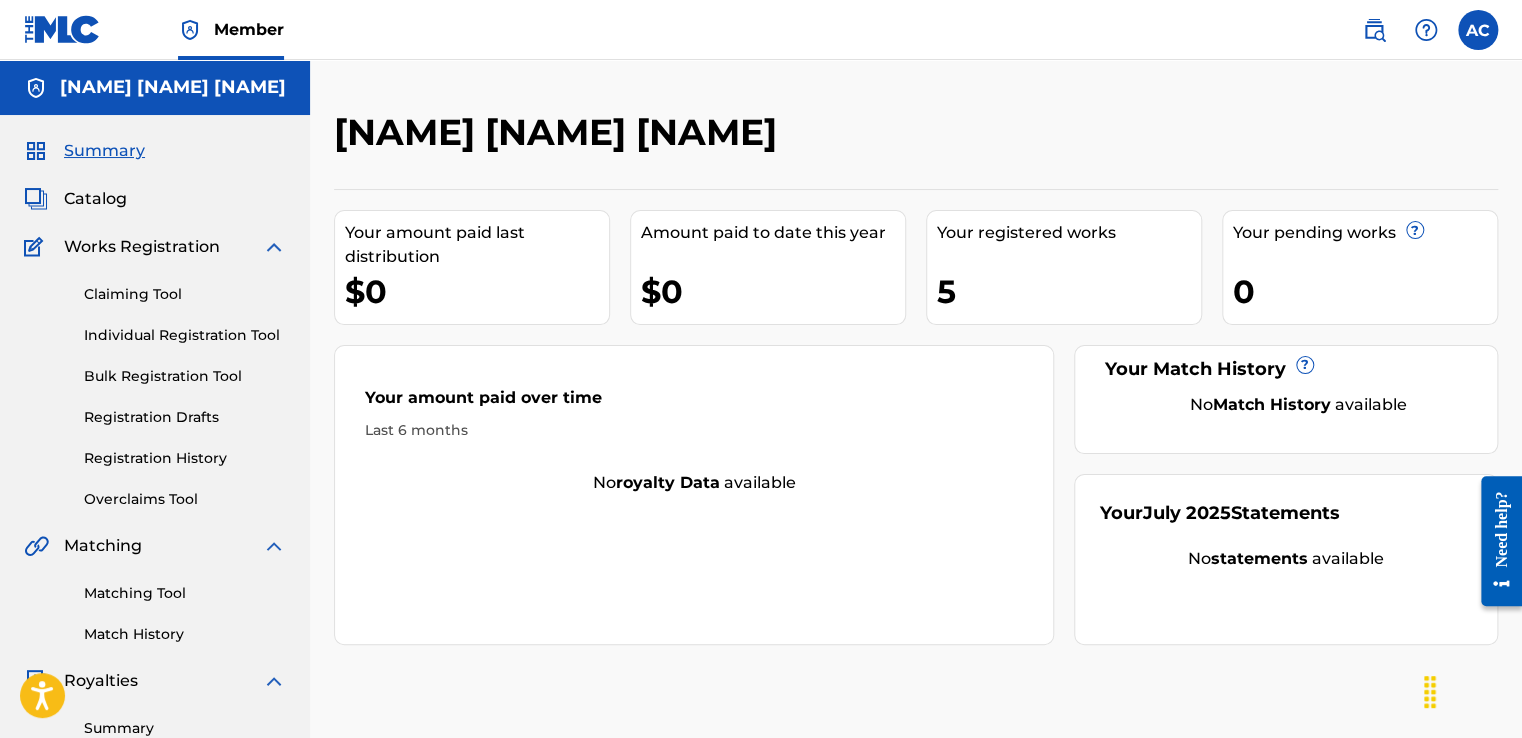 click on "Individual Registration Tool" at bounding box center [185, 335] 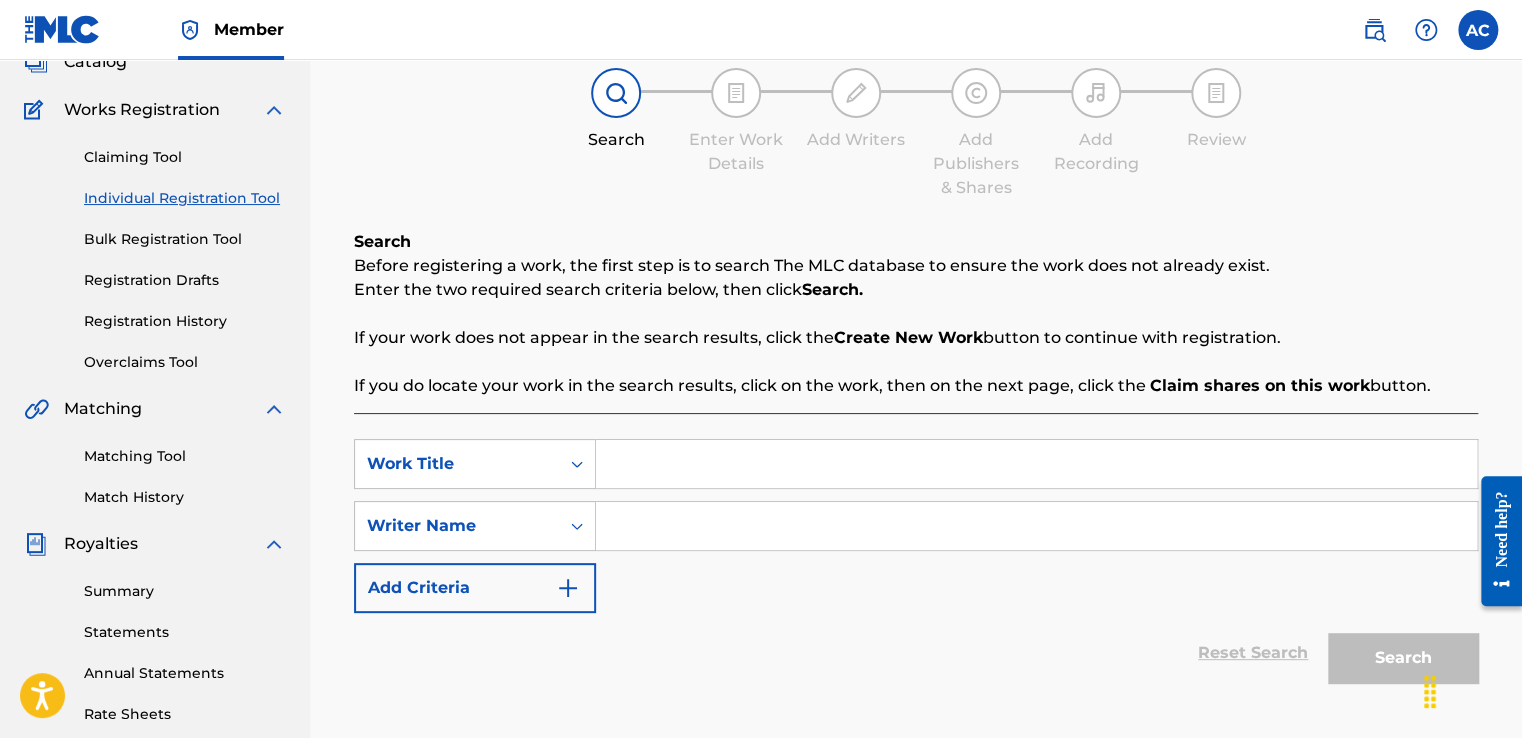 scroll, scrollTop: 142, scrollLeft: 0, axis: vertical 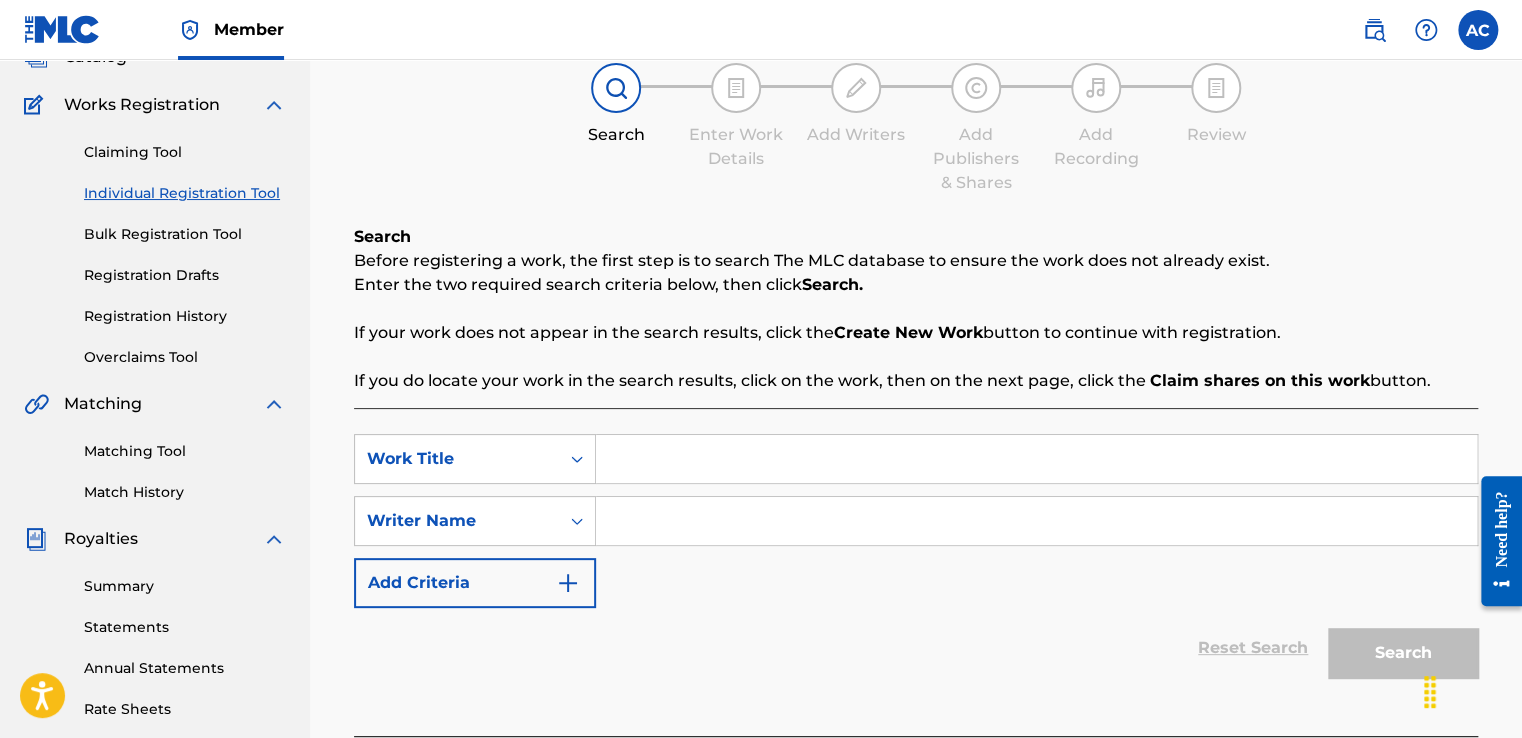 click at bounding box center (1036, 459) 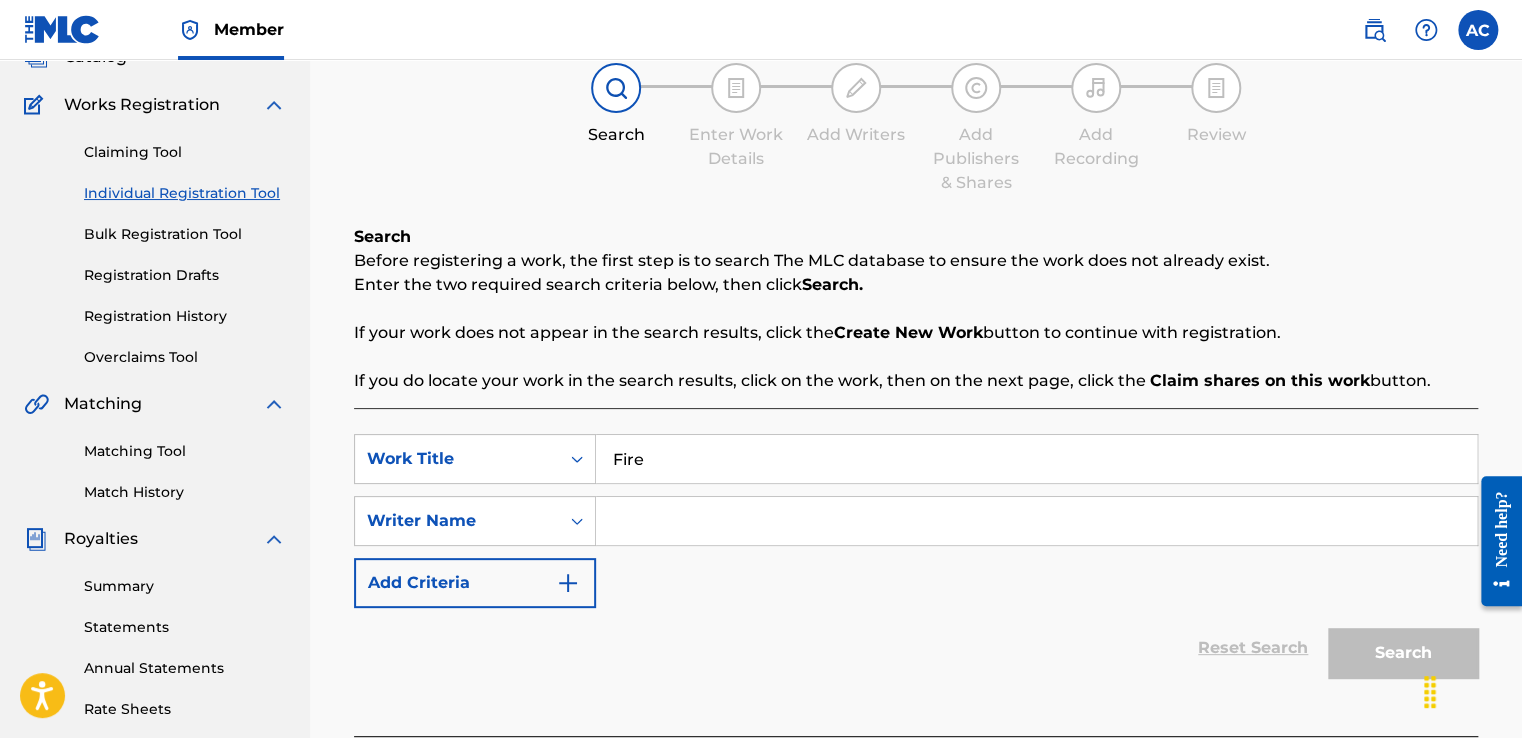 type on "Fire" 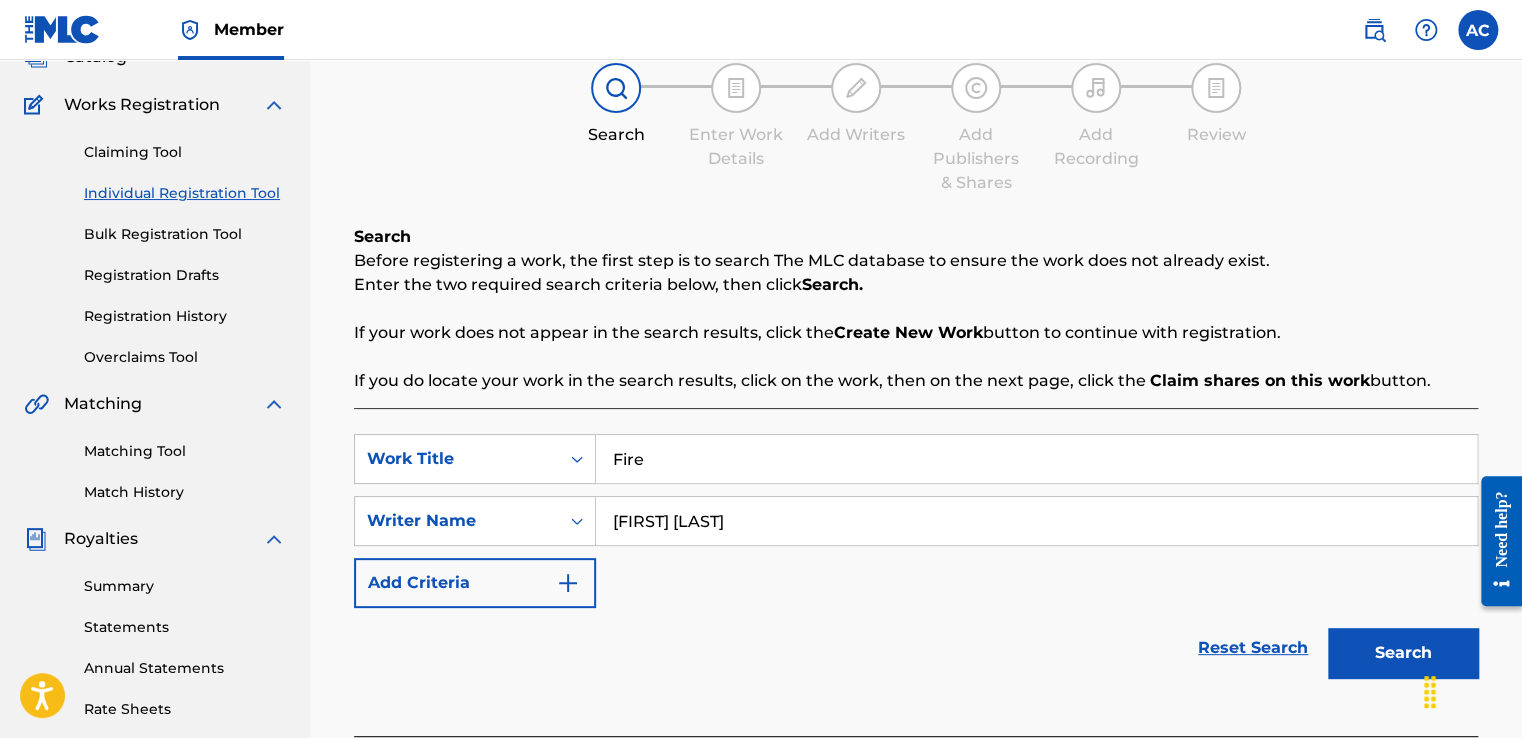 click on "Search" at bounding box center (1403, 653) 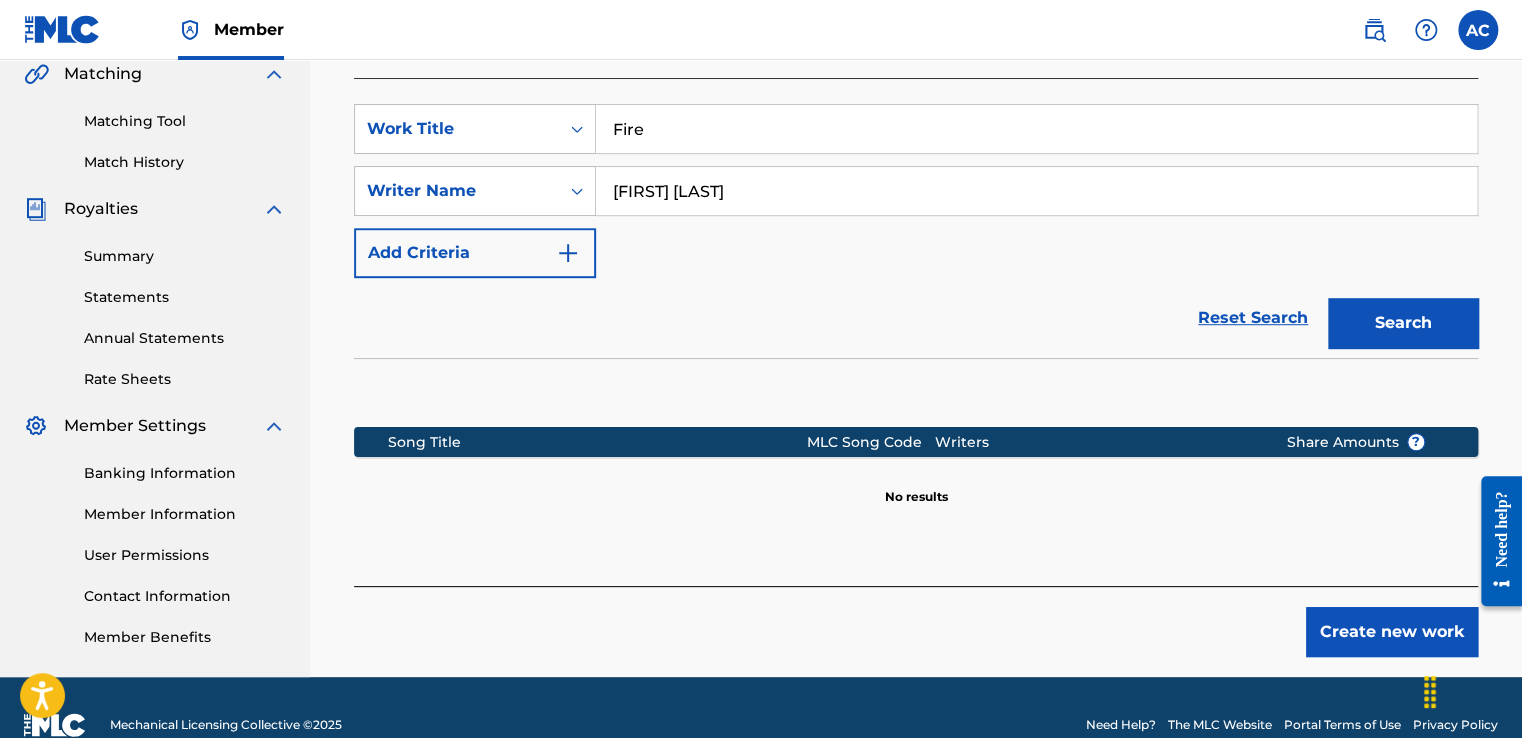 scroll, scrollTop: 506, scrollLeft: 0, axis: vertical 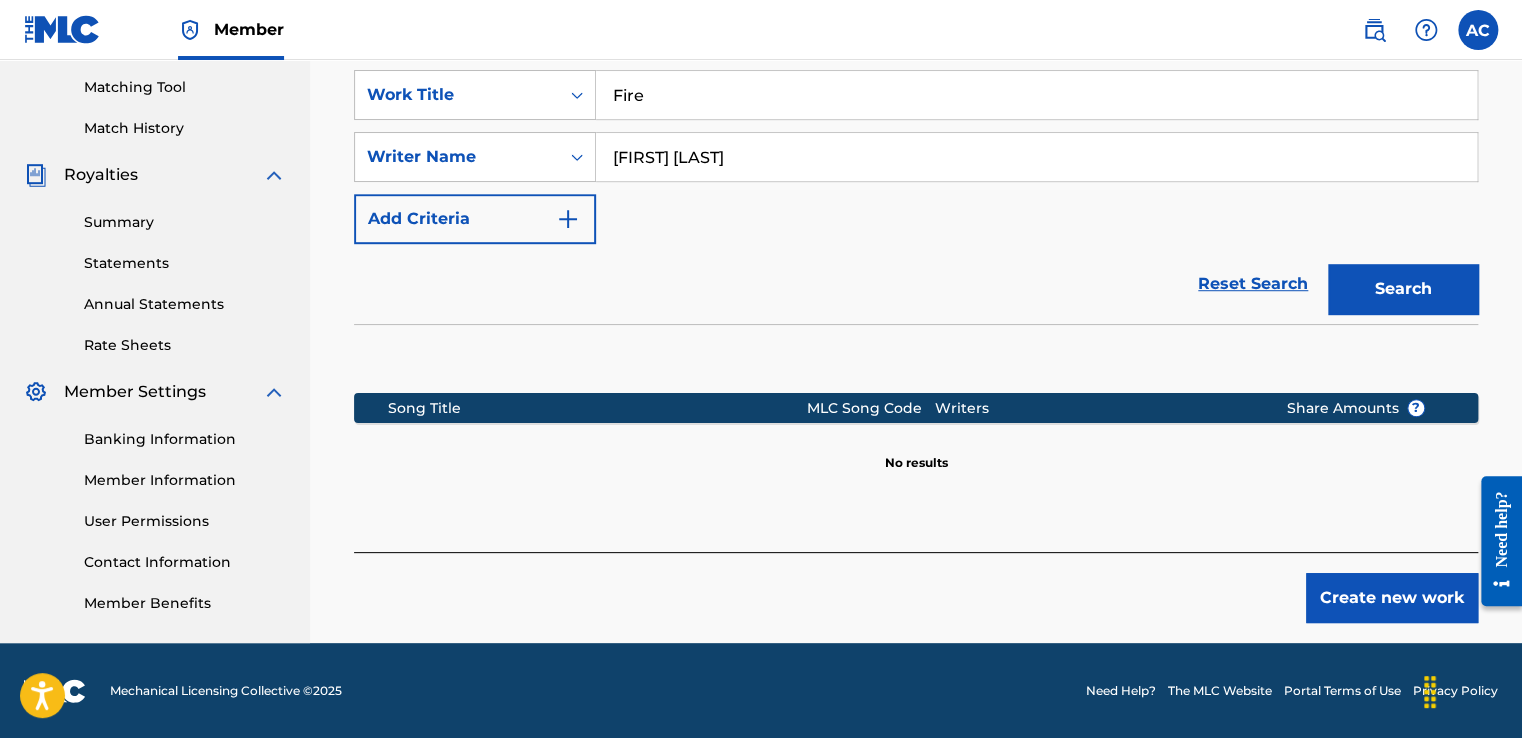 click on "Create new work" at bounding box center [1392, 598] 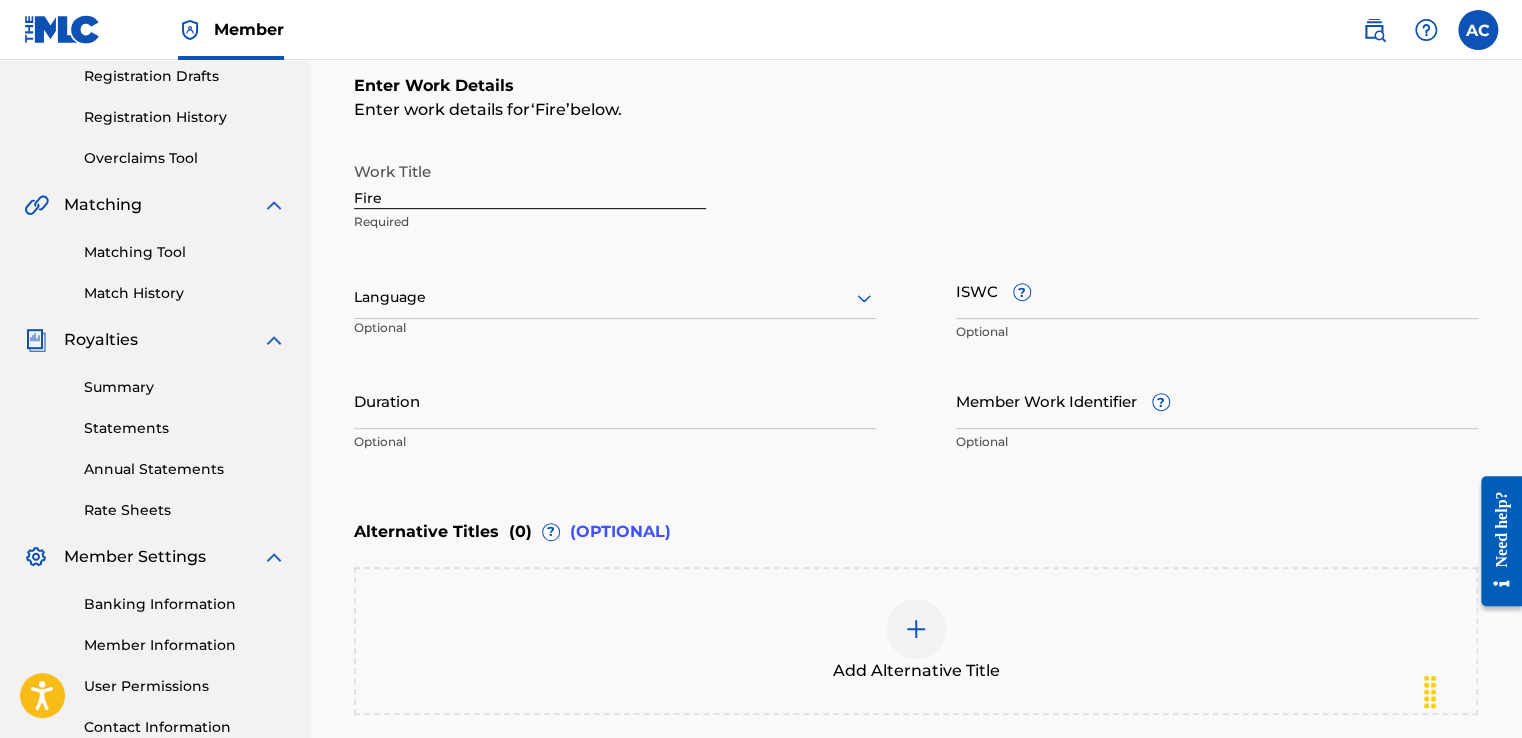 scroll, scrollTop: 248, scrollLeft: 0, axis: vertical 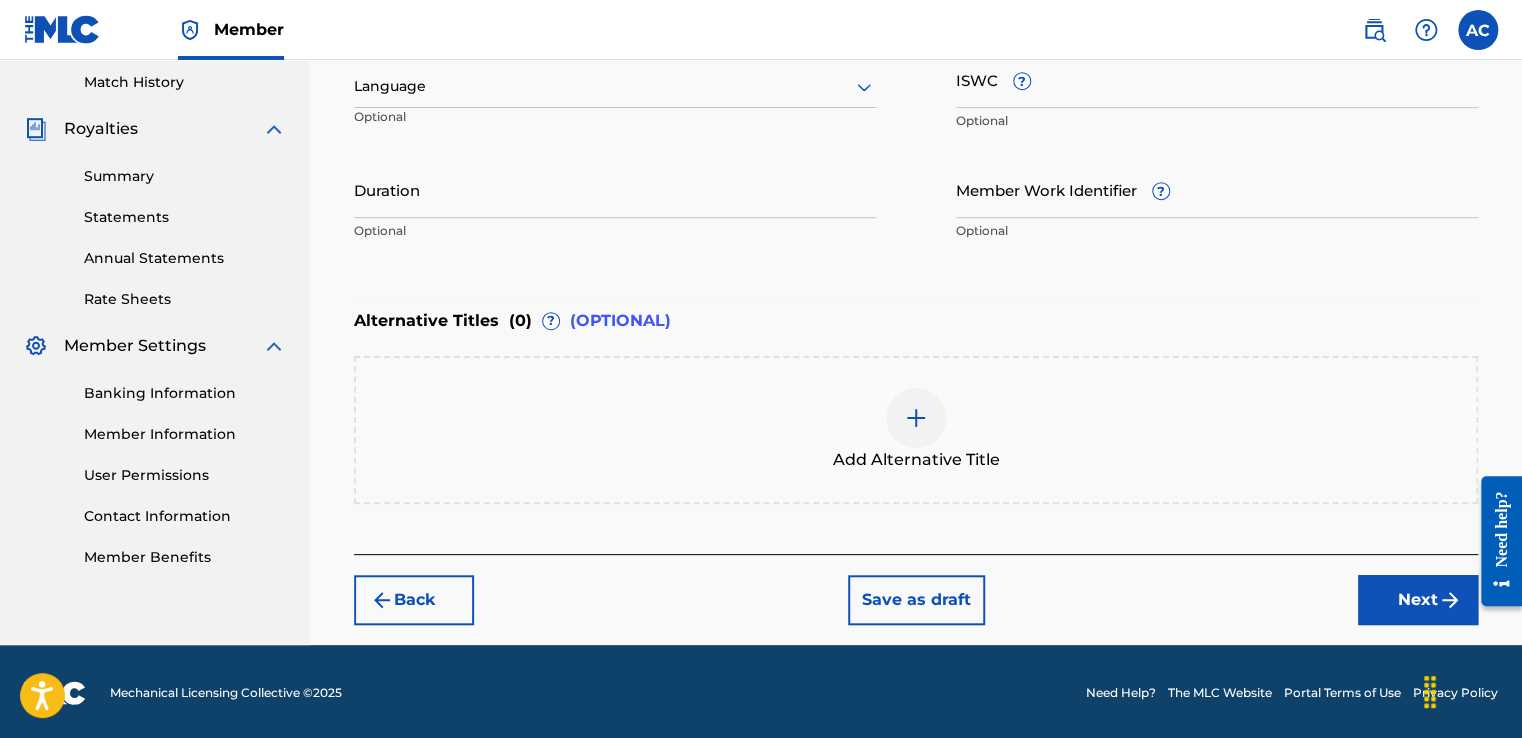 click on "Next" at bounding box center (1418, 600) 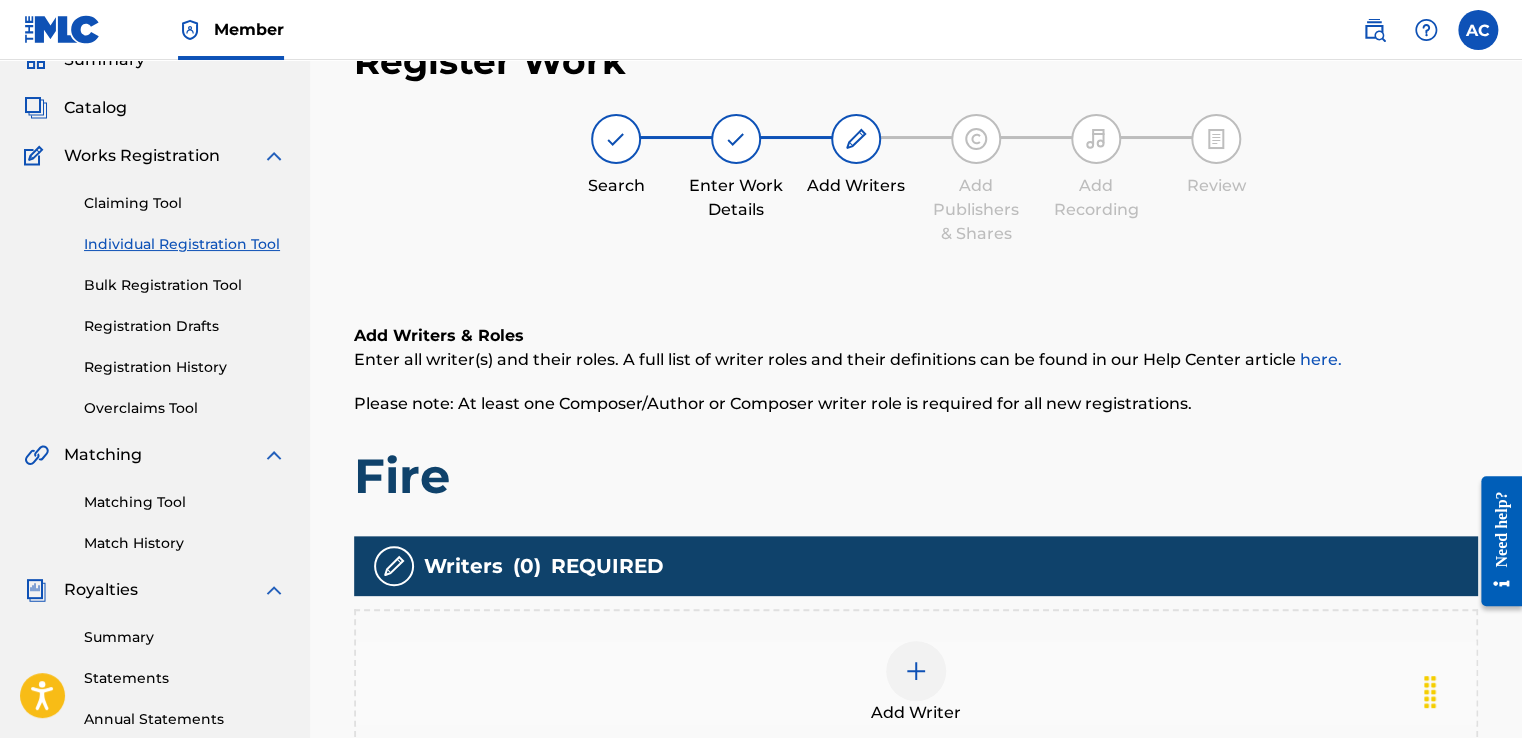 scroll, scrollTop: 90, scrollLeft: 0, axis: vertical 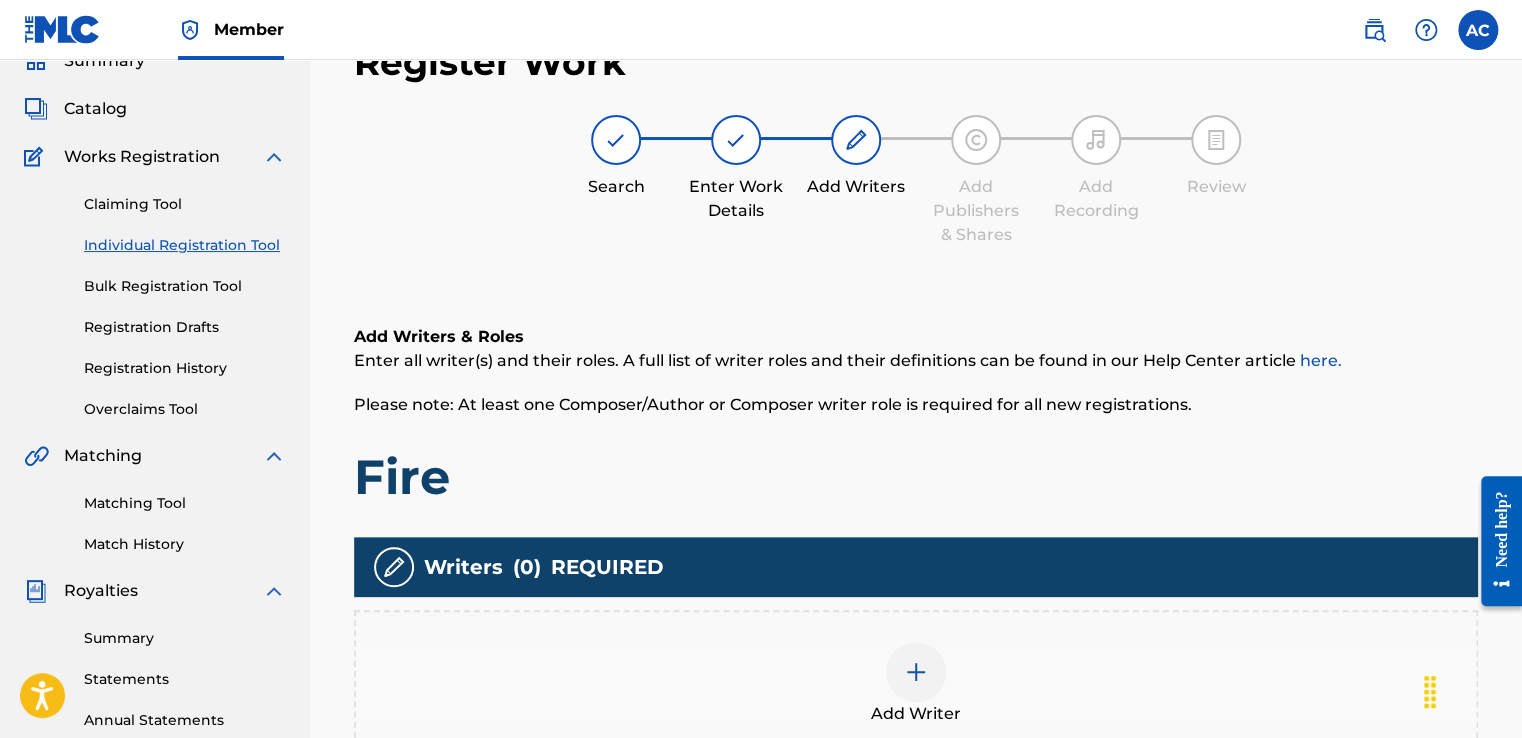 click at bounding box center (916, 672) 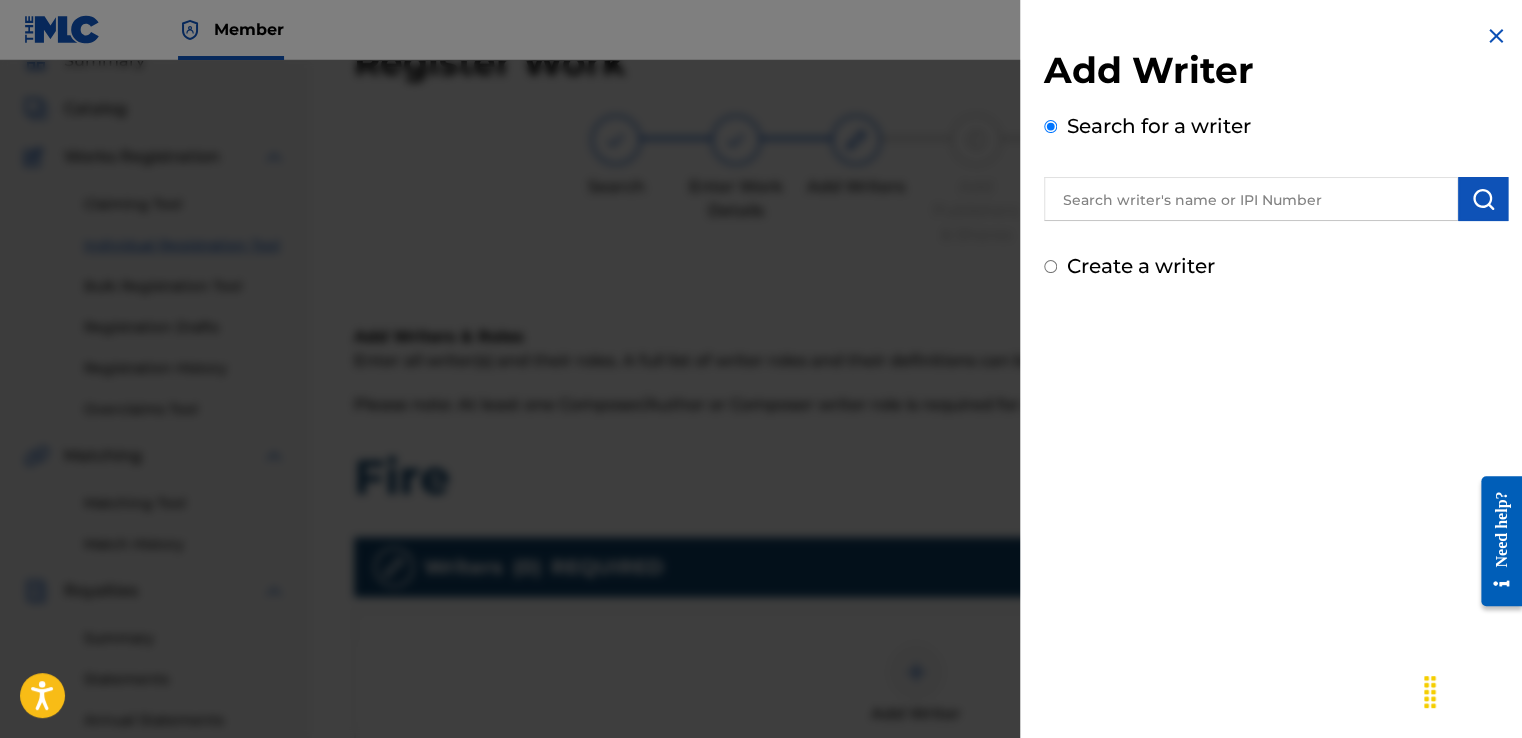 click at bounding box center (1483, 199) 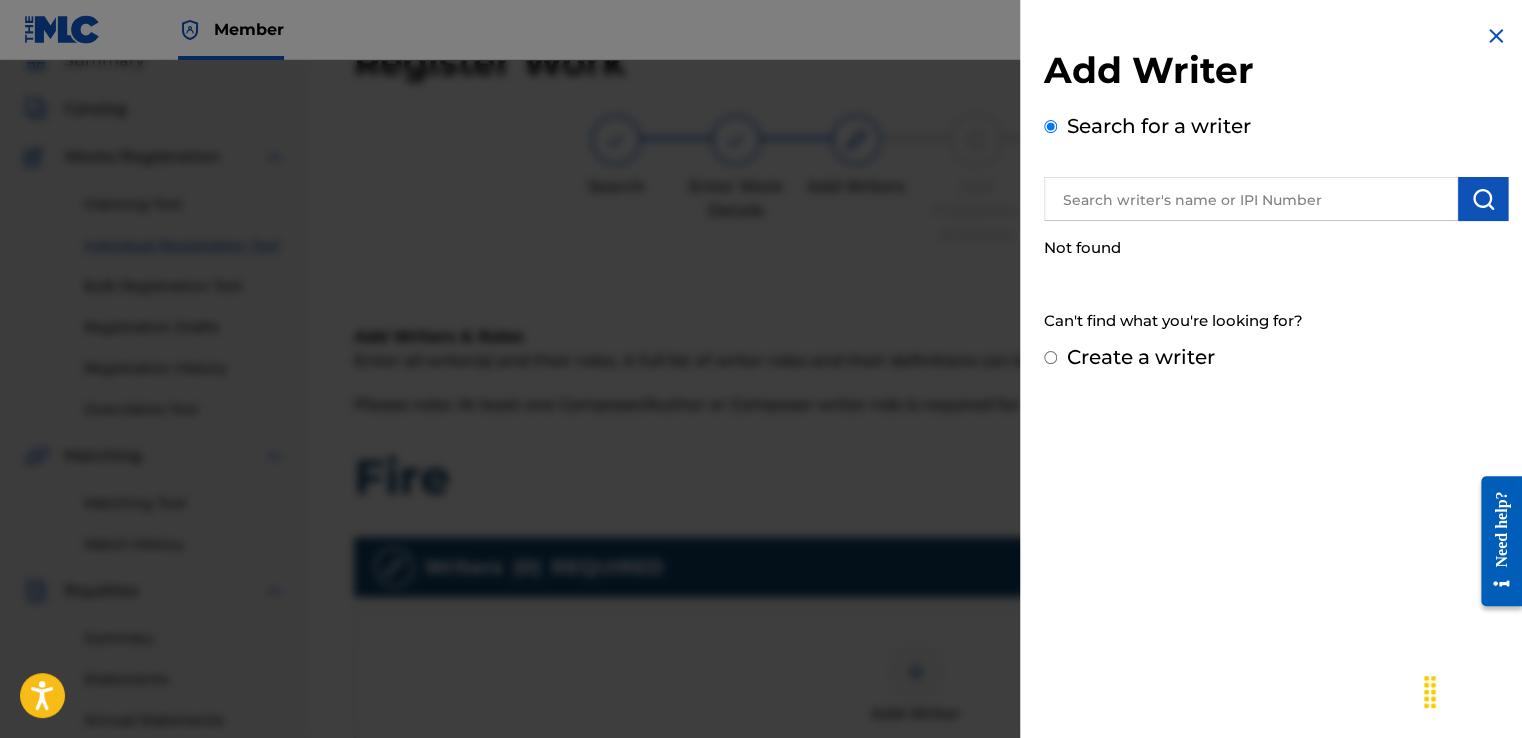 click at bounding box center (1251, 199) 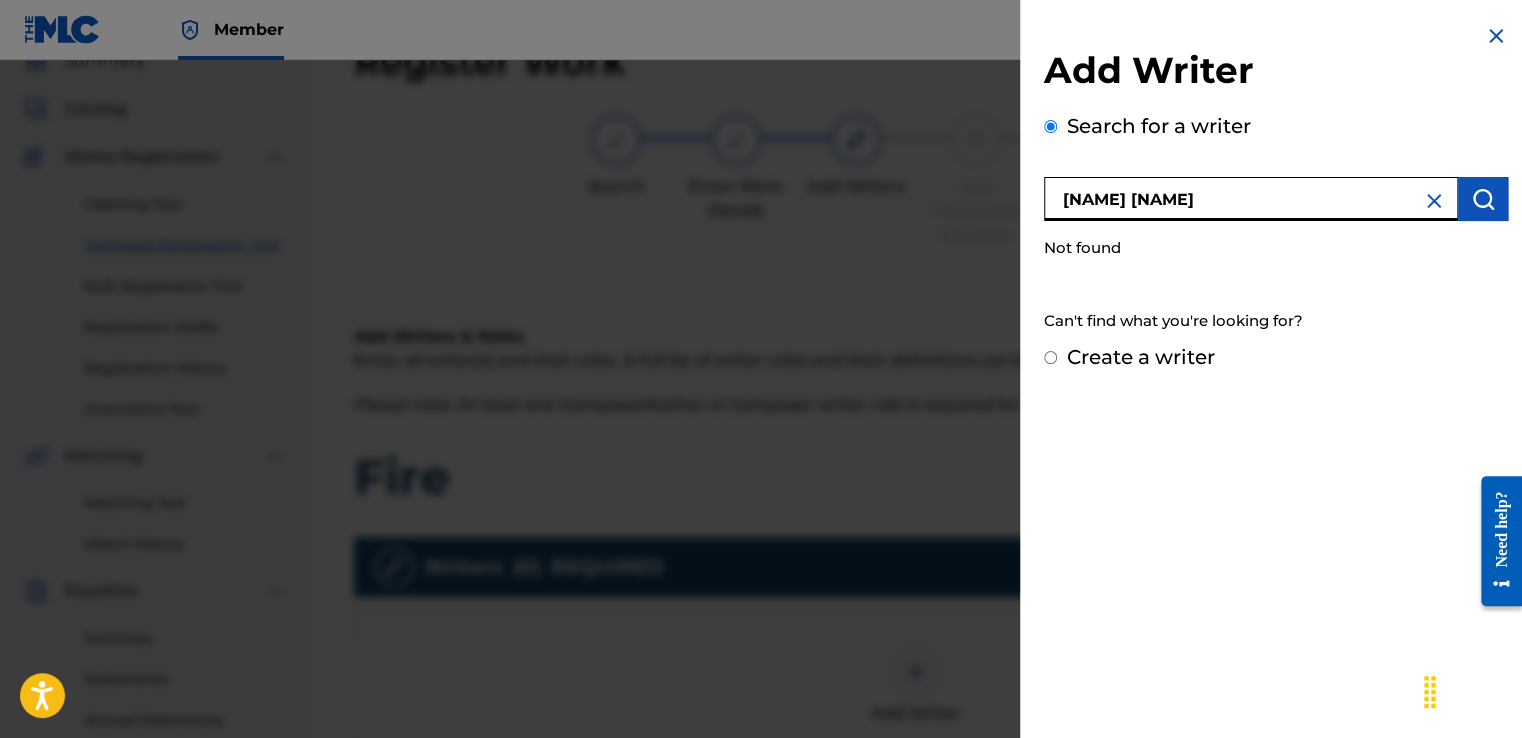 type on "[NAME] [NAME]" 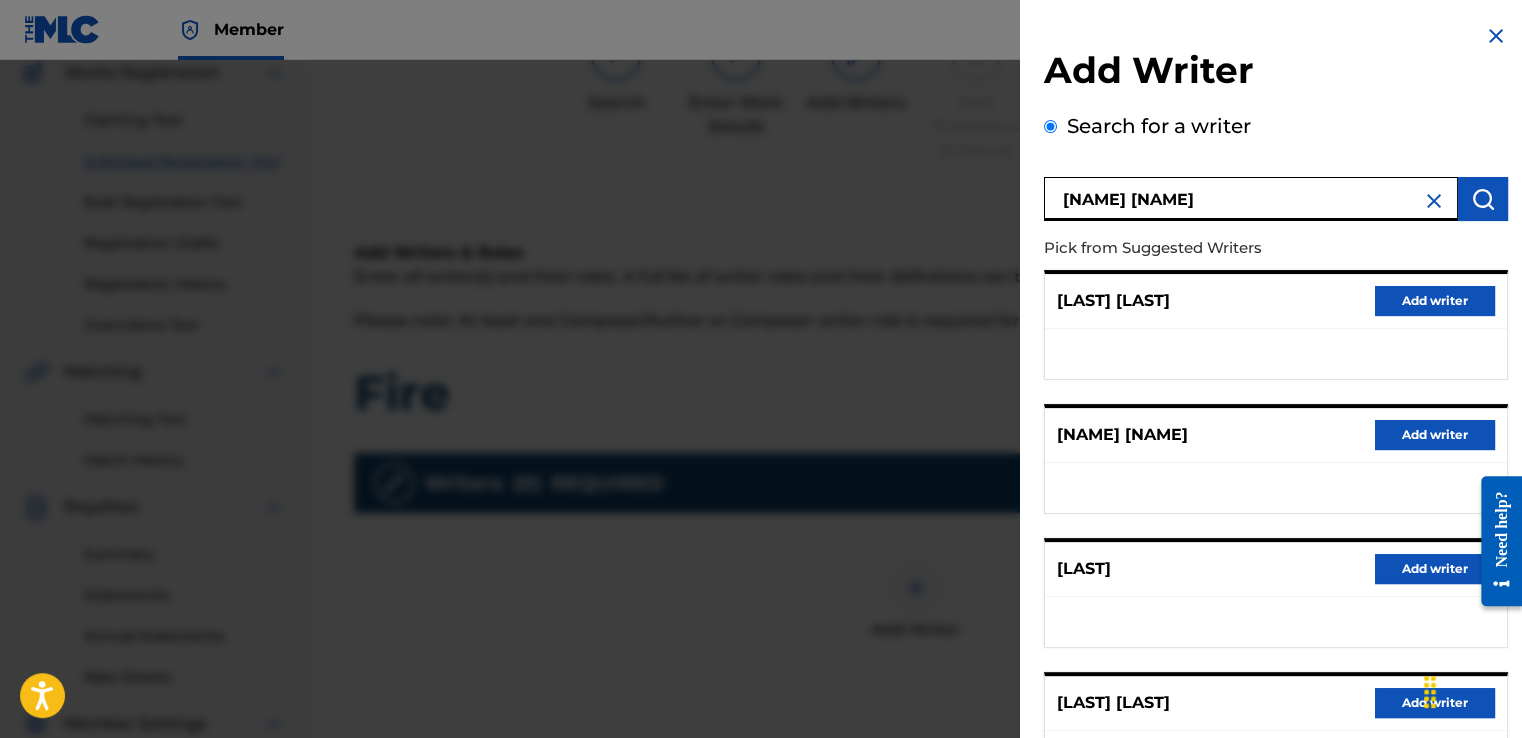 scroll, scrollTop: 136, scrollLeft: 0, axis: vertical 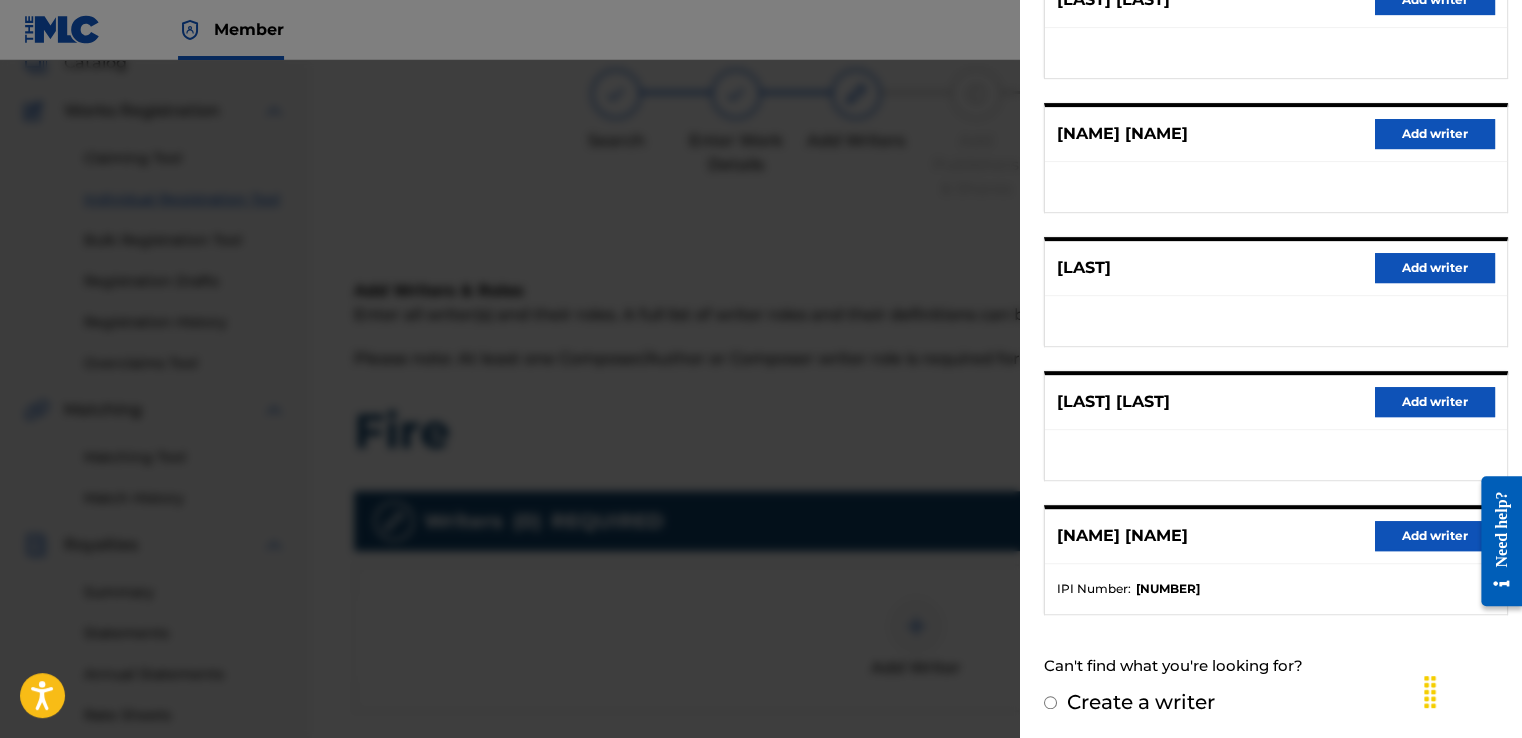 click on "Add writer" at bounding box center (1435, 536) 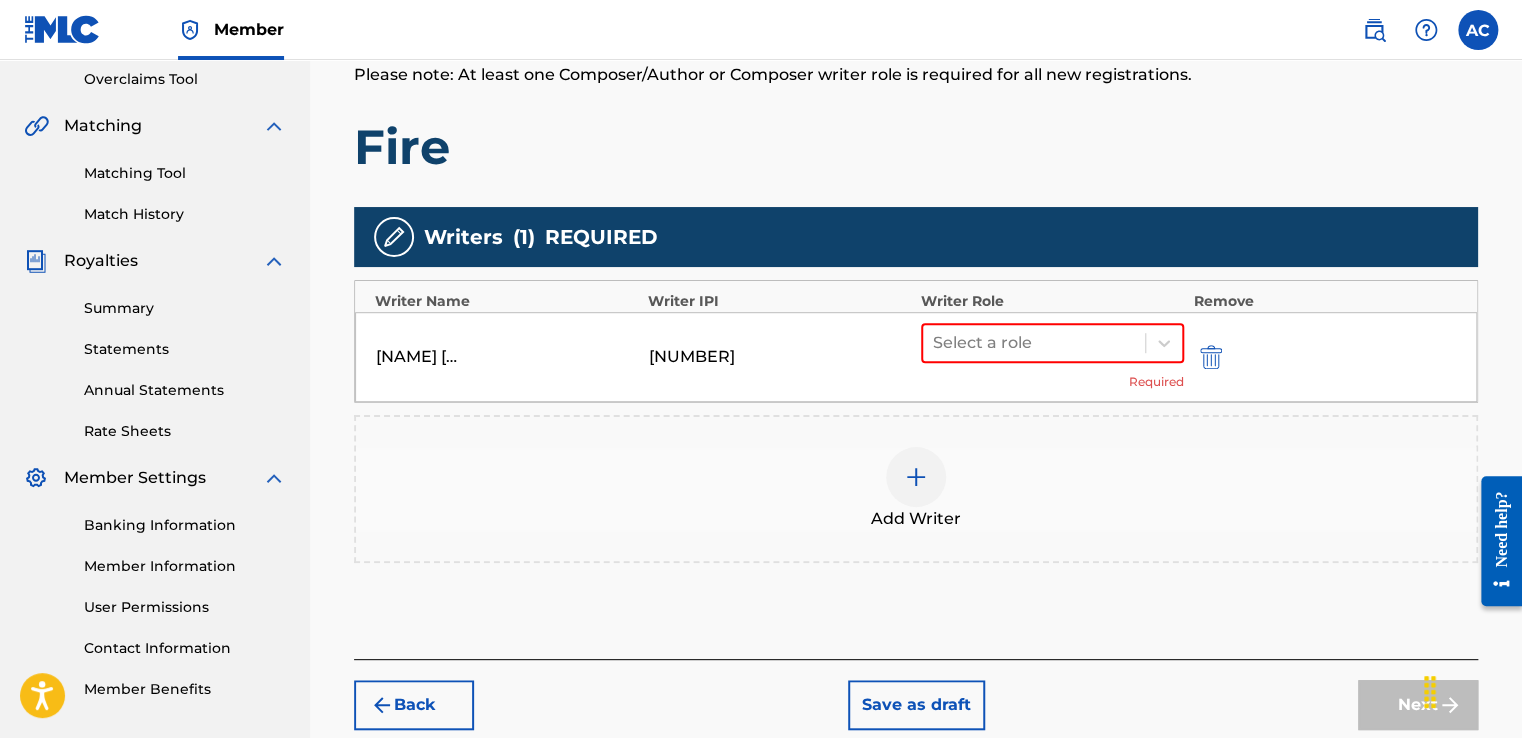 scroll, scrollTop: 440, scrollLeft: 0, axis: vertical 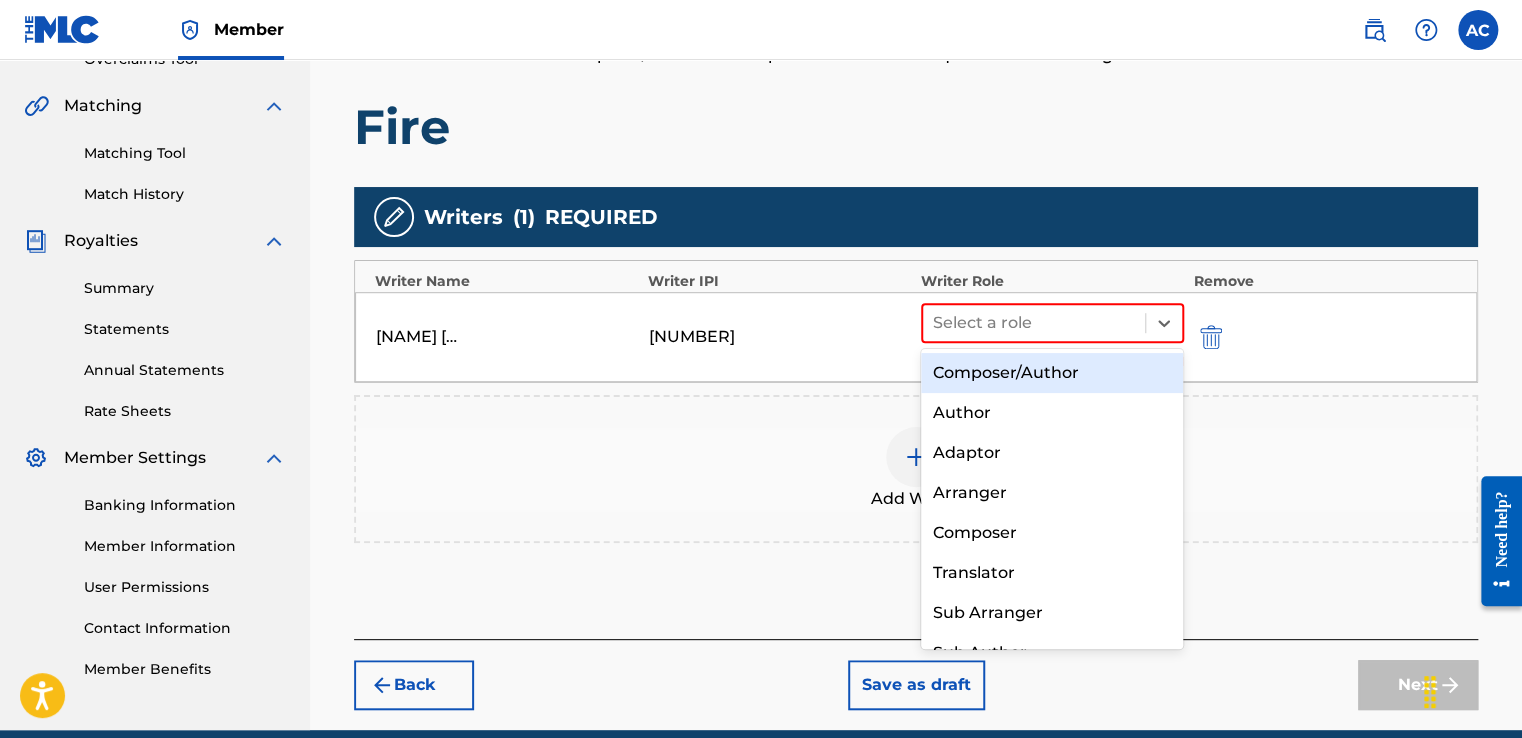 click on "Author" at bounding box center [1052, 413] 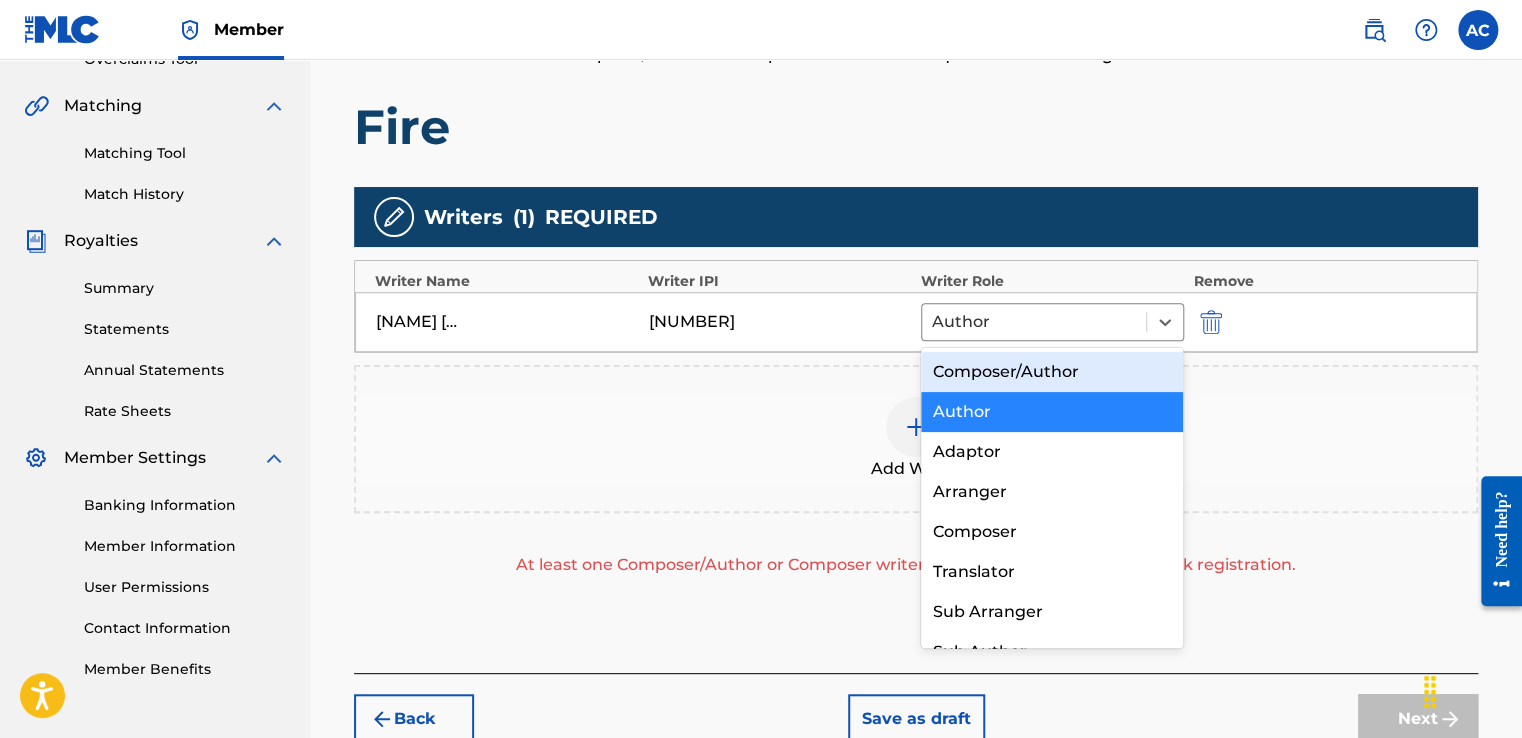 click on "Composer/Author" at bounding box center (1052, 372) 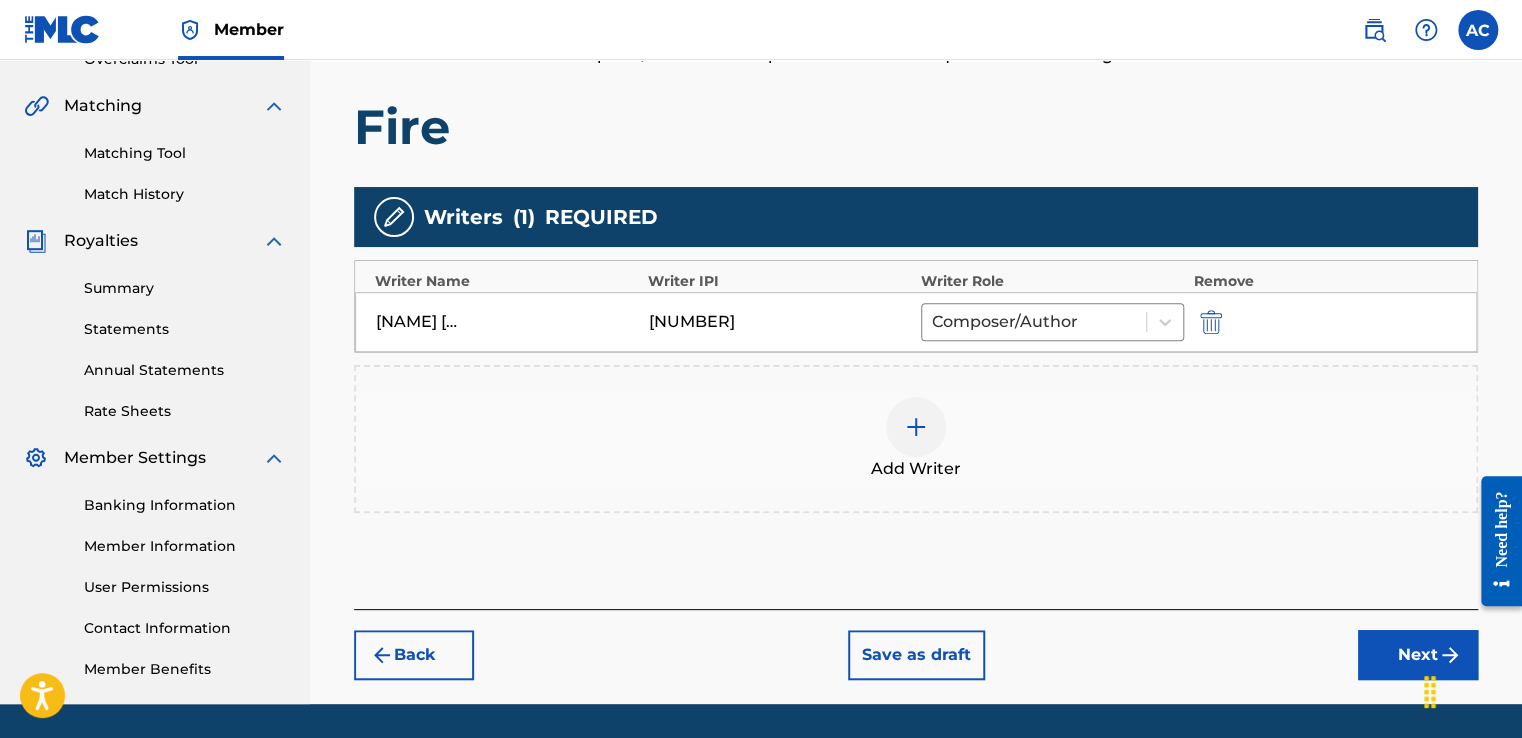 click on "Next" at bounding box center [1418, 655] 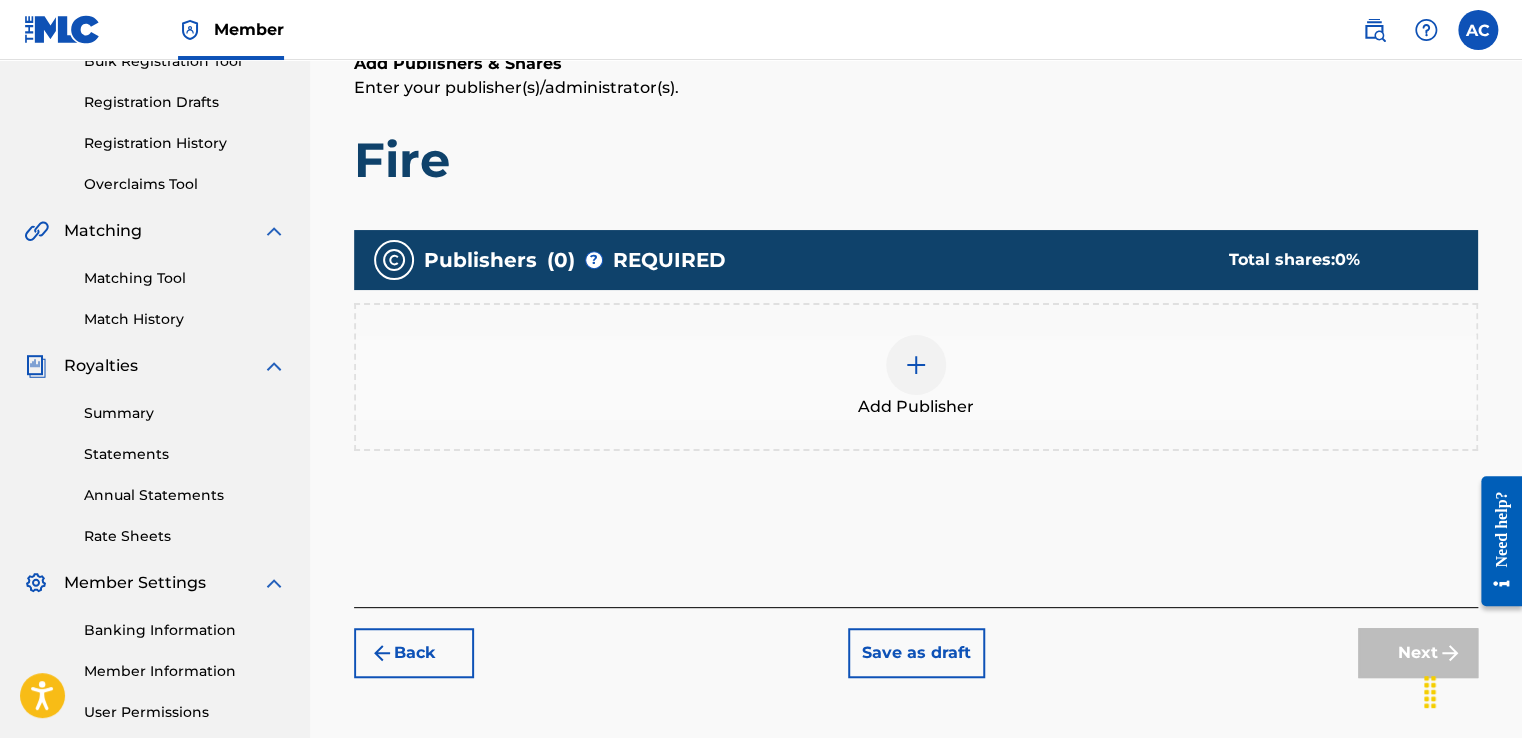scroll, scrollTop: 332, scrollLeft: 0, axis: vertical 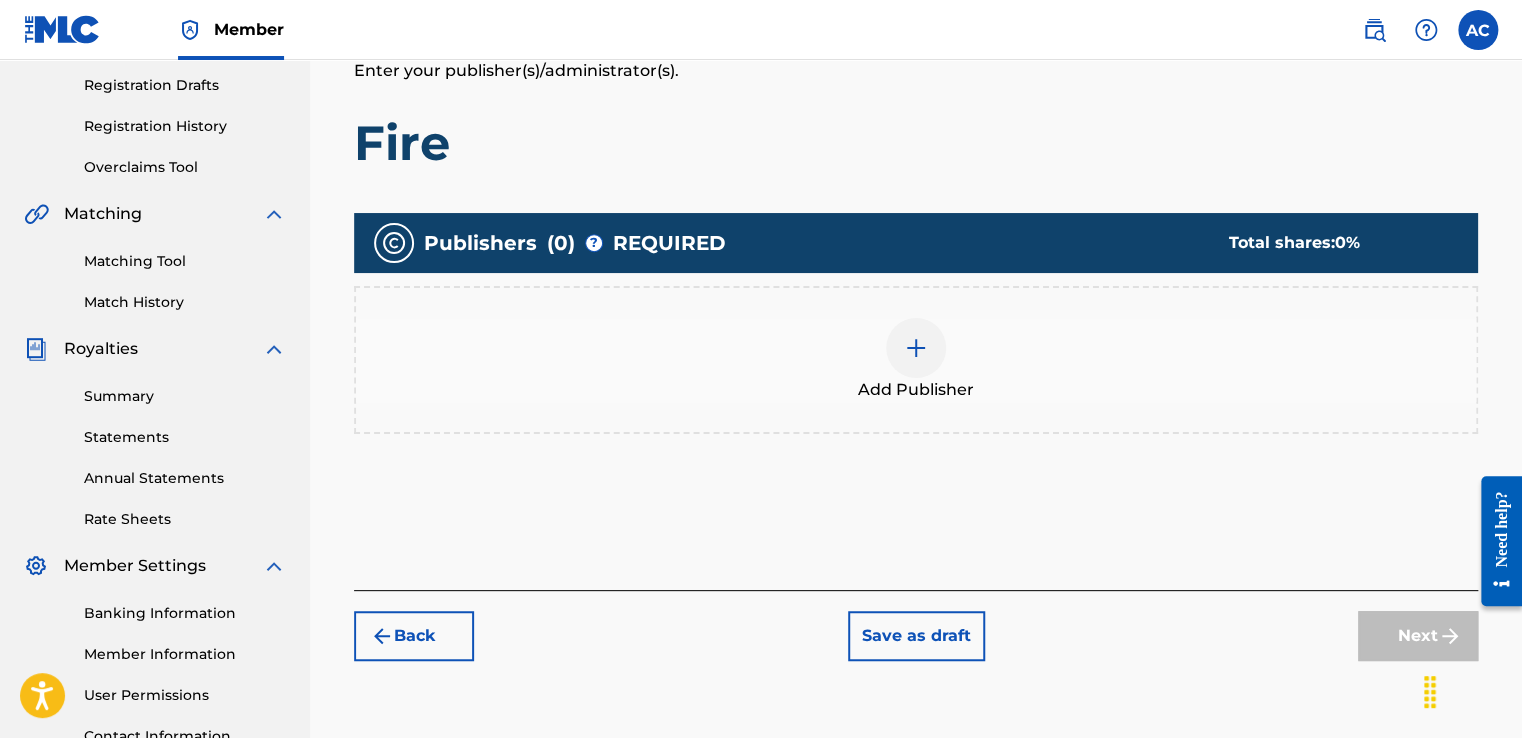 click on "Next" at bounding box center (1418, 636) 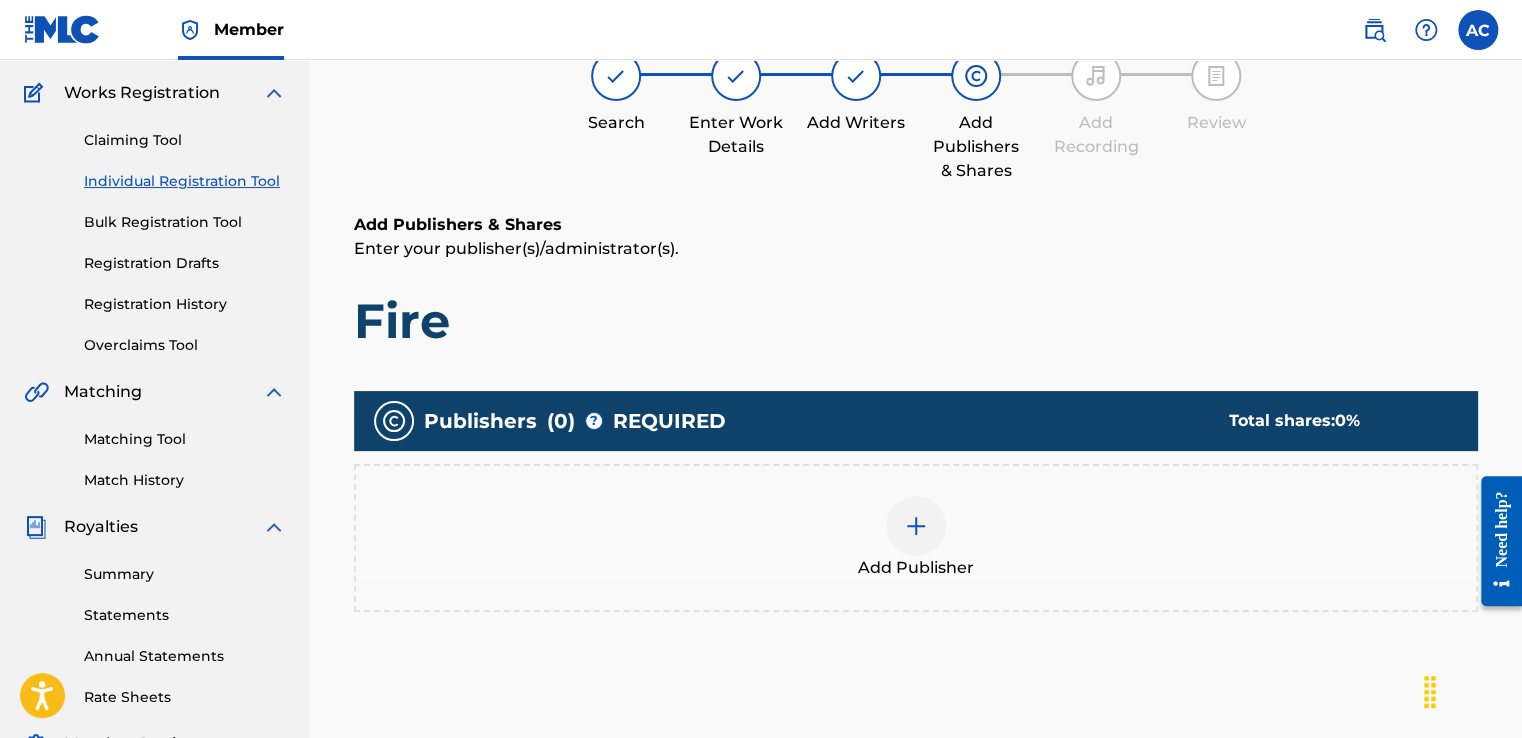 scroll, scrollTop: 141, scrollLeft: 0, axis: vertical 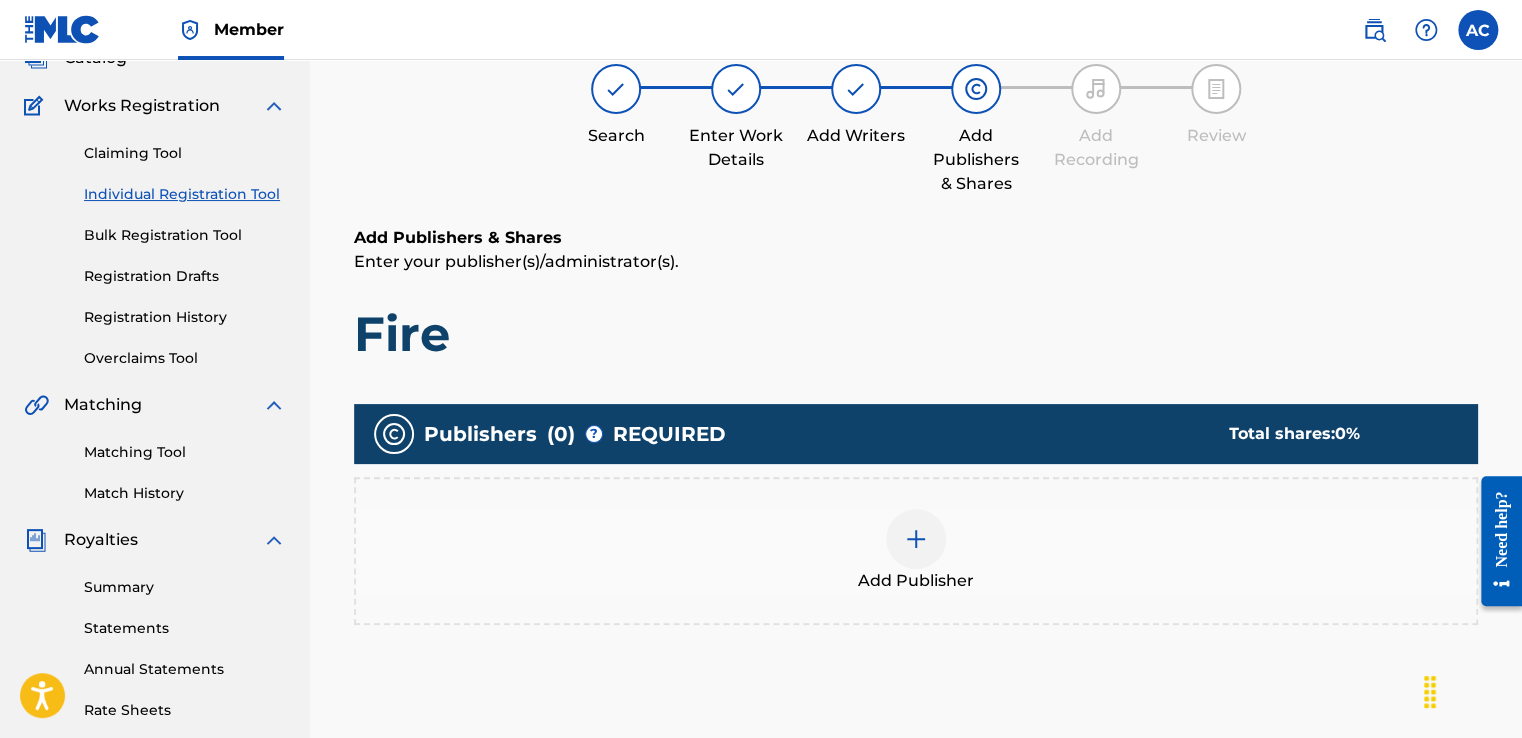 click at bounding box center (916, 539) 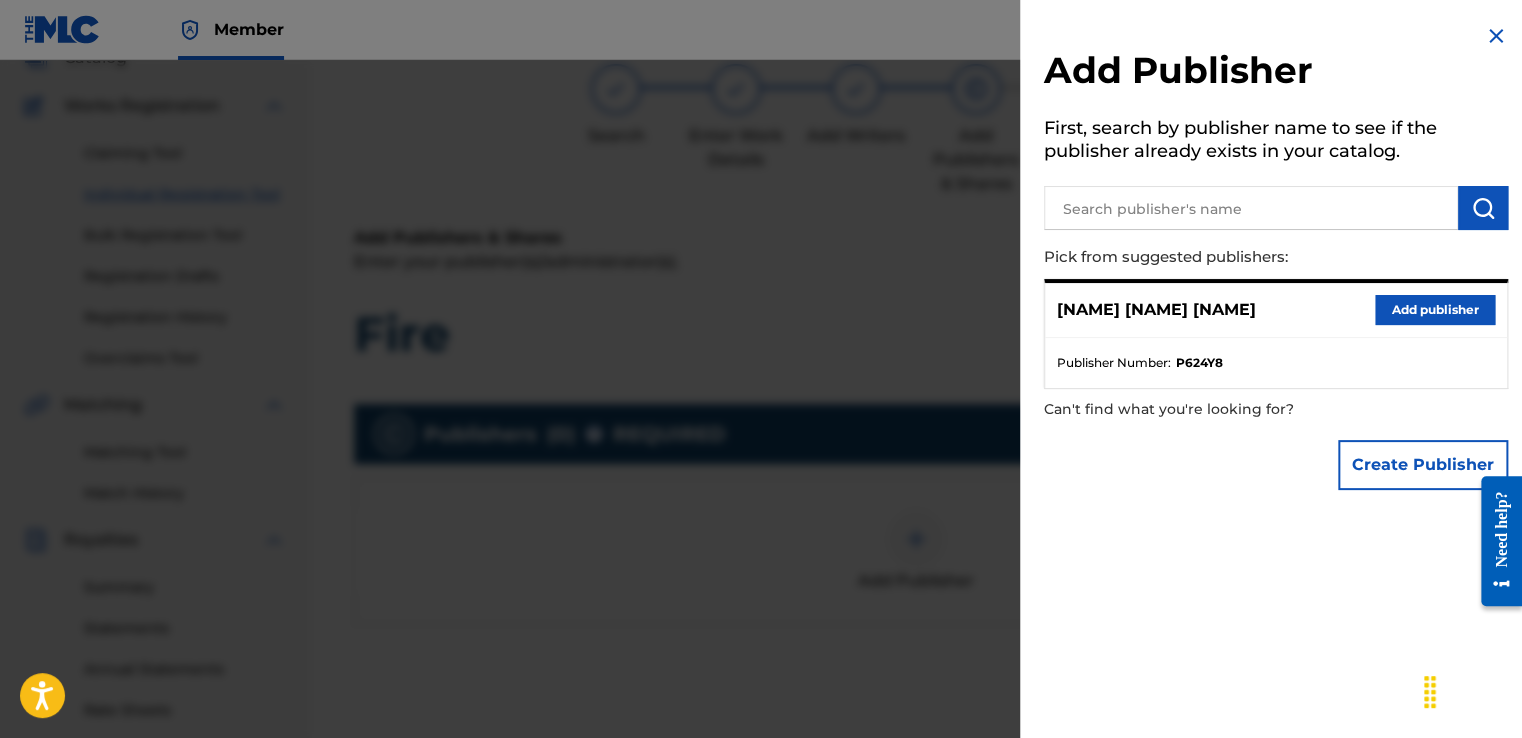 click on "Add publisher" at bounding box center (1435, 310) 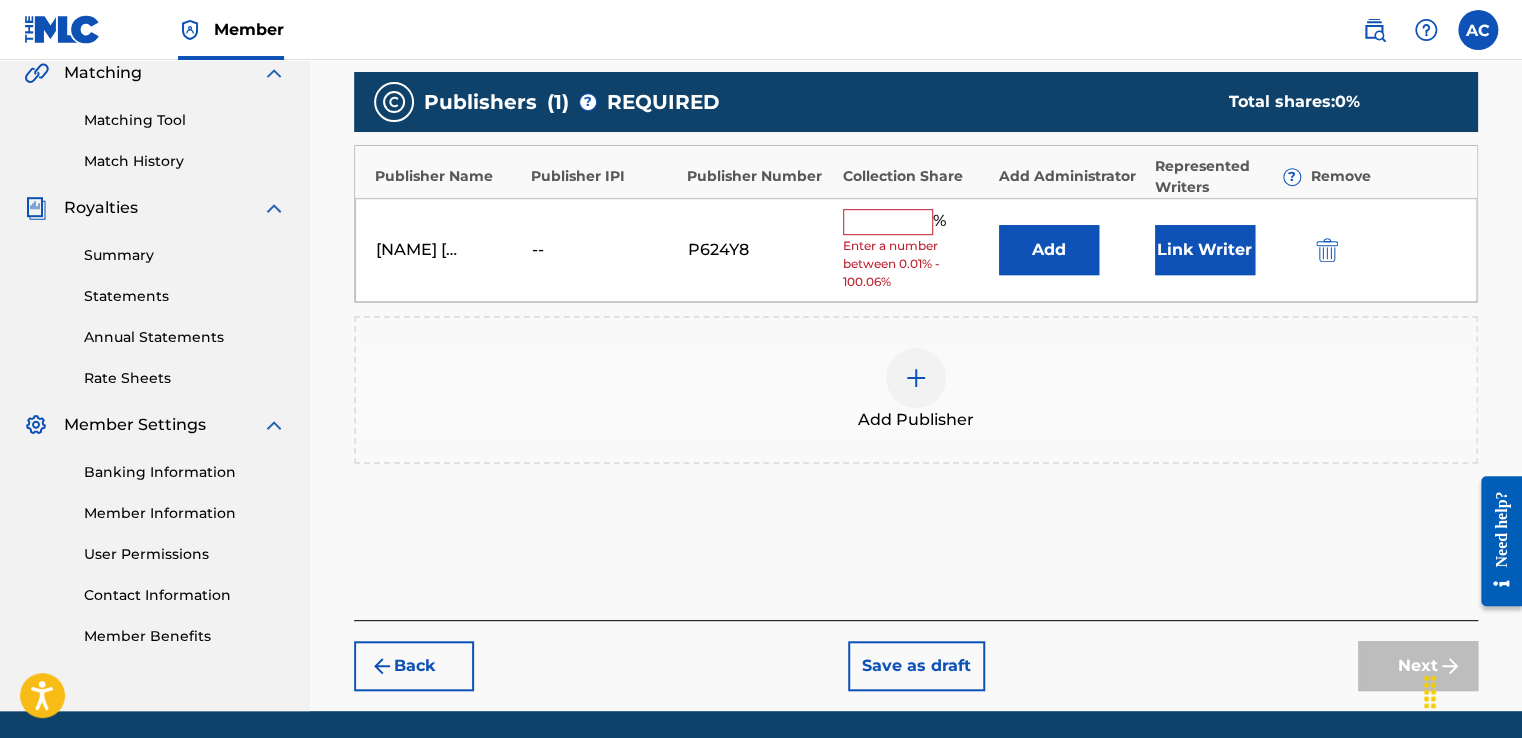 scroll, scrollTop: 476, scrollLeft: 0, axis: vertical 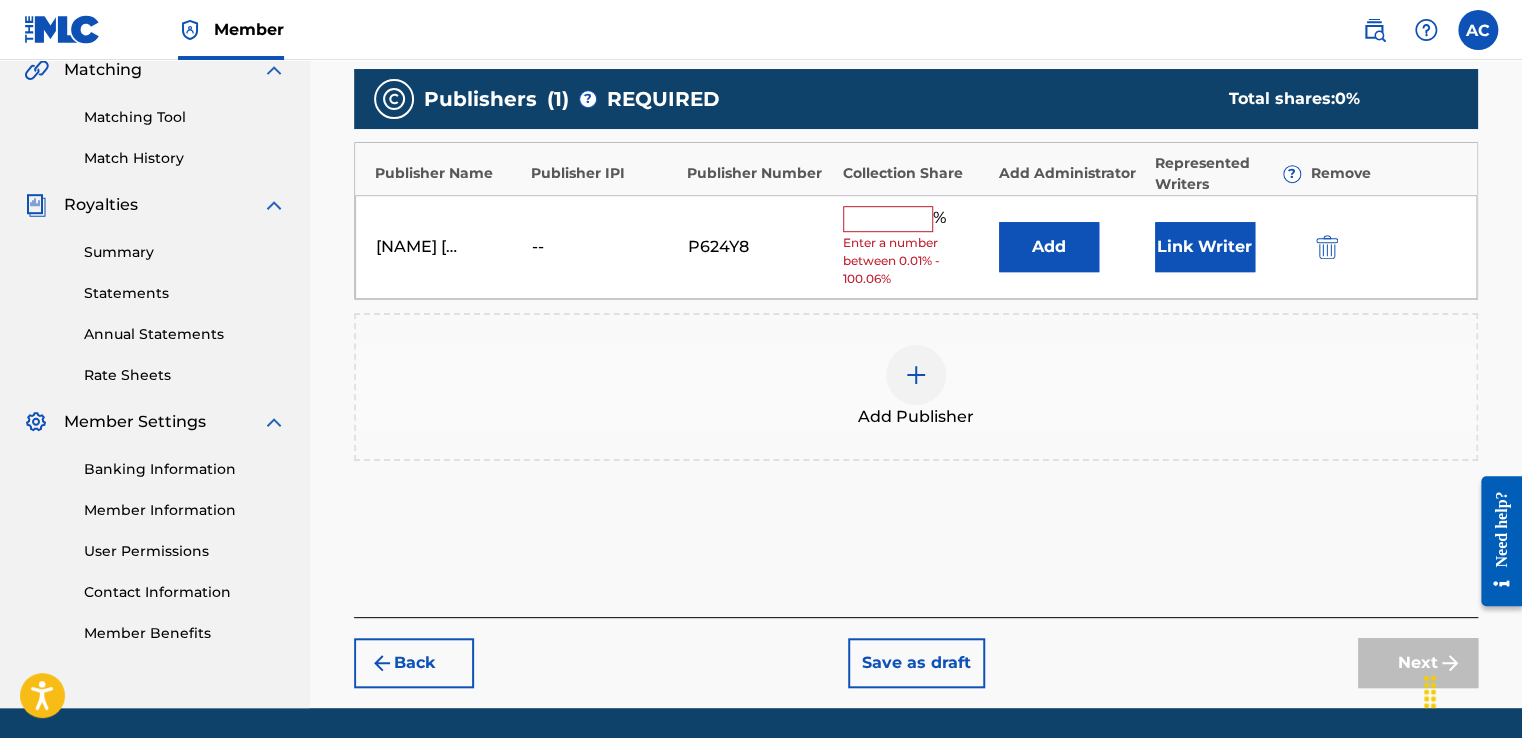 click at bounding box center (888, 219) 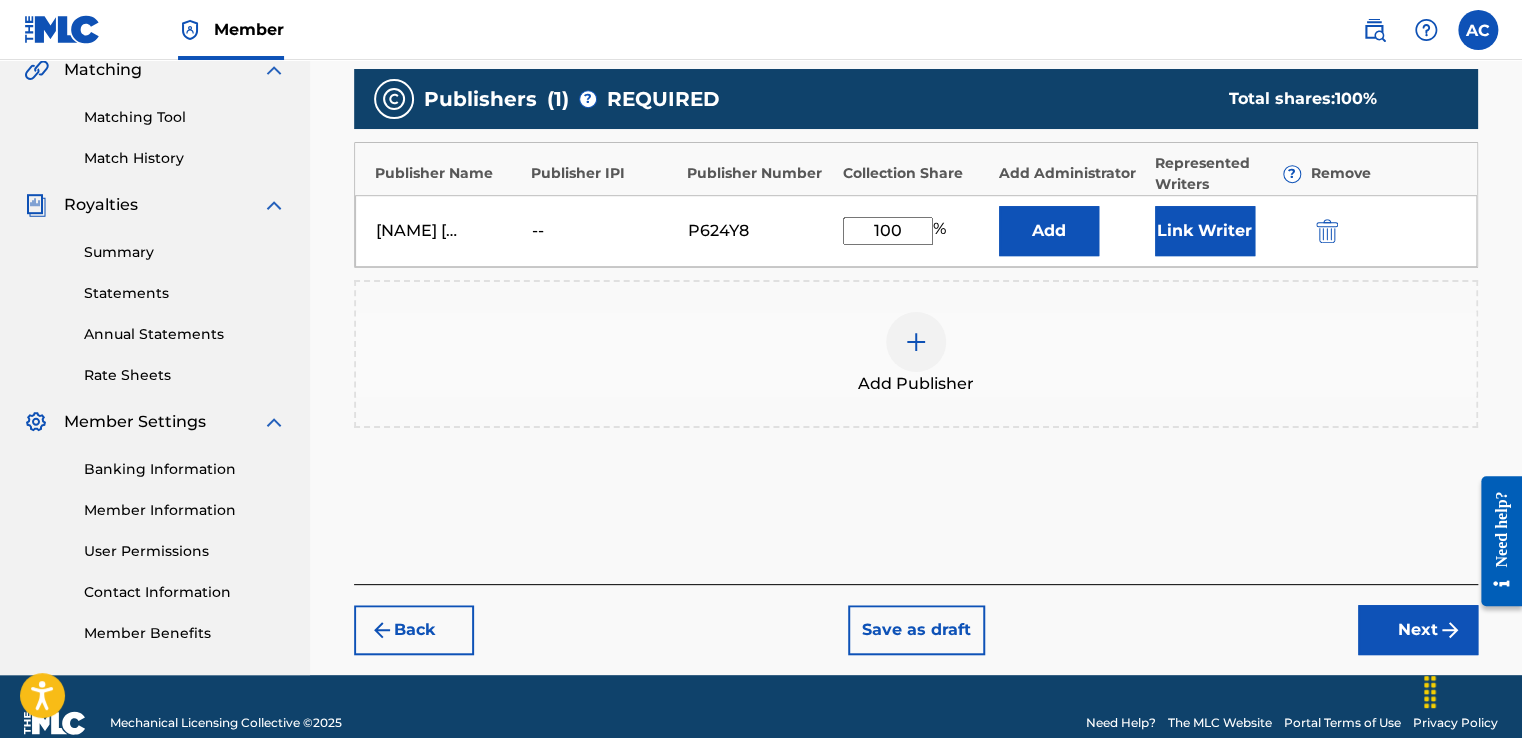 click on "Next" at bounding box center [1418, 630] 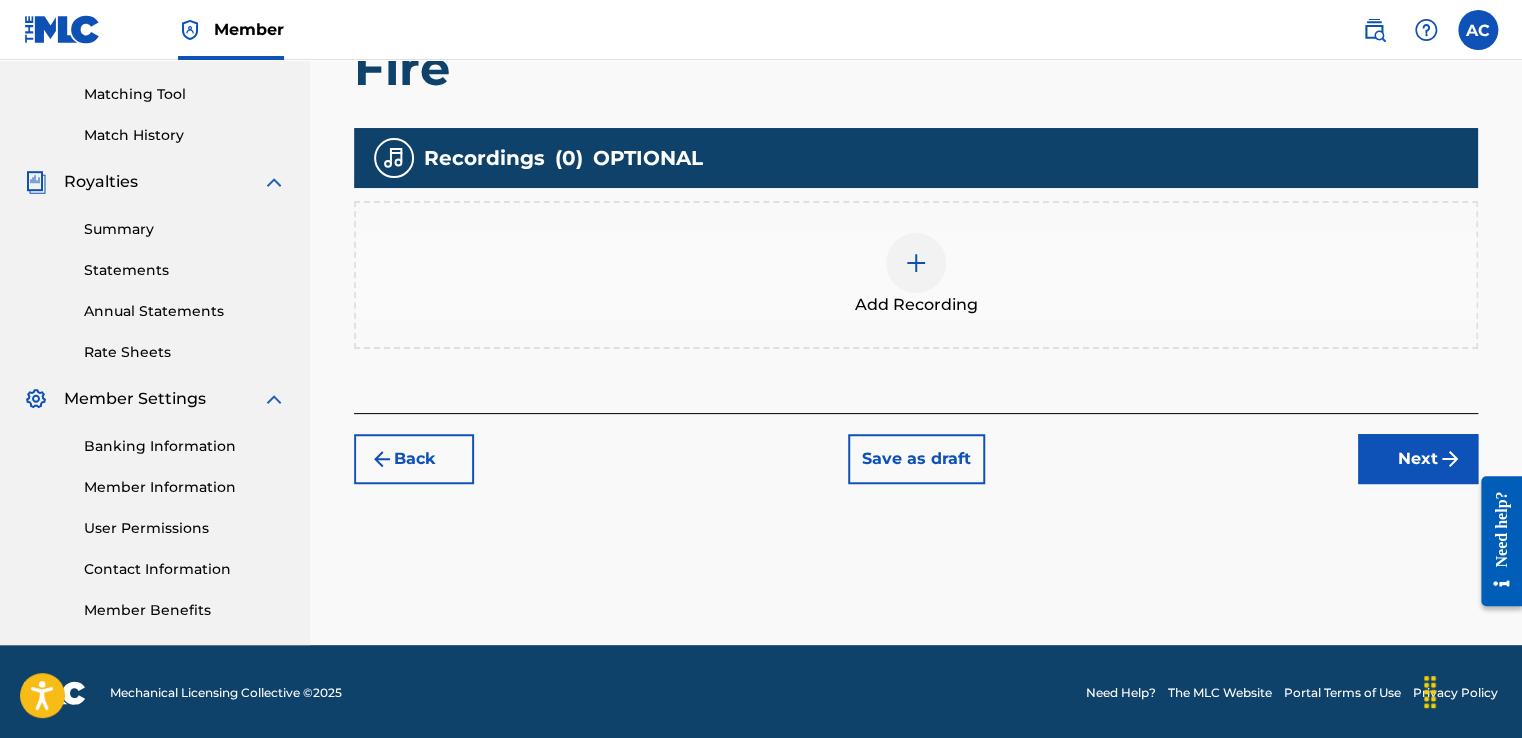 scroll, scrollTop: 501, scrollLeft: 0, axis: vertical 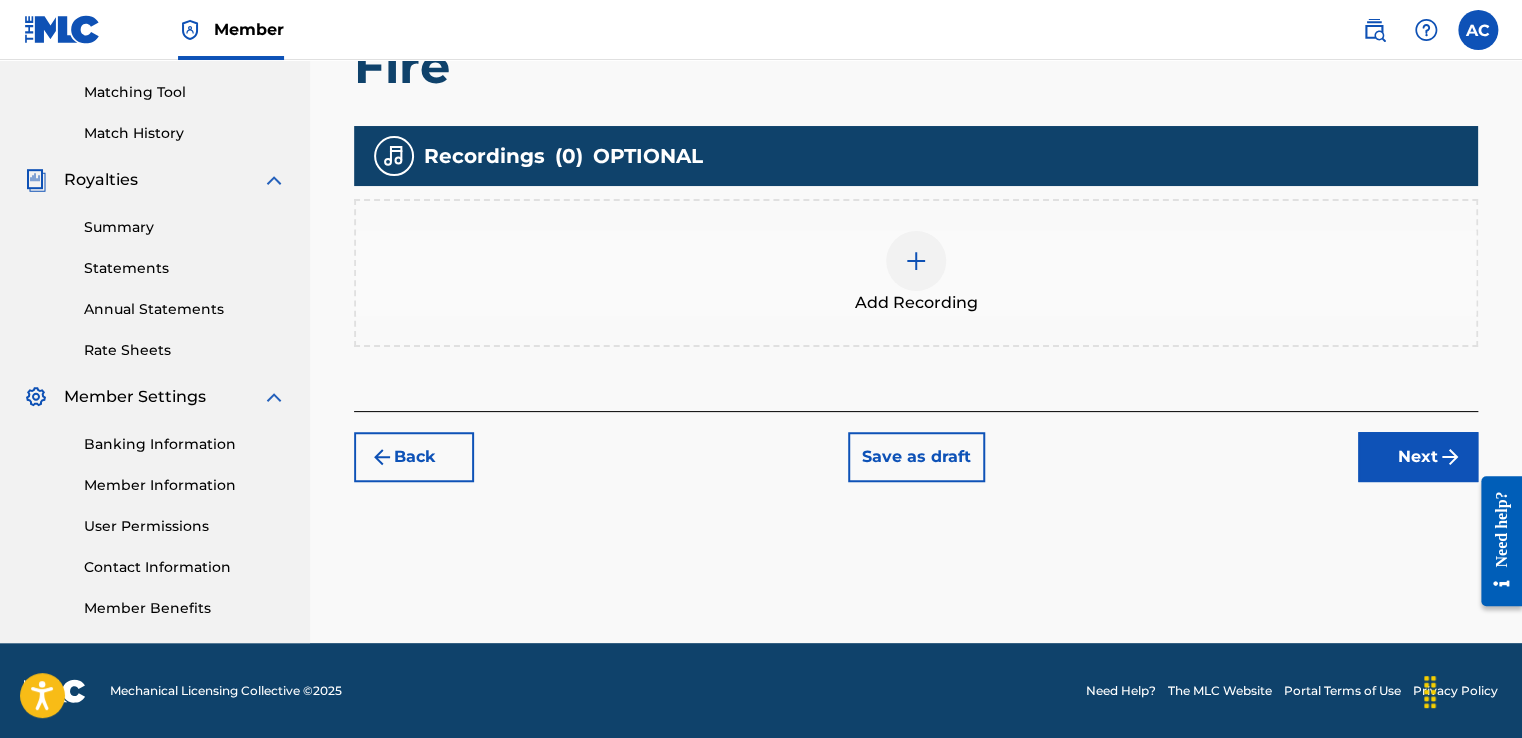 click at bounding box center (916, 261) 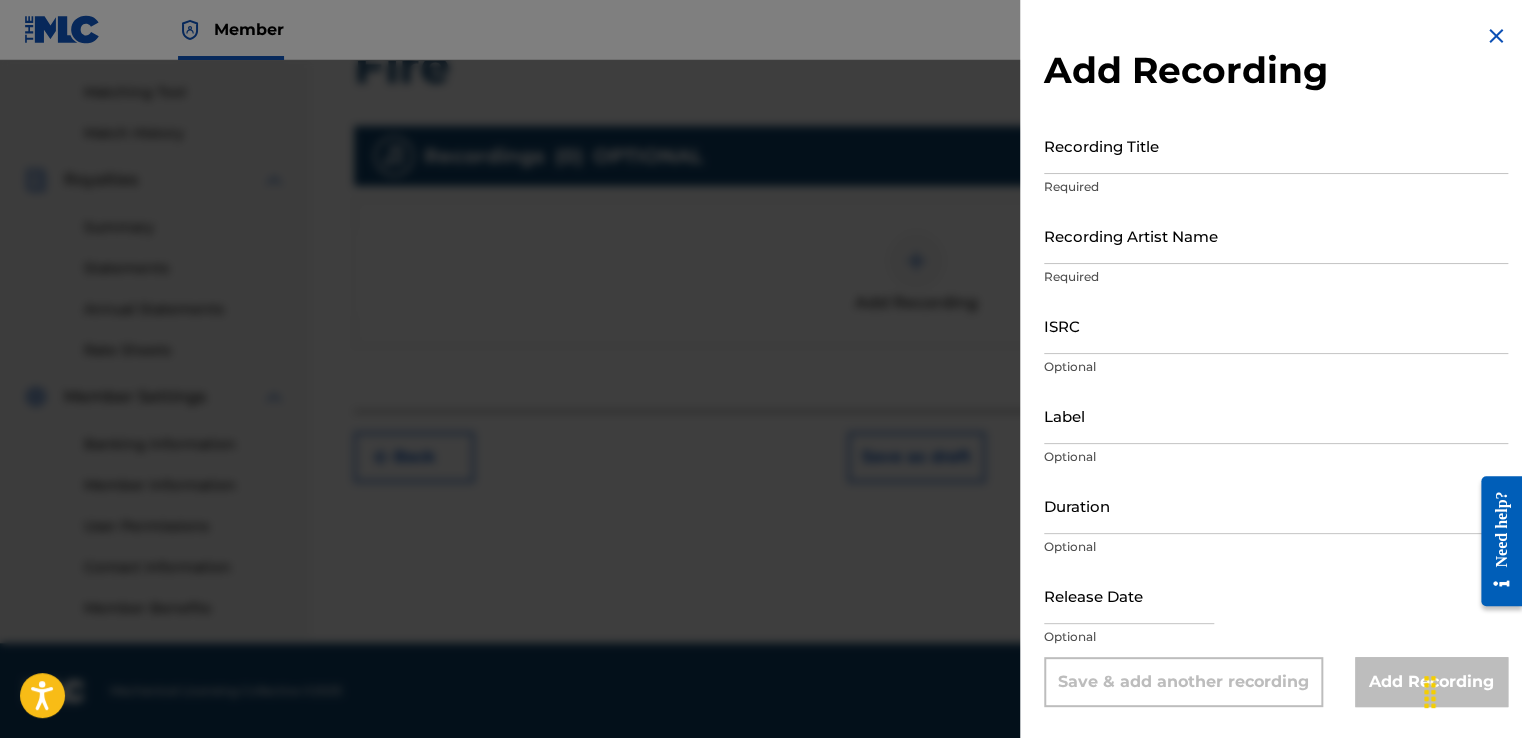click on "ISRC" at bounding box center [1276, 325] 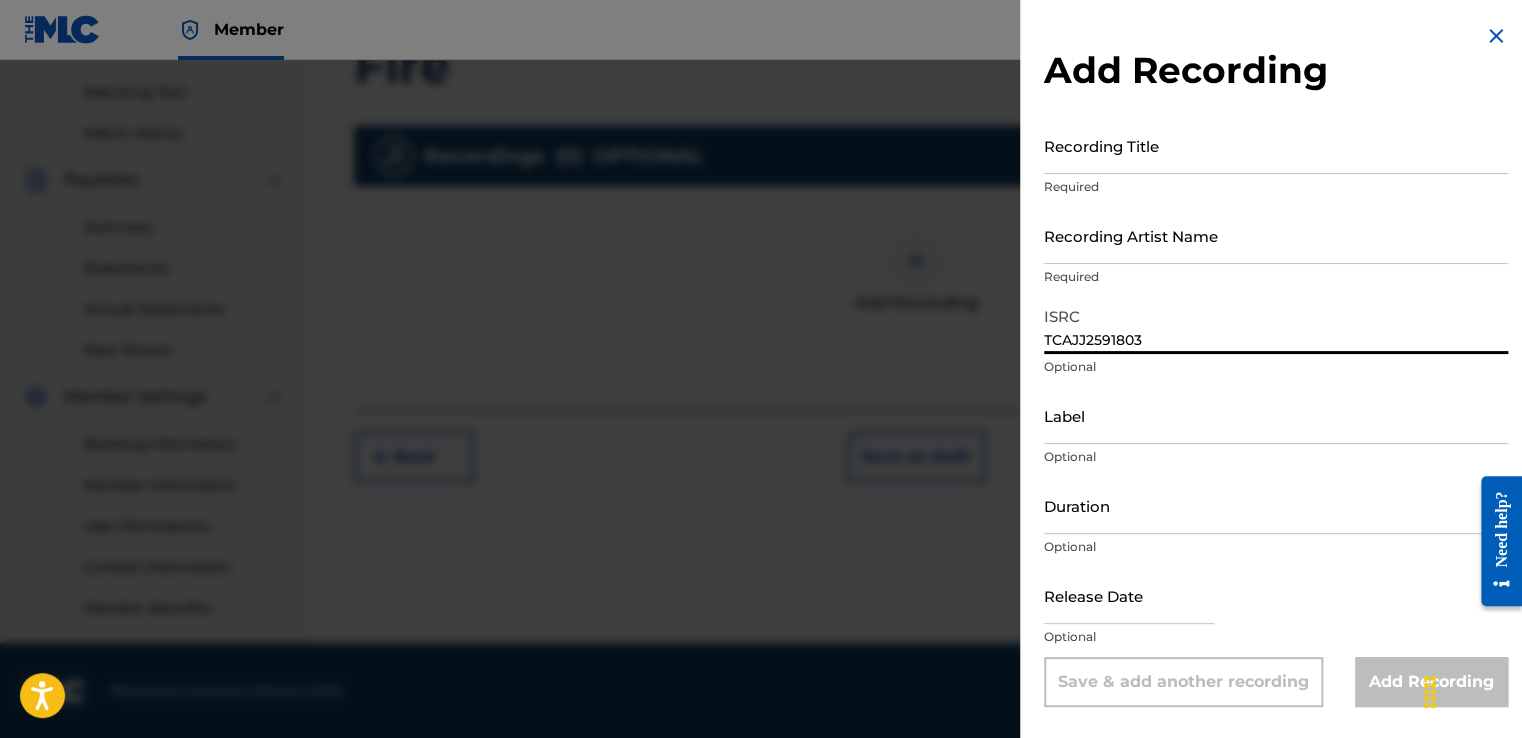 type on "TCAJJ2591803" 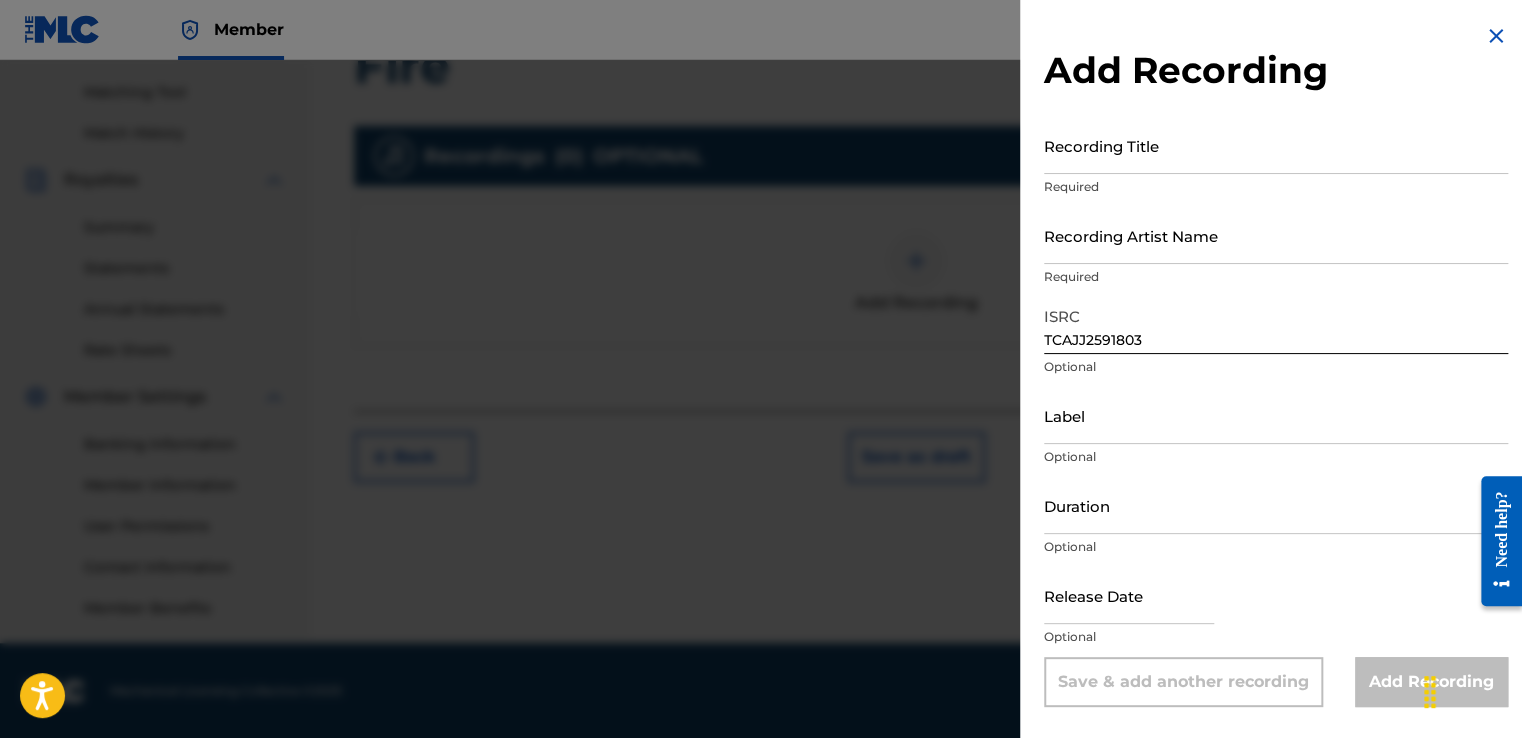click on "Add Recording" at bounding box center [1431, 682] 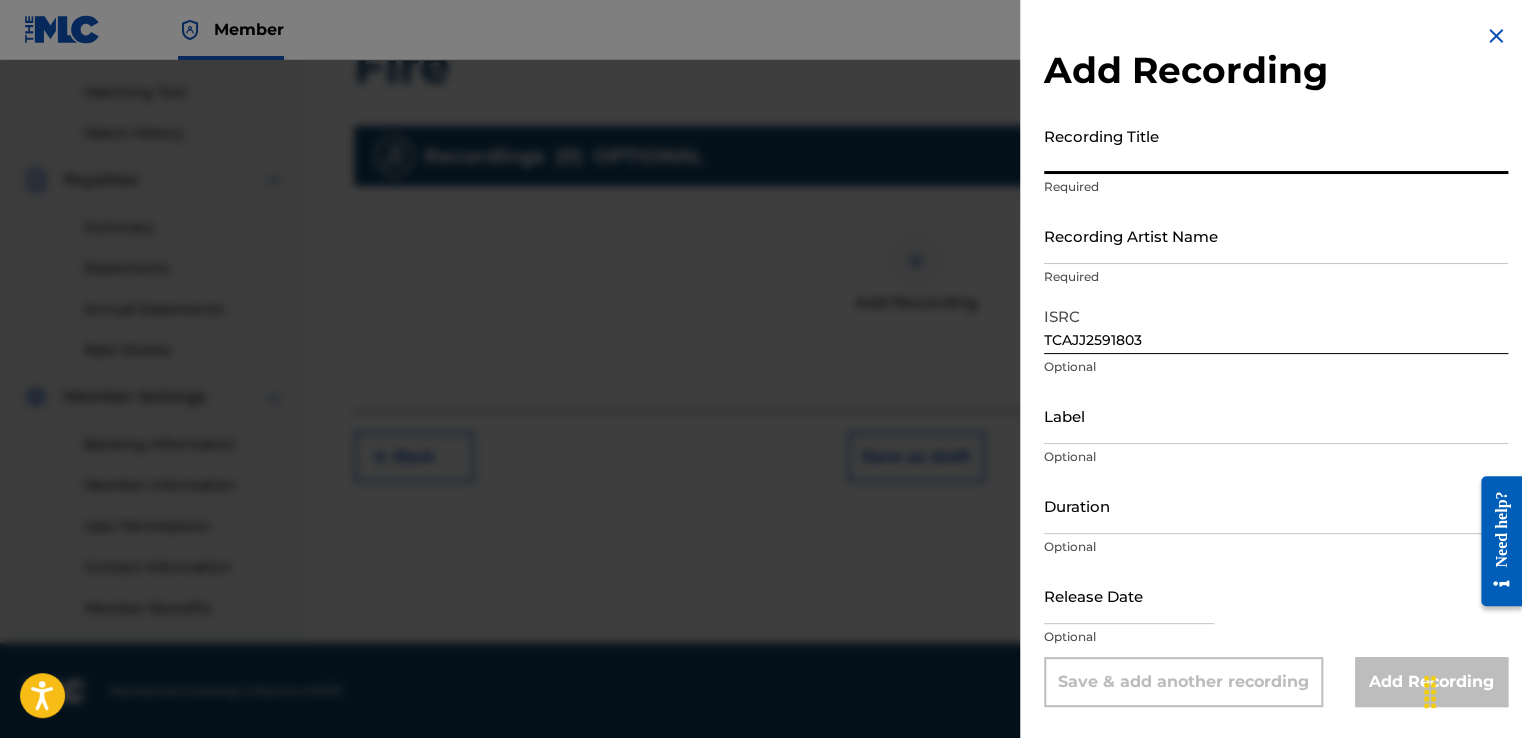 click on "Recording Title" at bounding box center [1276, 145] 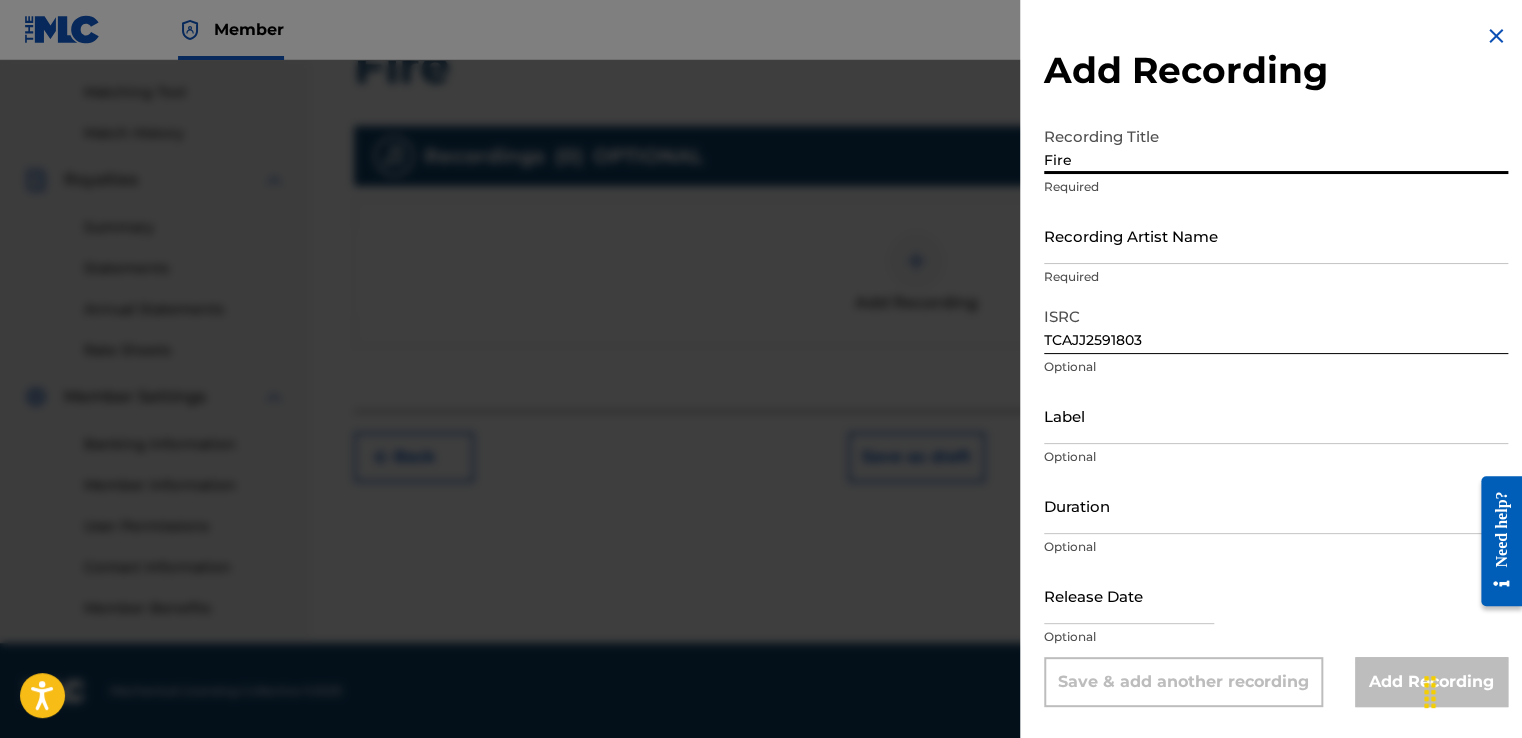 type on "Fire" 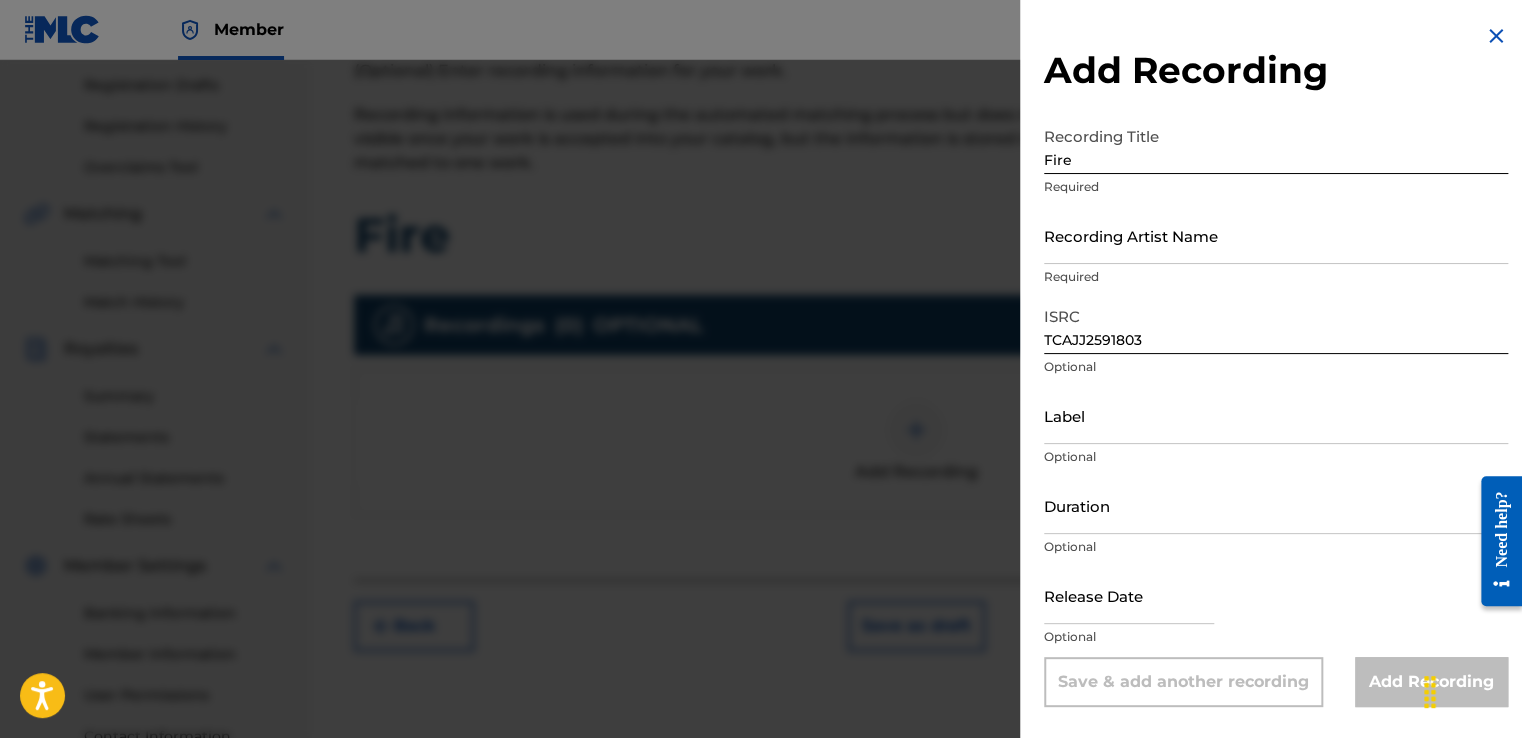 scroll, scrollTop: 320, scrollLeft: 0, axis: vertical 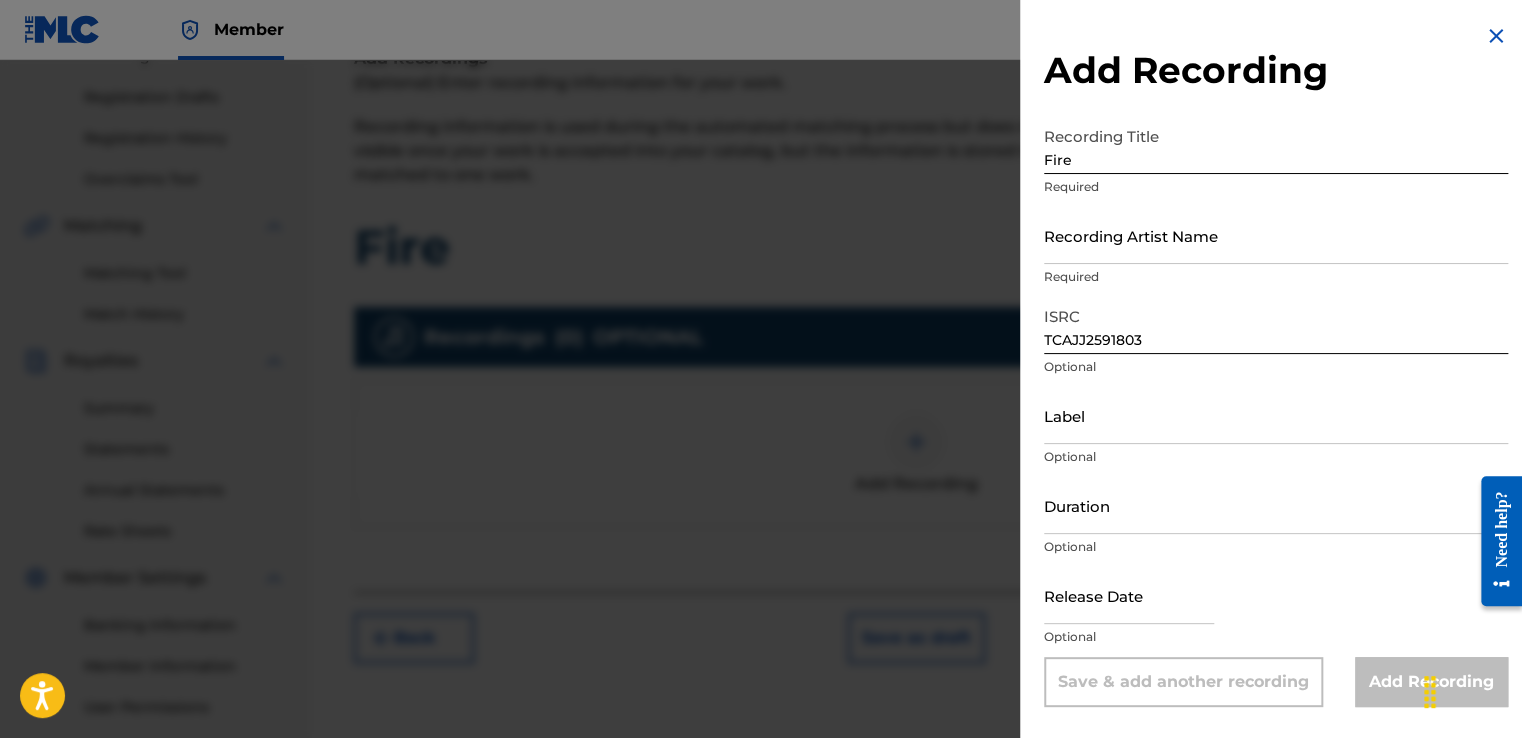 click on "Label" at bounding box center [1276, 415] 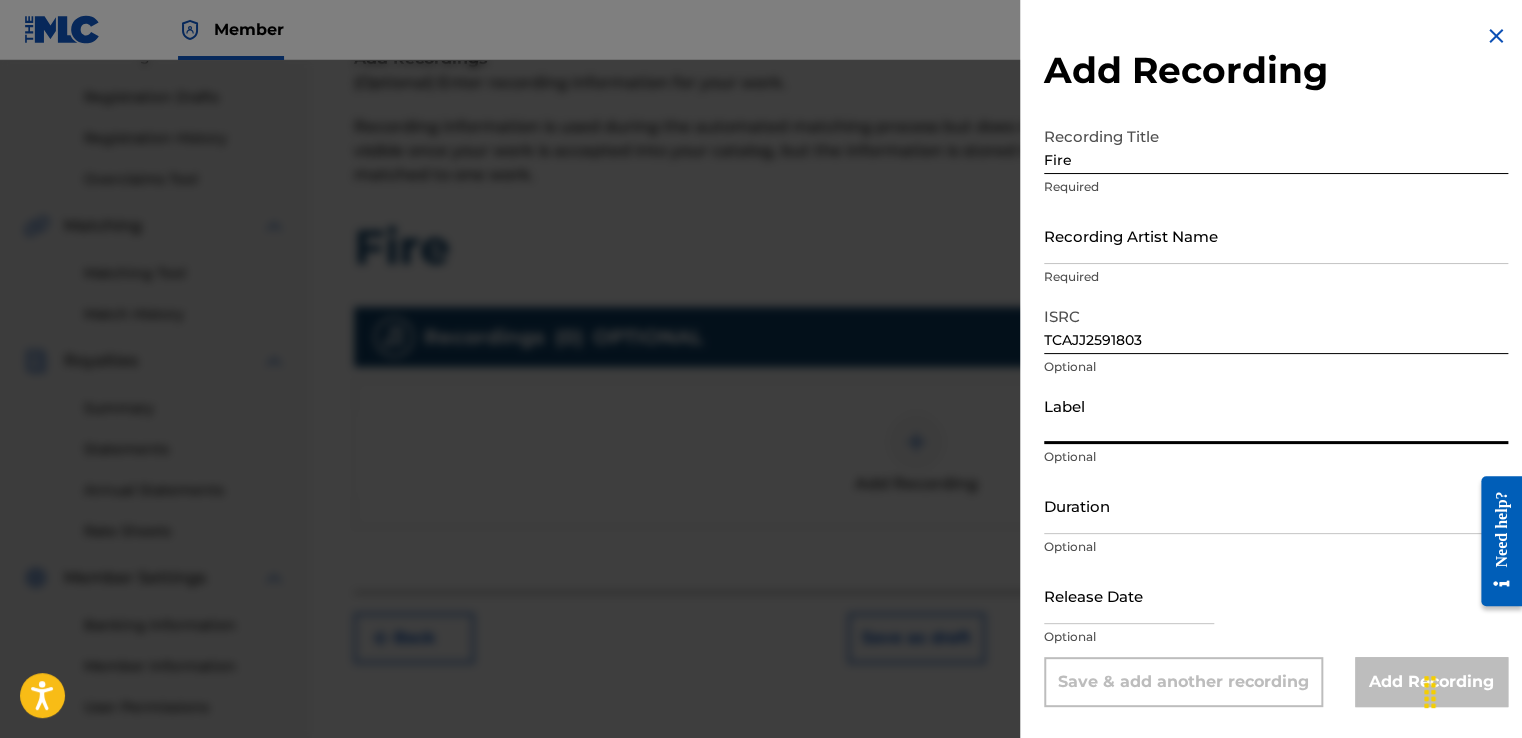 type on "Planting Seeds To Grow LLC" 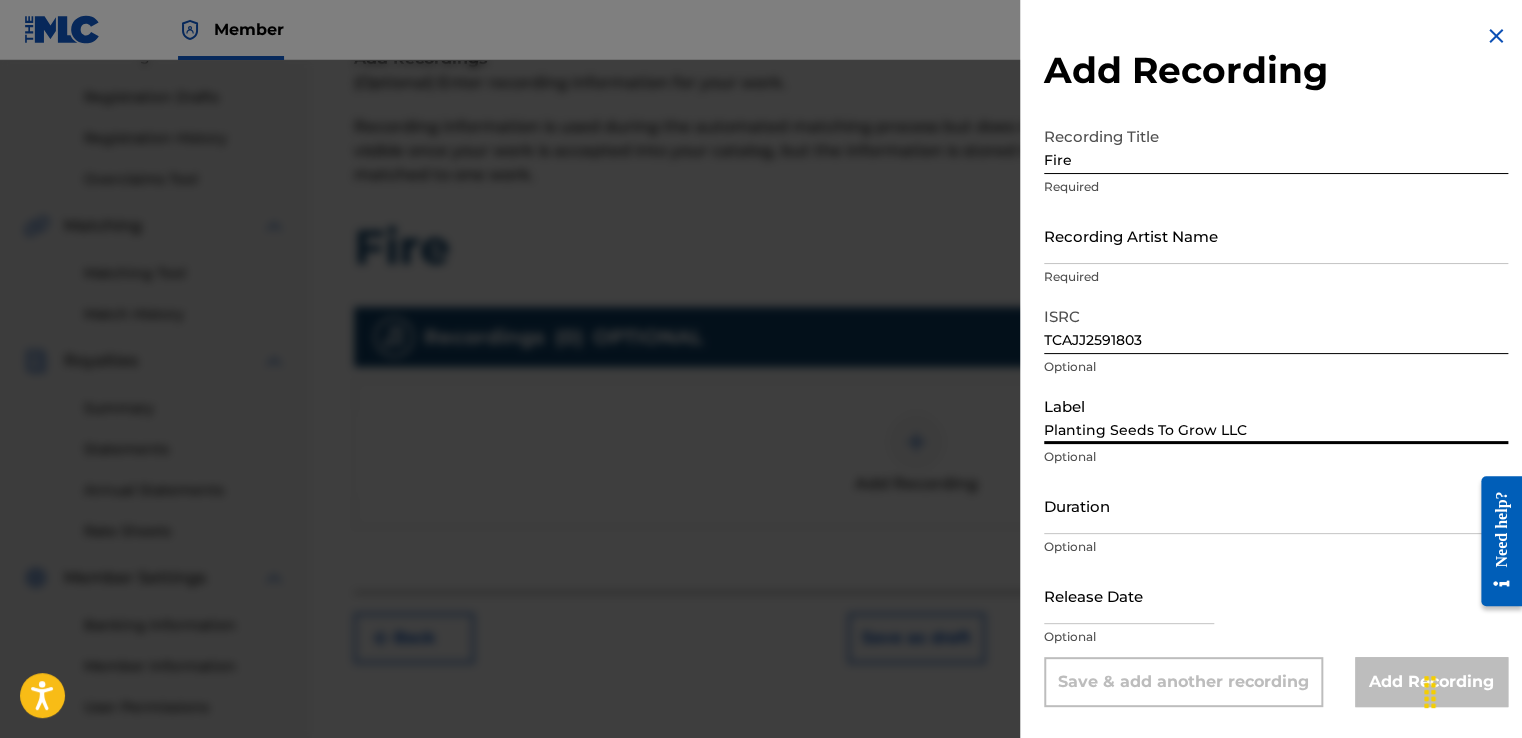 type on "[NAME] [NAME] [NAME]" 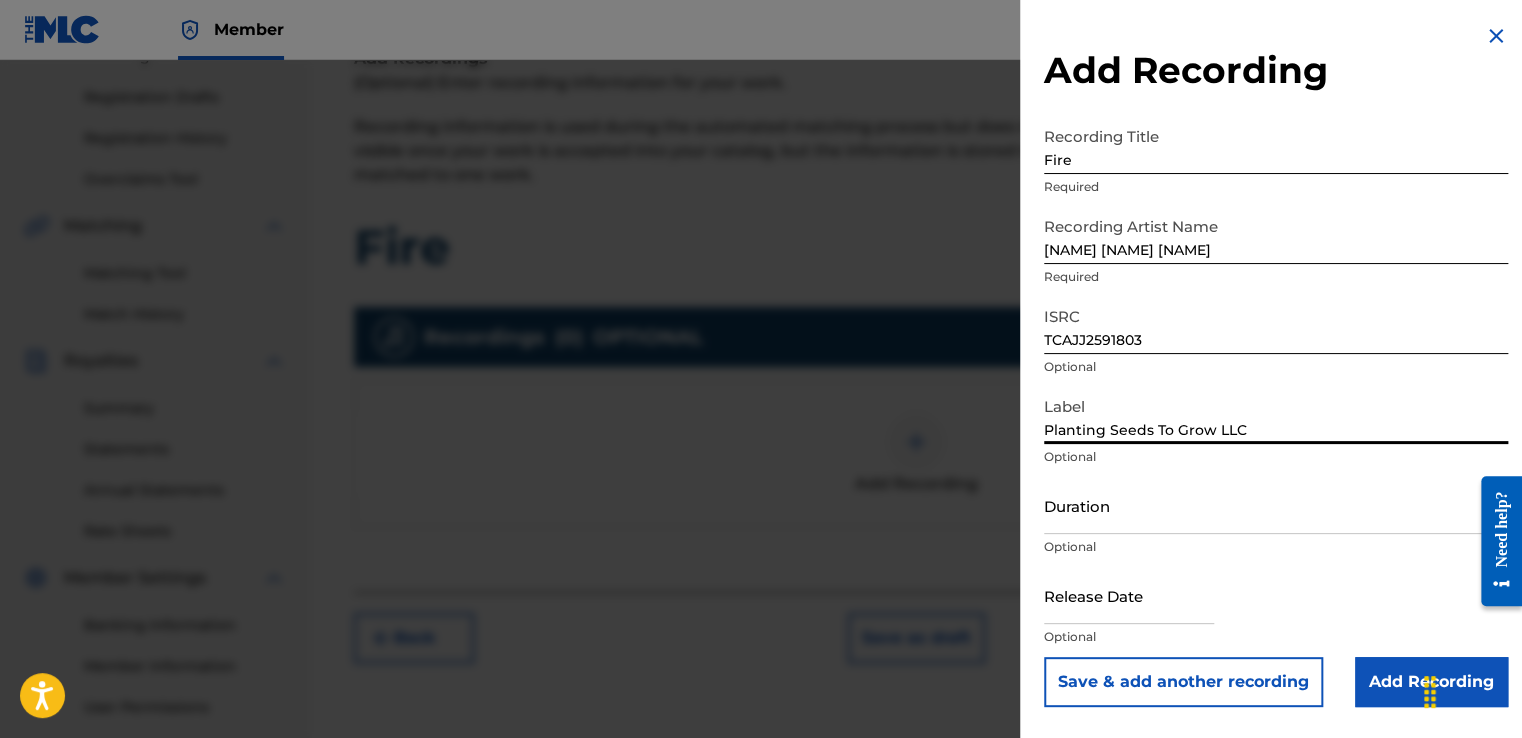 click on "Duration" at bounding box center [1276, 505] 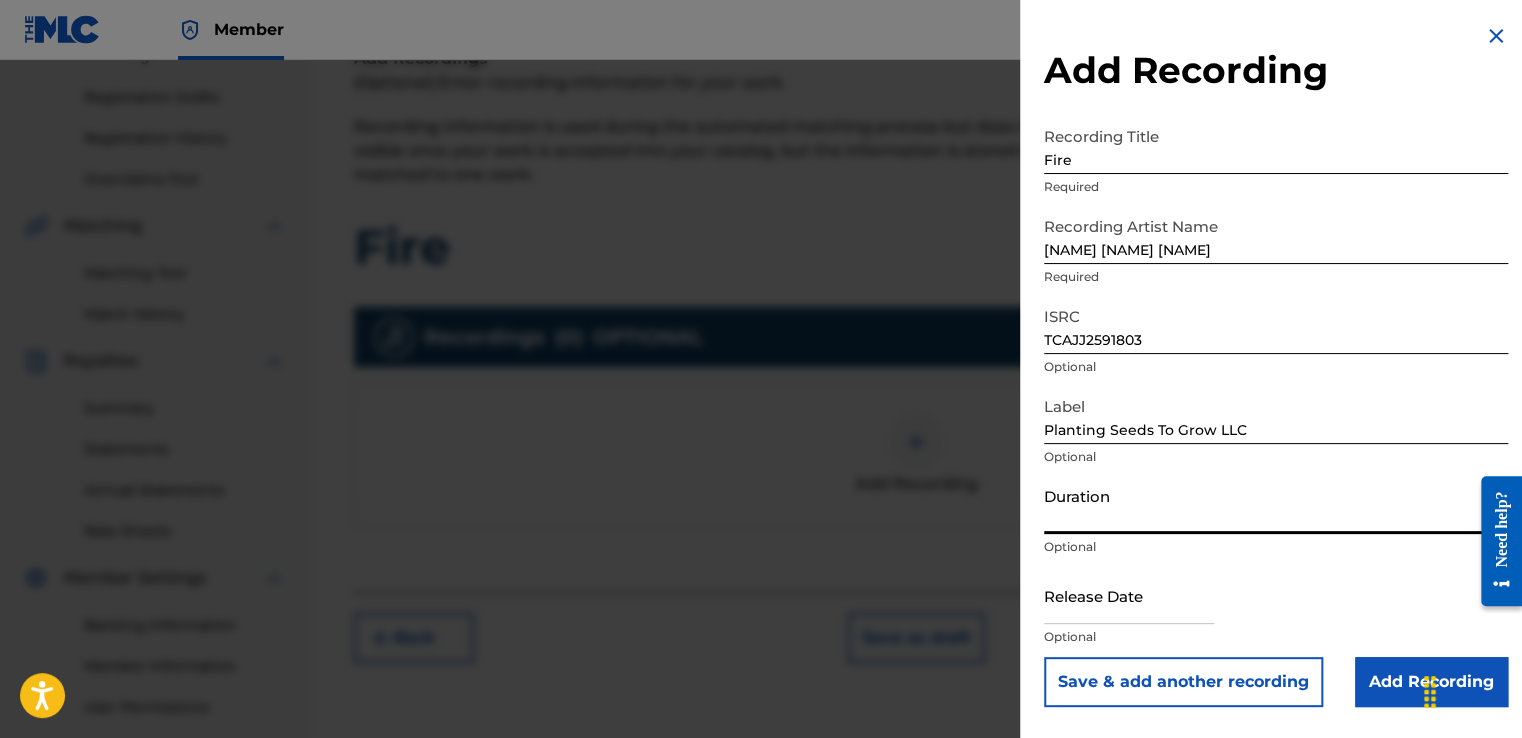 click at bounding box center [1129, 595] 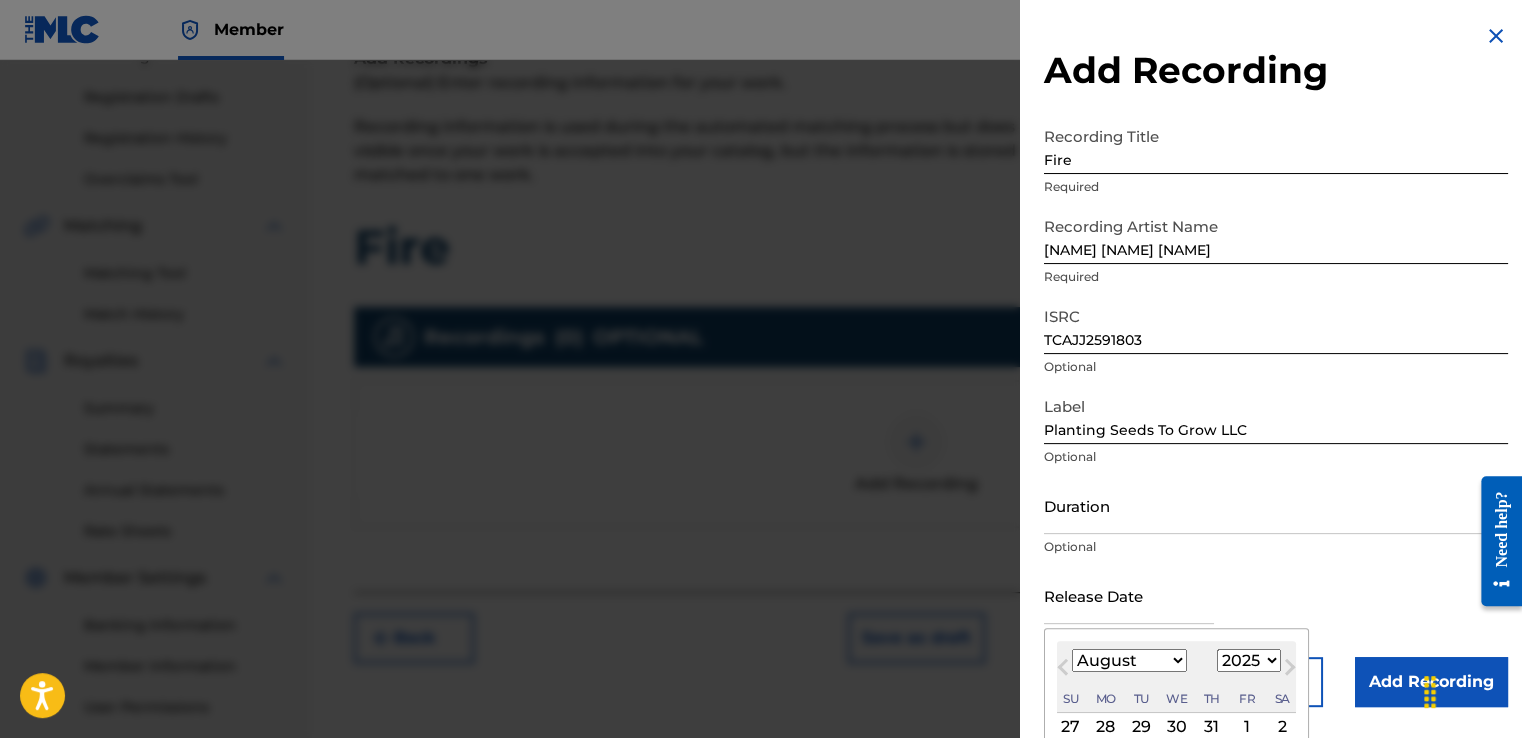 click on "January February March April May June July August September October November December 1899 1900 1901 1902 1903 1904 1905 1906 1907 1908 1909 1910 1911 1912 1913 1914 1915 1916 1917 1918 1919 1920 1921 1922 1923 1924 1925 1926 1927 1928 1929 1930 1931 1932 1933 1934 1935 1936 1937 1938 1939 1940 1941 1942 1943 1944 1945 1946 1947 1948 1949 1950 1951 1952 1953 1954 1955 1956 1957 1958 1959 1960 1961 1962 1963 1964 1965 1966 1967 1968 1969 1970 1971 1972 1973 1974 1975 1976 1977 1978 1979 1980 1981 1982 1983 1984 1985 1986 1987 1988 1989 1990 1991 1992 1993 1994 1995 1996 1997 1998 1999 2000 2001 2002 2003 2004 2005 2006 2007 2008 2009 2010 2011 2012 2013 2014 2015 2016 2017 2018 2019 2020 2021 2022 2023 2024 2025 2026 2027 2028 2029 2030 2031 2032 2033 2034 2035 2036 2037 2038 2039 2040 2041 2042 2043 2044 2045 2046 2047 2048 2049 2050 2051 2052 2053 2054 2055 2056 2057 2058 2059 2060 2061 2062 2063 2064 2065 2066 2067 2068 2069 2070 2071 2072 2073 2074 2075 2076 2077 2078 2079 2080 2081 2082 2083 2084 2085" at bounding box center (1176, 661) 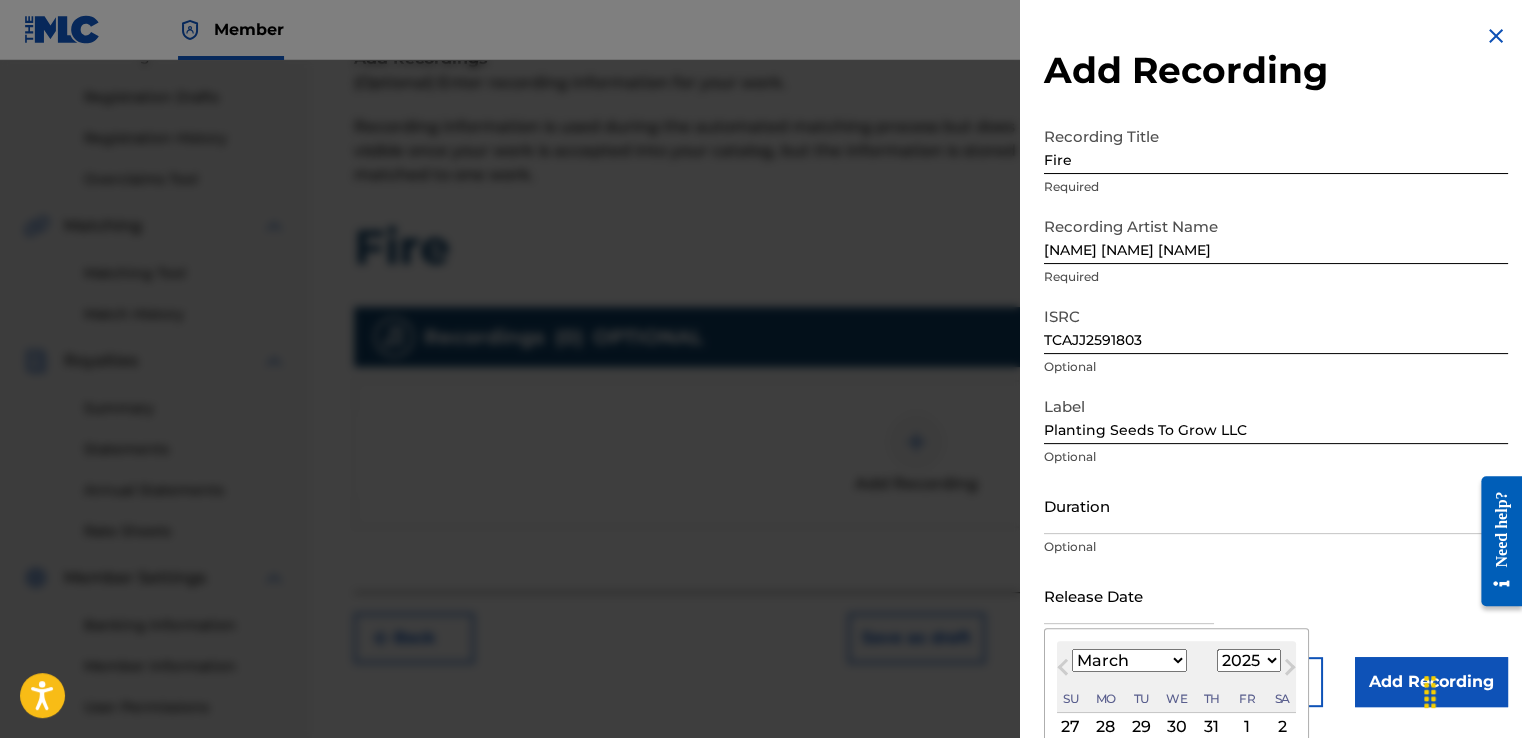click on "January February March April May June July August September October November December" at bounding box center [1129, 660] 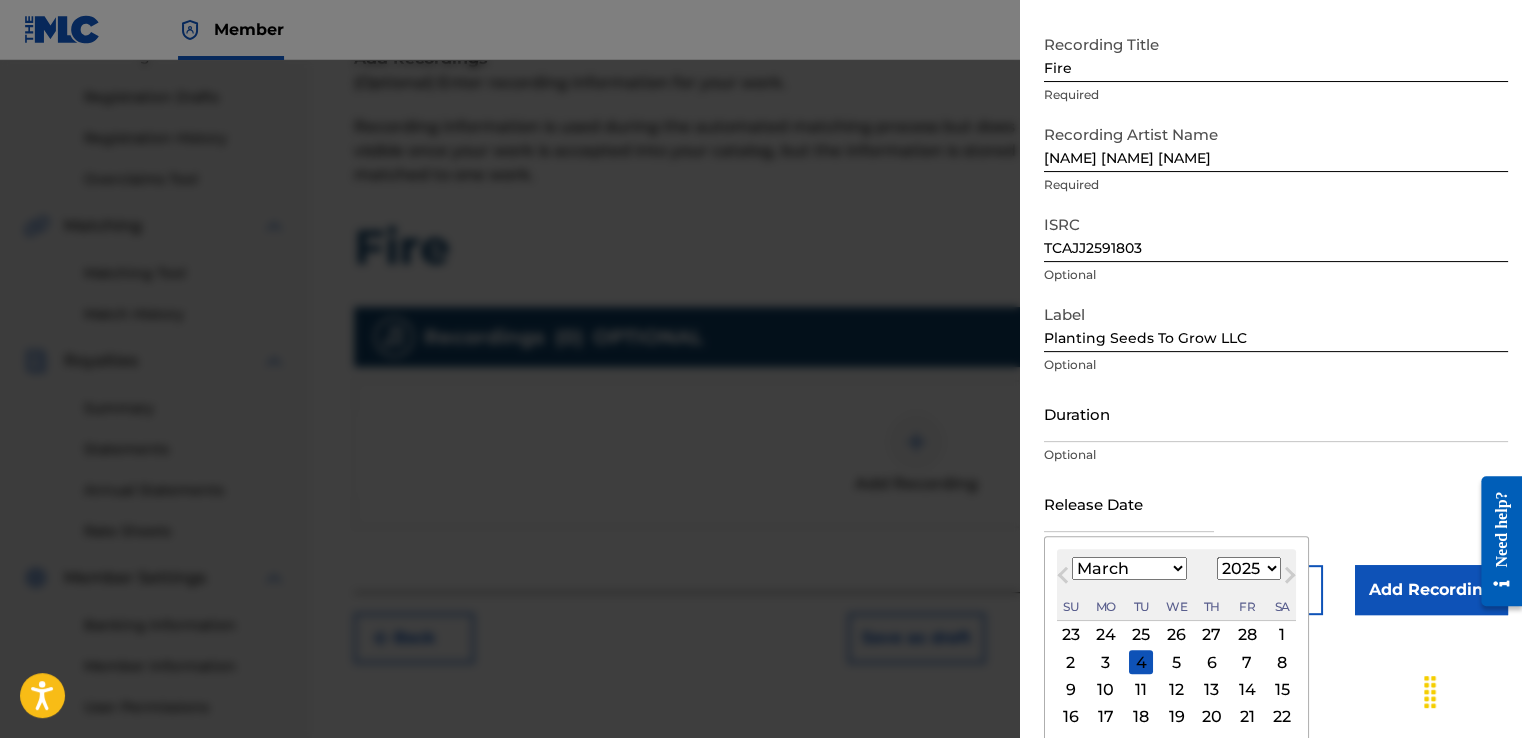 scroll, scrollTop: 178, scrollLeft: 0, axis: vertical 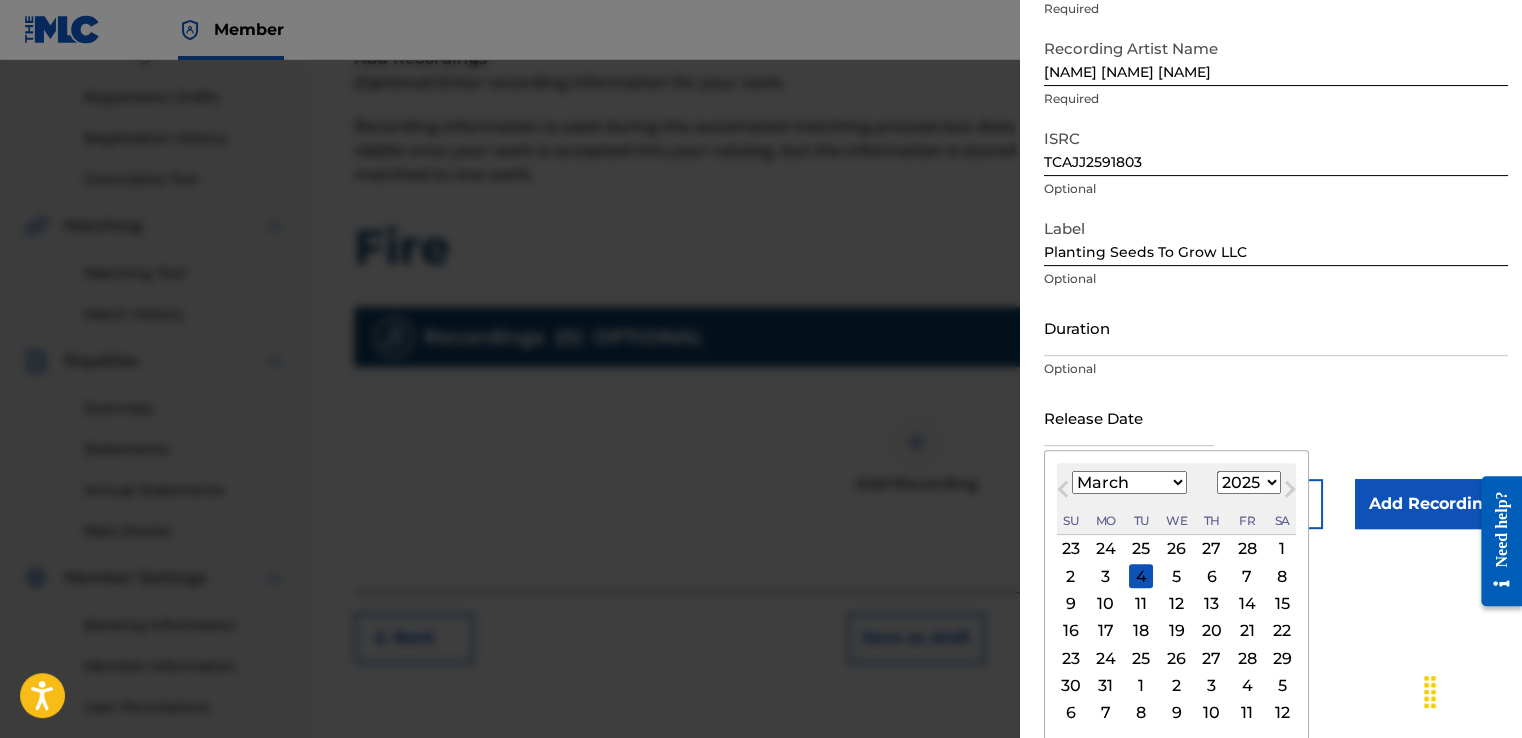 click on "7" at bounding box center (1247, 576) 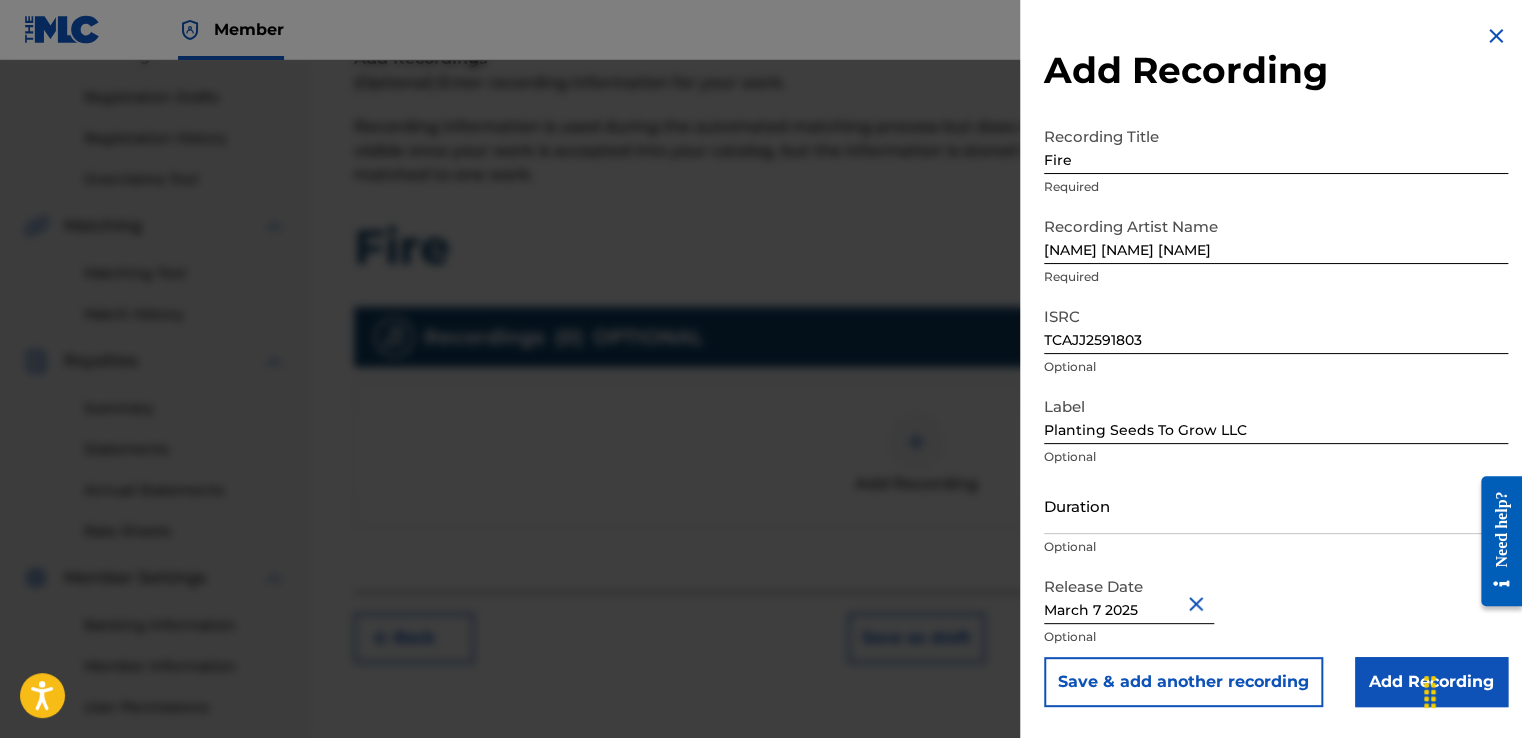 scroll, scrollTop: 0, scrollLeft: 0, axis: both 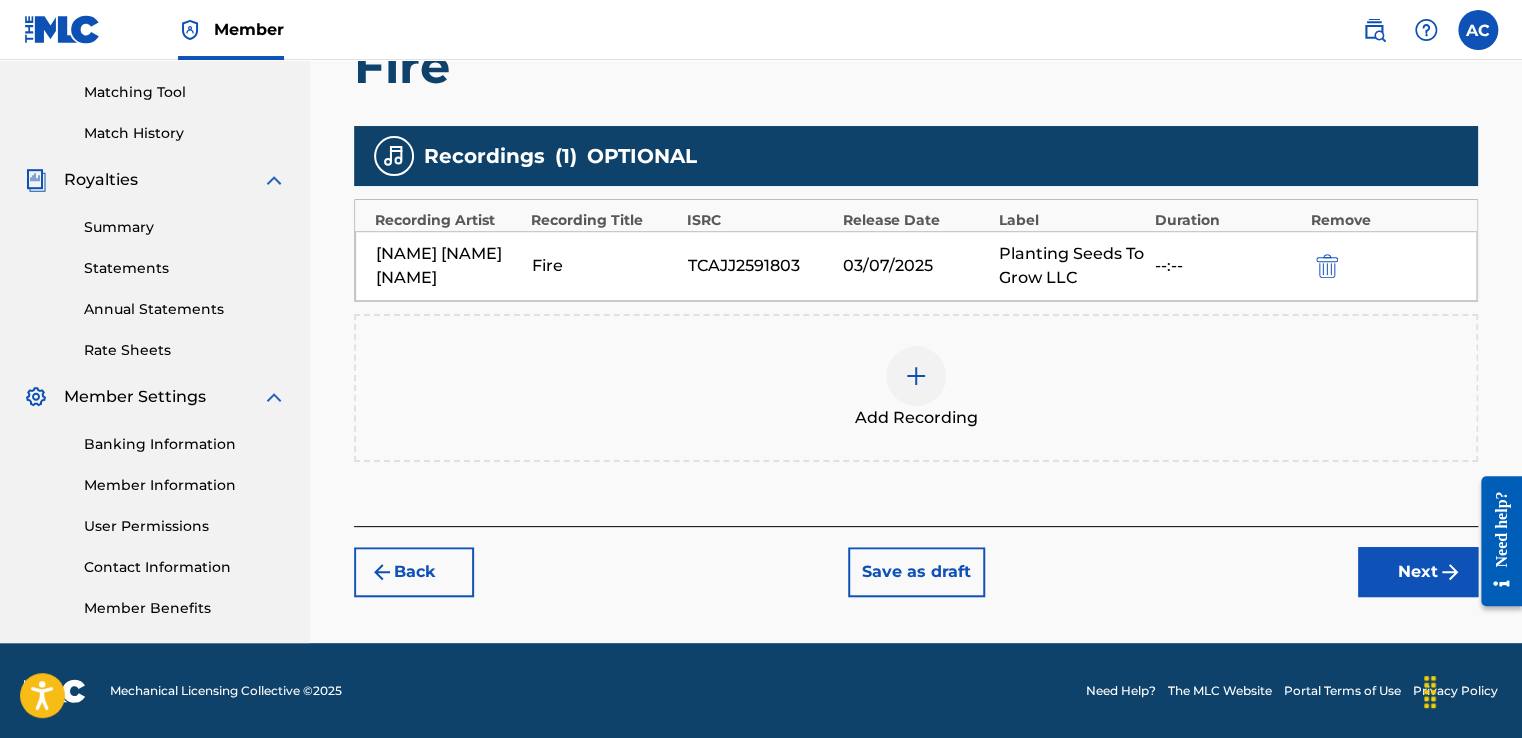 click at bounding box center [1450, 572] 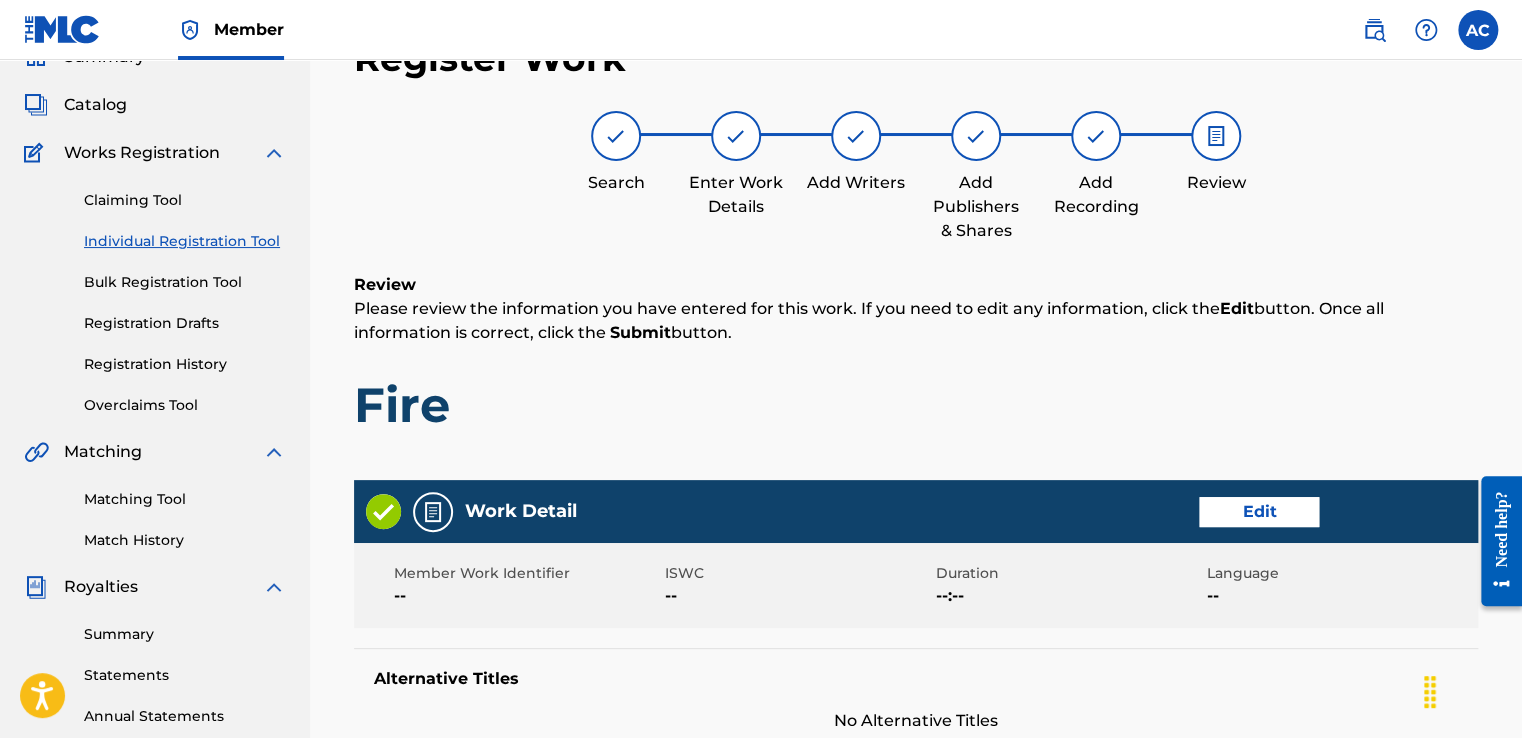 scroll, scrollTop: 90, scrollLeft: 0, axis: vertical 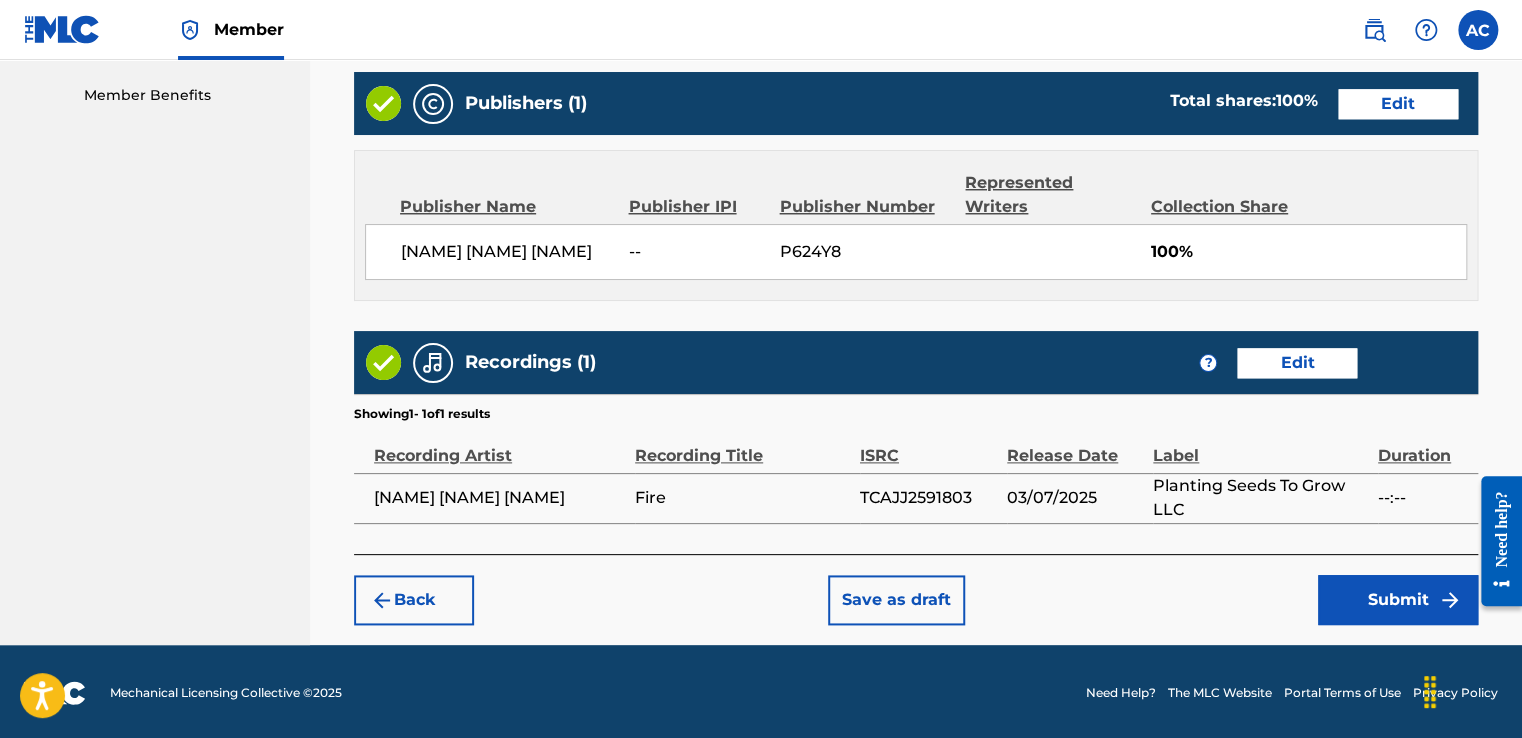 click on "Submit" at bounding box center (1398, 600) 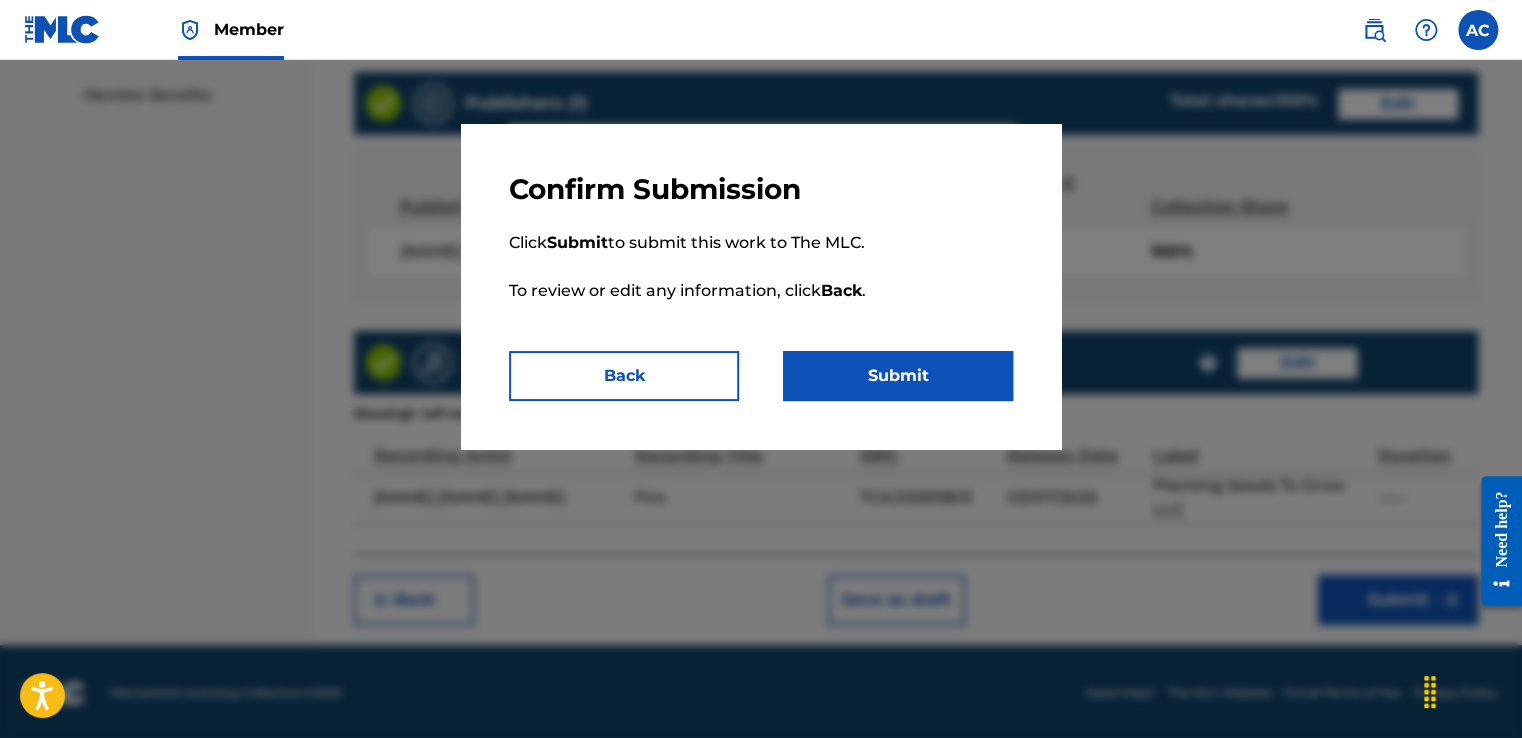 click on "Submit" at bounding box center (898, 376) 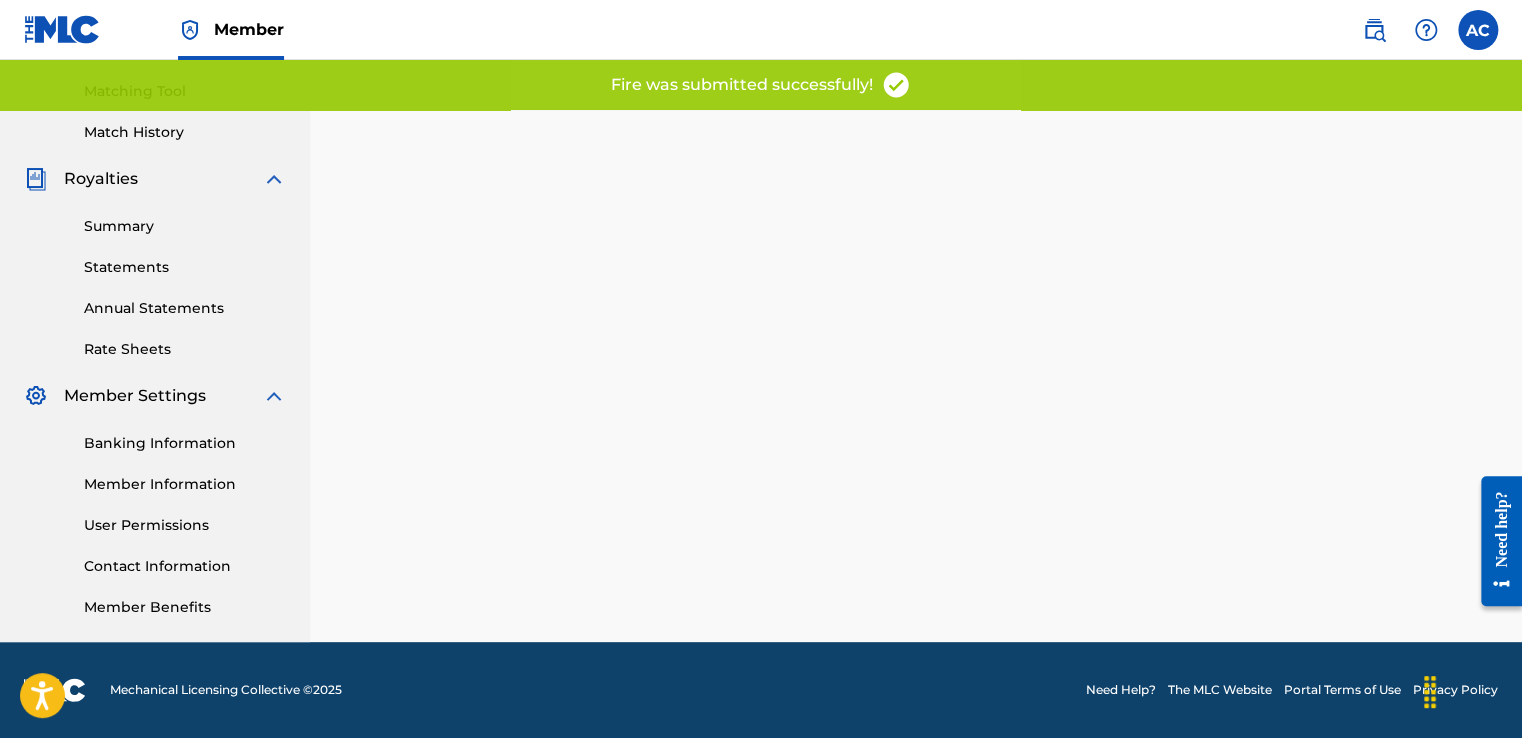 scroll, scrollTop: 0, scrollLeft: 0, axis: both 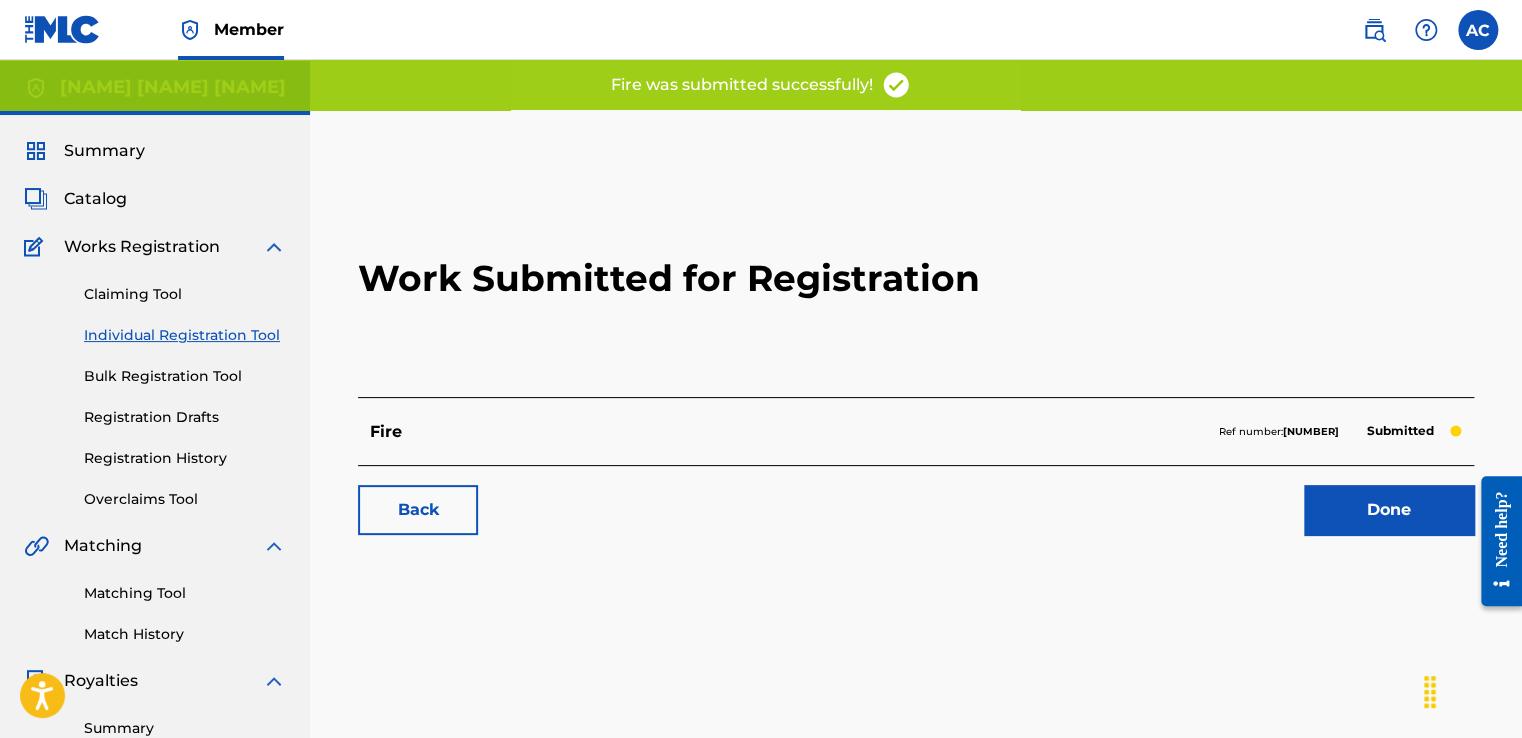 click on "Done" at bounding box center (1389, 510) 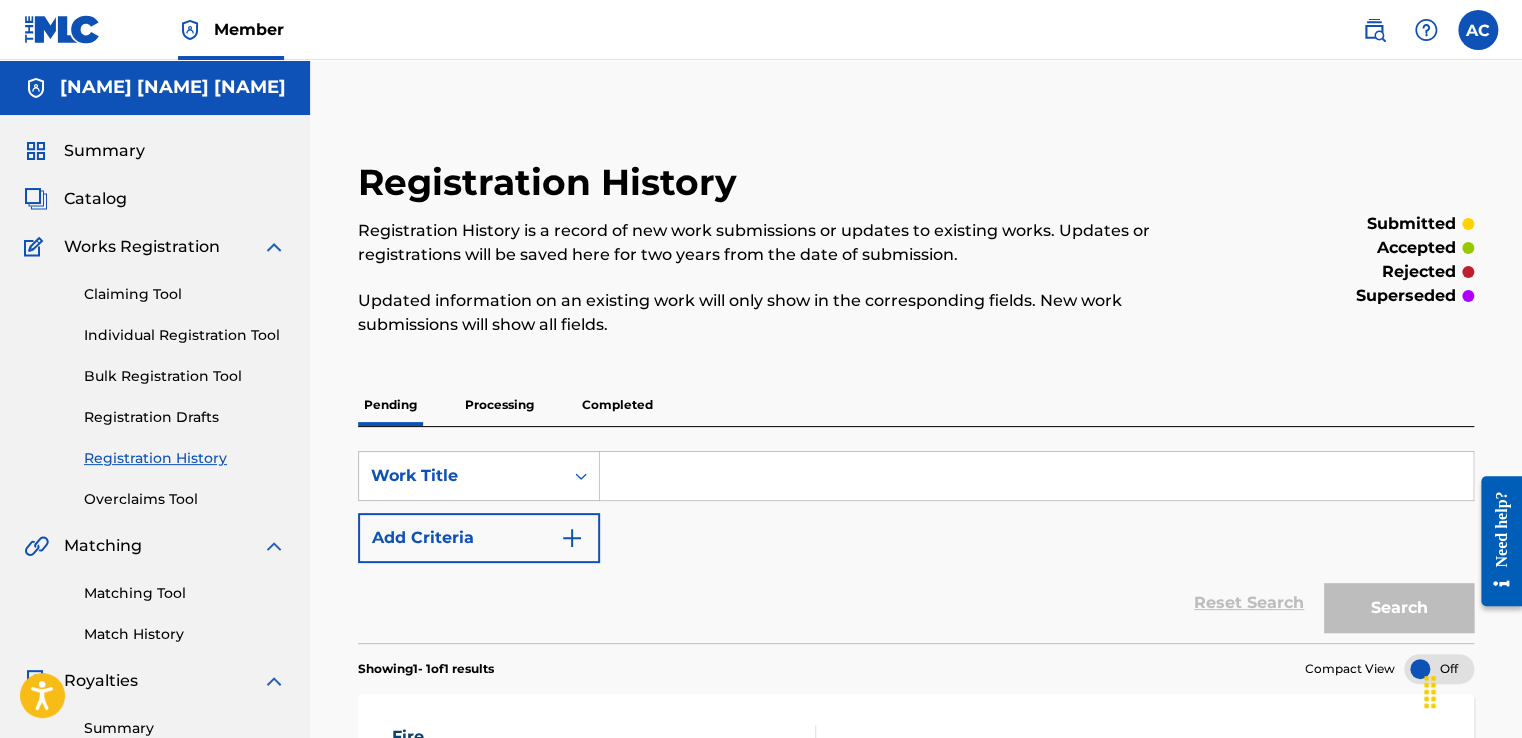 click at bounding box center (1036, 476) 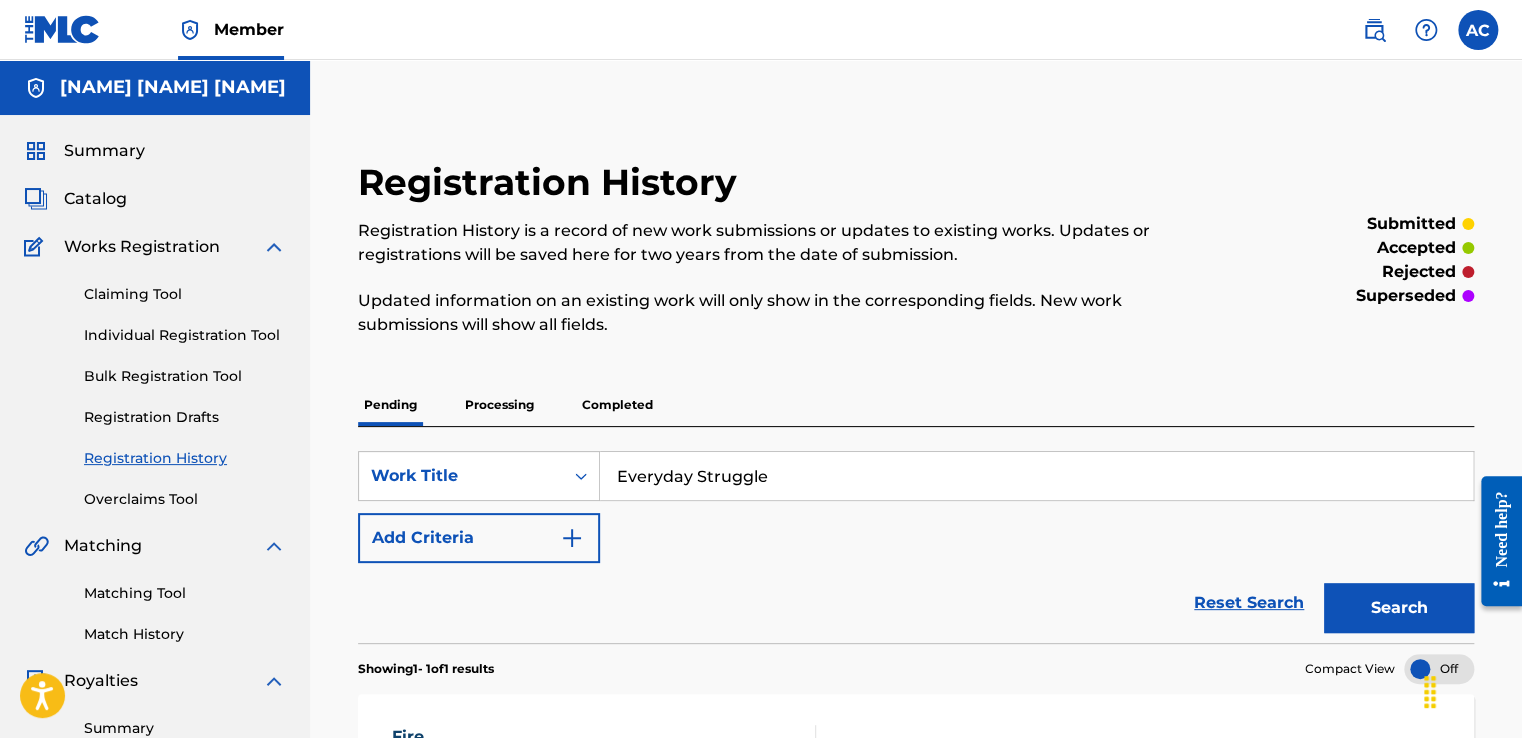 type on "Everyday Struggle" 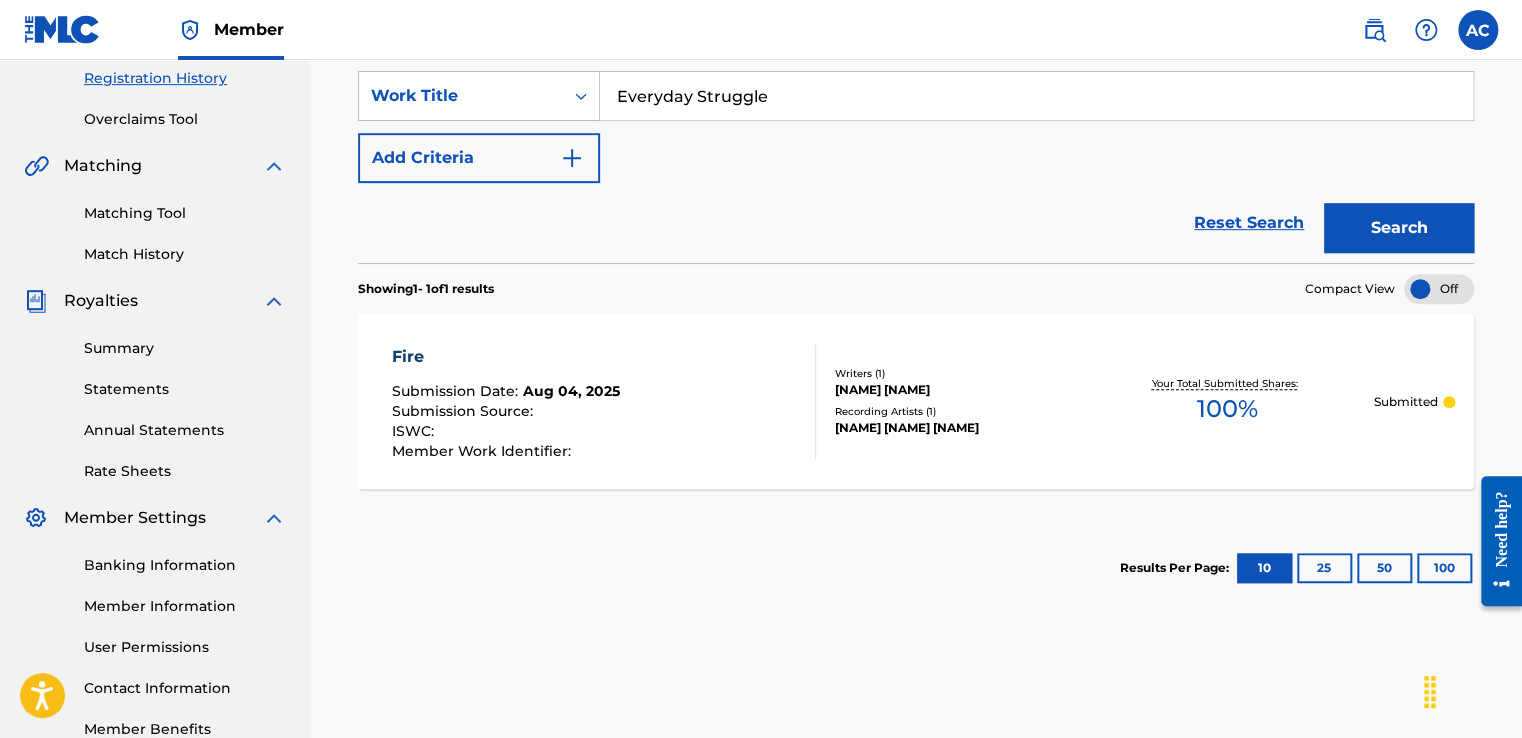scroll, scrollTop: 396, scrollLeft: 0, axis: vertical 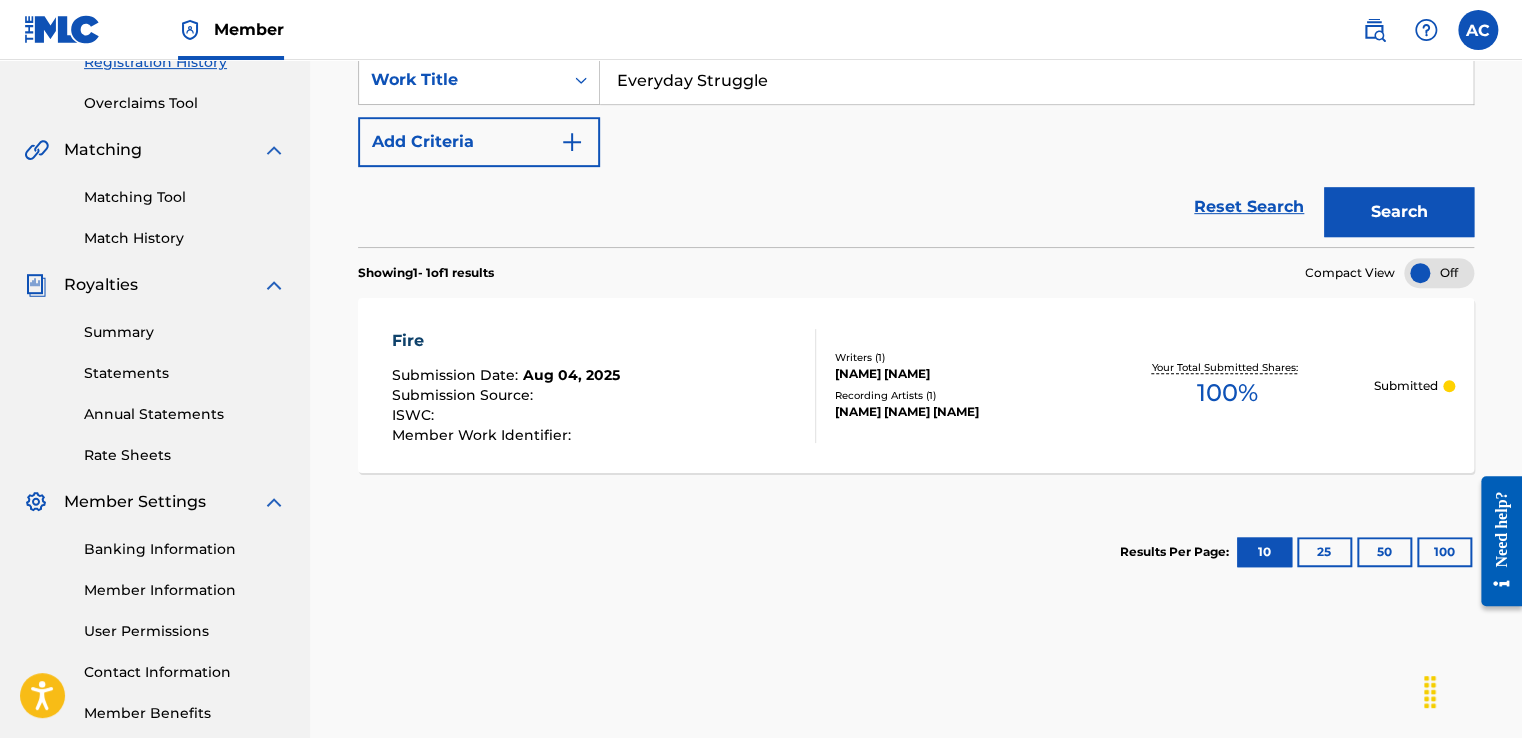 click on "Search" at bounding box center [1399, 212] 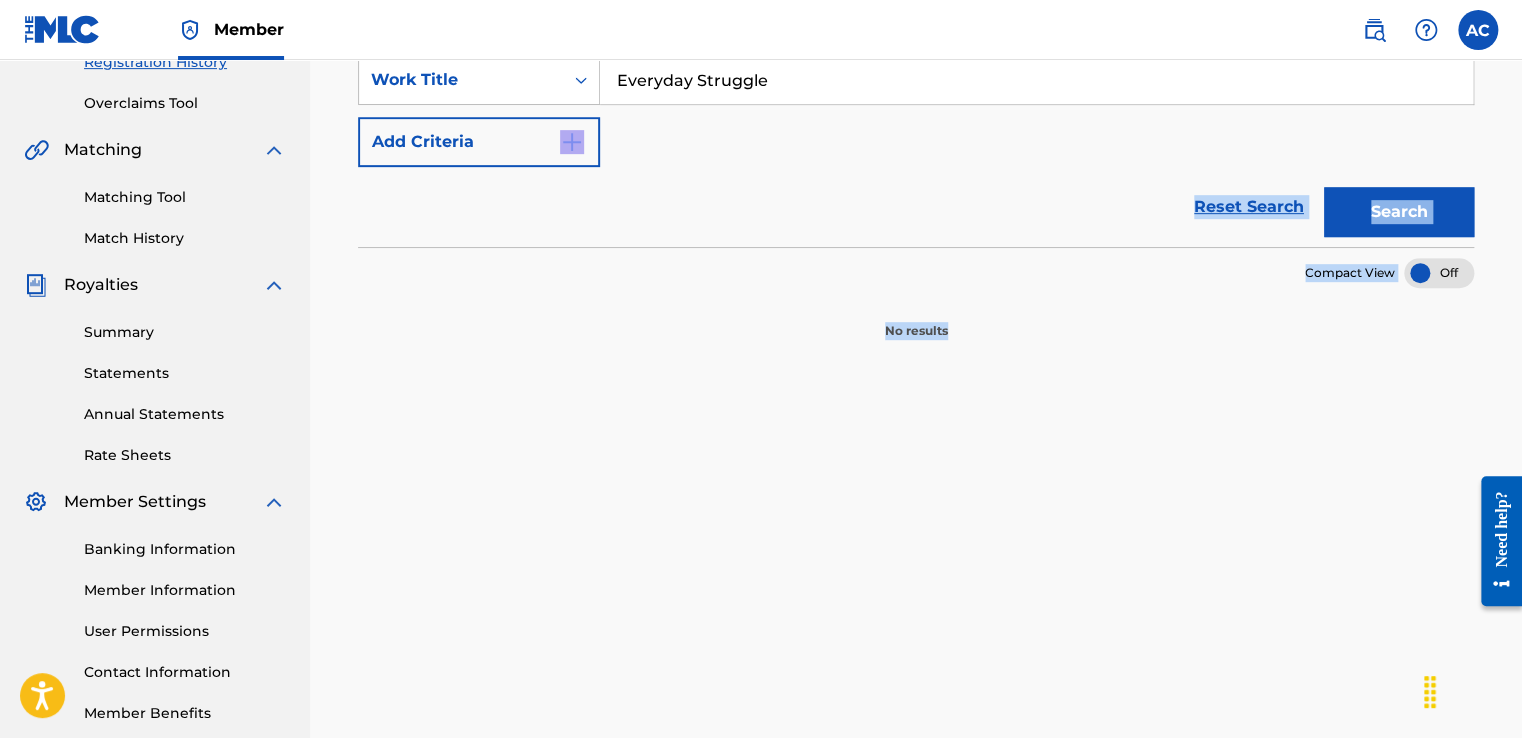 drag, startPoint x: 1520, startPoint y: 386, endPoint x: 1486, endPoint y: 121, distance: 267.17224 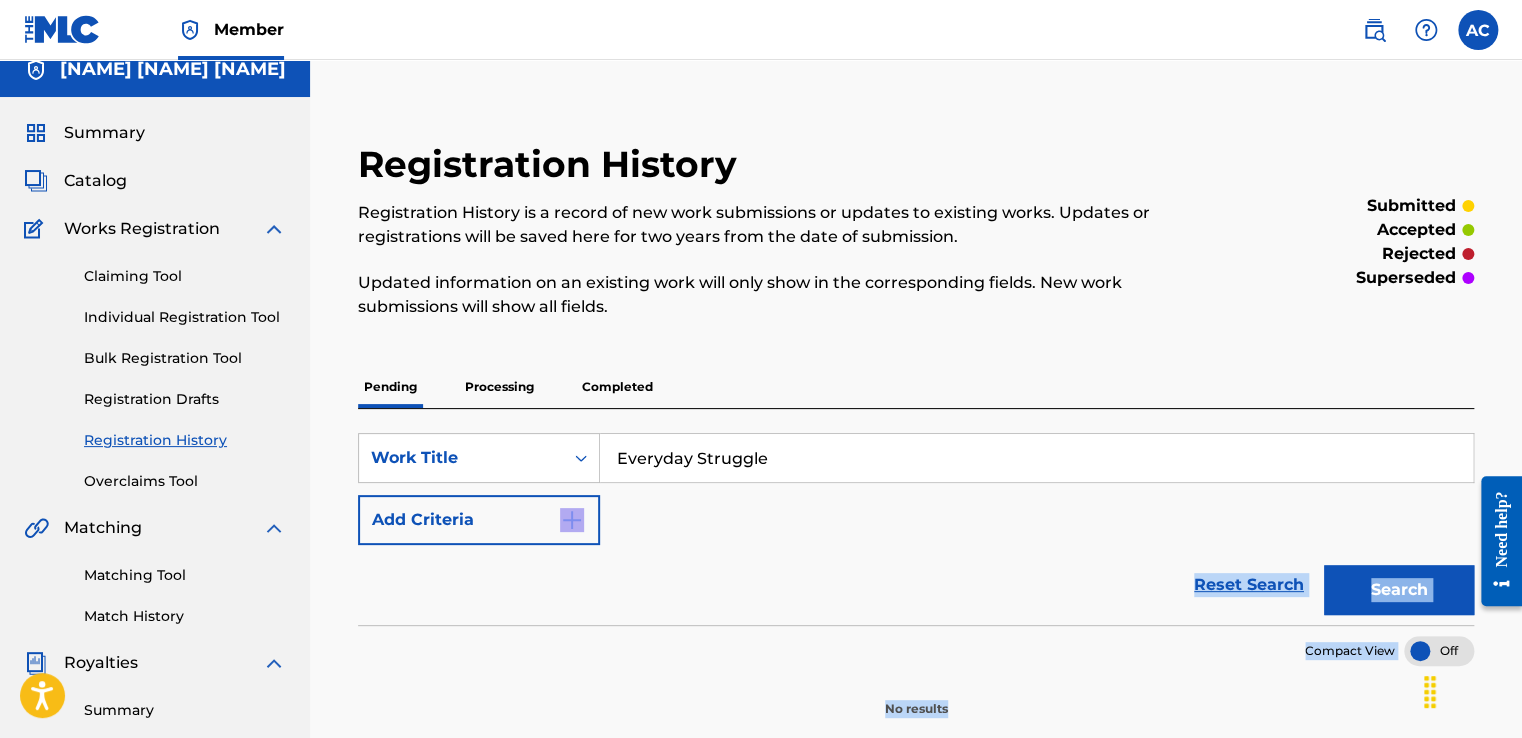 scroll, scrollTop: 16, scrollLeft: 0, axis: vertical 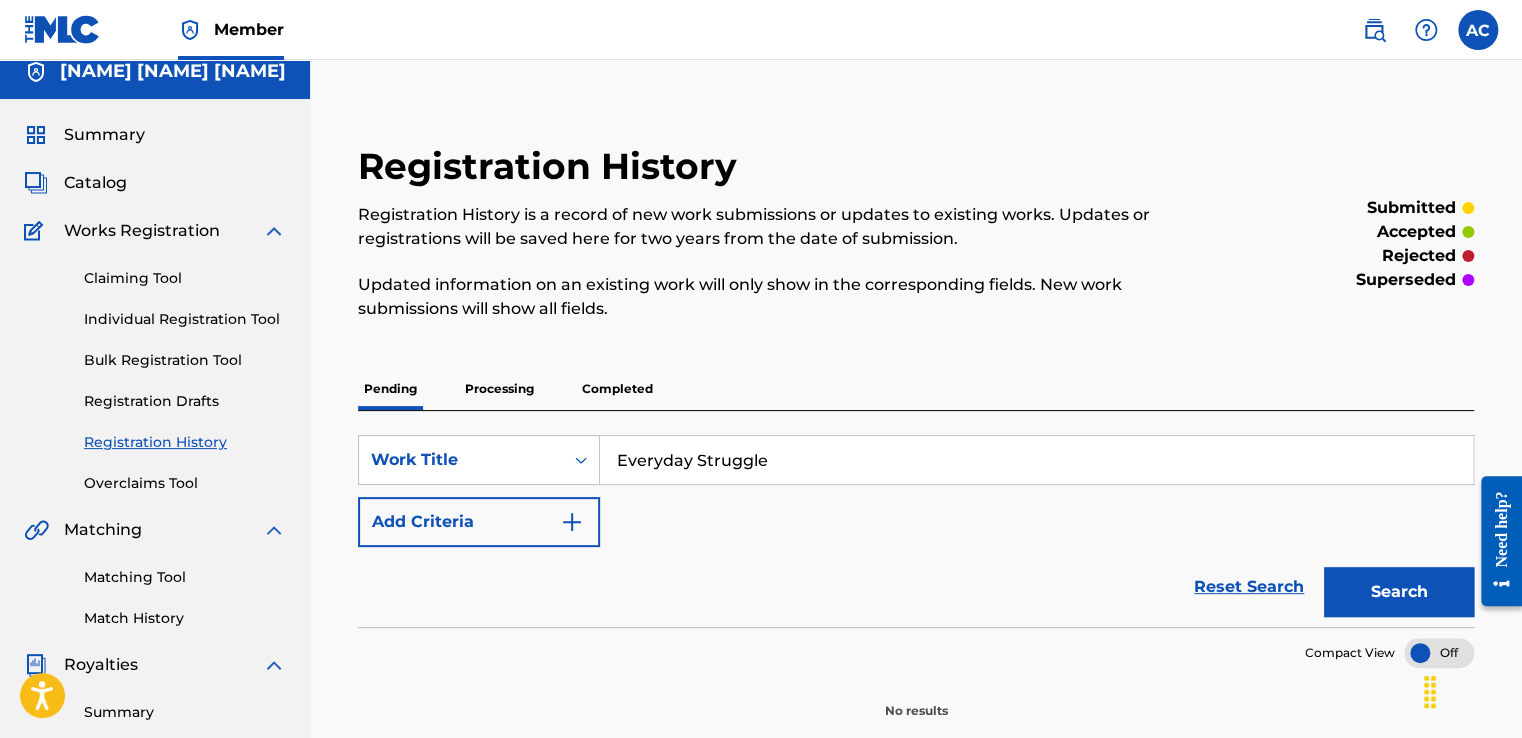 click on "Registration History Registration History is a record of new work submissions or updates to existing works. Updates or registrations will be saved here for two years from the date of submission. Updated information on an existing work will only show in the corresponding fields. New work submissions will show all fields.   submitted   accepted   rejected   superseded Pending Processing Completed SearchWithCriteria629e3585-d196-4fe5-af1b-16957dec164a Work Title Everyday Struggle Add Criteria Reset Search Search Compact View No results" at bounding box center [916, 611] 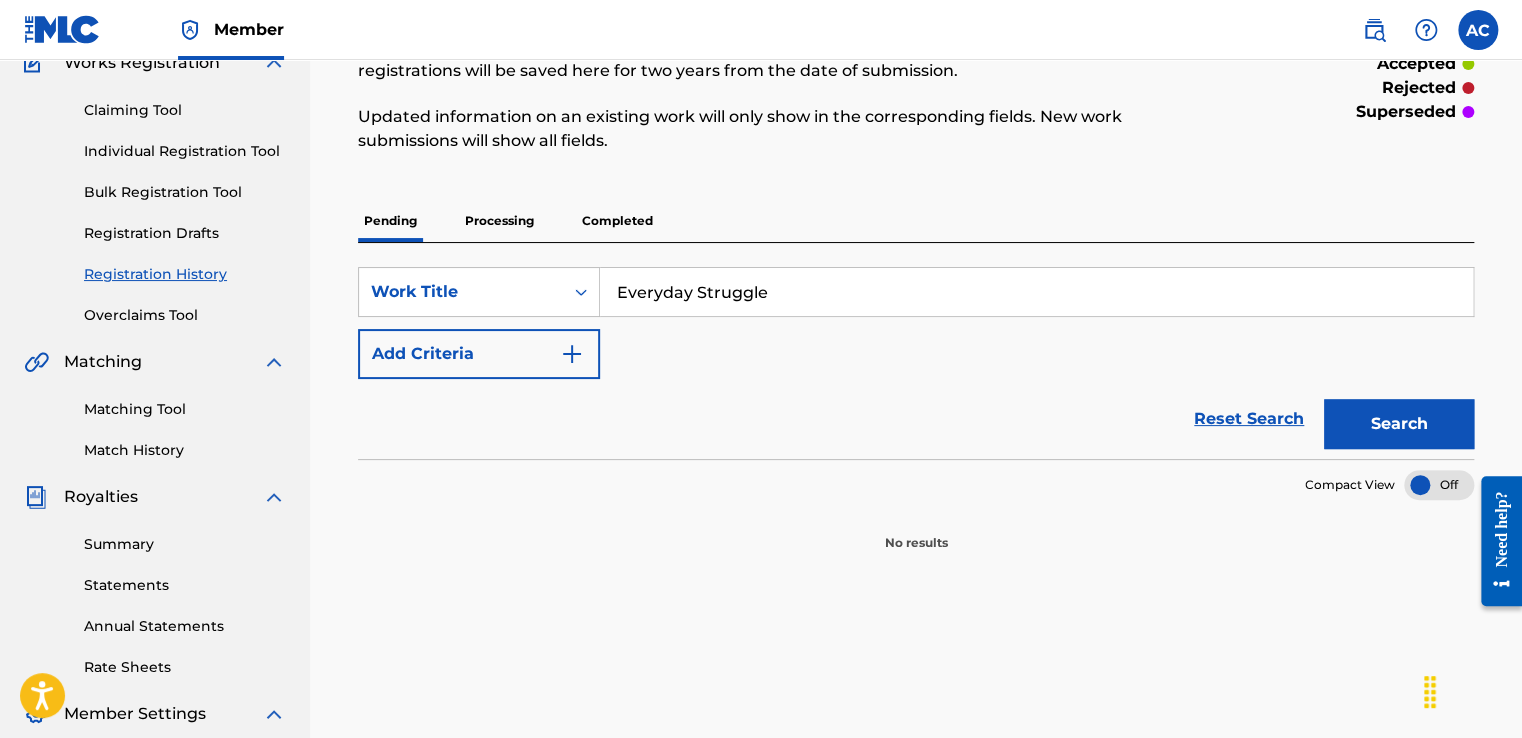 scroll, scrollTop: 181, scrollLeft: 0, axis: vertical 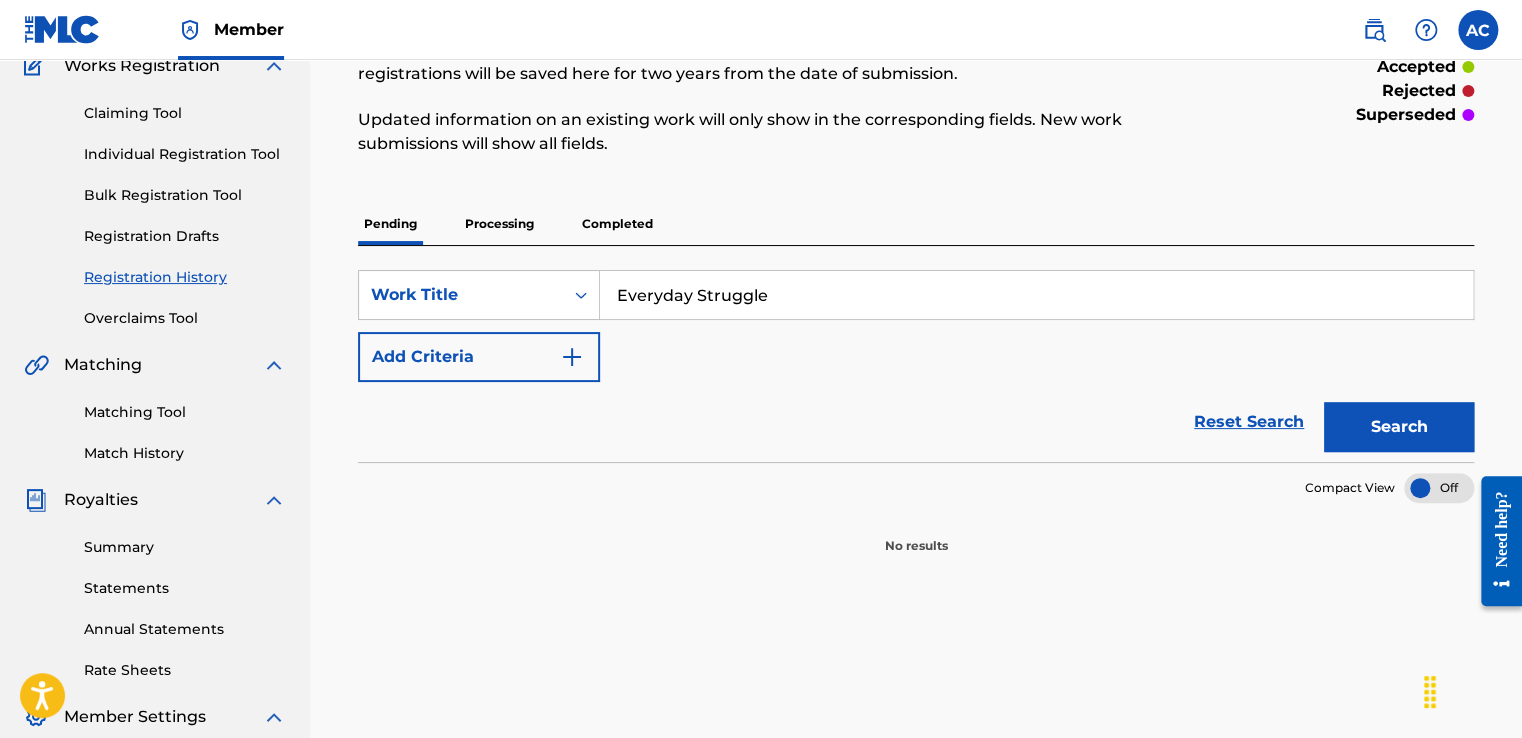 drag, startPoint x: 1522, startPoint y: 391, endPoint x: 54, endPoint y: 29, distance: 1511.9749 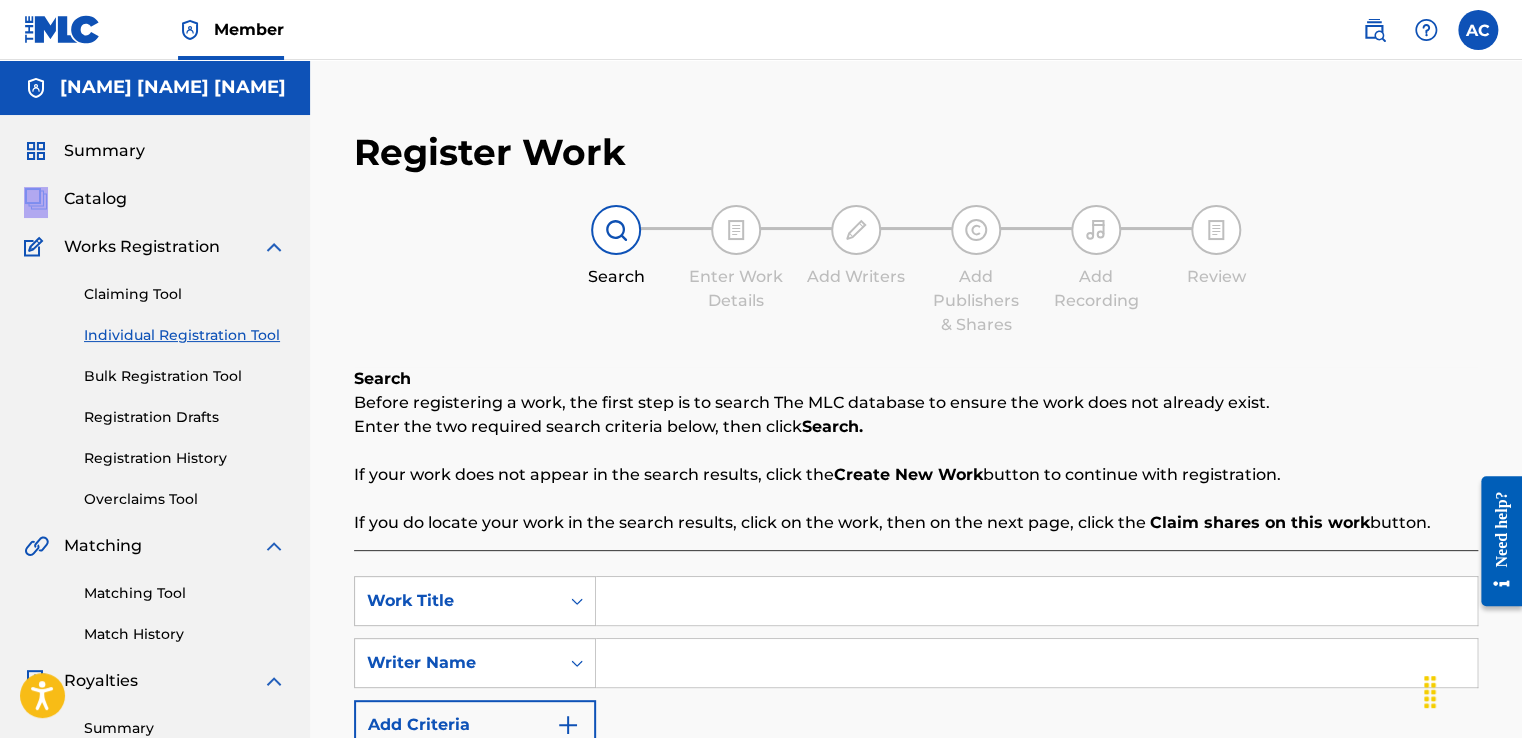 click on "Summary" at bounding box center (155, 151) 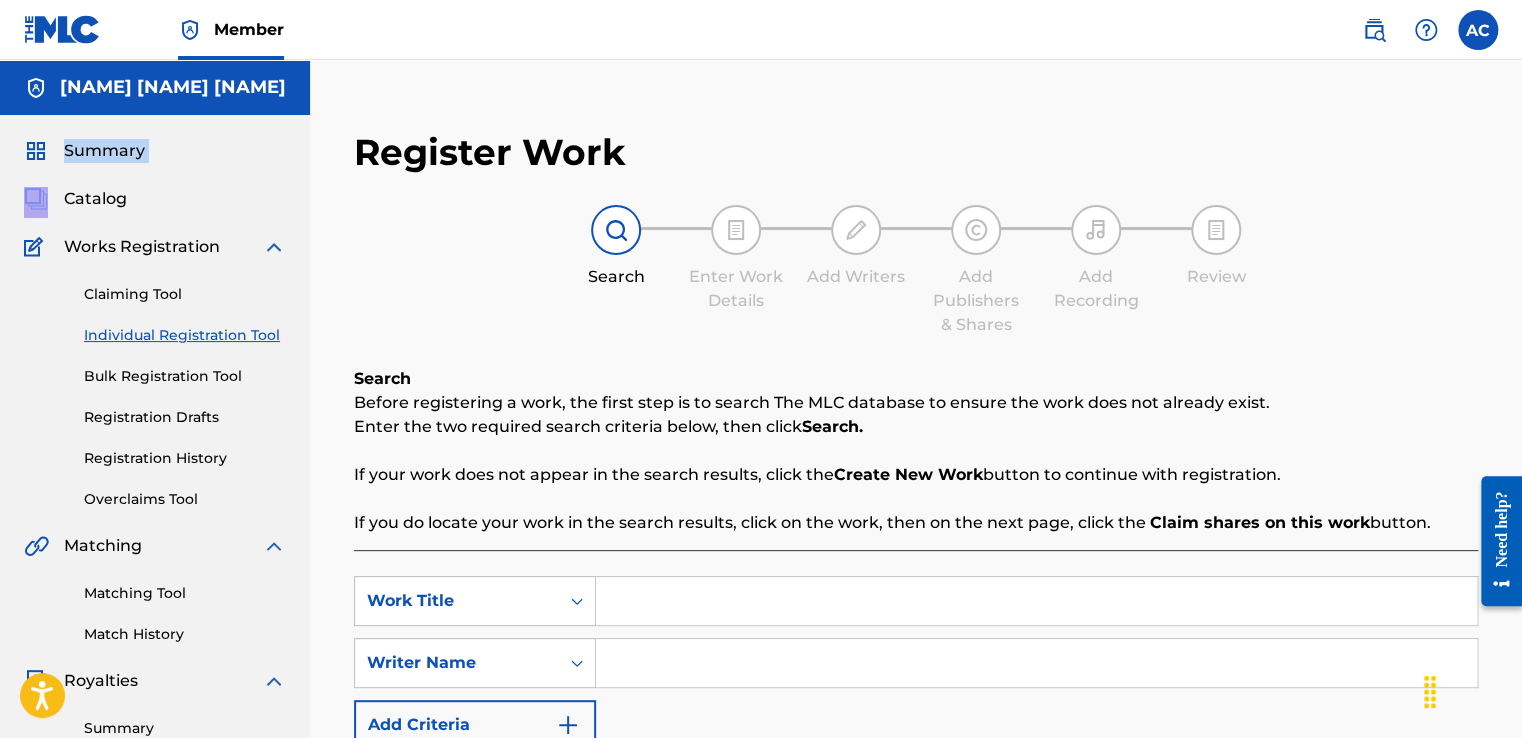 click on "Summary" at bounding box center (155, 151) 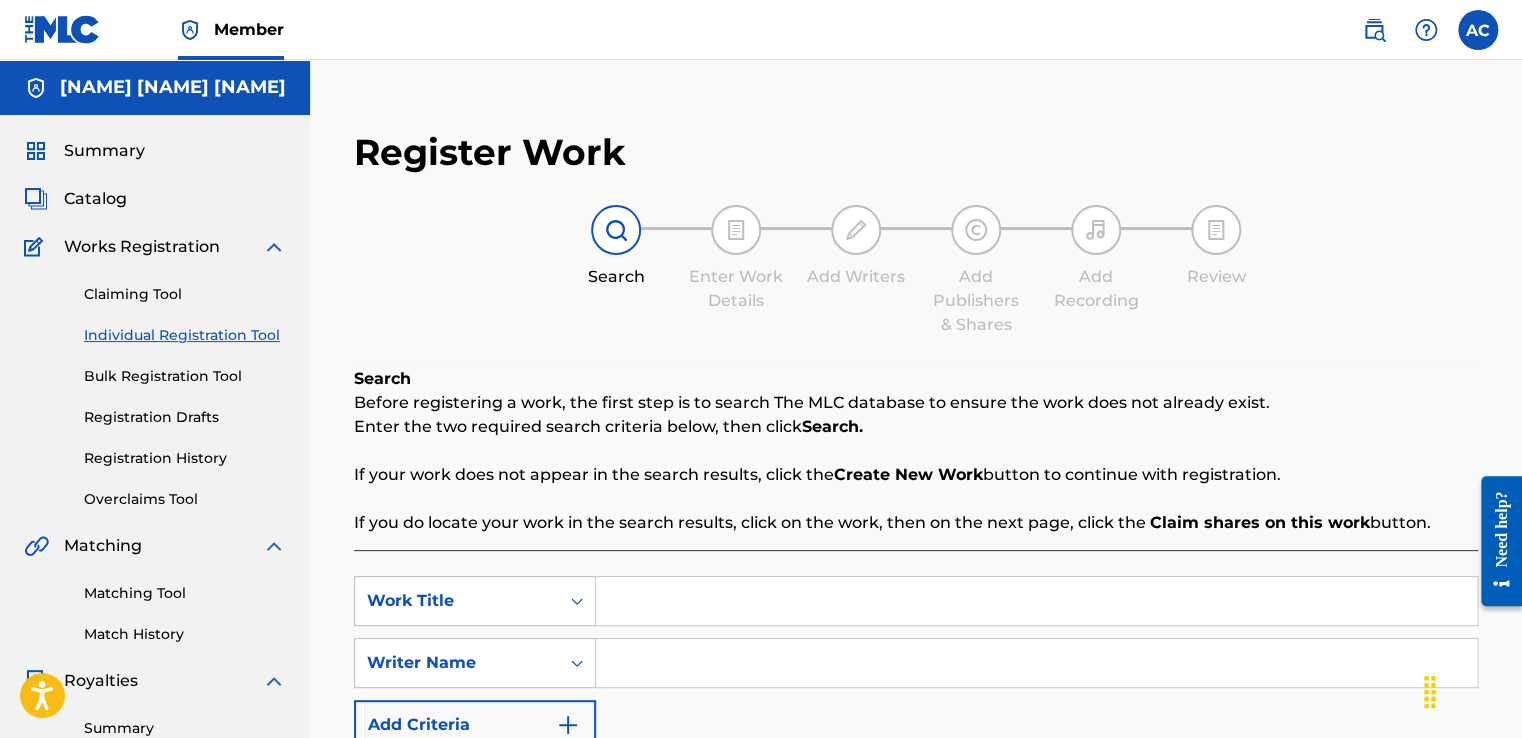 click at bounding box center (1036, 601) 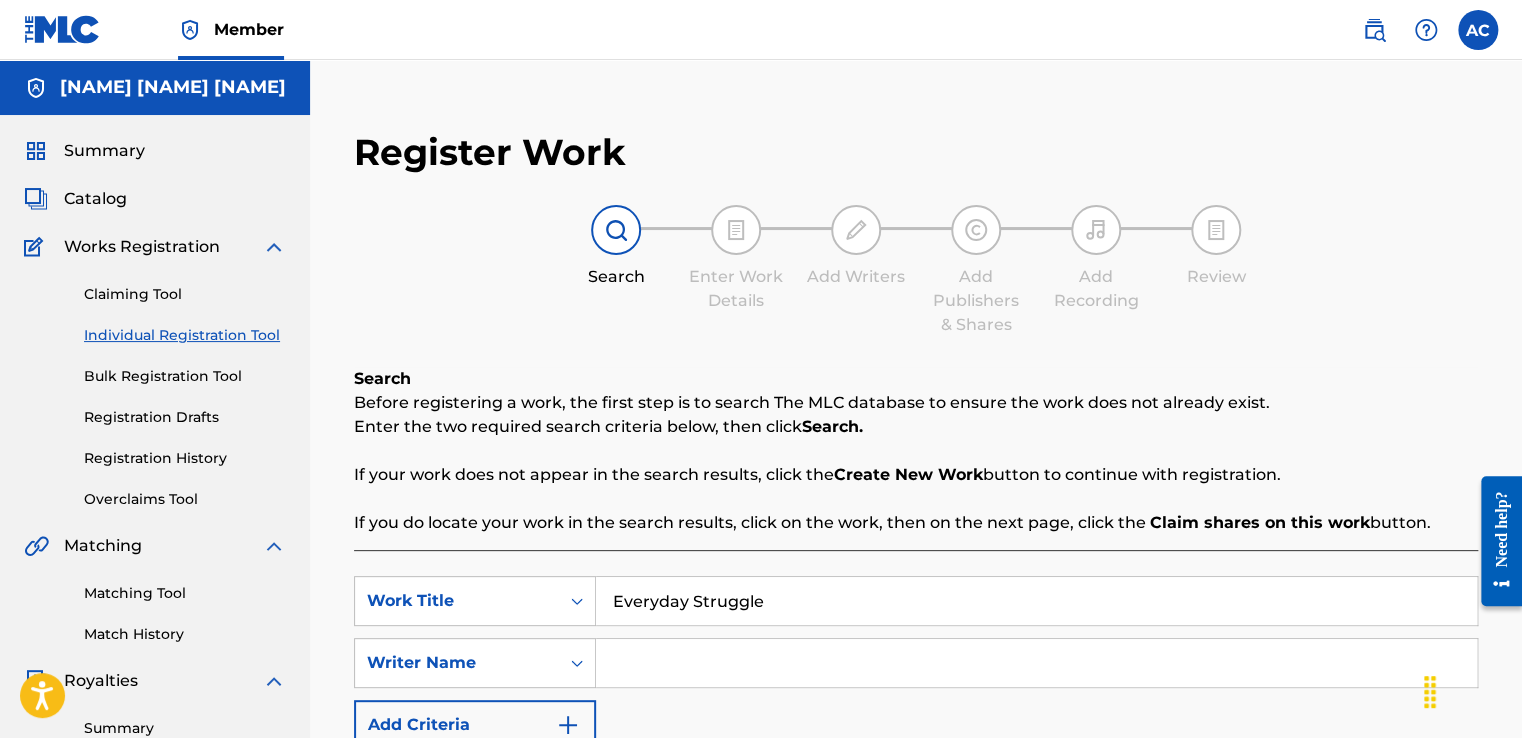 type on "Everyday Struggle" 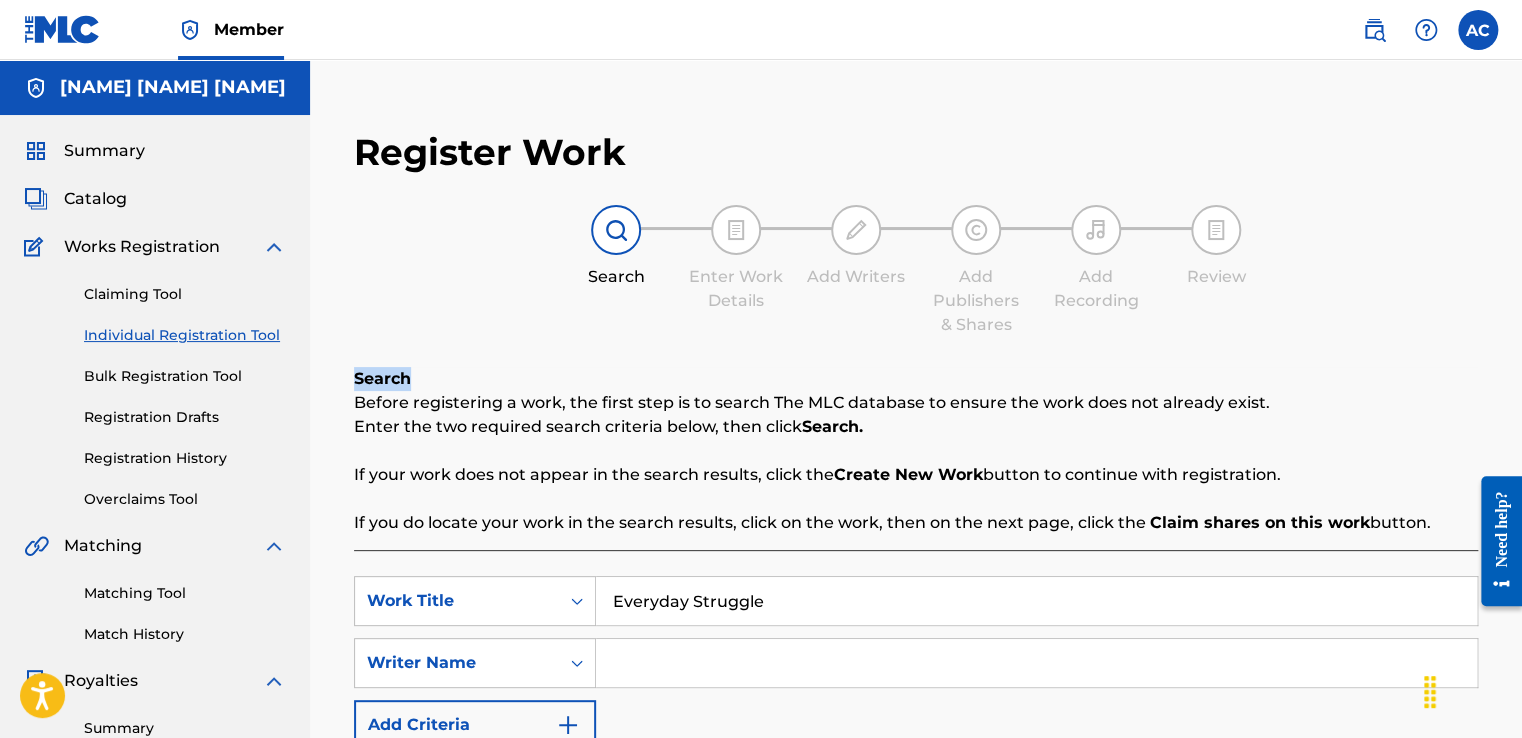 drag, startPoint x: 1520, startPoint y: 222, endPoint x: 1527, endPoint y: 390, distance: 168.14577 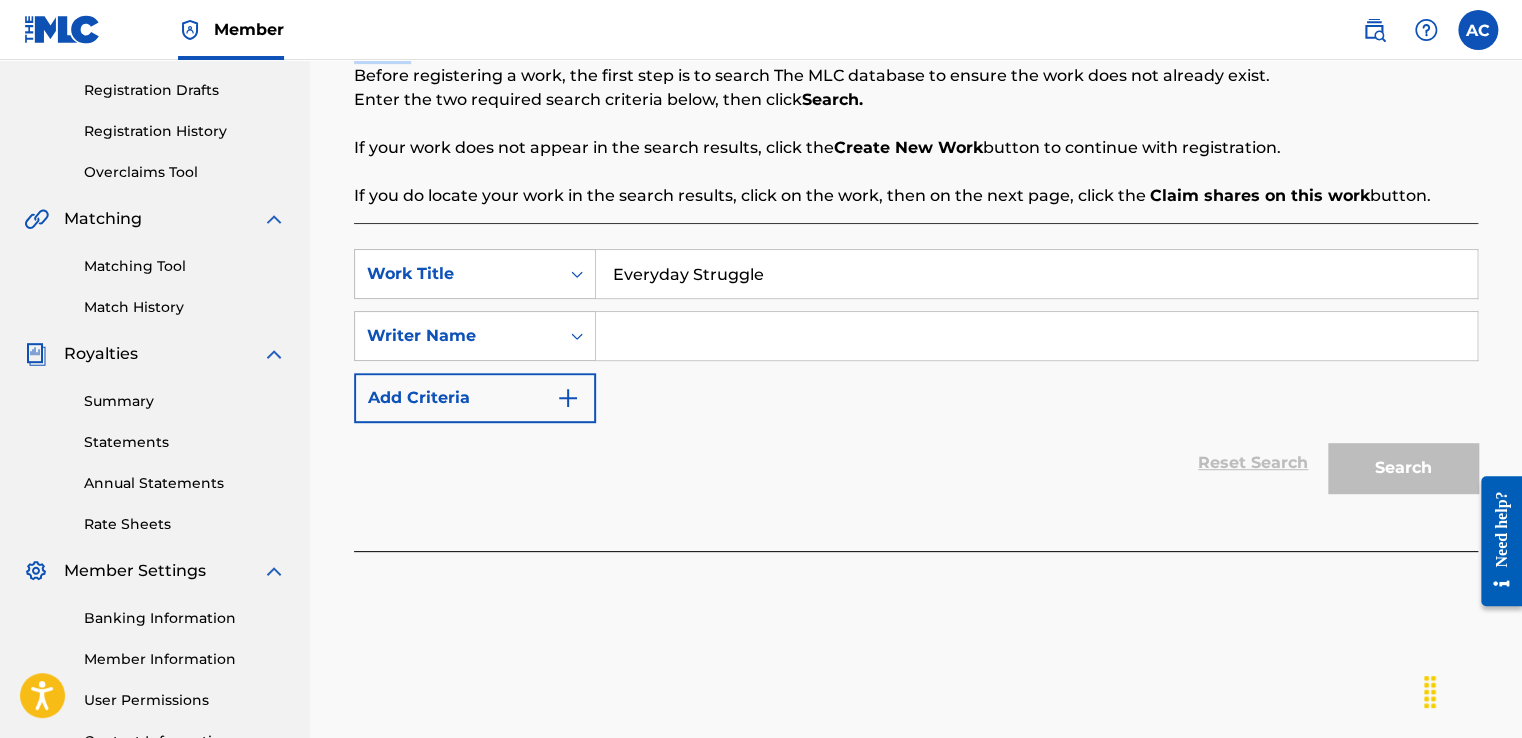 scroll, scrollTop: 344, scrollLeft: 0, axis: vertical 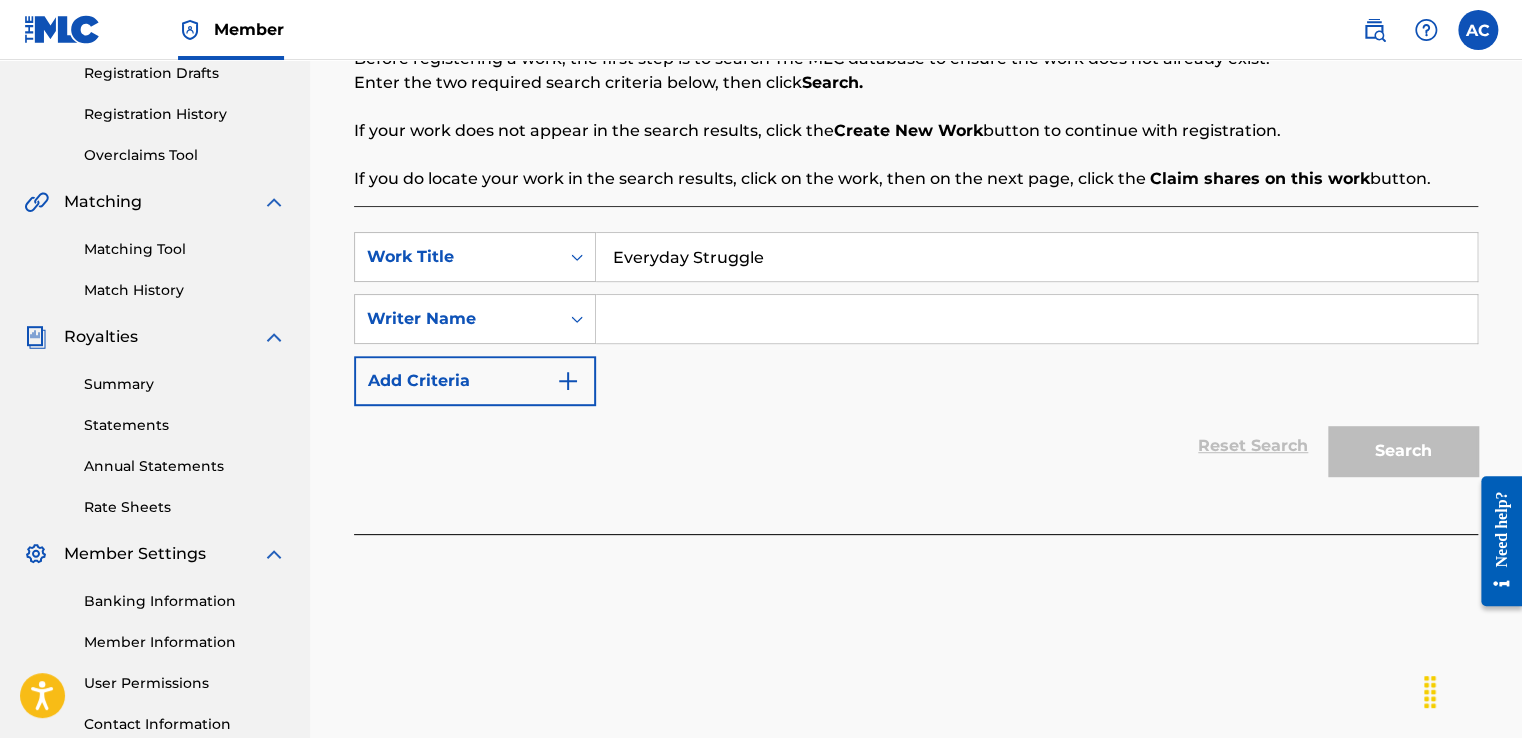 click at bounding box center (1036, 319) 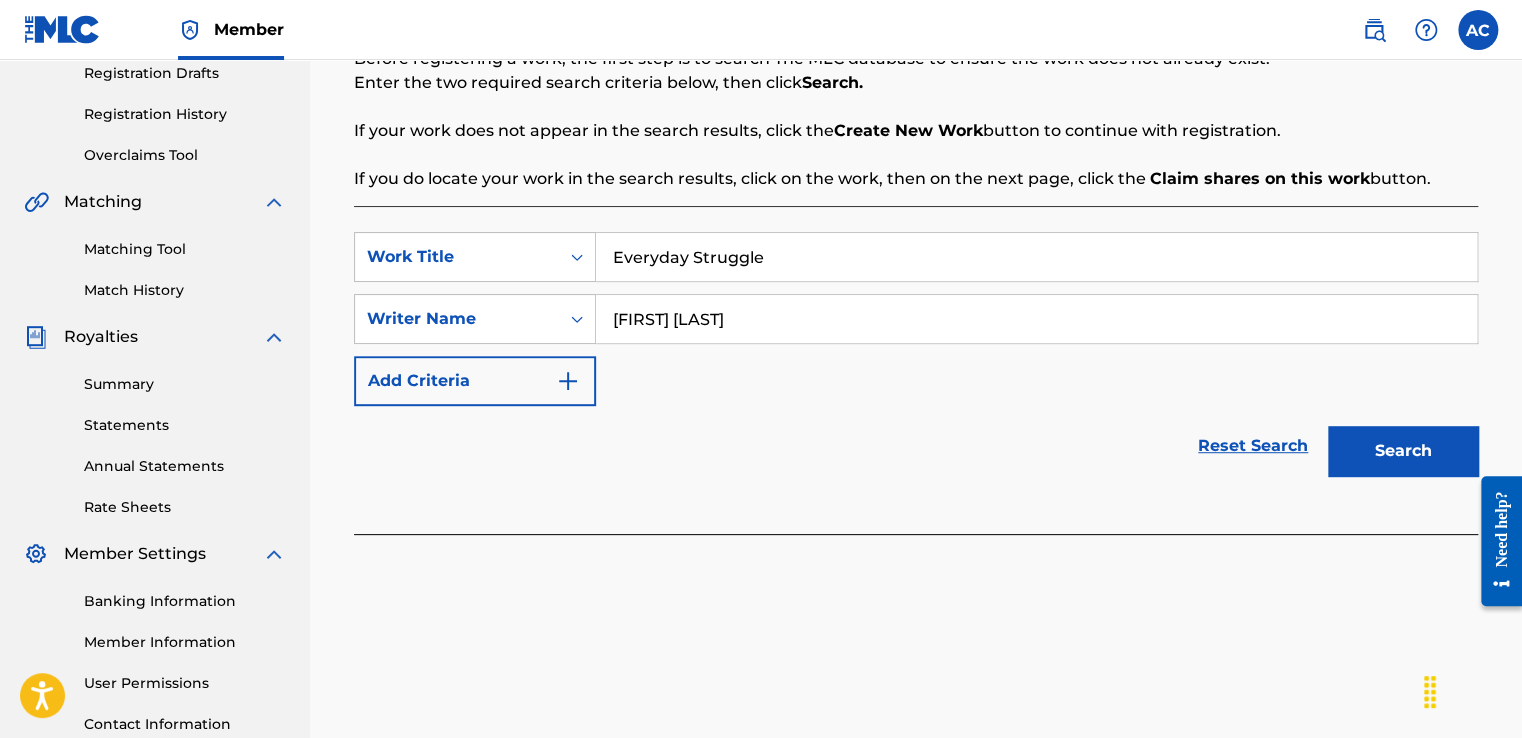 click on "Search" at bounding box center [1403, 451] 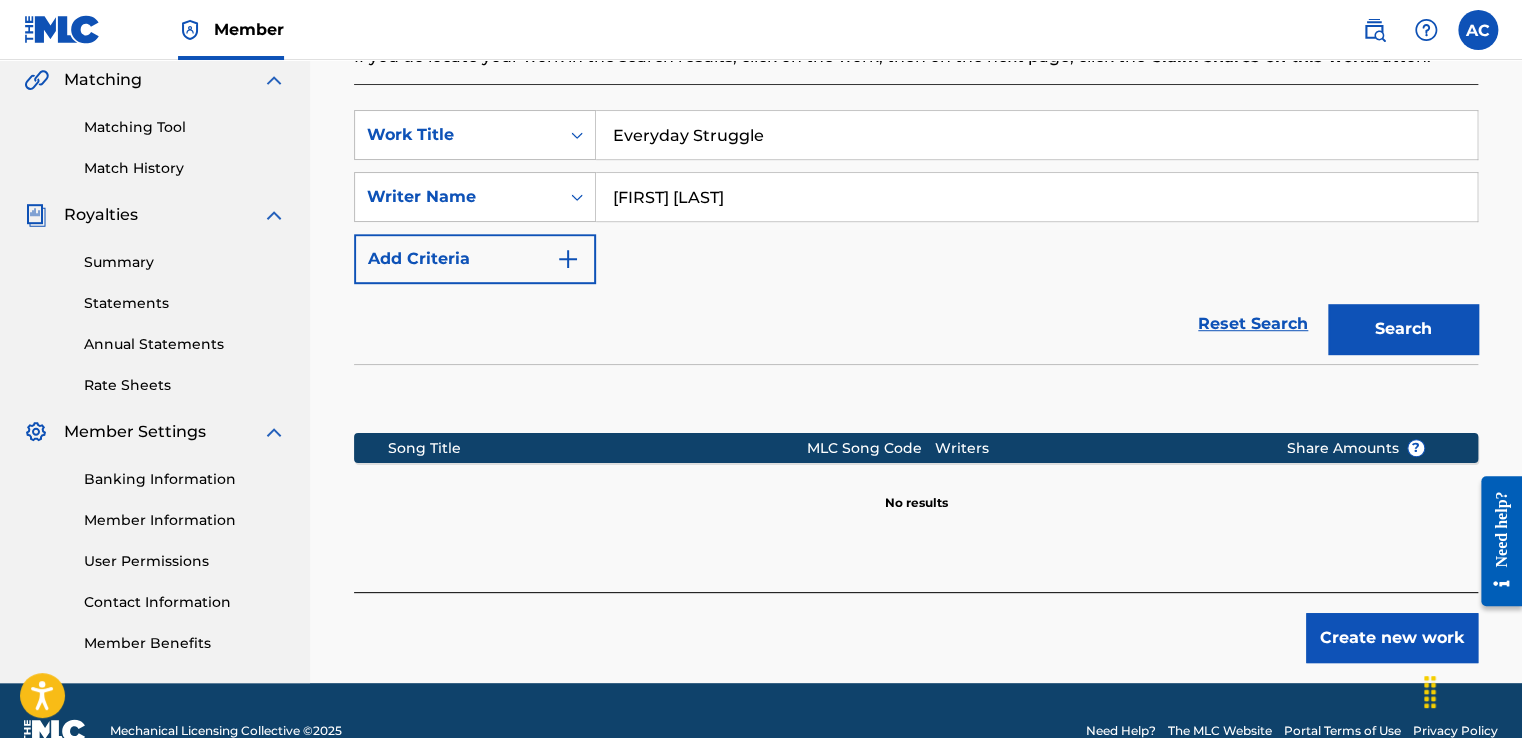 scroll, scrollTop: 506, scrollLeft: 0, axis: vertical 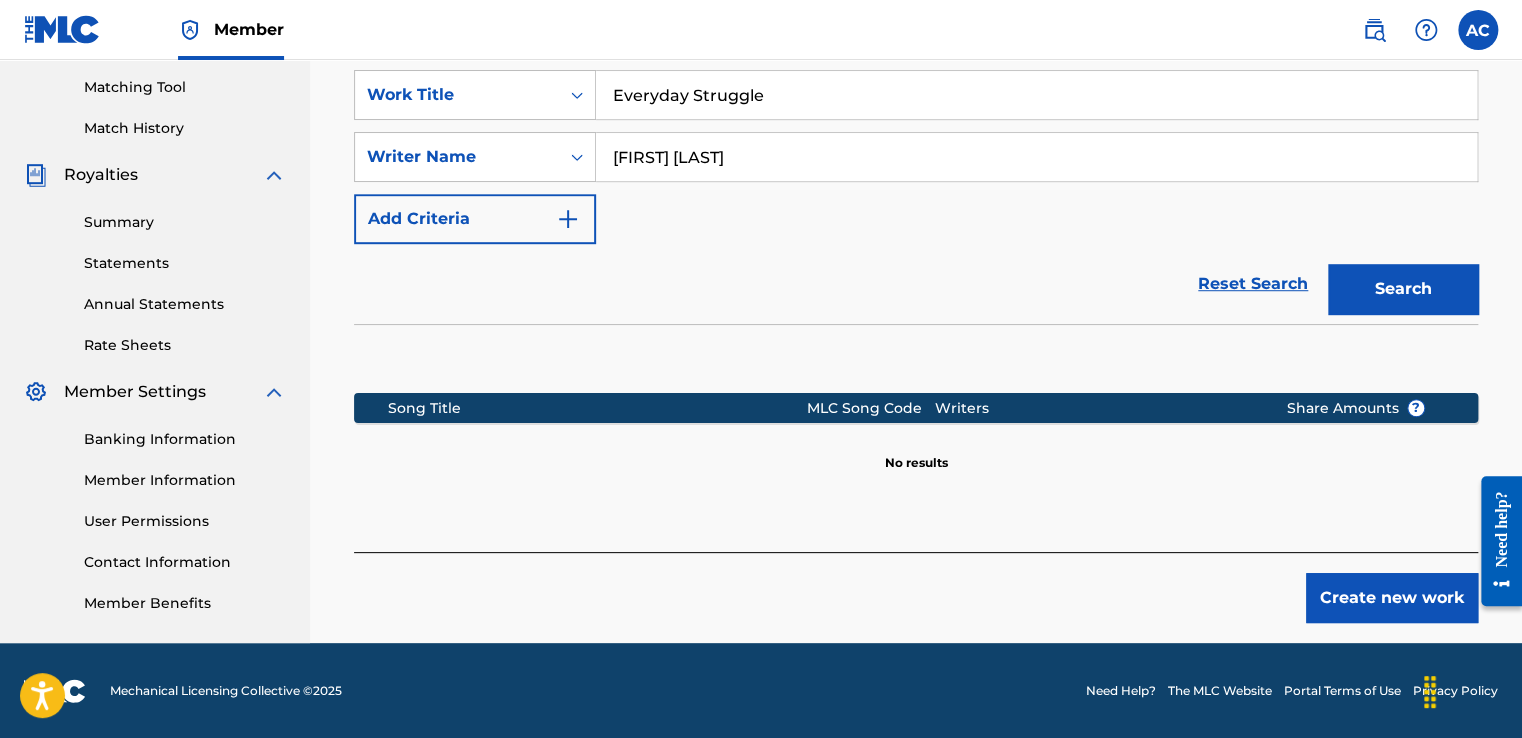 click on "Create new work" at bounding box center [1392, 598] 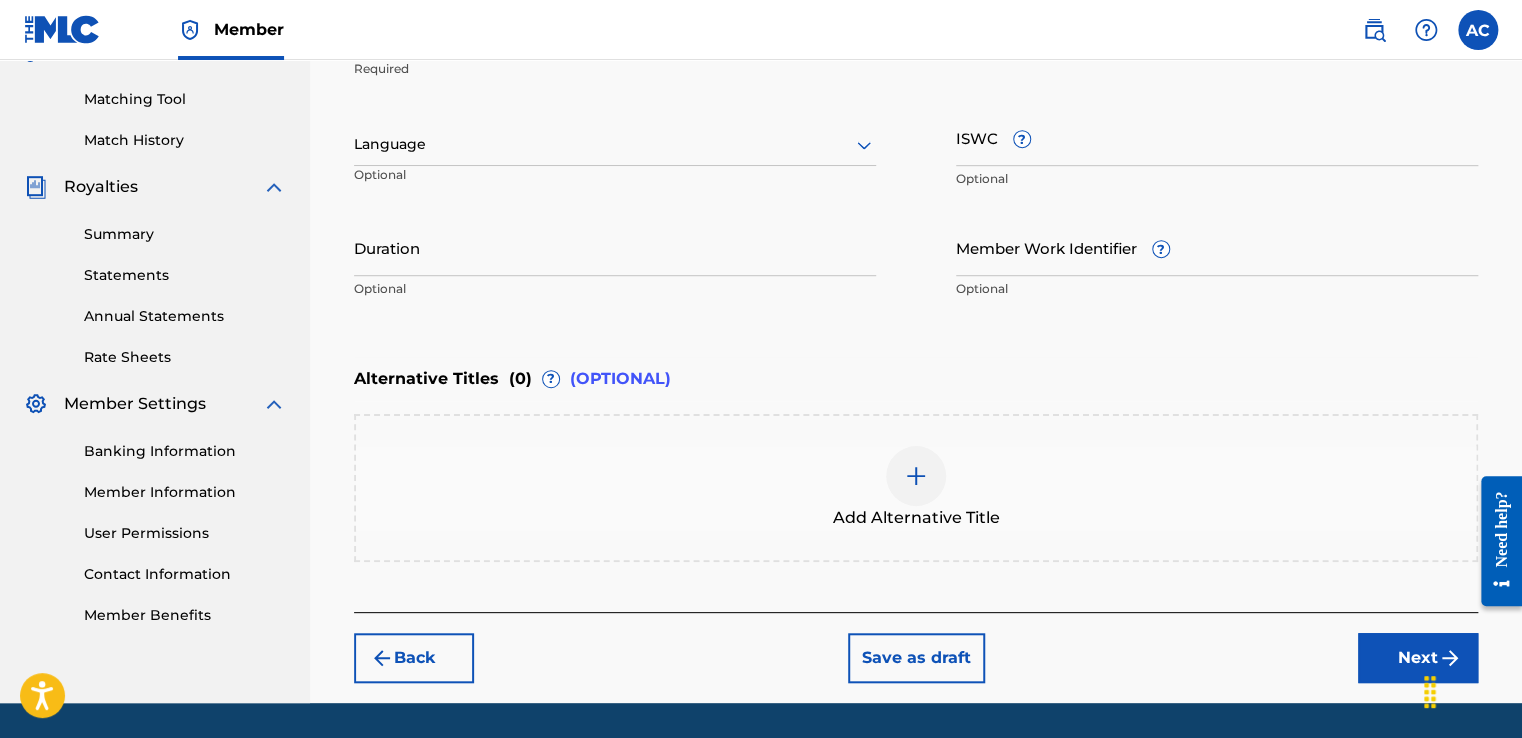scroll, scrollTop: 552, scrollLeft: 0, axis: vertical 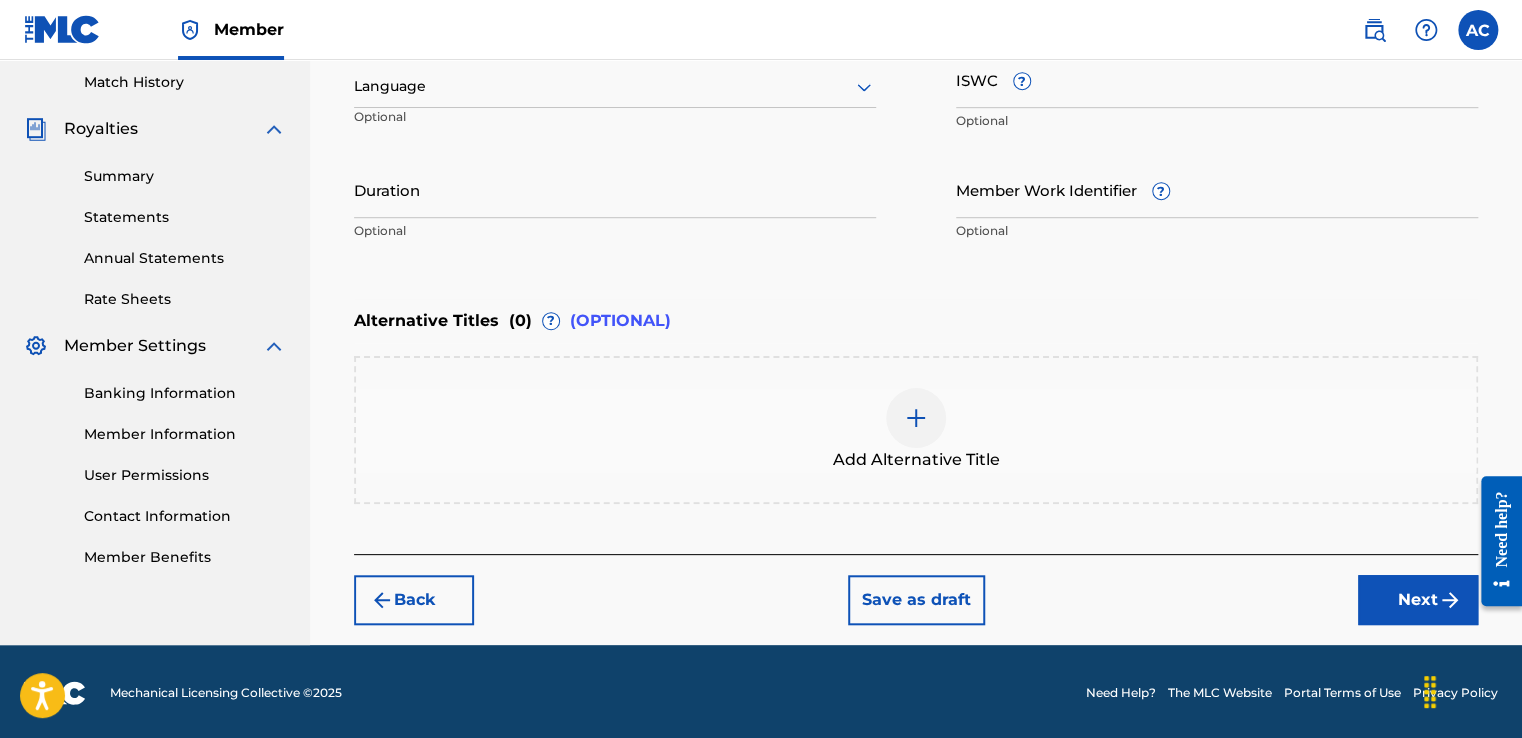 click on "Next" at bounding box center [1418, 600] 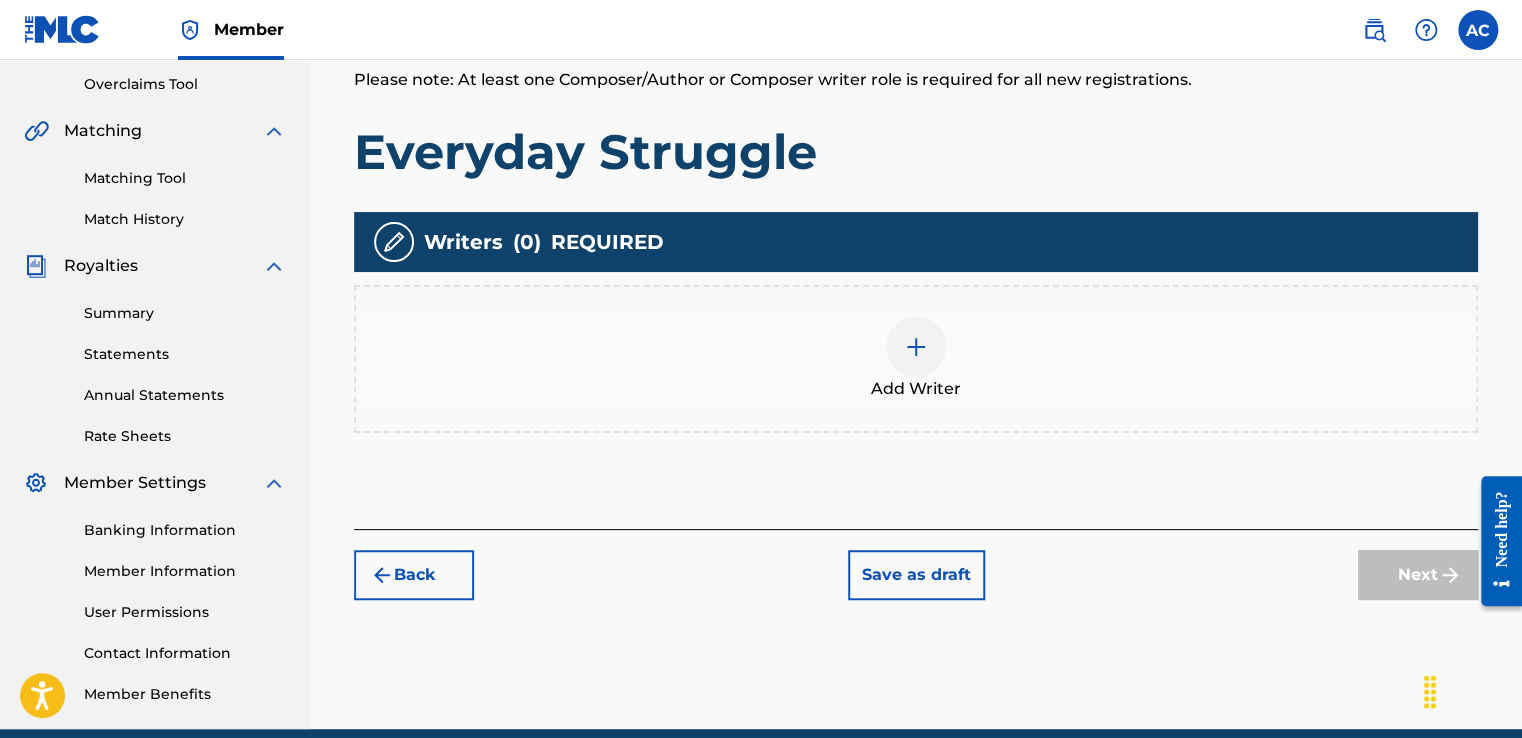 scroll, scrollTop: 427, scrollLeft: 0, axis: vertical 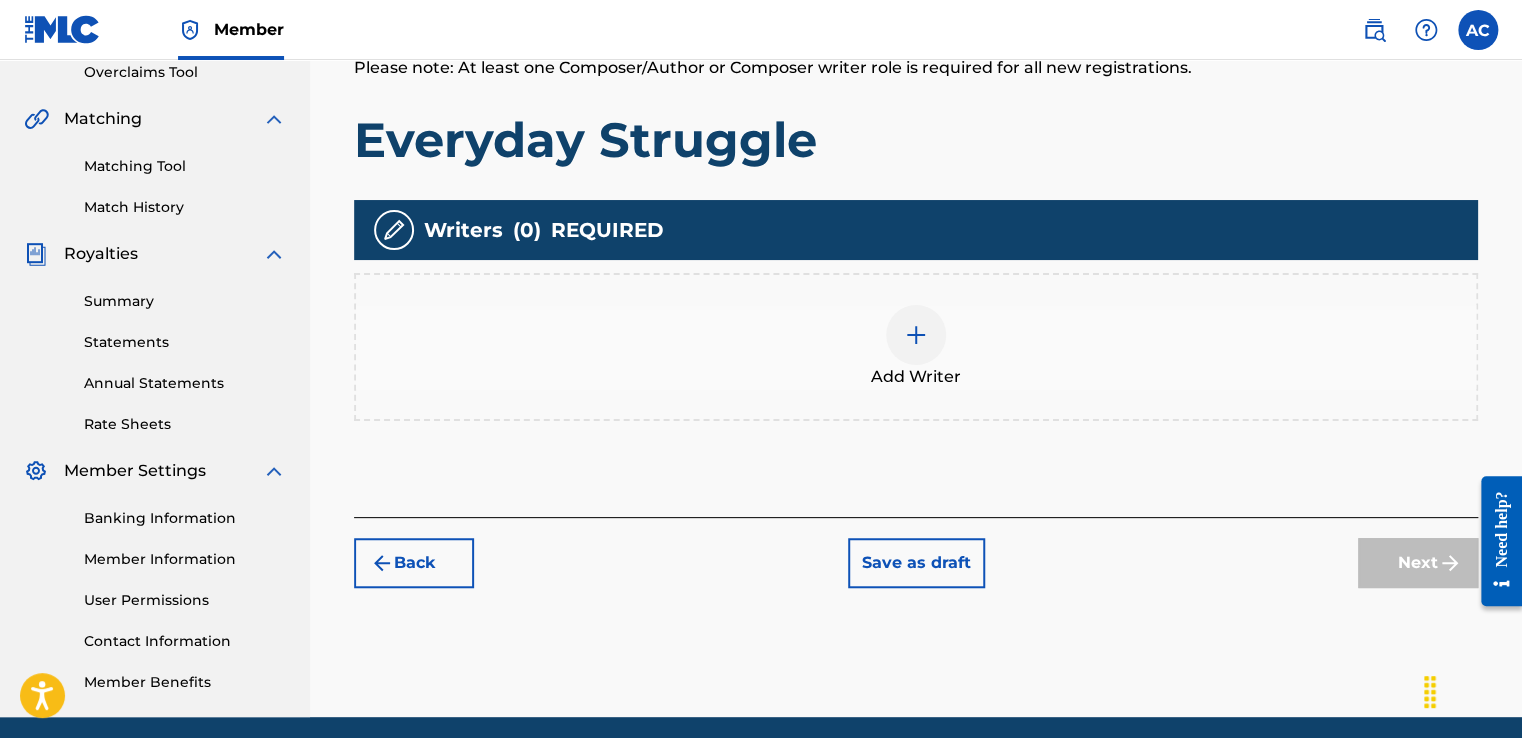 click at bounding box center [916, 335] 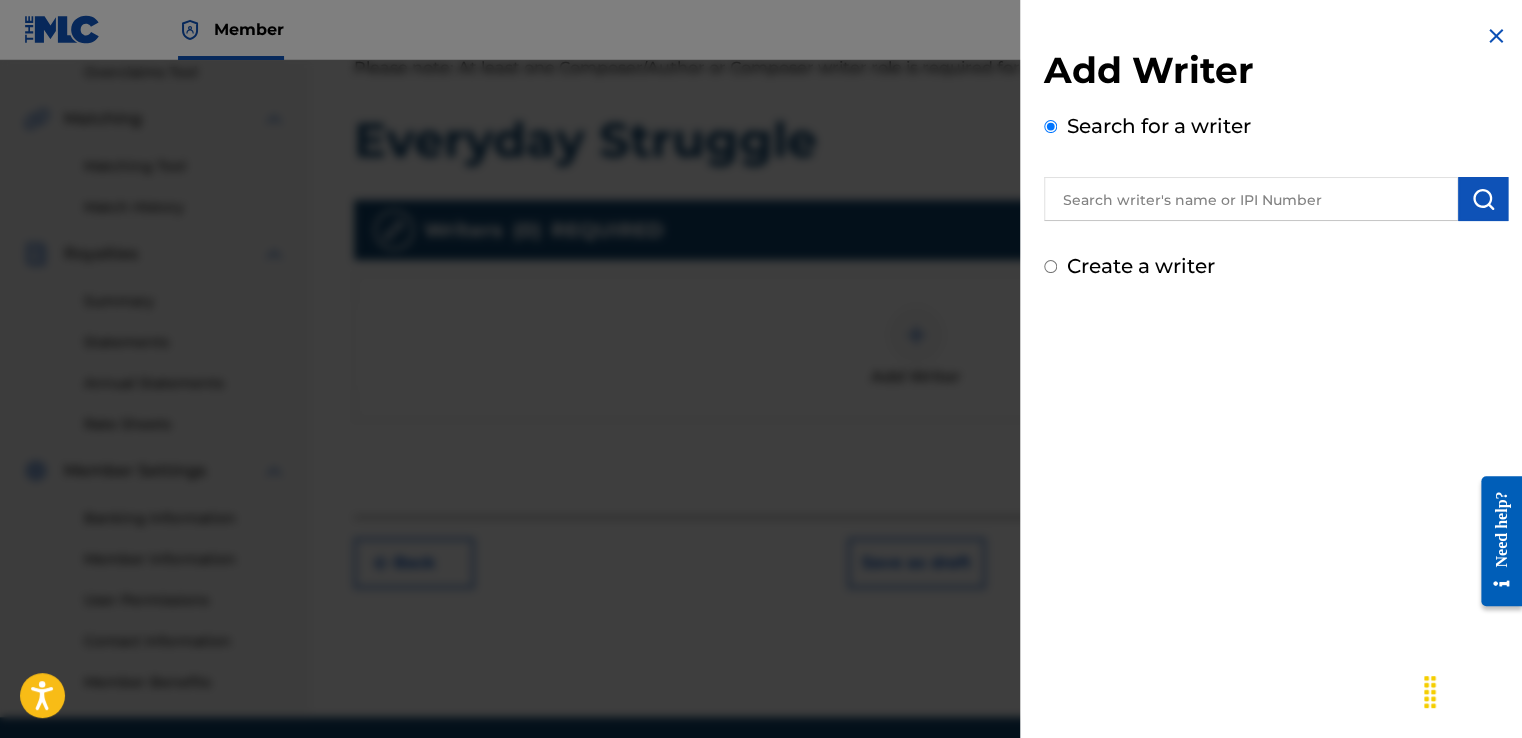 click at bounding box center [1251, 199] 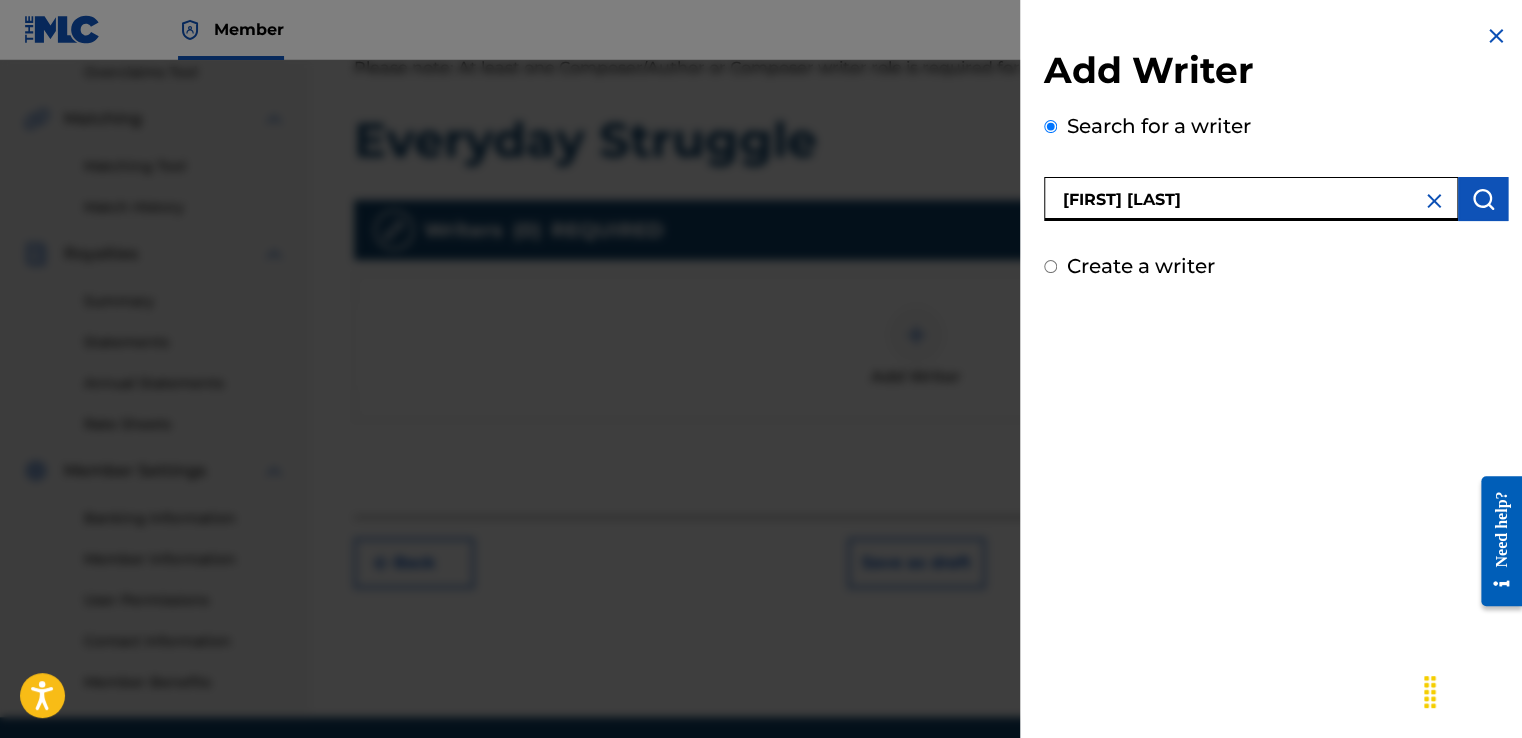 type on "[FIRST] [LAST]" 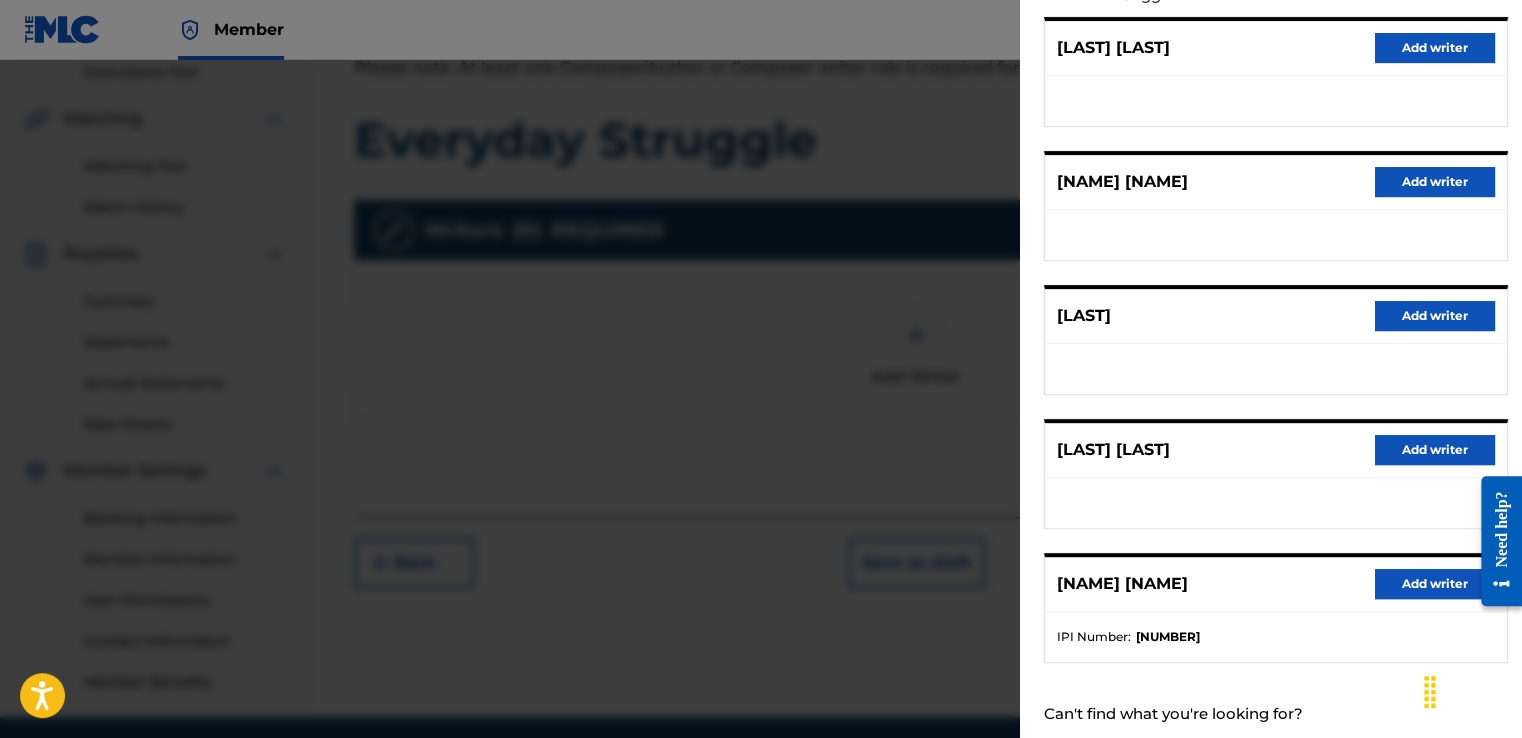 scroll, scrollTop: 301, scrollLeft: 0, axis: vertical 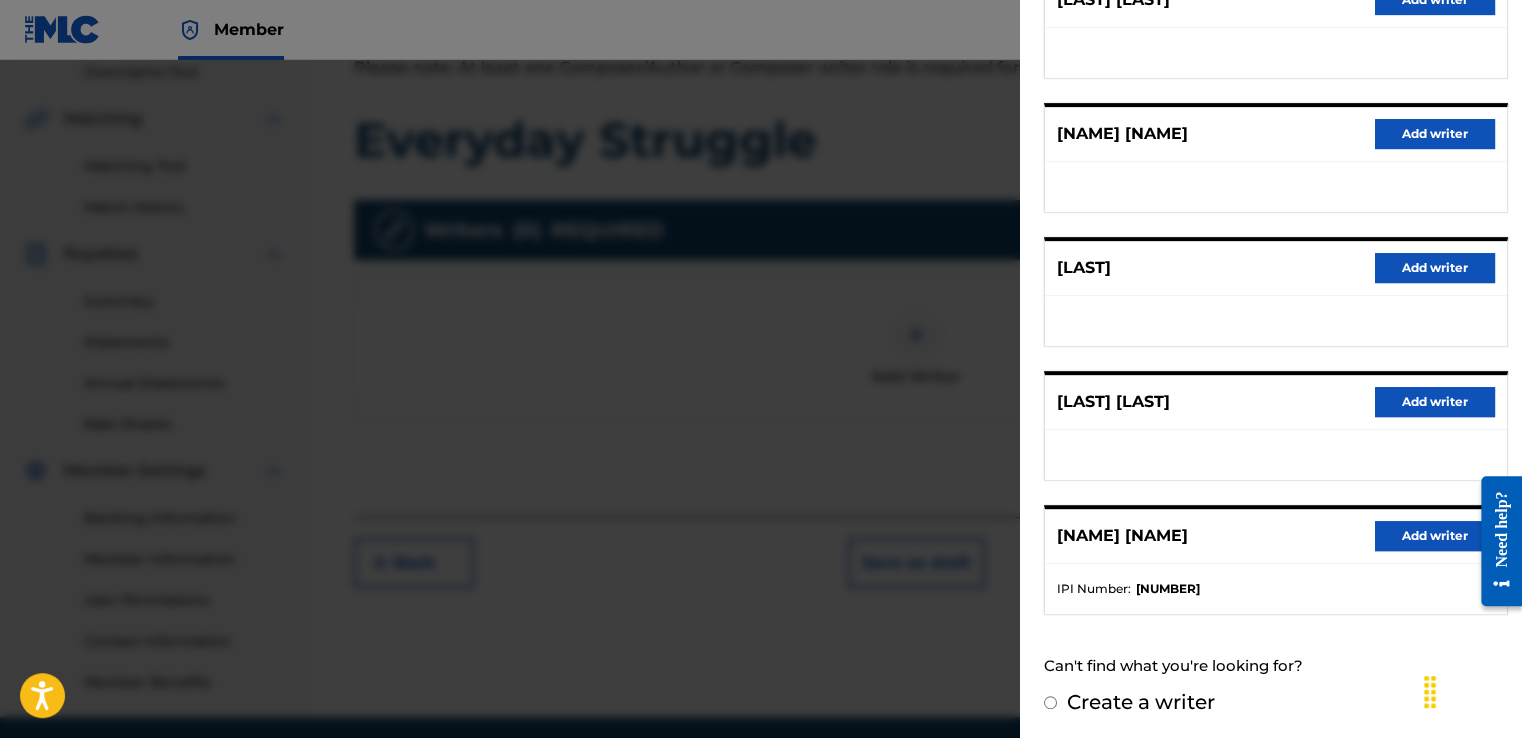 click on "Add writer" at bounding box center (1435, 536) 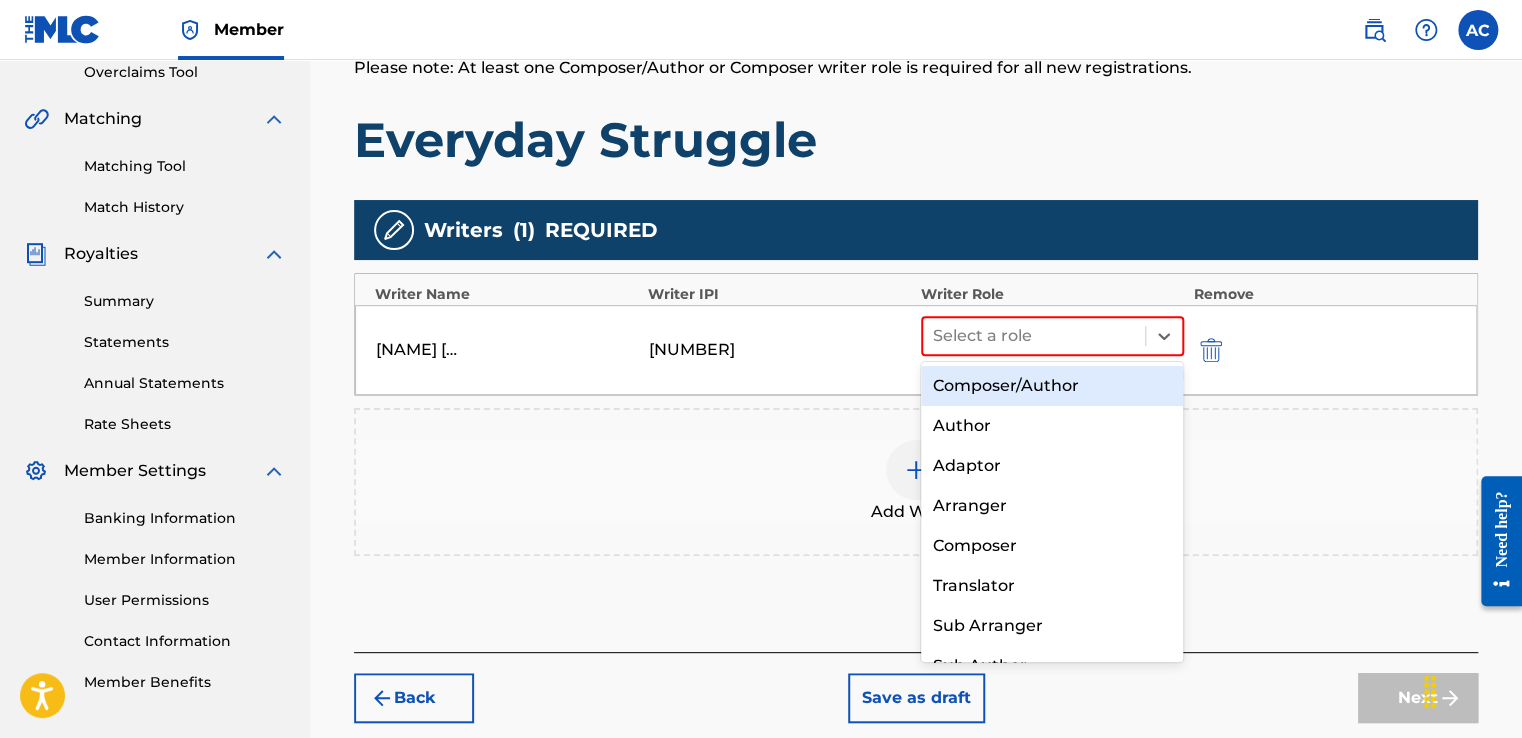 click on "Composer/Author" at bounding box center (1052, 386) 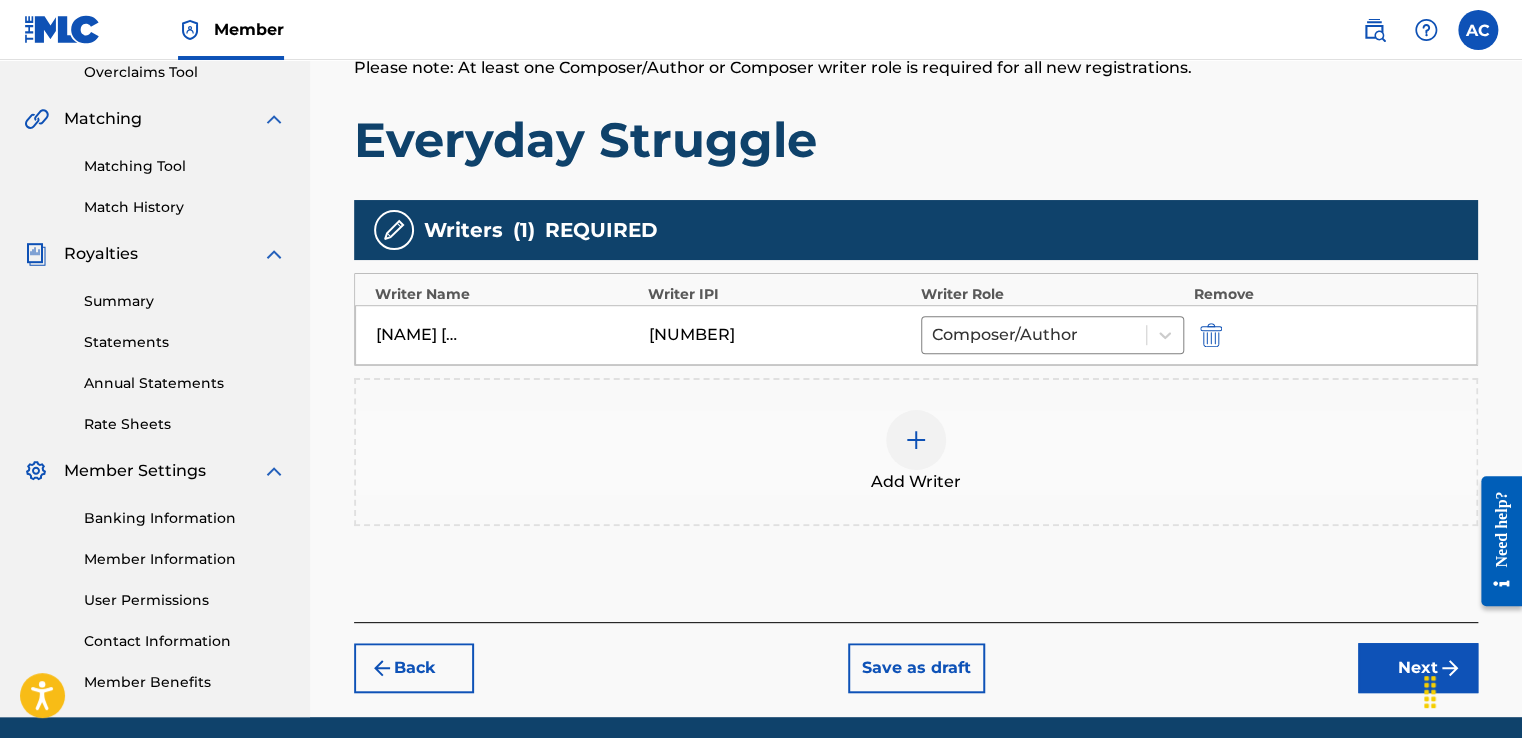click on "Next" at bounding box center [1418, 668] 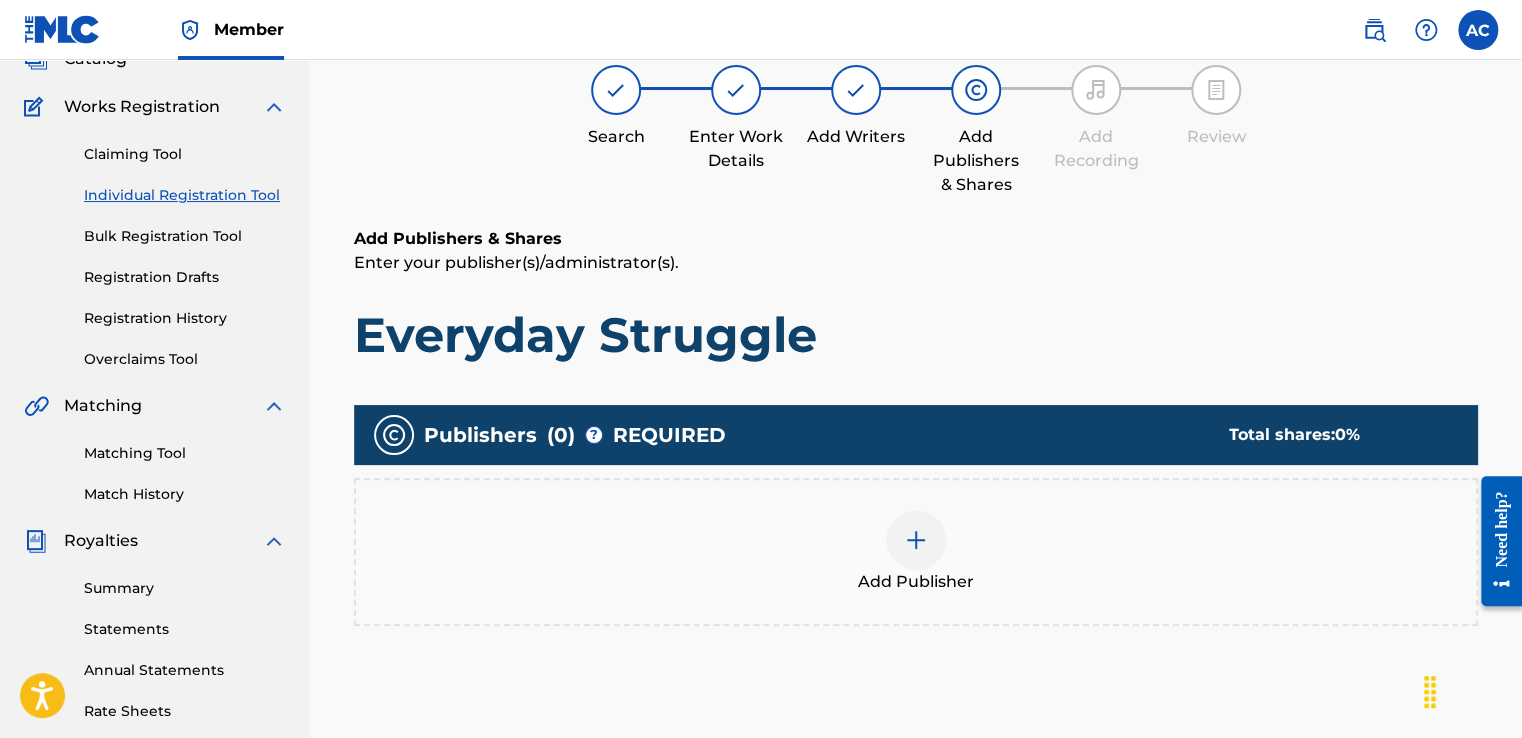 scroll, scrollTop: 90, scrollLeft: 0, axis: vertical 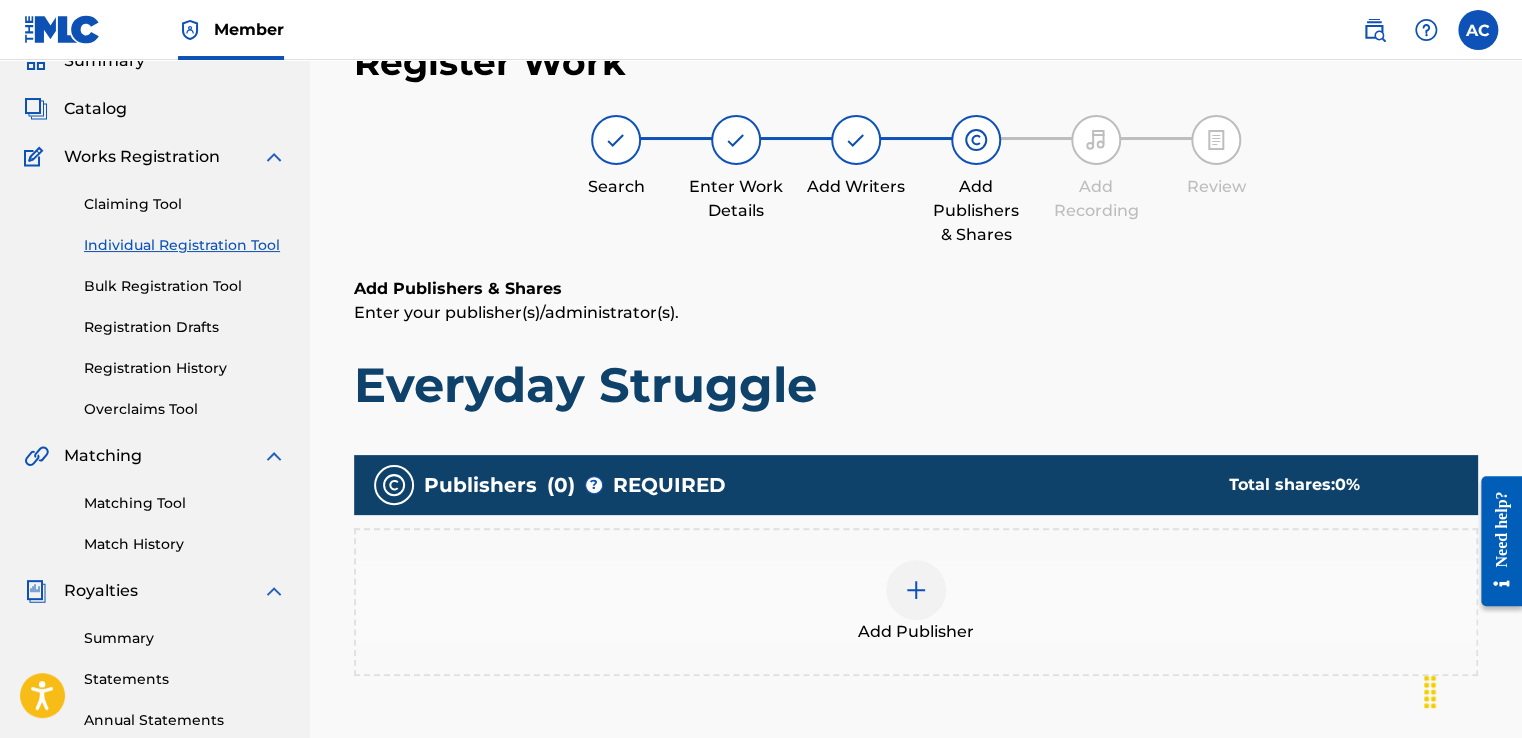 click at bounding box center [916, 590] 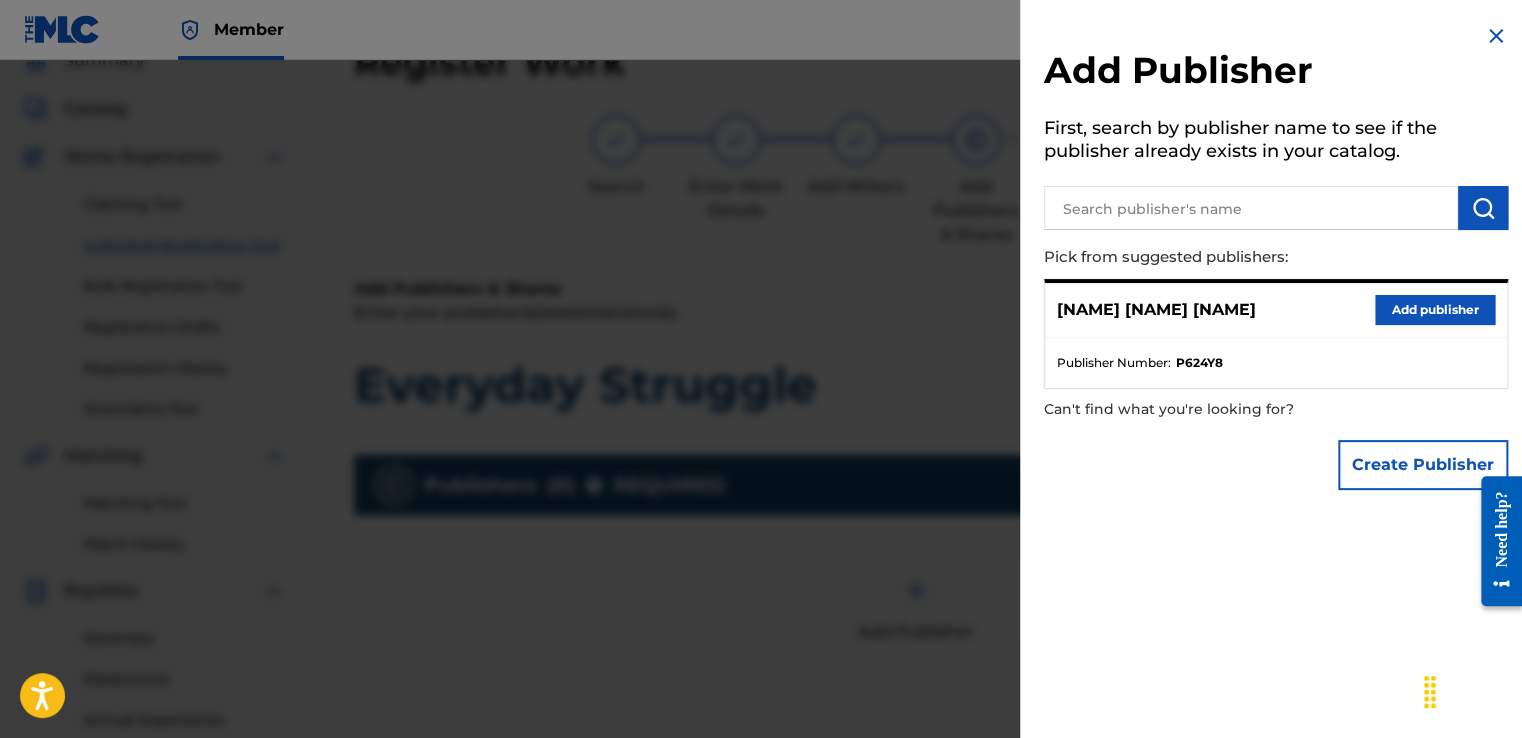 click on "[NAME] [NAME] [NAME]" at bounding box center (1156, 310) 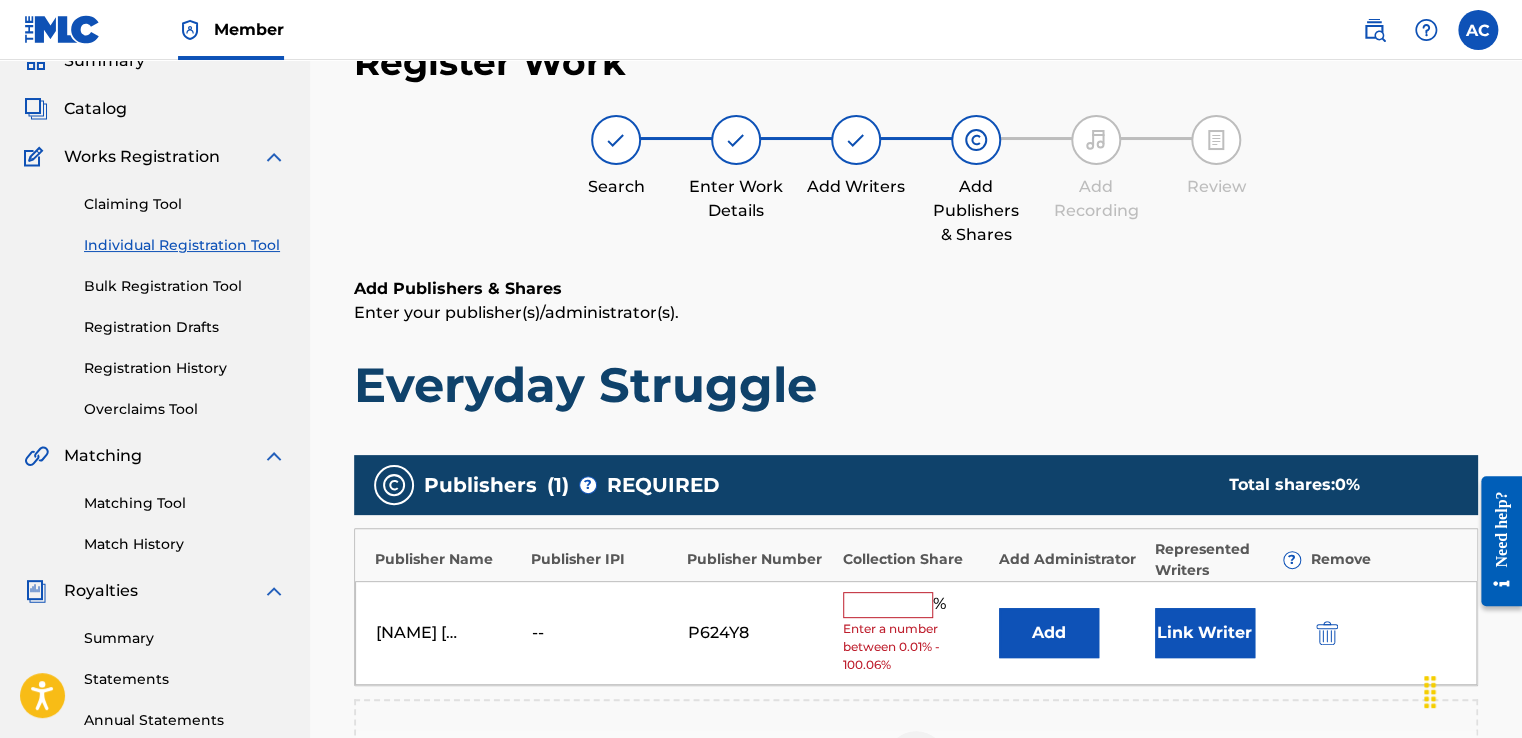 click on "Add" at bounding box center (1049, 633) 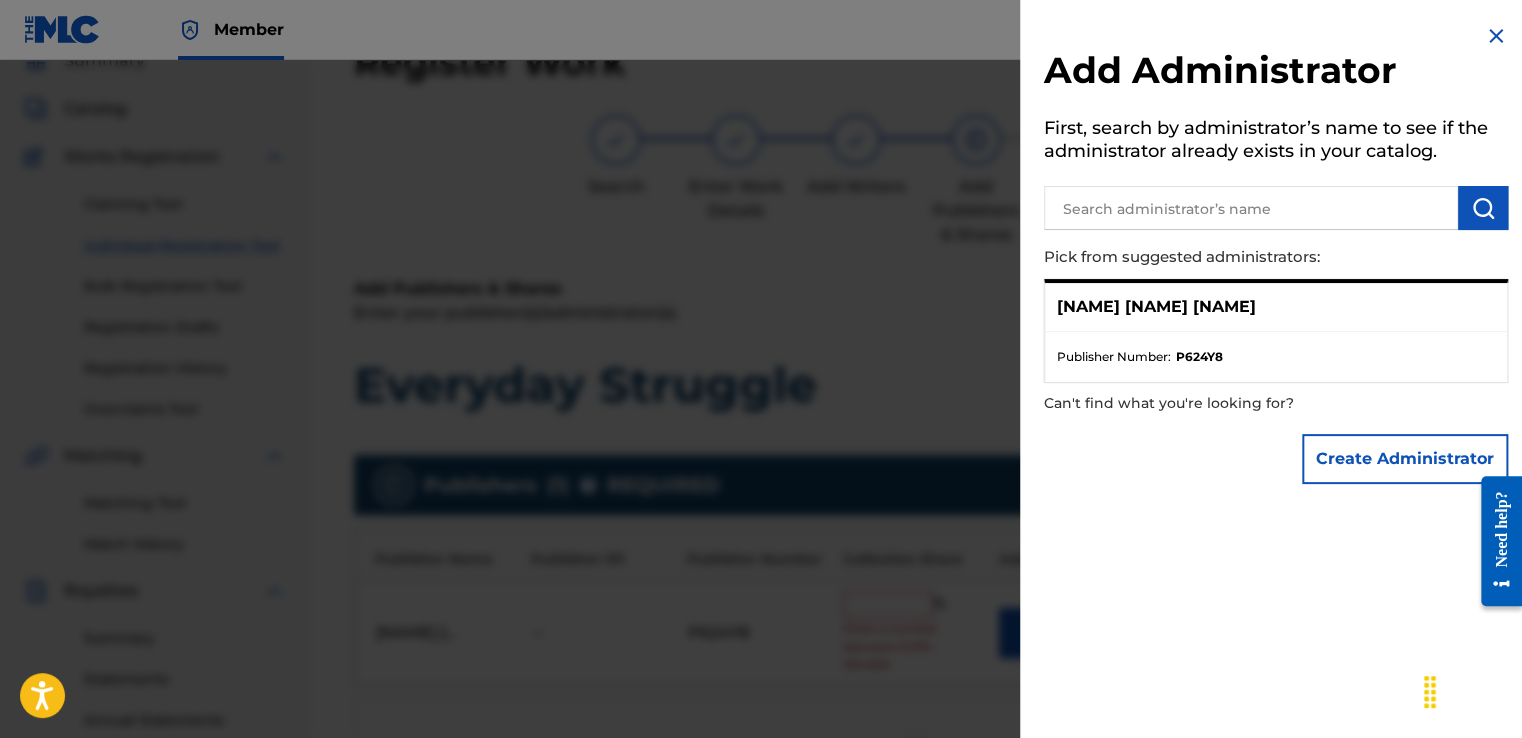 click at bounding box center (1496, 36) 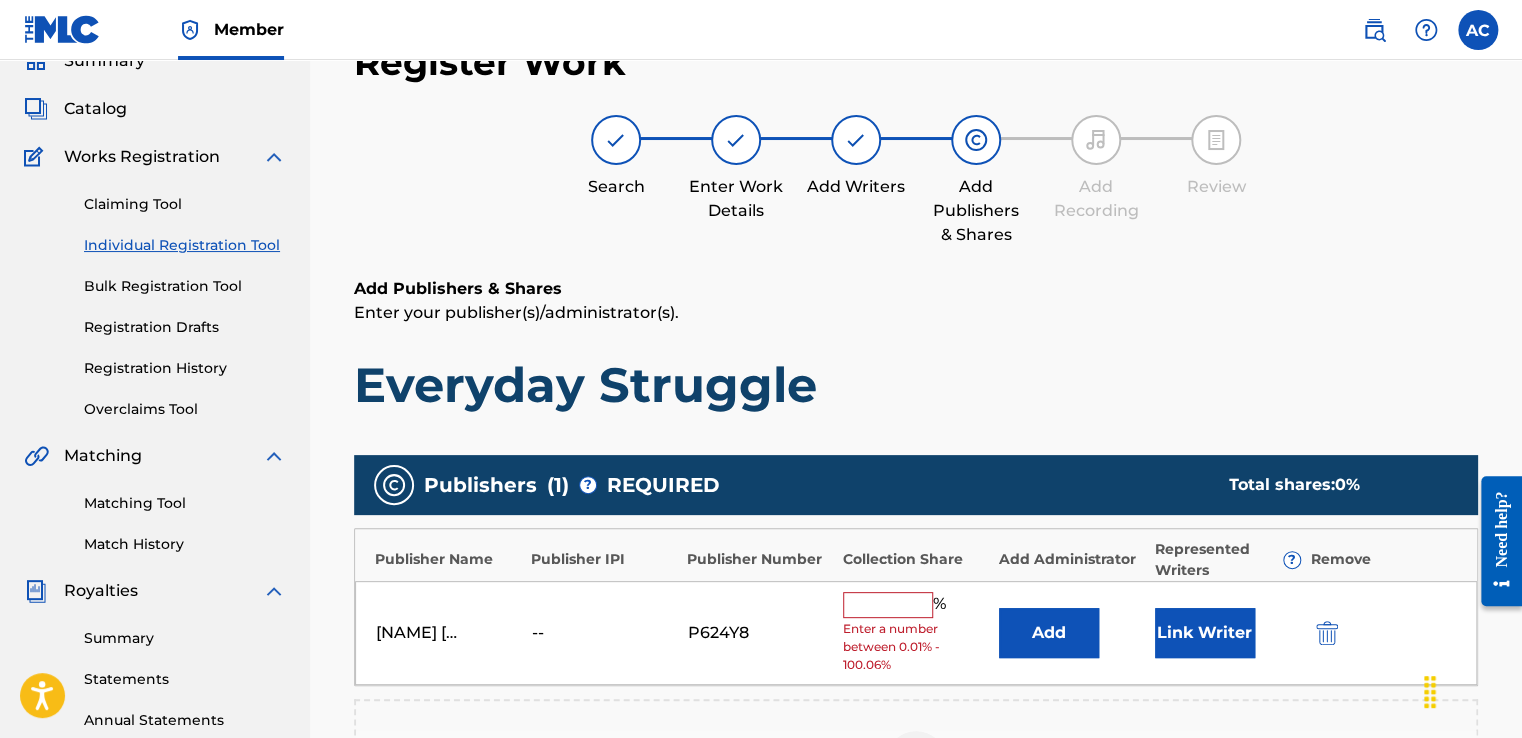 click at bounding box center [888, 605] 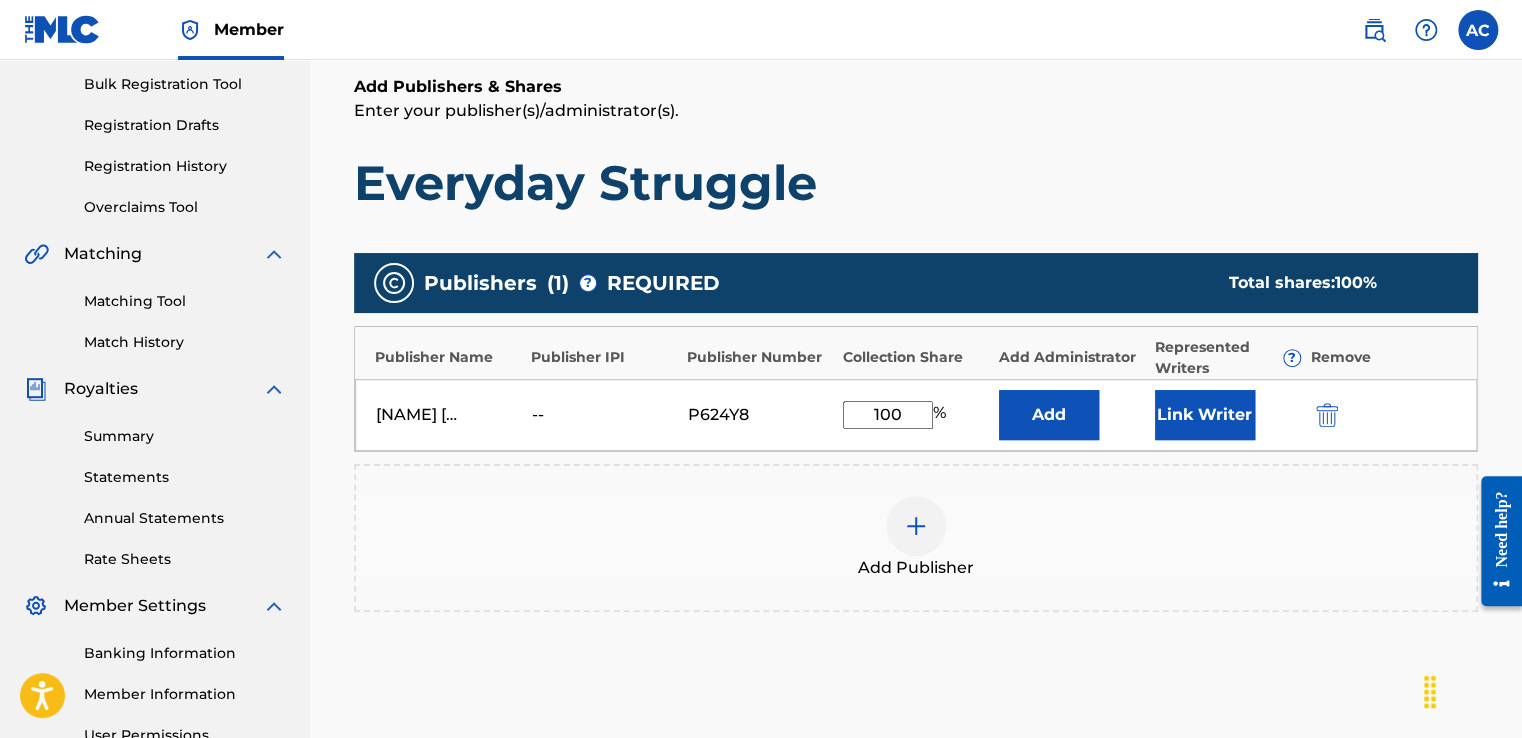 scroll, scrollTop: 293, scrollLeft: 0, axis: vertical 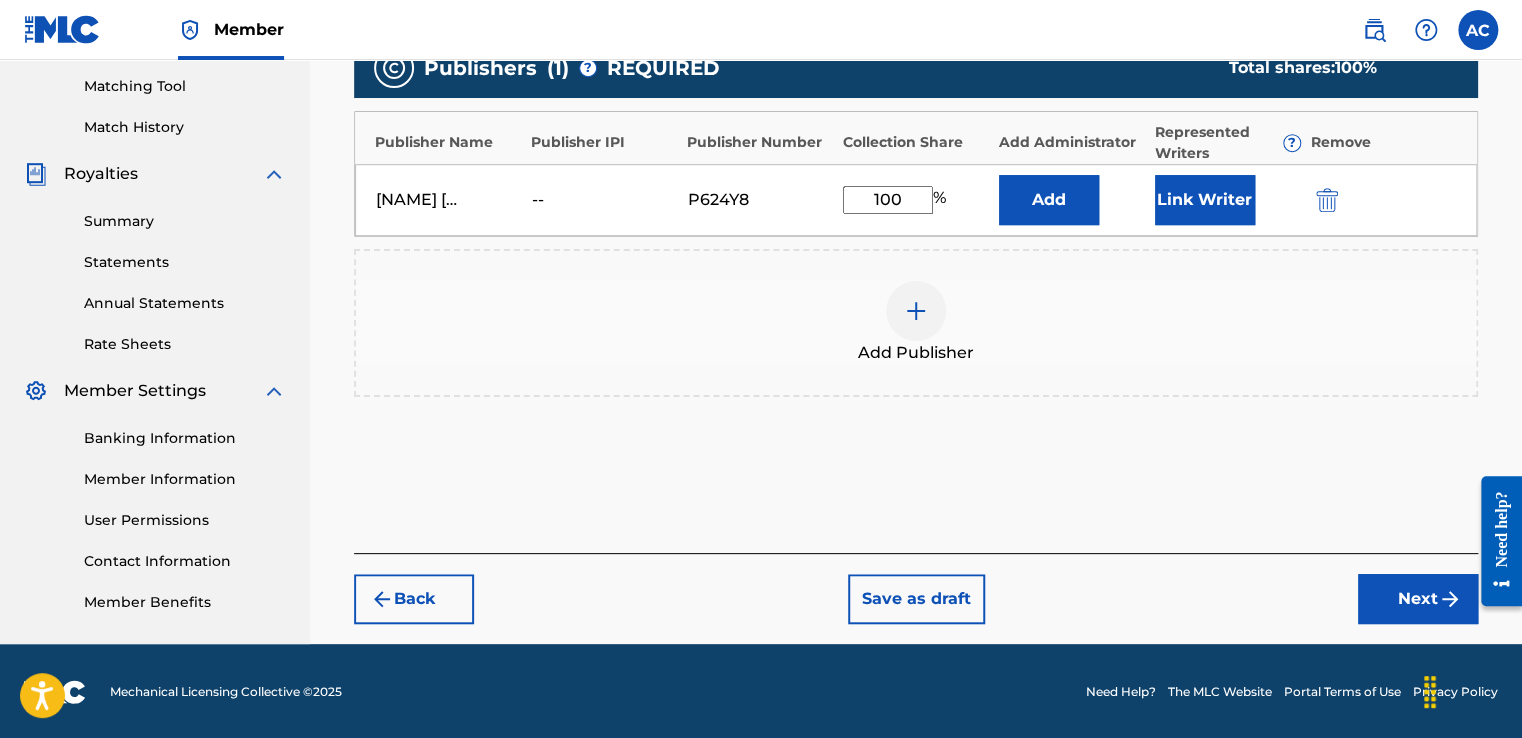 click on "Next" at bounding box center (1418, 599) 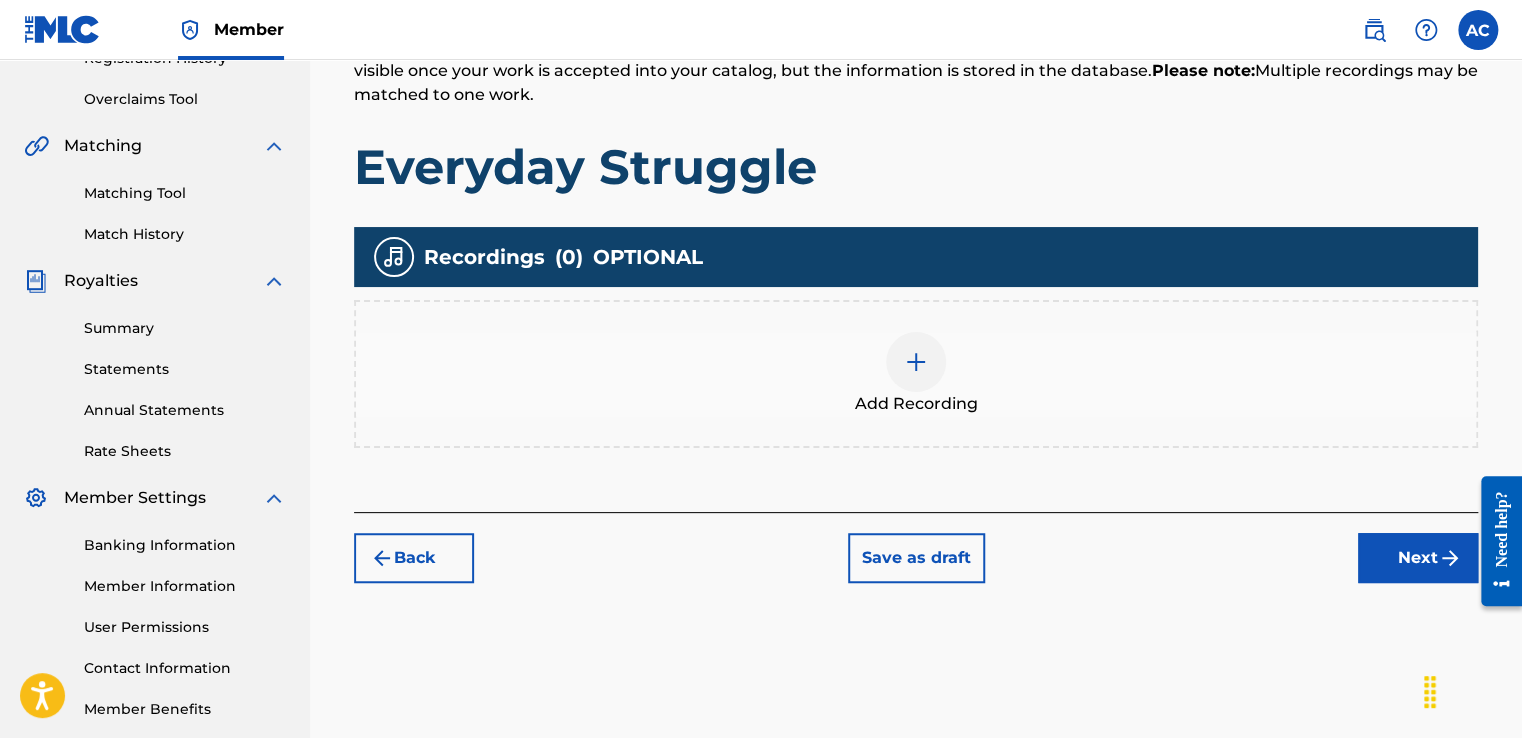 scroll, scrollTop: 404, scrollLeft: 0, axis: vertical 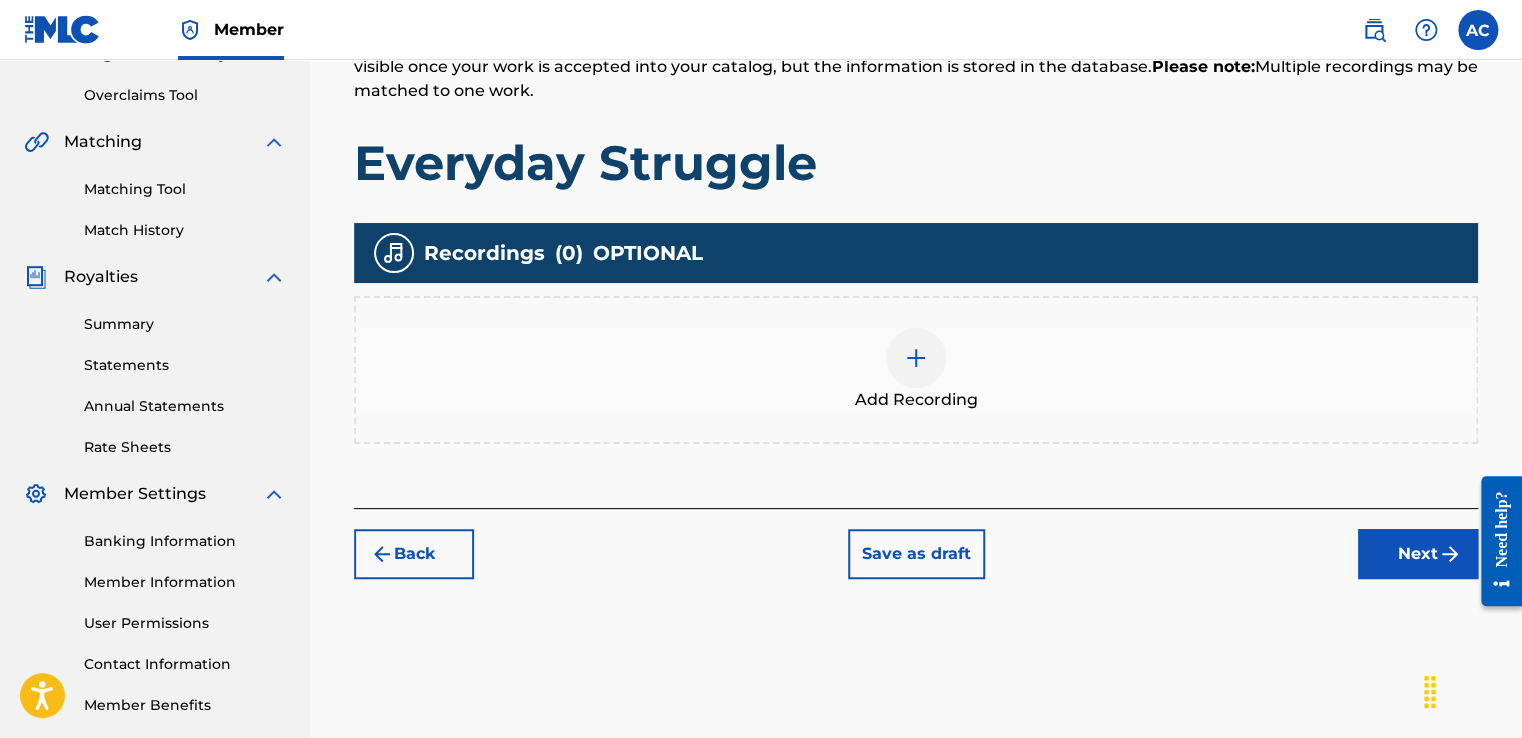 click at bounding box center (916, 358) 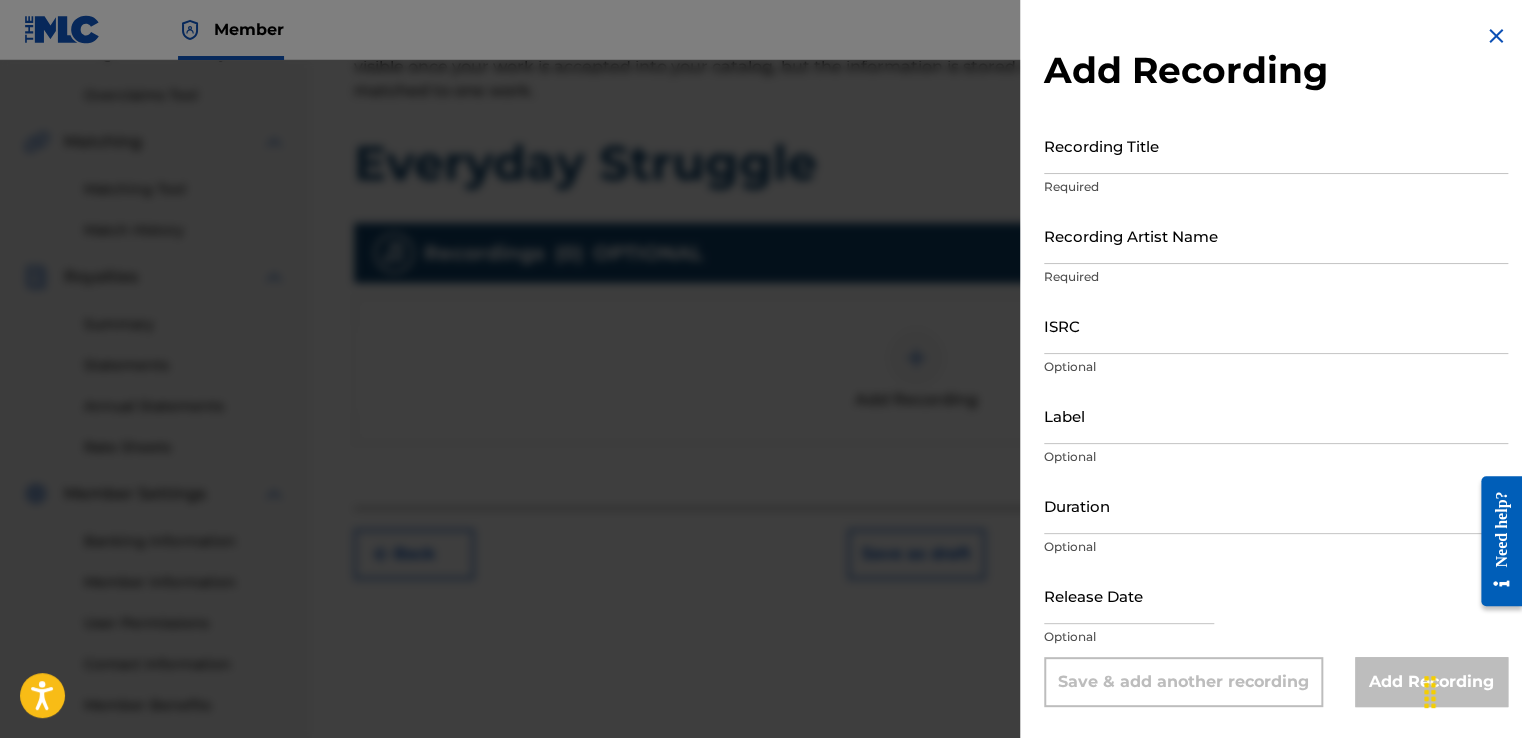 click on "Recording Title" at bounding box center [1276, 145] 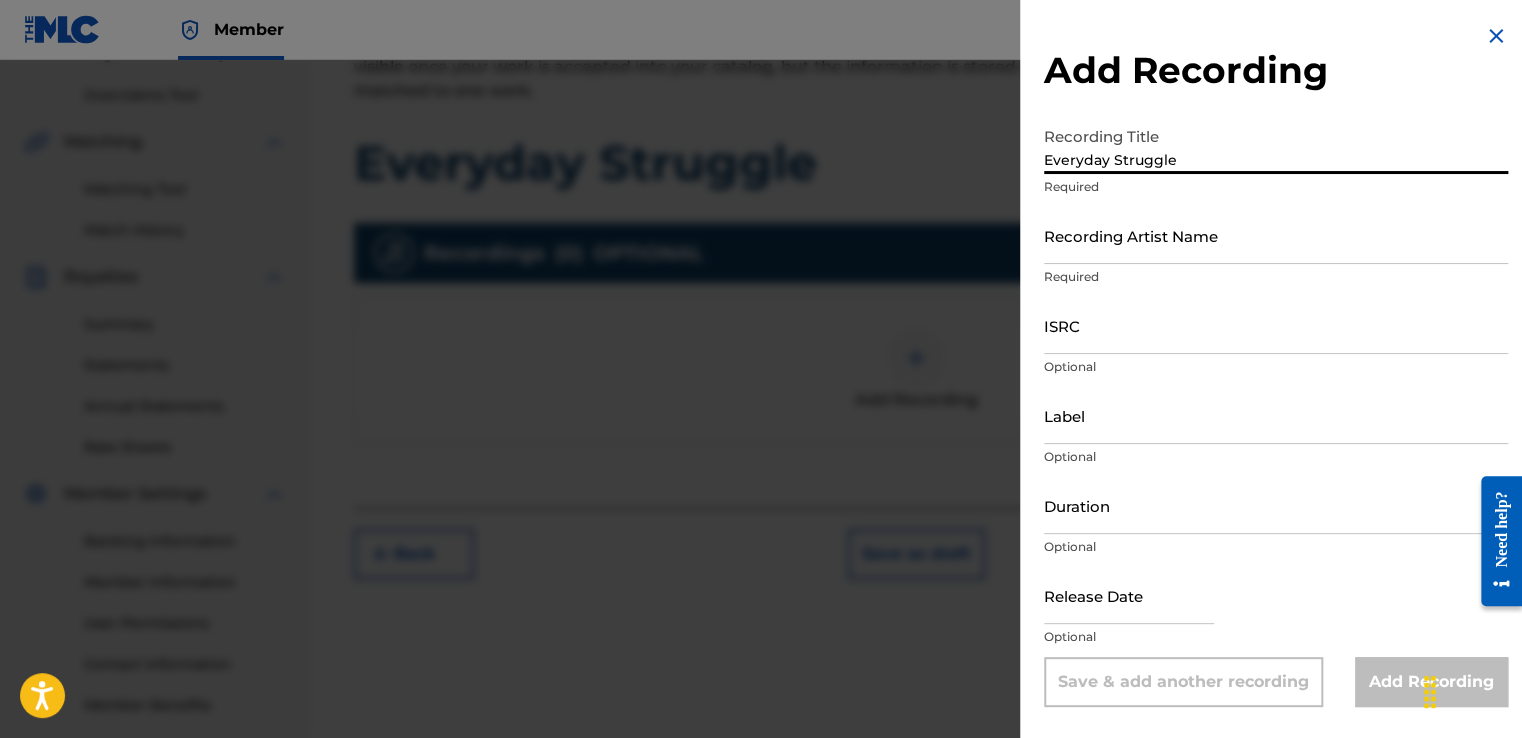 type on "Everyday Struggle" 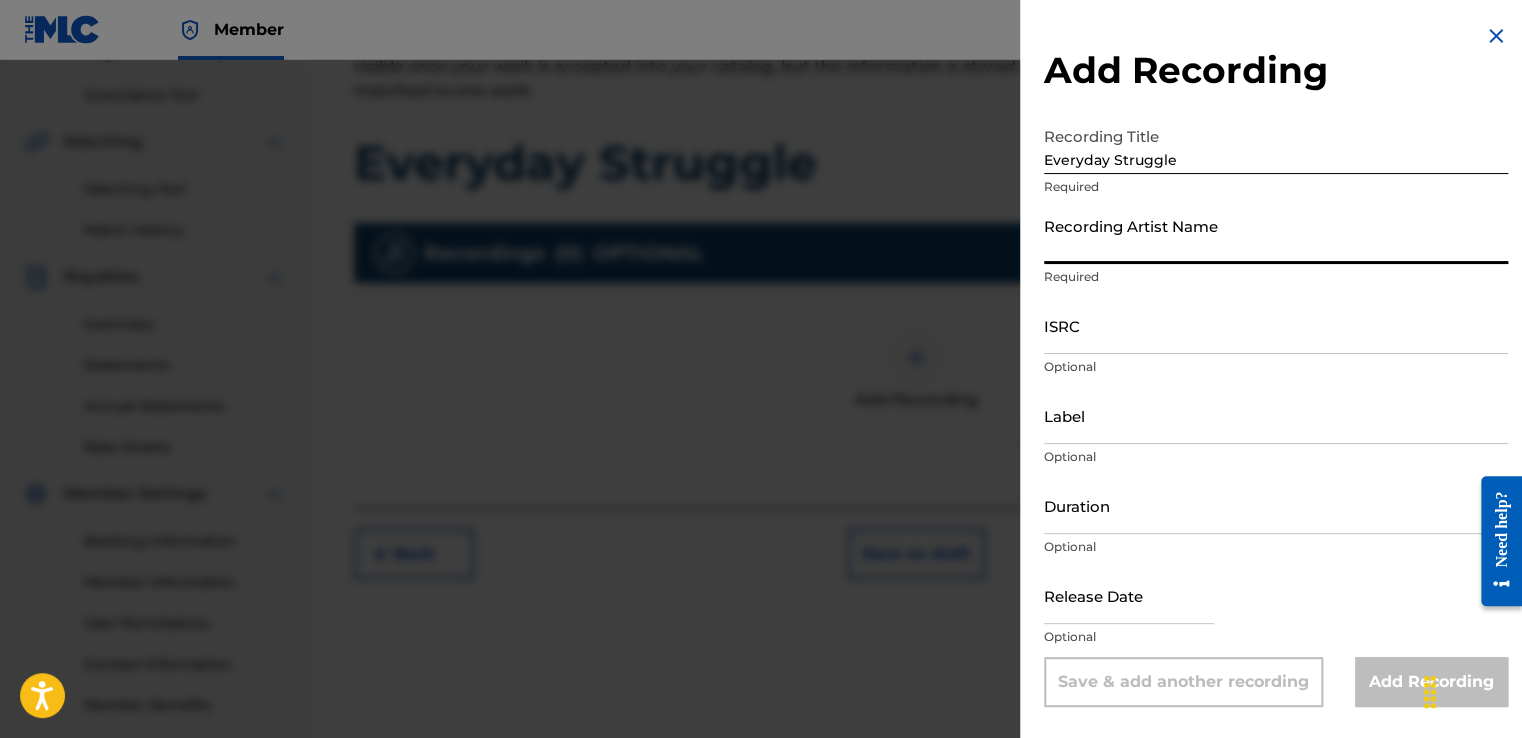 type on "[NAME] [NAME] [NAME]" 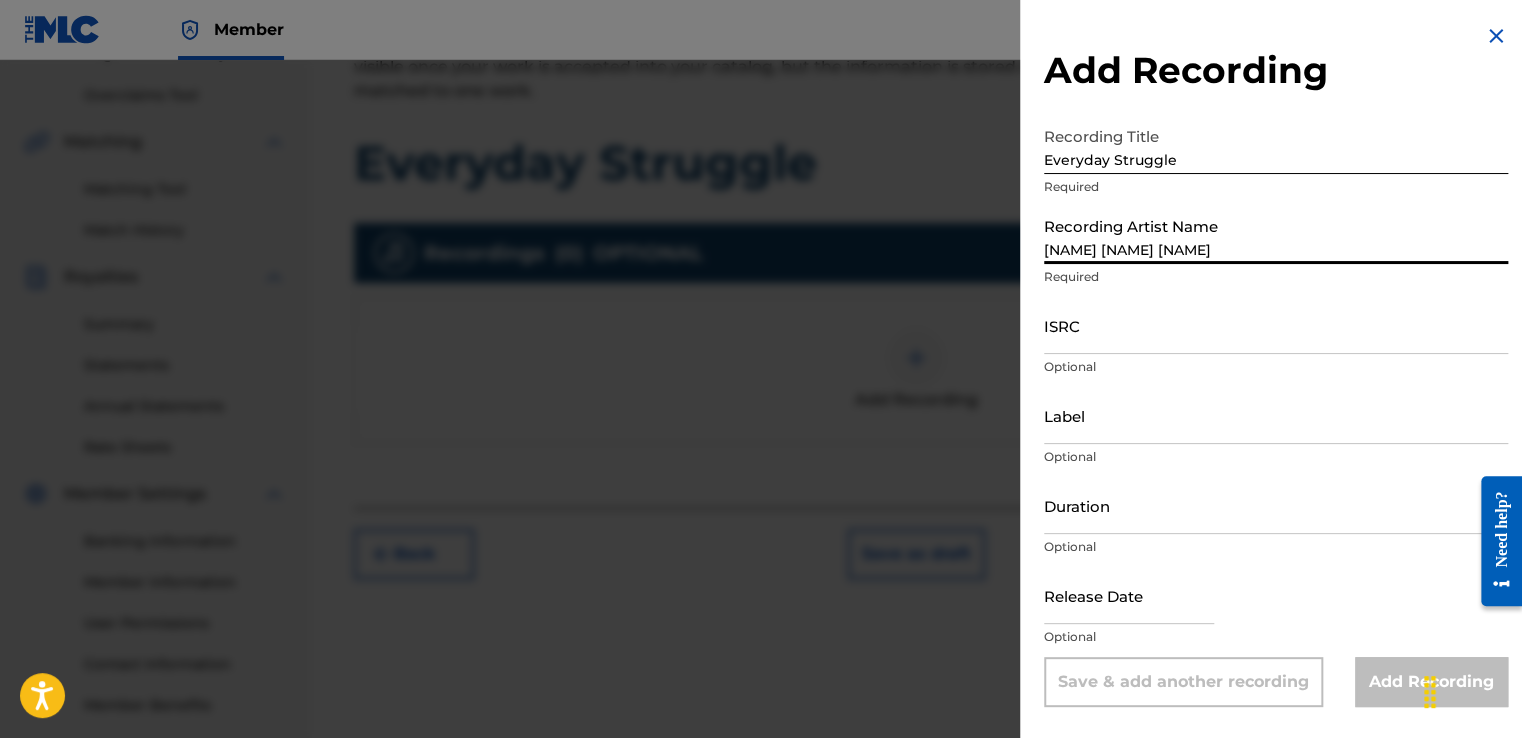 type on "Planting Seeds To Grow LLC" 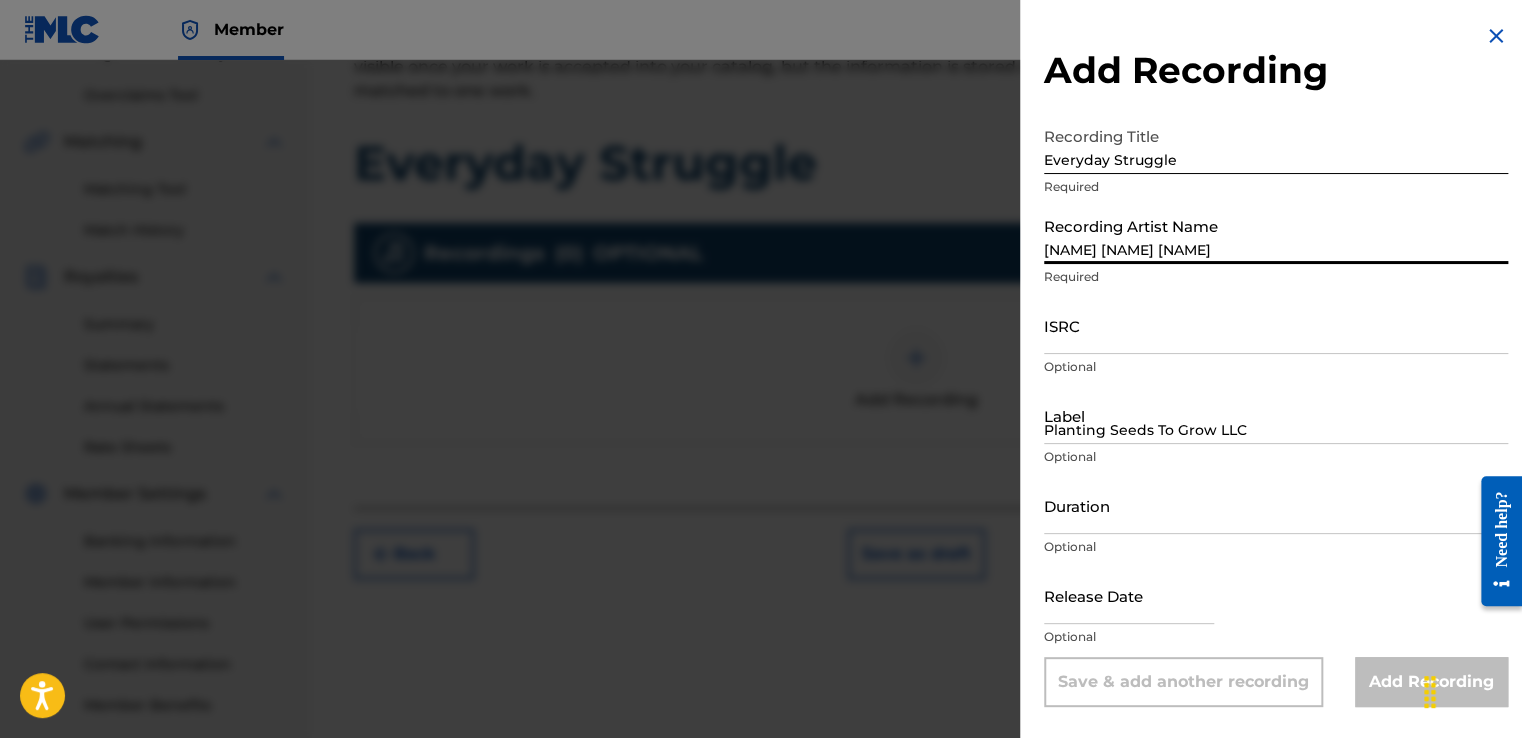 type on "March 7 2025" 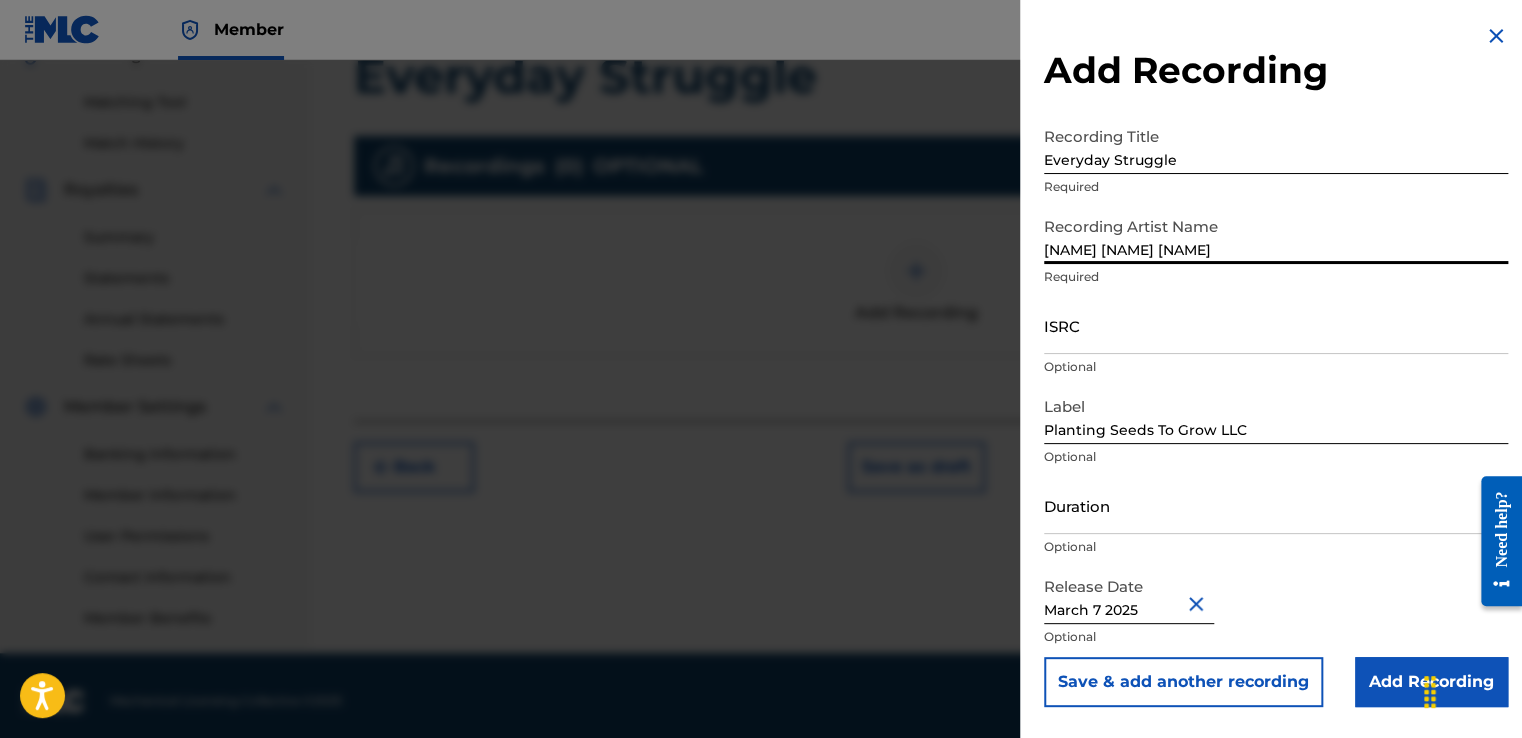 scroll, scrollTop: 501, scrollLeft: 0, axis: vertical 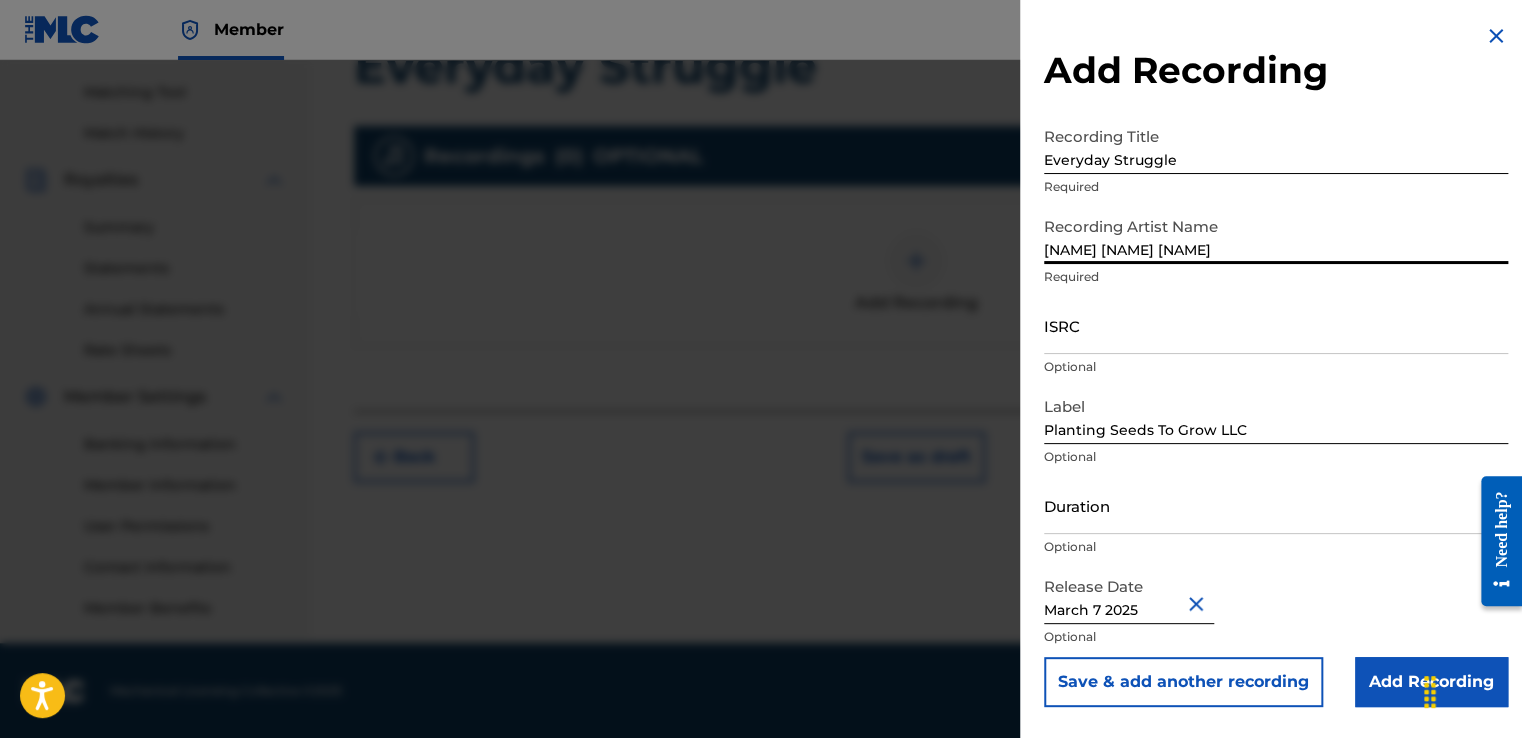 click on "ISRC" at bounding box center (1276, 325) 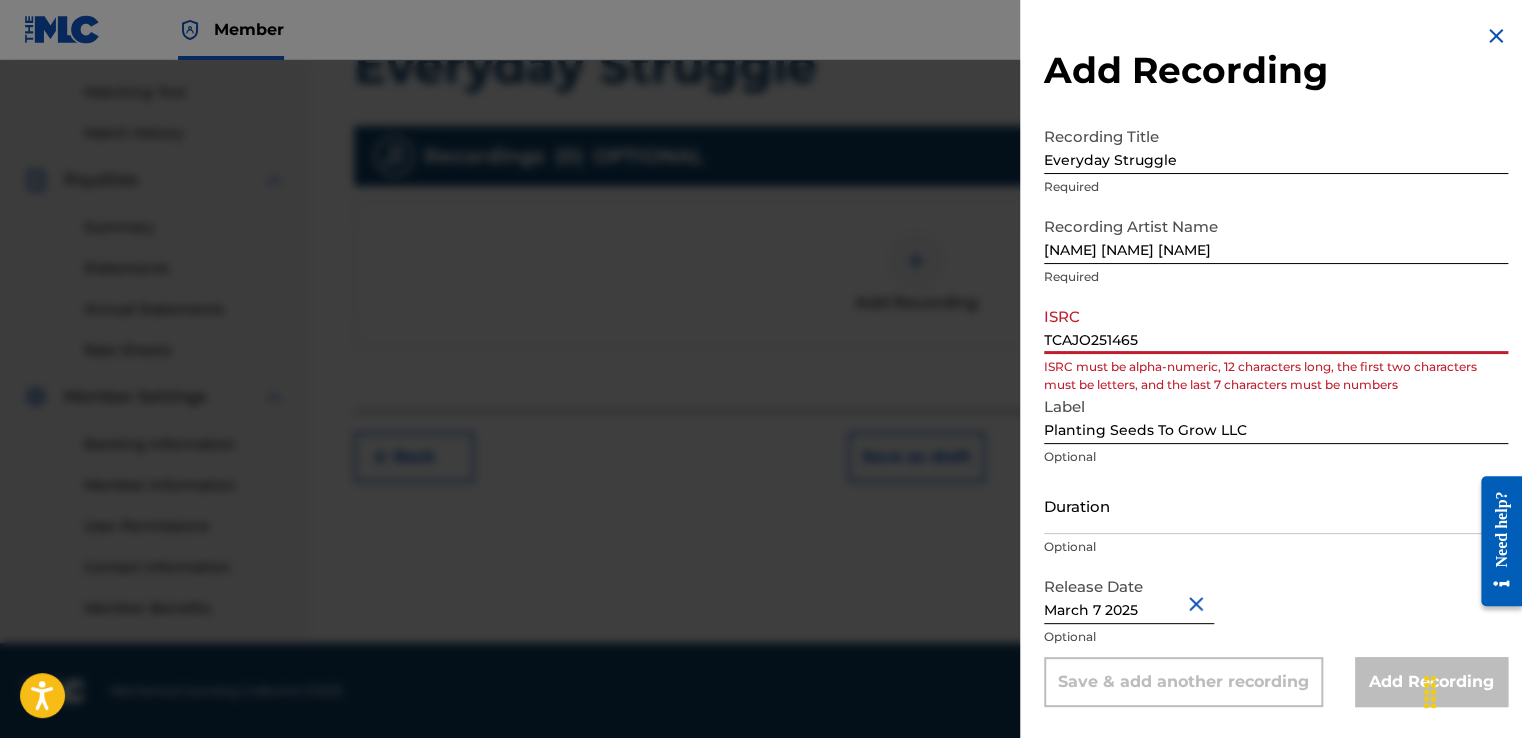type on "TCAJO2514655" 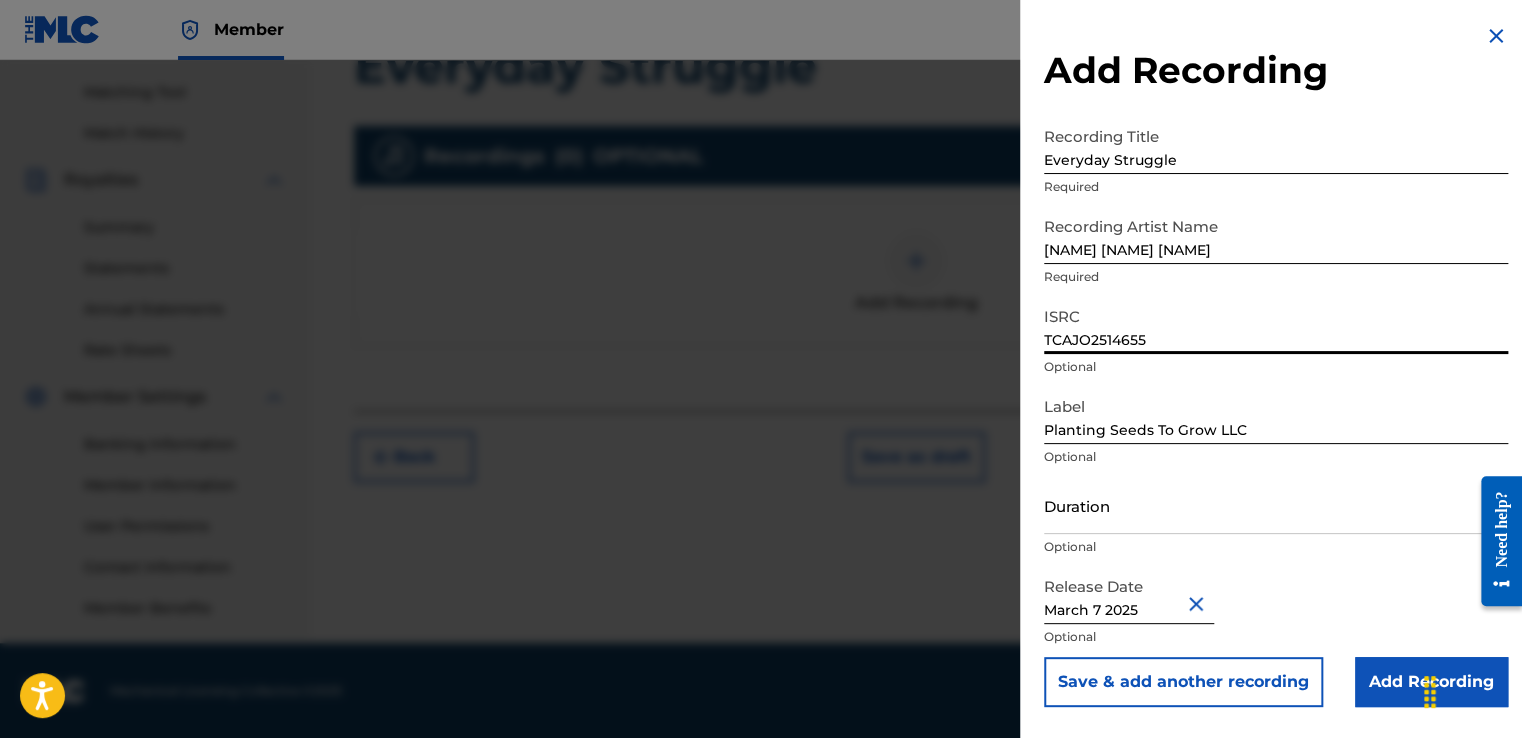 click on "Add Recording" at bounding box center [1431, 682] 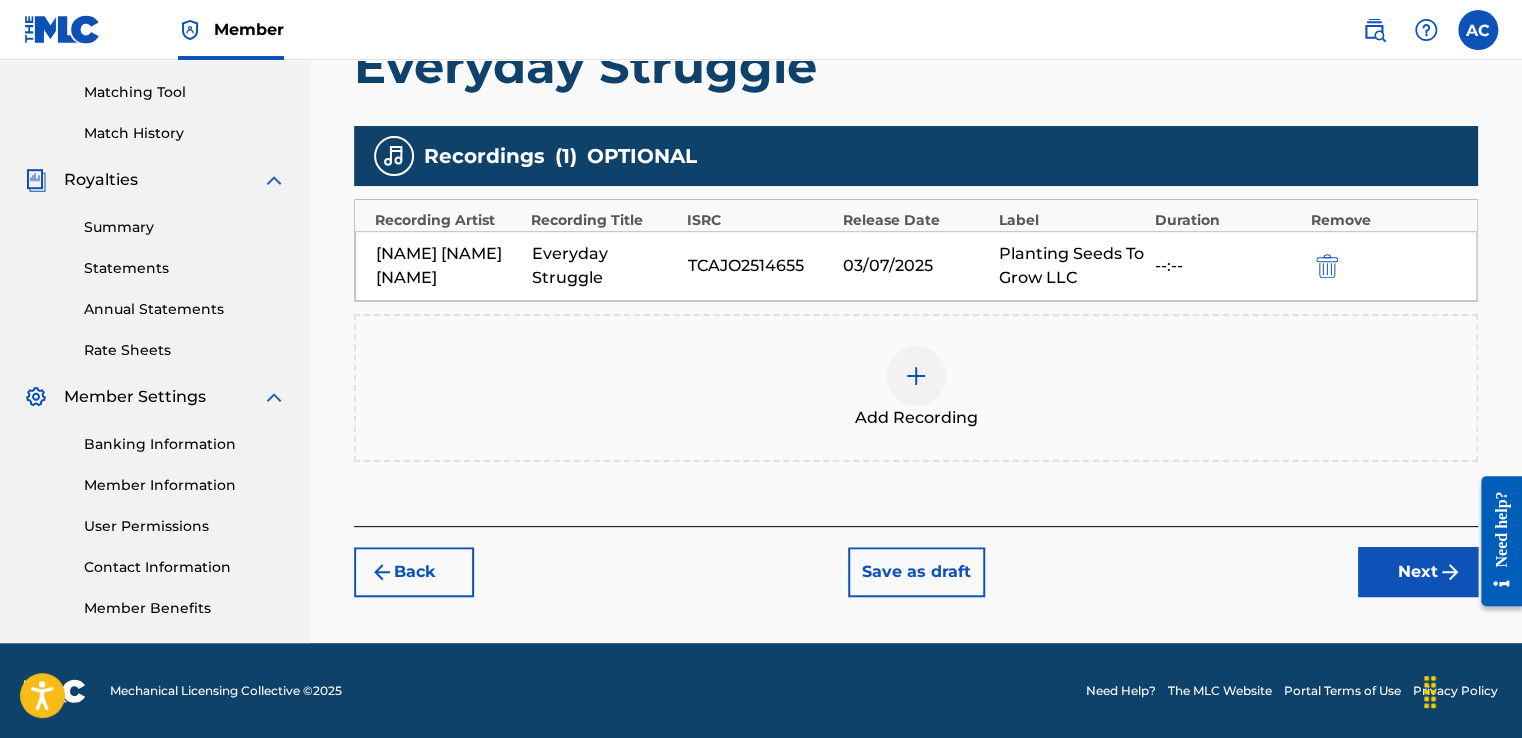 click on "Next" at bounding box center (1418, 572) 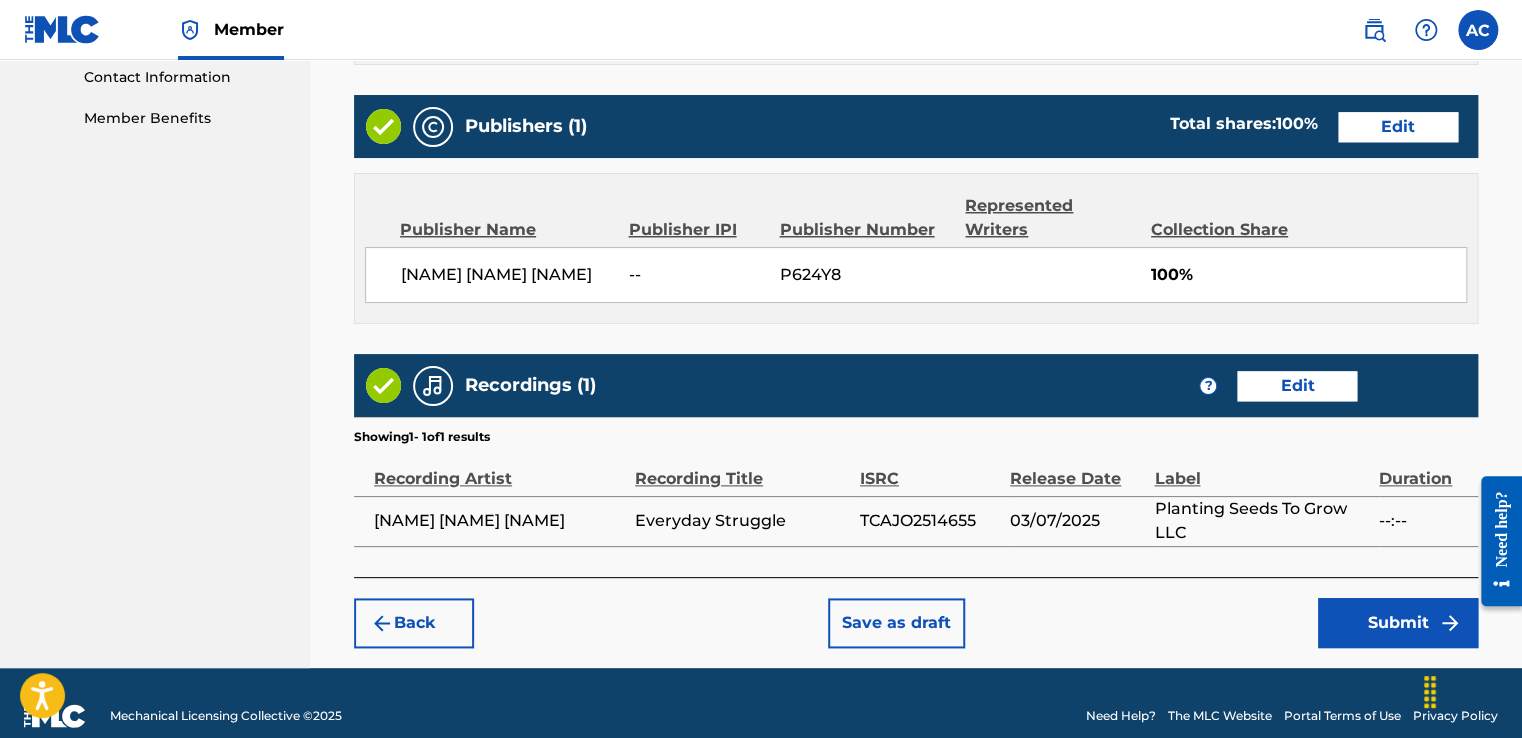 scroll, scrollTop: 998, scrollLeft: 0, axis: vertical 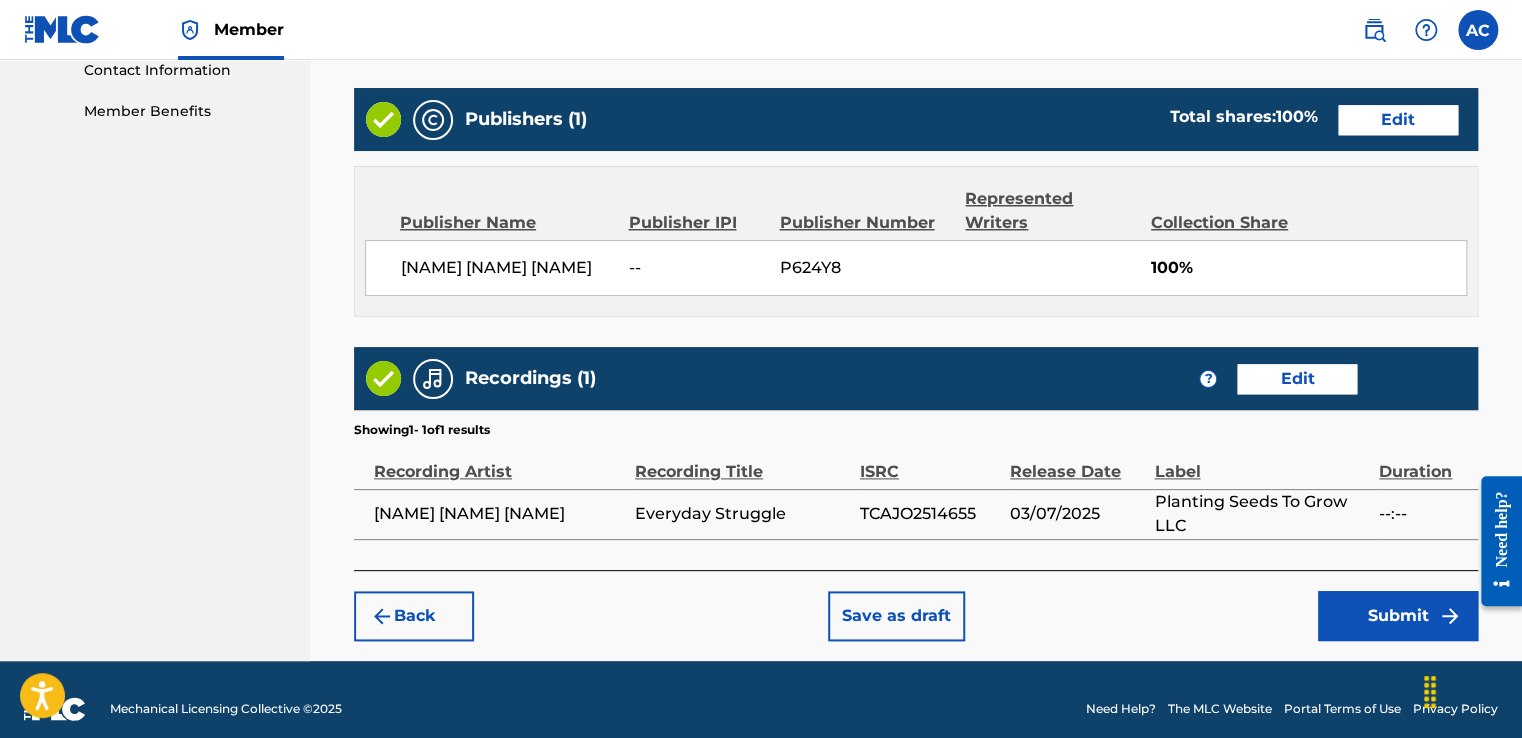 click on "03/07/2025" at bounding box center (1082, 514) 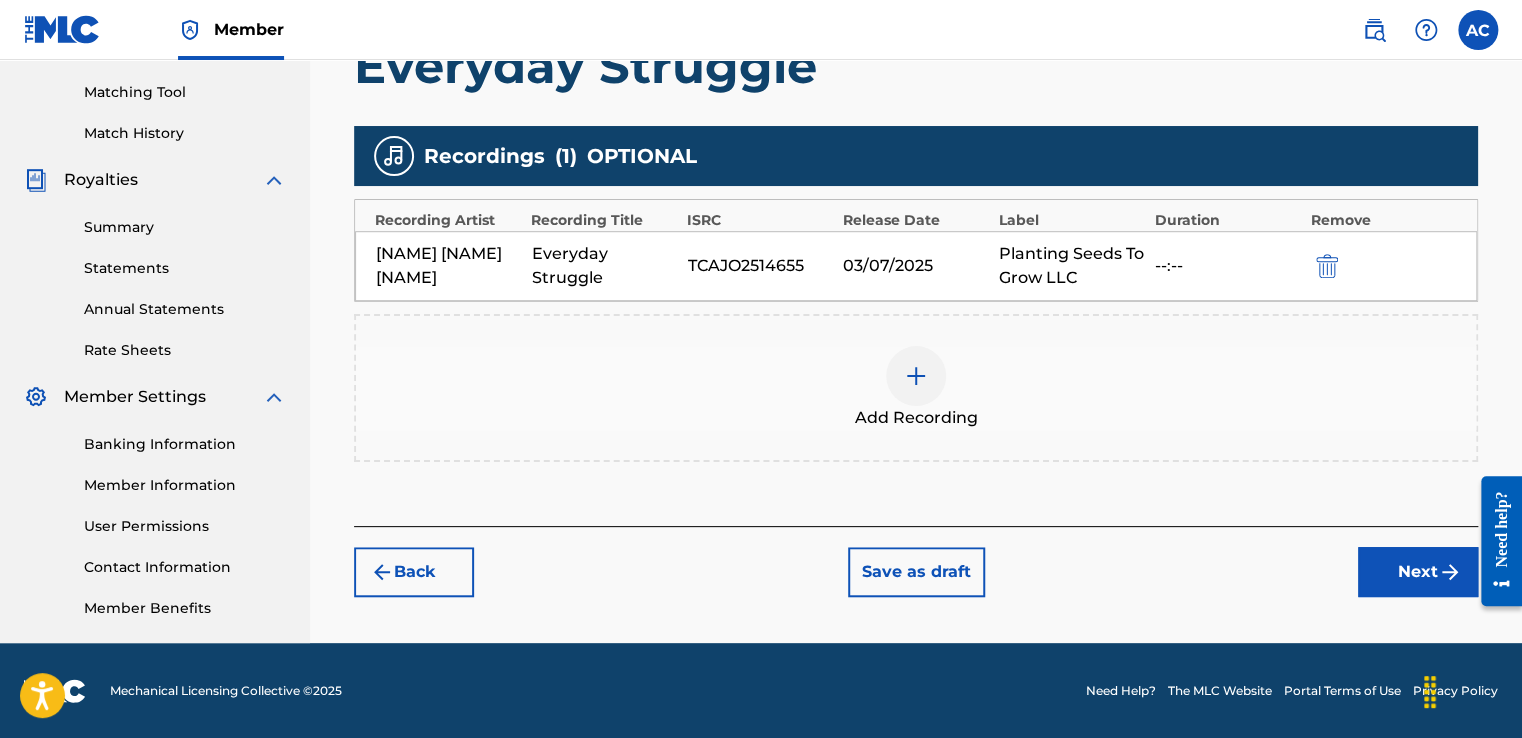 click on "03/07/2025" at bounding box center (916, 266) 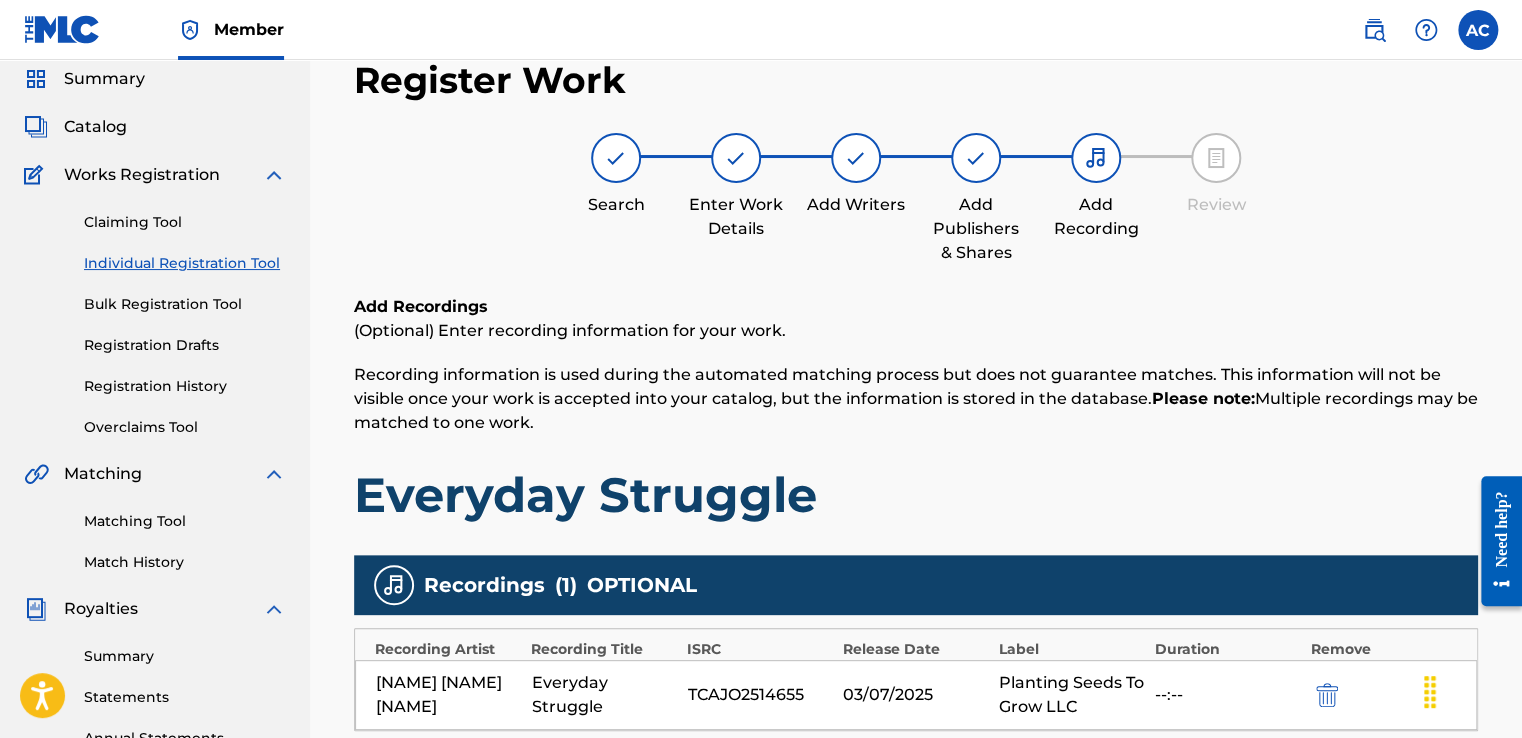 scroll, scrollTop: 0, scrollLeft: 0, axis: both 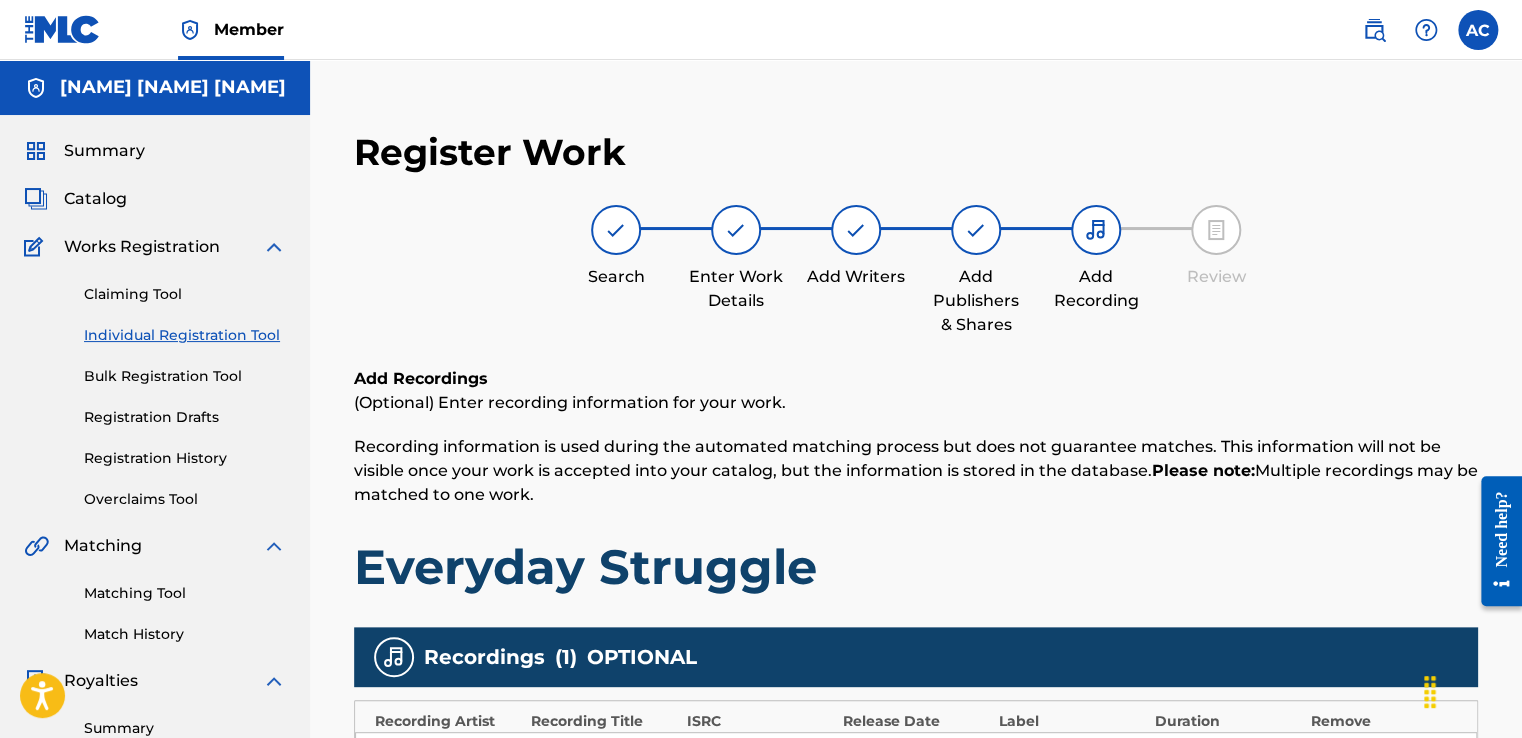 click at bounding box center (976, 230) 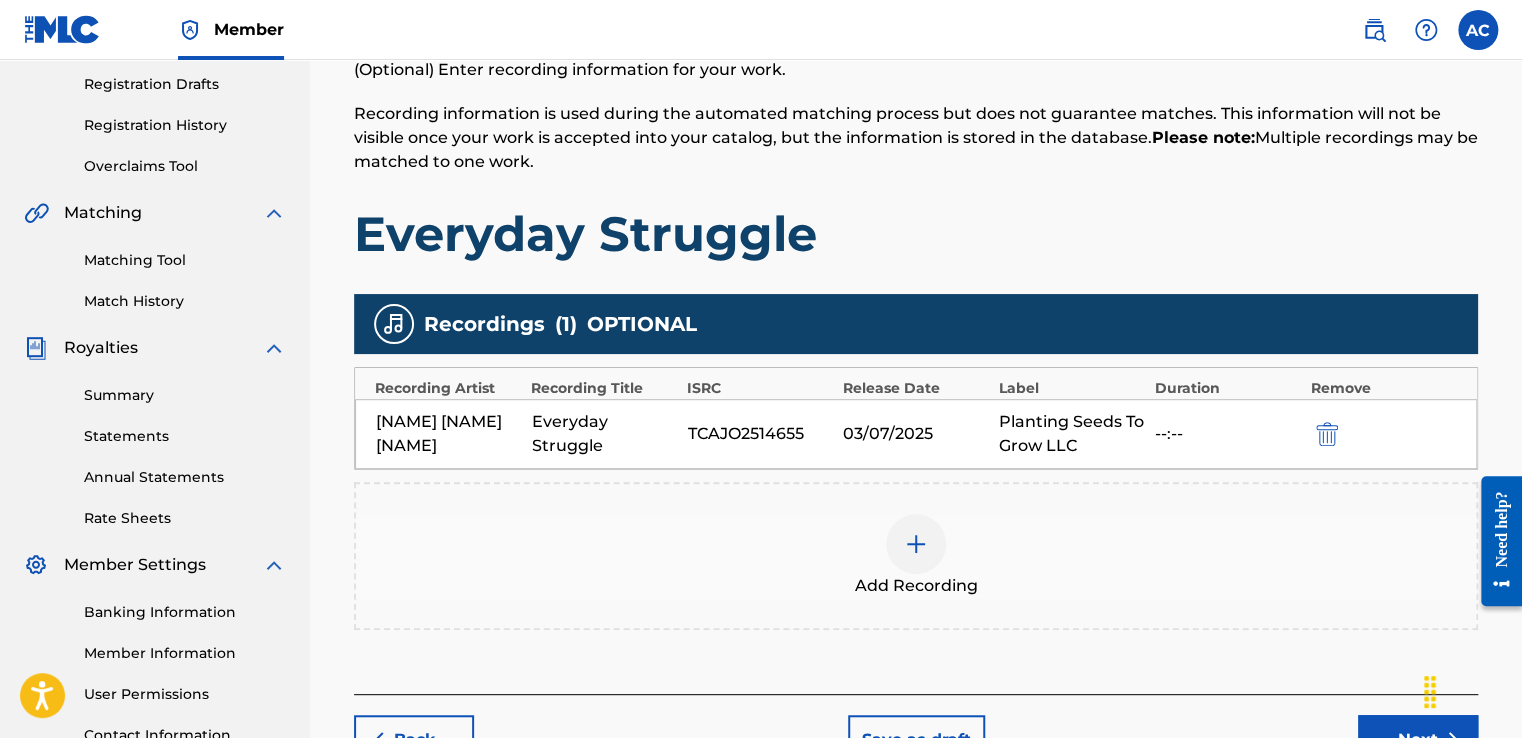 scroll, scrollTop: 364, scrollLeft: 0, axis: vertical 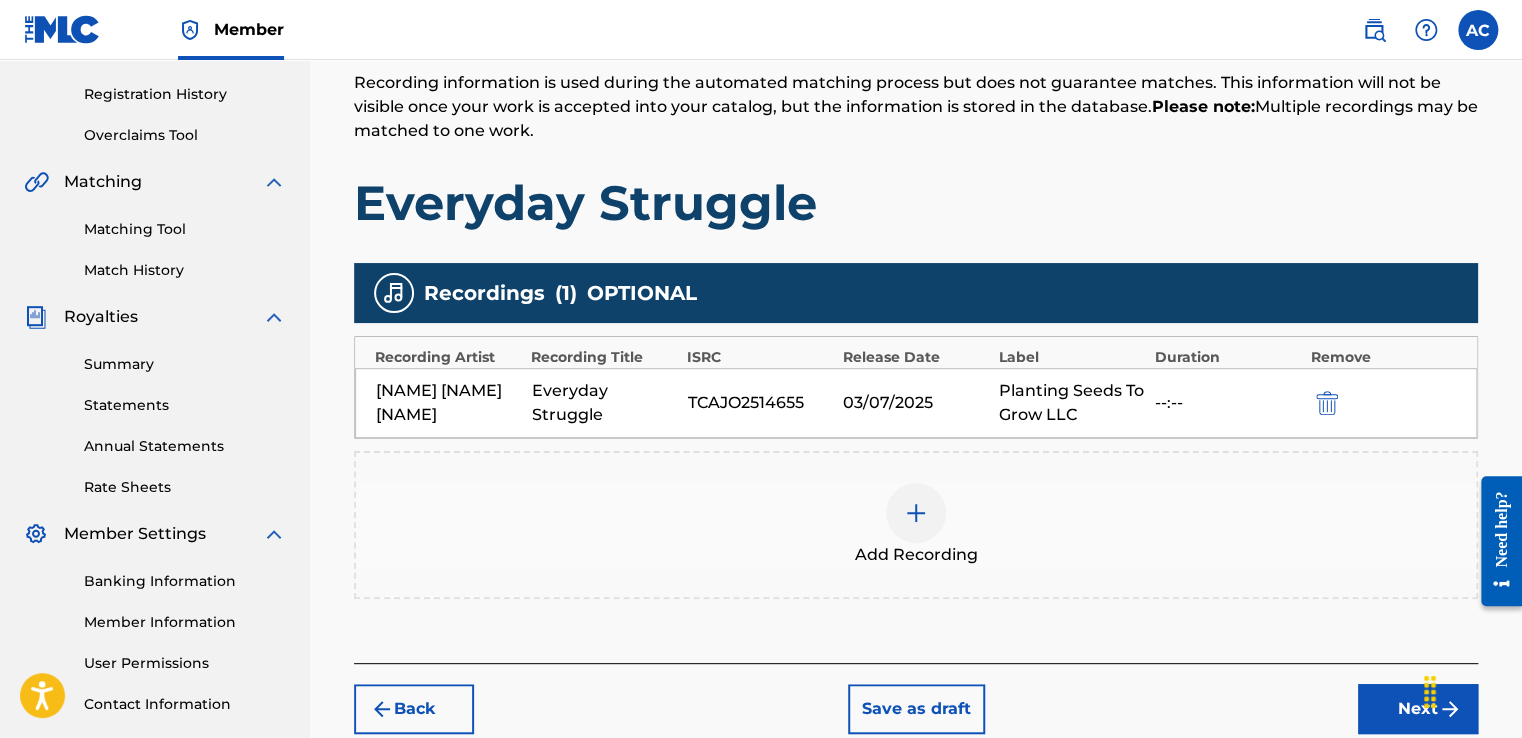 click on "Add Recording" at bounding box center [916, 525] 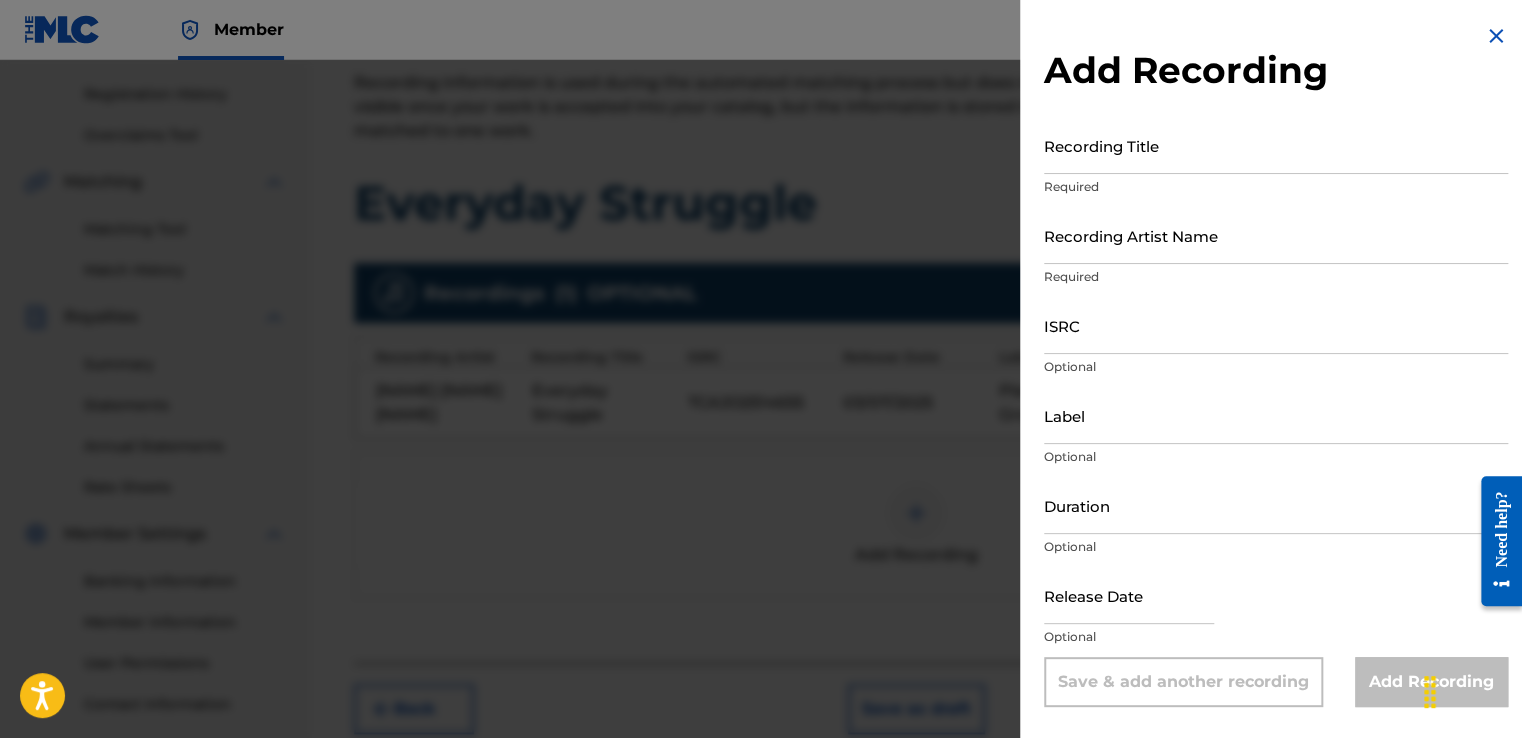 click at bounding box center [1129, 595] 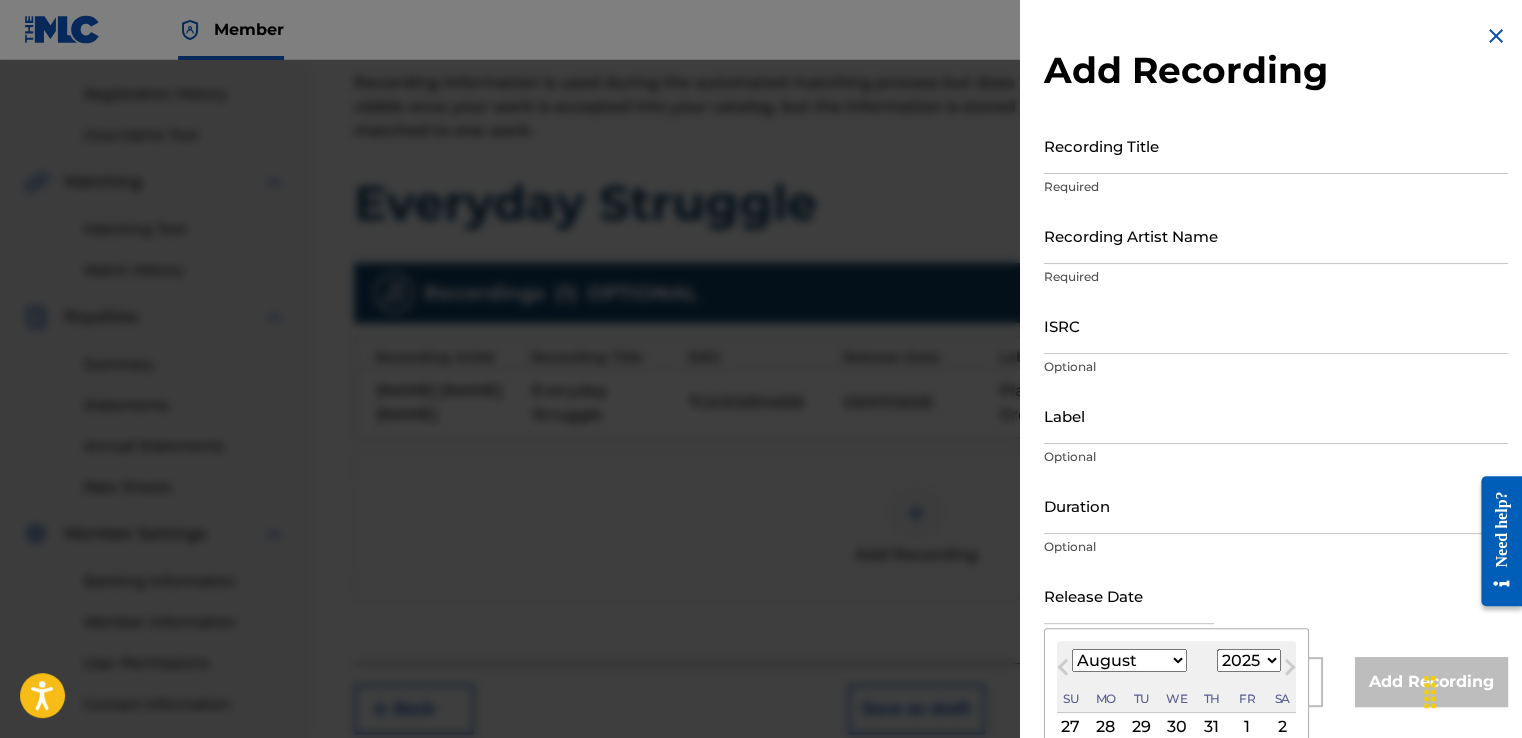 click on "January February March April May June July August September October November December" at bounding box center [1129, 660] 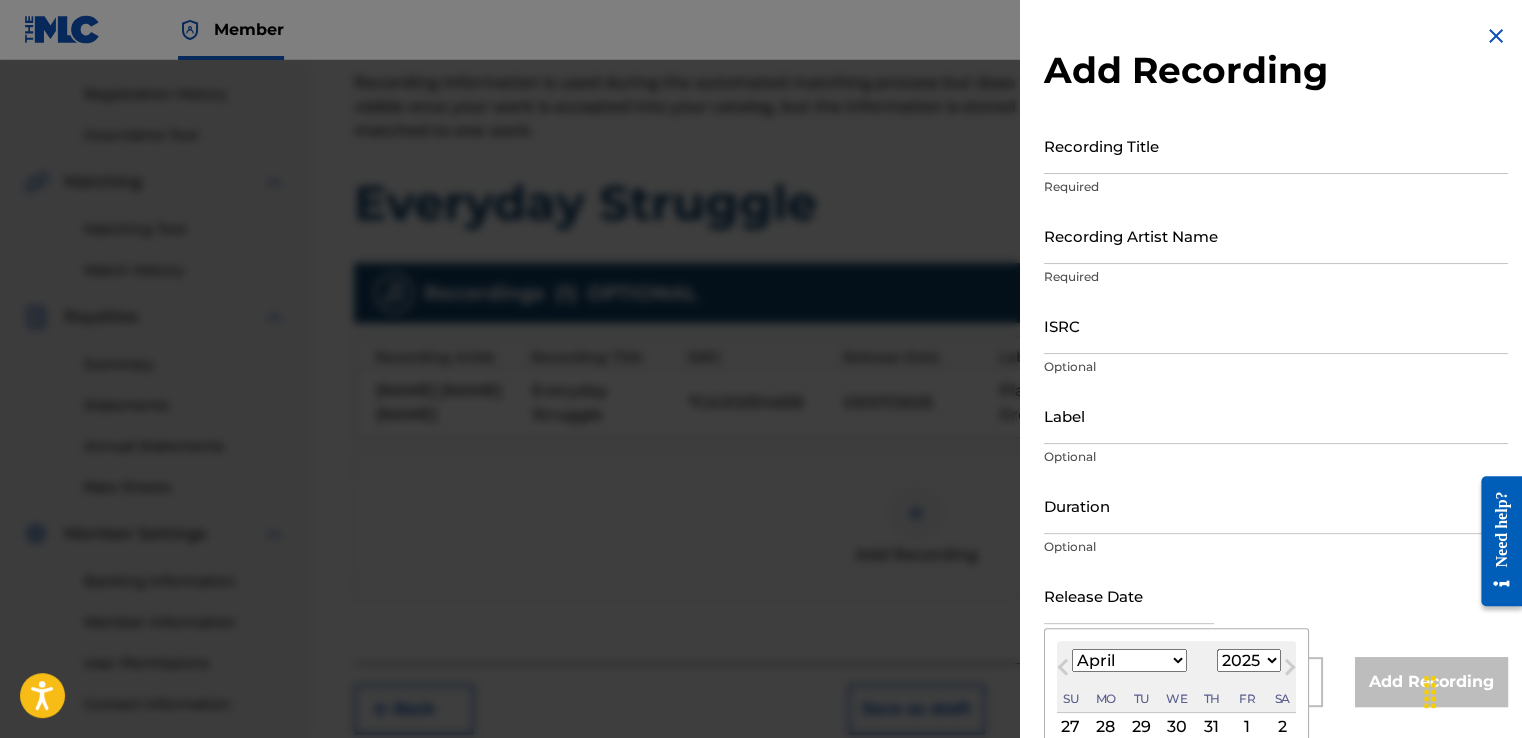 click on "January February March April May June July August September October November December" at bounding box center [1129, 660] 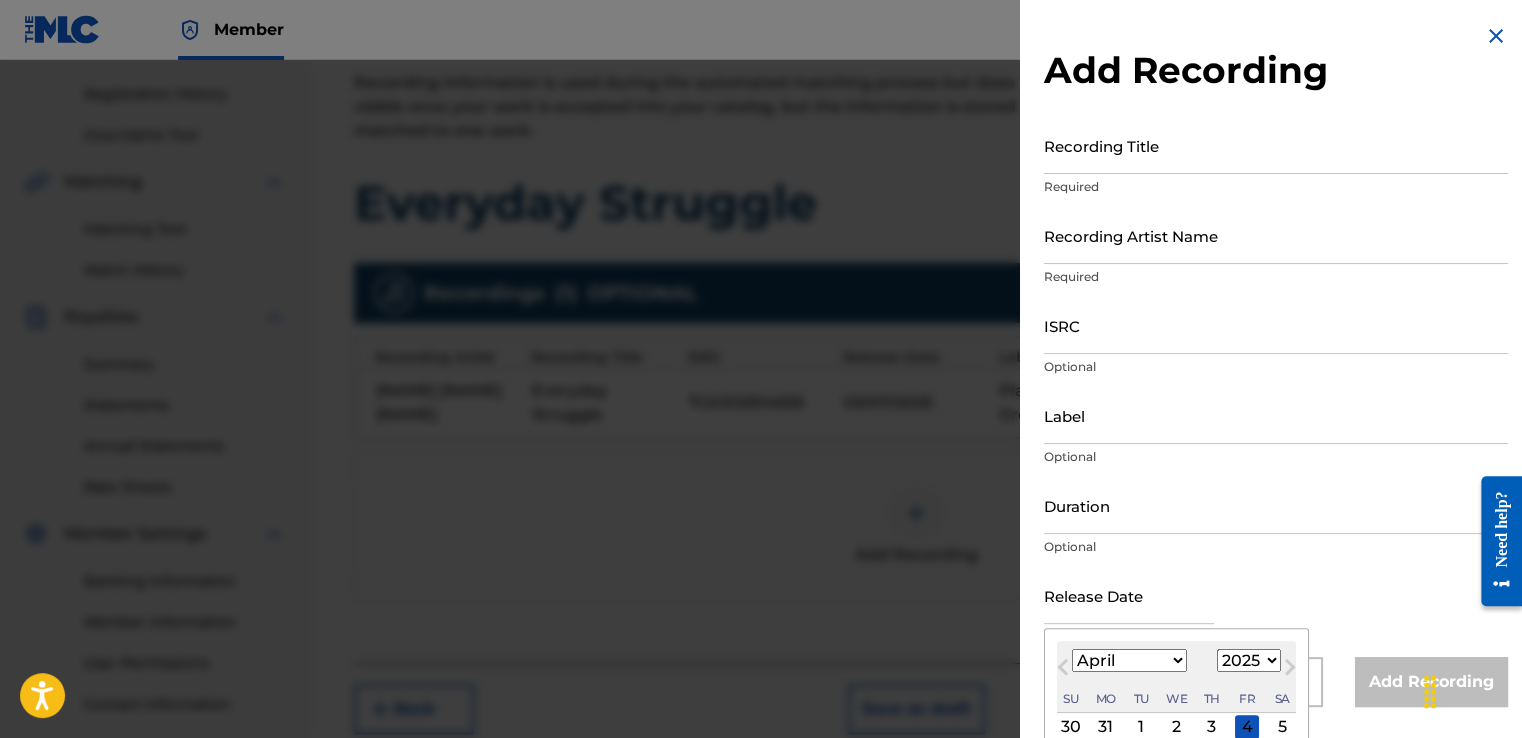 click on "30" at bounding box center (1071, 727) 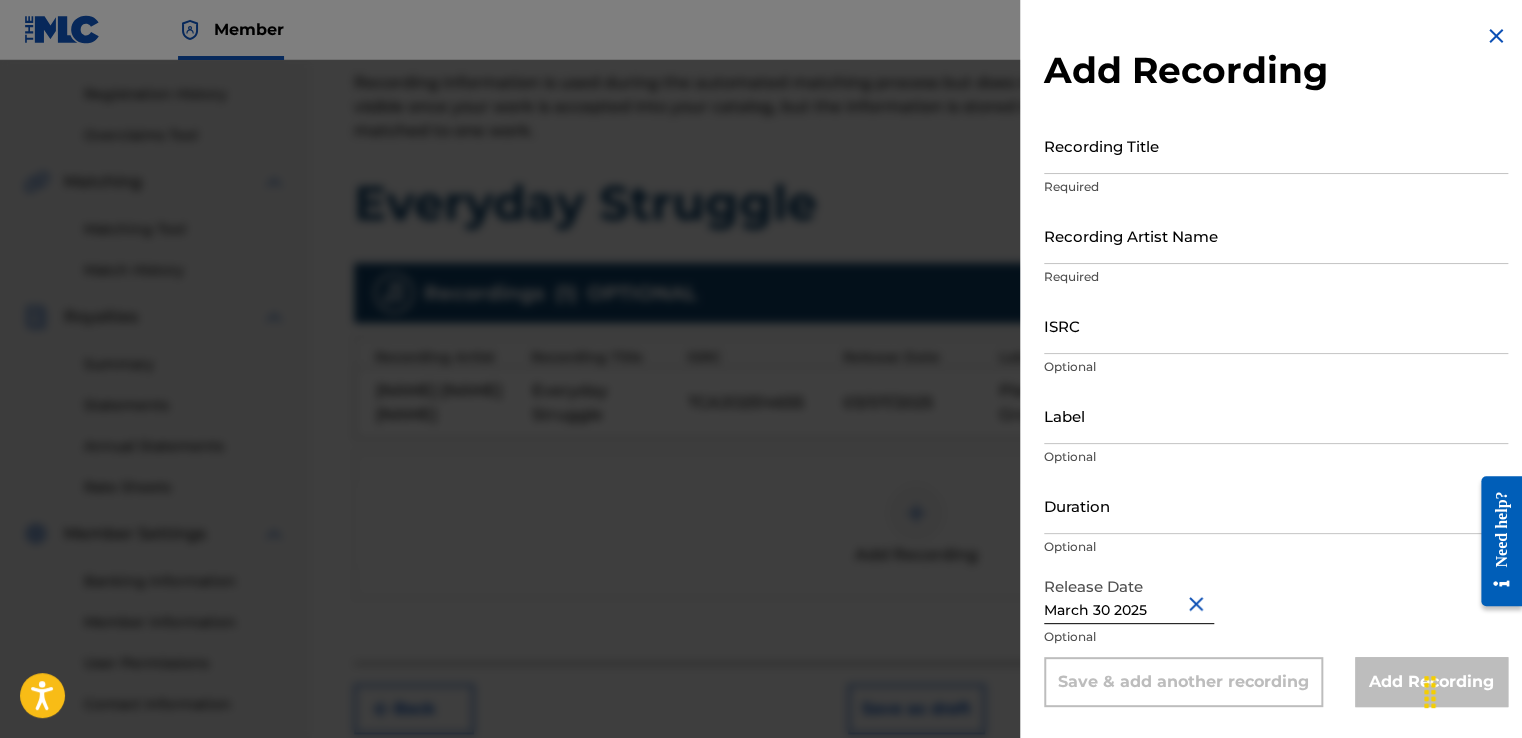 click on "March 30 2025" at bounding box center (1129, 595) 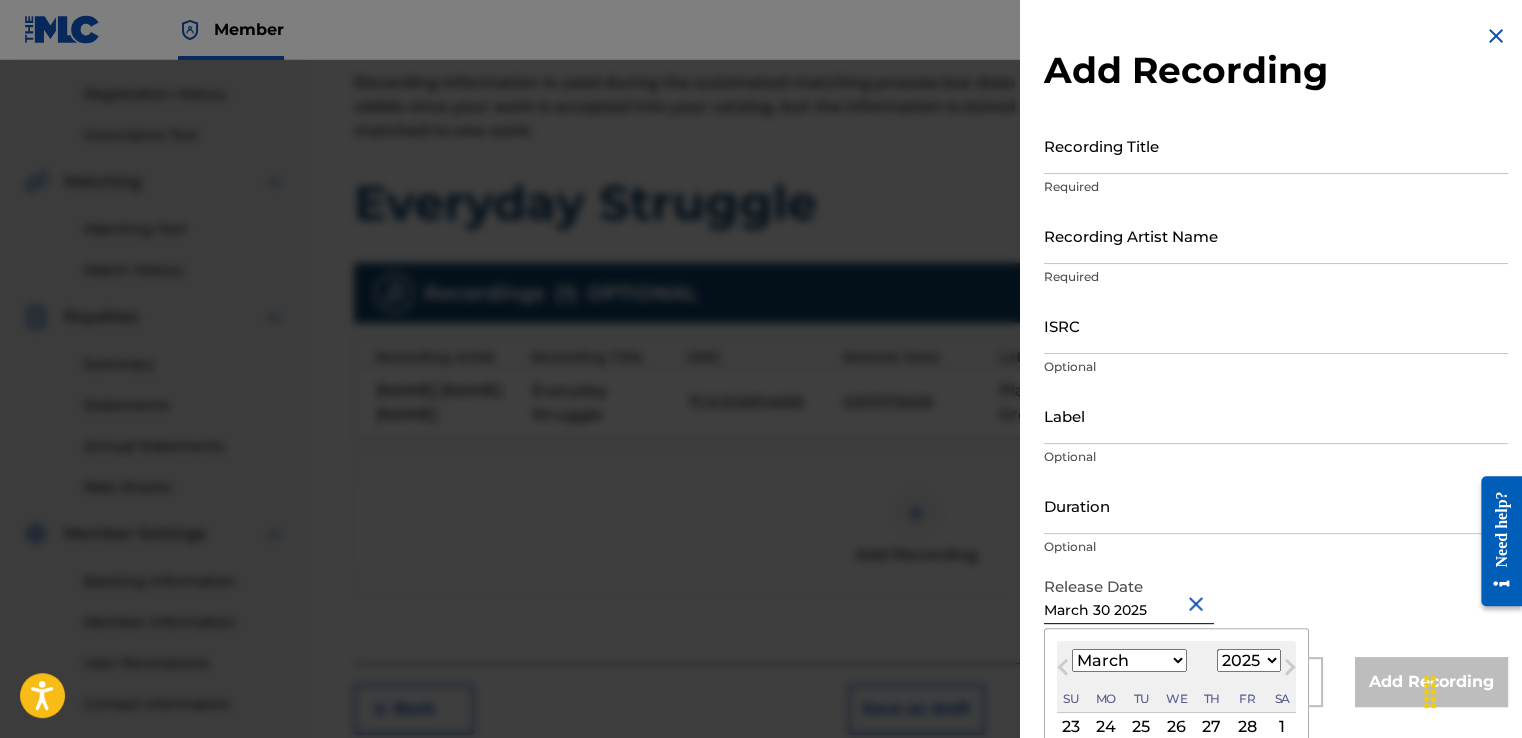 click on "January February March April May June July August September October November December" at bounding box center (1129, 660) 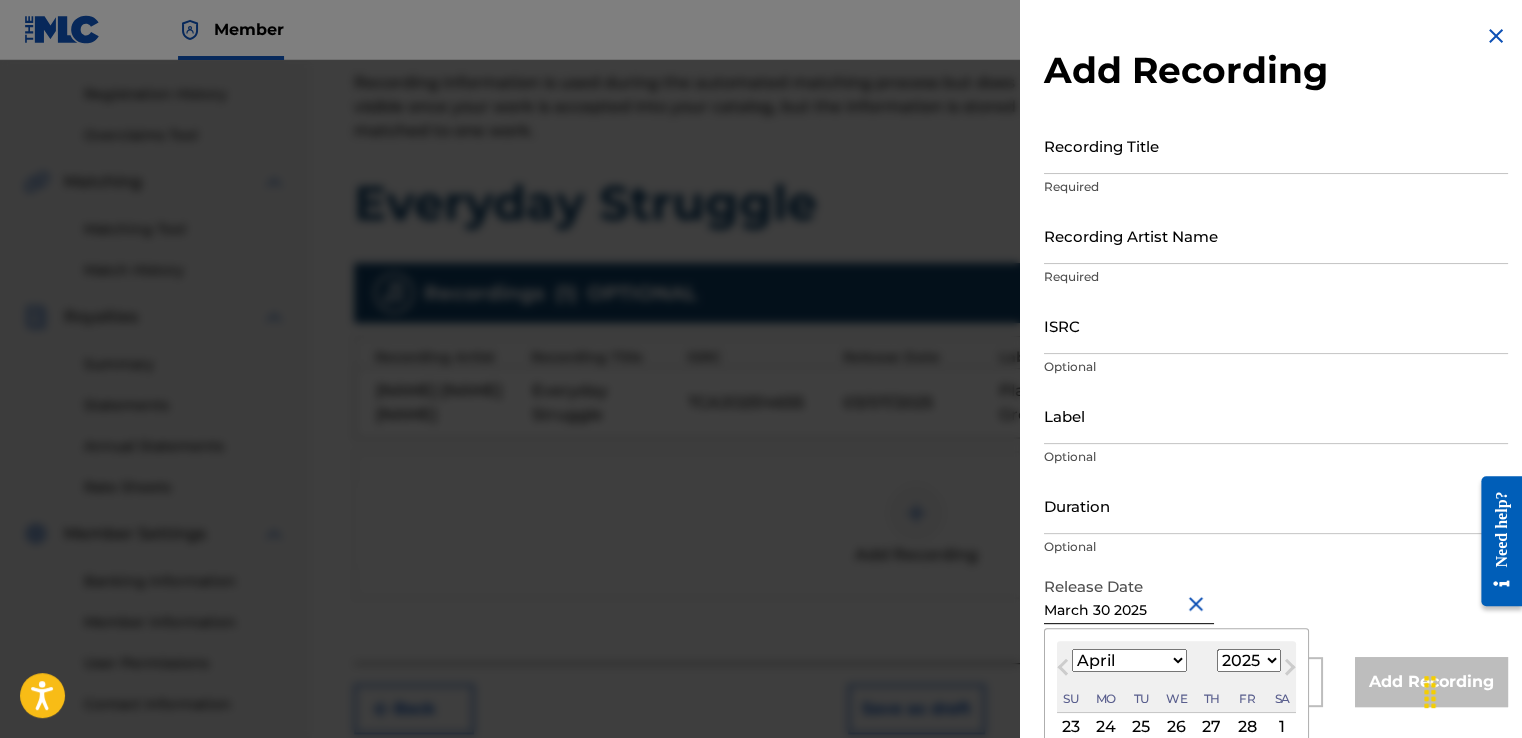 click on "January February March April May June July August September October November December" at bounding box center (1129, 660) 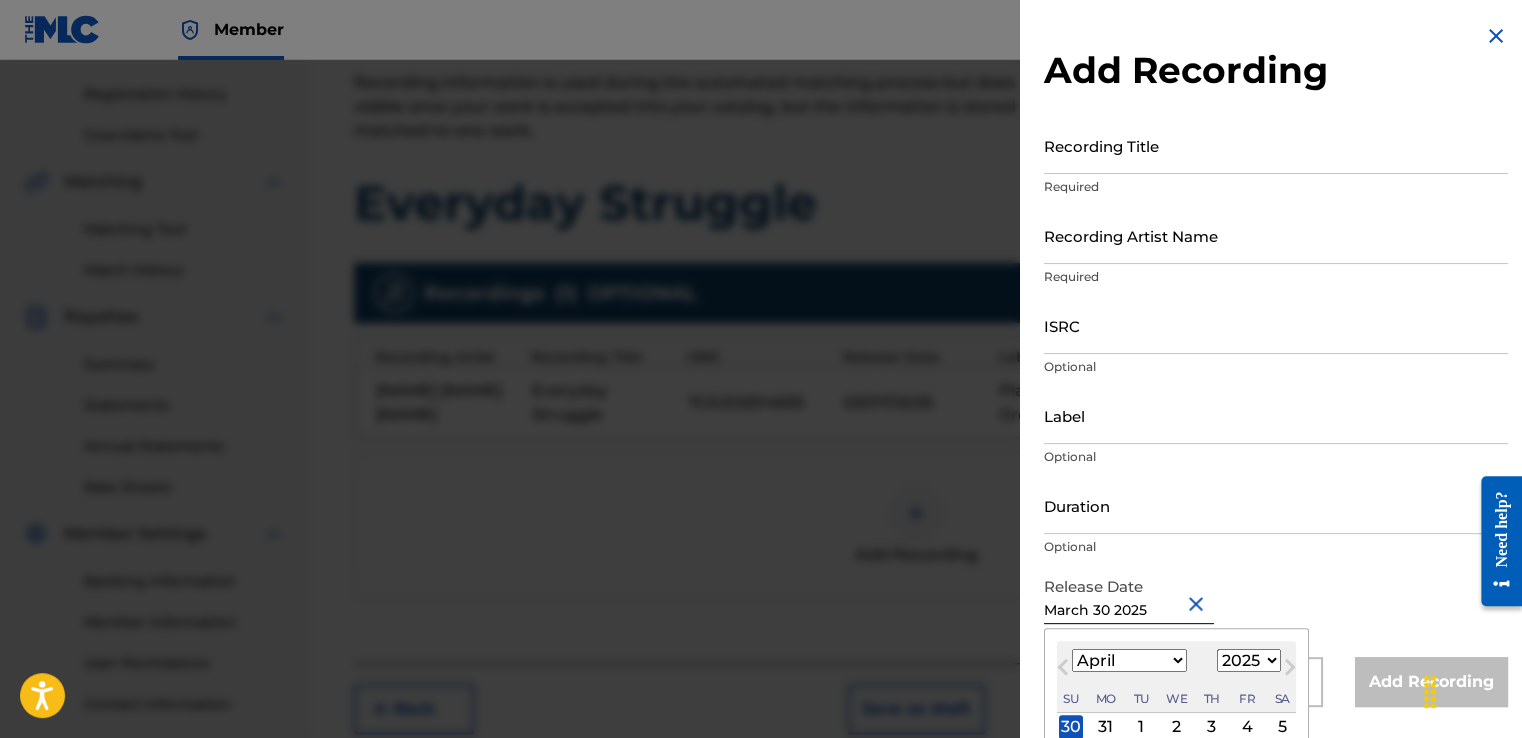 click on "30" at bounding box center [1071, 727] 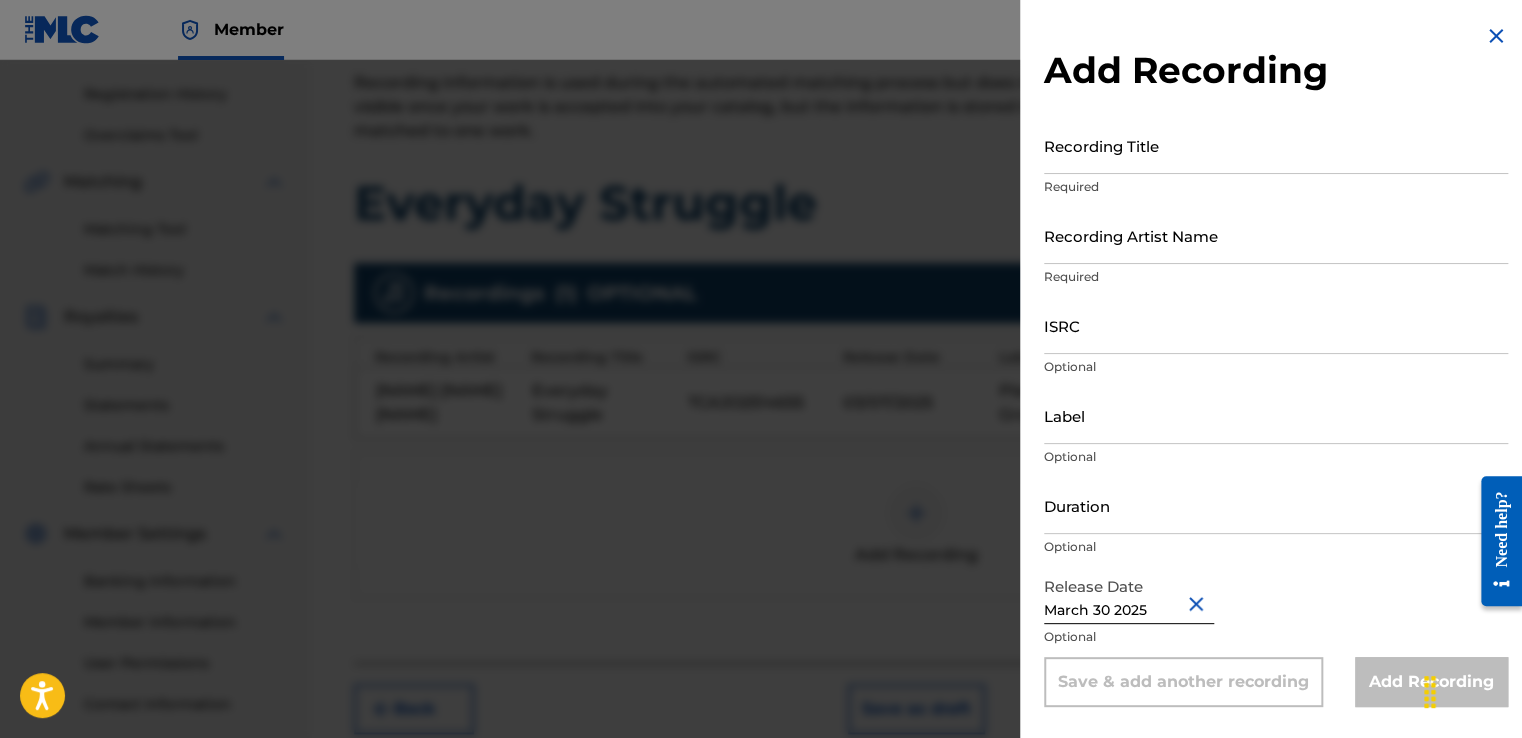 click on "March 30 2025" at bounding box center (1129, 595) 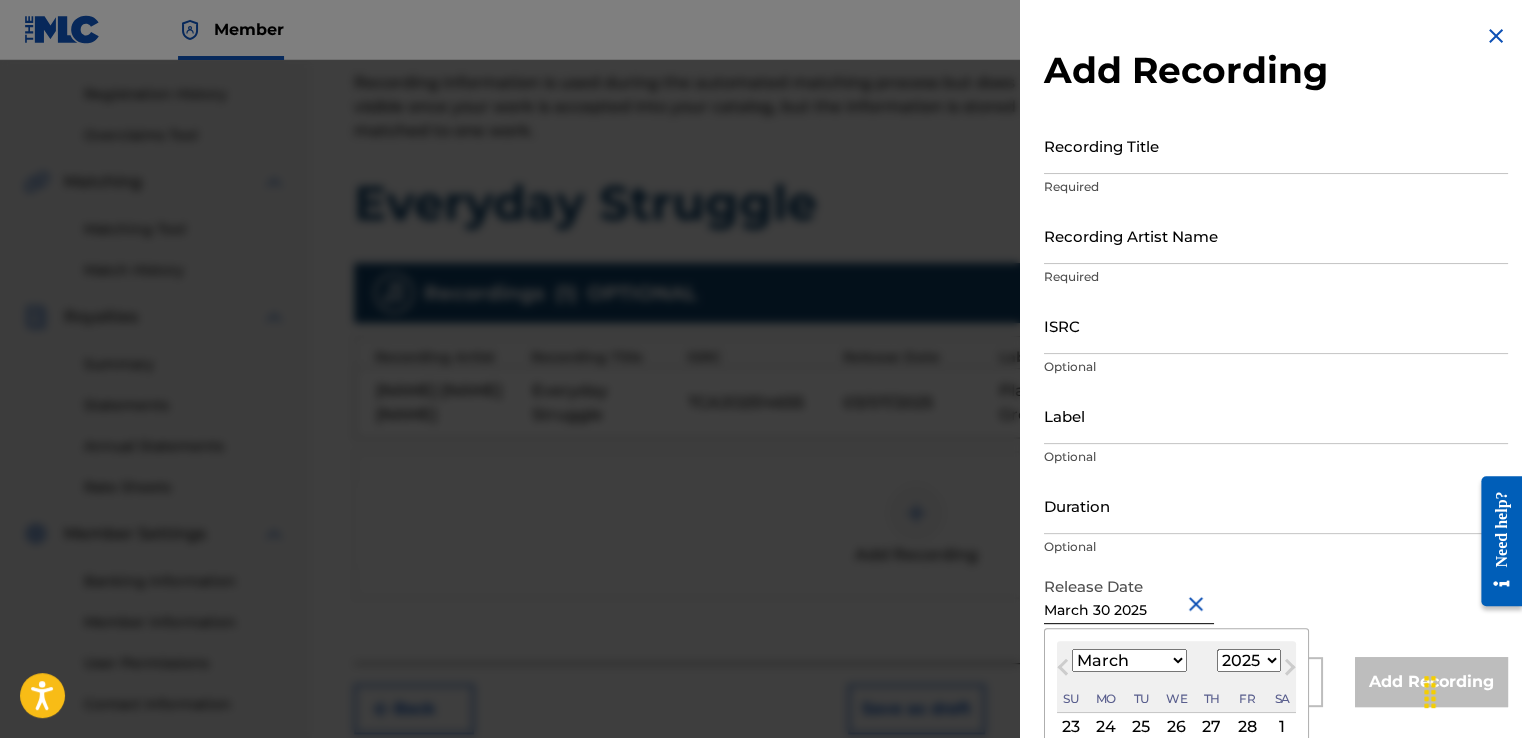 click on "January February March April May June July August September October November December" at bounding box center (1129, 660) 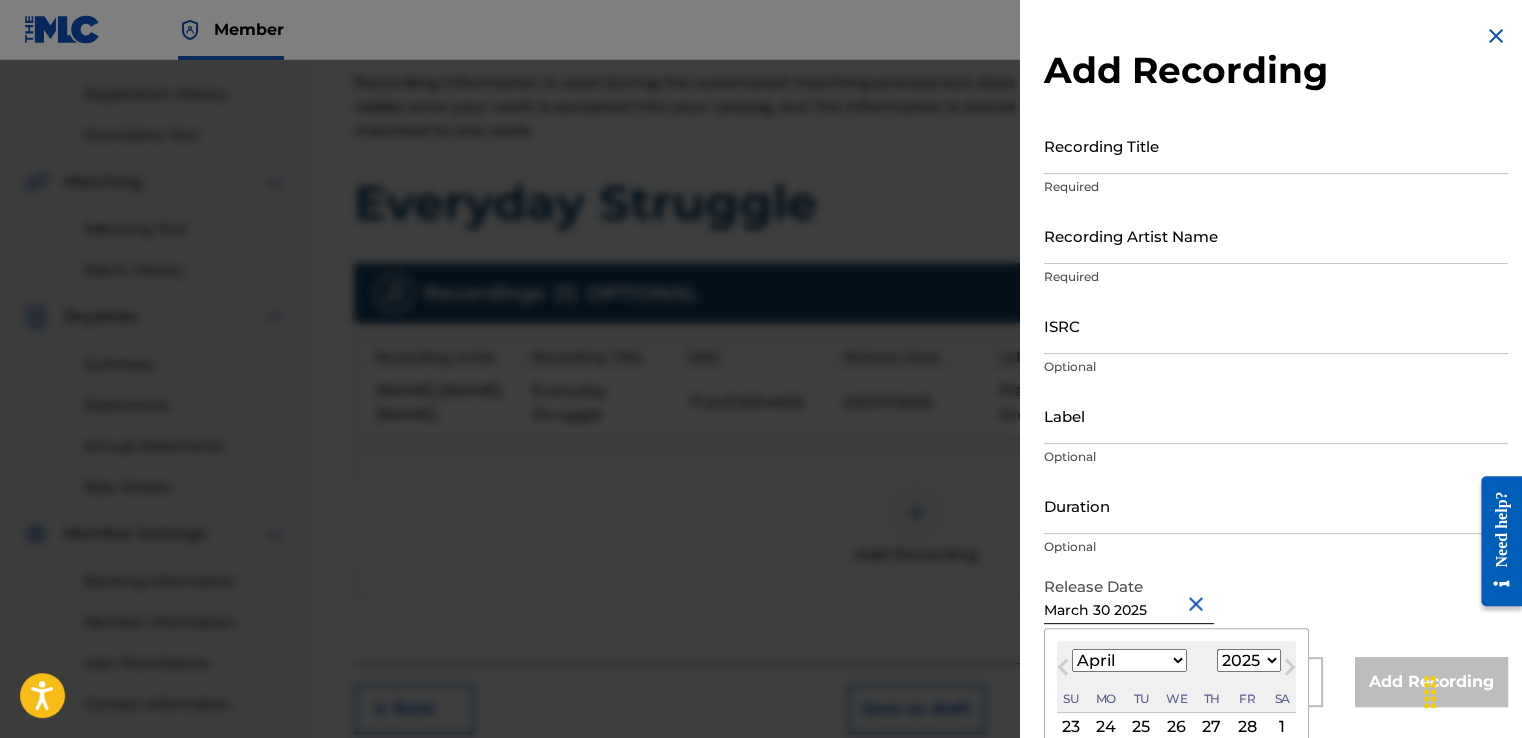 click on "January February March April May June July August September October November December" at bounding box center [1129, 660] 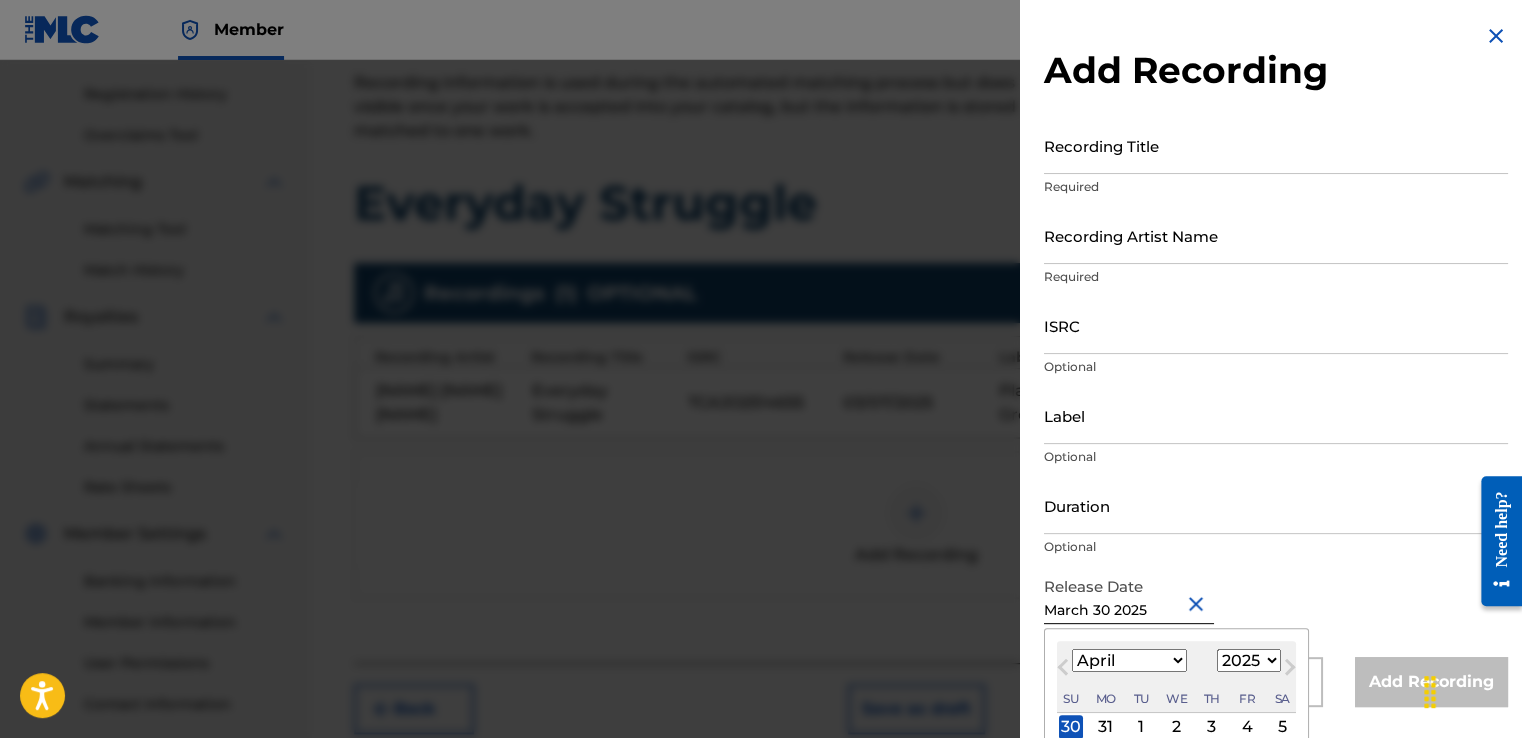 scroll, scrollTop: 151, scrollLeft: 0, axis: vertical 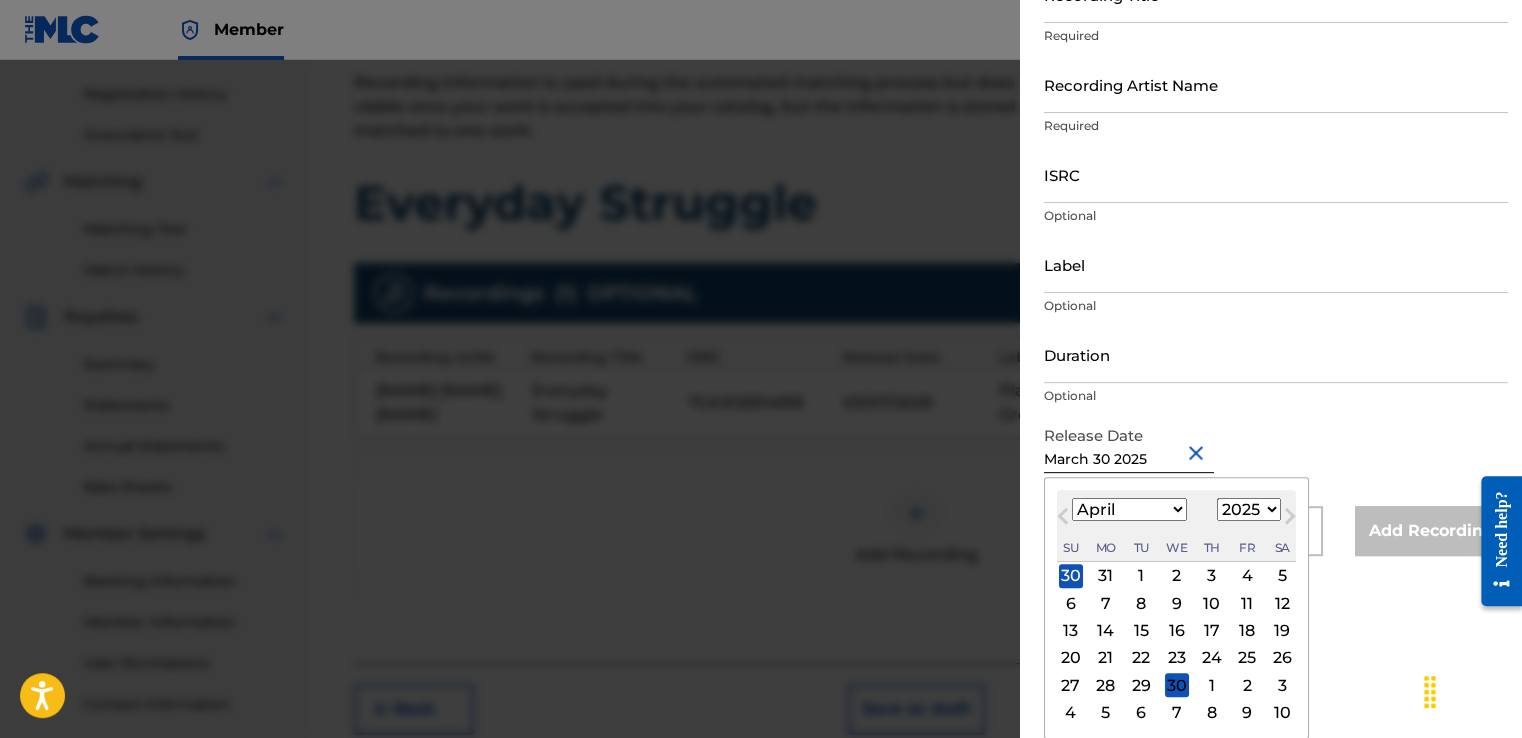 click on "30" at bounding box center (1177, 685) 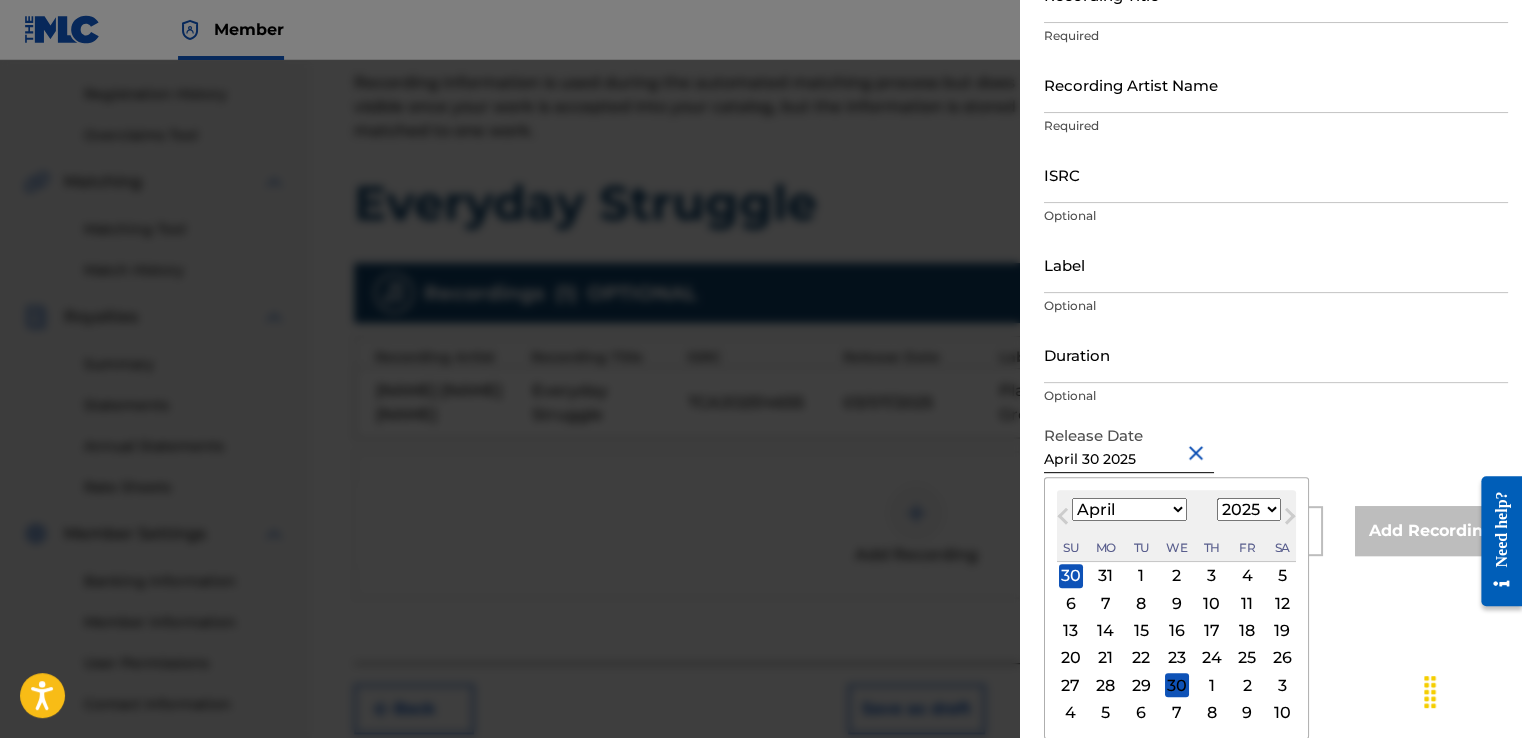 scroll, scrollTop: 0, scrollLeft: 0, axis: both 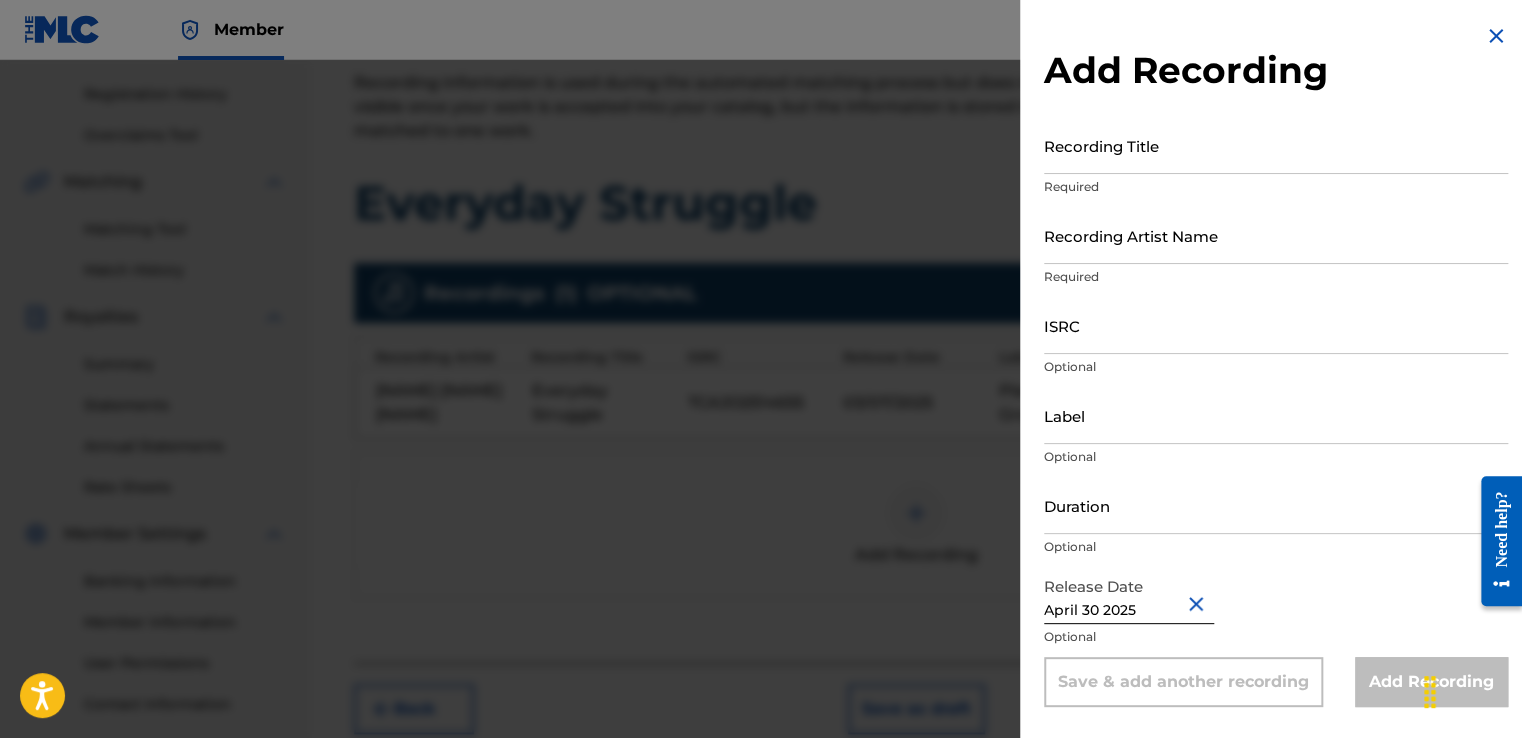 click on "Release Date April 30 2025 Optional" at bounding box center [1276, 612] 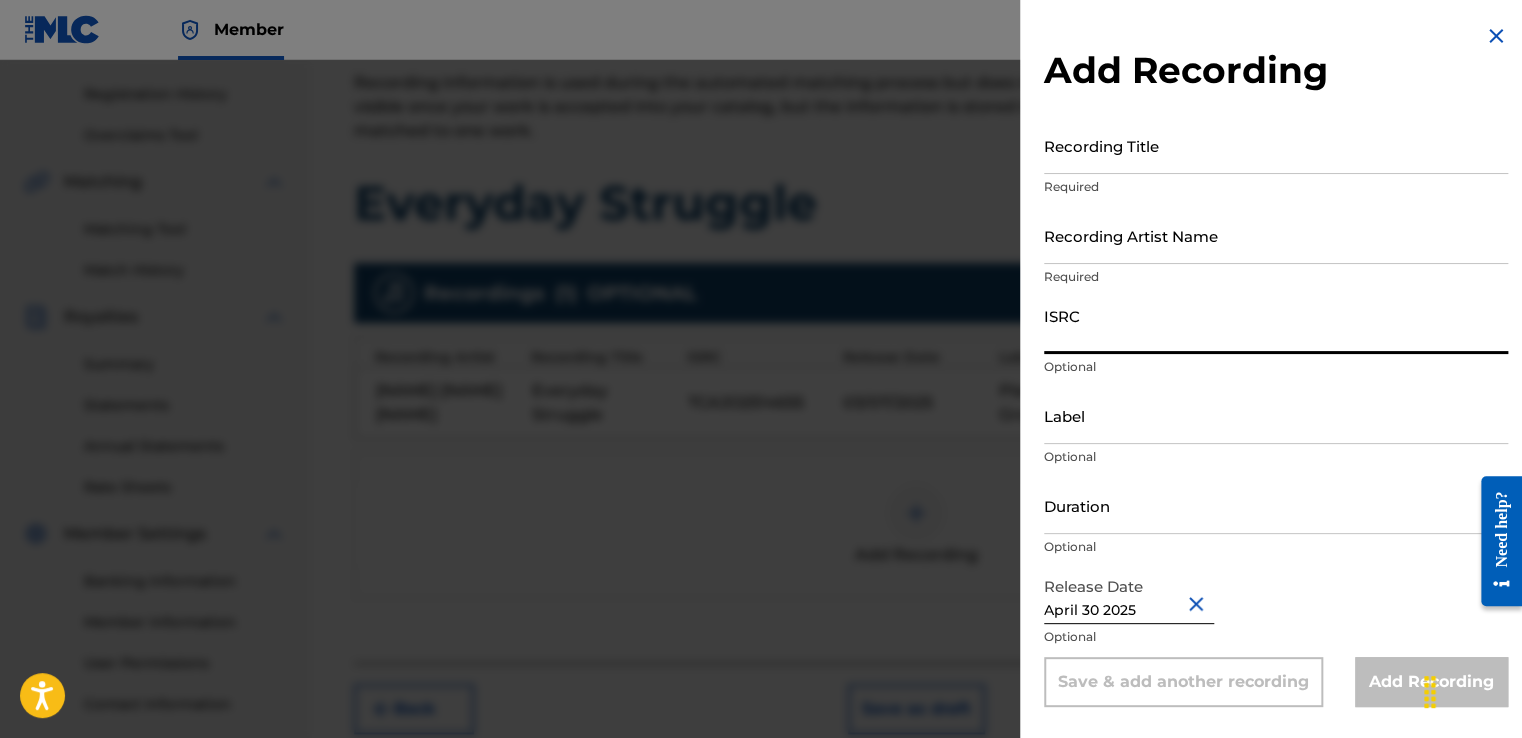 type on "TCAJO2514655" 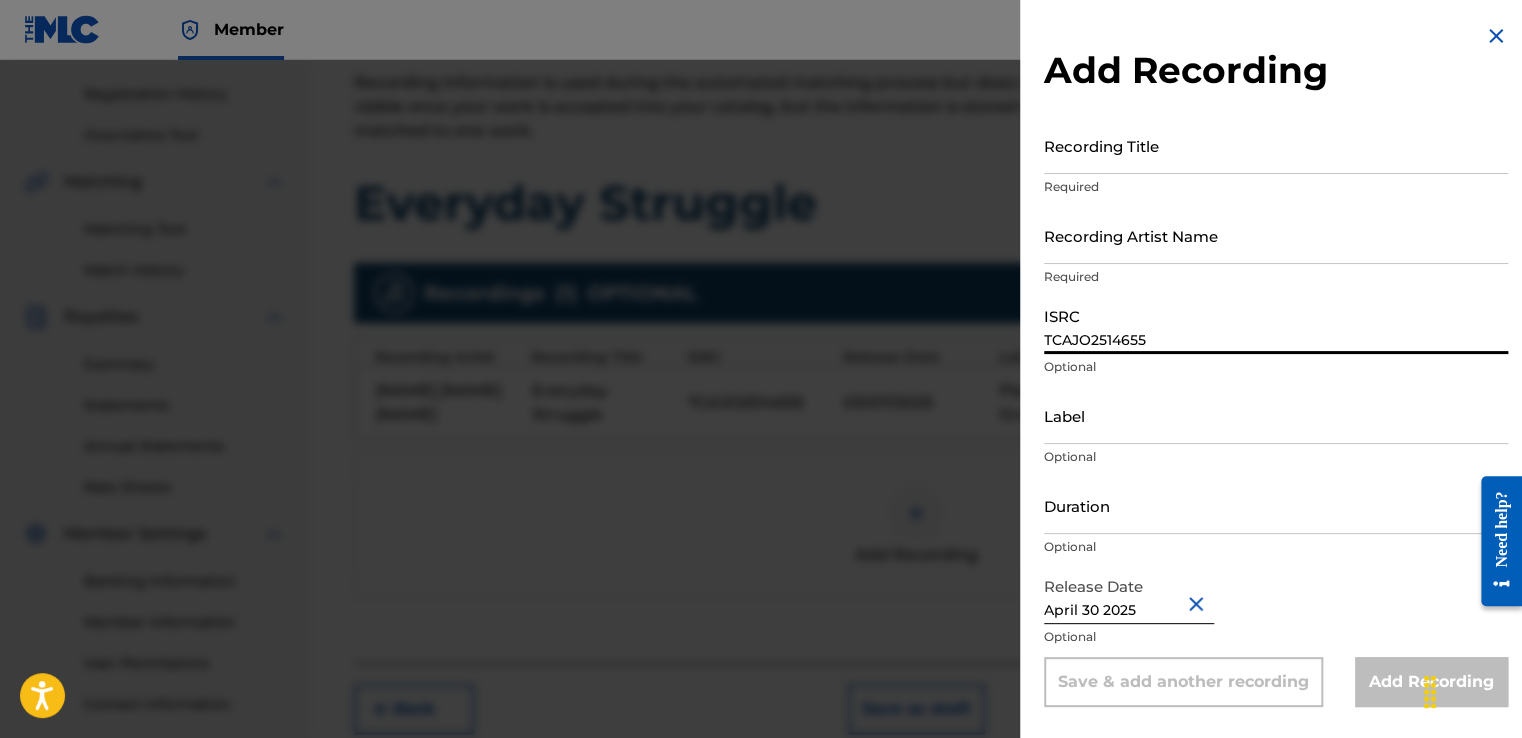 type on "Everyday Struggle" 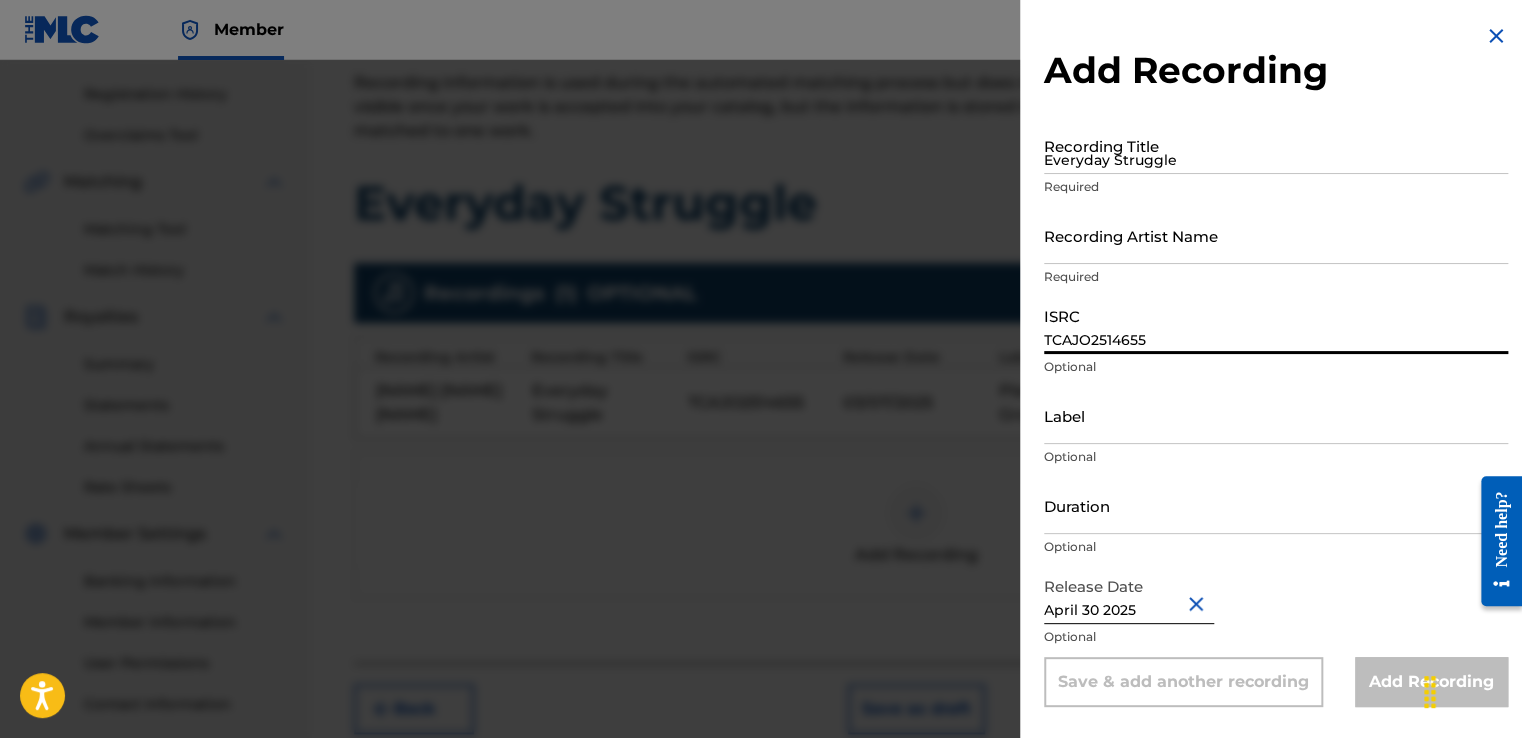 type on "[NAME] [NAME] [NAME]" 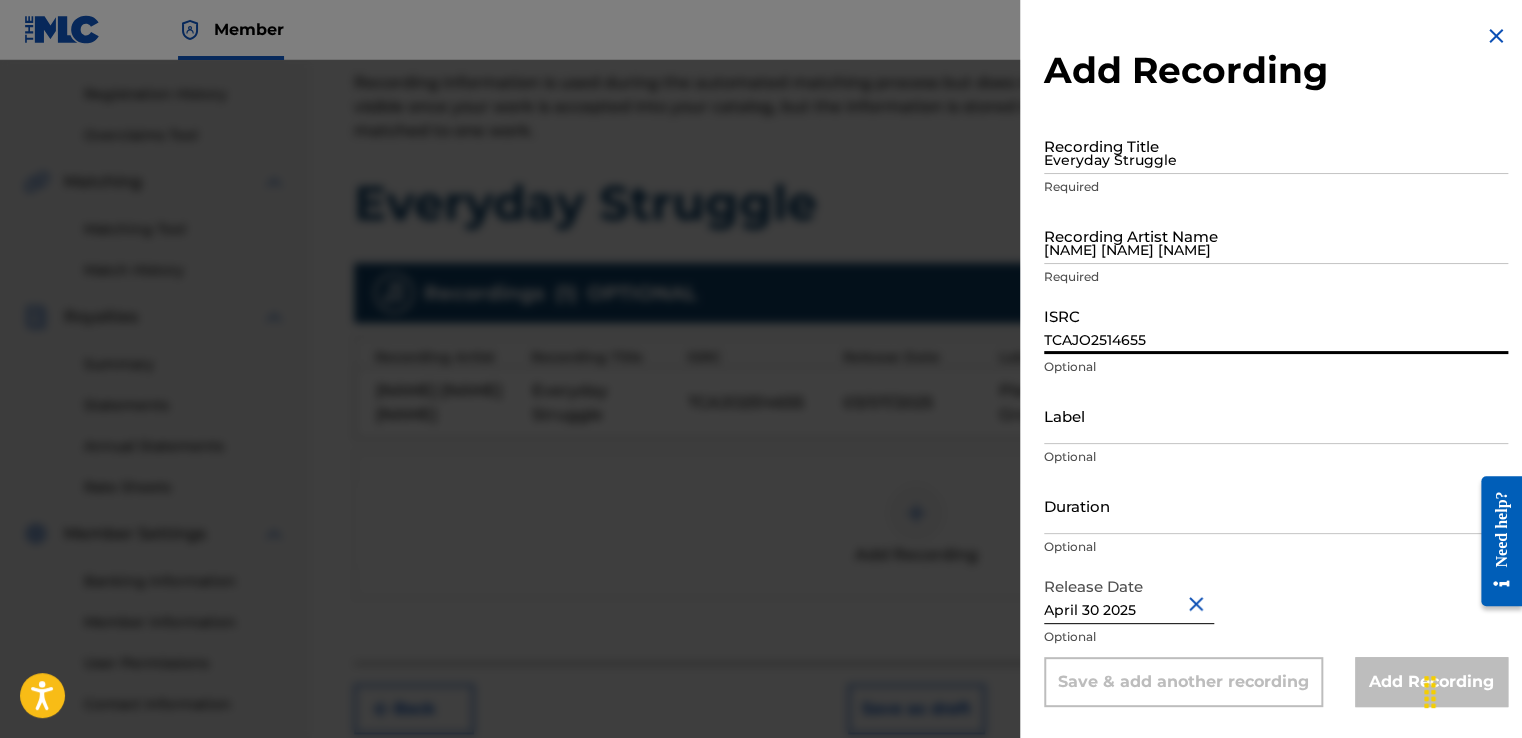 type on "Planting Seeds To Grow LLC" 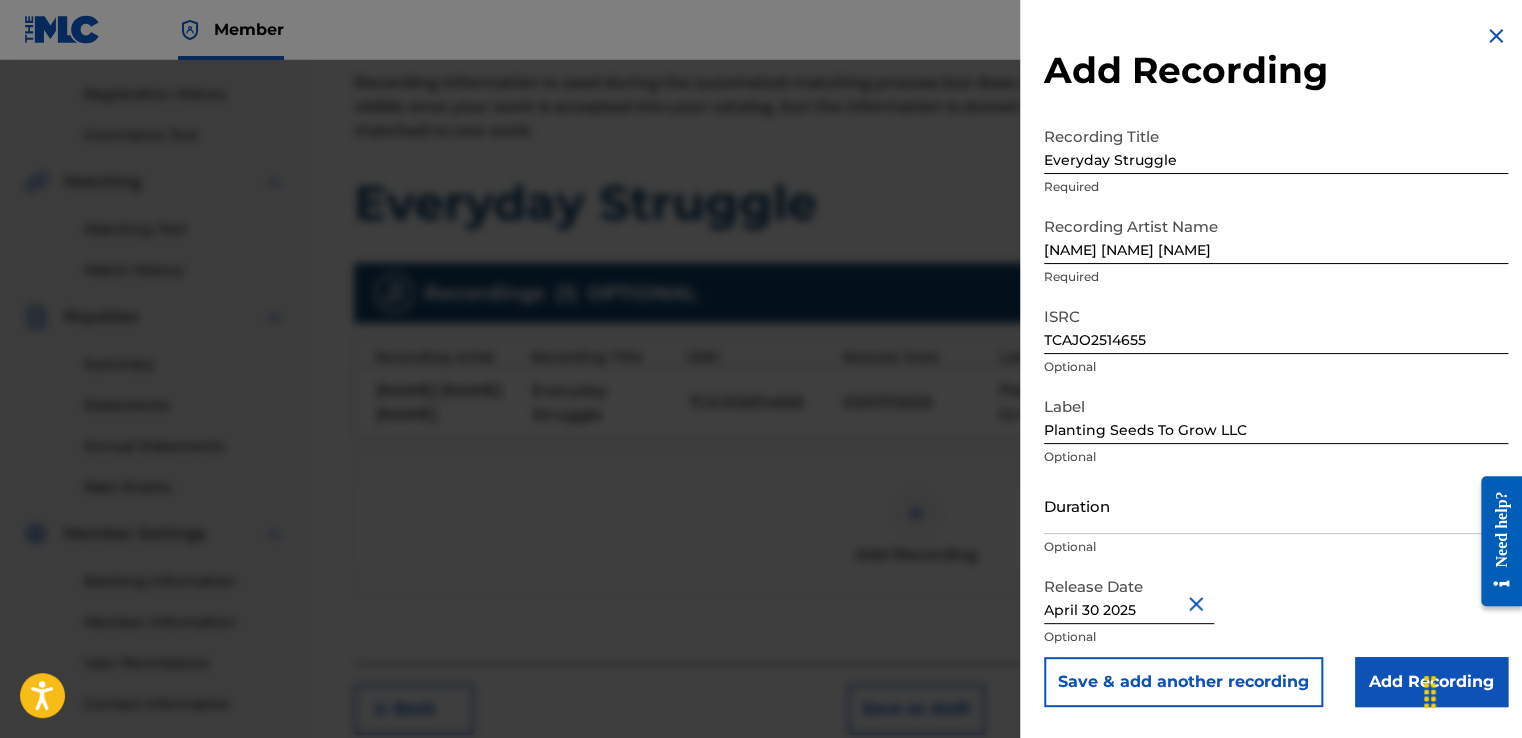 click on "Add Recording" at bounding box center (1431, 682) 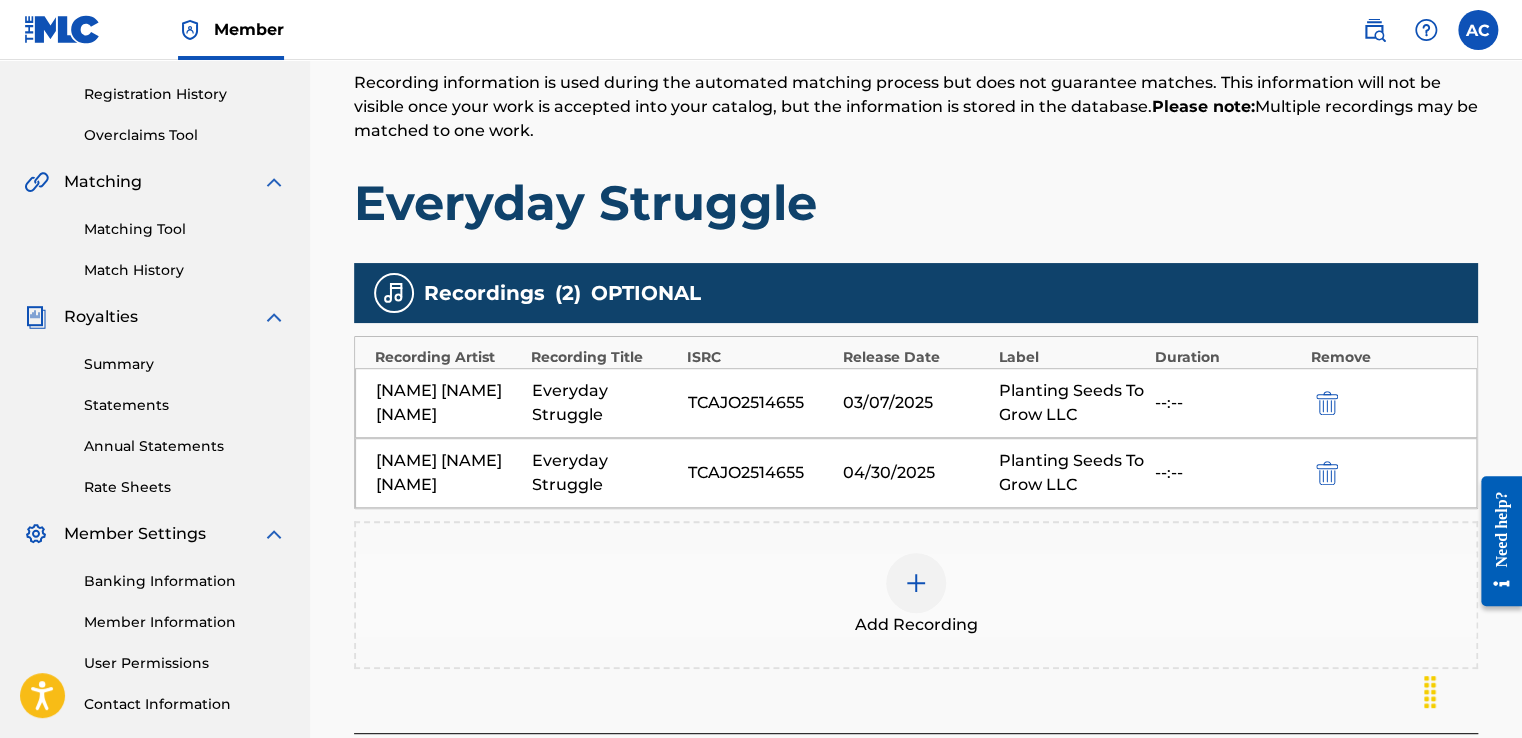 click at bounding box center (1327, 403) 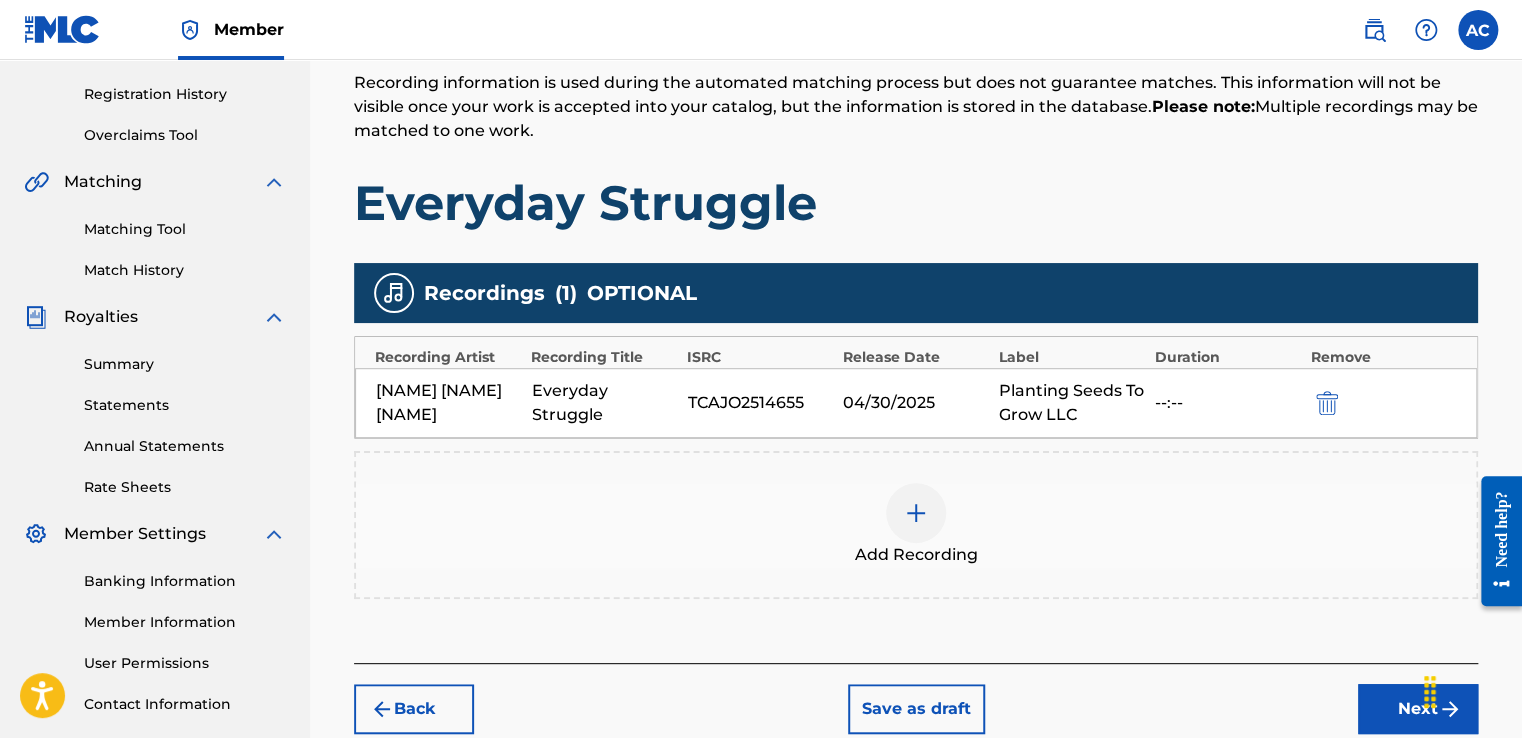 click on "Next" at bounding box center (1418, 709) 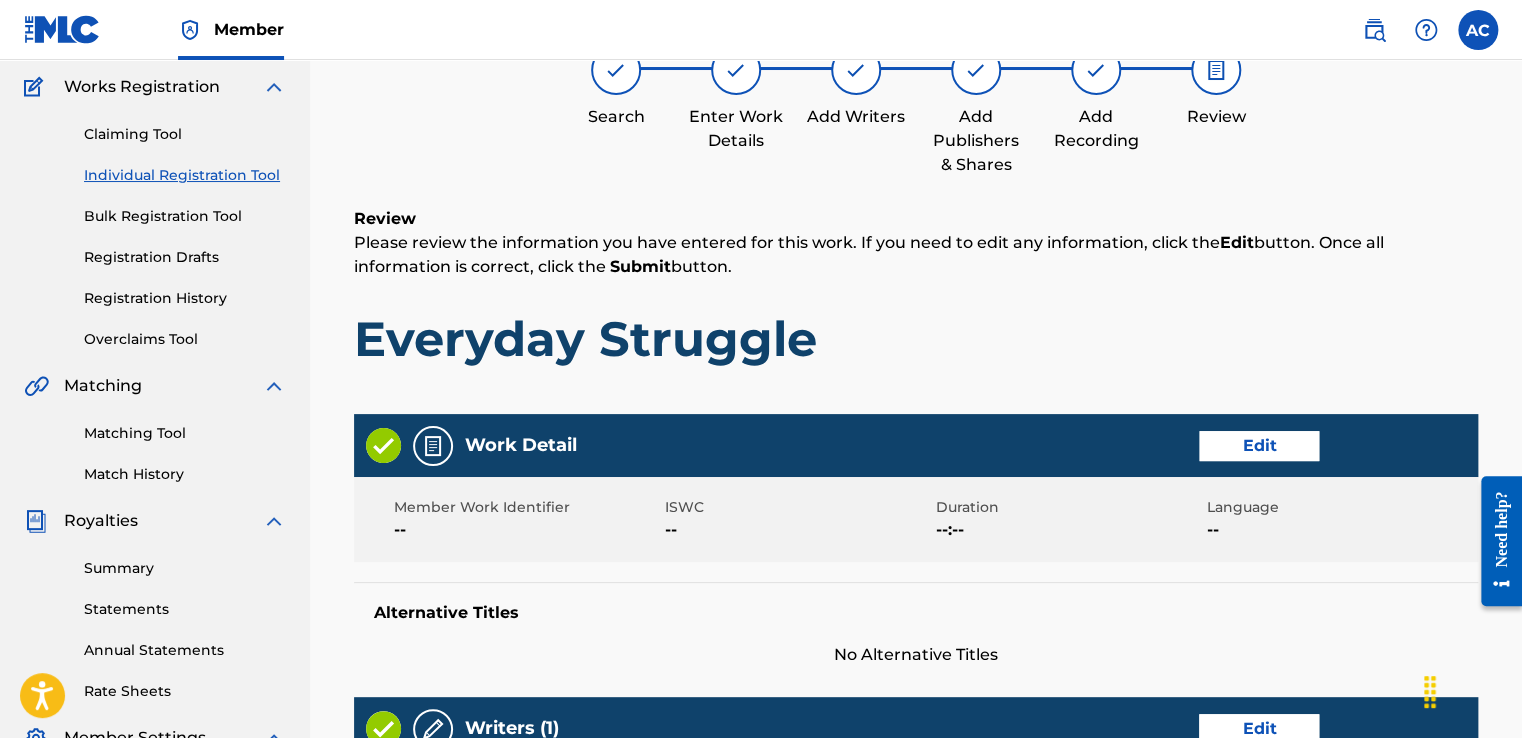 scroll, scrollTop: 90, scrollLeft: 0, axis: vertical 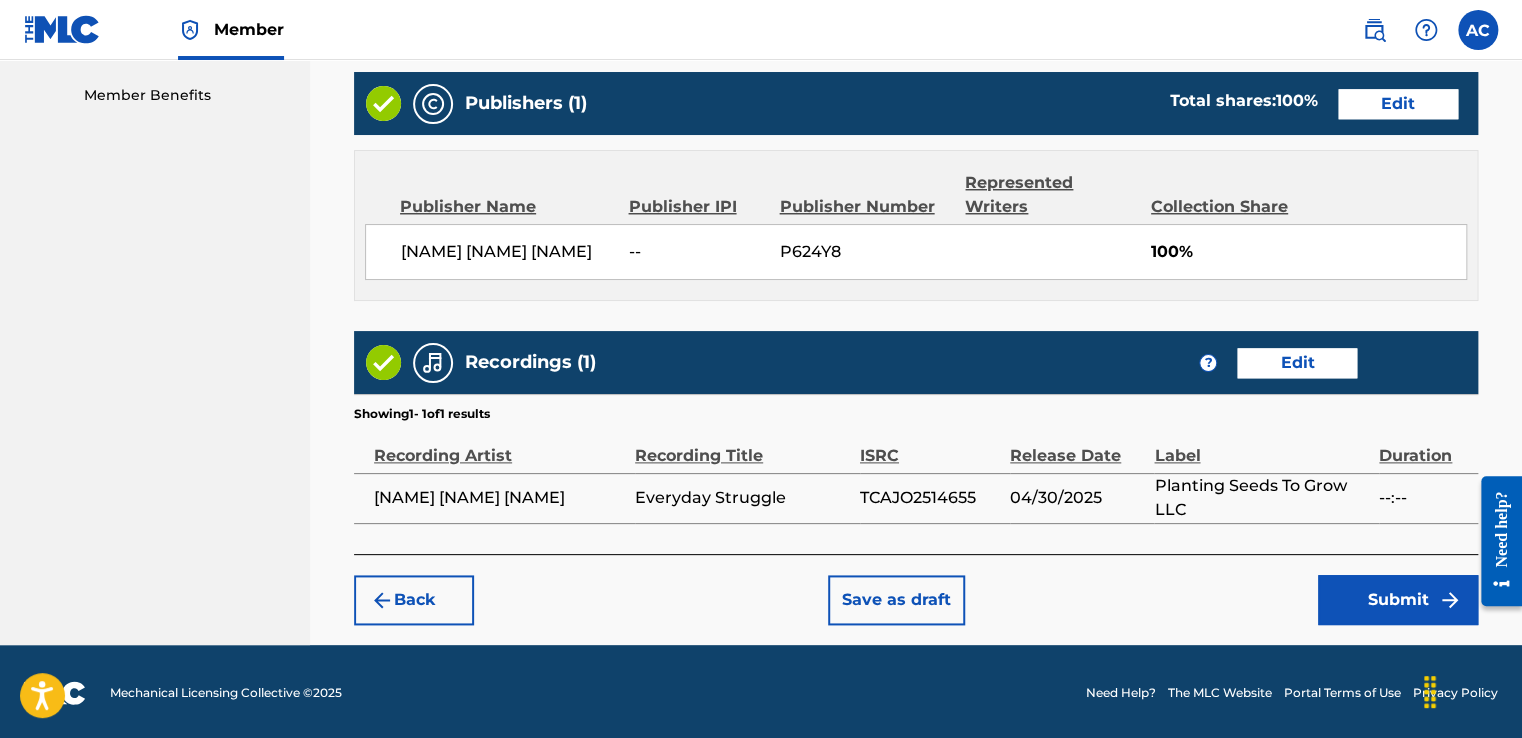 click on "Submit" at bounding box center [1398, 600] 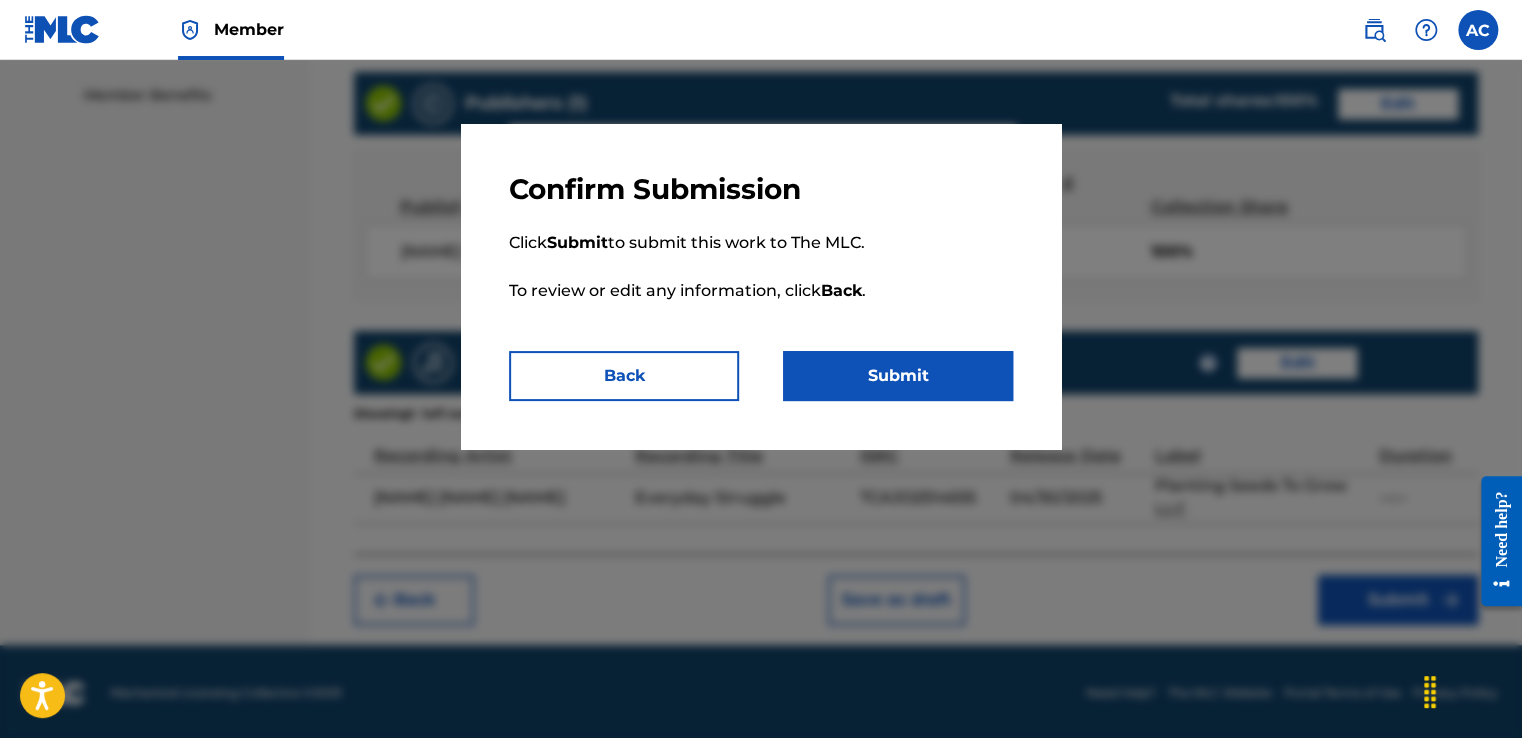 click on "Submit" at bounding box center [898, 376] 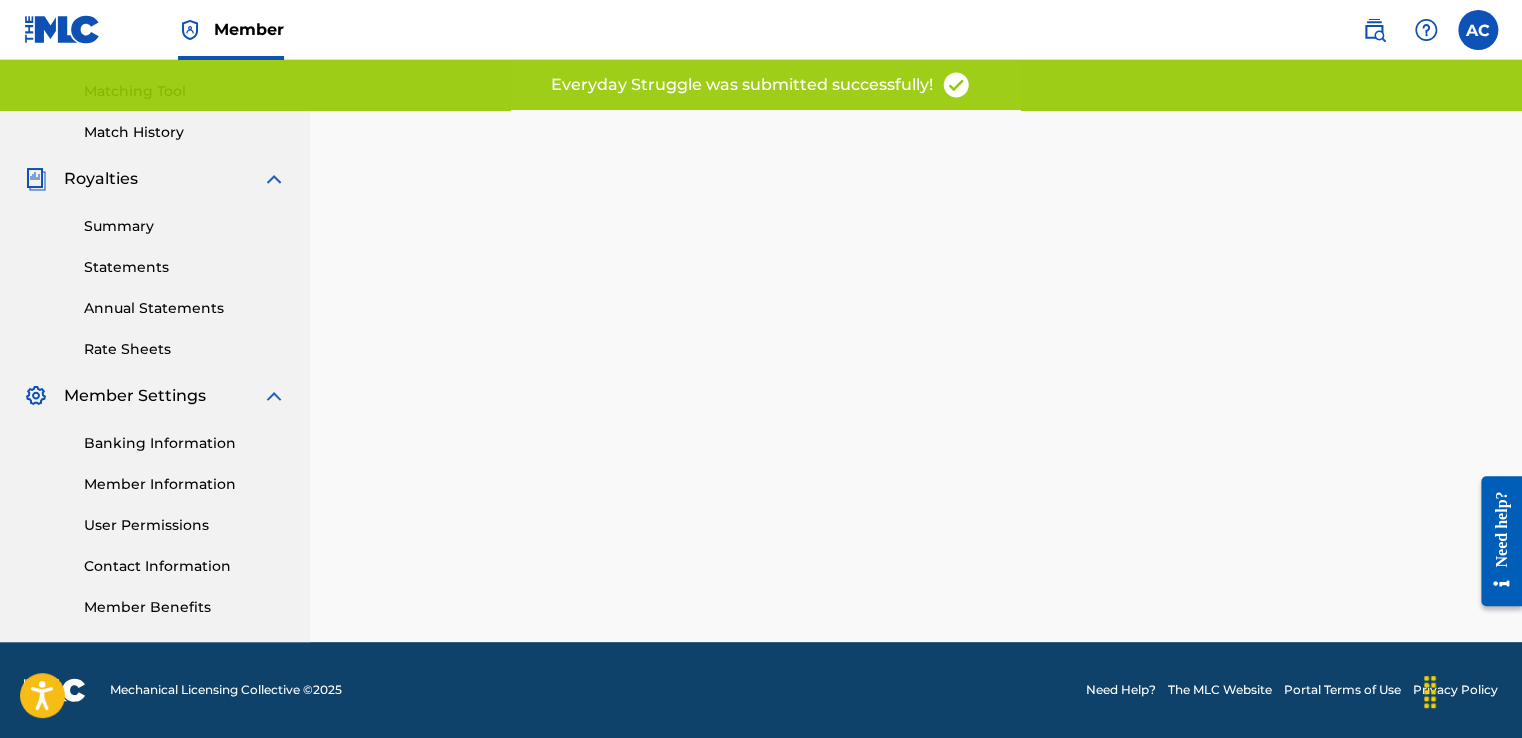 scroll, scrollTop: 0, scrollLeft: 0, axis: both 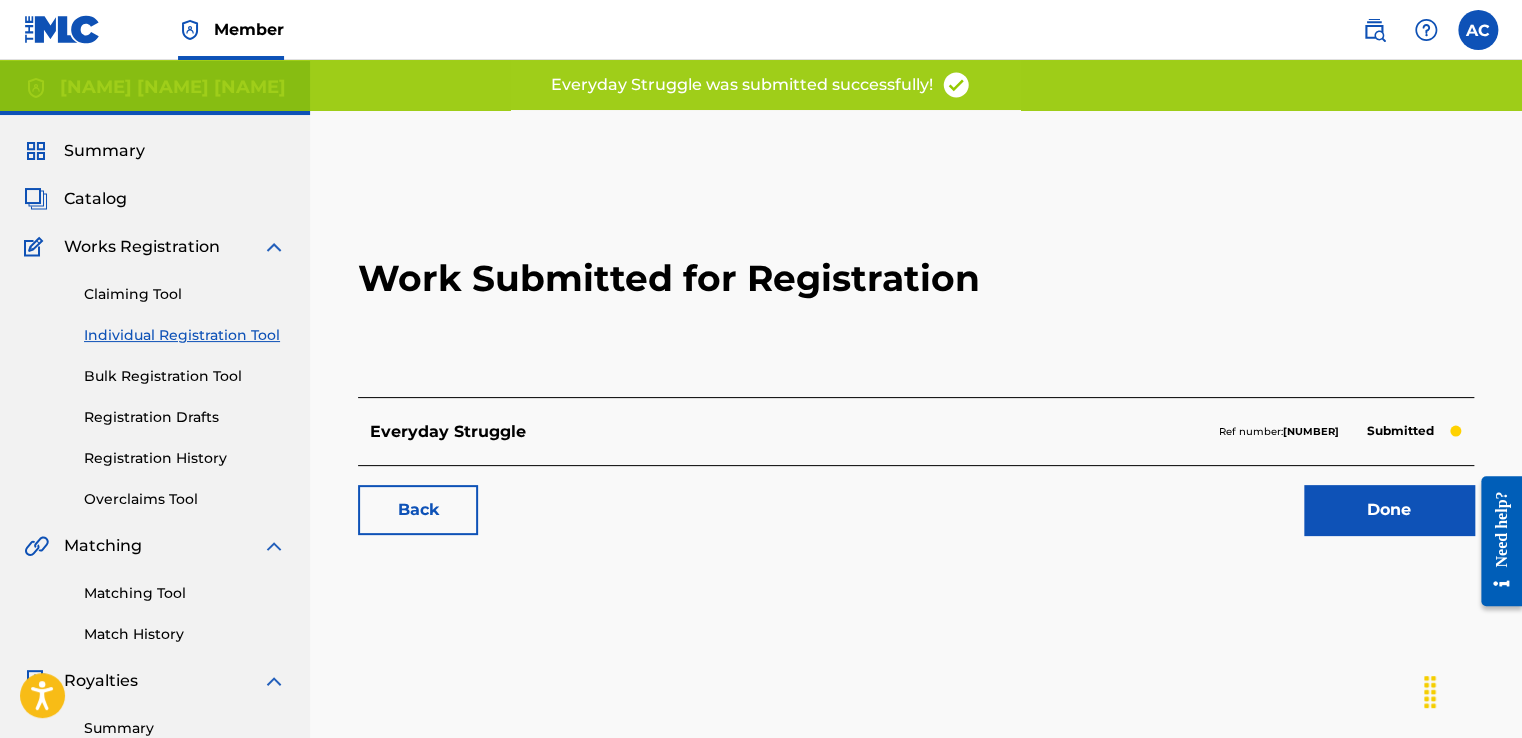 click on "Done" at bounding box center [1389, 510] 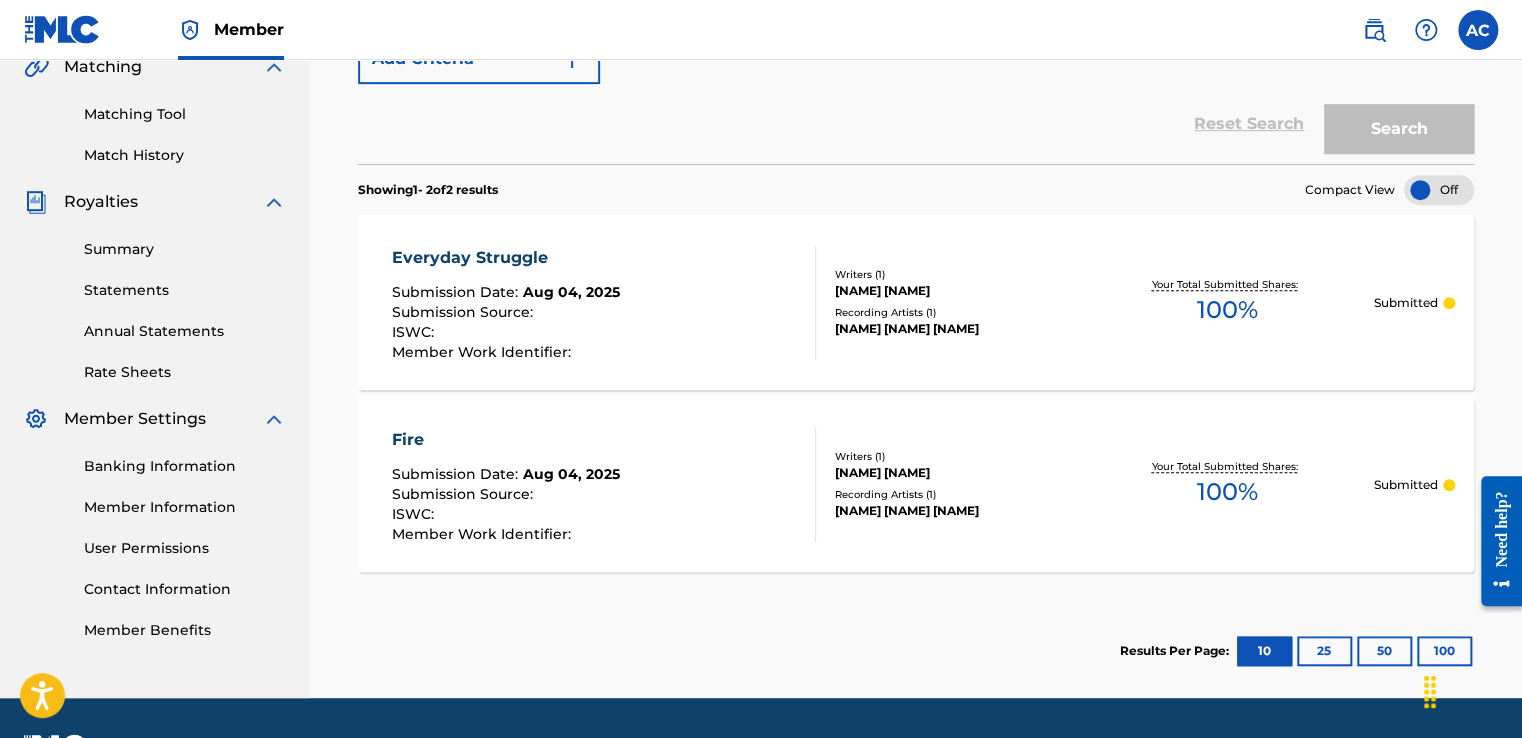 scroll, scrollTop: 534, scrollLeft: 0, axis: vertical 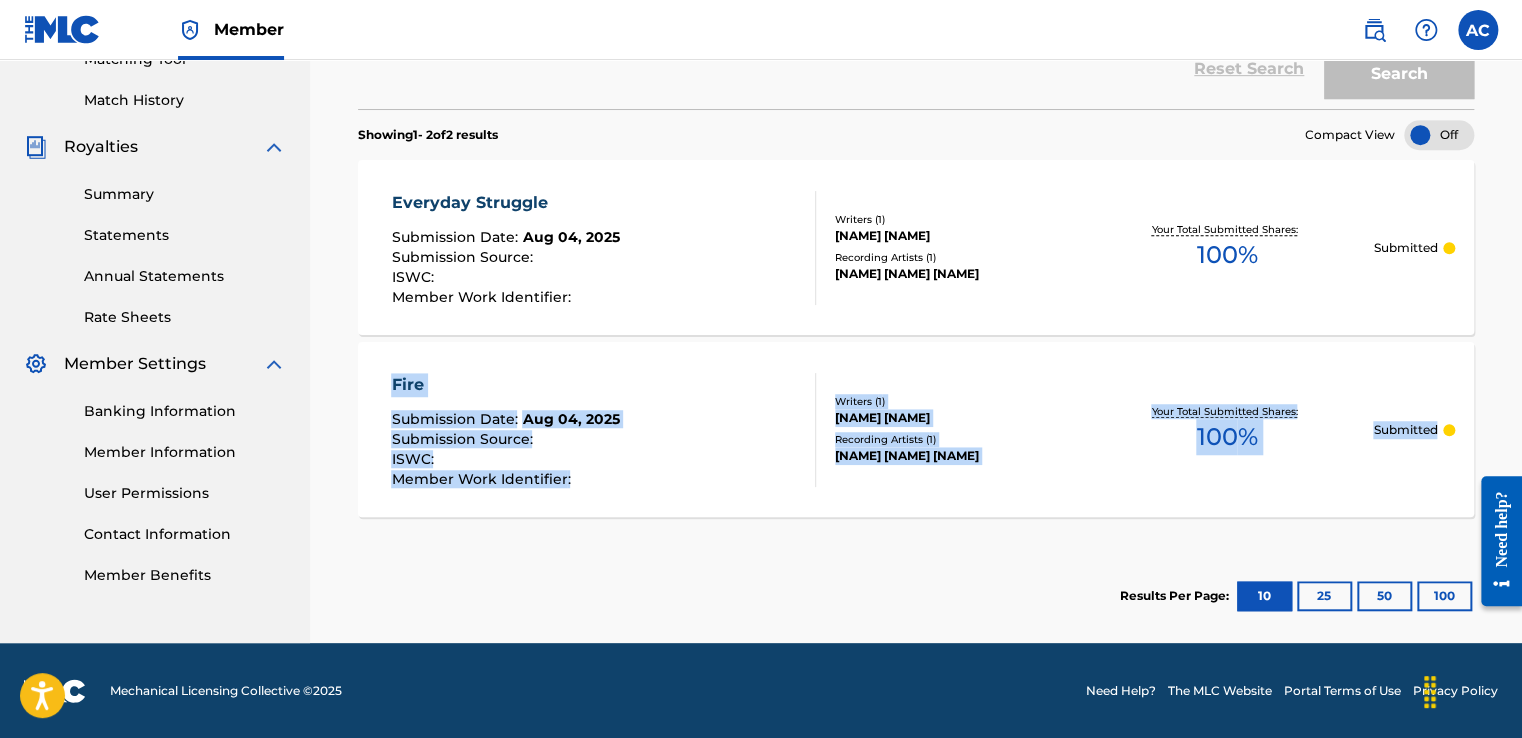 click on "Registration History Registration History is a record of new work submissions or updates to existing works. Updates or registrations will be saved here for two years from the date of submission. Updated information on an existing work will only show in the corresponding fields. New work submissions will show all fields. submitted accepted rejected superseded Pending Processing Completed SearchWithCriteria629e3585-d196-4fe5-af1b-16957dec164a Work Title Add Criteria Reset Search Search Showing 1 - 2 of 2 results Compact View Everyday Struggle Submission Date : [DATE] Submission Source : ISWC : Member Work Identifier : Writers ( 1 ) [FIRST] [LAST] Recording Artists ( 1 ) [FIRST] [LAST] Your Total Submitted Shares: 100 % Submitted Fire Submission Date : [DATE] Submission Source : ISWC : Member Work Identifier : Writers ( 1 ) [FIRST] [LAST] Recording Artists ( 1 ) [FIRST] [LAST] Your Total Submitted Shares: 100 % Submitted Results Per Page: 10 25 50 100" at bounding box center (916, 109) 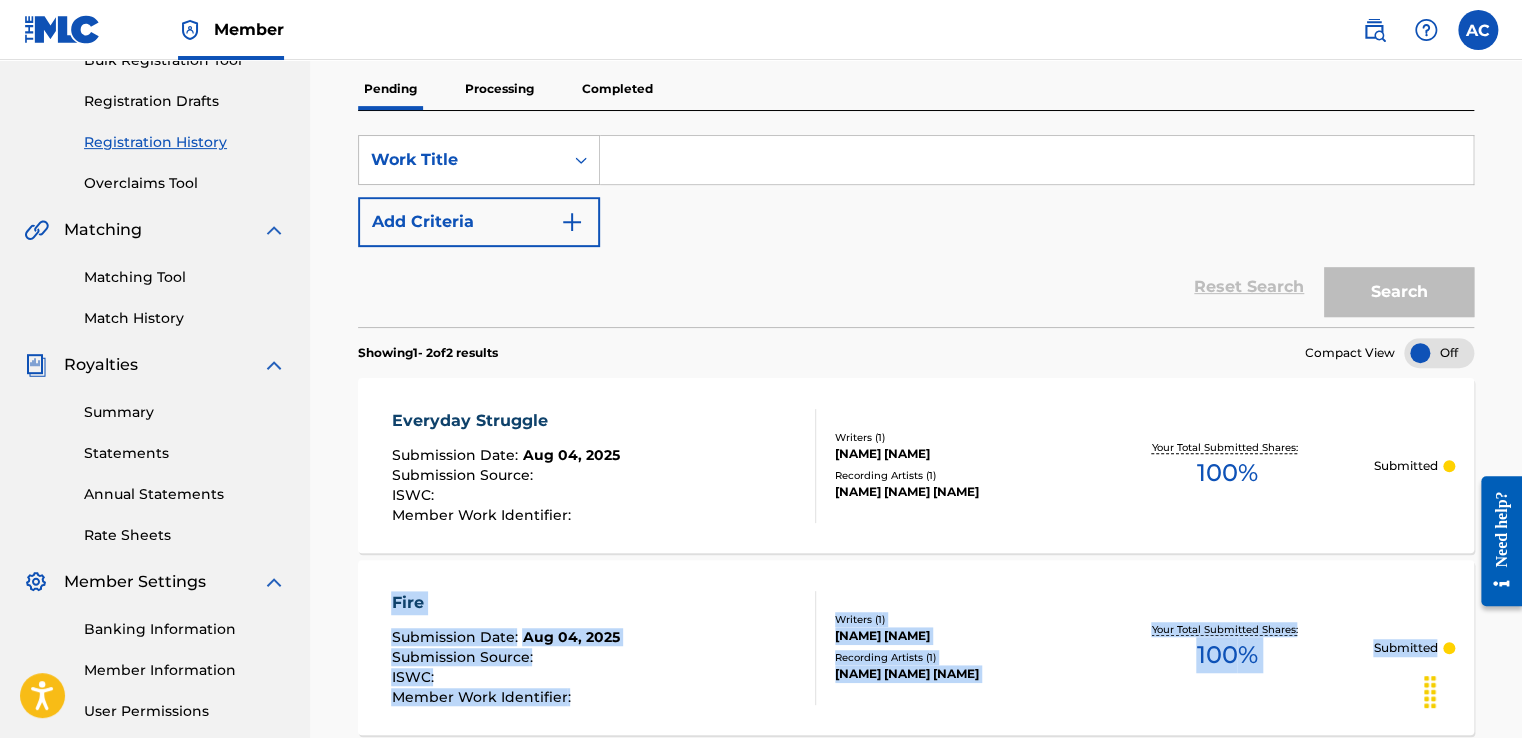 scroll, scrollTop: 0, scrollLeft: 0, axis: both 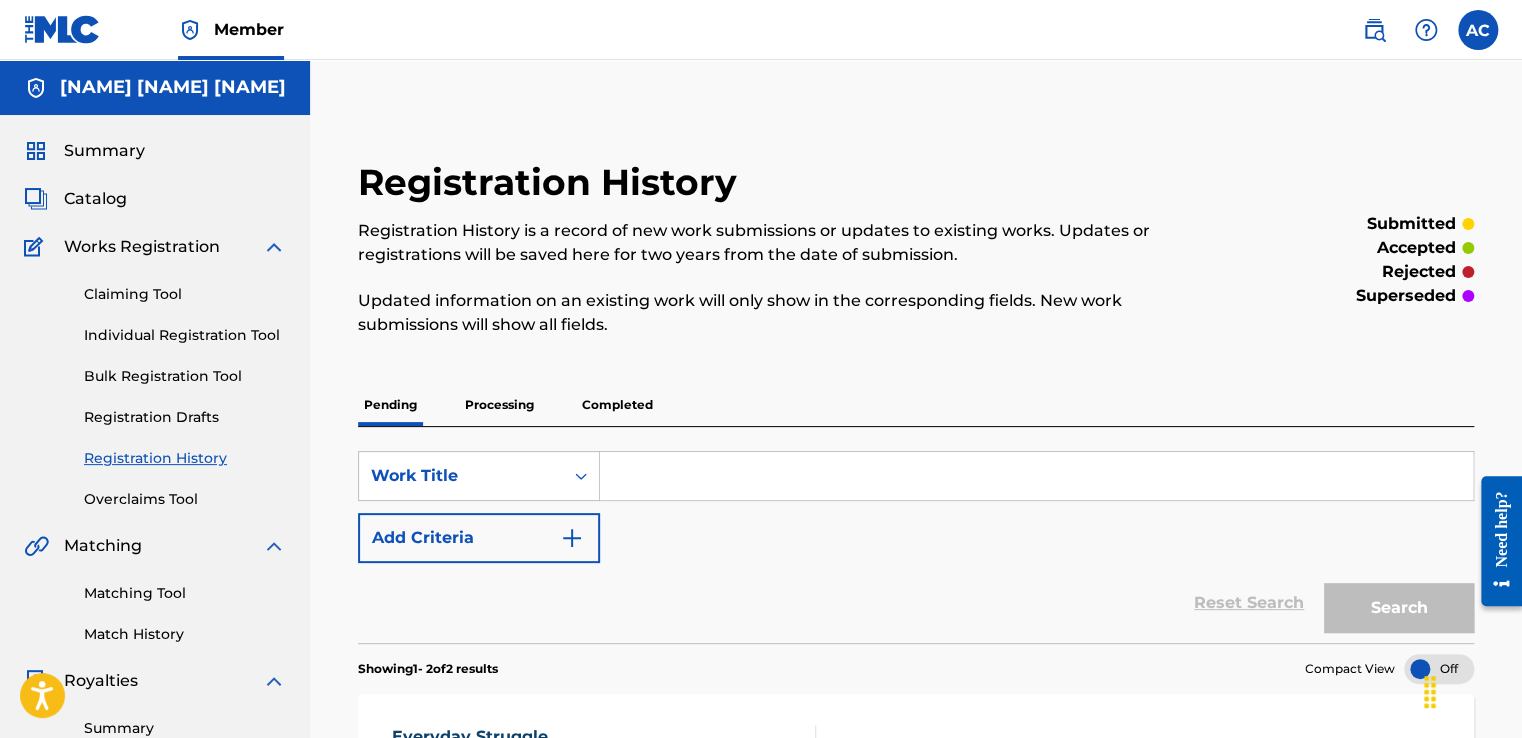 click on "Individual Registration Tool" at bounding box center [185, 335] 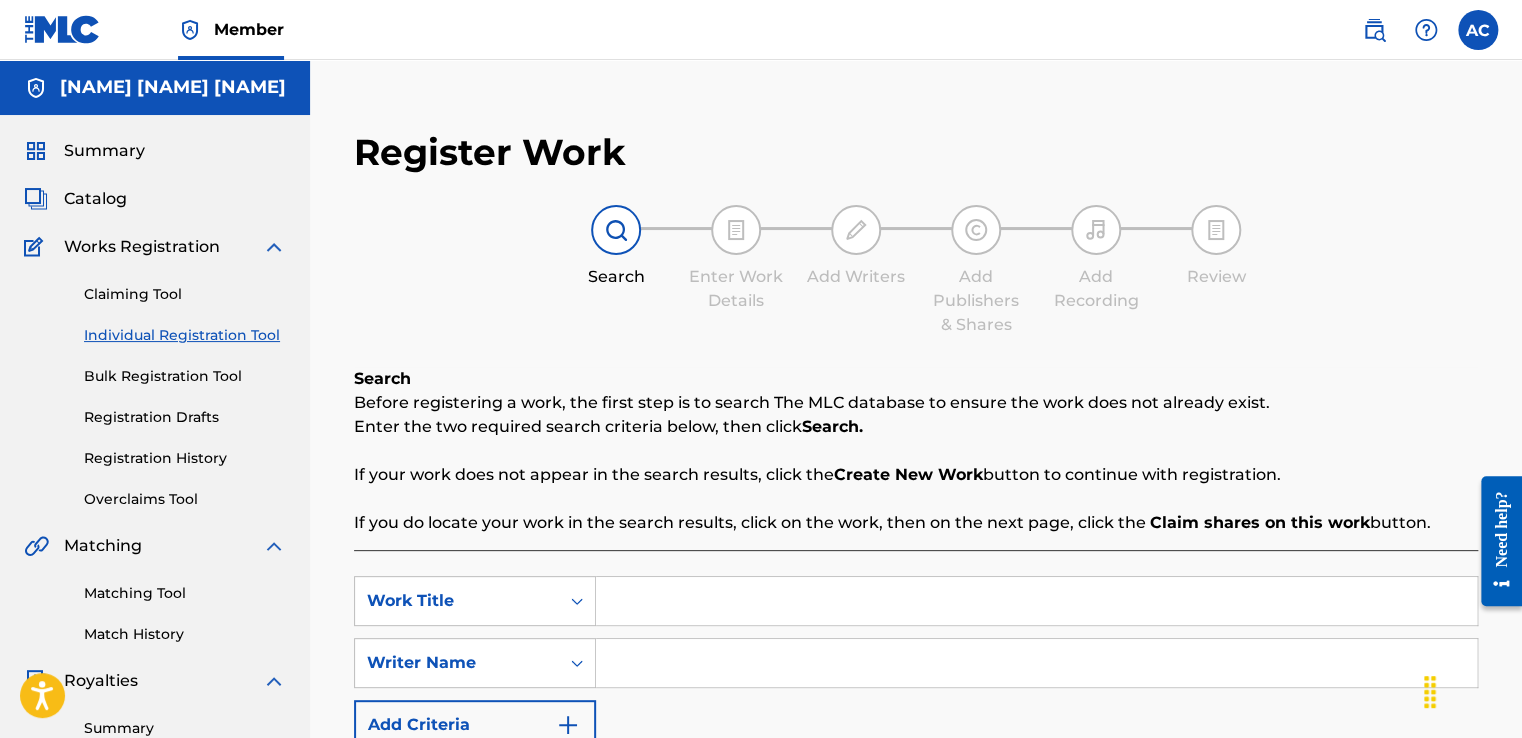 click at bounding box center [1036, 601] 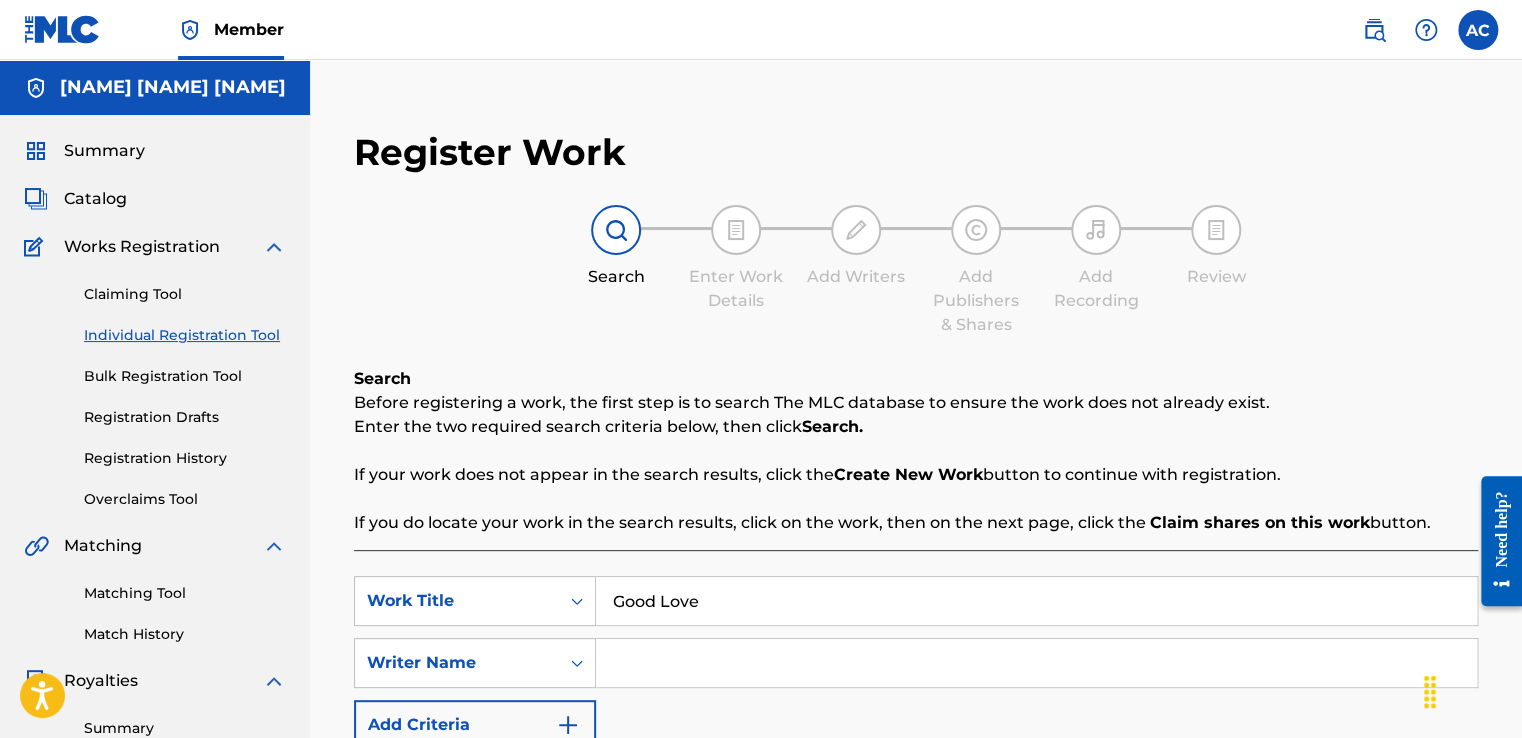 type on "Good Love" 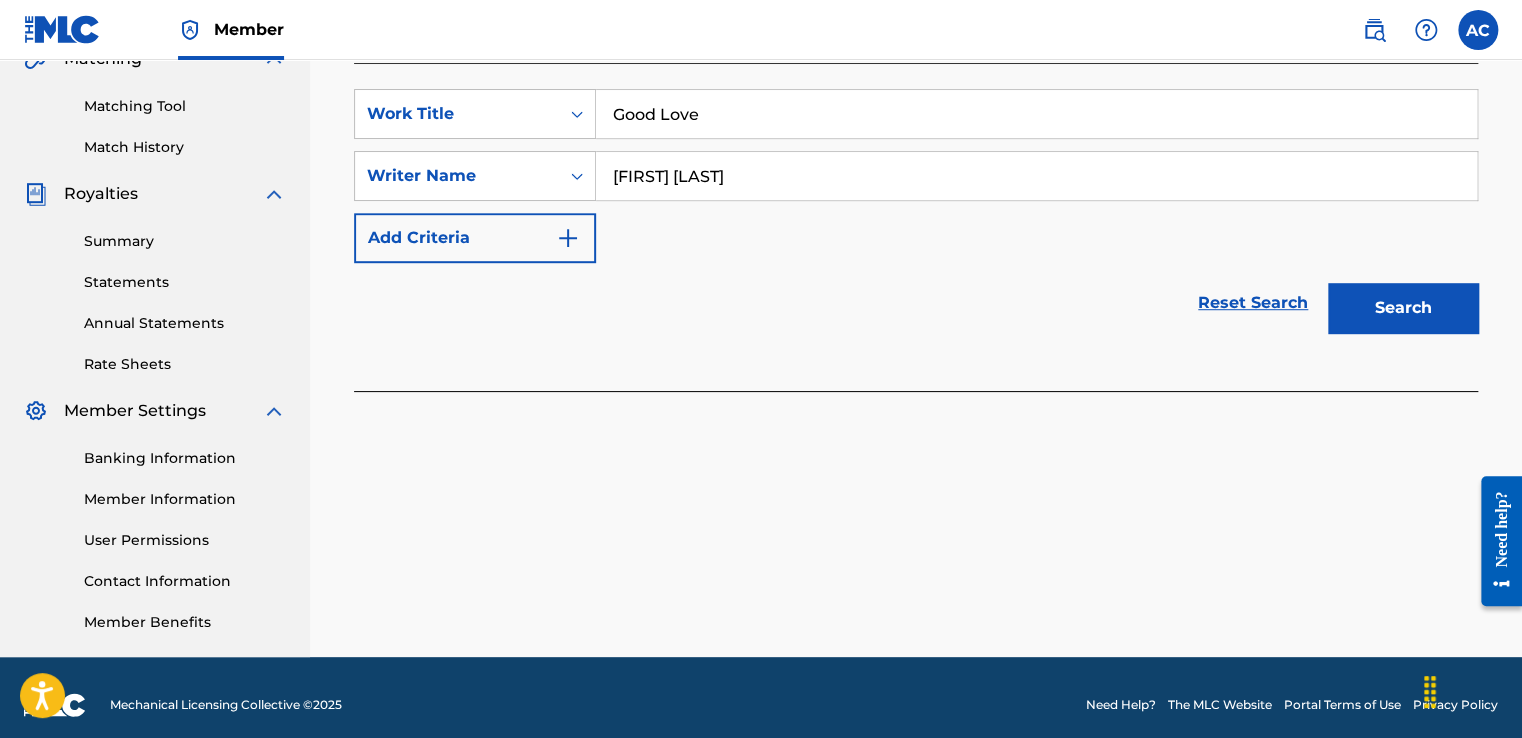 scroll, scrollTop: 501, scrollLeft: 0, axis: vertical 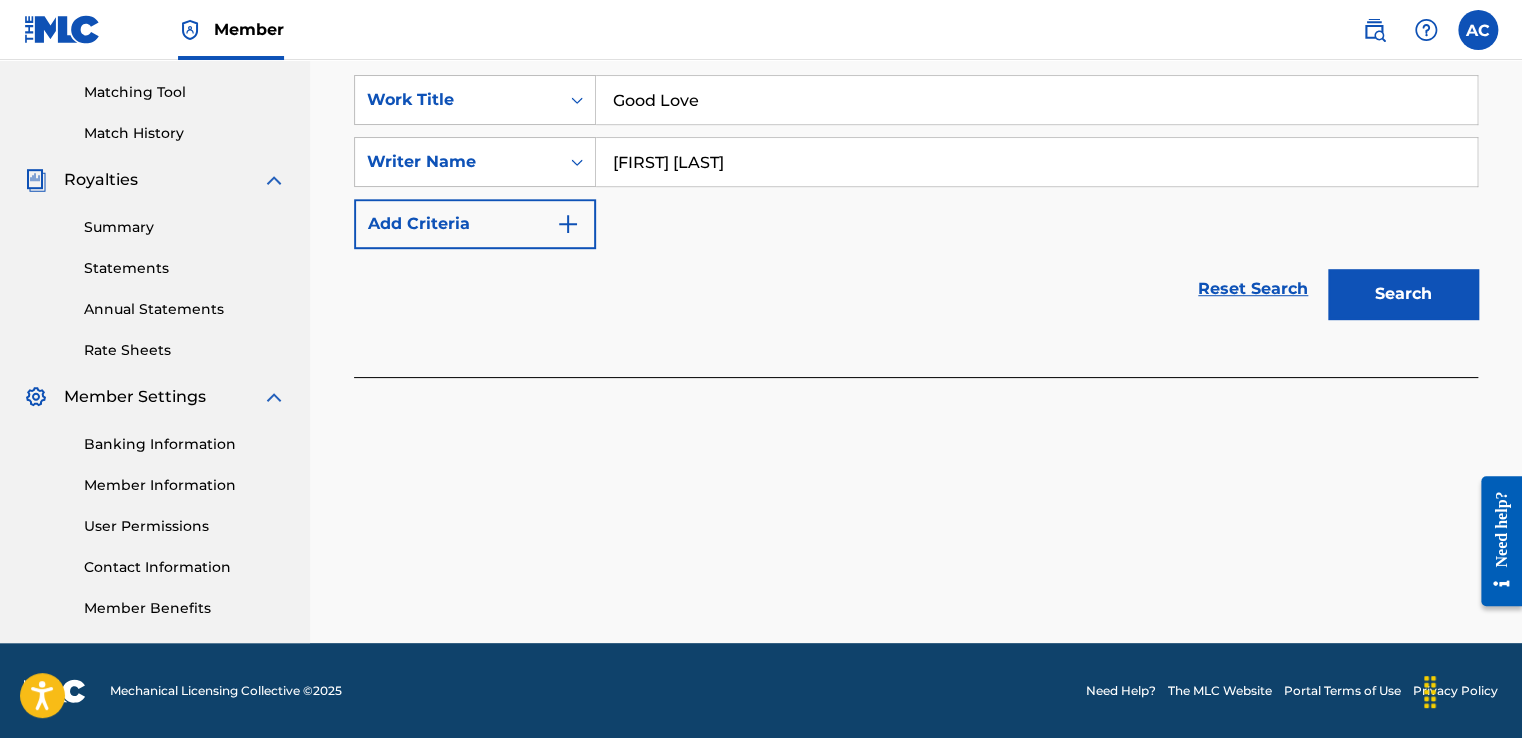 click on "Search" at bounding box center (1403, 294) 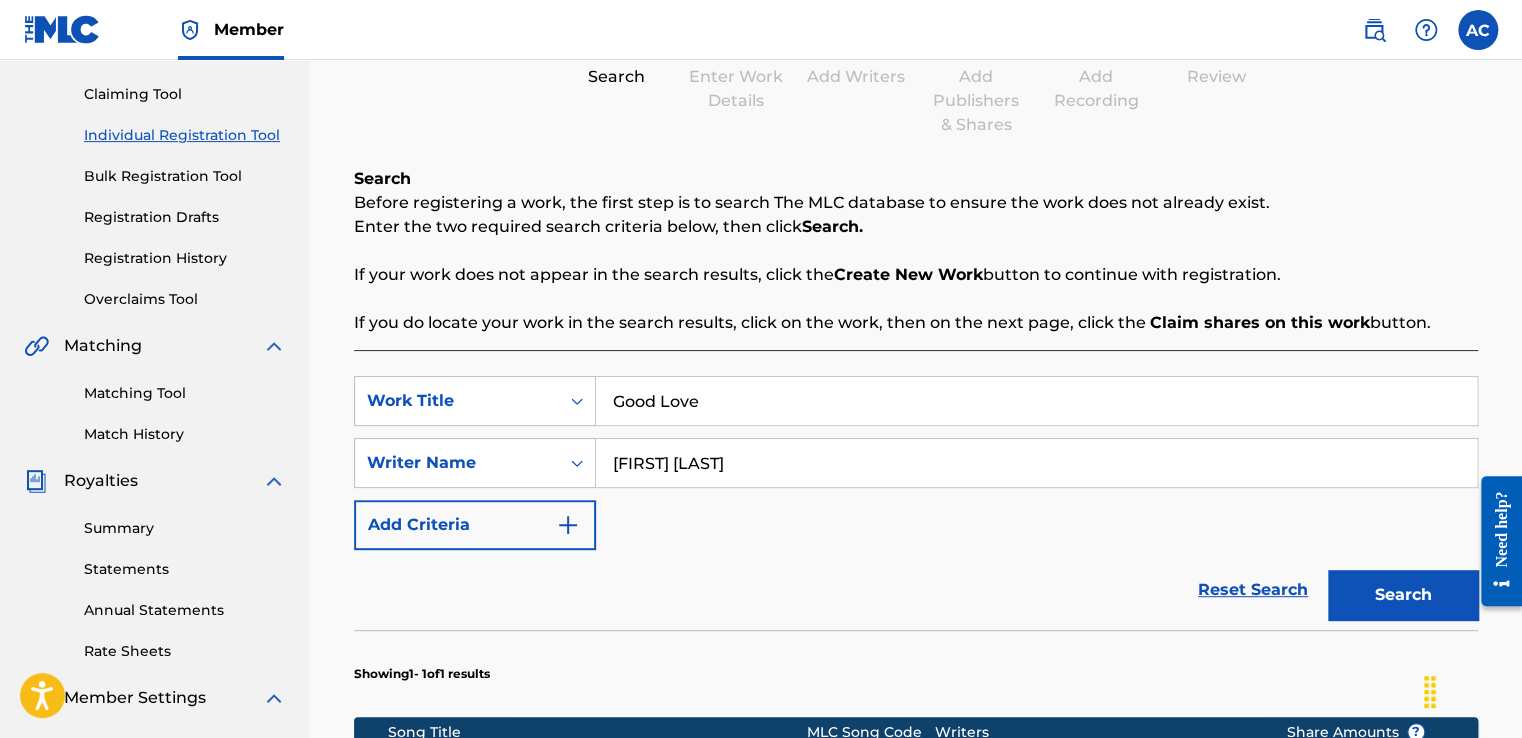 scroll, scrollTop: 197, scrollLeft: 0, axis: vertical 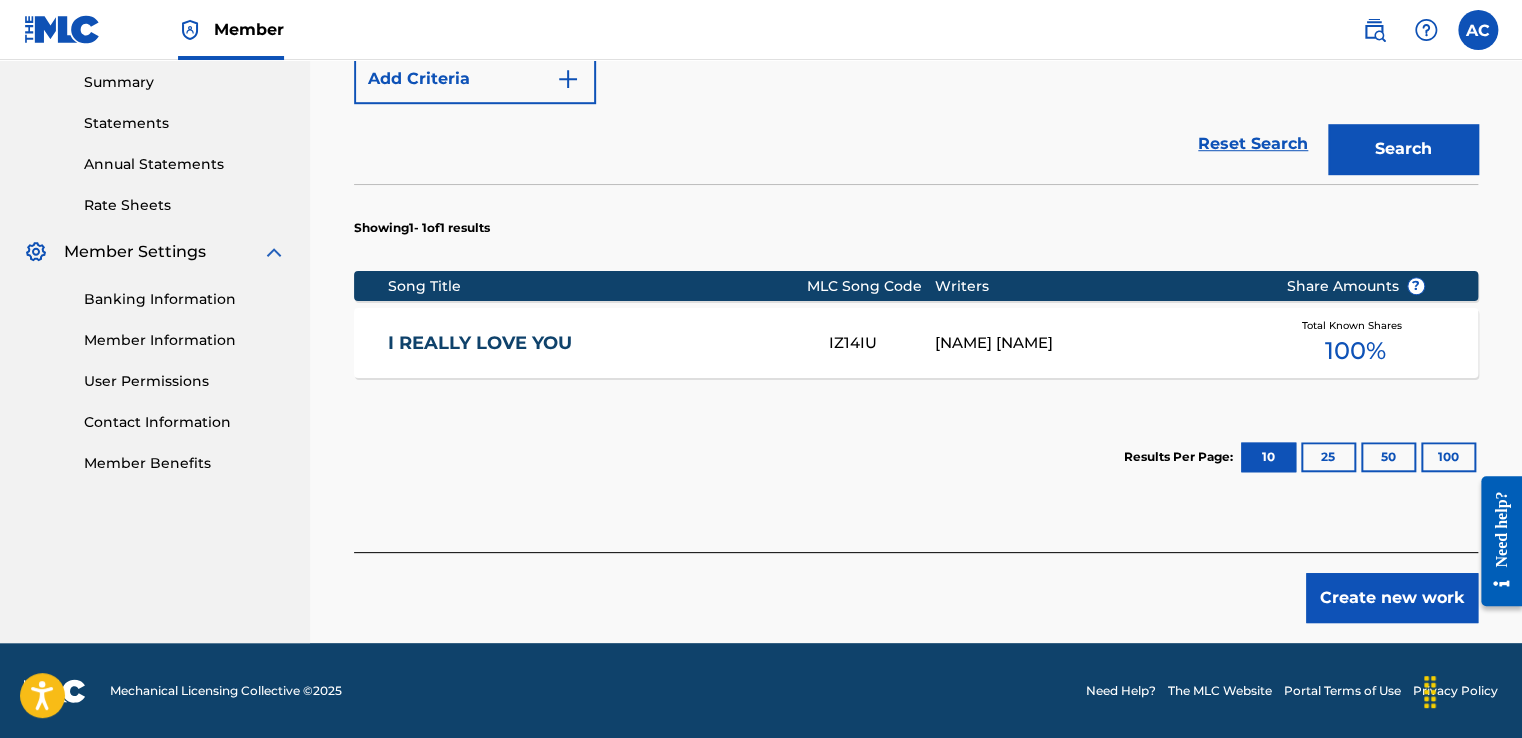 click on "Create new work" at bounding box center [1392, 598] 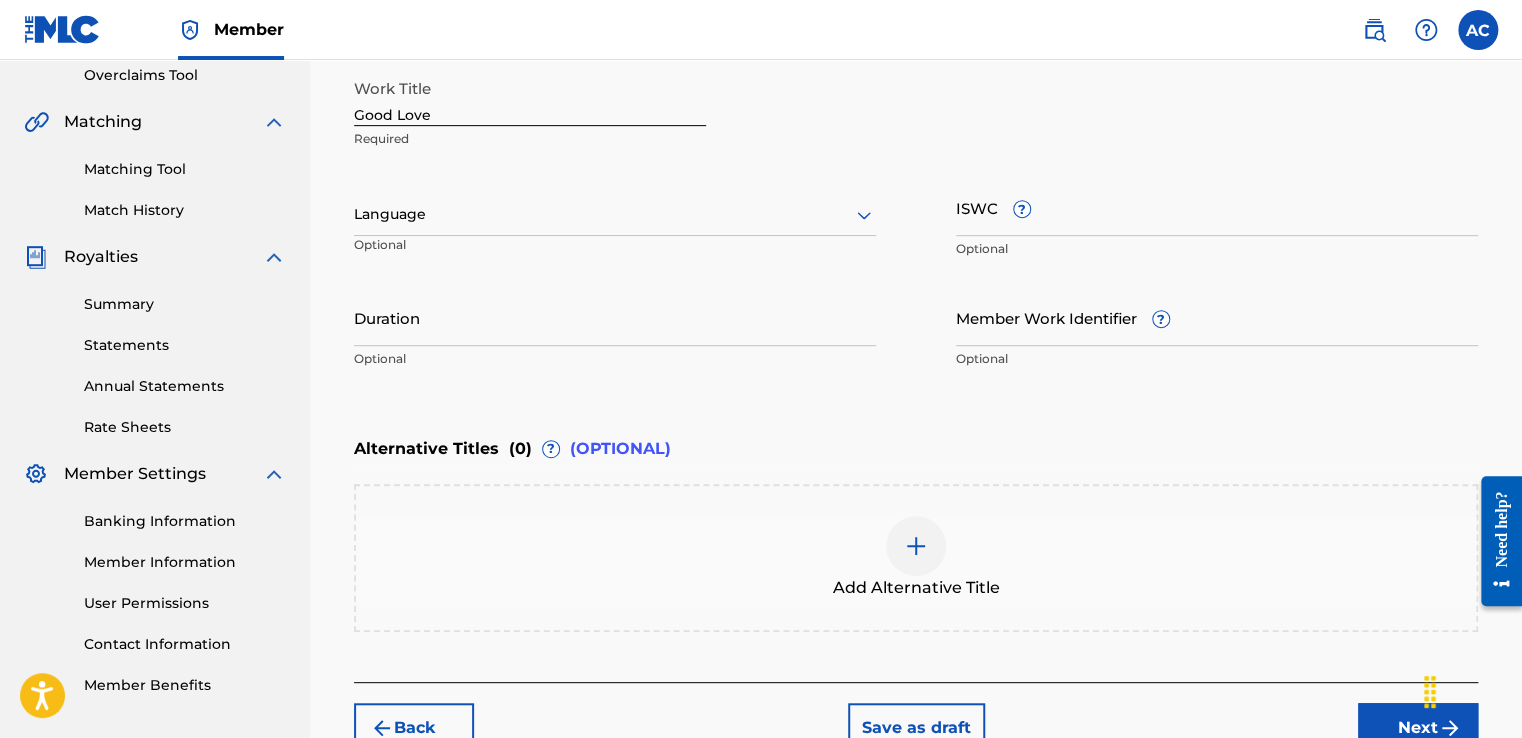 scroll, scrollTop: 416, scrollLeft: 0, axis: vertical 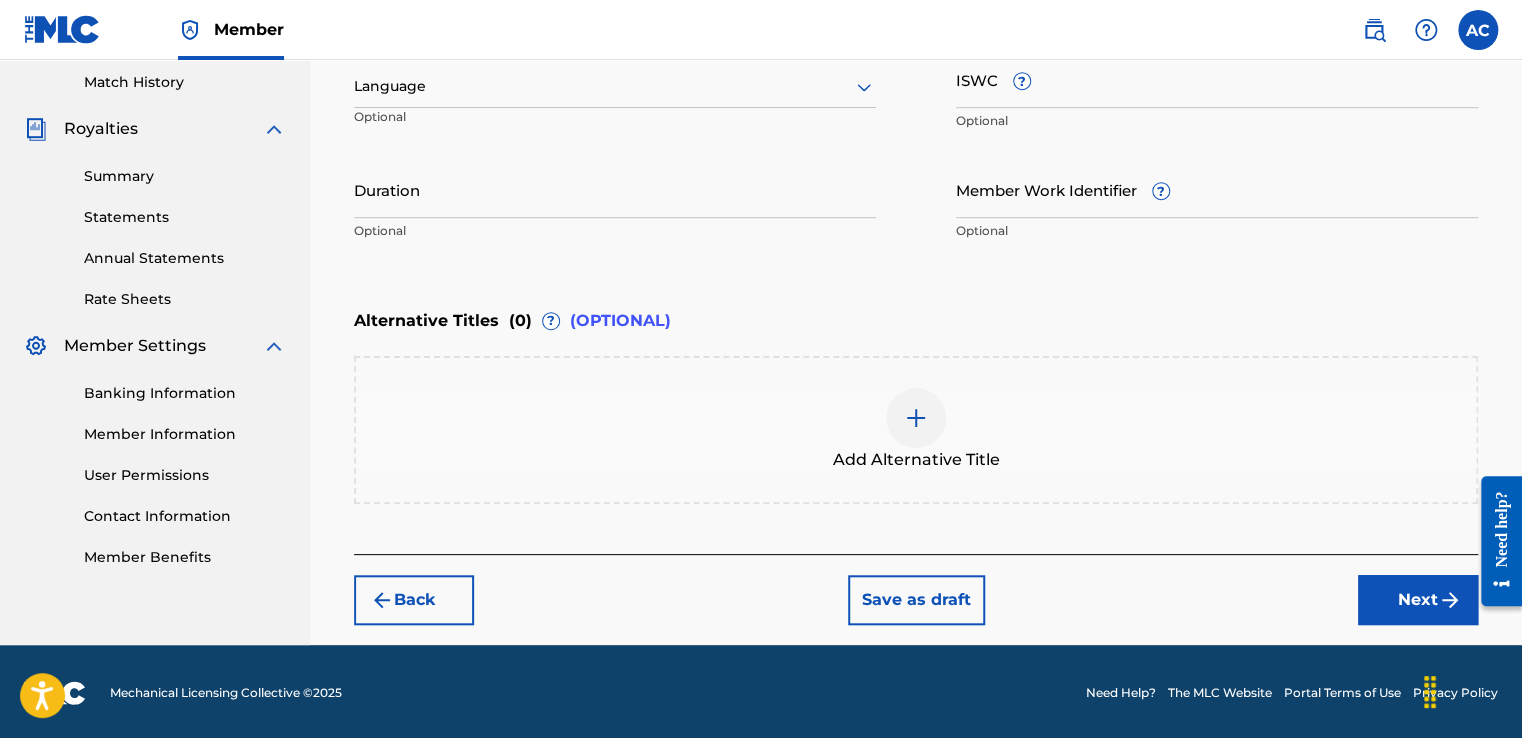 click on "Next" at bounding box center [1418, 600] 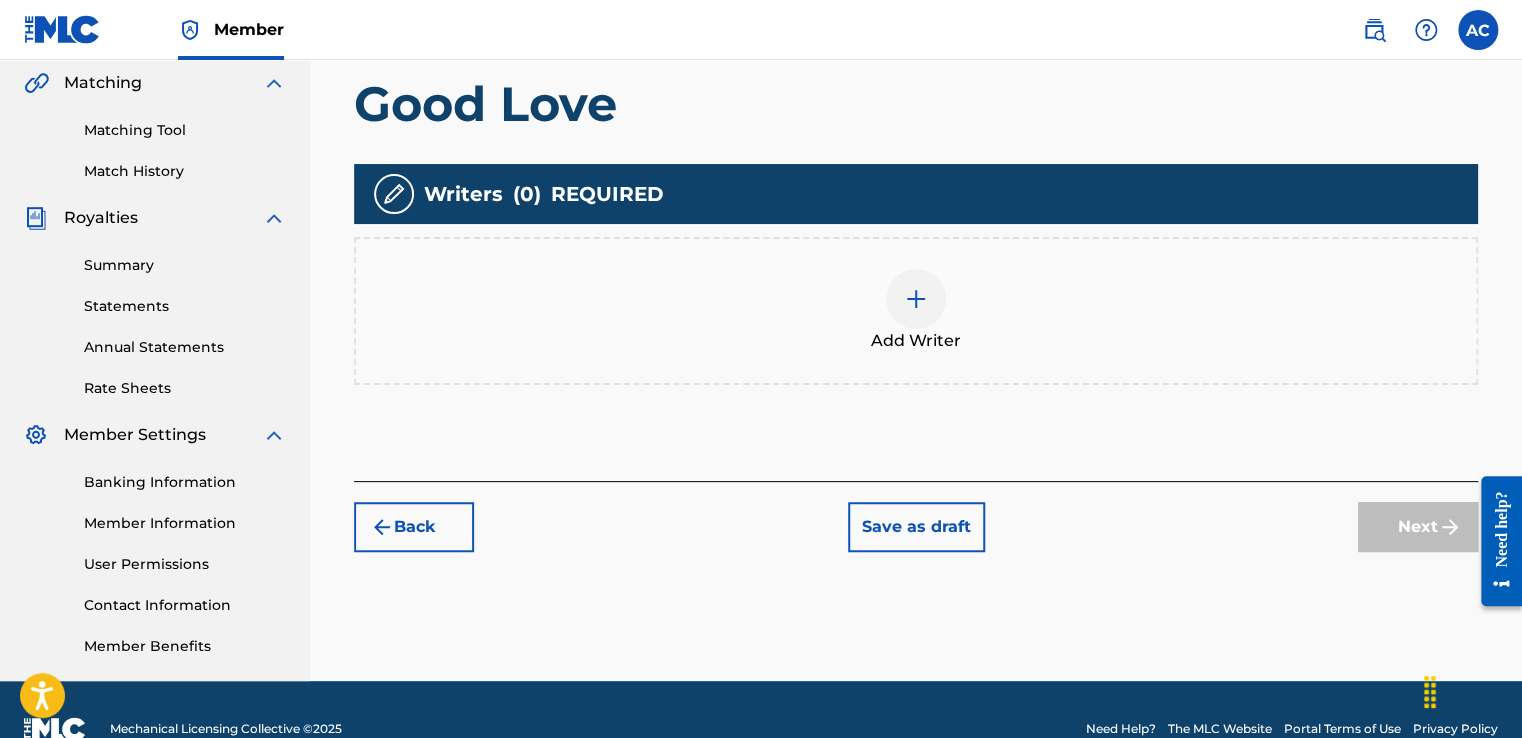 scroll, scrollTop: 493, scrollLeft: 0, axis: vertical 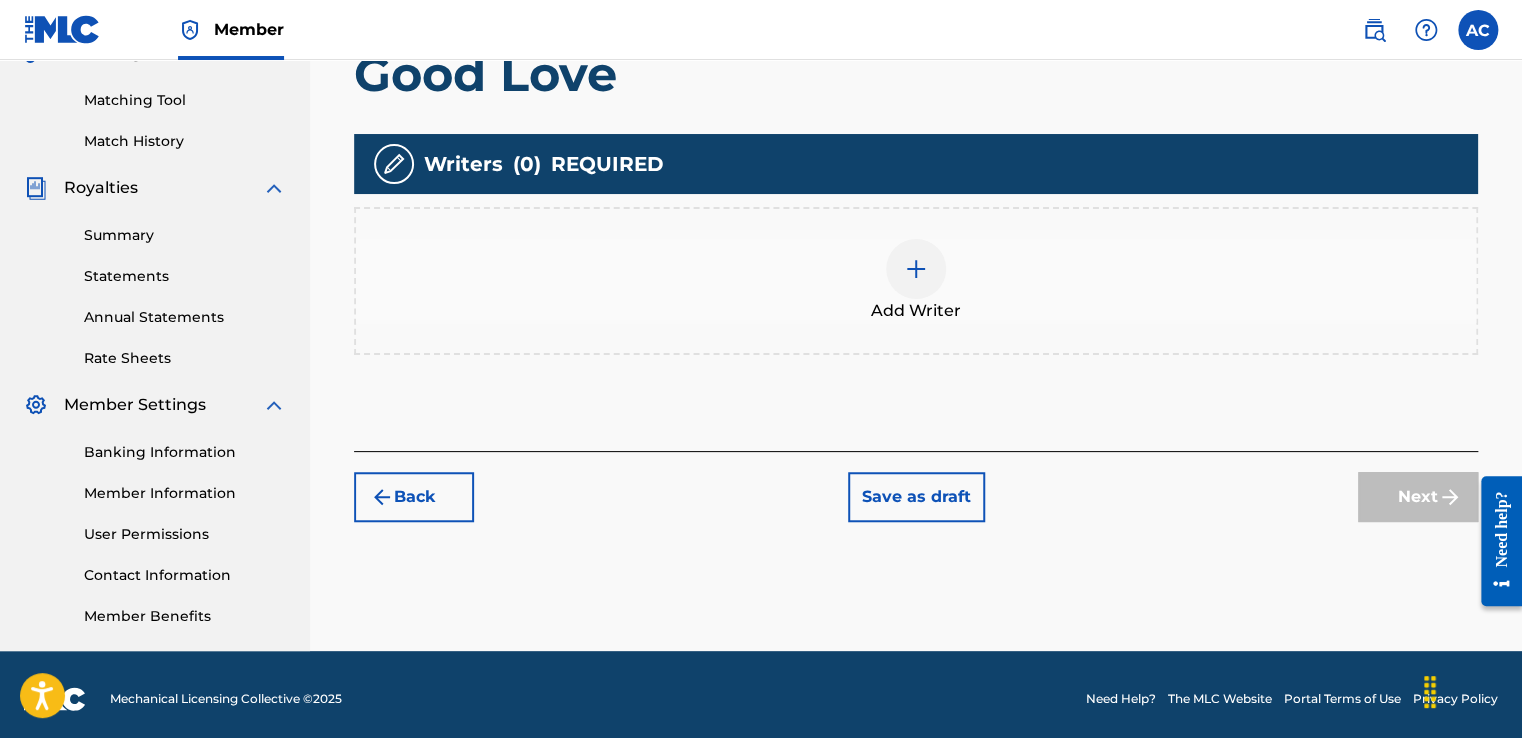 click at bounding box center (916, 269) 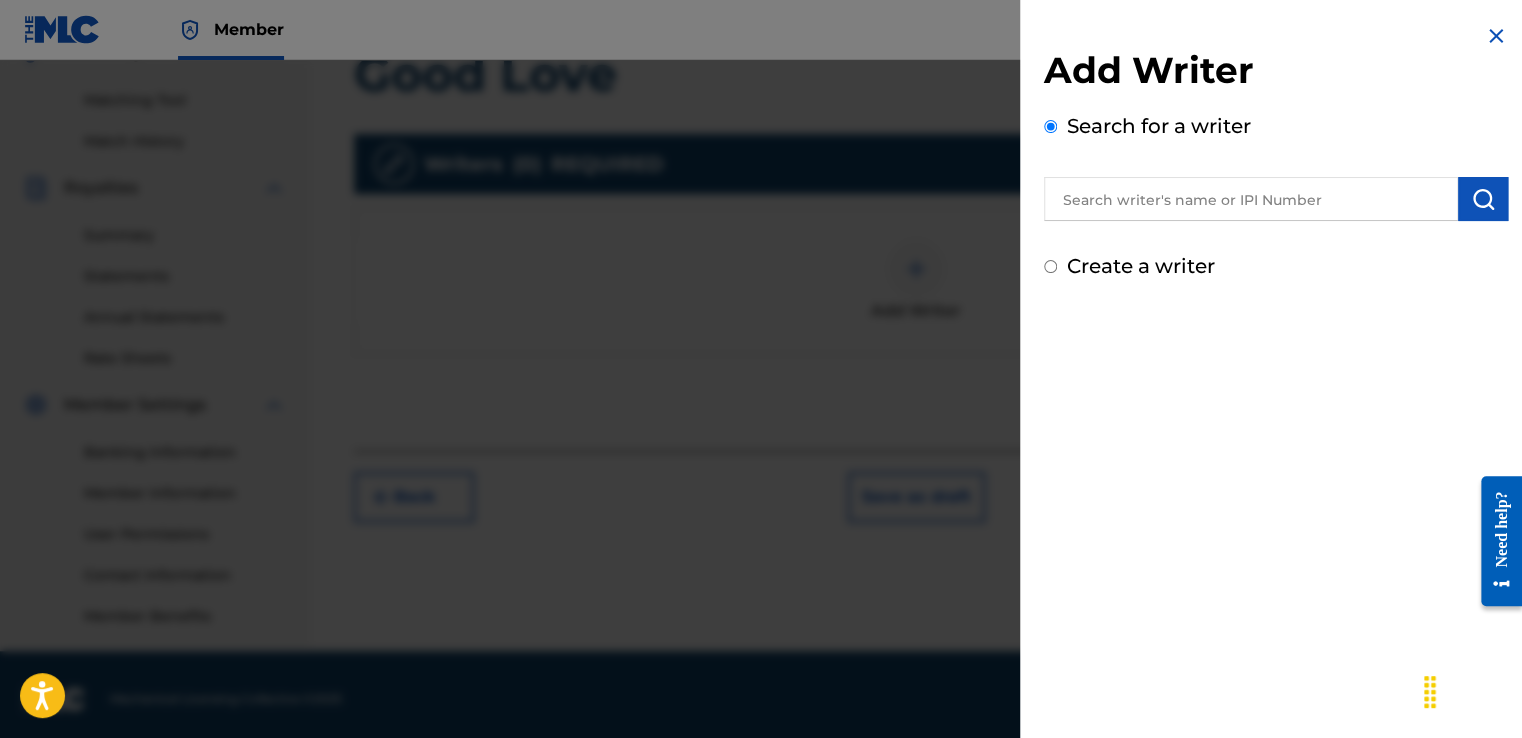 click at bounding box center (1251, 199) 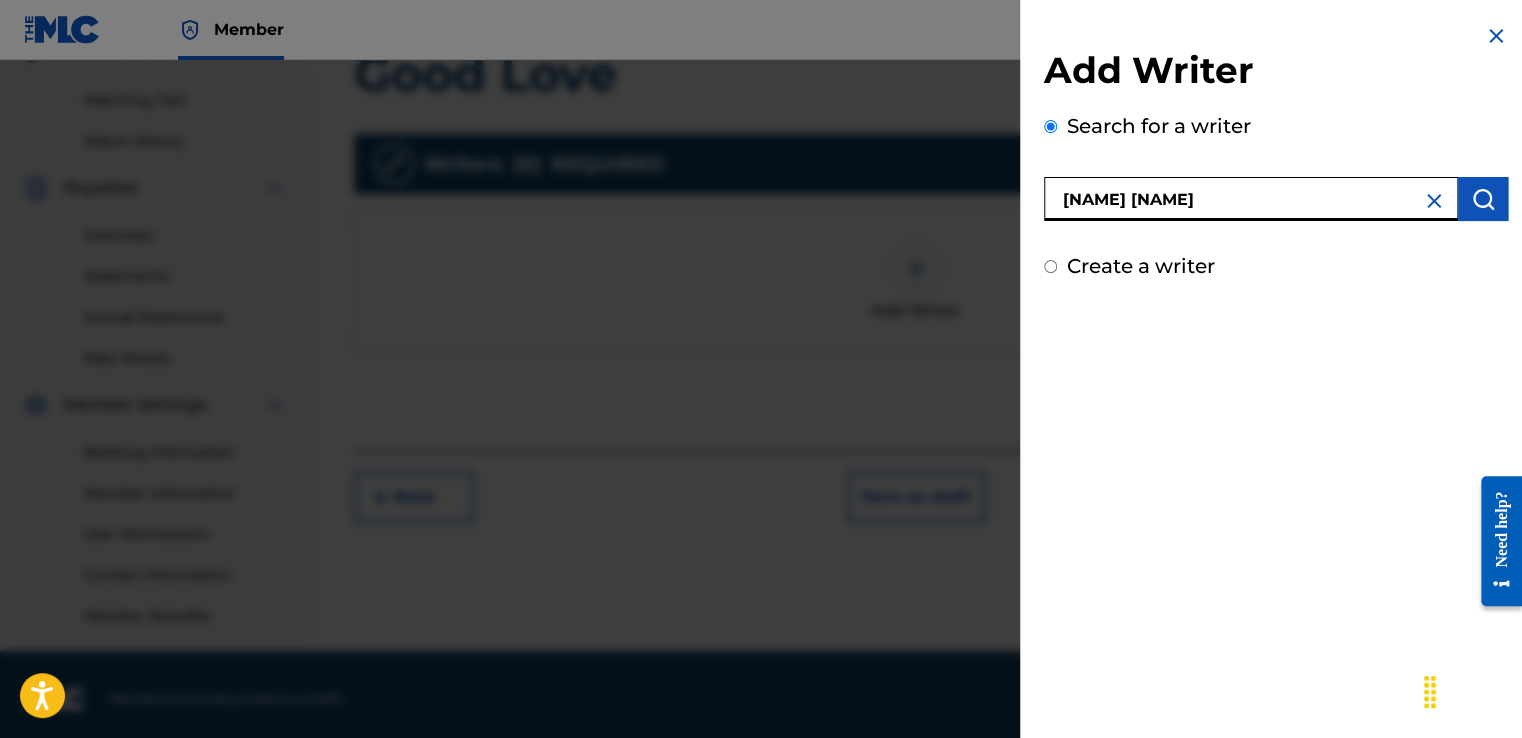 scroll, scrollTop: 501, scrollLeft: 0, axis: vertical 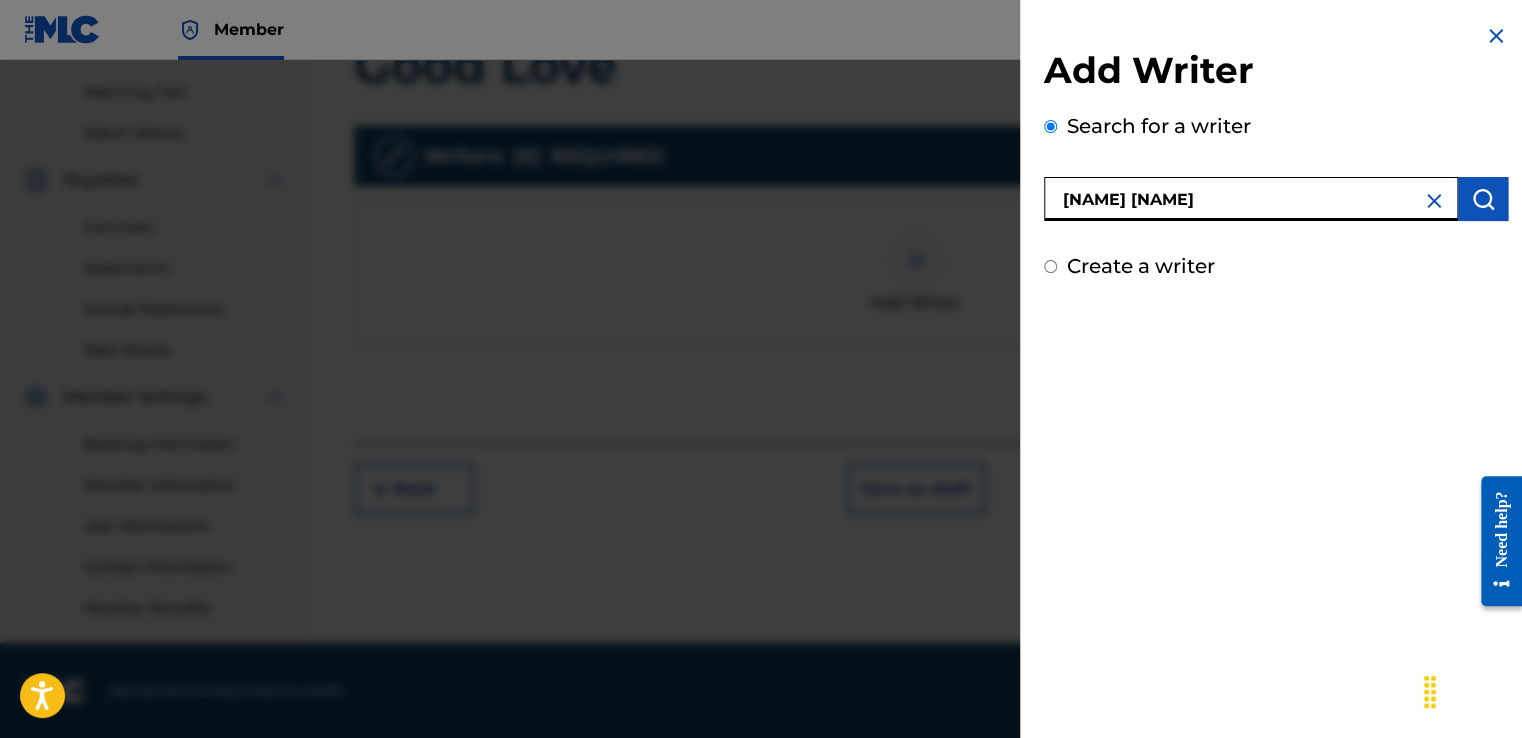 type on "[NAME] [NAME]" 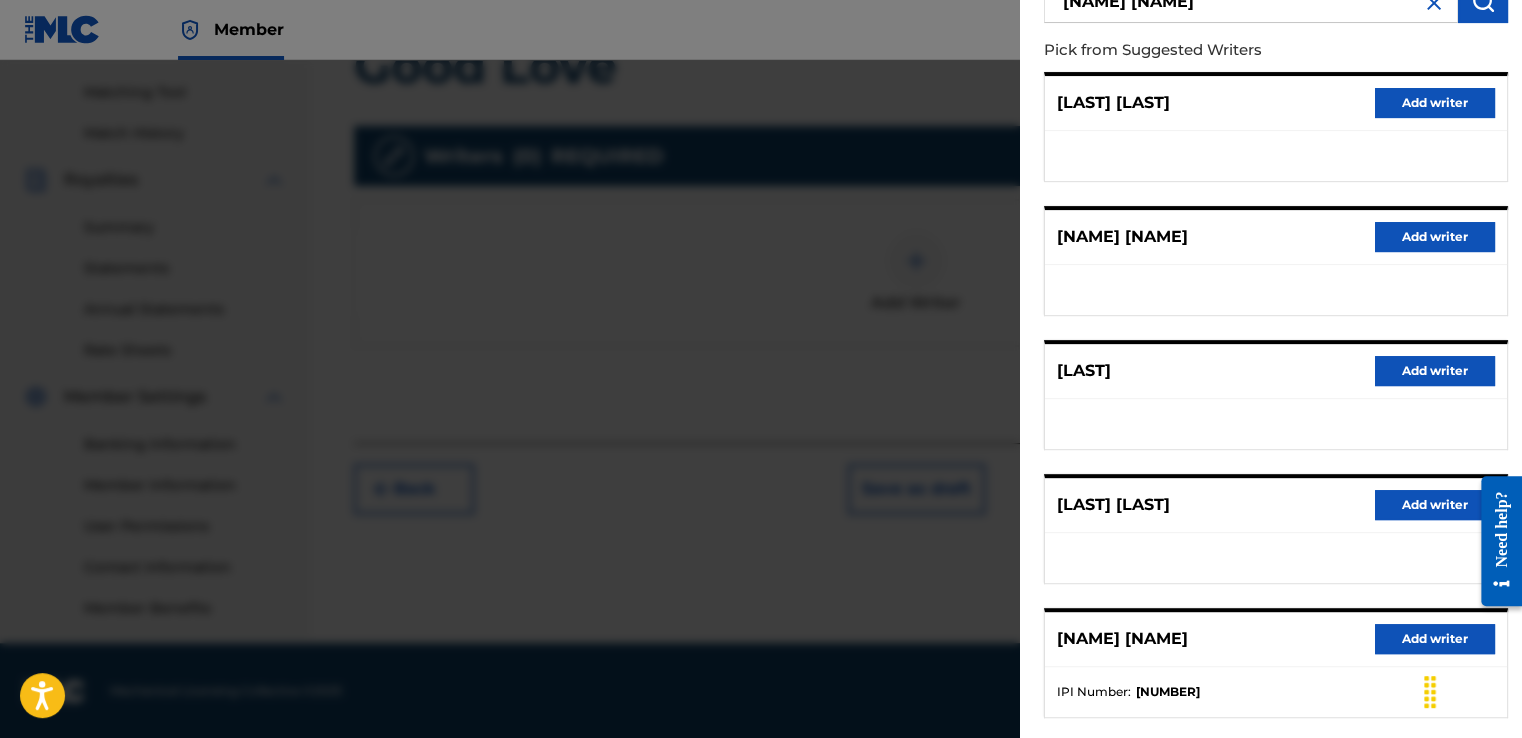 scroll, scrollTop: 301, scrollLeft: 0, axis: vertical 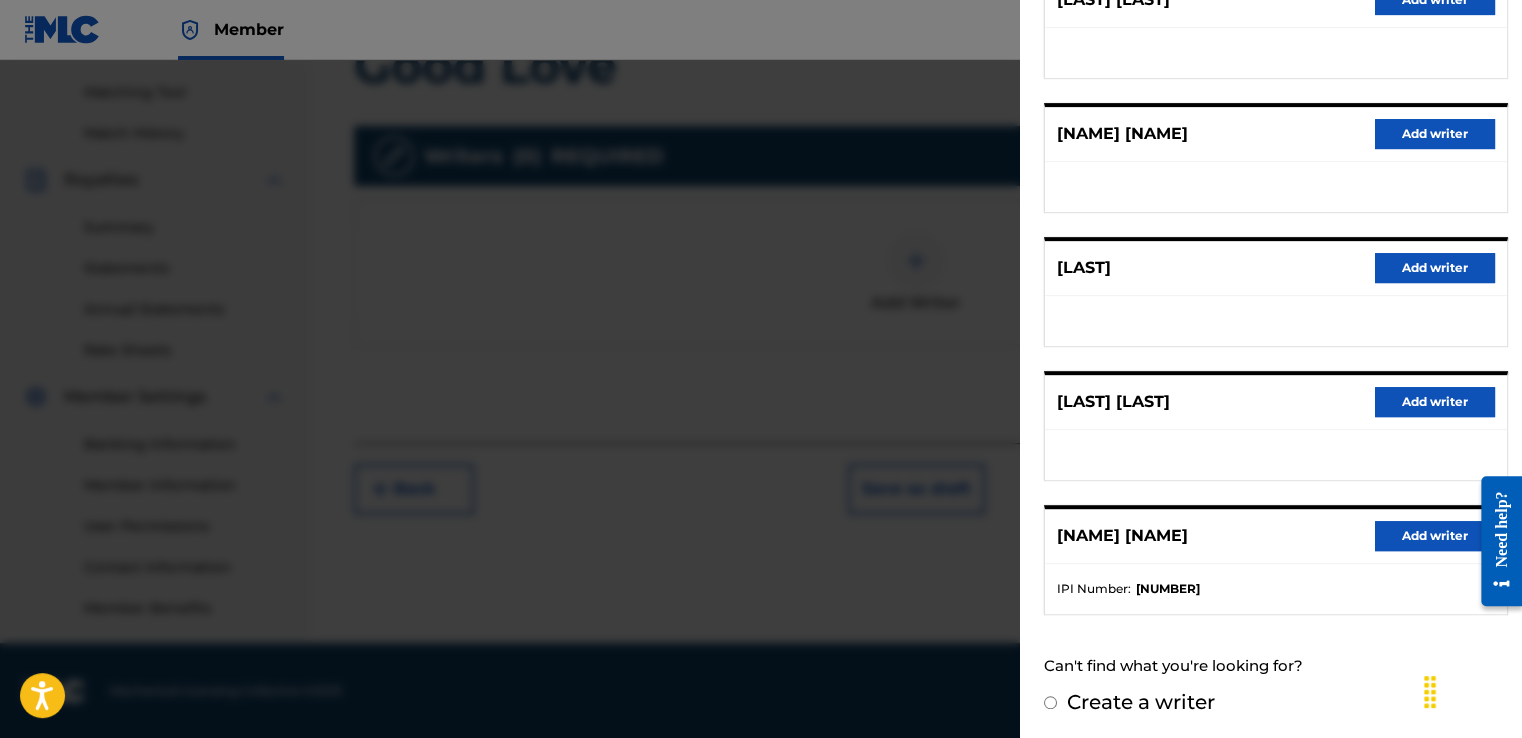 click on "Add writer" at bounding box center [1435, 536] 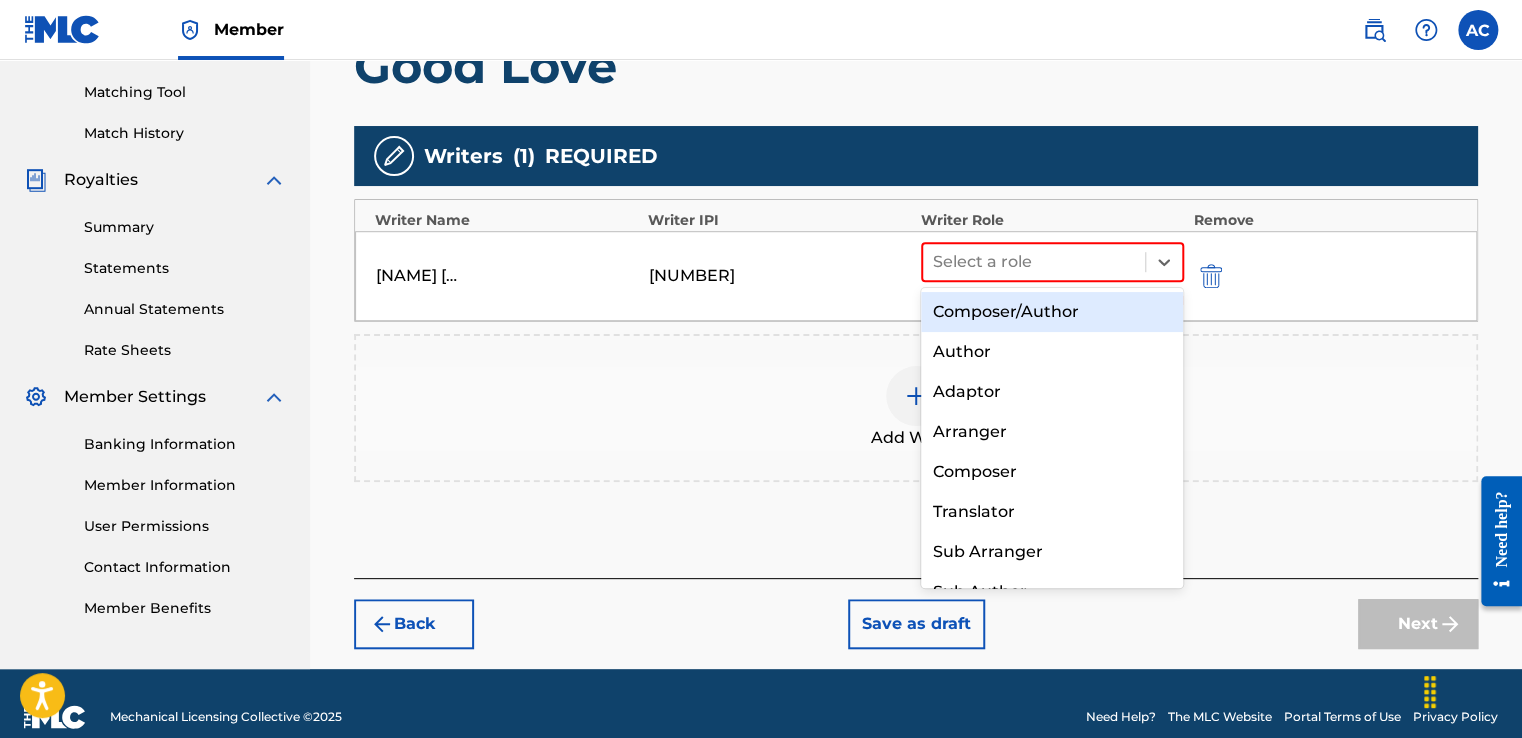 click on "Composer/Author" at bounding box center [1052, 312] 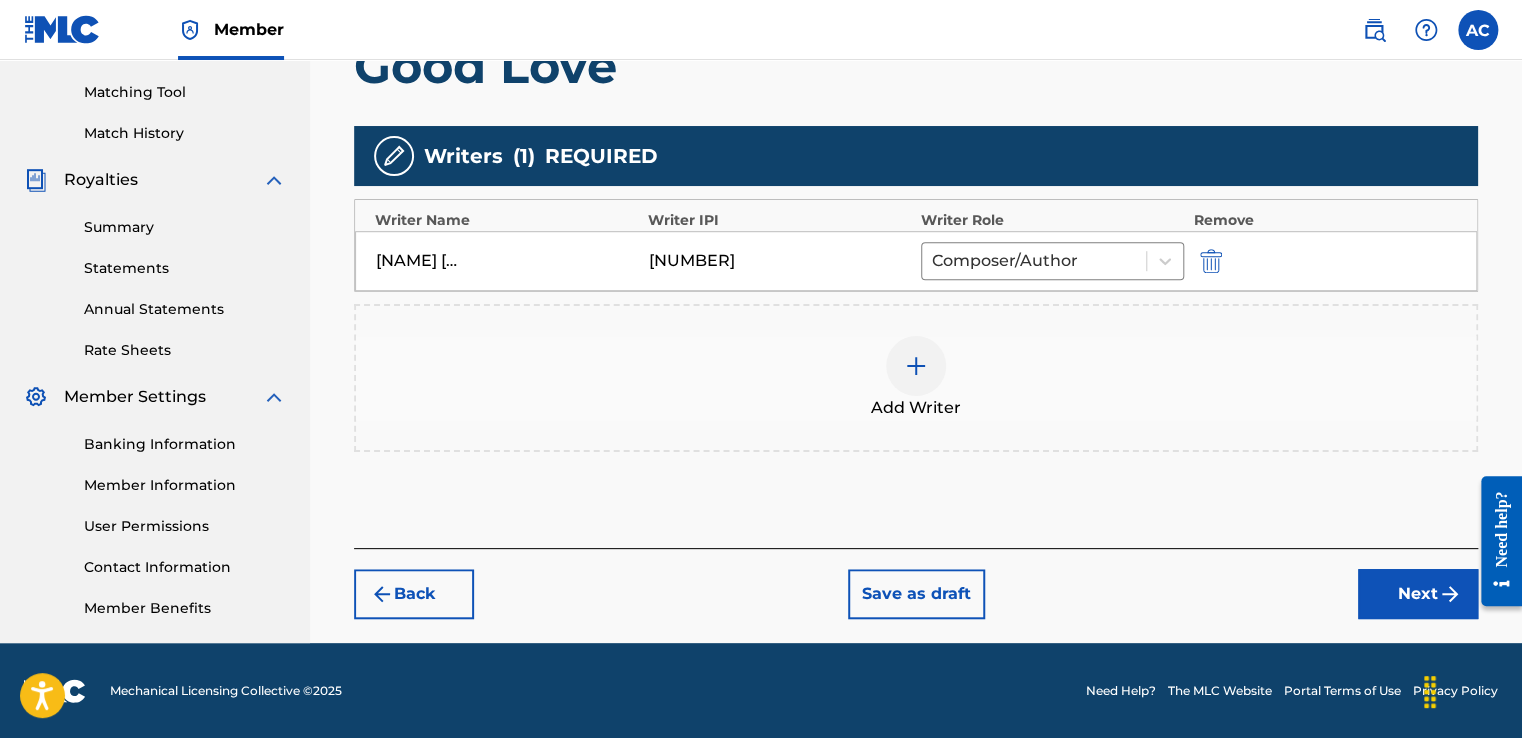 click on "Next" at bounding box center (1418, 594) 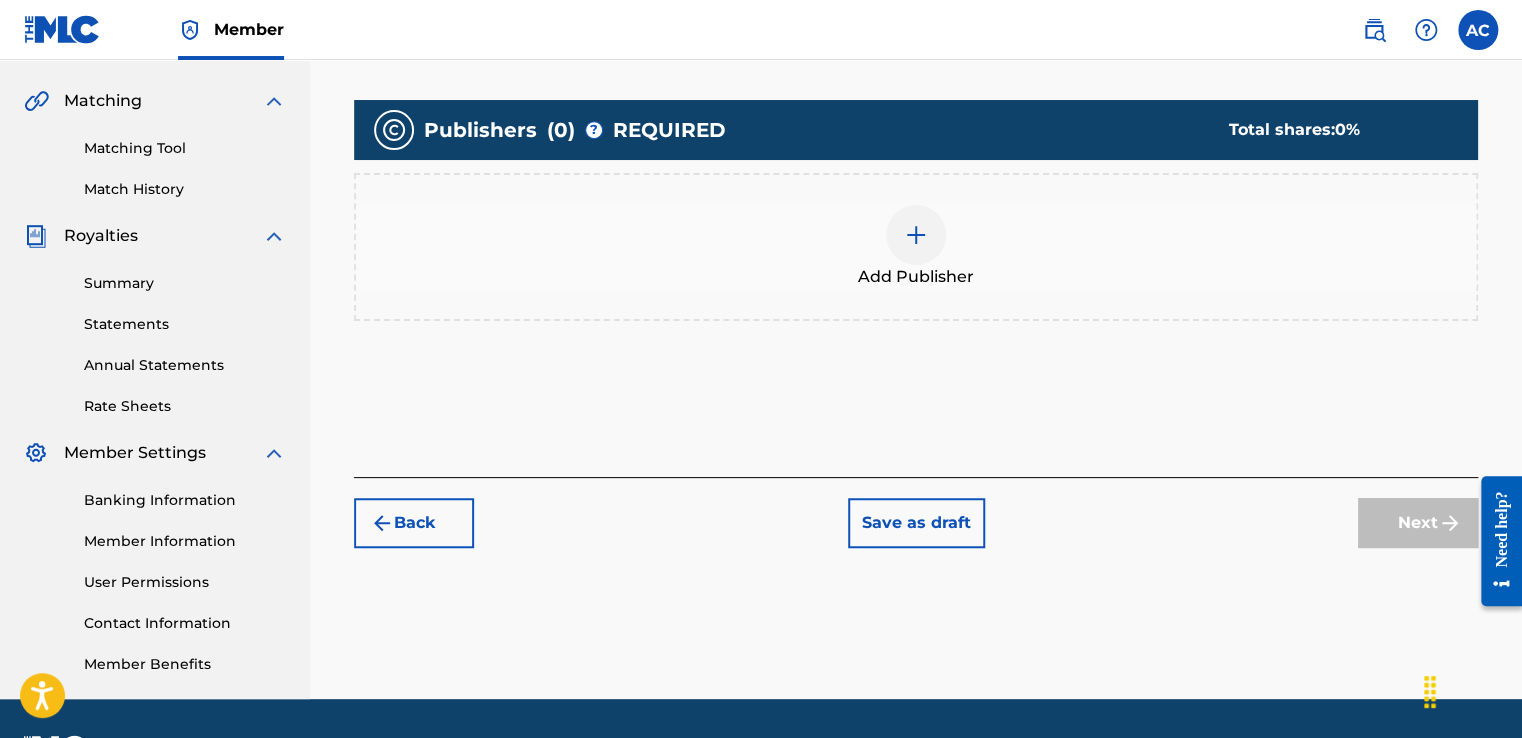scroll, scrollTop: 501, scrollLeft: 0, axis: vertical 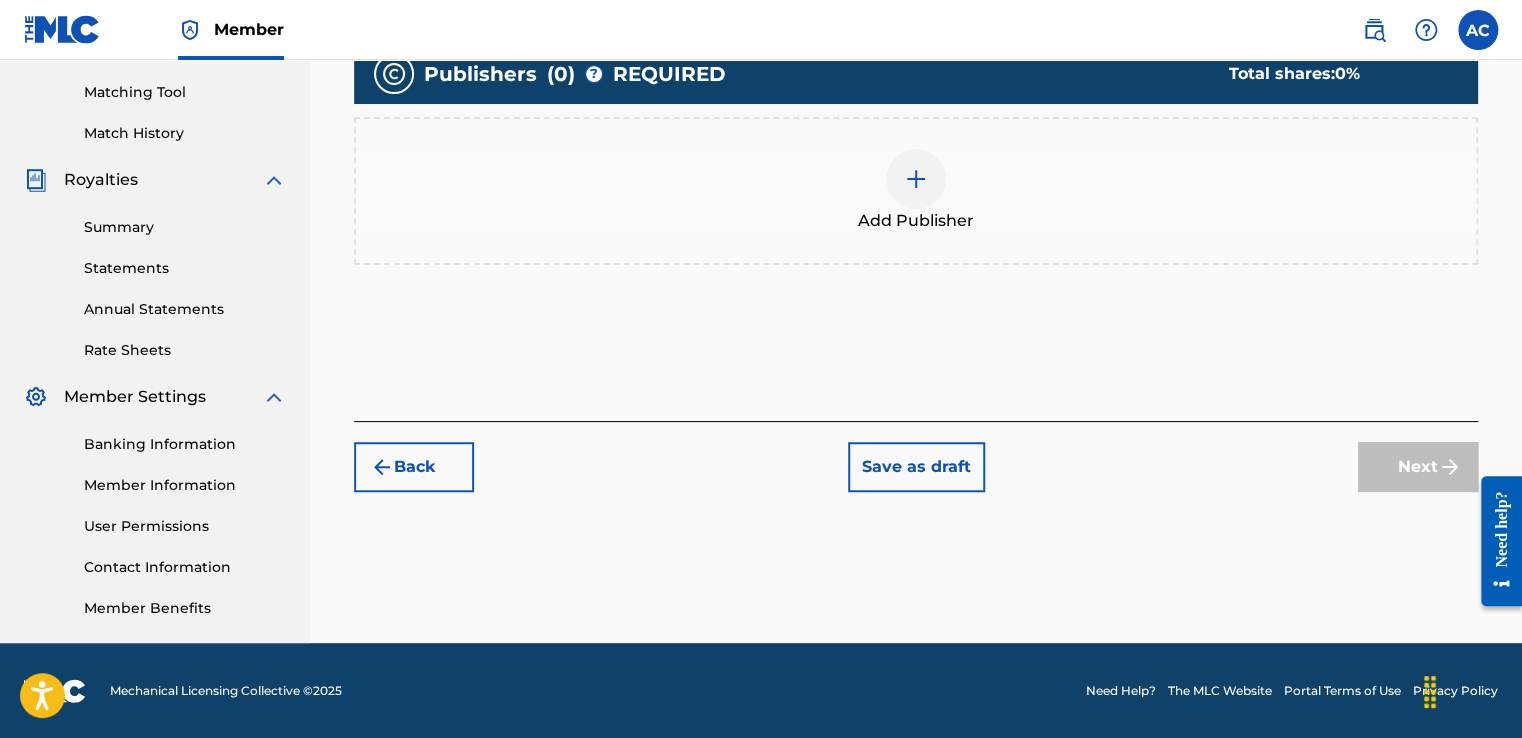 click at bounding box center [916, 179] 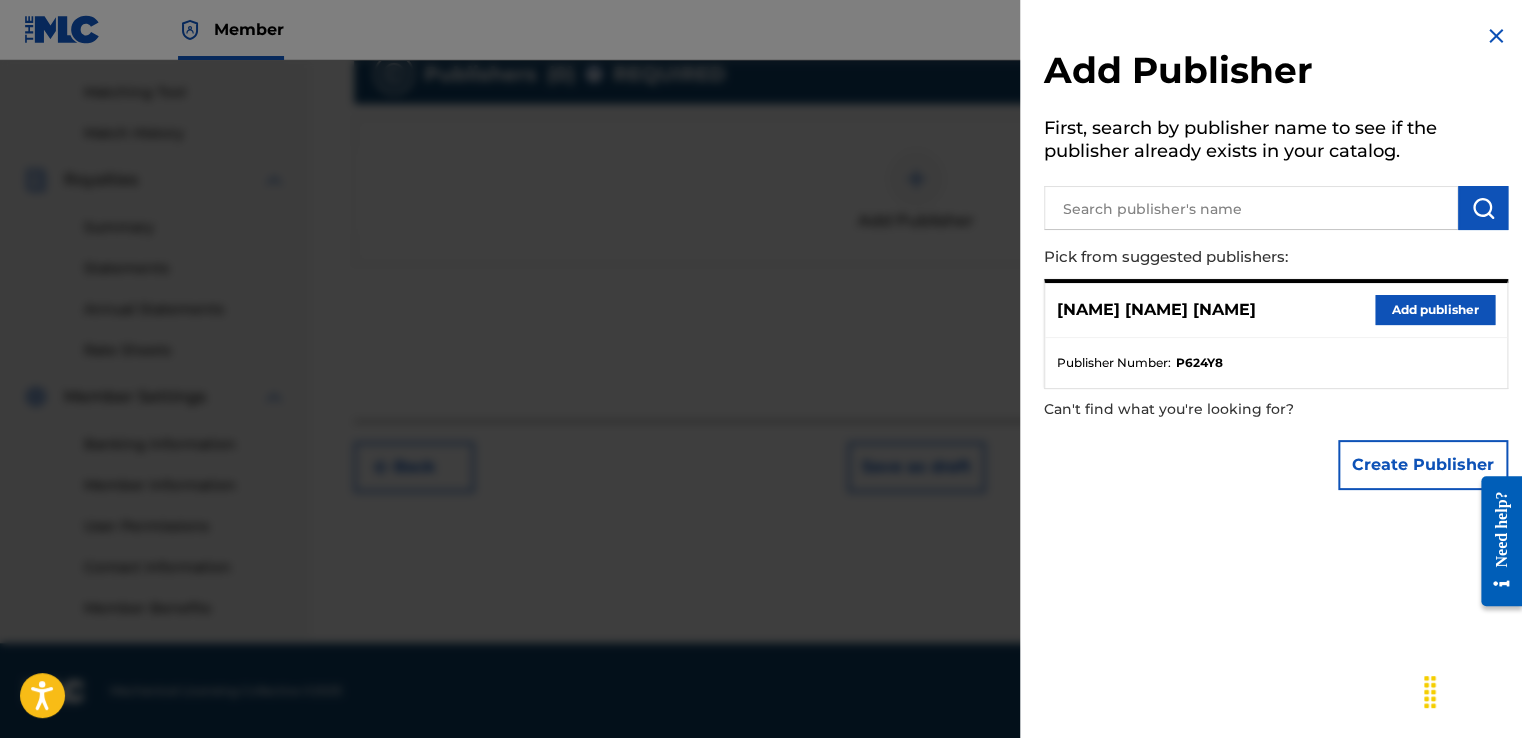 click on "Add publisher" at bounding box center [1435, 310] 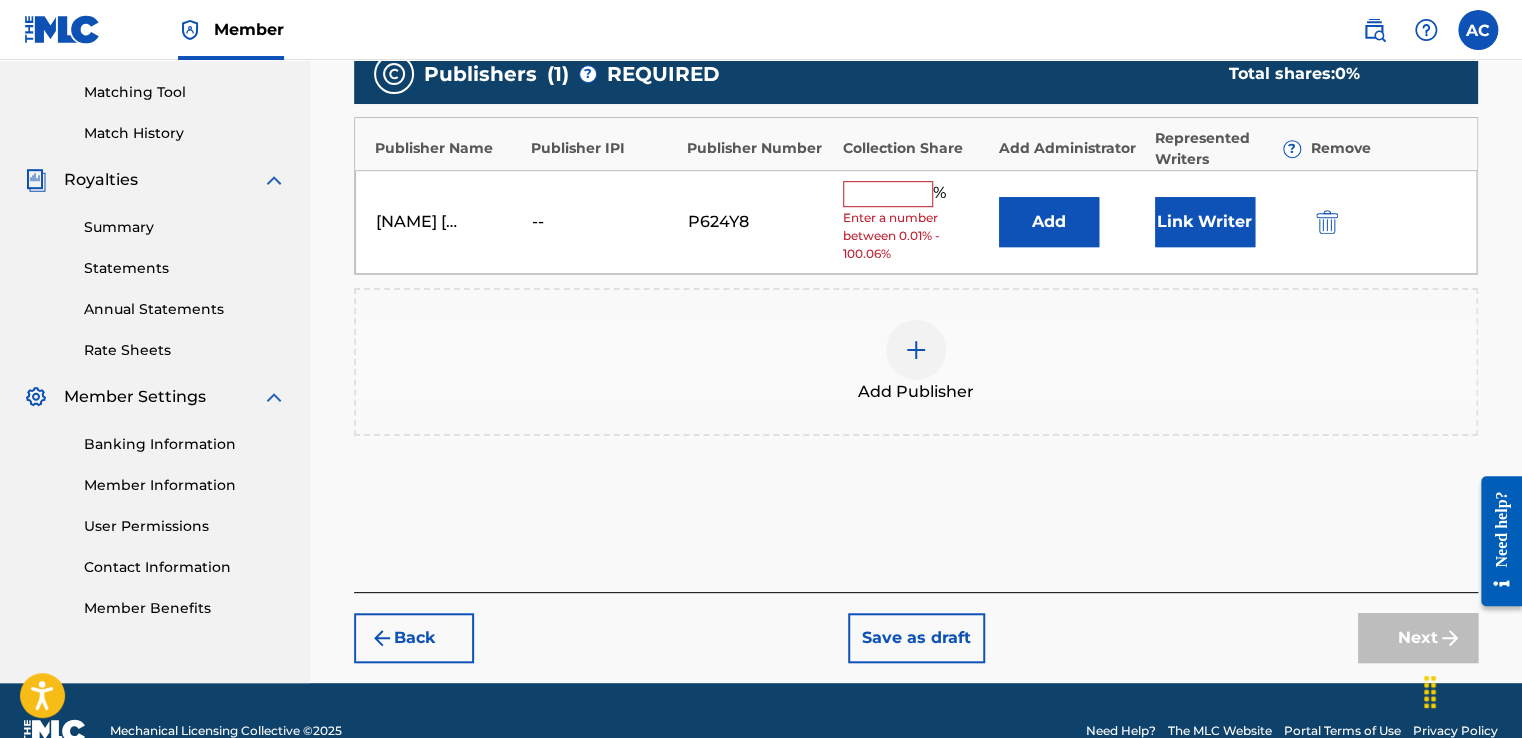 click at bounding box center (888, 194) 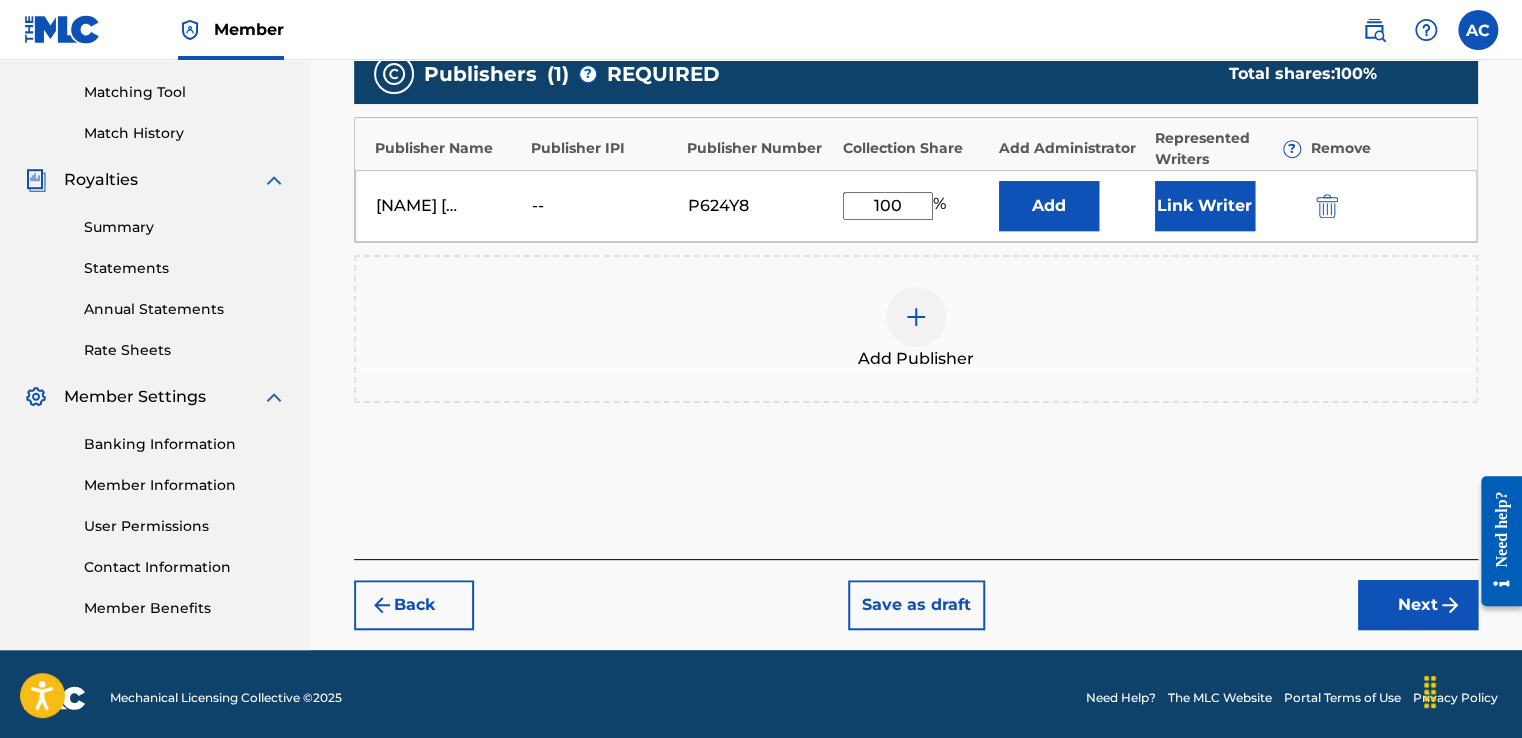click on "Next" at bounding box center [1418, 605] 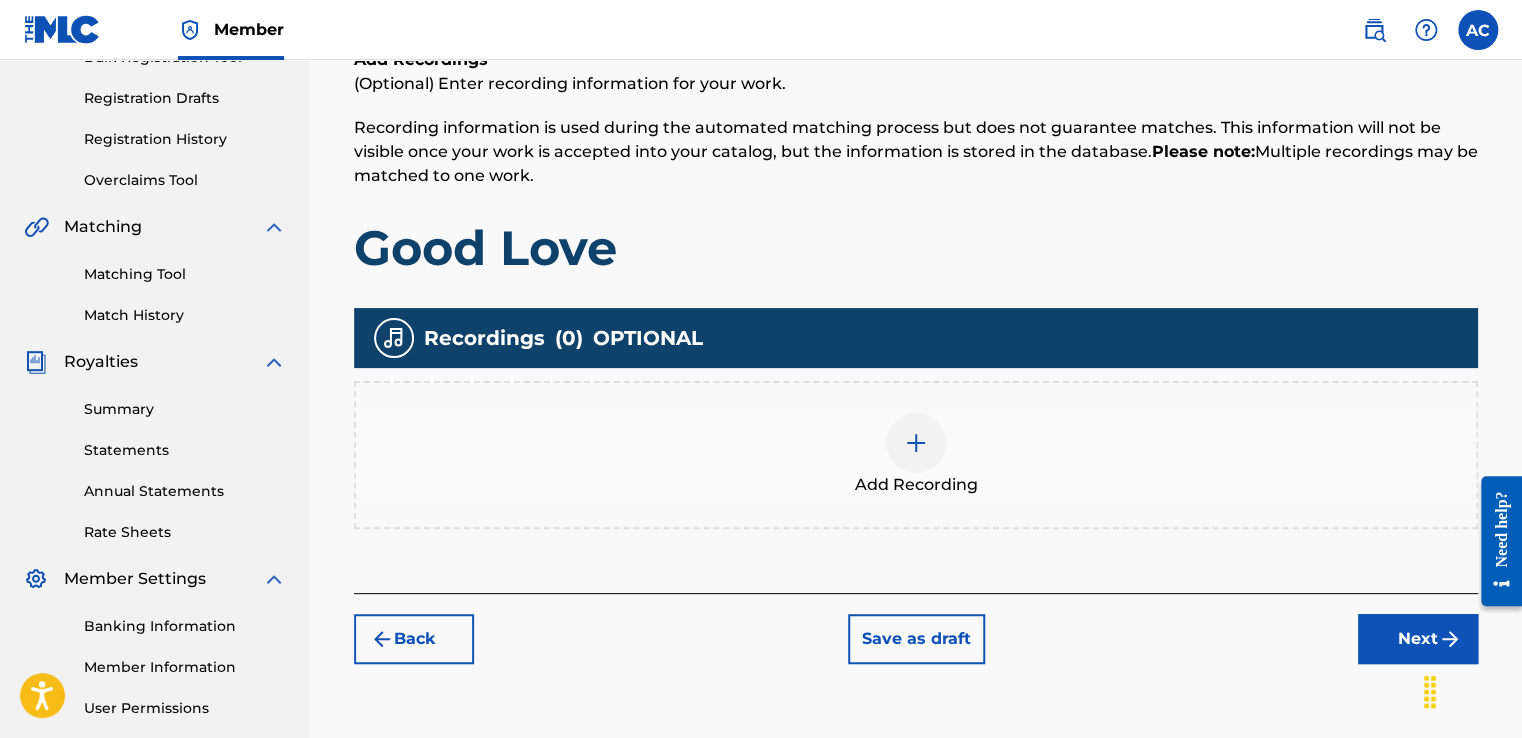 scroll, scrollTop: 324, scrollLeft: 0, axis: vertical 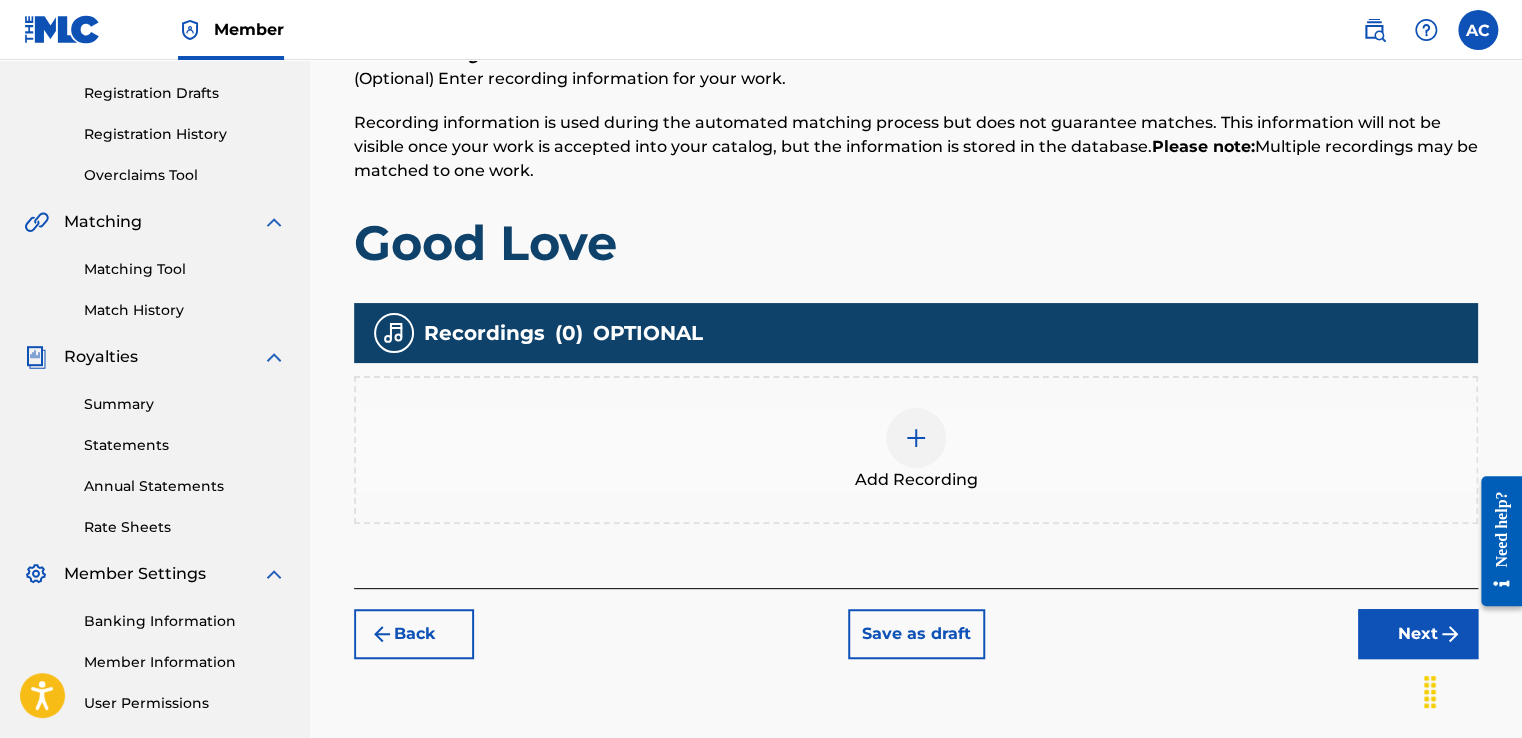 click at bounding box center (916, 438) 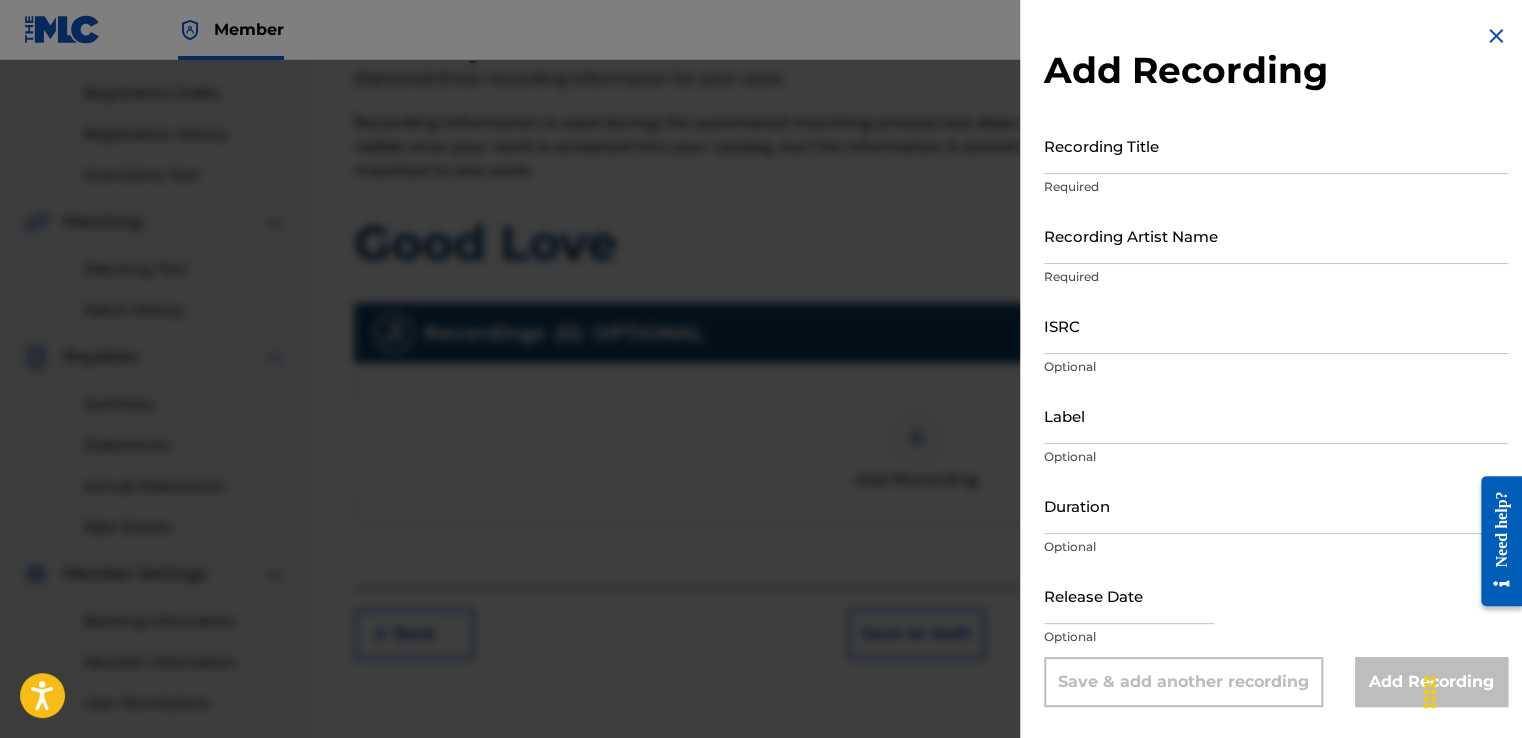 click on "Recording Title" at bounding box center (1276, 145) 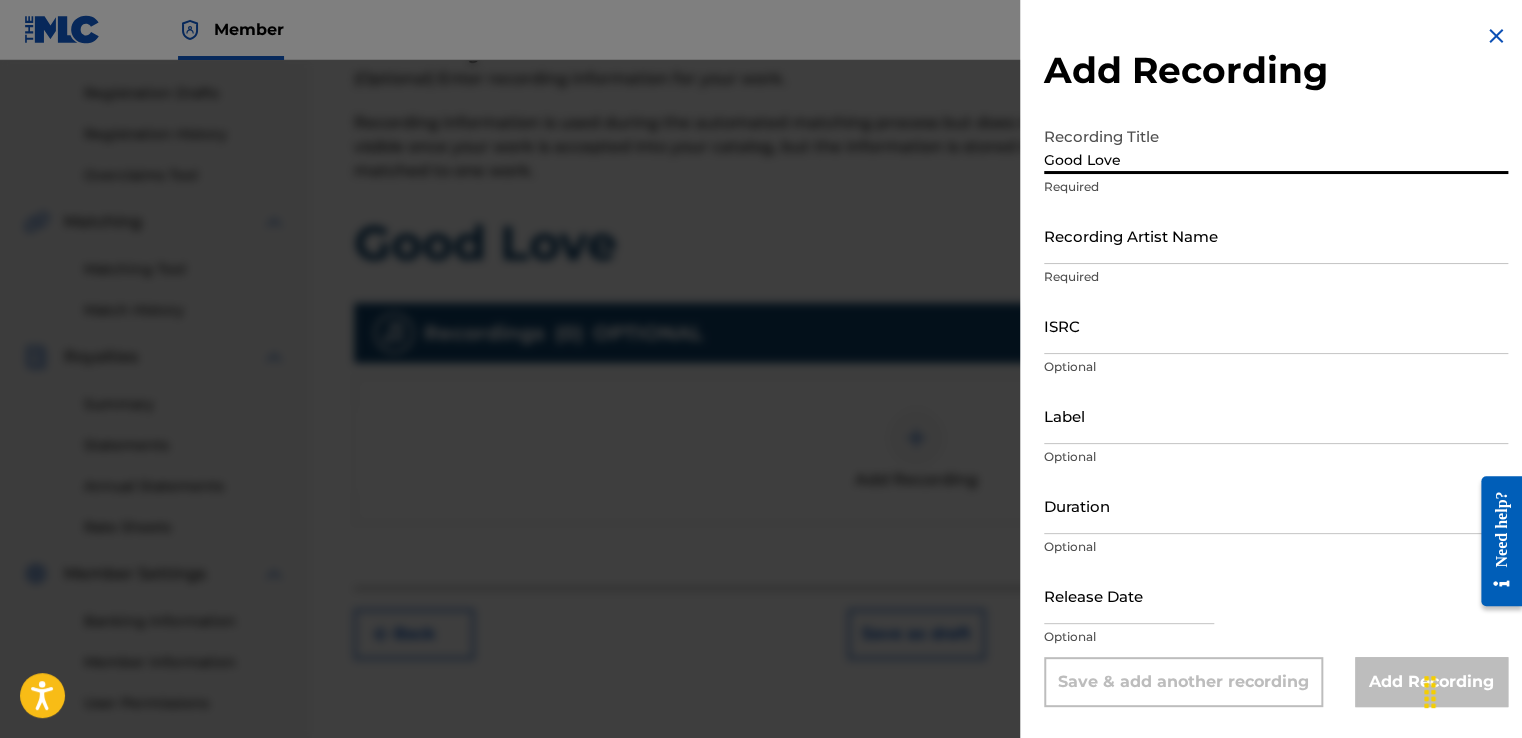 type on "Good Love" 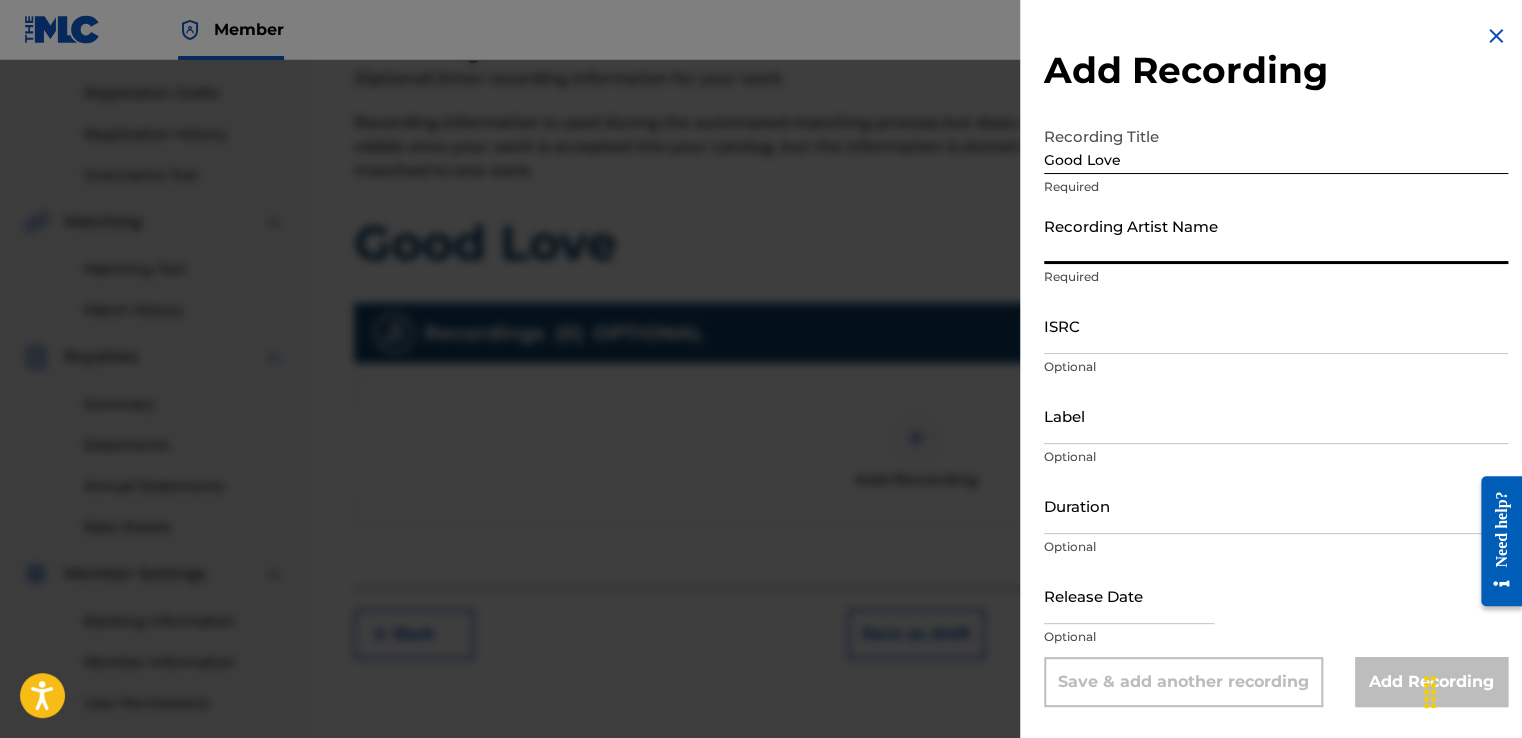click on "Recording Artist Name" at bounding box center [1276, 235] 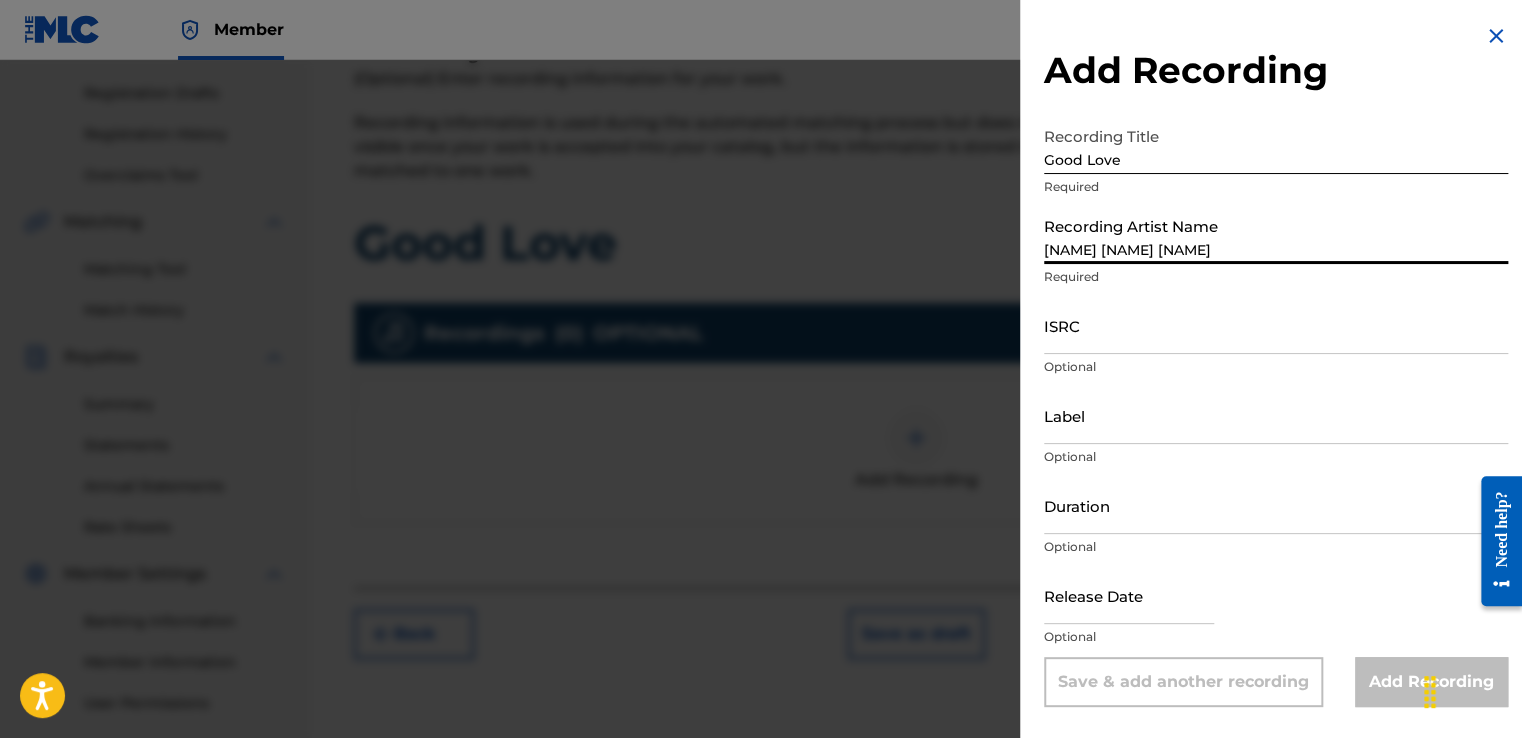 type on "Planting Seeds To Grow LLC" 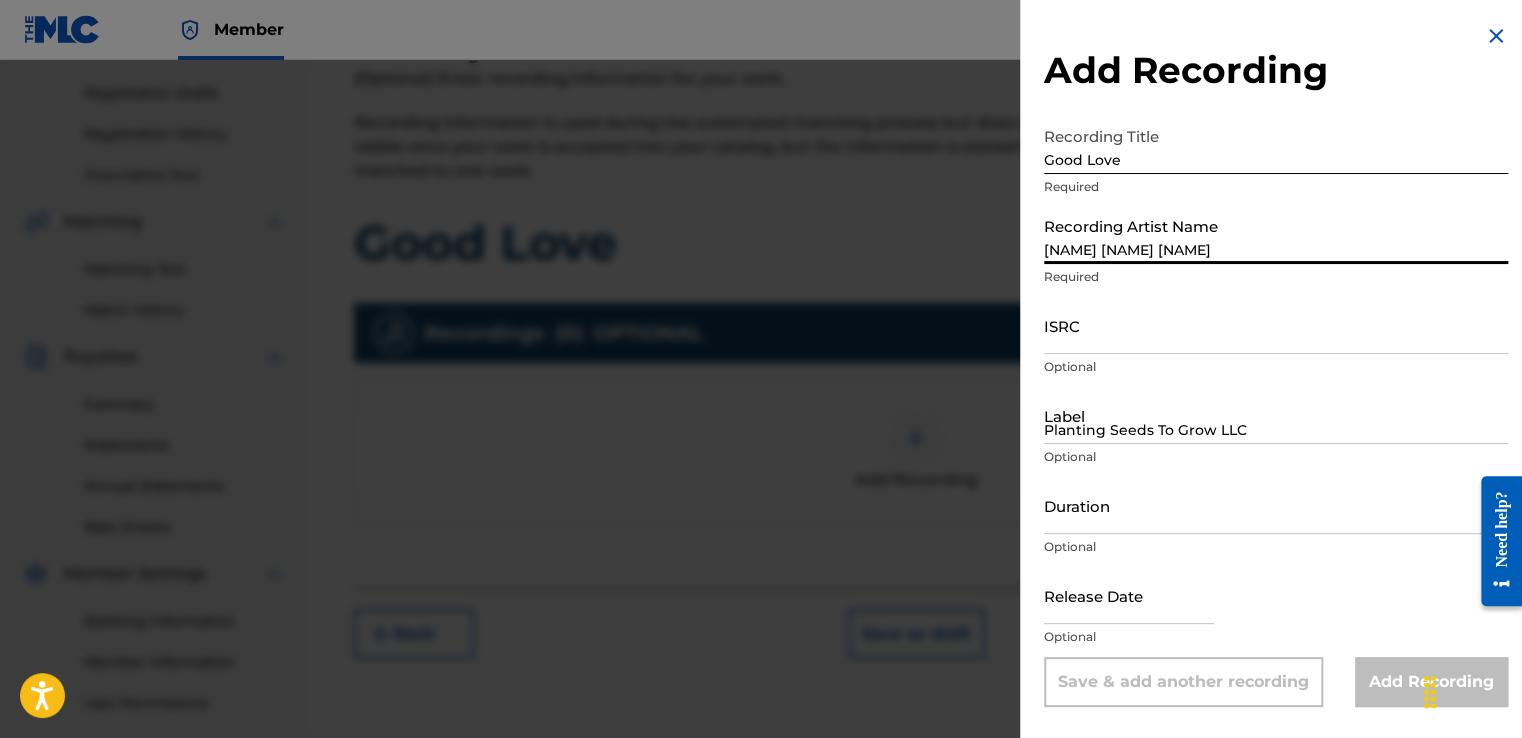 type on "April 30 2025" 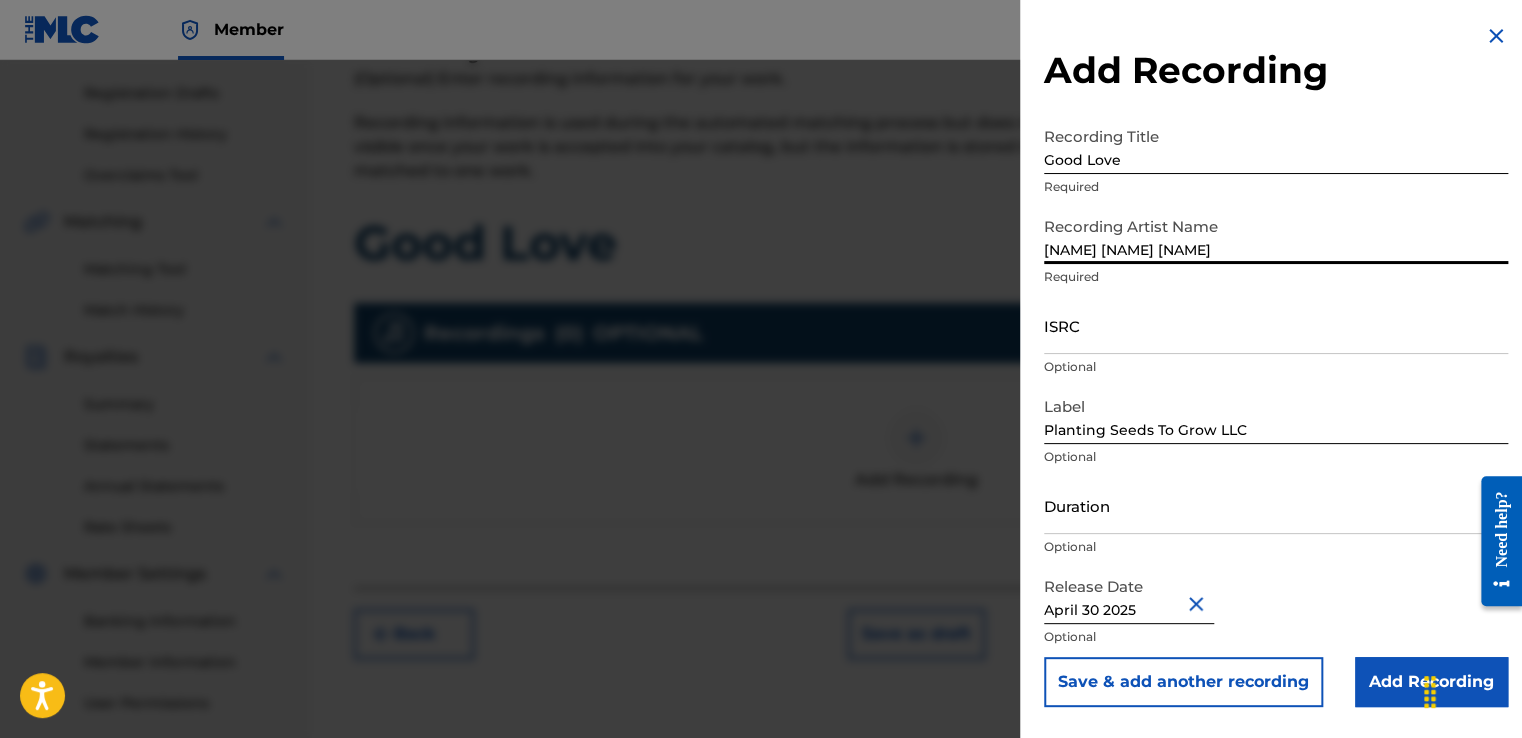 click on "ISRC" at bounding box center (1276, 325) 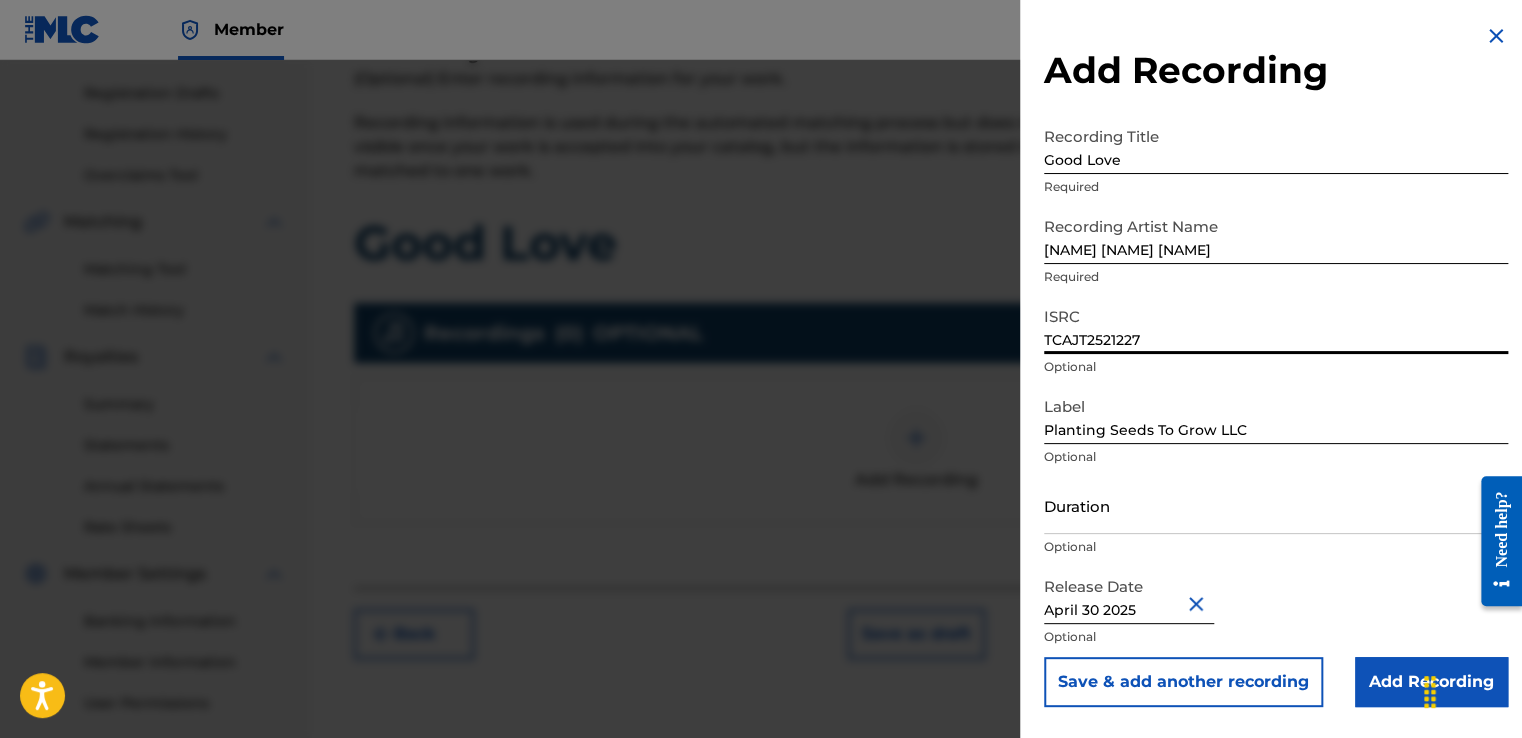 type on "TCAJT2521227" 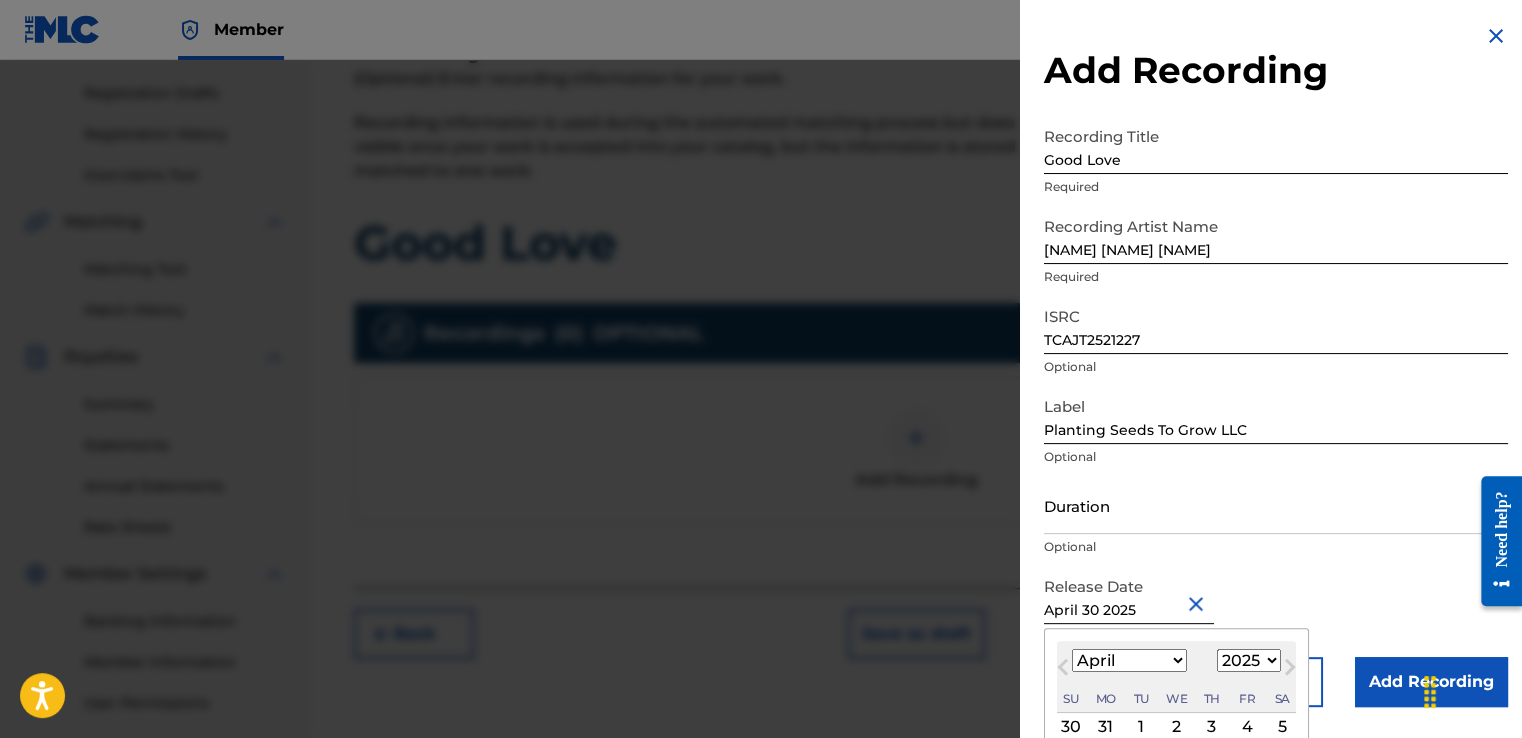 click on "April 30 2025" at bounding box center (1129, 595) 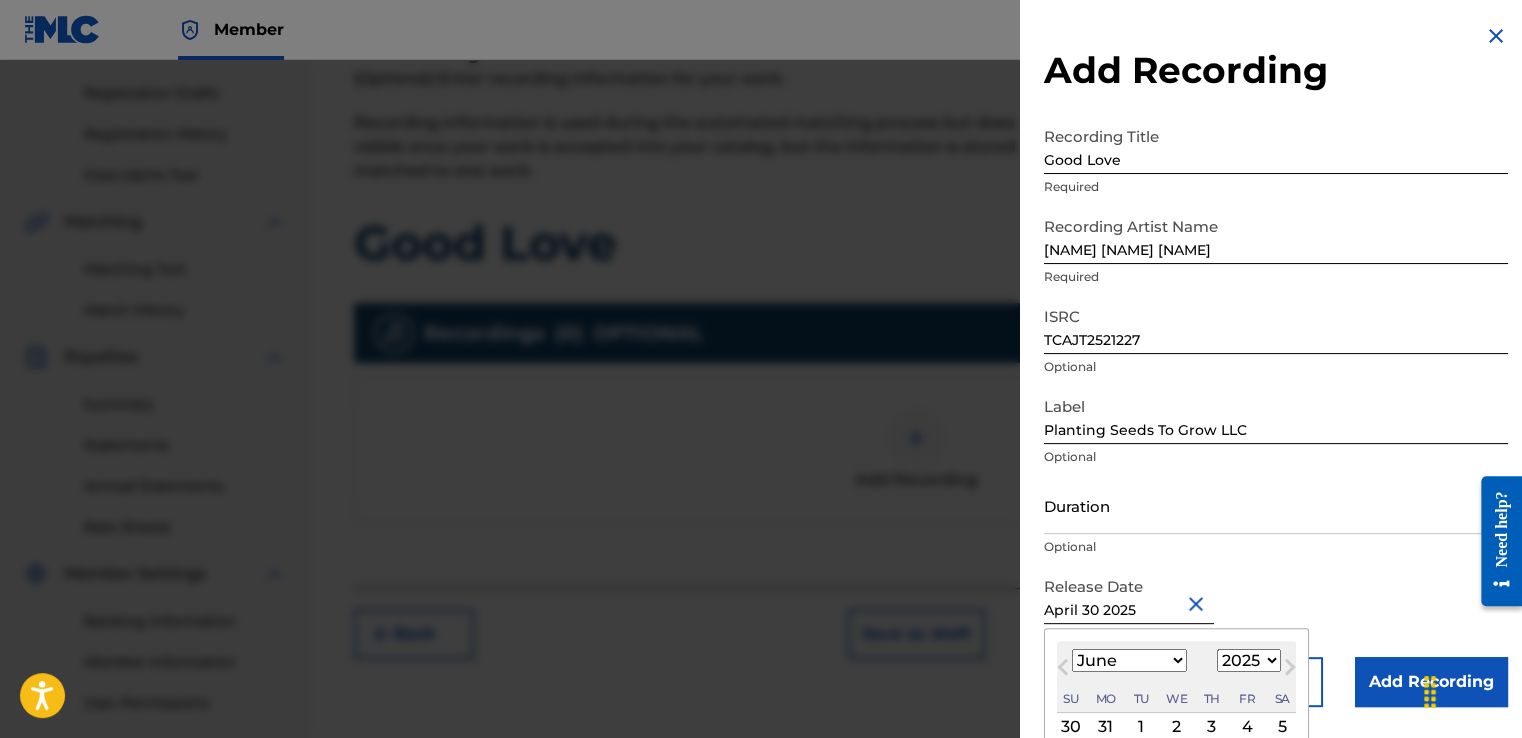 click on "January February March April May June July August September October November December" at bounding box center (1129, 660) 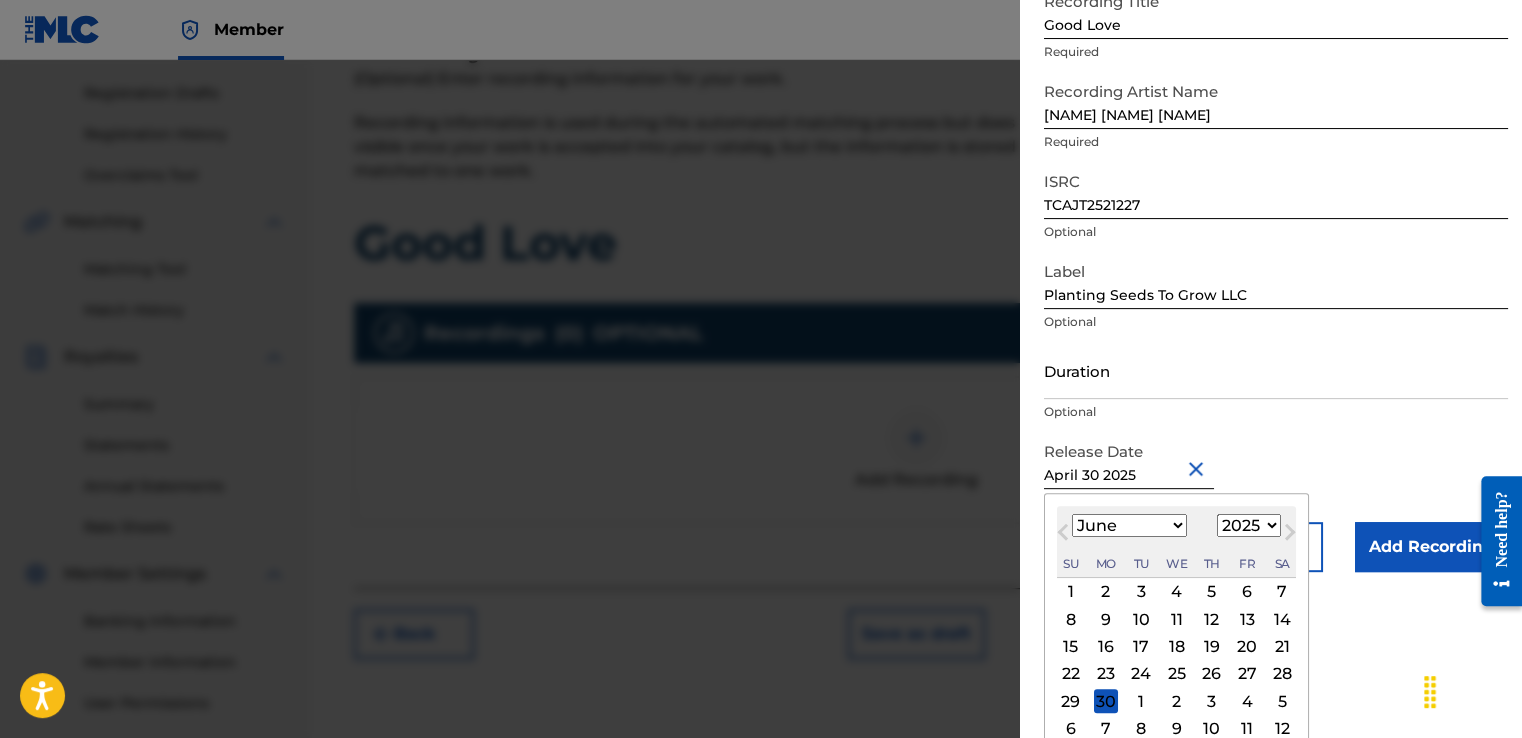 scroll, scrollTop: 151, scrollLeft: 0, axis: vertical 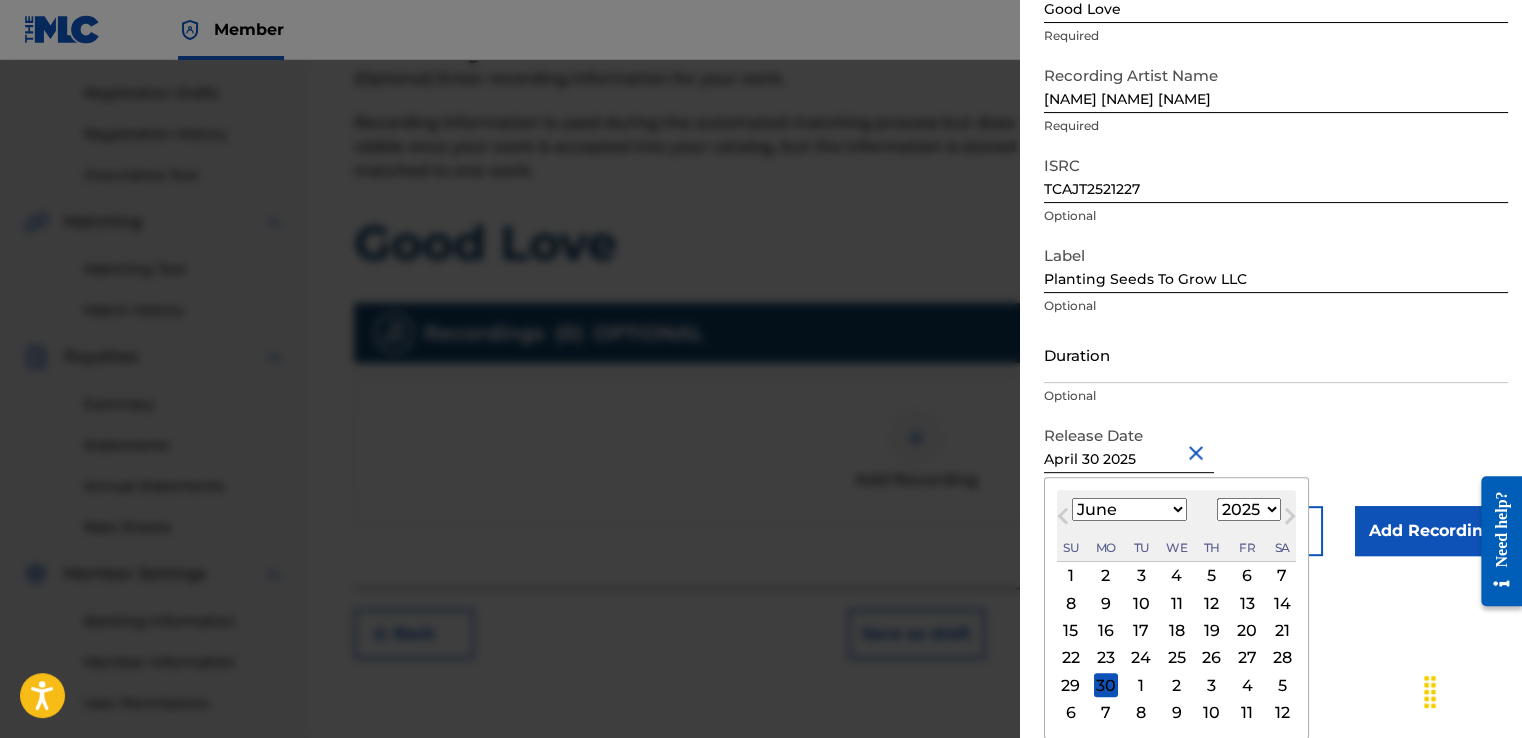 click on "17" at bounding box center (1141, 631) 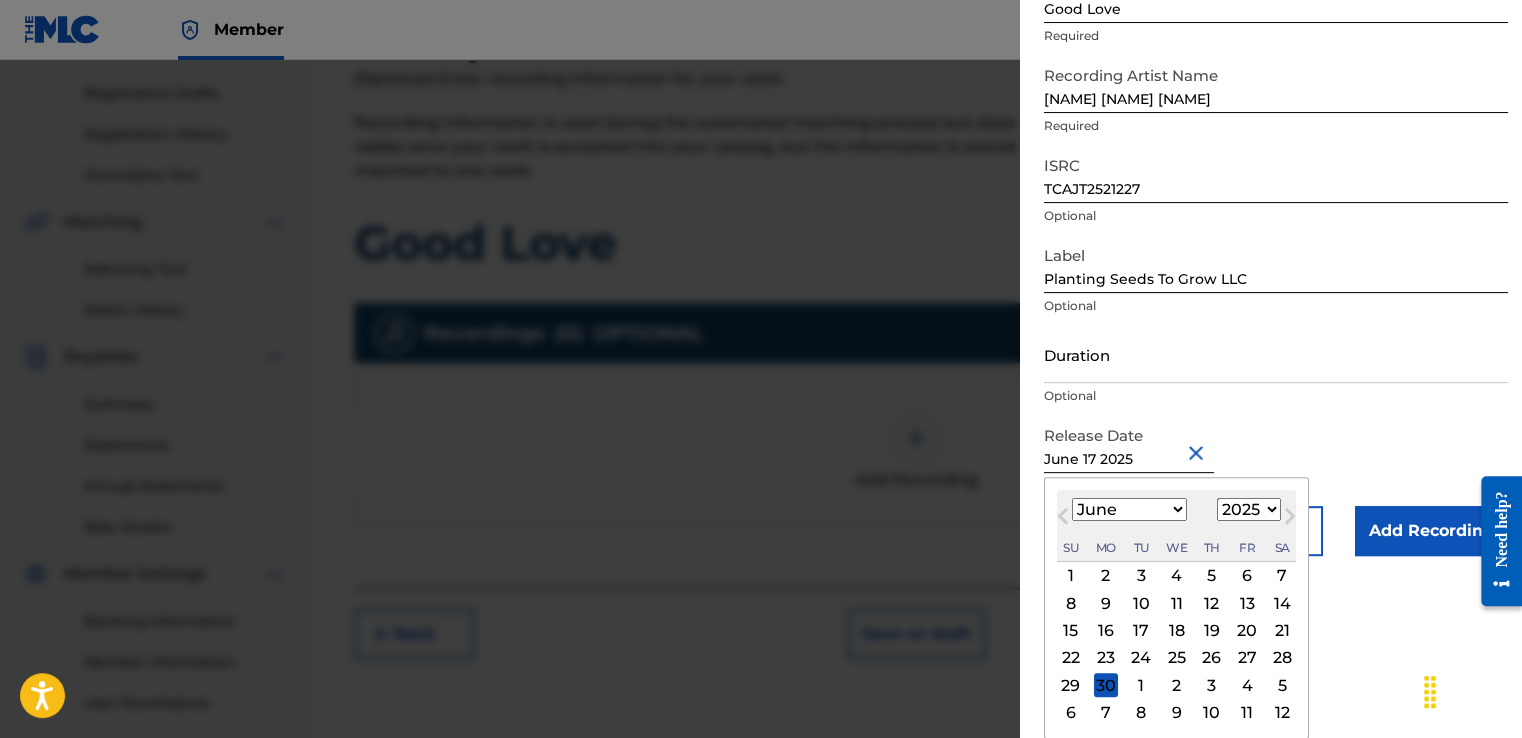 scroll, scrollTop: 0, scrollLeft: 0, axis: both 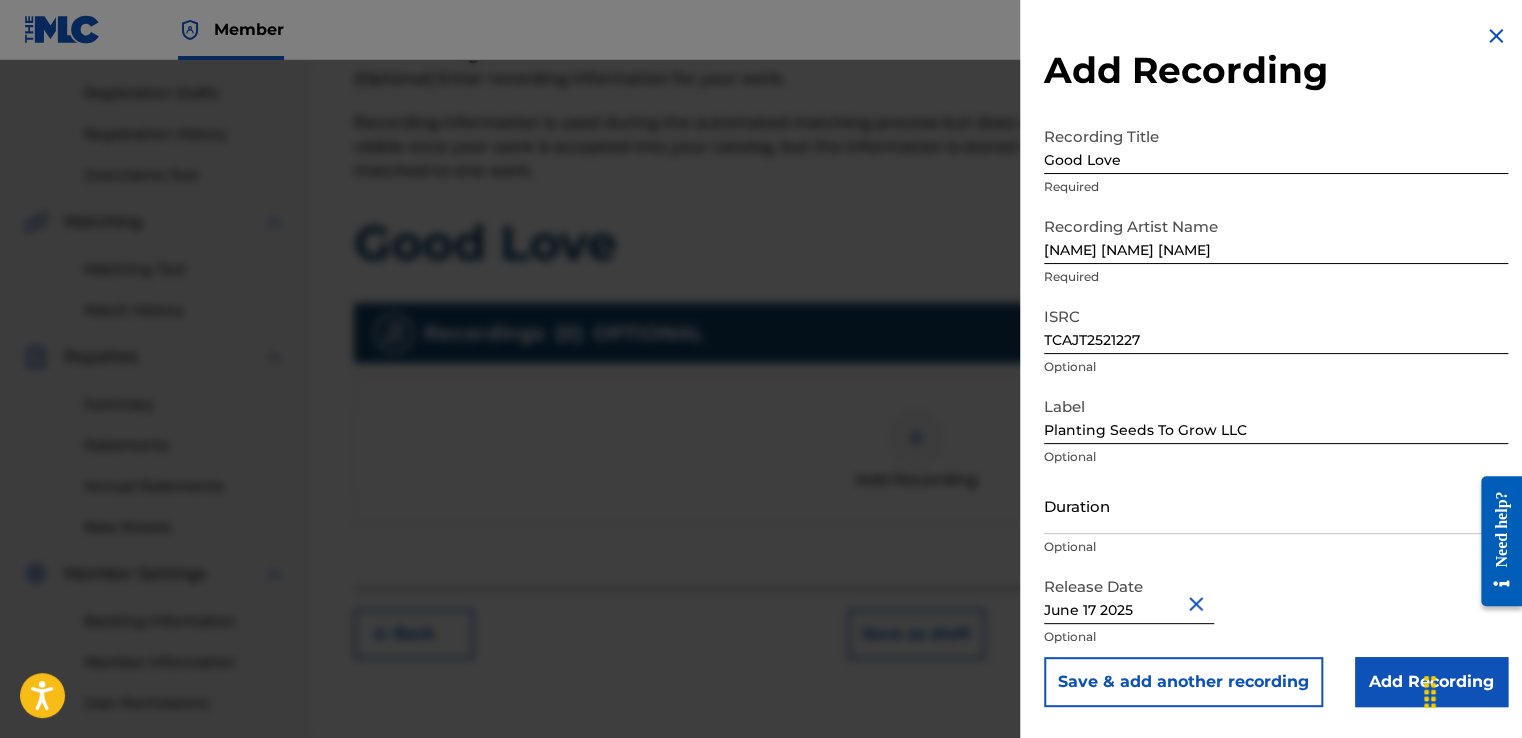 click on "Add Recording" at bounding box center [1431, 682] 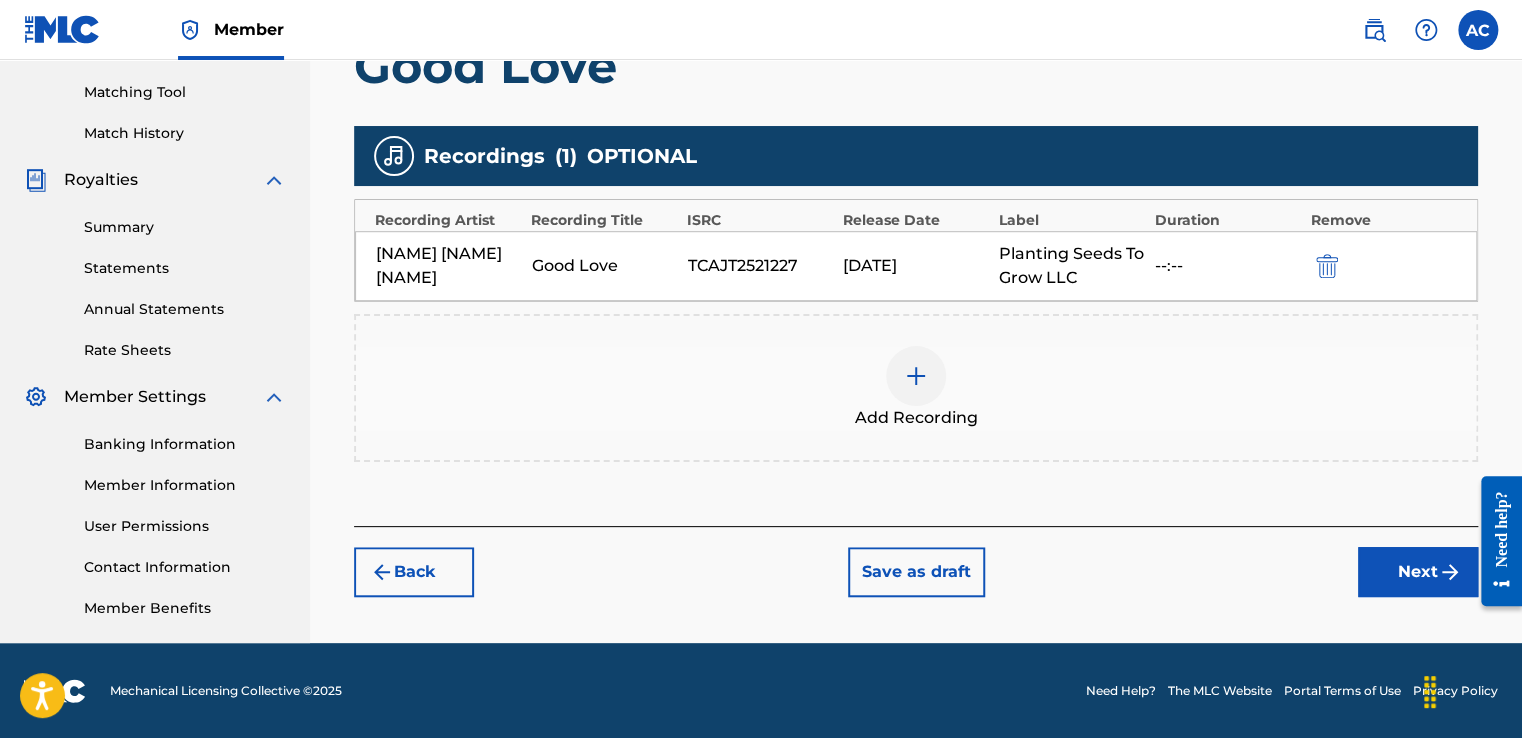 click on "Next" at bounding box center [1418, 572] 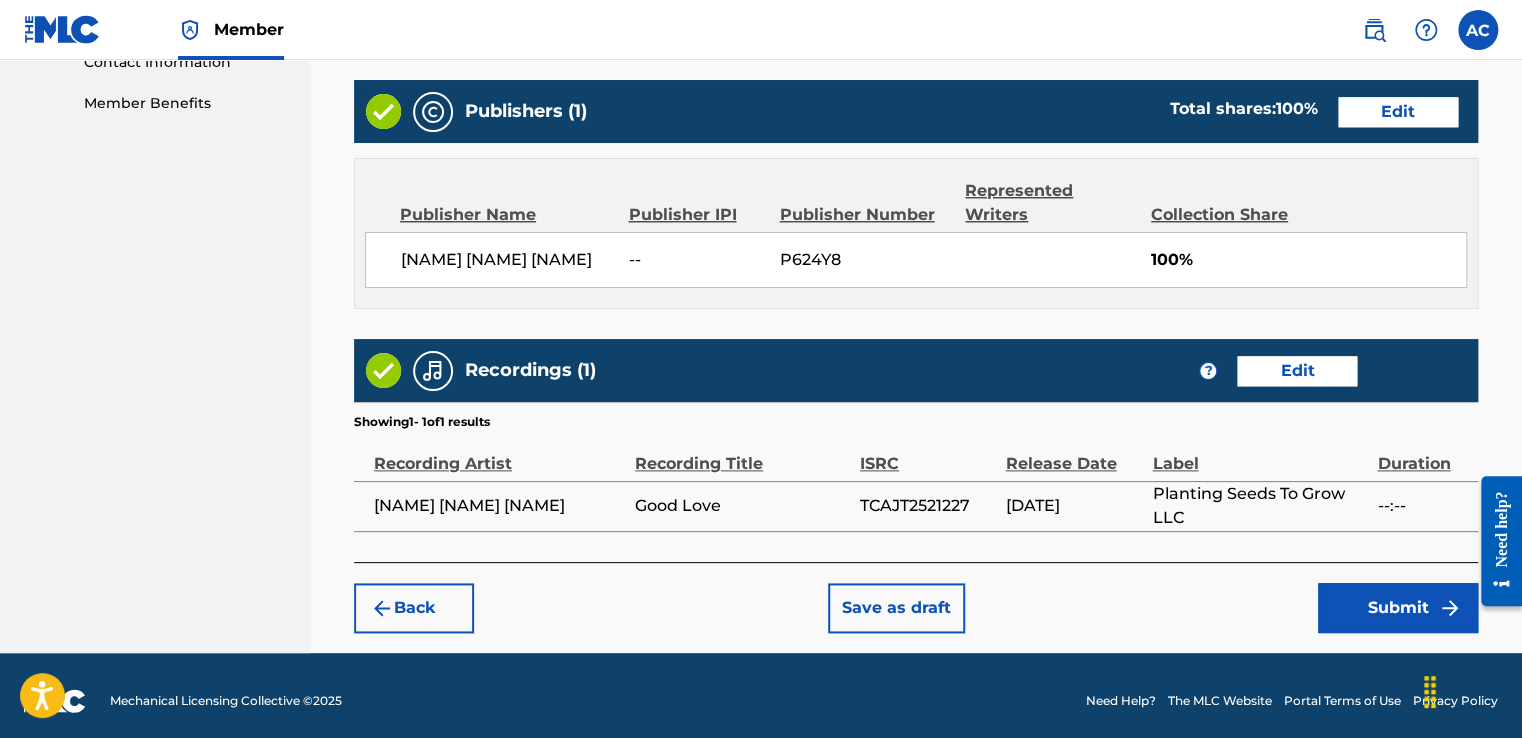 scroll, scrollTop: 1014, scrollLeft: 0, axis: vertical 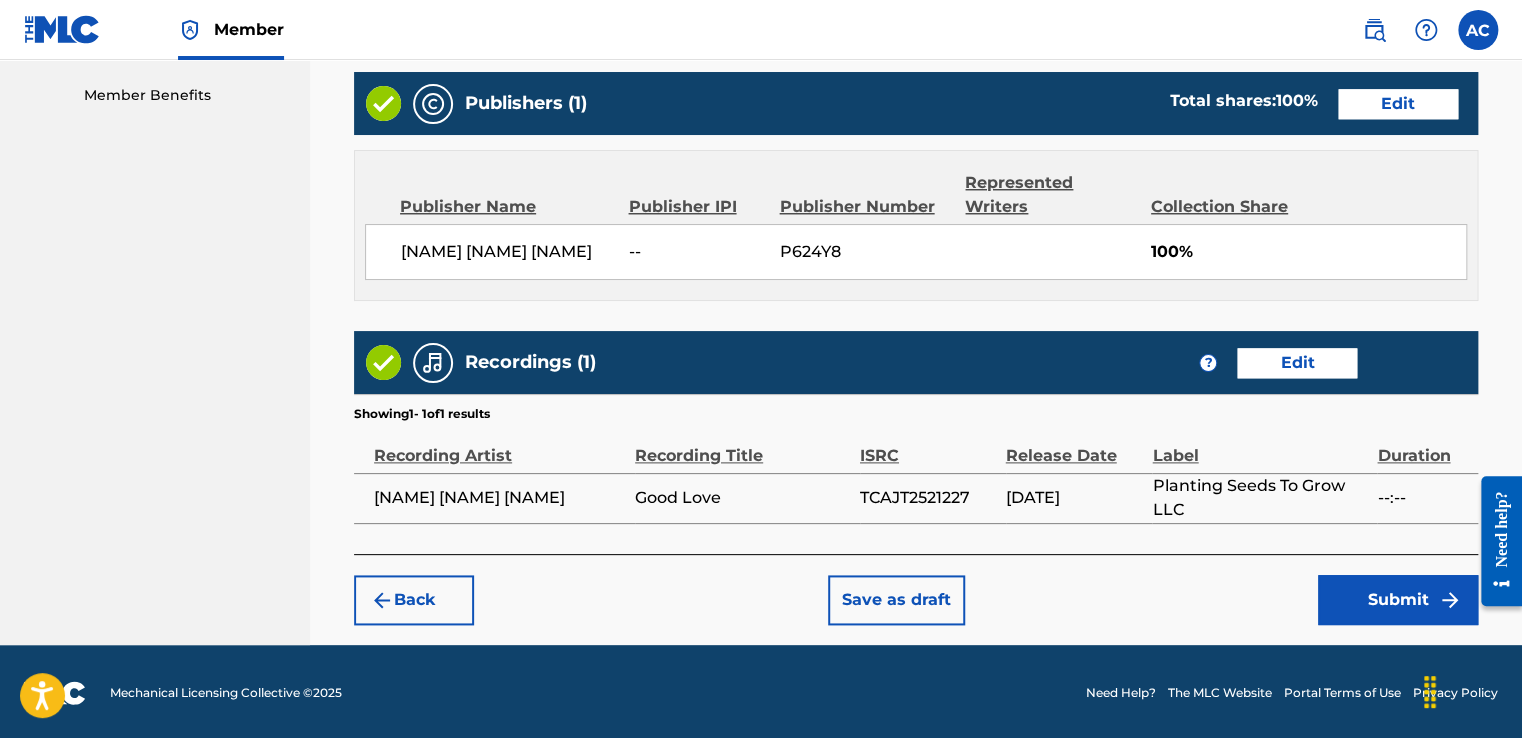 click on "Submit" at bounding box center [1398, 600] 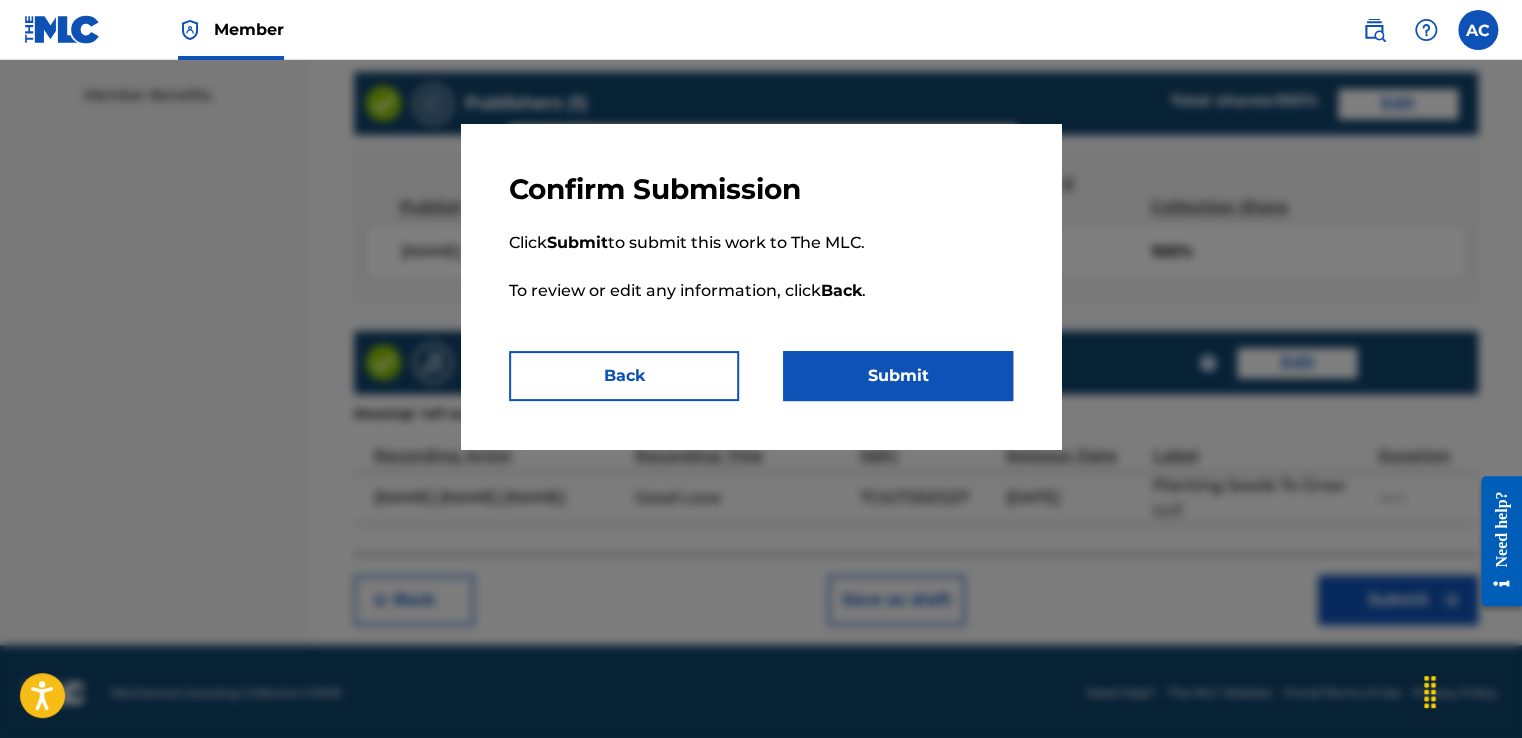 click on "Submit" at bounding box center [898, 376] 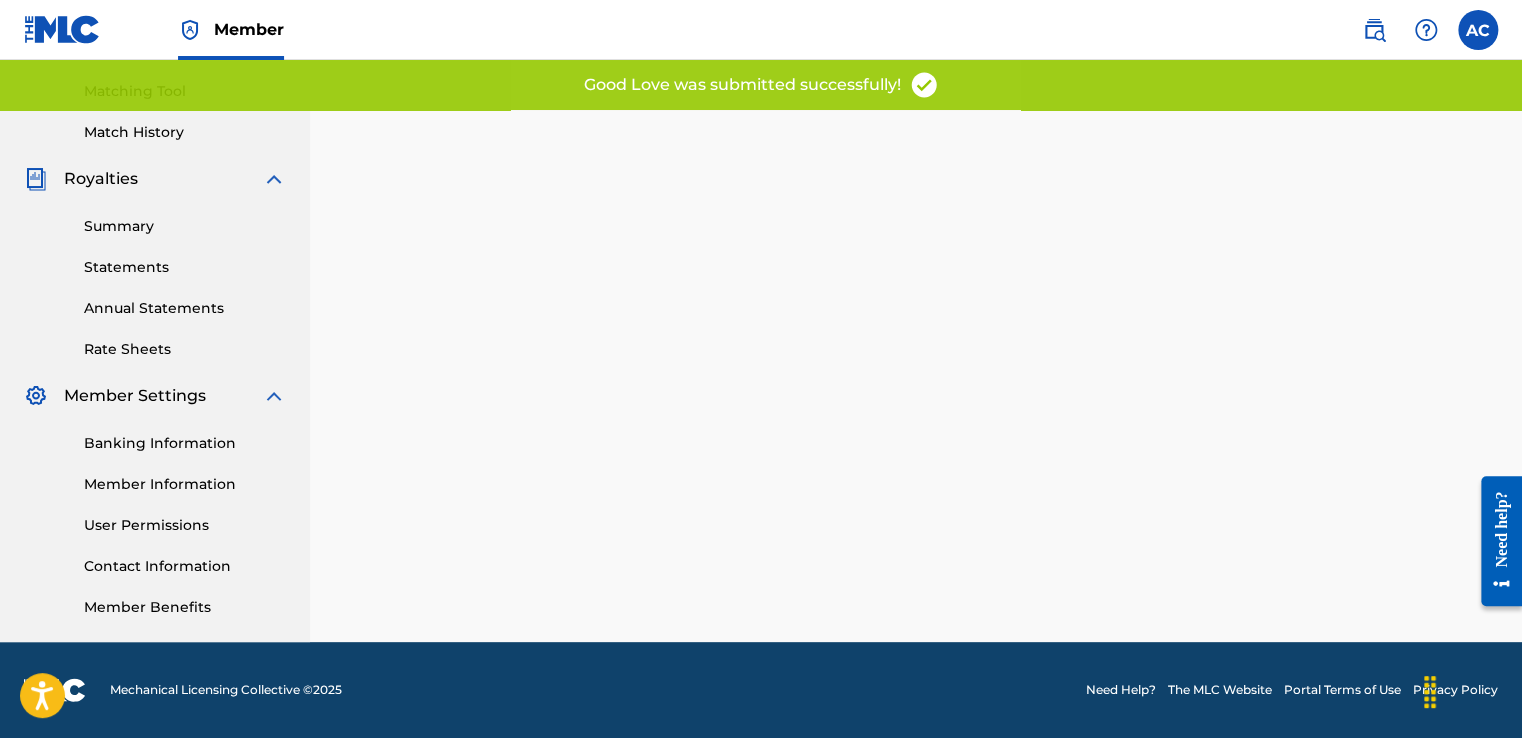 scroll, scrollTop: 0, scrollLeft: 0, axis: both 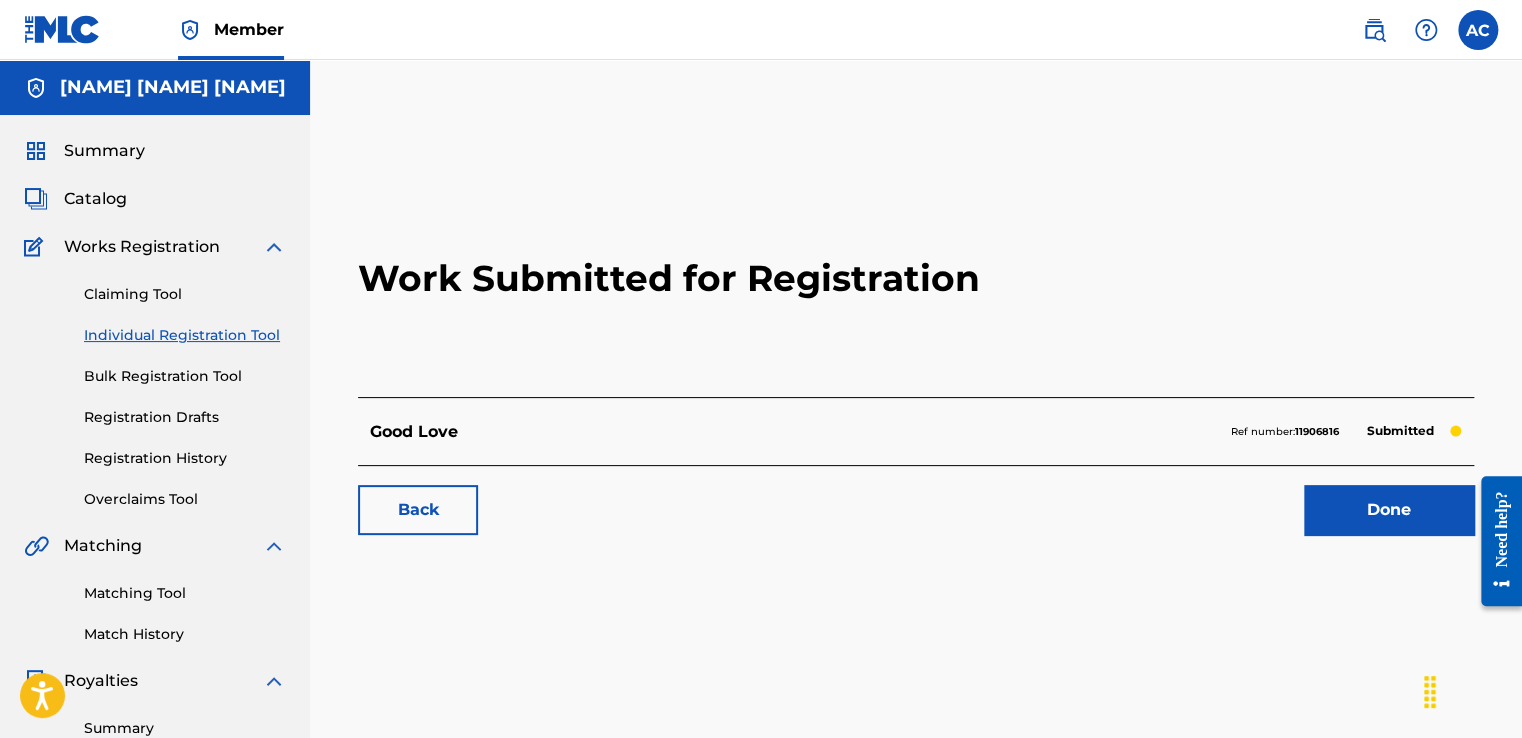 click on "Work Submitted for Registration Good Love Ref number: [NUMBER] Submitted Back Done" at bounding box center [916, 627] 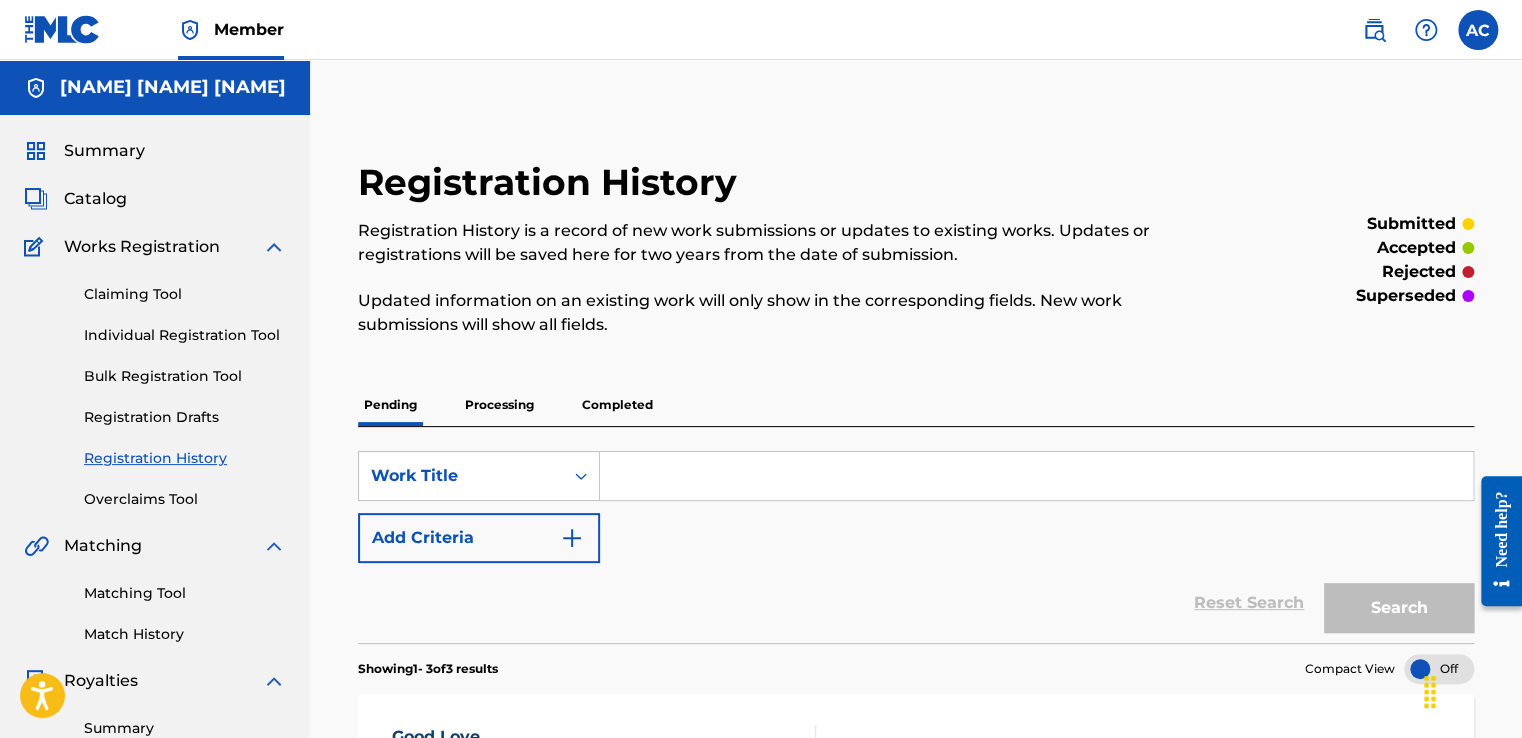 click at bounding box center (1036, 476) 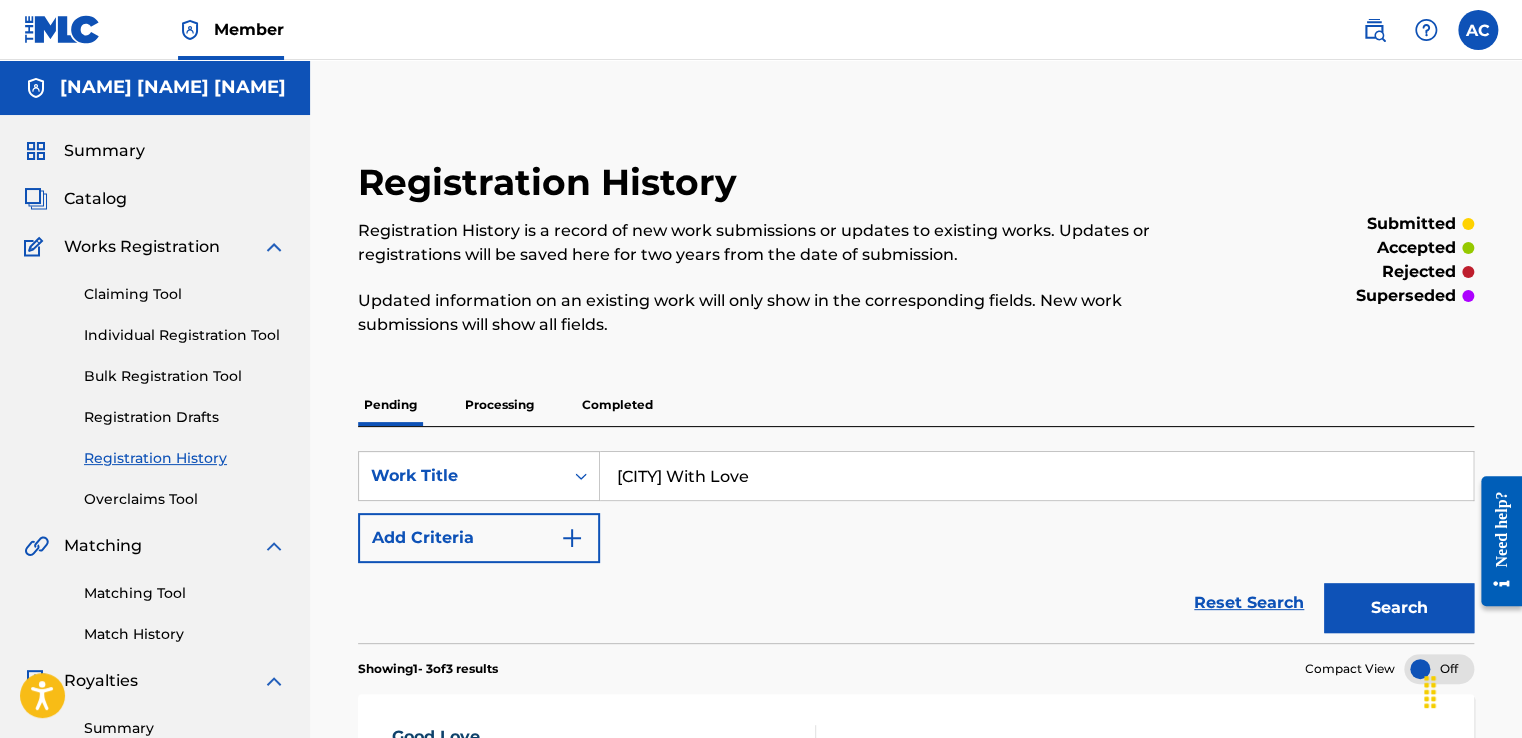 type on "[CITY] With Love" 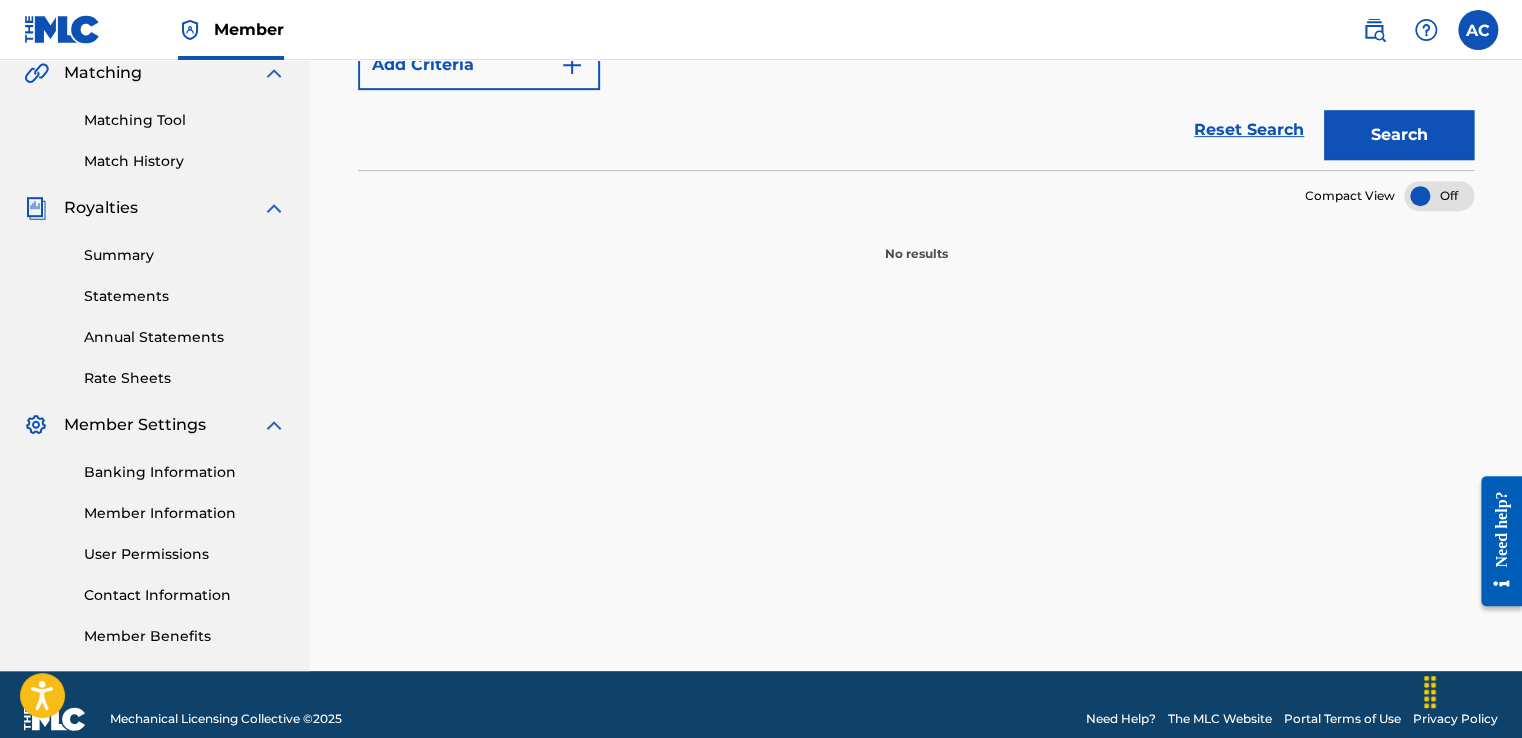 scroll, scrollTop: 474, scrollLeft: 0, axis: vertical 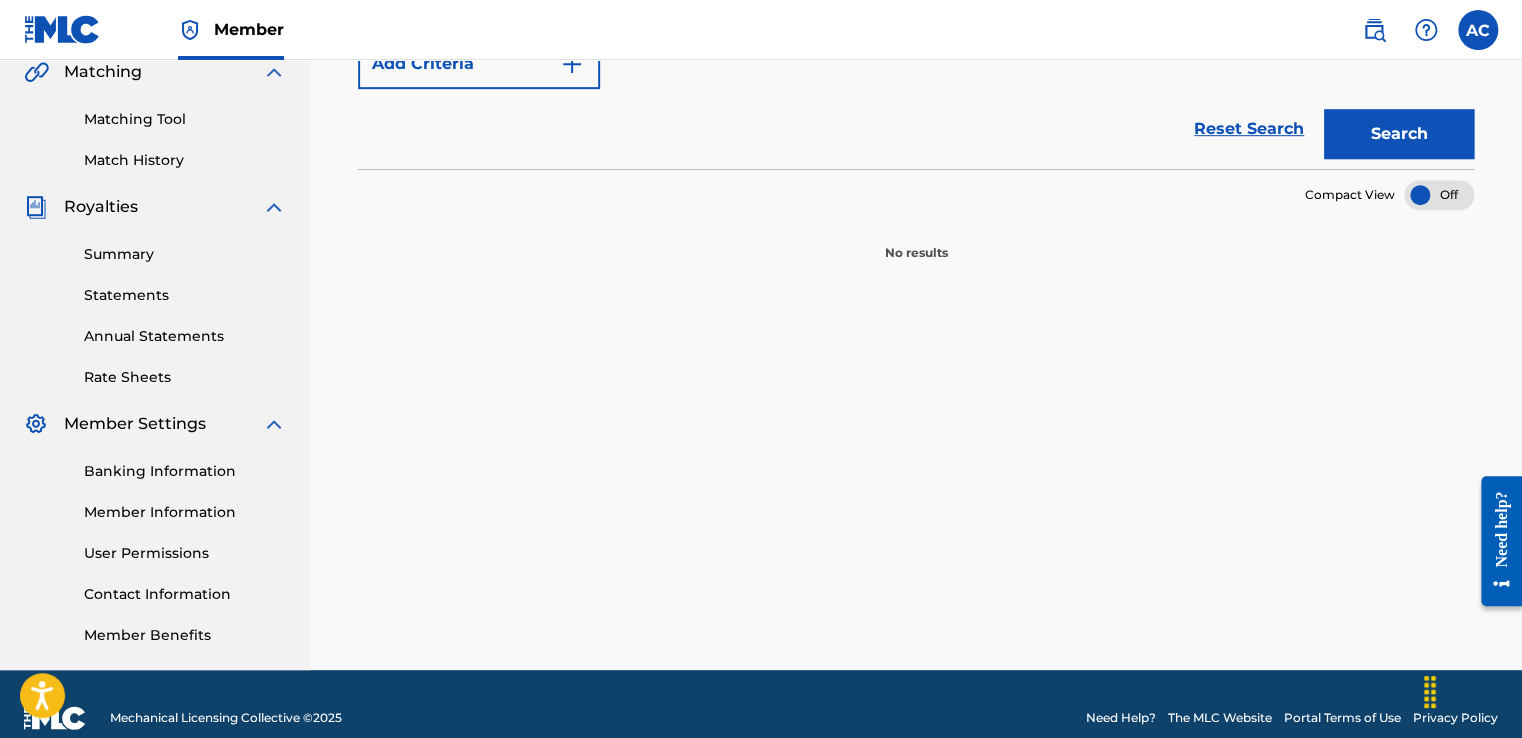 click on "Search" at bounding box center [1399, 134] 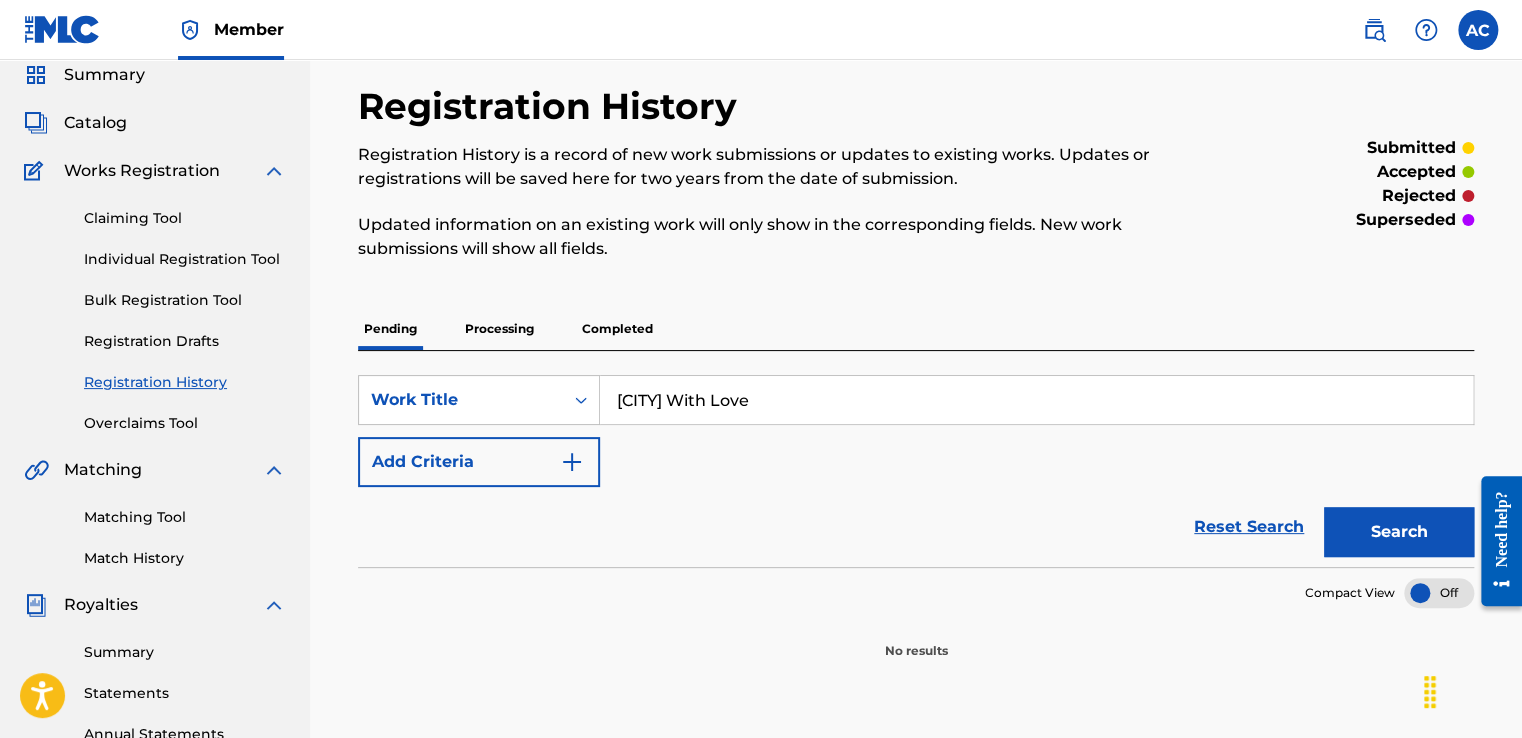 scroll, scrollTop: 0, scrollLeft: 0, axis: both 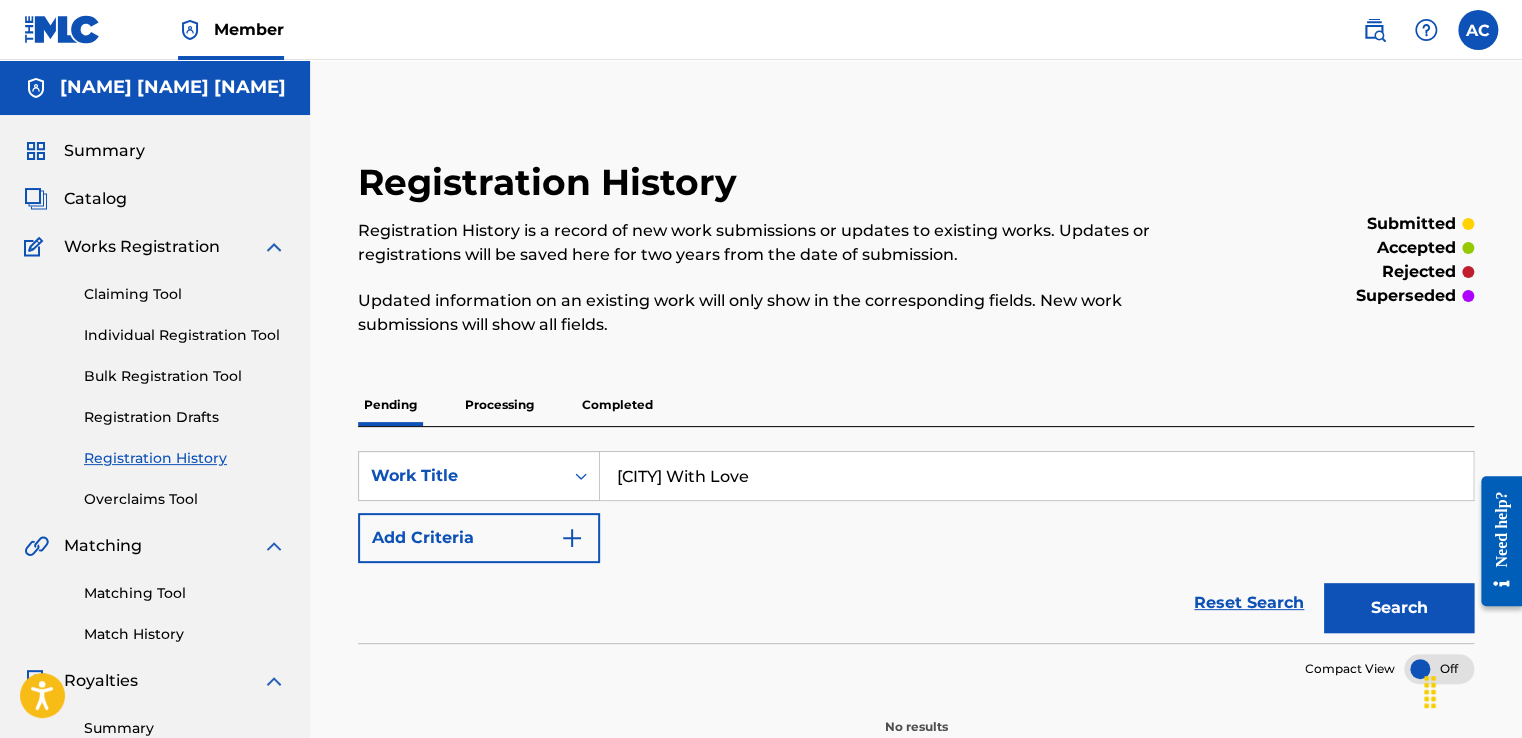 click on "Search" at bounding box center (1399, 608) 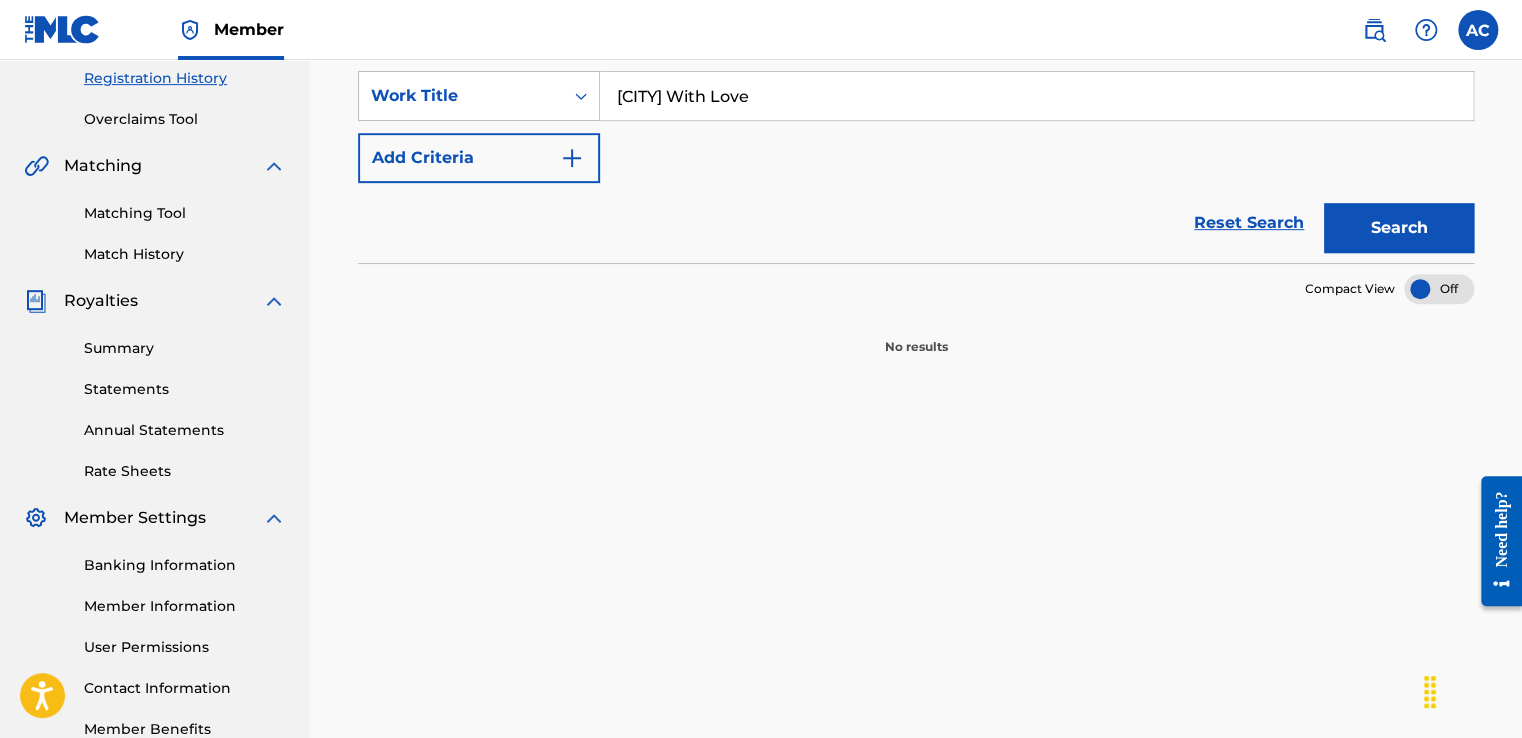 scroll, scrollTop: 0, scrollLeft: 0, axis: both 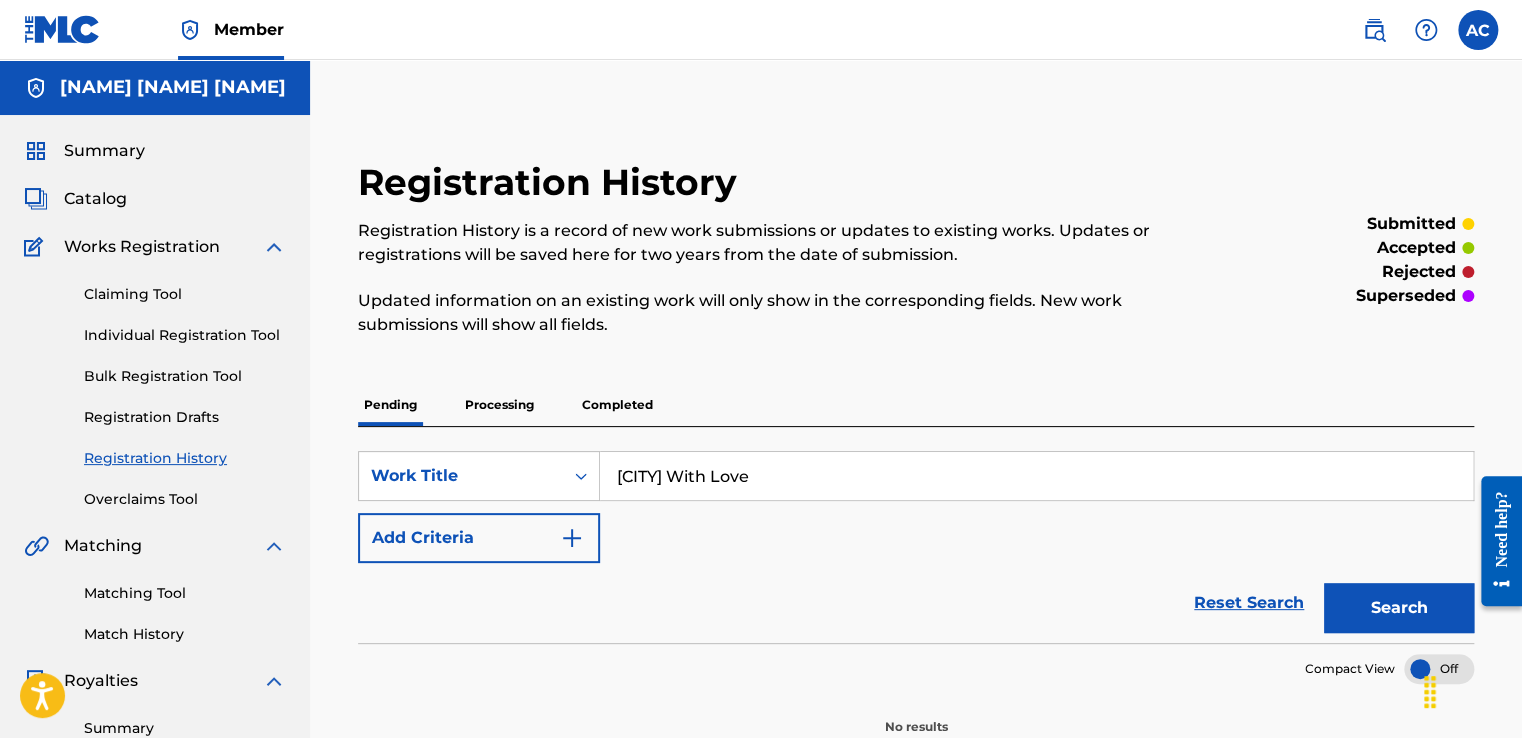 click on "Add Criteria" at bounding box center [479, 538] 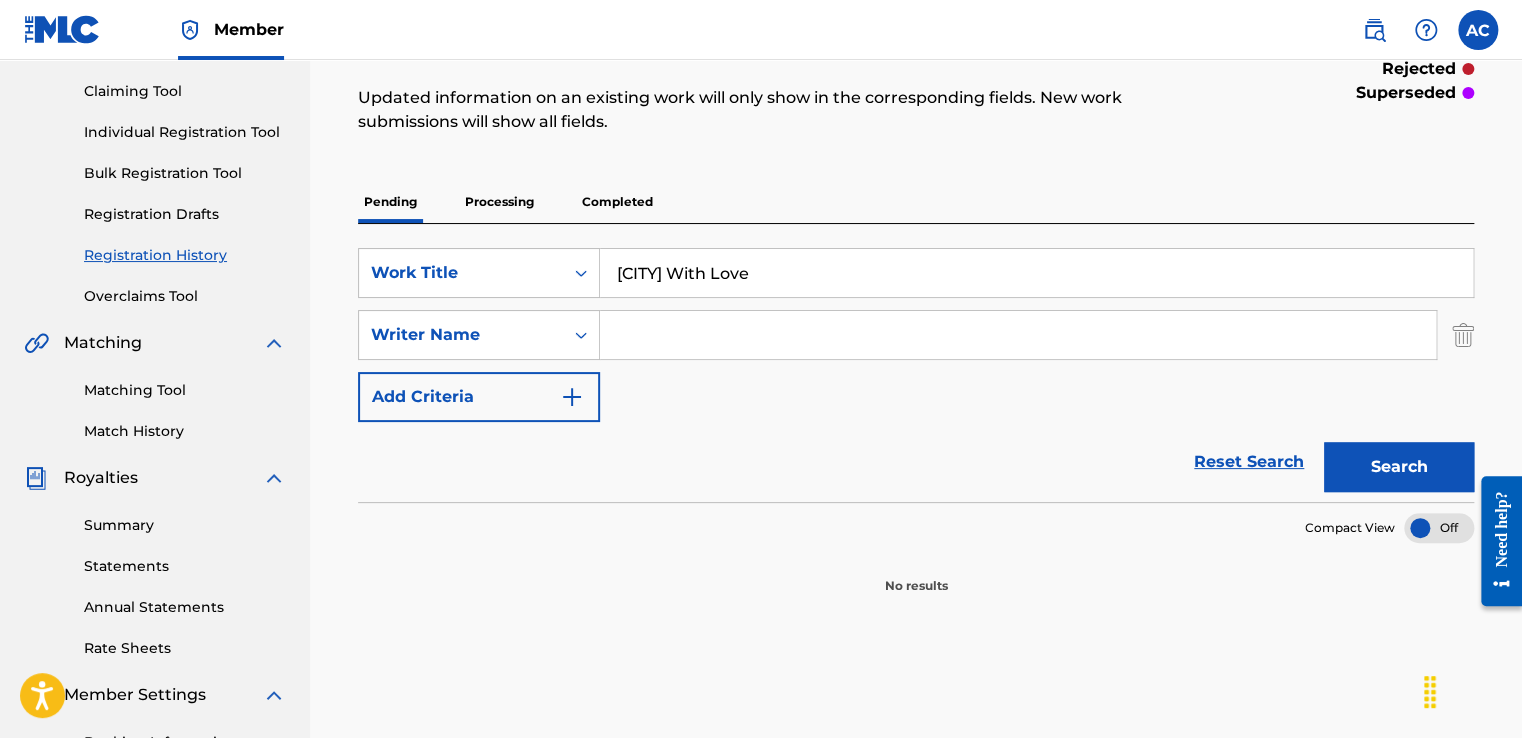 scroll, scrollTop: 212, scrollLeft: 0, axis: vertical 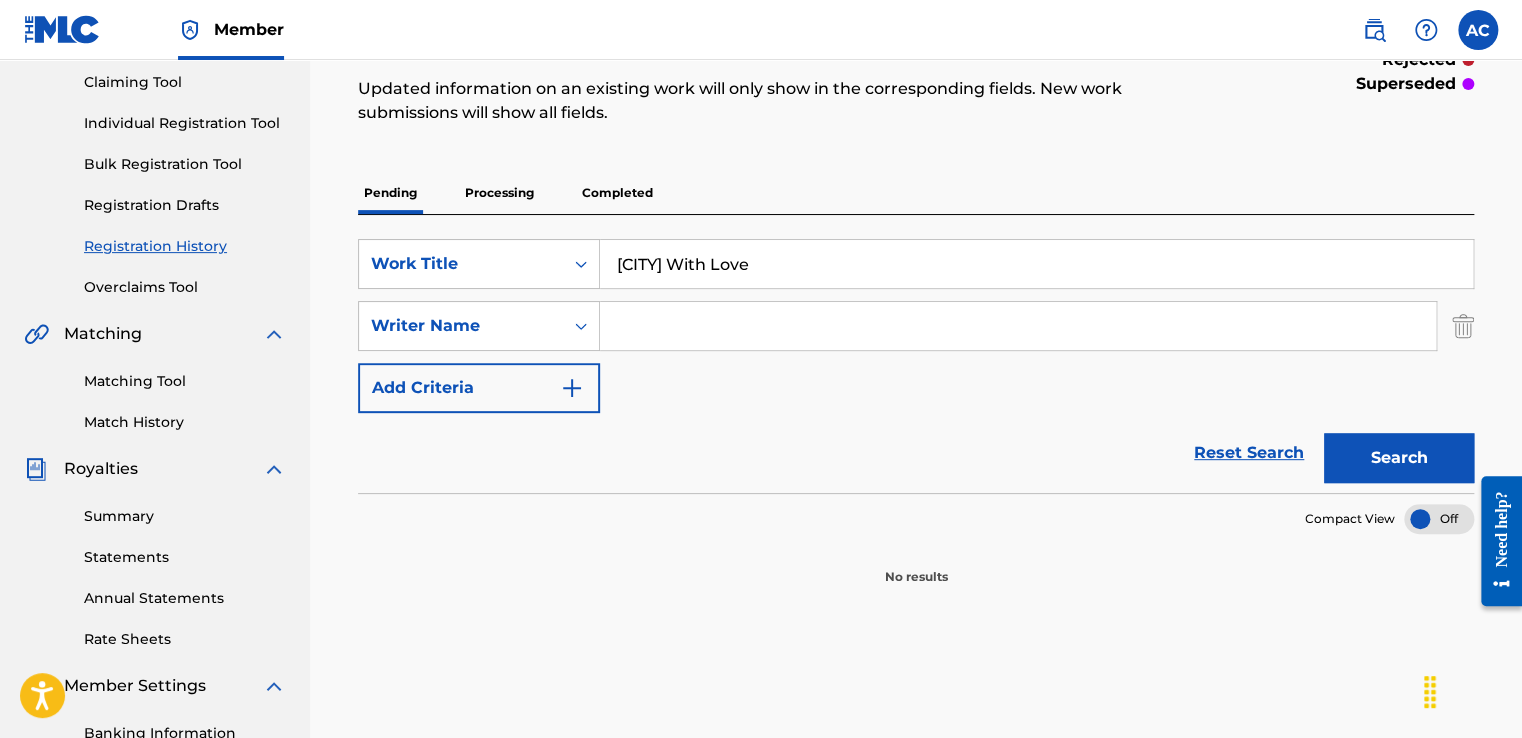click at bounding box center [1018, 326] 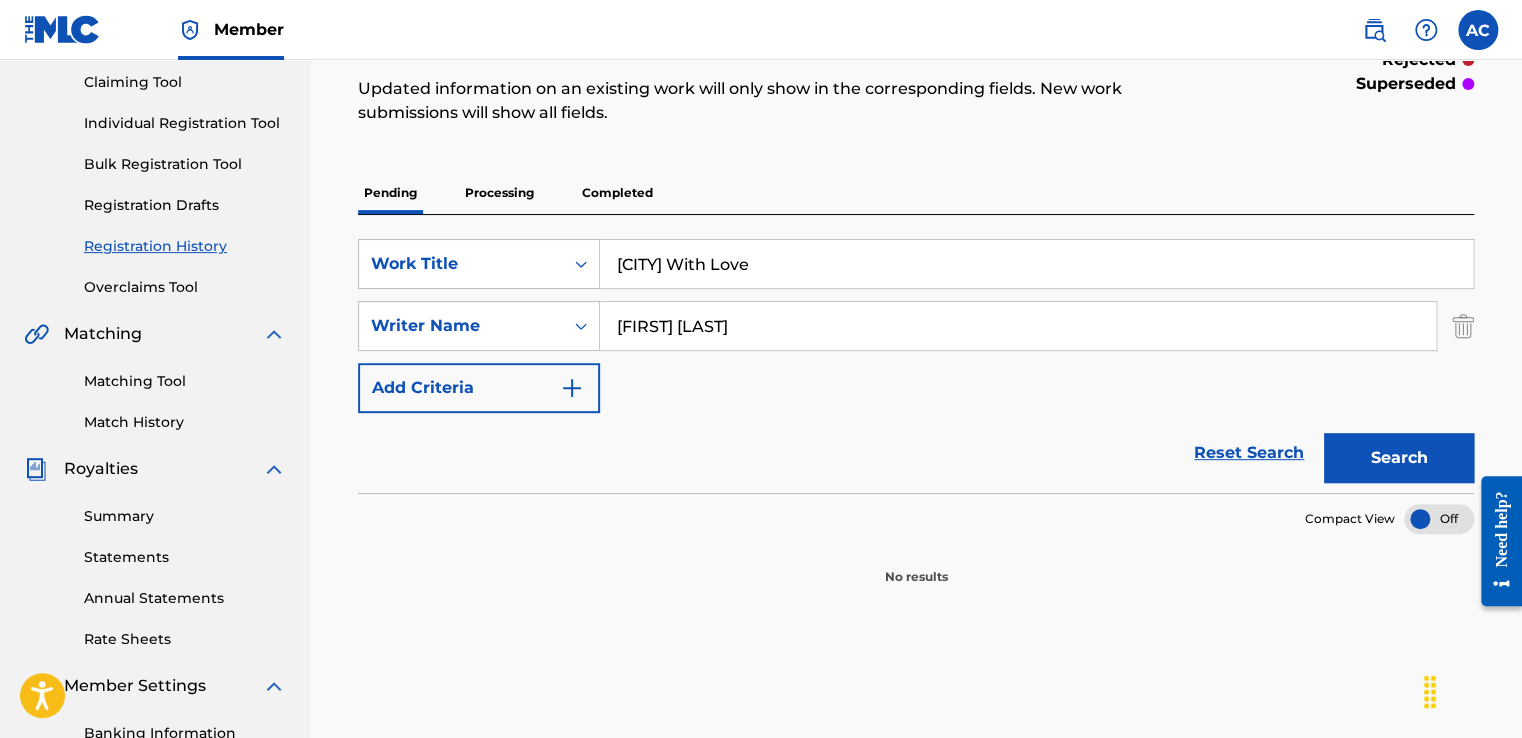 click on "Search" at bounding box center [1399, 458] 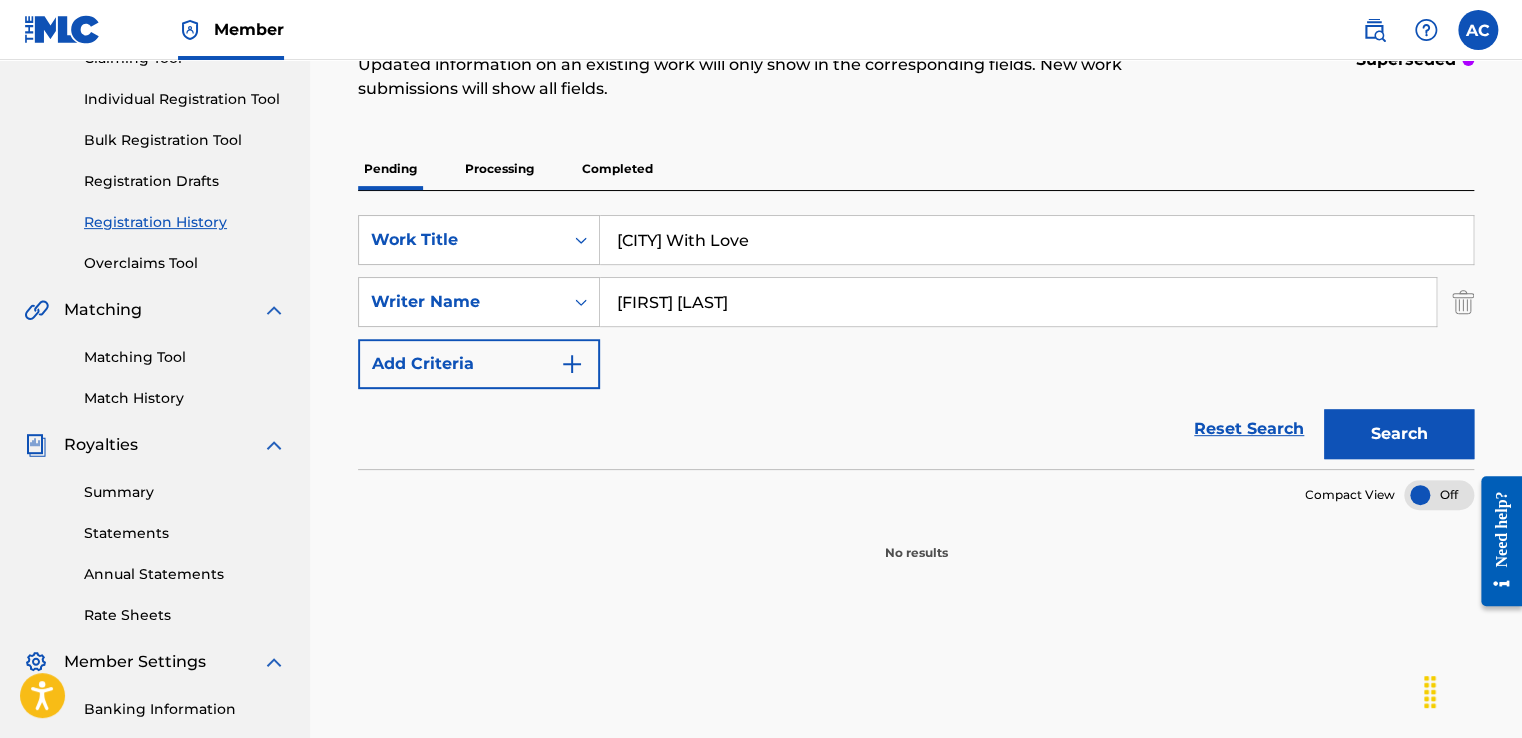 scroll, scrollTop: 0, scrollLeft: 0, axis: both 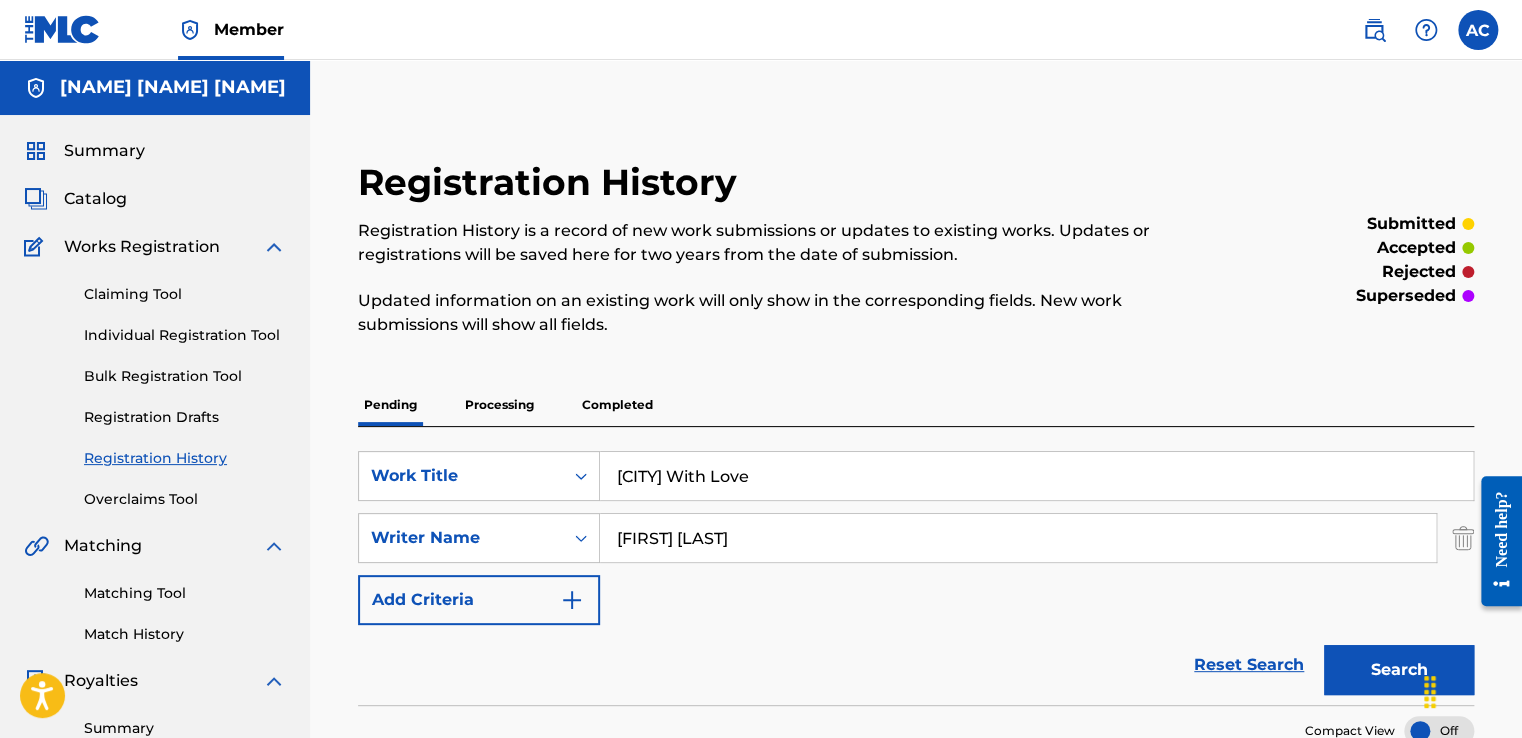 click on "Add Criteria" at bounding box center (479, 600) 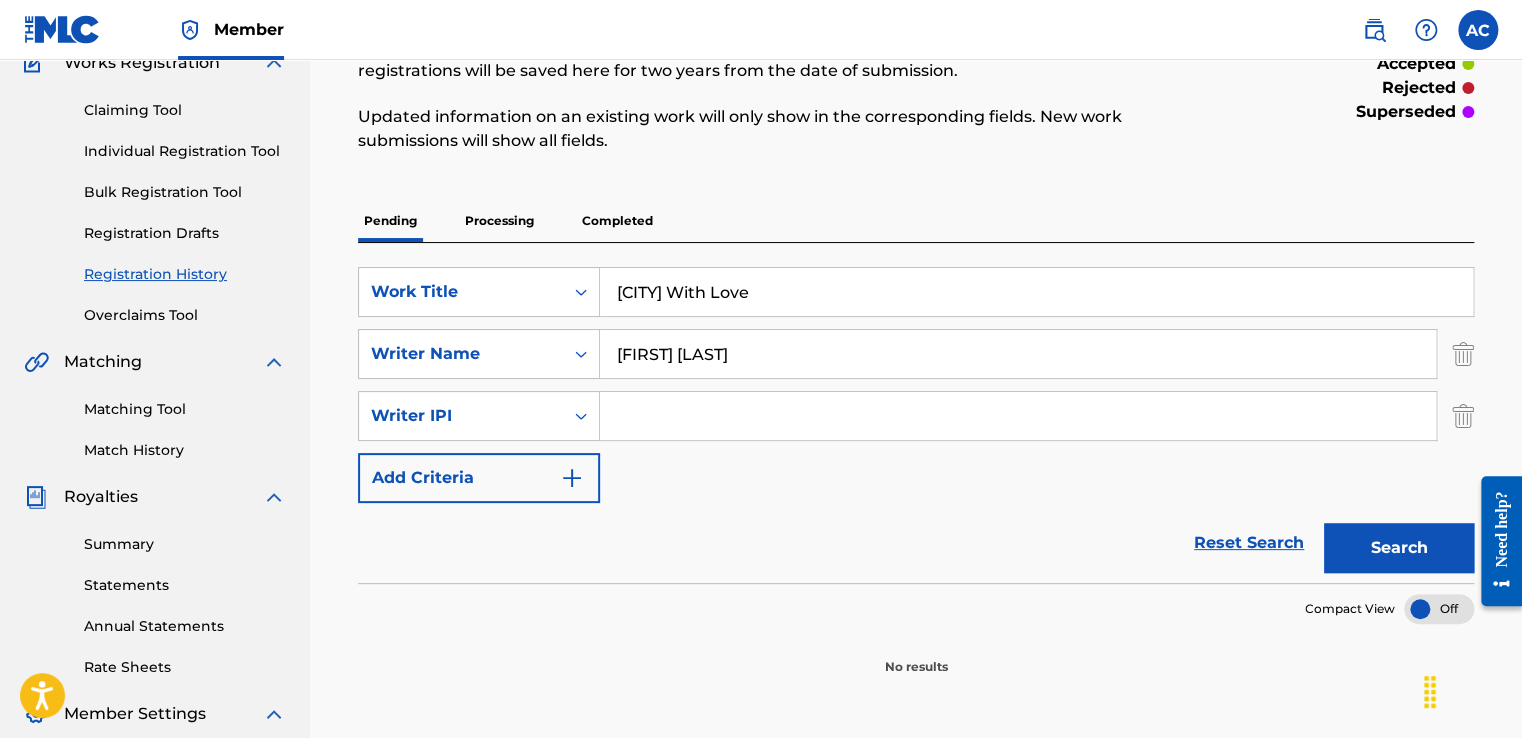 scroll, scrollTop: 185, scrollLeft: 0, axis: vertical 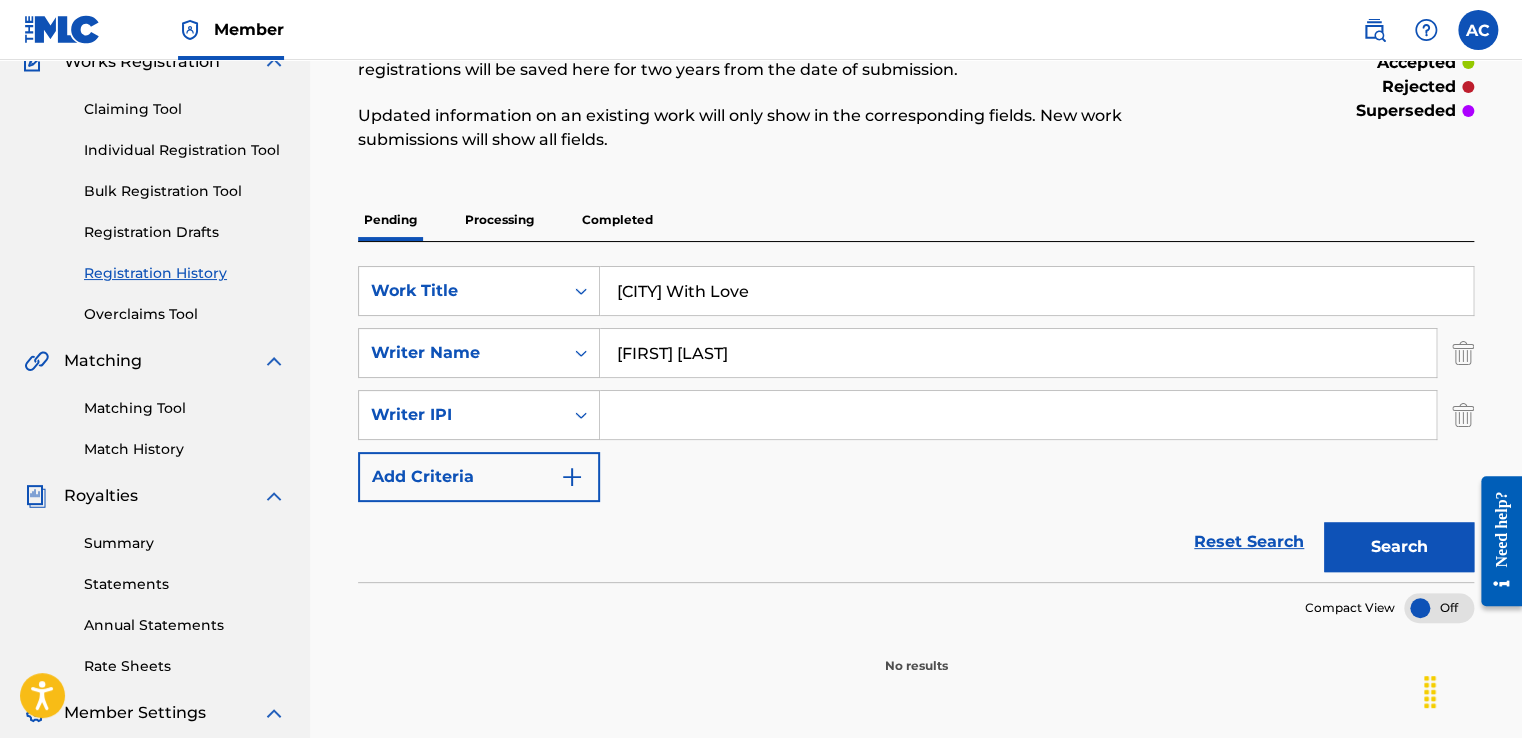 click at bounding box center [1018, 415] 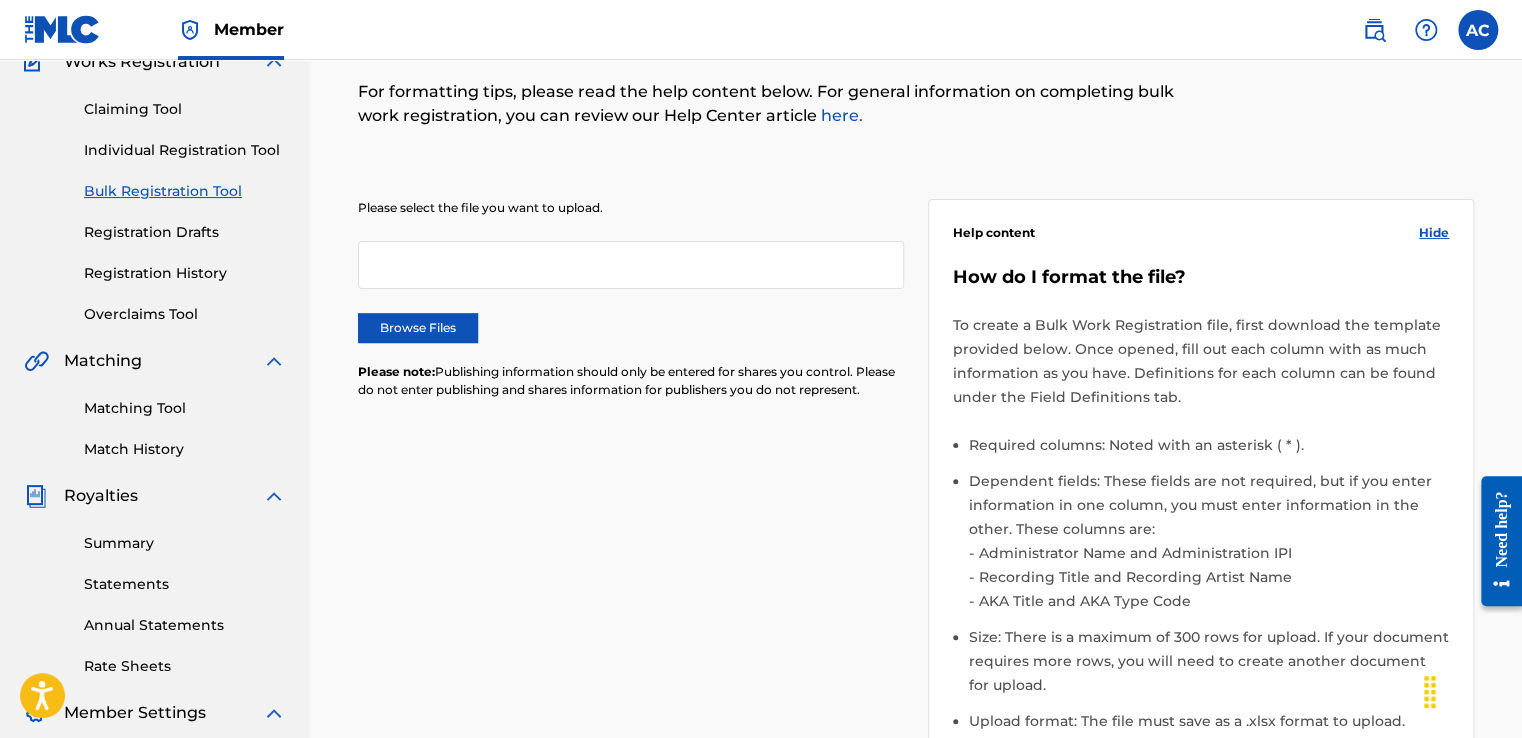 scroll, scrollTop: 0, scrollLeft: 0, axis: both 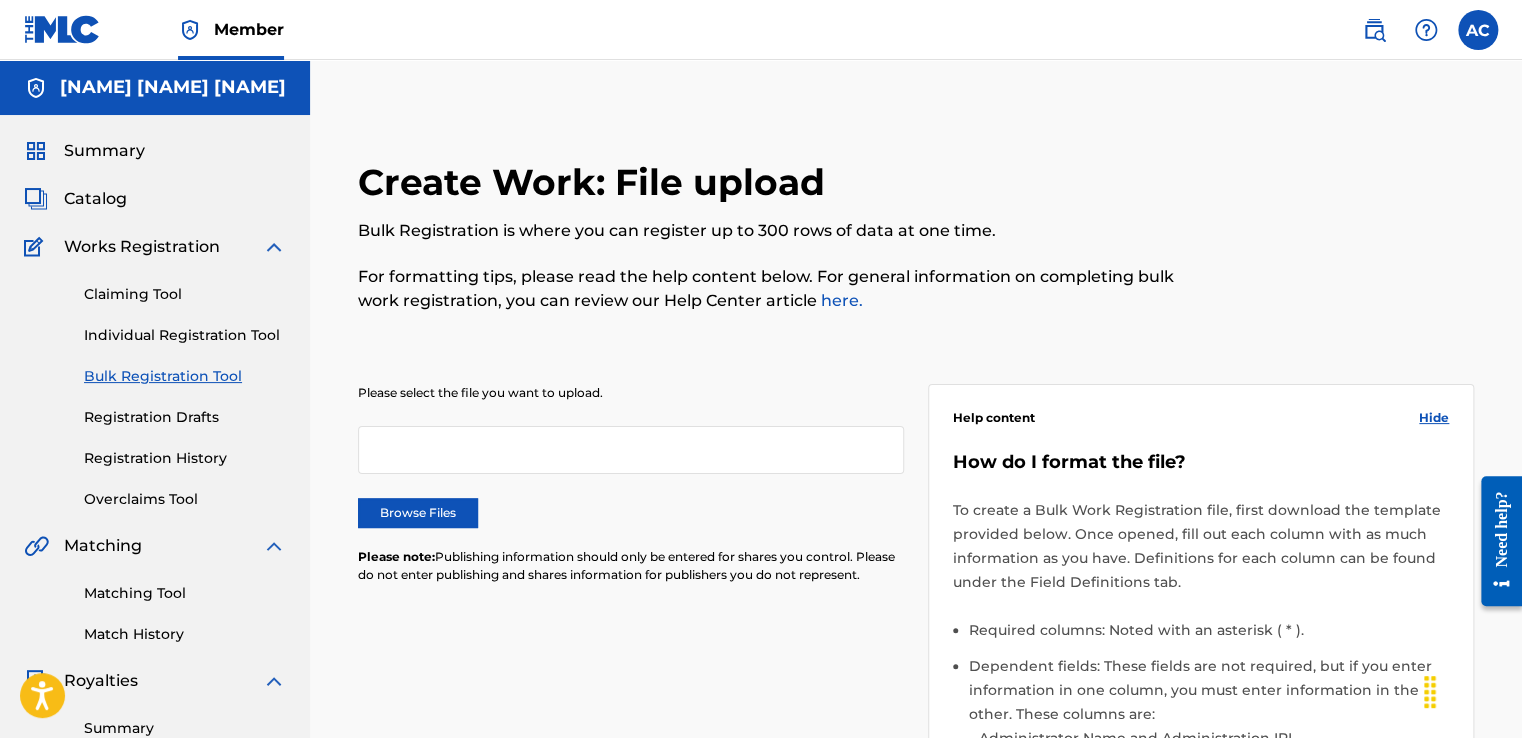 click on "Individual Registration Tool" at bounding box center (185, 335) 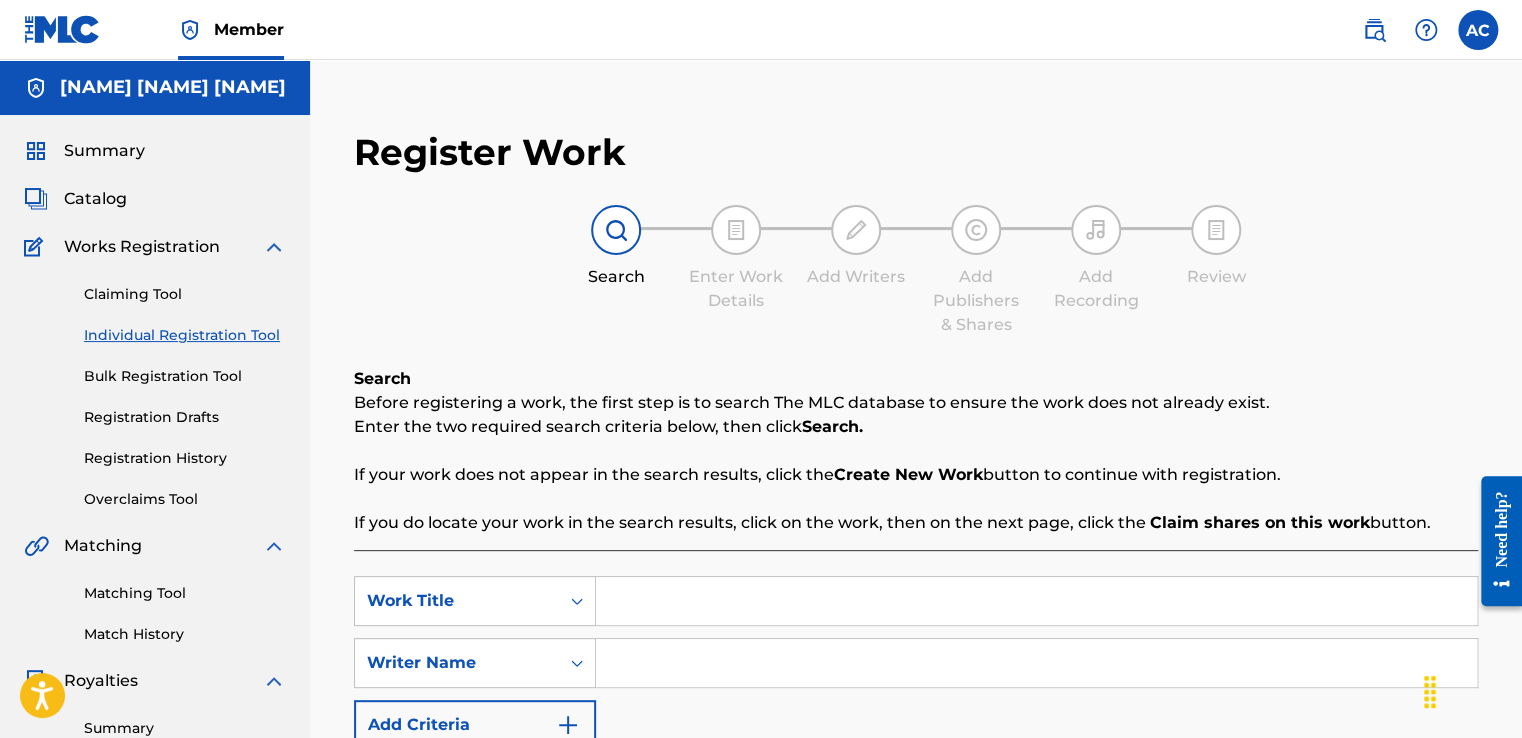 drag, startPoint x: 1520, startPoint y: 188, endPoint x: 1531, endPoint y: 415, distance: 227.26636 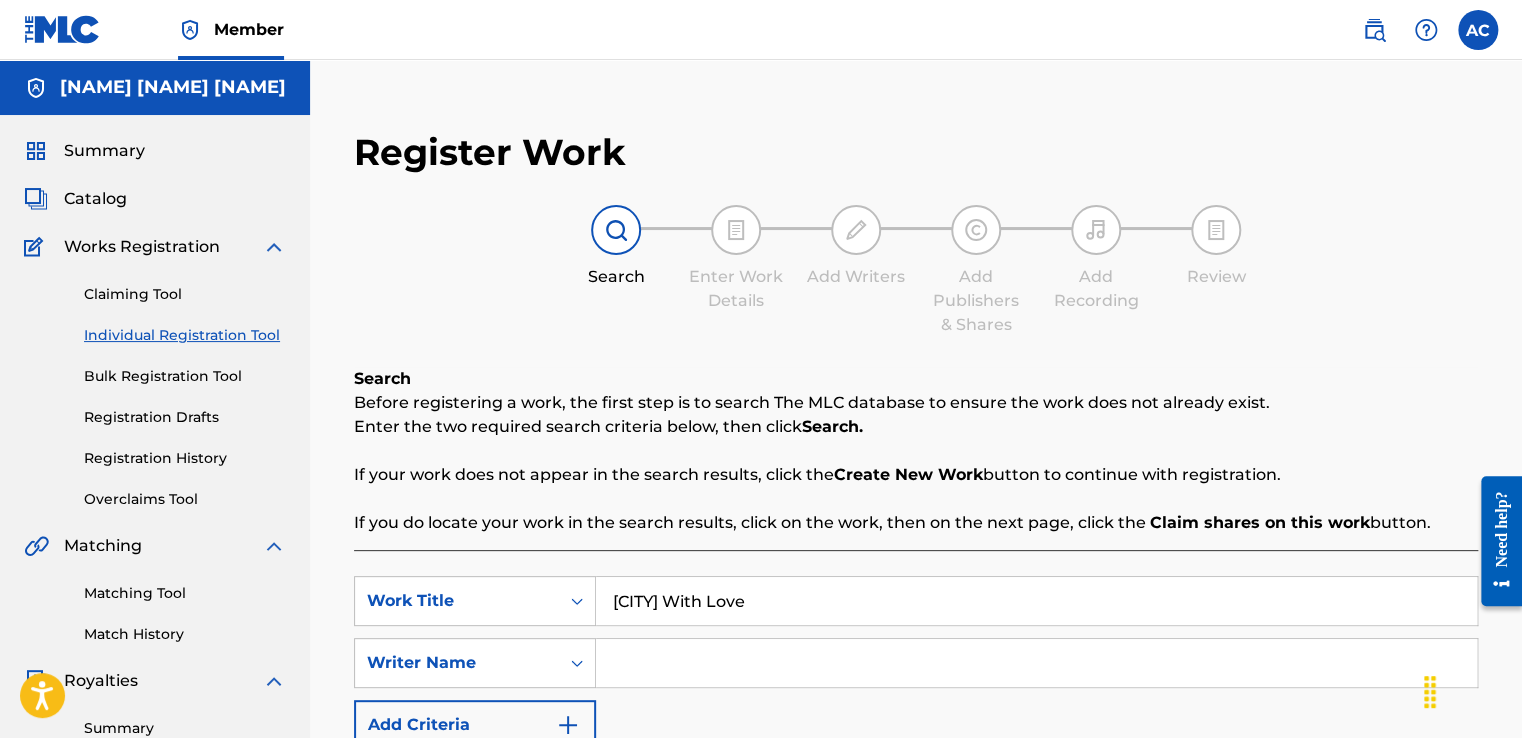 type on "[CITY] With Love" 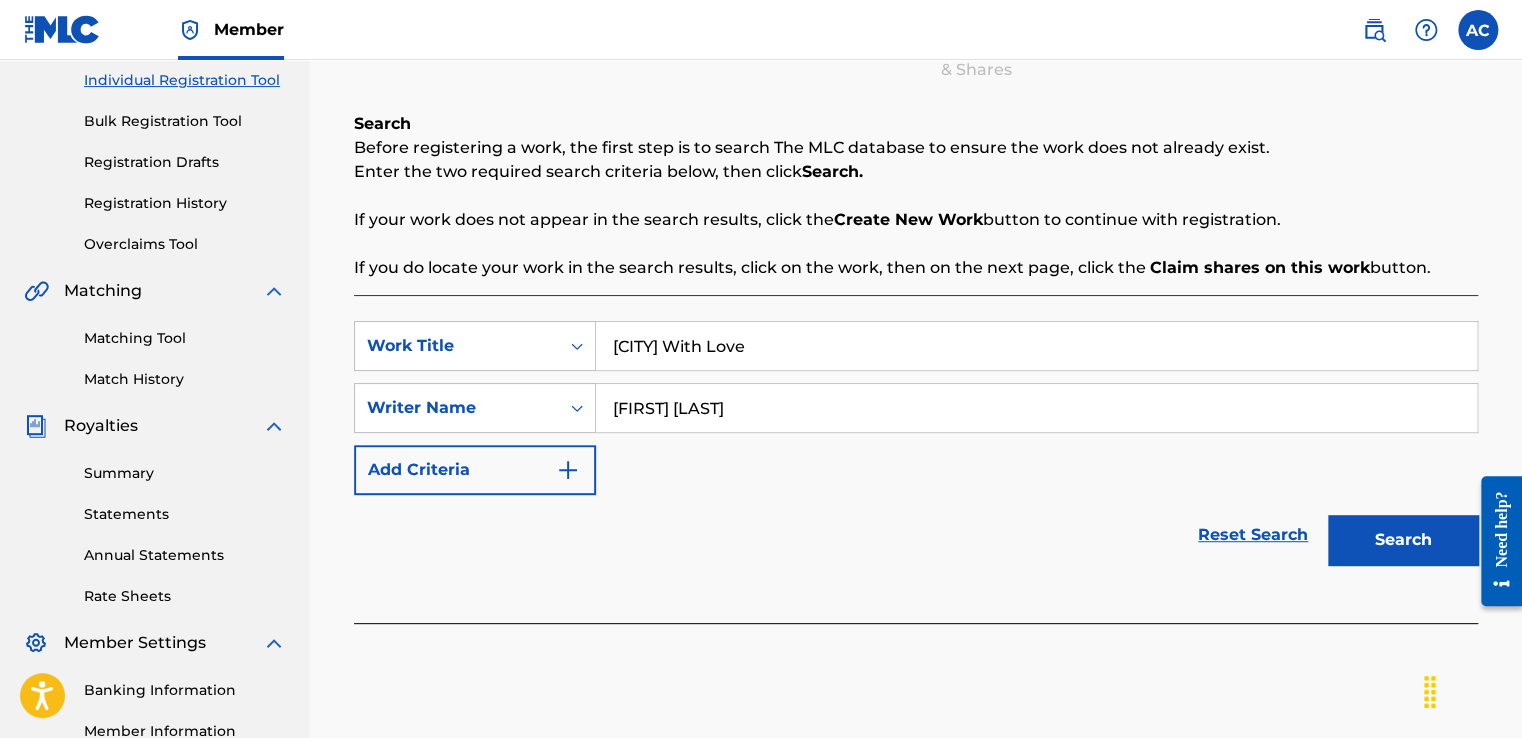 scroll, scrollTop: 267, scrollLeft: 0, axis: vertical 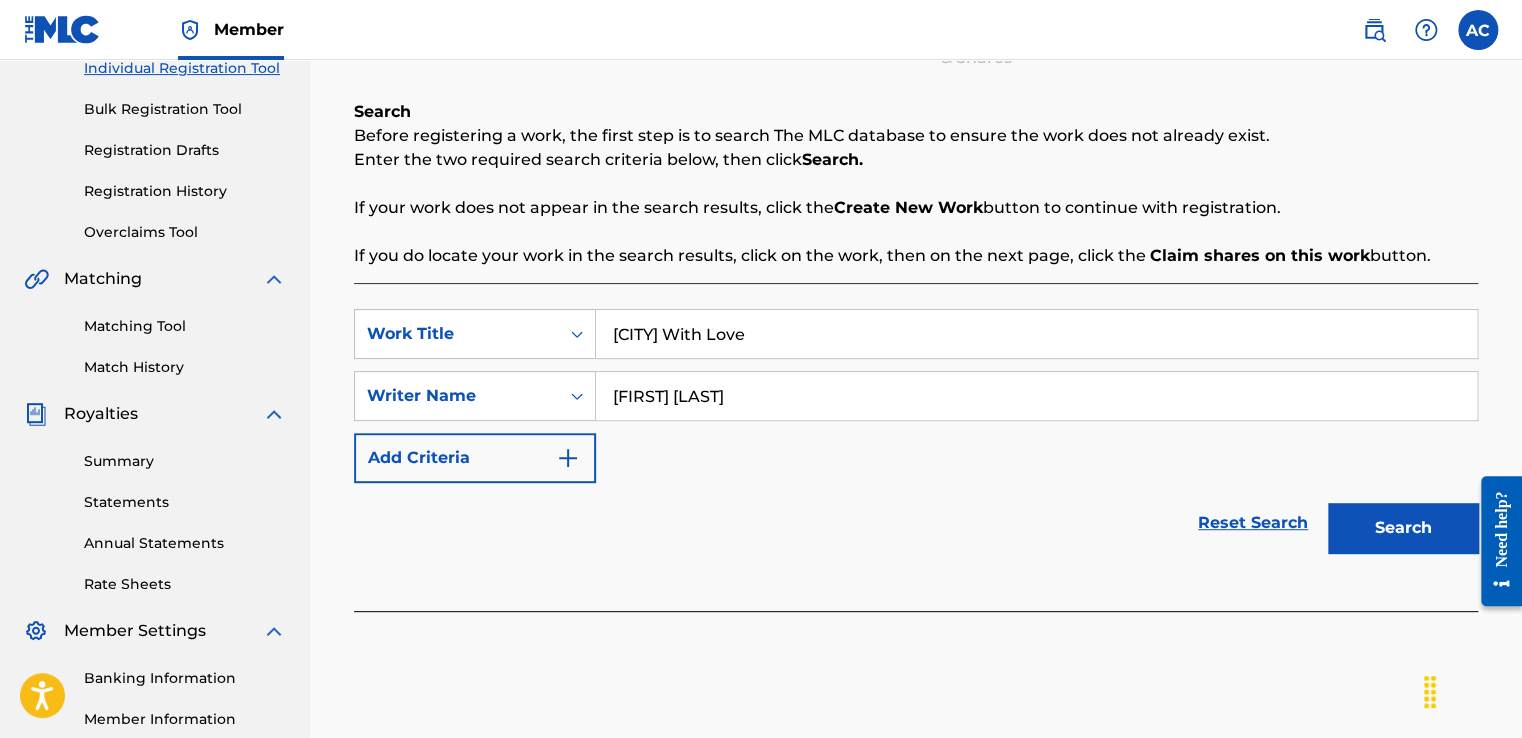 click on "SearchWithCriteria2f5a0c5b-9f21-442c-b9c9-c85b38adfd93 Work Title Everyday Struggle Add Criteria Reset Search Search Compact View No results" at bounding box center [916, 396] 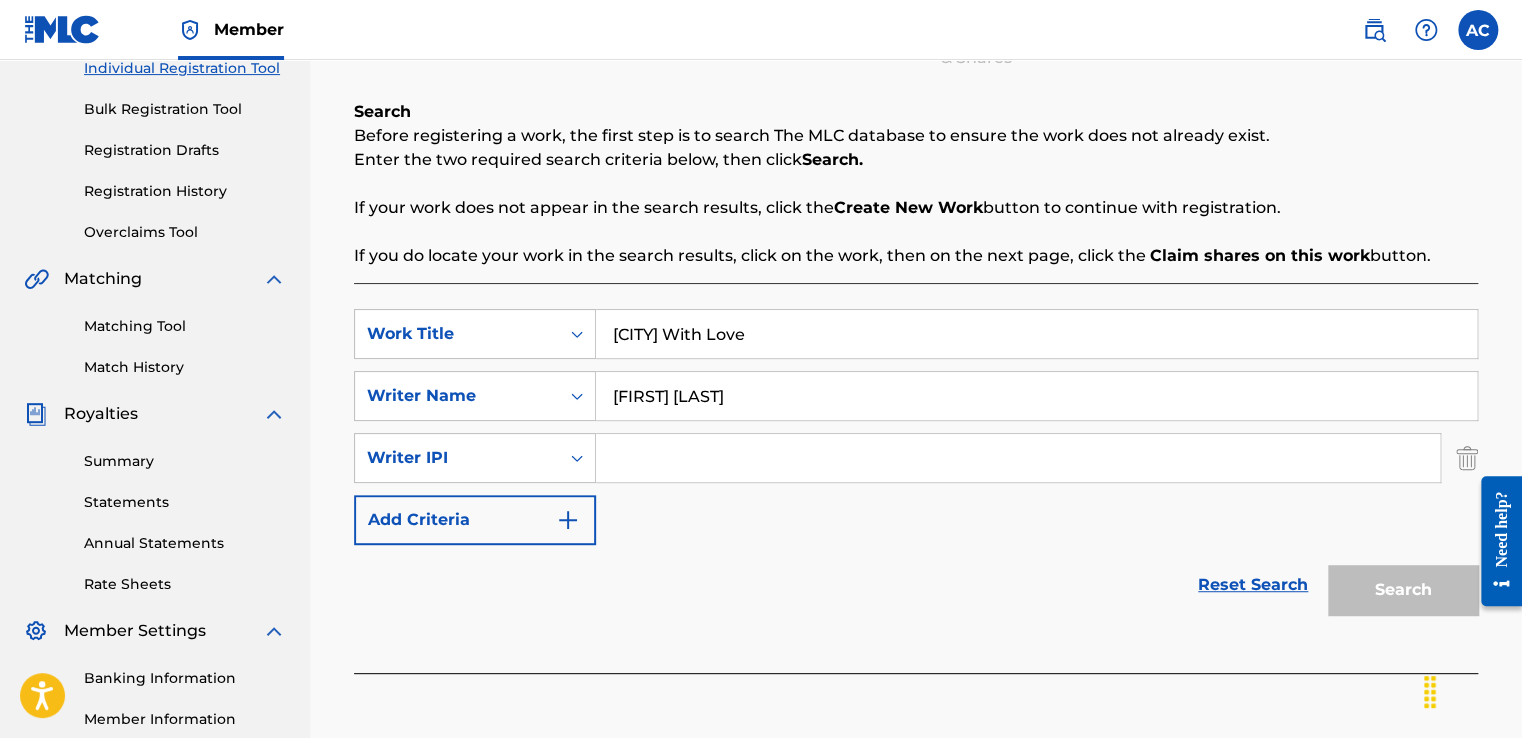 click at bounding box center (1018, 458) 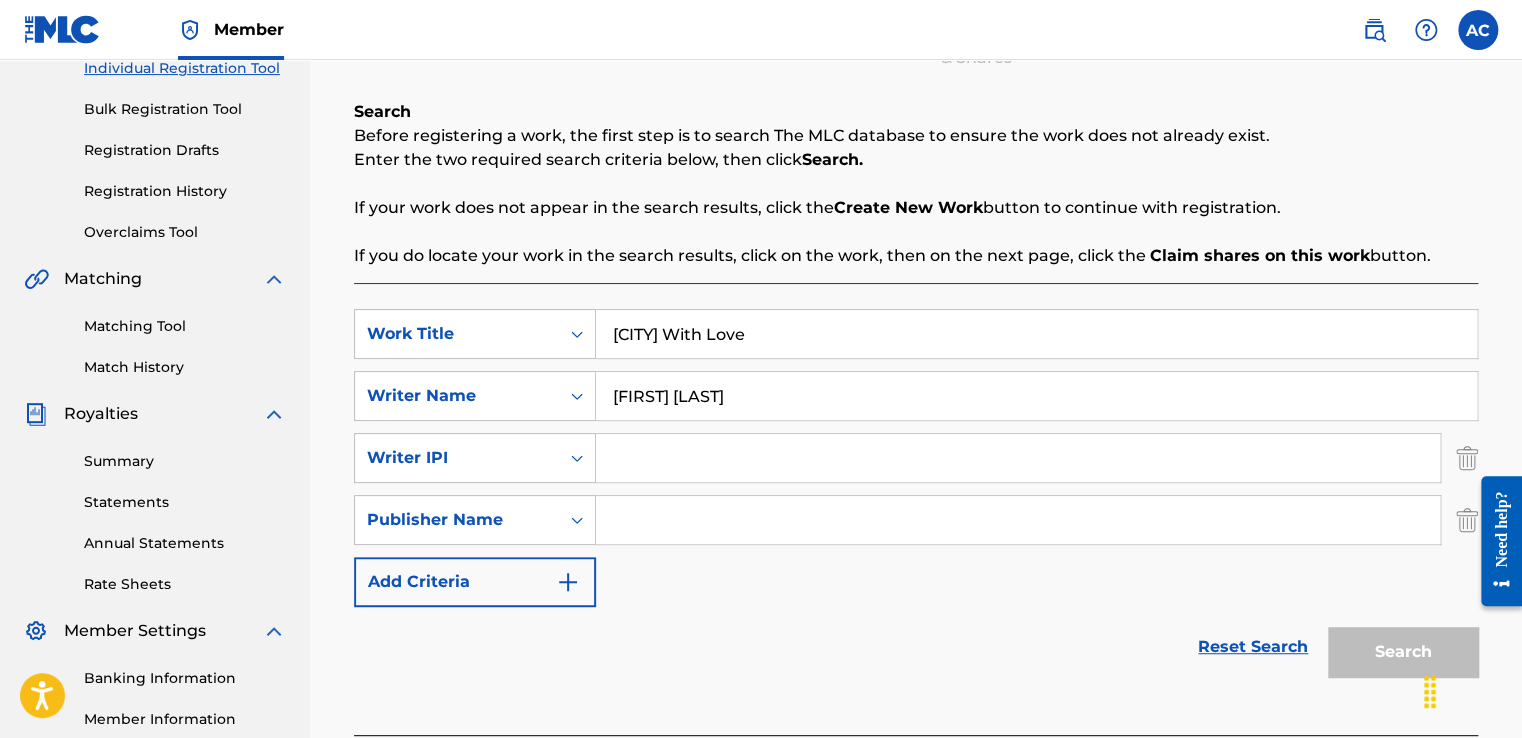 click at bounding box center (1018, 520) 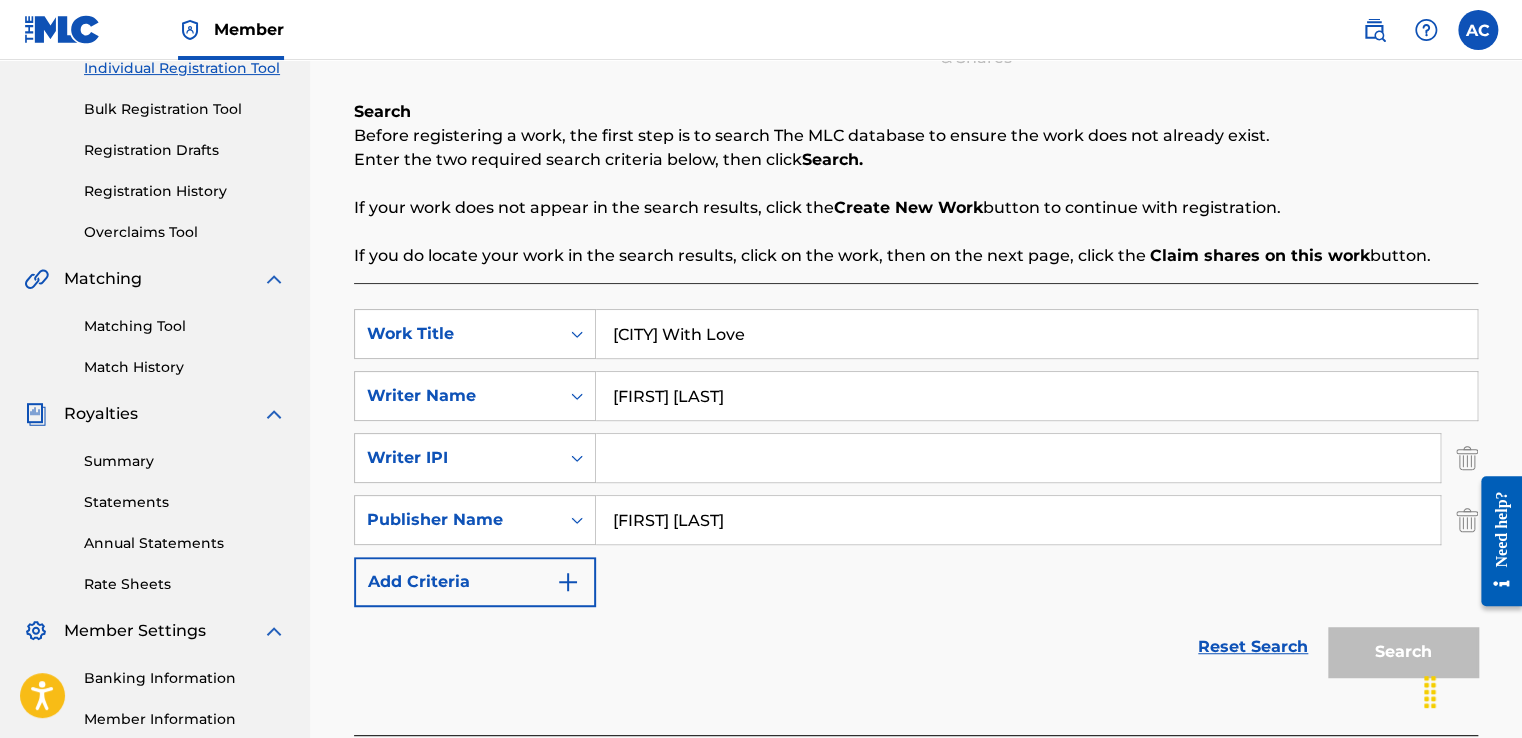 type on "[FIRST] [LAST]" 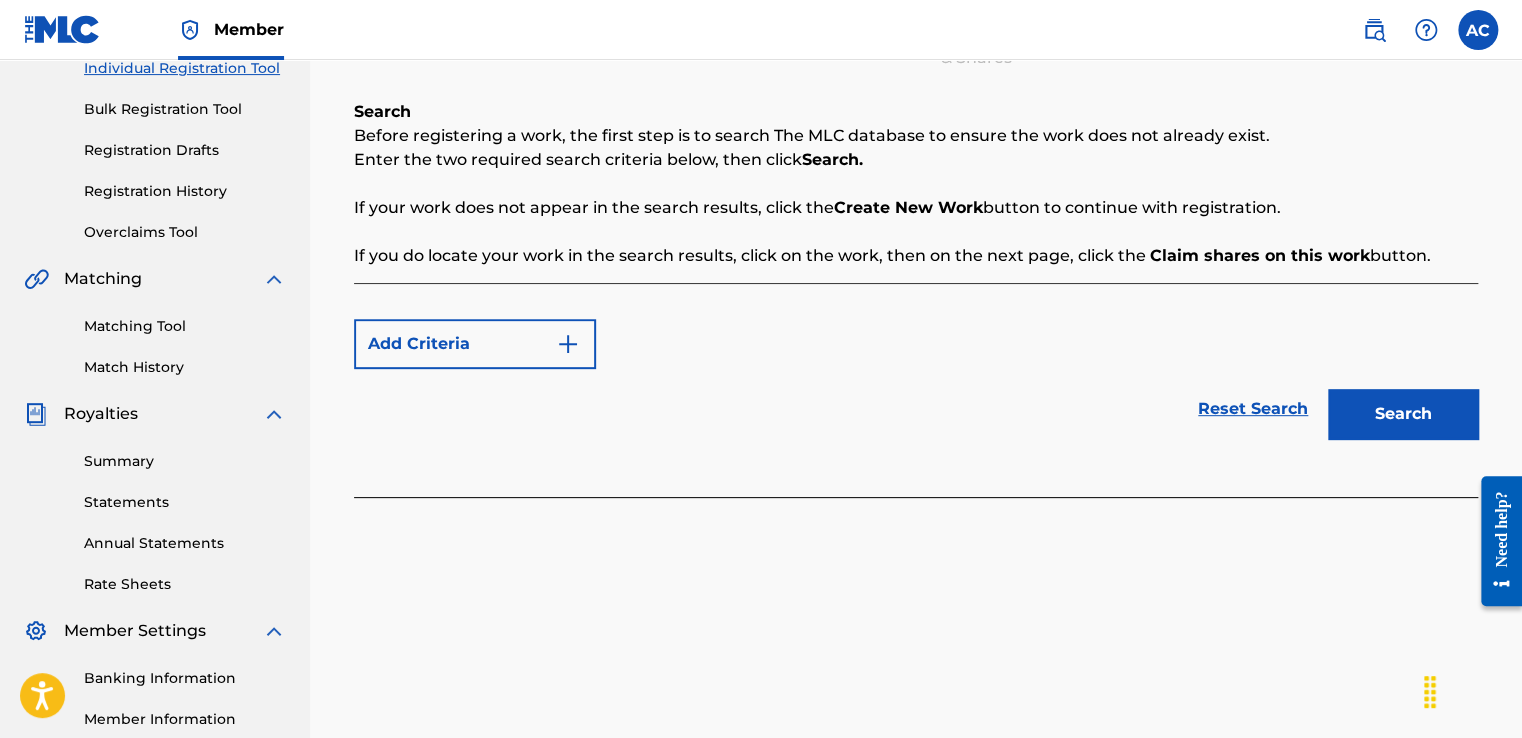 click on "Search" at bounding box center [1403, 414] 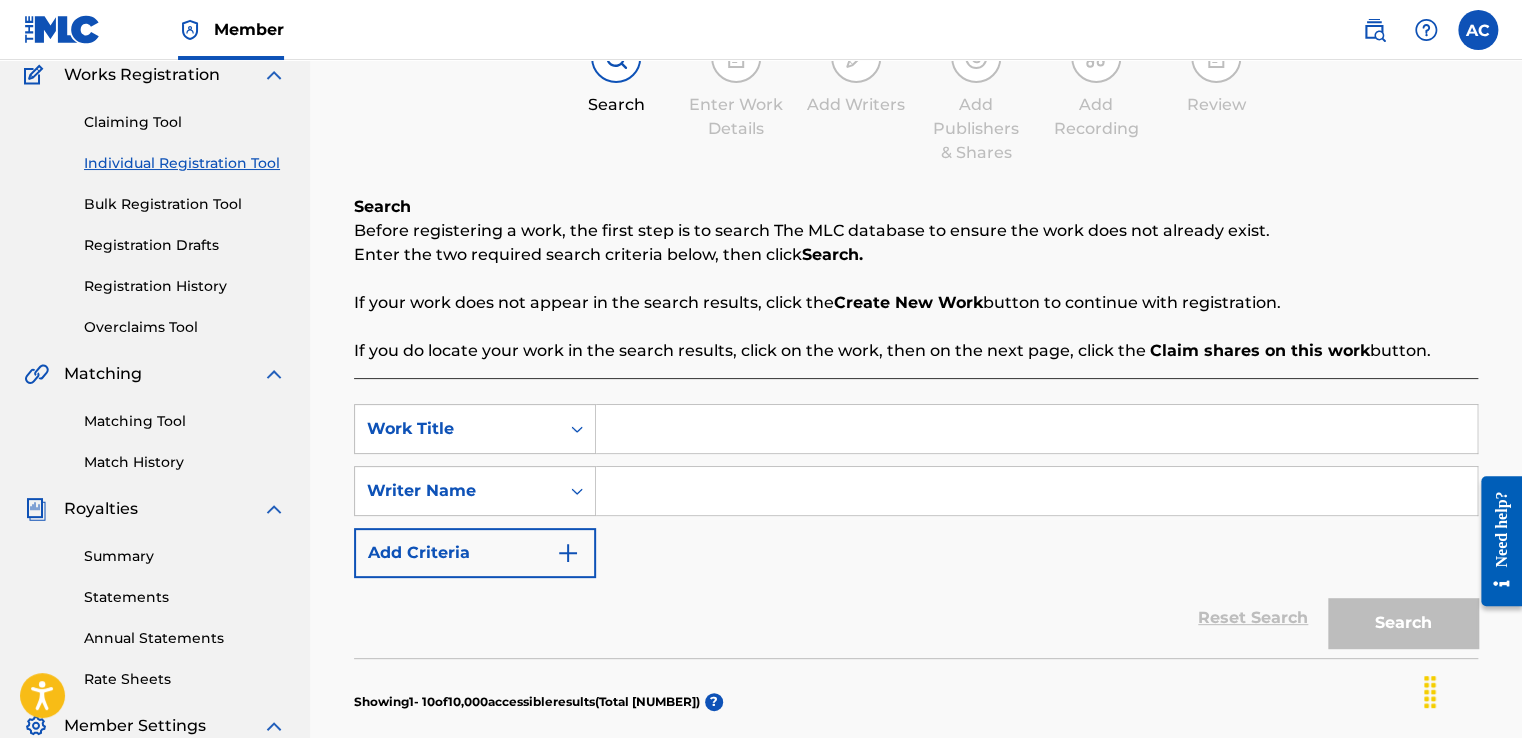 scroll, scrollTop: 0, scrollLeft: 0, axis: both 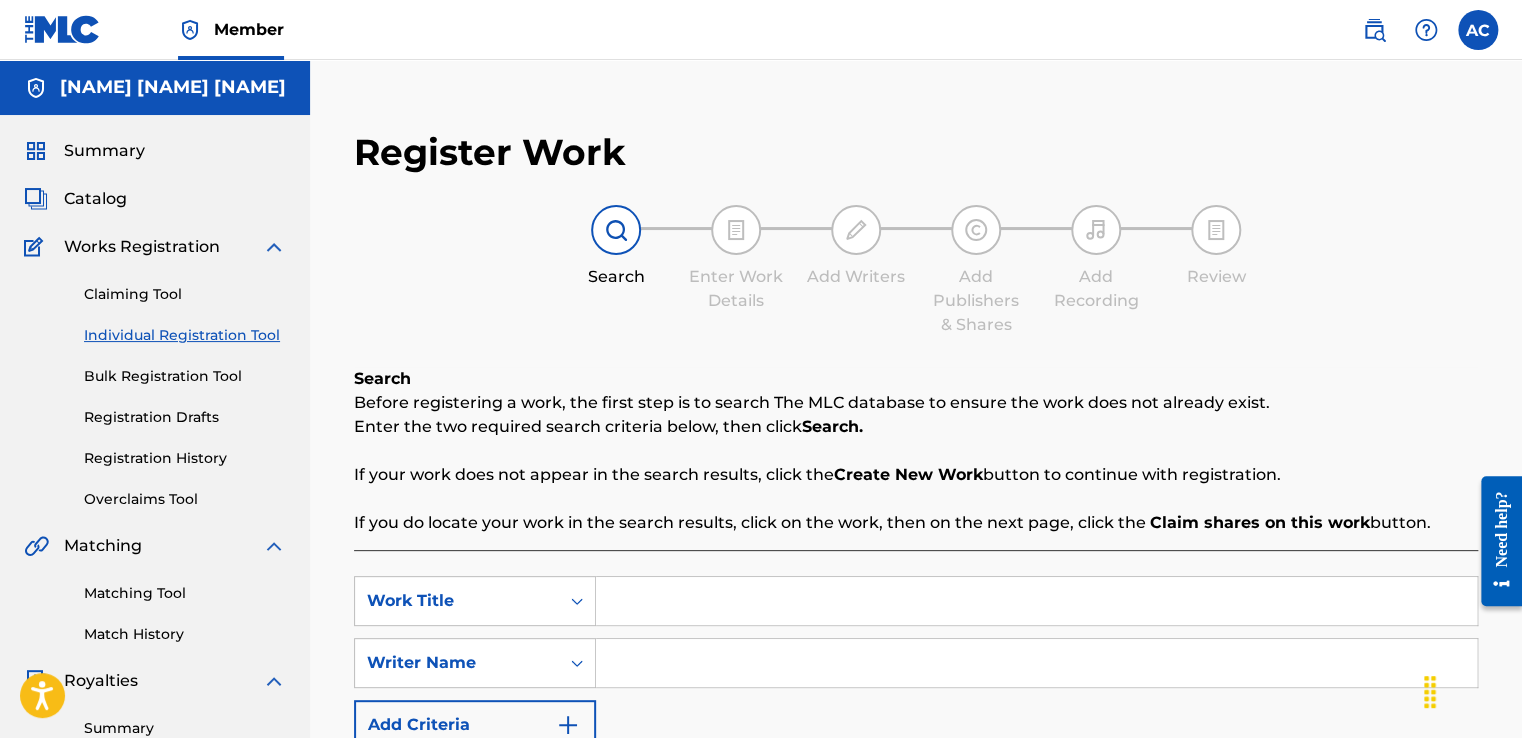 click on "Individual Registration Tool" at bounding box center [185, 335] 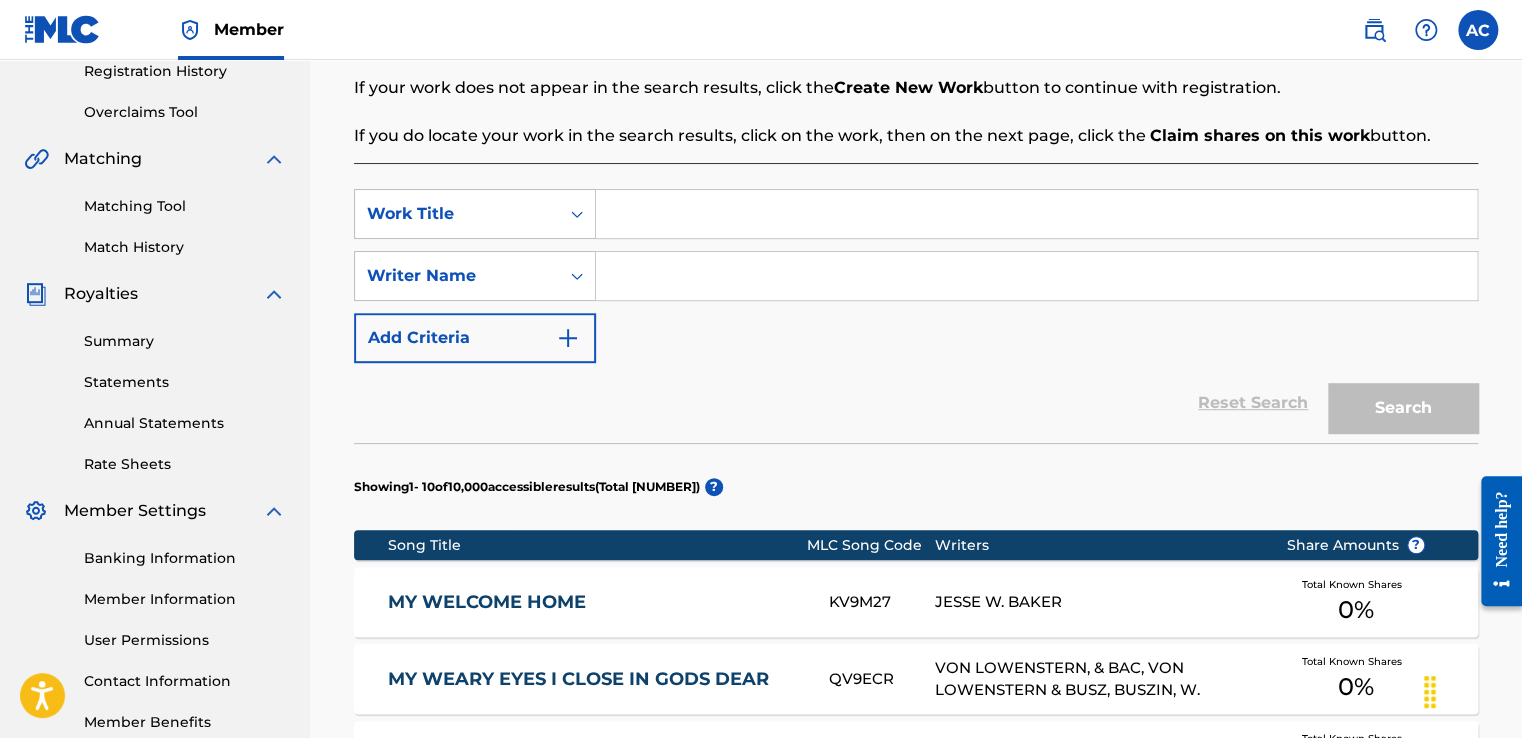 scroll, scrollTop: 388, scrollLeft: 0, axis: vertical 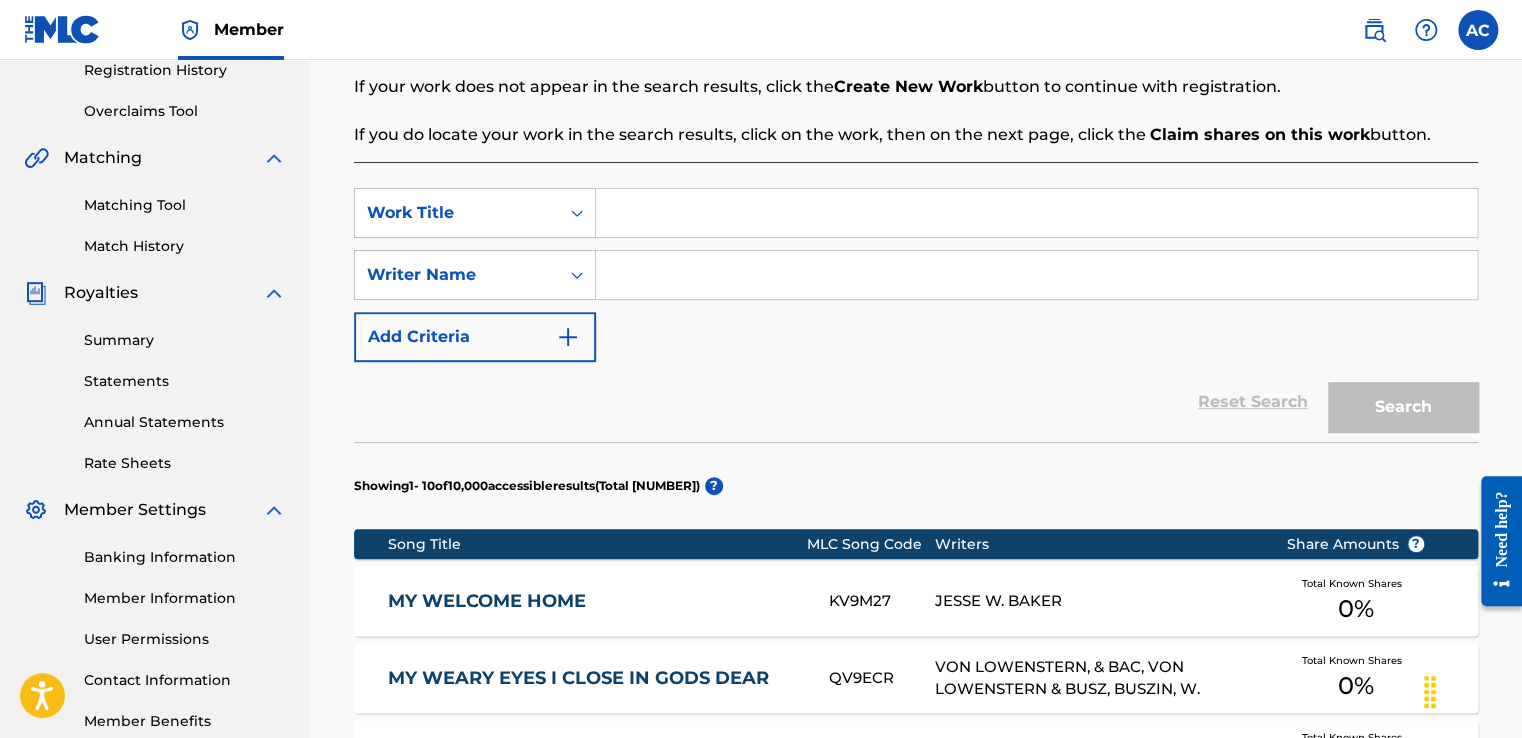 click at bounding box center (1036, 213) 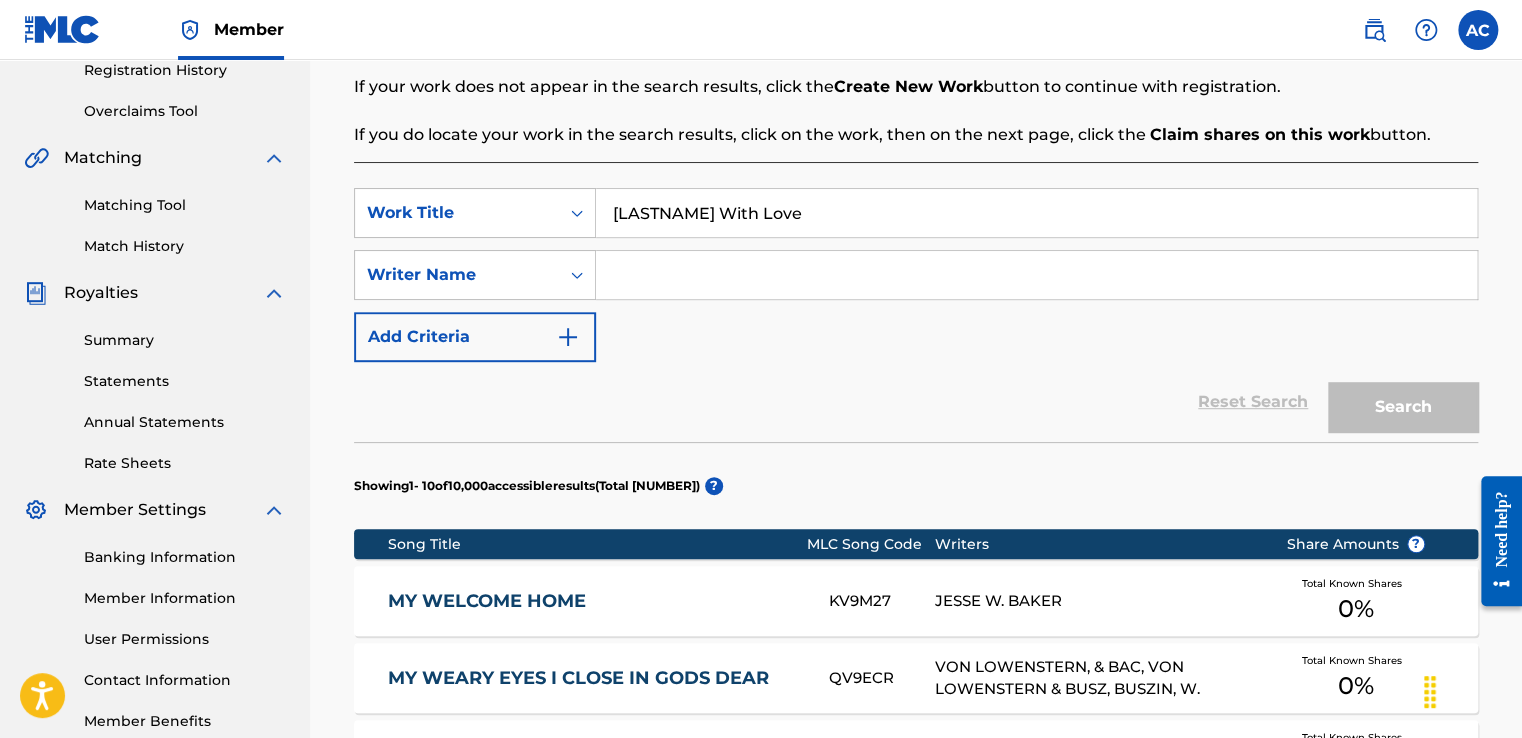type on "[LASTNAME] With Love" 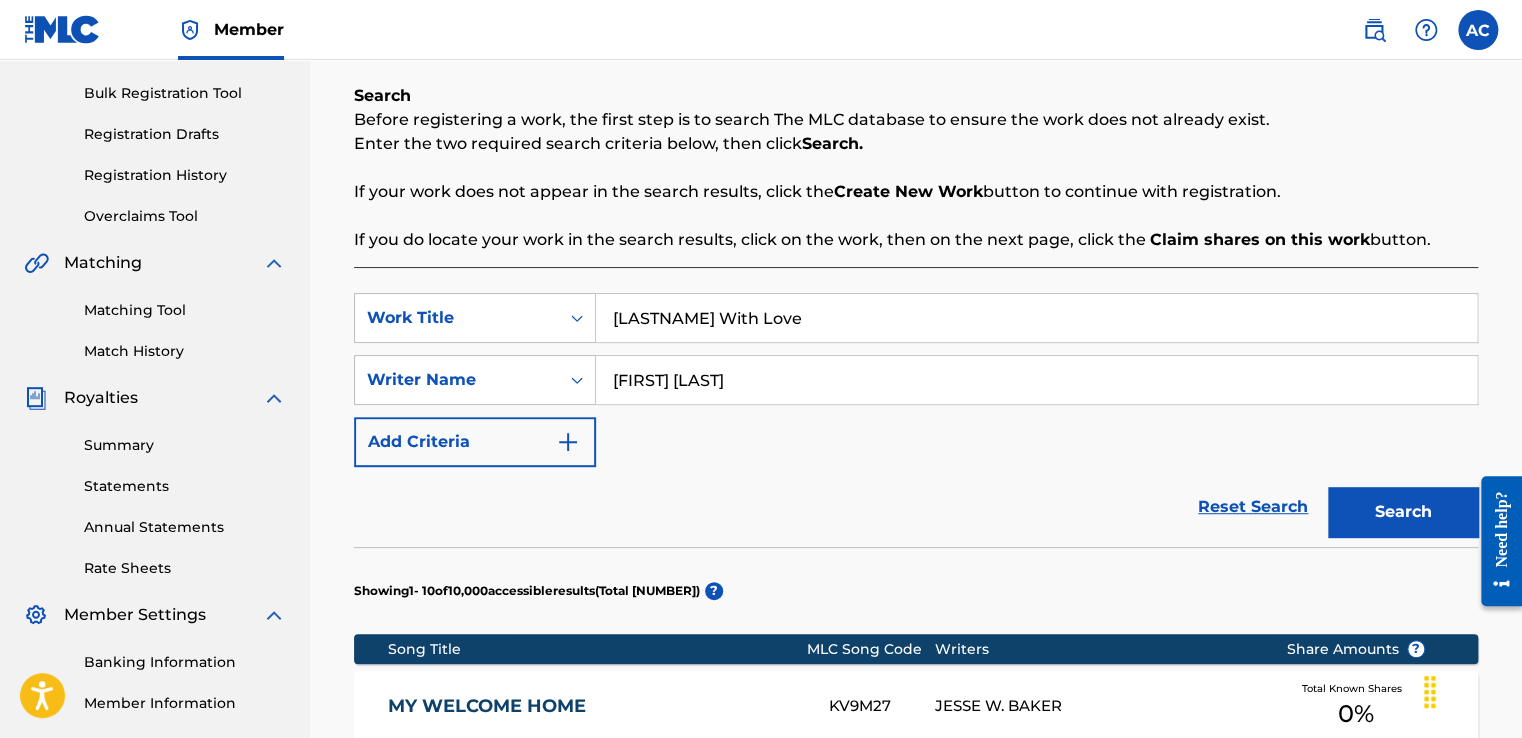 scroll, scrollTop: 230, scrollLeft: 0, axis: vertical 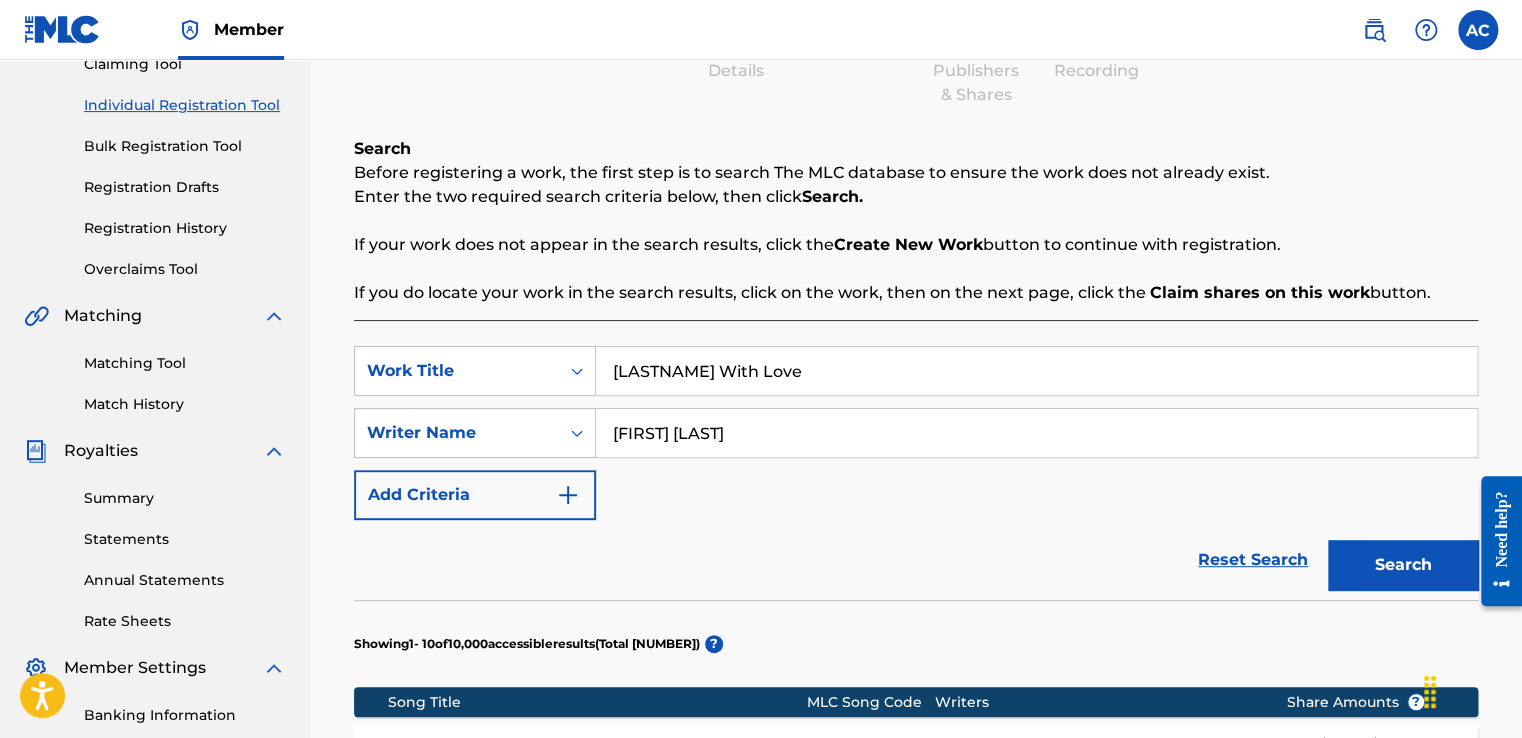 click on "Search" at bounding box center (1403, 565) 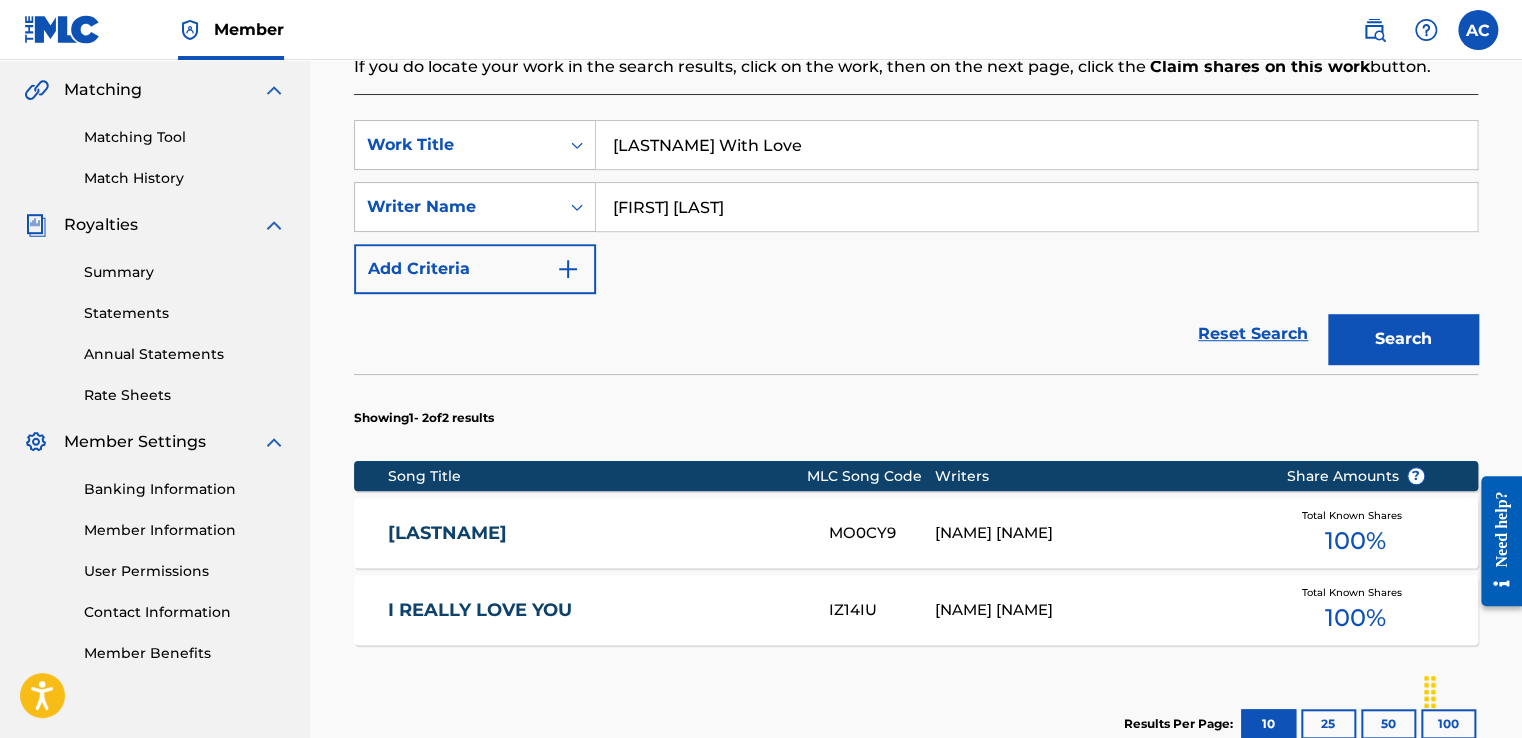 scroll, scrollTop: 457, scrollLeft: 0, axis: vertical 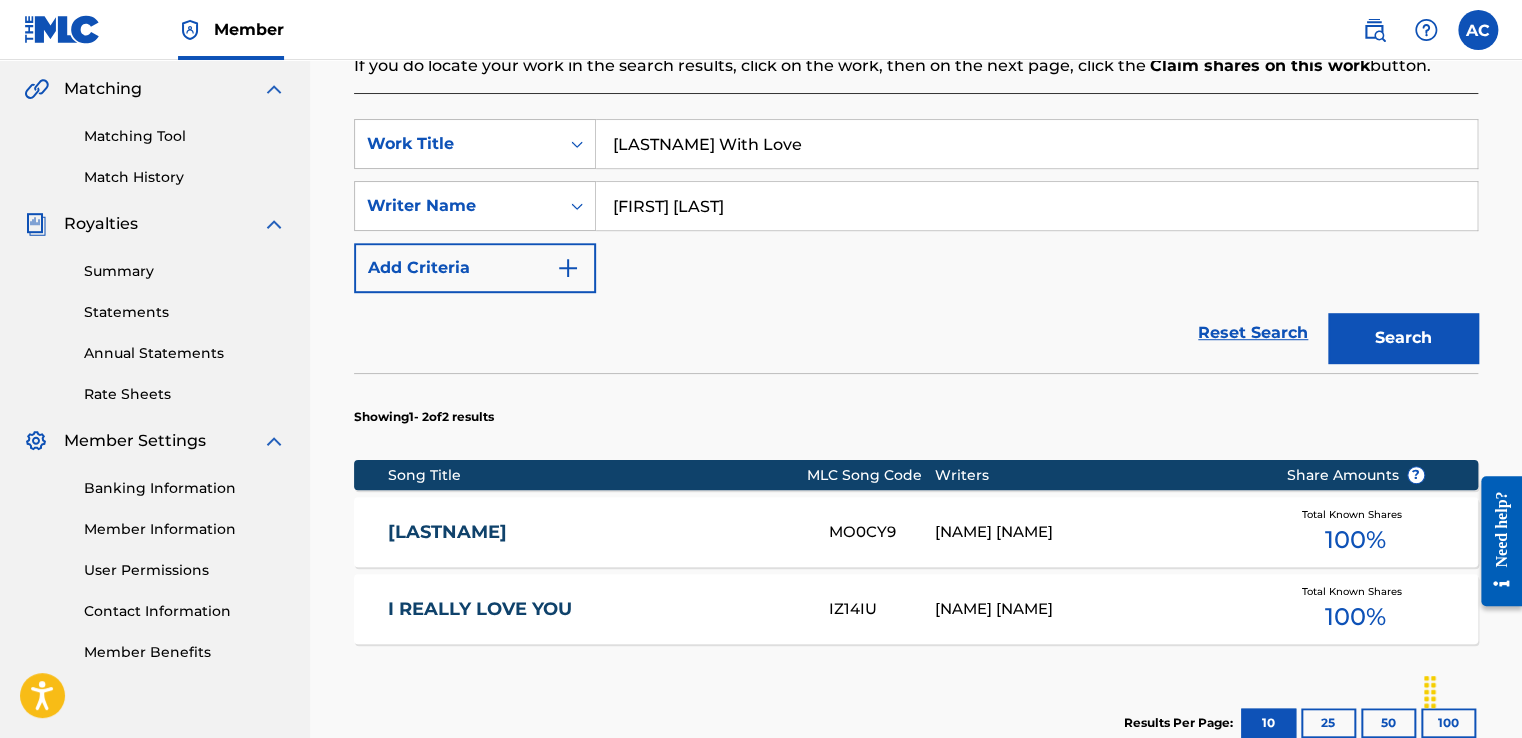 click at bounding box center [568, 268] 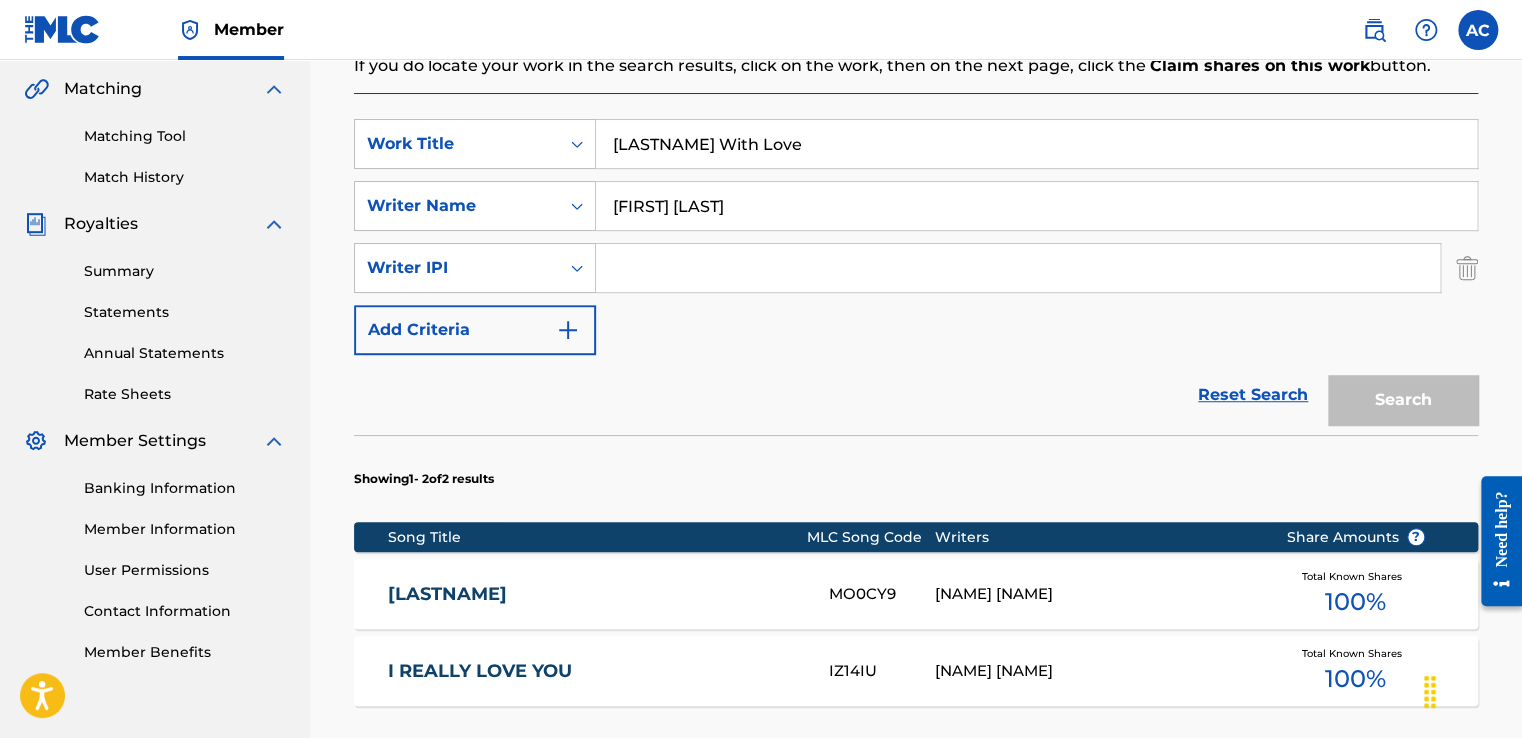 click at bounding box center [1018, 268] 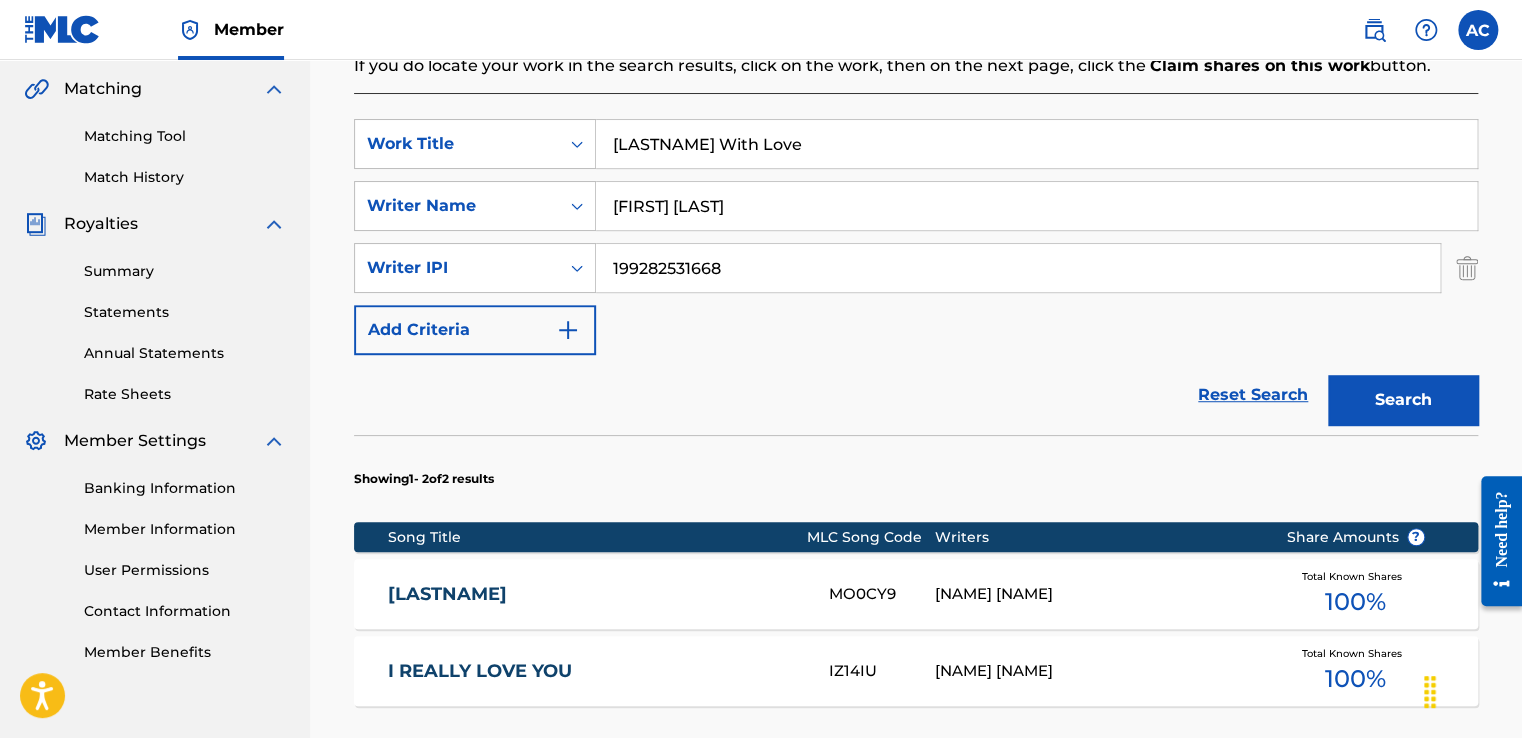 type on "199282531668" 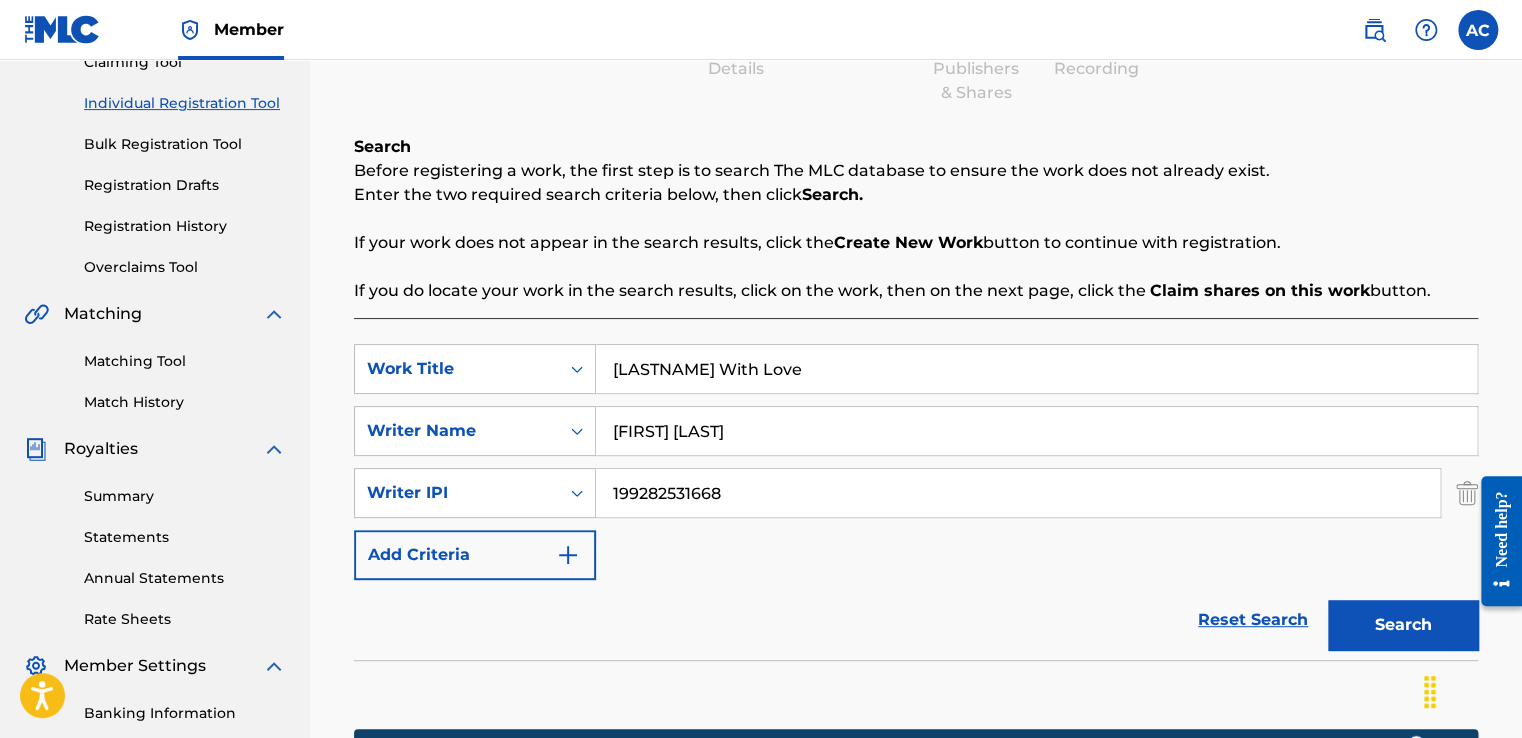 scroll, scrollTop: 0, scrollLeft: 0, axis: both 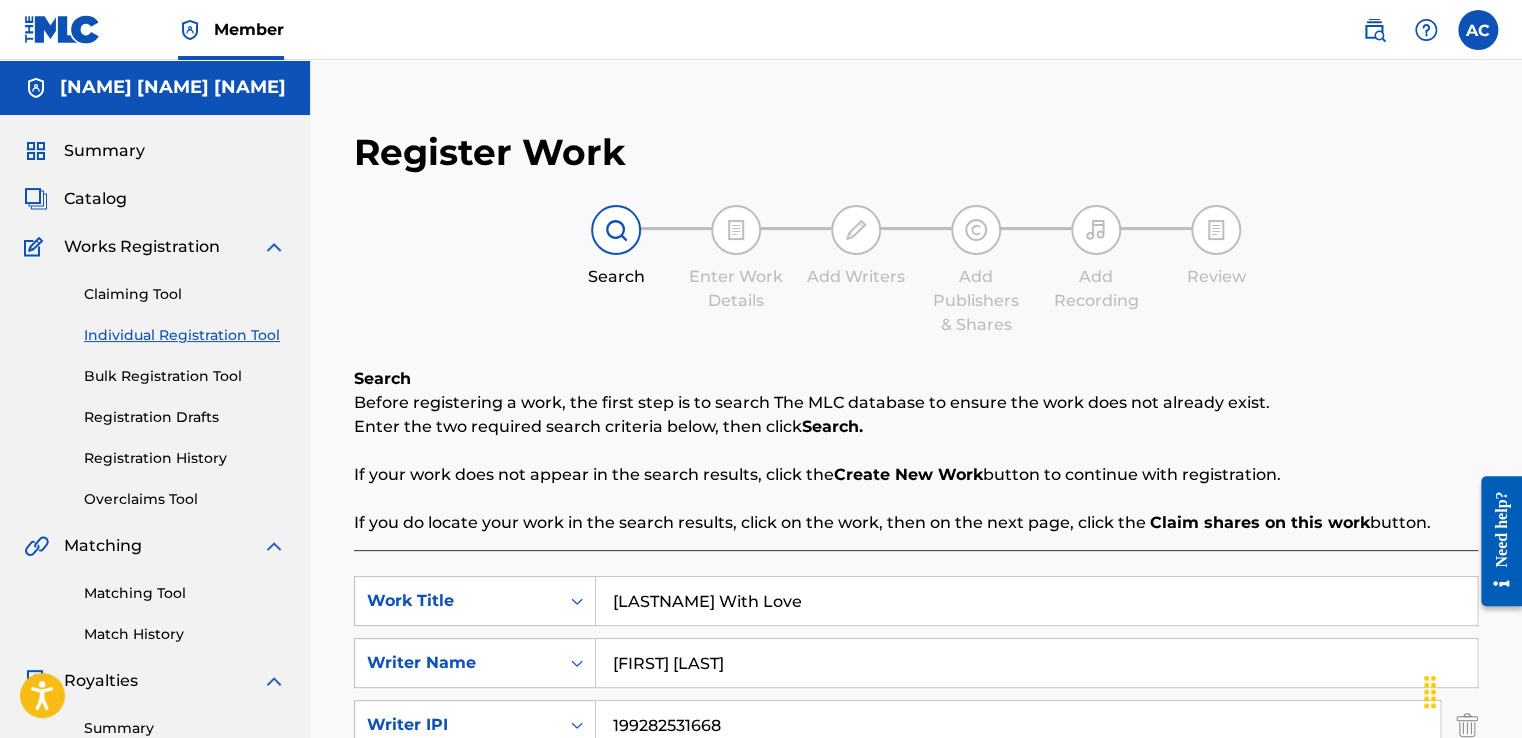 click on "Individual Registration Tool" at bounding box center (185, 335) 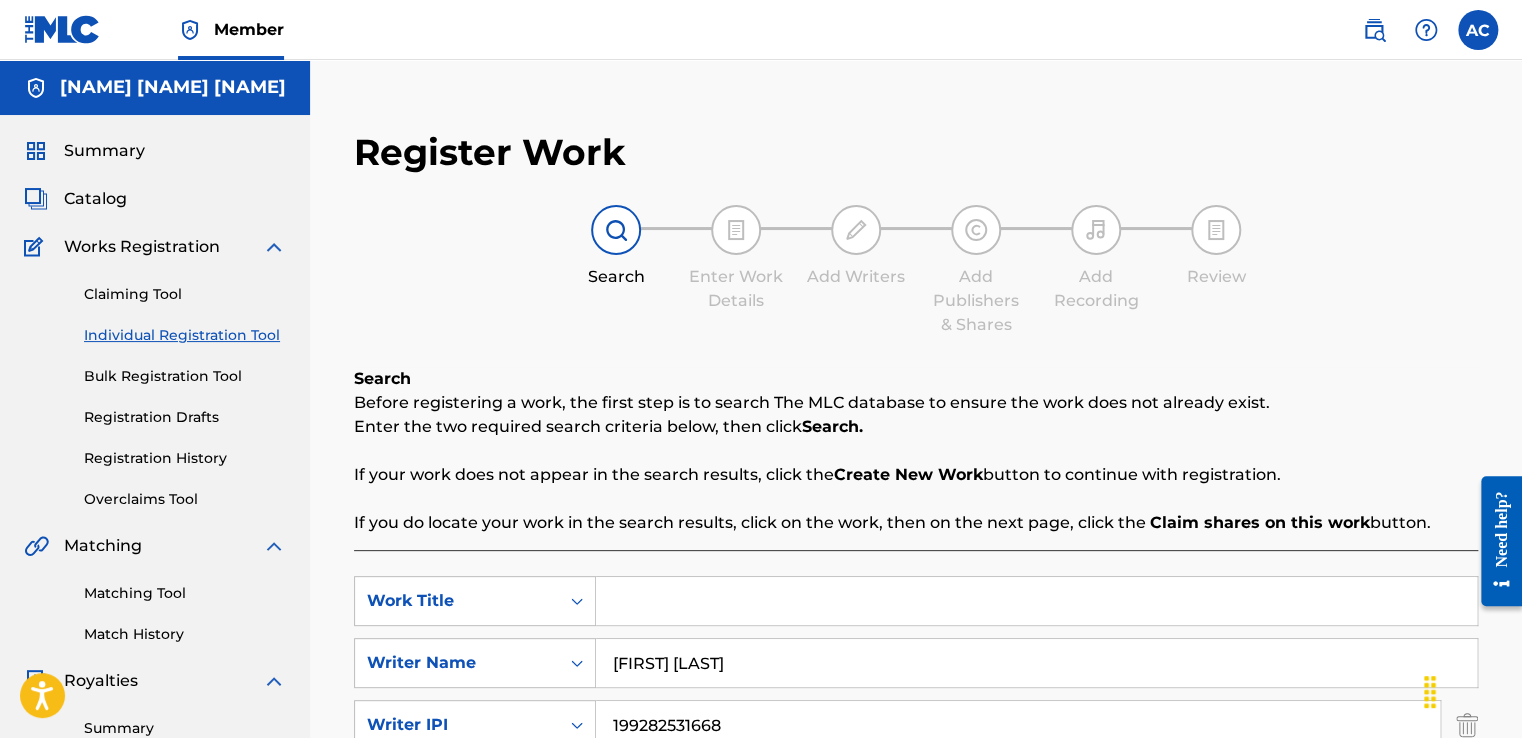 type 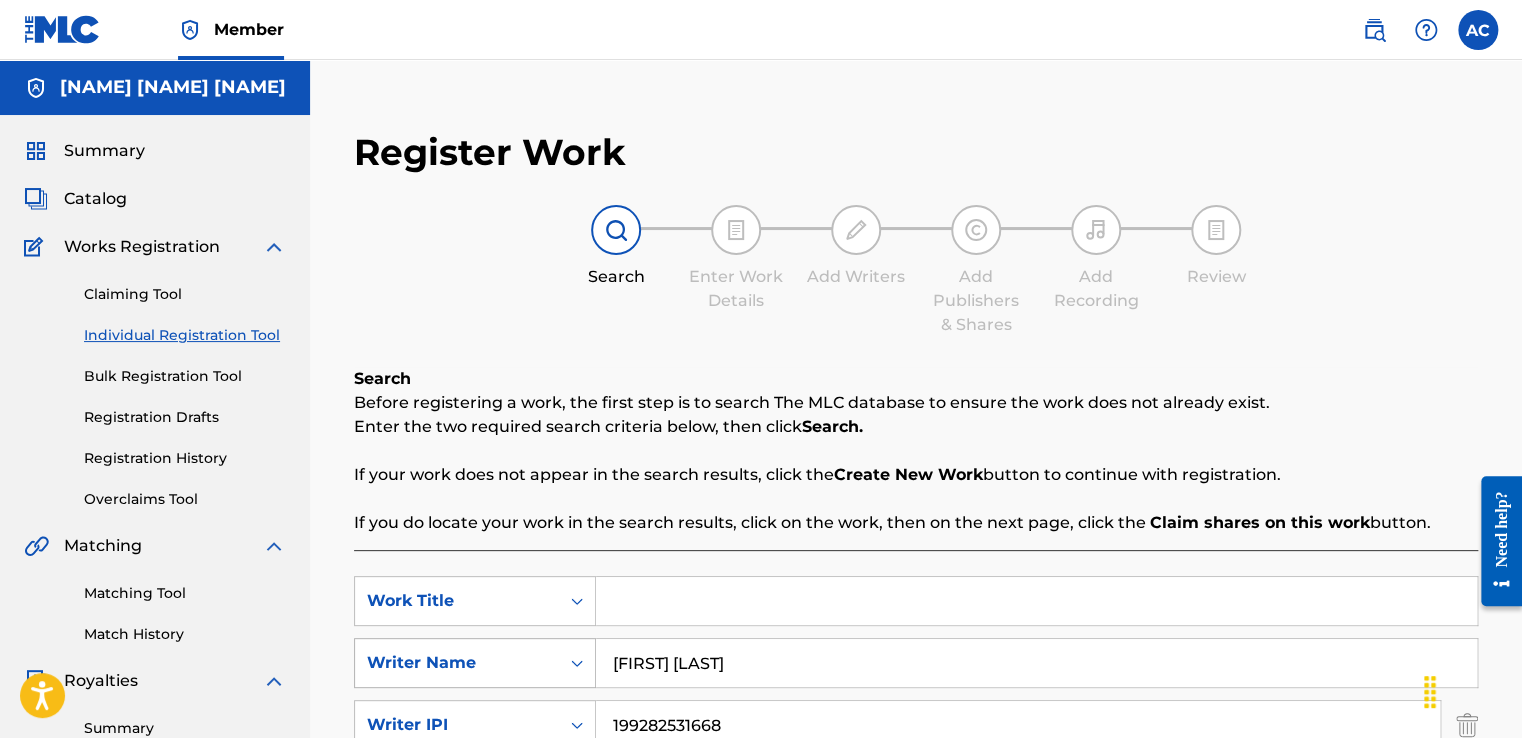 drag, startPoint x: 783, startPoint y: 662, endPoint x: 576, endPoint y: 658, distance: 207.03865 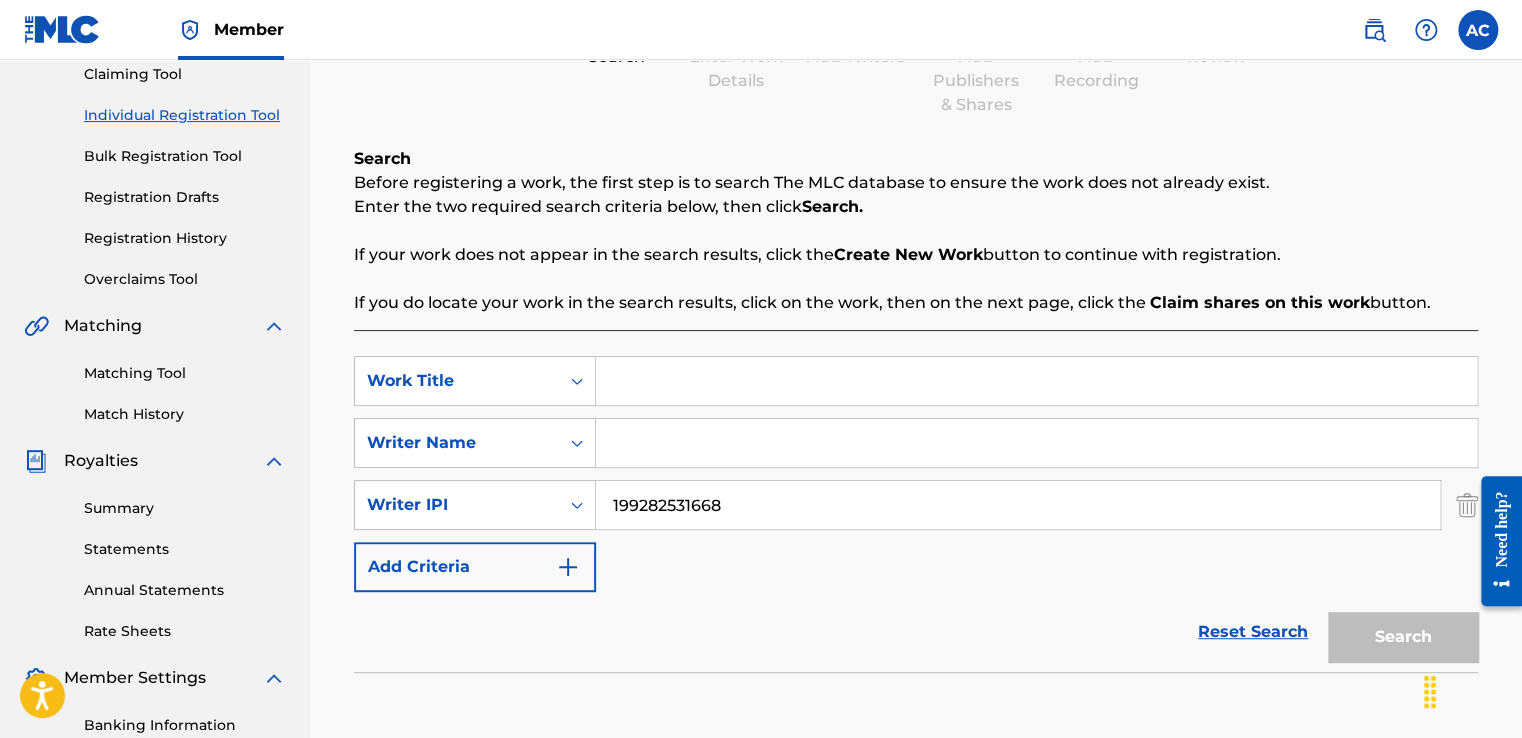 scroll, scrollTop: 228, scrollLeft: 0, axis: vertical 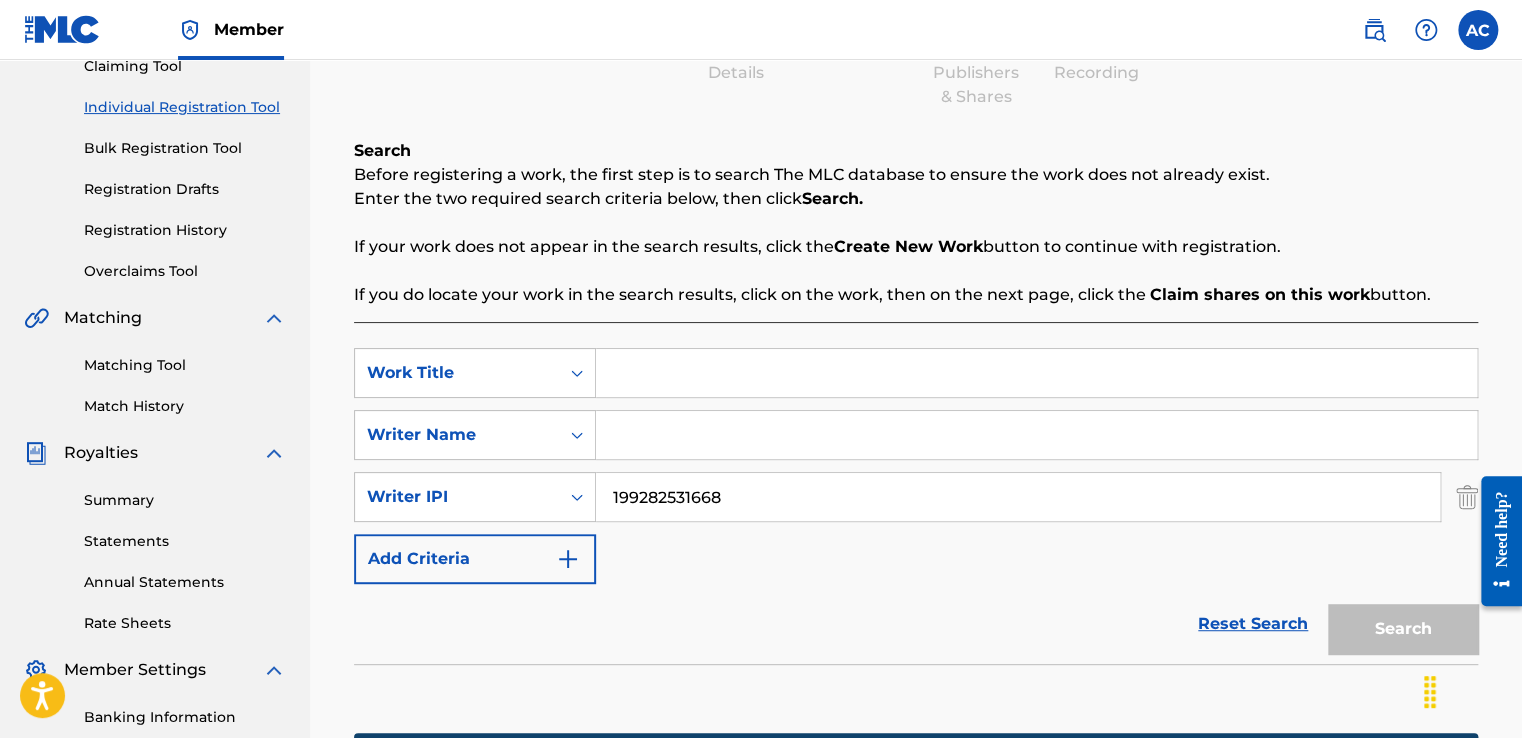 type 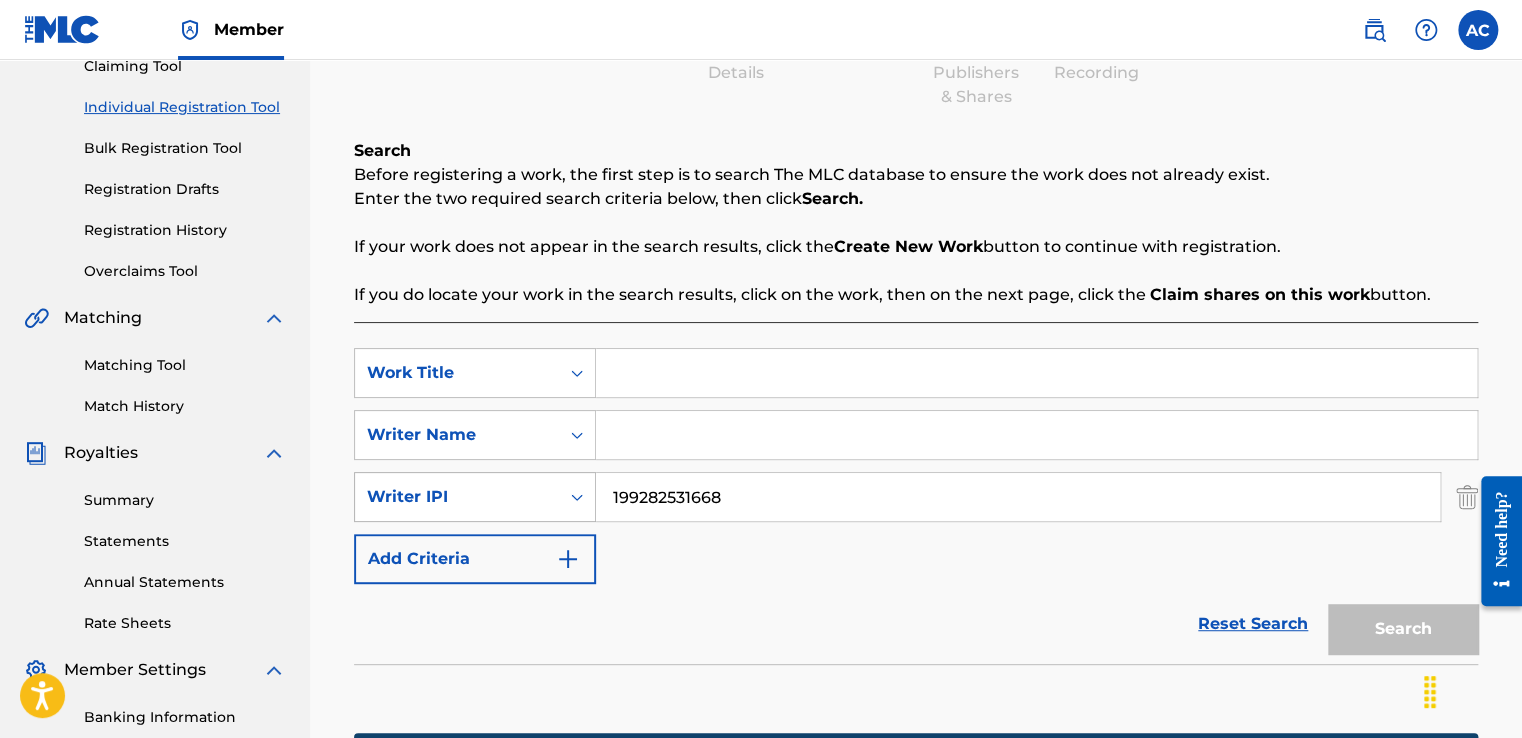drag, startPoint x: 744, startPoint y: 503, endPoint x: 563, endPoint y: 502, distance: 181.00276 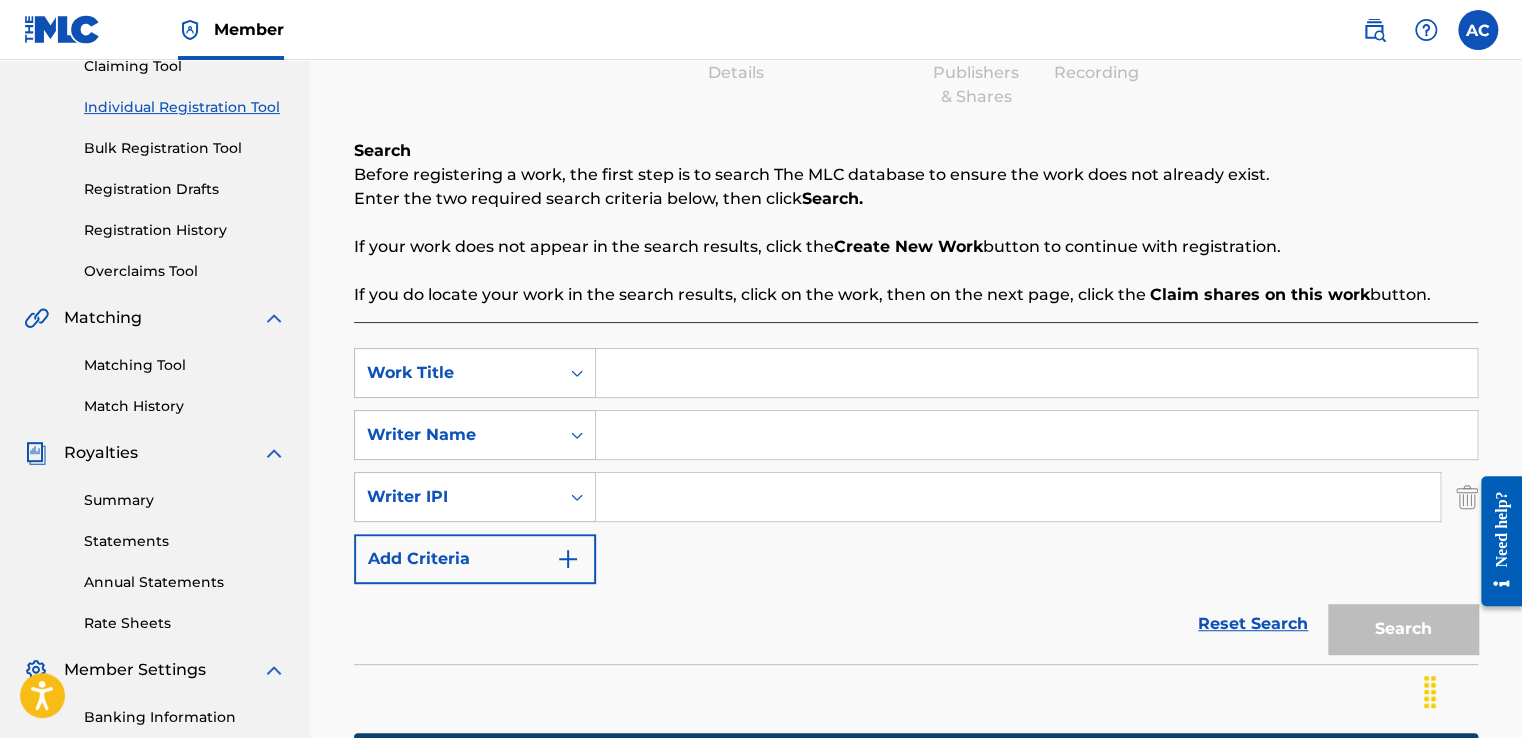 type 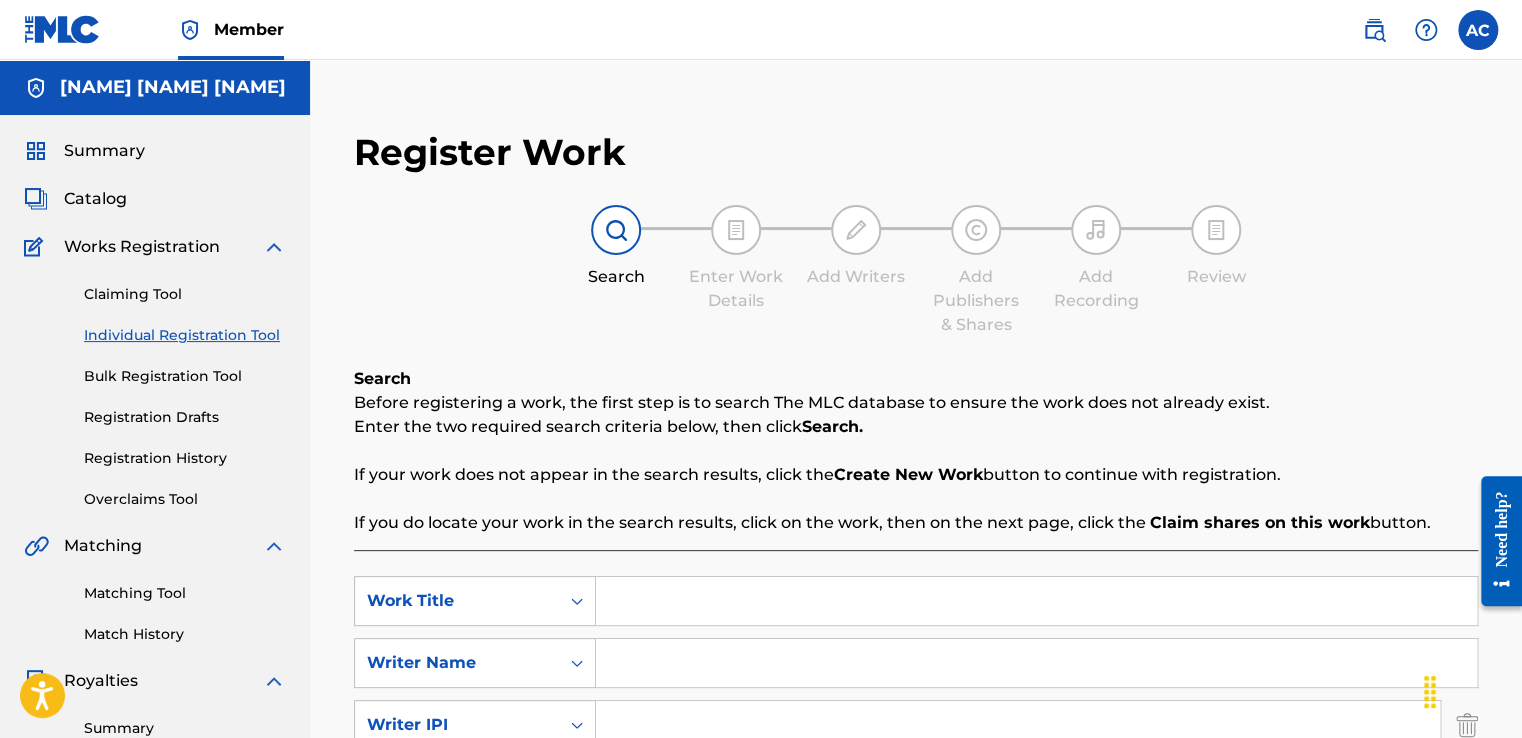 click at bounding box center (1036, 601) 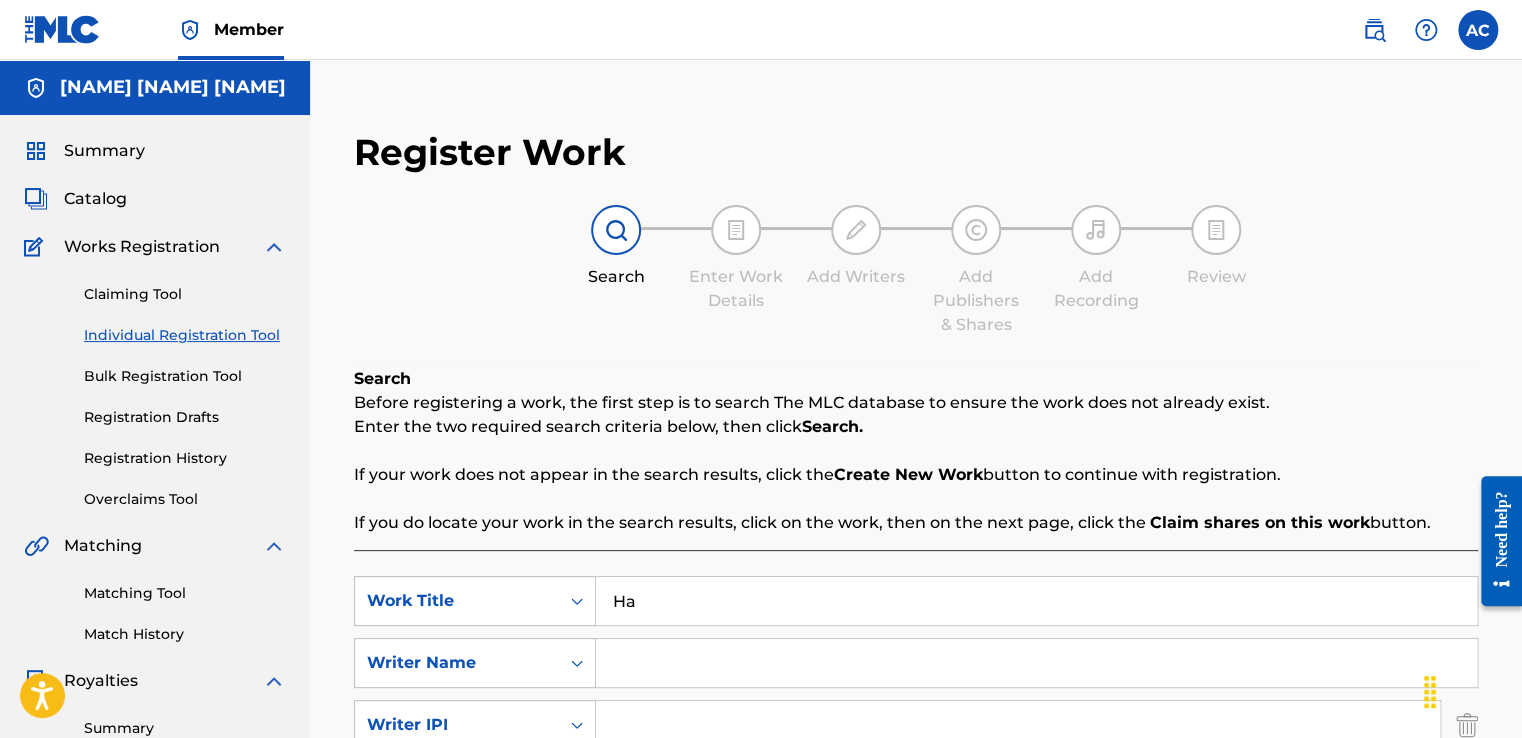 type on "H" 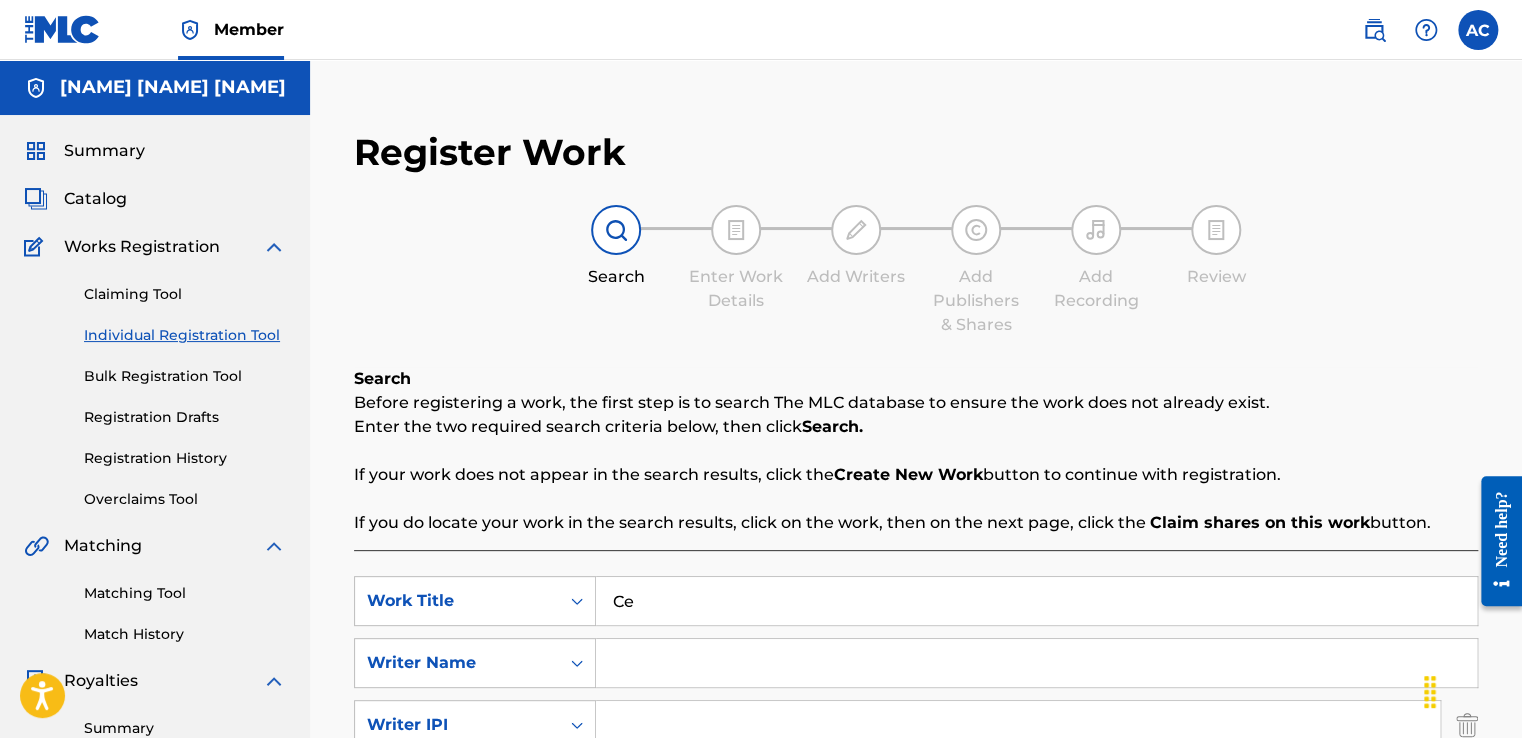 type on "C" 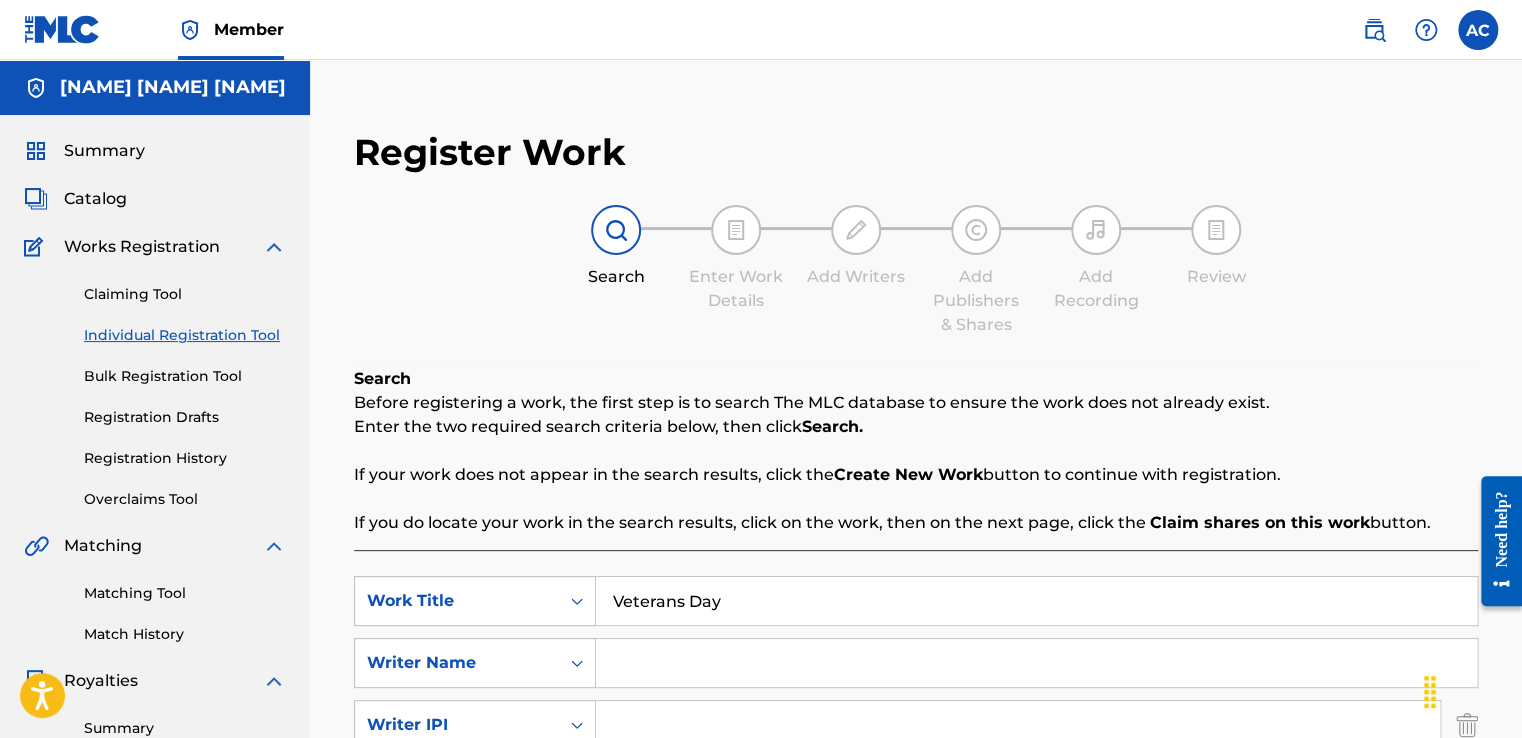 click on "Veterans Day" at bounding box center [1036, 601] 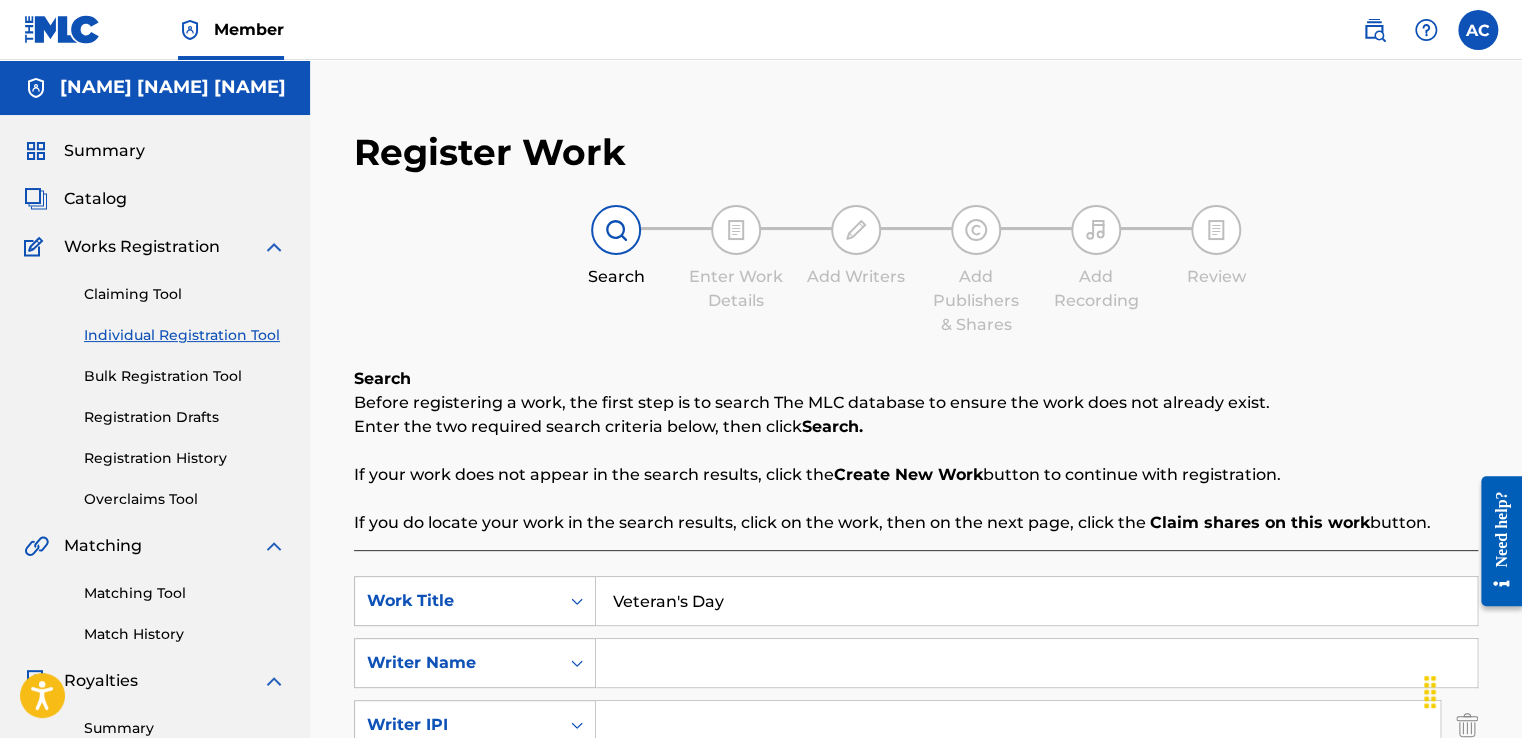 type on "Veteran's Day" 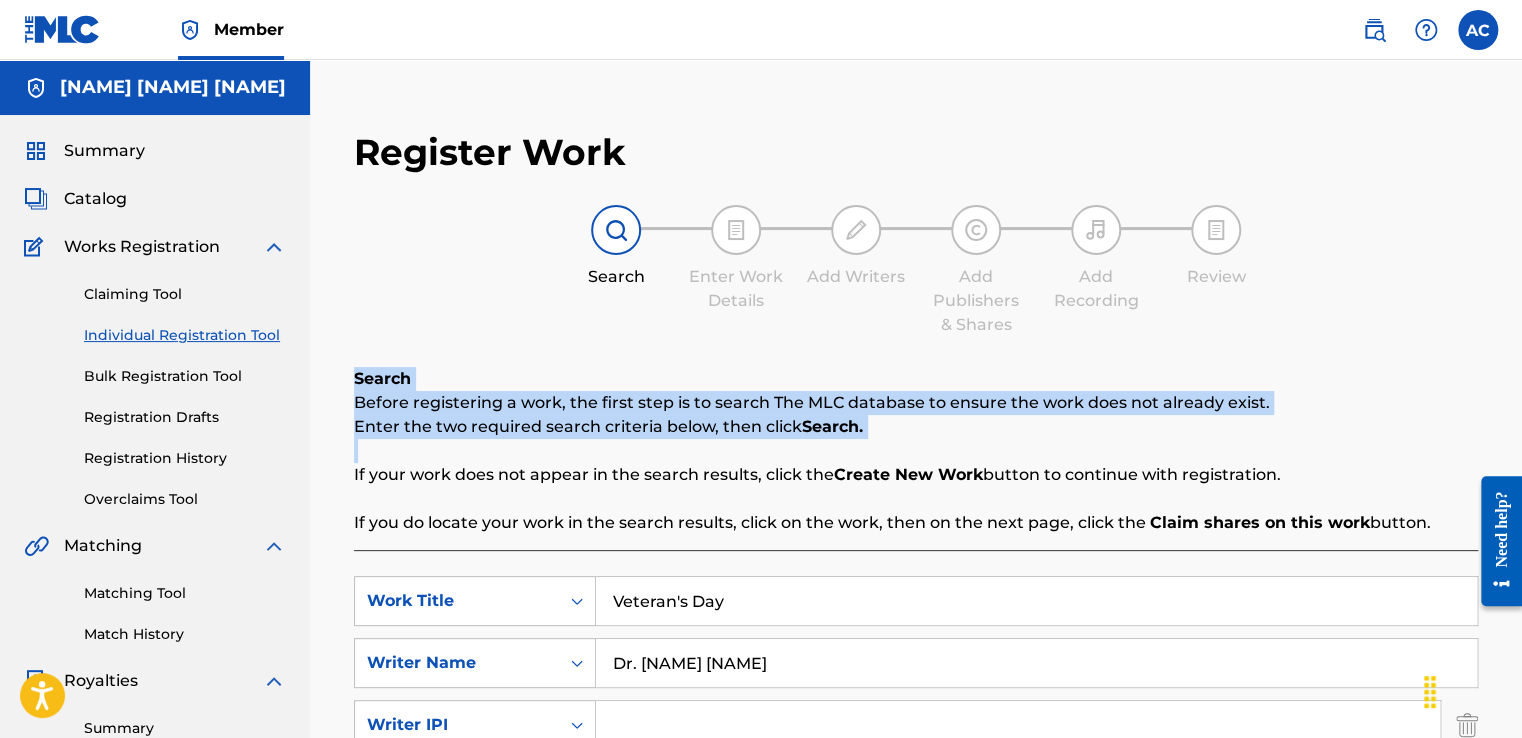 drag, startPoint x: 1520, startPoint y: 274, endPoint x: 1531, endPoint y: 505, distance: 231.26175 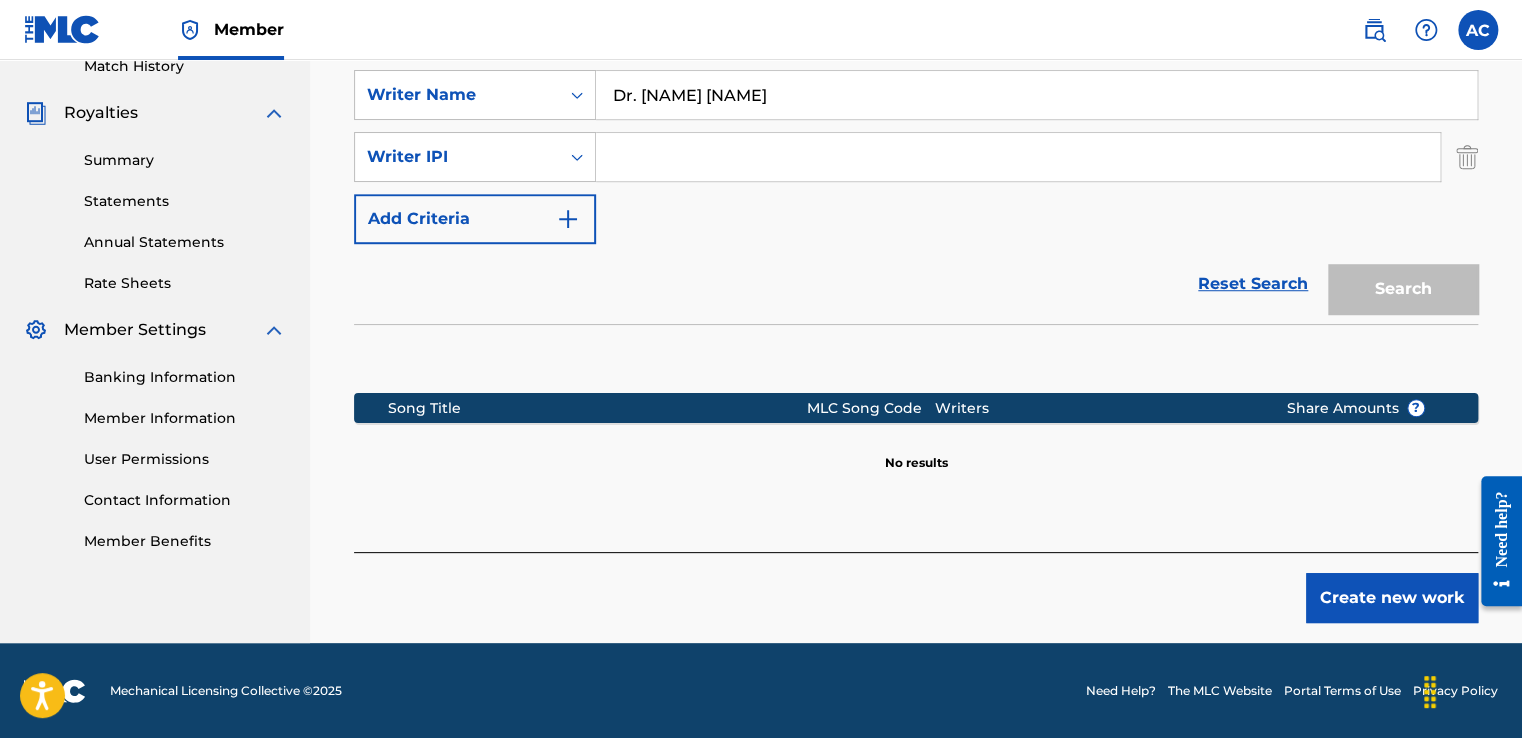 click on "Create new work" at bounding box center [1392, 598] 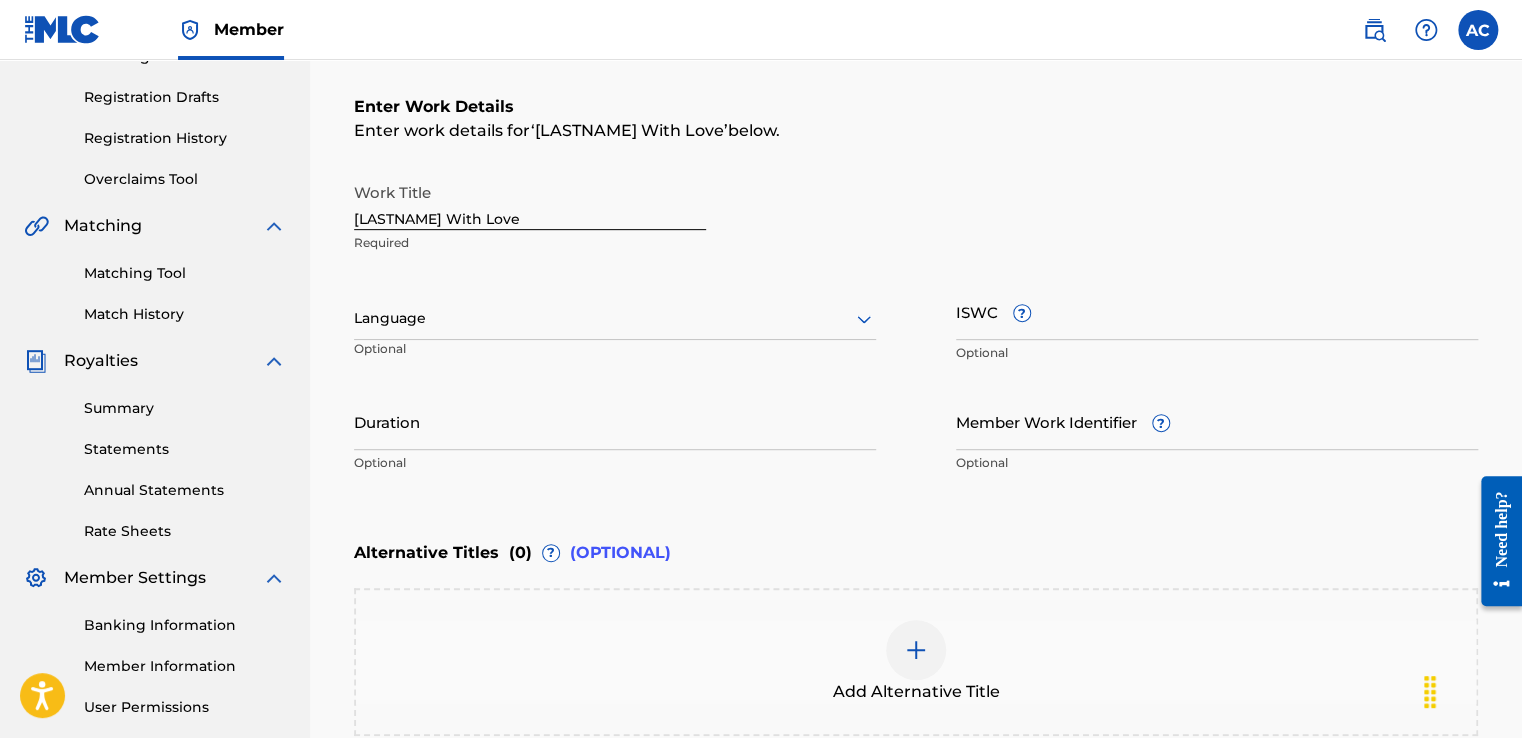 scroll, scrollTop: 290, scrollLeft: 0, axis: vertical 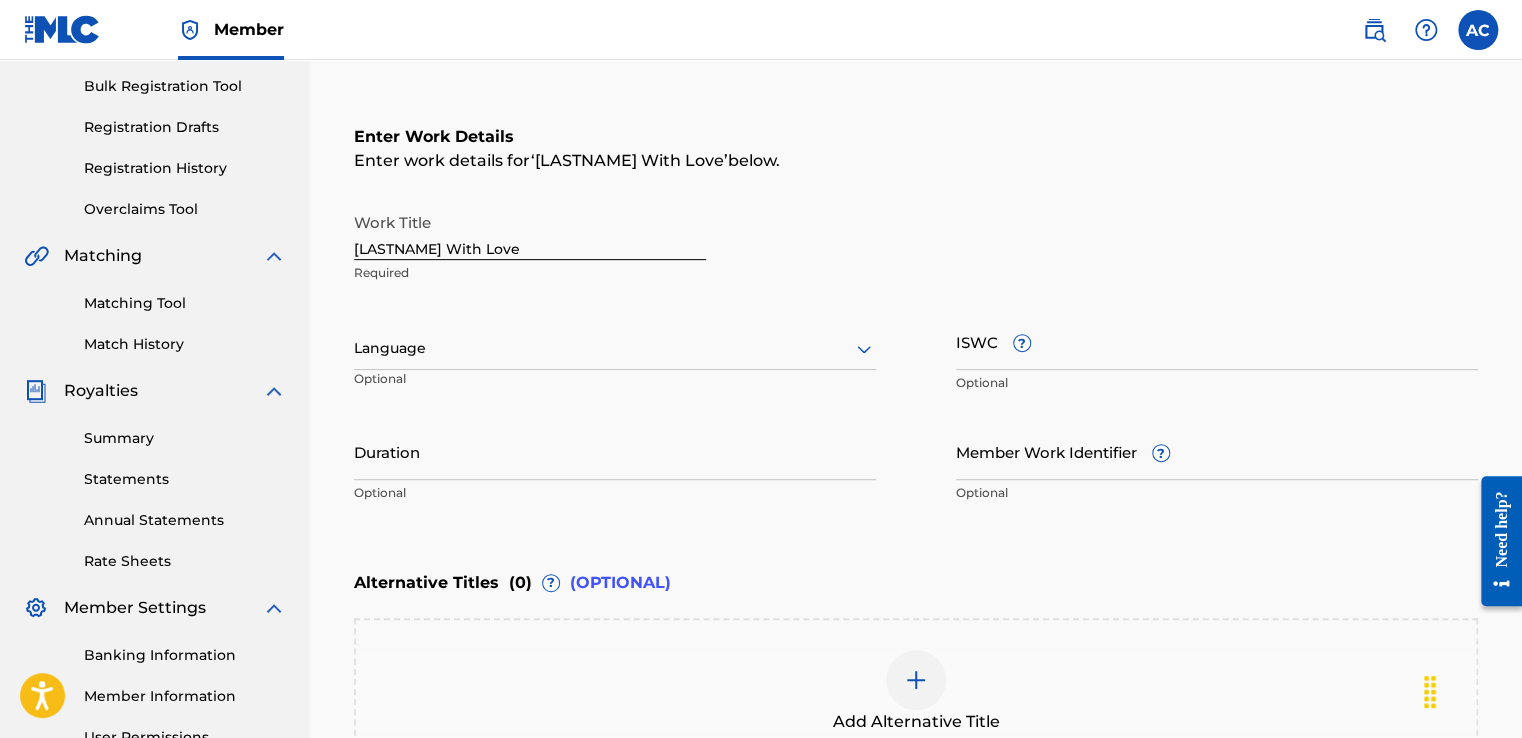 click on "[LASTNAME] With Love" at bounding box center [530, 231] 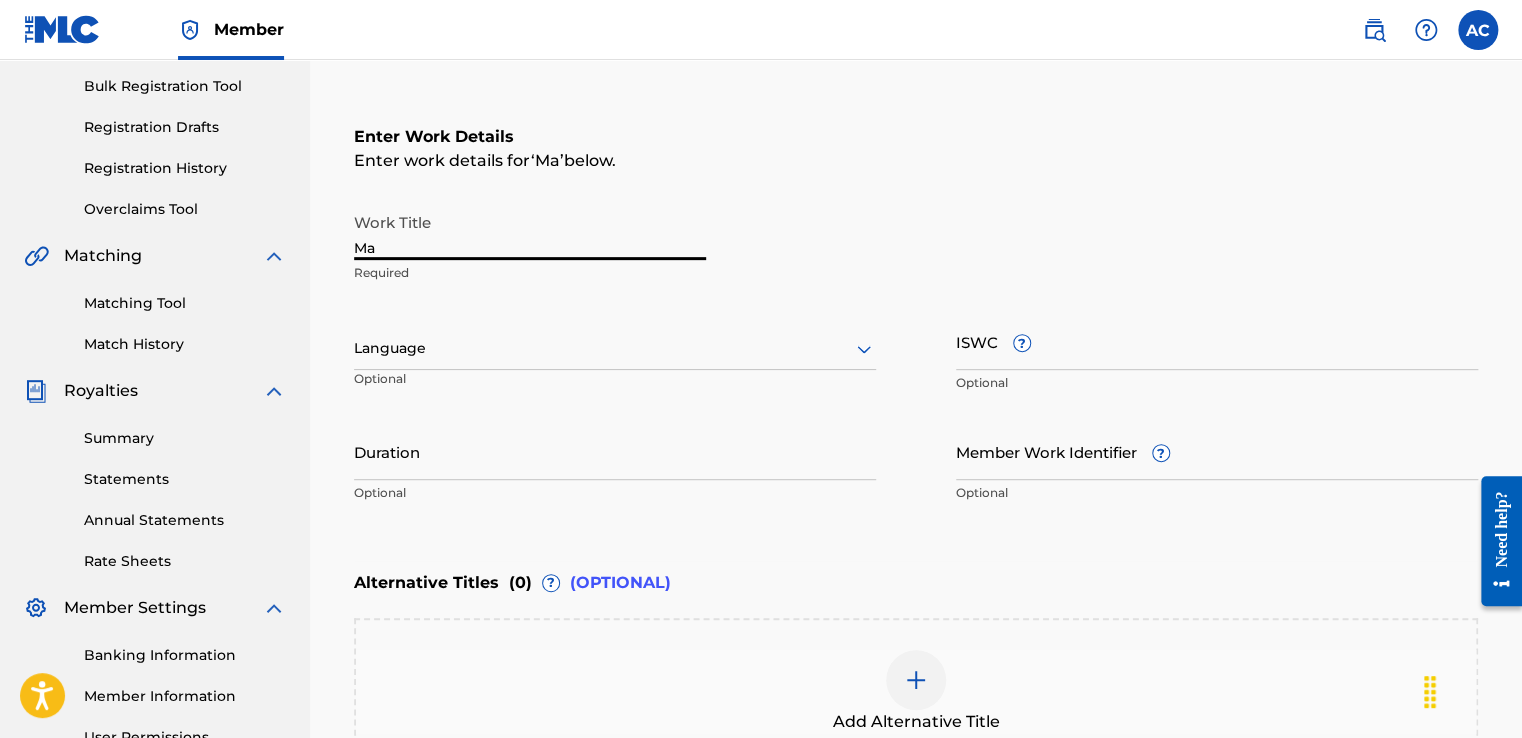 type on "M" 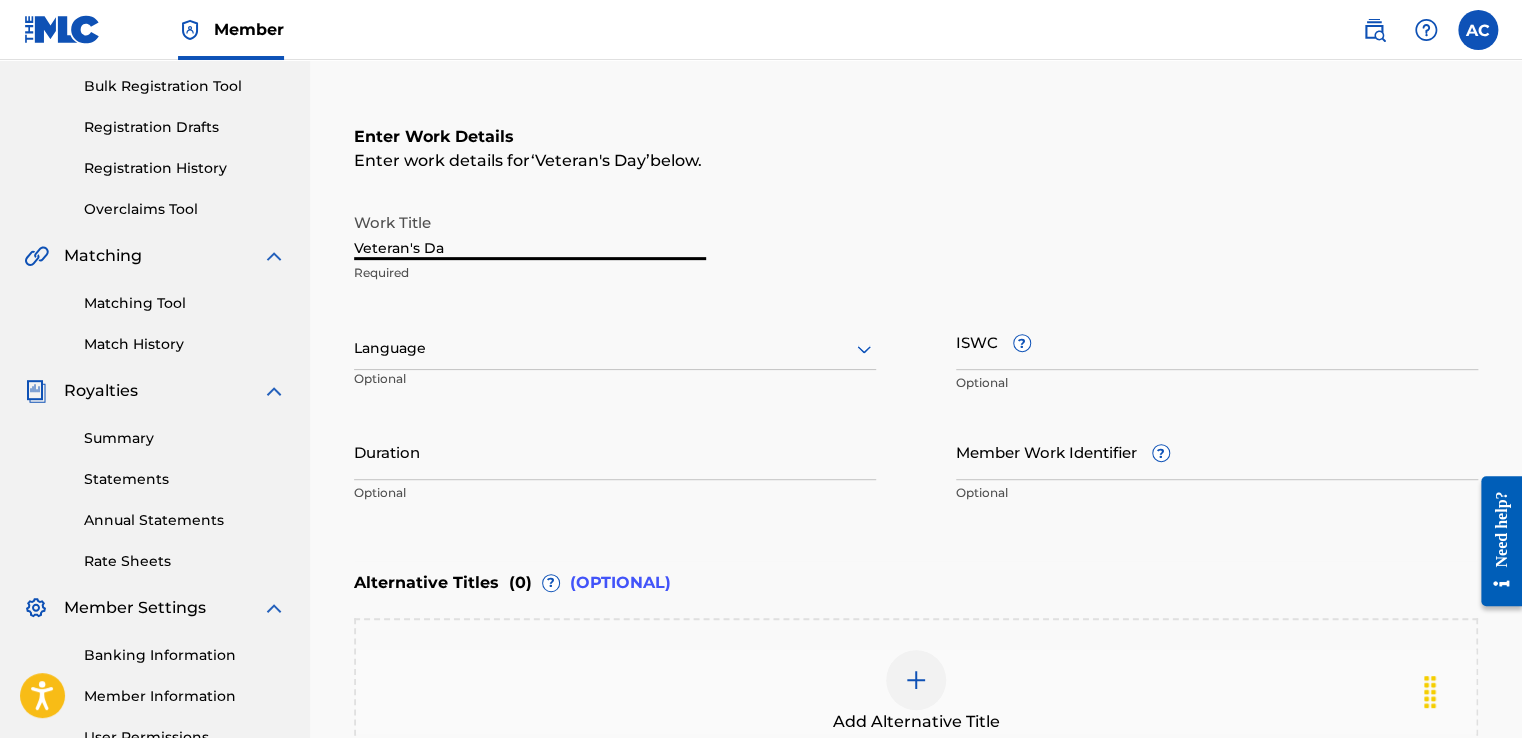 type on "Veteran's Day" 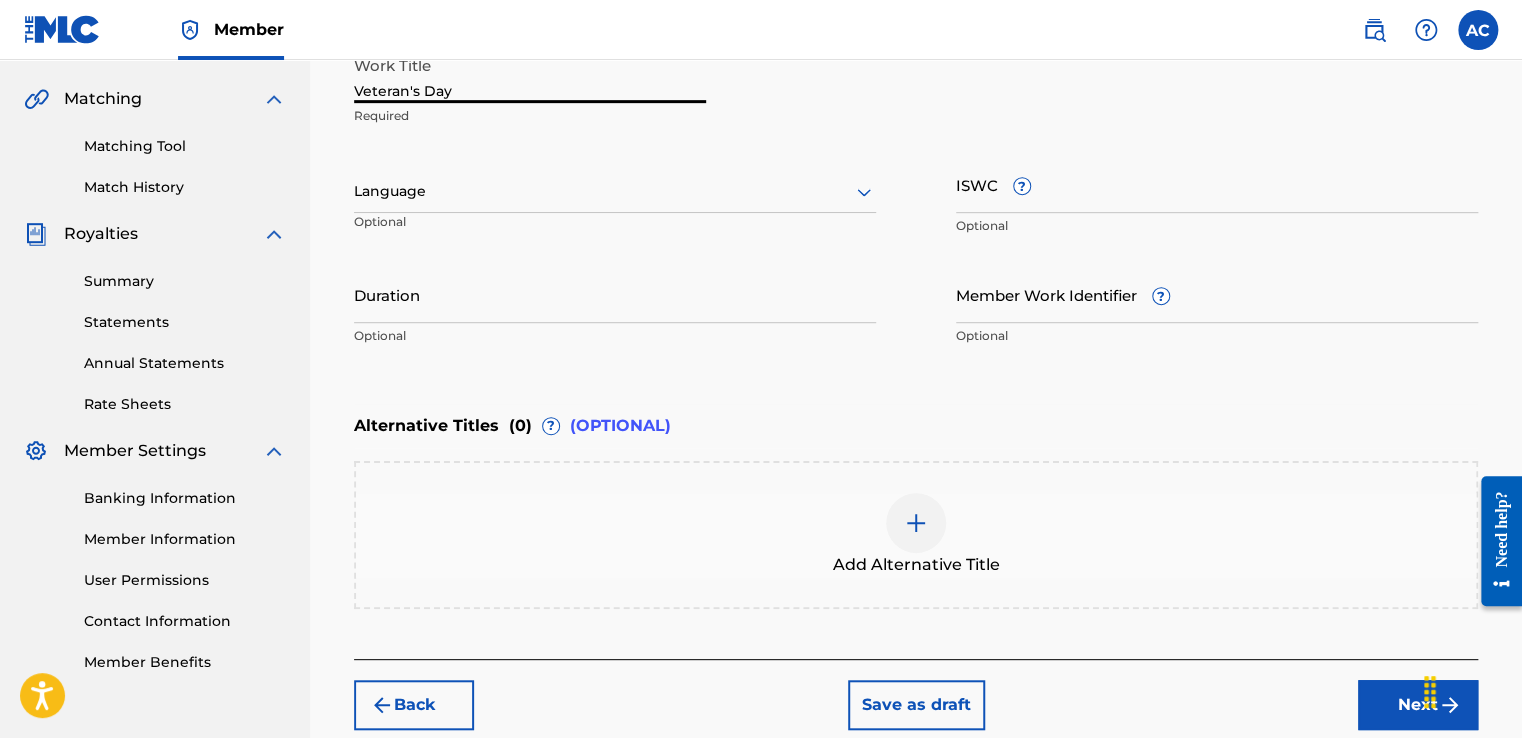 scroll, scrollTop: 552, scrollLeft: 0, axis: vertical 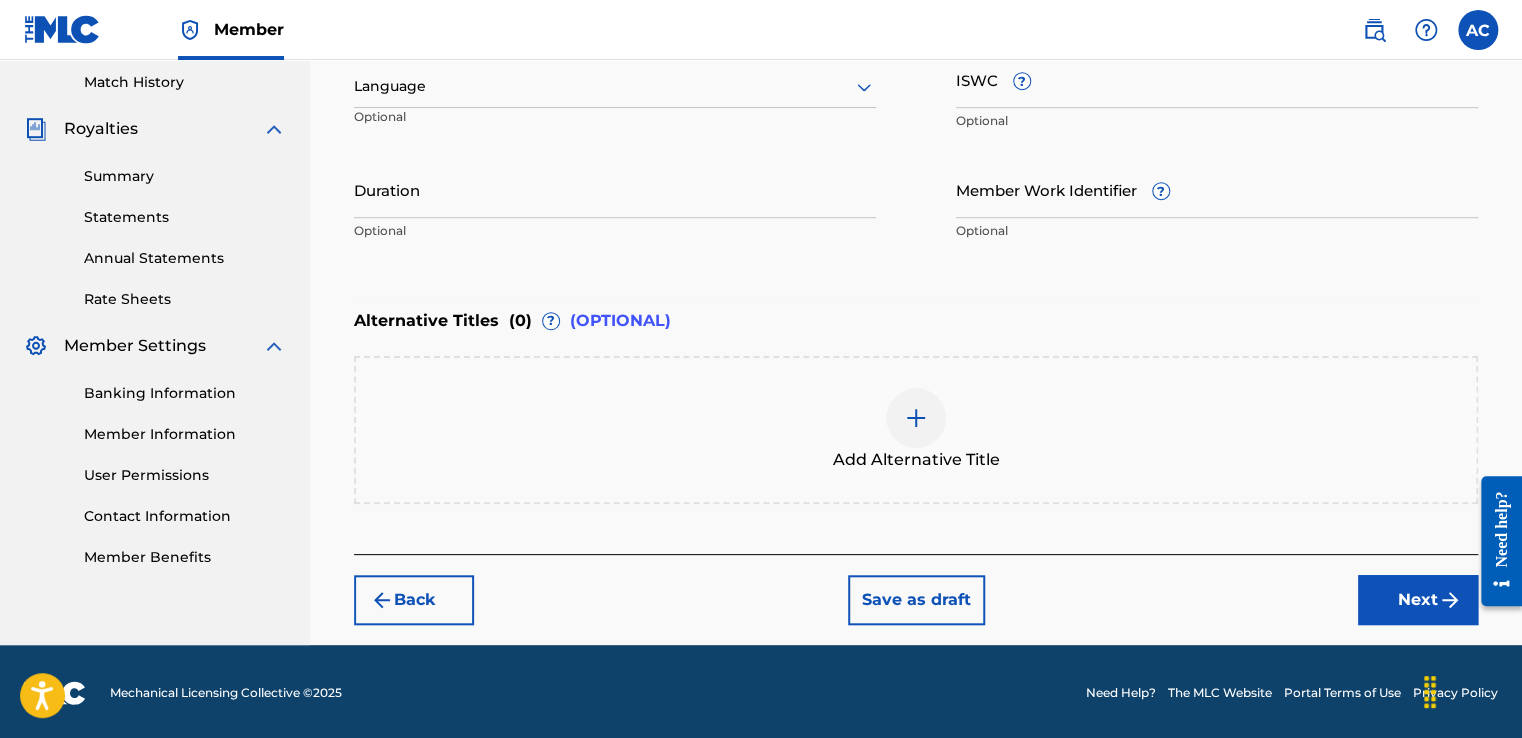 click on "Next" at bounding box center [1418, 600] 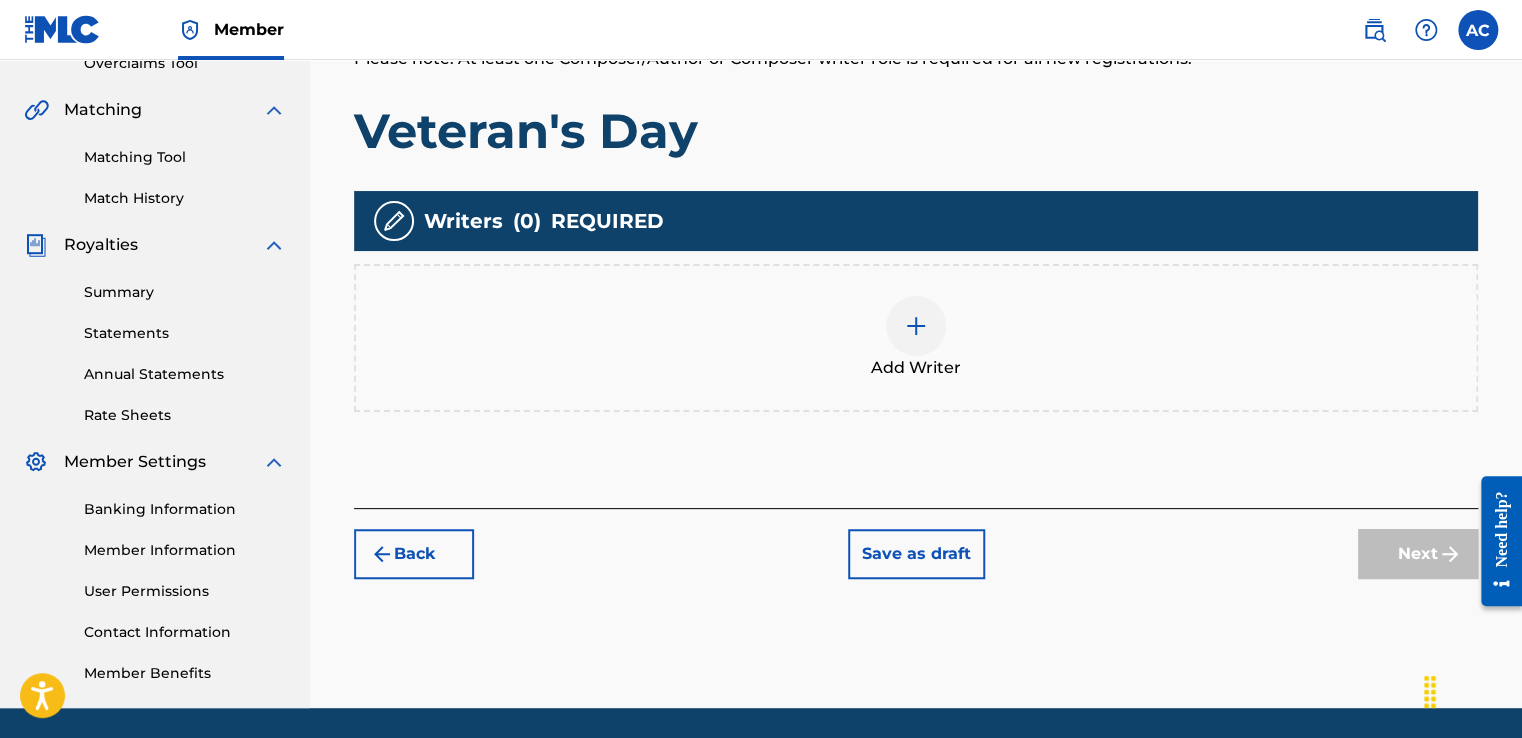 scroll, scrollTop: 437, scrollLeft: 0, axis: vertical 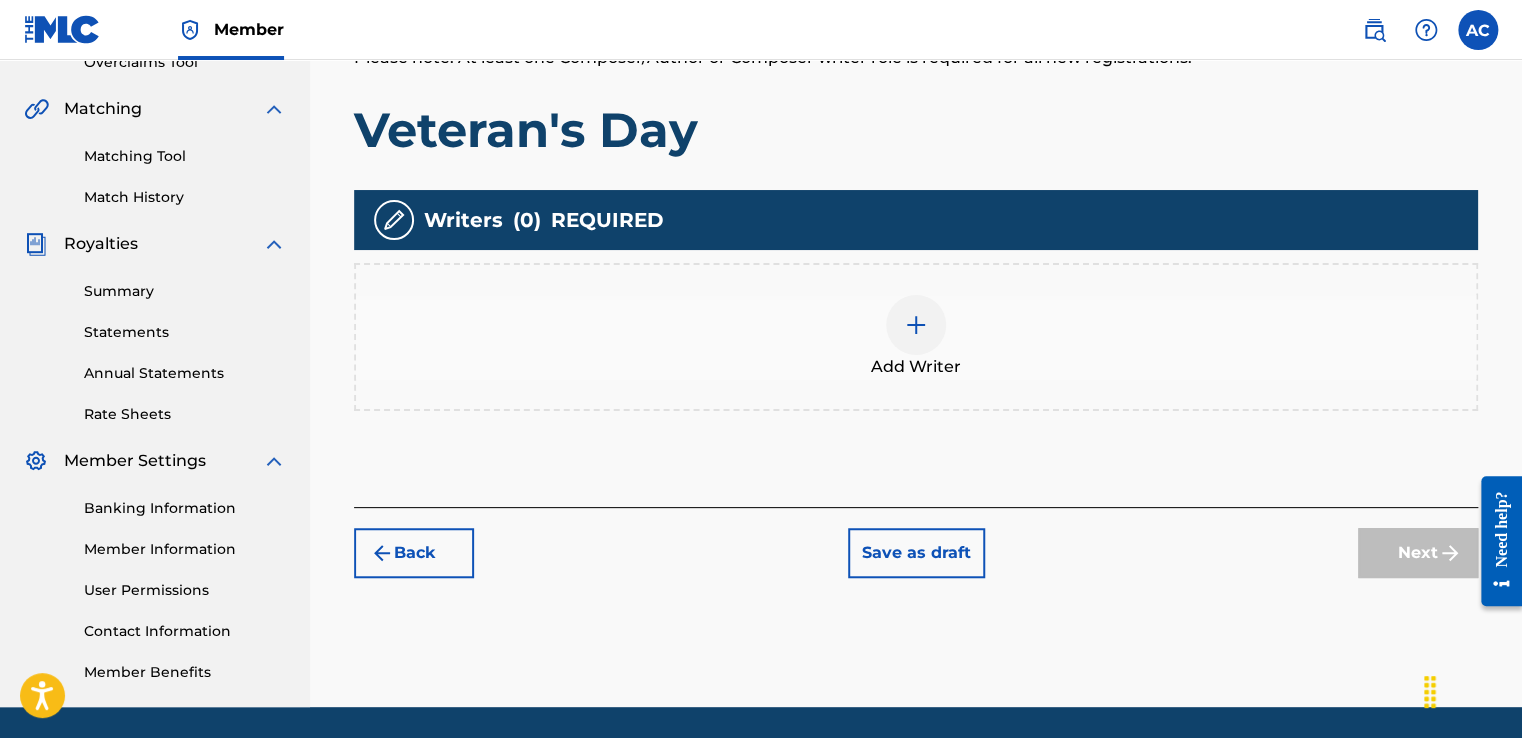 click at bounding box center (916, 325) 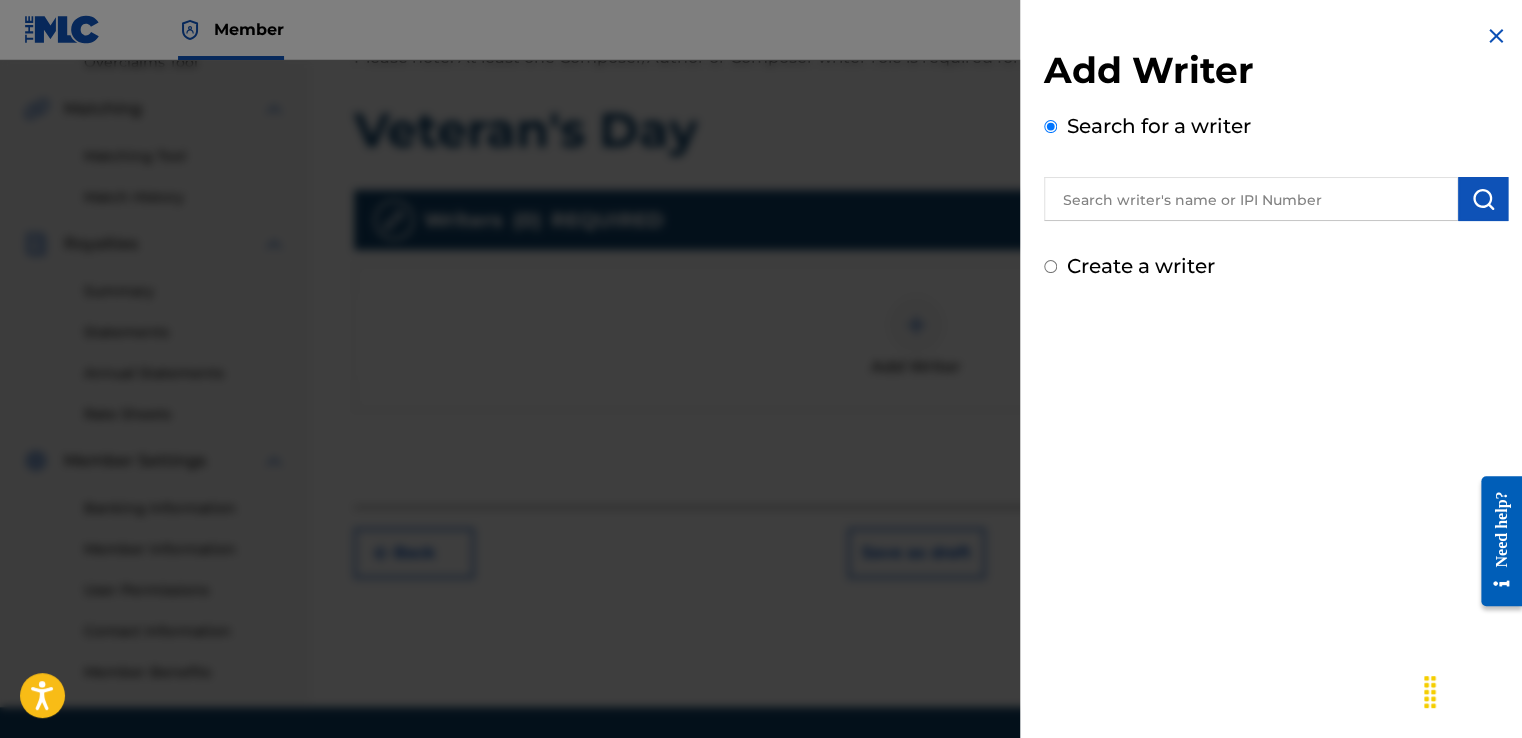 click at bounding box center (1251, 199) 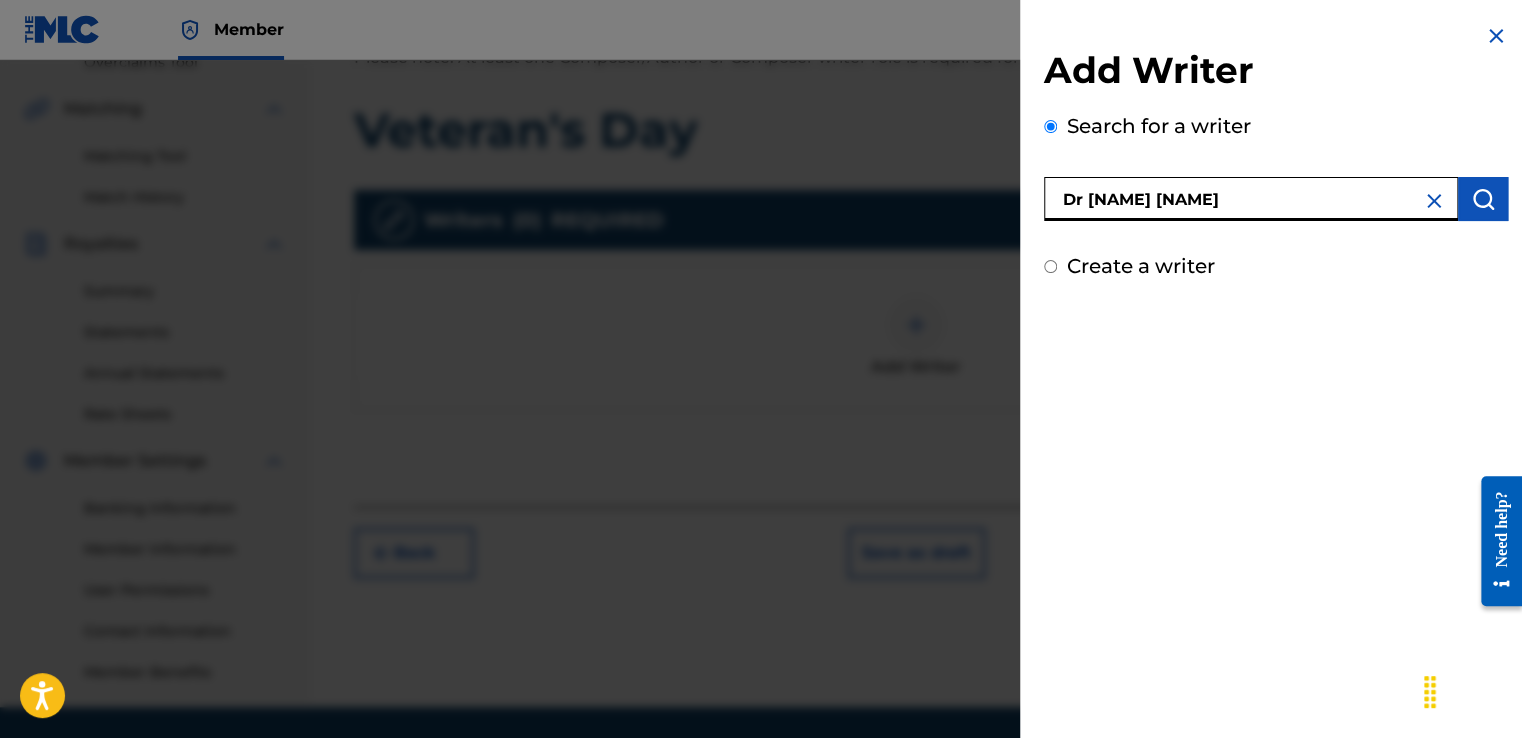 type on "Dr [NAME] [NAME]" 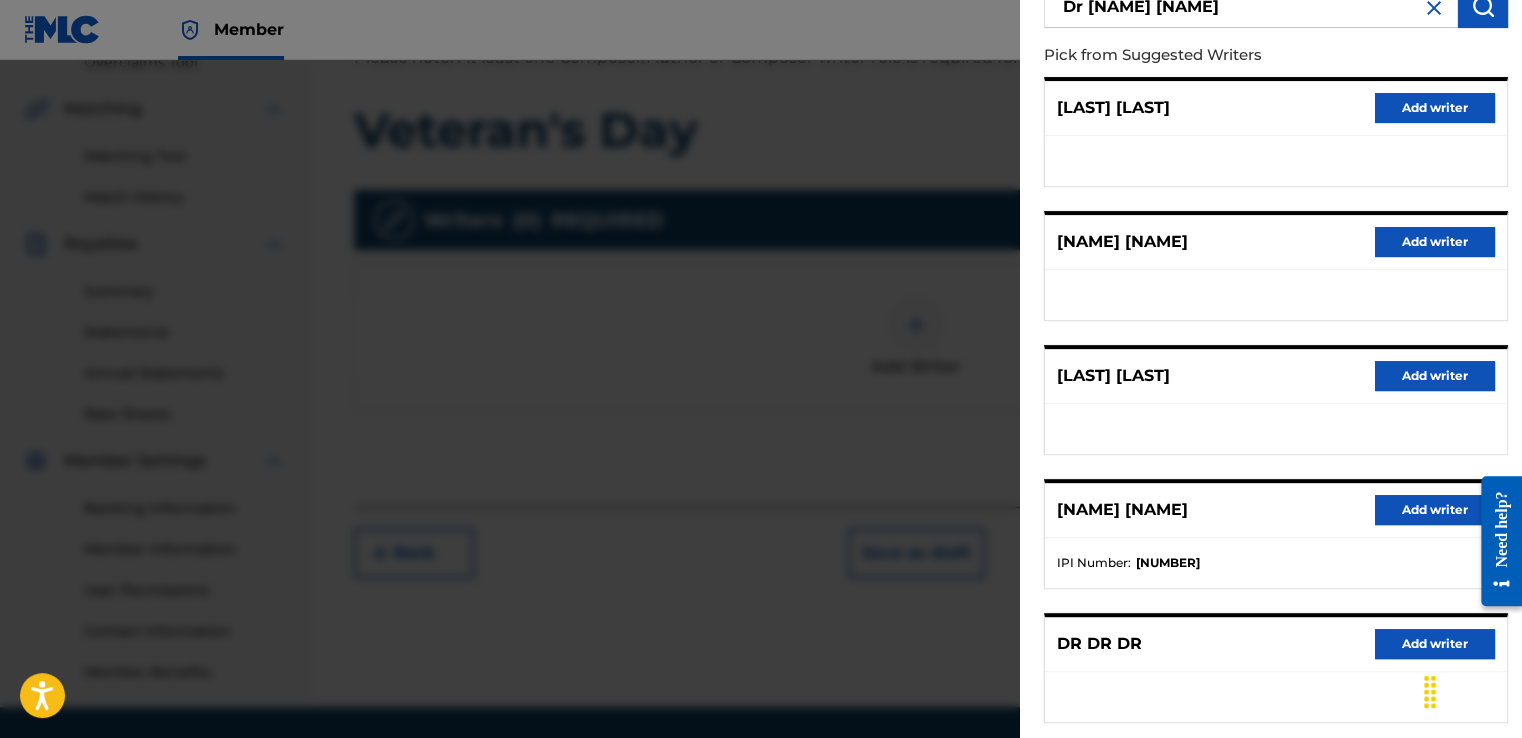 scroll, scrollTop: 301, scrollLeft: 0, axis: vertical 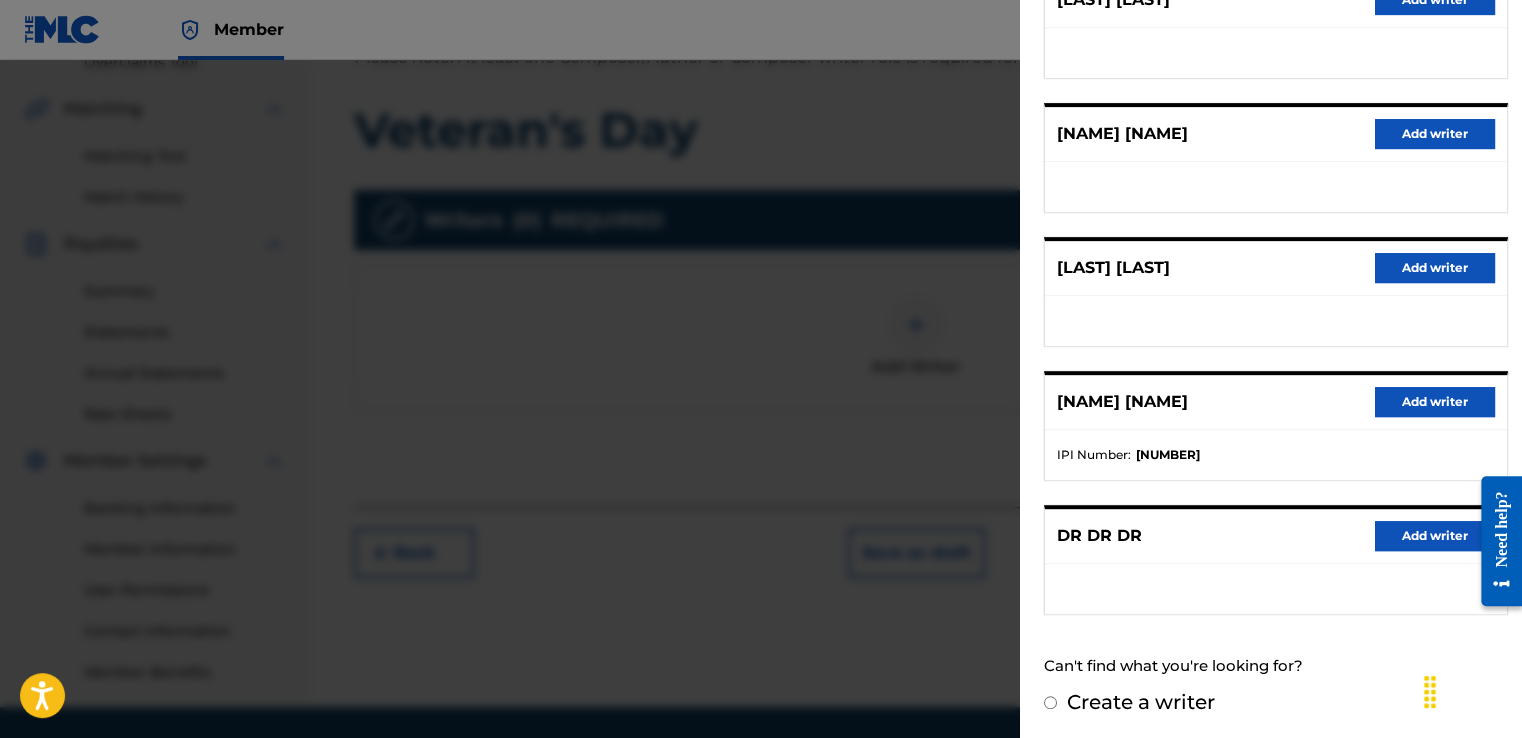 click on "Add writer" at bounding box center (1435, 402) 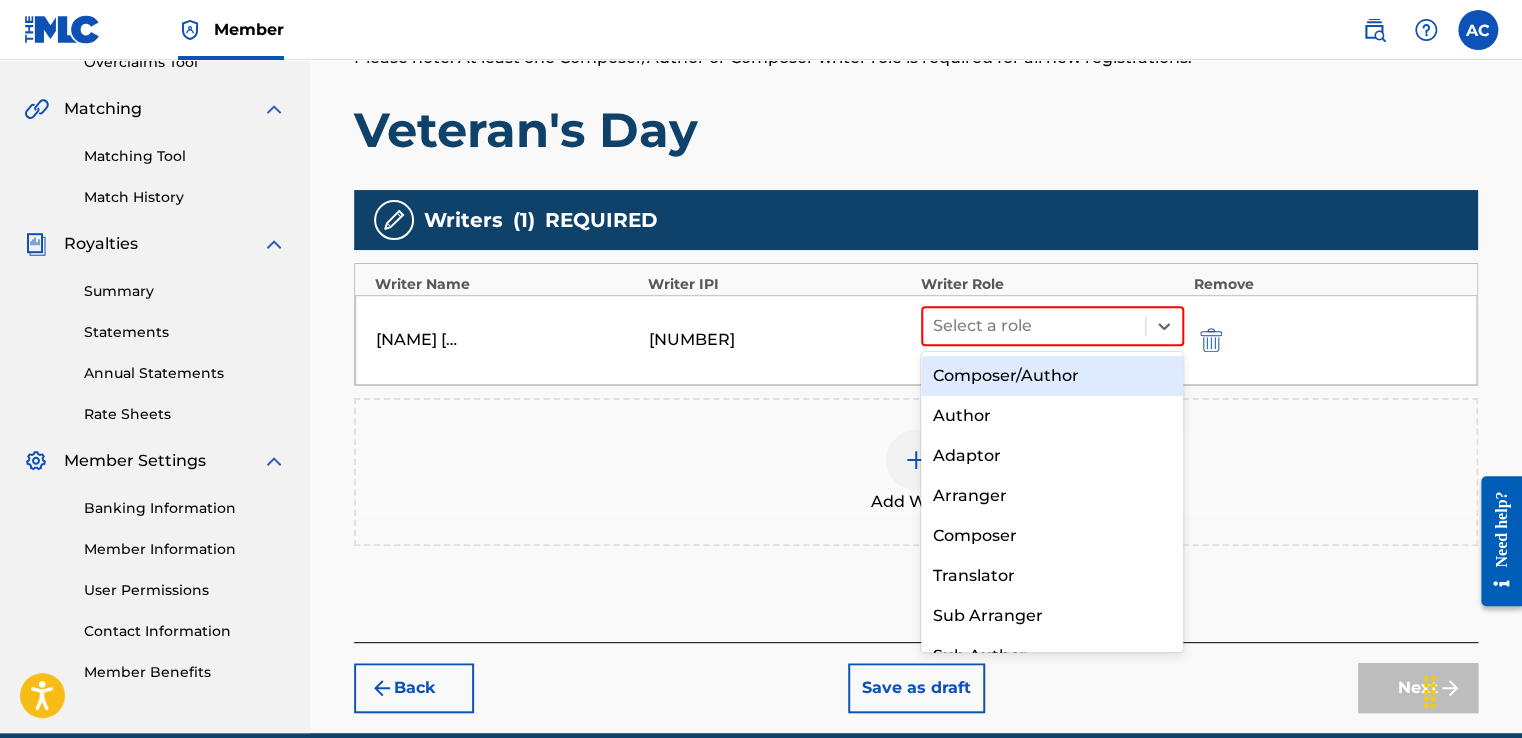 click on "Composer/Author" at bounding box center [1052, 376] 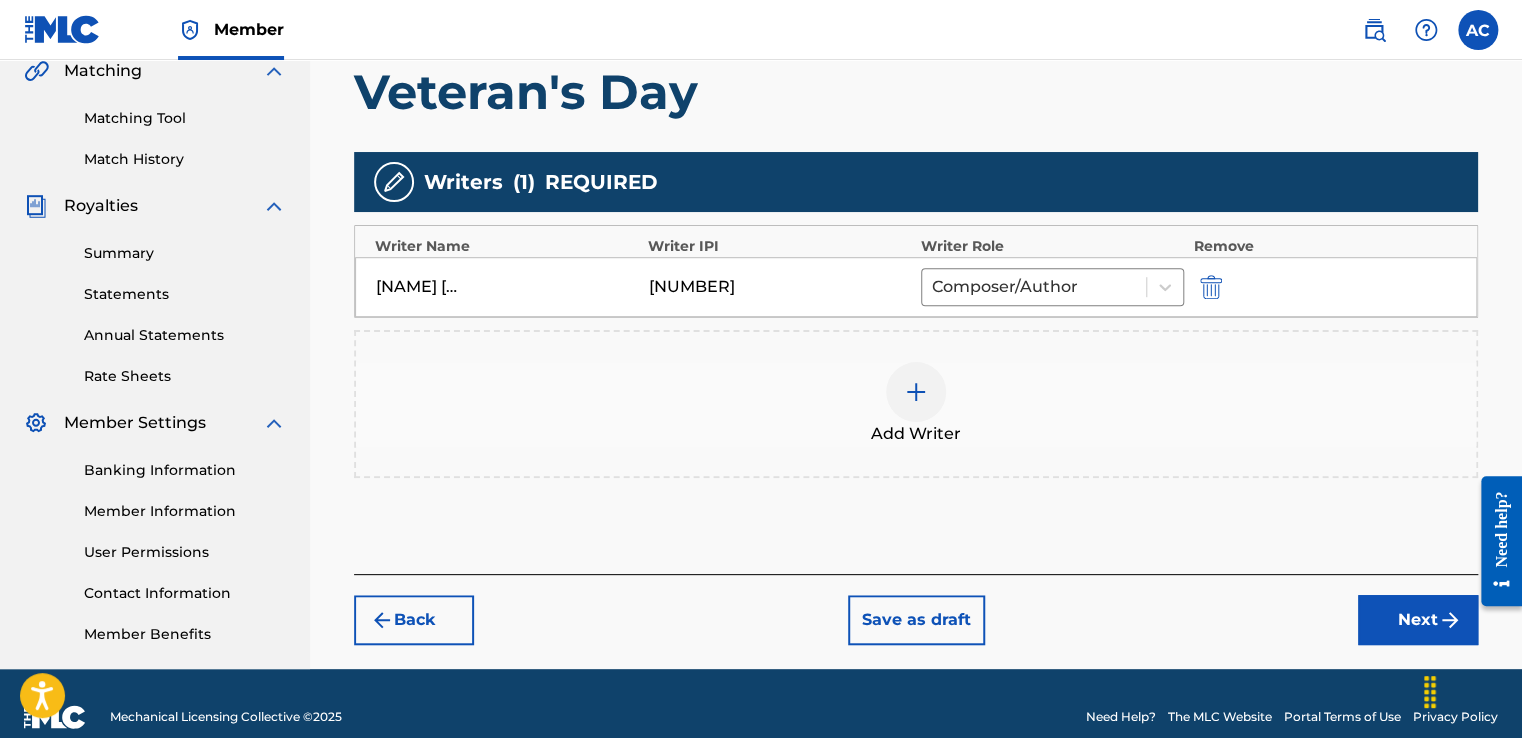 scroll, scrollTop: 501, scrollLeft: 0, axis: vertical 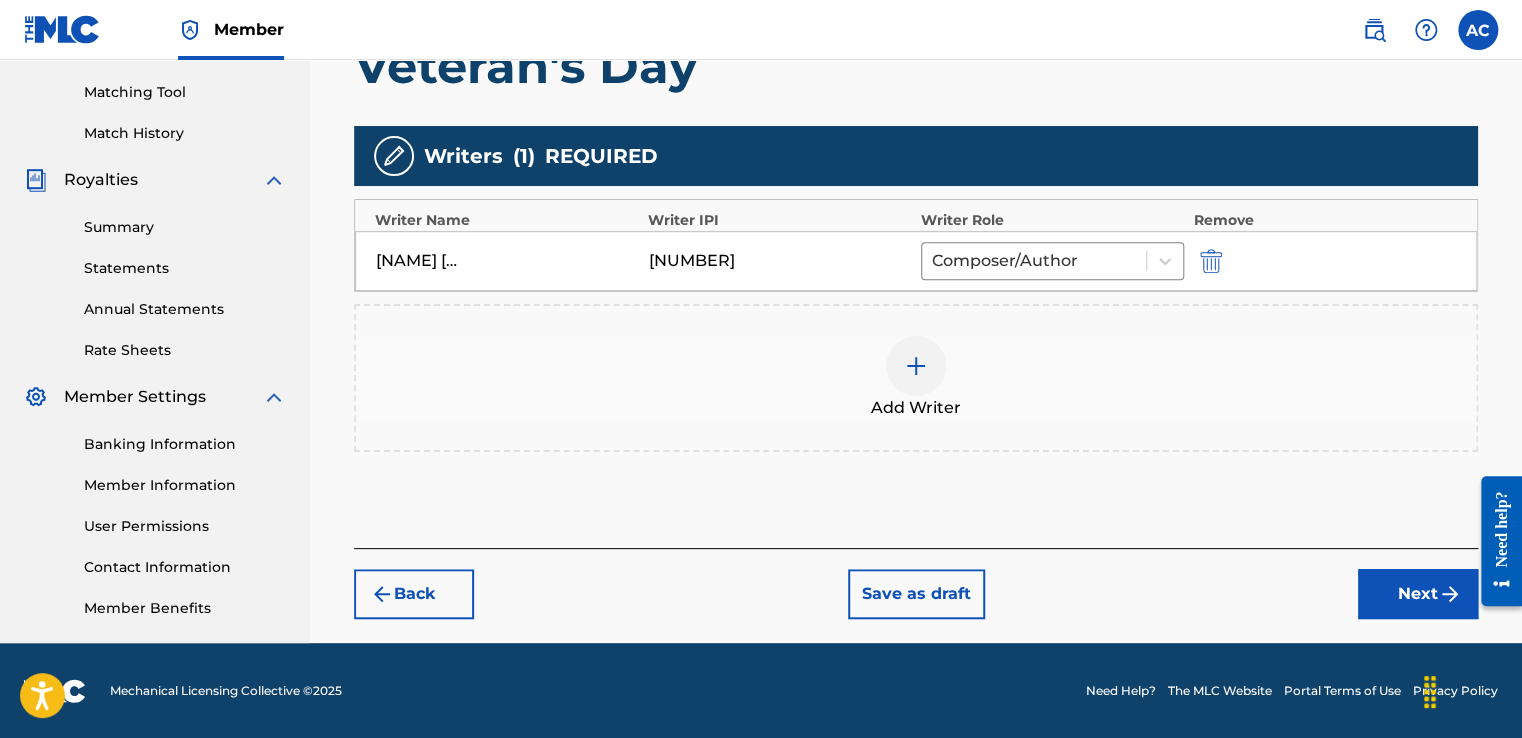 click at bounding box center (916, 366) 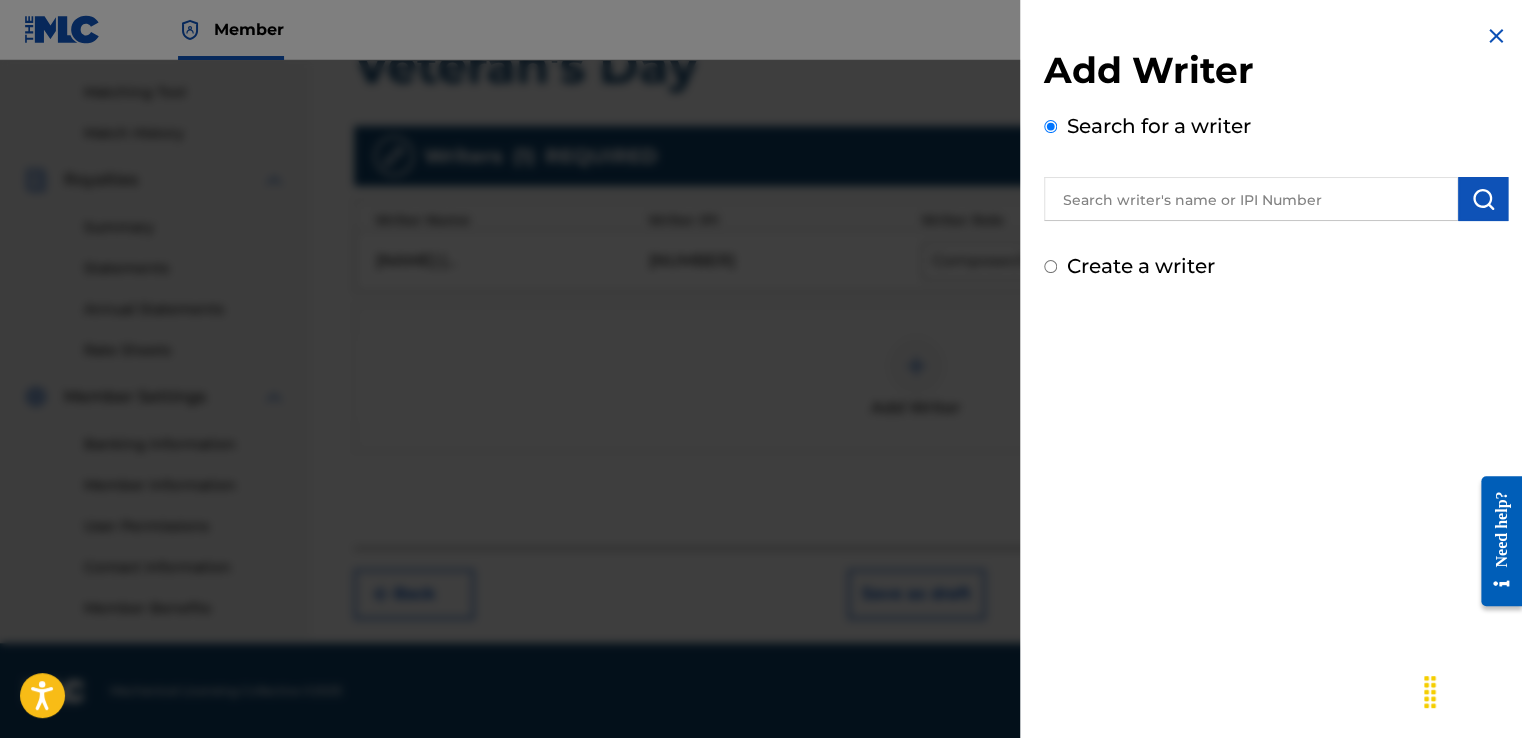 click at bounding box center (1251, 199) 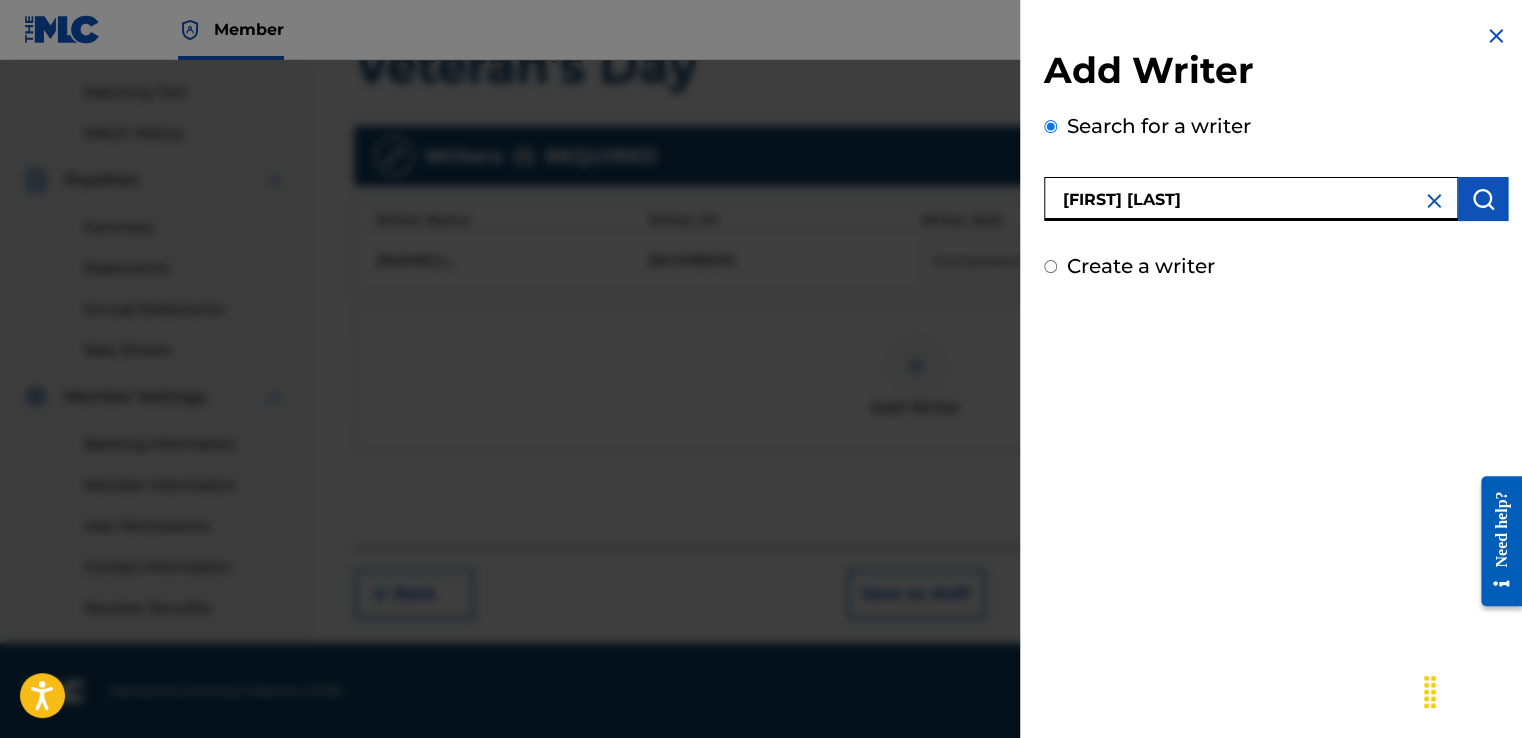 click at bounding box center (1483, 199) 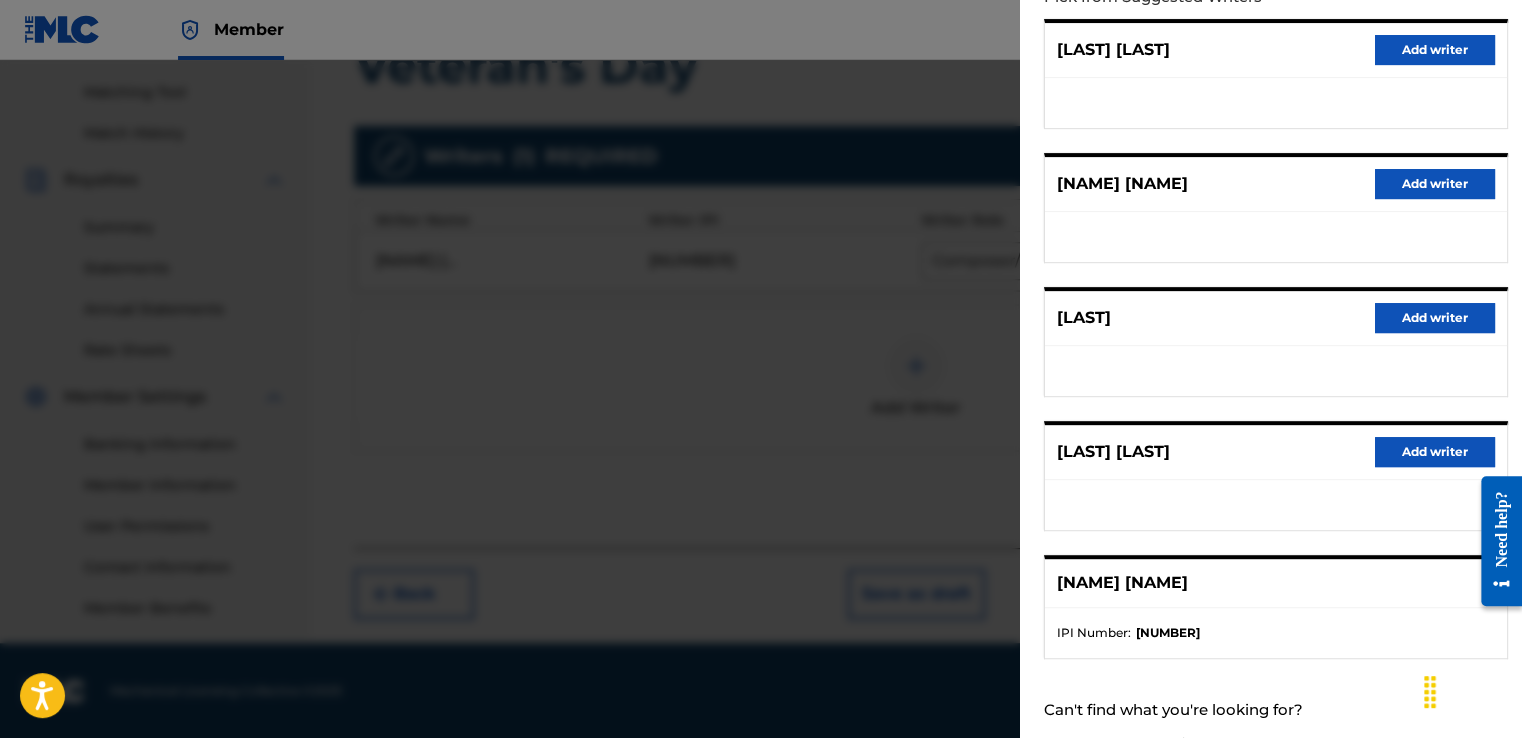 scroll, scrollTop: 296, scrollLeft: 0, axis: vertical 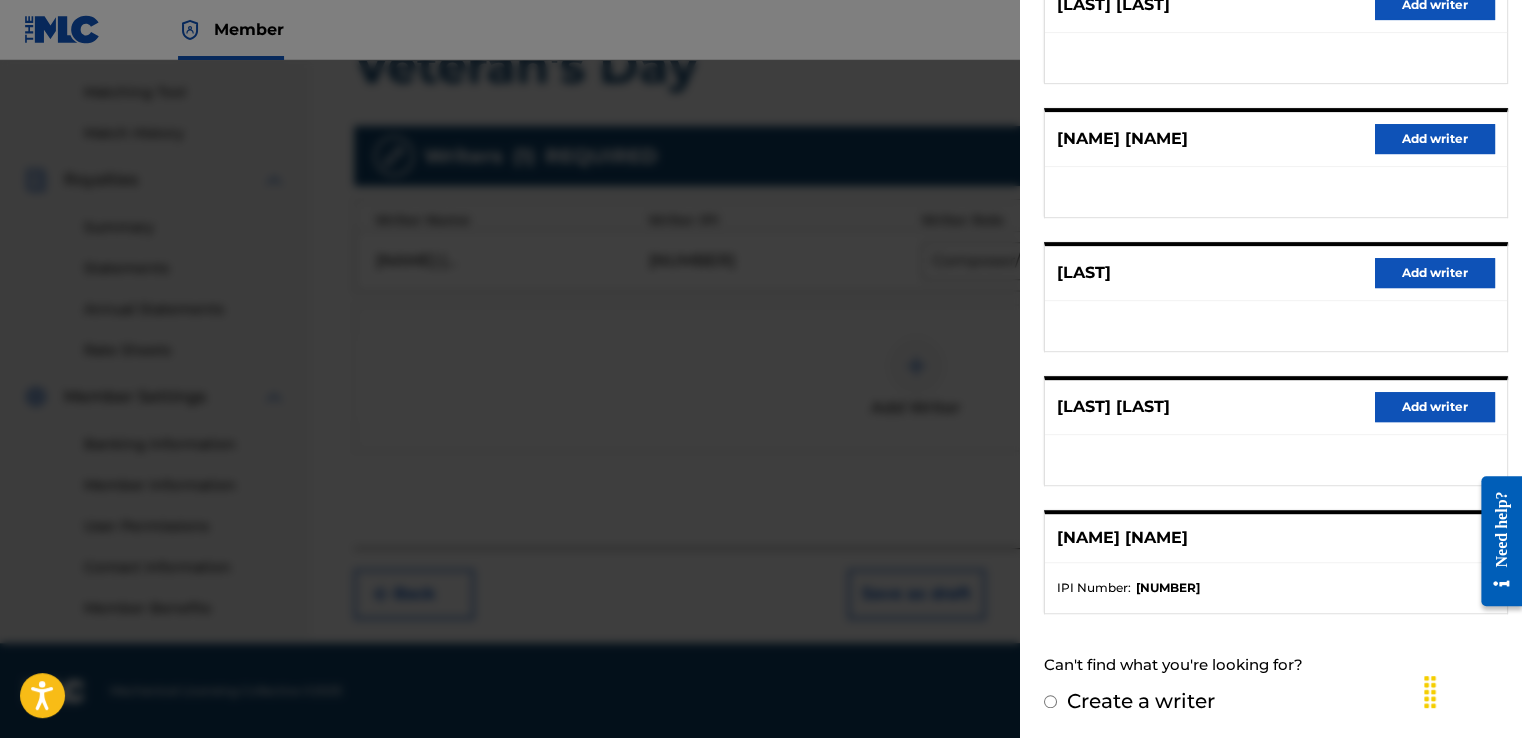 click on "[NUMBER]" at bounding box center [1168, 588] 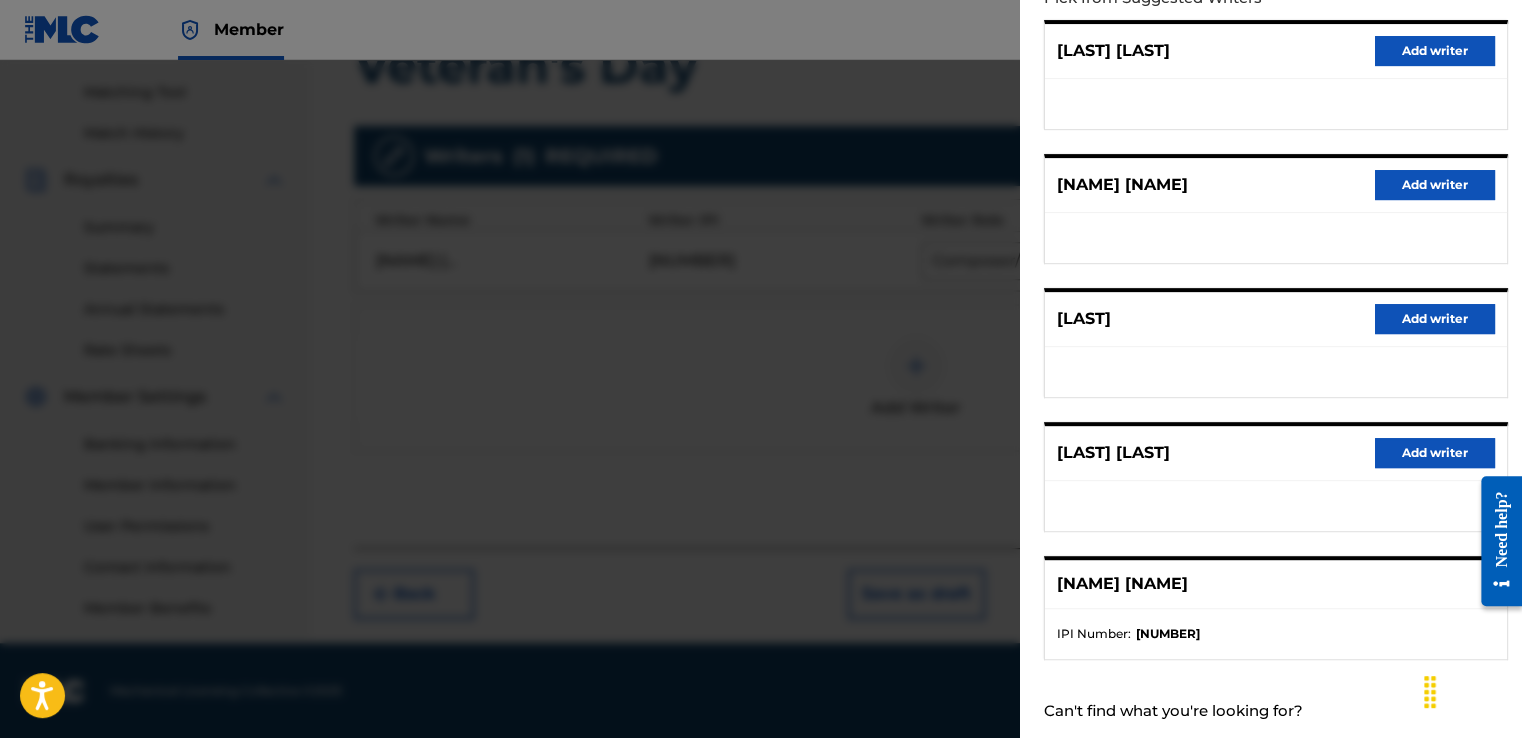 scroll, scrollTop: 296, scrollLeft: 0, axis: vertical 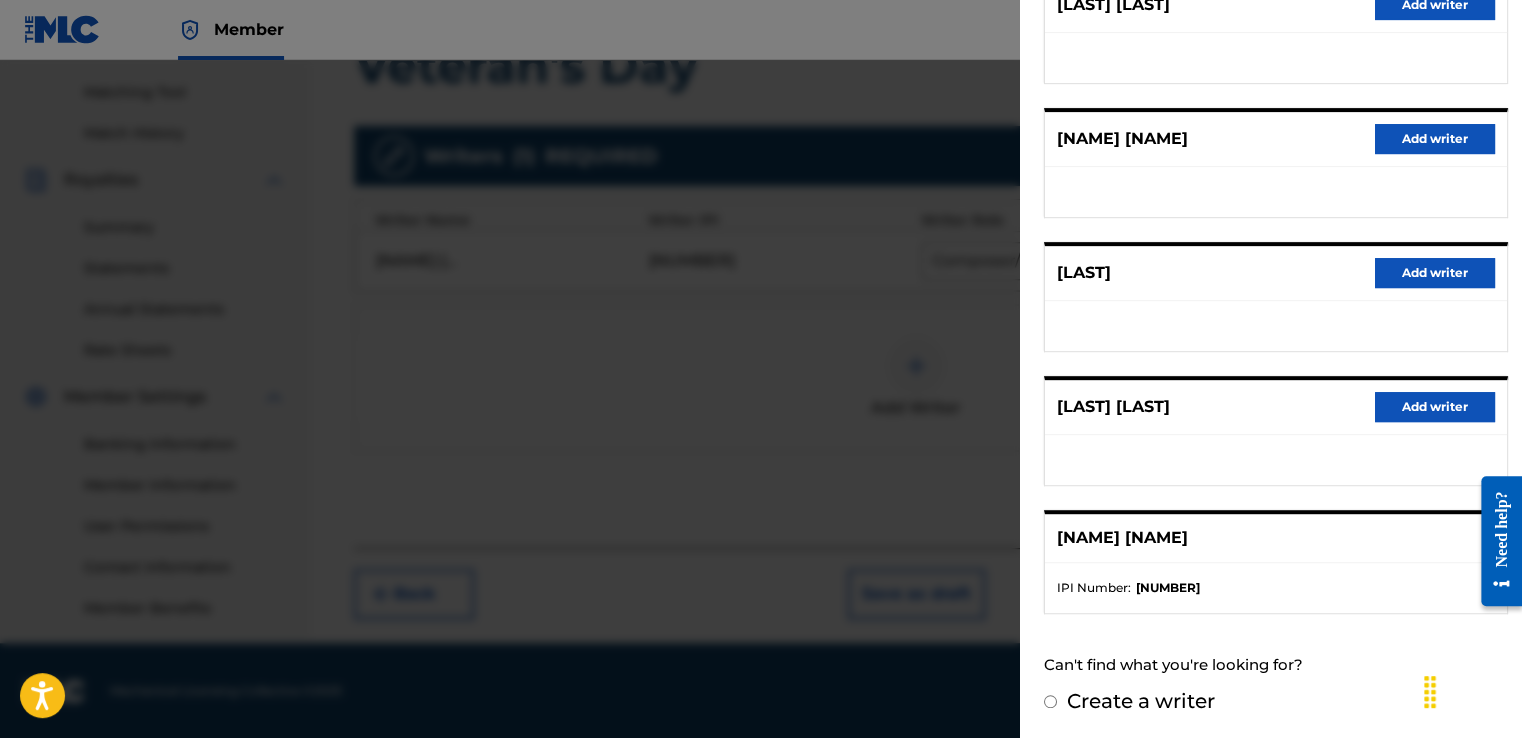 click on "[NUMBER]" at bounding box center (1168, 588) 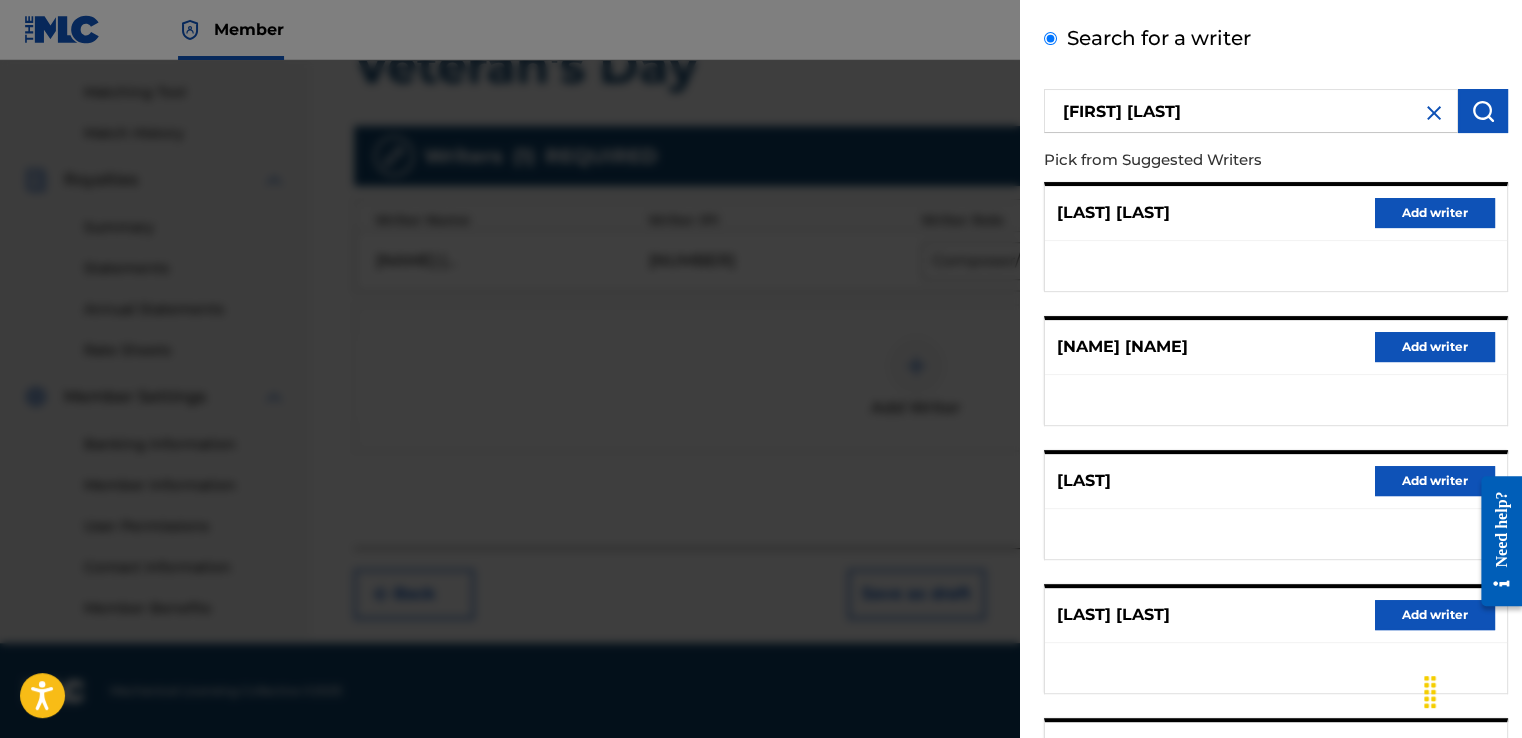 scroll, scrollTop: 76, scrollLeft: 0, axis: vertical 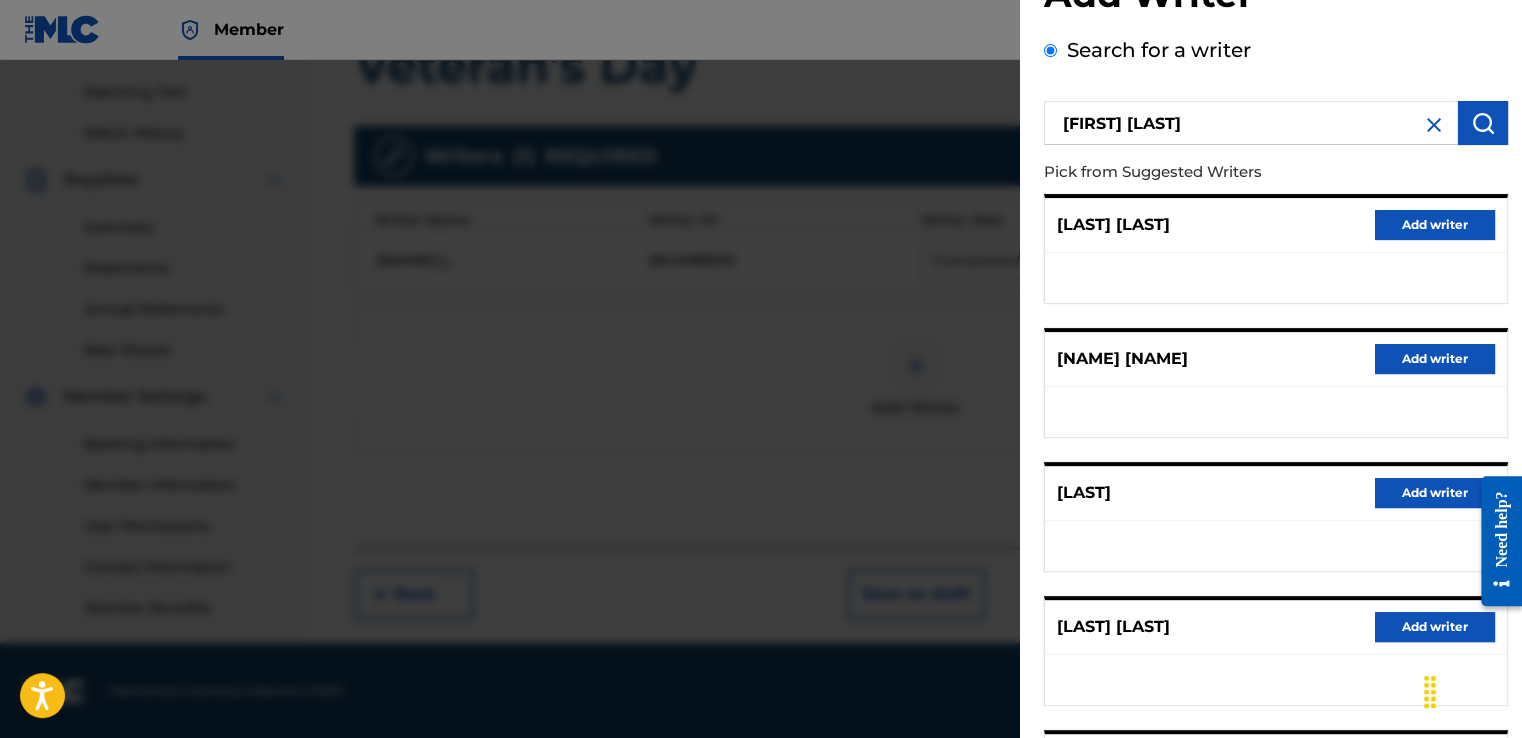click on "[FIRST] [LAST]" at bounding box center [1251, 123] 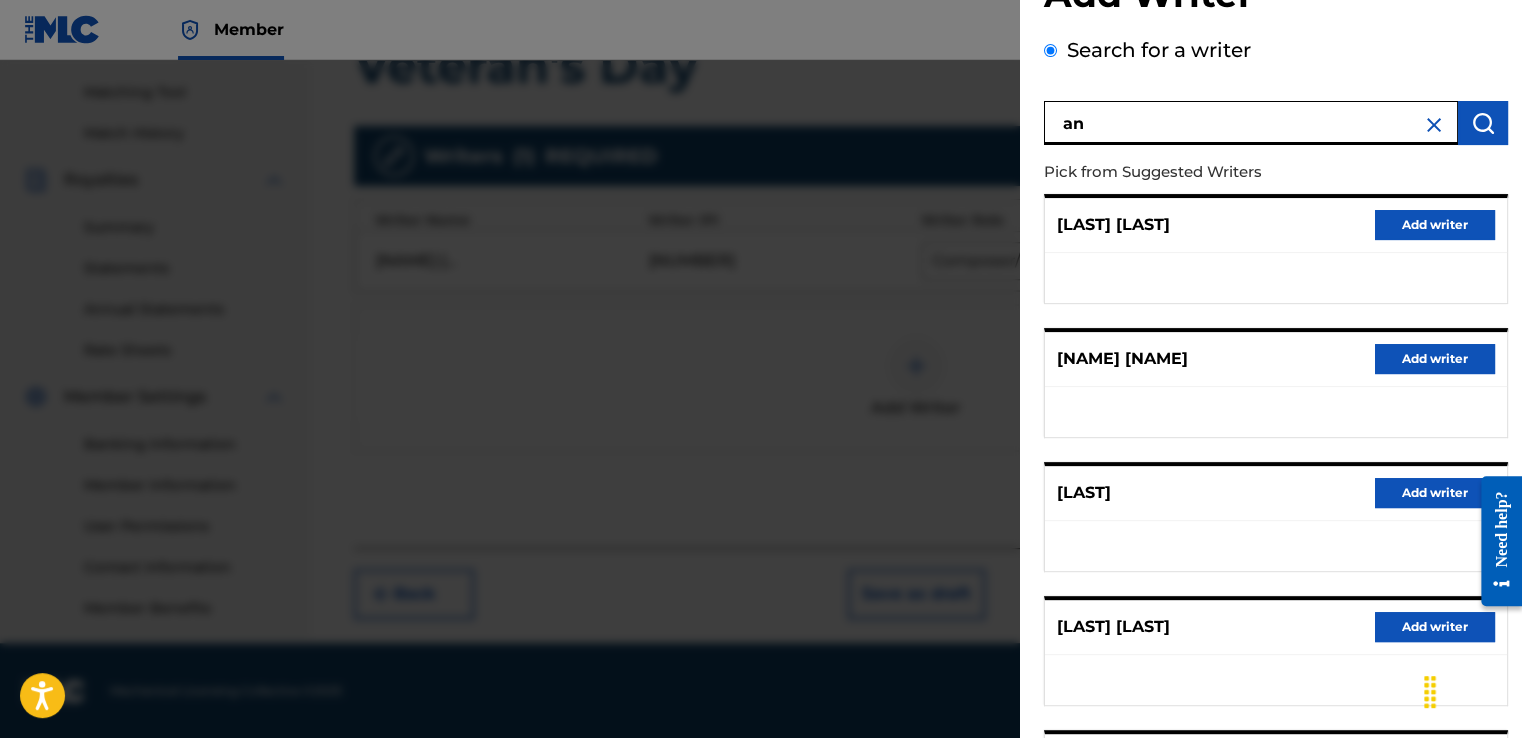 type on "a" 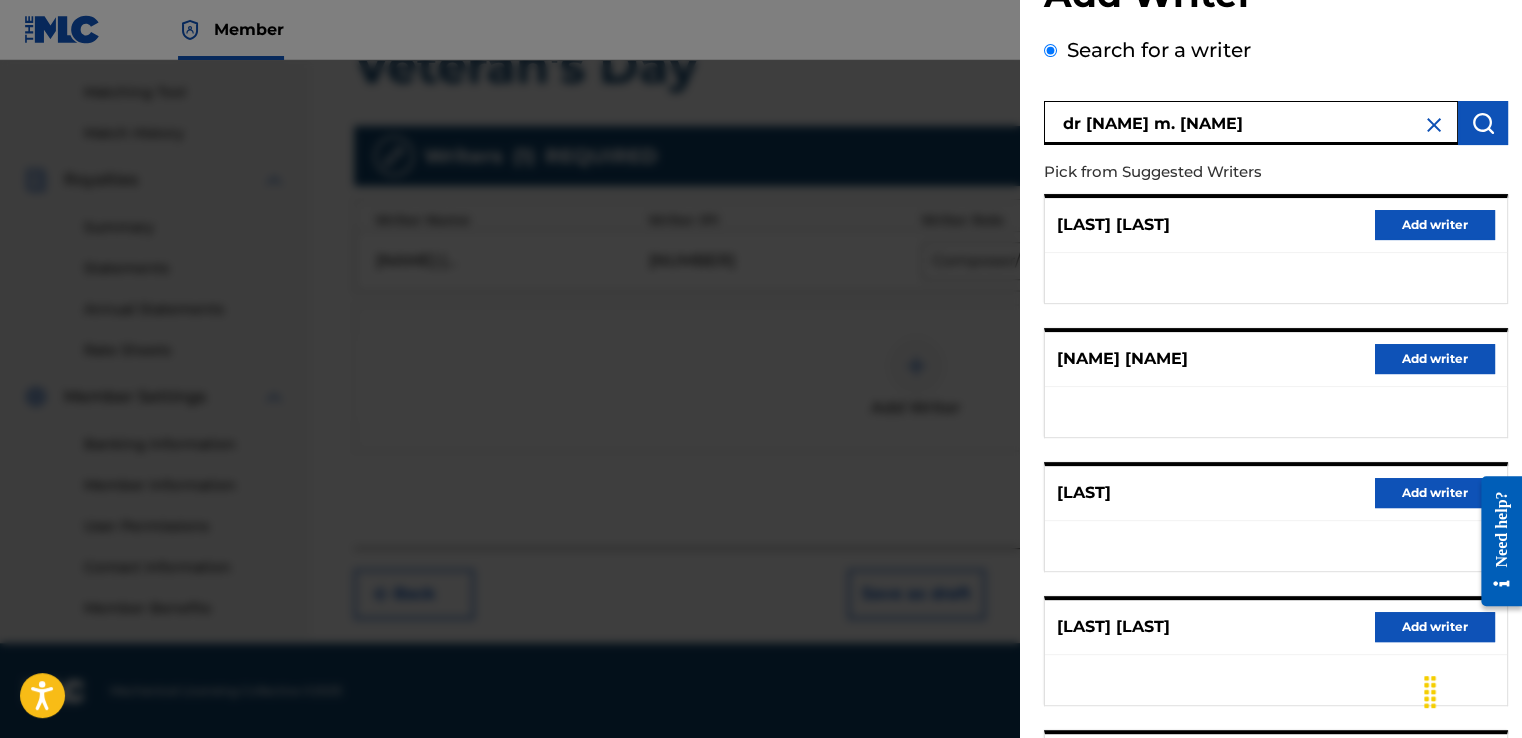 type on "dr [NAME] m. [NAME]" 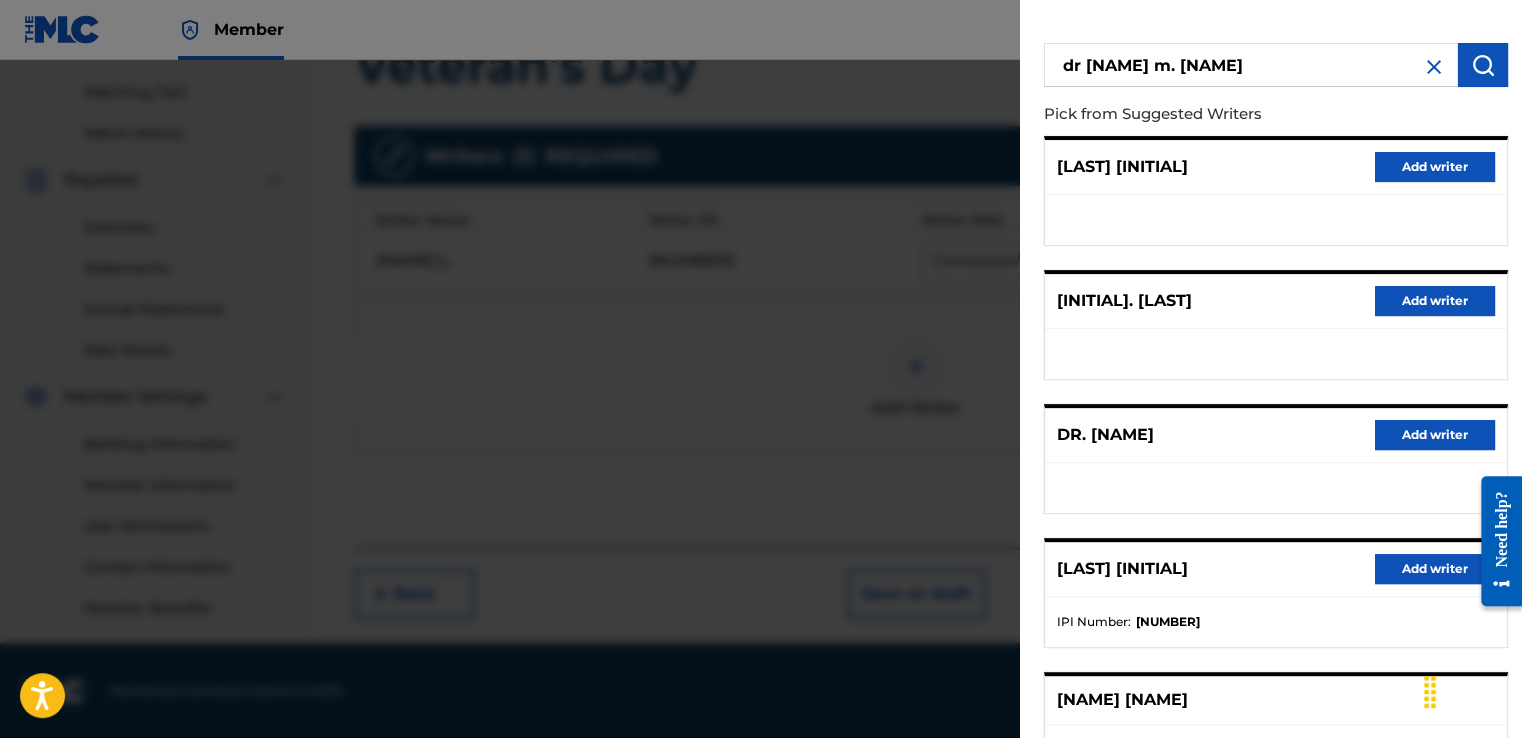 scroll, scrollTop: 296, scrollLeft: 0, axis: vertical 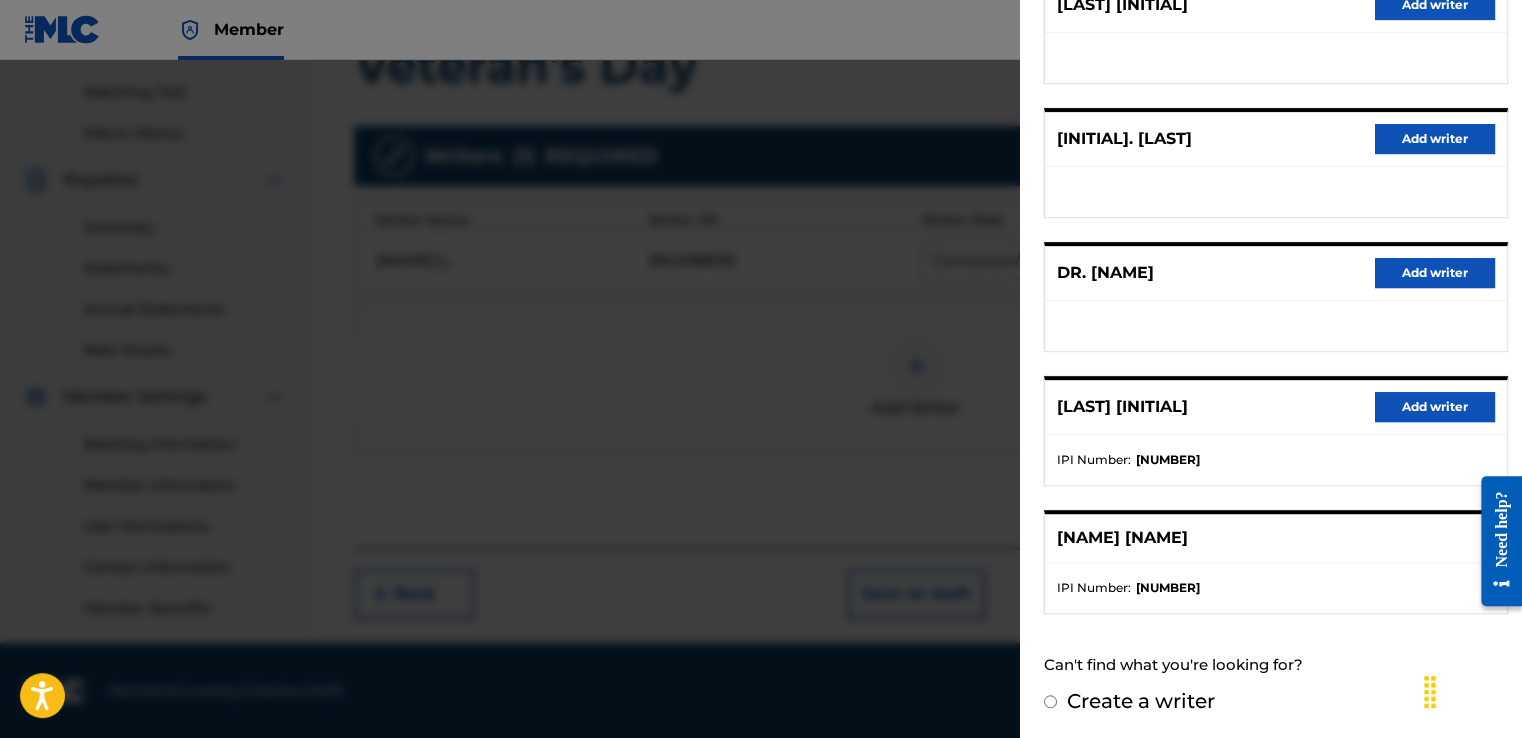 click on "[NUMBER]" at bounding box center [1168, 588] 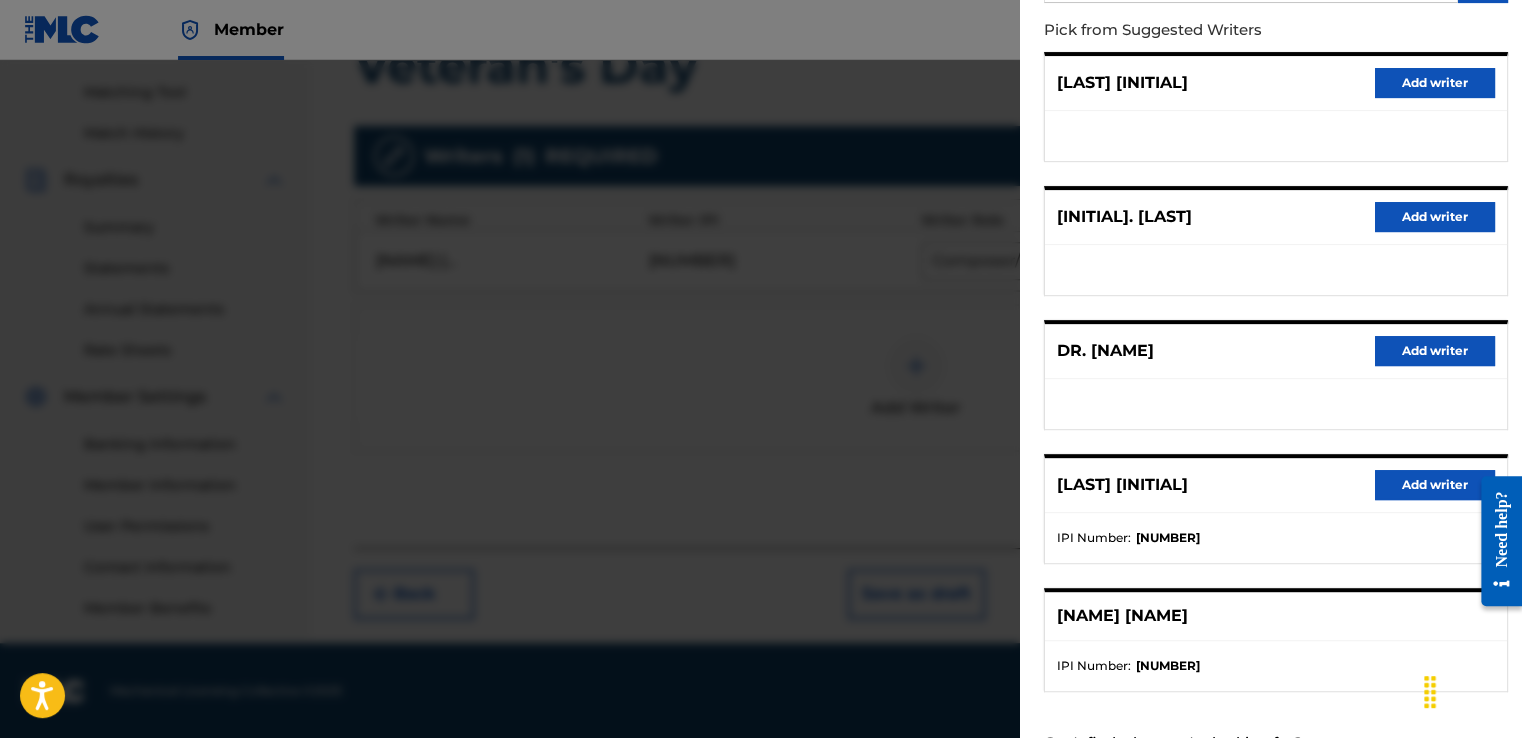 scroll, scrollTop: 184, scrollLeft: 0, axis: vertical 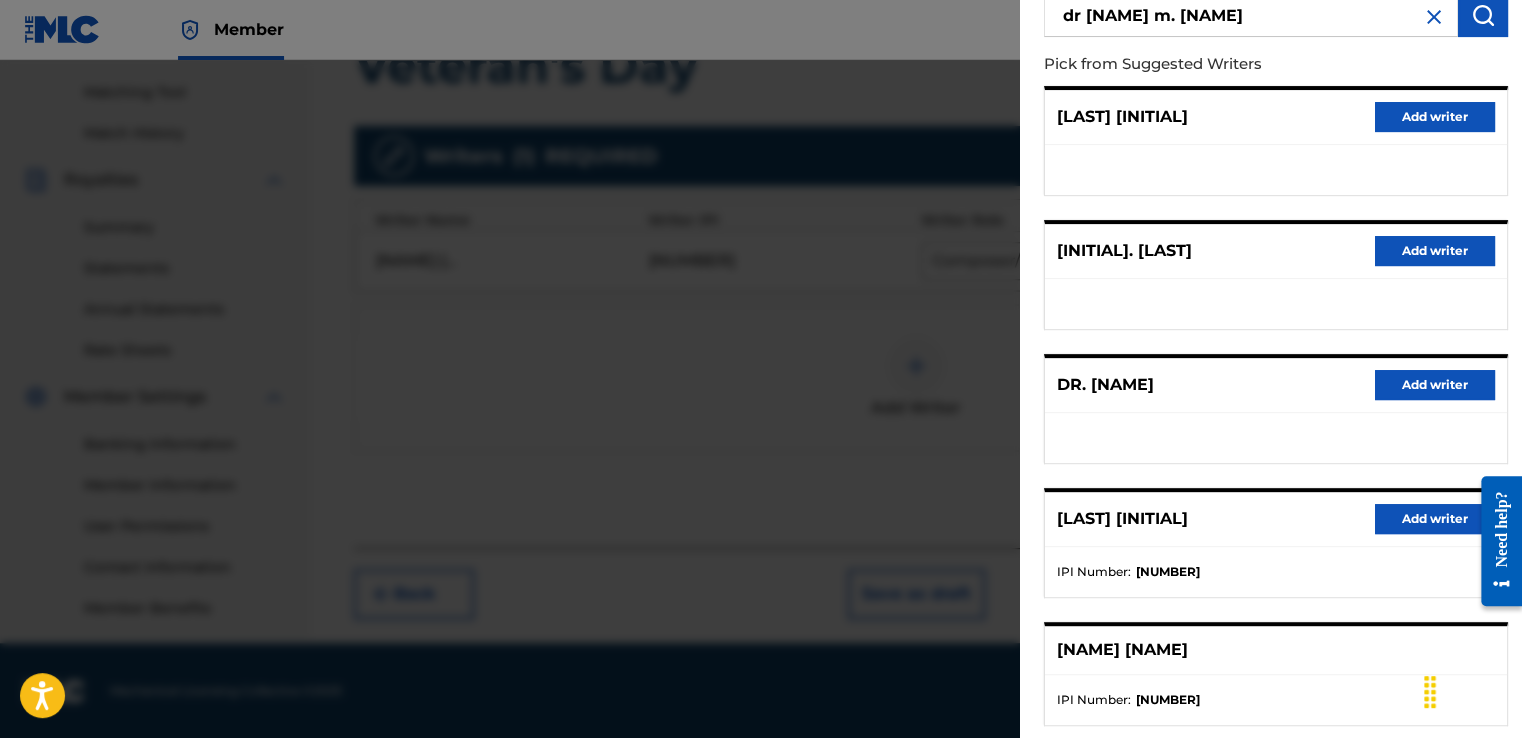 click on "[NAME] [NAME] IPI Number : 00616404275" at bounding box center (1276, 674) 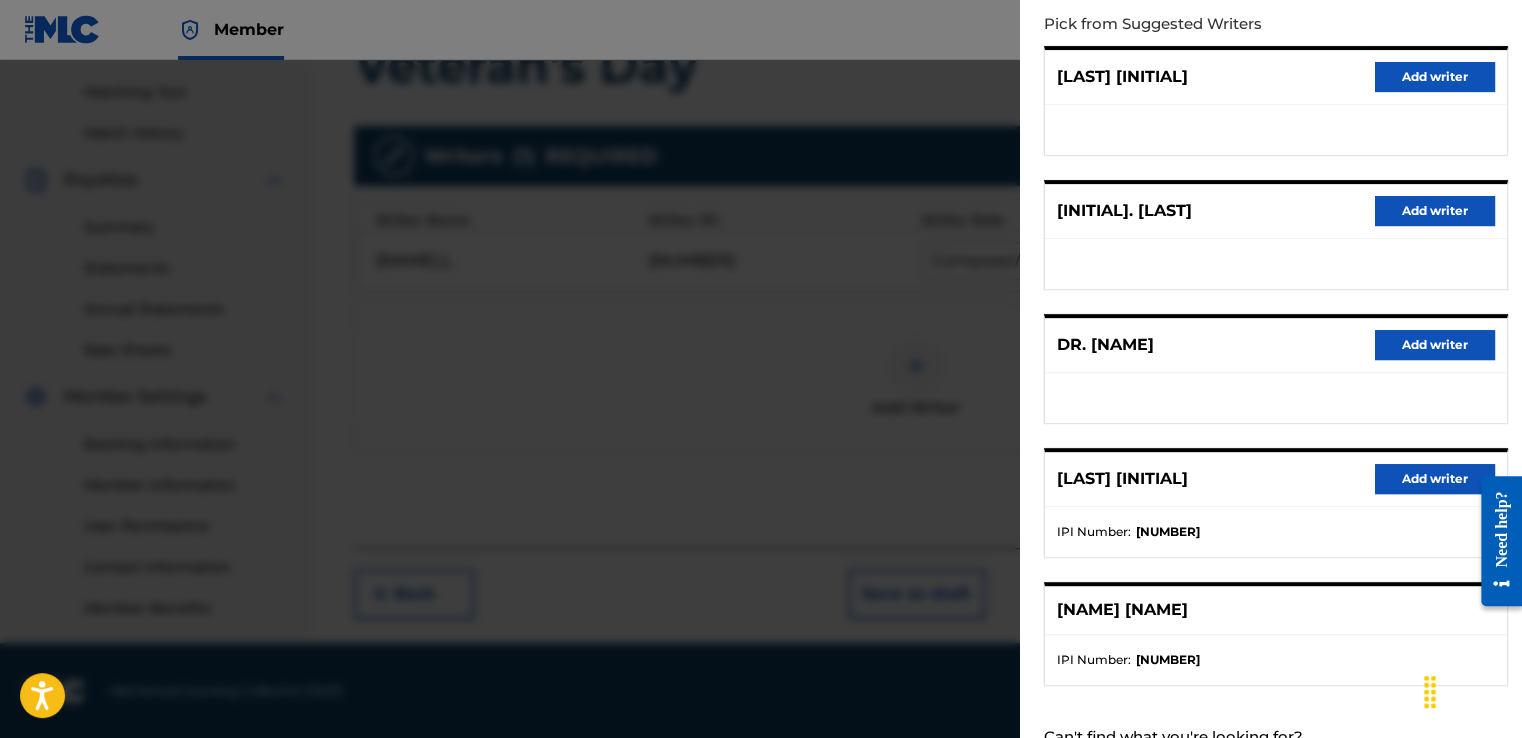 scroll, scrollTop: 223, scrollLeft: 0, axis: vertical 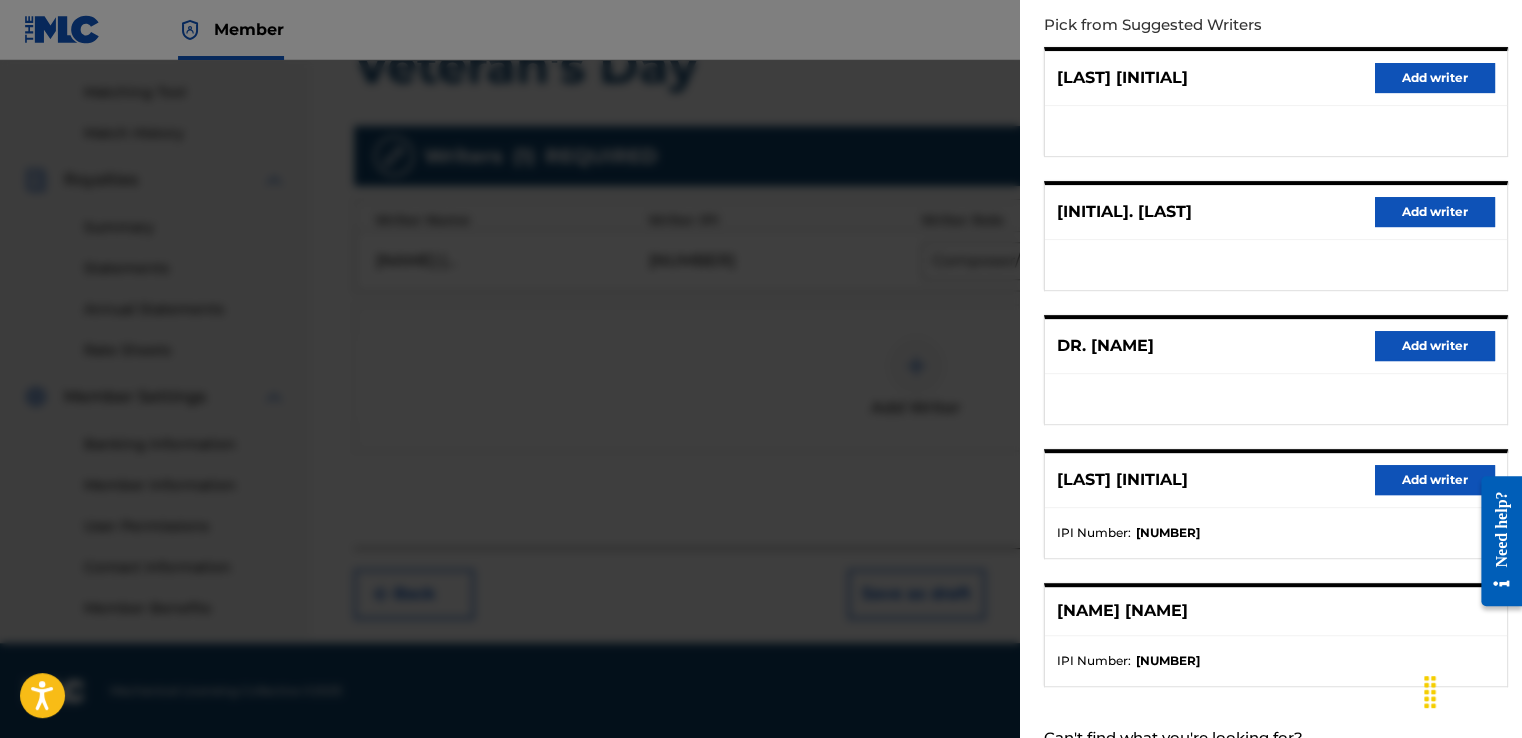 click on "[NUMBER]" at bounding box center [1168, 661] 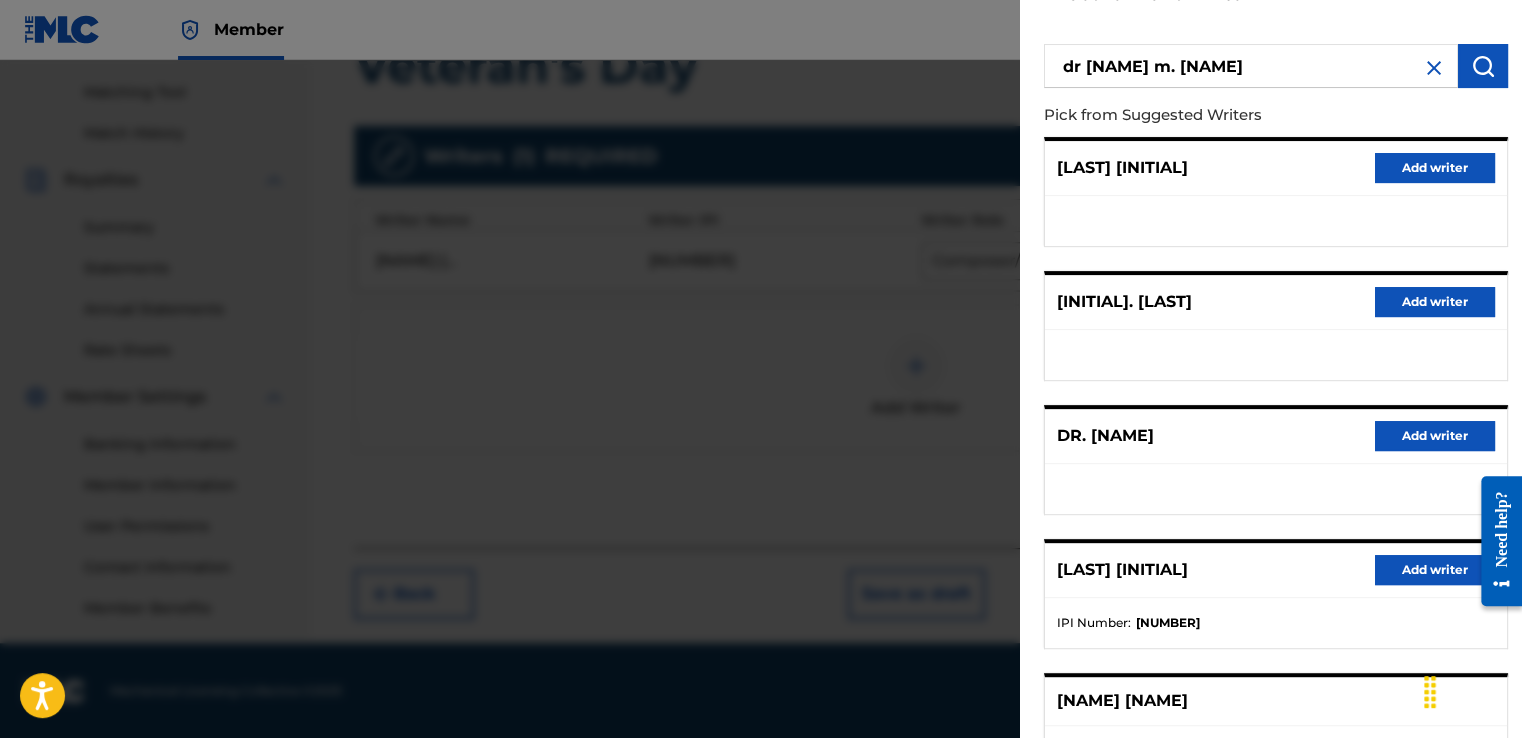 scroll, scrollTop: 0, scrollLeft: 0, axis: both 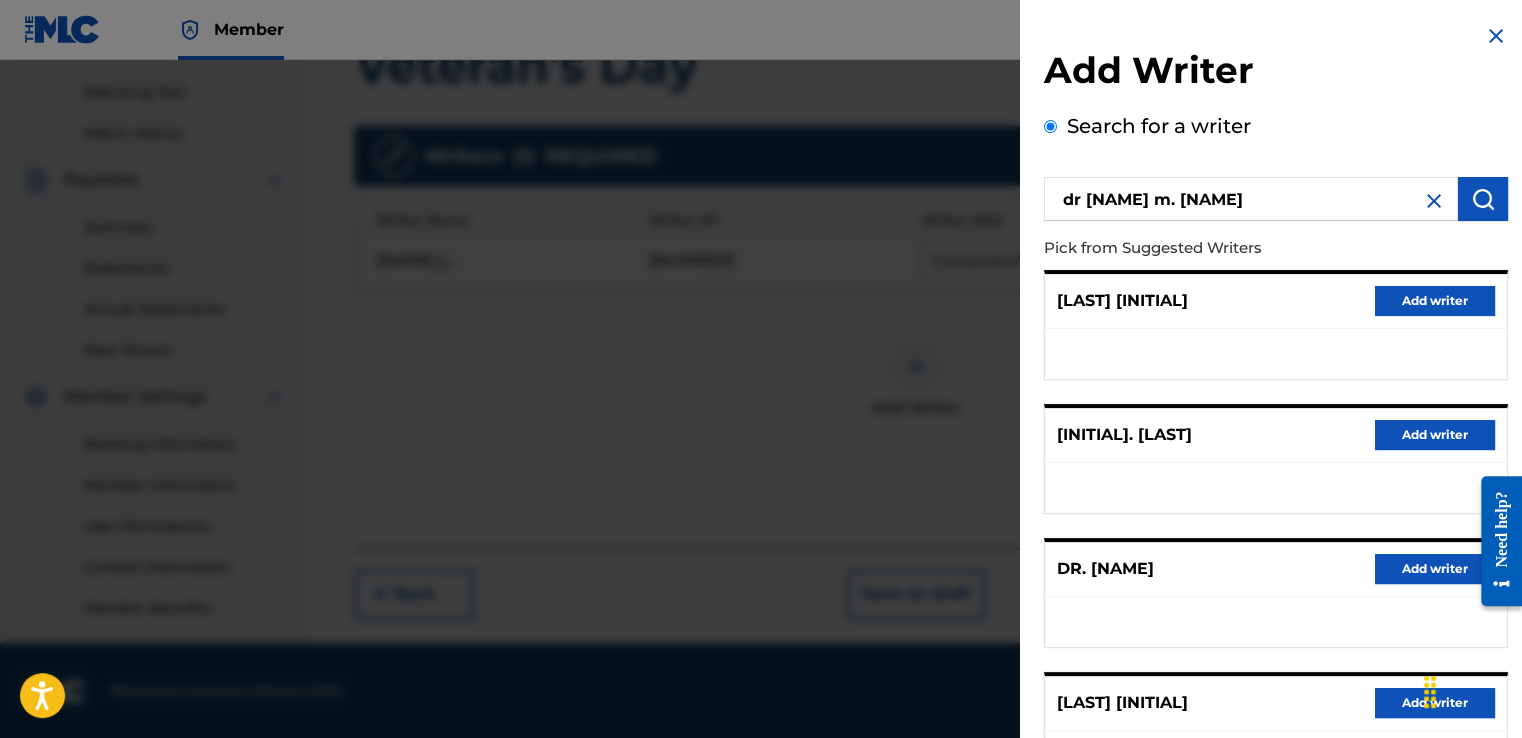 click at bounding box center [1434, 201] 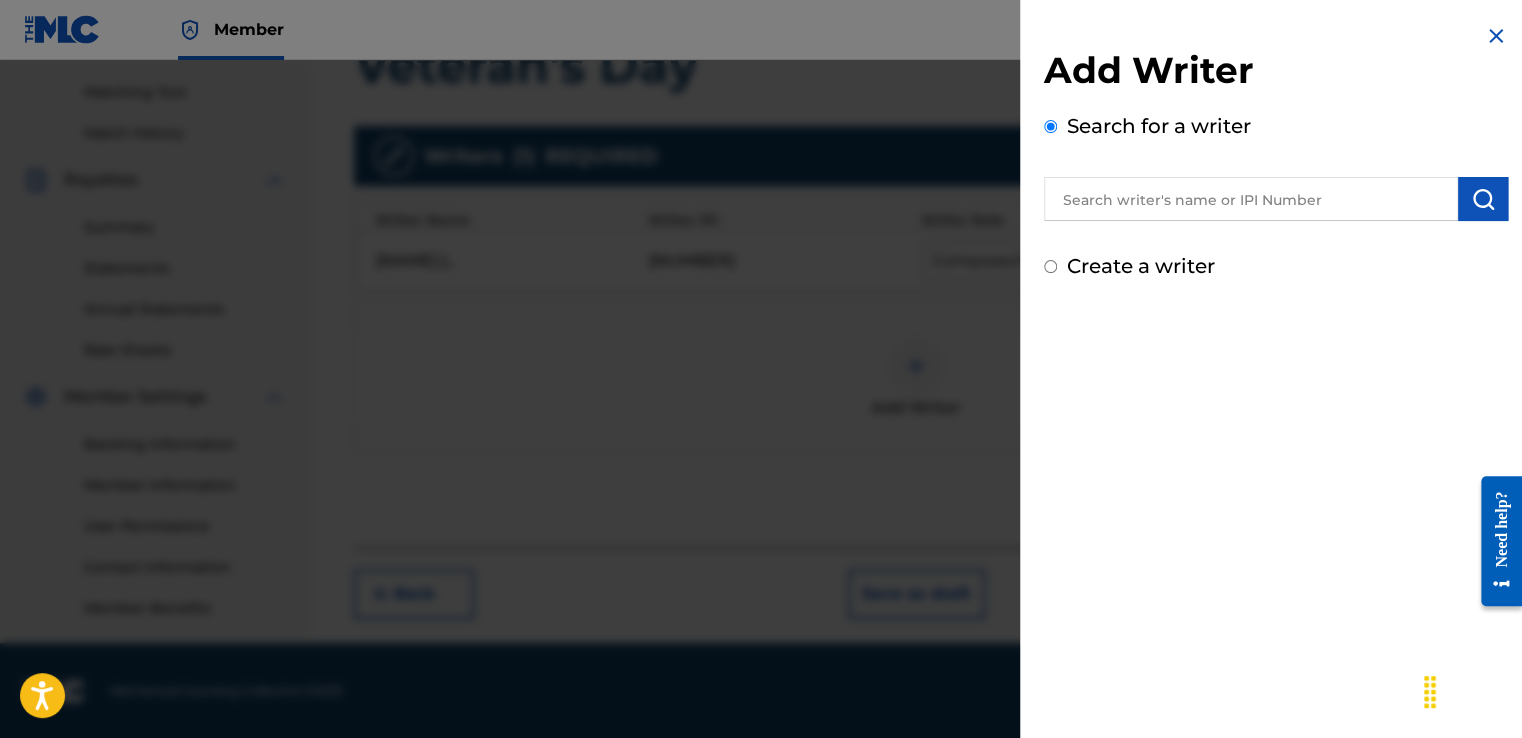click on "Create a writer" at bounding box center [1141, 266] 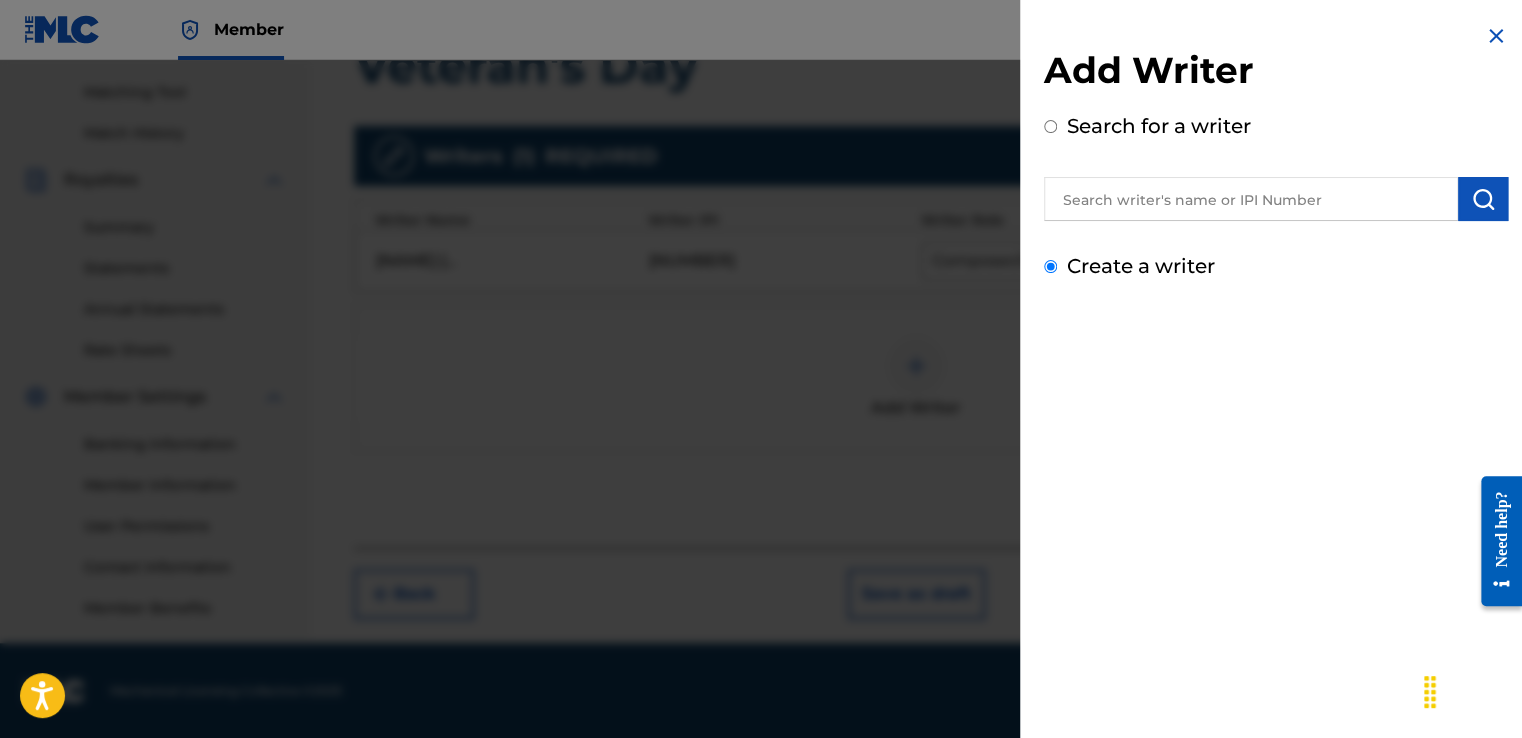click on "Create a writer" at bounding box center (1050, 266) 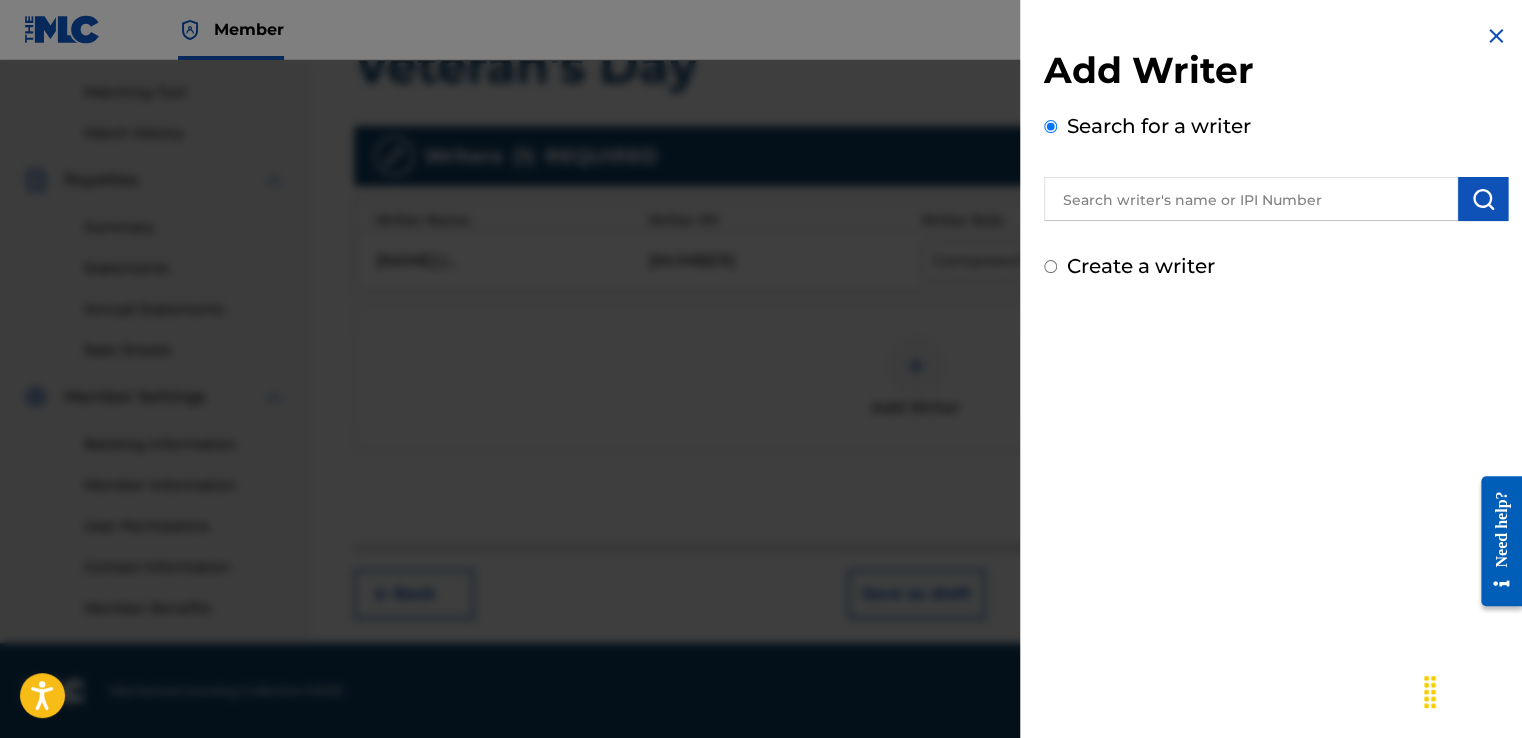 radio on "false" 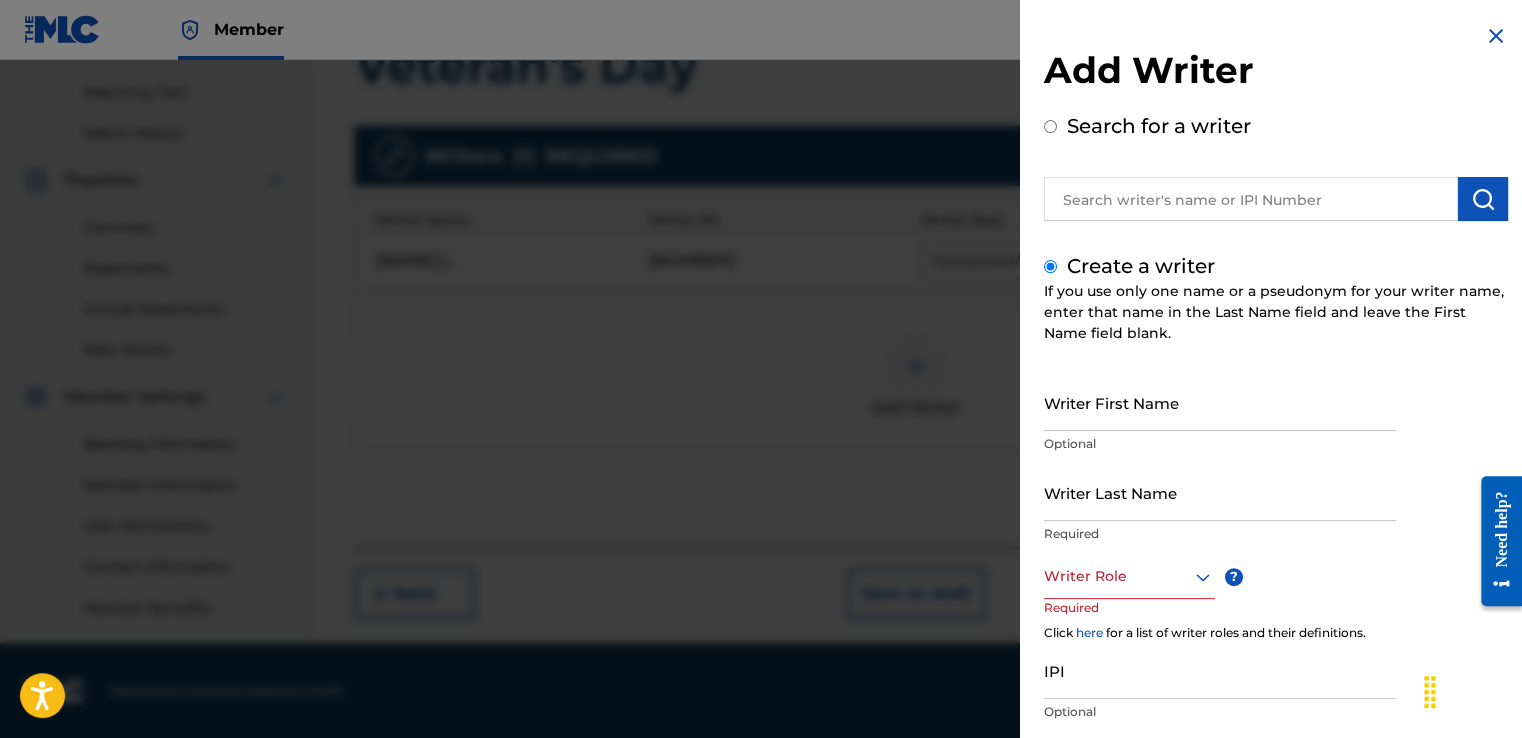 click on "Writer First Name" at bounding box center (1220, 402) 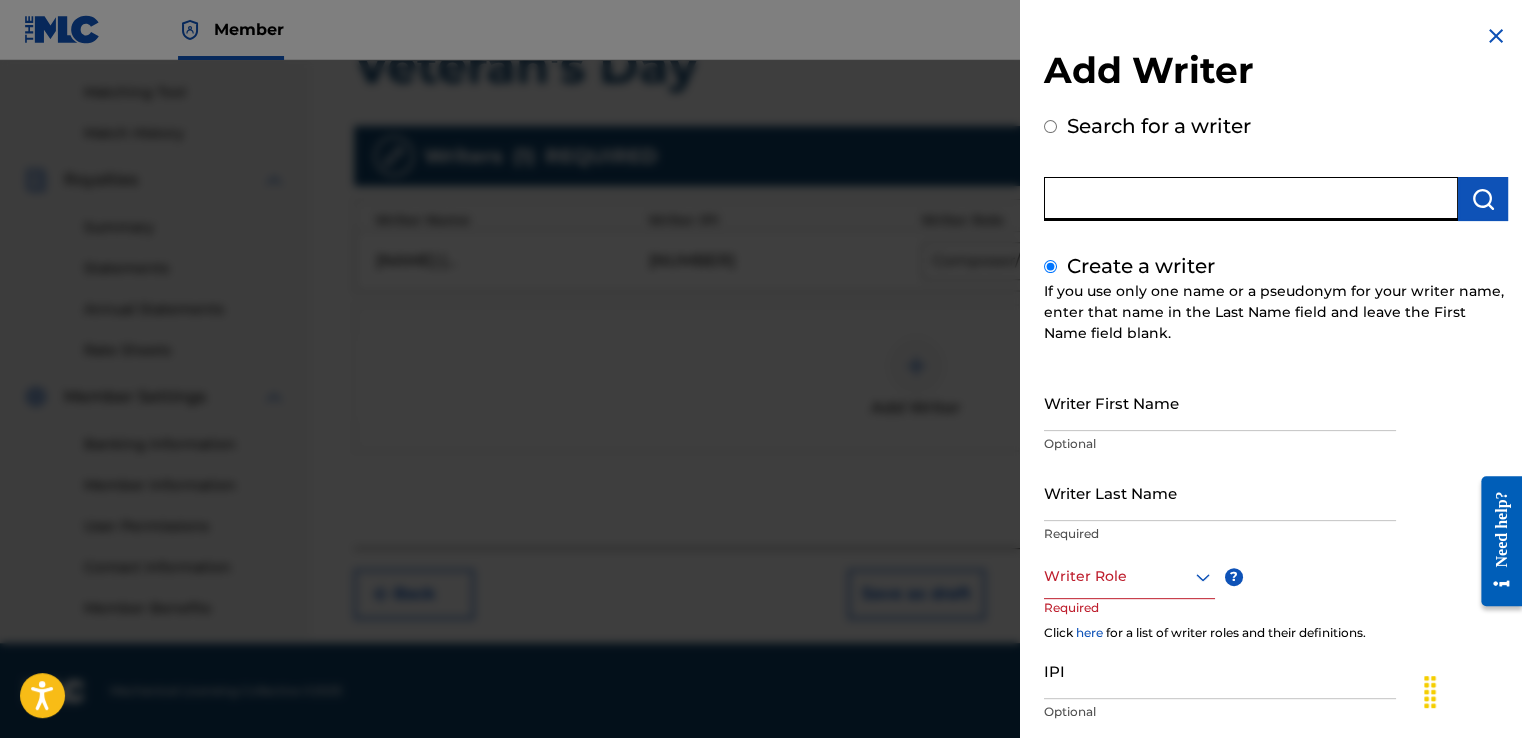 click at bounding box center [1251, 199] 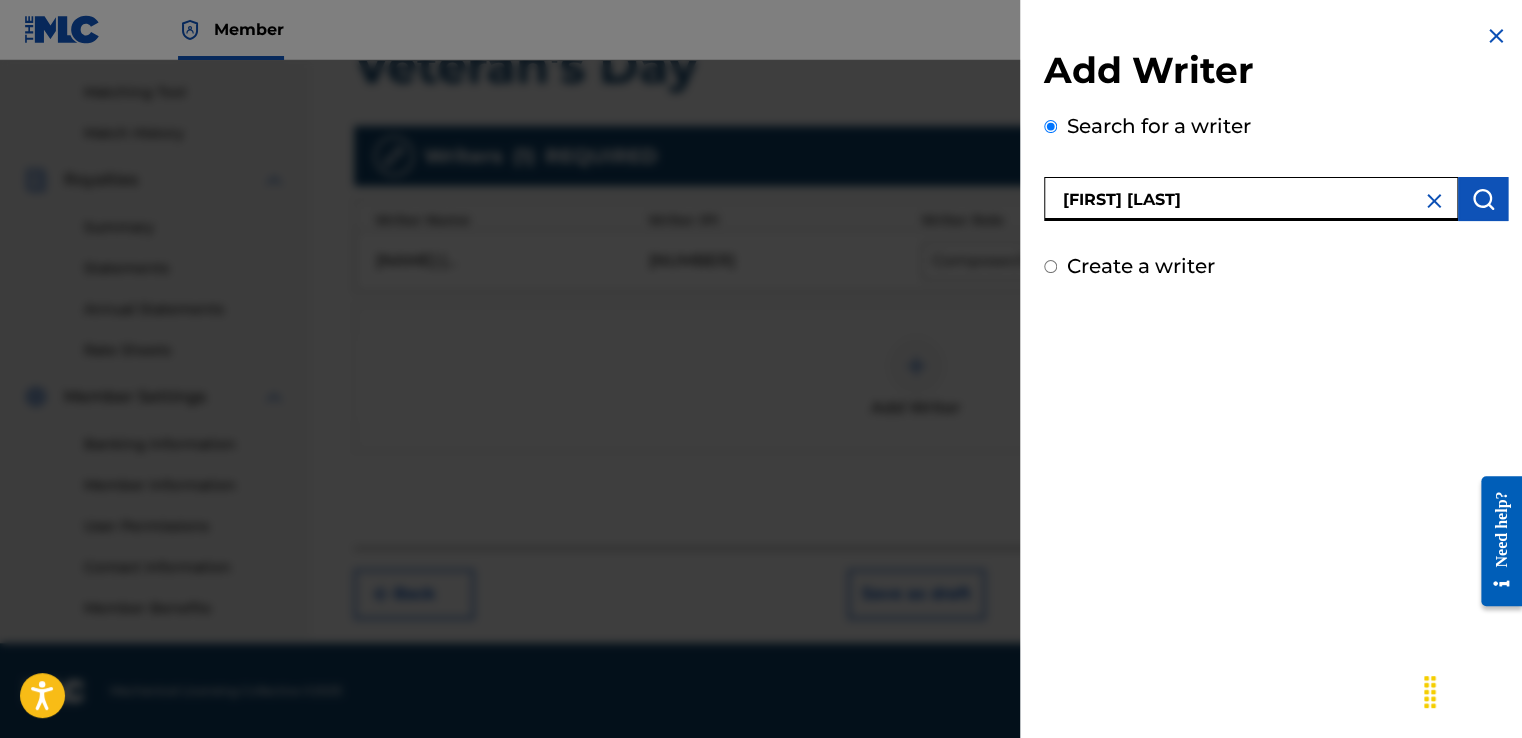 type on "[FIRST] [LAST]" 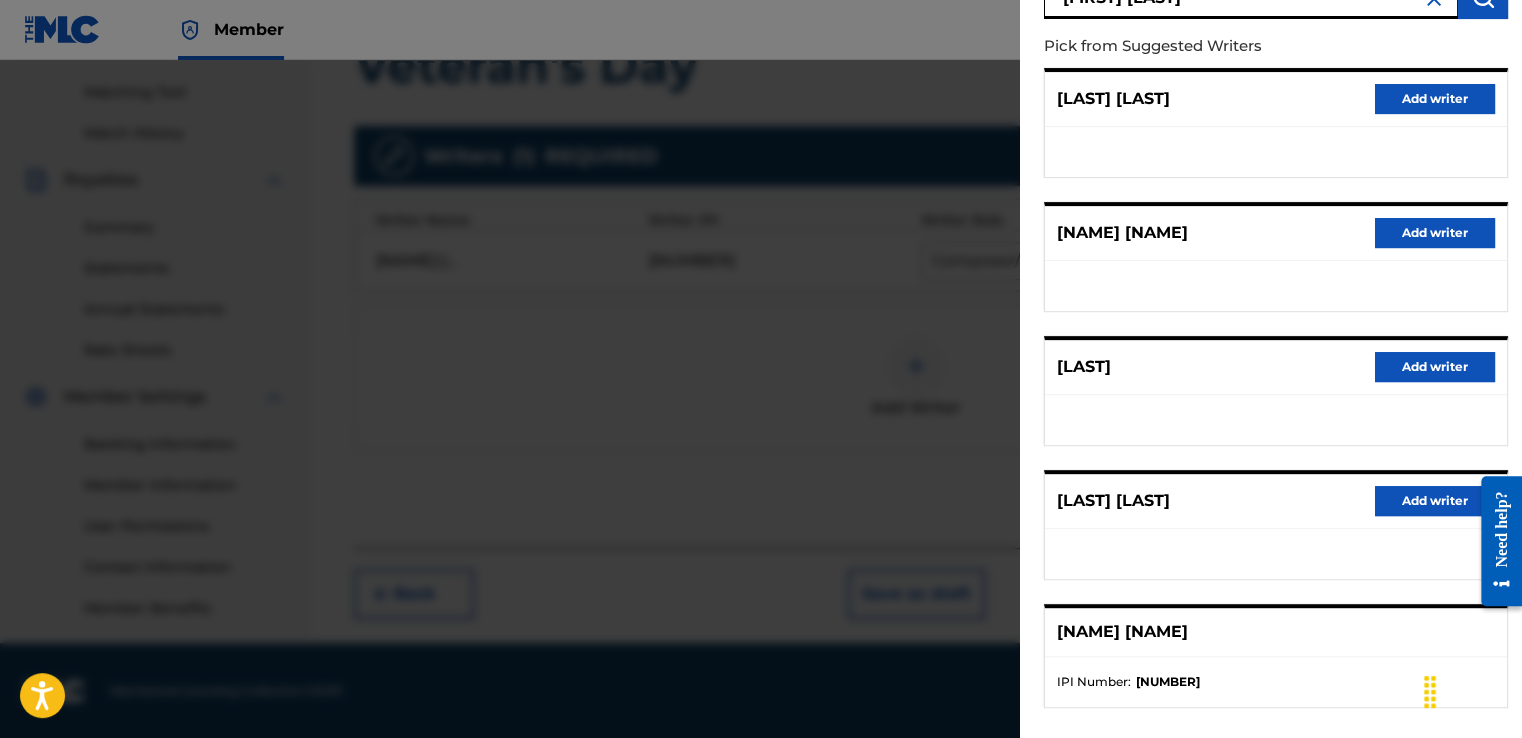 scroll, scrollTop: 296, scrollLeft: 0, axis: vertical 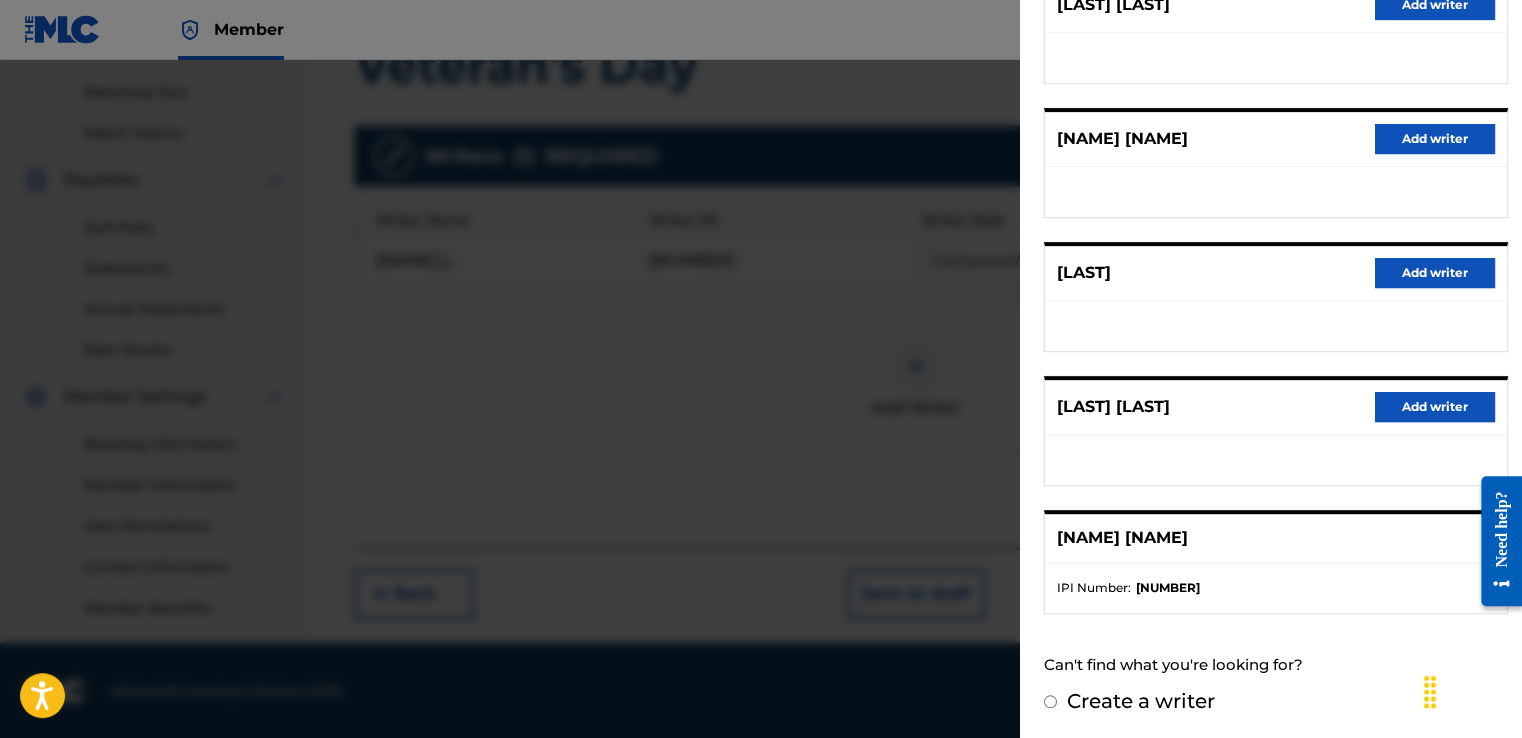 click on "[NAME] [NAME]" at bounding box center (1122, 538) 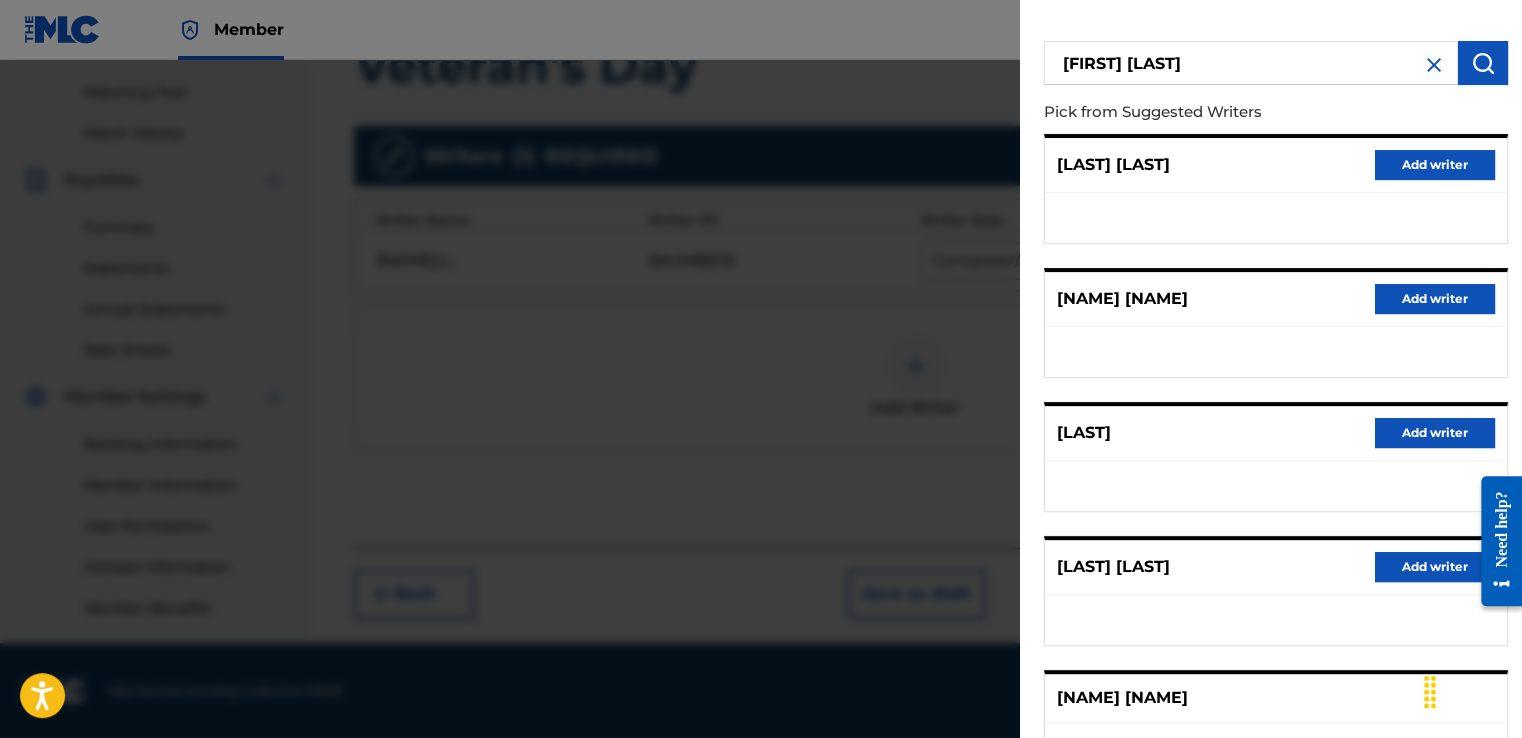 scroll, scrollTop: 0, scrollLeft: 0, axis: both 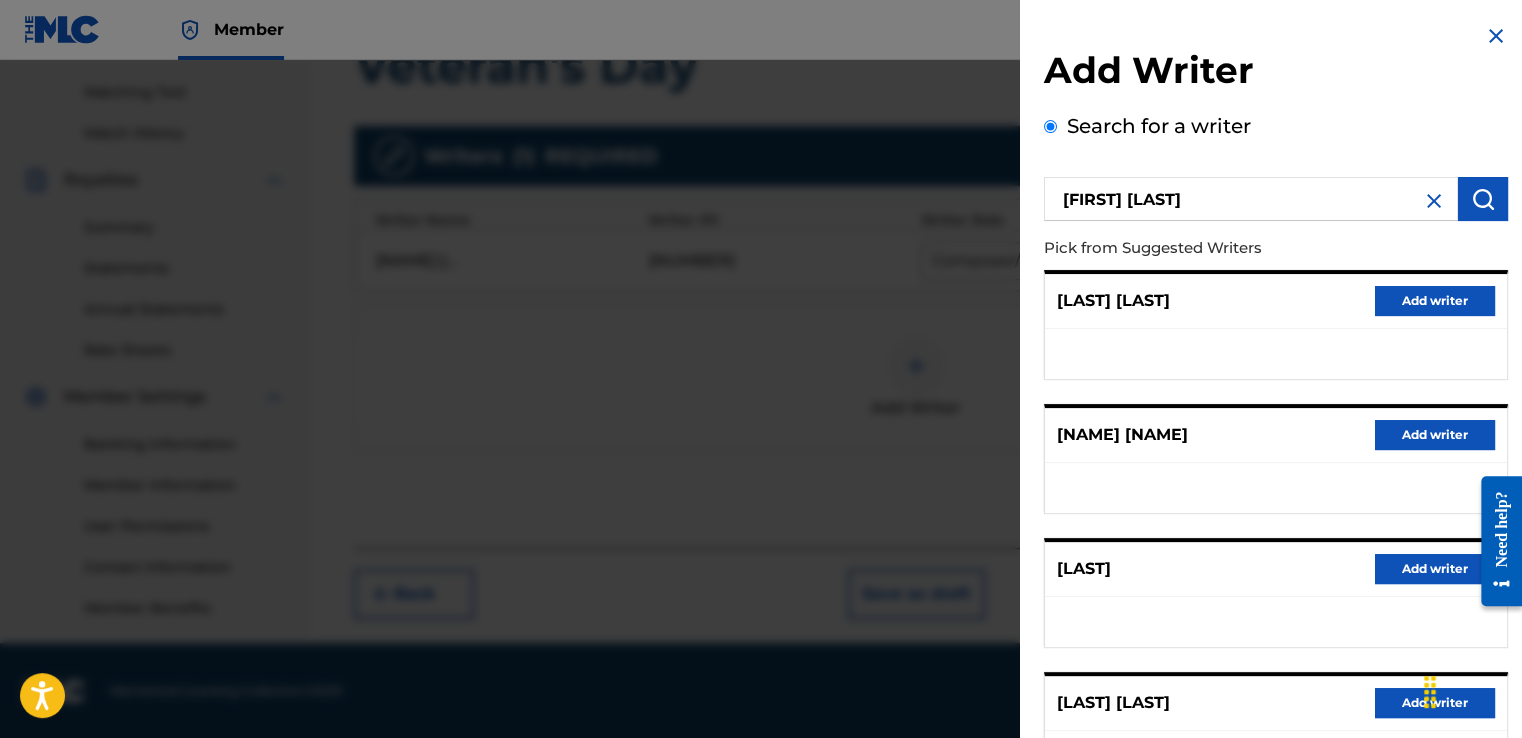 click at bounding box center [1496, 36] 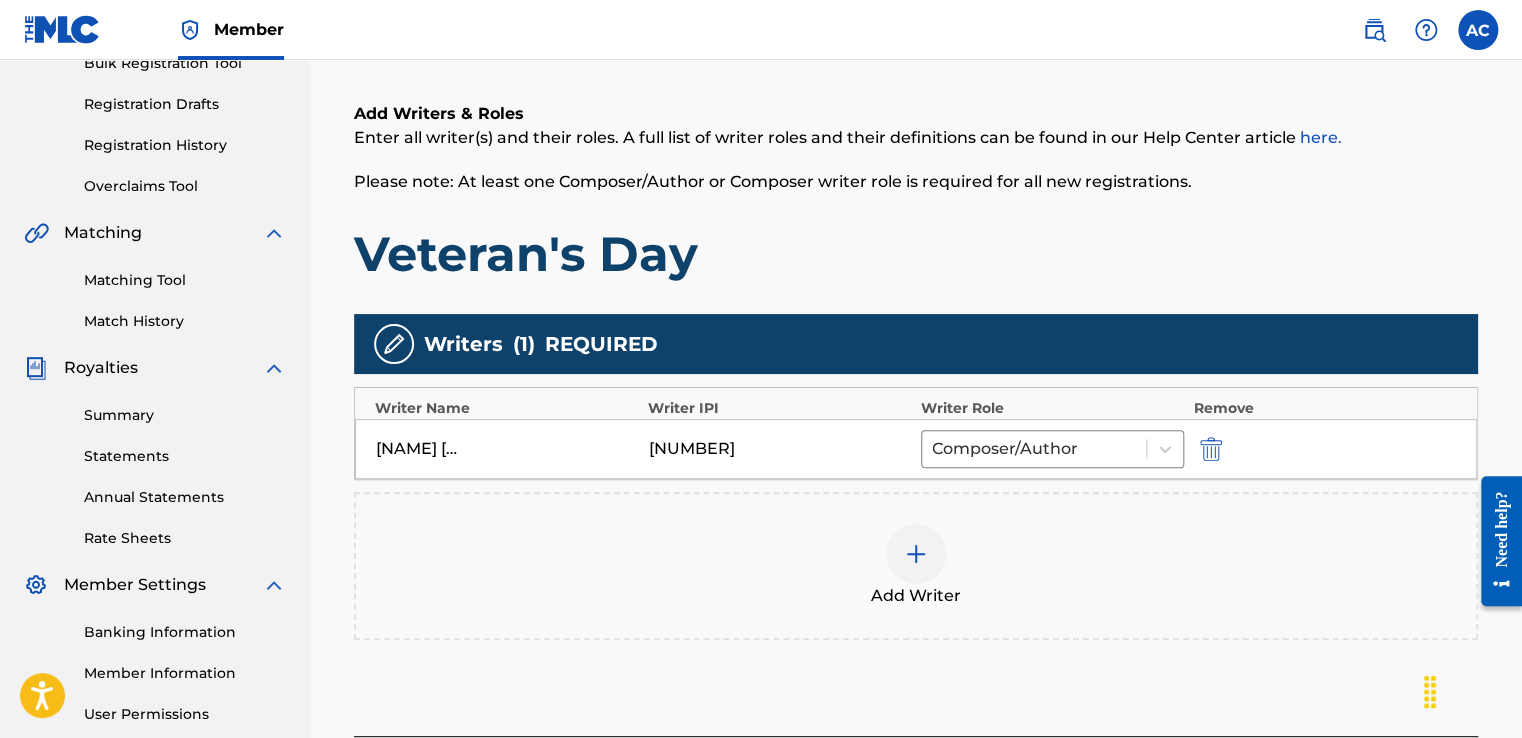 scroll, scrollTop: 286, scrollLeft: 0, axis: vertical 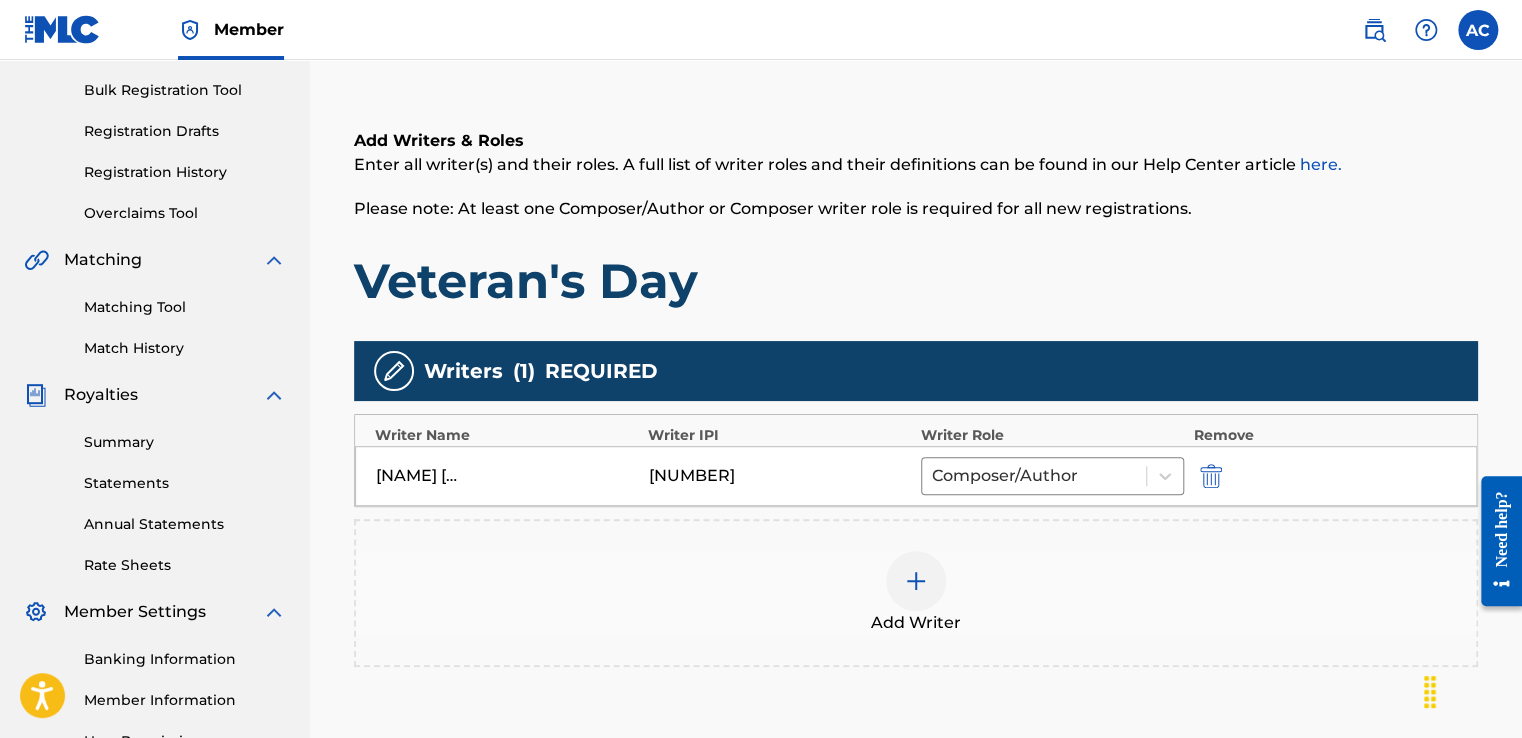 click at bounding box center [916, 581] 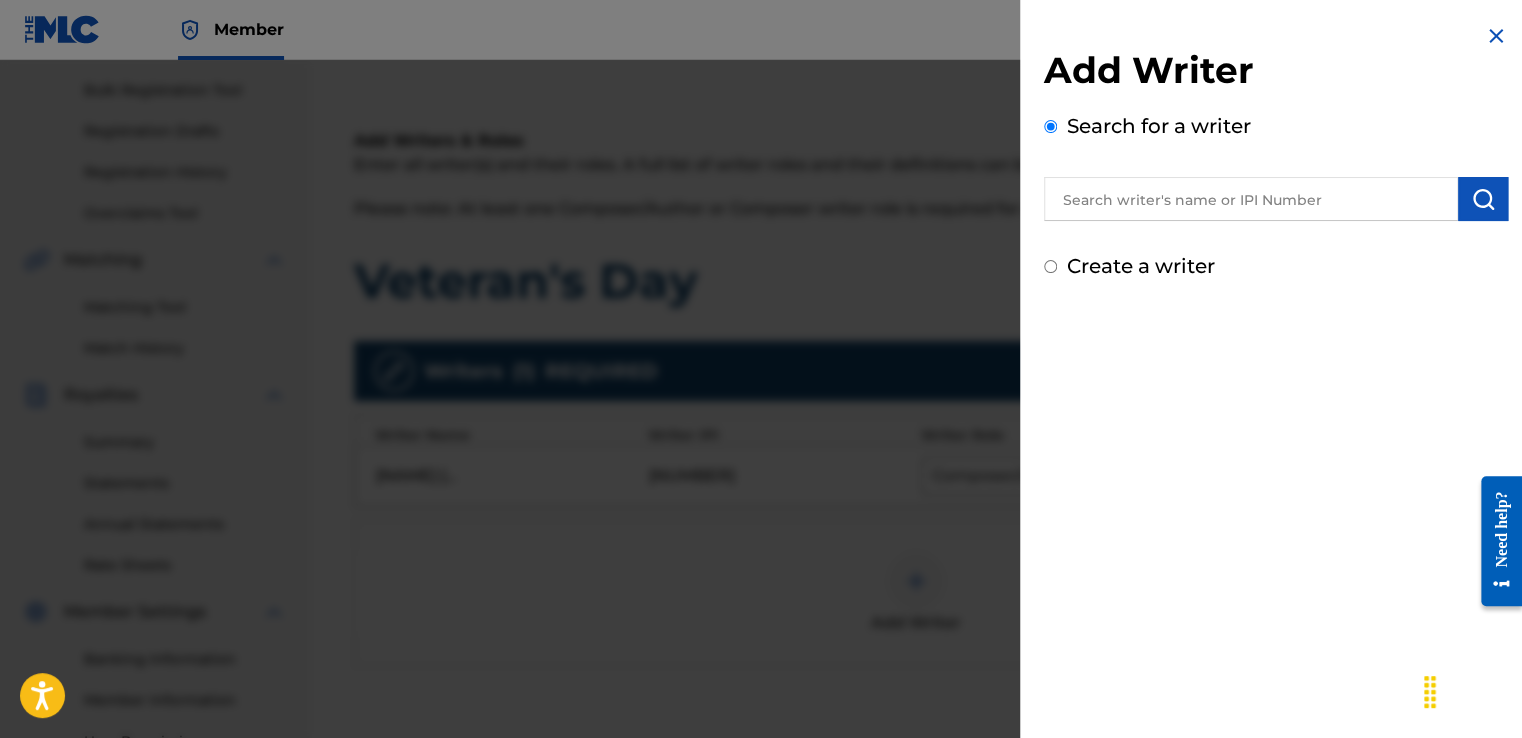 click on "Create a writer" at bounding box center (1141, 266) 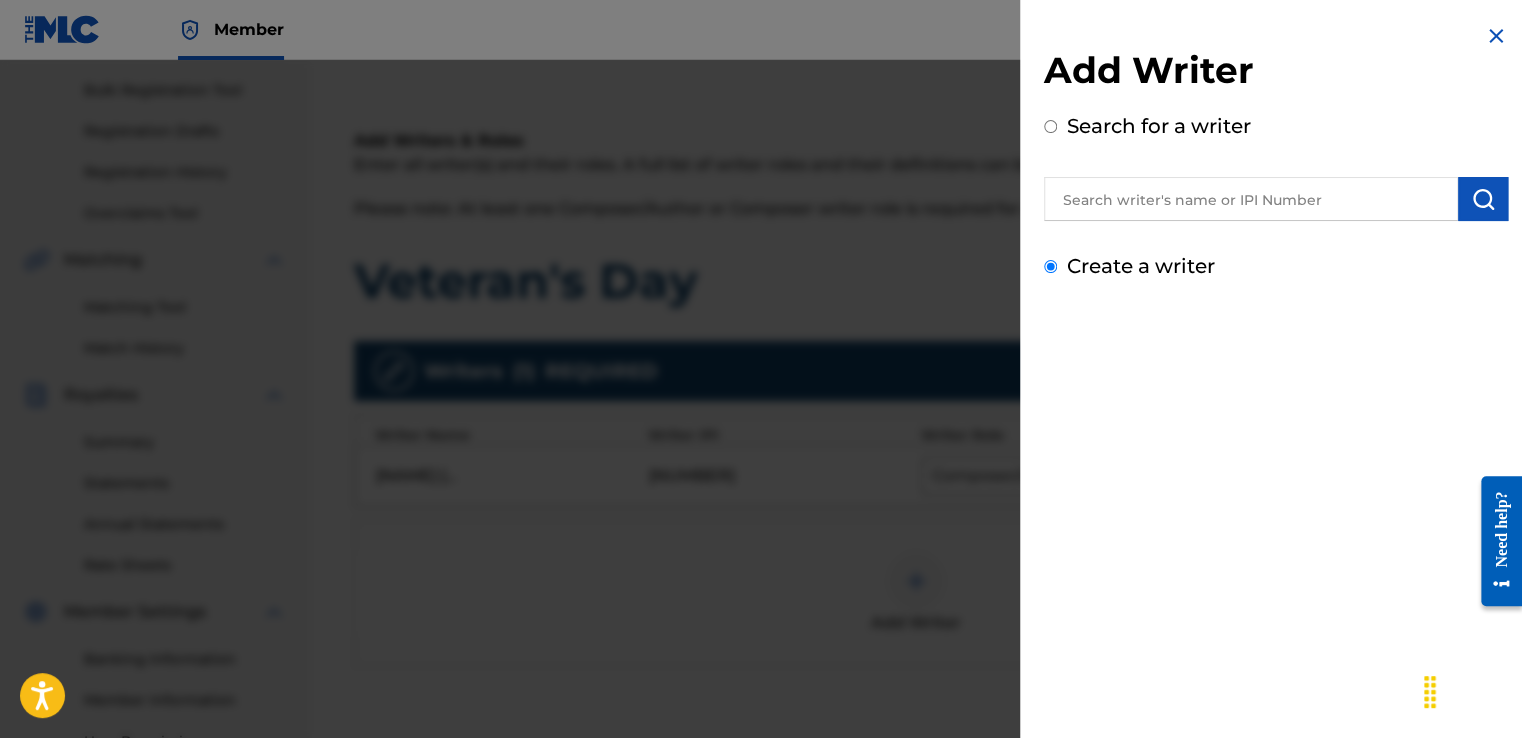click on "Create a writer" at bounding box center [1050, 266] 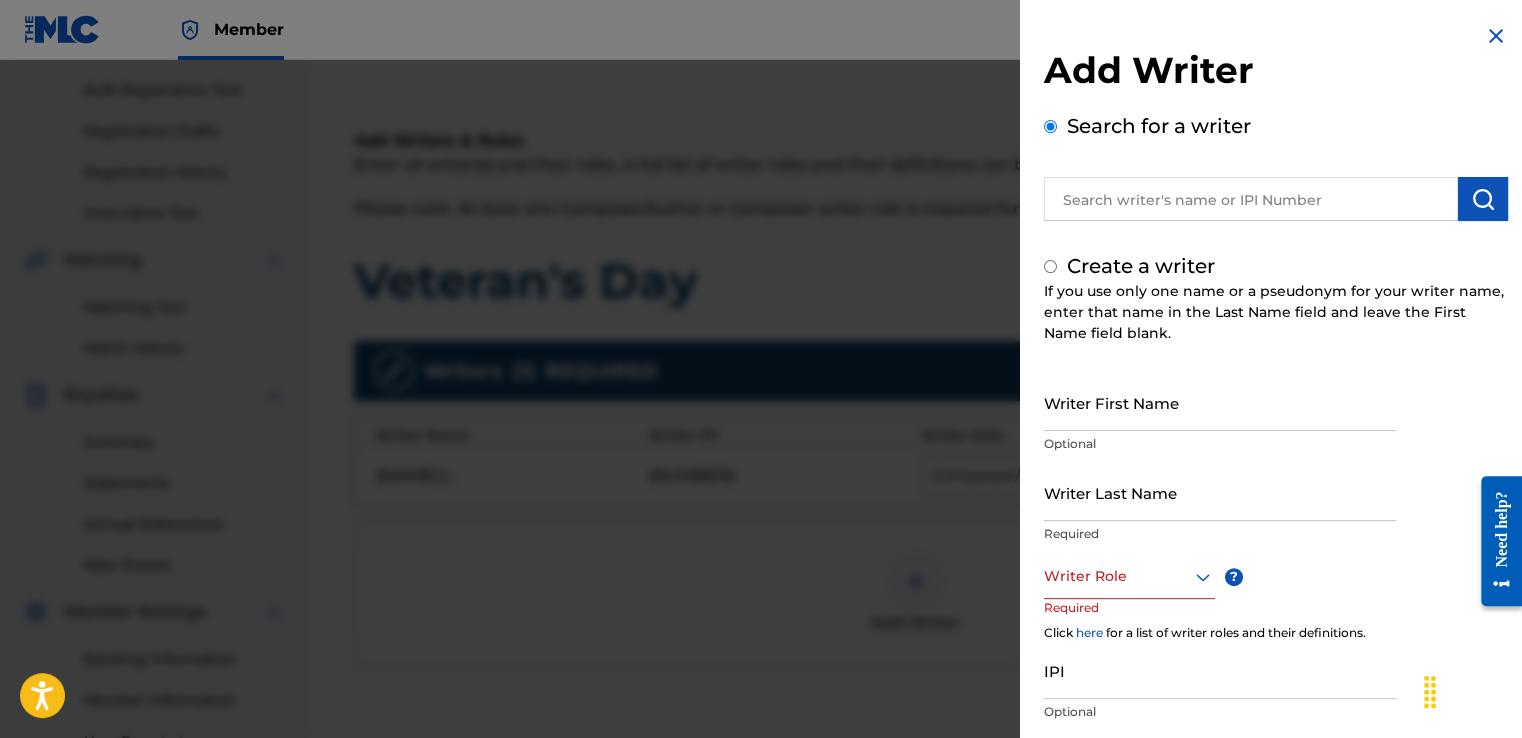 radio on "false" 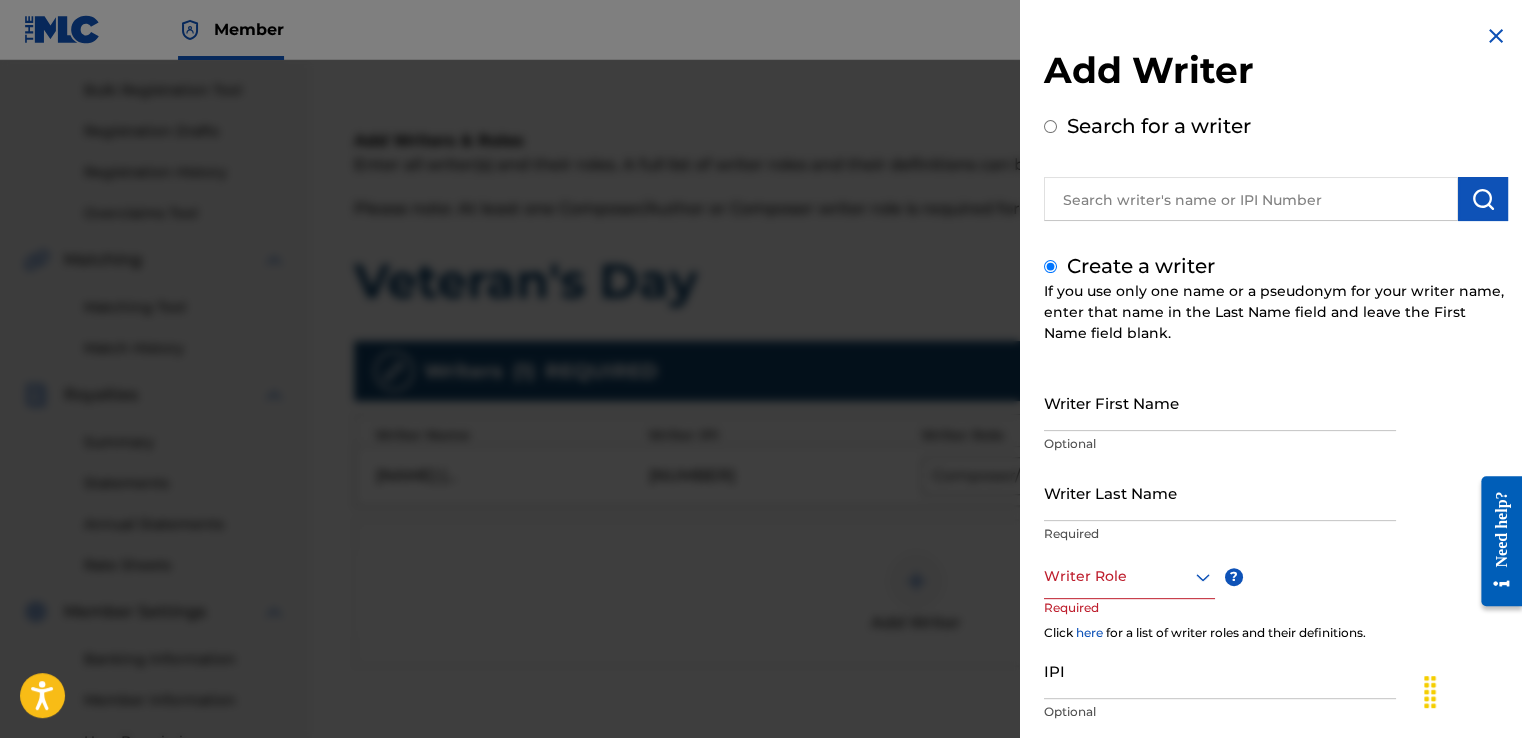 click on "Writer First Name" at bounding box center [1220, 402] 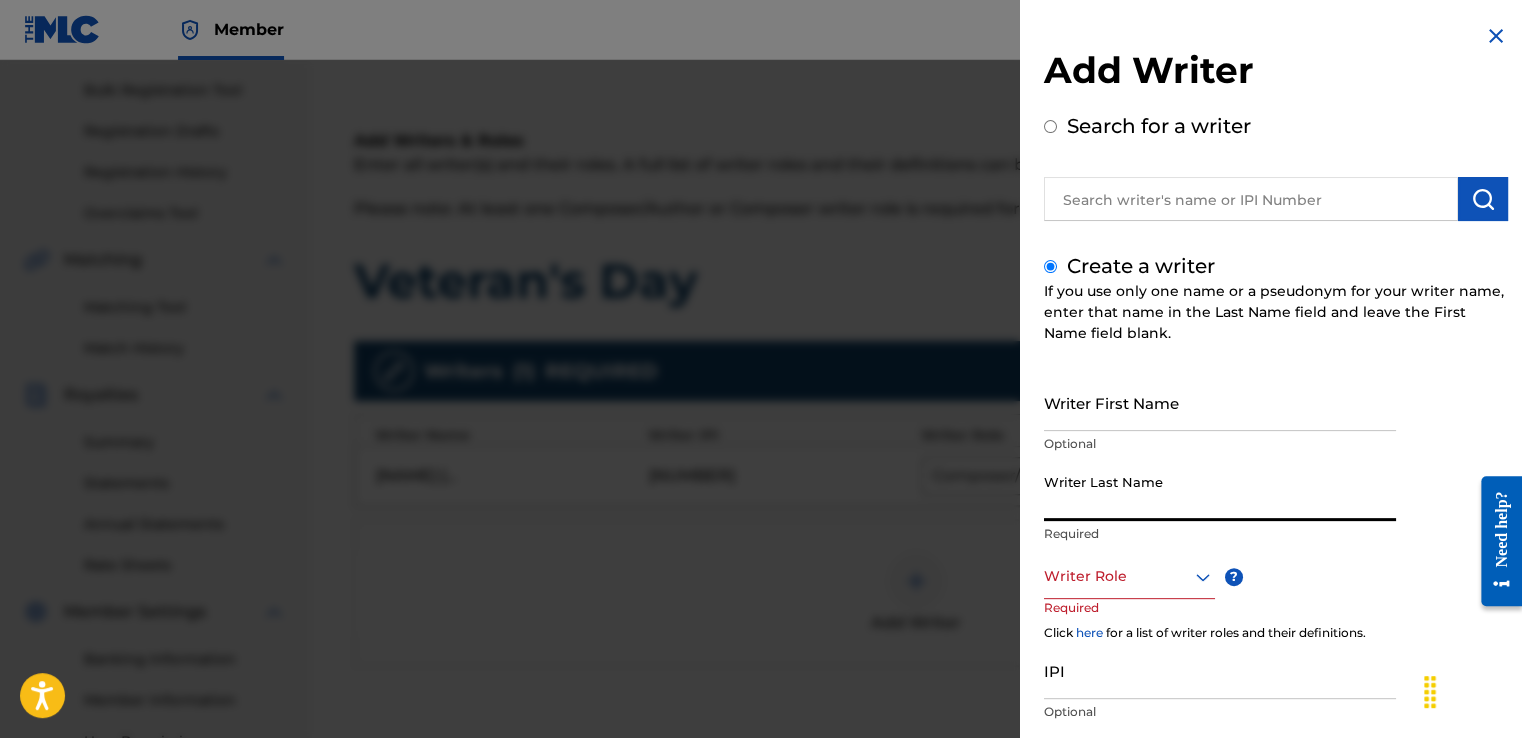 click on "Writer Last Name" at bounding box center (1220, 492) 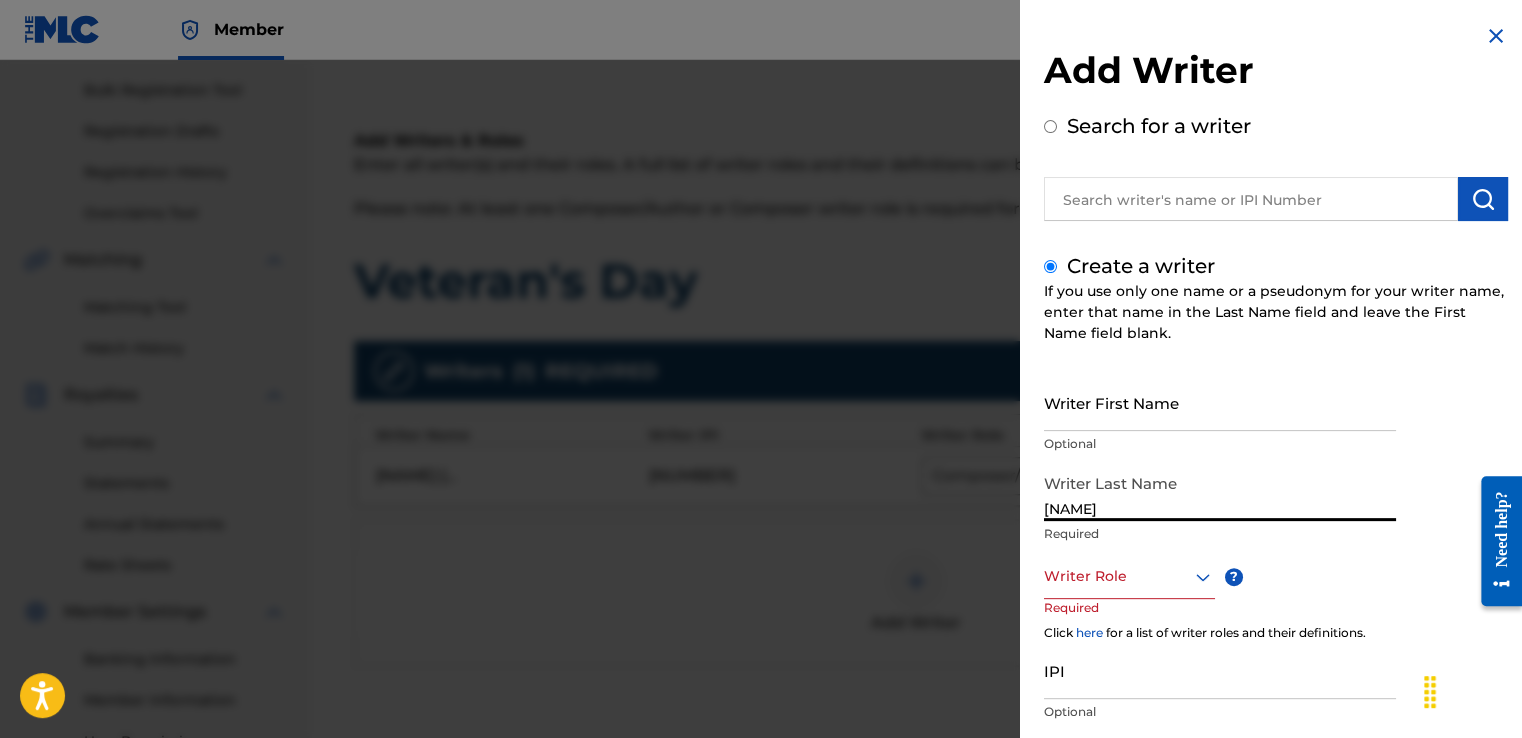 type on "[NAME]" 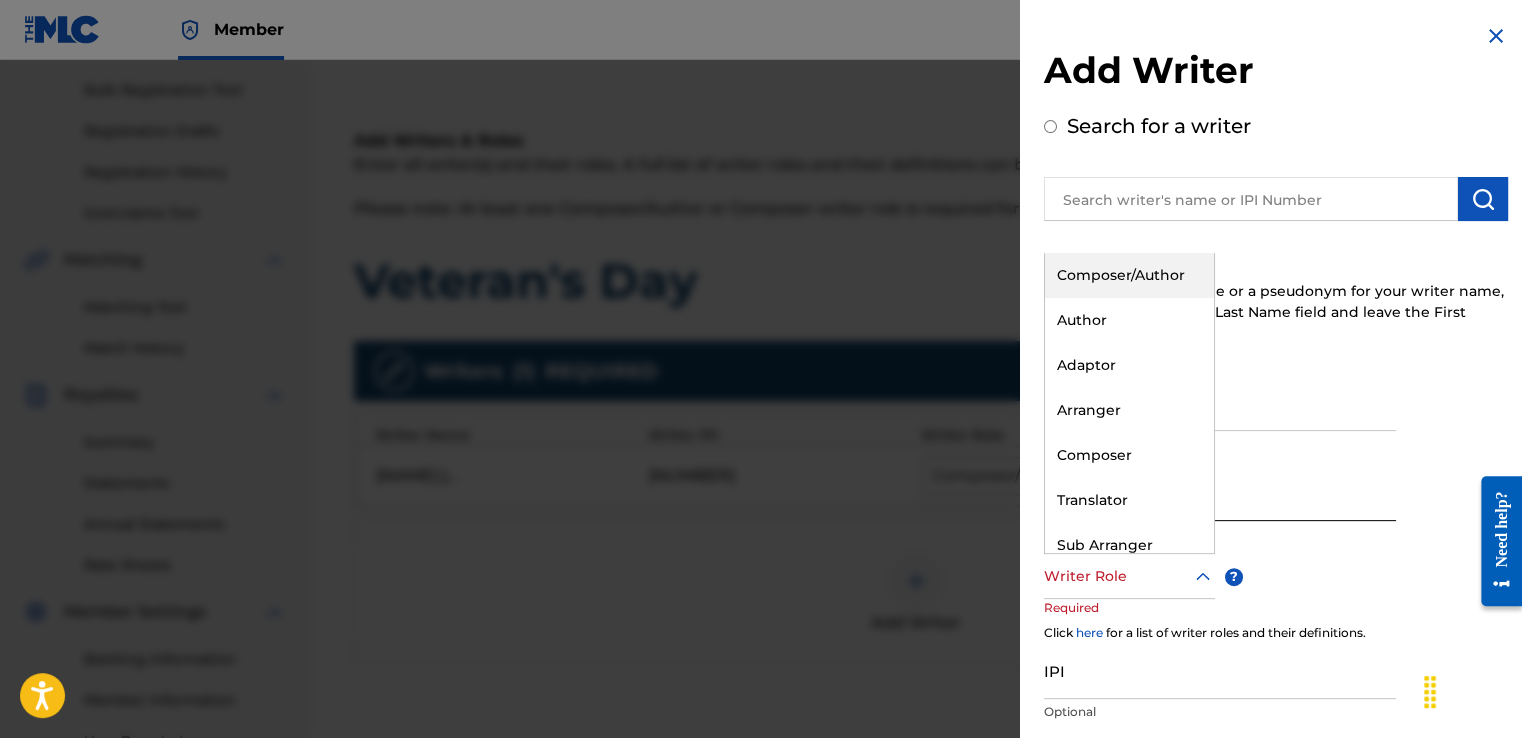 click on "Composer/Author" at bounding box center [1129, 275] 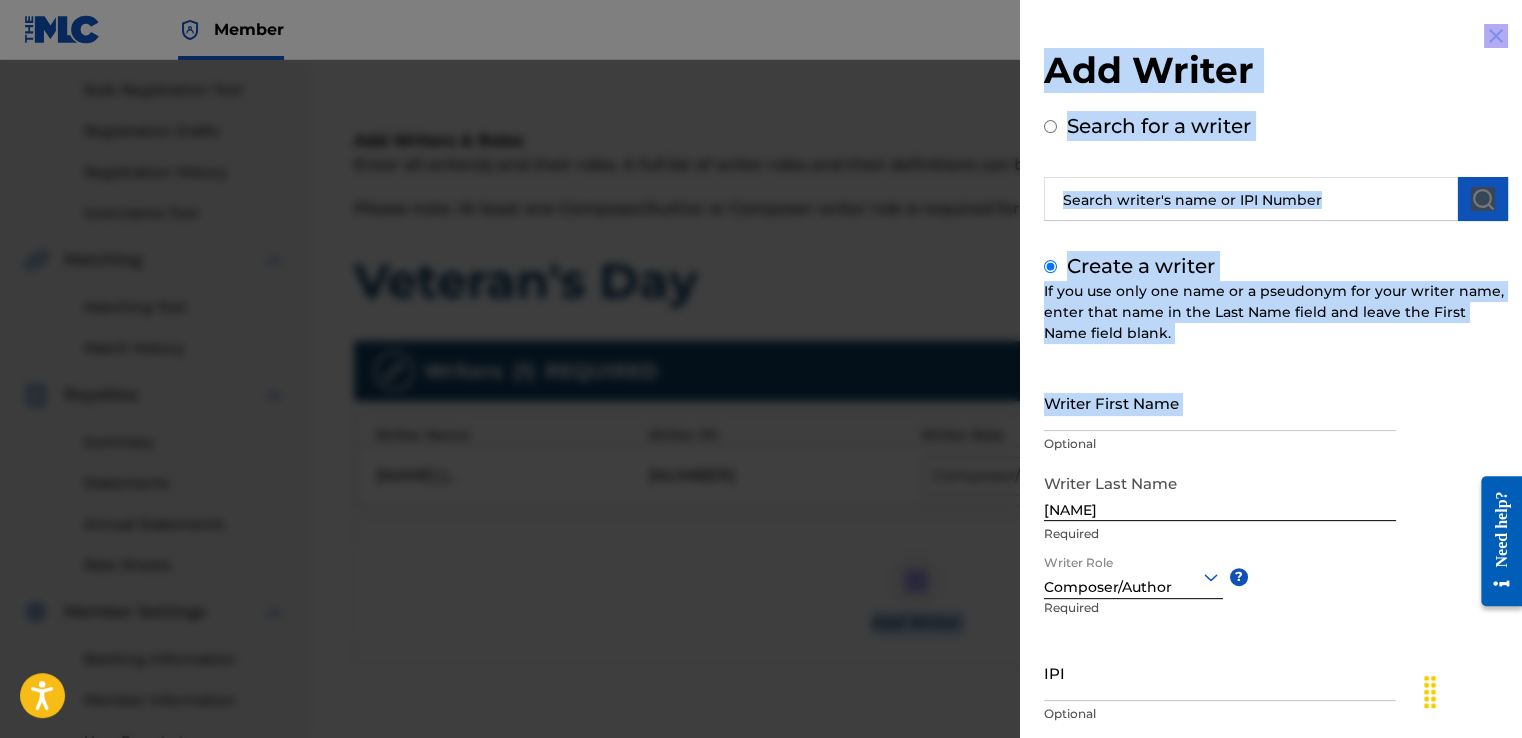 drag, startPoint x: 1520, startPoint y: 353, endPoint x: 1531, endPoint y: 490, distance: 137.4409 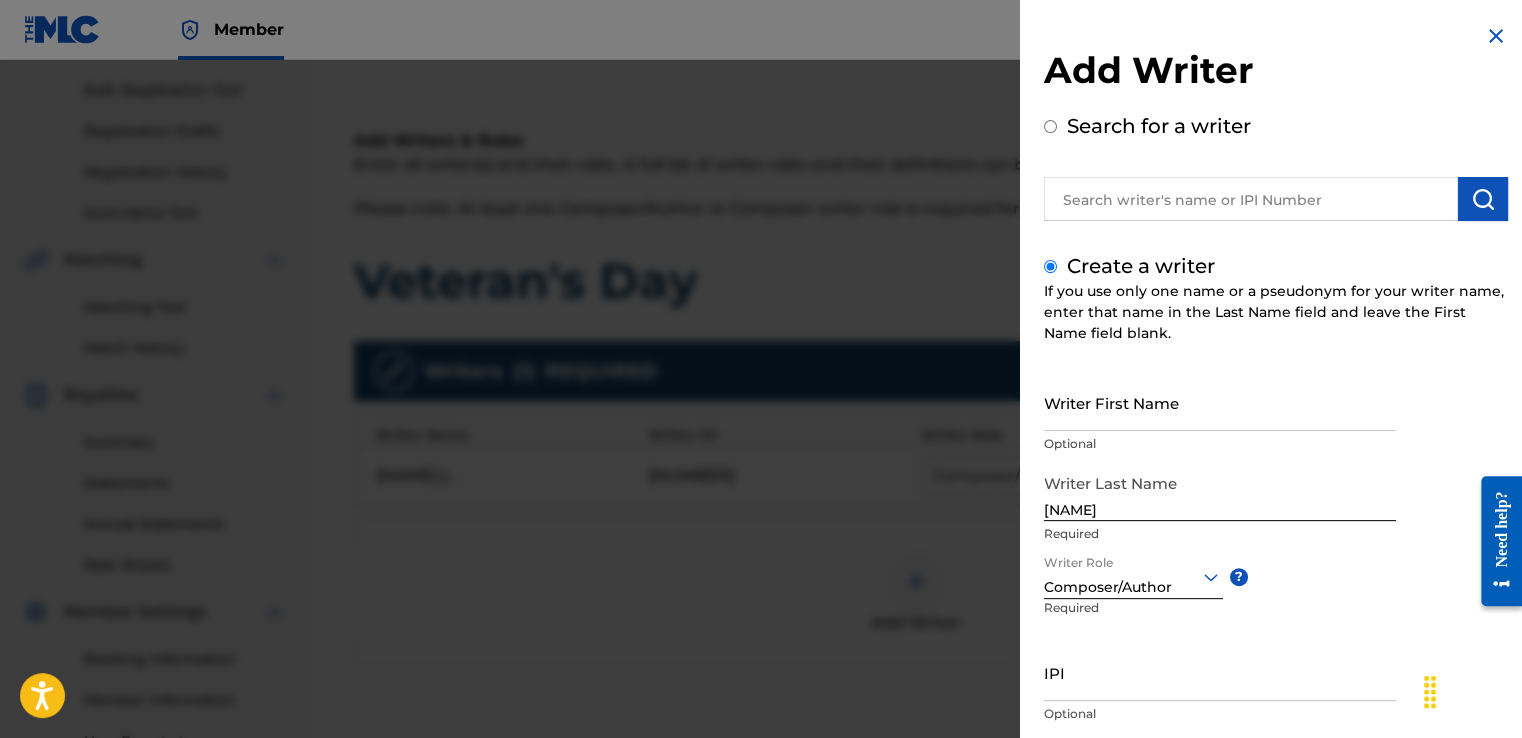 click on "Writer First Name   Optional Writer Last Name   [NAME] Required Writer Role Composer/Author ? Required IPI   Optional Save & Add Another Writer Continue" at bounding box center (1276, 594) 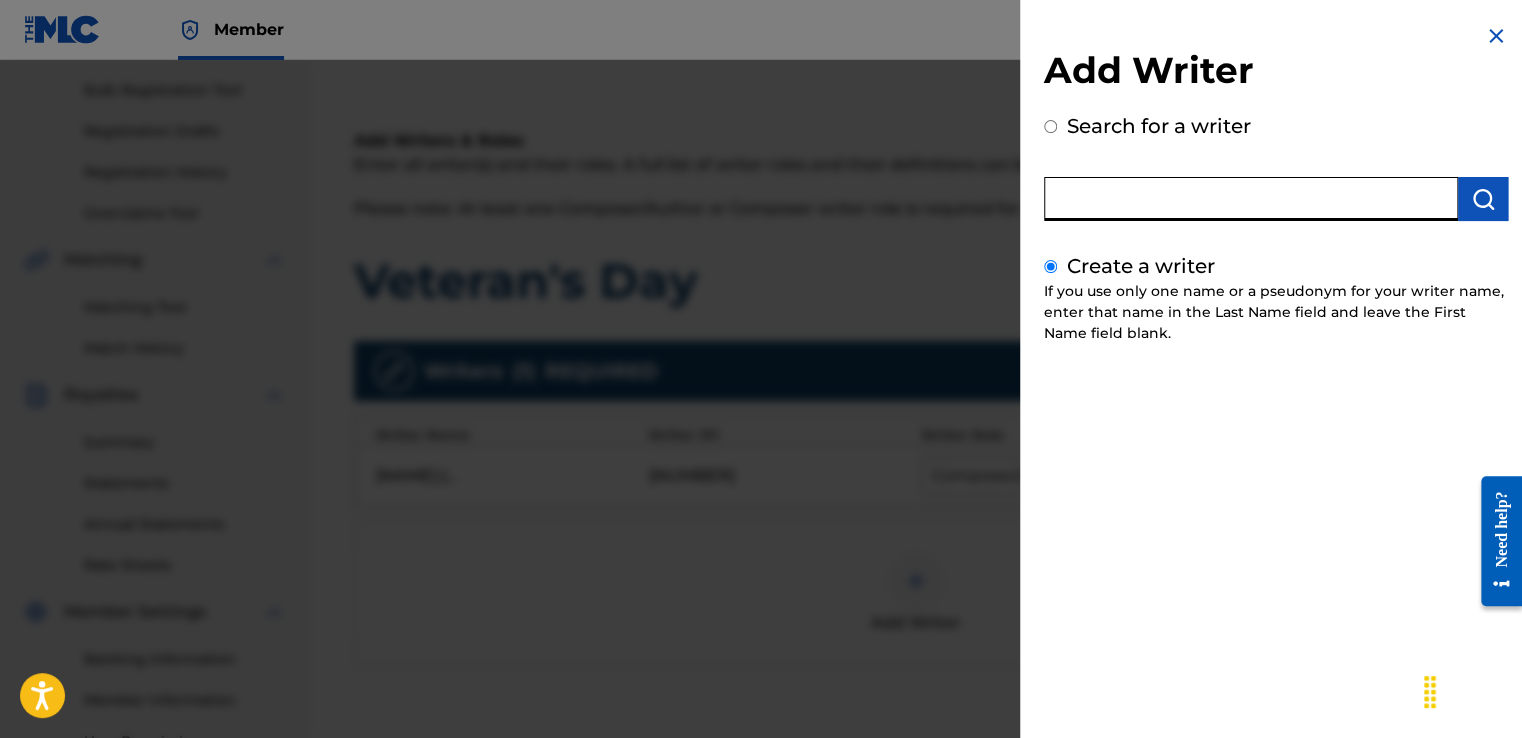 radio on "true" 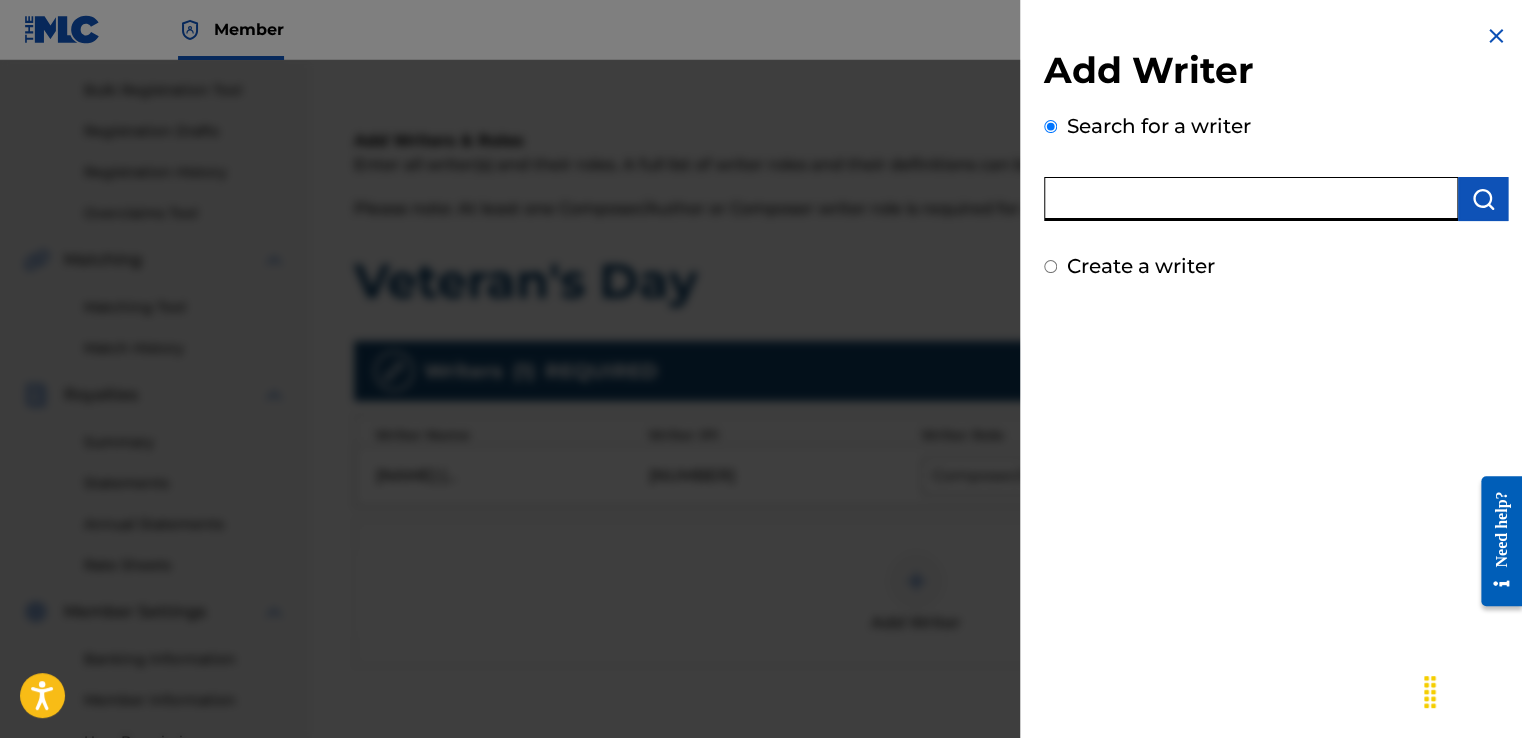 click at bounding box center (1251, 199) 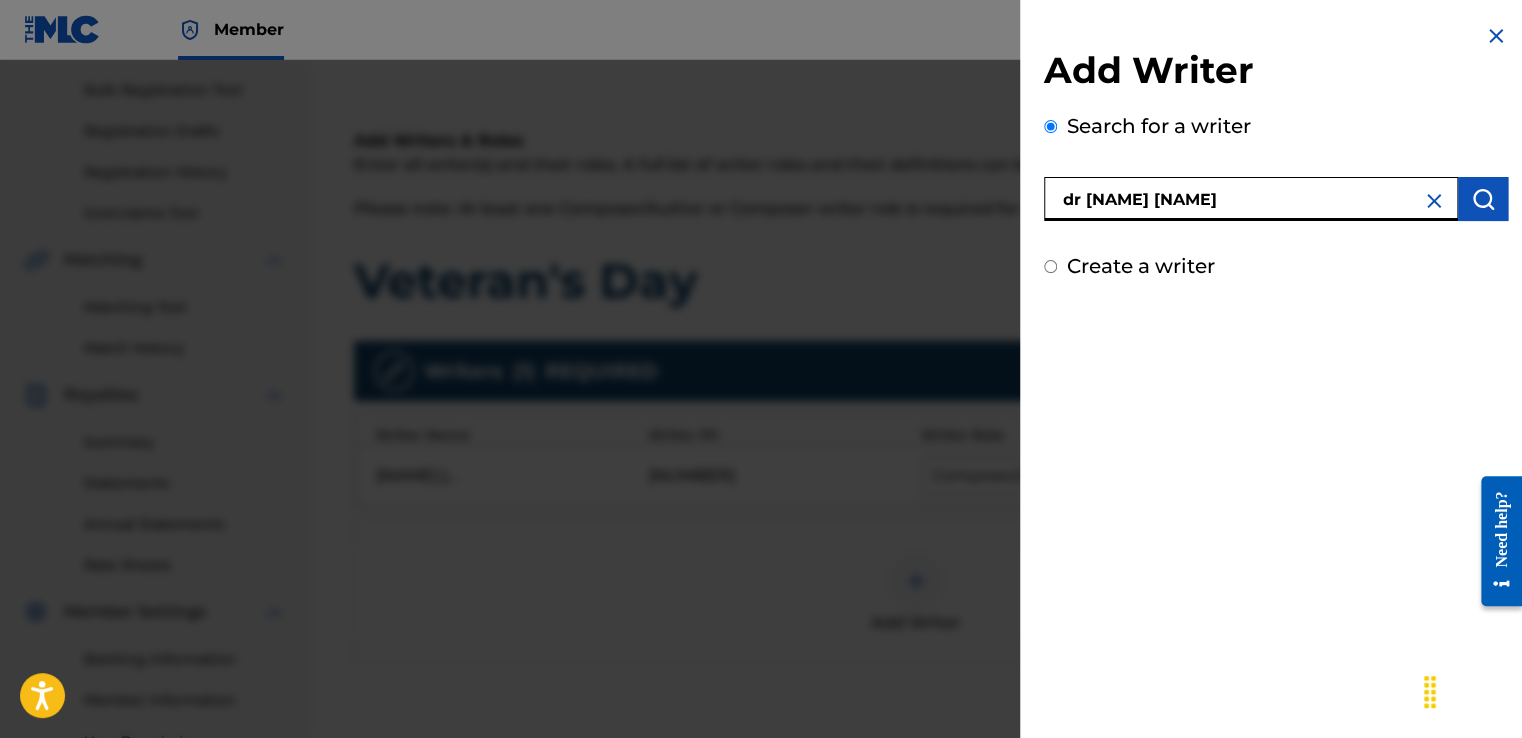 type on "dr [NAME] [NAME]" 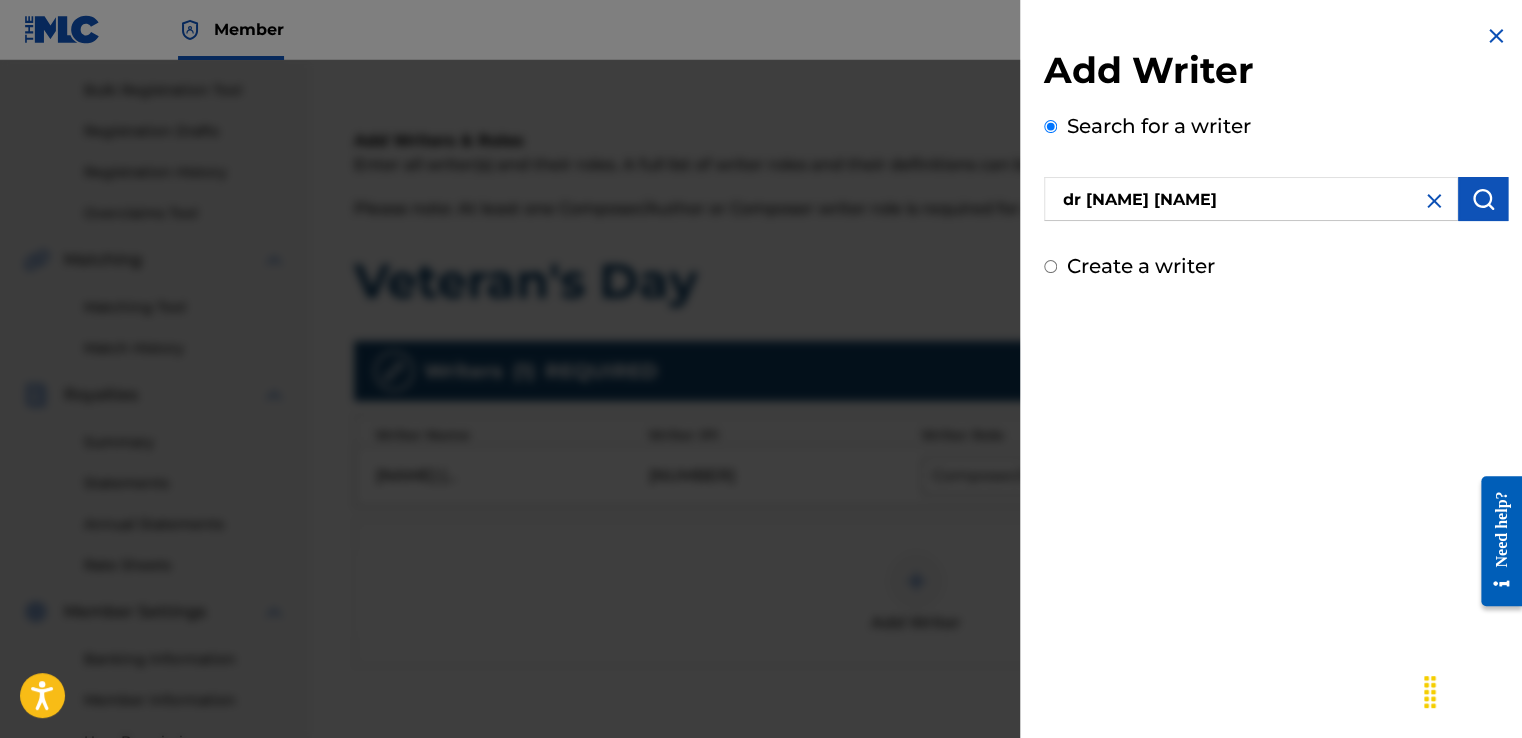 click at bounding box center (1483, 199) 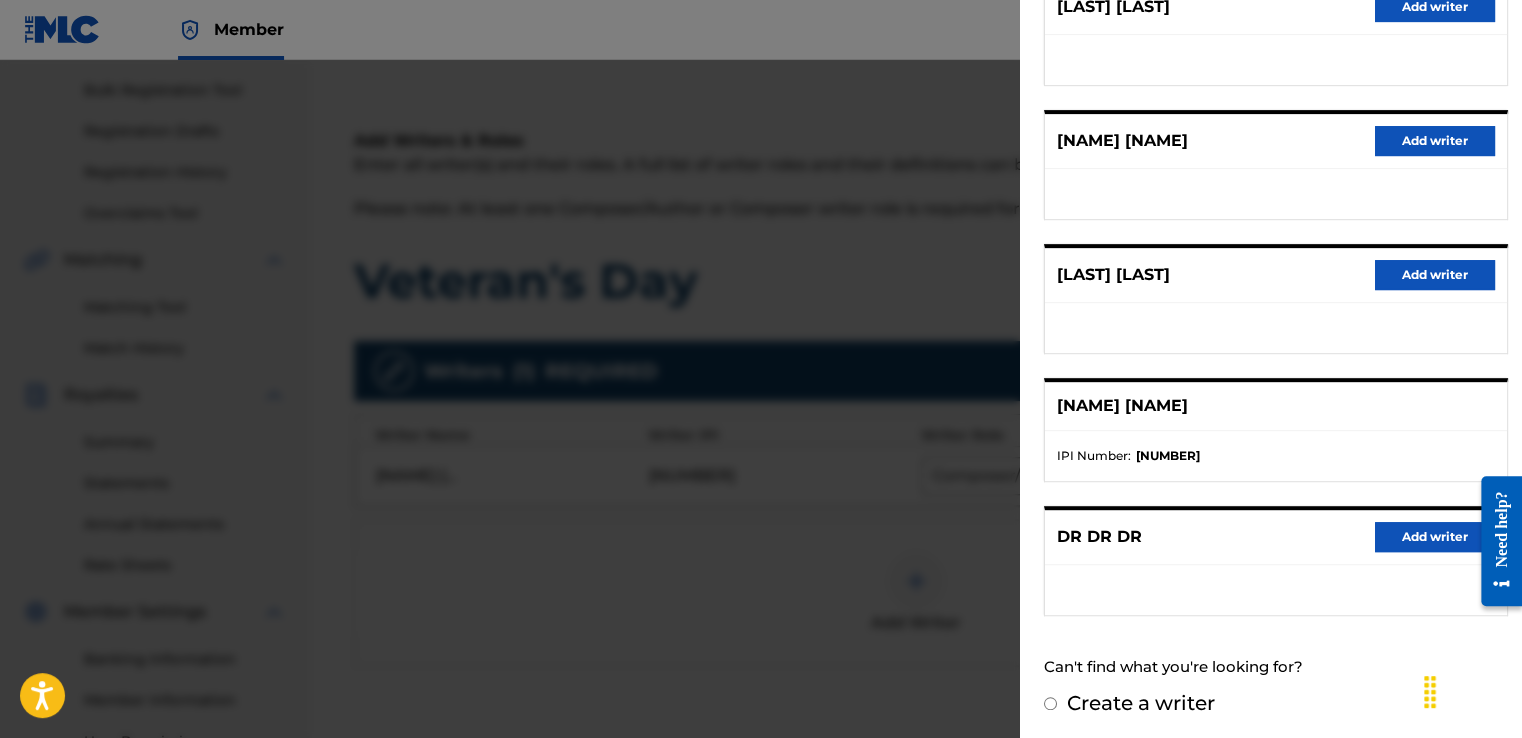 scroll, scrollTop: 296, scrollLeft: 0, axis: vertical 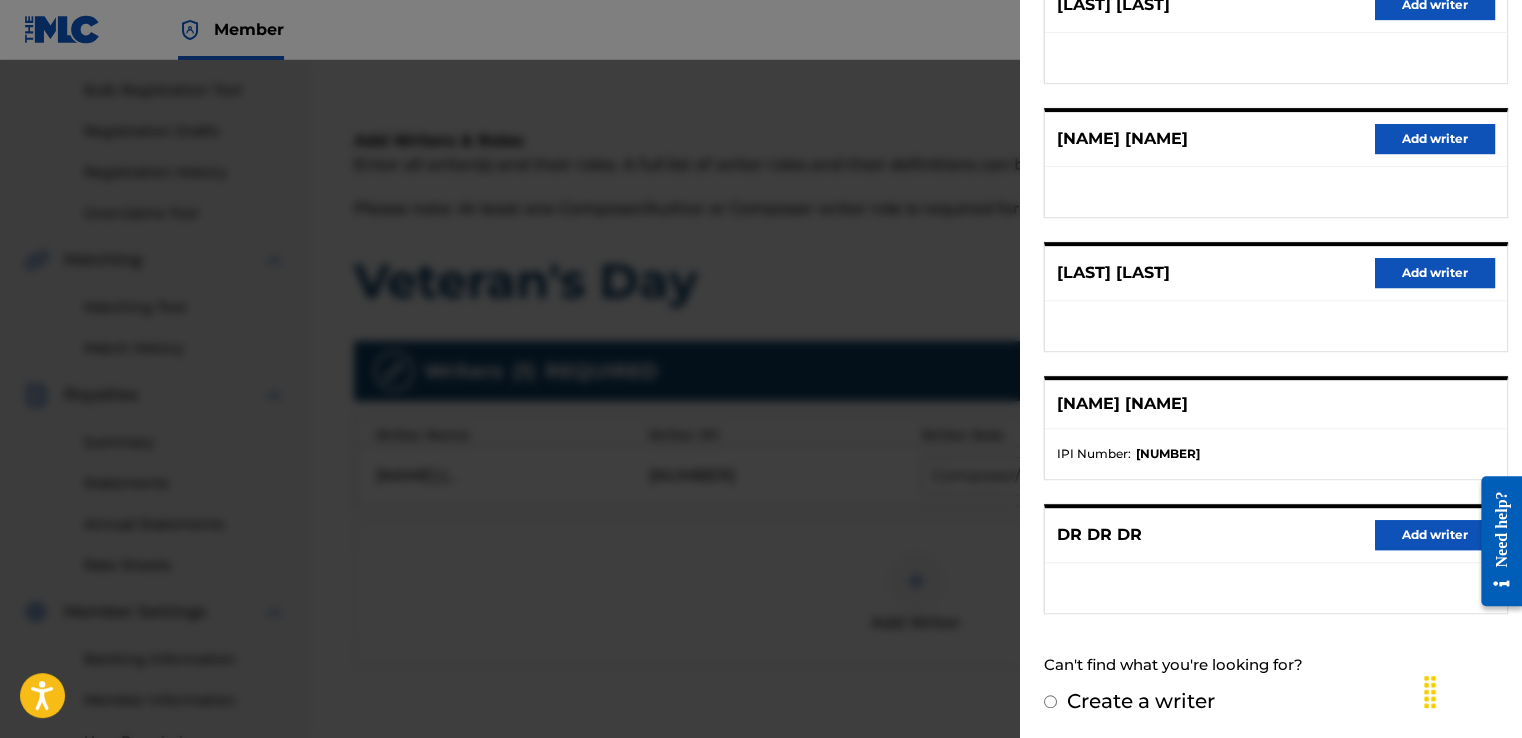 click on "[NUMBER]" at bounding box center (1168, 454) 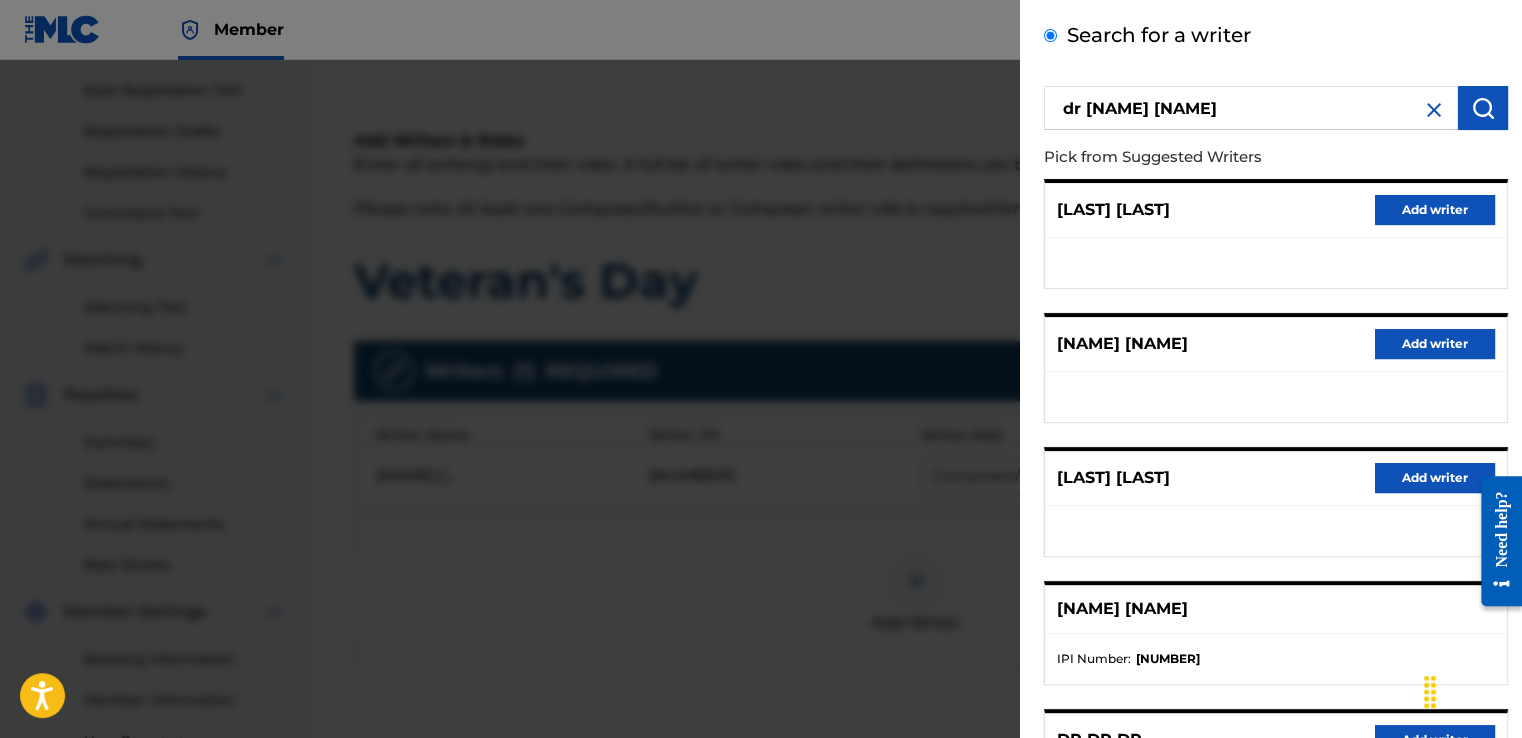 scroll, scrollTop: 0, scrollLeft: 0, axis: both 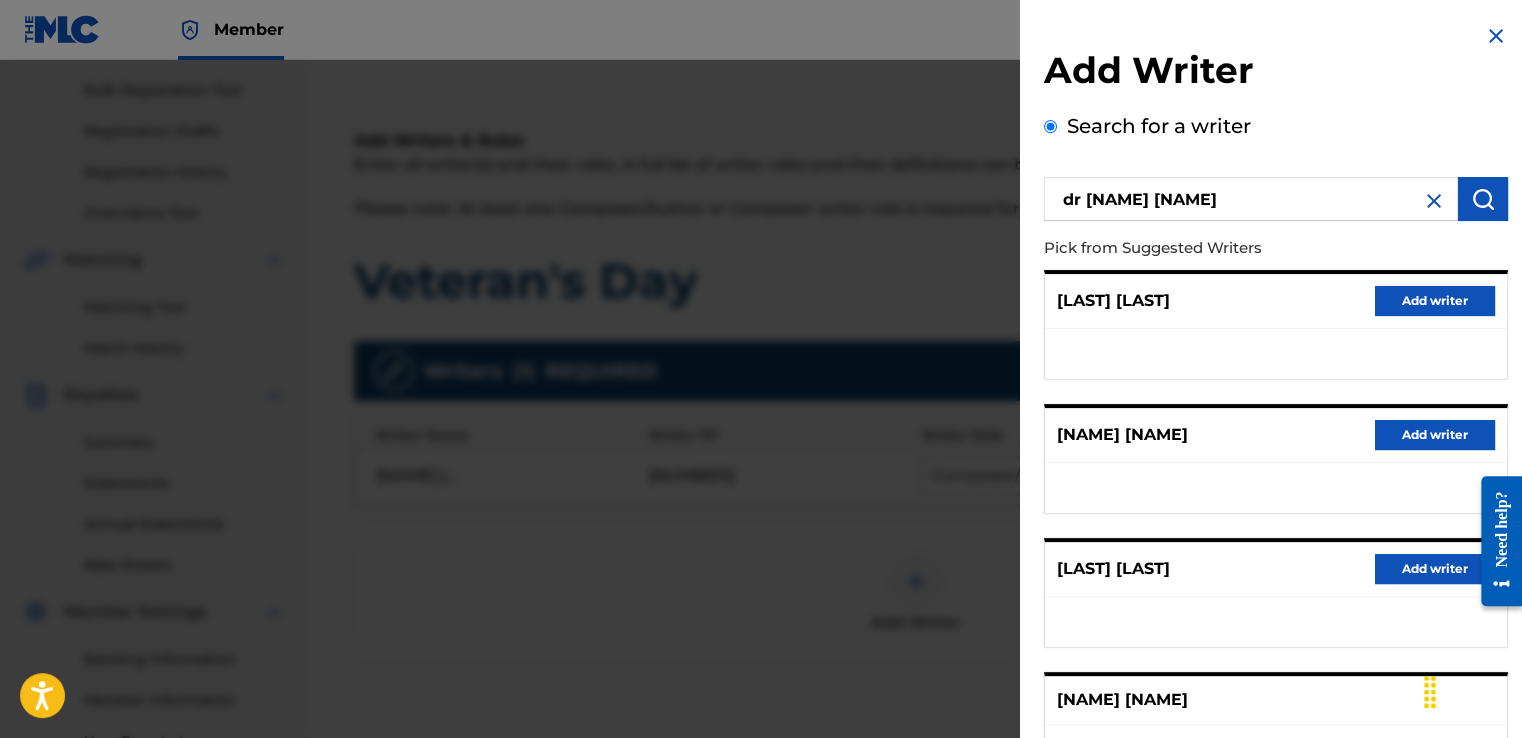 click at bounding box center (1434, 201) 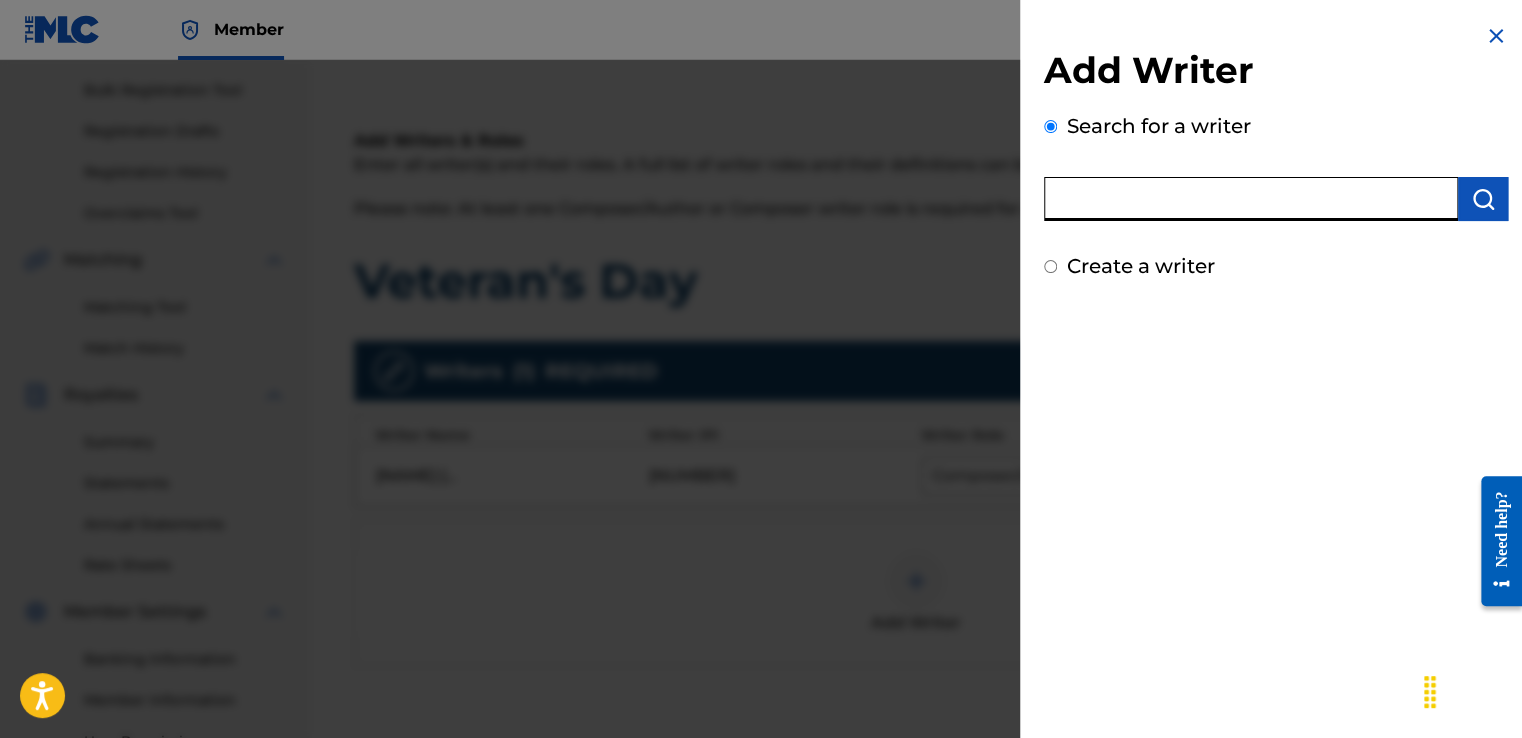 click at bounding box center (1251, 199) 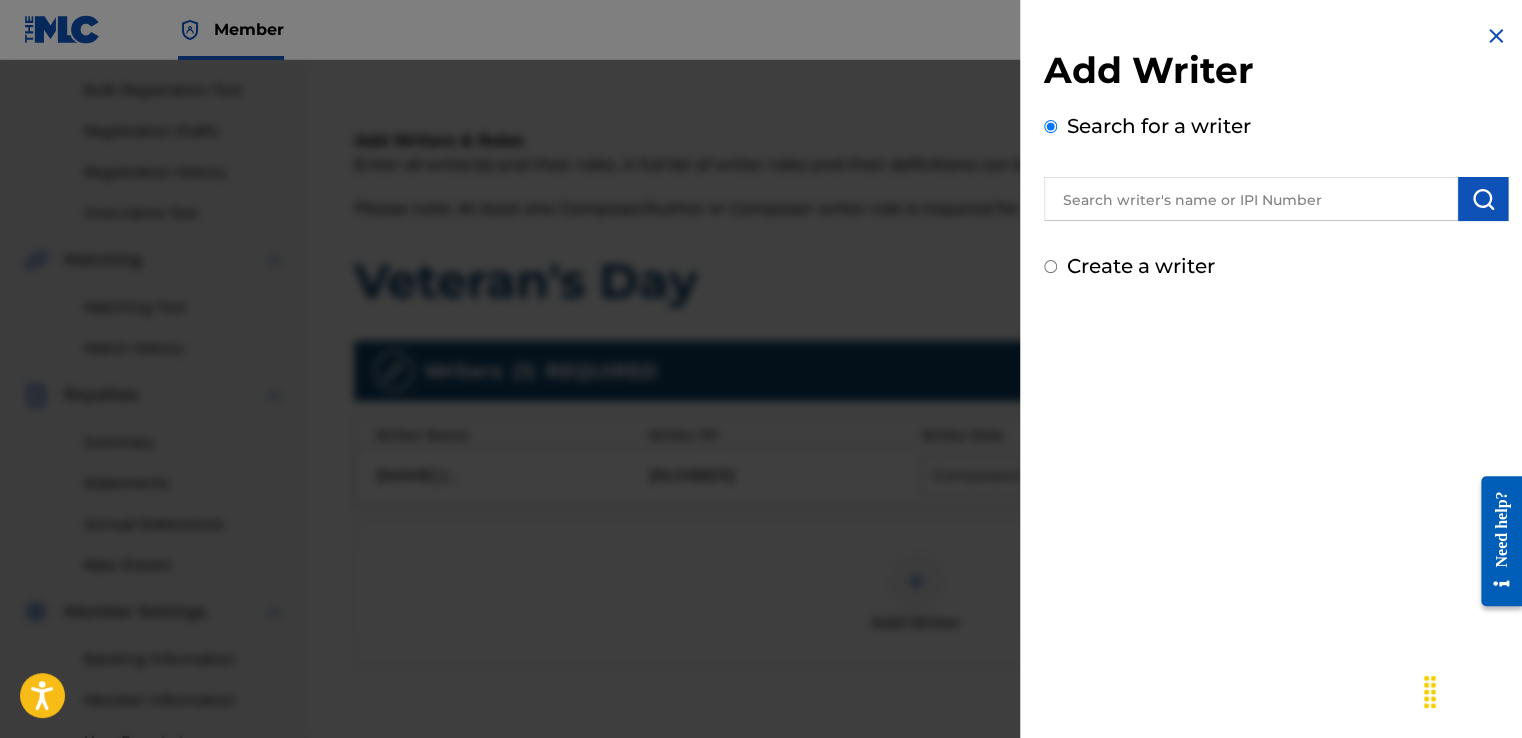 click on "Create a writer" at bounding box center (1141, 266) 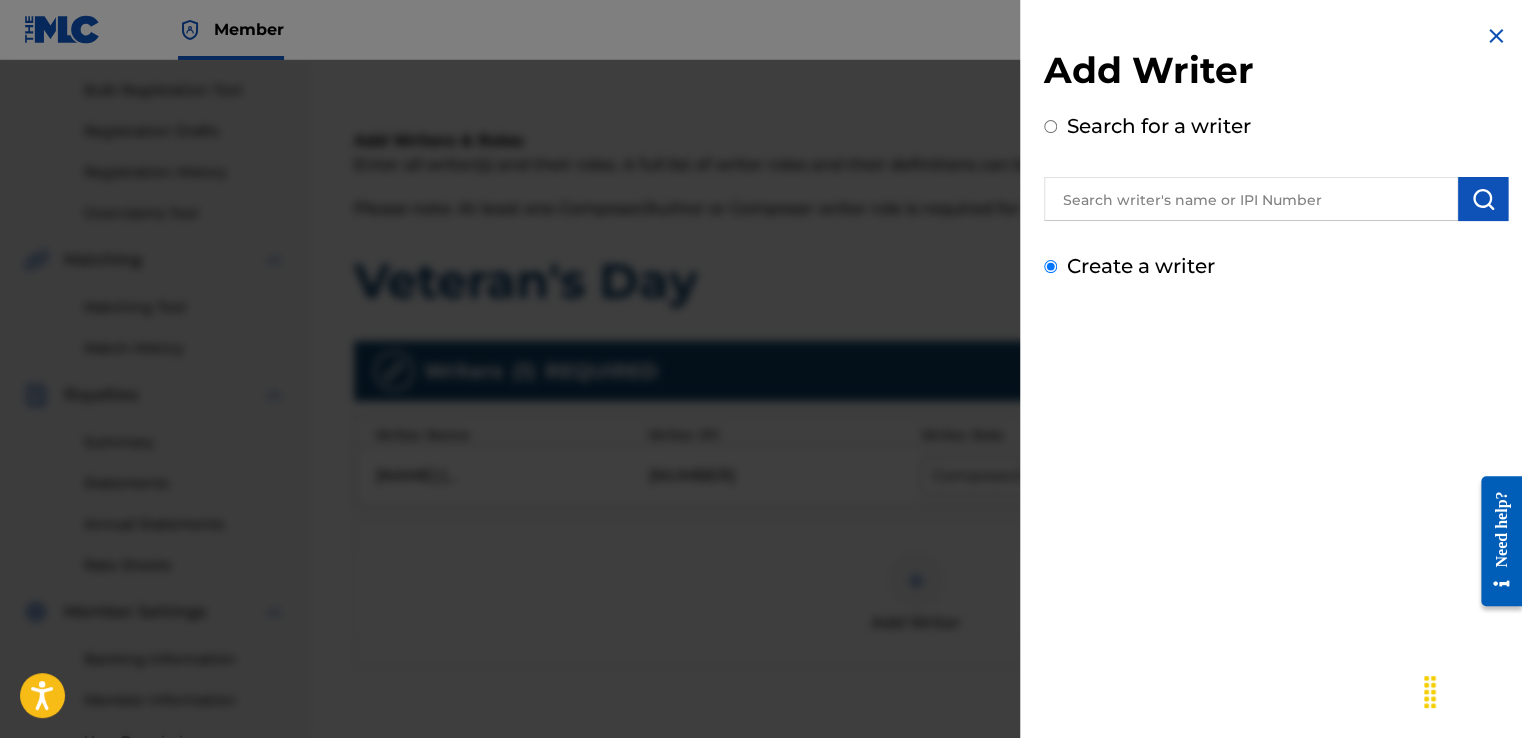 click on "Create a writer" at bounding box center [1050, 266] 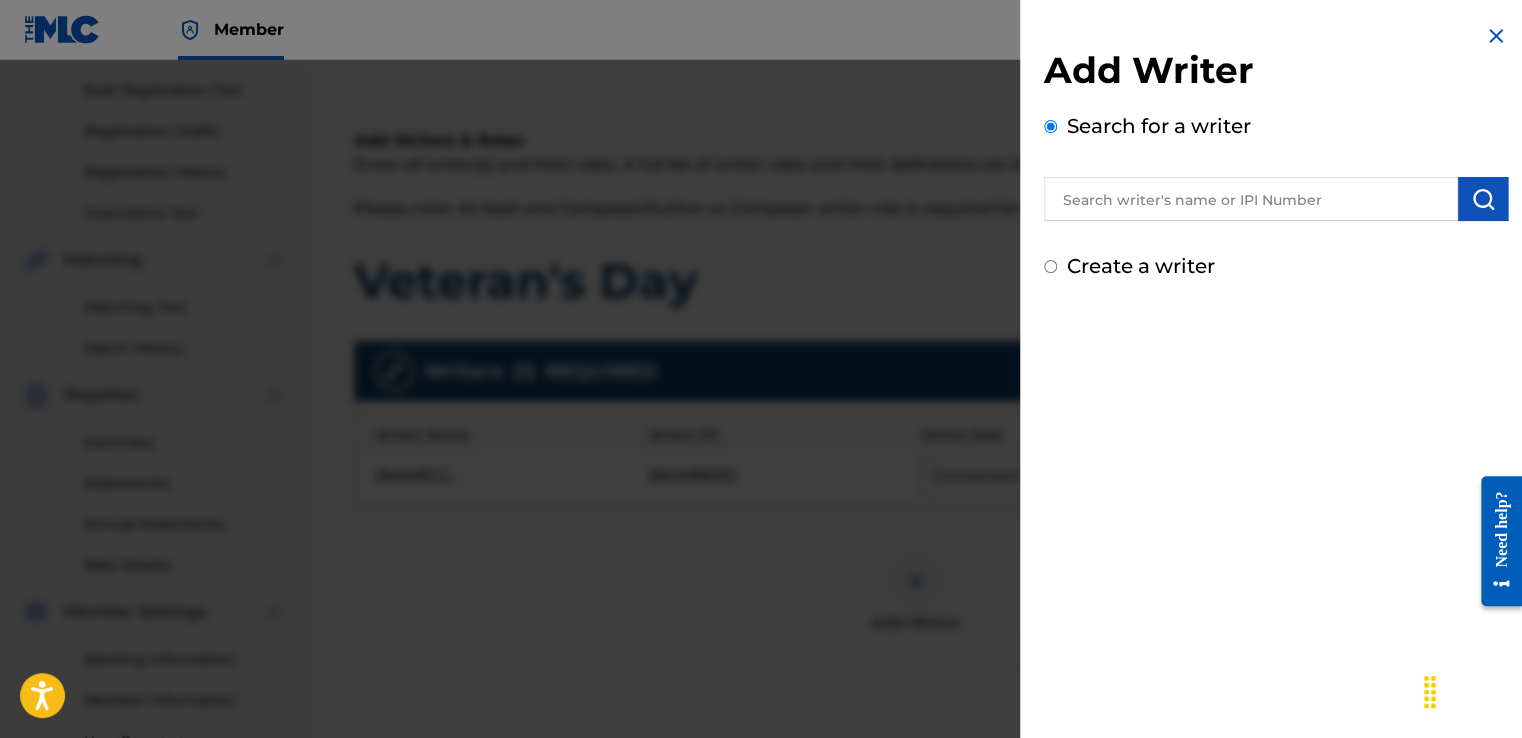 radio on "false" 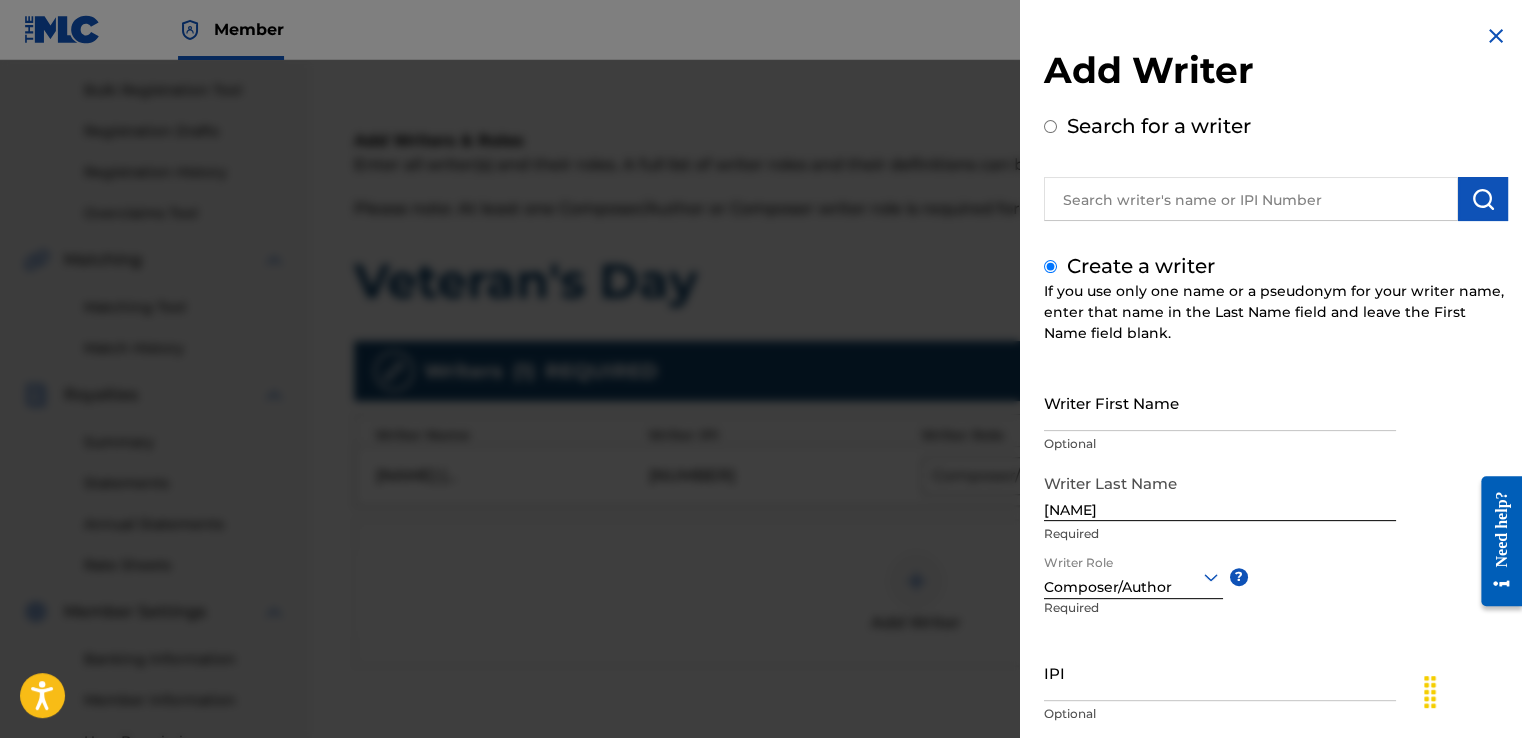 click on "Writer First Name" at bounding box center (1220, 402) 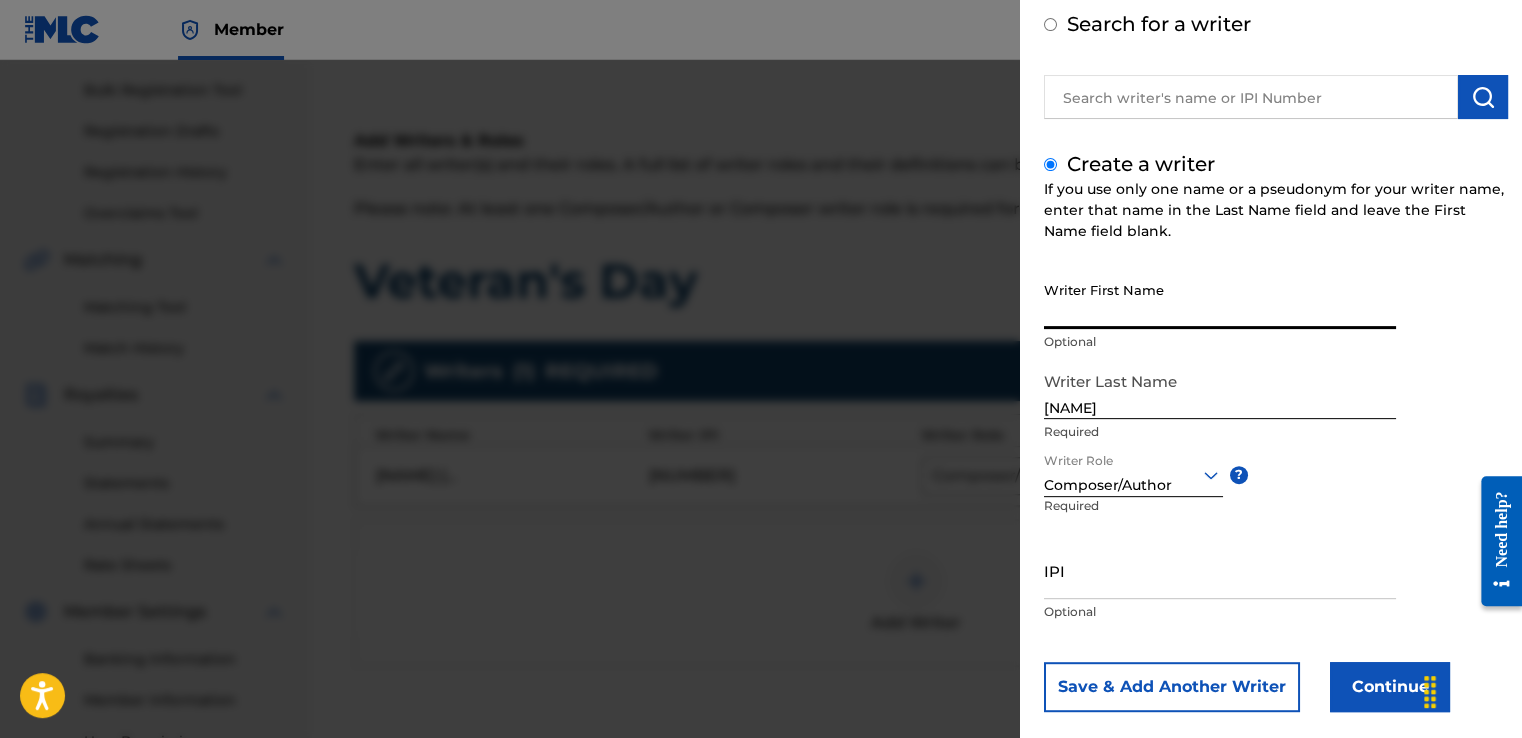 scroll, scrollTop: 129, scrollLeft: 0, axis: vertical 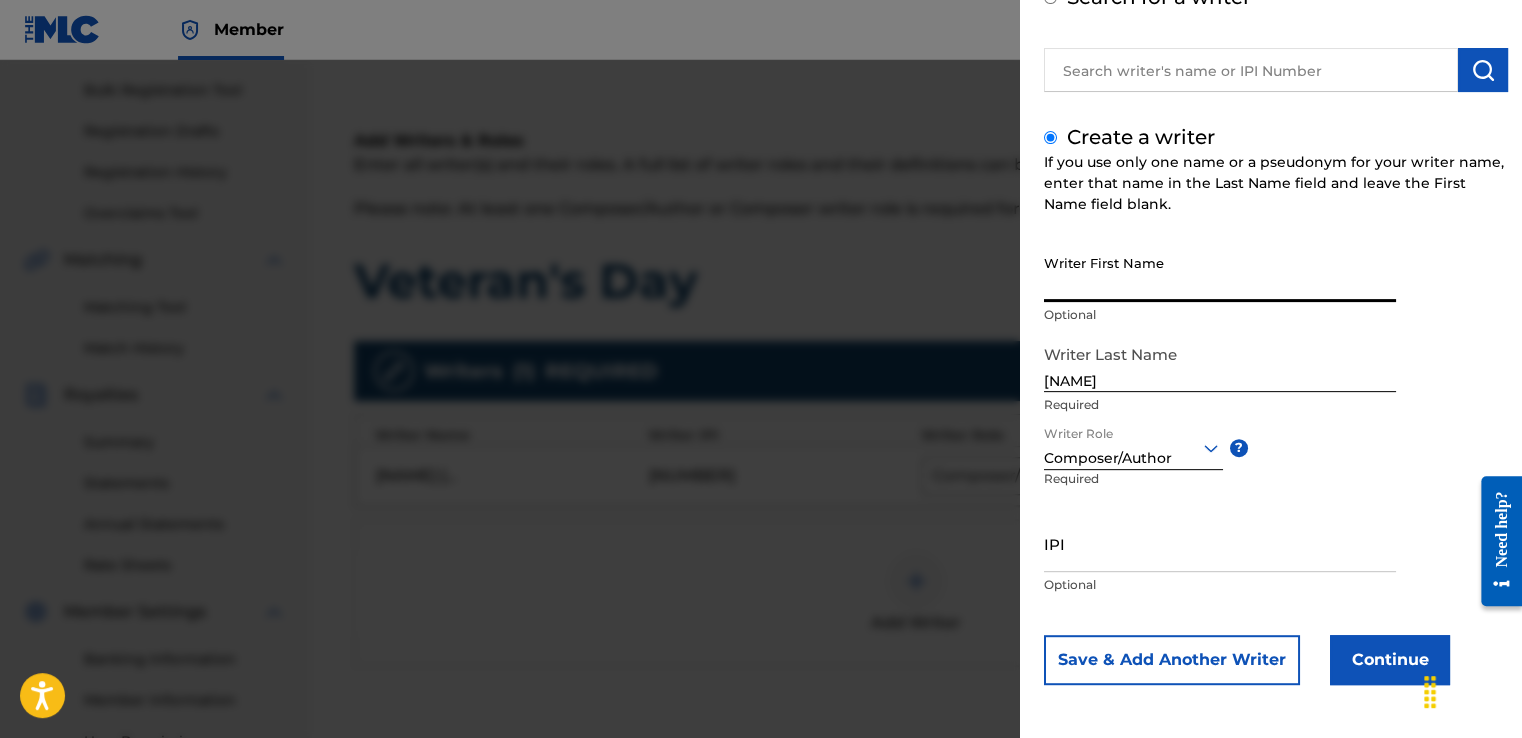 click on "Continue" at bounding box center [1390, 660] 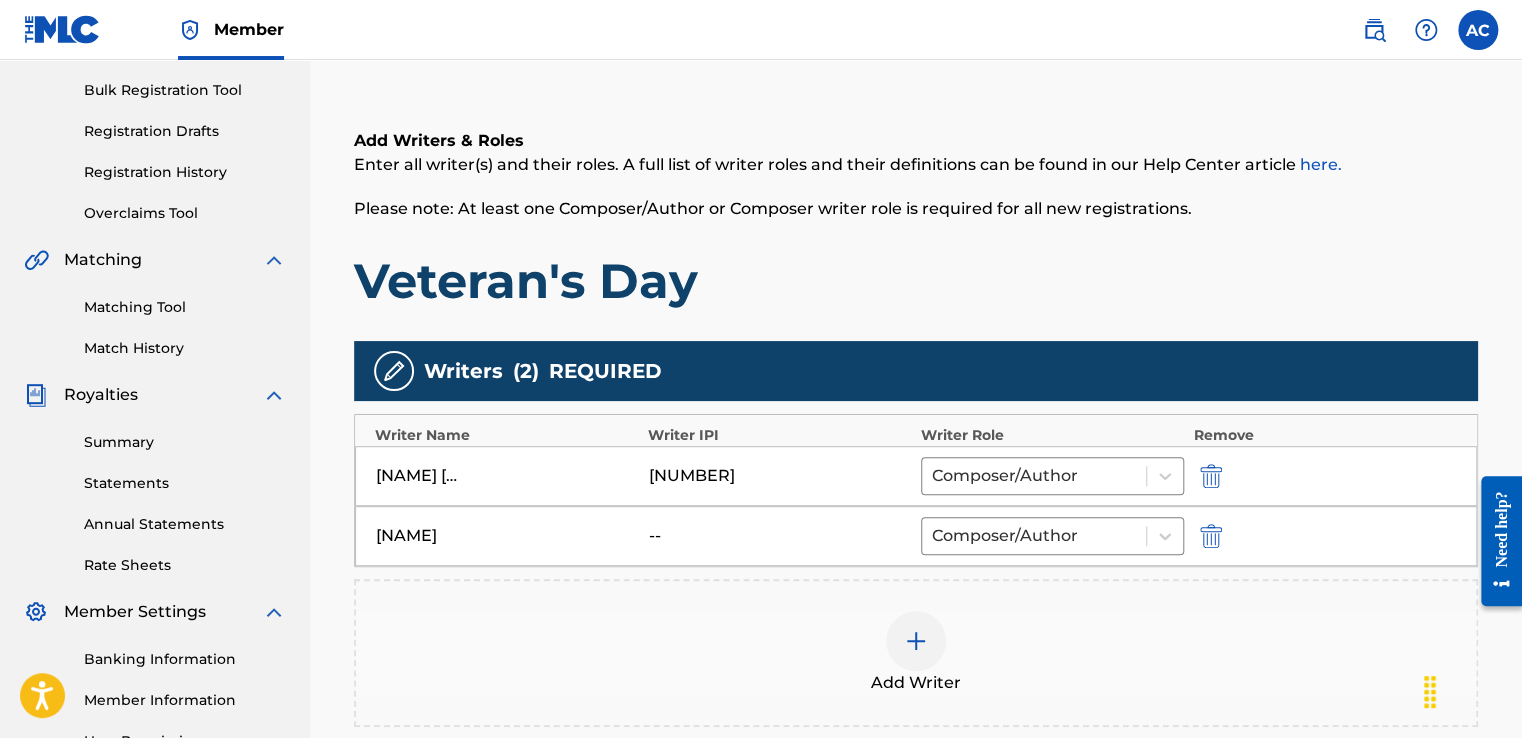 click at bounding box center (1211, 536) 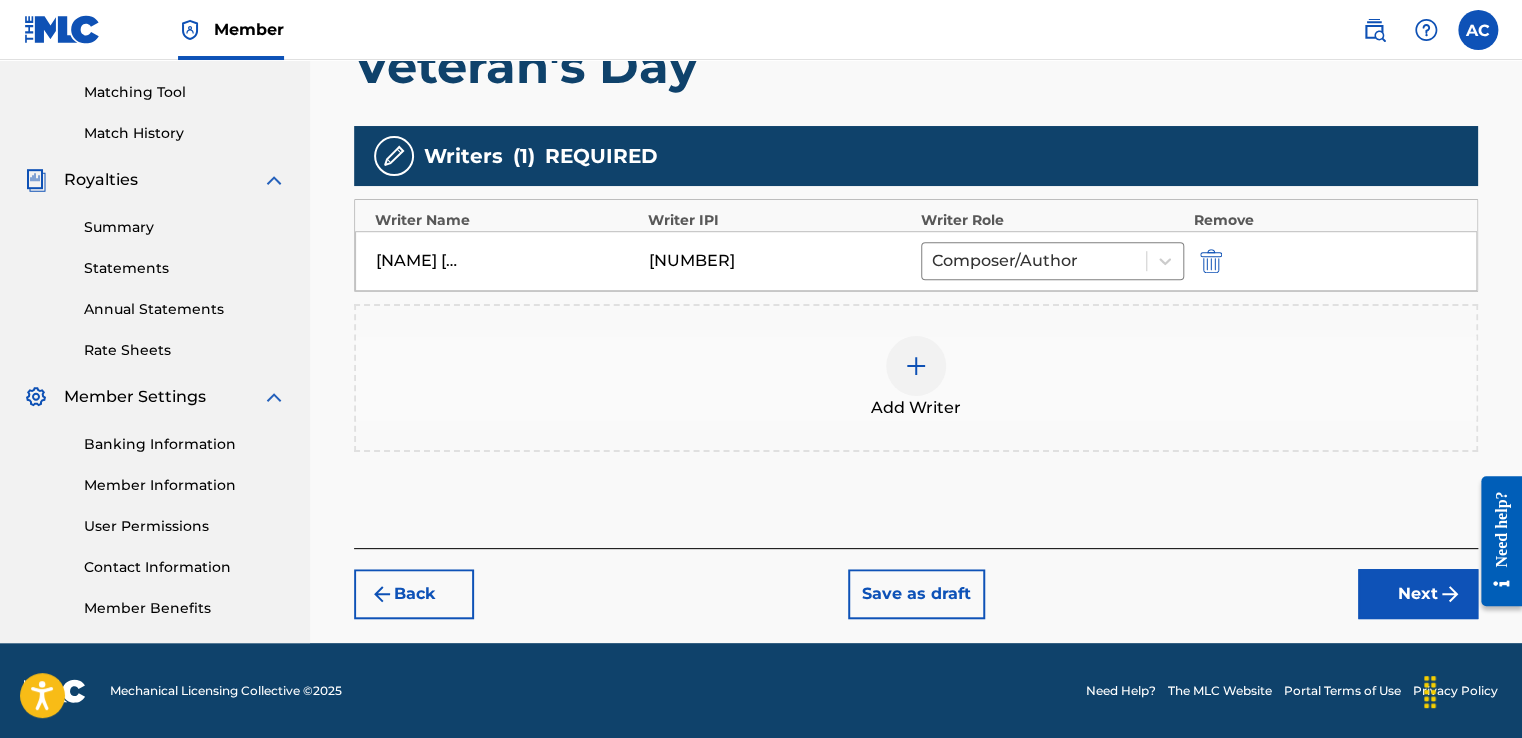 click on "Next" at bounding box center (1418, 594) 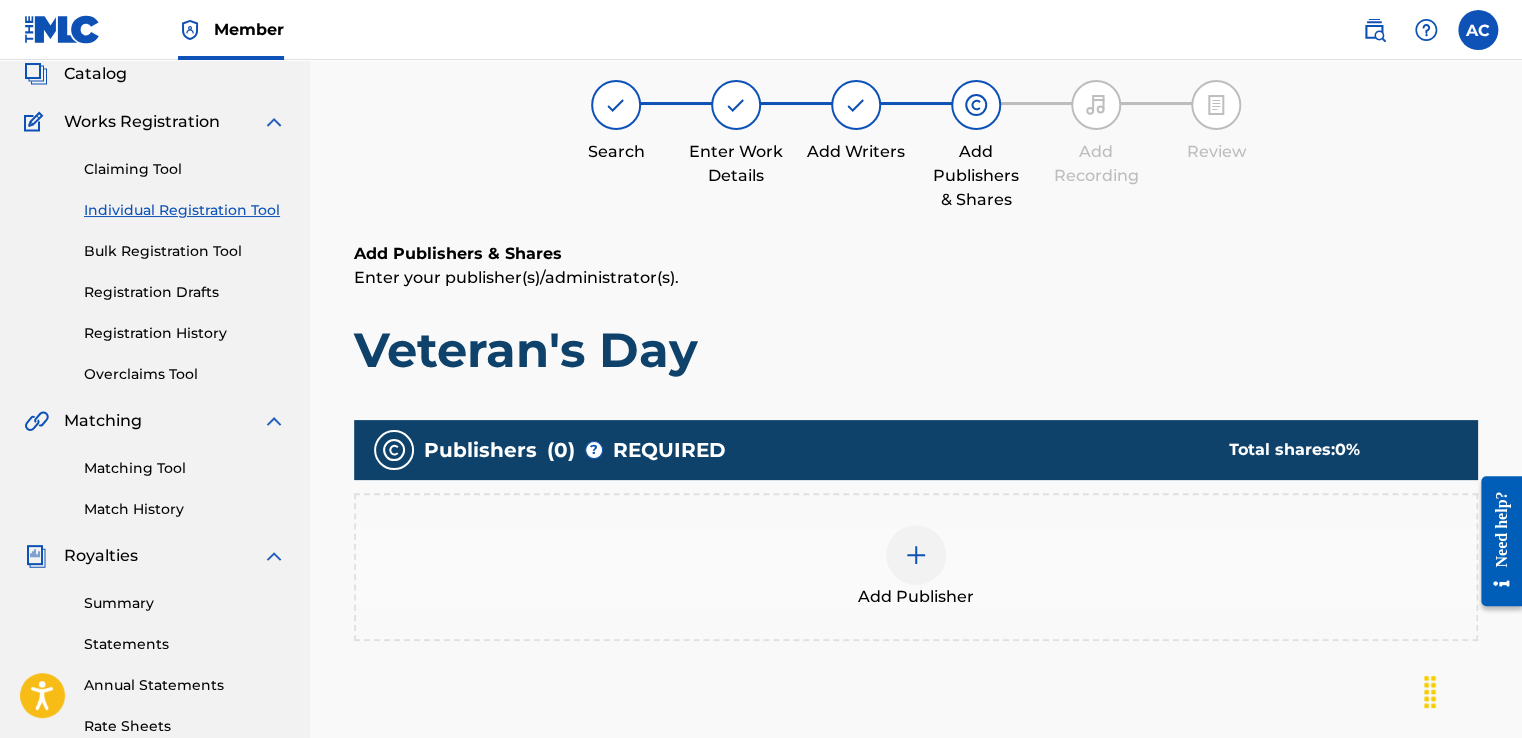 scroll, scrollTop: 90, scrollLeft: 0, axis: vertical 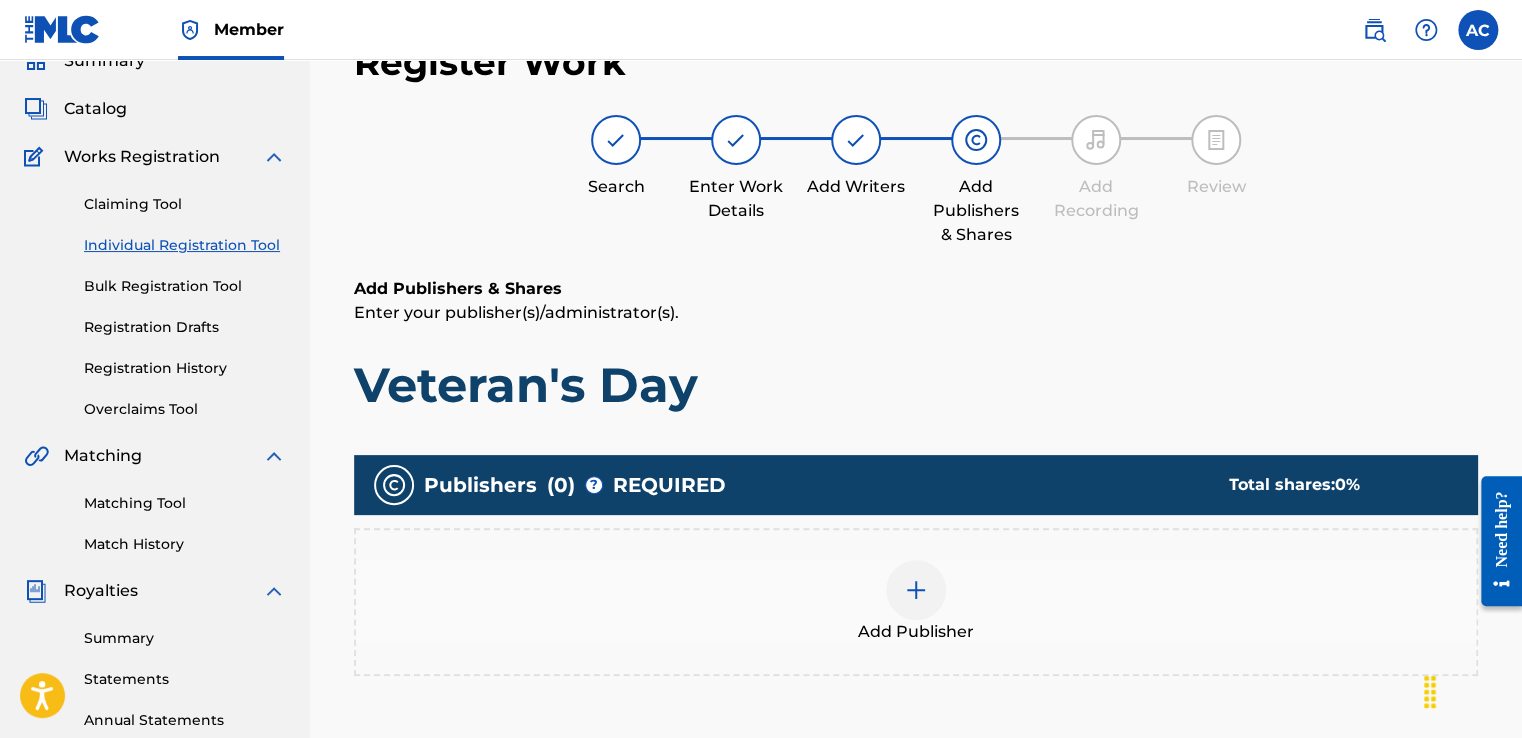 click at bounding box center [916, 590] 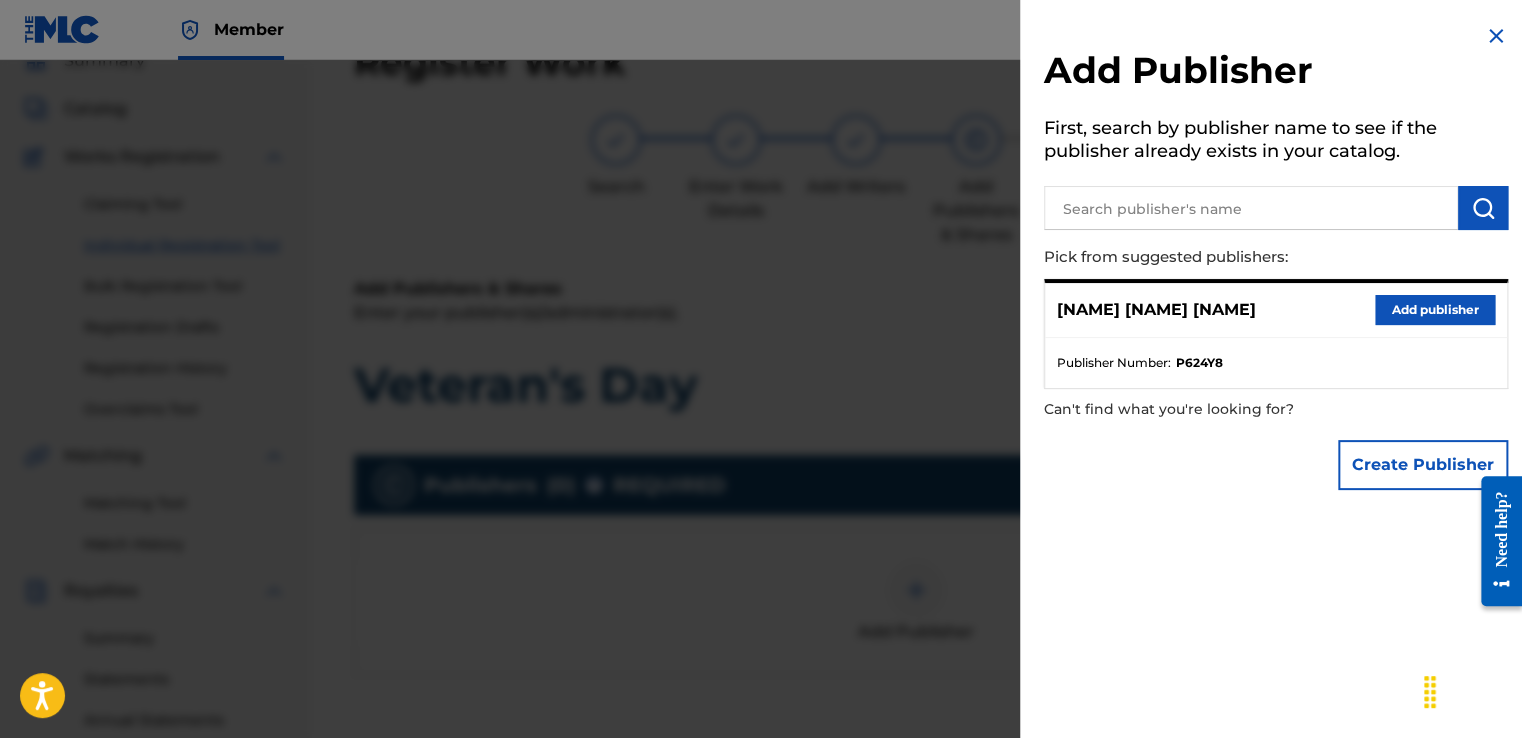 click on "Add publisher" at bounding box center [1435, 310] 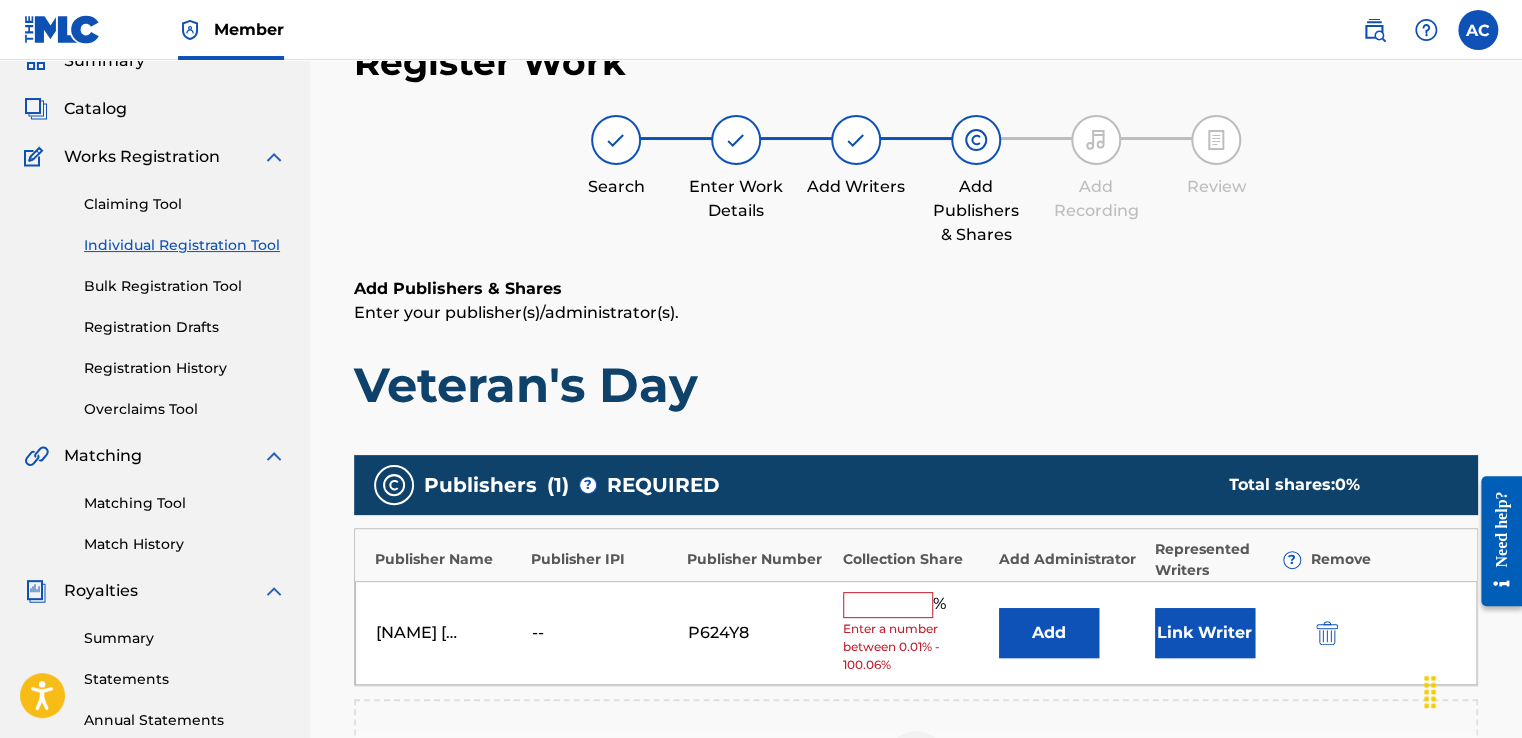 click at bounding box center [888, 605] 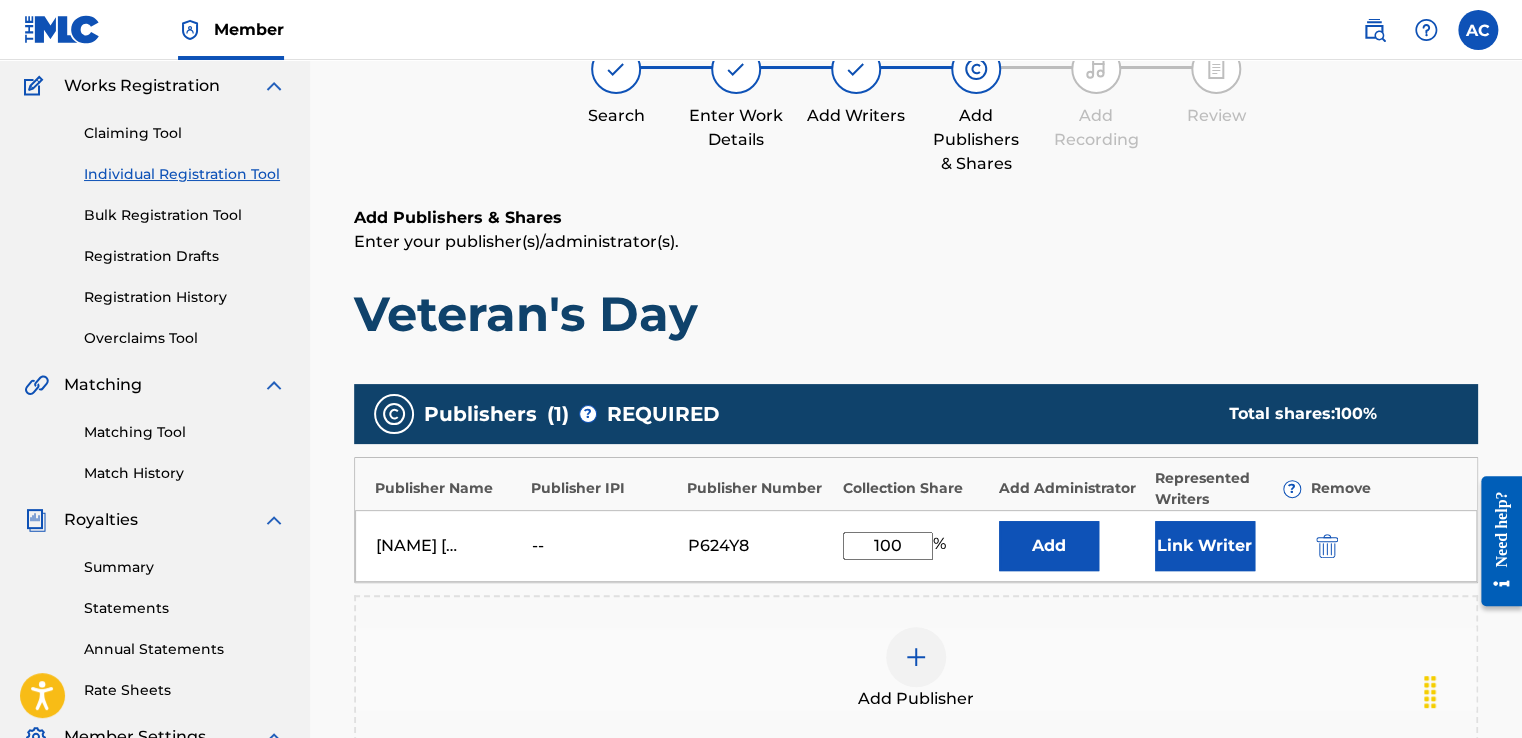 scroll, scrollTop: 205, scrollLeft: 0, axis: vertical 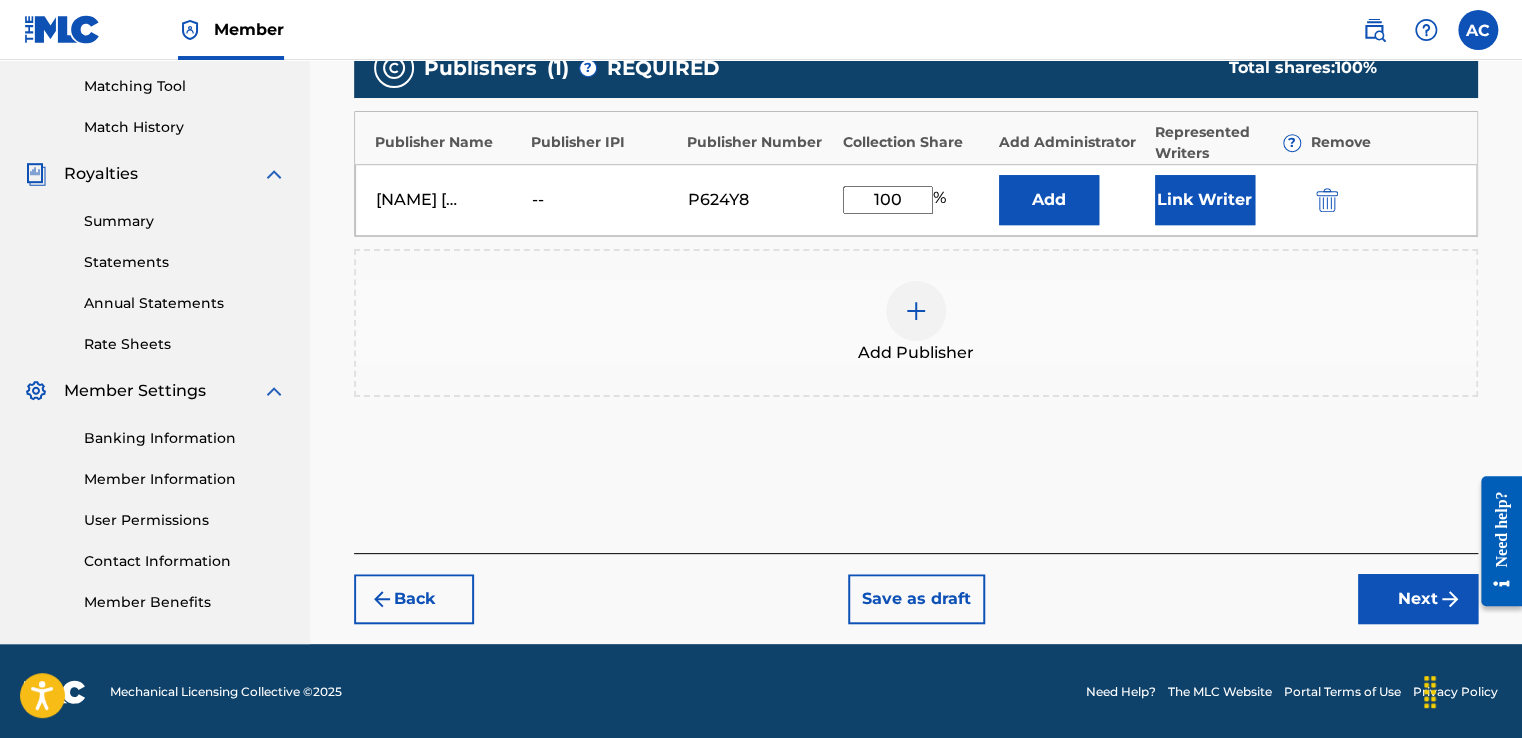 click on "Next" at bounding box center (1418, 599) 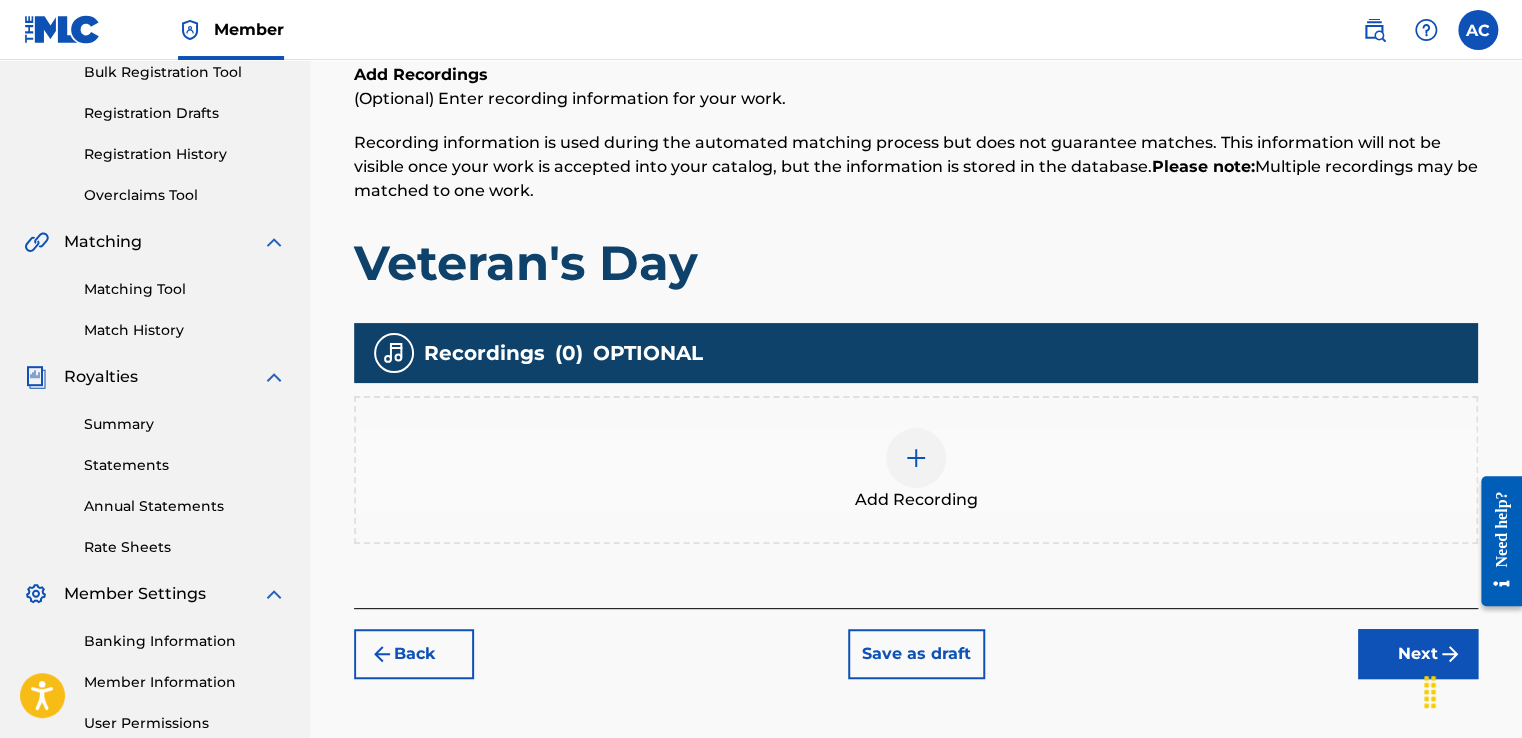 scroll, scrollTop: 312, scrollLeft: 0, axis: vertical 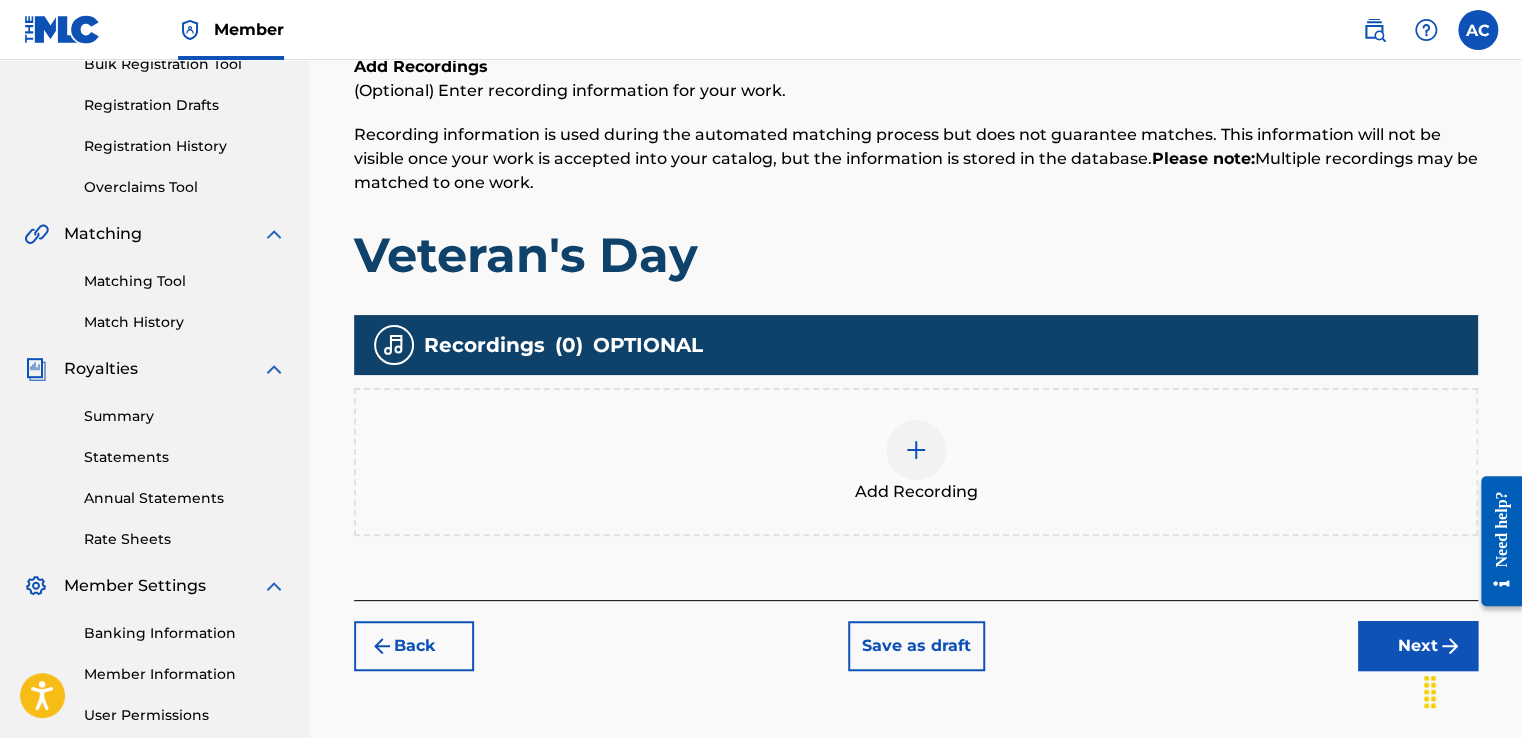 click at bounding box center [916, 450] 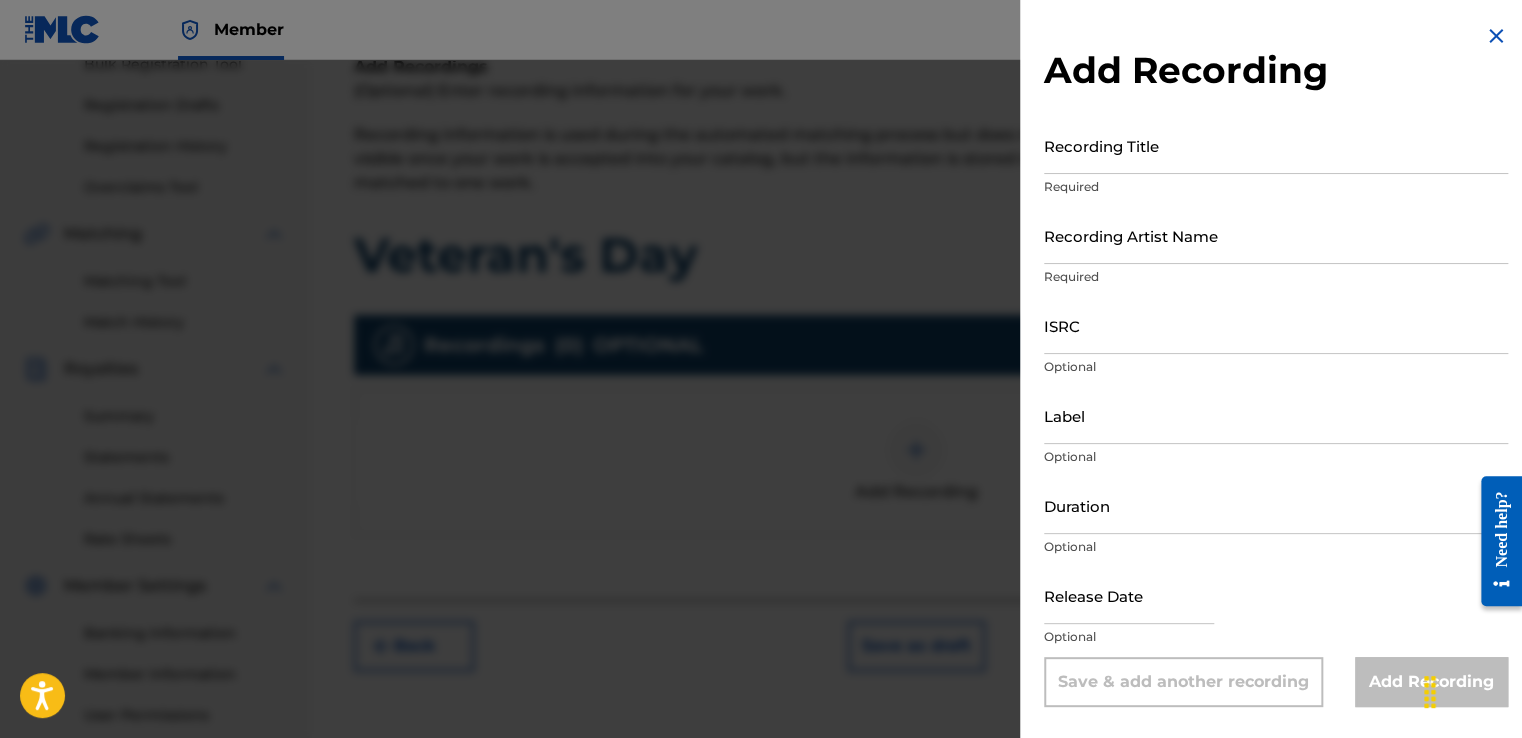 click on "Recording Title" at bounding box center [1276, 145] 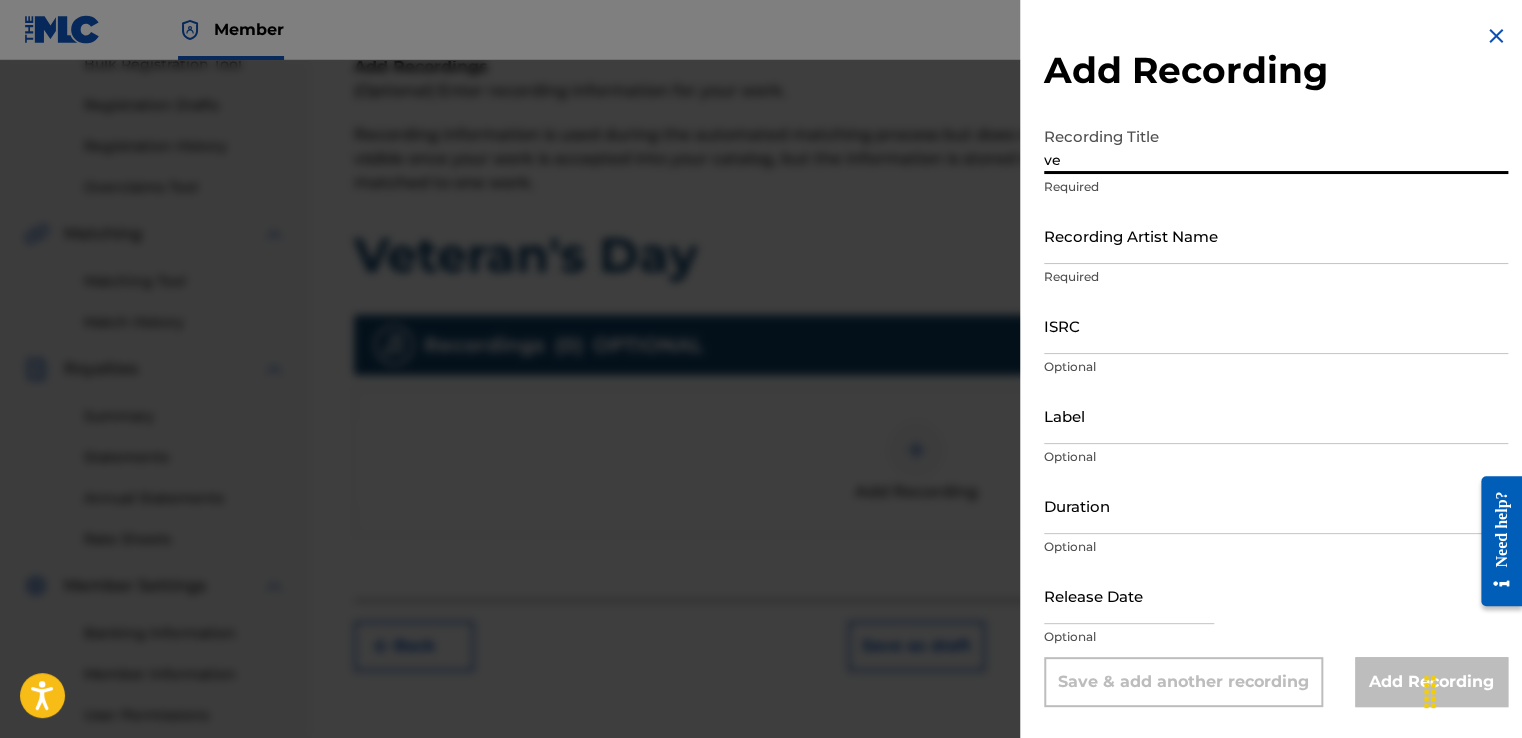 type on "v" 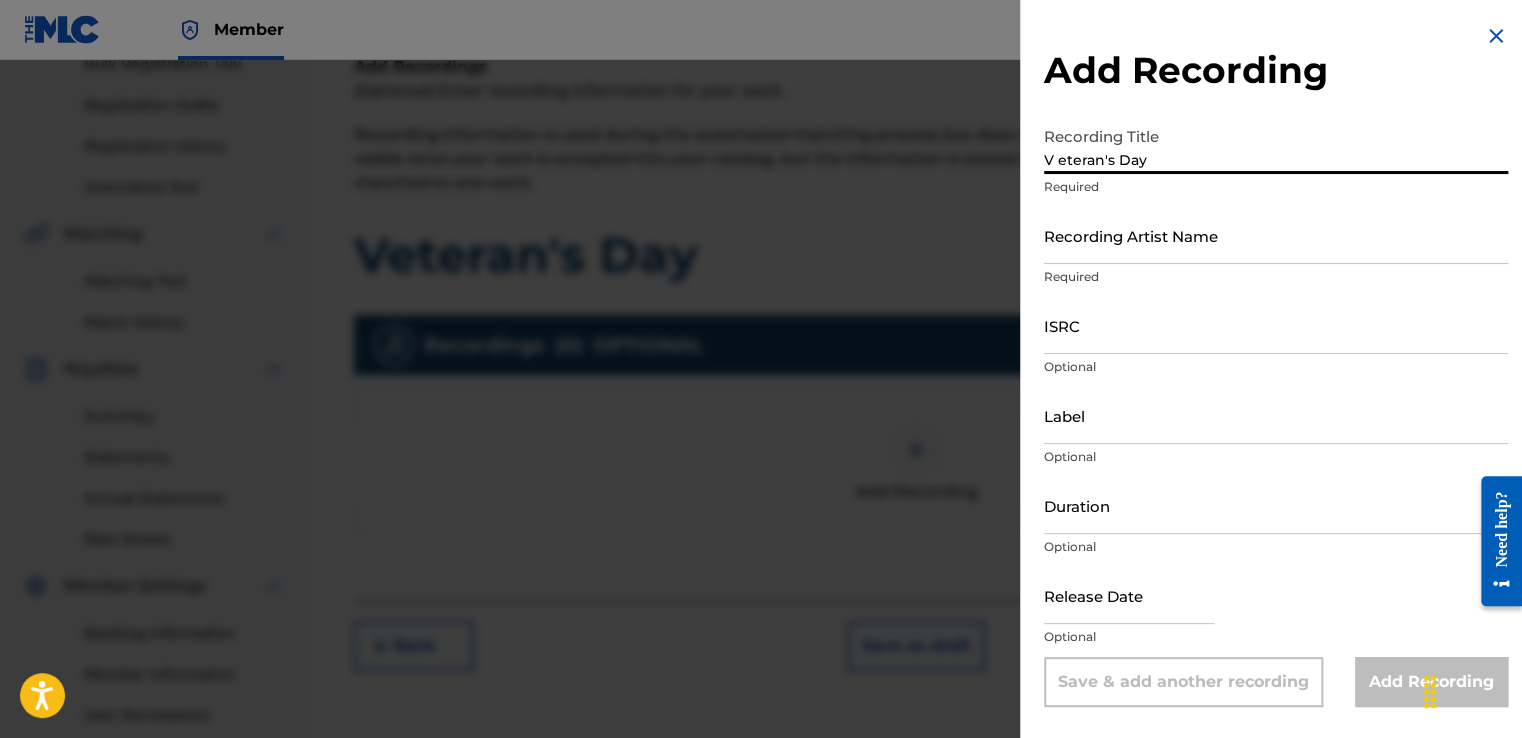 type on "V eteran's Day" 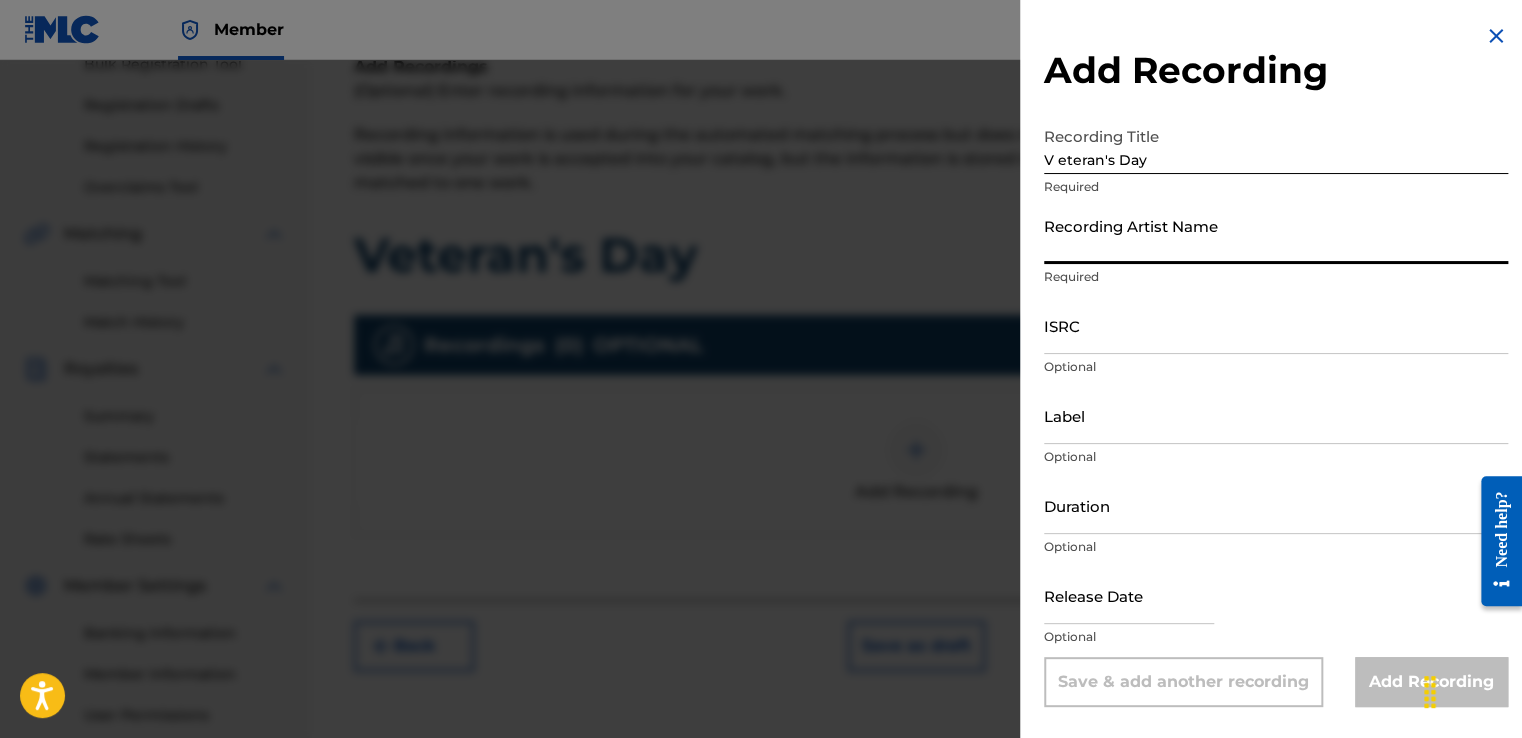 type on "[NAME] [NAME] [NAME]" 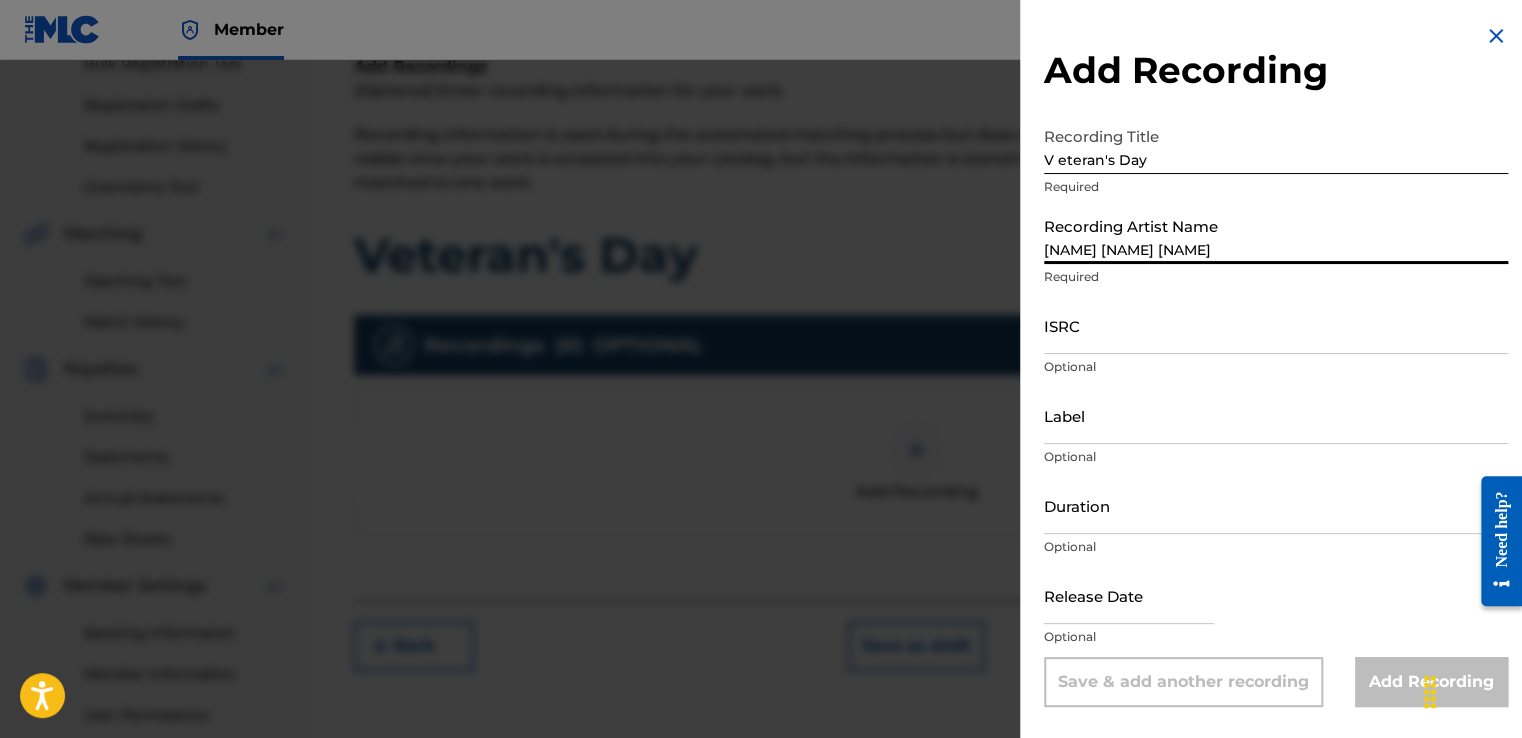 type on "Planting Seeds To Grow LLC" 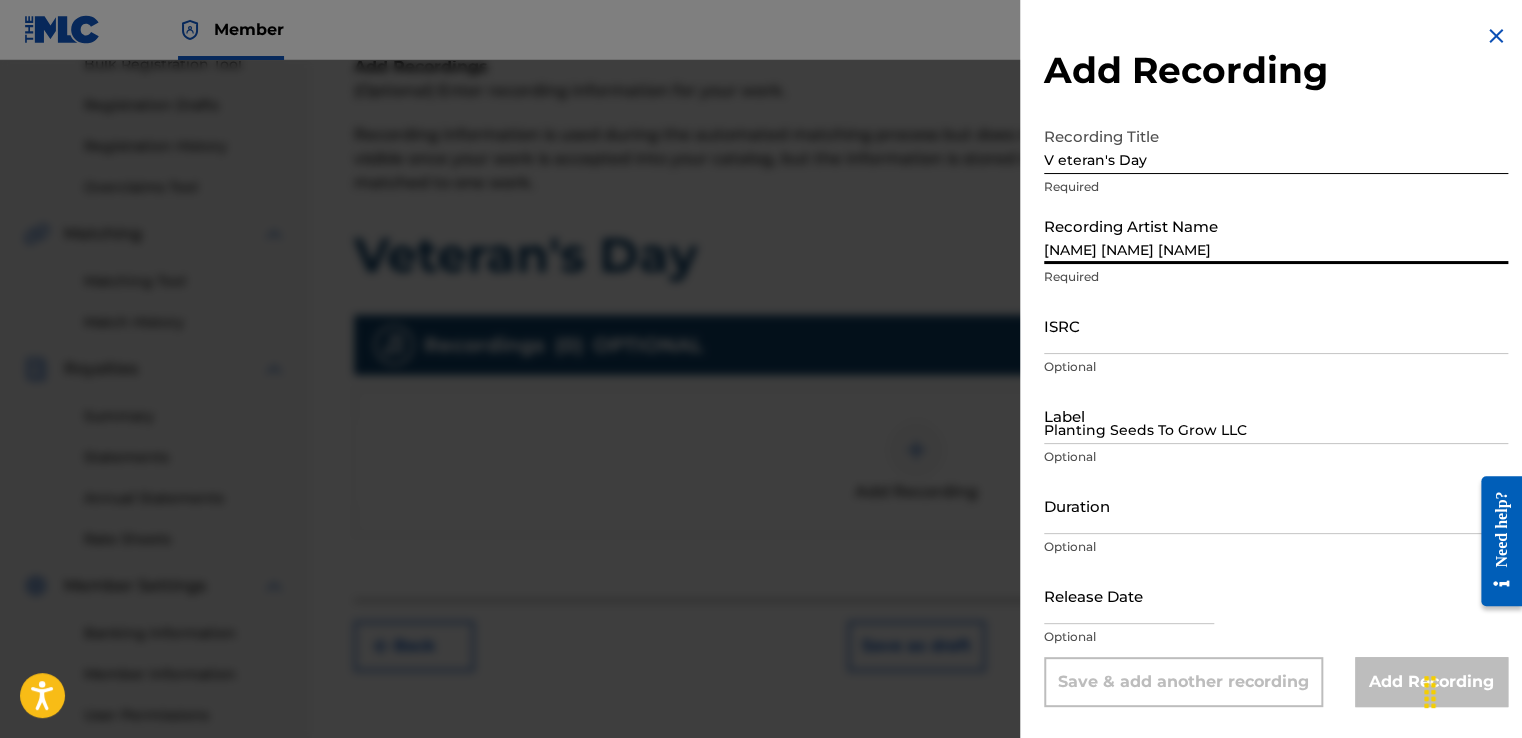 type on "June 17 2025" 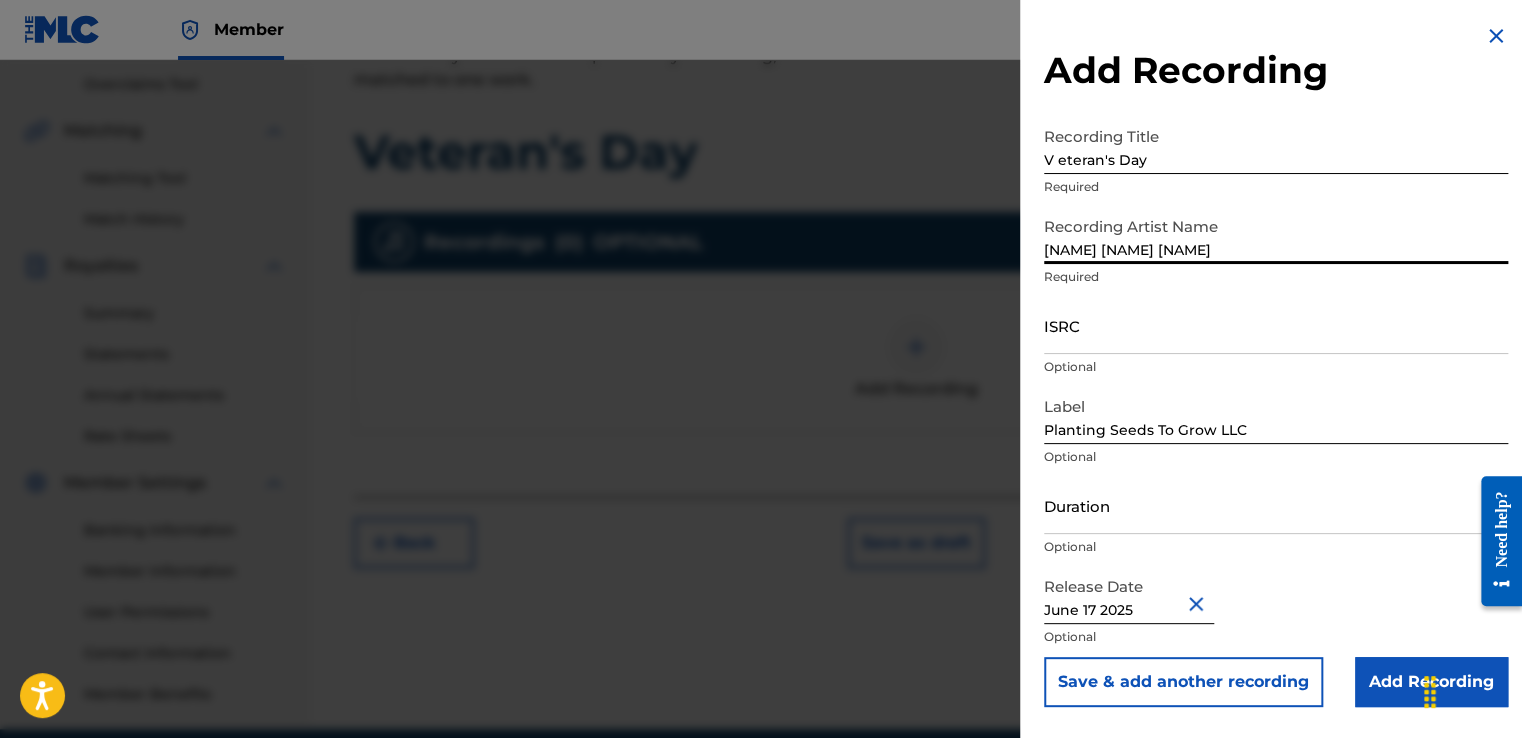 scroll, scrollTop: 416, scrollLeft: 0, axis: vertical 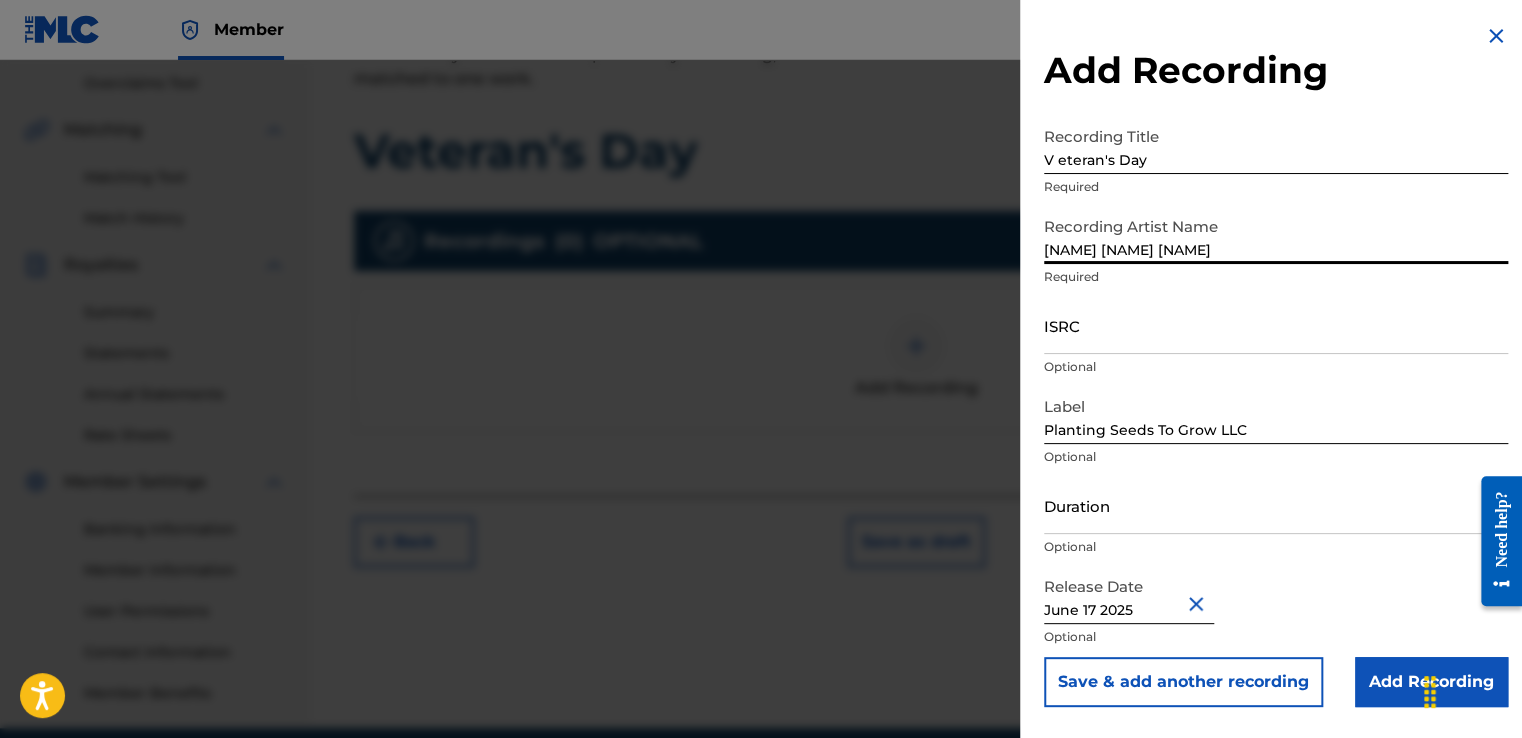 click on "ISRC" at bounding box center (1276, 325) 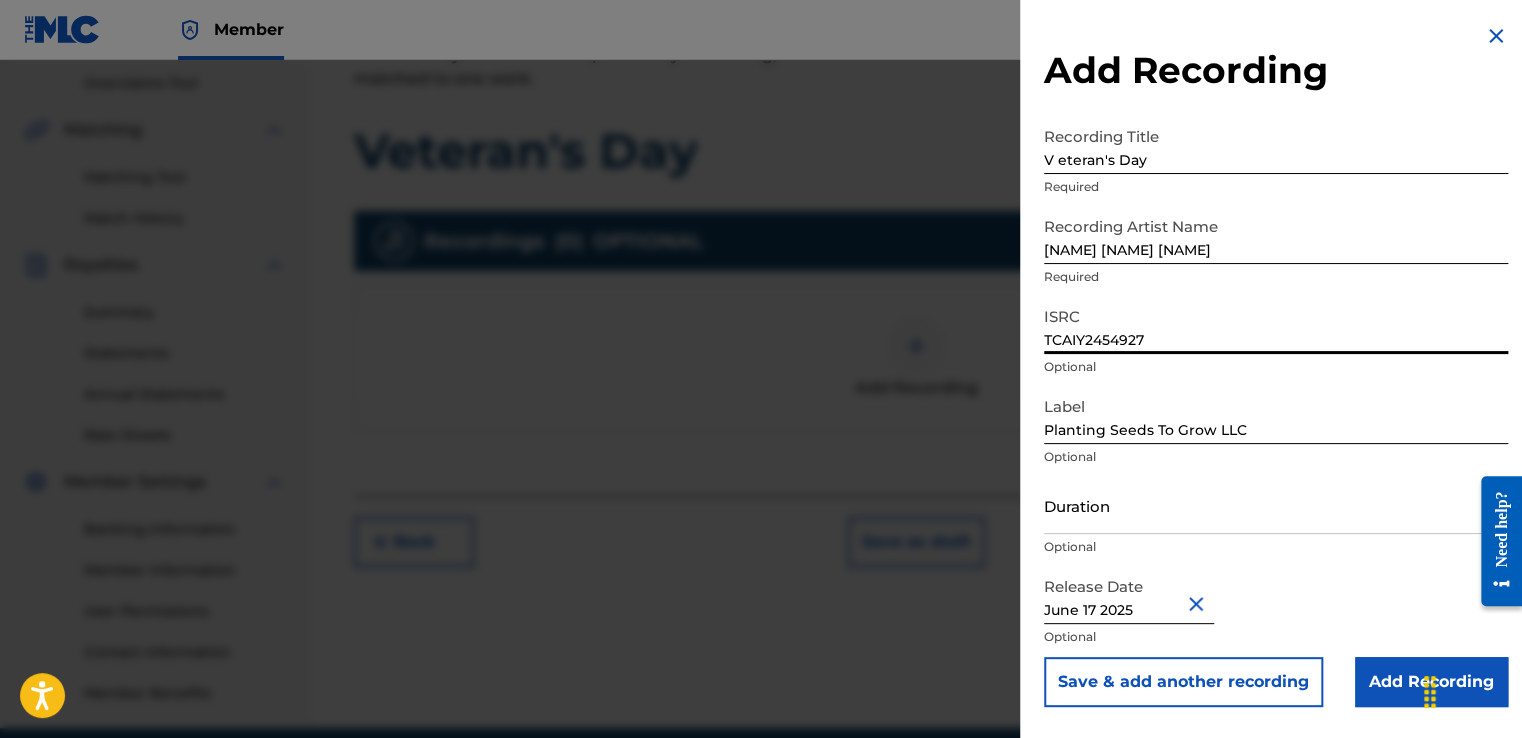 type on "TCAIY2454927" 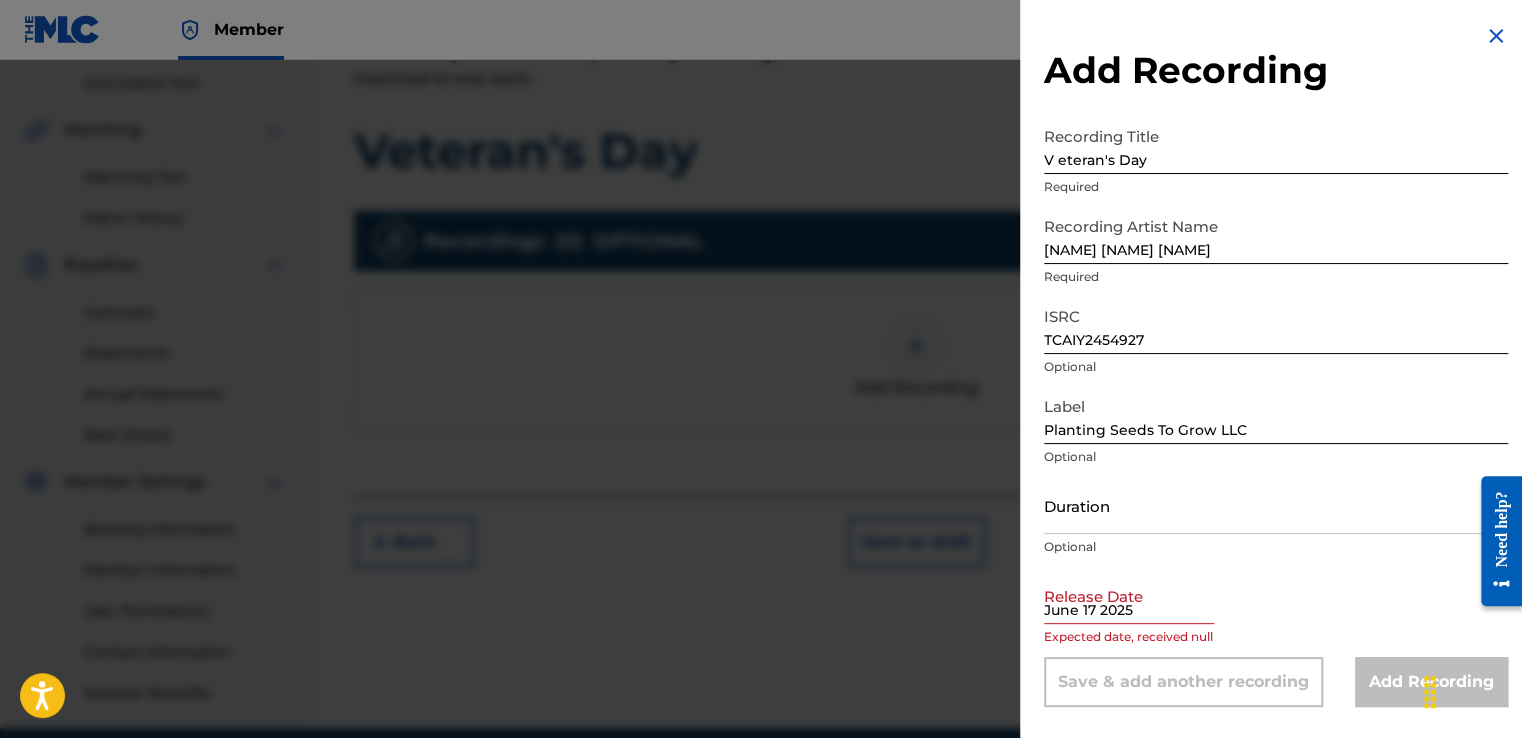 type 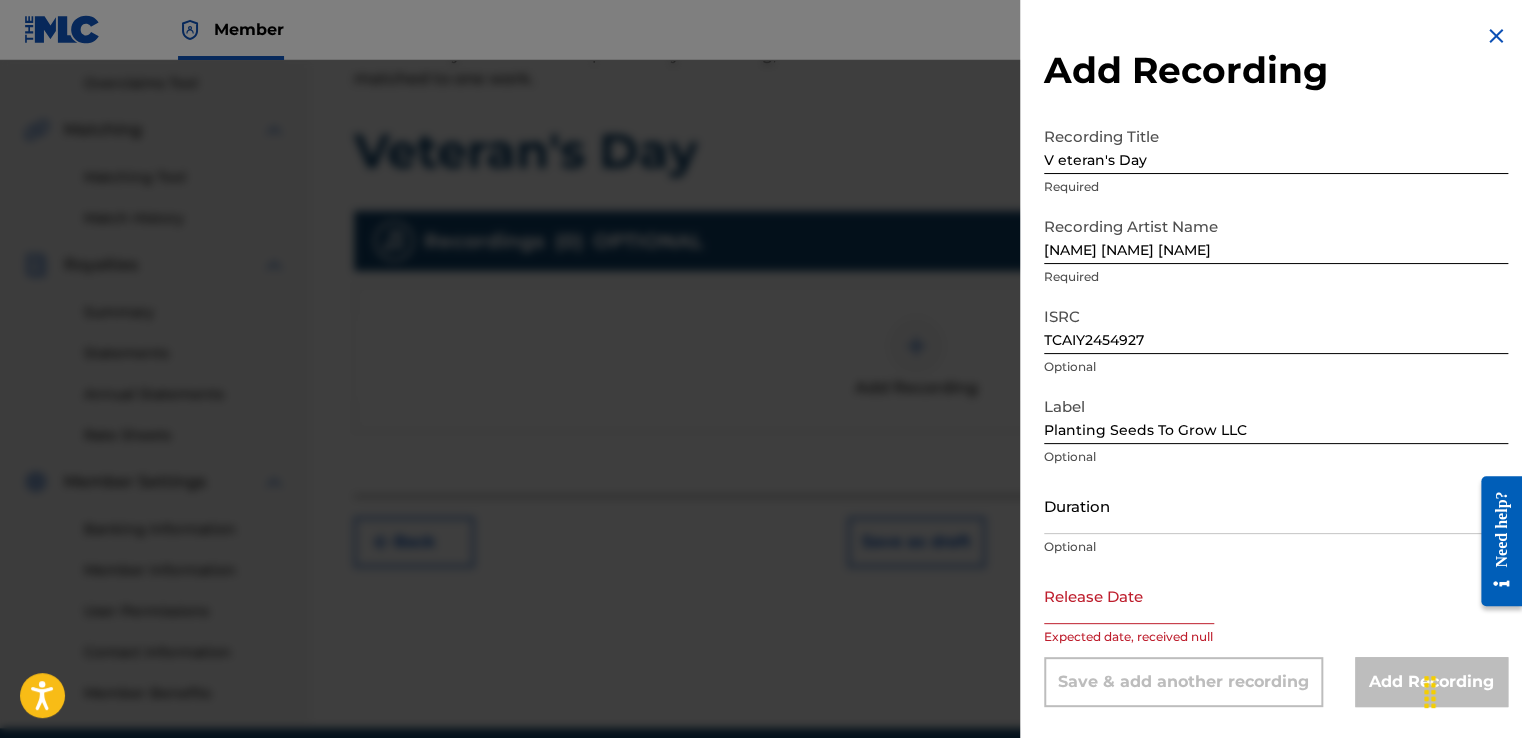 click at bounding box center (1129, 595) 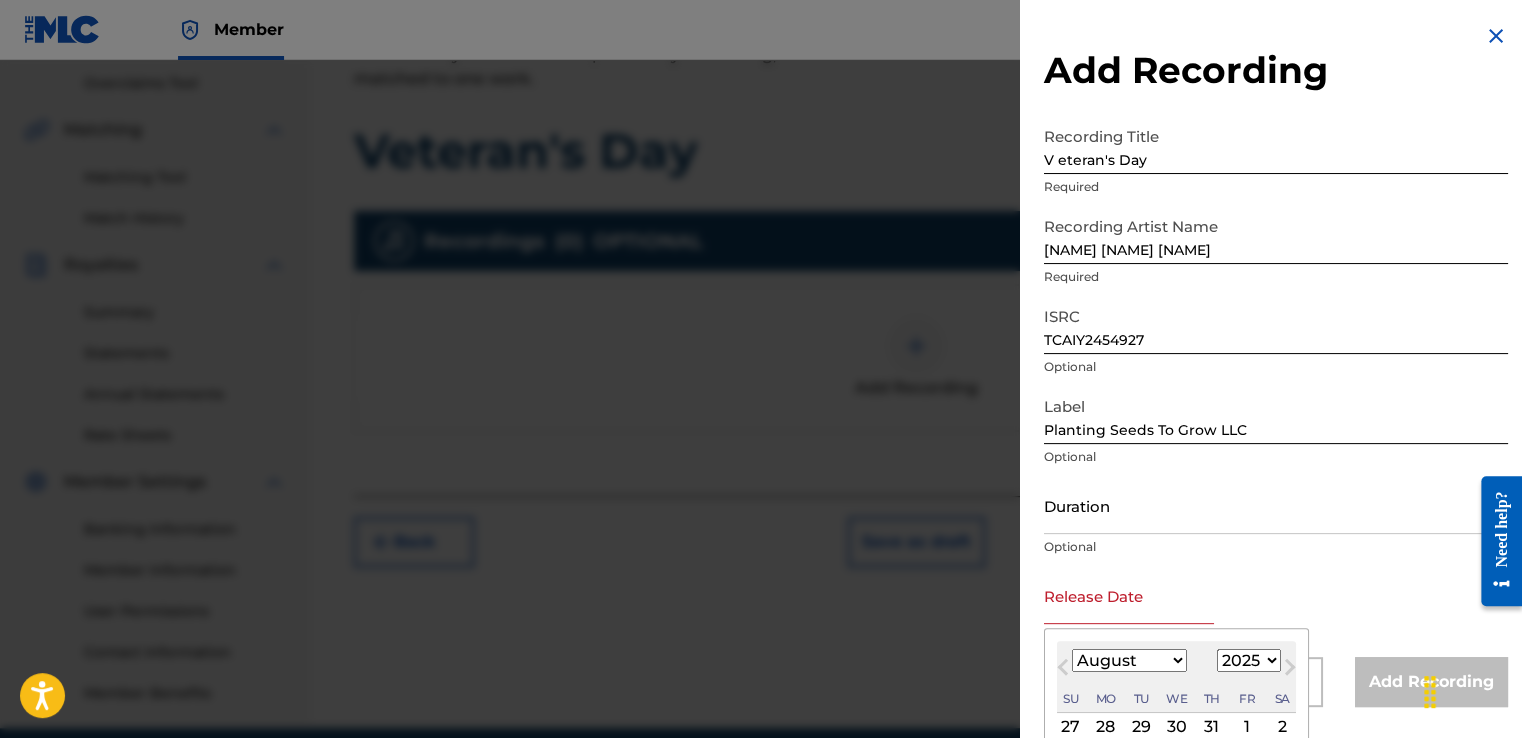 click on "1899 1900 1901 1902 1903 1904 1905 1906 1907 1908 1909 1910 1911 1912 1913 1914 1915 1916 1917 1918 1919 1920 1921 1922 1923 1924 1925 1926 1927 1928 1929 1930 1931 1932 1933 1934 1935 1936 1937 1938 1939 1940 1941 1942 1943 1944 1945 1946 1947 1948 1949 1950 1951 1952 1953 1954 1955 1956 1957 1958 1959 1960 1961 1962 1963 1964 1965 1966 1967 1968 1969 1970 1971 1972 1973 1974 1975 1976 1977 1978 1979 1980 1981 1982 1983 1984 1985 1986 1987 1988 1989 1990 1991 1992 1993 1994 1995 1996 1997 1998 1999 2000 2001 2002 2003 2004 2005 2006 2007 2008 2009 2010 2011 2012 2013 2014 2015 2016 2017 2018 2019 2020 2021 2022 2023 2024 2025 2026 2027 2028 2029 2030 2031 2032 2033 2034 2035 2036 2037 2038 2039 2040 2041 2042 2043 2044 2045 2046 2047 2048 2049 2050 2051 2052 2053 2054 2055 2056 2057 2058 2059 2060 2061 2062 2063 2064 2065 2066 2067 2068 2069 2070 2071 2072 2073 2074 2075 2076 2077 2078 2079 2080 2081 2082 2083 2084 2085 2086 2087 2088 2089 2090 2091 2092 2093 2094 2095 2096 2097 2098 2099 2100" at bounding box center [1249, 660] 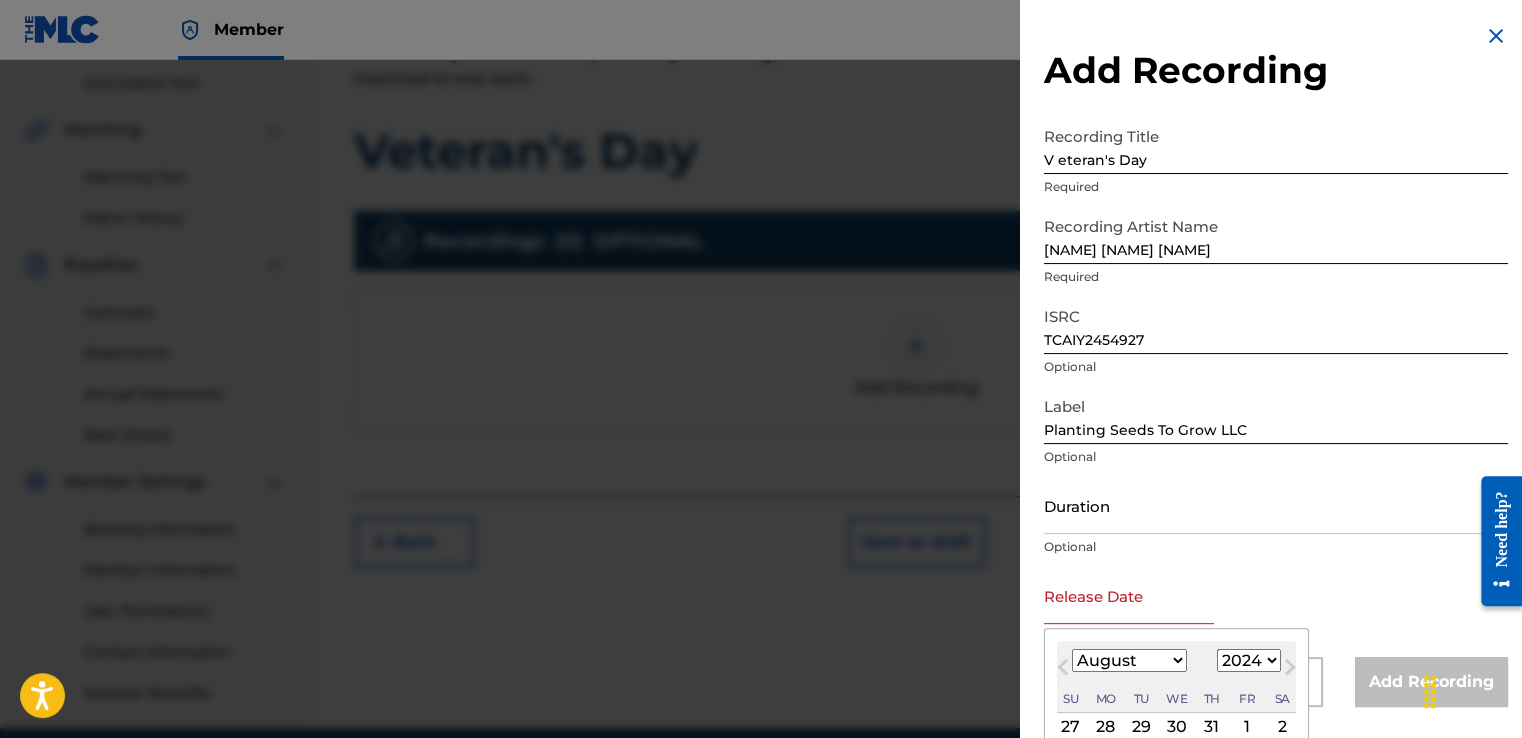 click on "1899 1900 1901 1902 1903 1904 1905 1906 1907 1908 1909 1910 1911 1912 1913 1914 1915 1916 1917 1918 1919 1920 1921 1922 1923 1924 1925 1926 1927 1928 1929 1930 1931 1932 1933 1934 1935 1936 1937 1938 1939 1940 1941 1942 1943 1944 1945 1946 1947 1948 1949 1950 1951 1952 1953 1954 1955 1956 1957 1958 1959 1960 1961 1962 1963 1964 1965 1966 1967 1968 1969 1970 1971 1972 1973 1974 1975 1976 1977 1978 1979 1980 1981 1982 1983 1984 1985 1986 1987 1988 1989 1990 1991 1992 1993 1994 1995 1996 1997 1998 1999 2000 2001 2002 2003 2004 2005 2006 2007 2008 2009 2010 2011 2012 2013 2014 2015 2016 2017 2018 2019 2020 2021 2022 2023 2024 2025 2026 2027 2028 2029 2030 2031 2032 2033 2034 2035 2036 2037 2038 2039 2040 2041 2042 2043 2044 2045 2046 2047 2048 2049 2050 2051 2052 2053 2054 2055 2056 2057 2058 2059 2060 2061 2062 2063 2064 2065 2066 2067 2068 2069 2070 2071 2072 2073 2074 2075 2076 2077 2078 2079 2080 2081 2082 2083 2084 2085 2086 2087 2088 2089 2090 2091 2092 2093 2094 2095 2096 2097 2098 2099 2100" at bounding box center [1249, 660] 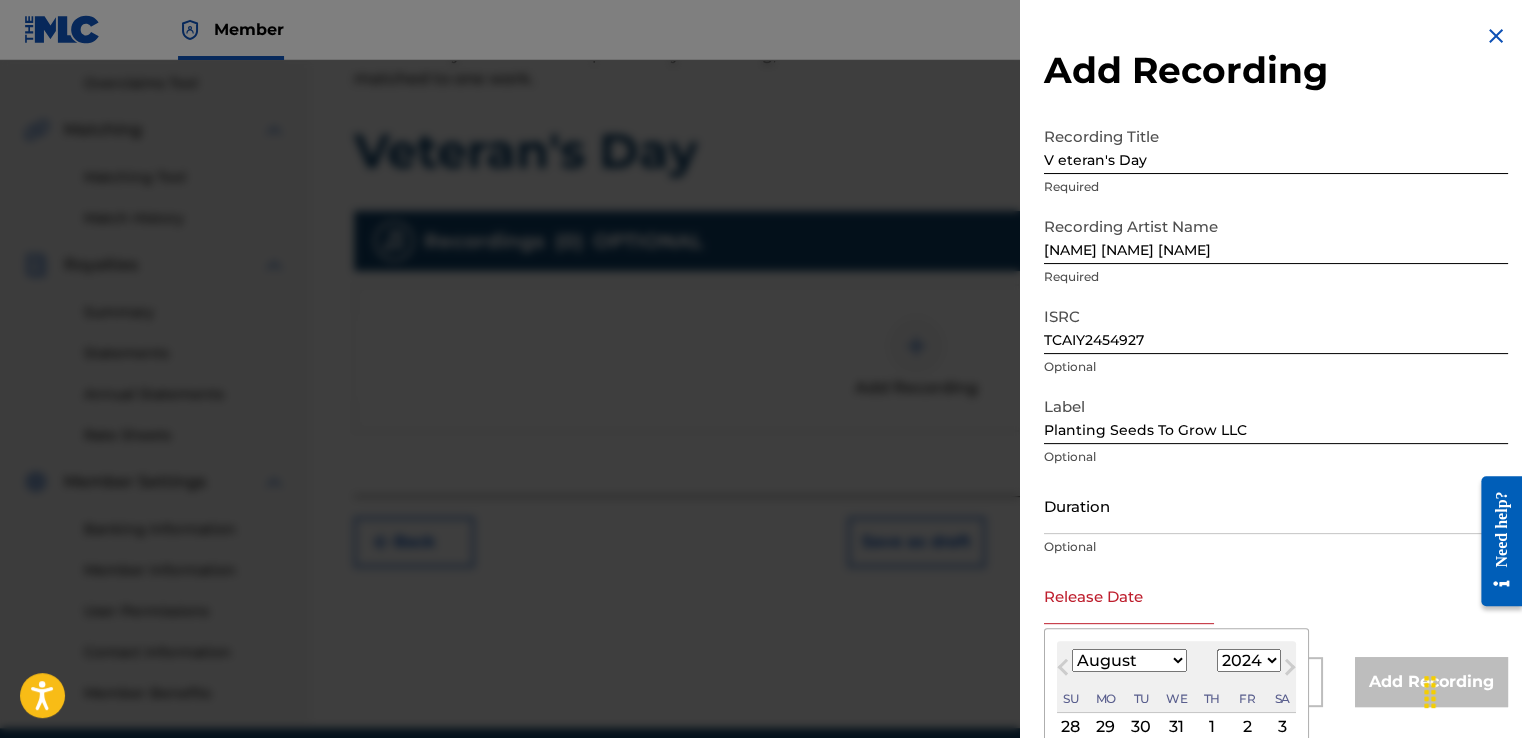 click on "January February March April May June July August September October November December" at bounding box center [1129, 660] 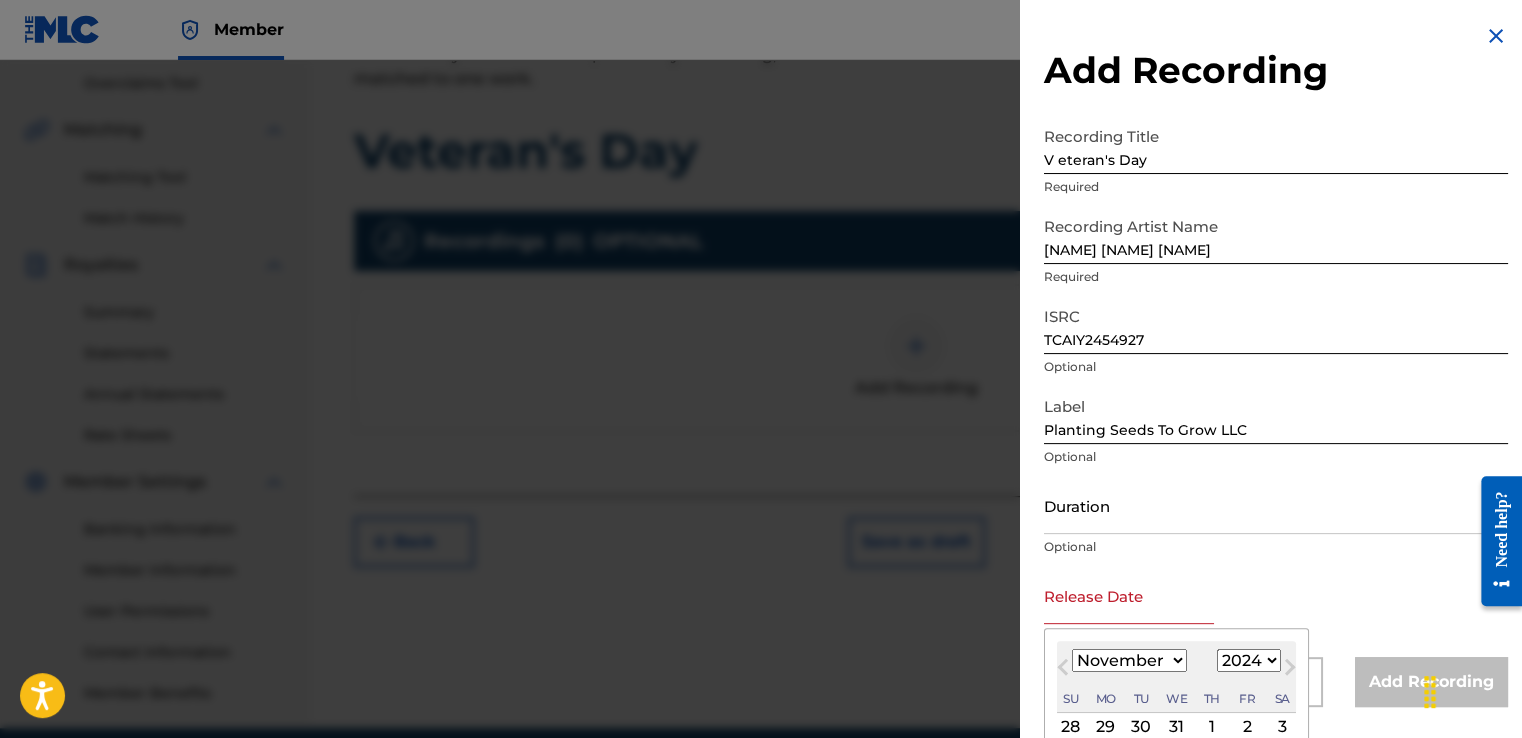 click on "January February March April May June July August September October November December" at bounding box center [1129, 660] 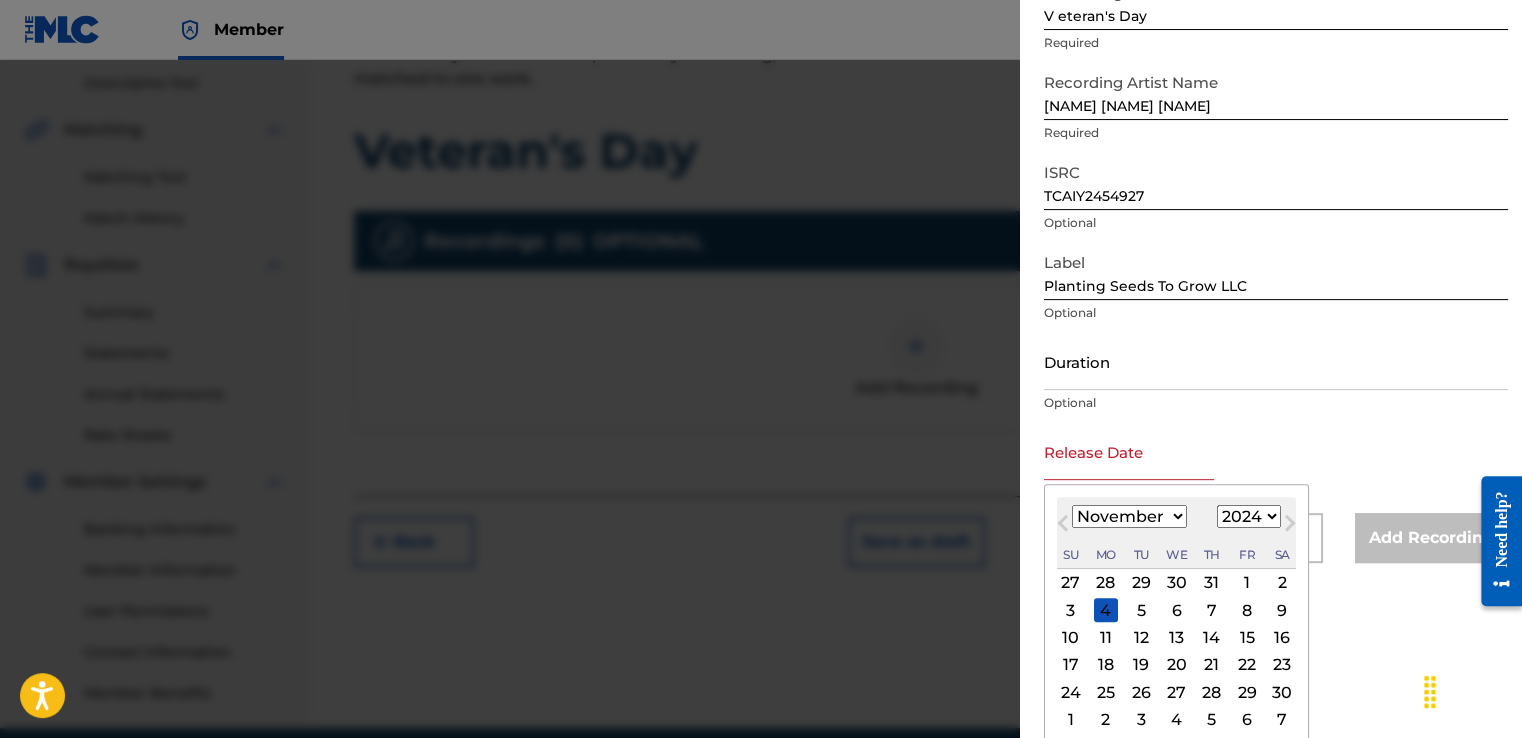 scroll, scrollTop: 151, scrollLeft: 0, axis: vertical 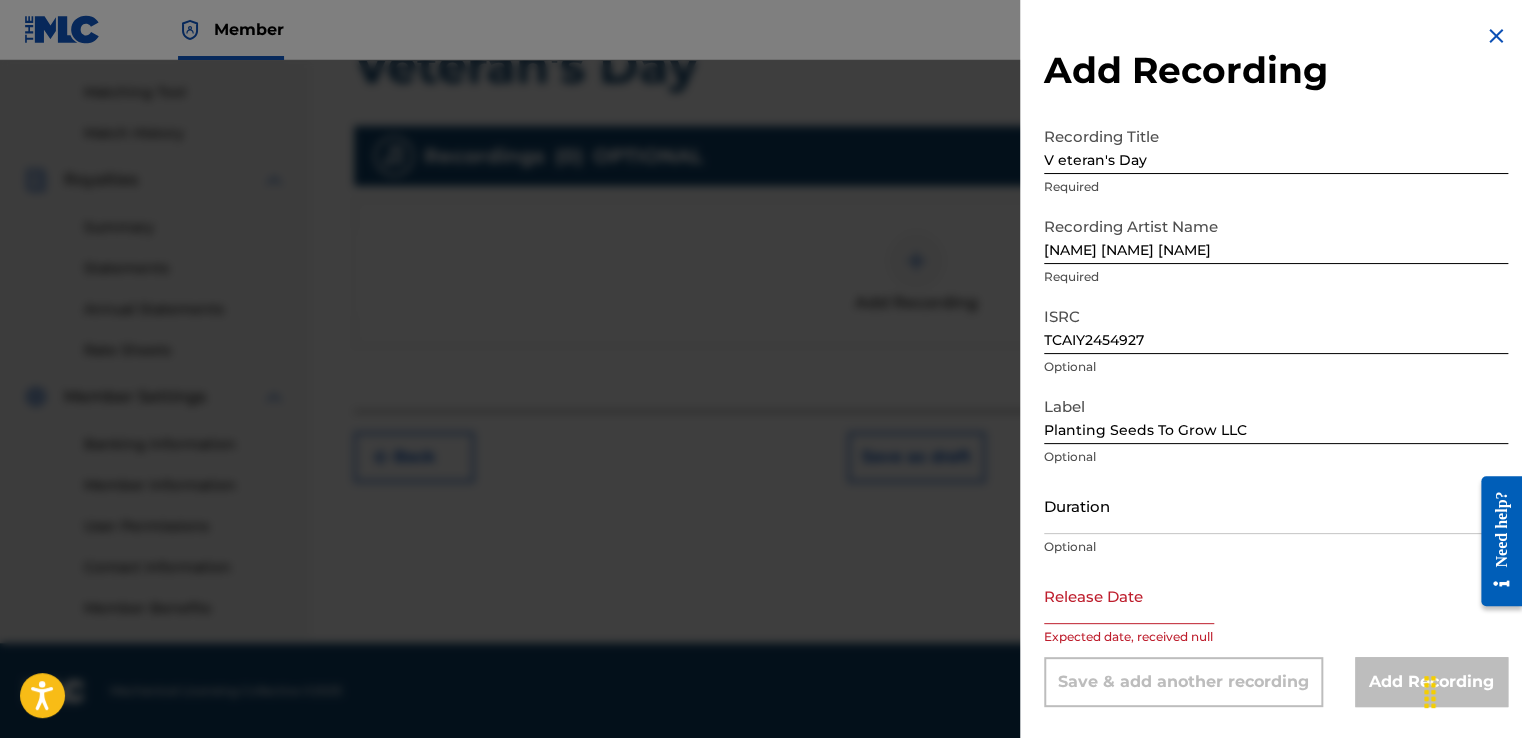 select on "7" 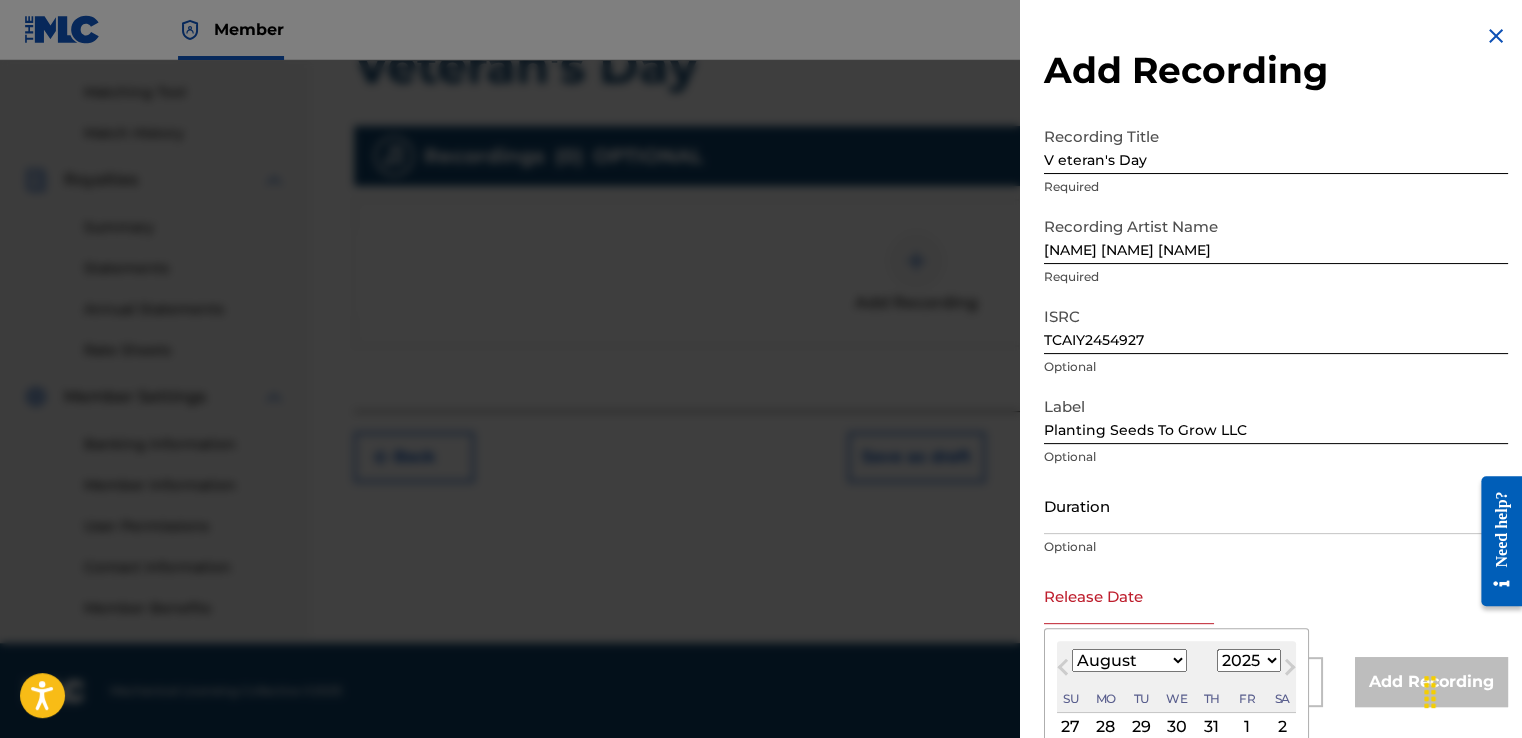 click at bounding box center (1129, 595) 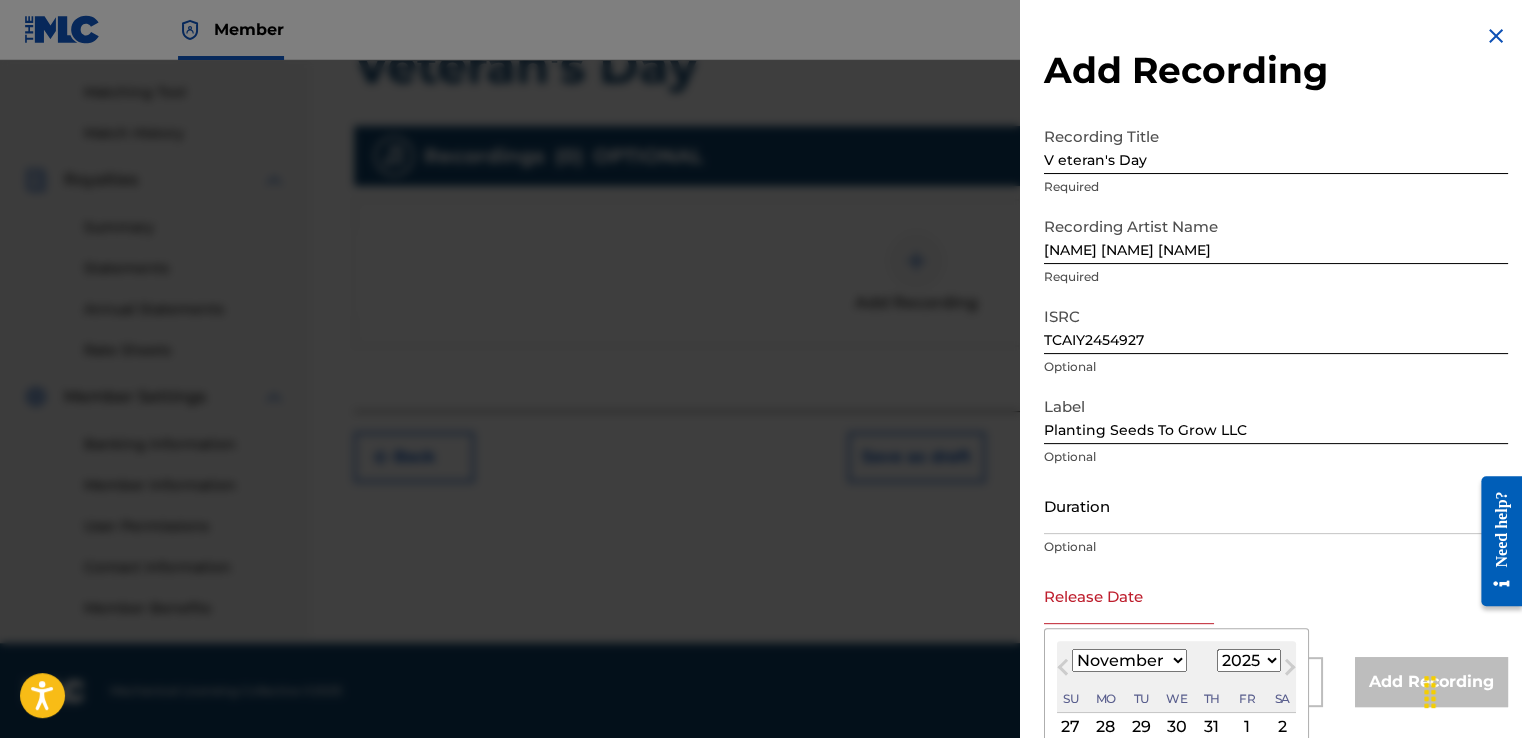 click on "January February March April May June July August September October November December" at bounding box center [1129, 660] 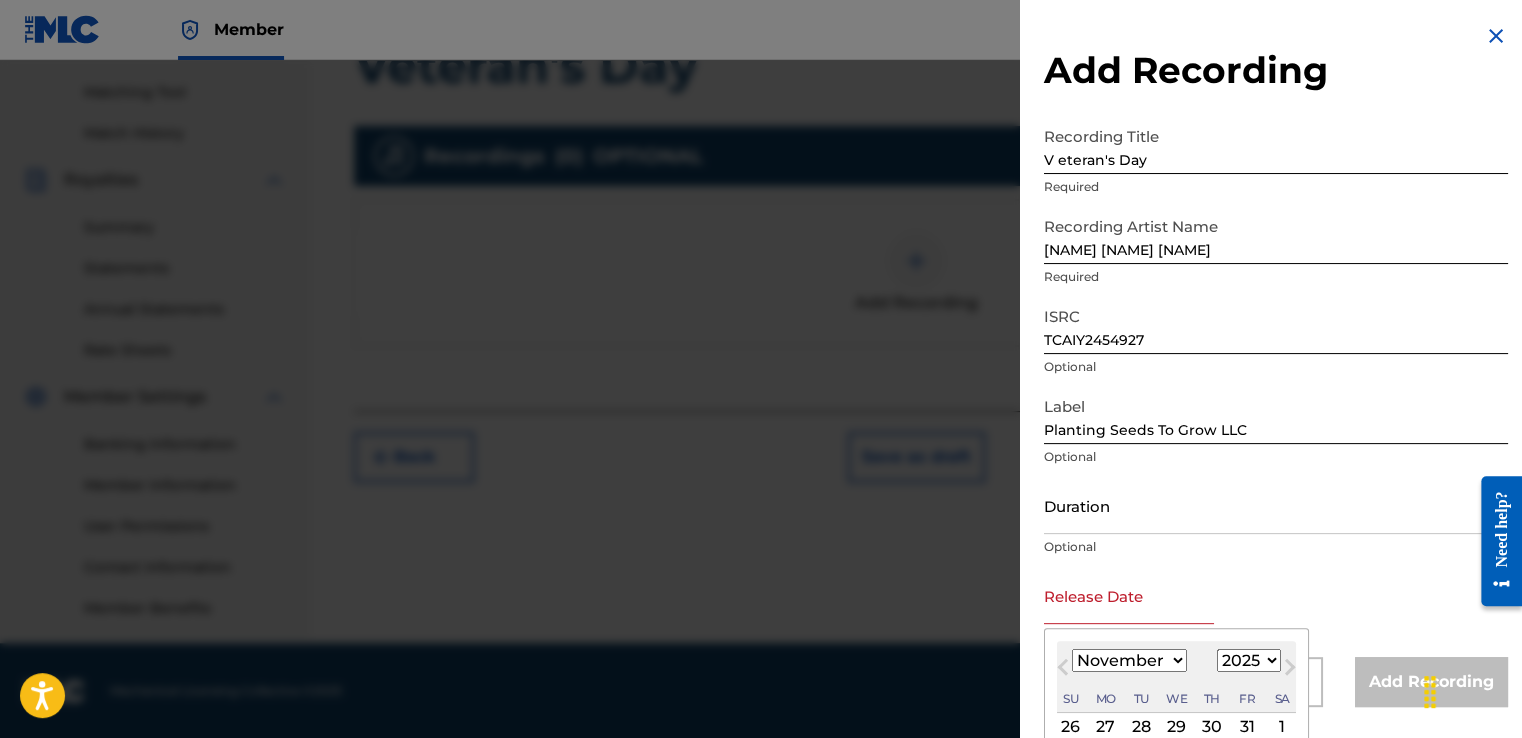 scroll, scrollTop: 178, scrollLeft: 0, axis: vertical 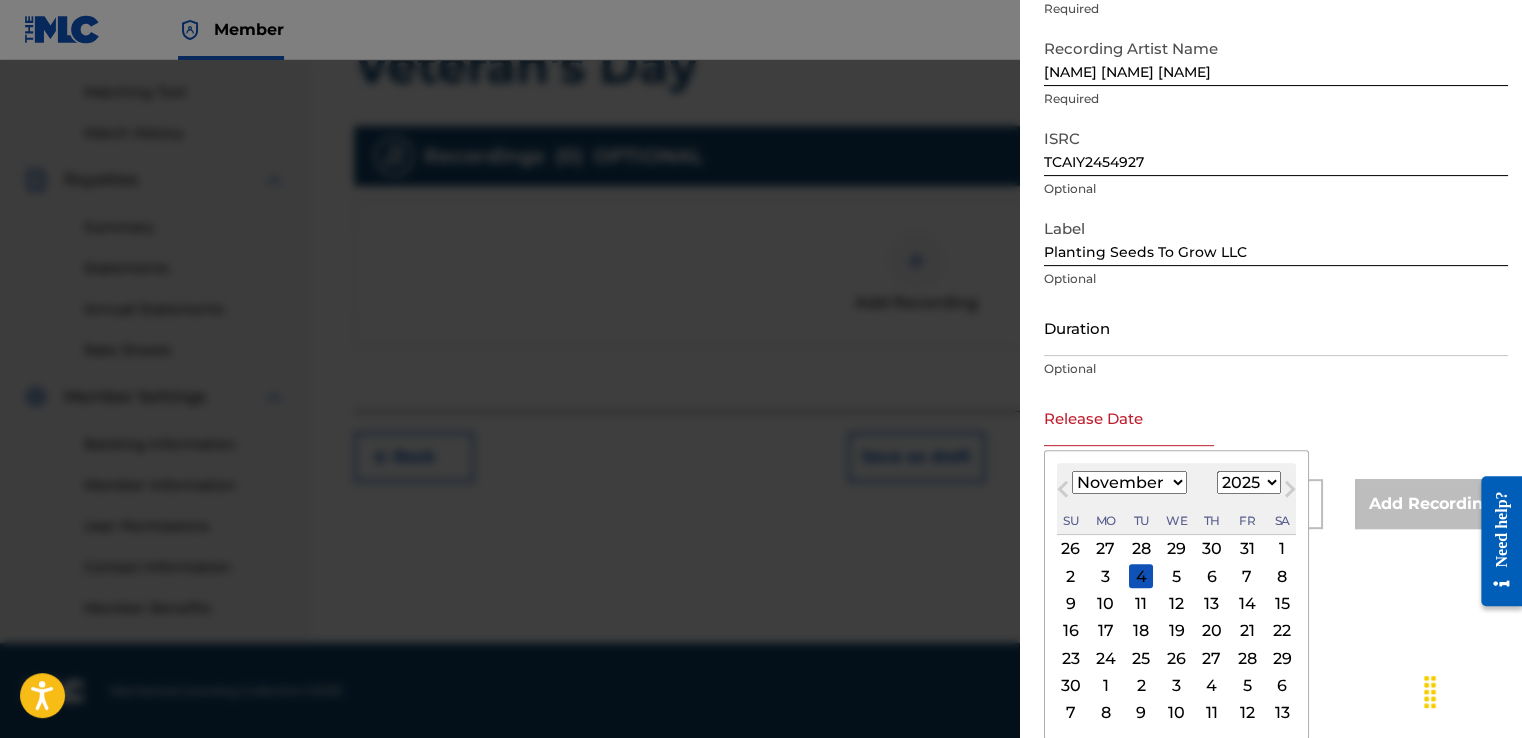 click on "3" at bounding box center (1106, 576) 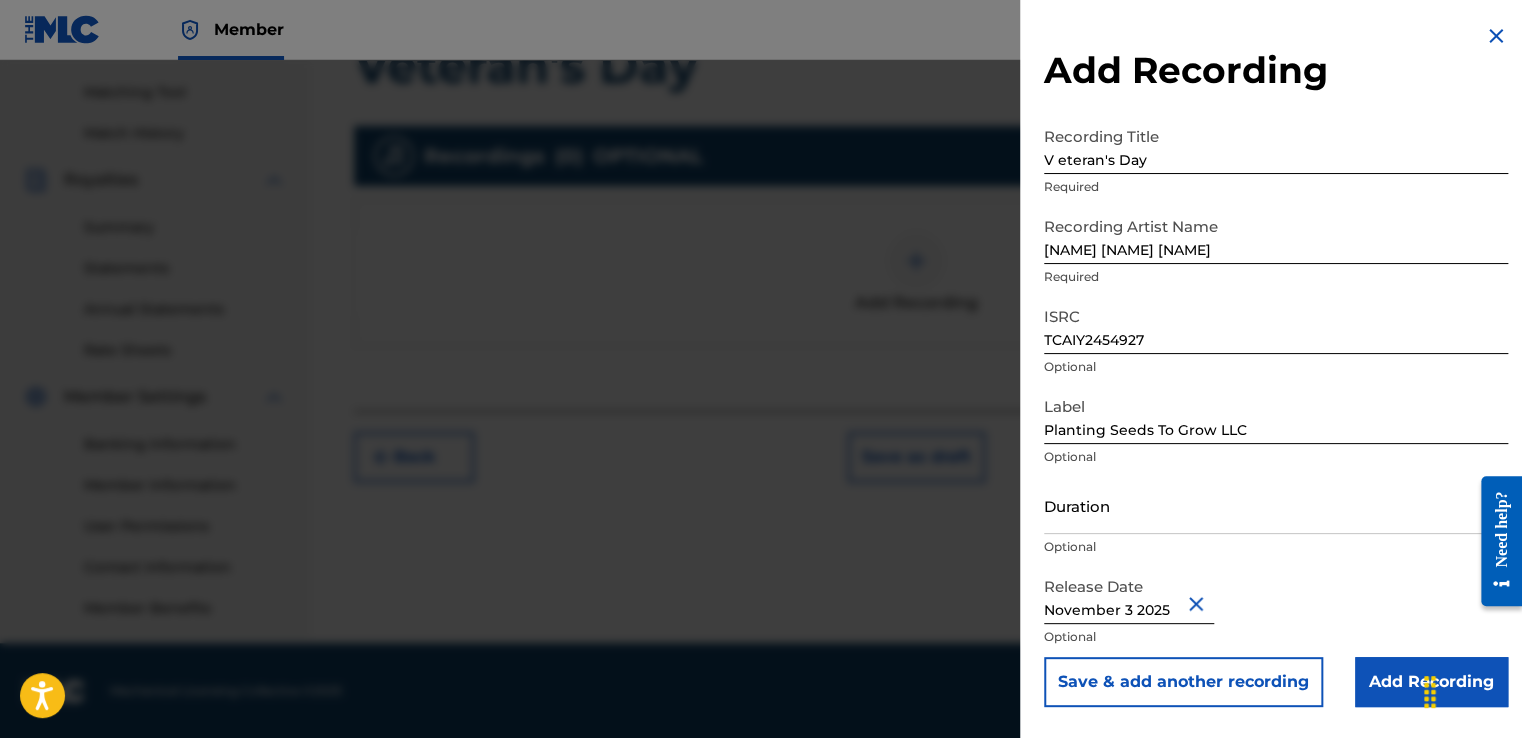 scroll, scrollTop: 0, scrollLeft: 0, axis: both 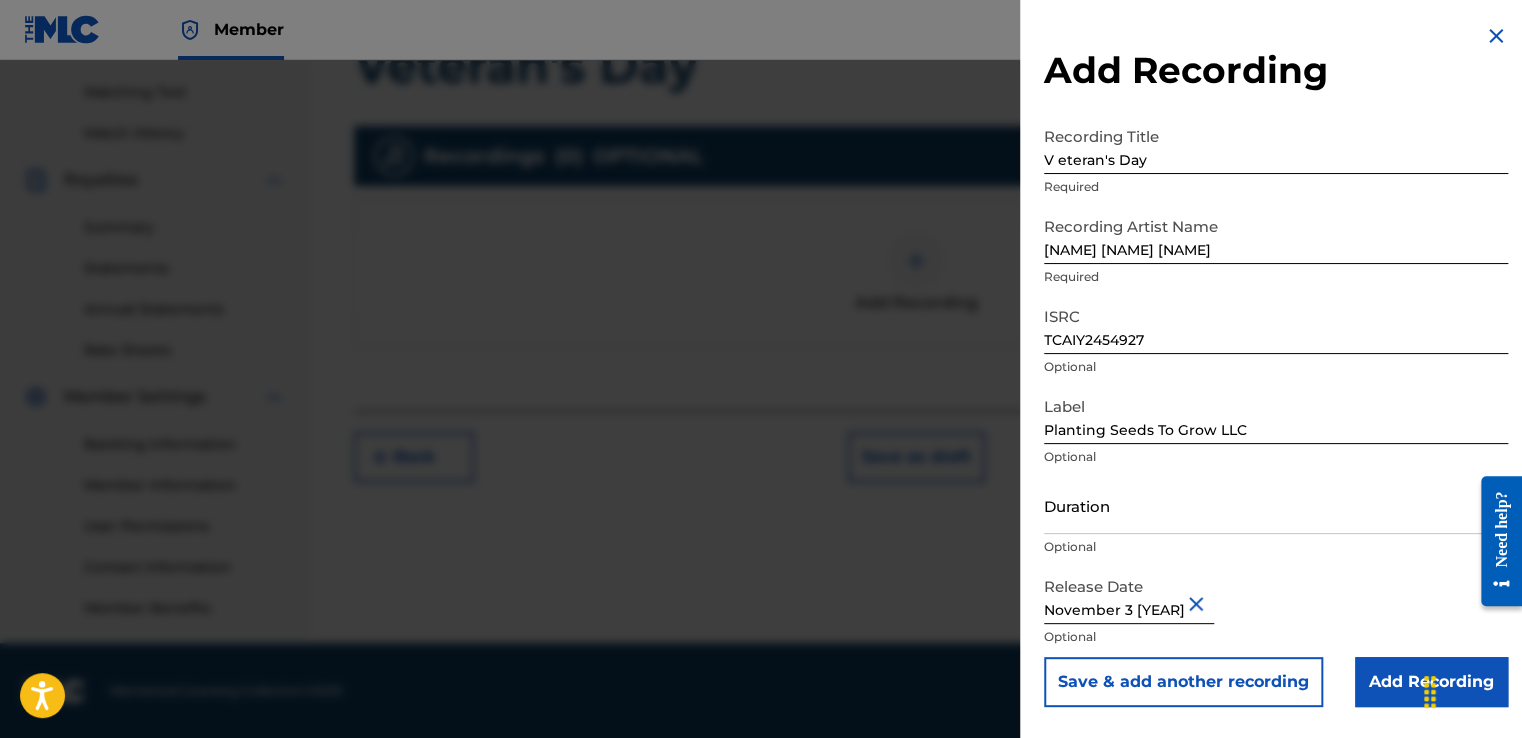 type on "November 3 [YEAR]" 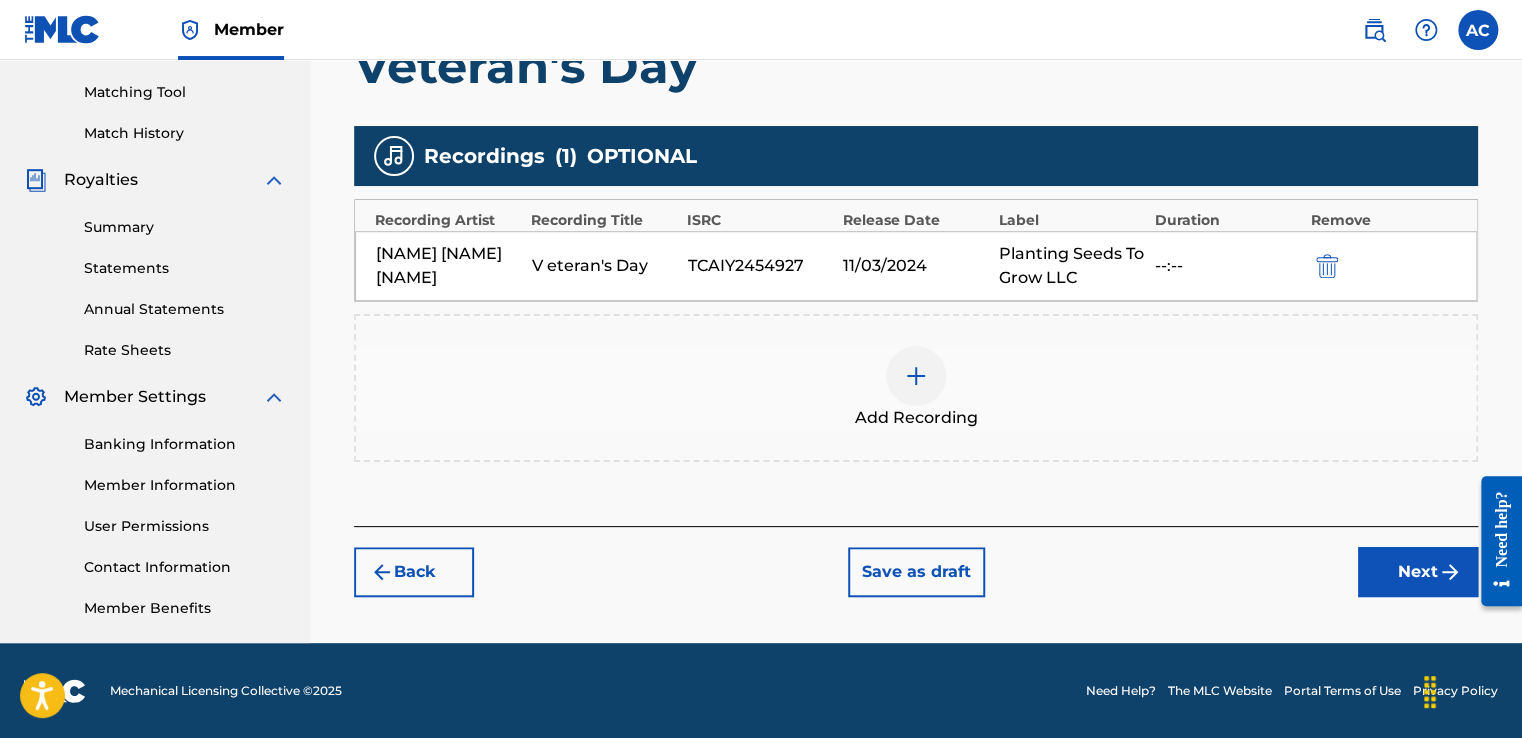 click on "Next" at bounding box center [1418, 572] 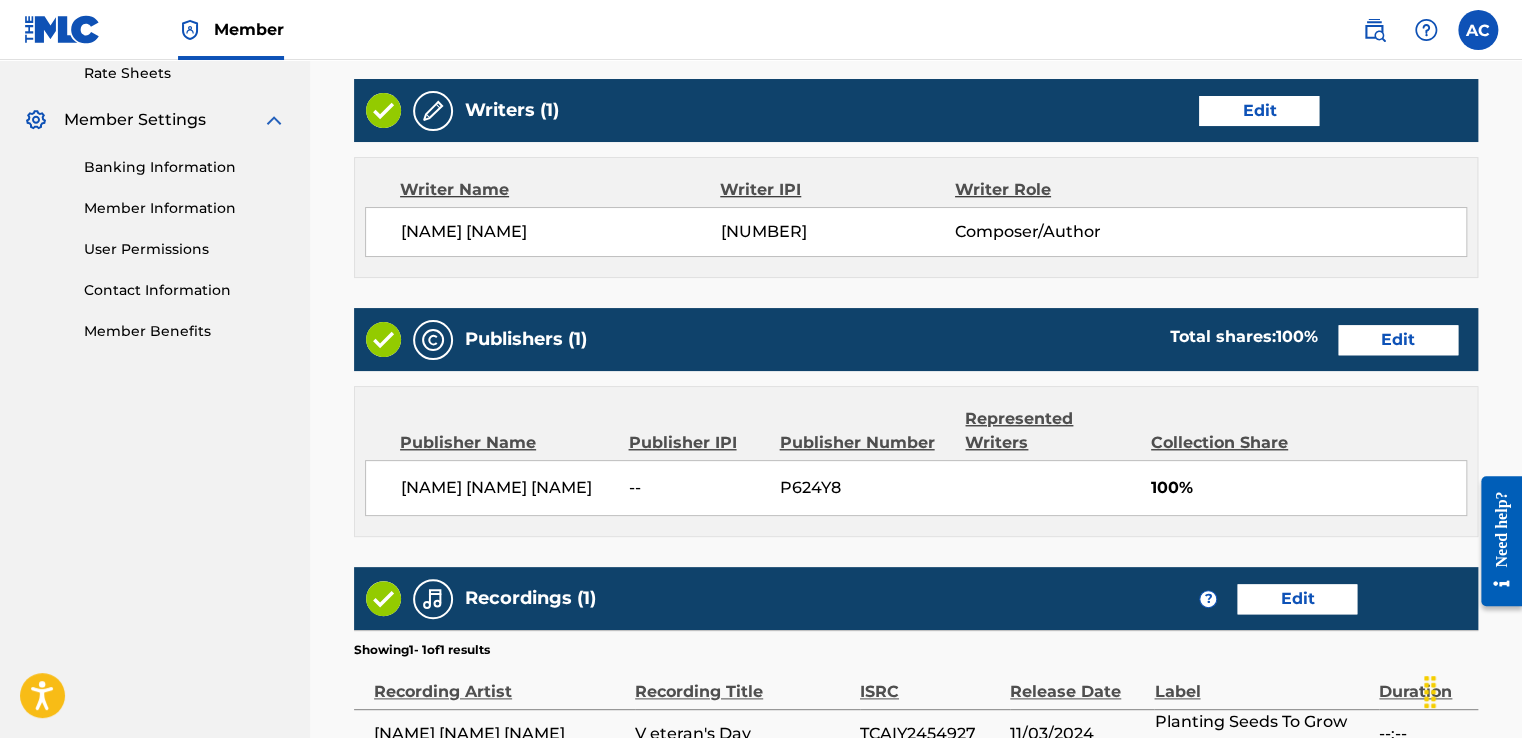 scroll, scrollTop: 1014, scrollLeft: 0, axis: vertical 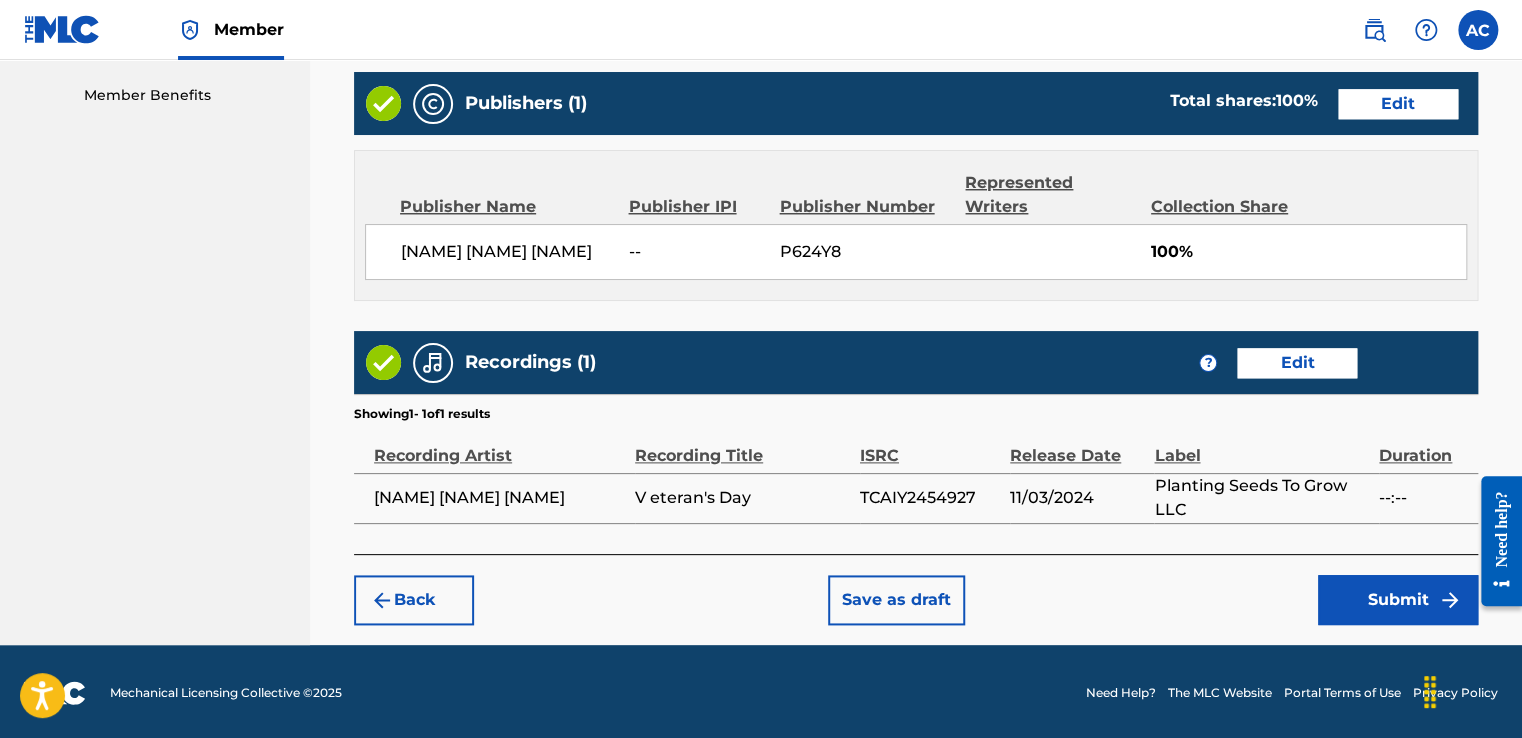 click on "Submit" at bounding box center [1398, 600] 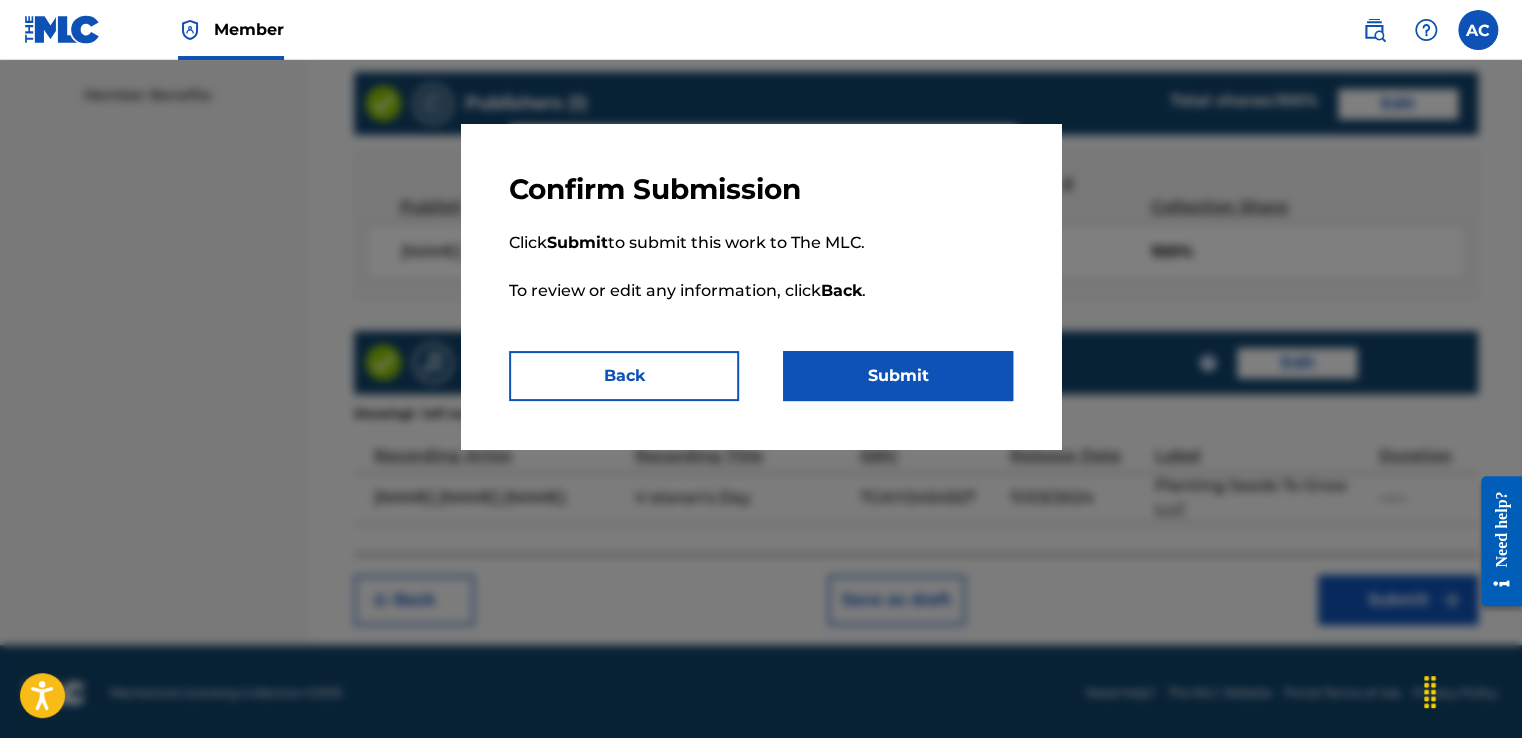 click on "Submit" at bounding box center (898, 376) 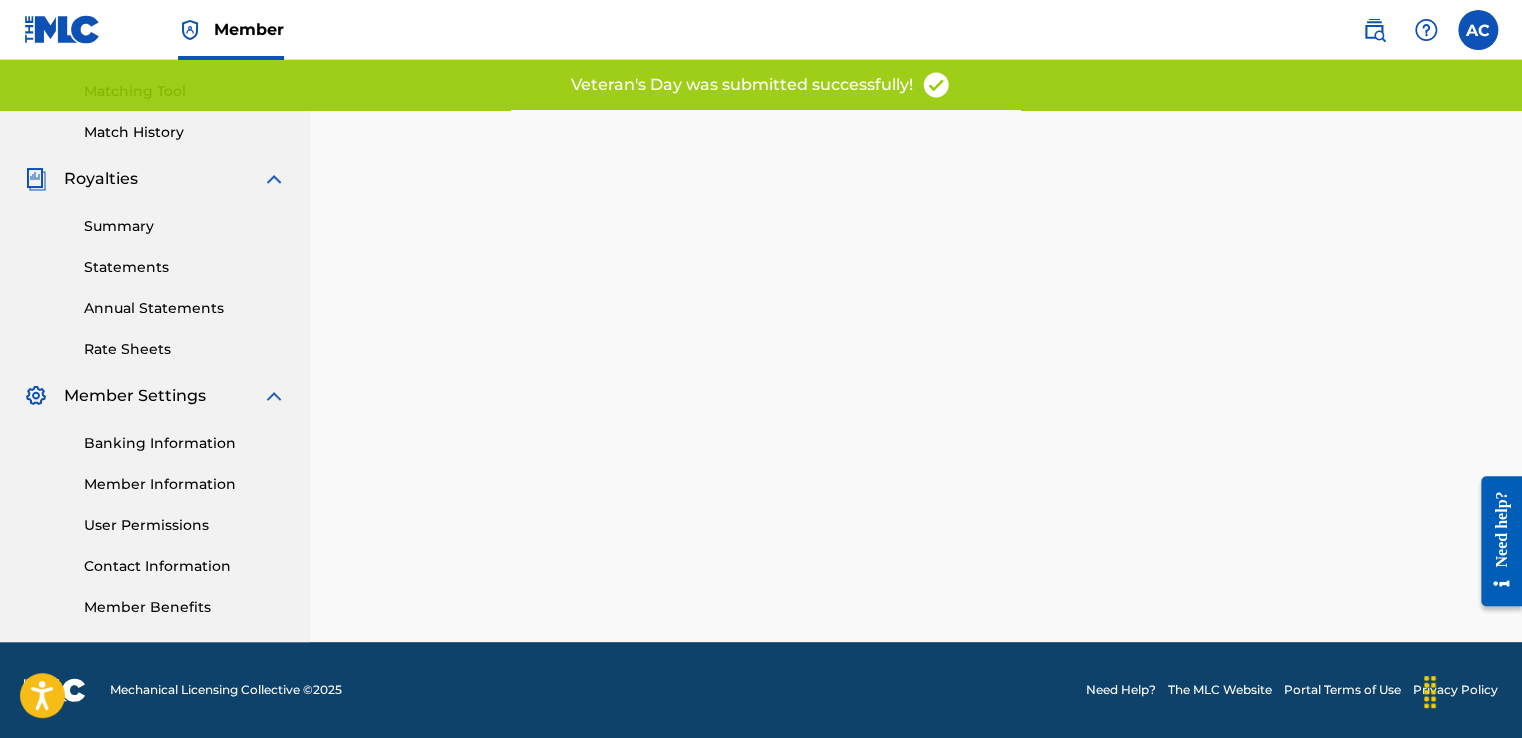 scroll, scrollTop: 0, scrollLeft: 0, axis: both 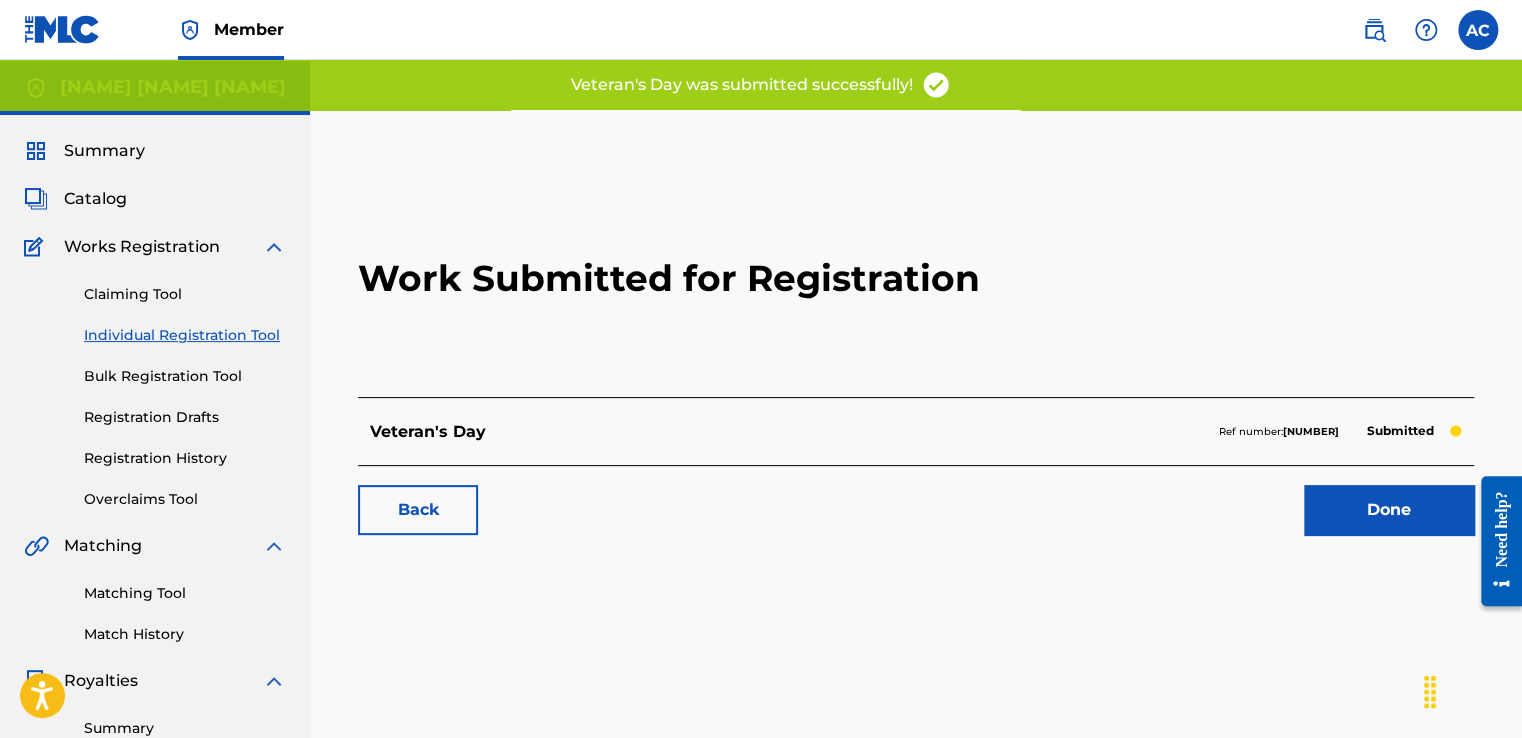 click on "Done" at bounding box center (1389, 510) 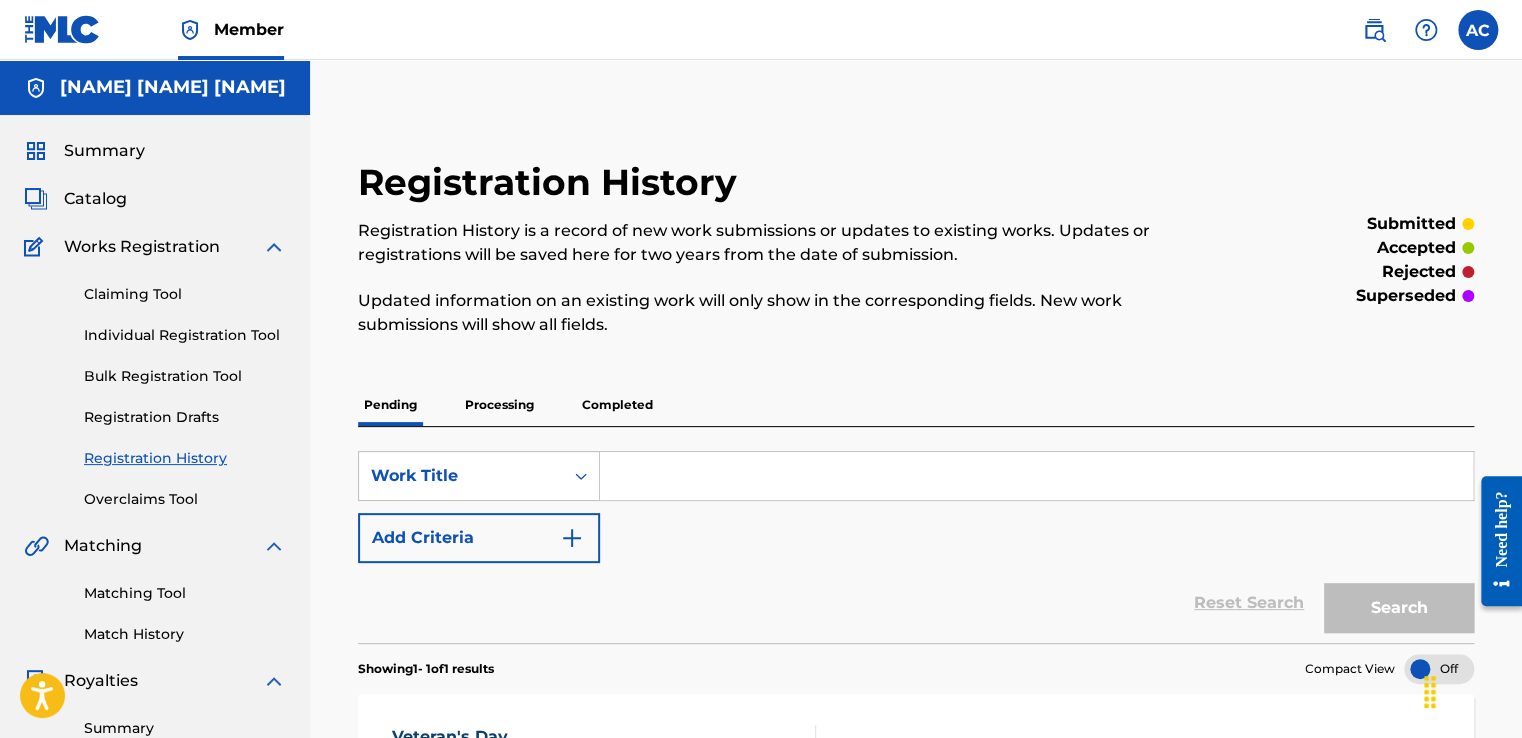 click at bounding box center (1036, 476) 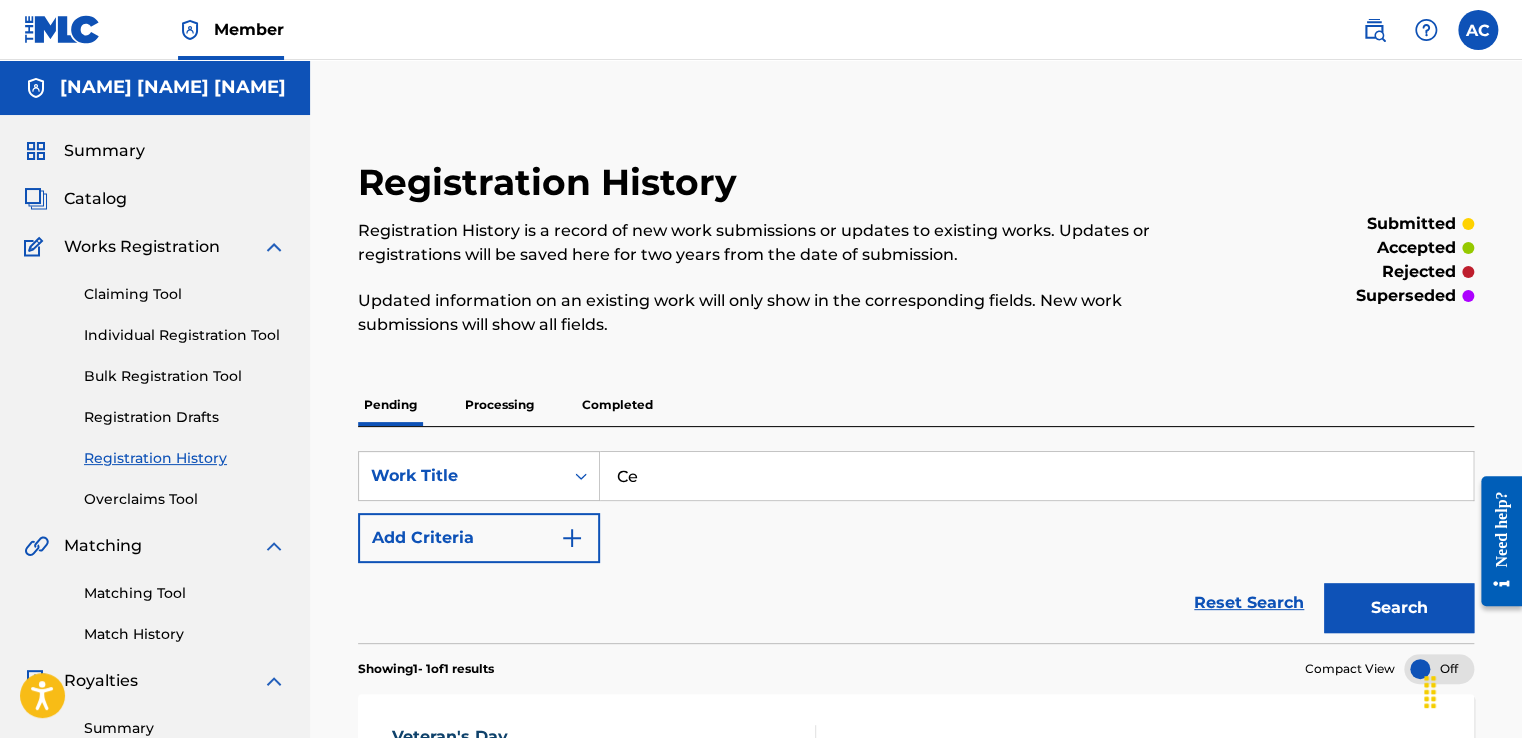 type on "C" 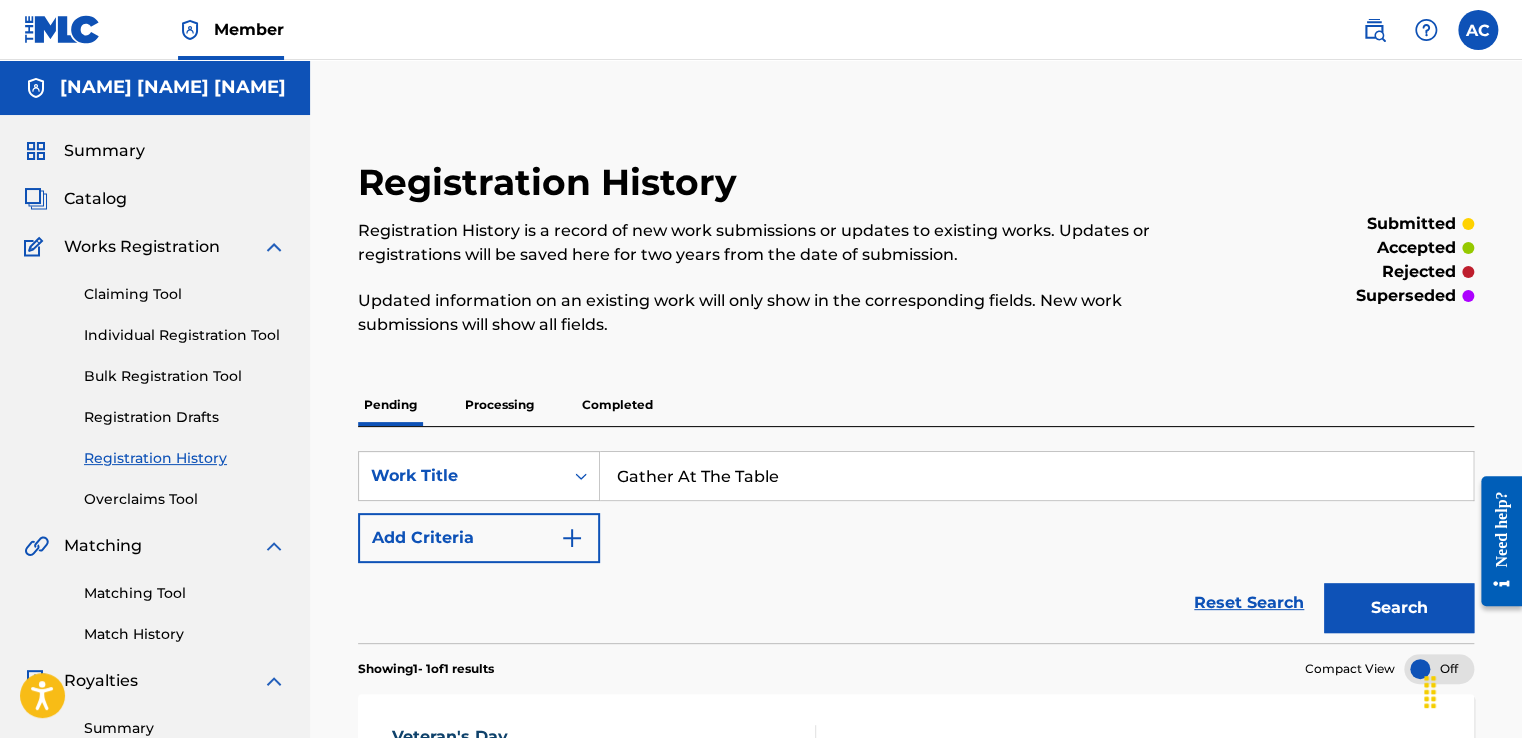 type on "Gather At The Table" 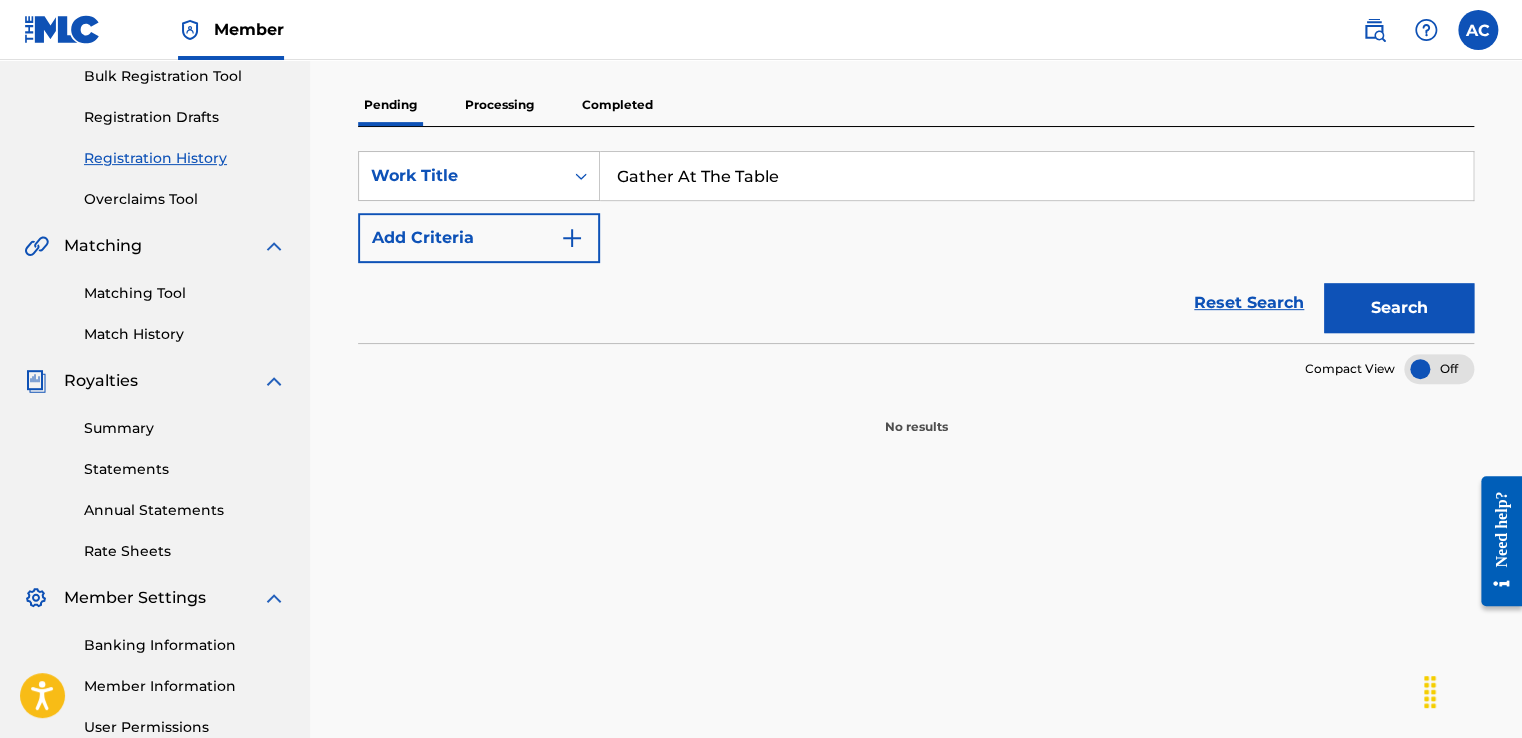 scroll, scrollTop: 0, scrollLeft: 0, axis: both 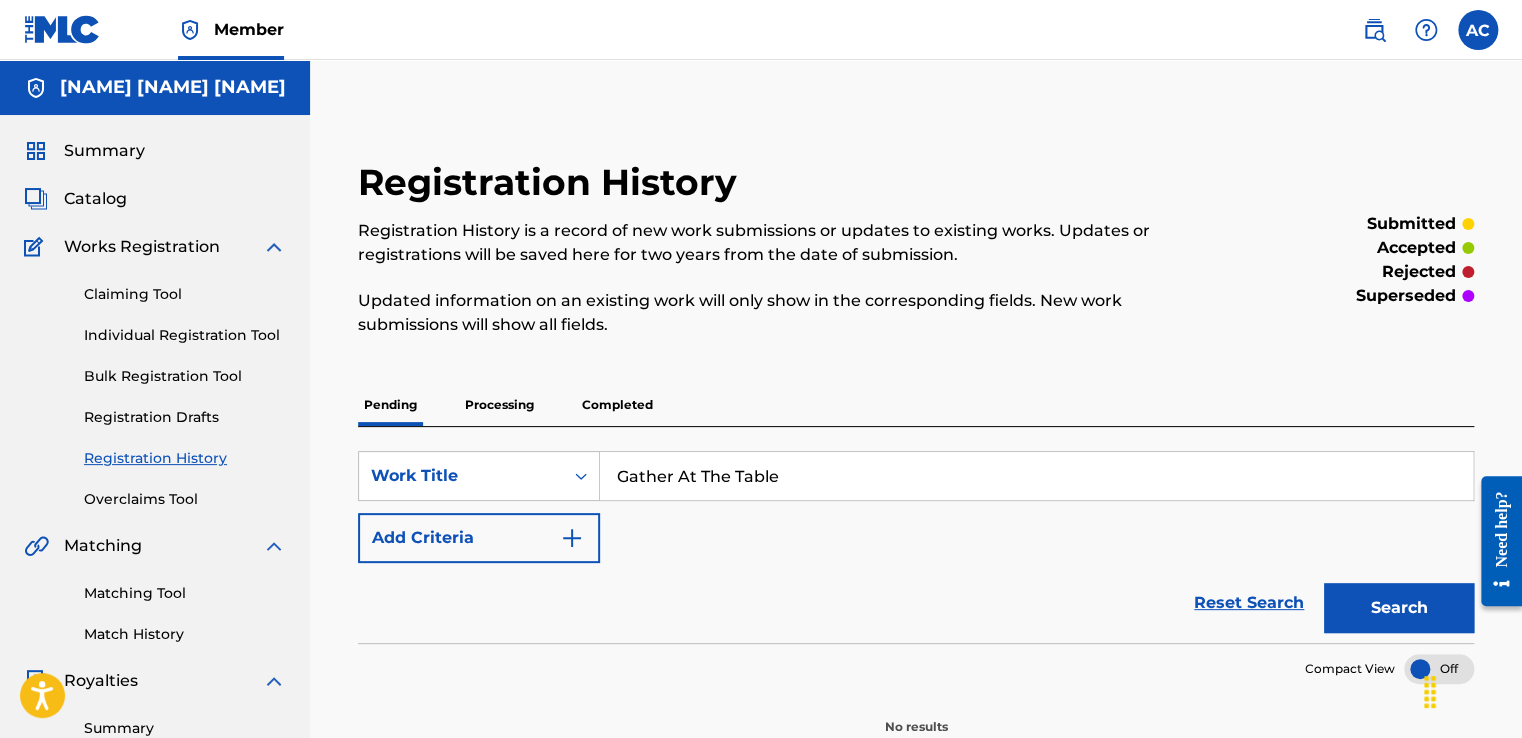 click on "Individual Registration Tool" at bounding box center [185, 335] 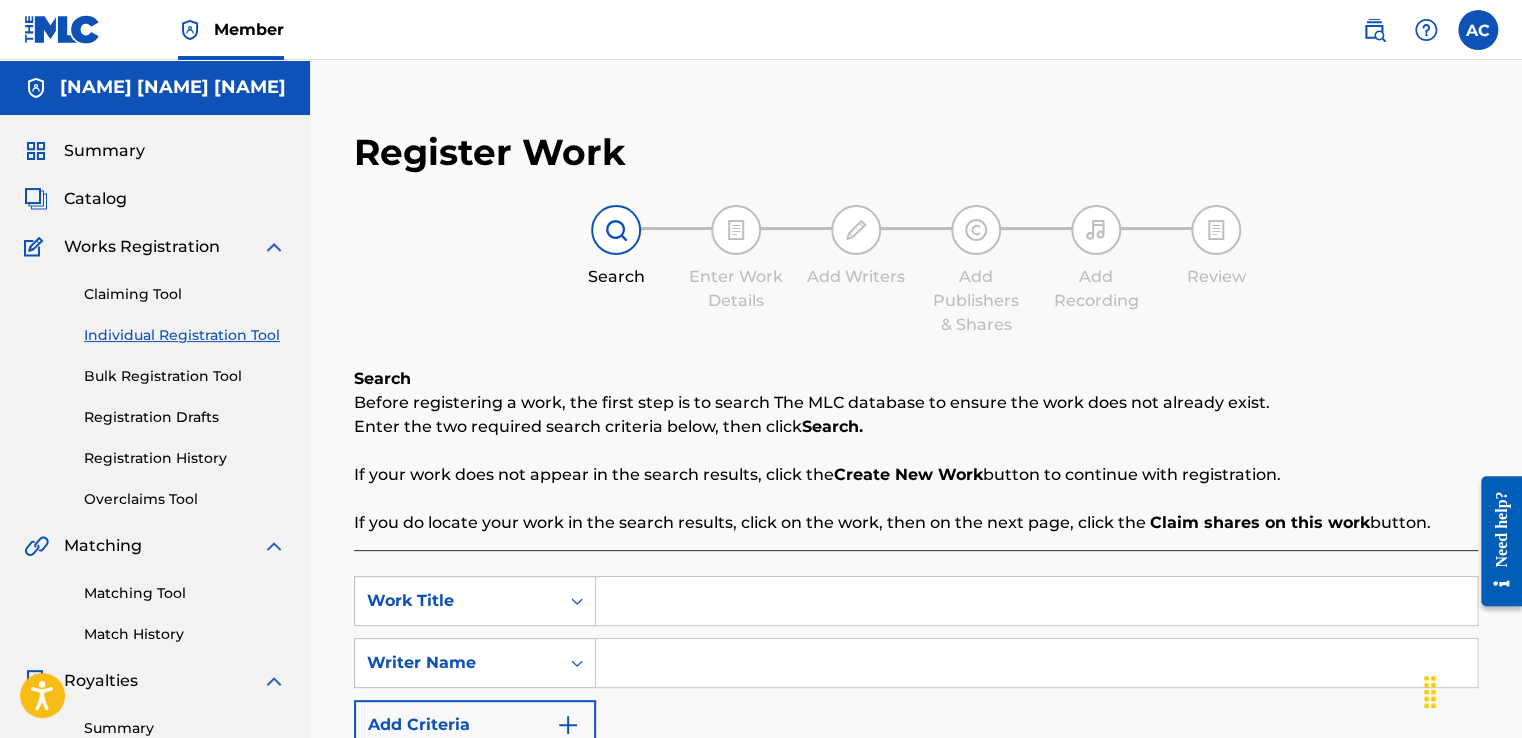 click at bounding box center (1036, 601) 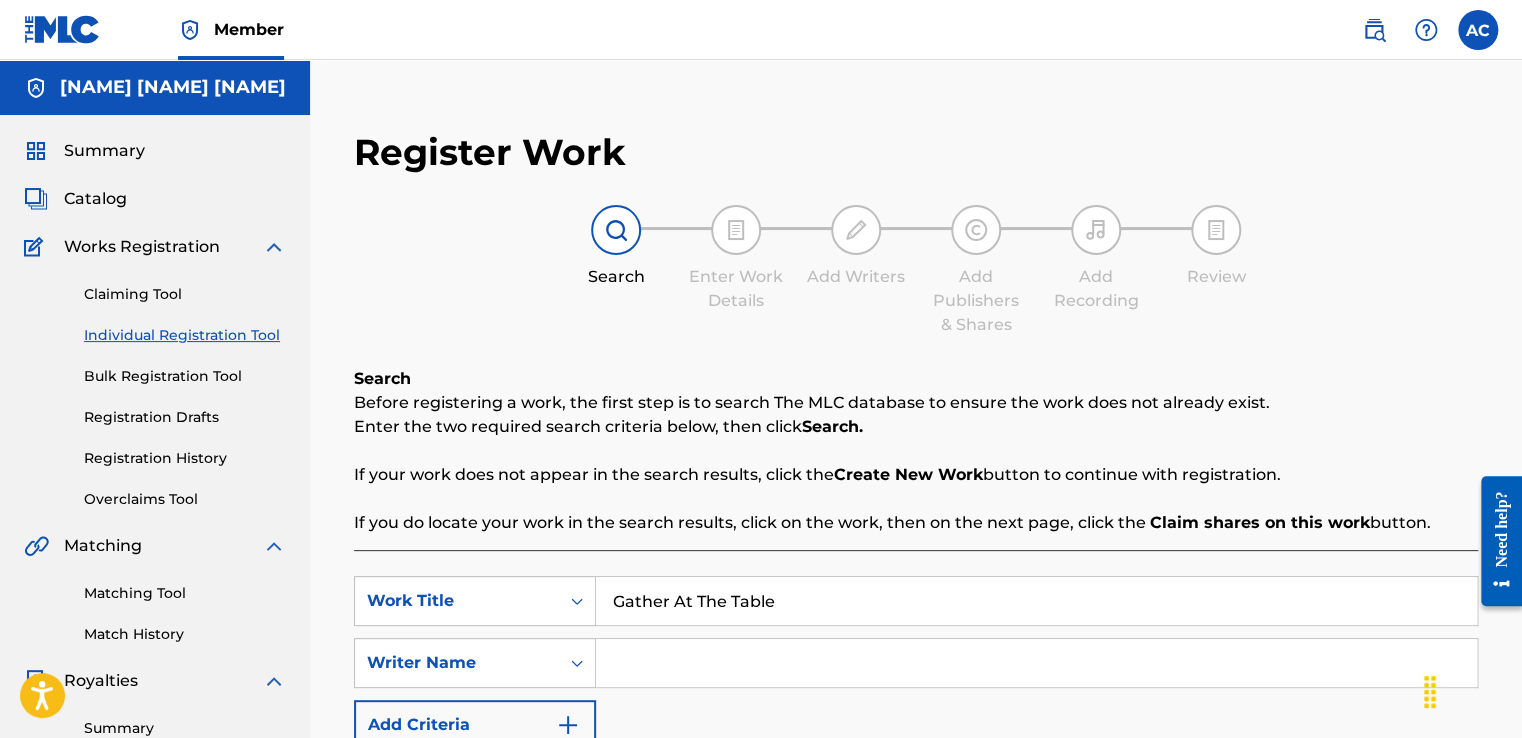 type on "Gather At The Table" 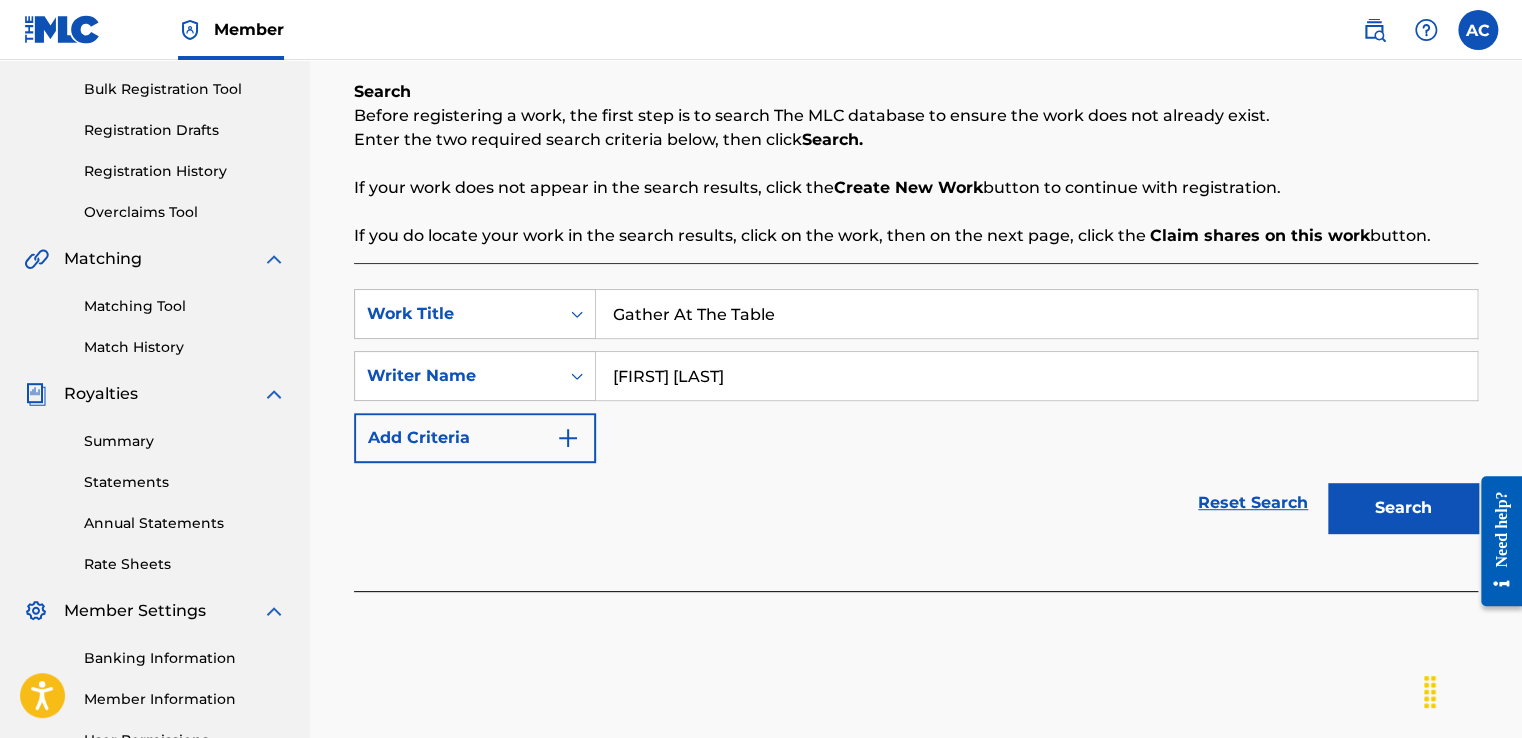 scroll, scrollTop: 290, scrollLeft: 0, axis: vertical 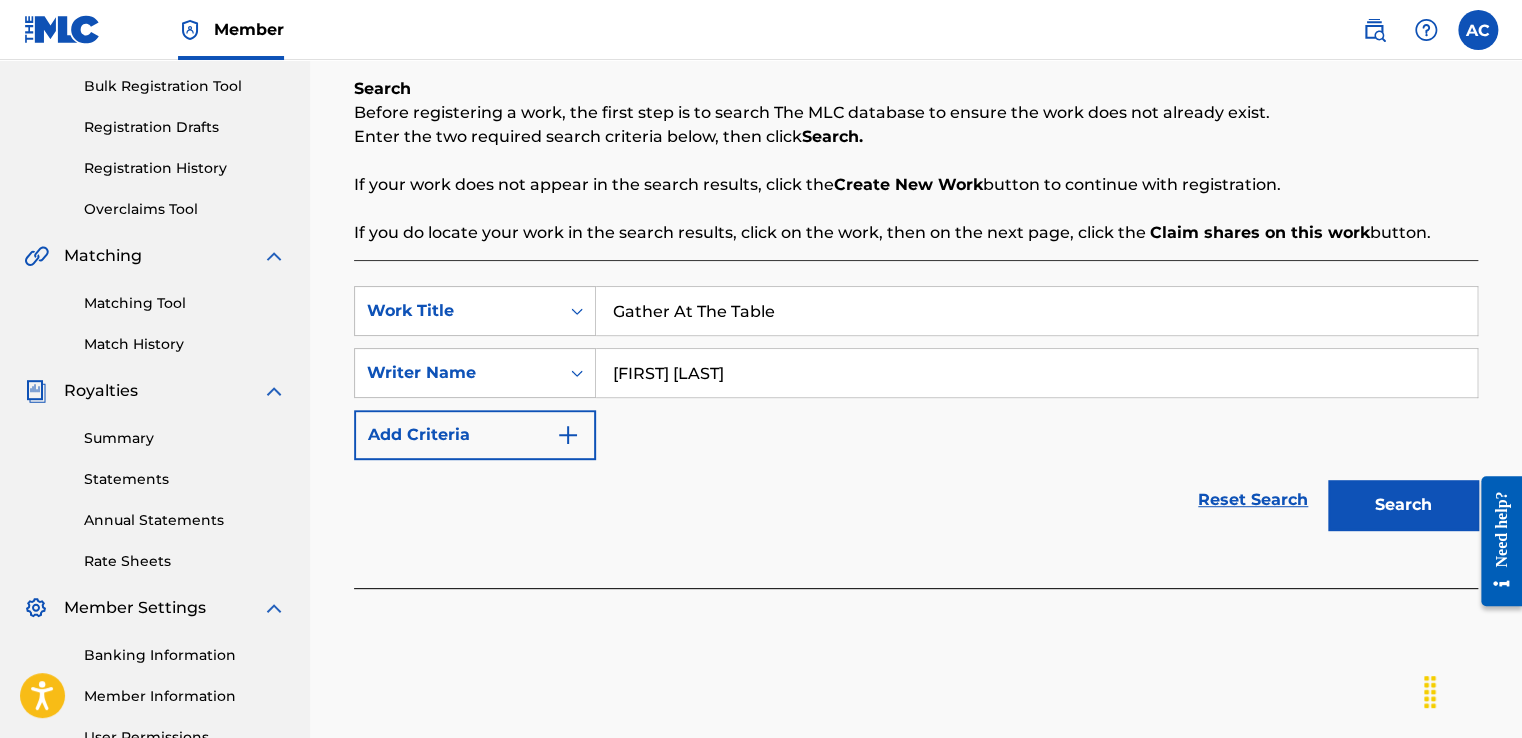click on "Search" at bounding box center [1403, 505] 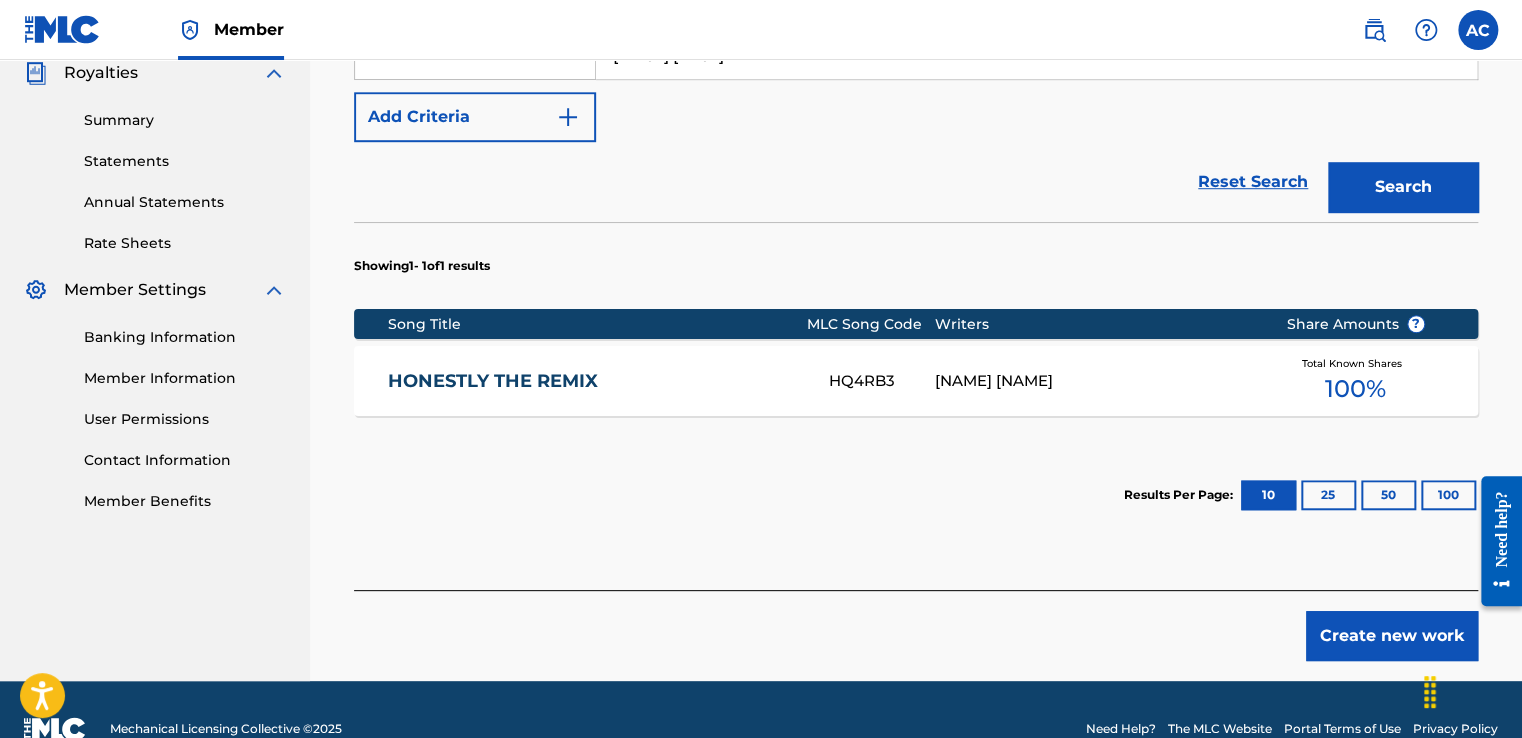 scroll, scrollTop: 612, scrollLeft: 0, axis: vertical 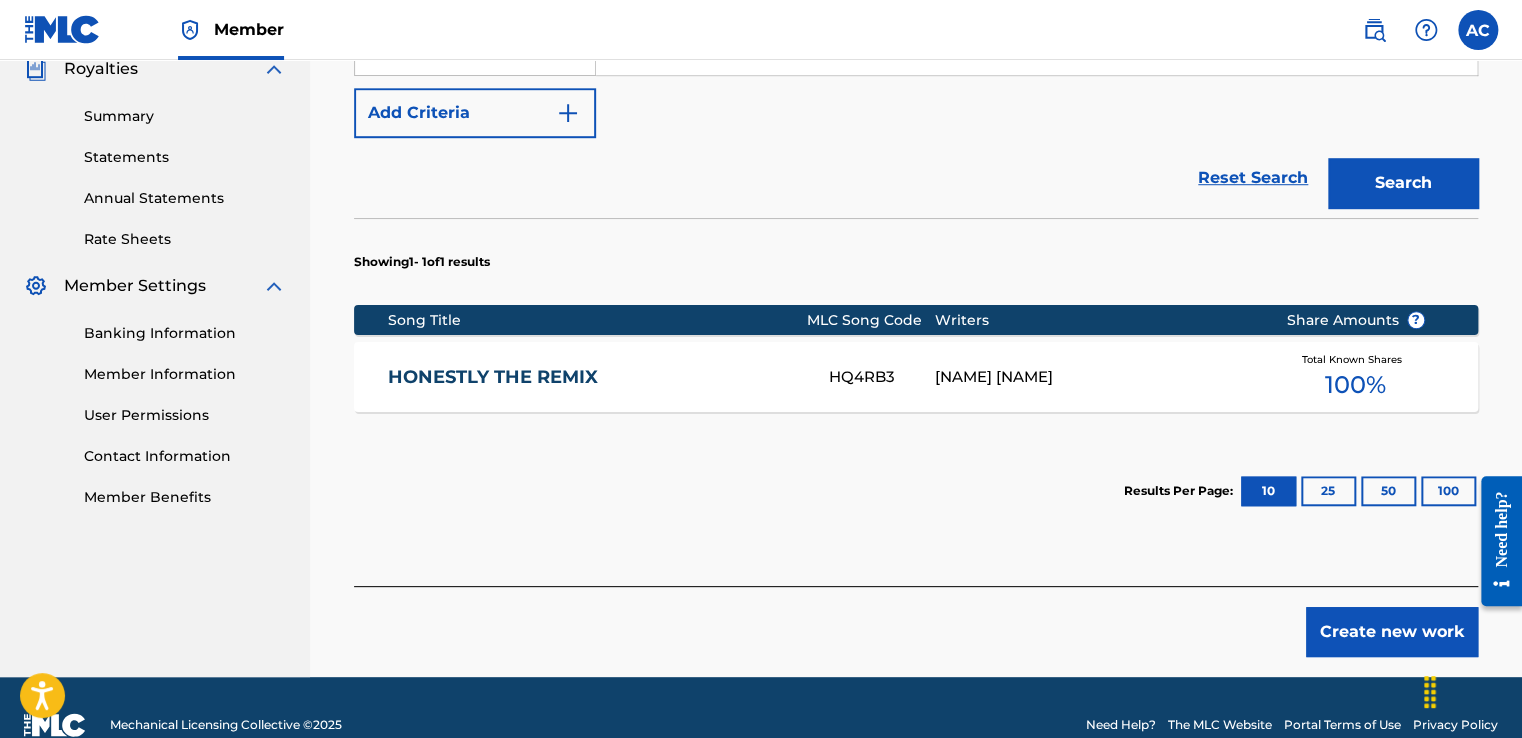 click on "Create new work" at bounding box center [1392, 632] 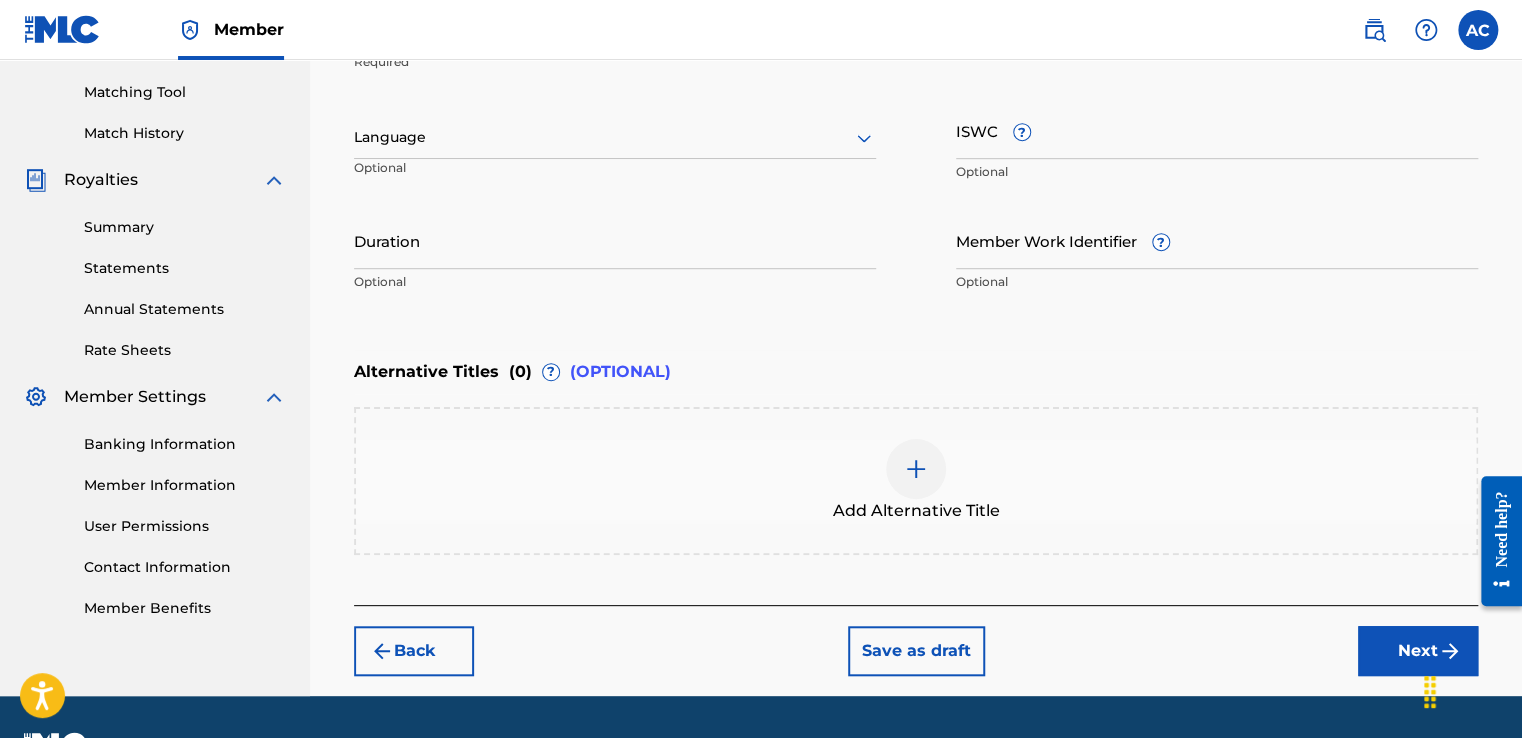 scroll, scrollTop: 552, scrollLeft: 0, axis: vertical 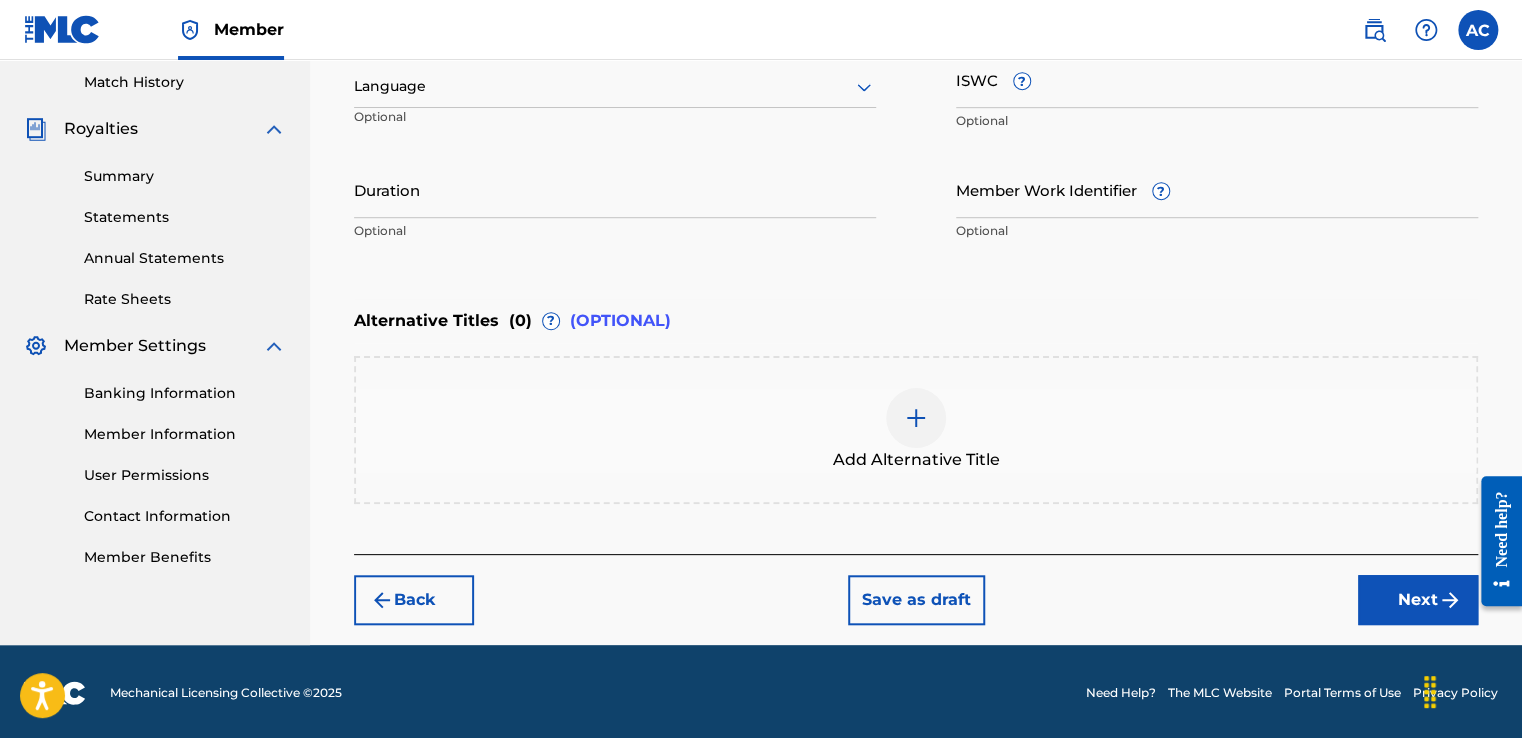 click on "Next" at bounding box center [1418, 600] 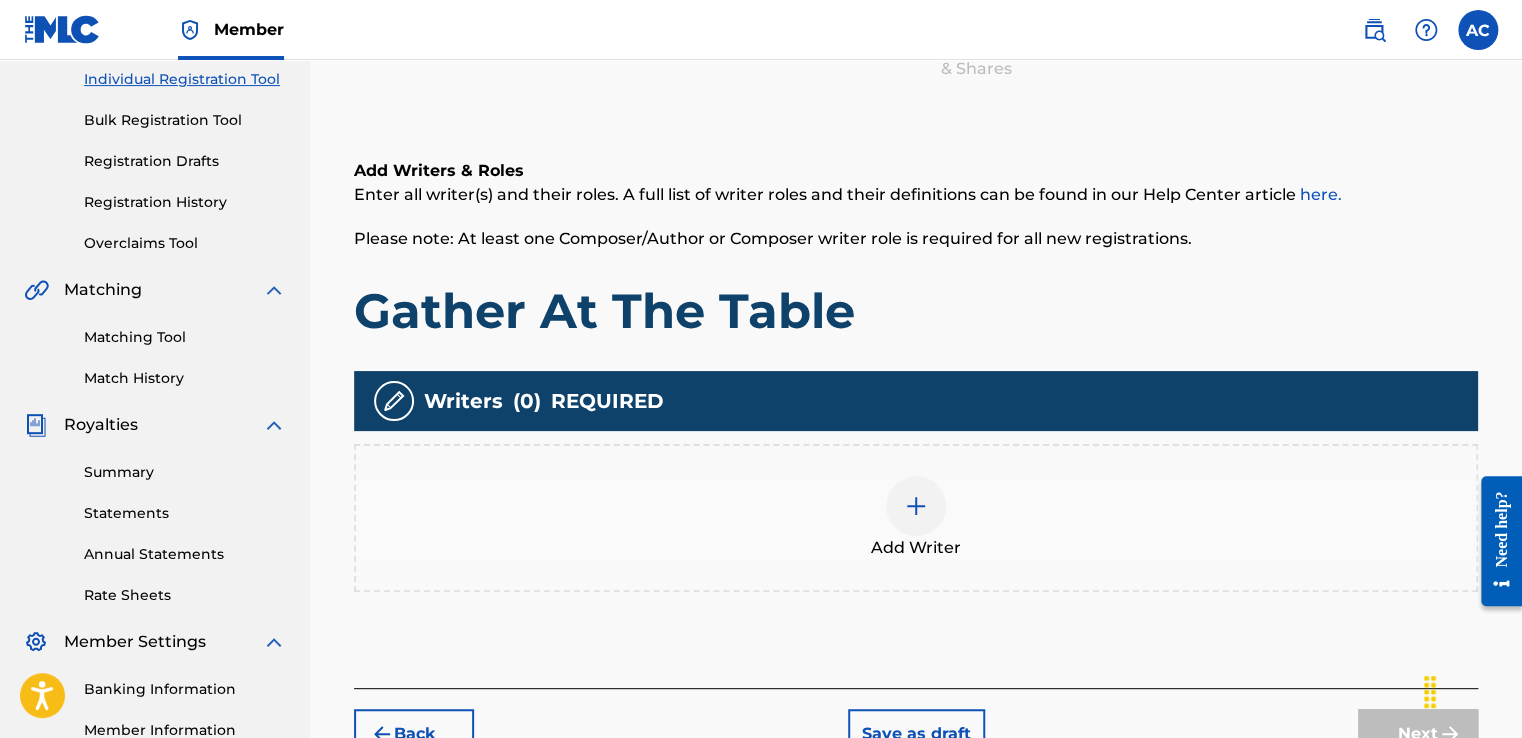 scroll, scrollTop: 266, scrollLeft: 0, axis: vertical 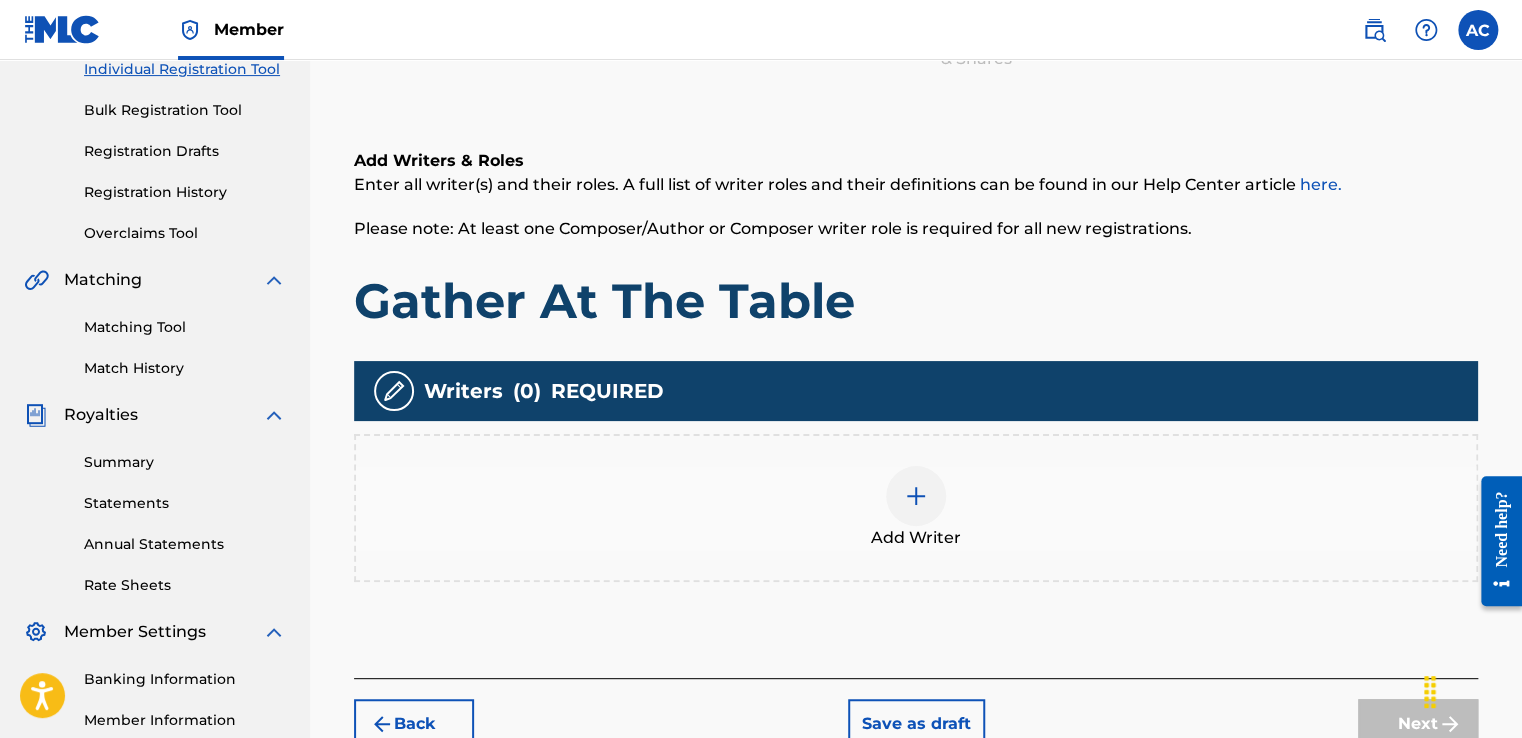 click at bounding box center (916, 496) 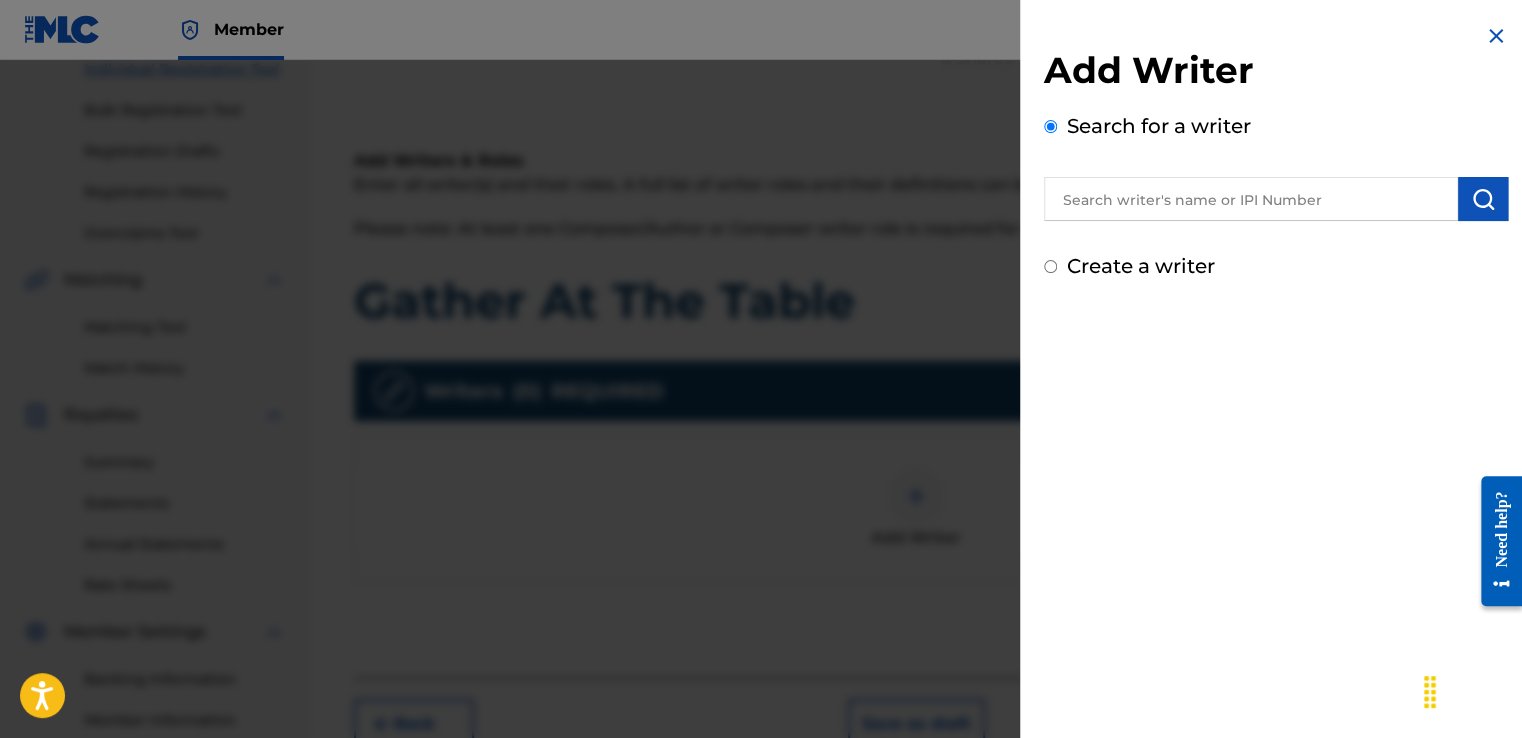 click at bounding box center (1251, 199) 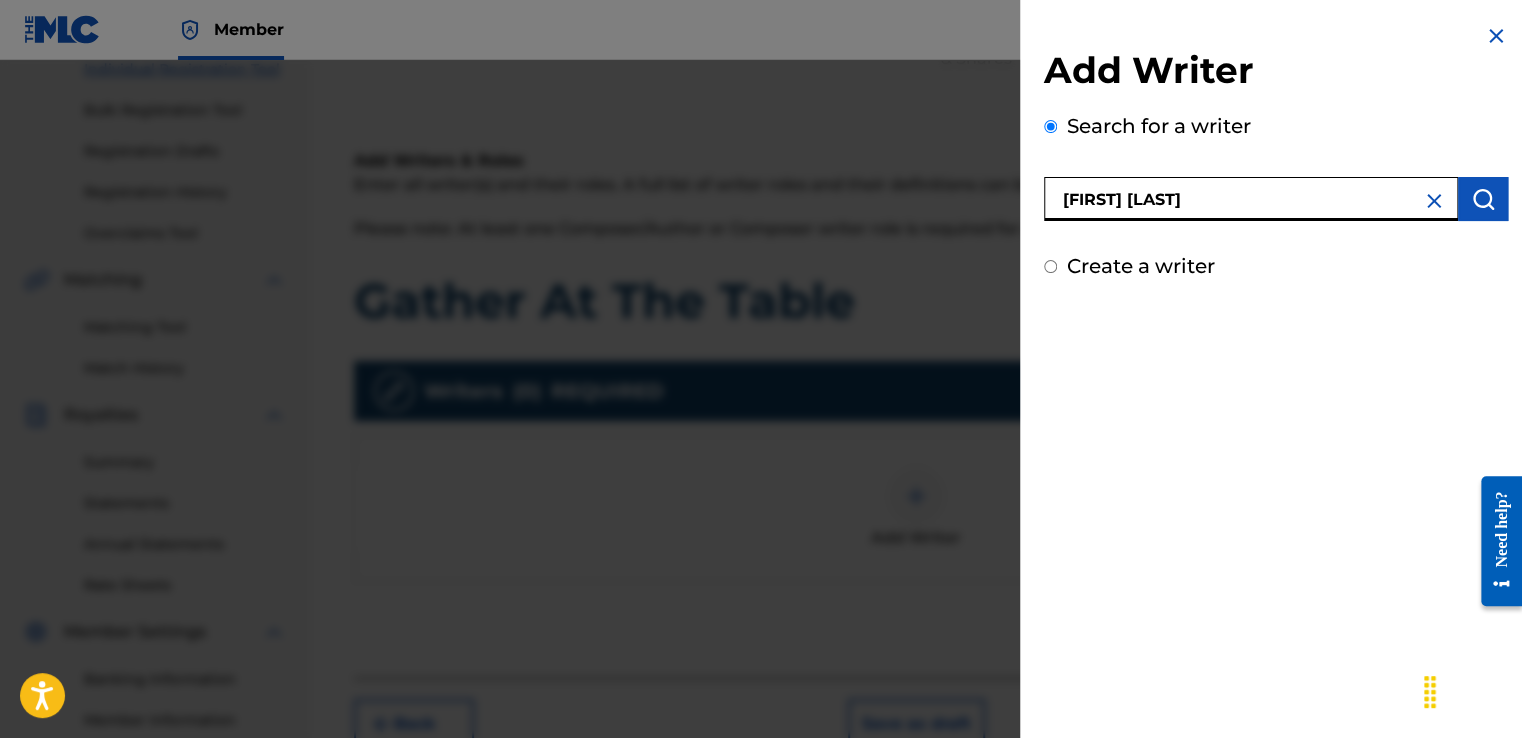 type on "[FIRST] [LAST]" 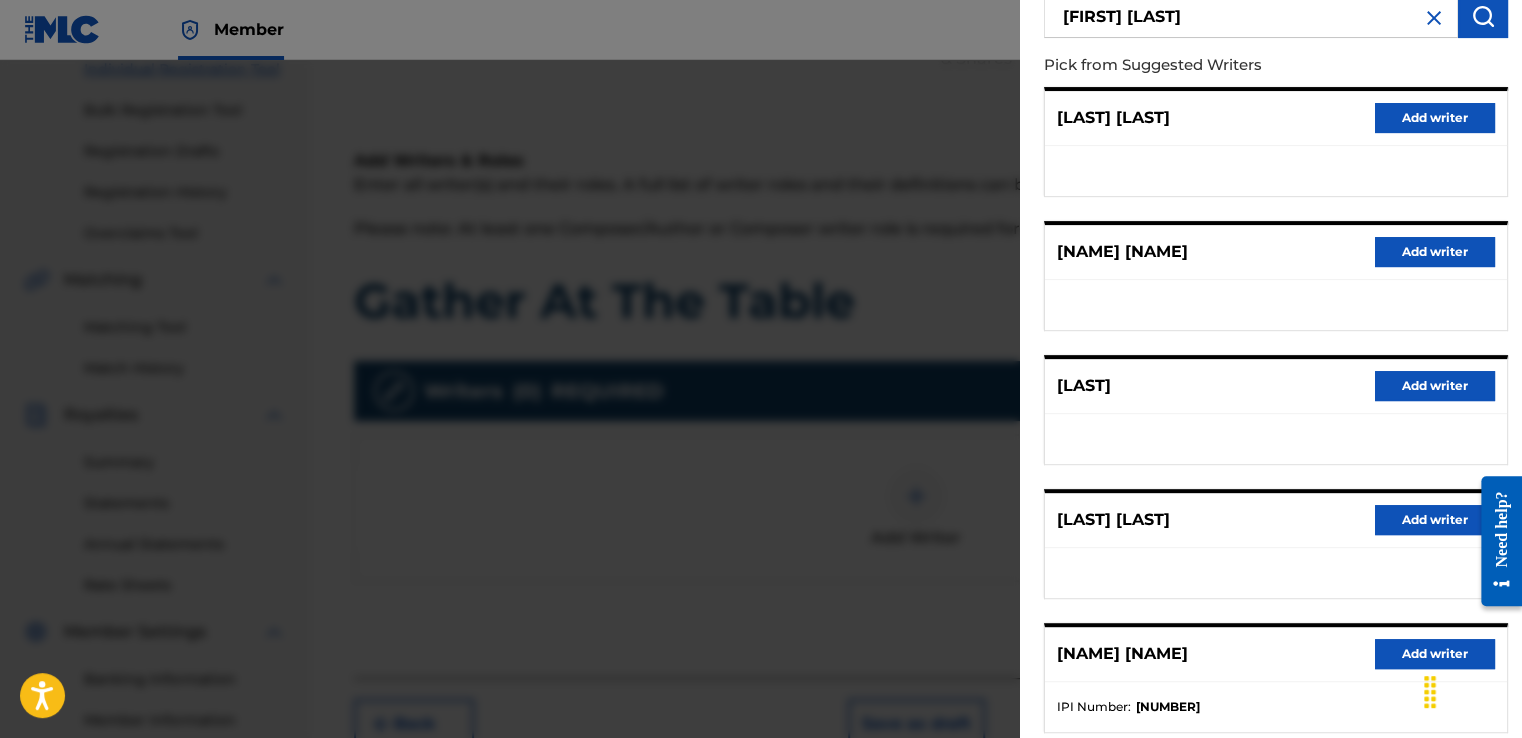 scroll, scrollTop: 301, scrollLeft: 0, axis: vertical 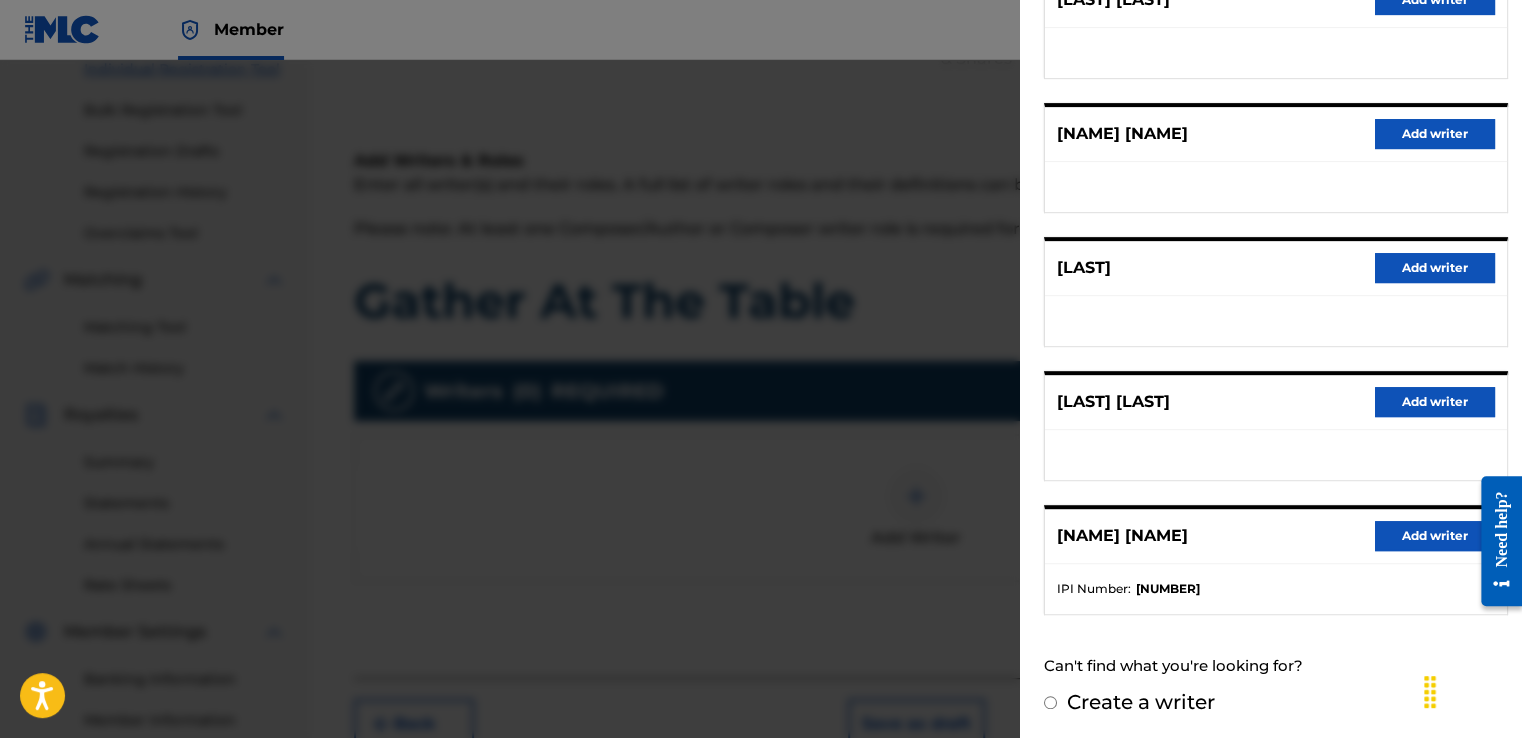 click on "Add writer" at bounding box center [1435, 536] 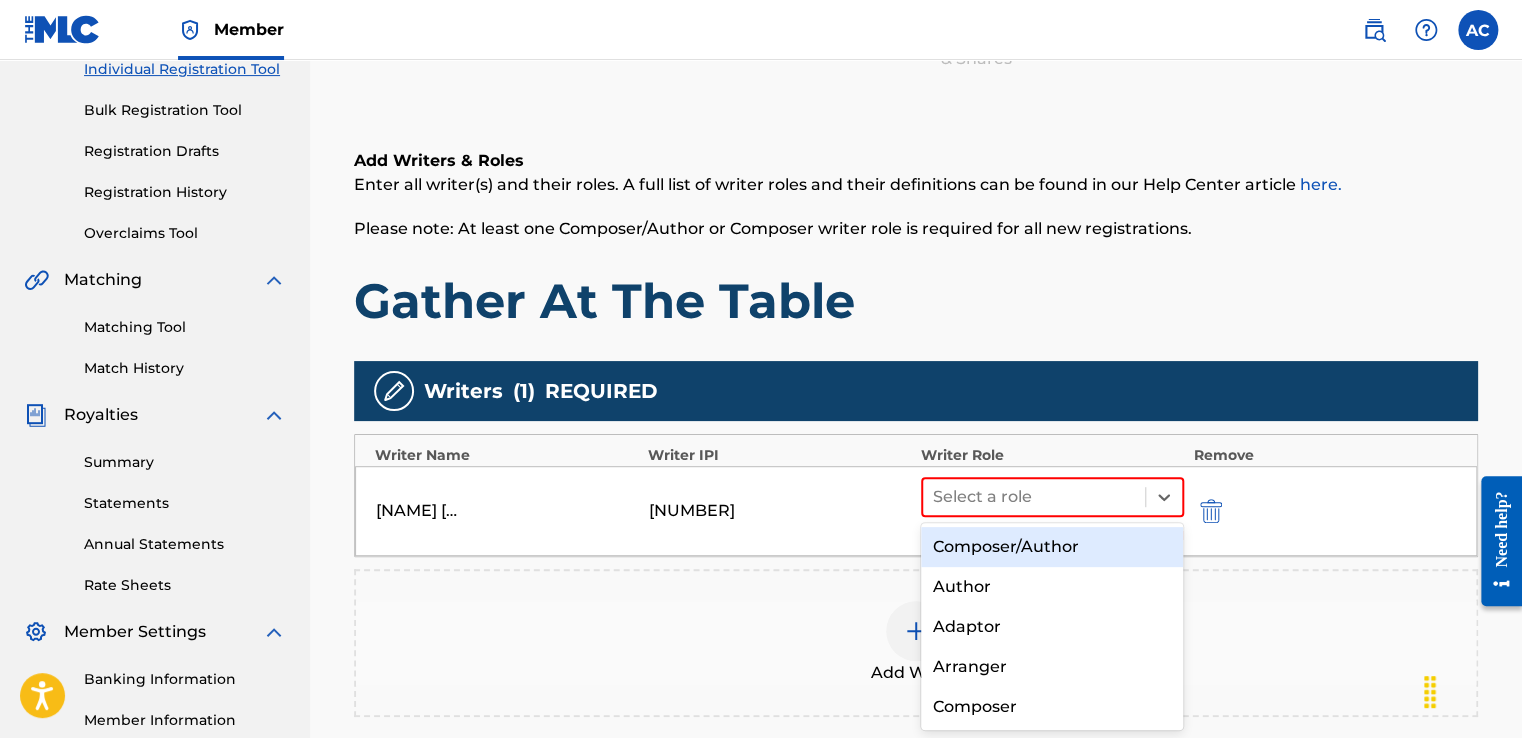 click on "Composer/Author" at bounding box center (1052, 547) 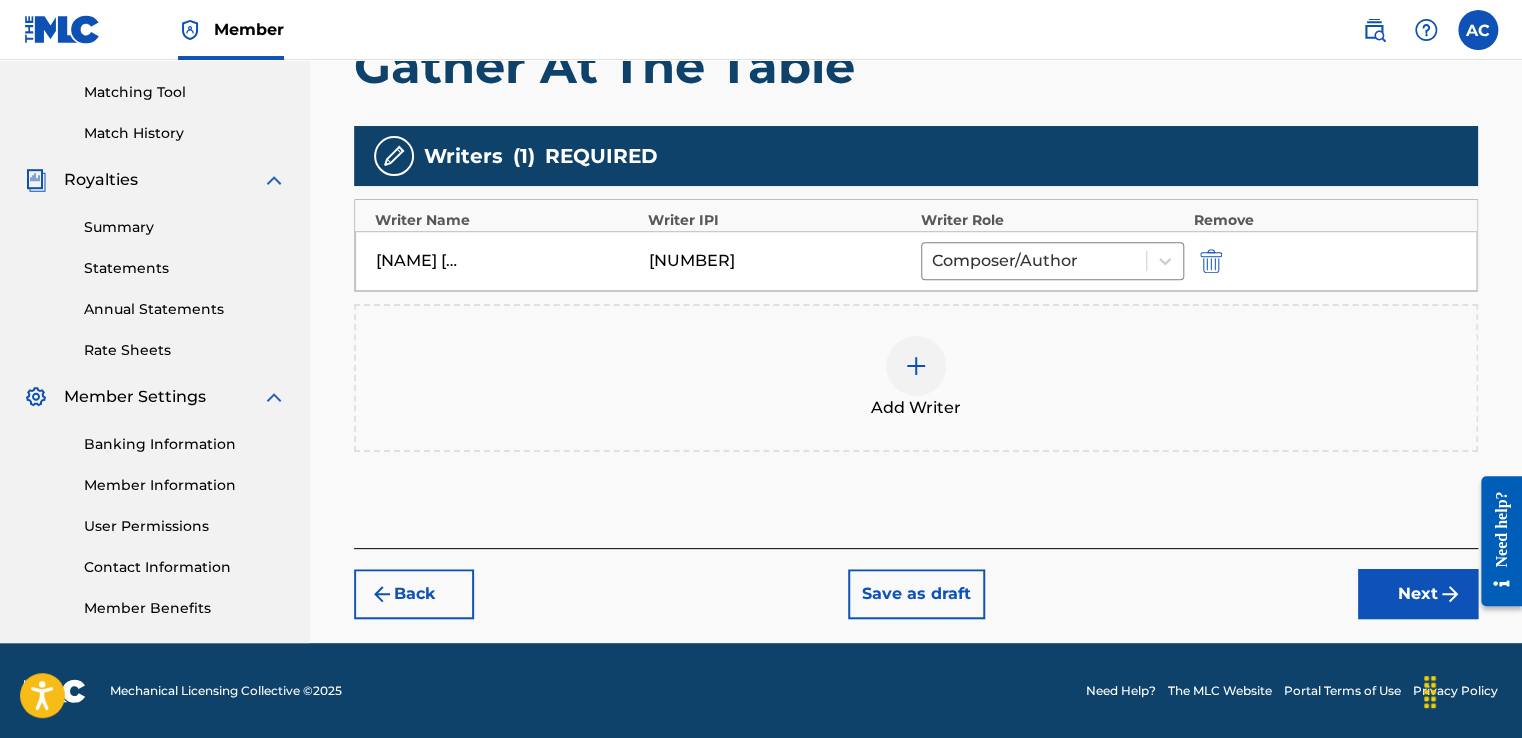 click on "Next" at bounding box center (1418, 594) 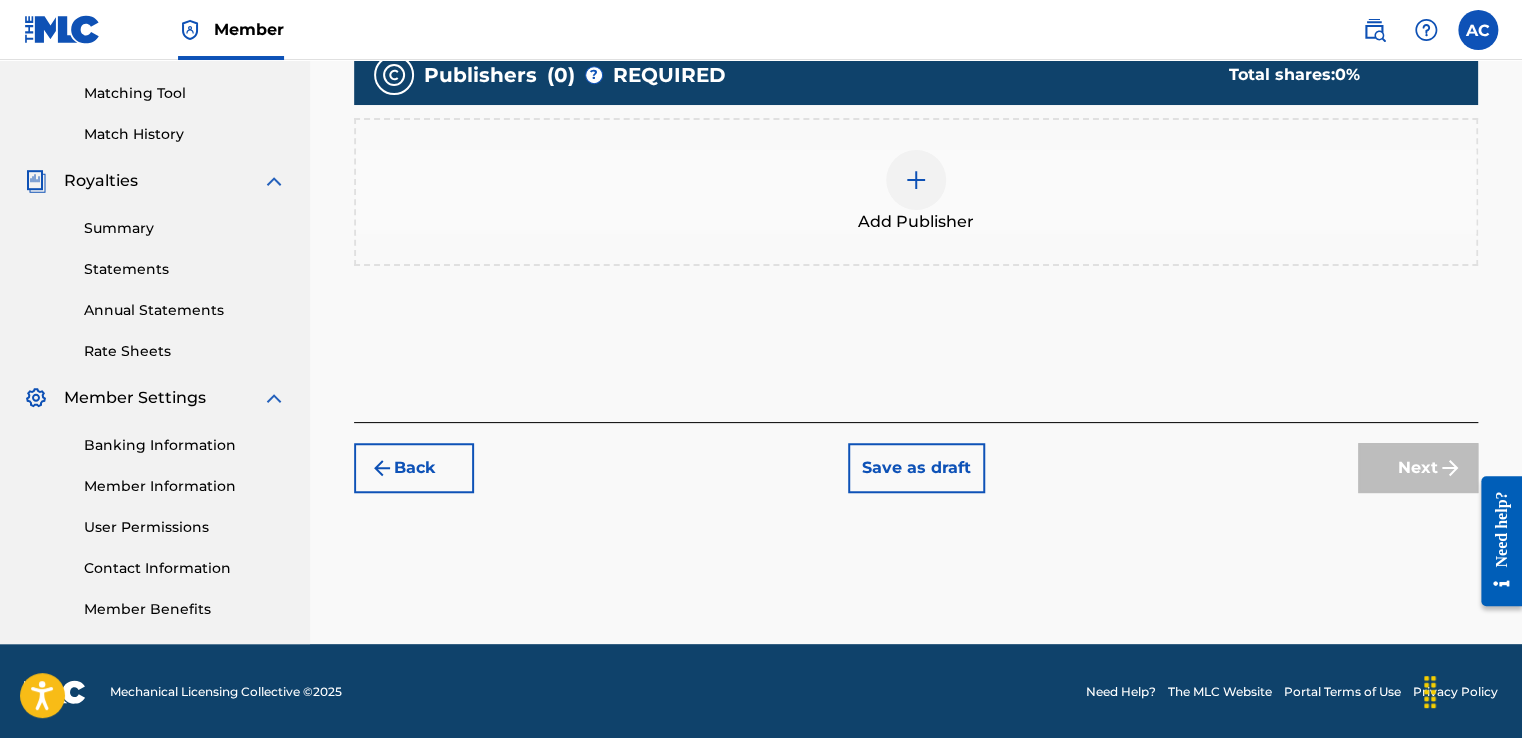 scroll, scrollTop: 501, scrollLeft: 0, axis: vertical 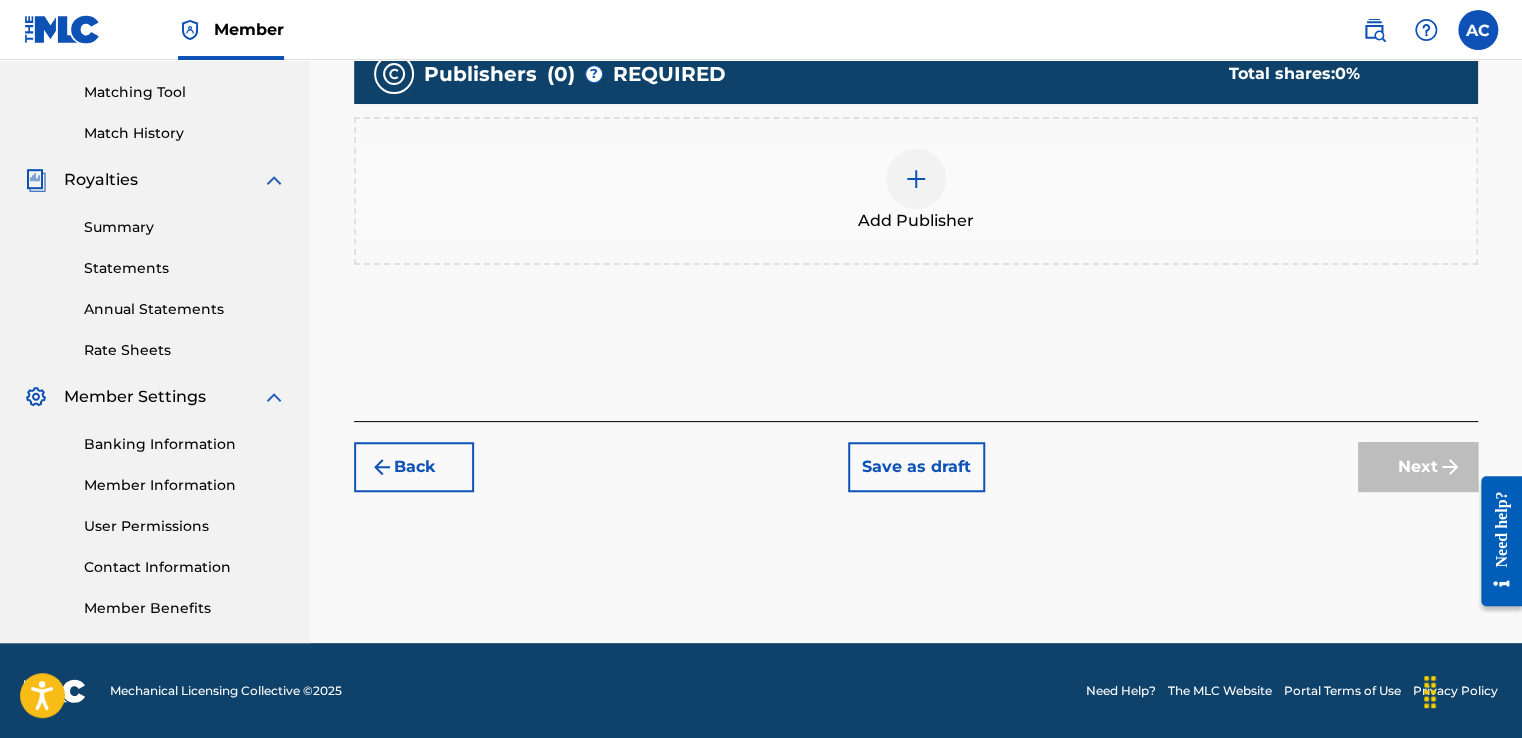 click at bounding box center (916, 179) 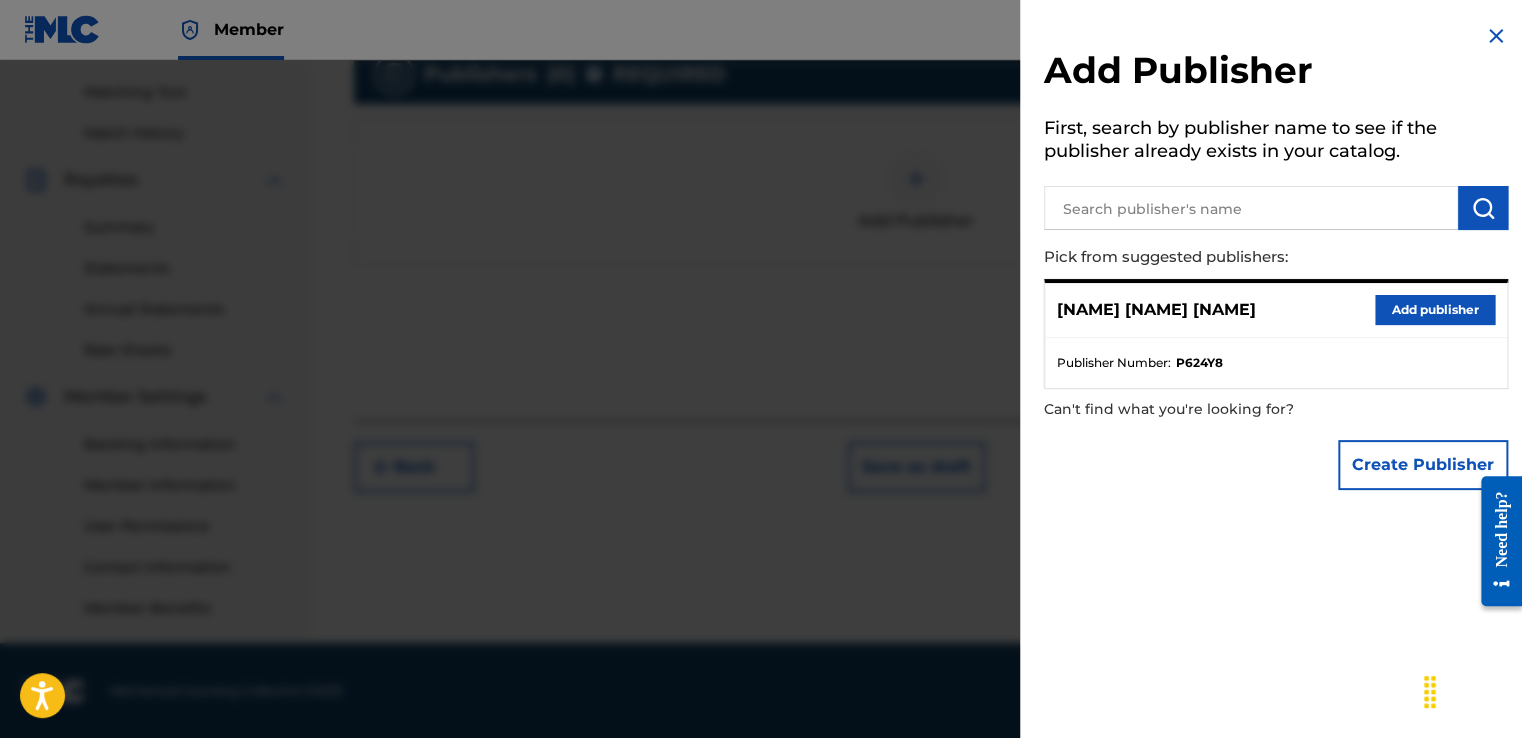 click on "Add publisher" at bounding box center (1435, 310) 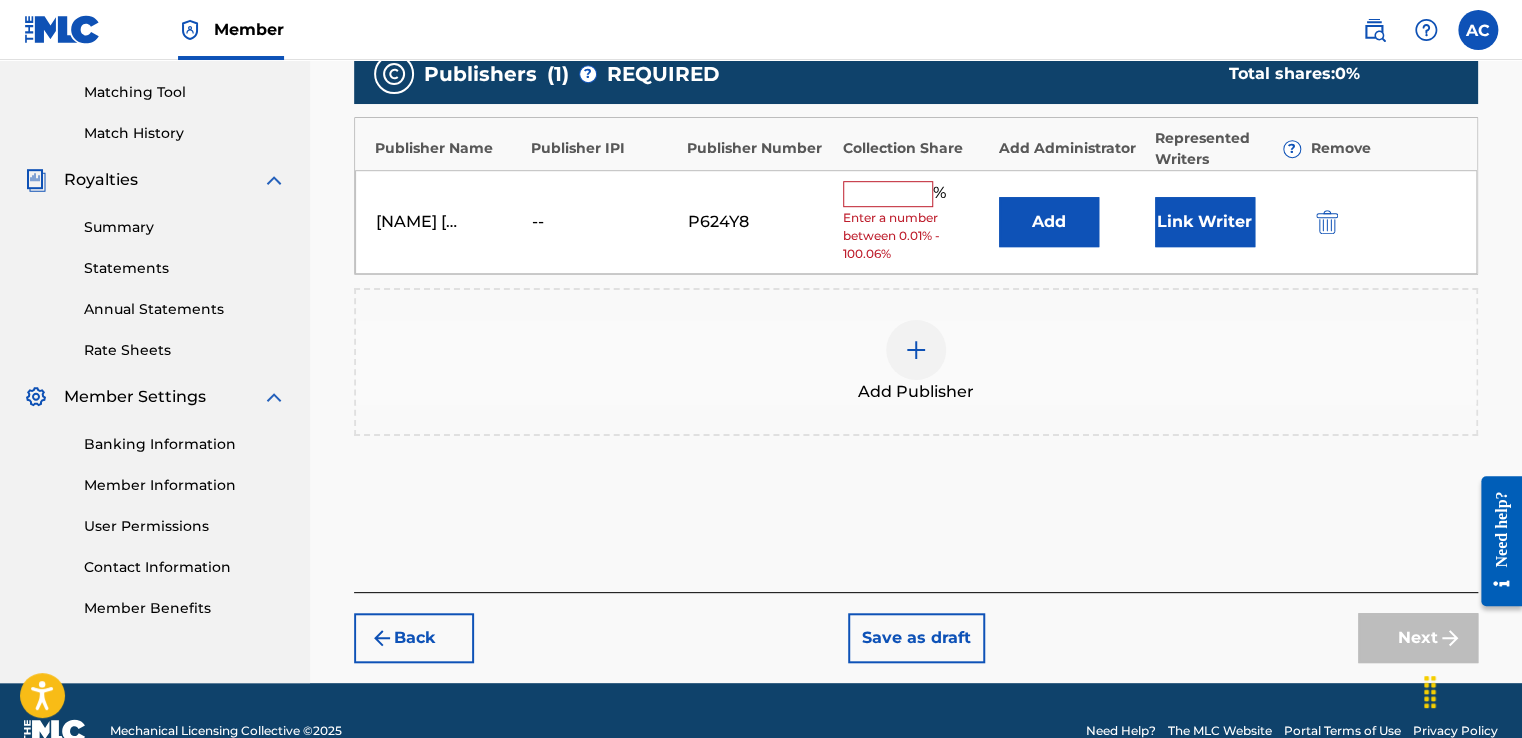 click at bounding box center [888, 194] 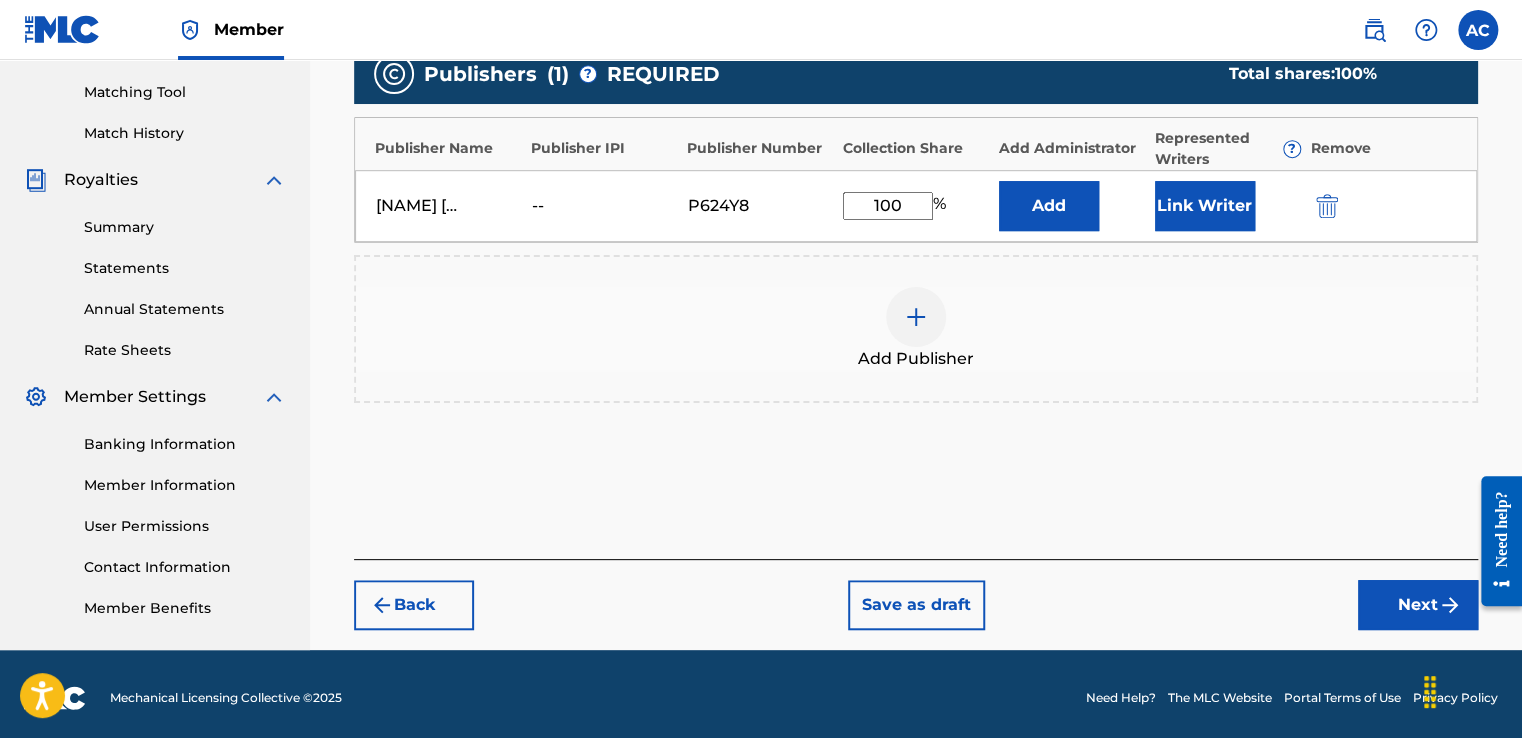 click on "Next" at bounding box center [1418, 605] 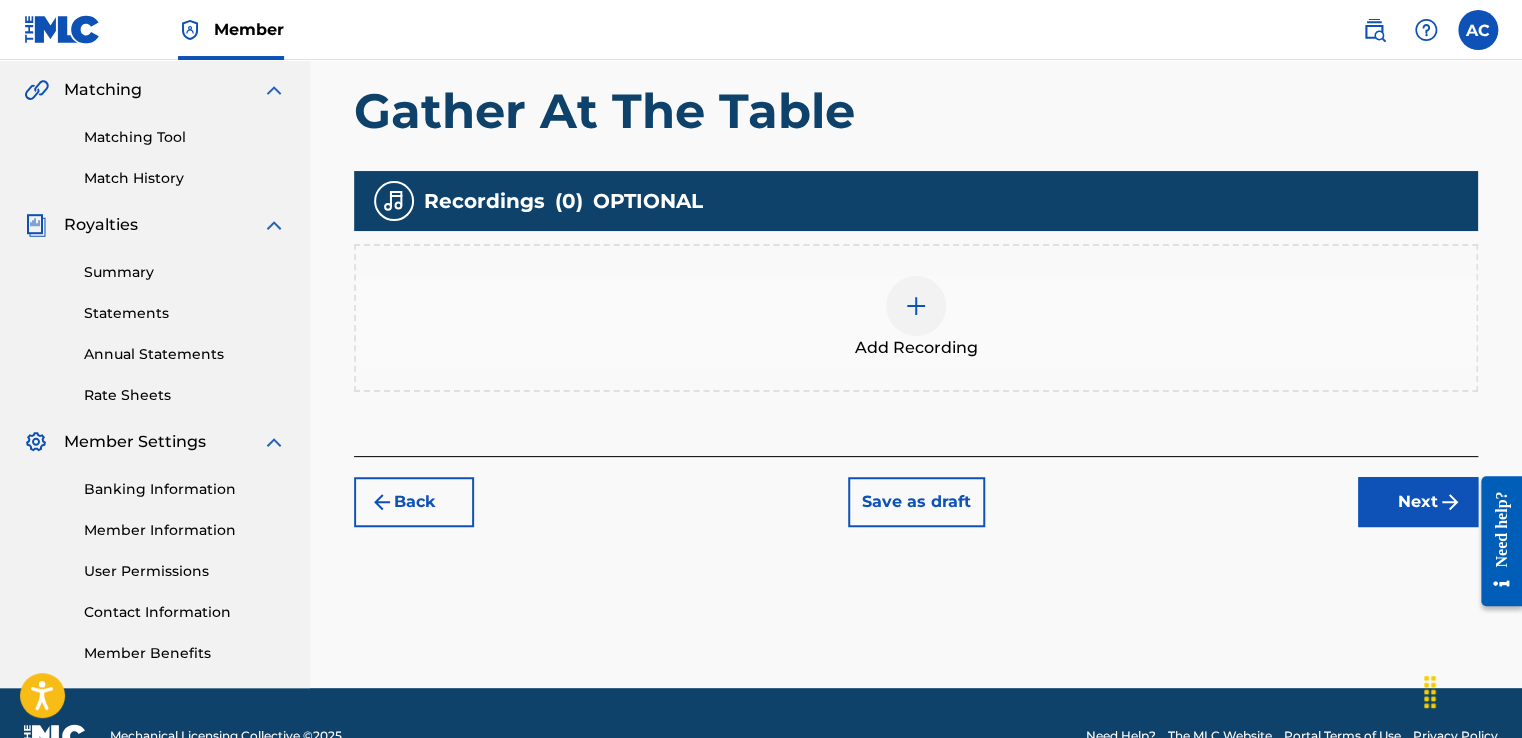 scroll, scrollTop: 501, scrollLeft: 0, axis: vertical 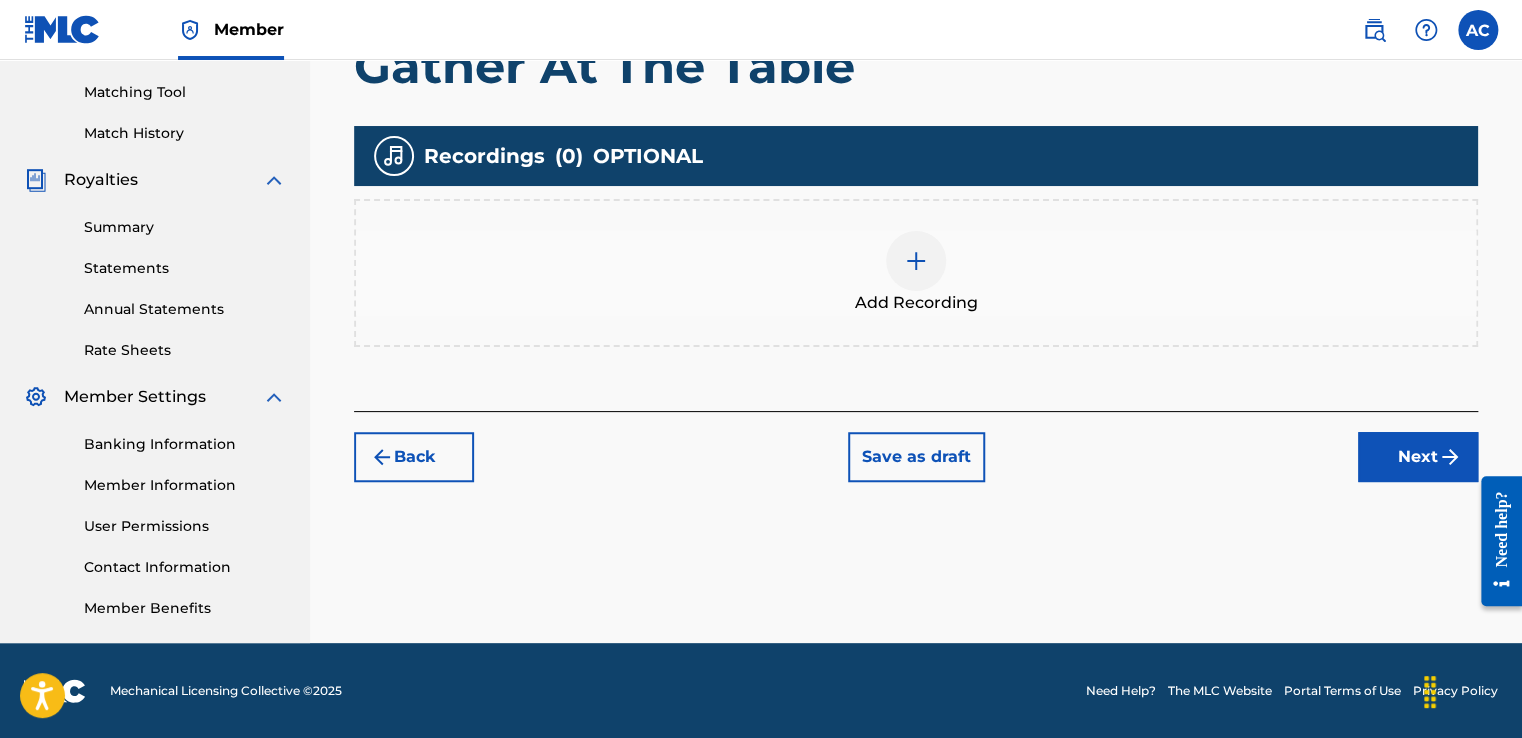 click at bounding box center (916, 261) 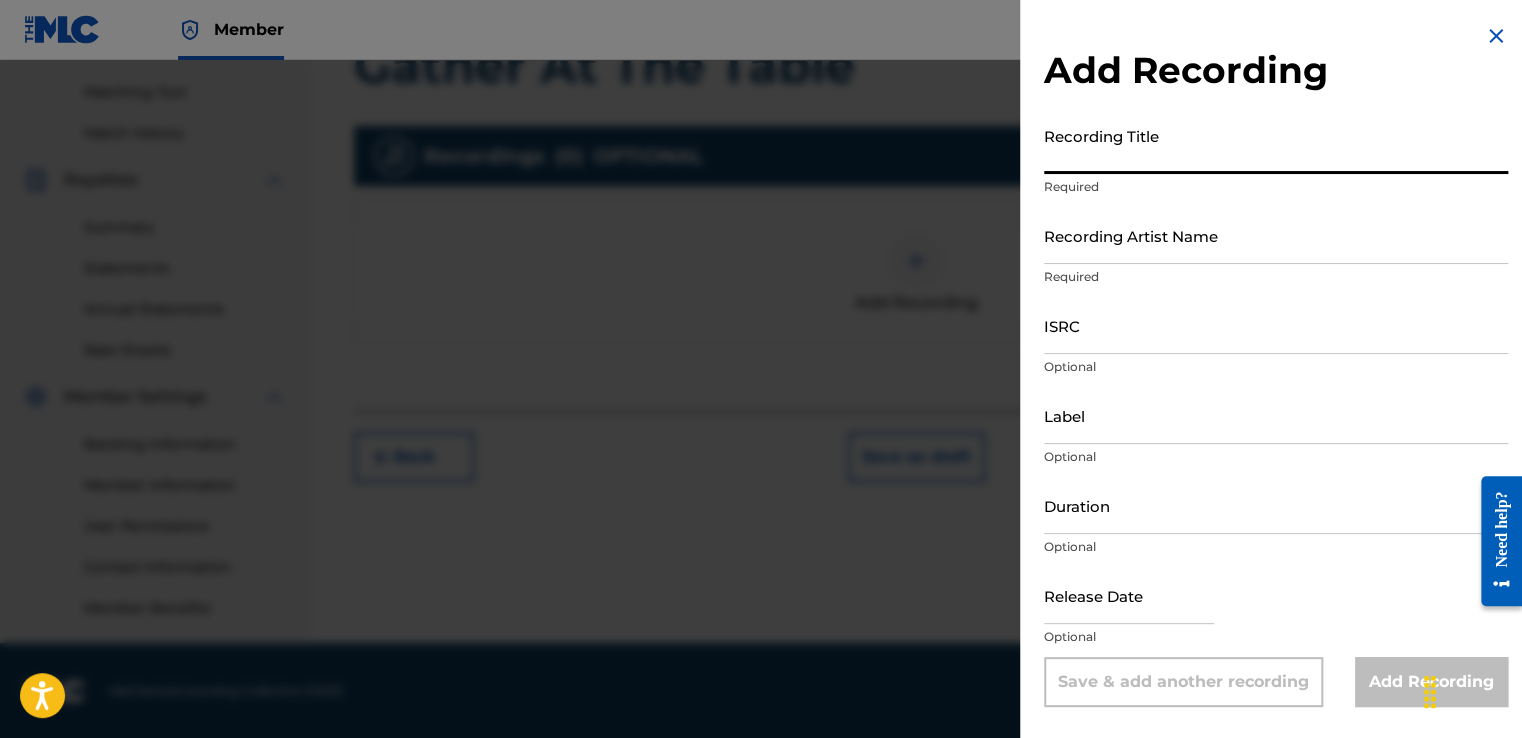 click on "Recording Title" at bounding box center [1276, 145] 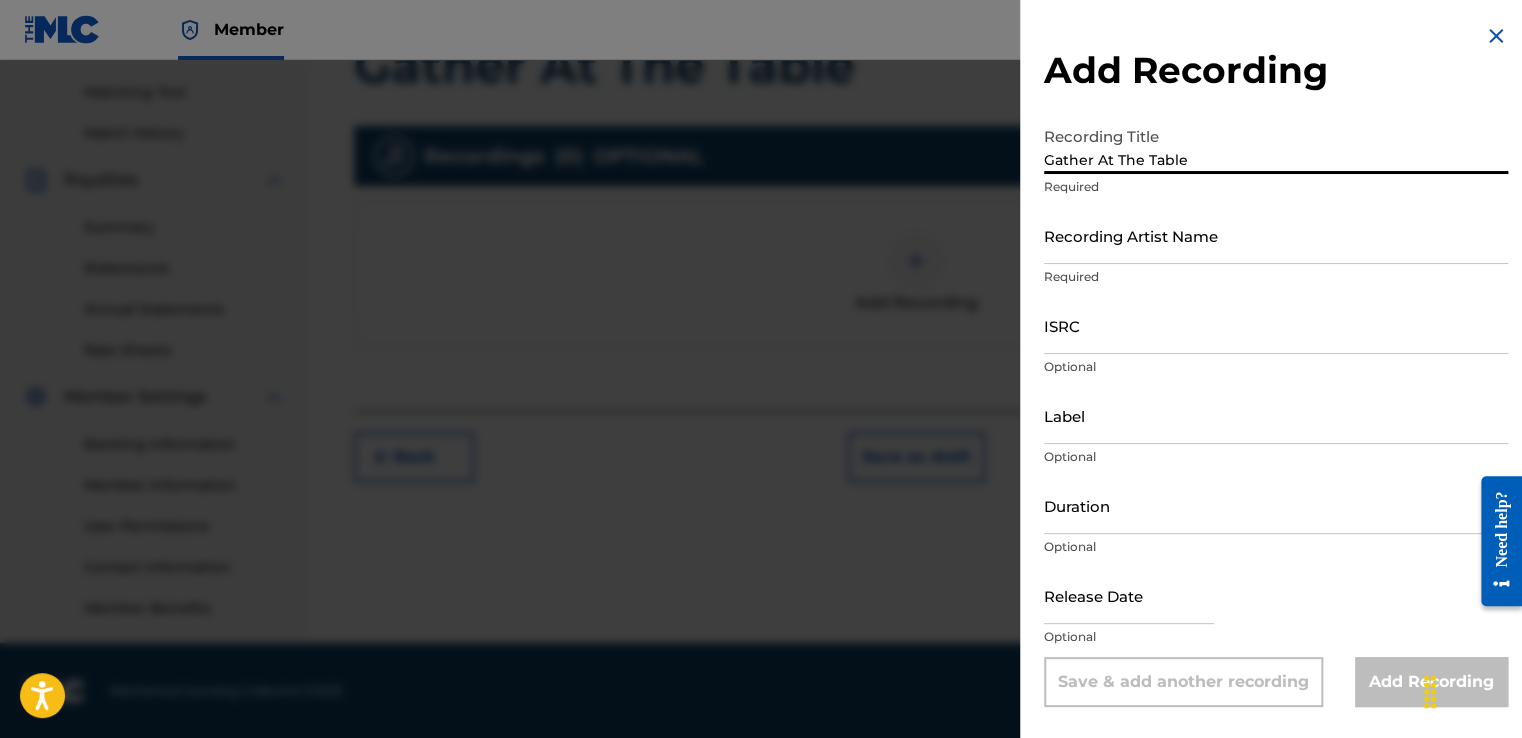 type on "Gather At The Table" 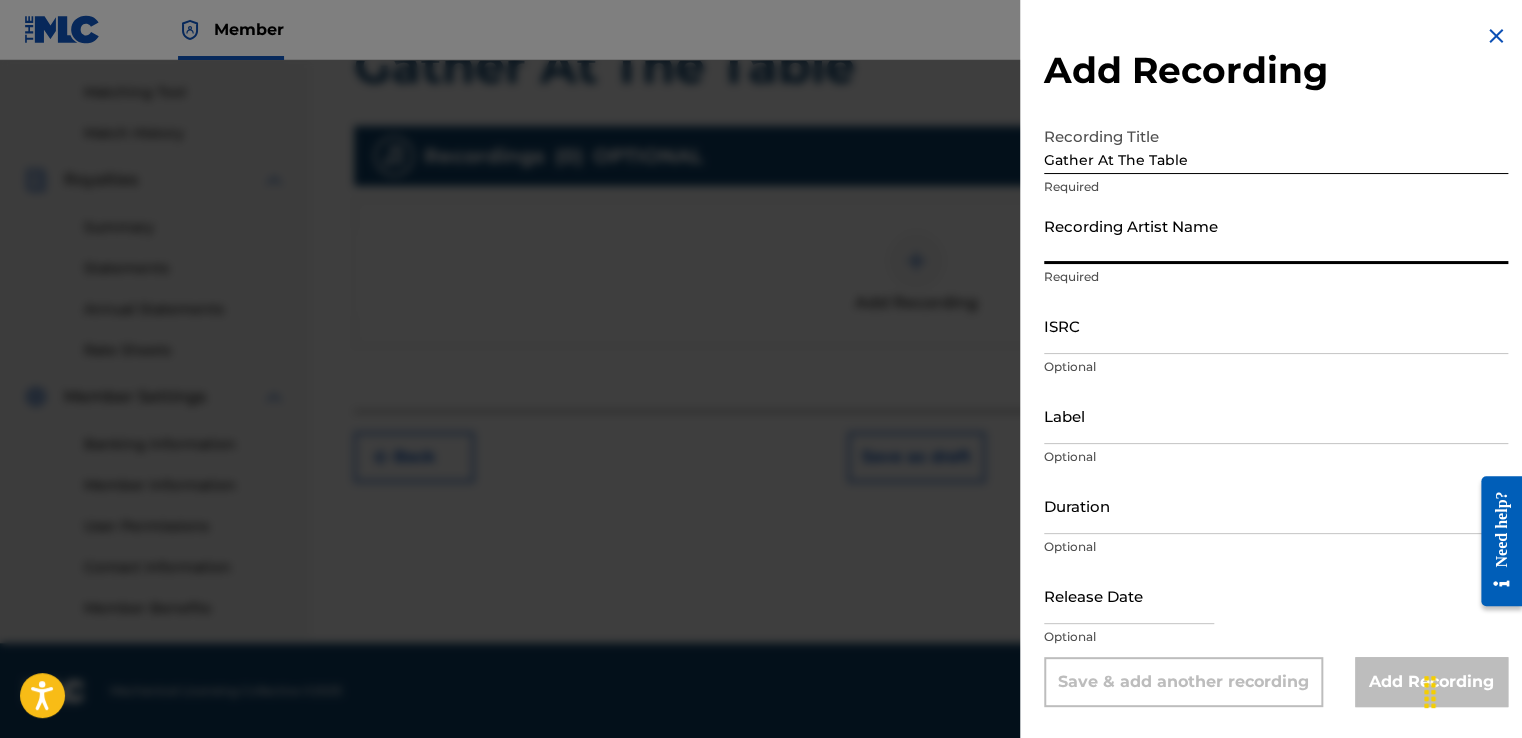 type on "[NAME] [NAME] [NAME]" 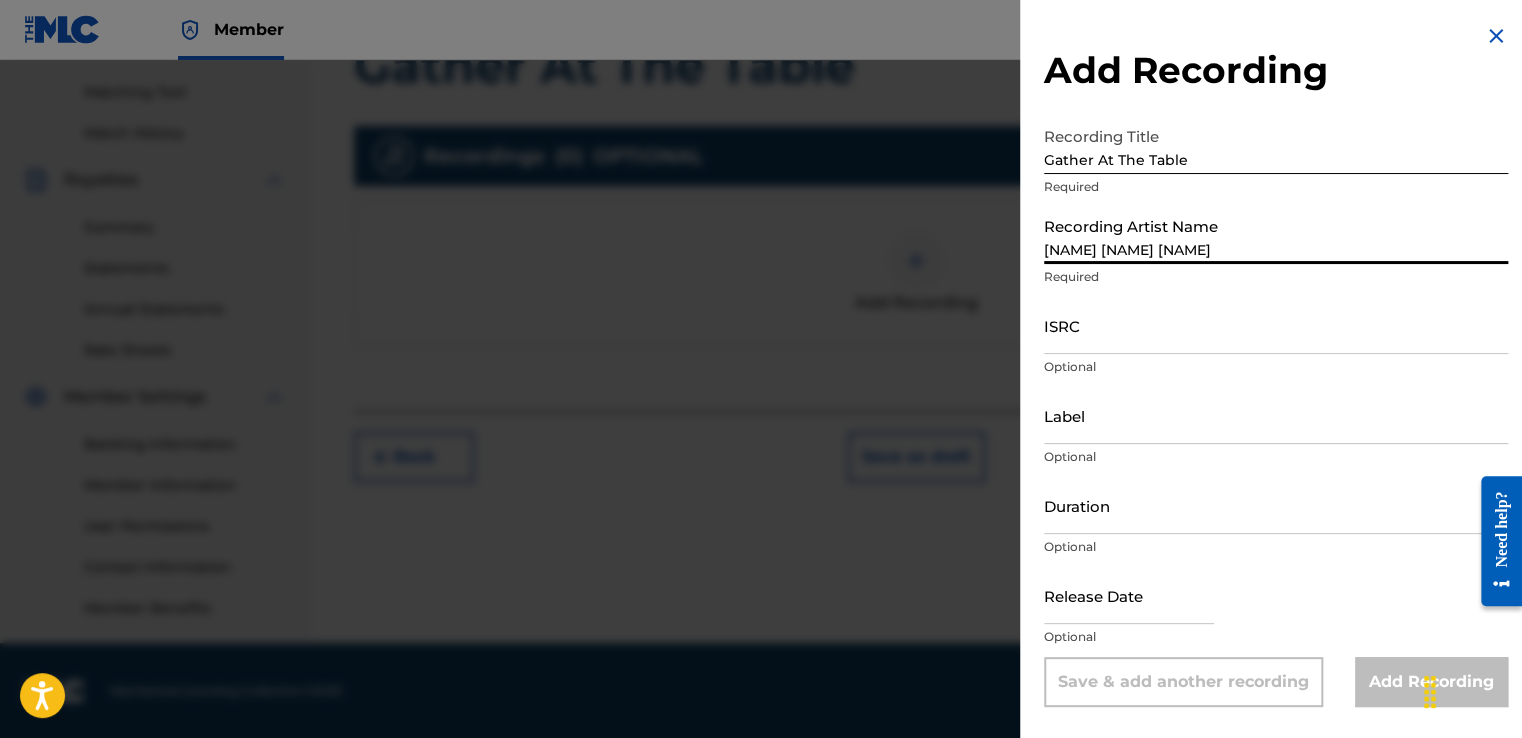 type on "Planting Seeds To Grow LLC" 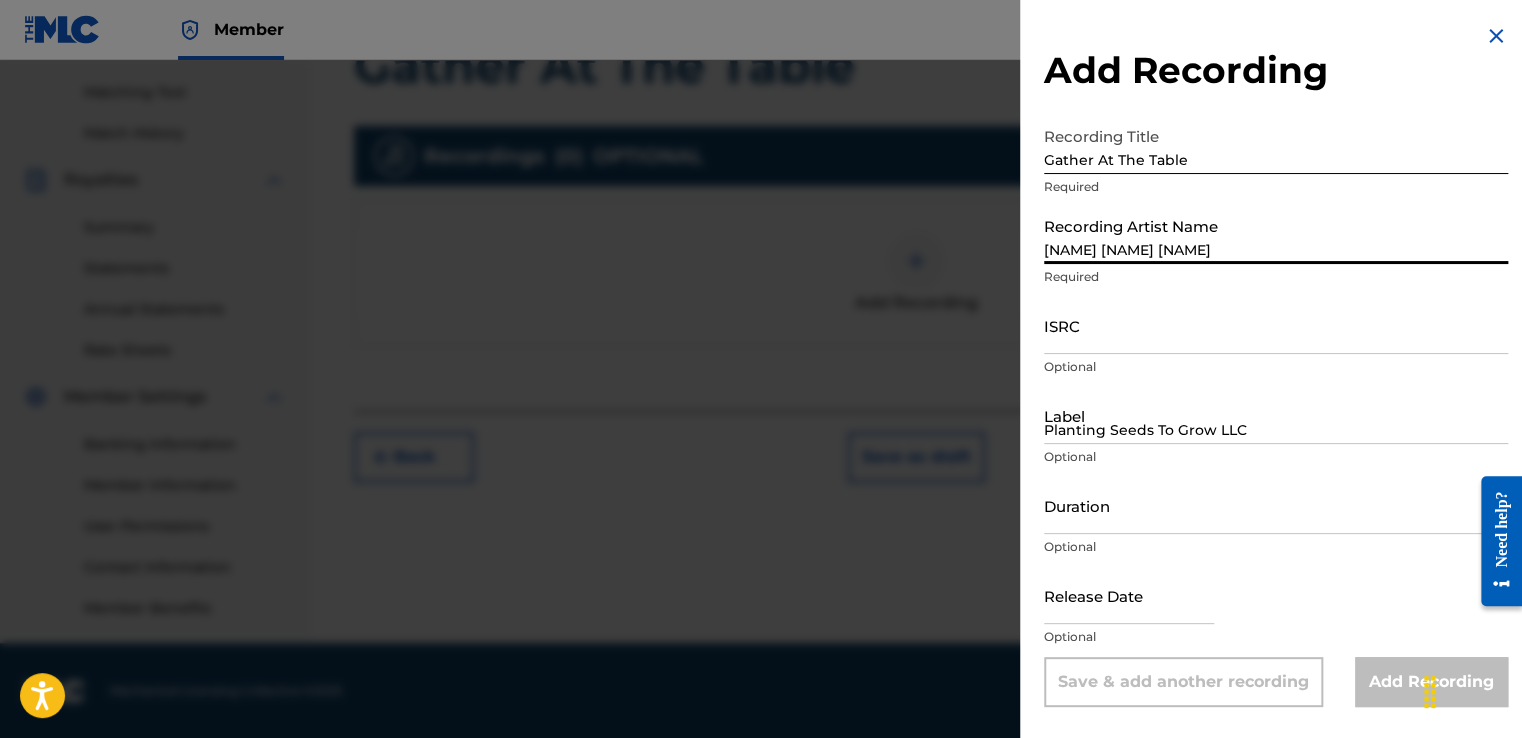 type on "November 3 [YEAR]" 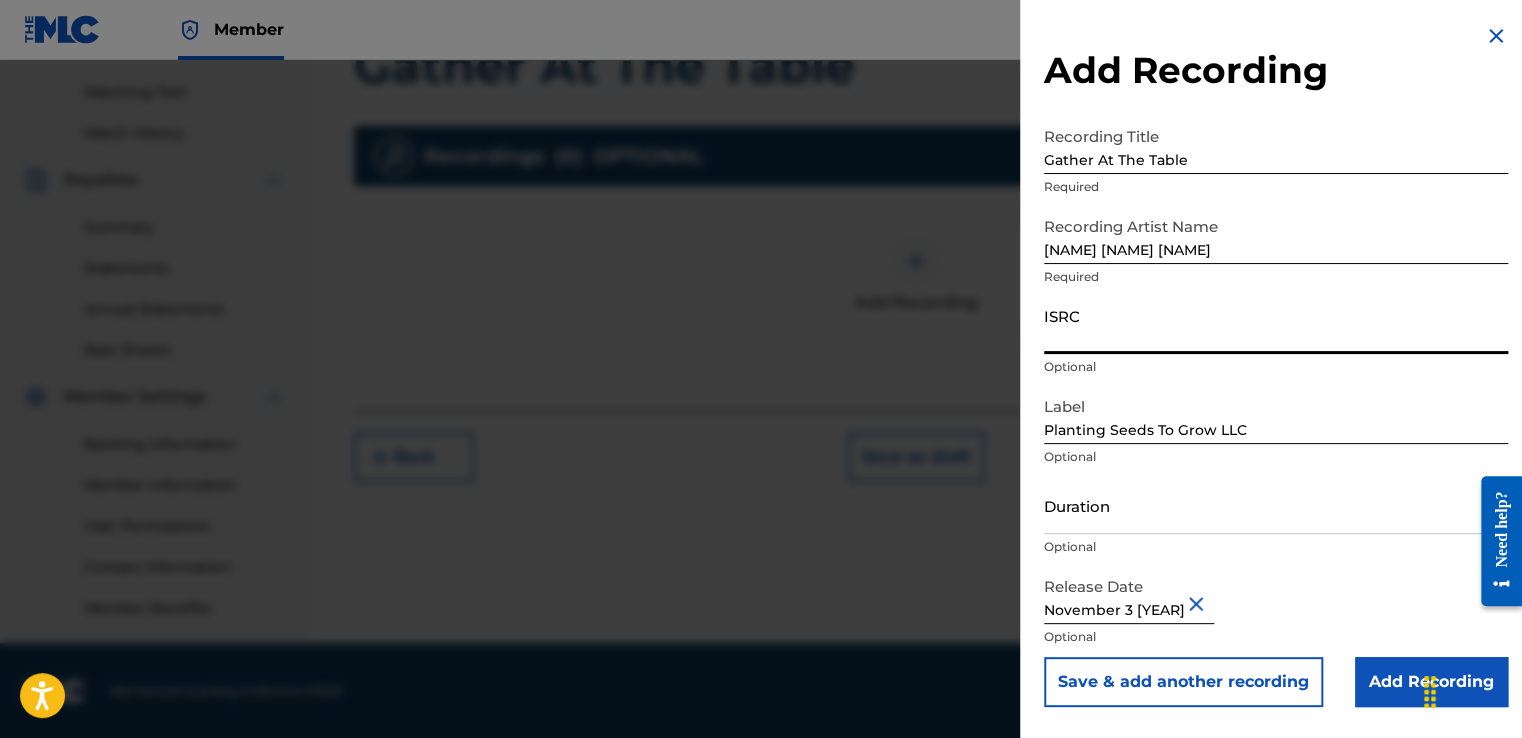 click on "ISRC" at bounding box center [1276, 325] 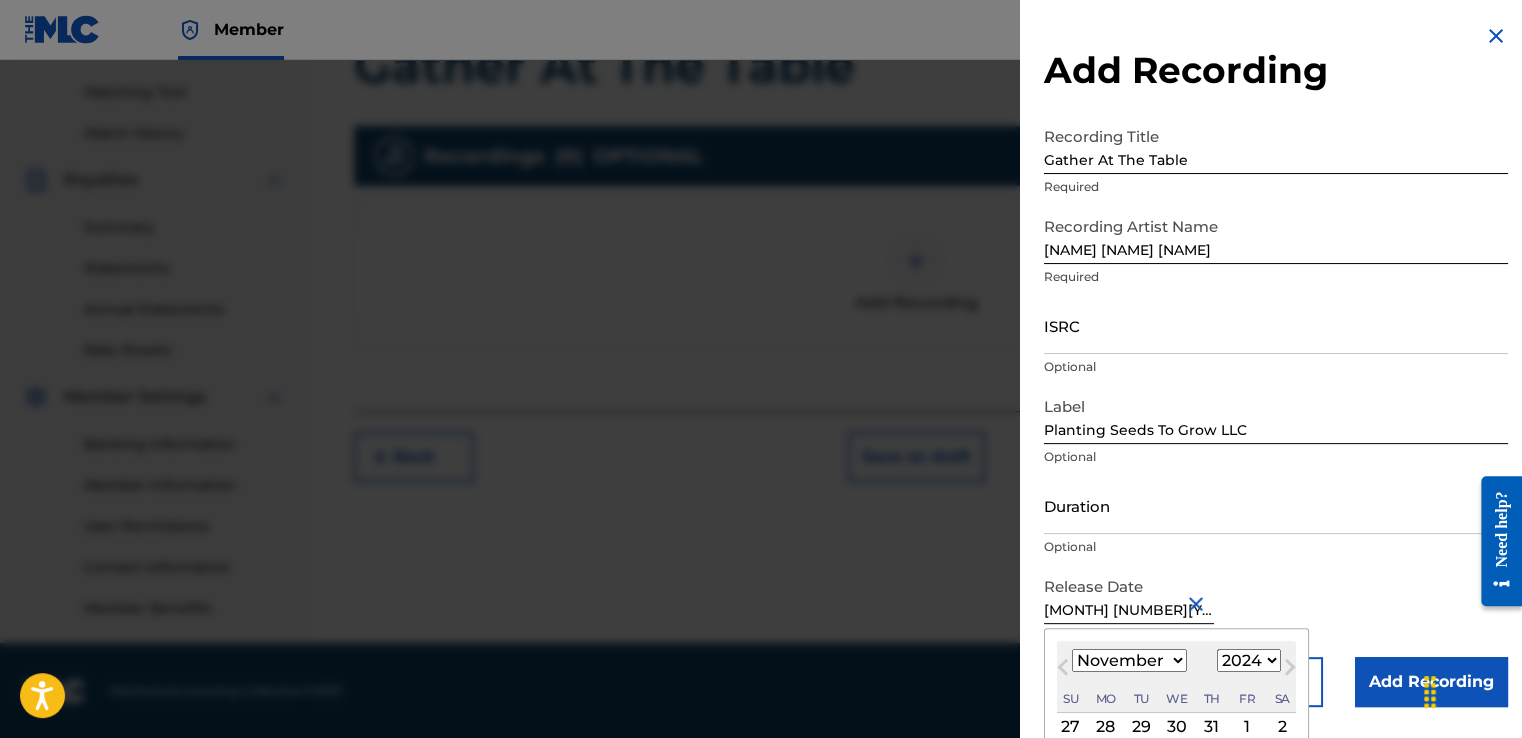 scroll, scrollTop: 151, scrollLeft: 0, axis: vertical 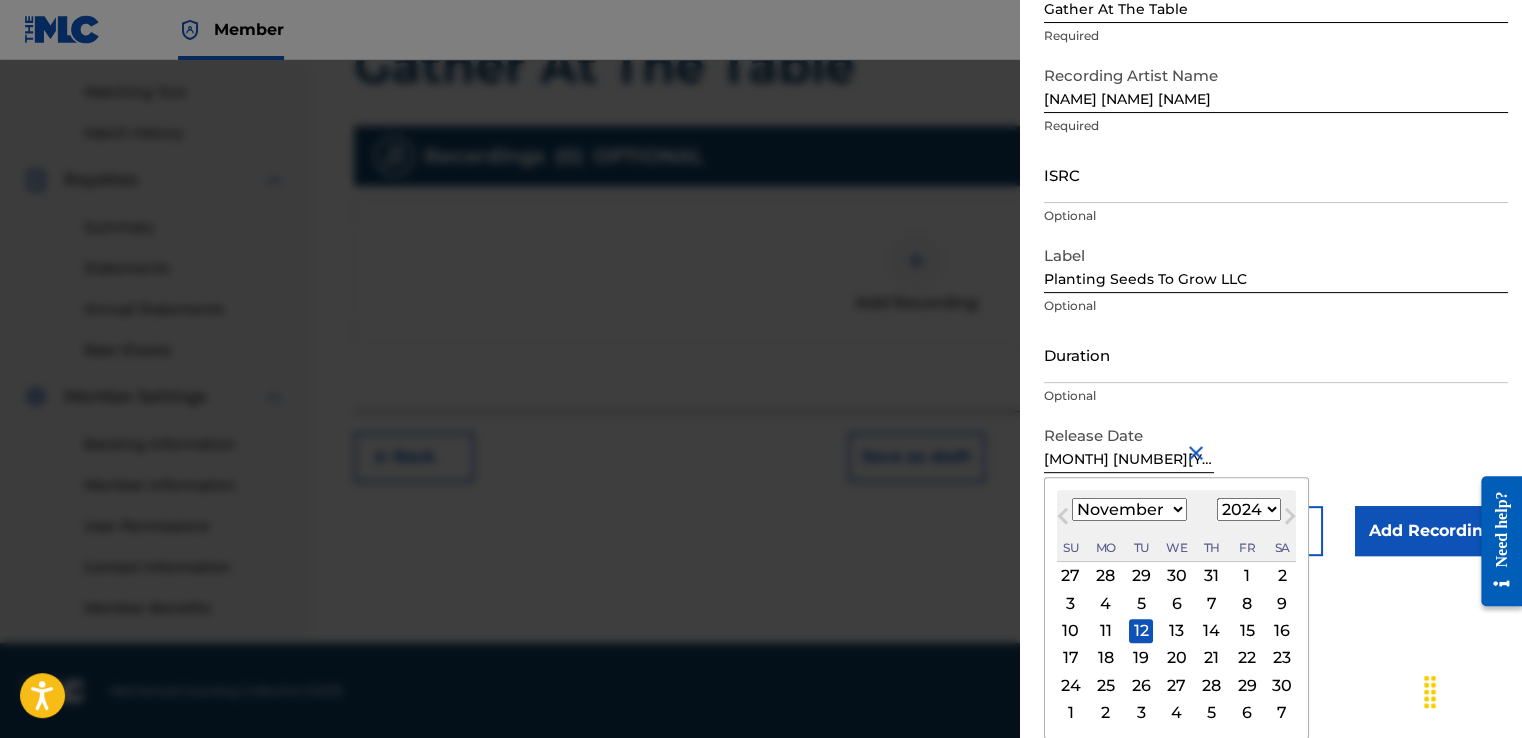 click on "12" at bounding box center (1141, 631) 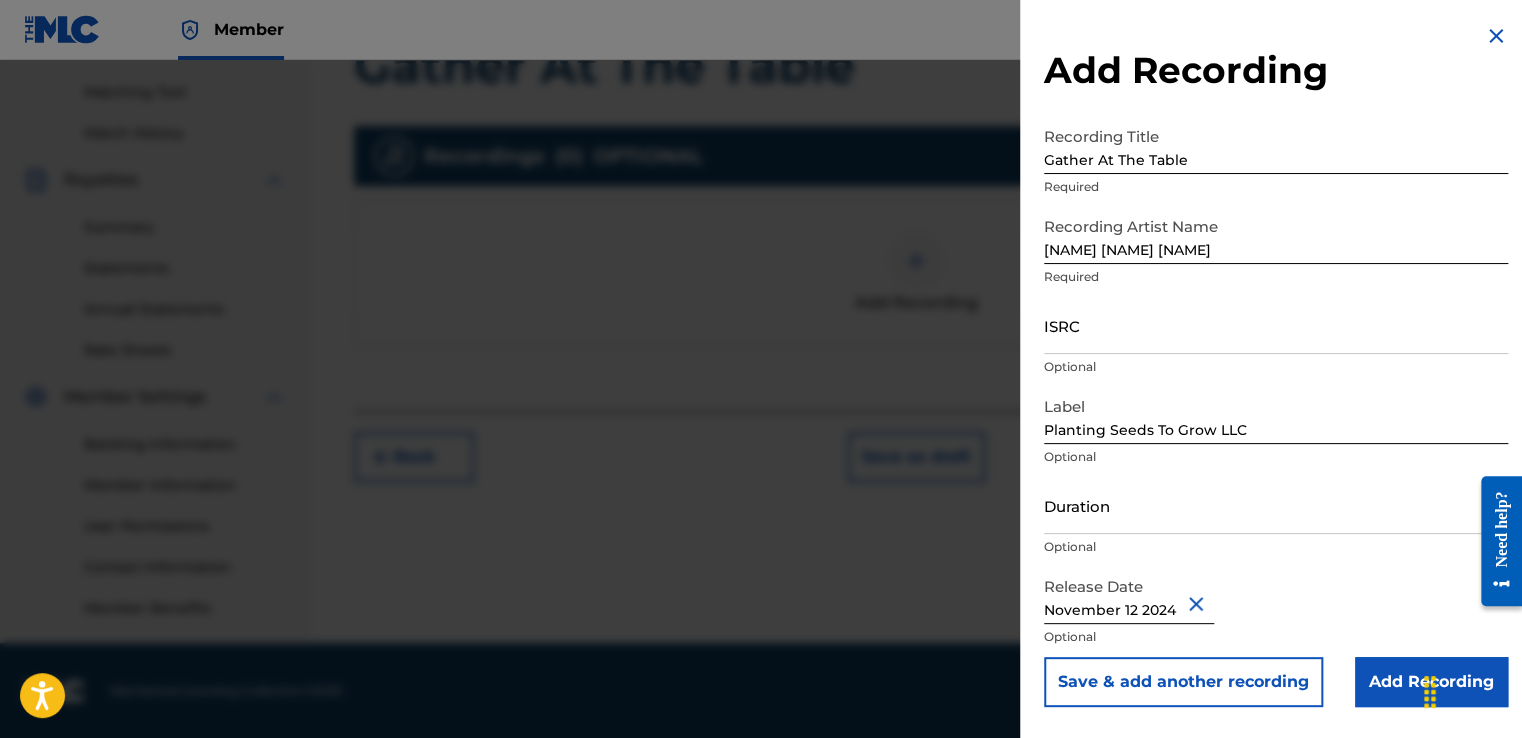 scroll, scrollTop: 0, scrollLeft: 0, axis: both 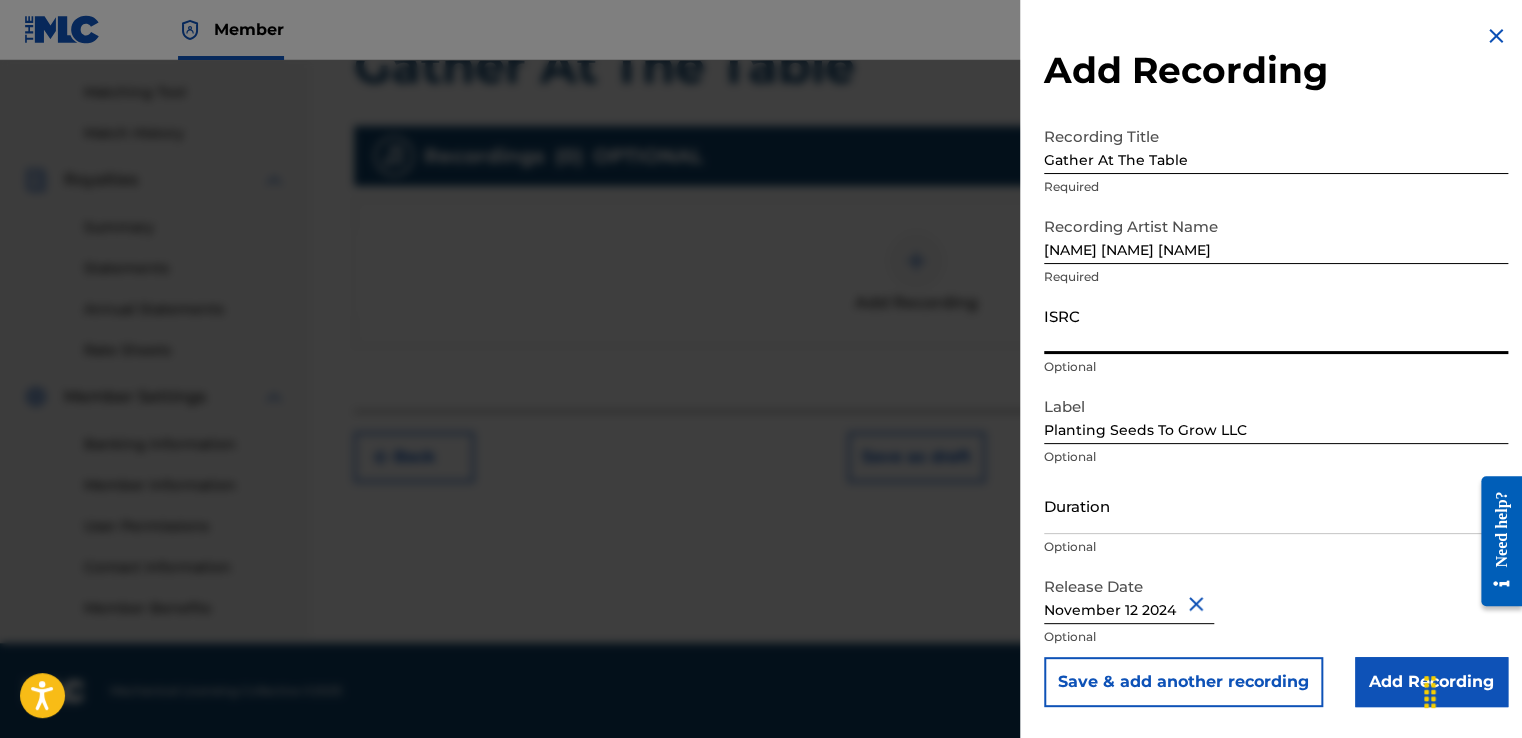 click on "ISRC" at bounding box center (1276, 325) 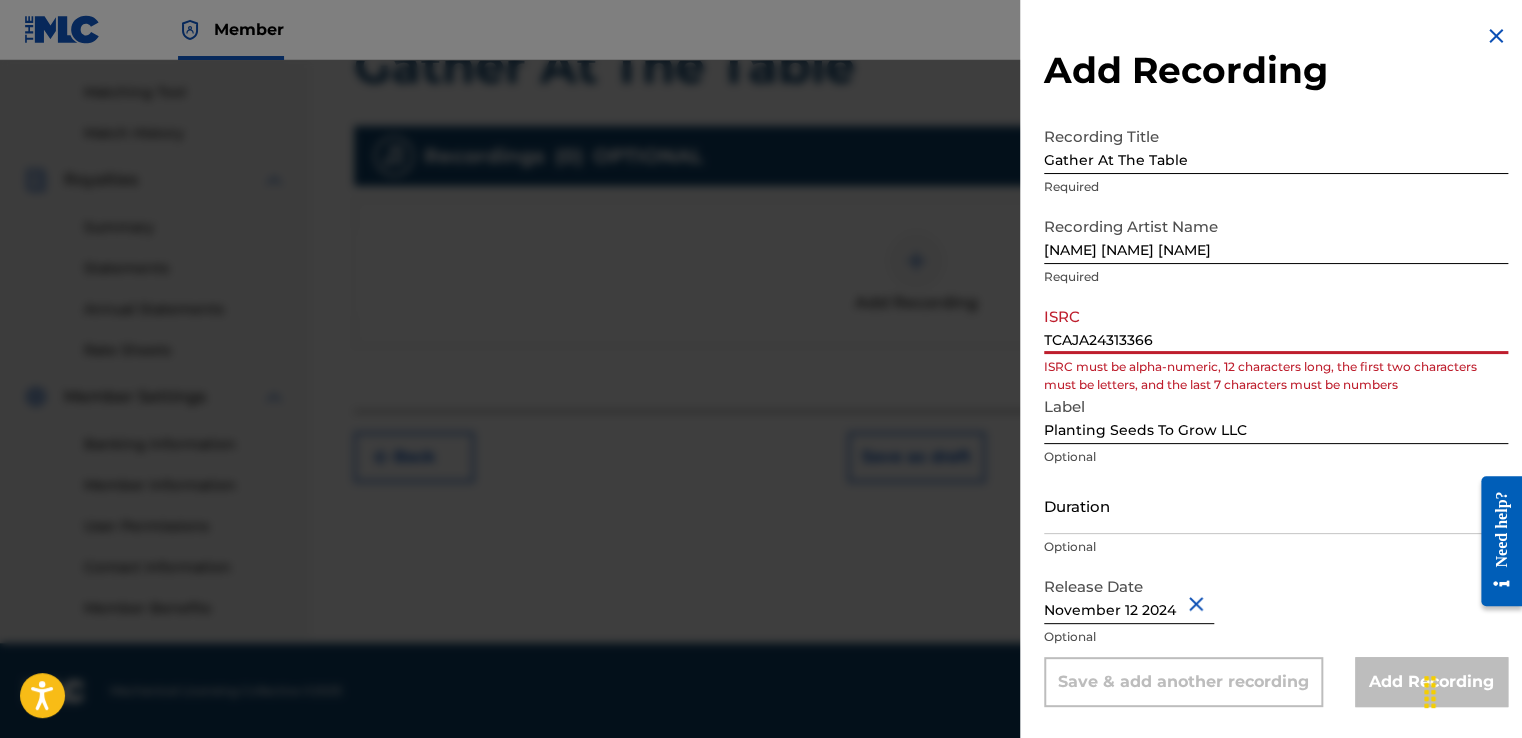 click on "TCAJA24313366" at bounding box center [1276, 325] 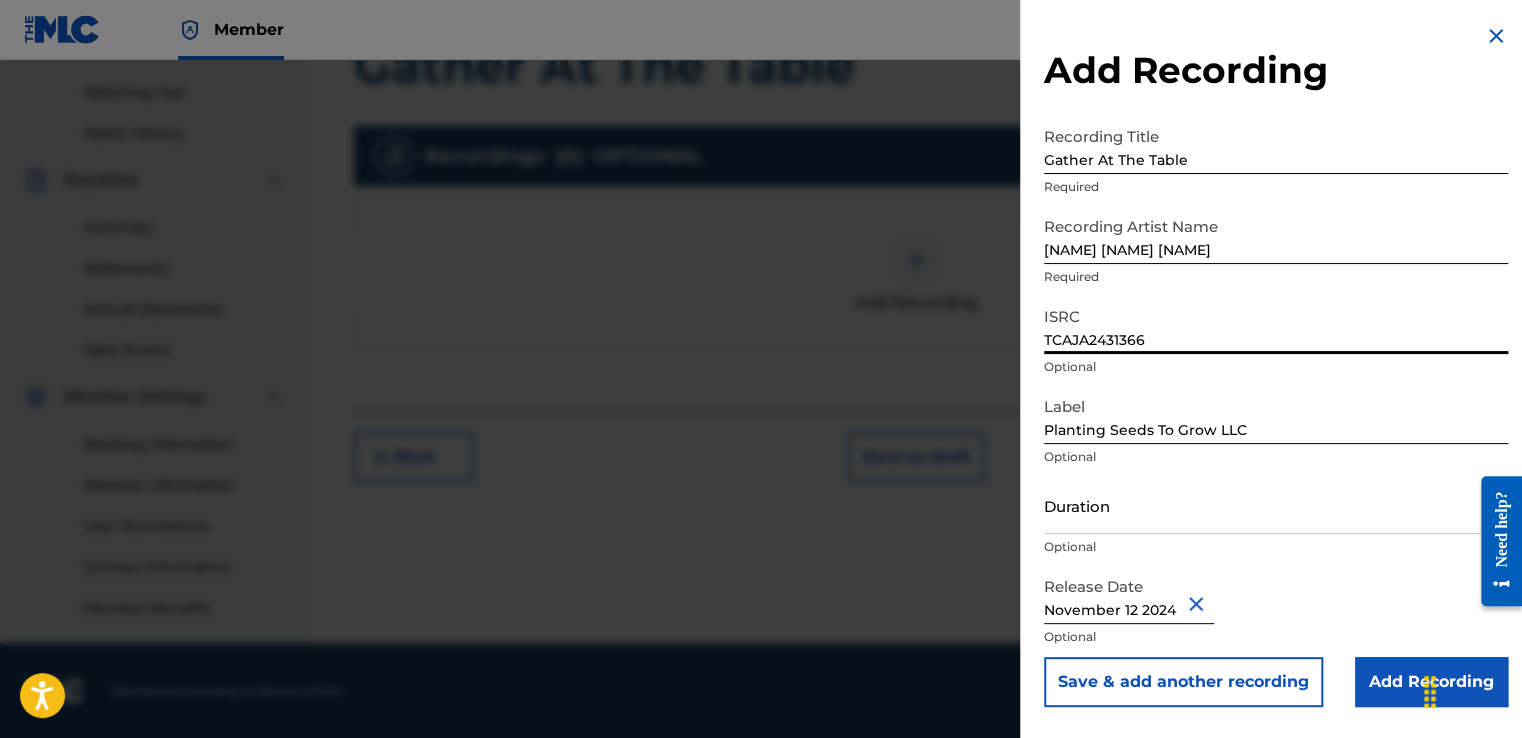 click on "Add Recording" at bounding box center (1431, 682) 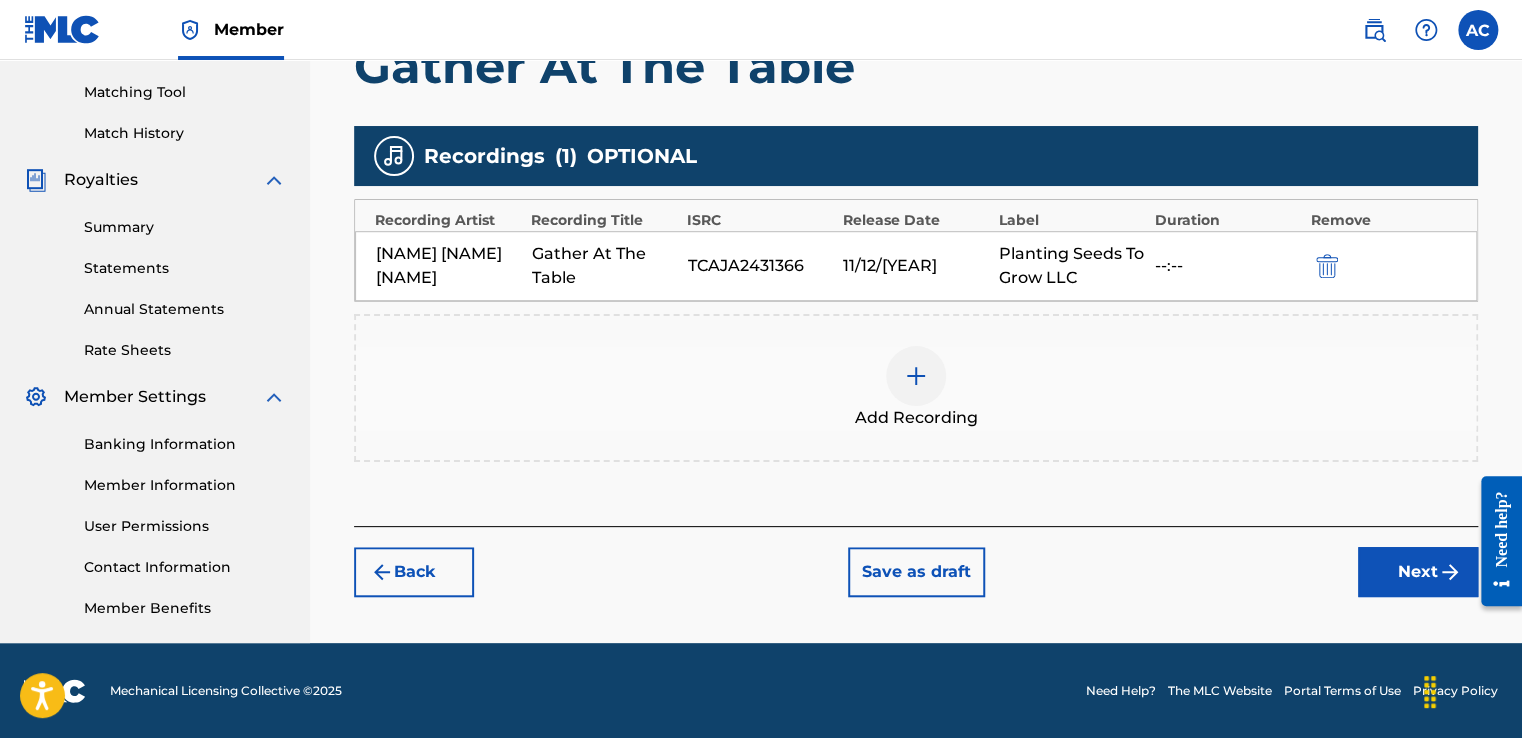 click at bounding box center [916, 376] 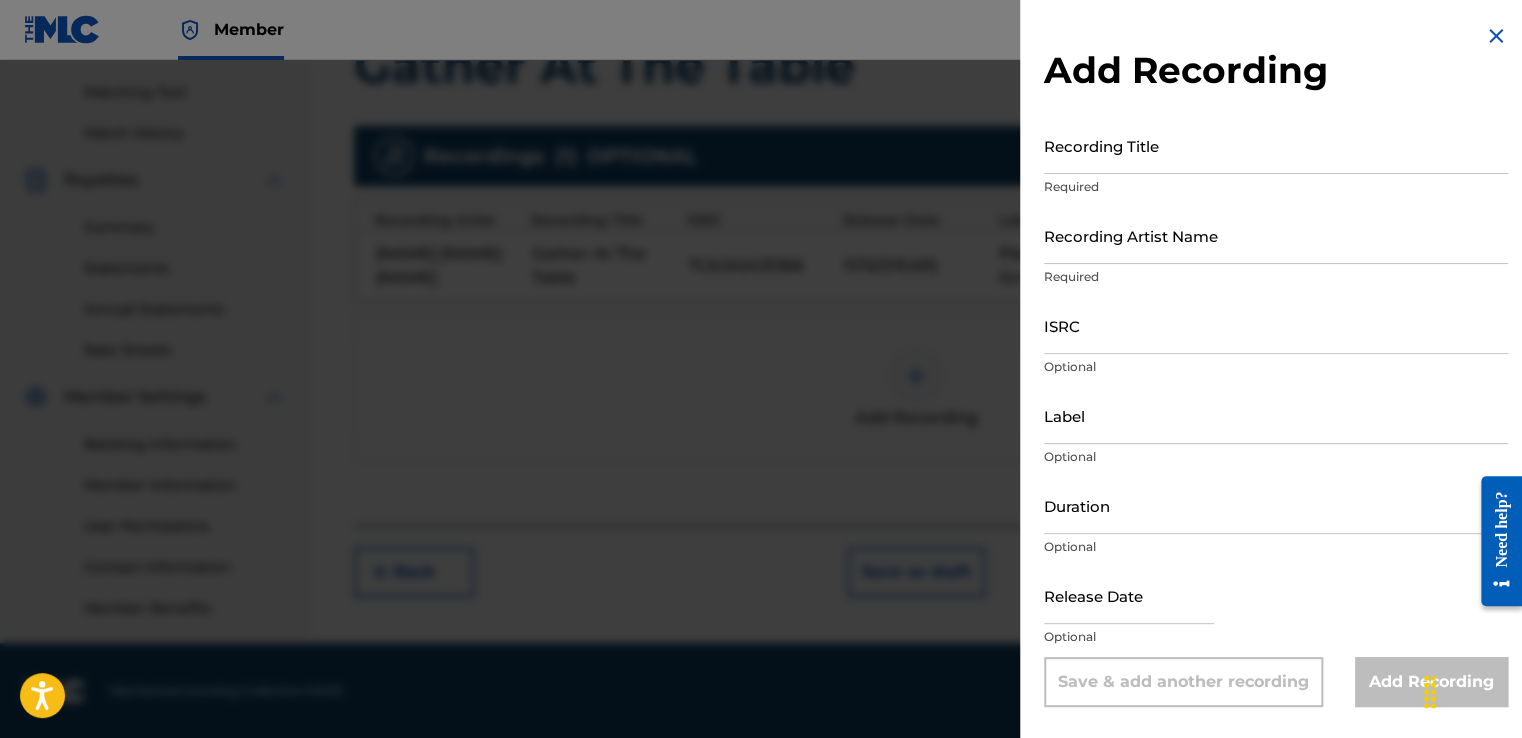 click on "Recording Title" at bounding box center (1276, 145) 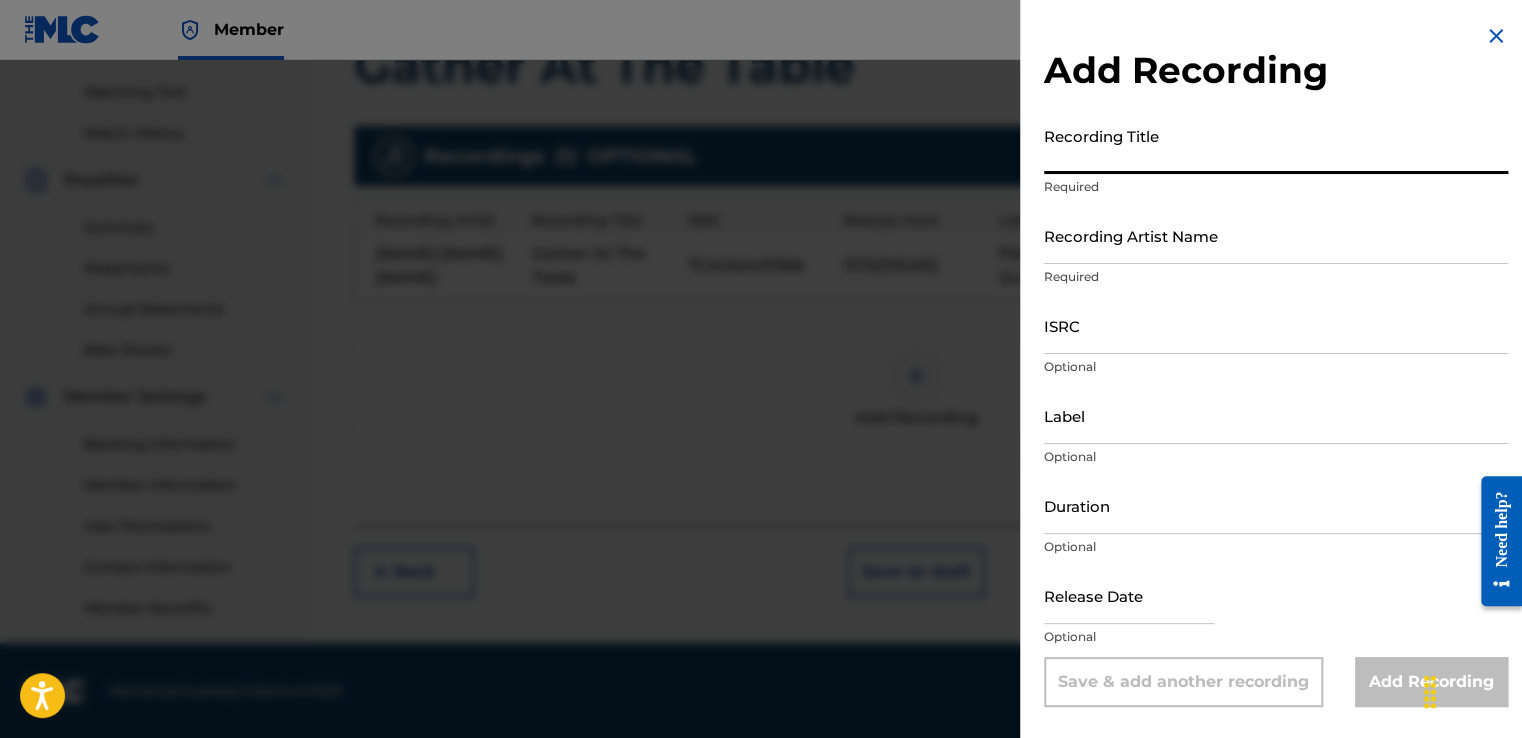 type on "F" 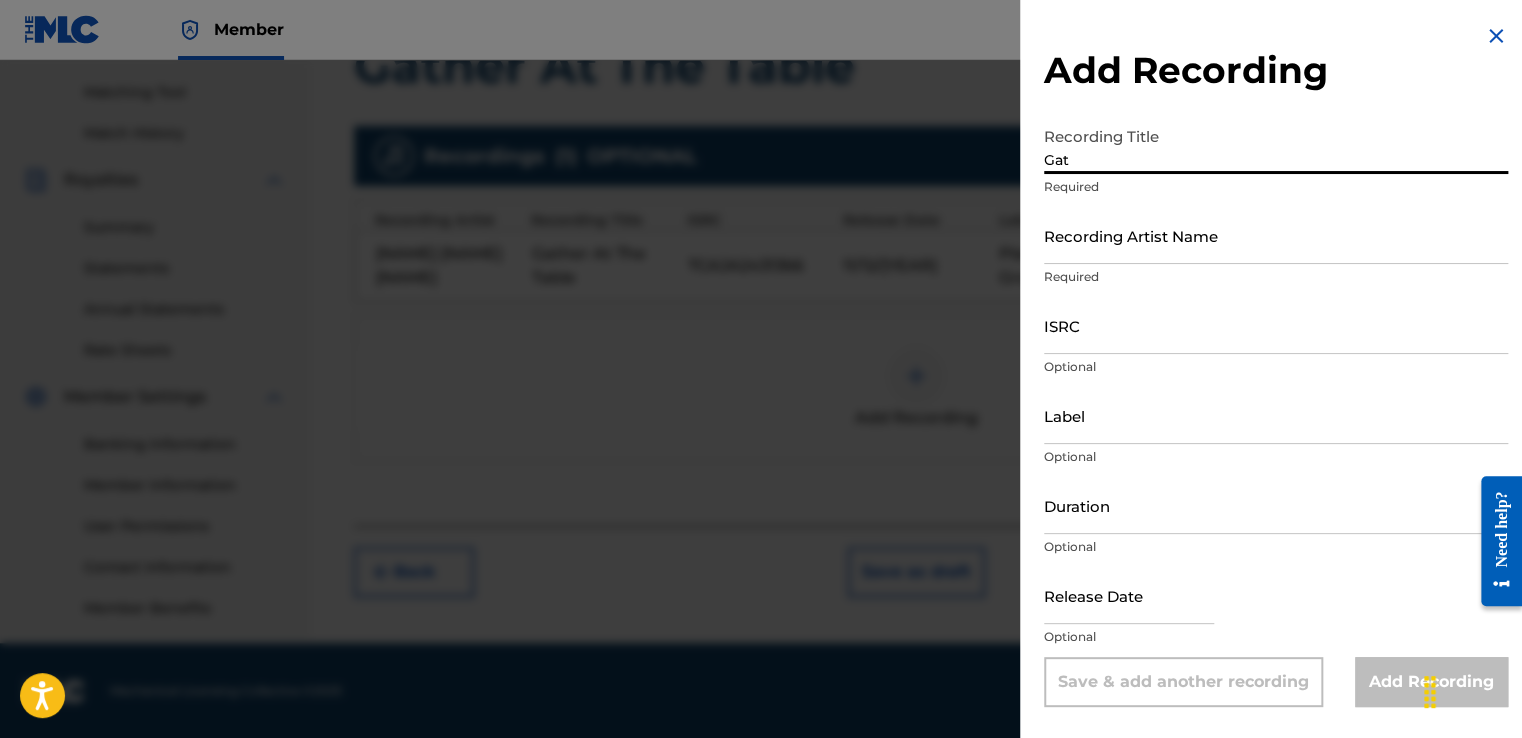 type on "Gat" 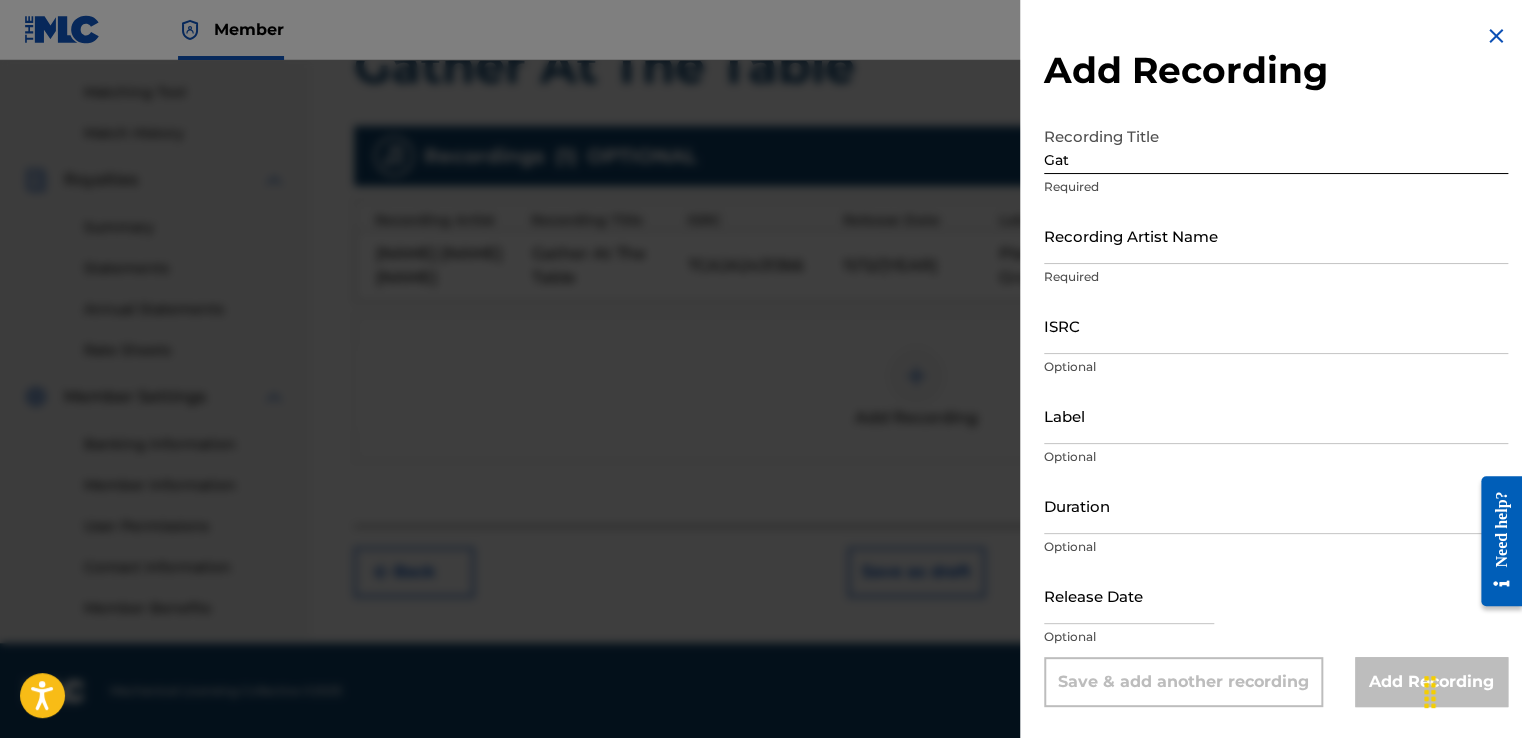 click at bounding box center [1496, 36] 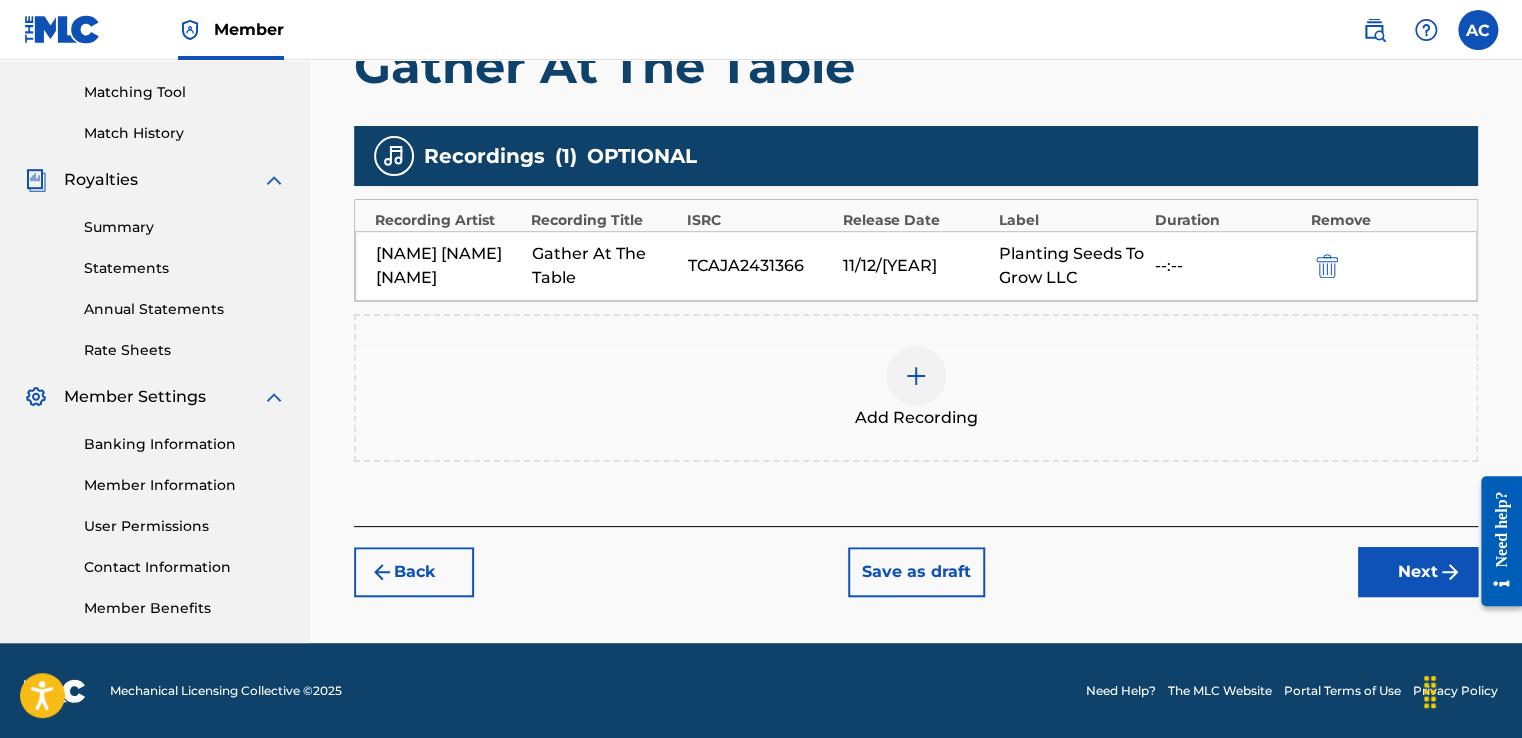 click on "Next" at bounding box center (1418, 572) 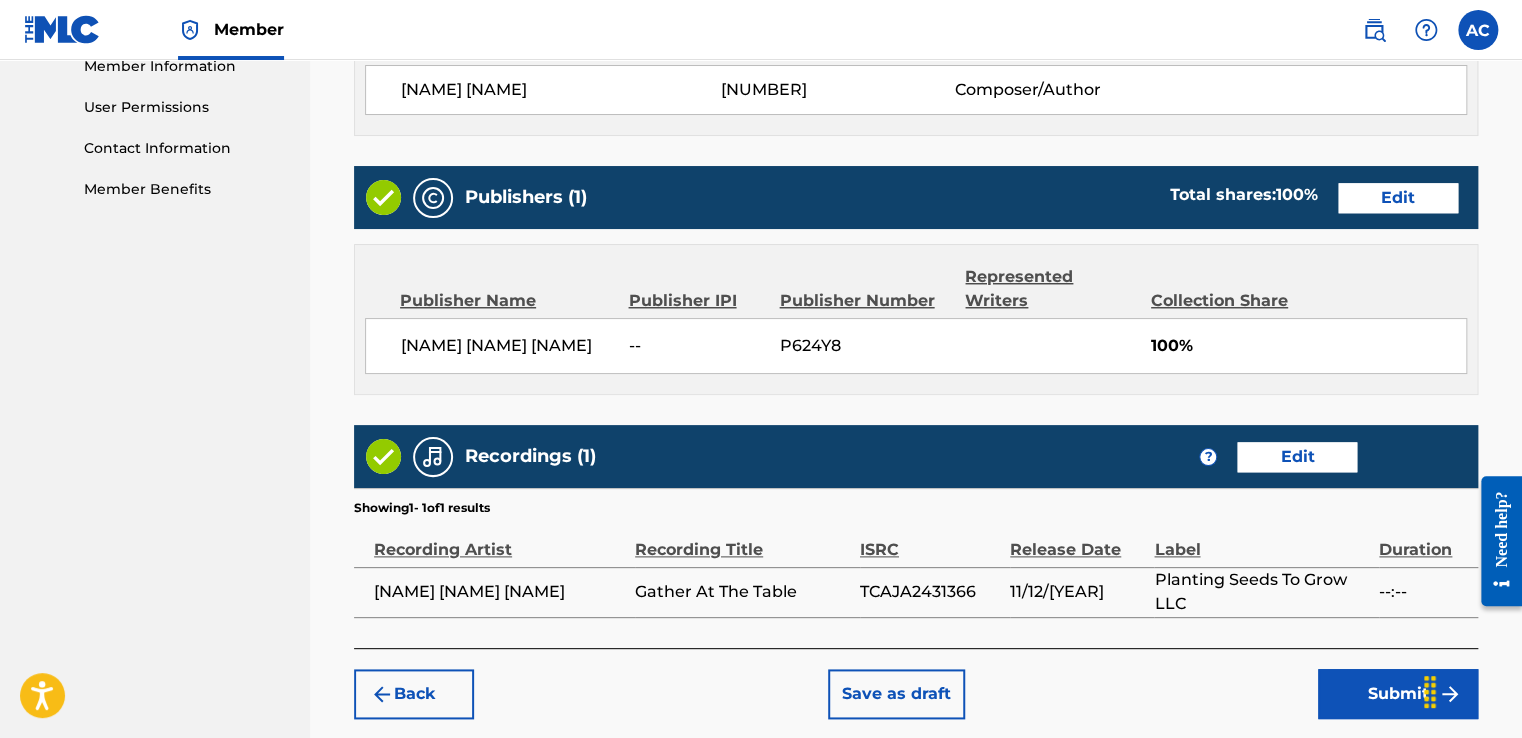 scroll, scrollTop: 1014, scrollLeft: 0, axis: vertical 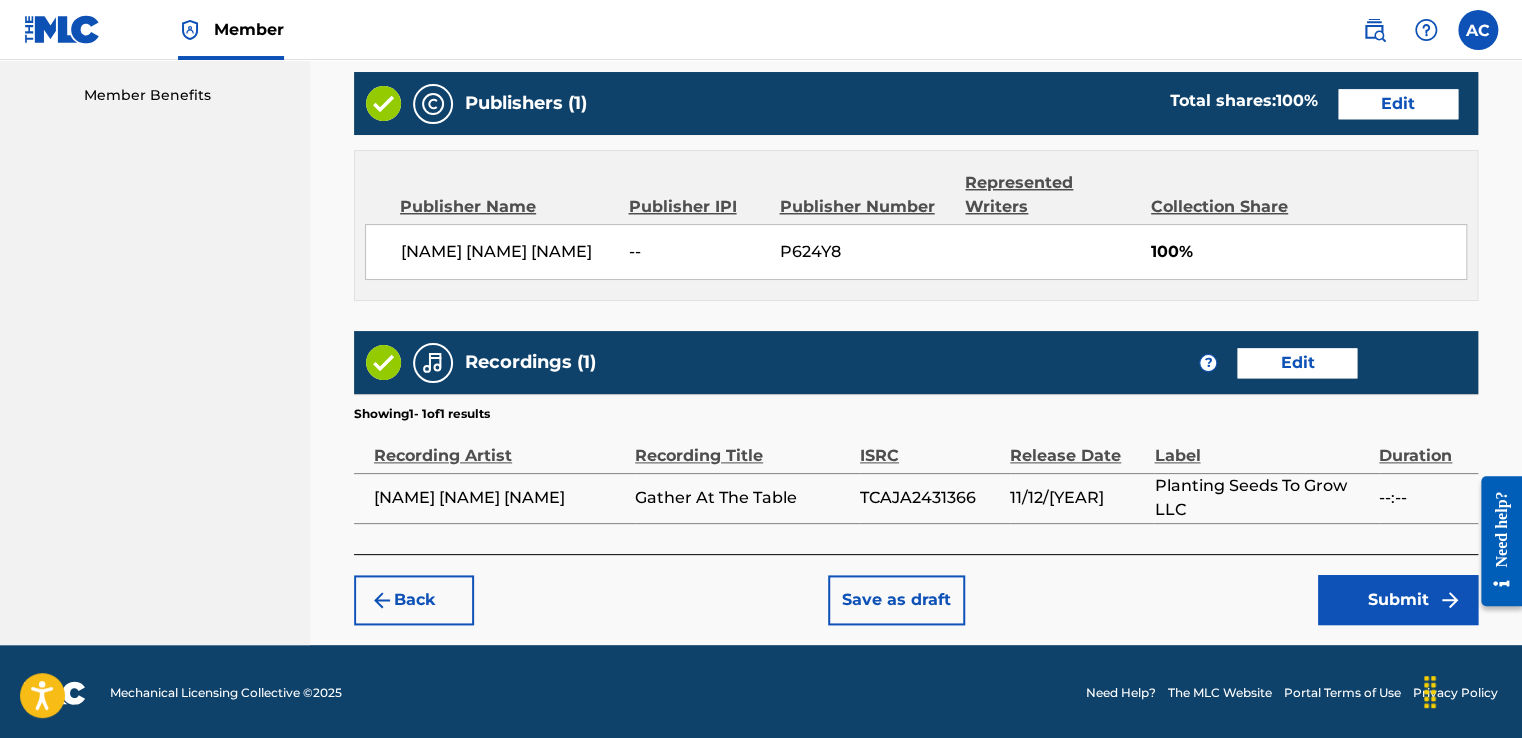 click on "Submit" at bounding box center [1398, 600] 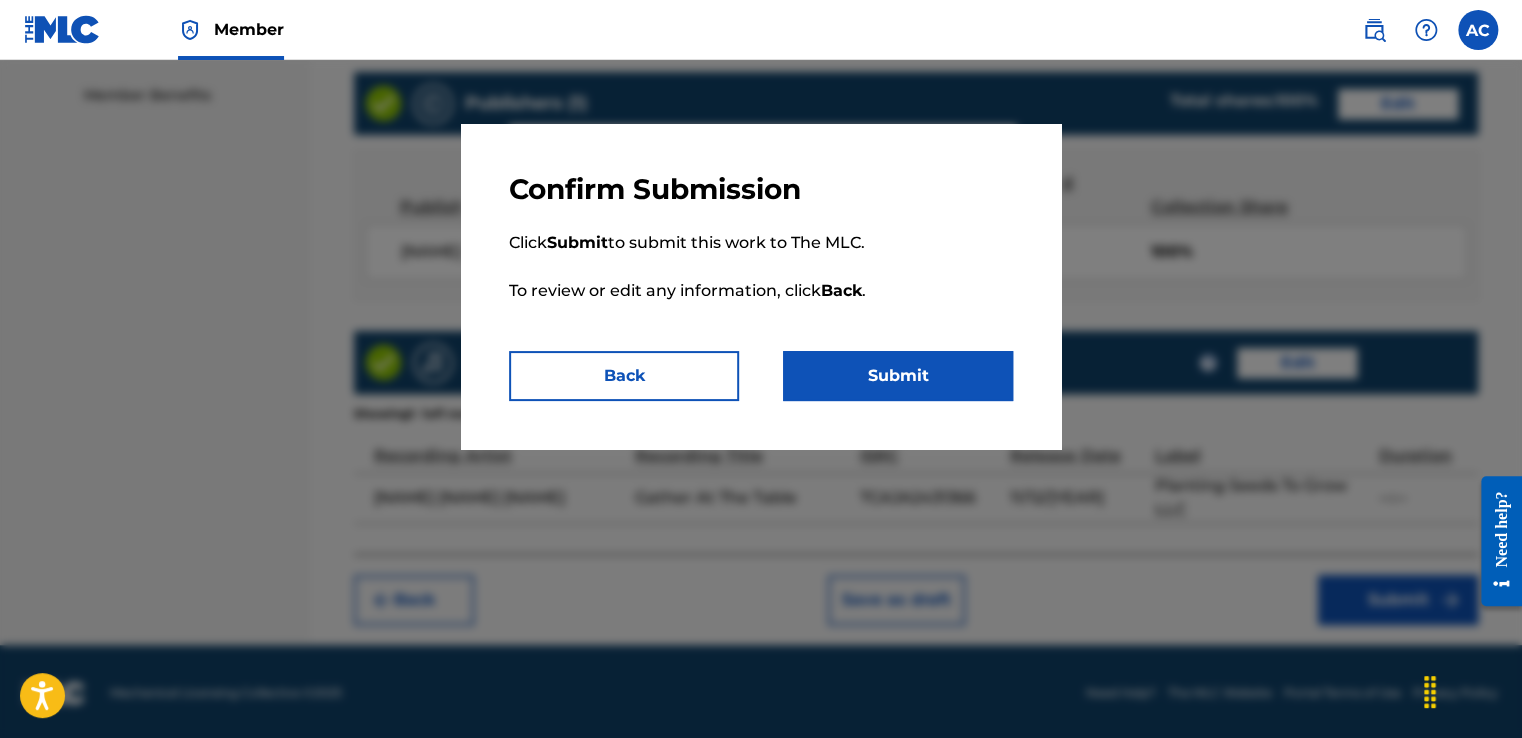 click at bounding box center [761, 429] 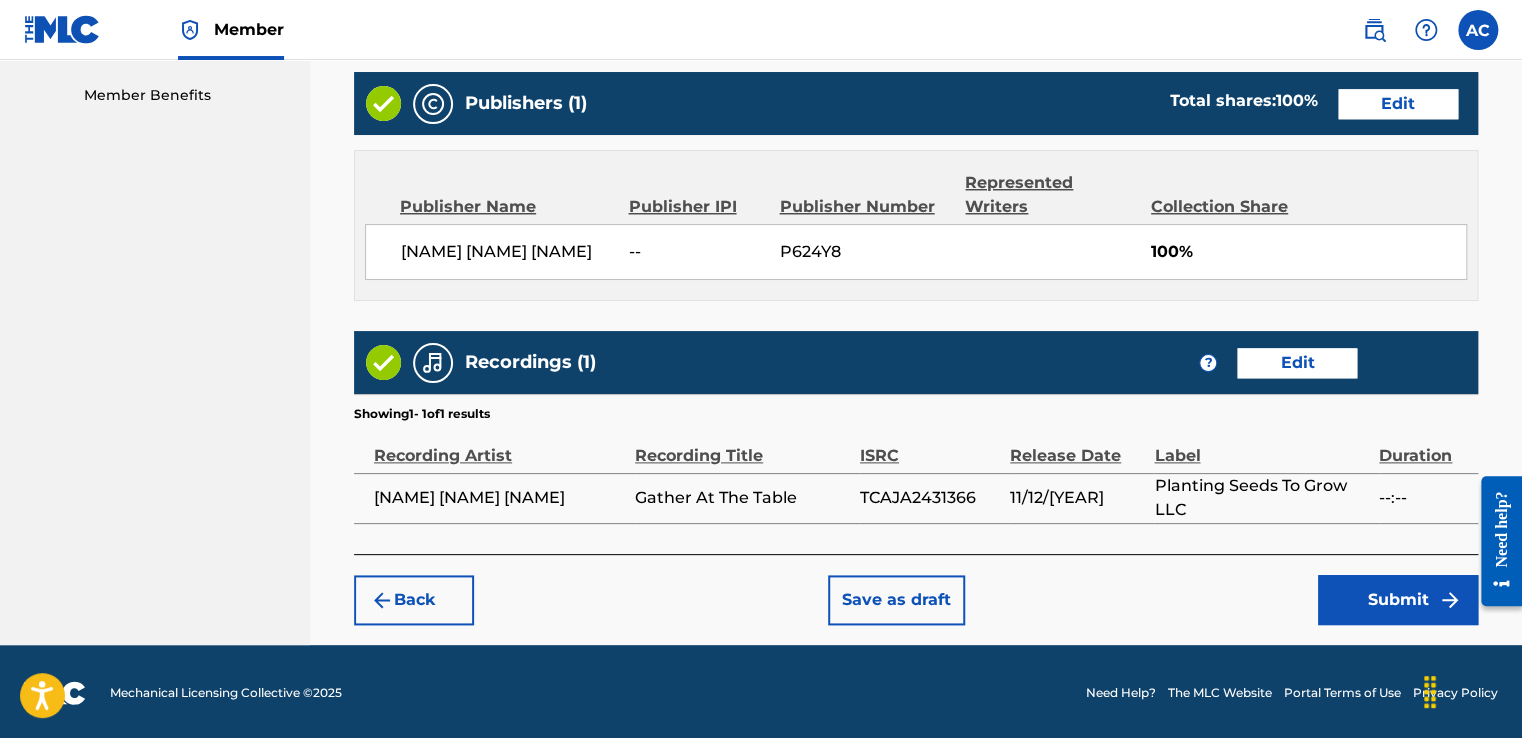 click on "Submit" at bounding box center [1398, 600] 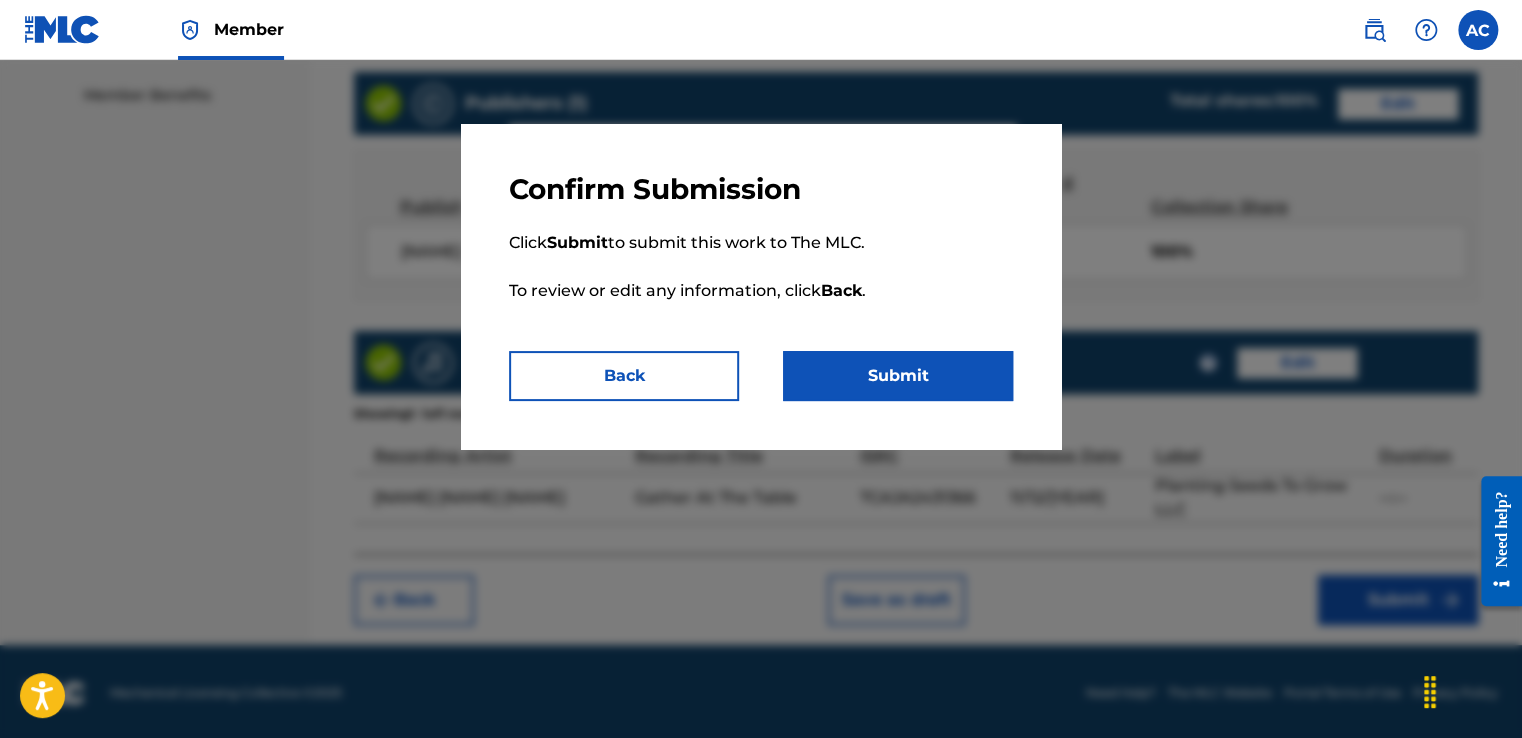click on "Submit" at bounding box center [898, 376] 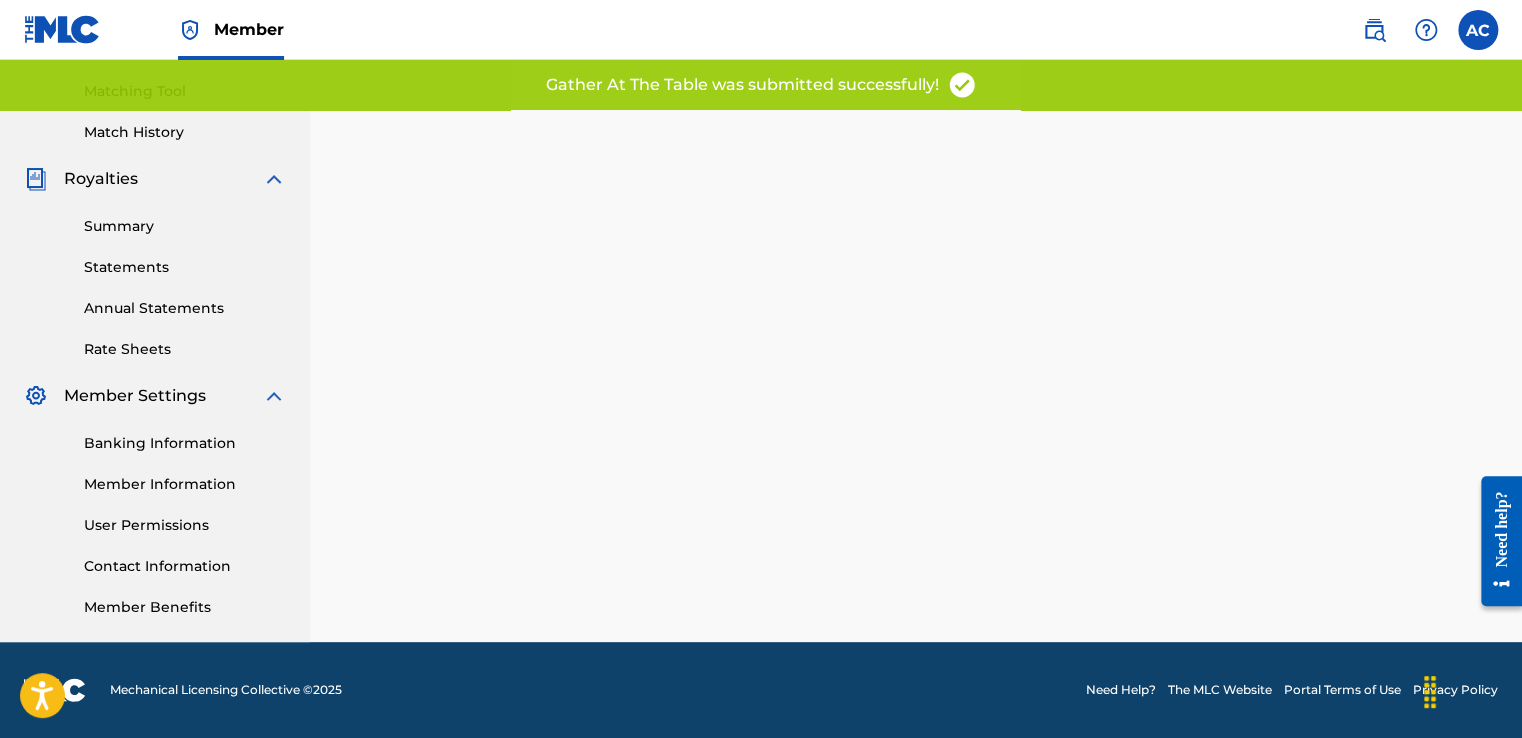 scroll, scrollTop: 0, scrollLeft: 0, axis: both 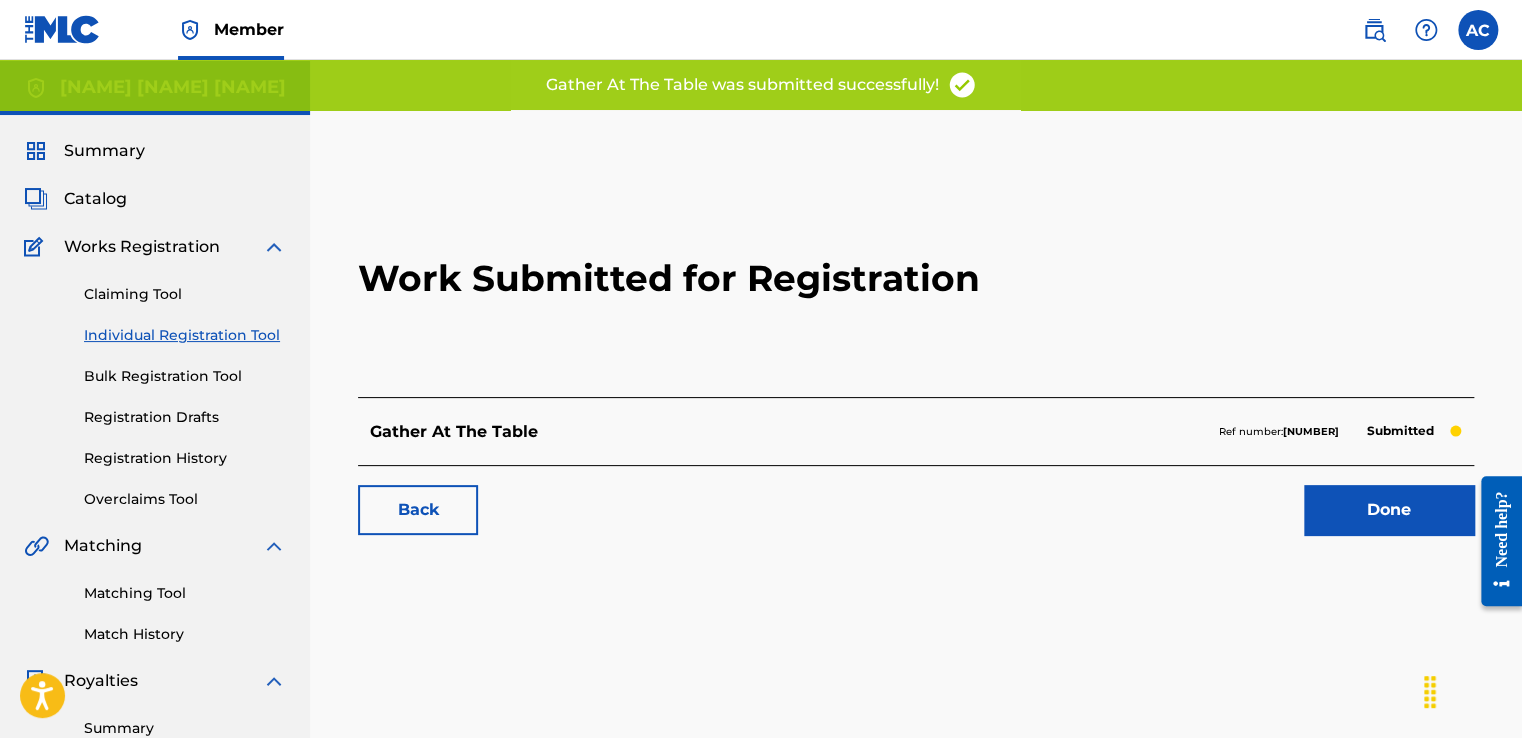 click on "Done" at bounding box center (1389, 510) 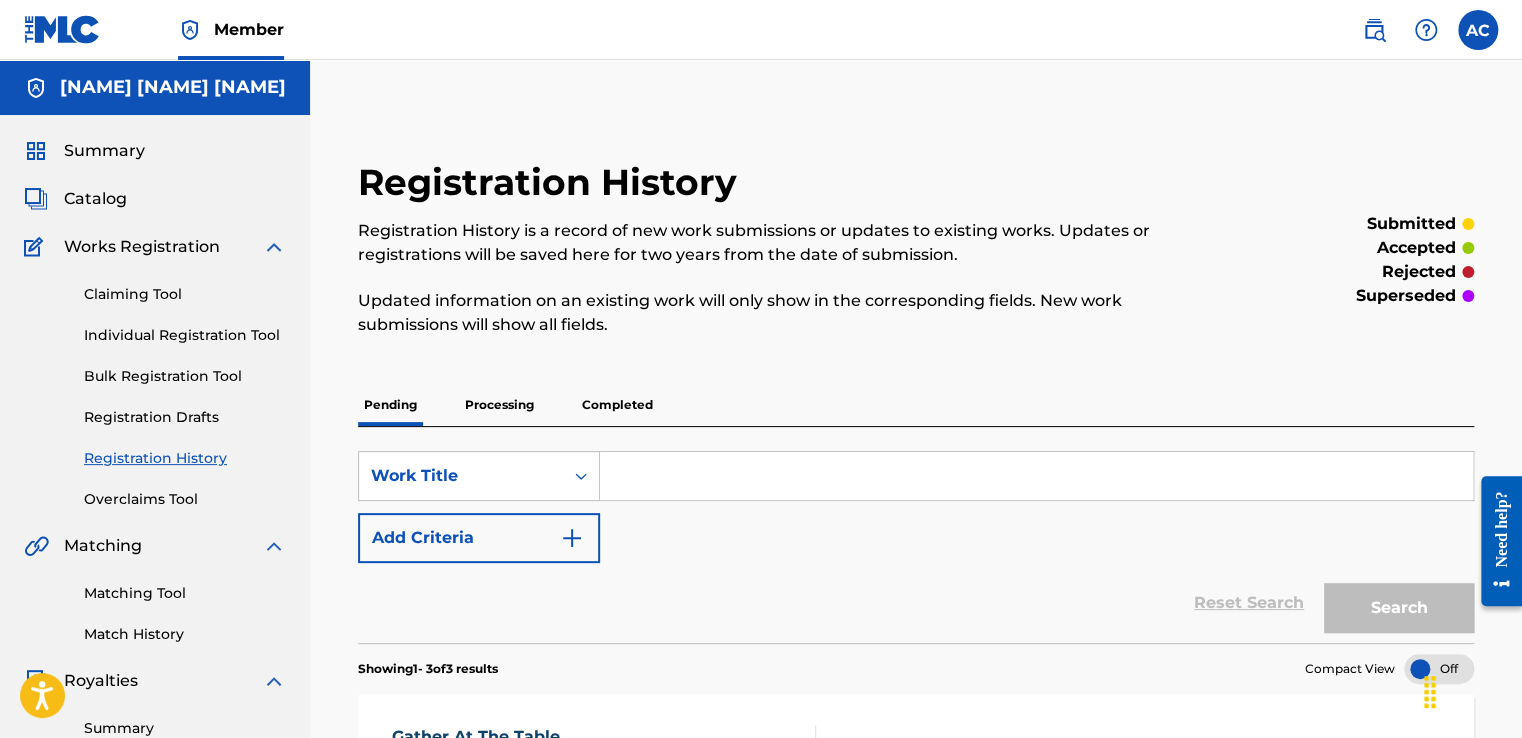click on "SearchWithCriteria629e3585-d196-4fe5-af1b-16957dec164a Work Title Add Criteria" at bounding box center [916, 507] 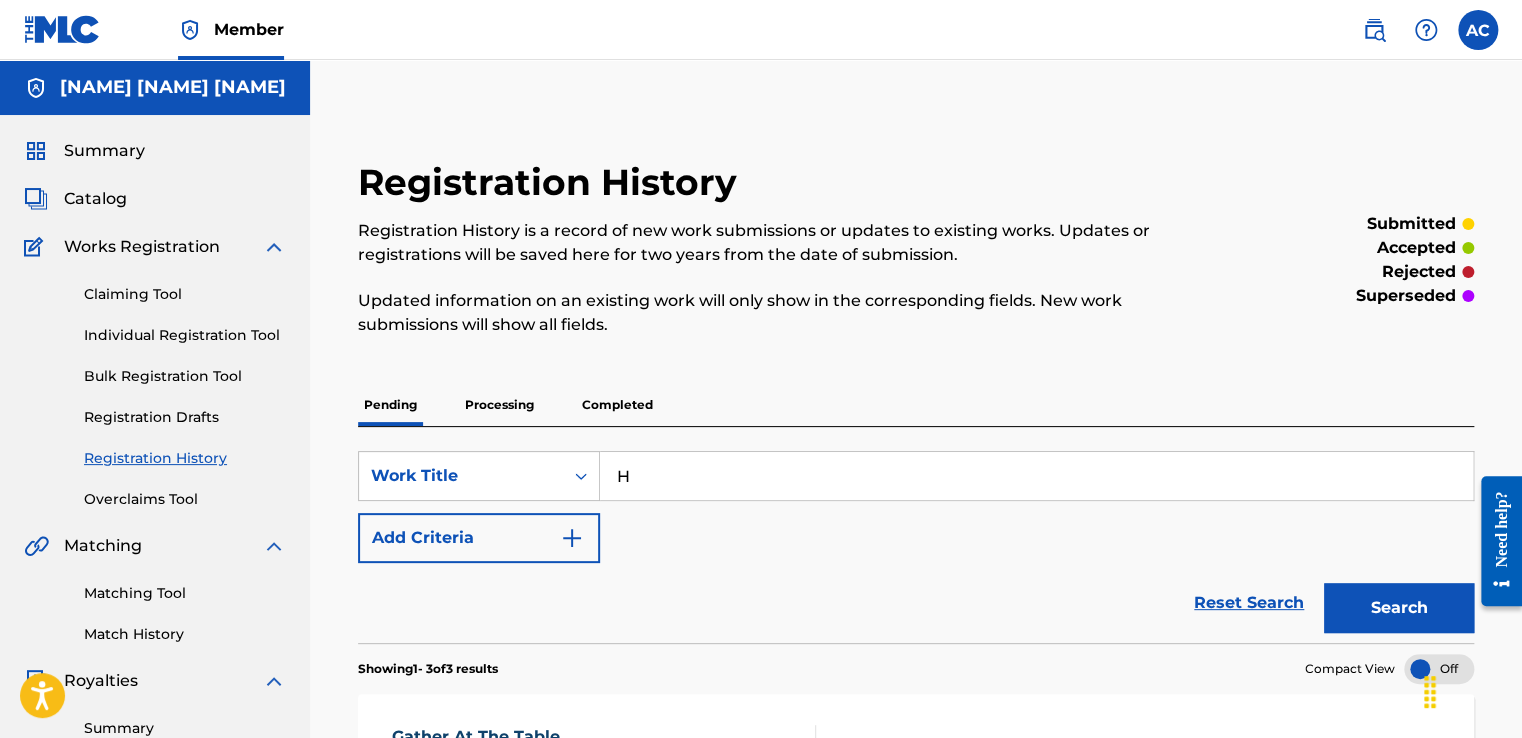 type on "H" 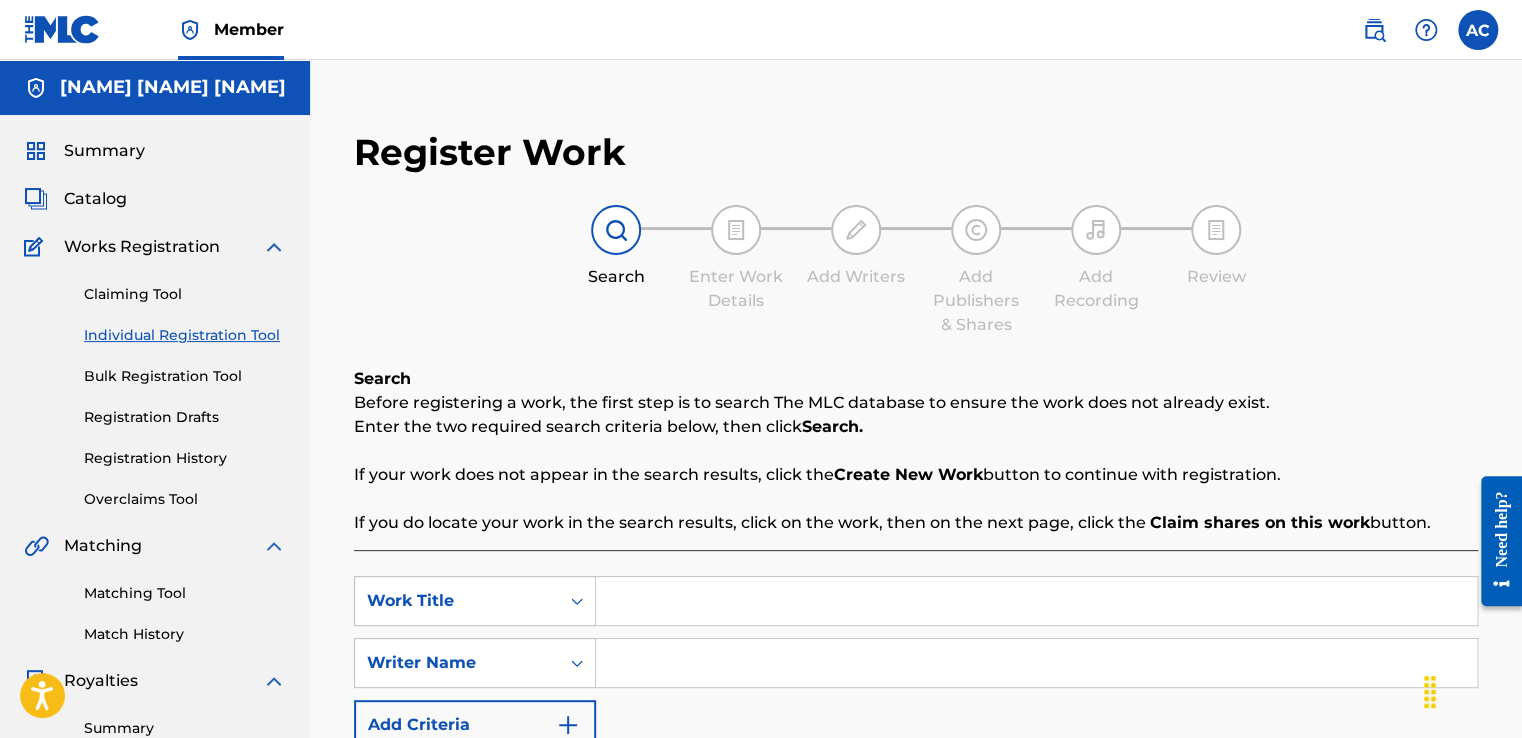 click at bounding box center (1036, 601) 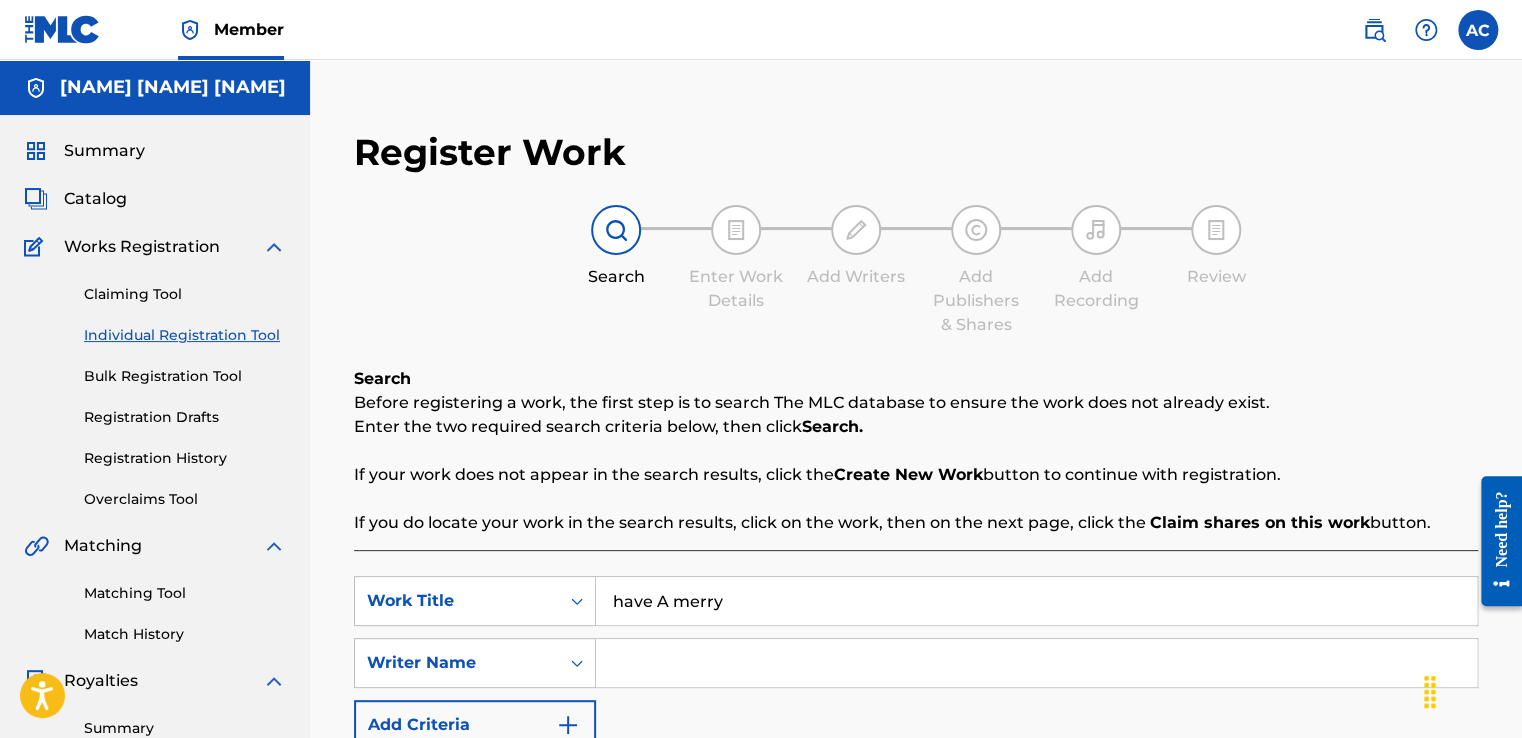 click on "have A merry" at bounding box center (1036, 601) 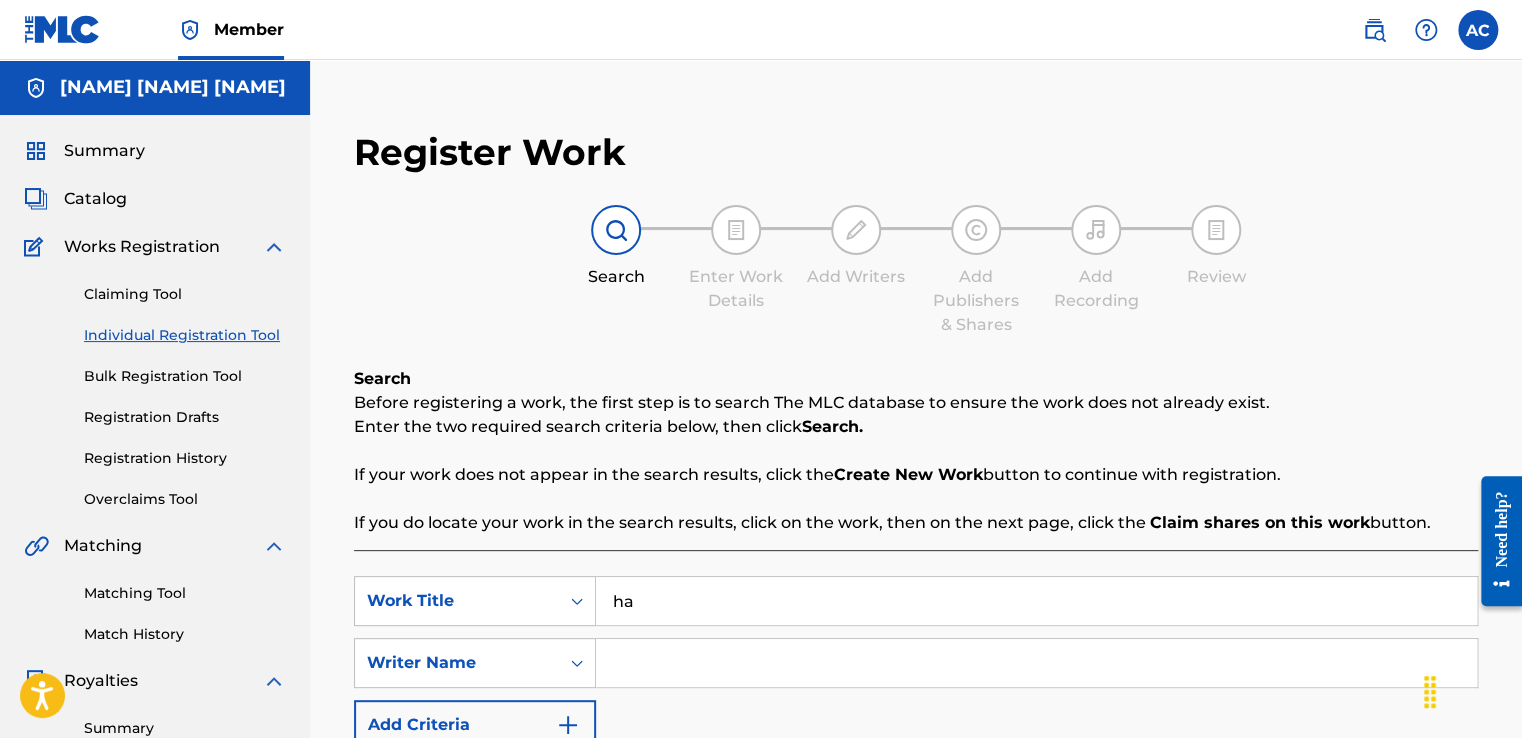 type on "h" 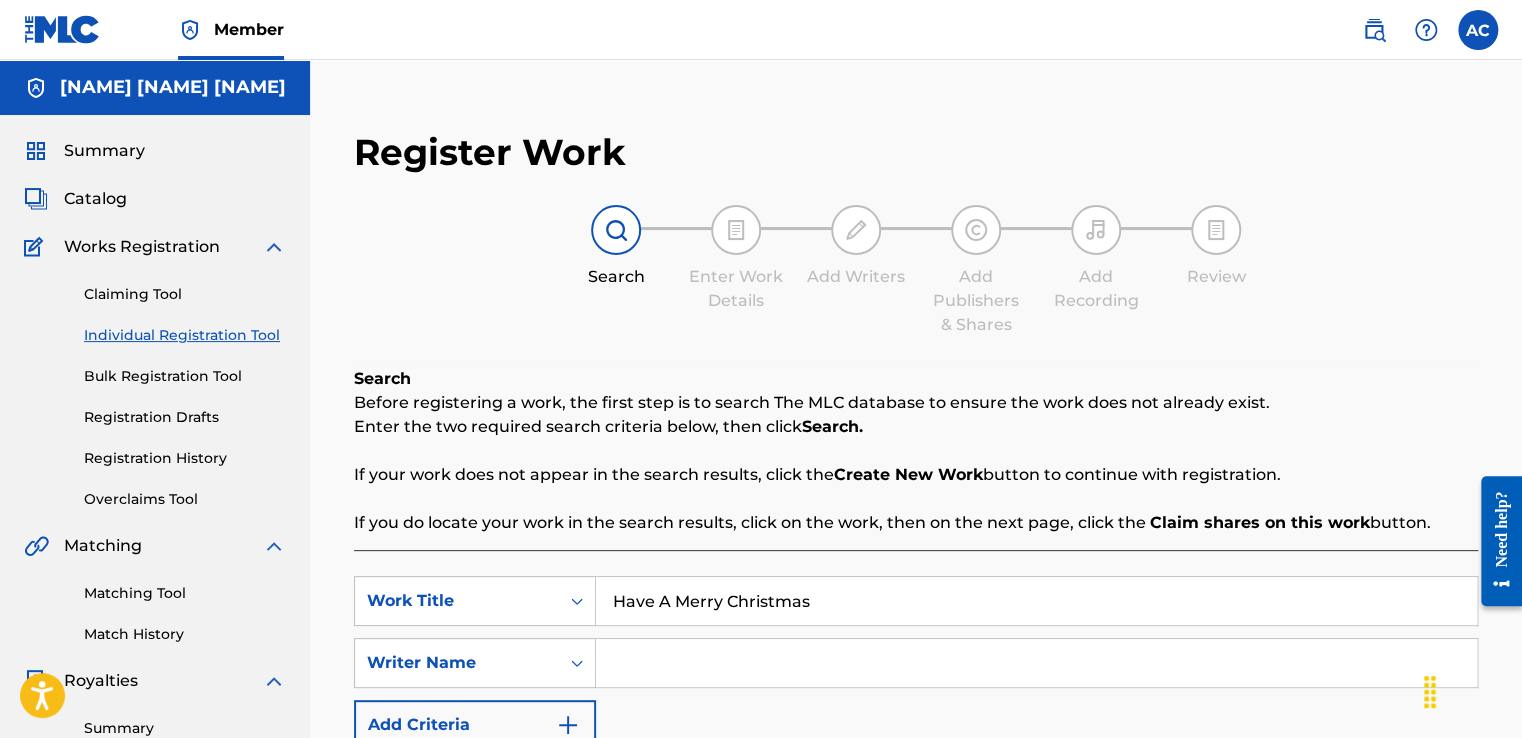 type on "Have A Merry Christmas" 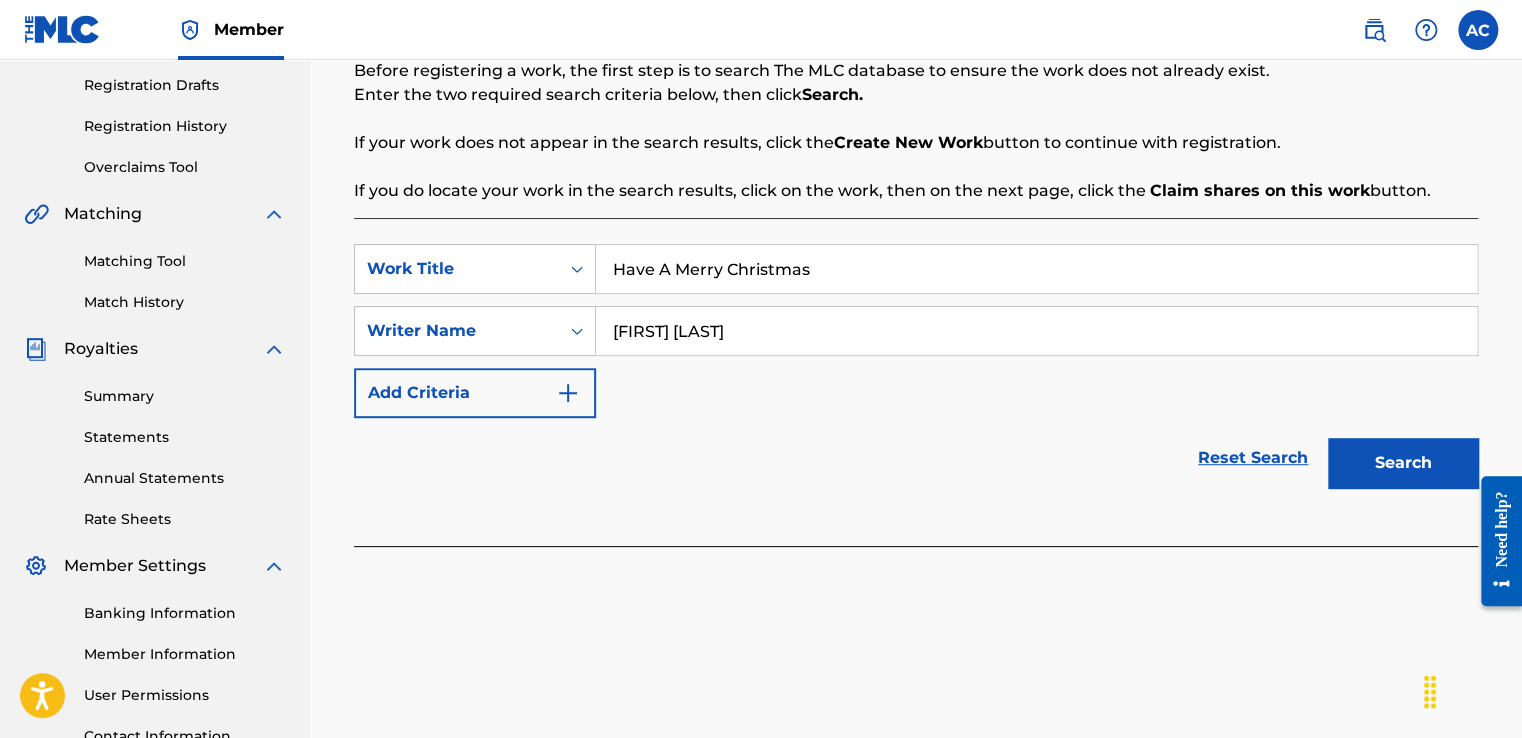 scroll, scrollTop: 341, scrollLeft: 0, axis: vertical 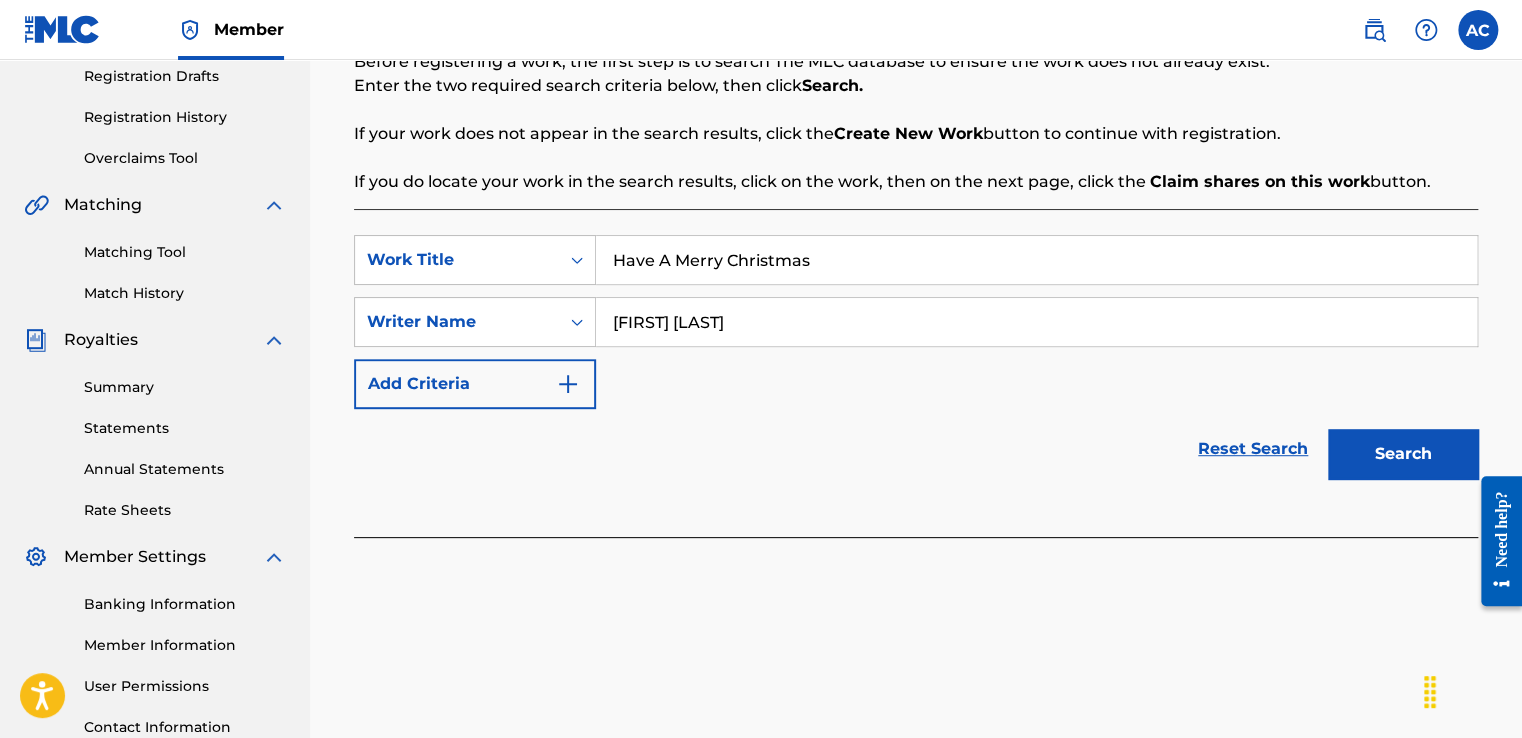 click on "Search" at bounding box center (1403, 454) 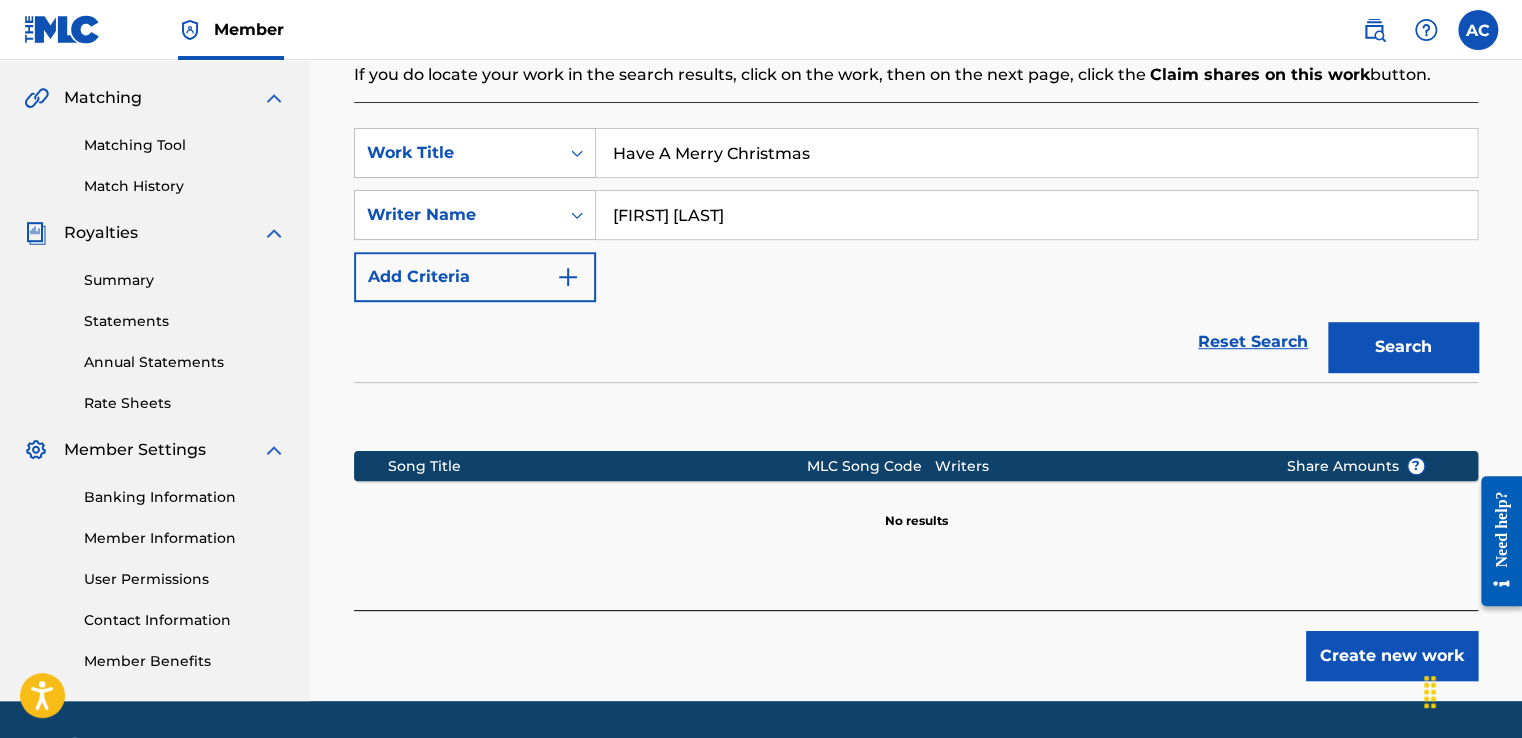 scroll, scrollTop: 506, scrollLeft: 0, axis: vertical 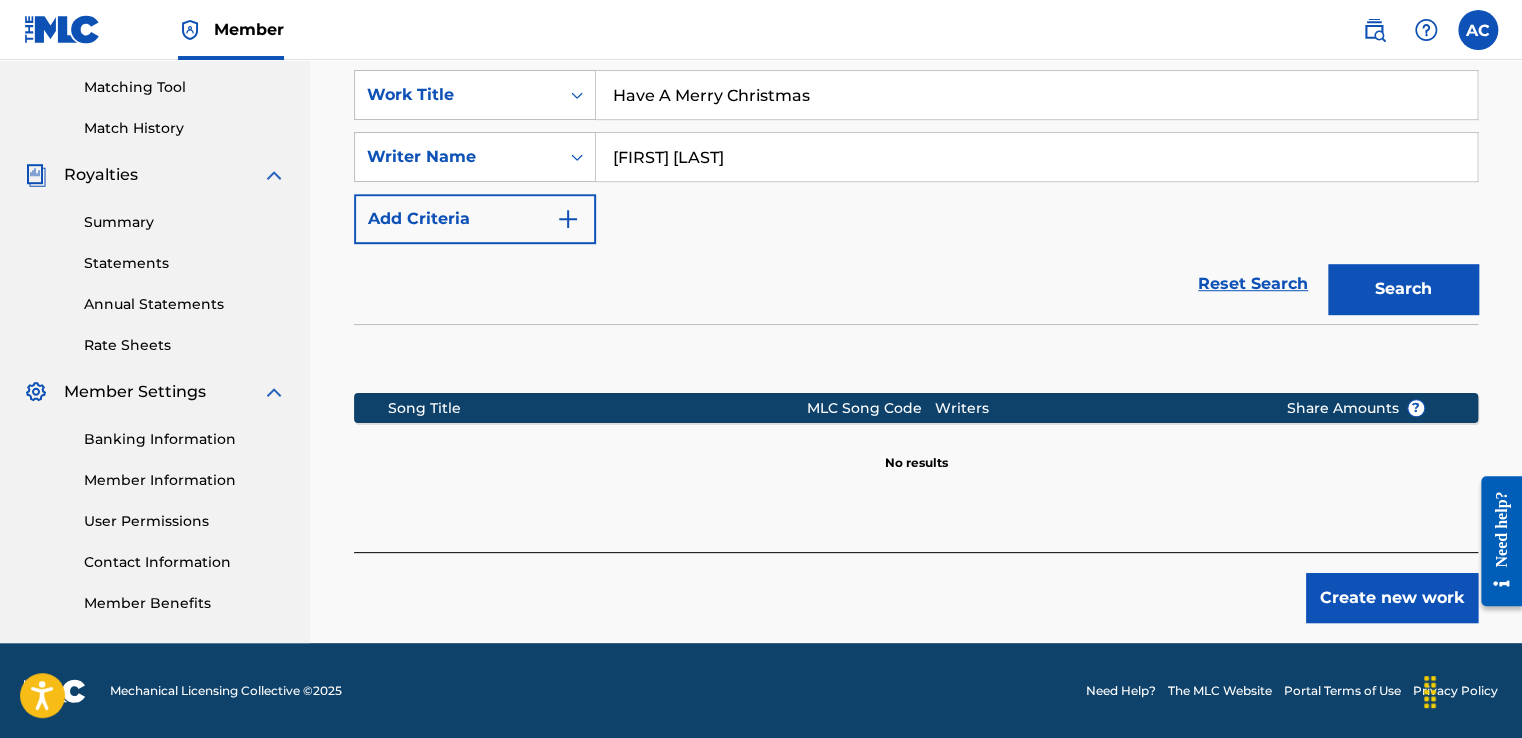 click on "Create new work" at bounding box center [1392, 598] 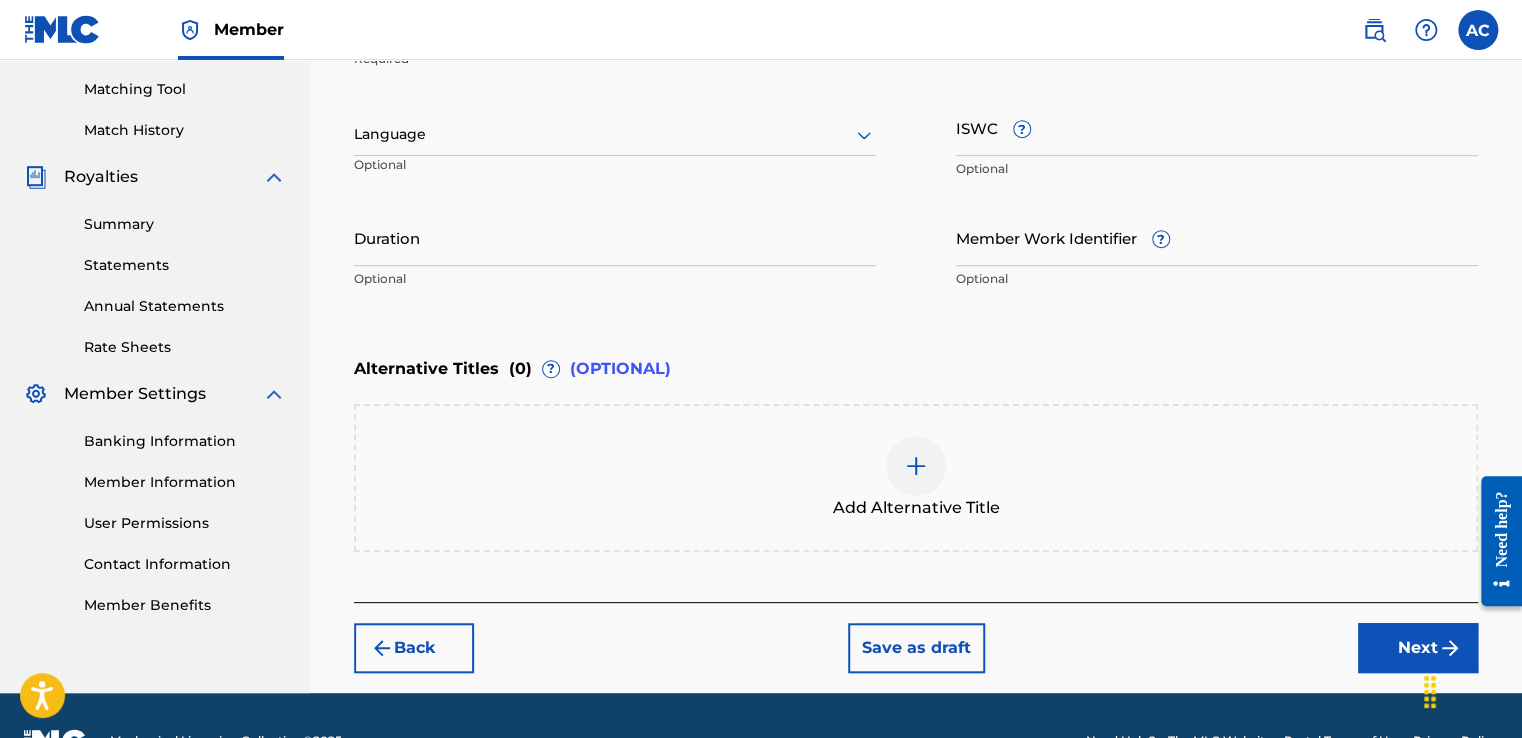 scroll, scrollTop: 546, scrollLeft: 0, axis: vertical 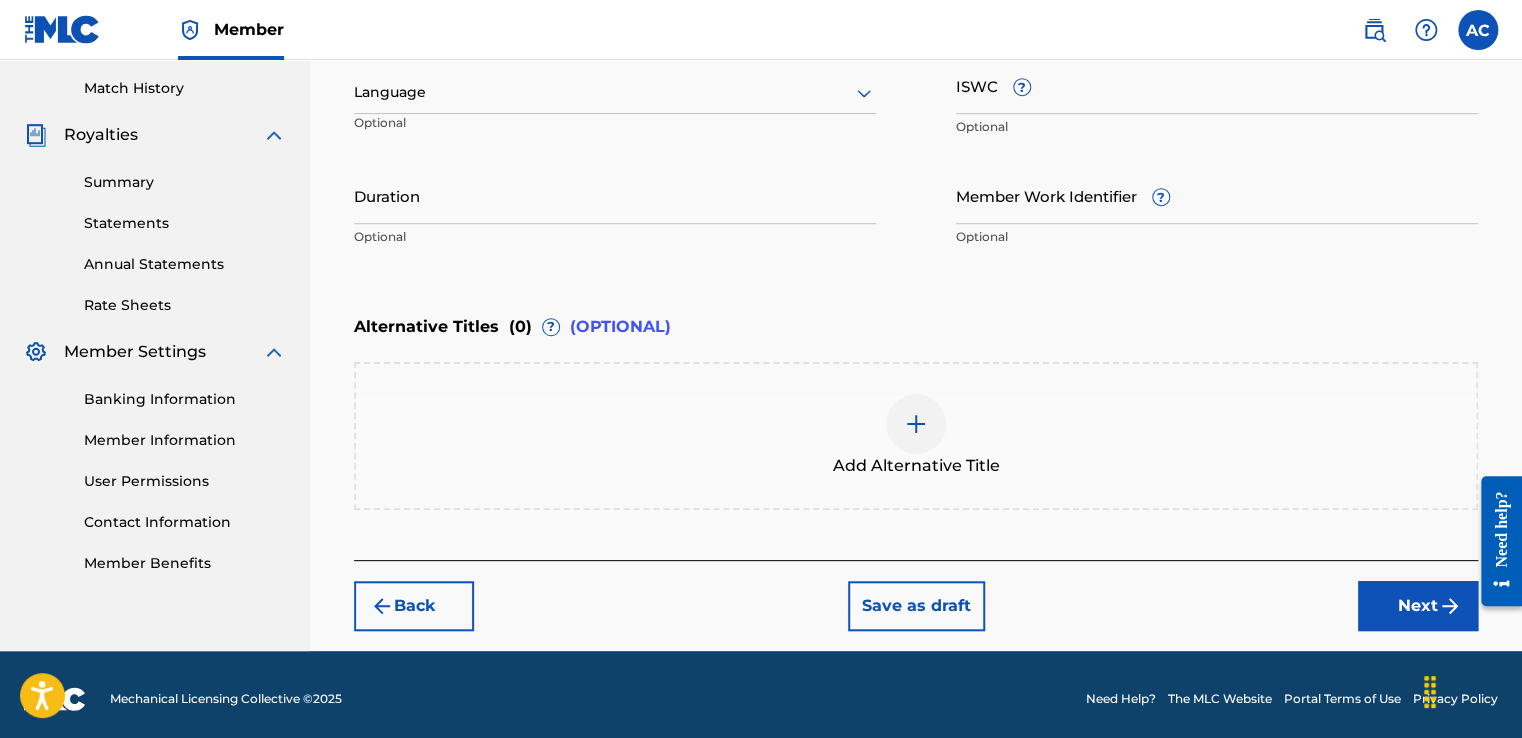click at bounding box center (916, 424) 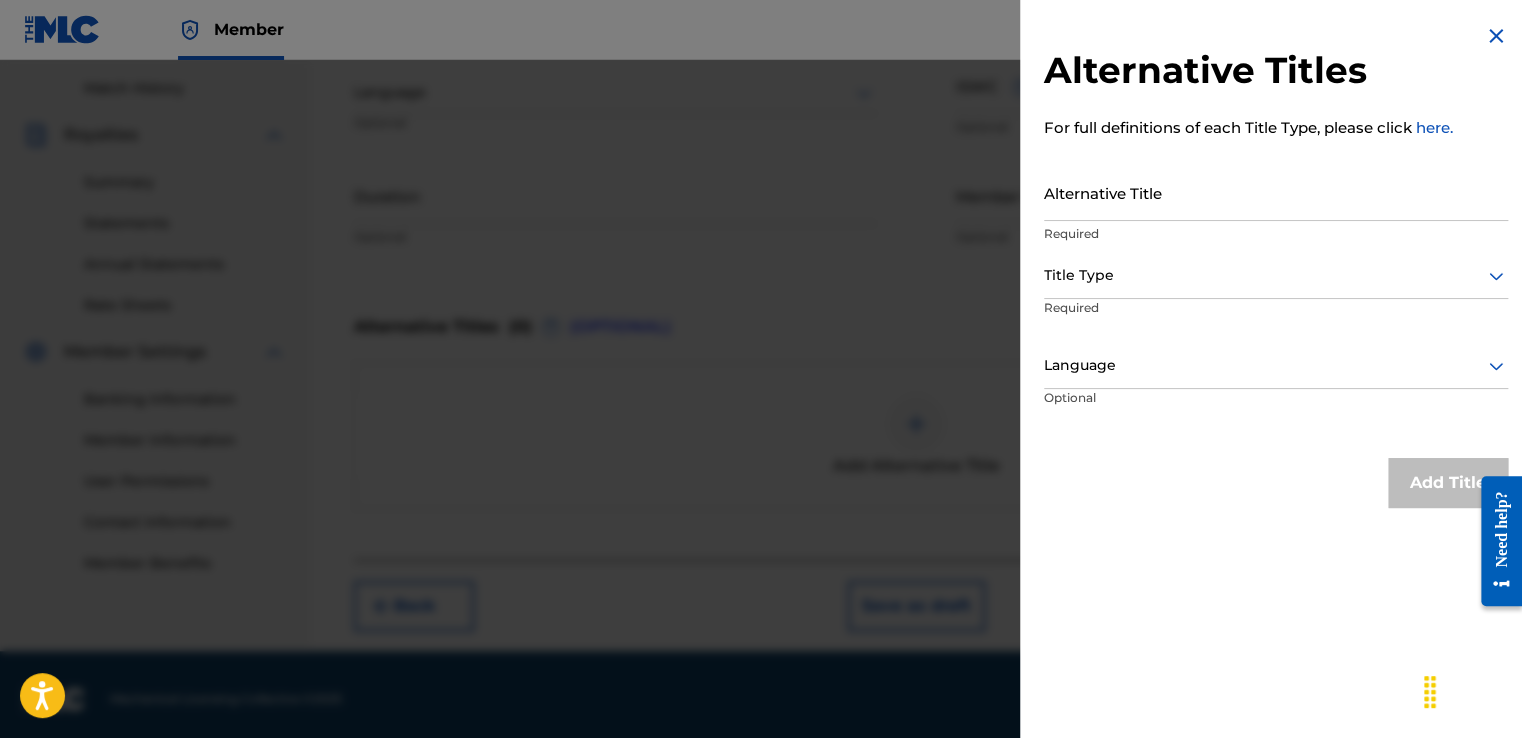 click at bounding box center [1496, 36] 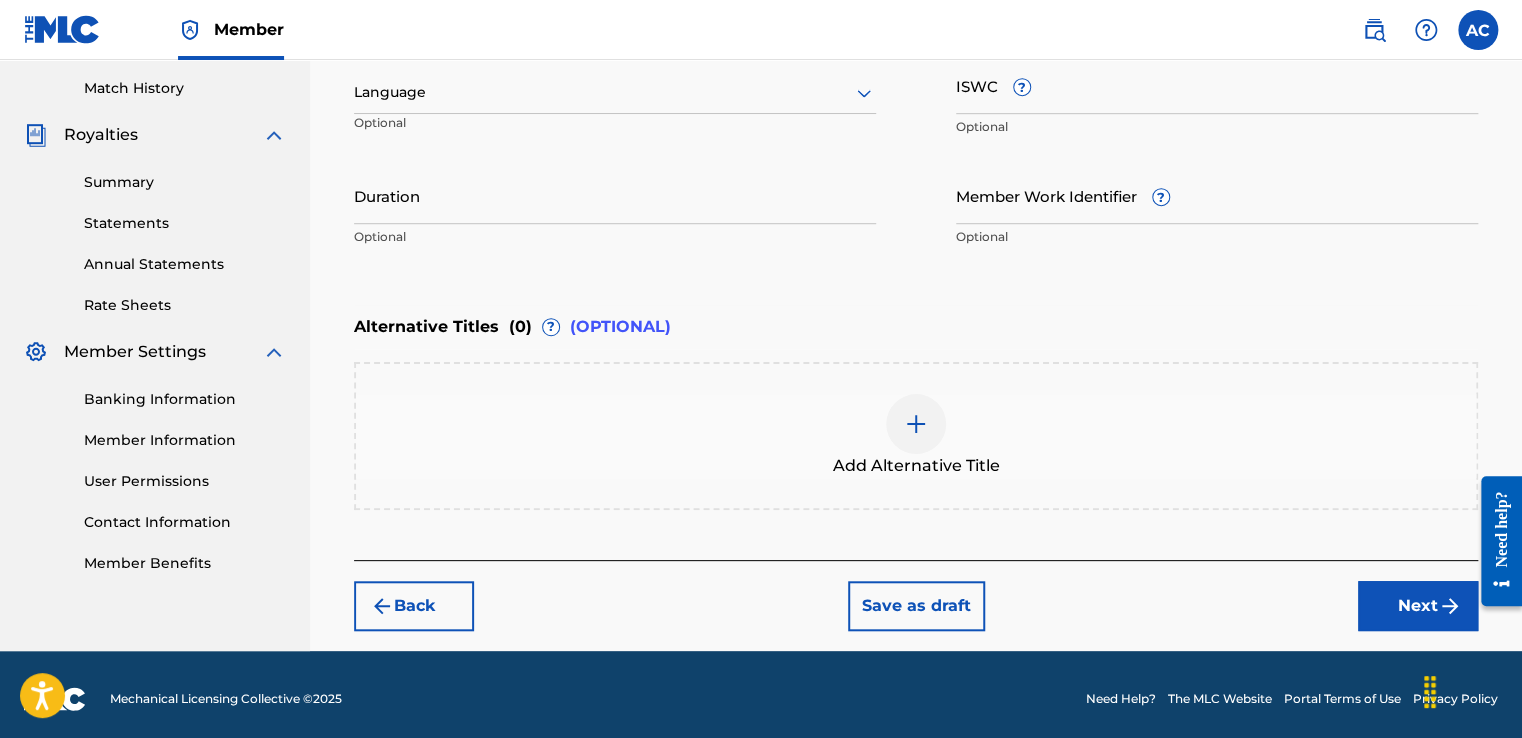 click on "Next" at bounding box center [1418, 606] 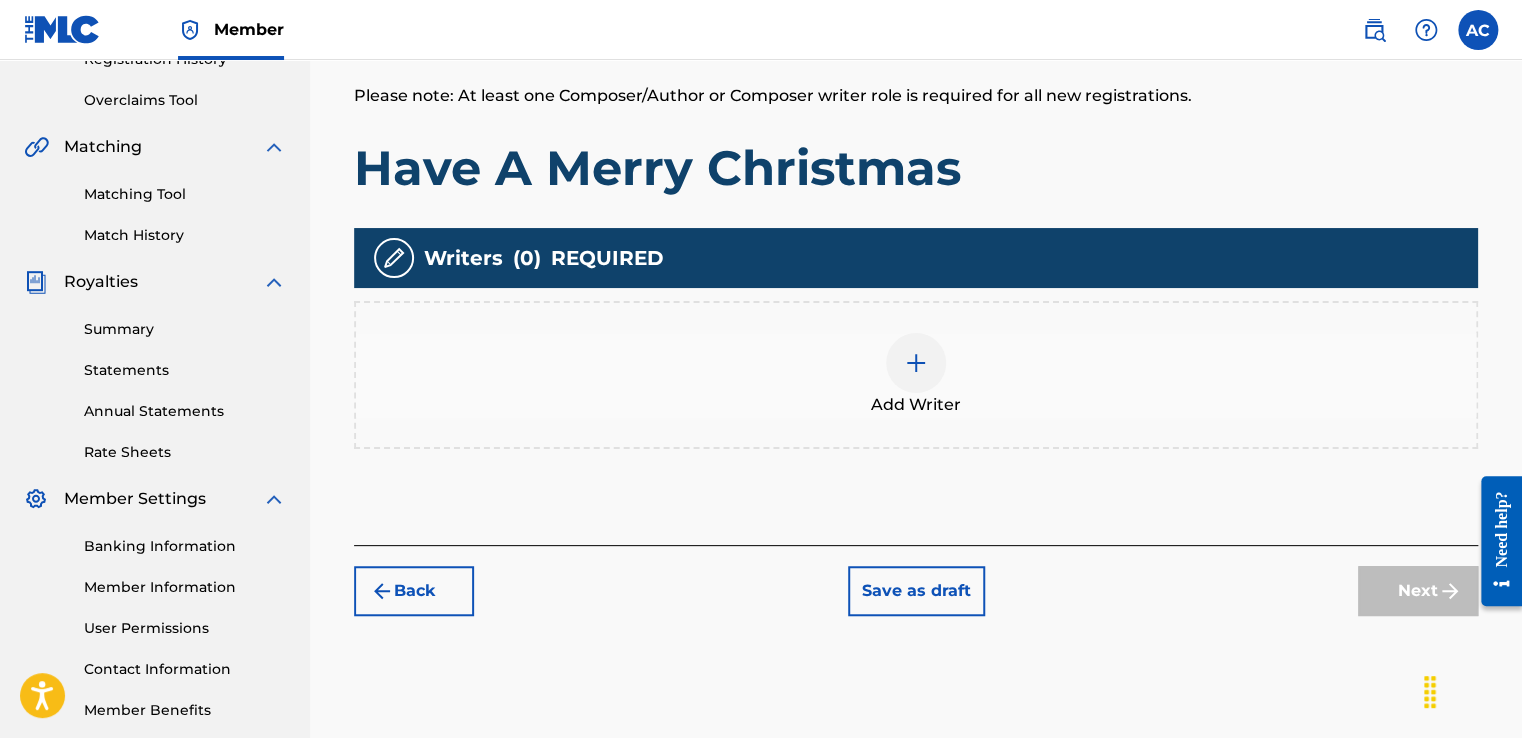 scroll, scrollTop: 407, scrollLeft: 0, axis: vertical 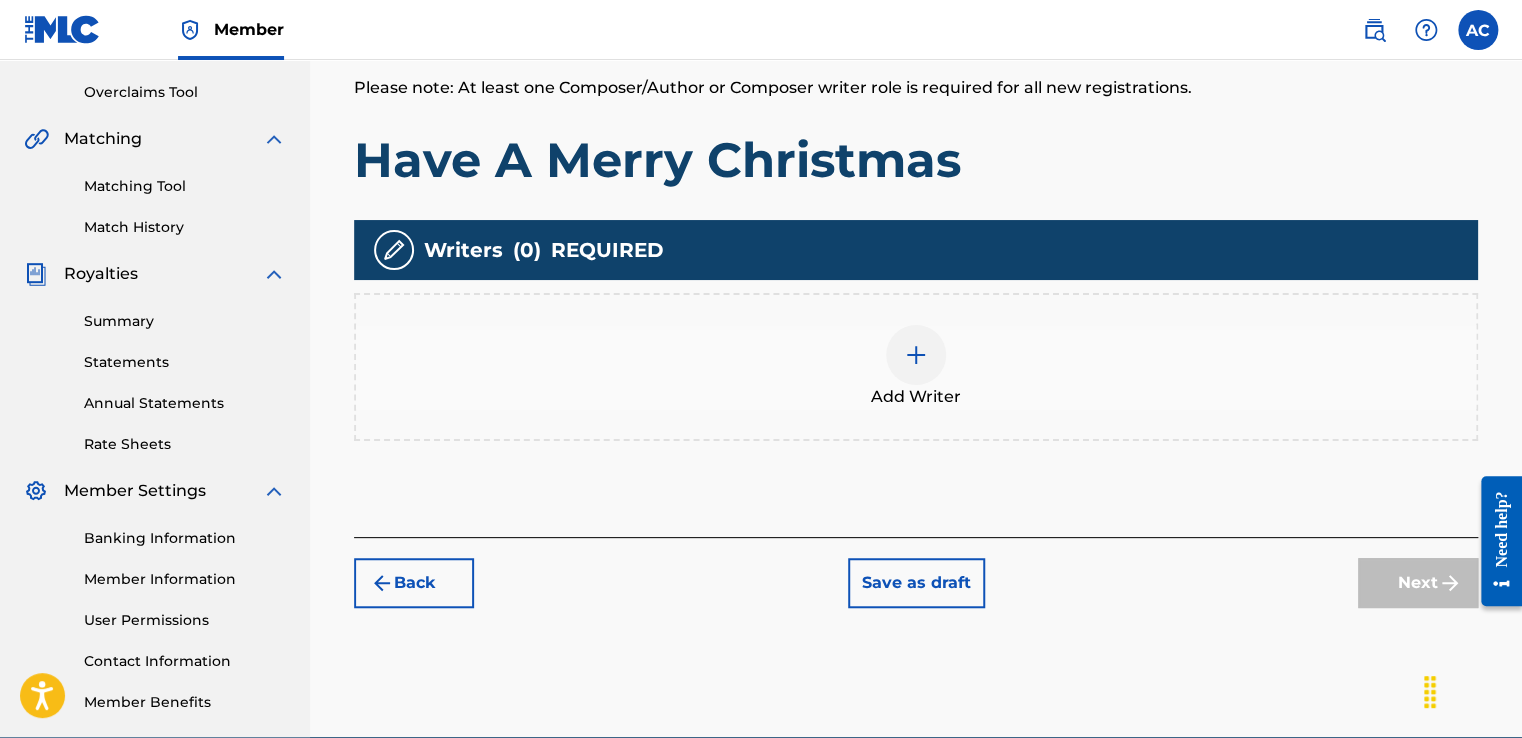 click on "Add Writer" at bounding box center [916, 367] 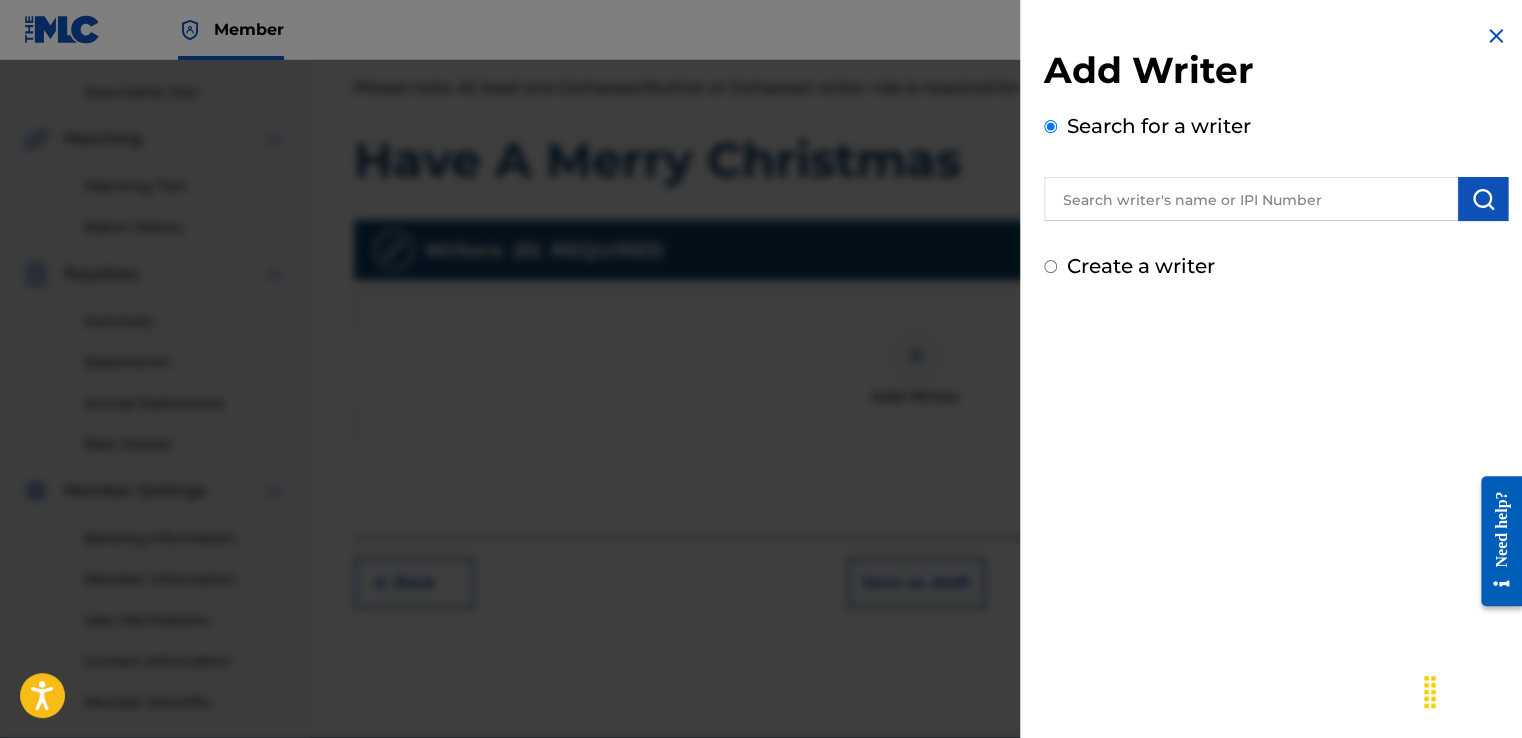 click at bounding box center [1251, 199] 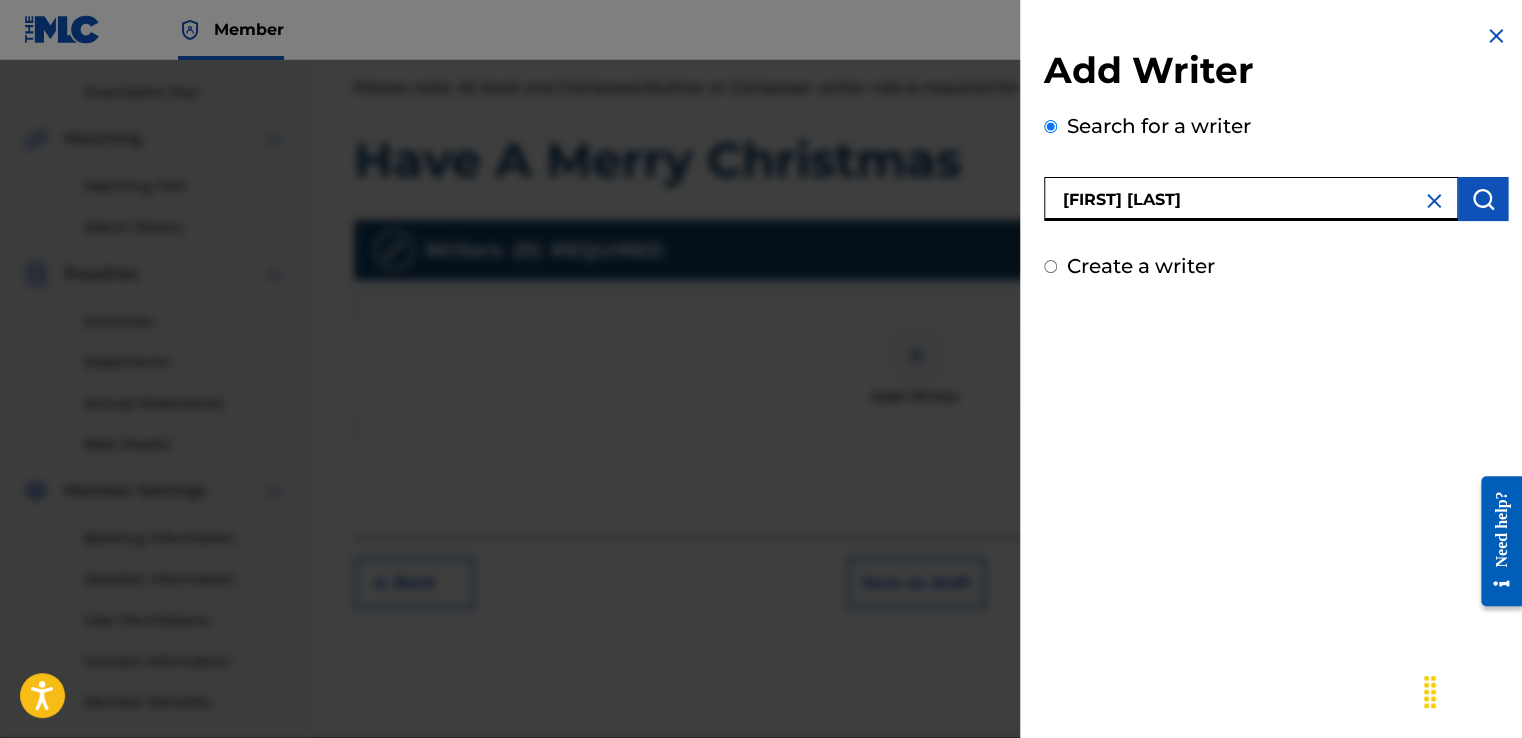 type on "[FIRST] [LAST]" 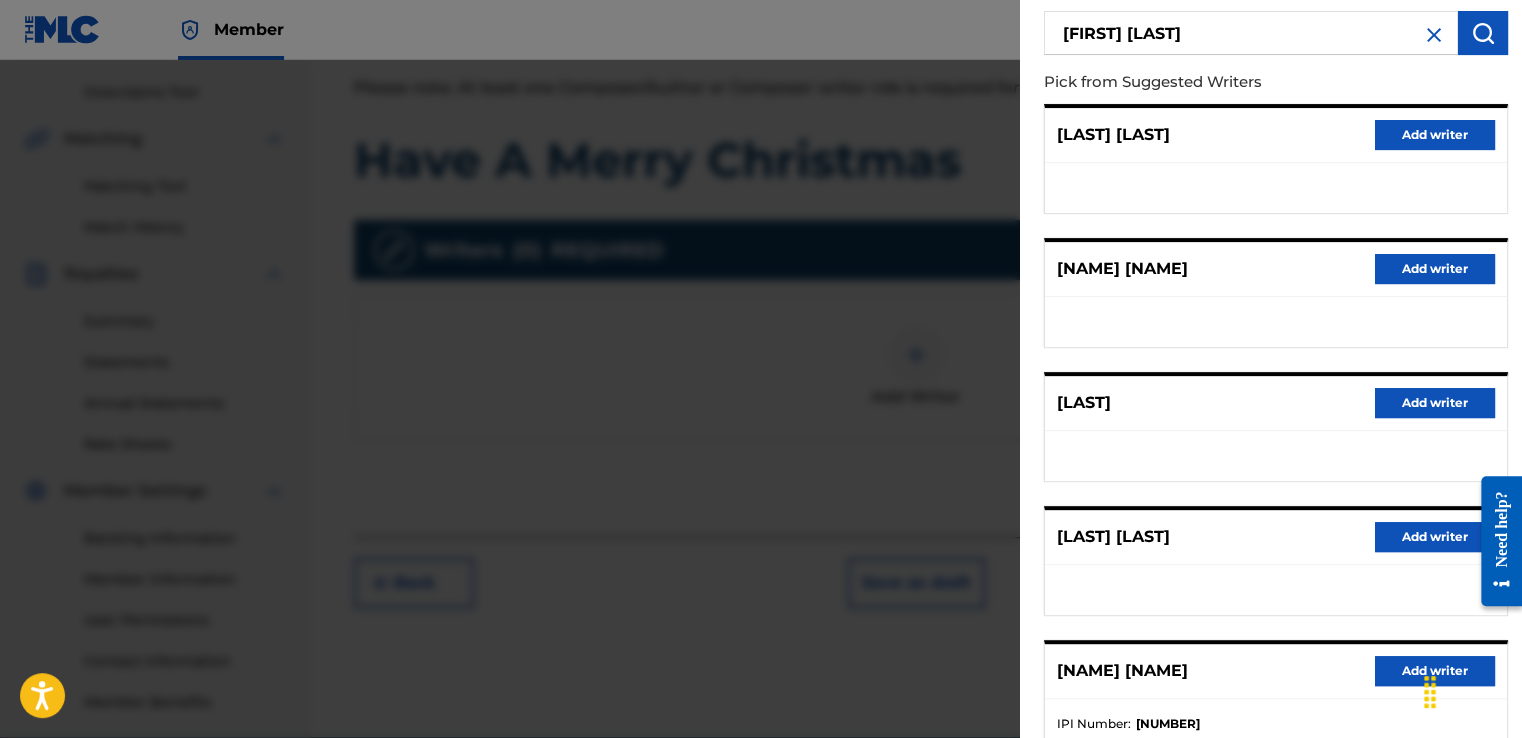 scroll, scrollTop: 301, scrollLeft: 0, axis: vertical 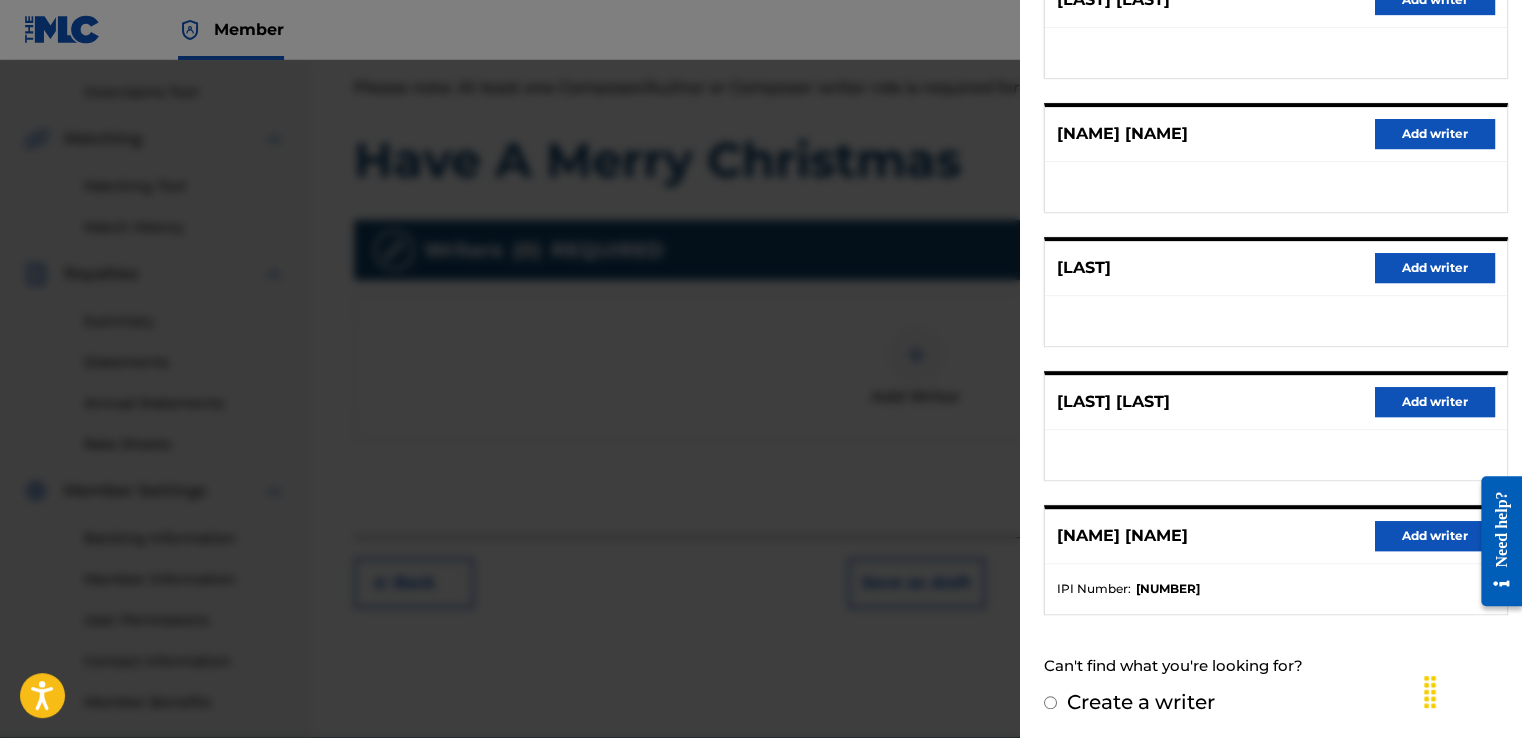 click on "Add writer" at bounding box center [1435, 536] 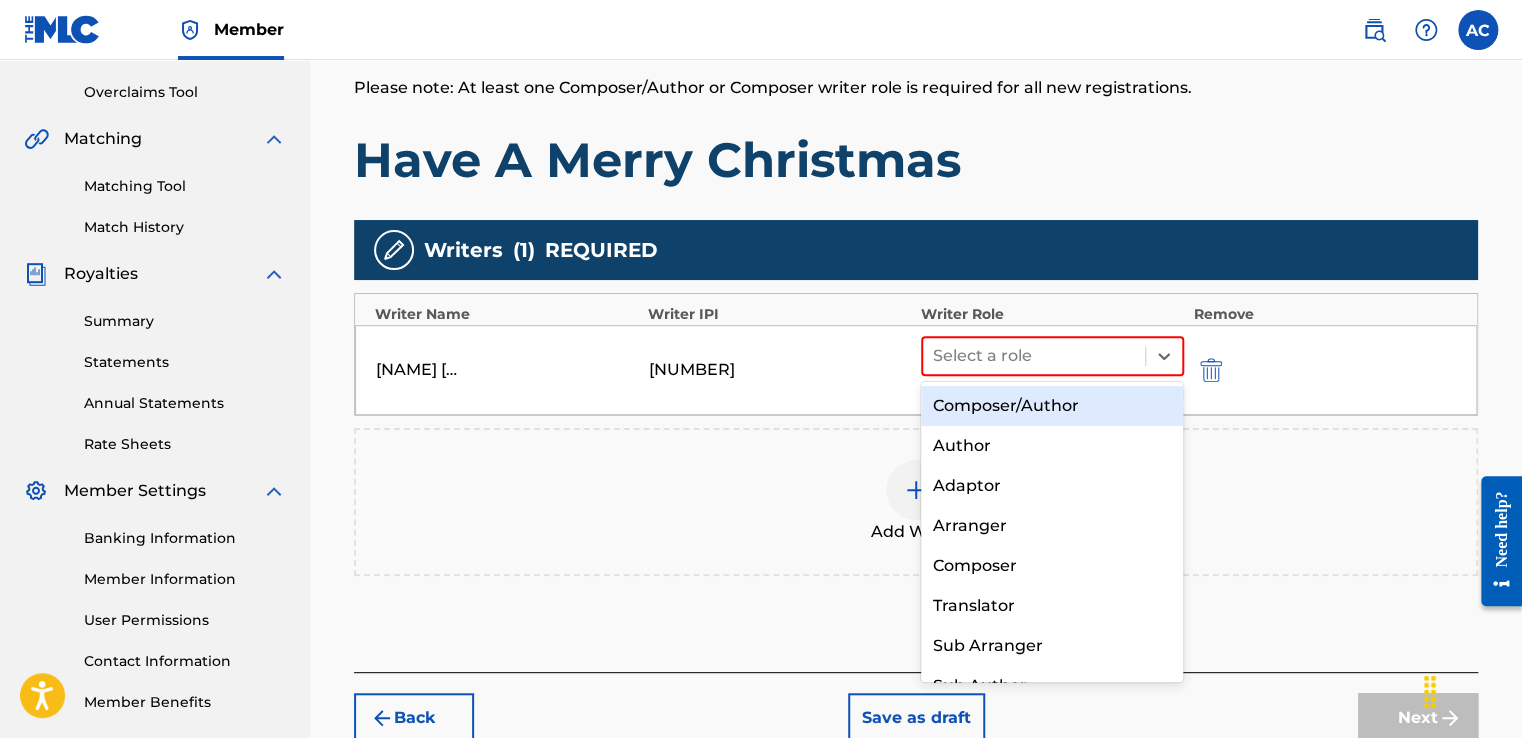 click on "Composer/Author" at bounding box center (1052, 406) 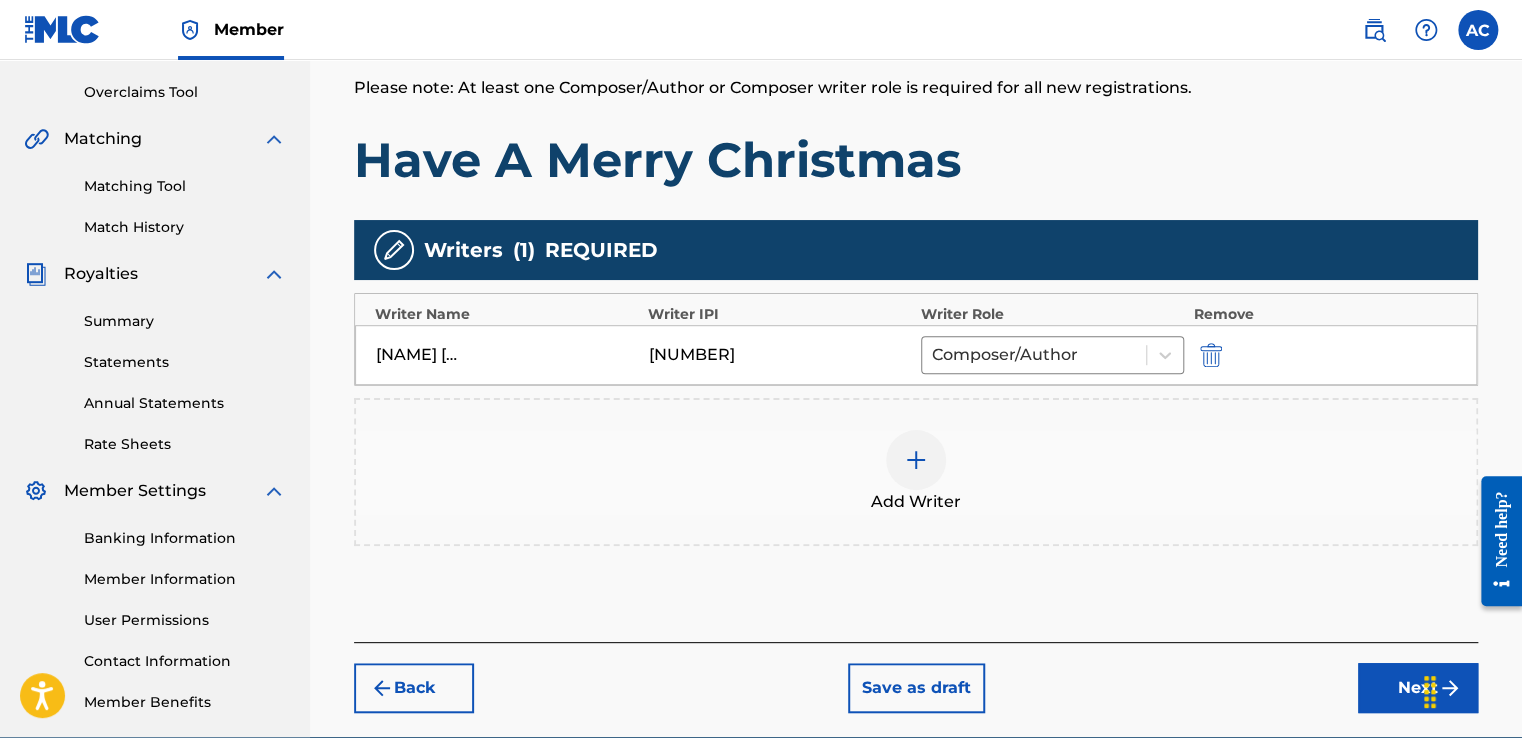 scroll, scrollTop: 501, scrollLeft: 0, axis: vertical 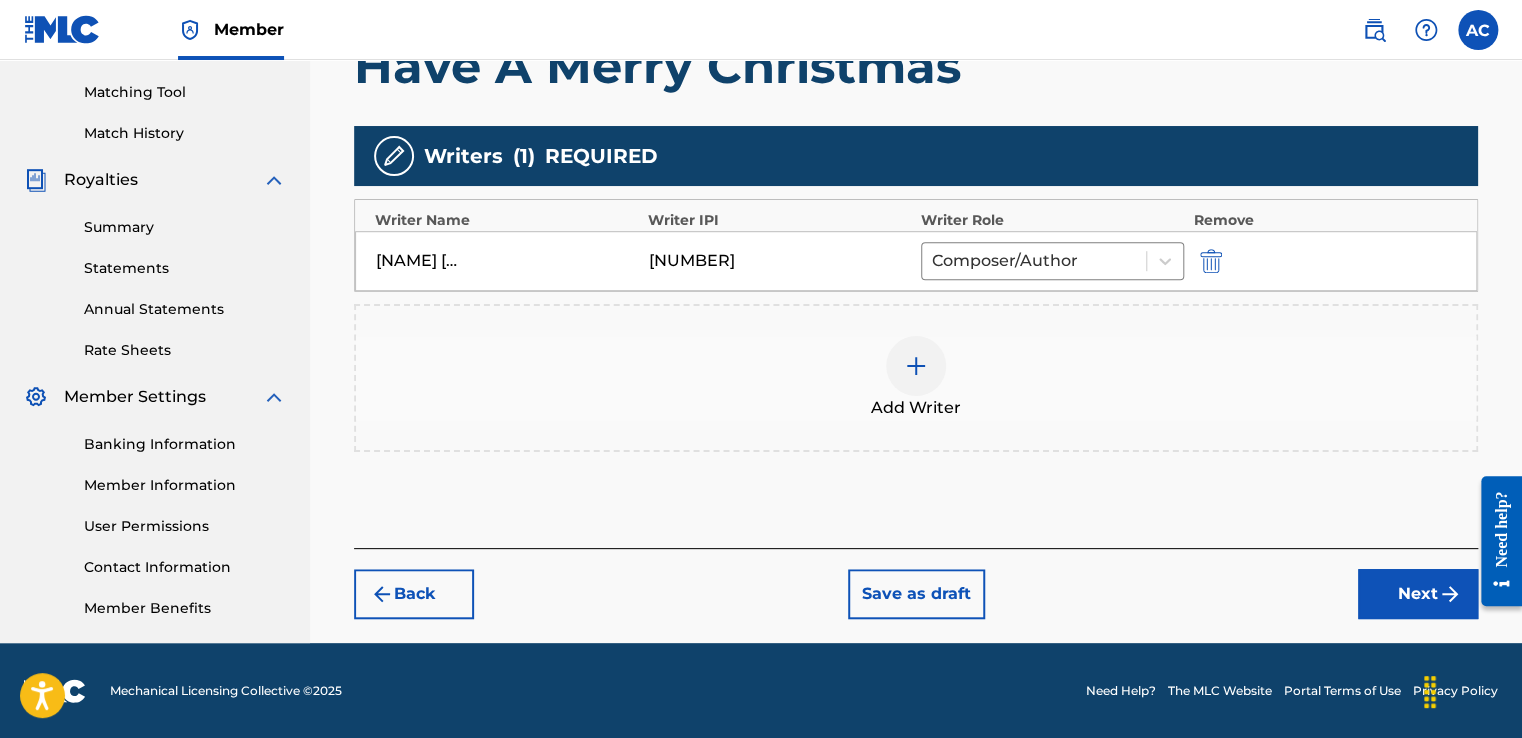 click on "Next" at bounding box center (1418, 594) 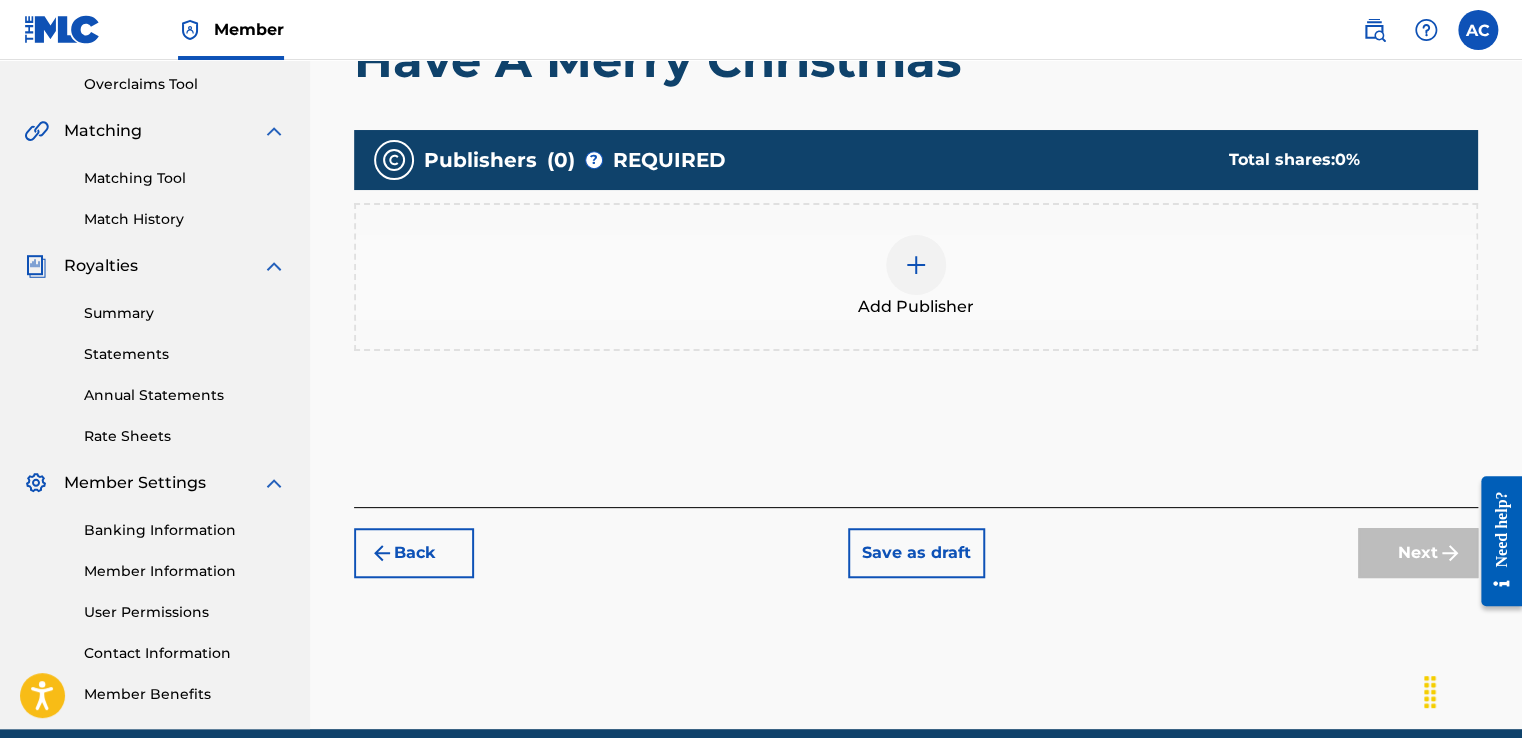 scroll, scrollTop: 501, scrollLeft: 0, axis: vertical 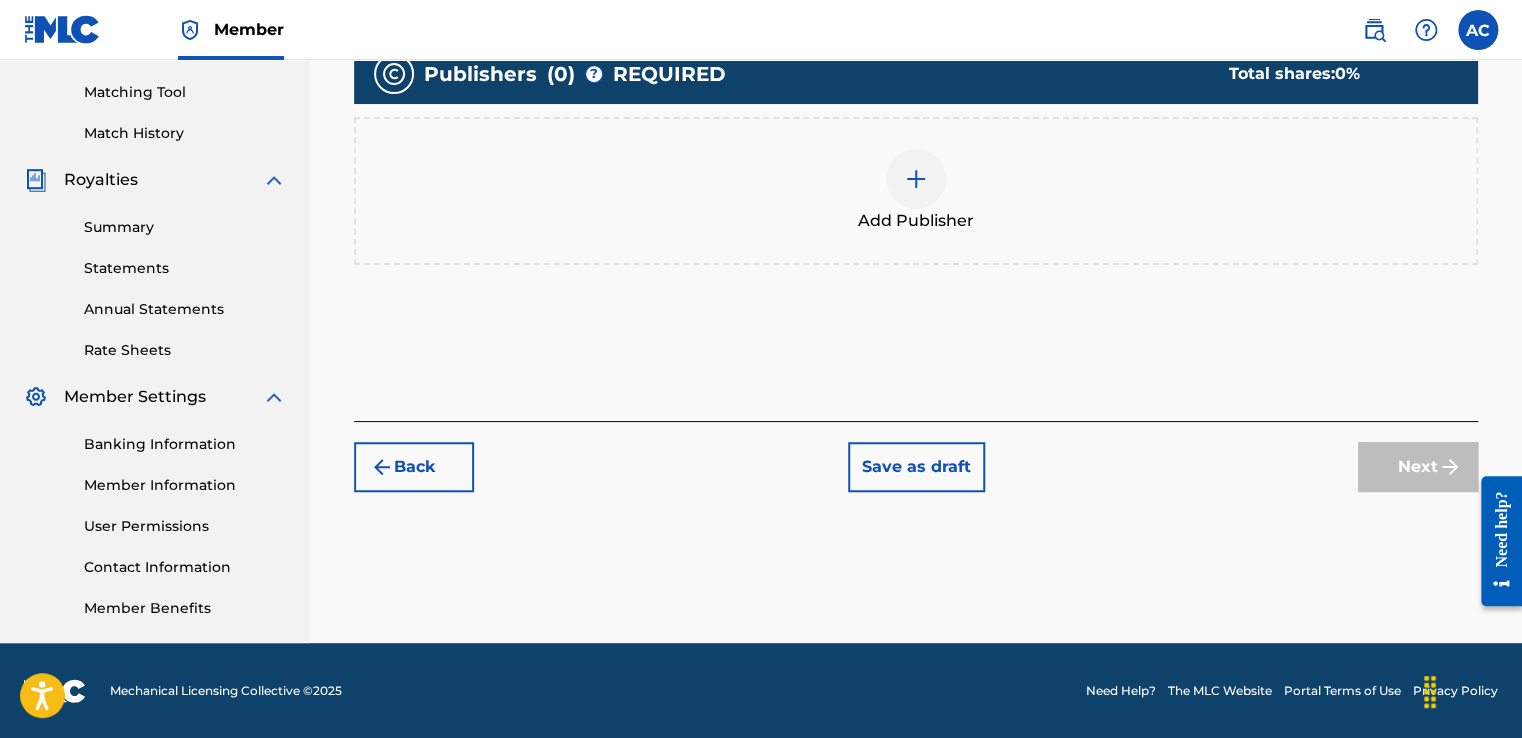 click at bounding box center (916, 179) 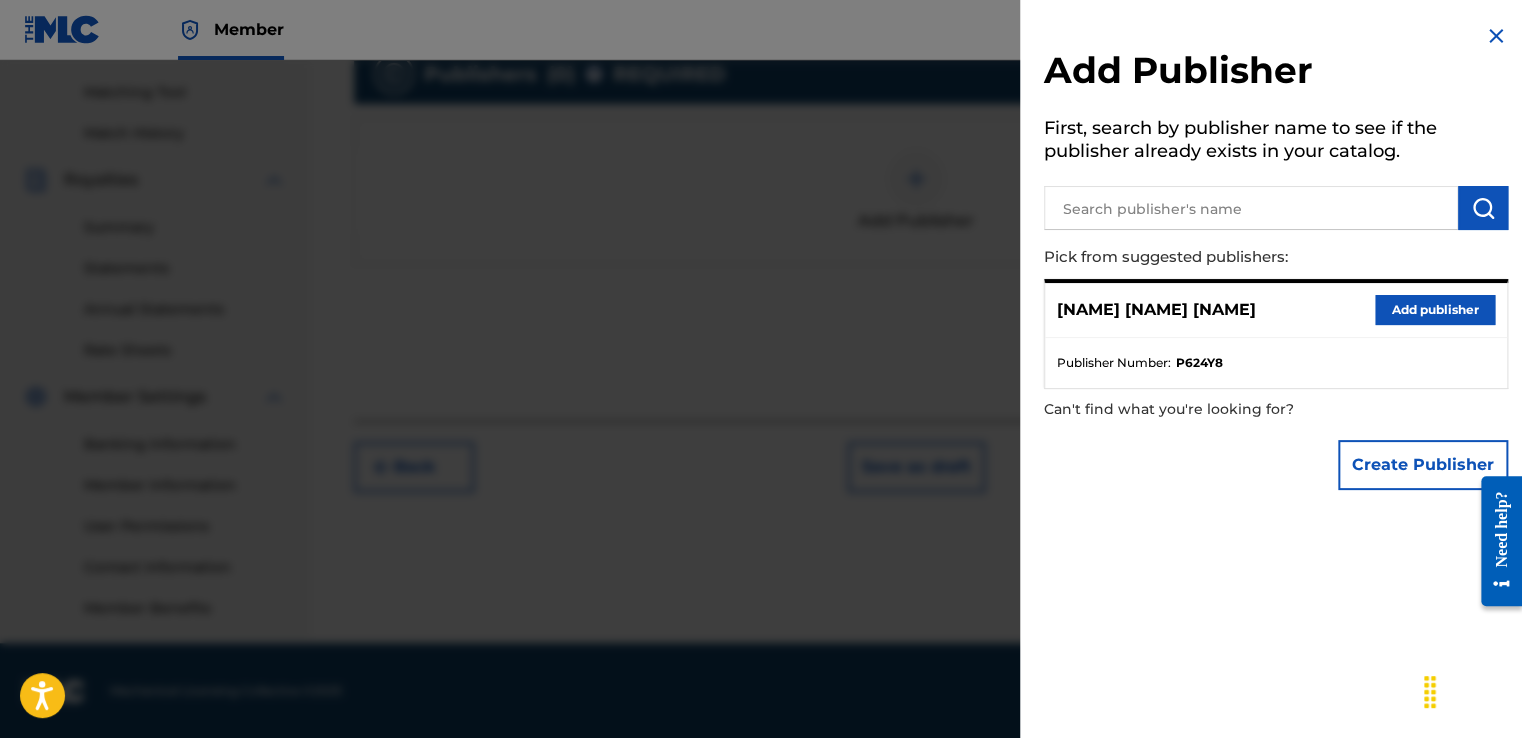click on "Add publisher" at bounding box center [1435, 310] 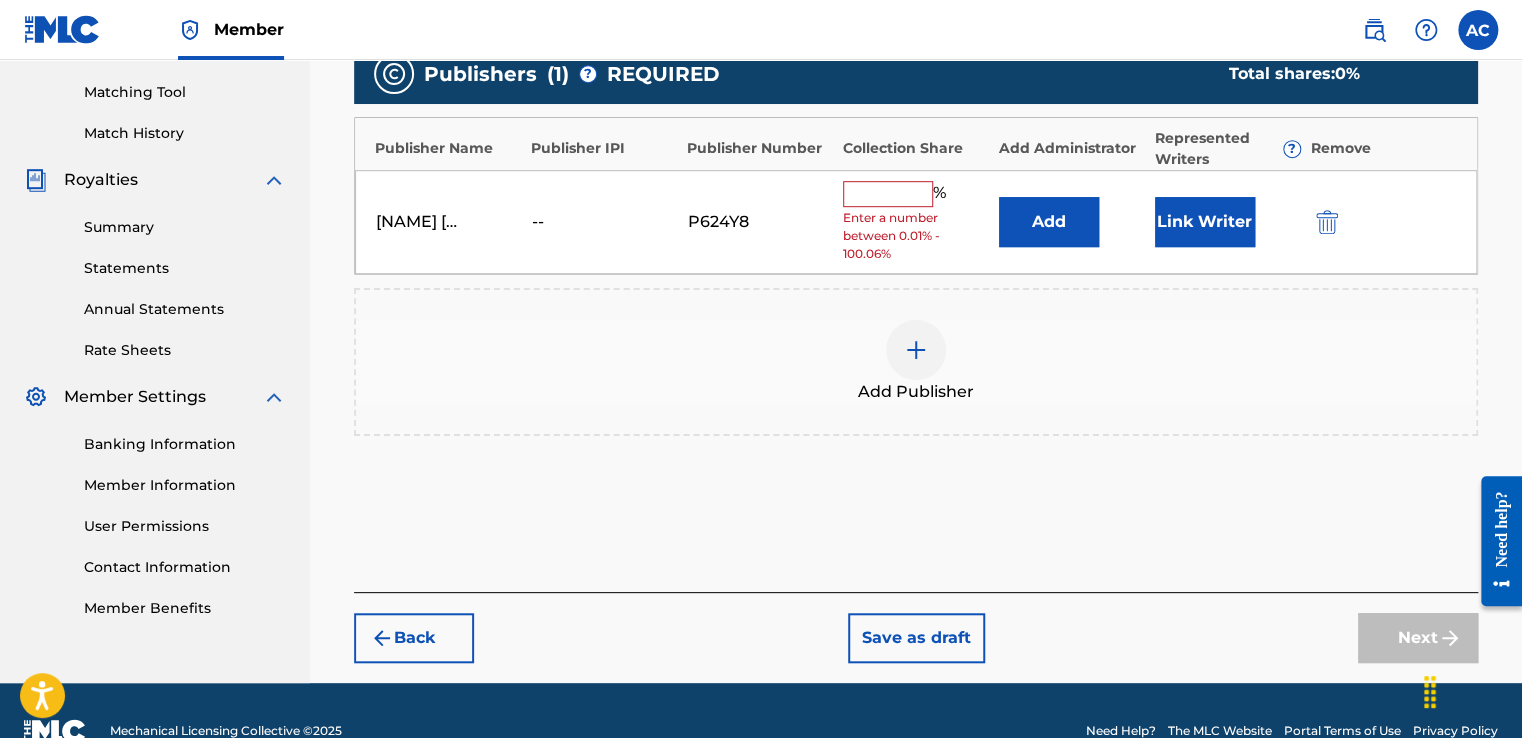click at bounding box center (888, 194) 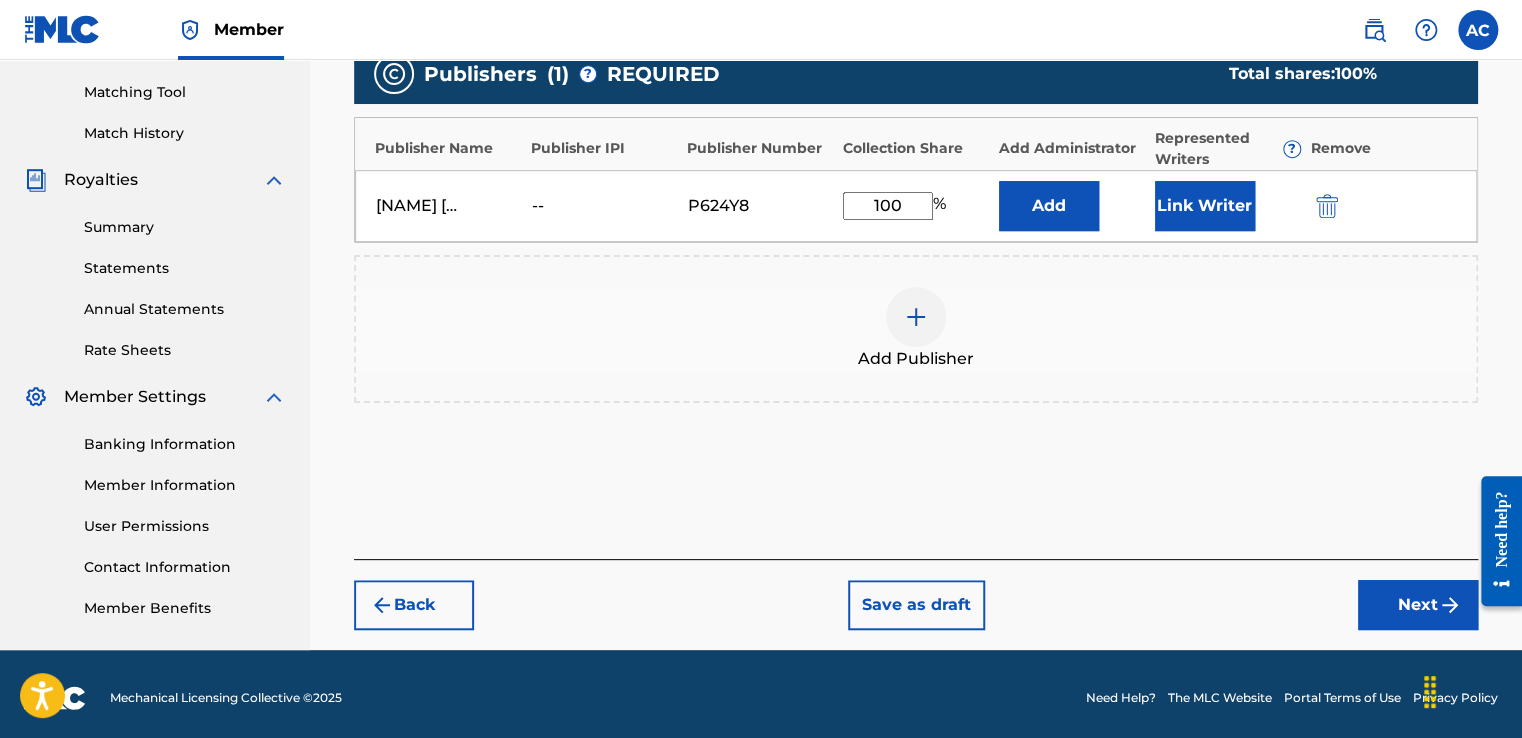 click on "Next" at bounding box center (1418, 605) 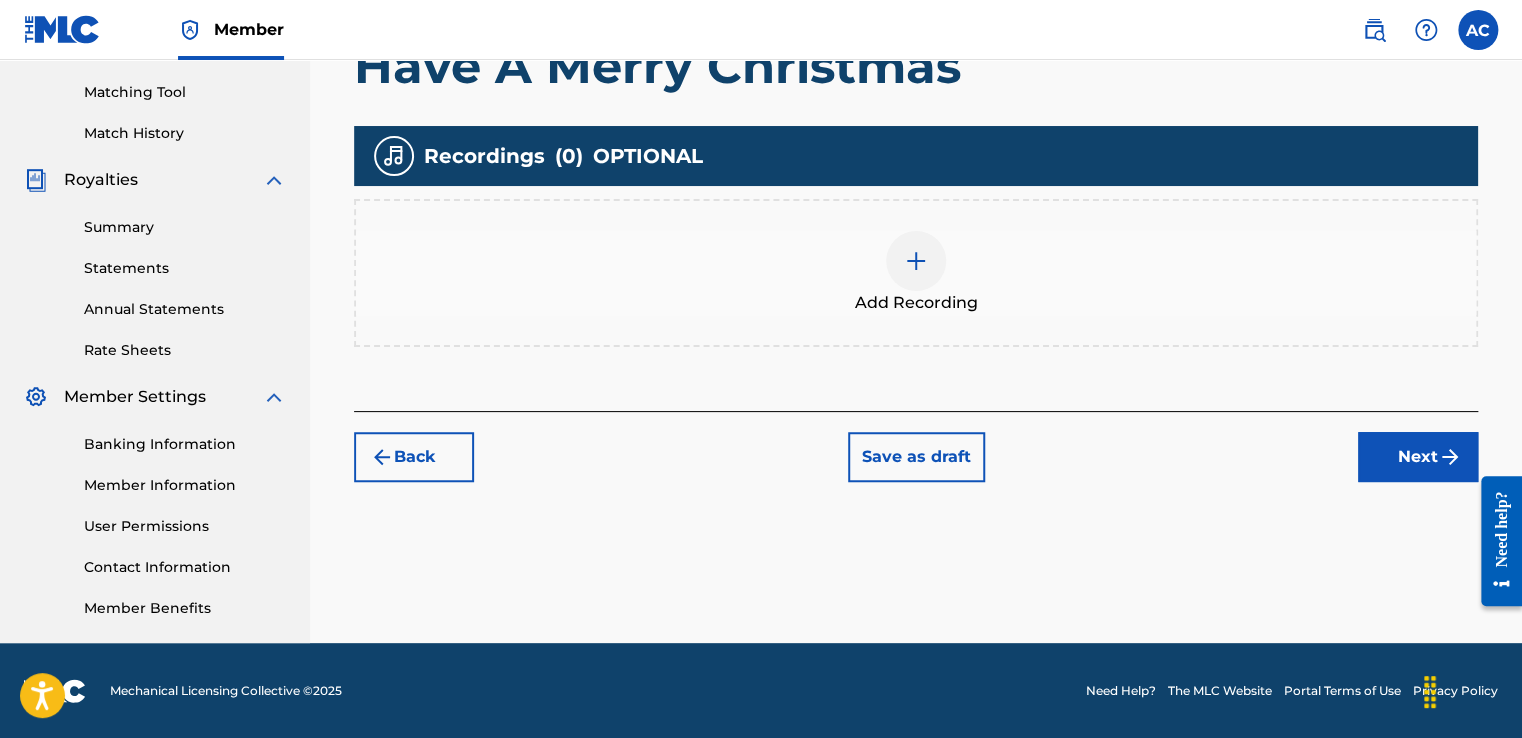 click on "Next" at bounding box center (1418, 457) 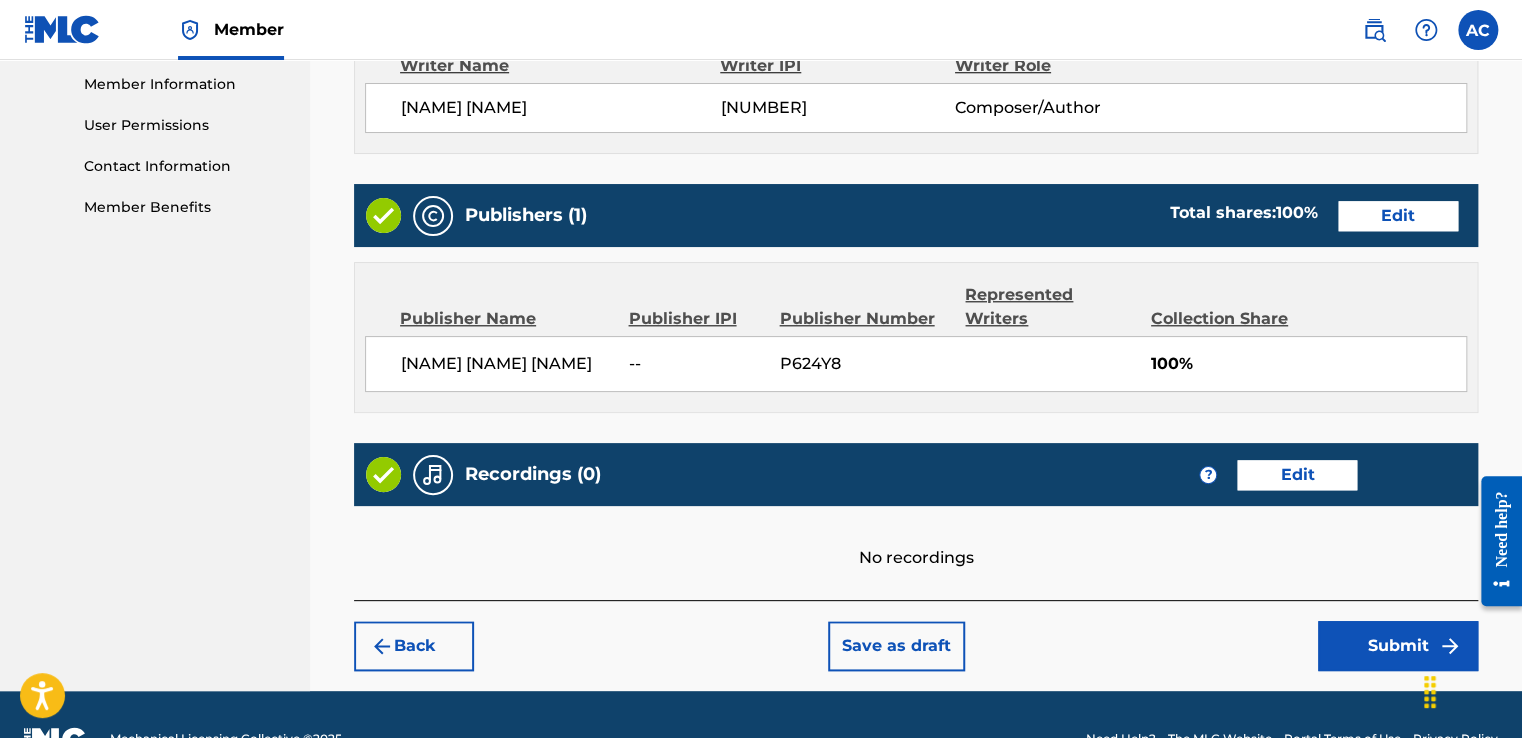 scroll, scrollTop: 948, scrollLeft: 0, axis: vertical 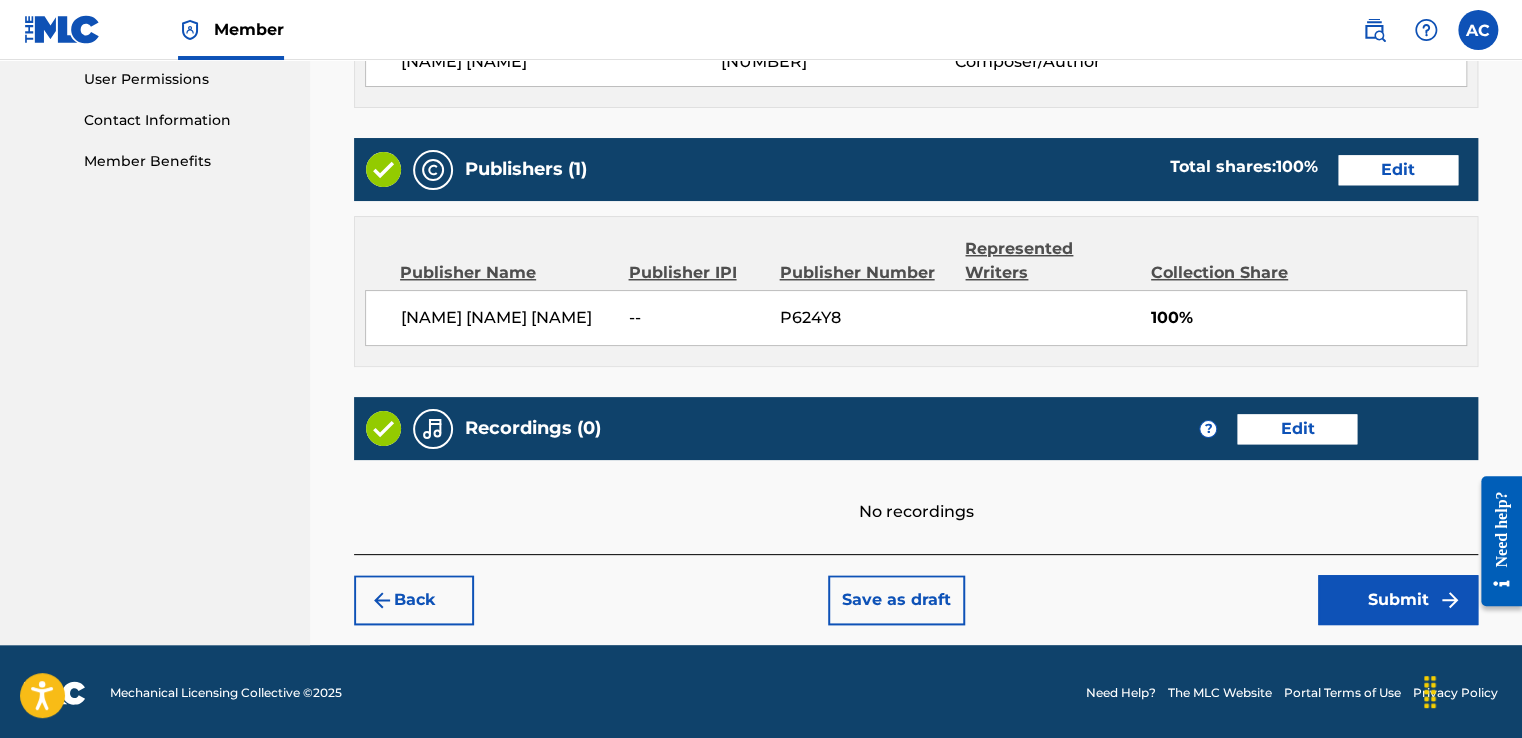 click on "Edit" at bounding box center (1297, 429) 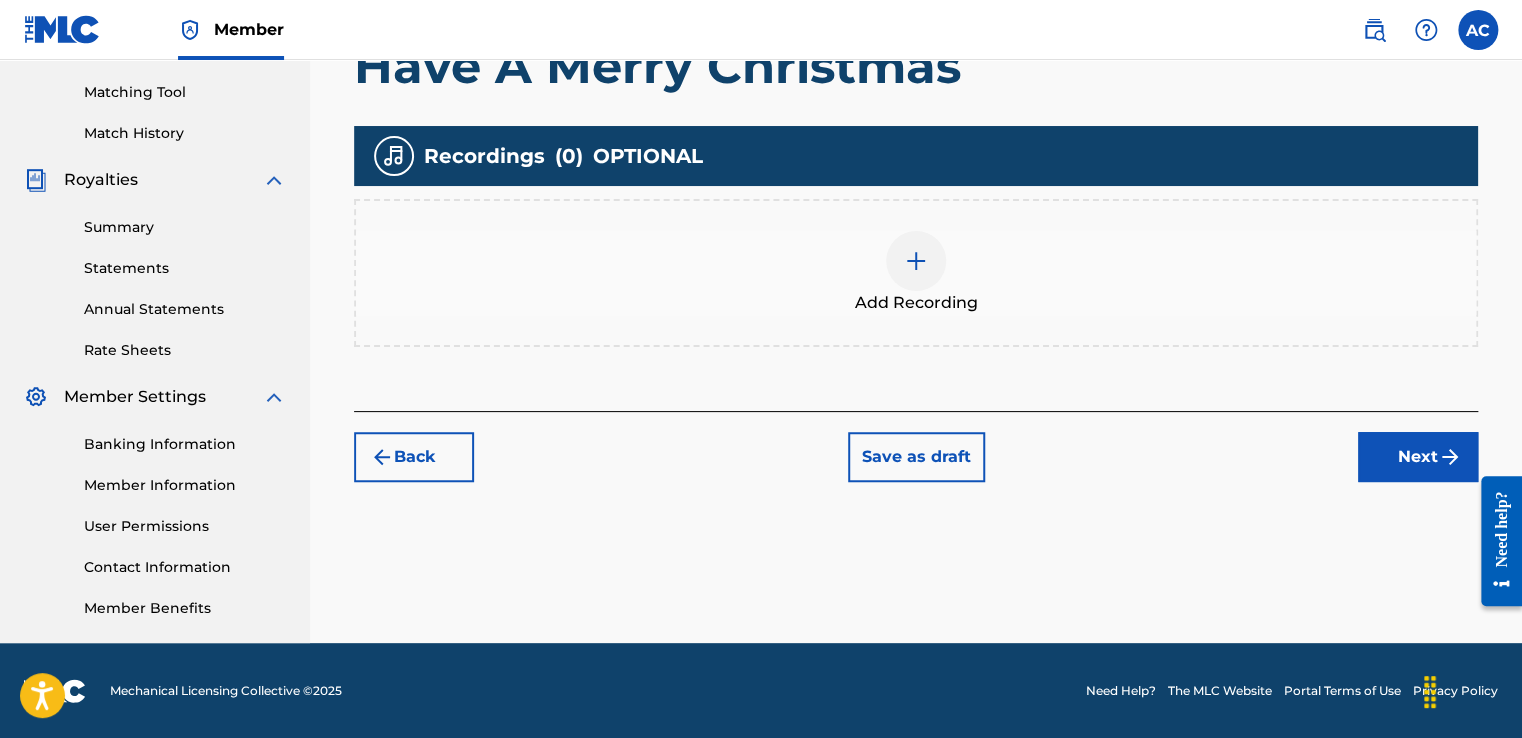 click at bounding box center [916, 261] 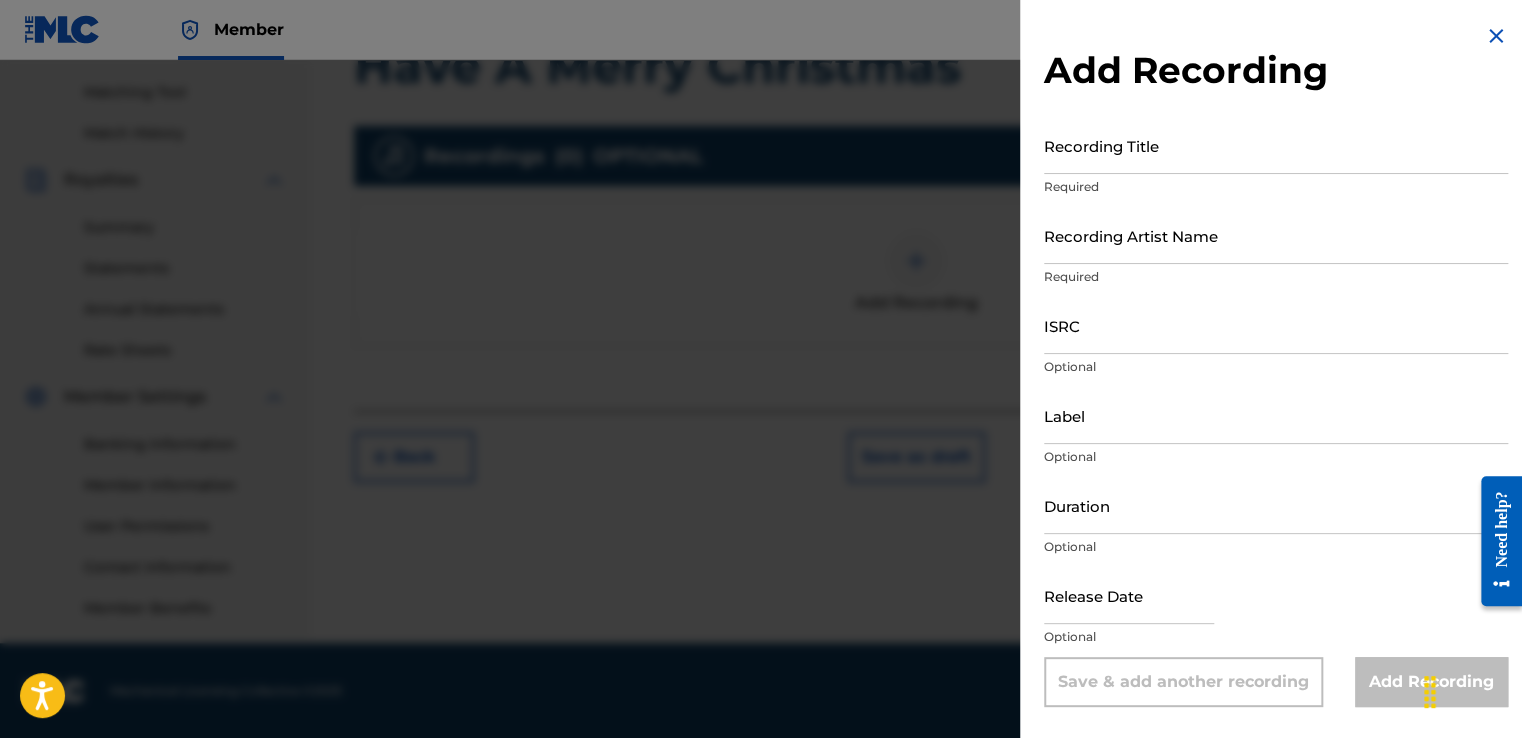 click on "Recording Title" at bounding box center [1276, 145] 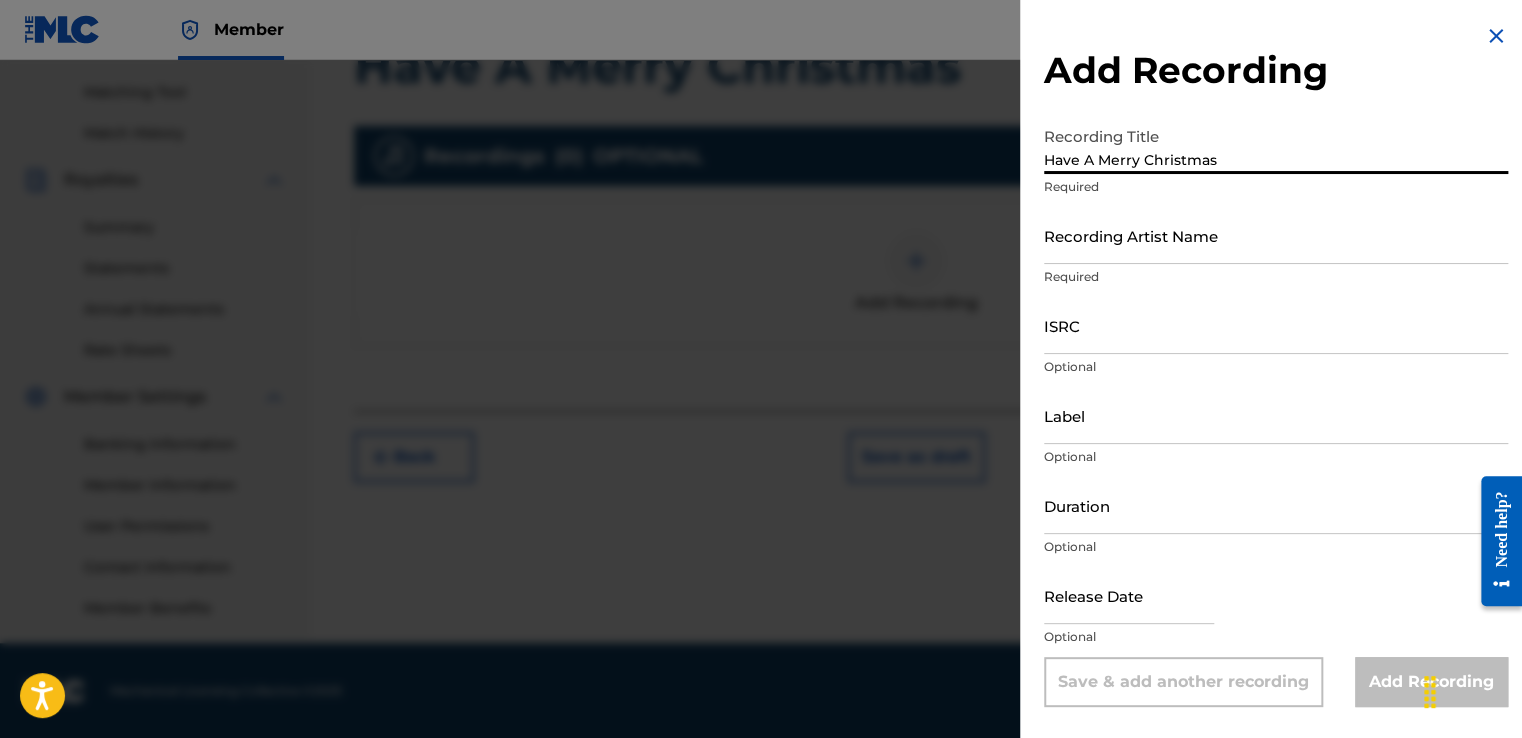 type on "Have A Merry Christmas" 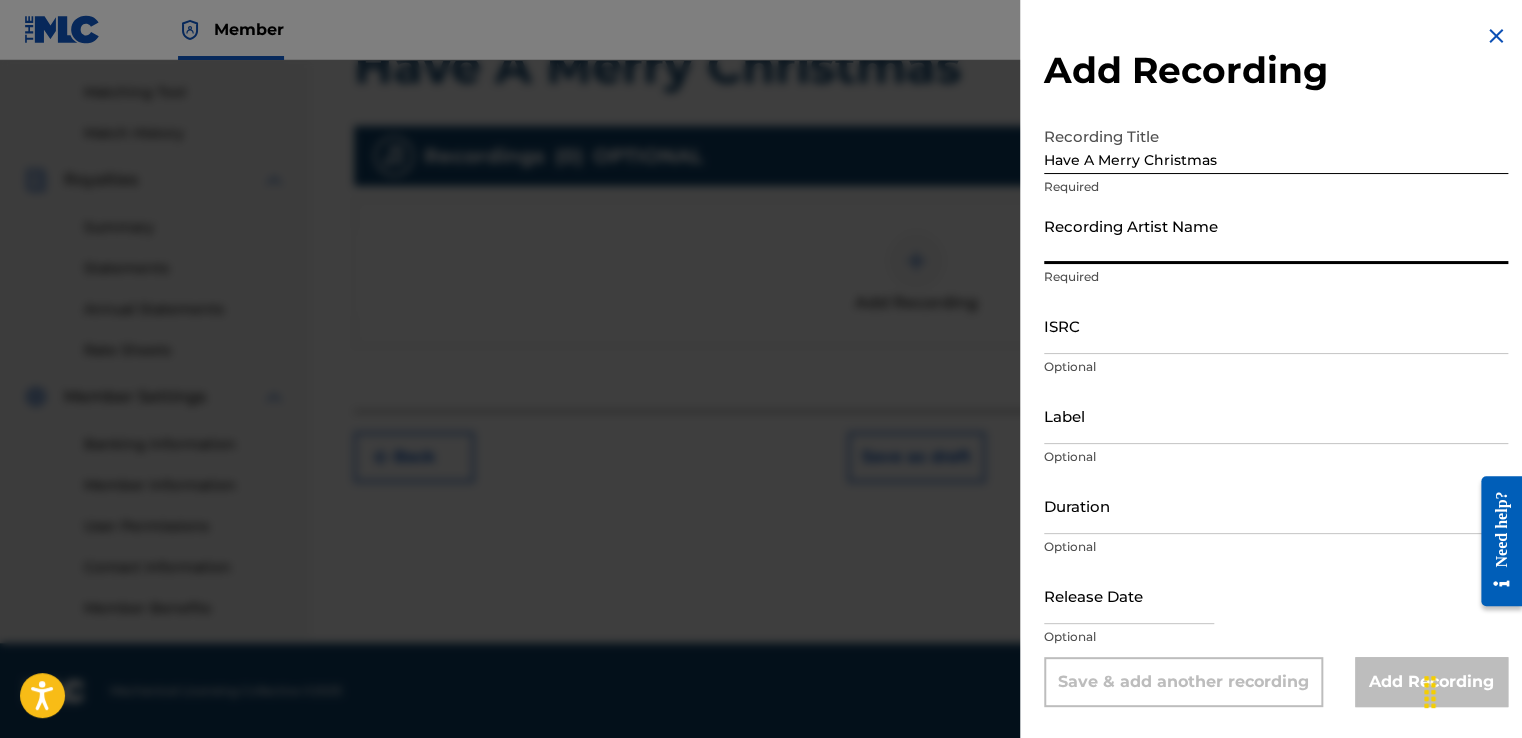click on "Recording Artist Name" at bounding box center [1276, 235] 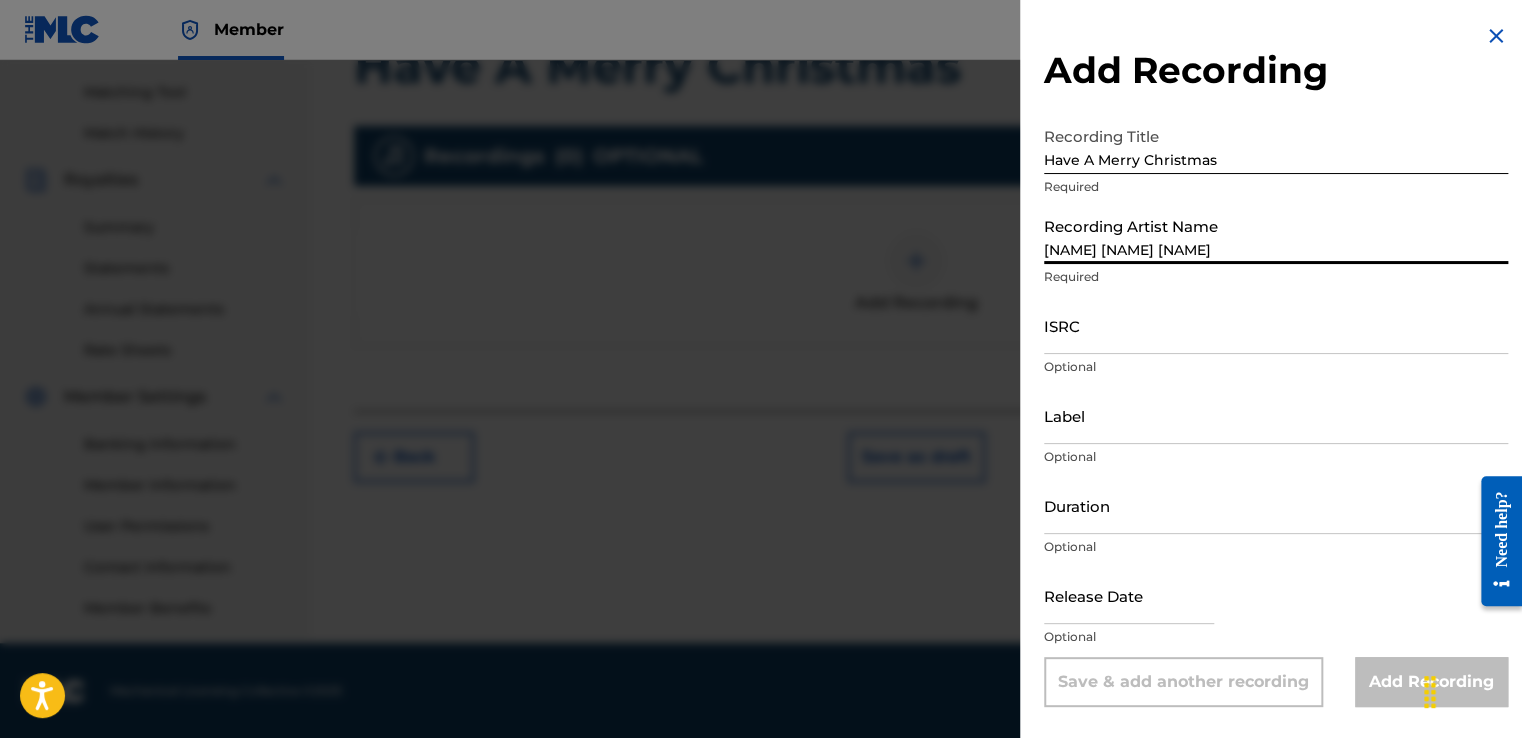 type on "Planting Seeds To Grow LLC" 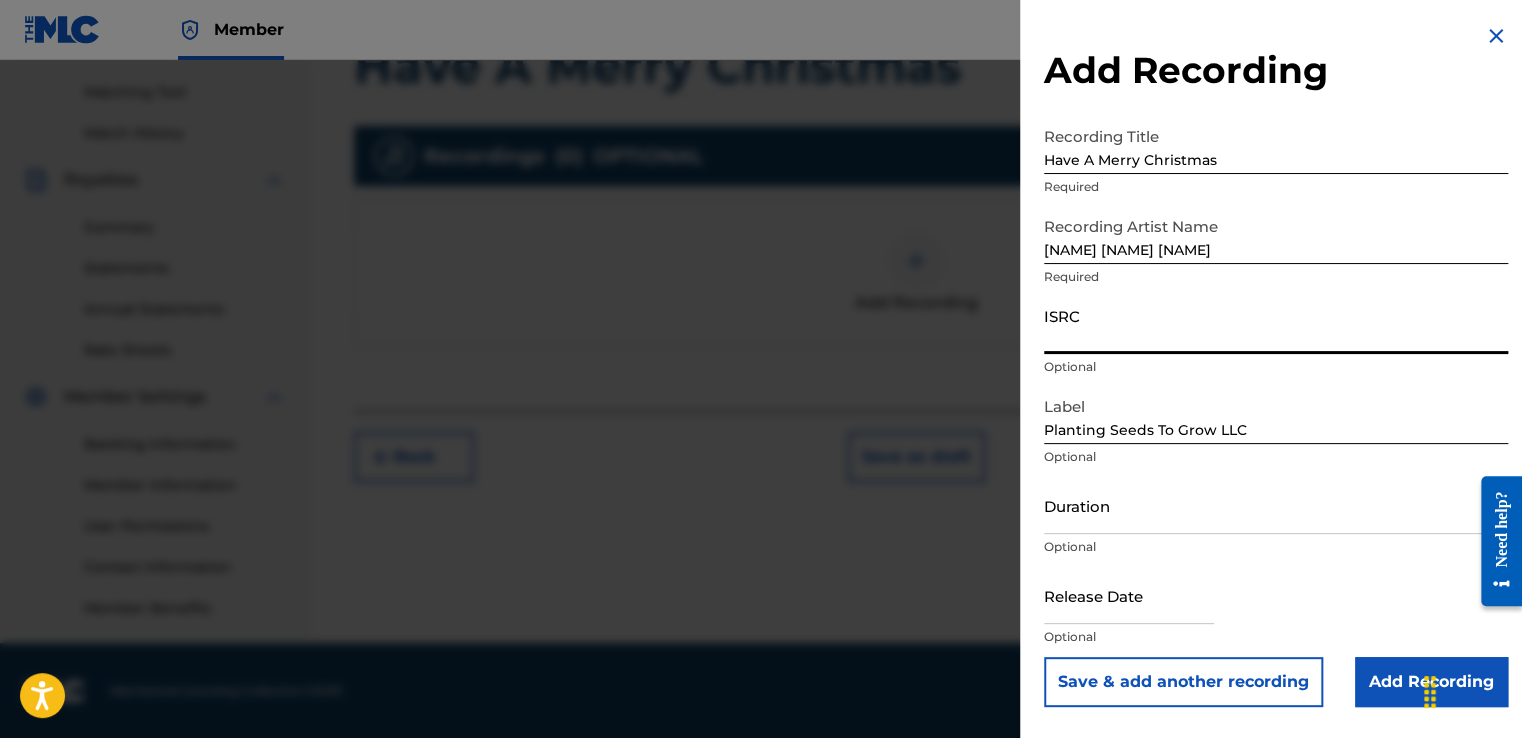 click on "ISRC" at bounding box center [1276, 325] 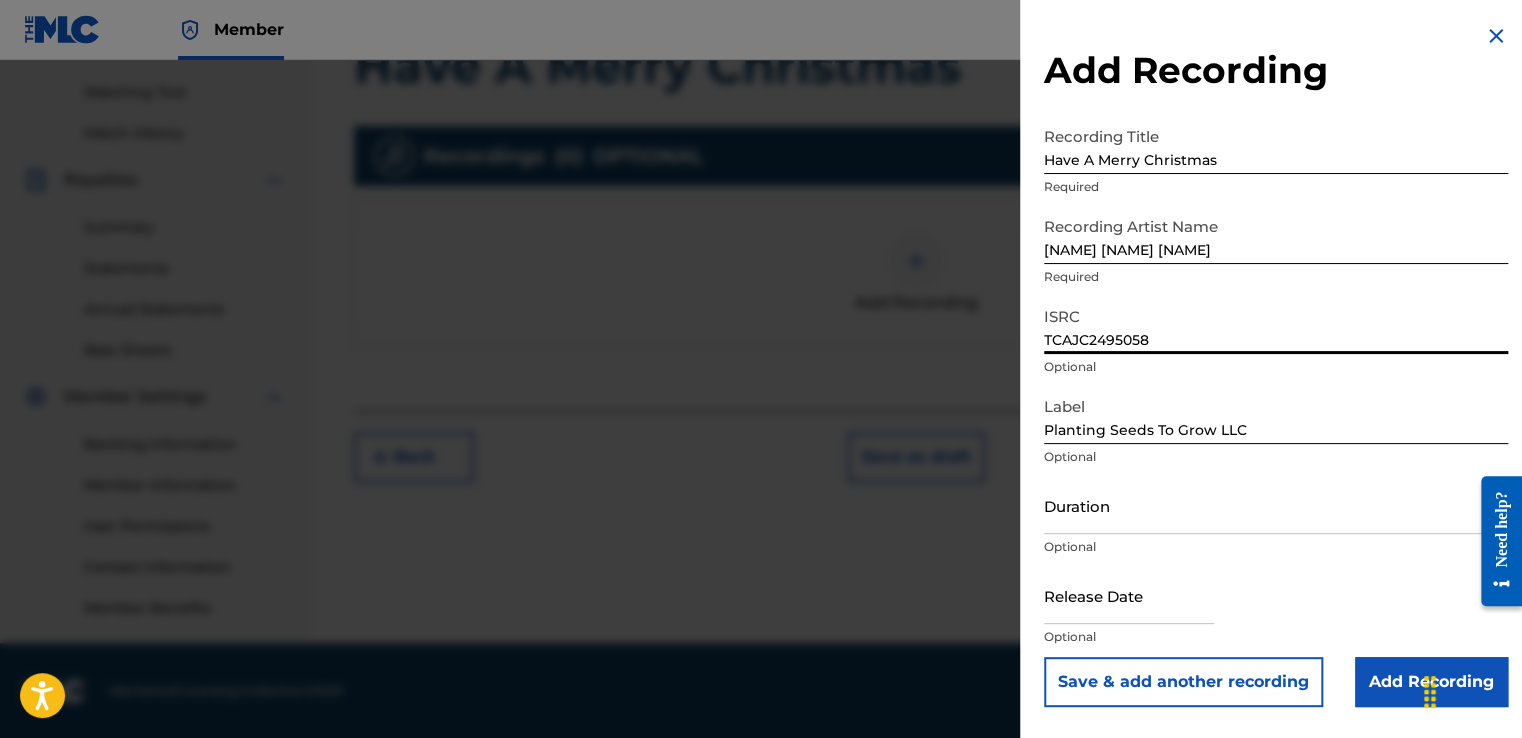 type on "TCAJC2495058" 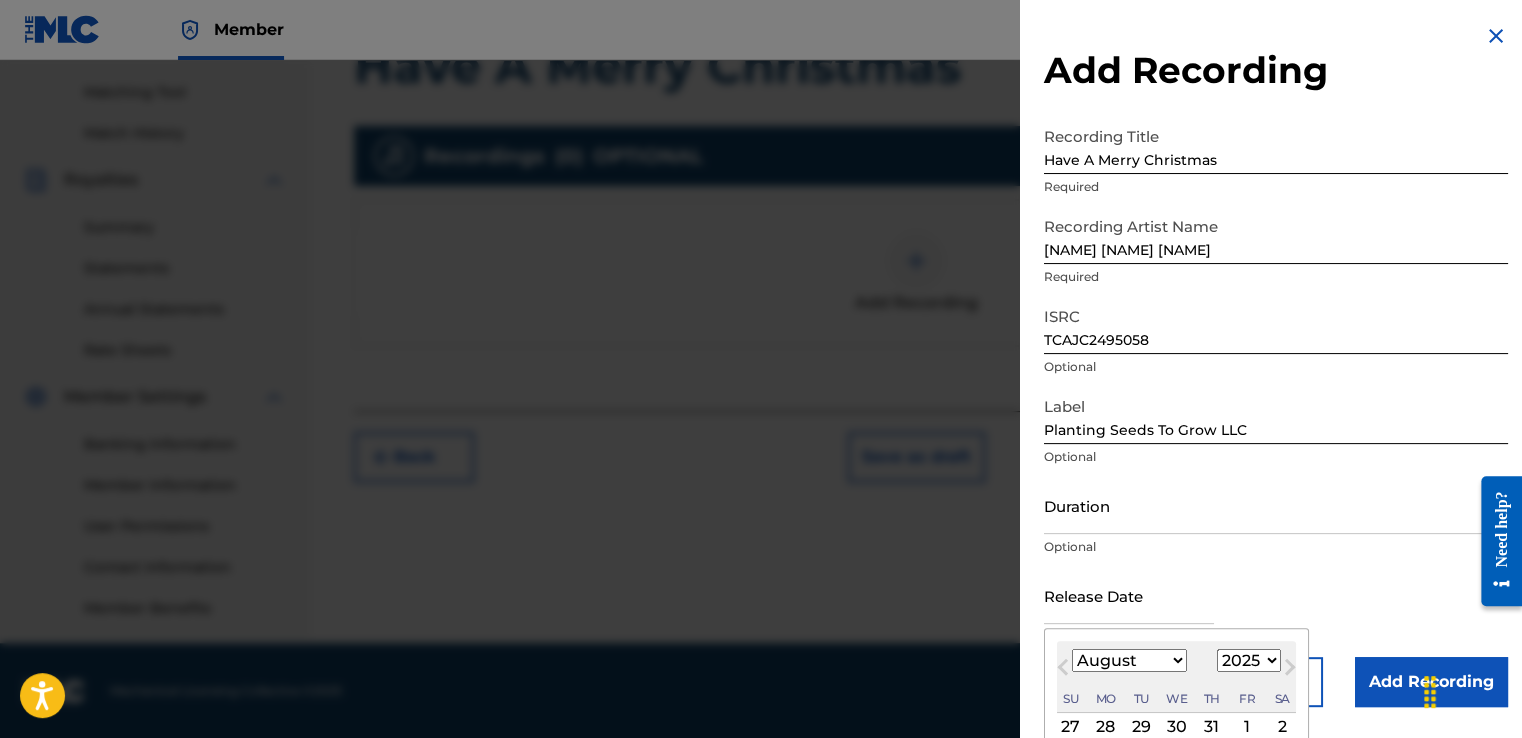 click at bounding box center [1129, 595] 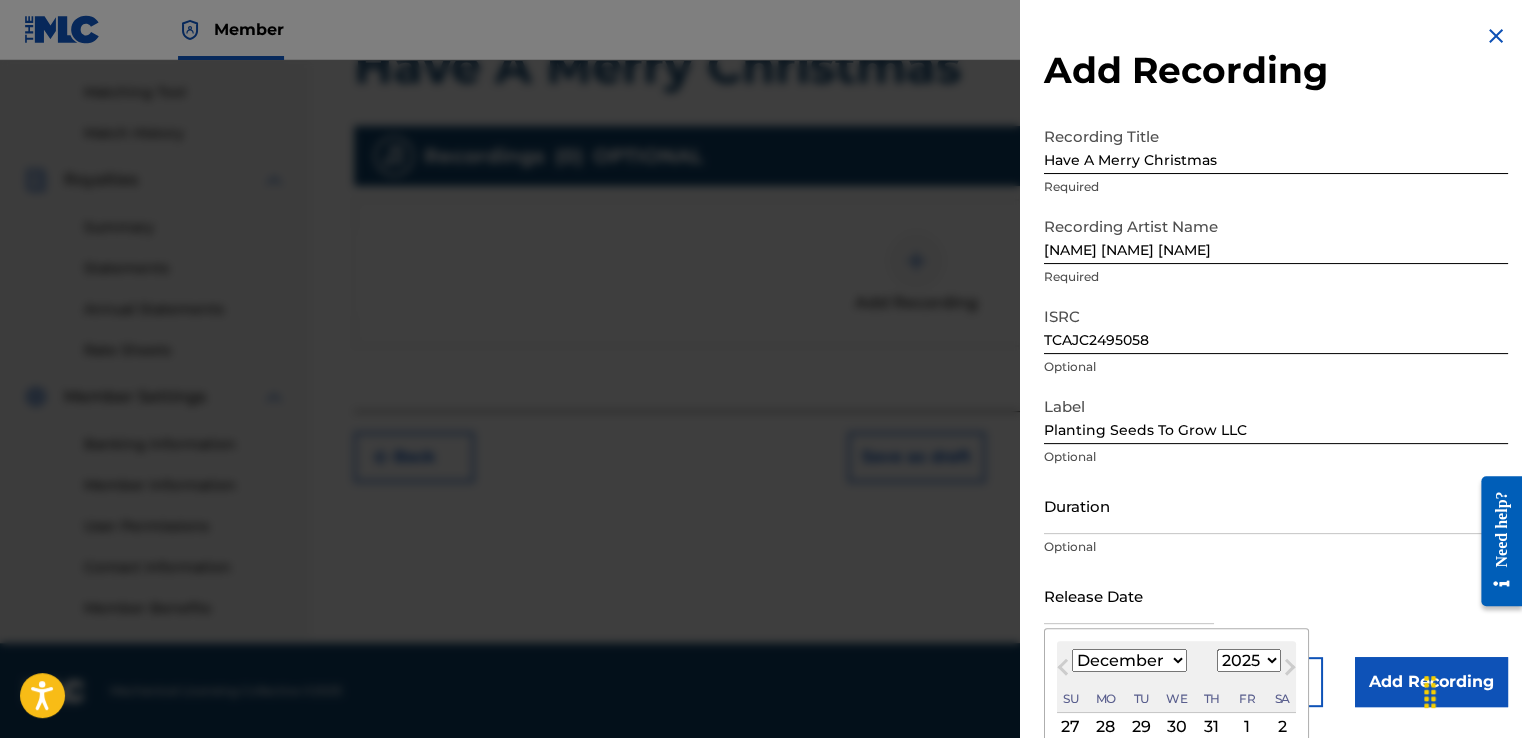 click on "January February March April May June July August September October November December" at bounding box center (1129, 660) 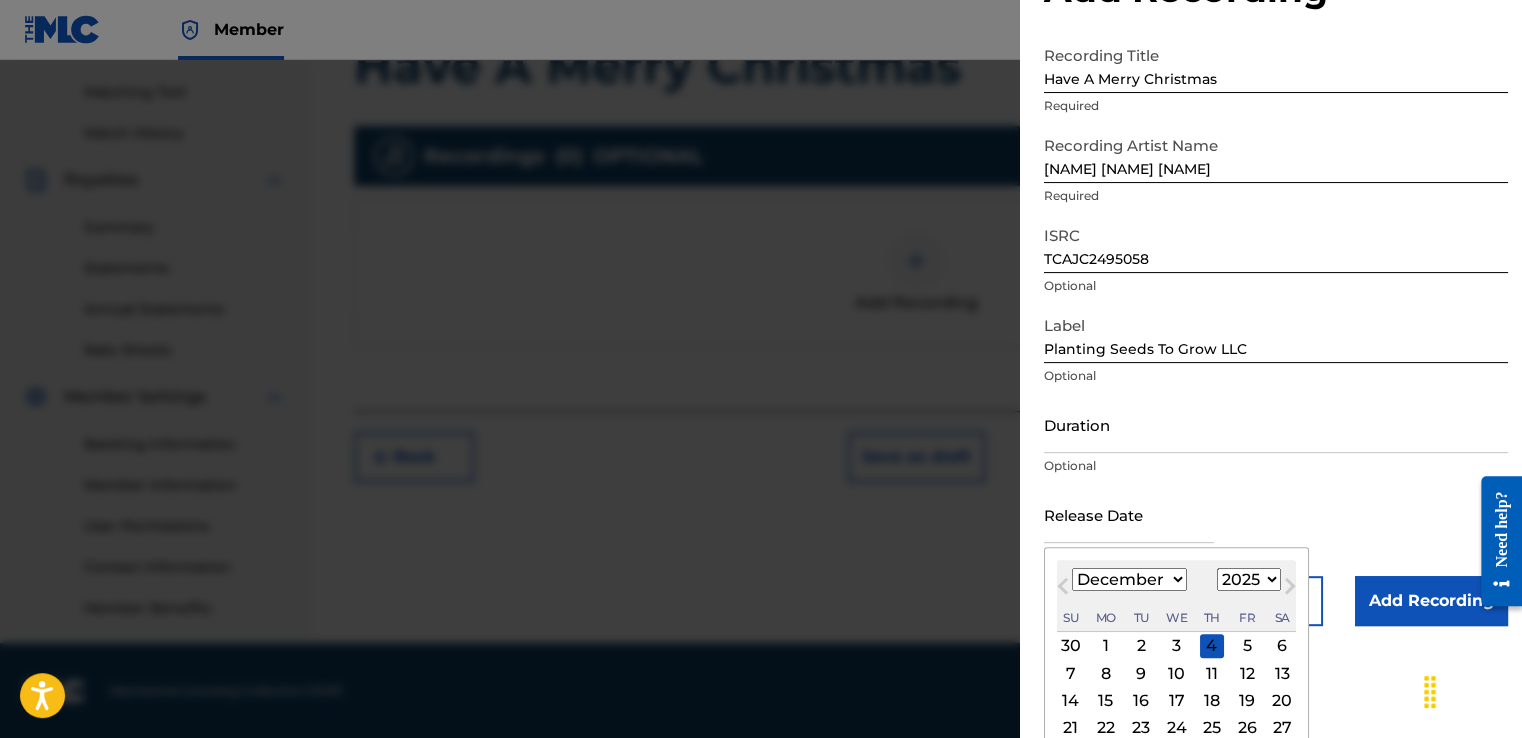 scroll, scrollTop: 151, scrollLeft: 0, axis: vertical 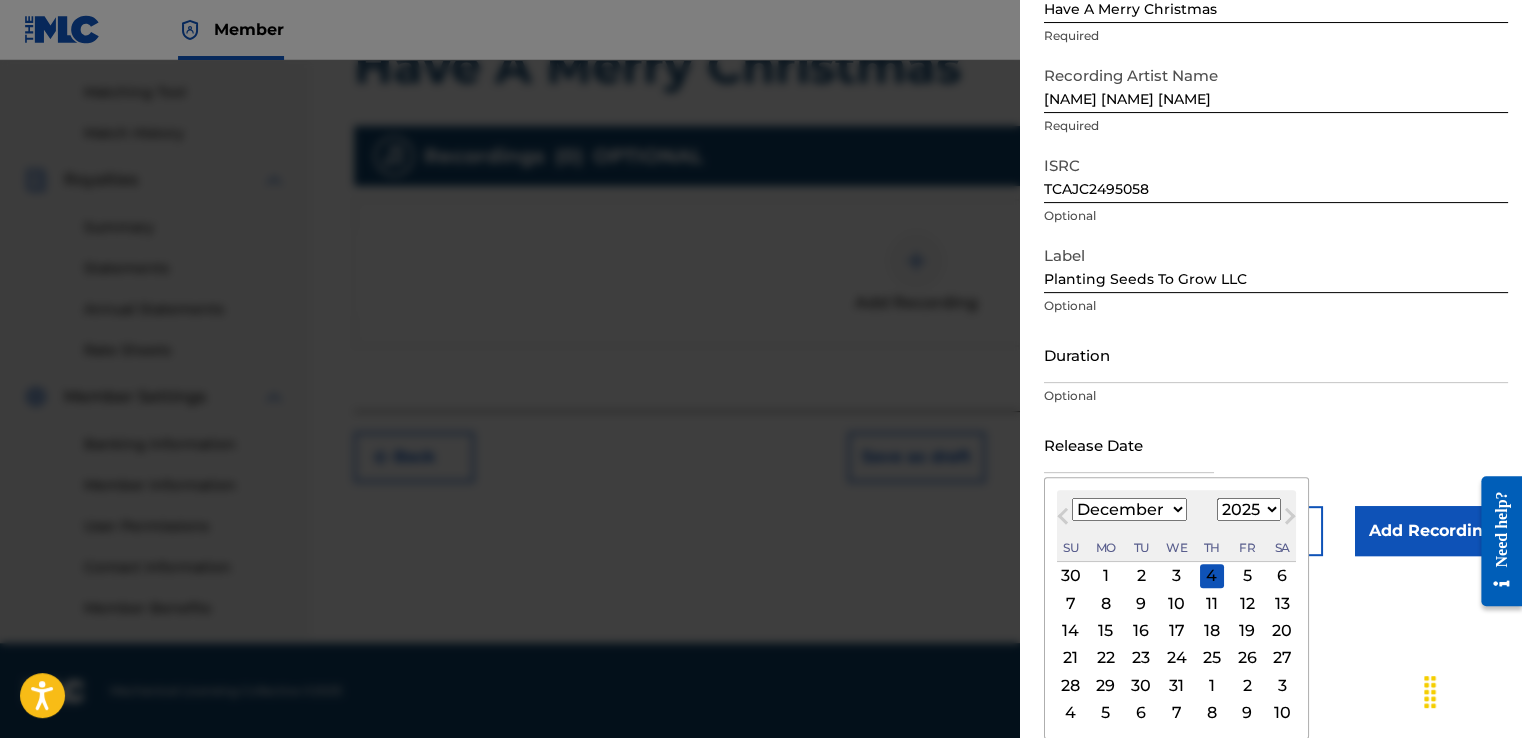 click on "12" at bounding box center [1247, 603] 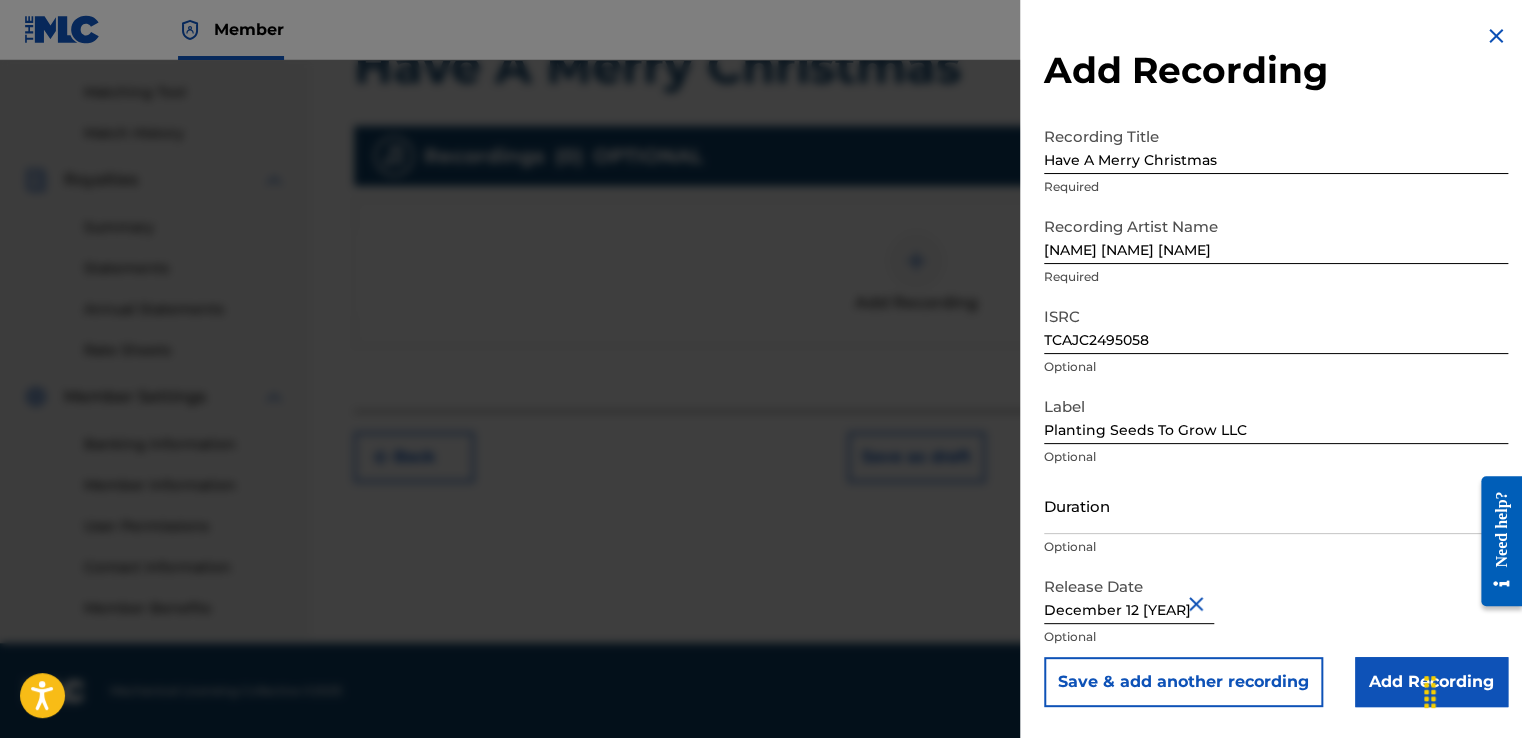 scroll, scrollTop: 0, scrollLeft: 0, axis: both 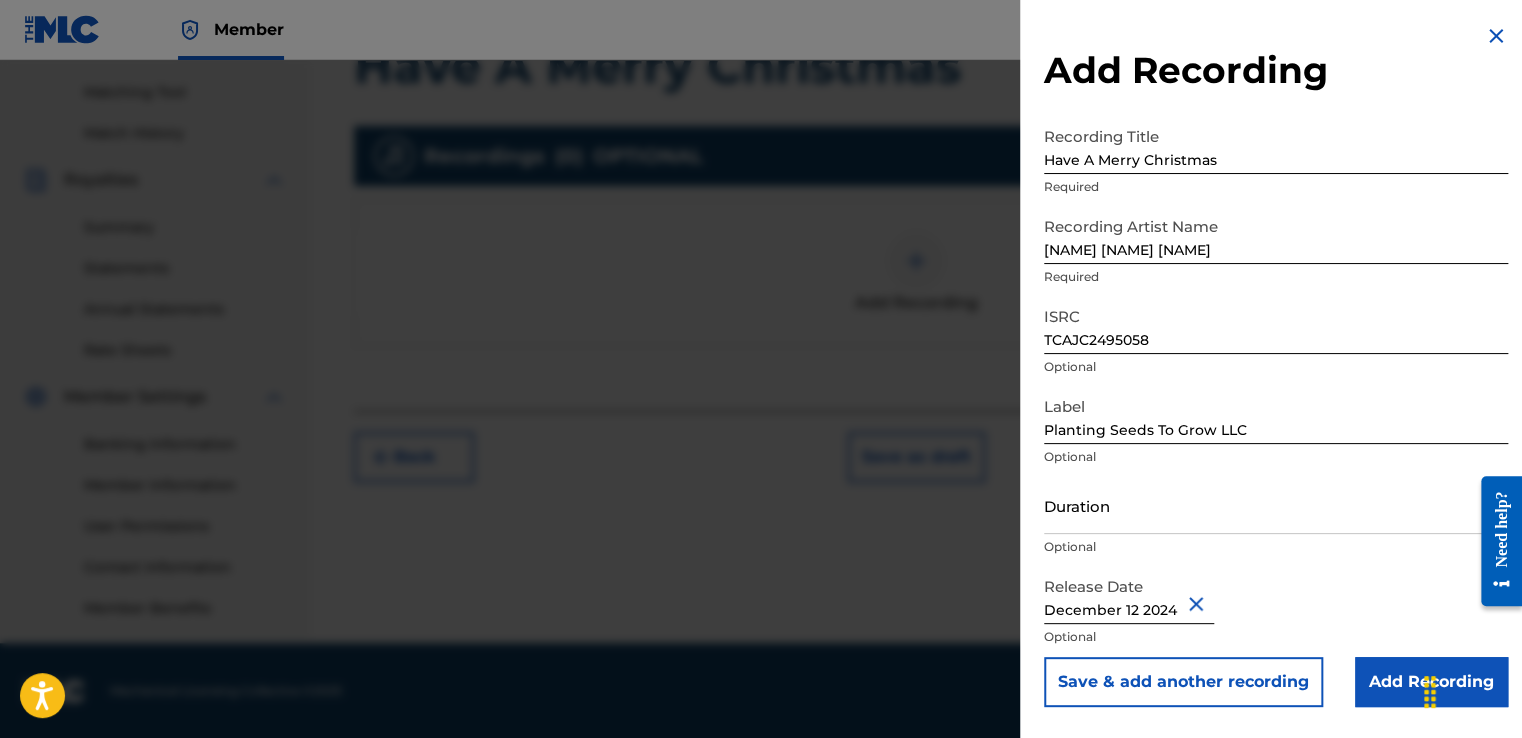 type on "December 12 2024" 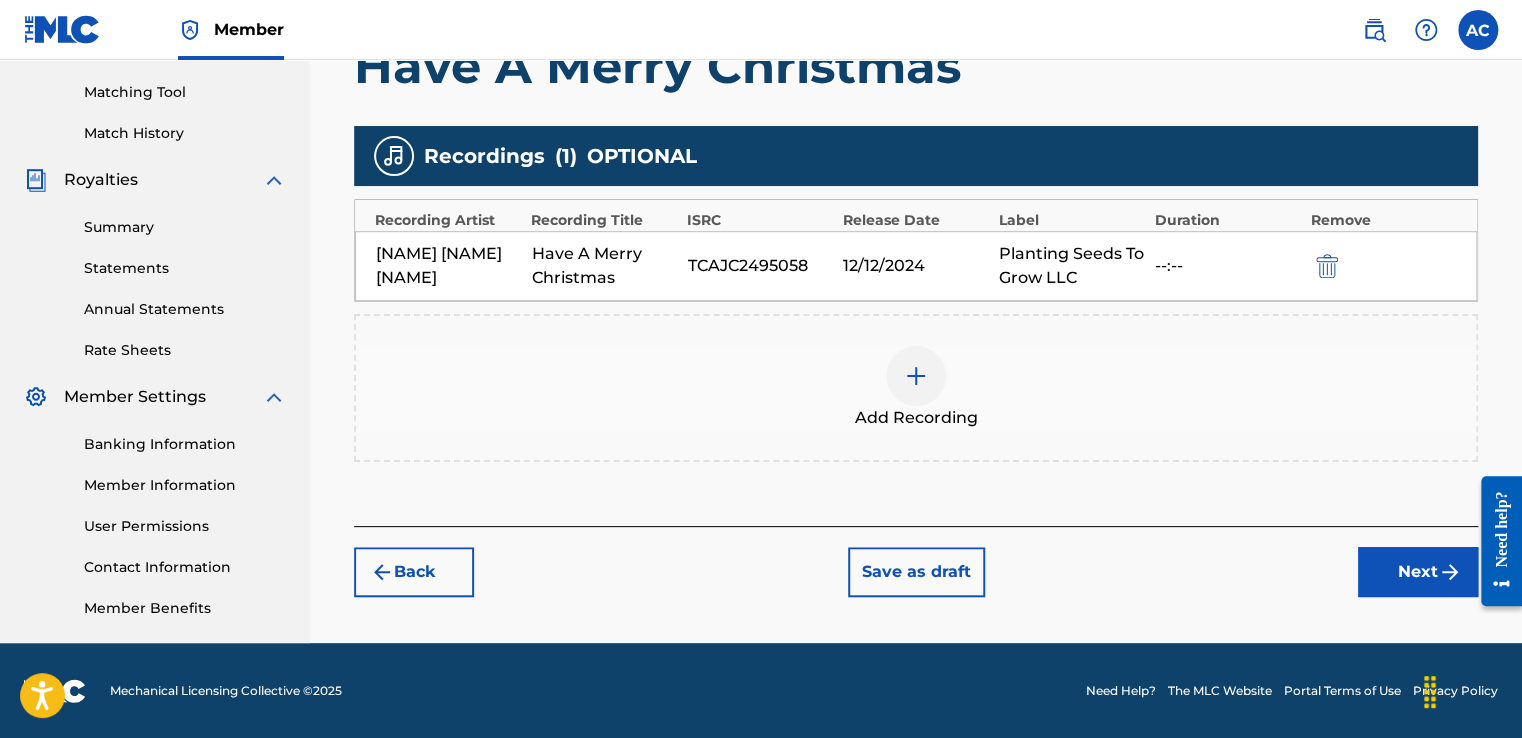 click on "Next" at bounding box center [1418, 572] 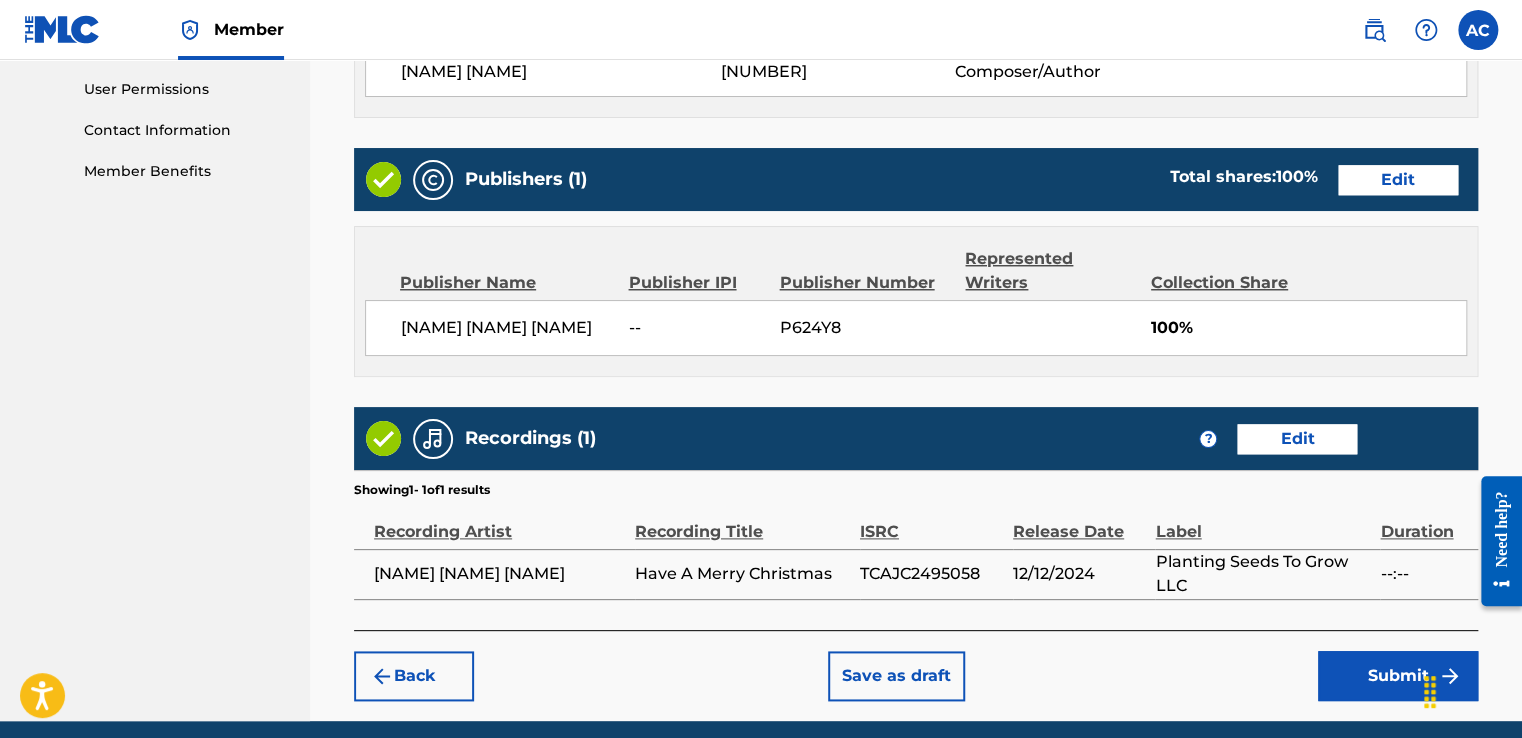 scroll, scrollTop: 1014, scrollLeft: 0, axis: vertical 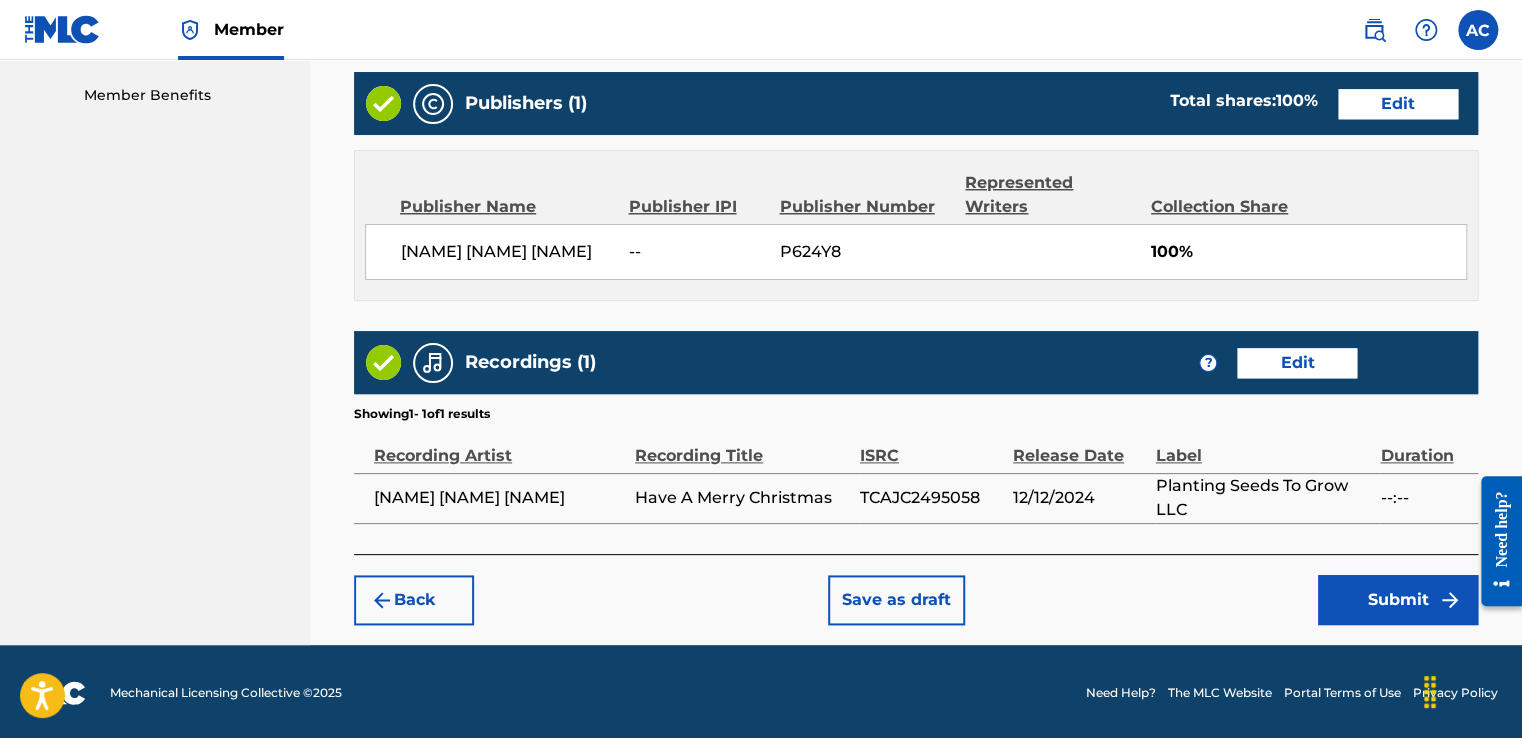 click on "Submit" at bounding box center [1398, 600] 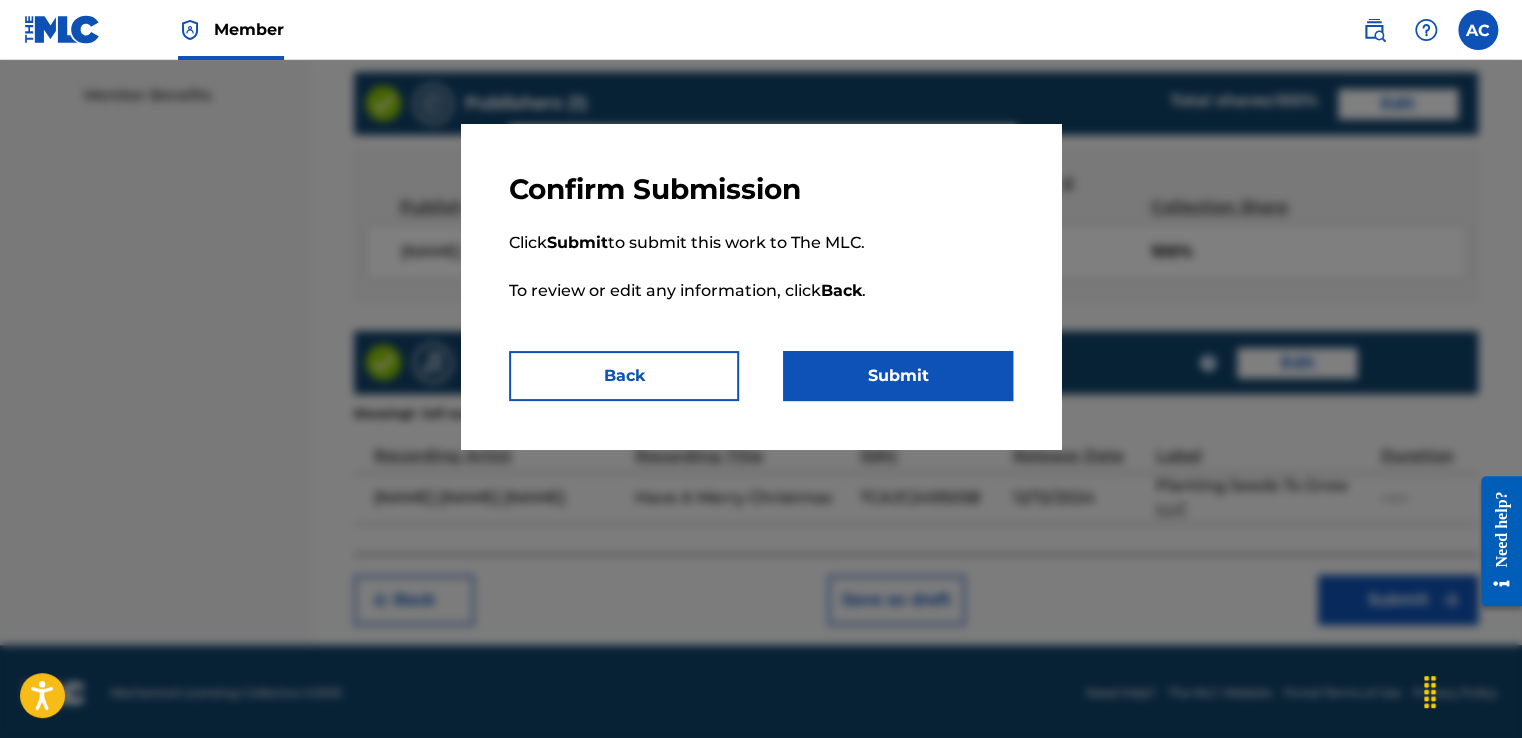 click on "Submit" at bounding box center [898, 376] 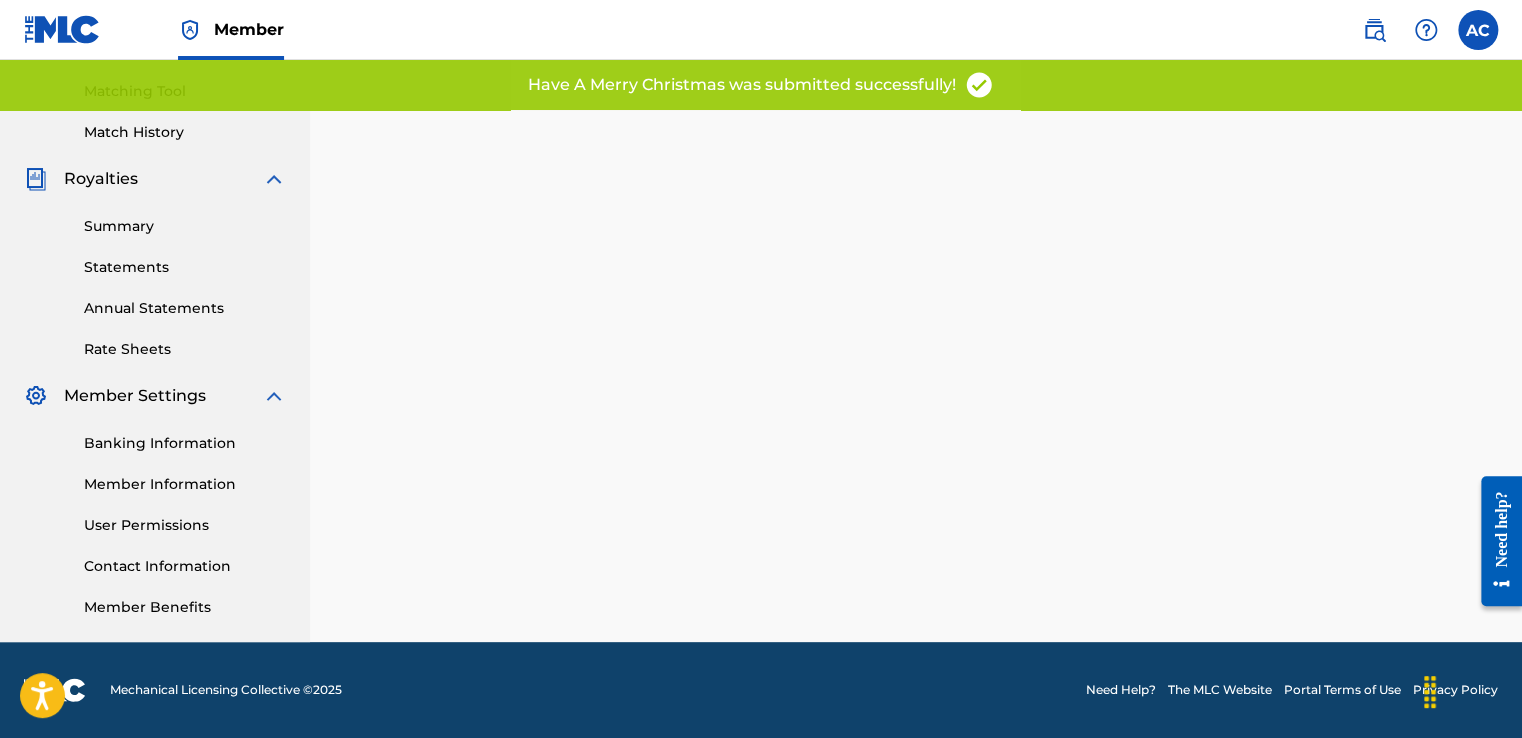 scroll, scrollTop: 0, scrollLeft: 0, axis: both 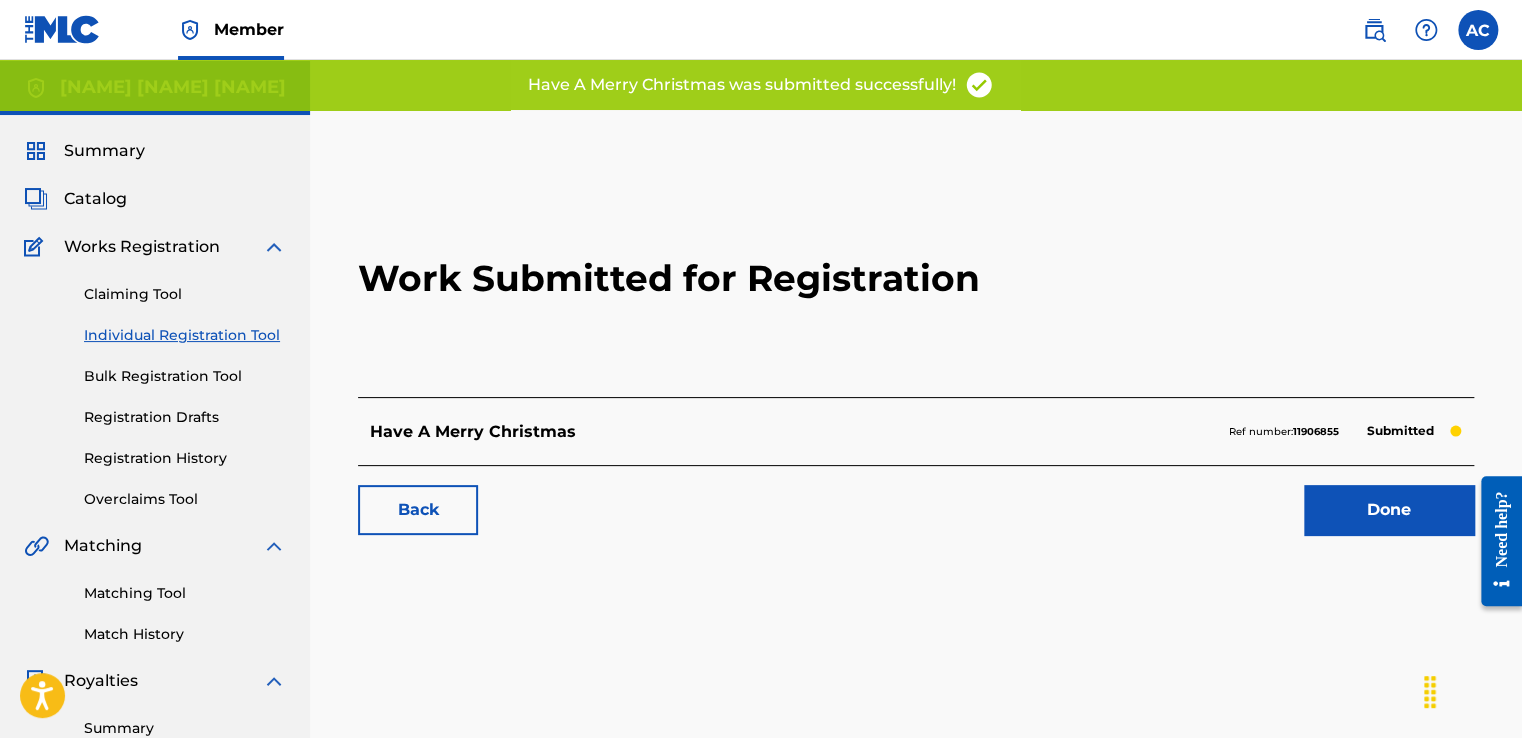 click on "Done" at bounding box center (1389, 510) 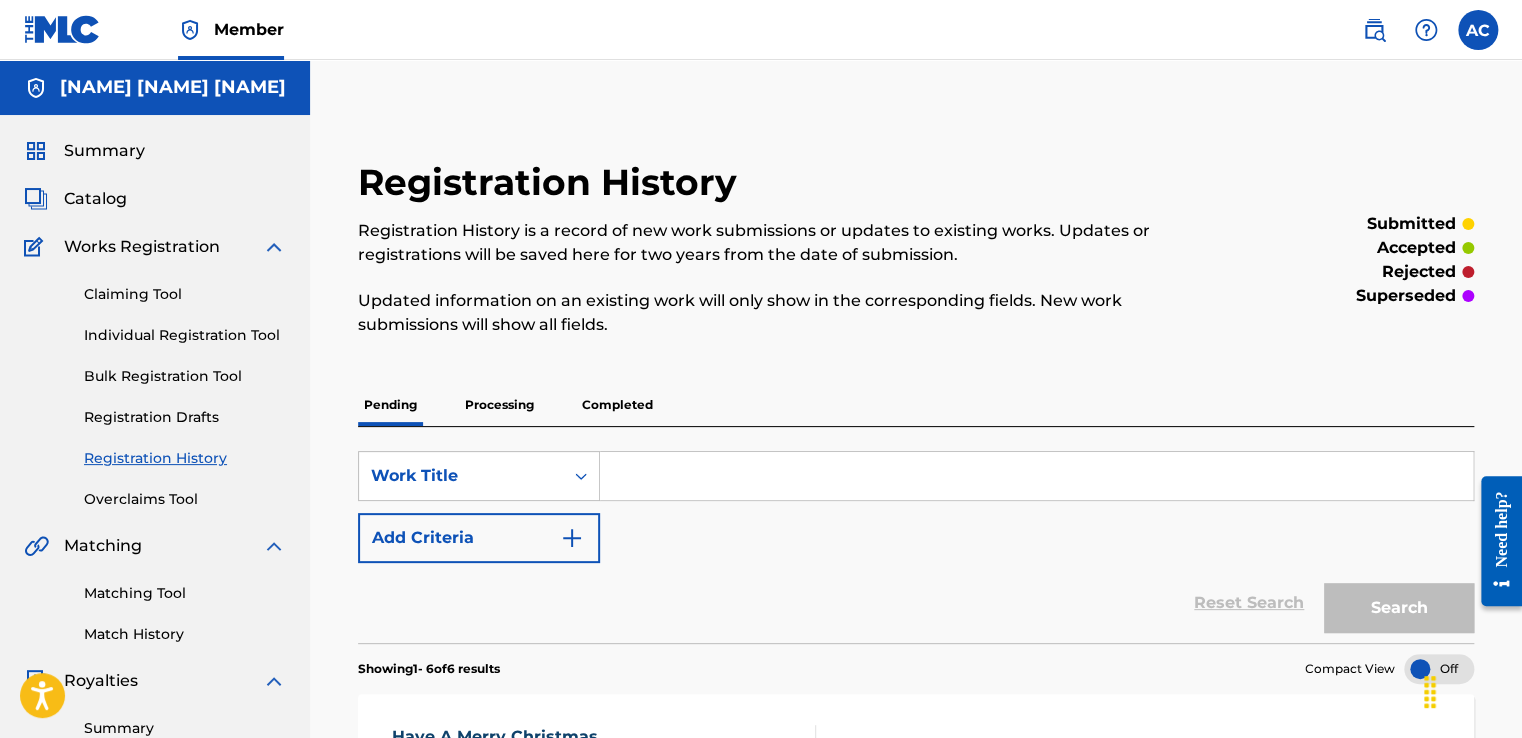 click on "Individual Registration Tool" at bounding box center (185, 335) 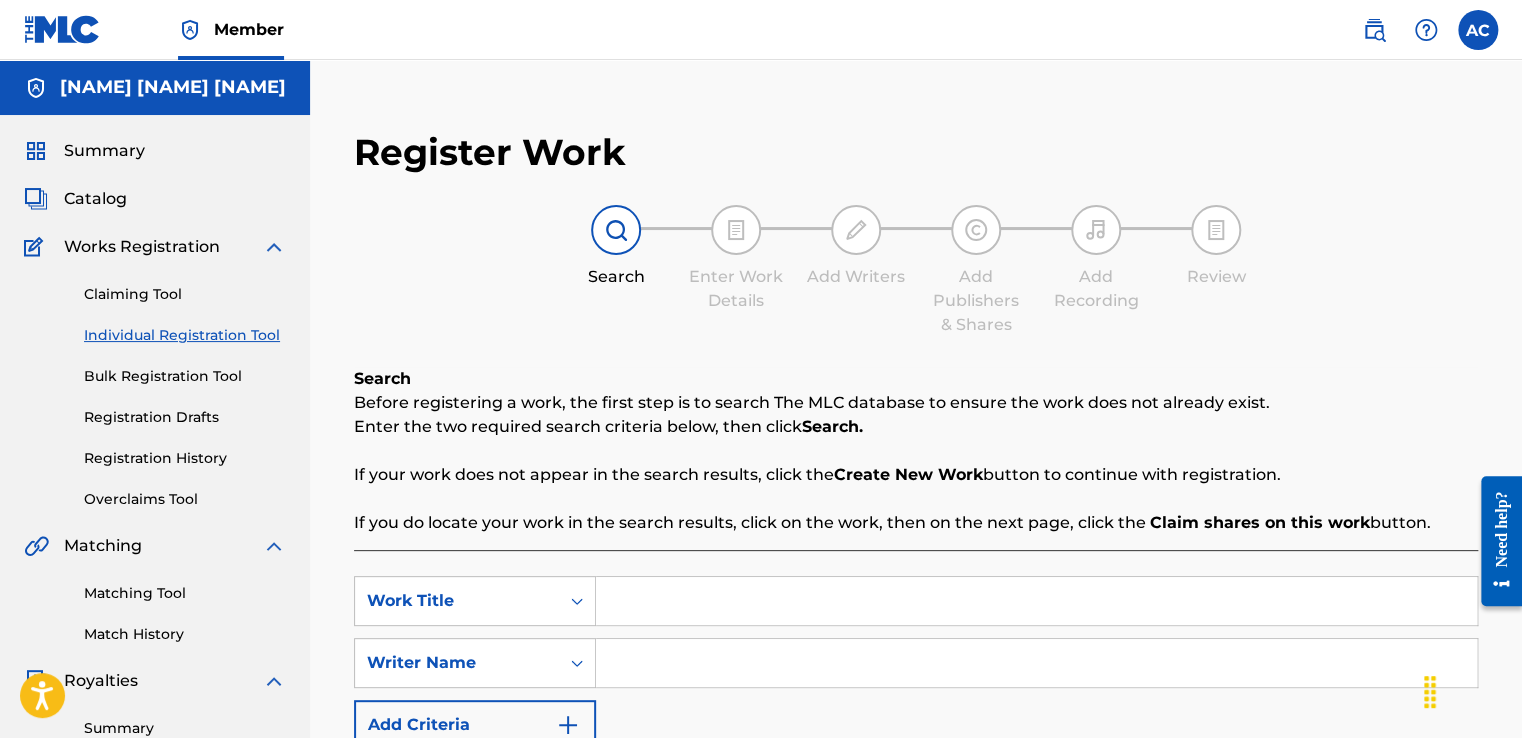 click at bounding box center (1036, 601) 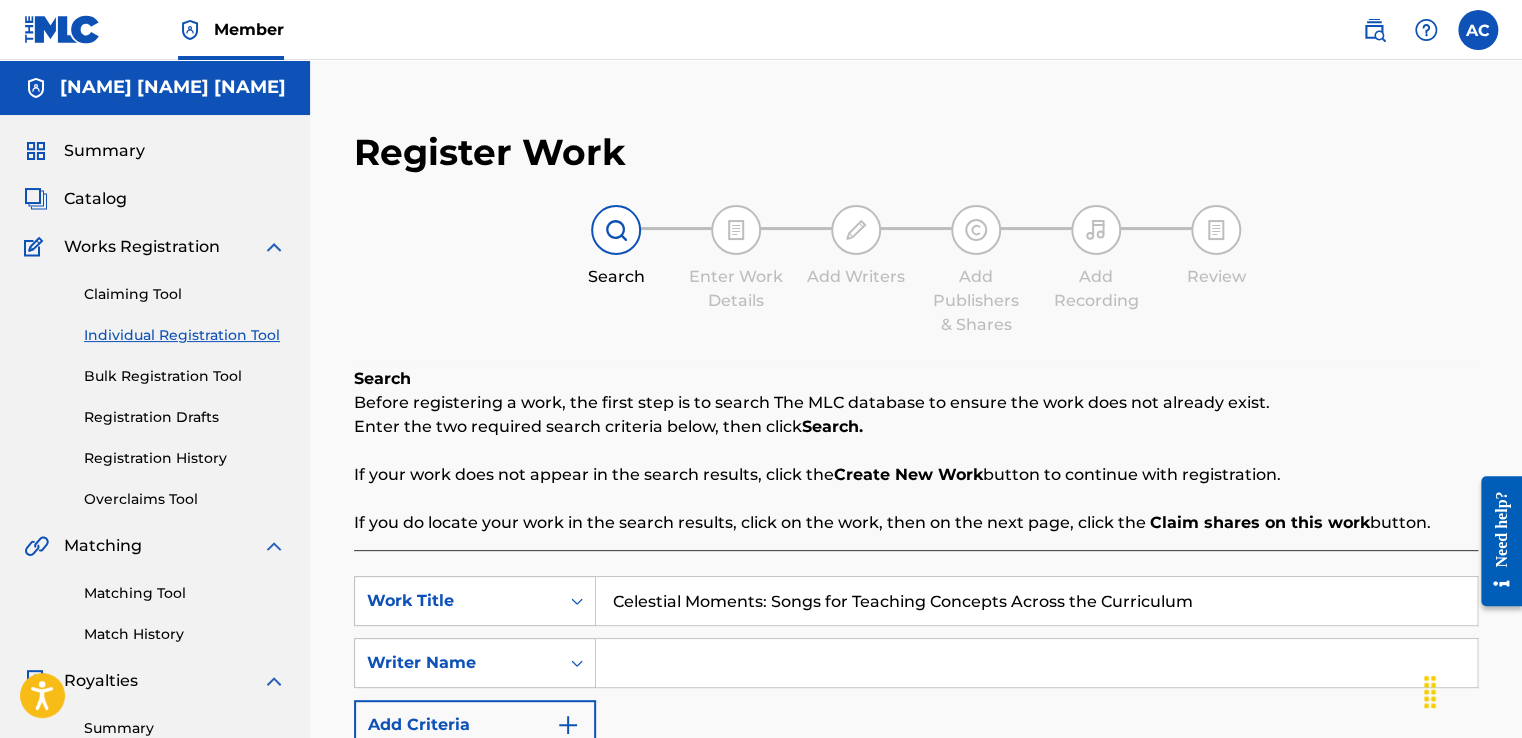type on "Celestial Moments: Songs for Teaching Concepts Across the Curriculum" 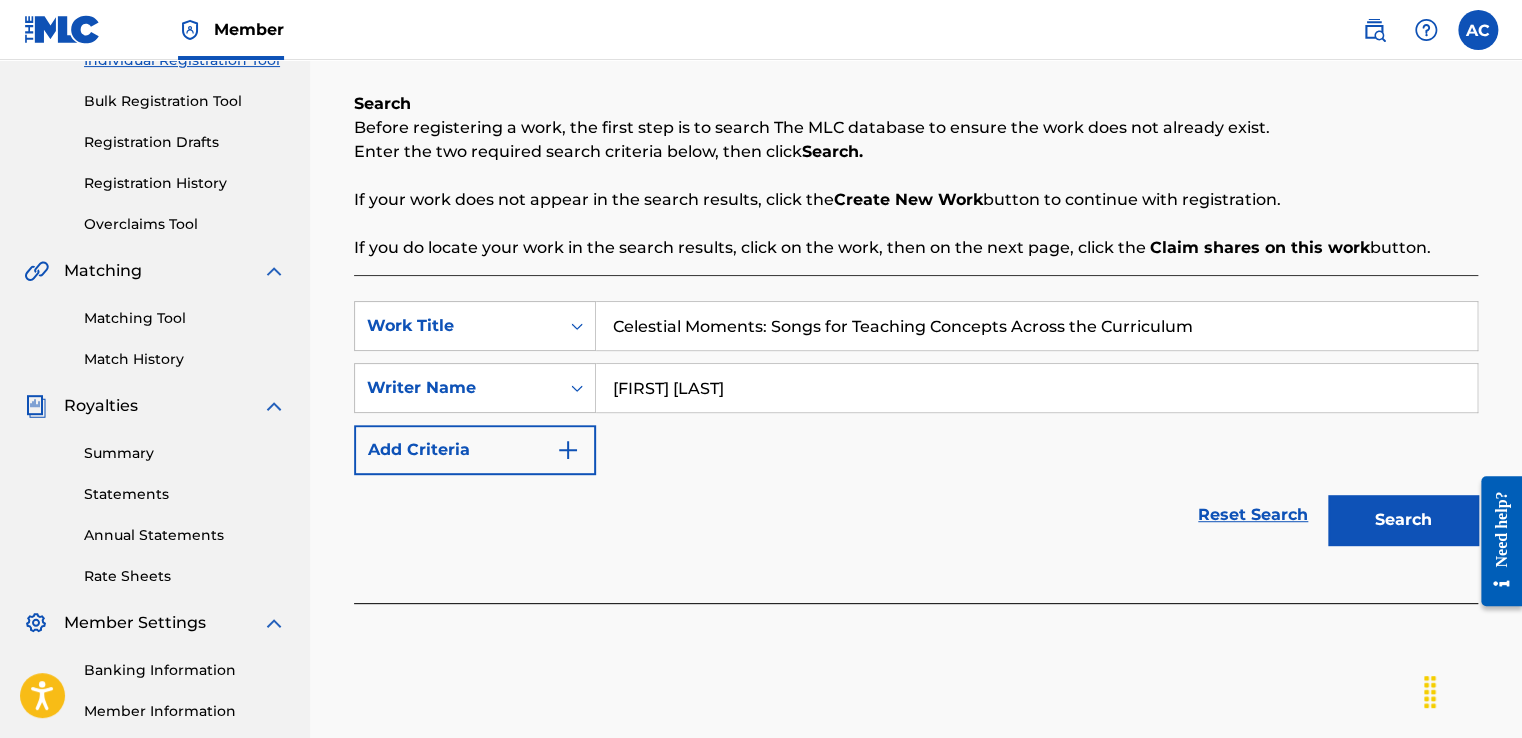 scroll, scrollTop: 289, scrollLeft: 0, axis: vertical 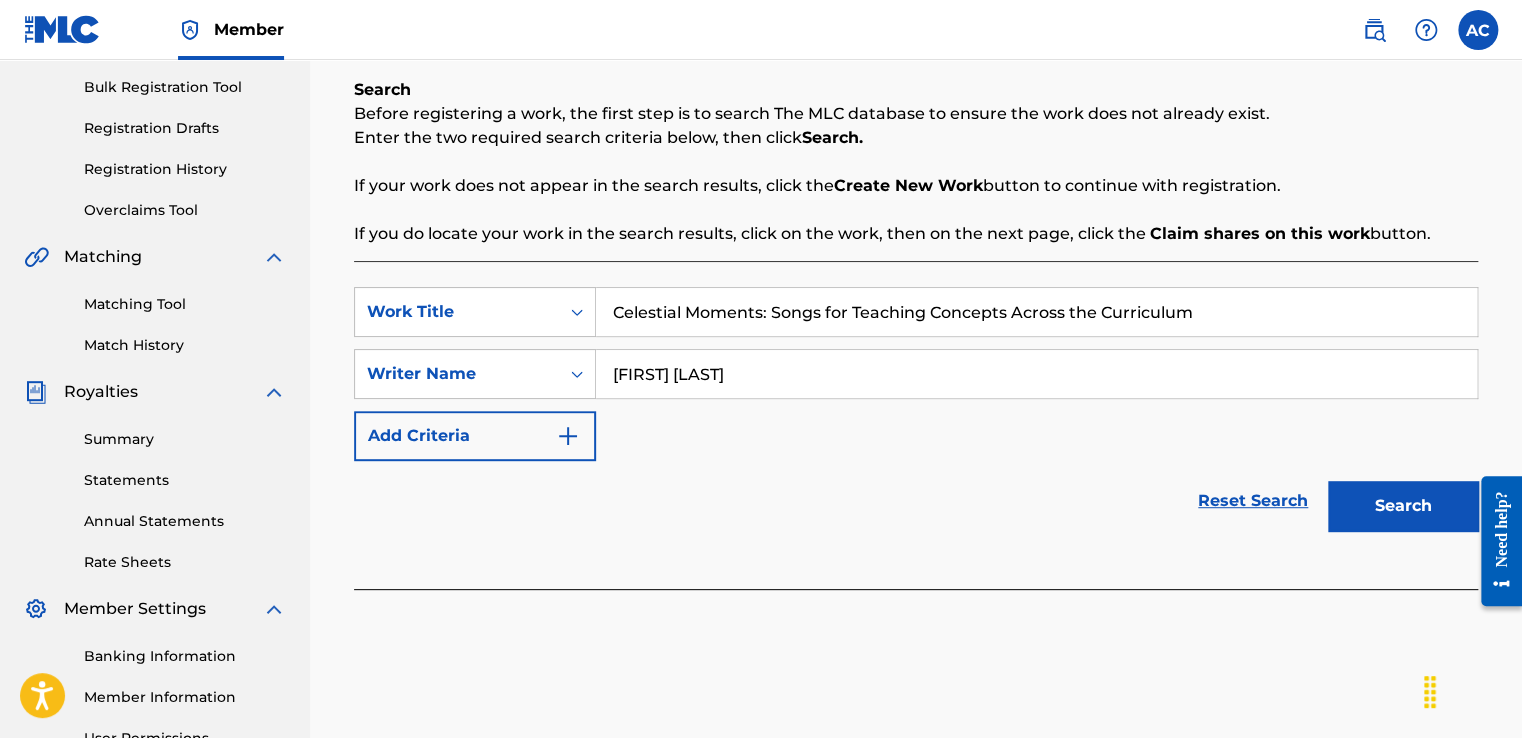 click on "Search" at bounding box center [1403, 506] 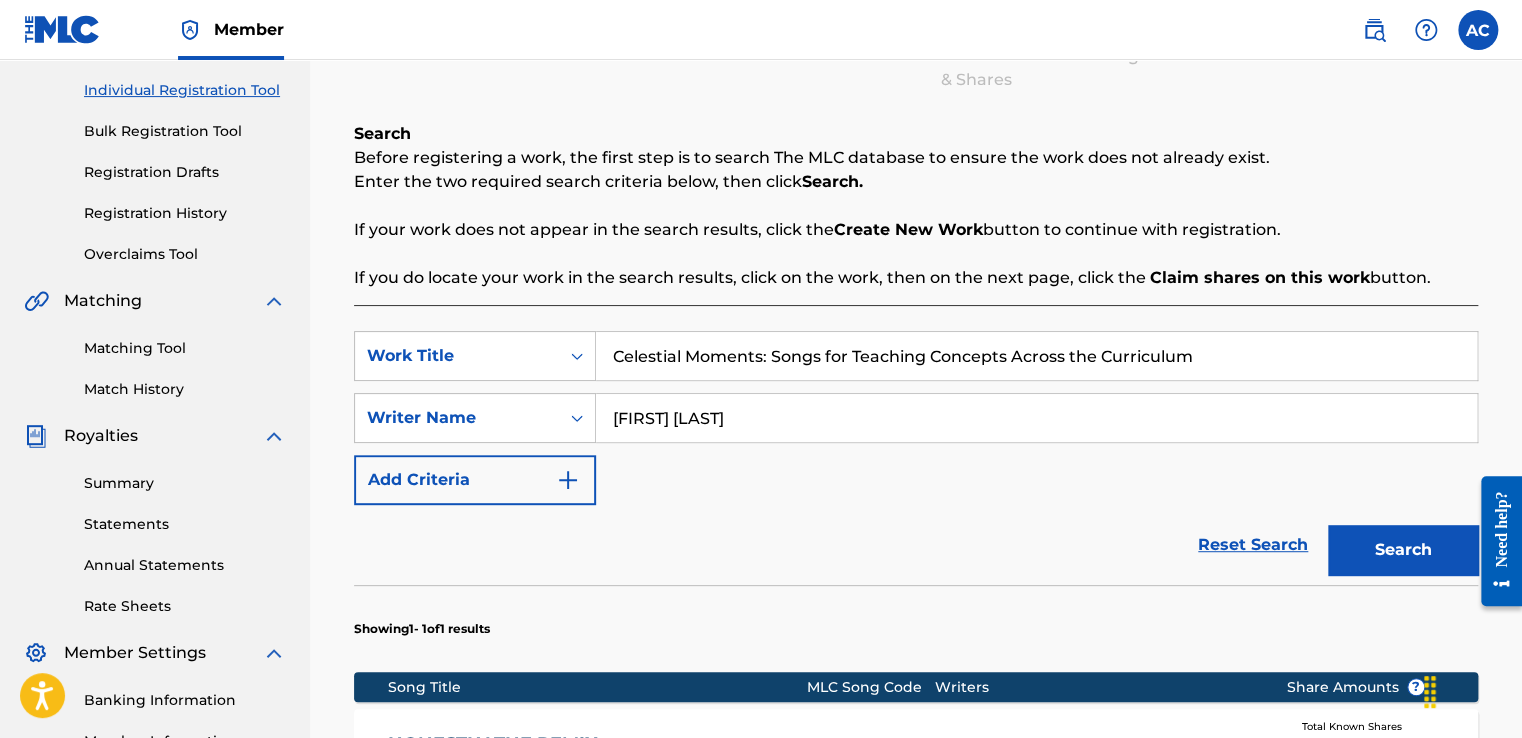scroll, scrollTop: 243, scrollLeft: 0, axis: vertical 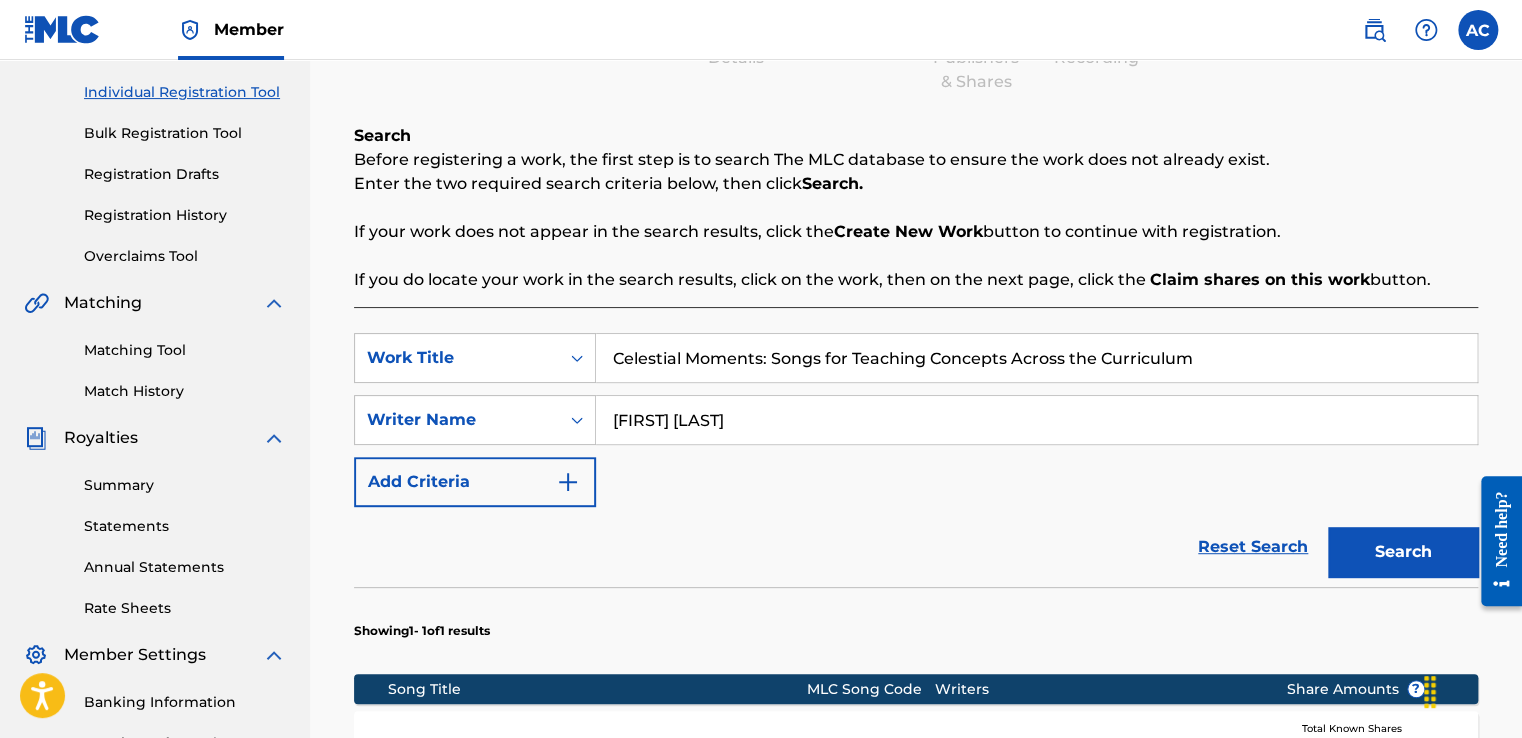 click on "[FIRST] [LAST]" at bounding box center (1036, 420) 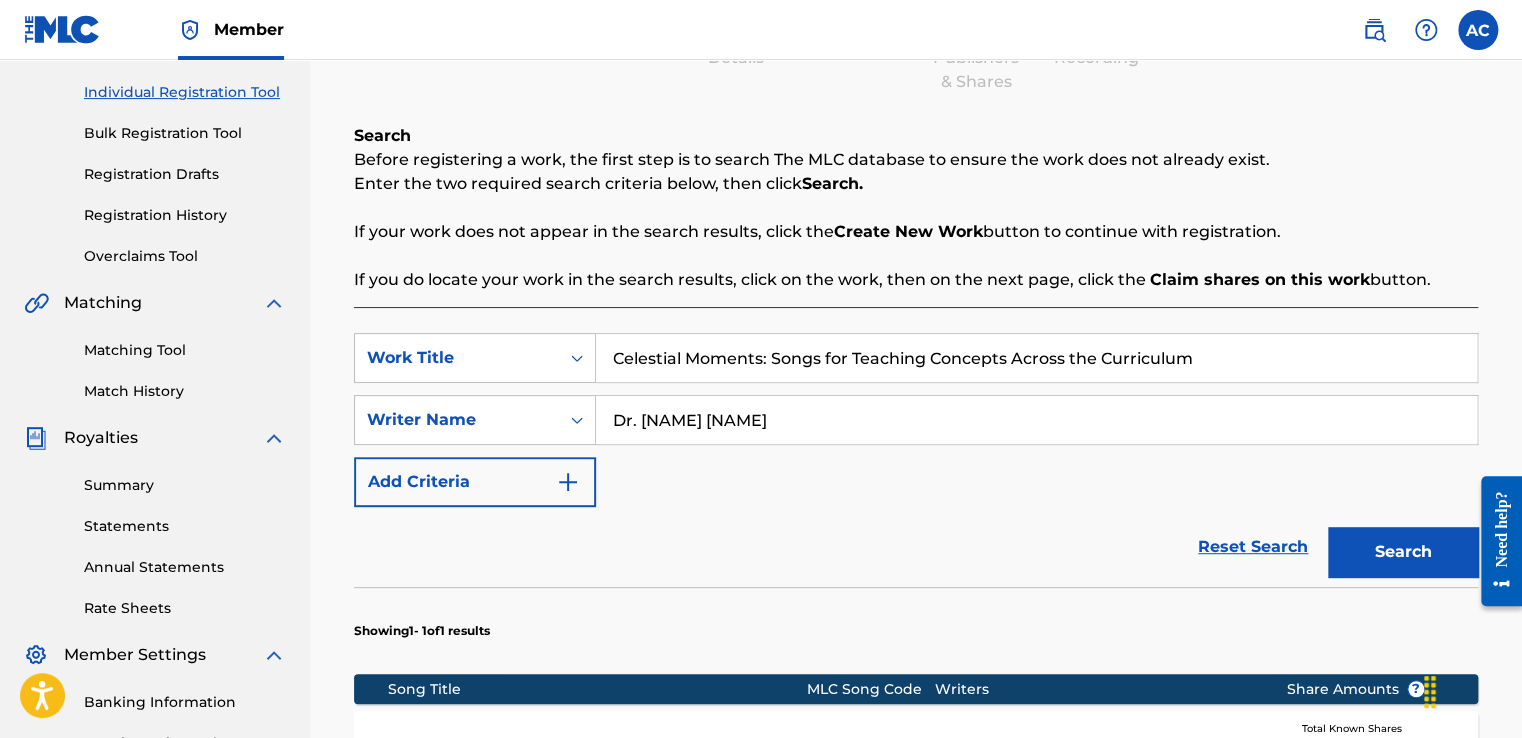click on "Dr. [NAME] [NAME]" at bounding box center (1036, 420) 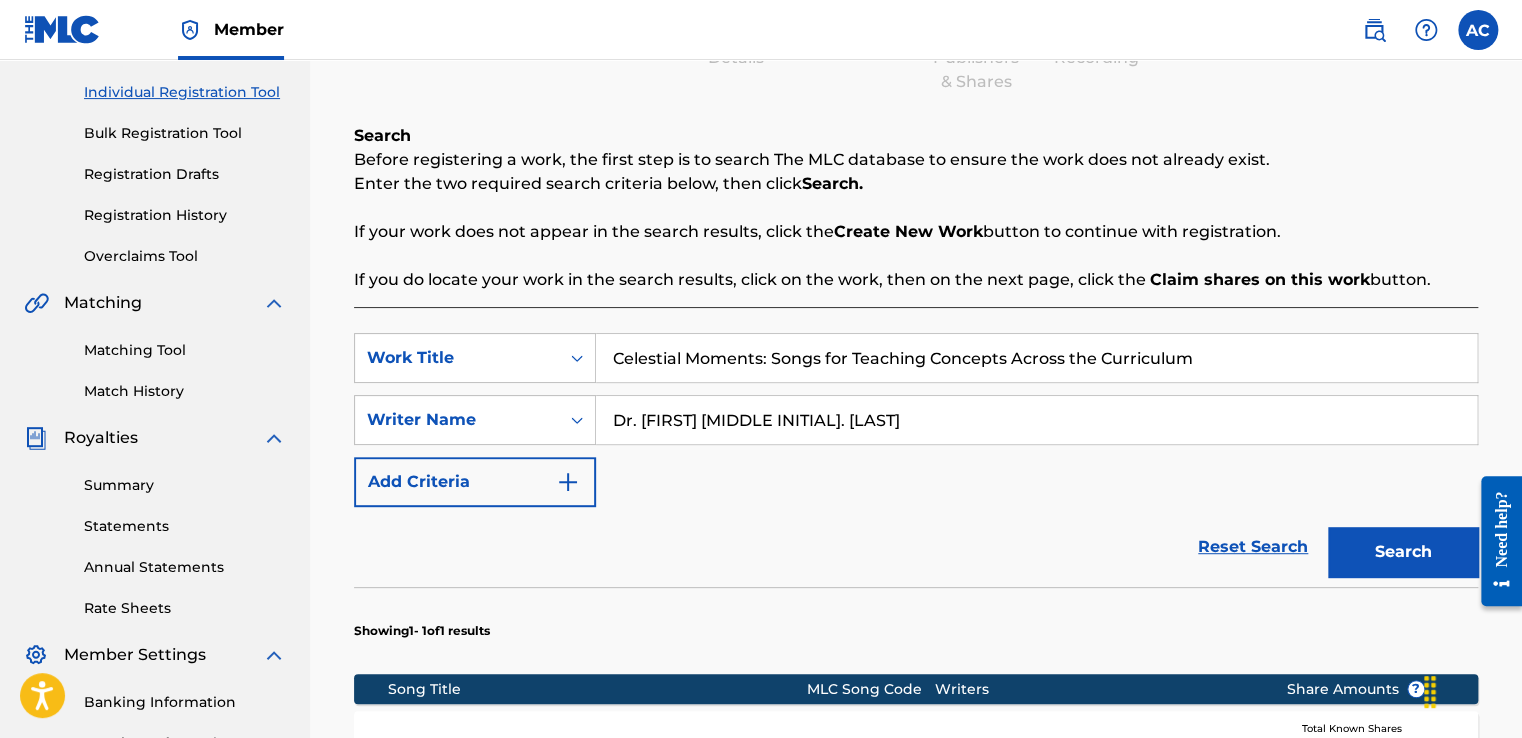 type on "Dr. [FIRST] [MIDDLE INITIAL]. [LAST]" 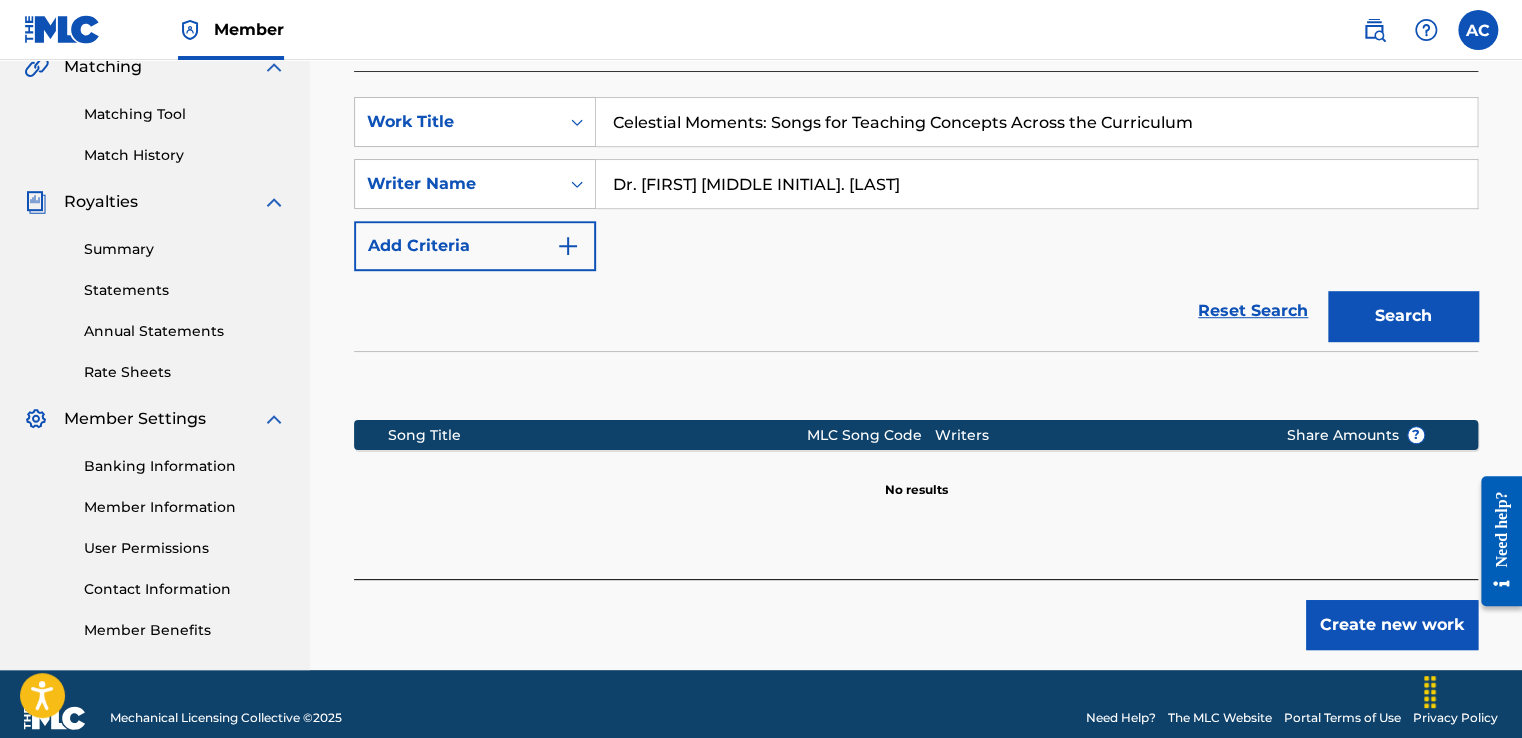 scroll, scrollTop: 488, scrollLeft: 0, axis: vertical 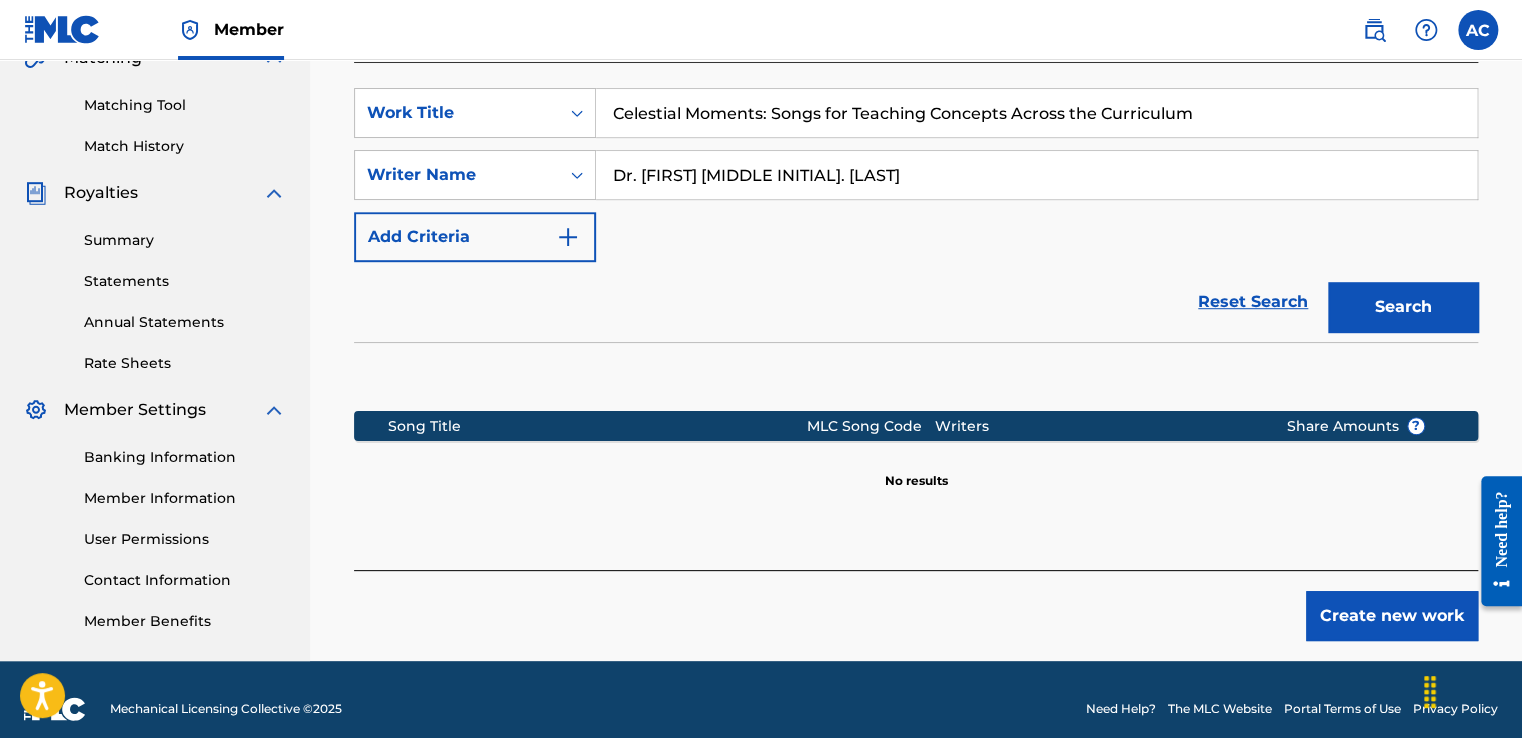click on "Add Criteria" at bounding box center [475, 237] 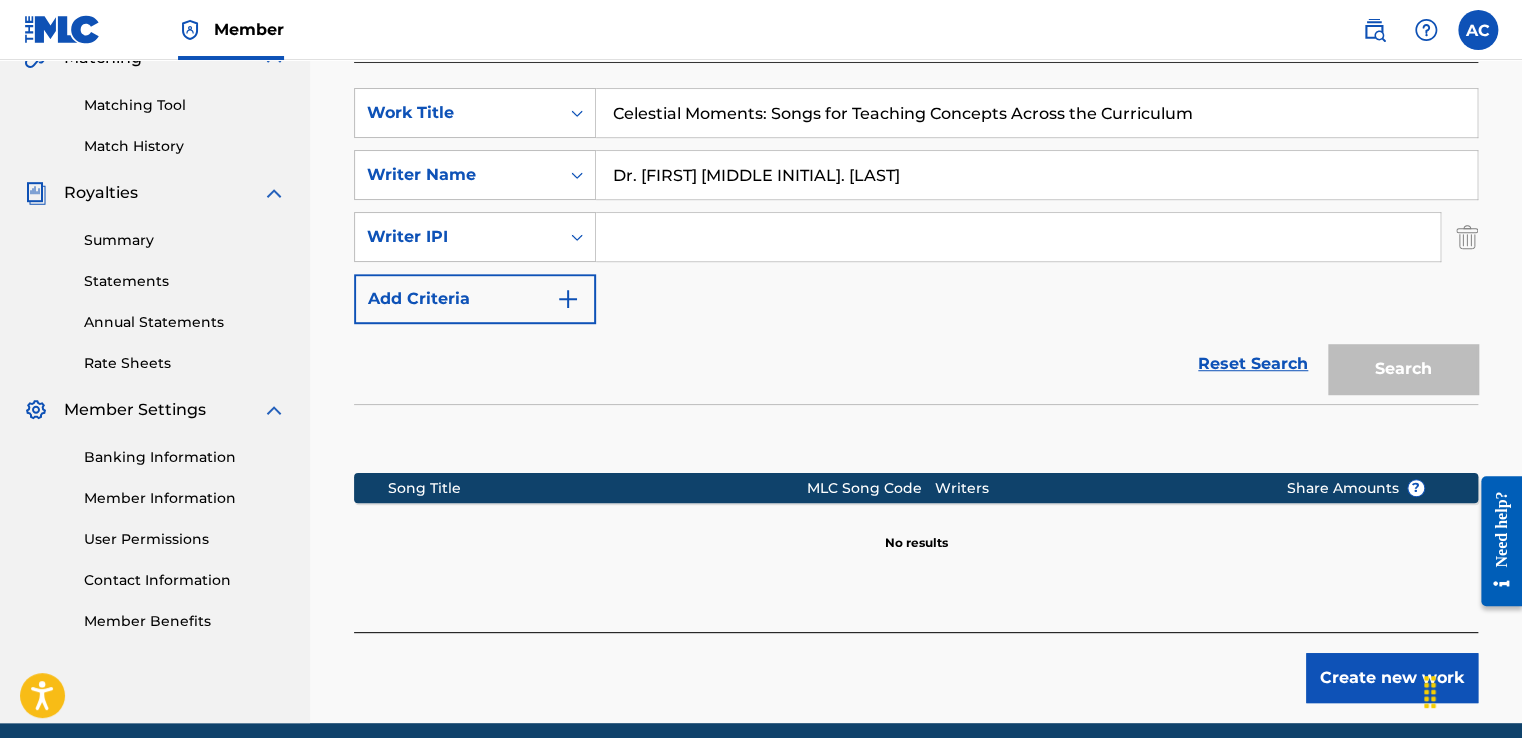 click on "Add Criteria" at bounding box center [475, 299] 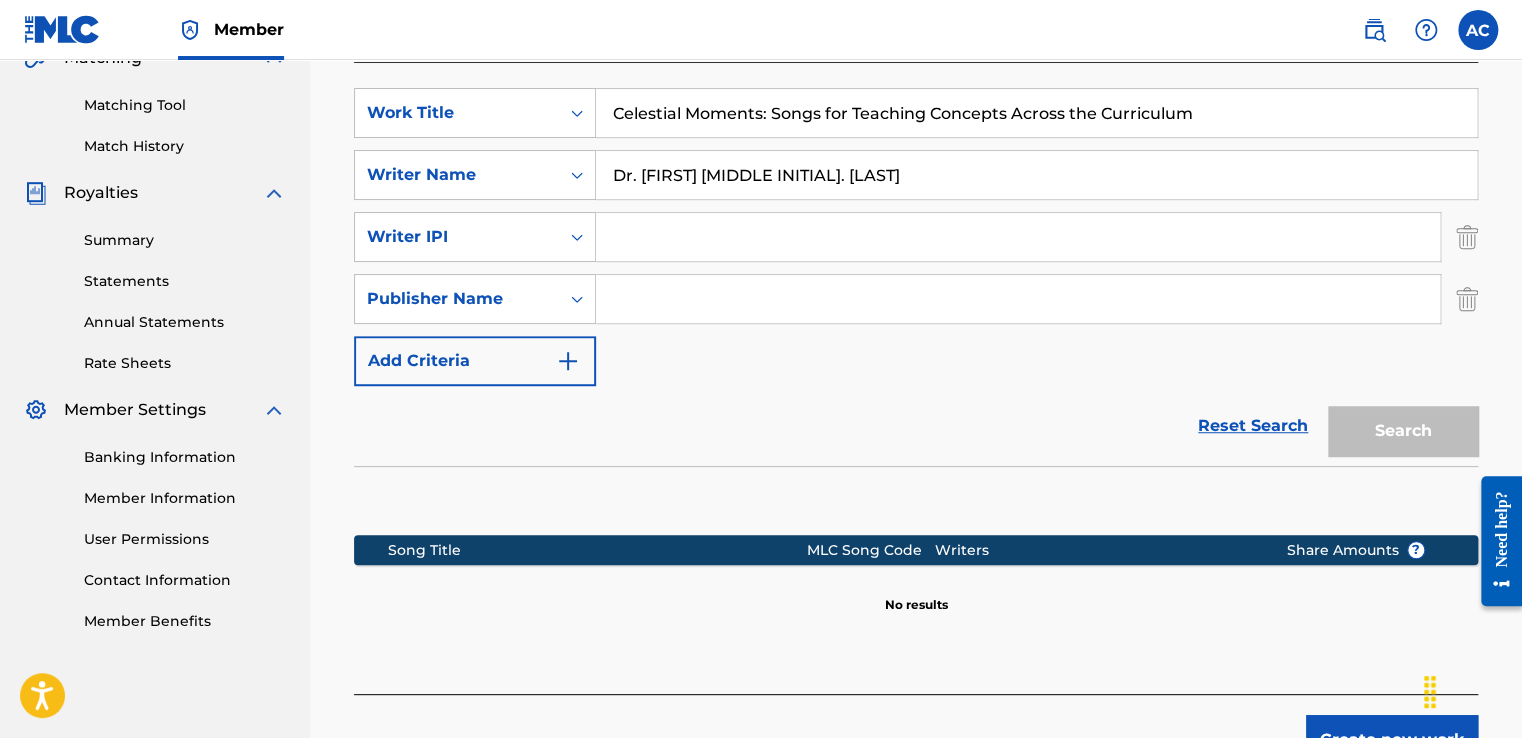 click at bounding box center (1018, 299) 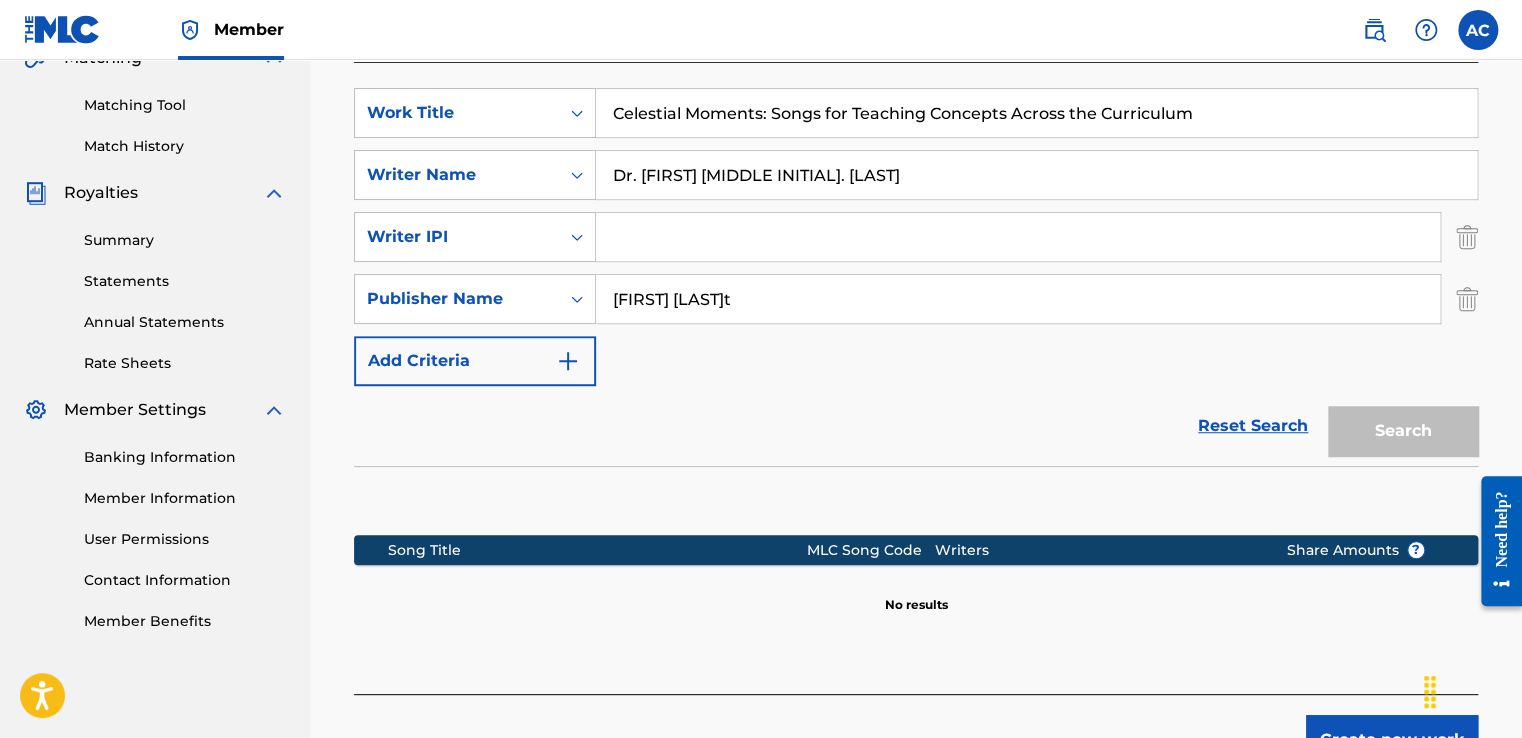 type on "[FIRST] [LAST]" 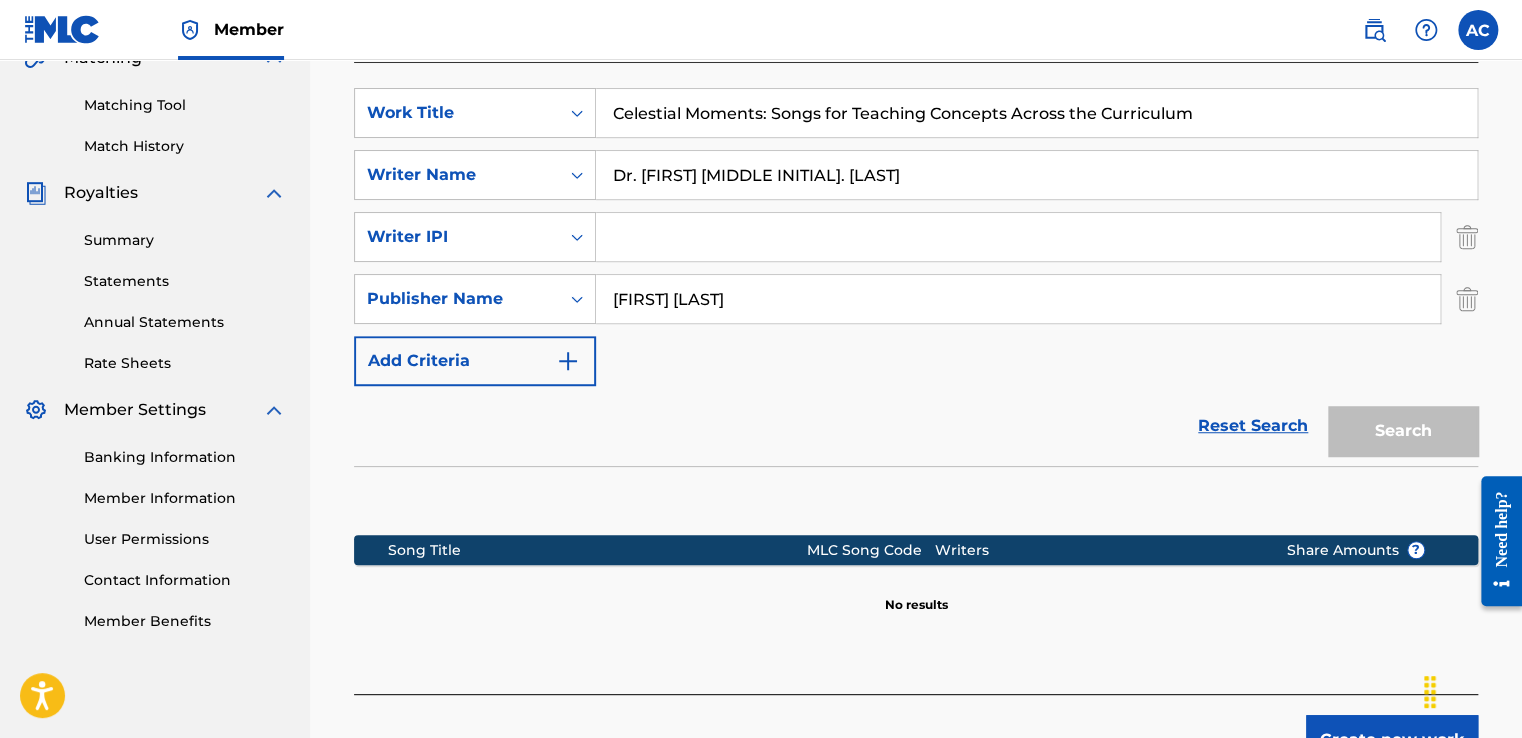 click on "Search" at bounding box center [1398, 426] 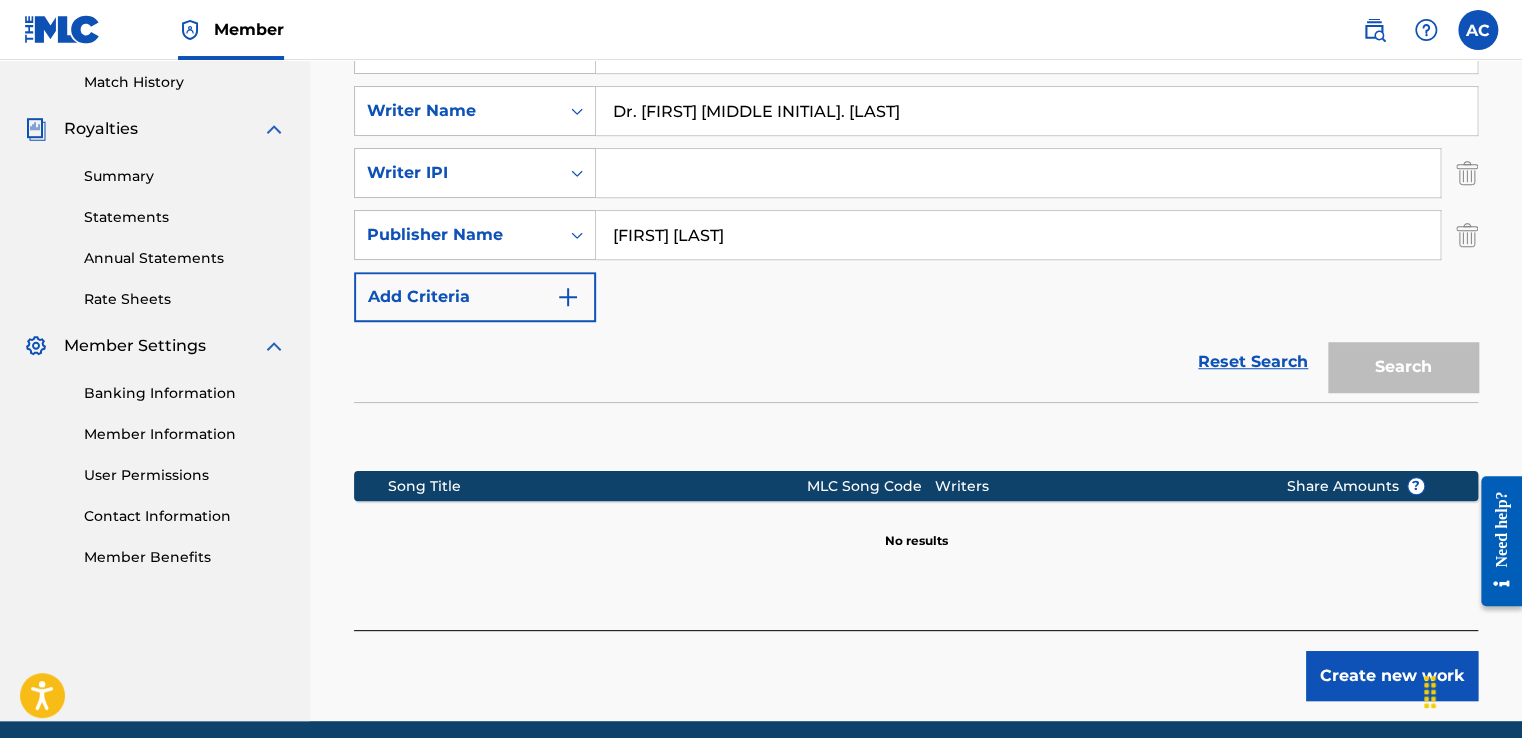 scroll, scrollTop: 630, scrollLeft: 0, axis: vertical 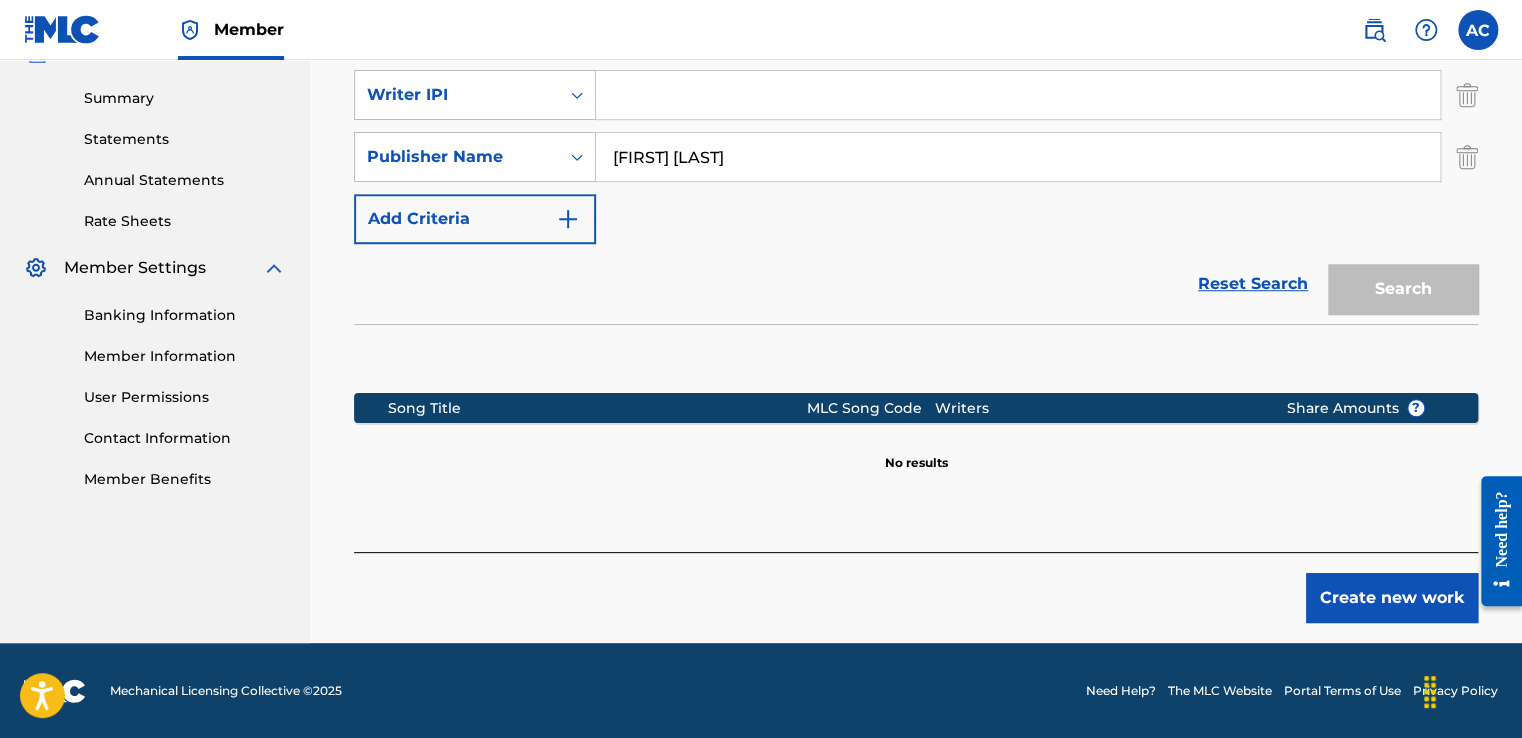 click on "Create new work" at bounding box center (1392, 598) 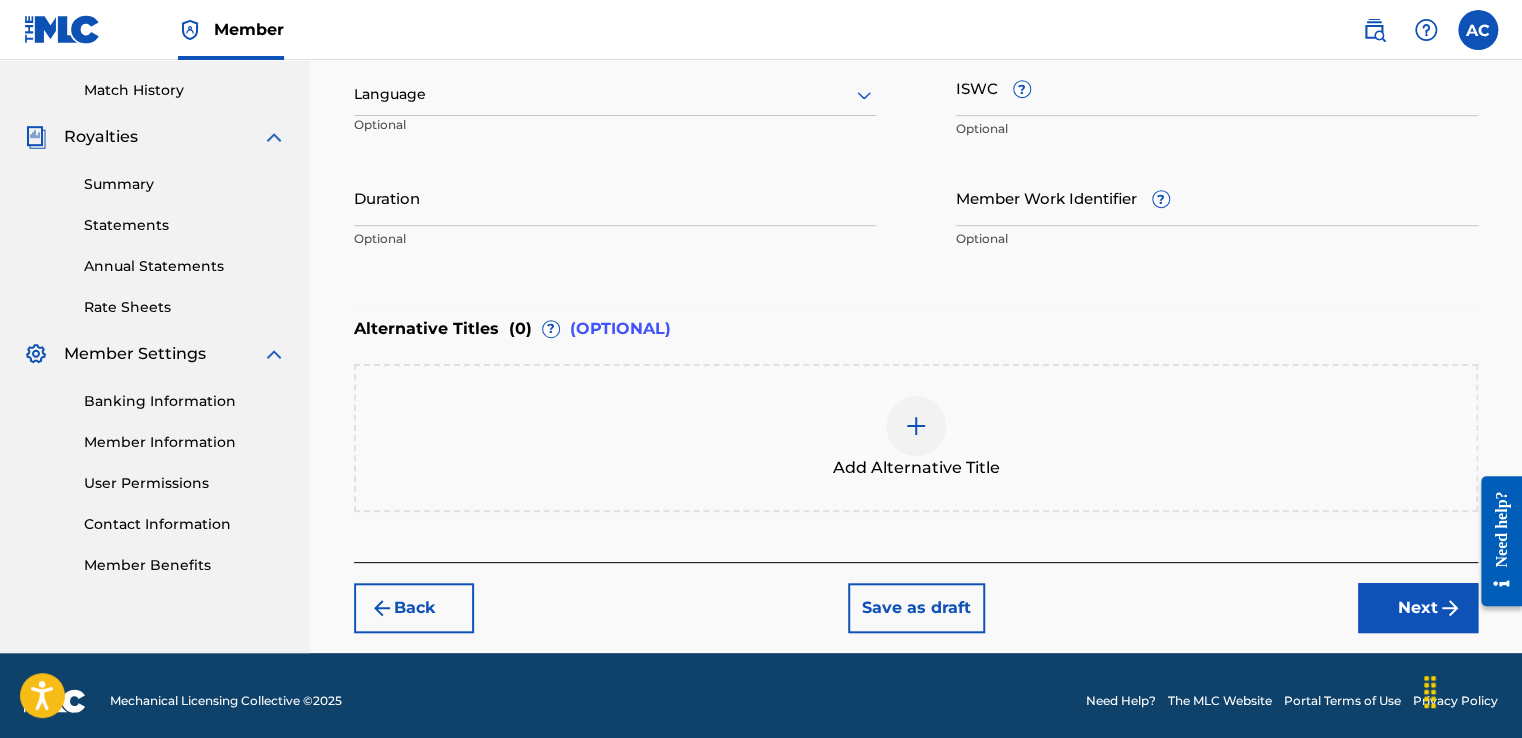 scroll, scrollTop: 552, scrollLeft: 0, axis: vertical 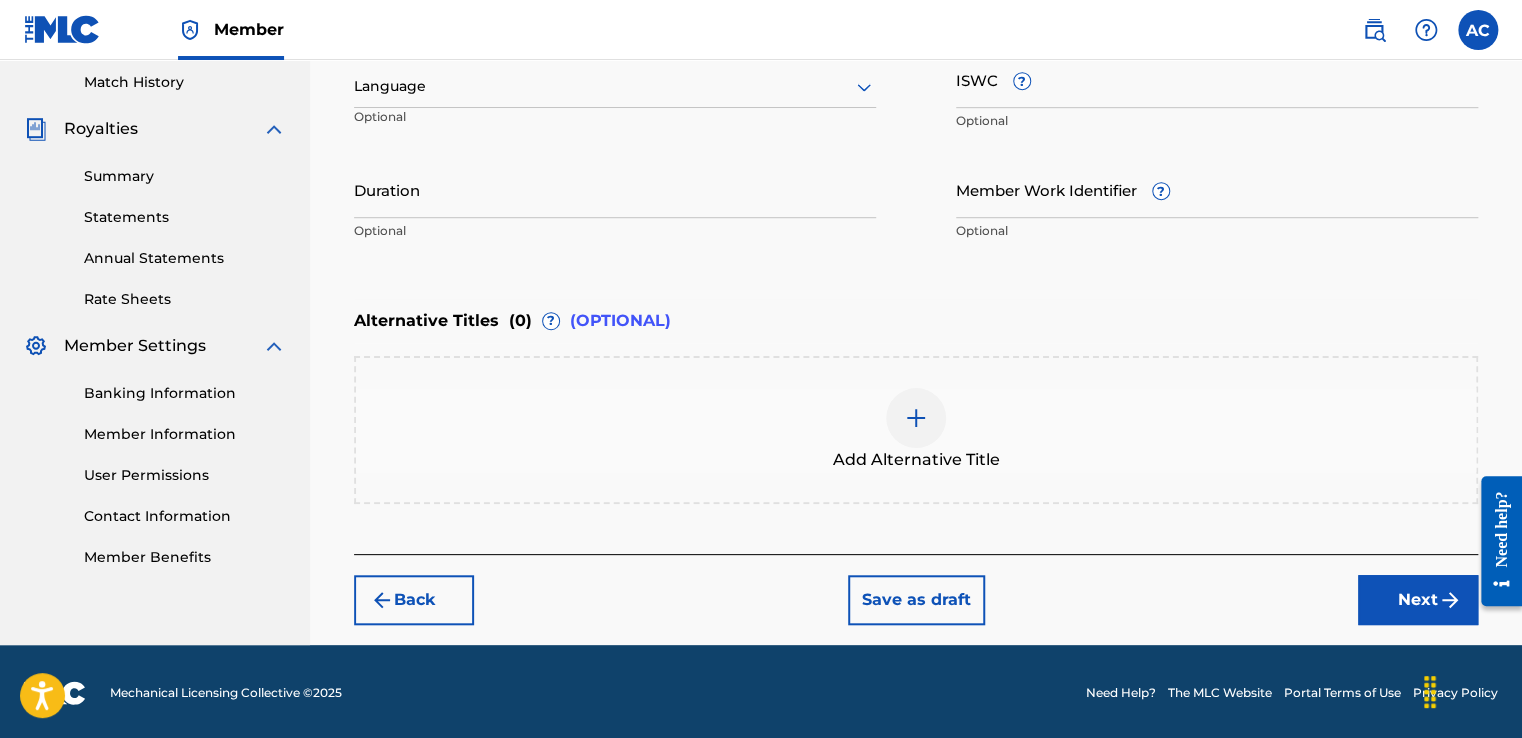 click on "Next" at bounding box center (1418, 600) 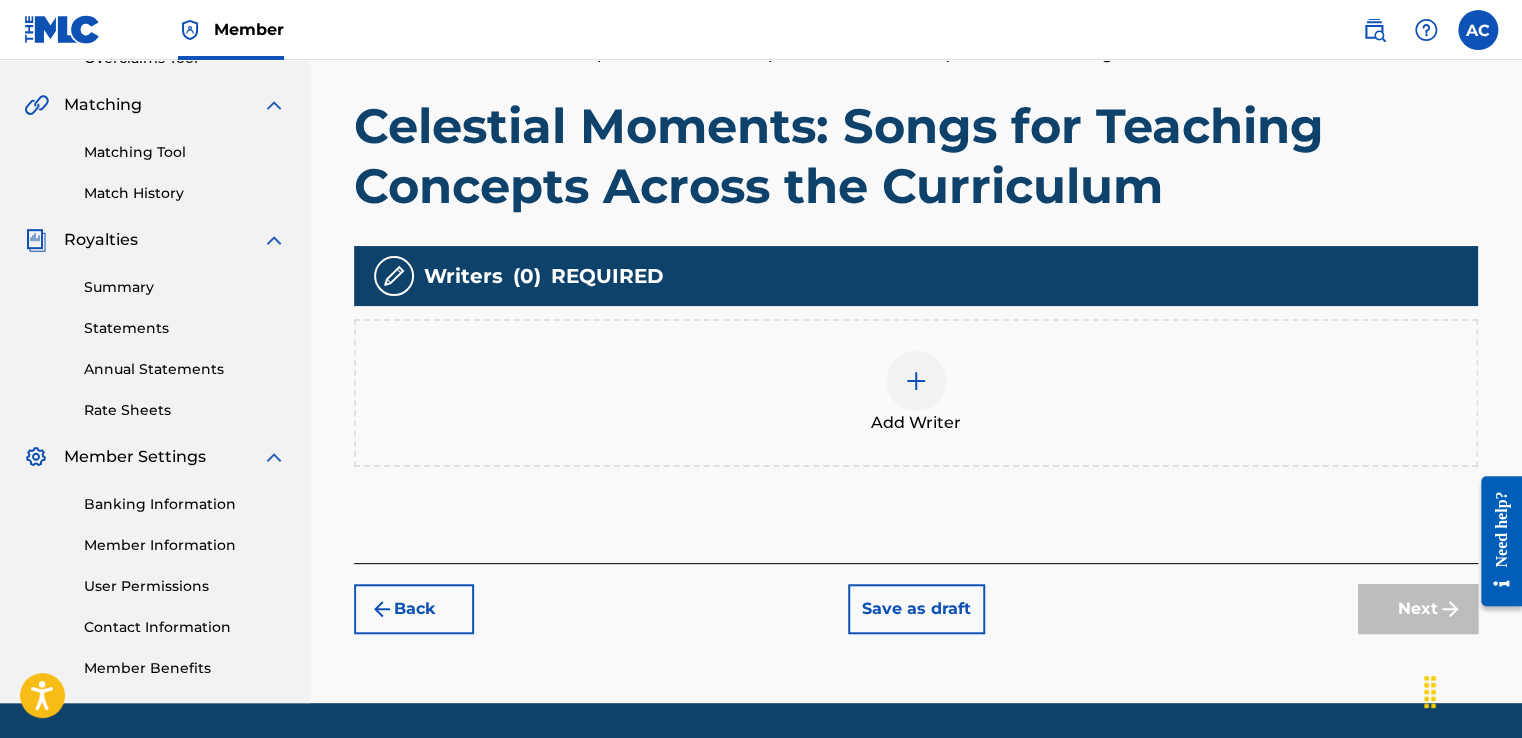 scroll, scrollTop: 447, scrollLeft: 0, axis: vertical 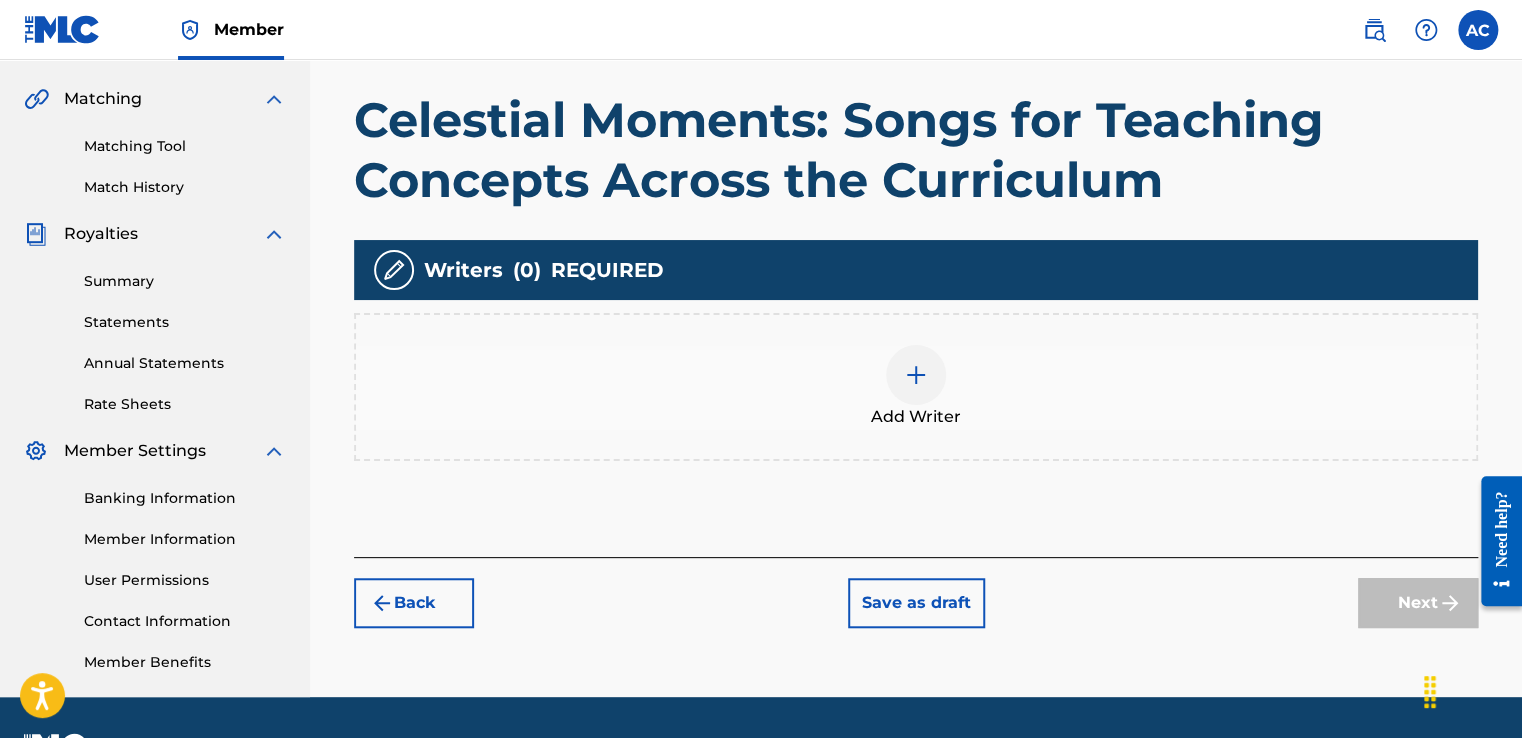 click at bounding box center (916, 375) 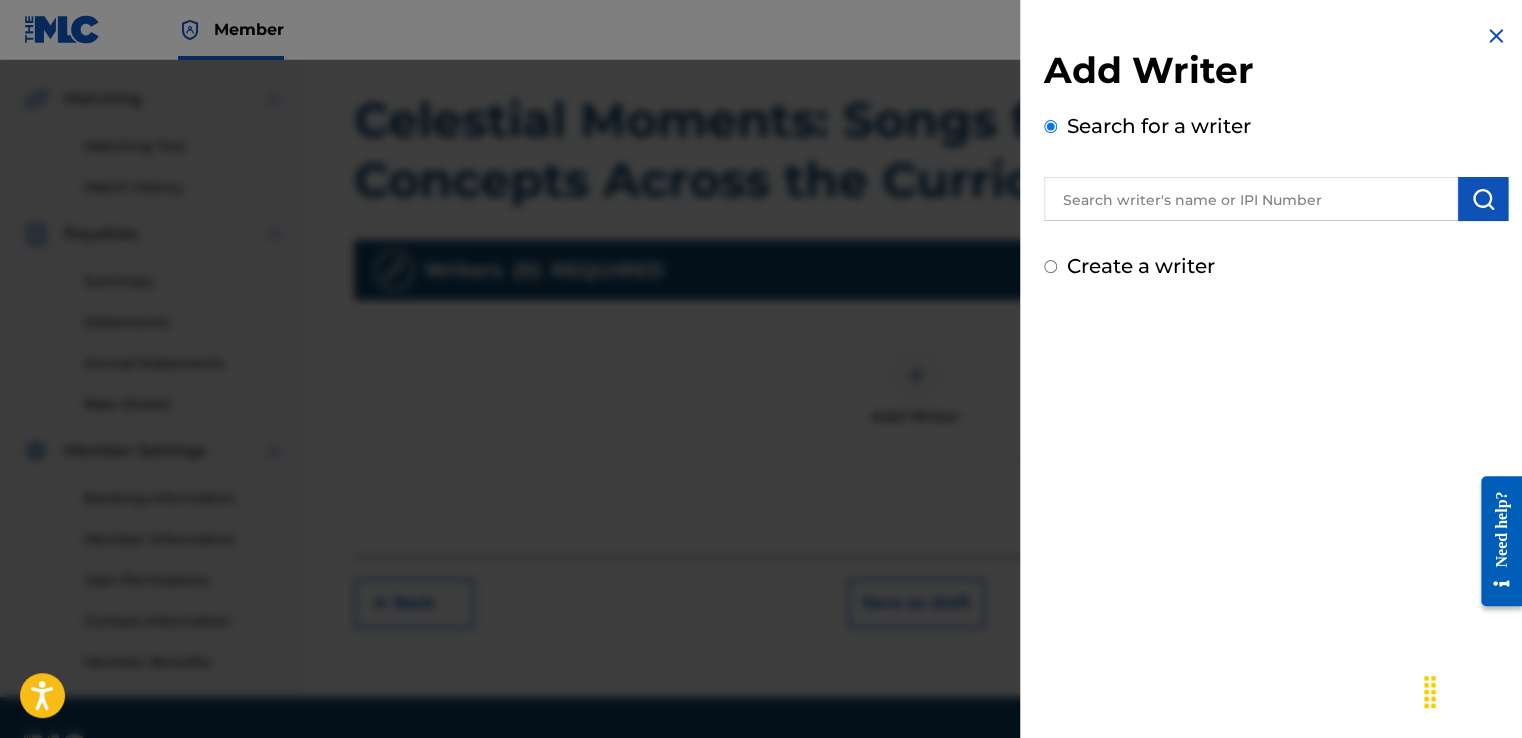 click at bounding box center [1251, 199] 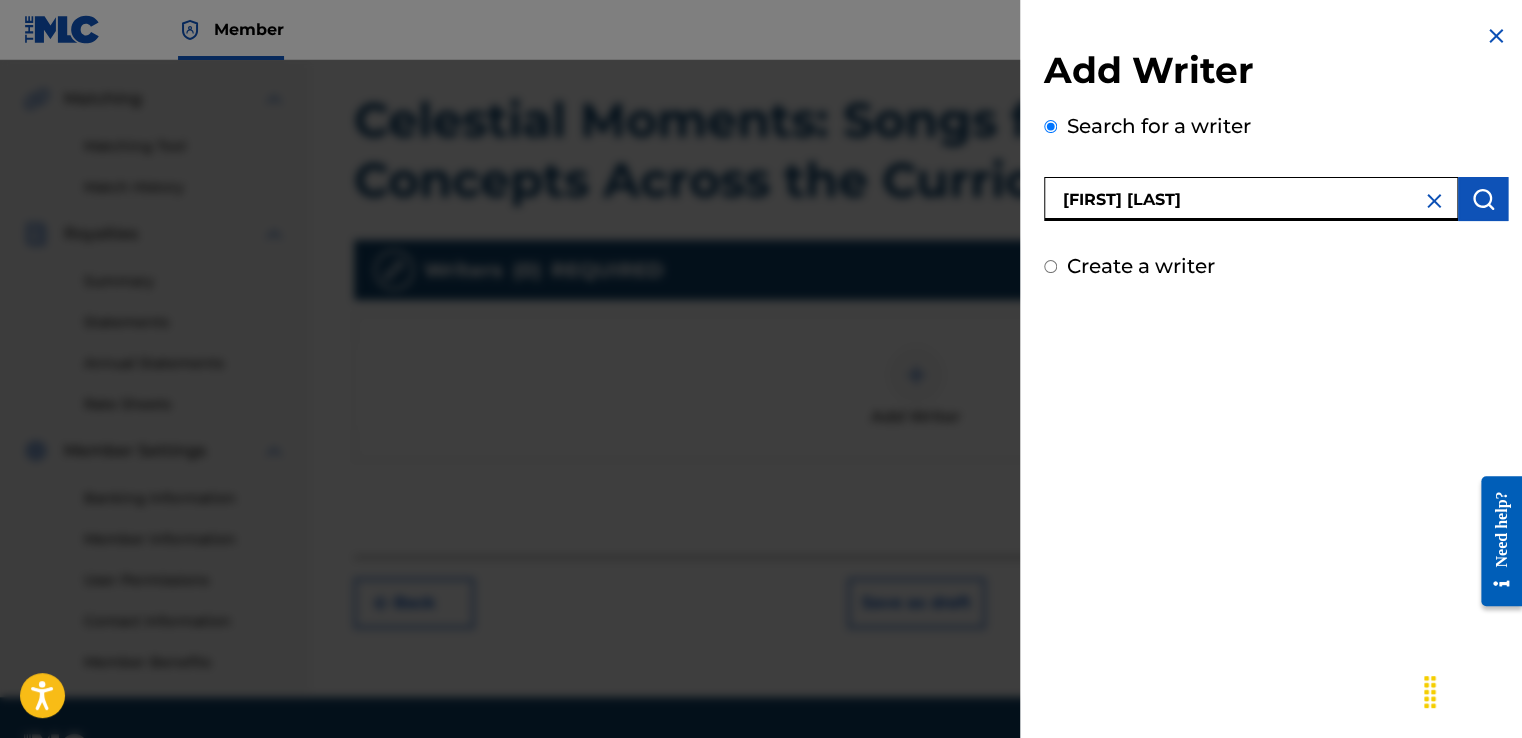type on "[FIRST] [LAST]" 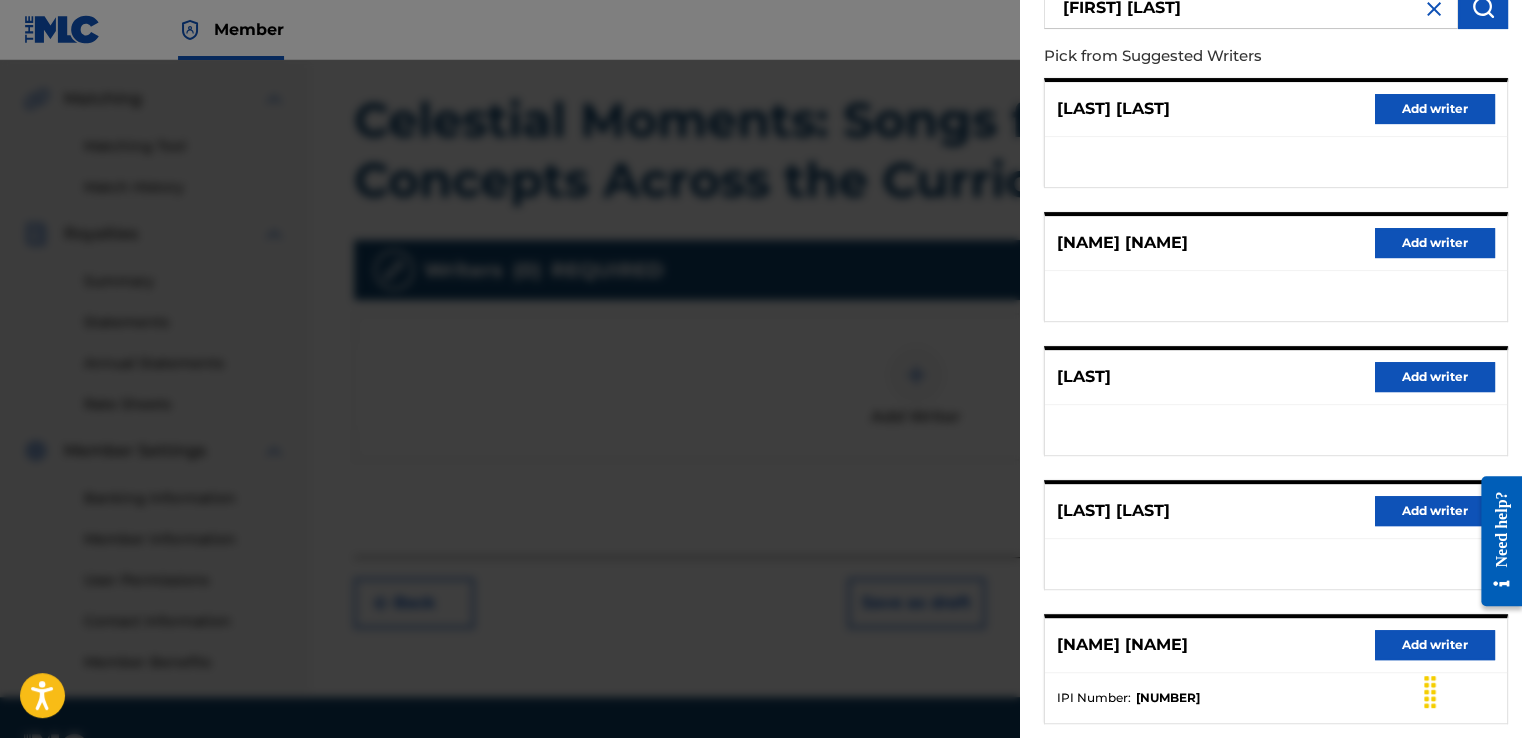 scroll, scrollTop: 301, scrollLeft: 0, axis: vertical 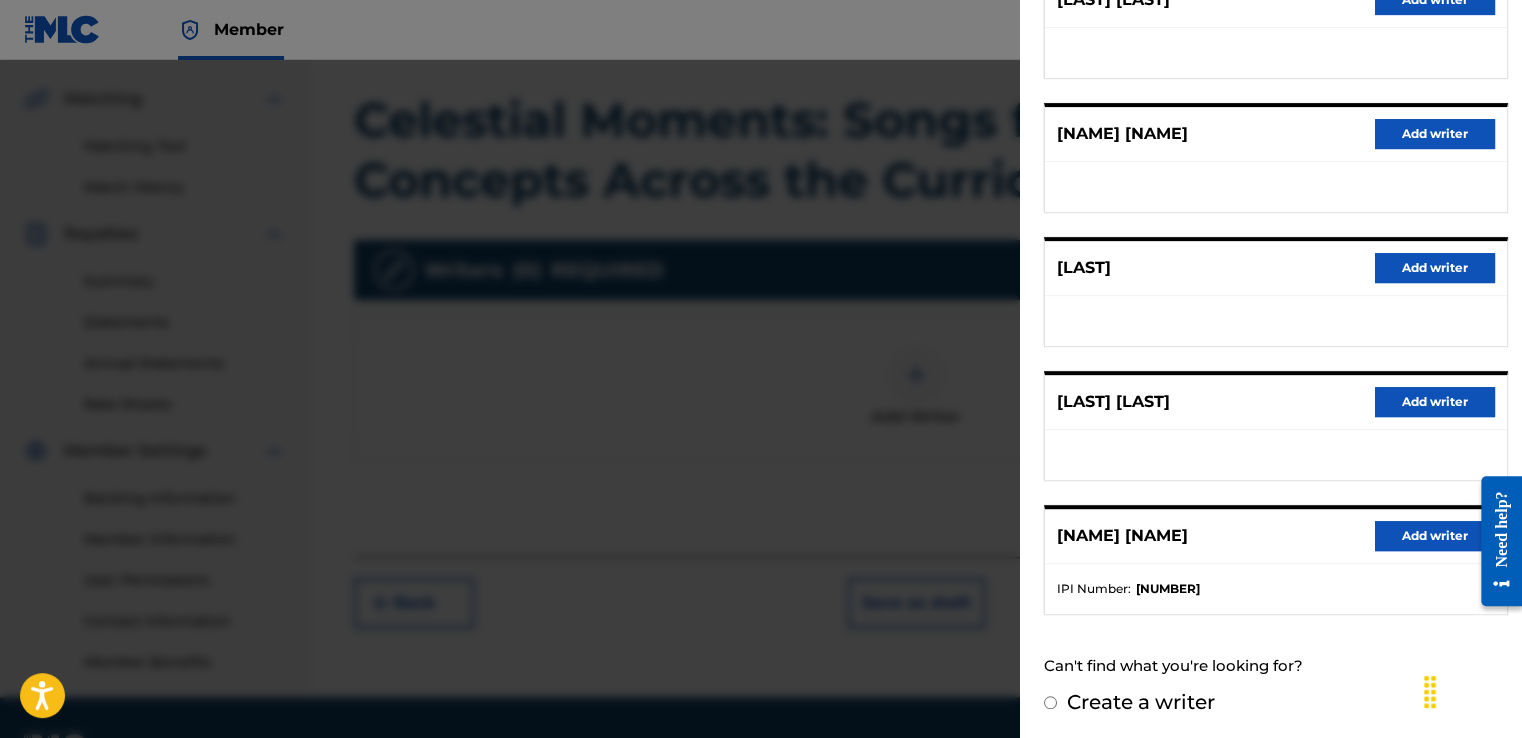 click on "Add writer" at bounding box center [1435, 536] 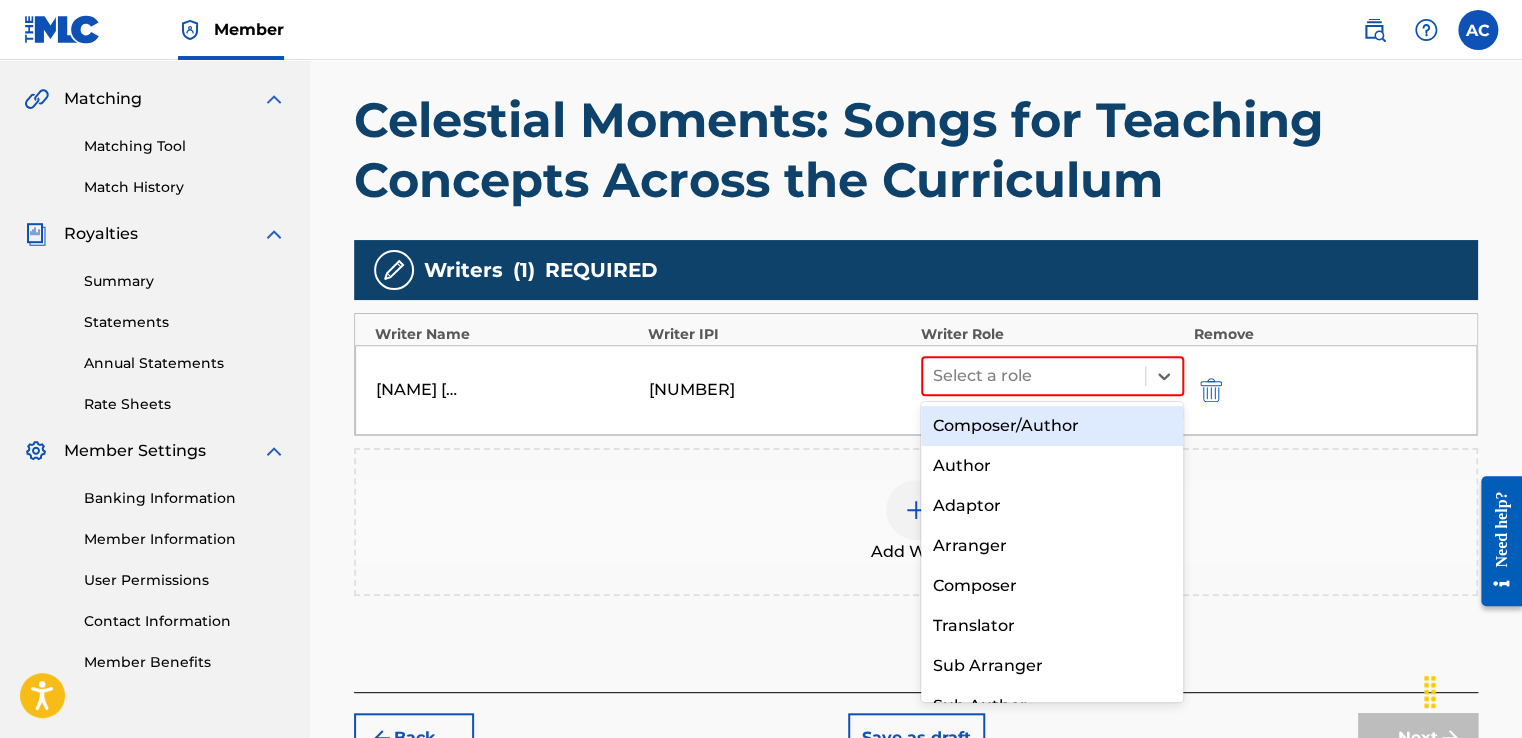 click on "Composer/Author" at bounding box center [1052, 426] 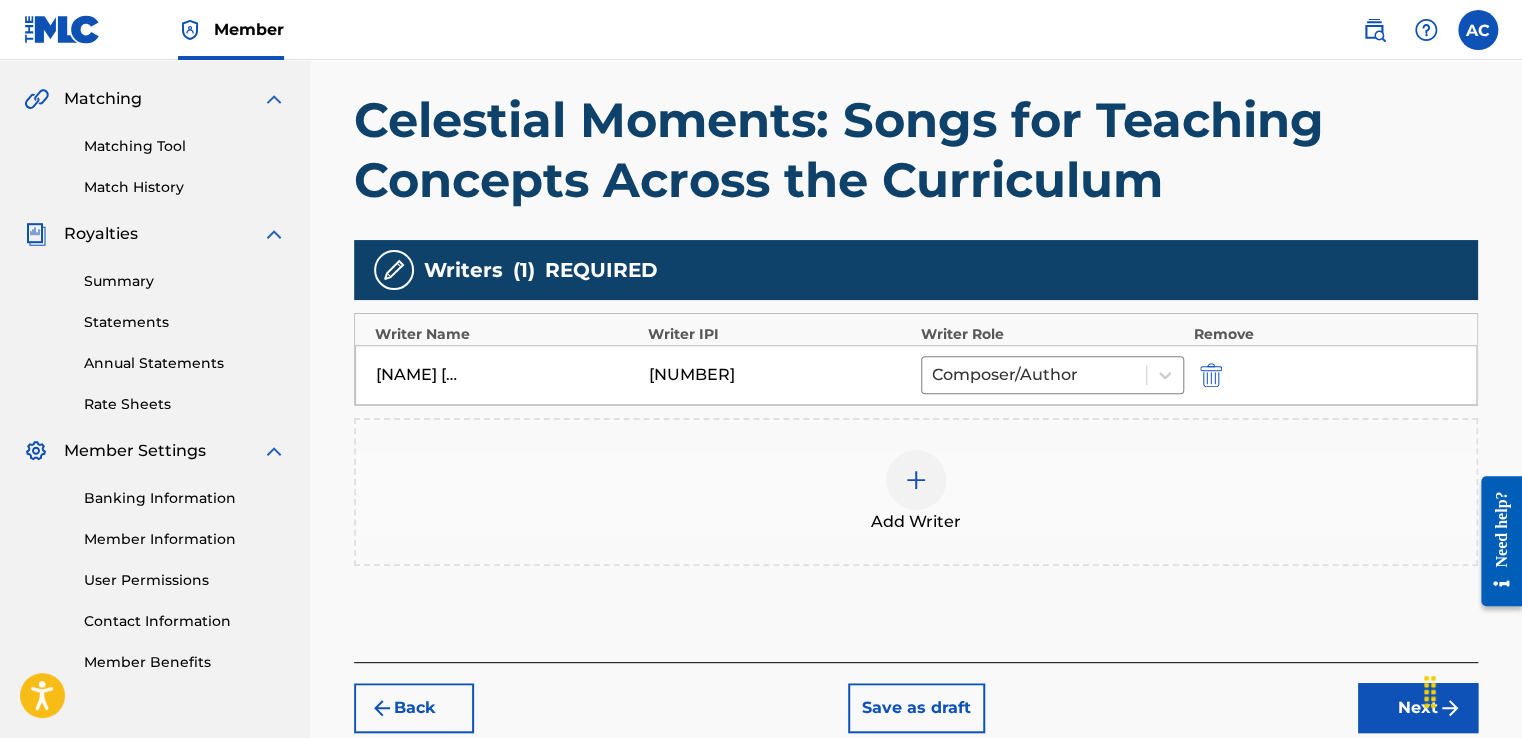 scroll, scrollTop: 556, scrollLeft: 0, axis: vertical 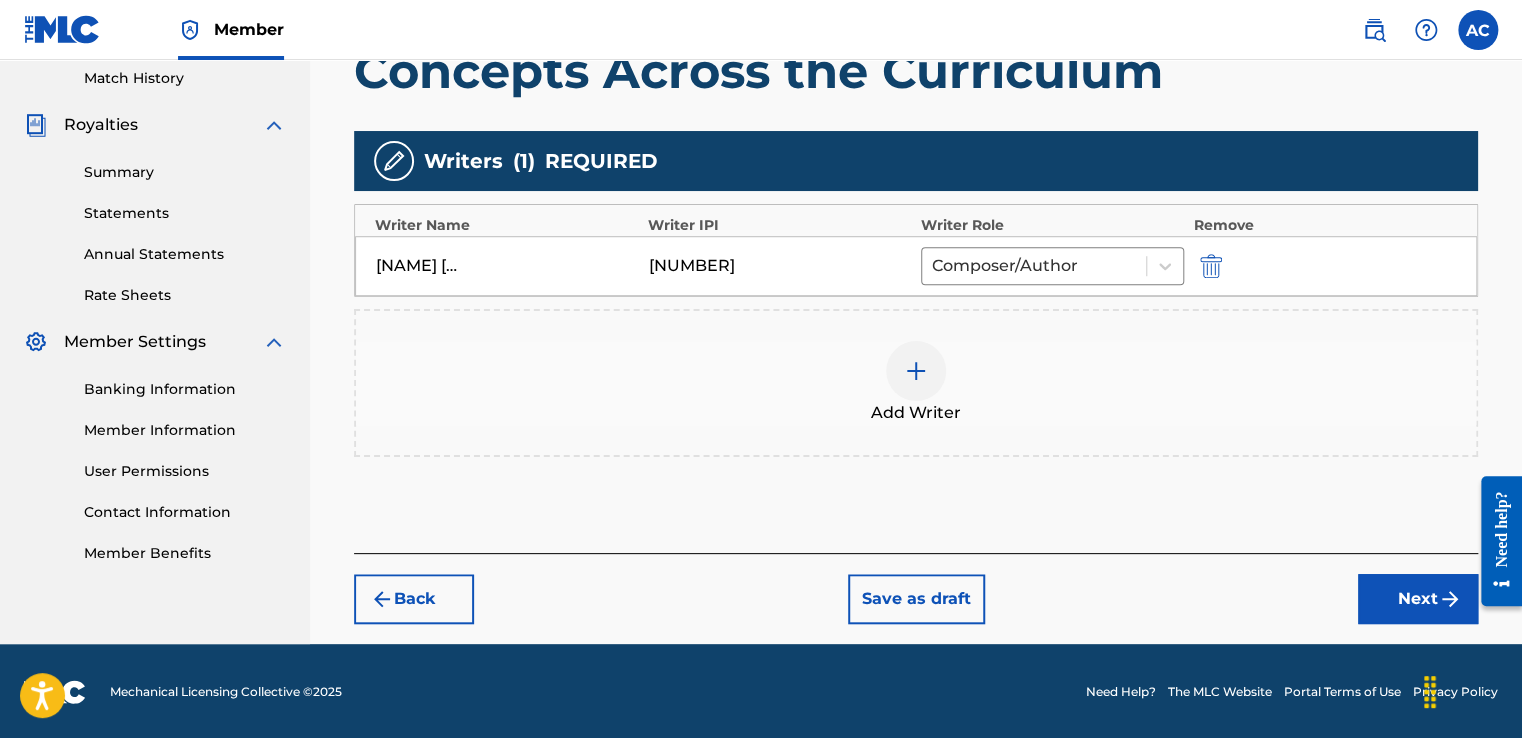 click on "Next" at bounding box center (1418, 599) 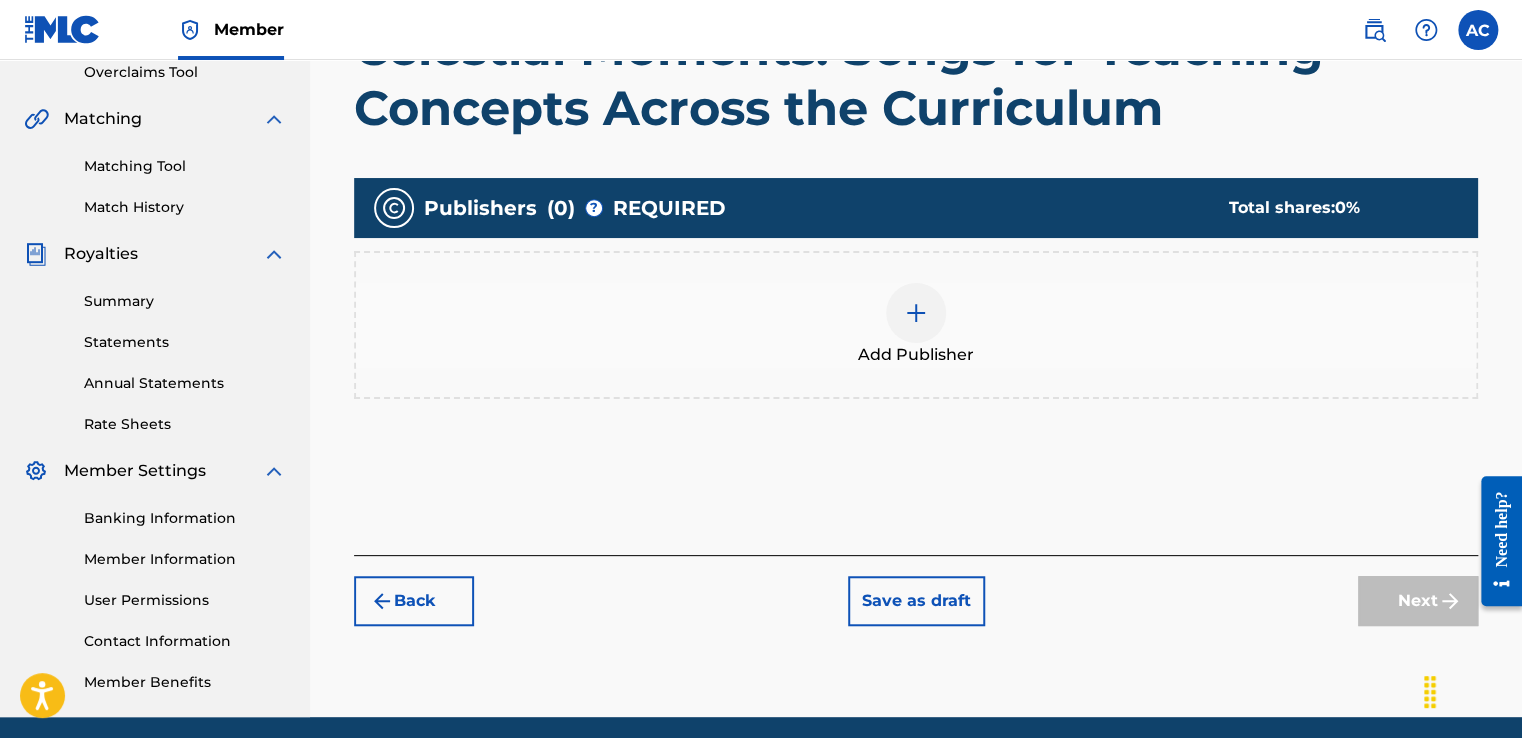 scroll, scrollTop: 501, scrollLeft: 0, axis: vertical 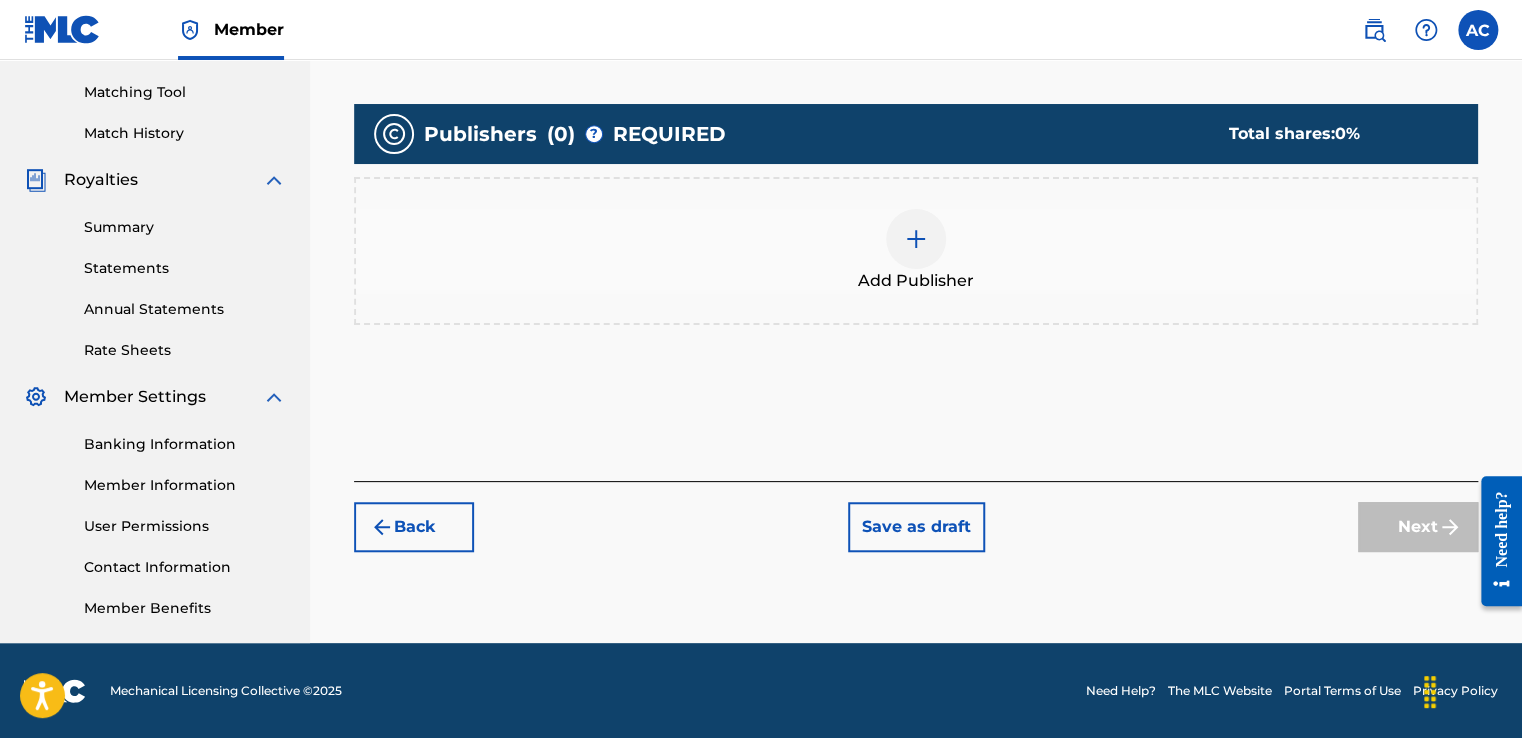 click at bounding box center [916, 239] 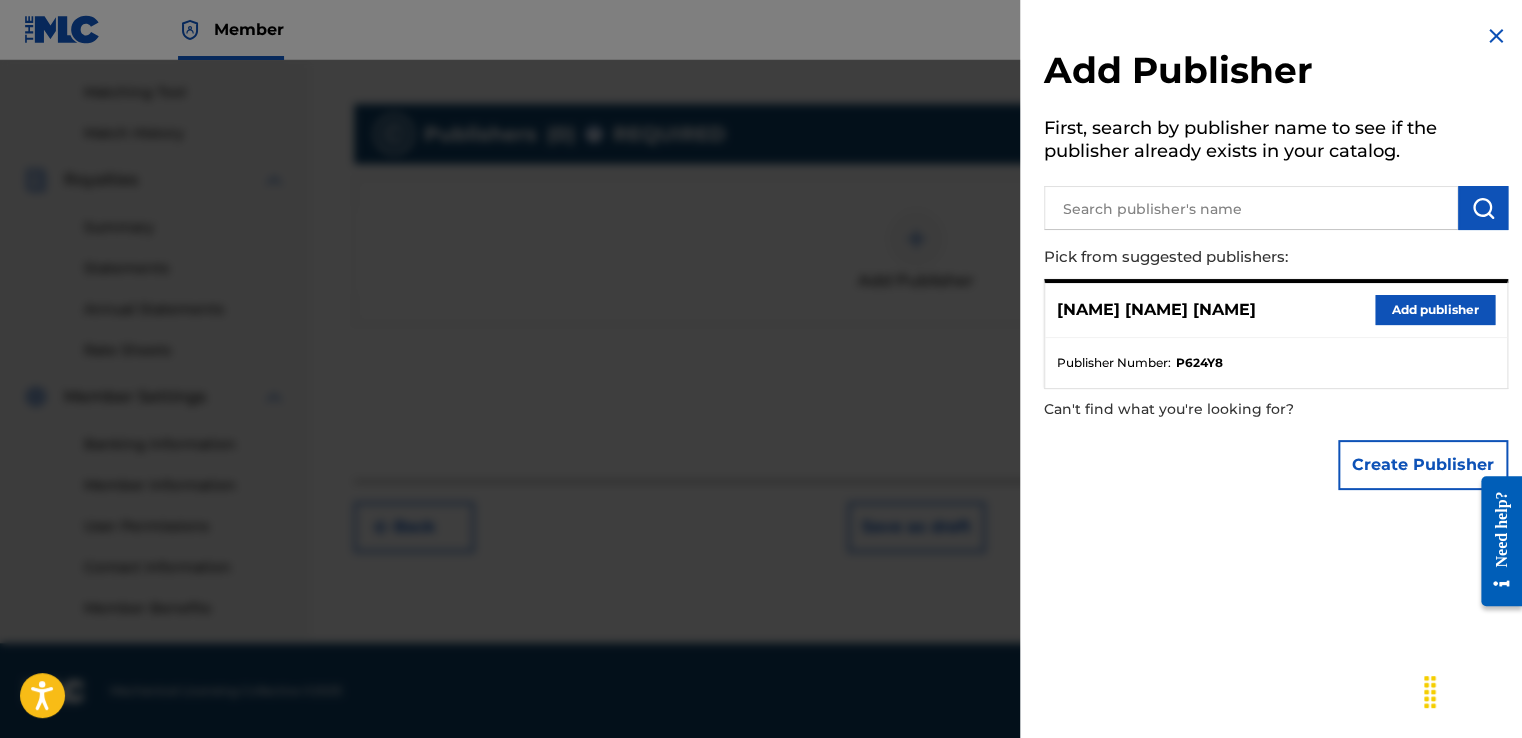 click on "Add publisher" at bounding box center (1435, 310) 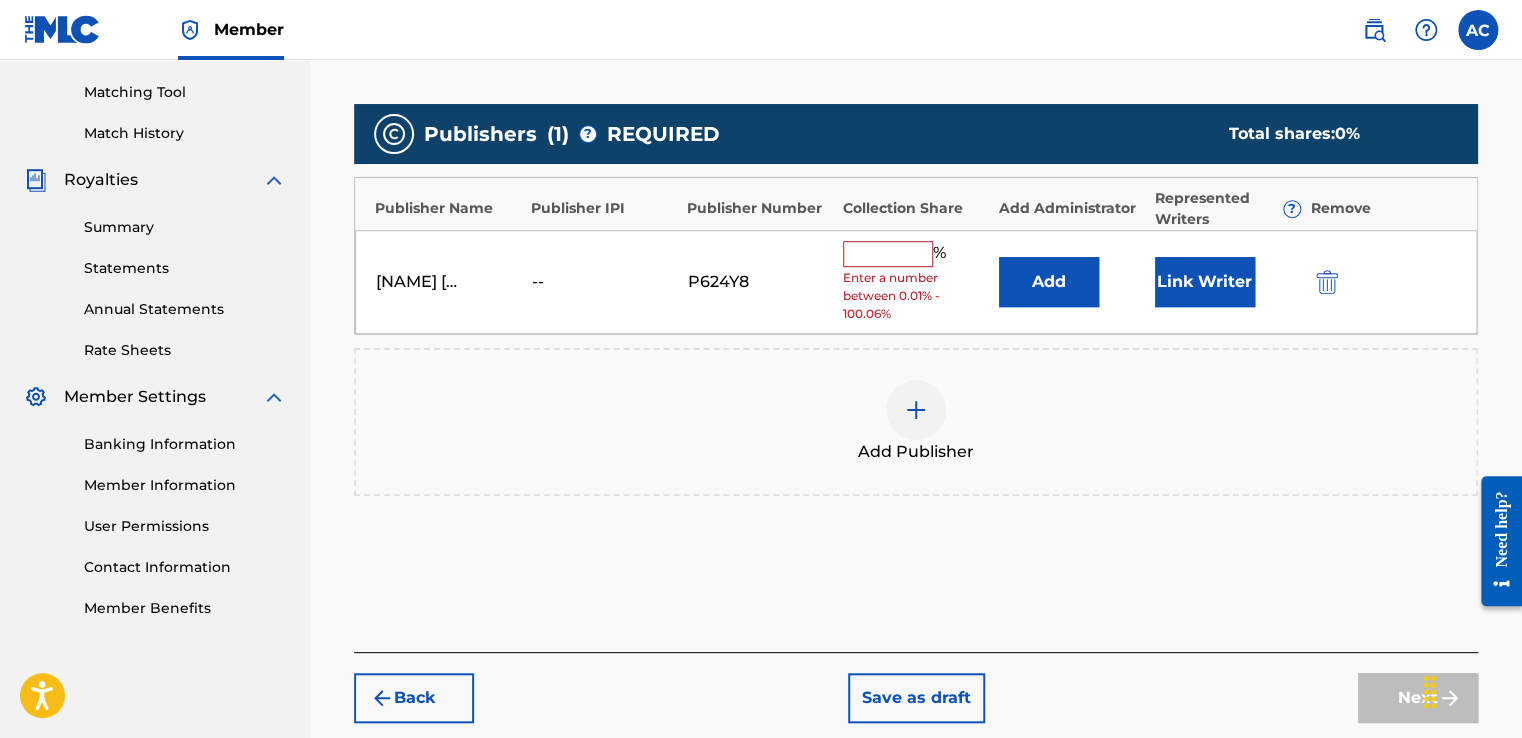 click at bounding box center [888, 254] 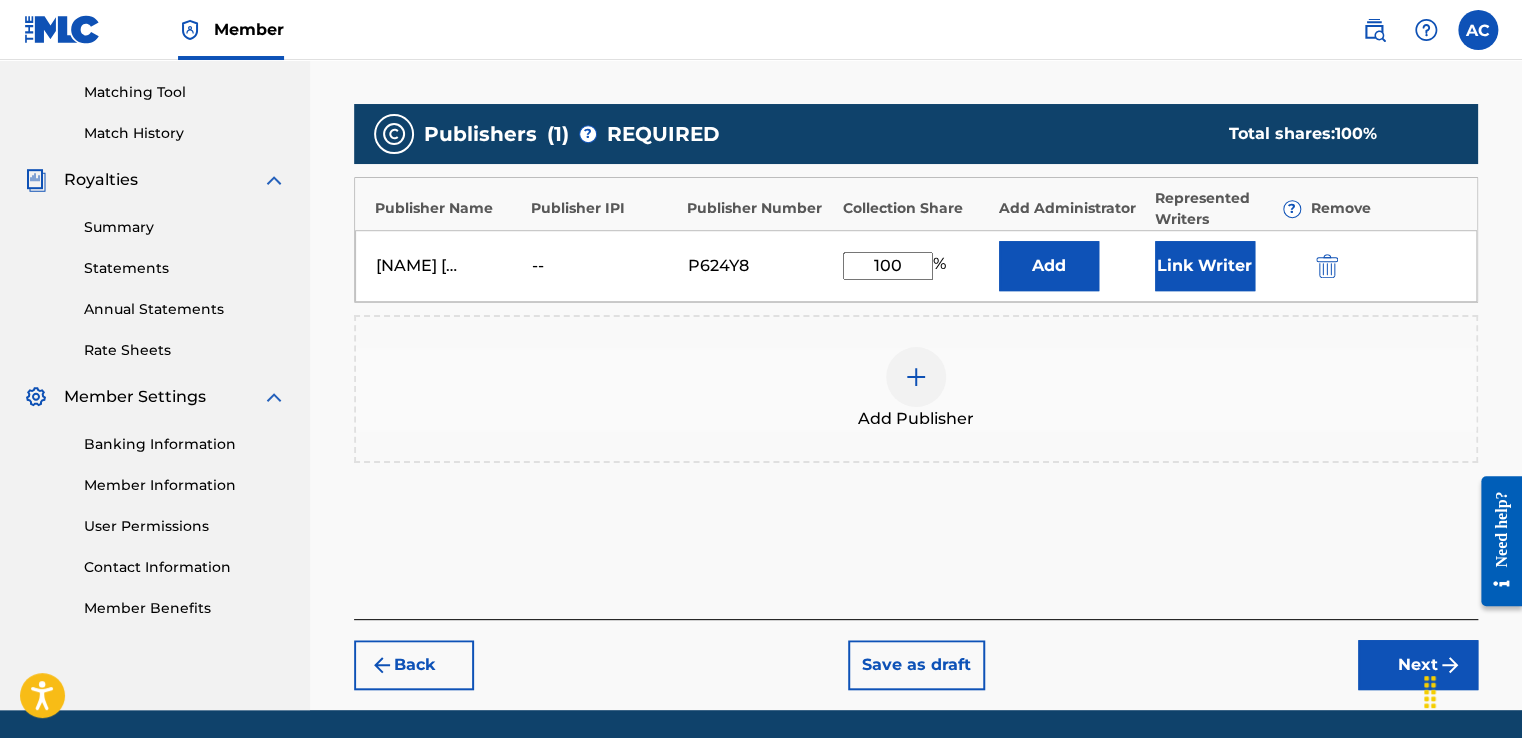 scroll, scrollTop: 567, scrollLeft: 0, axis: vertical 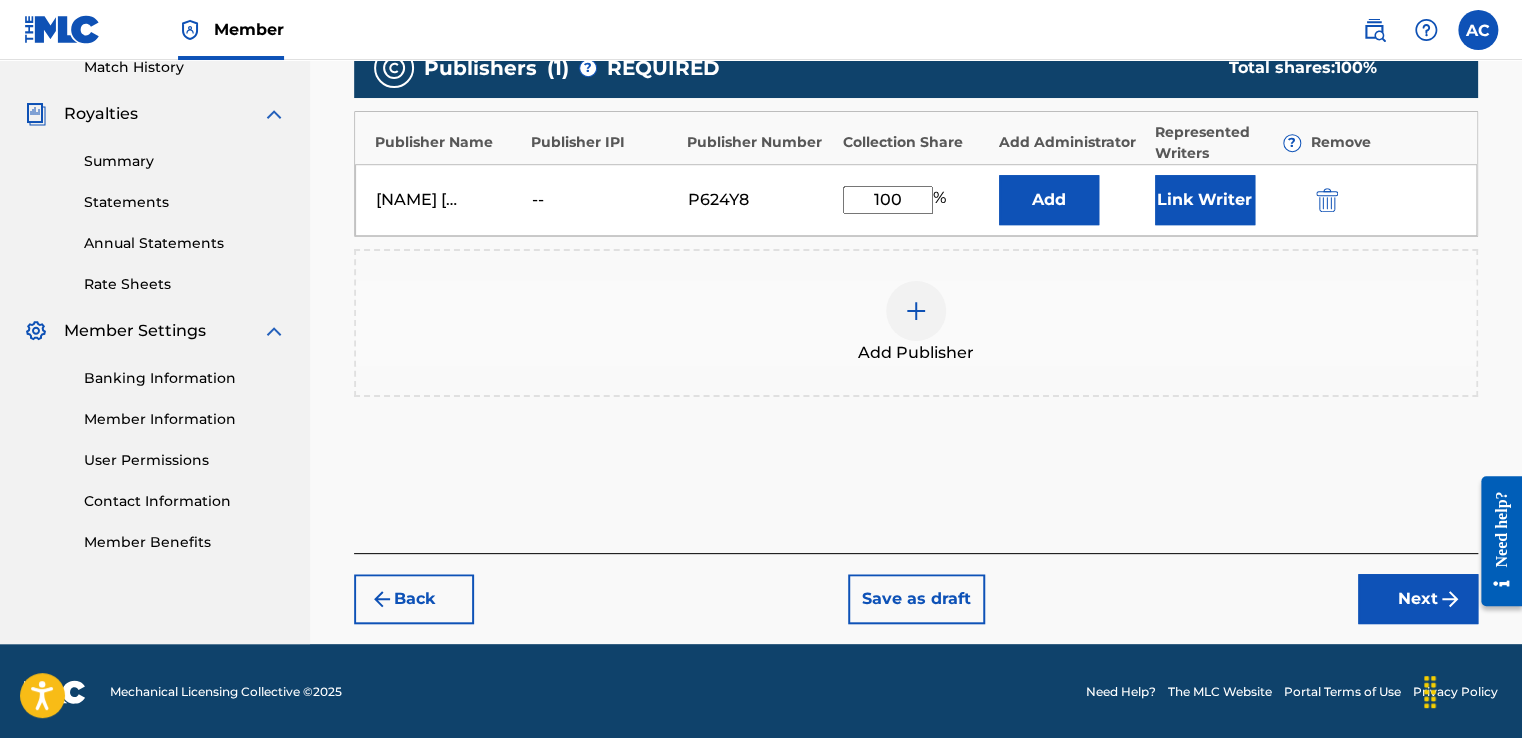 click on "Next" at bounding box center [1418, 599] 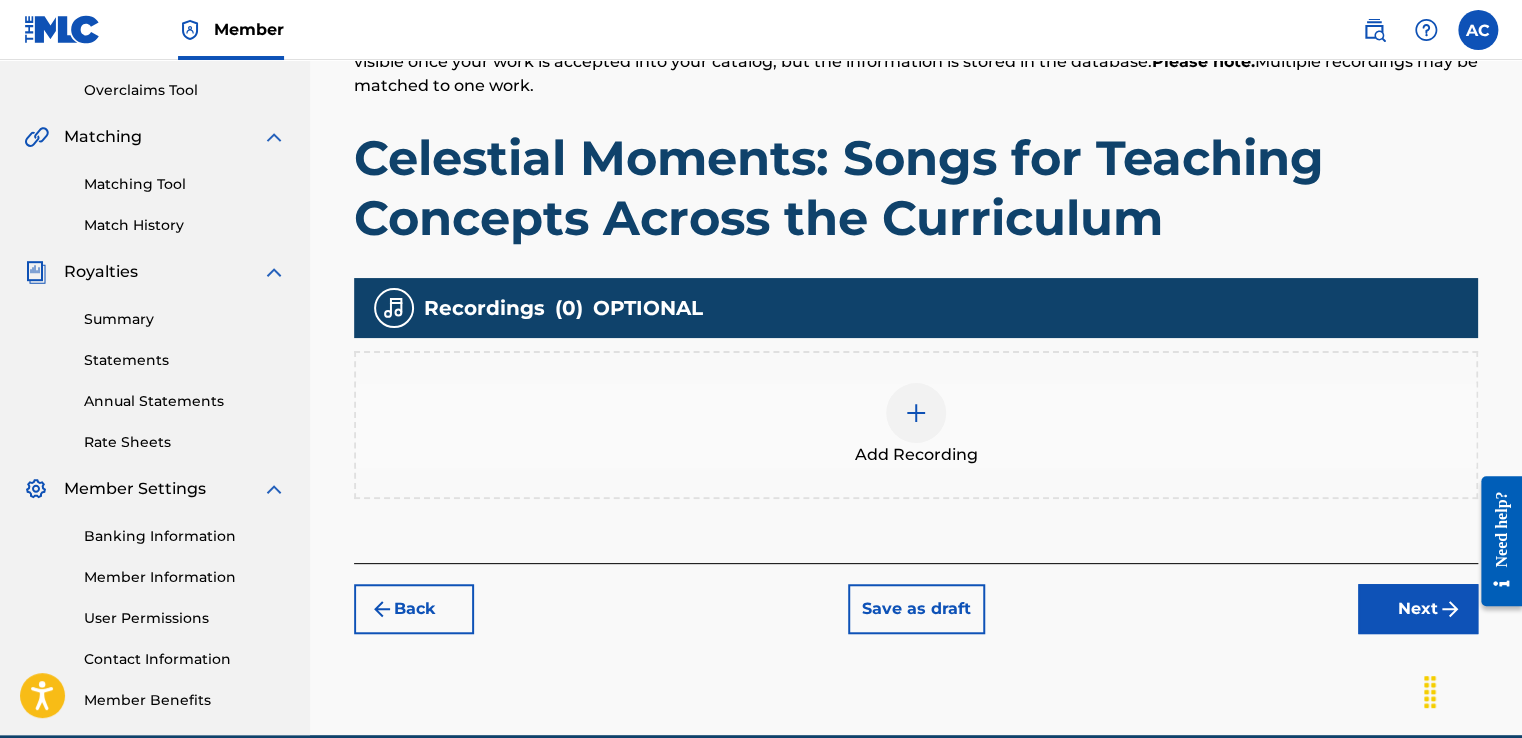 scroll, scrollTop: 412, scrollLeft: 0, axis: vertical 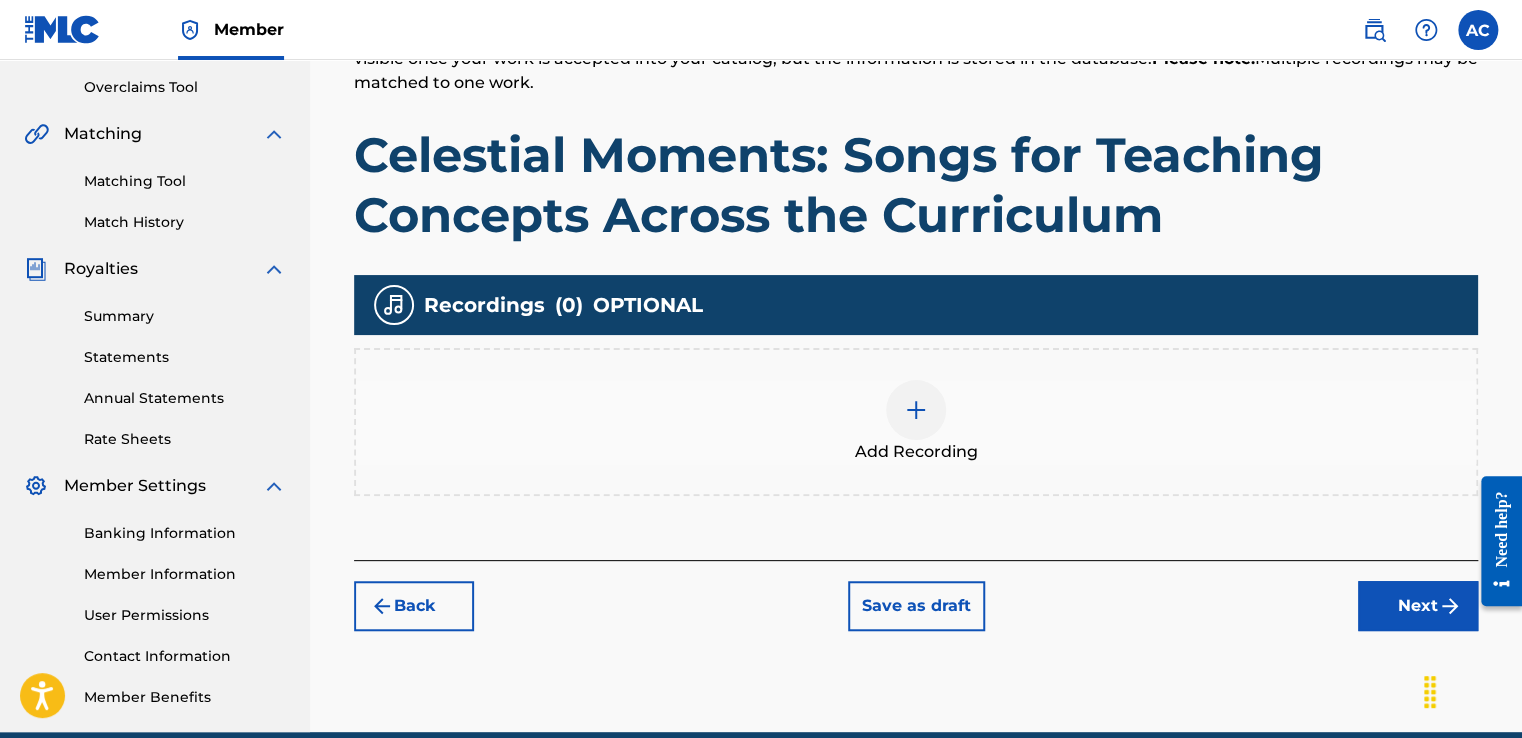 click at bounding box center [916, 410] 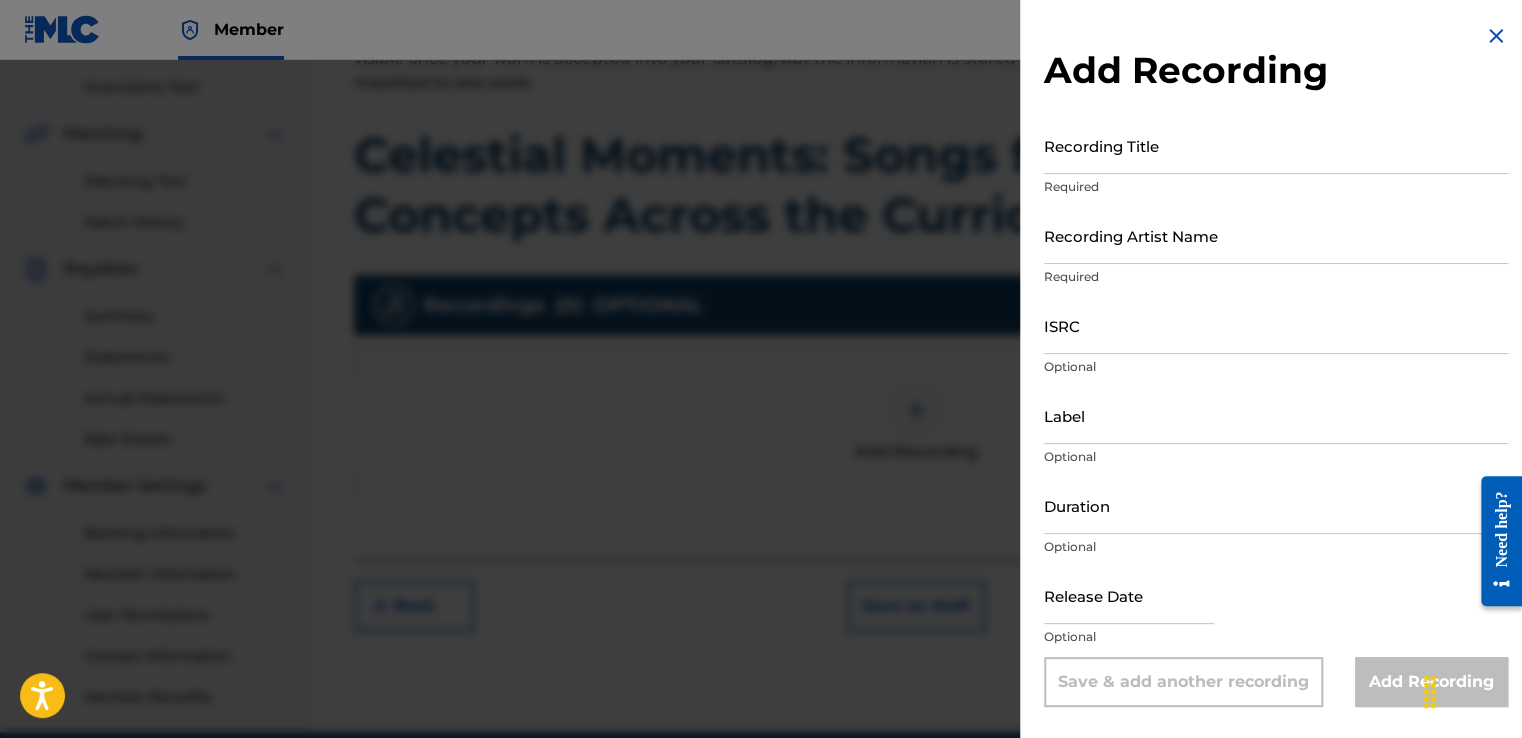 click on "Recording Title" at bounding box center (1276, 145) 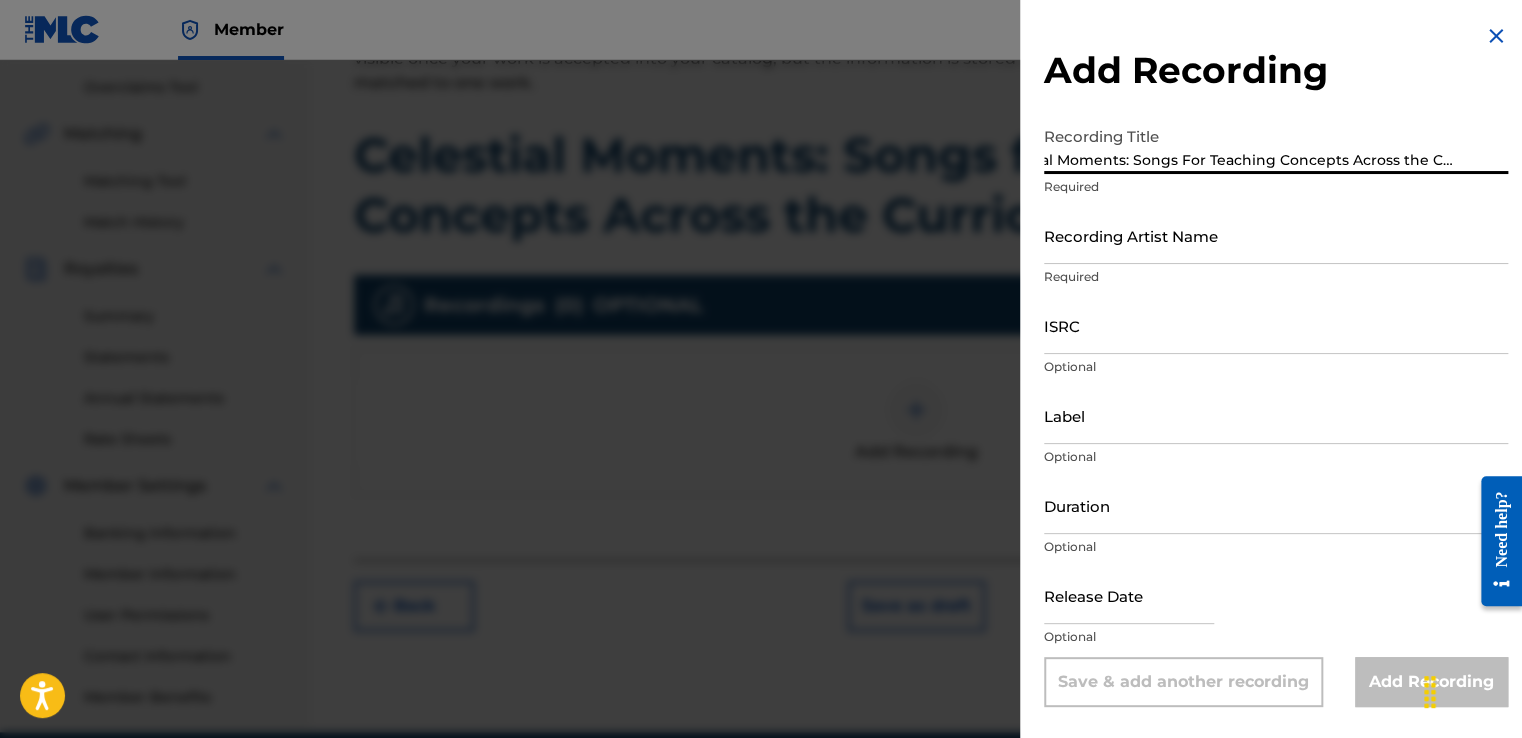 scroll, scrollTop: 0, scrollLeft: 56, axis: horizontal 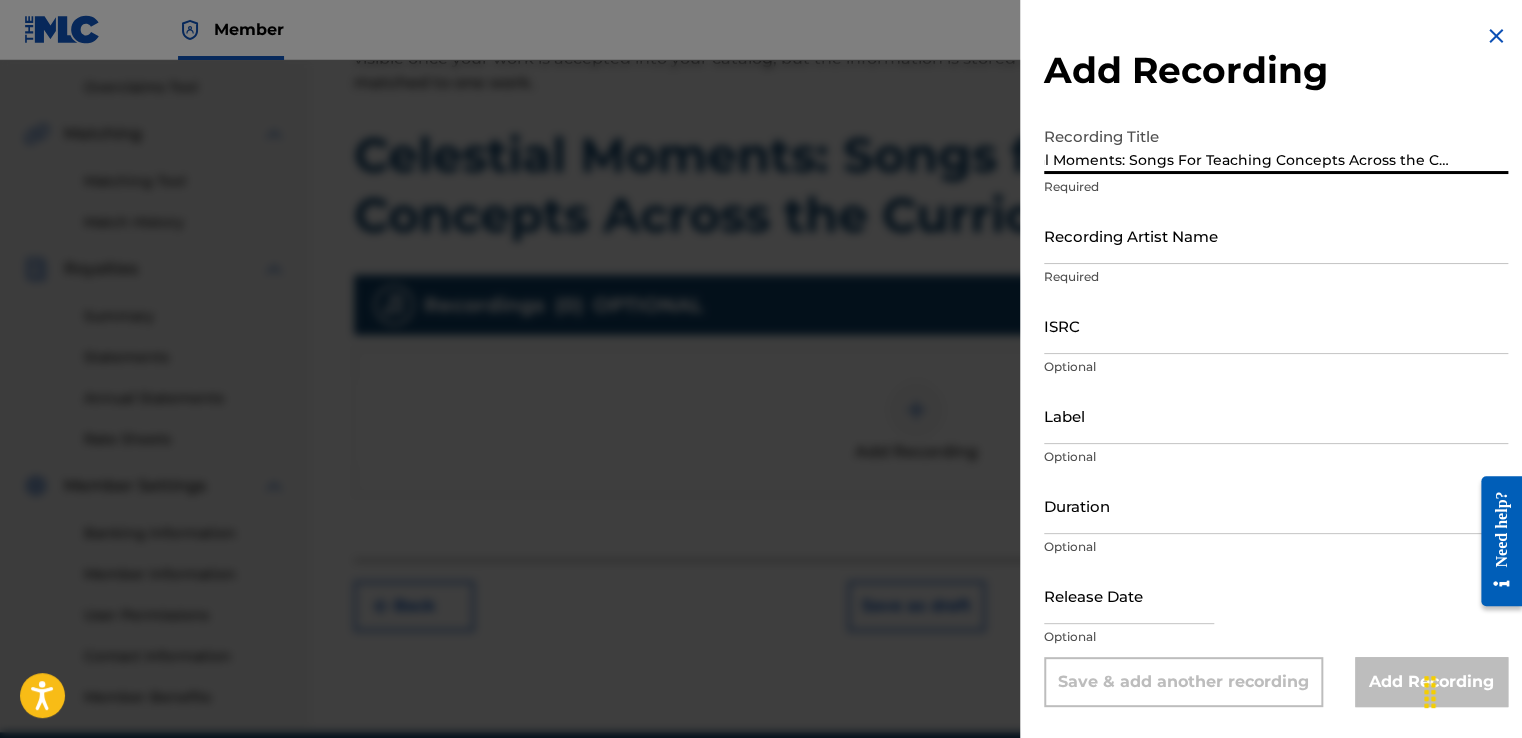 type on "Celestial Moments: Songs For Teaching Concepts Across the Curriculum" 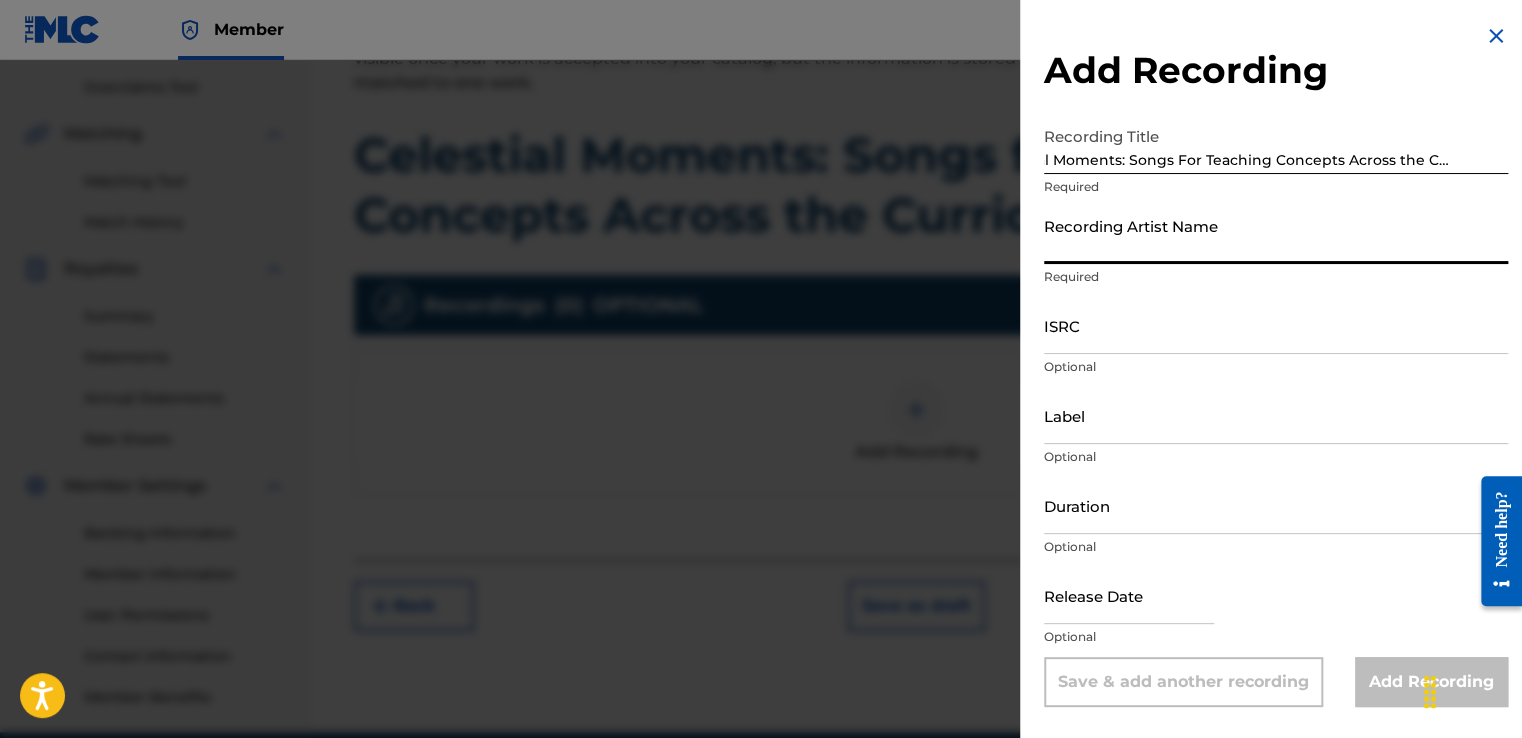 scroll, scrollTop: 0, scrollLeft: 0, axis: both 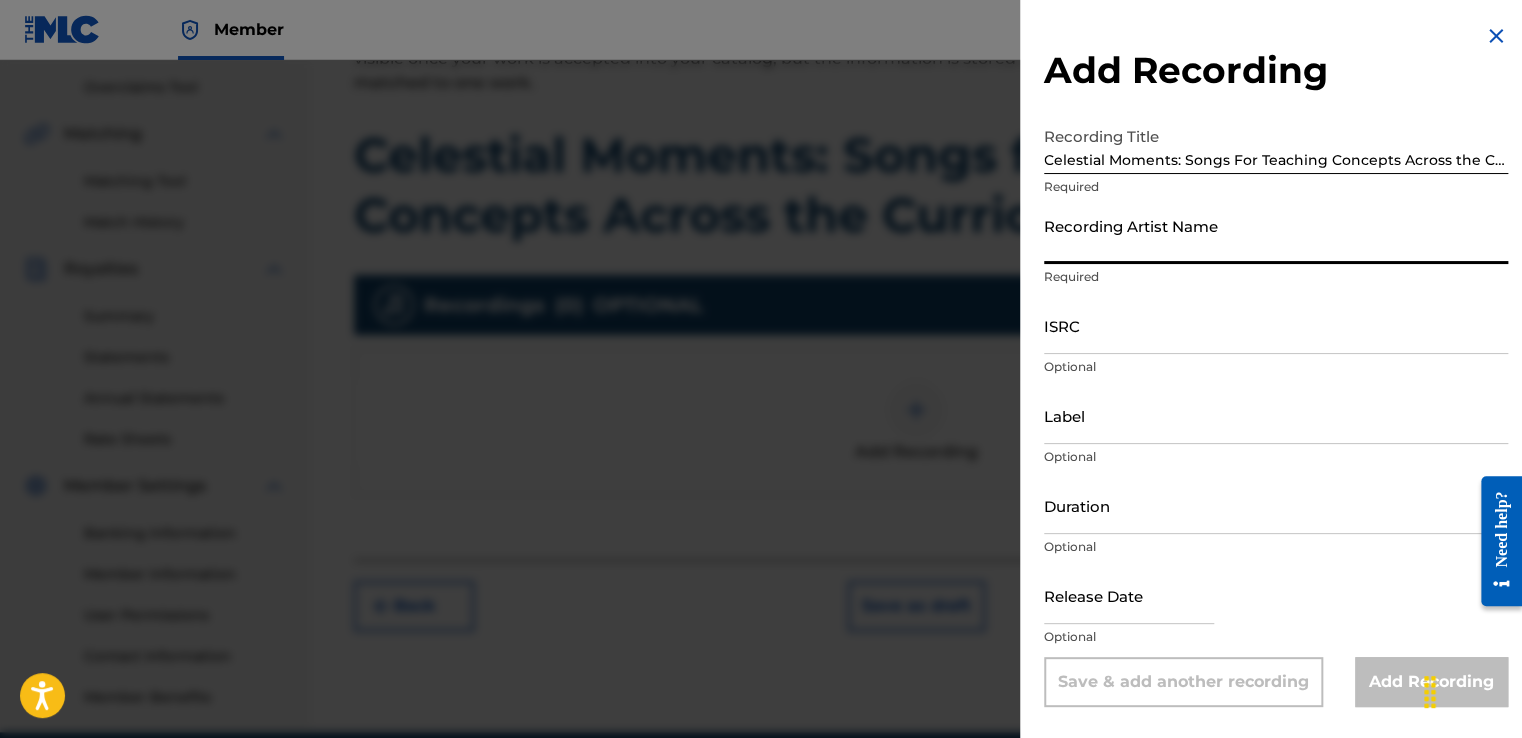 click on "Recording Artist Name" at bounding box center (1276, 235) 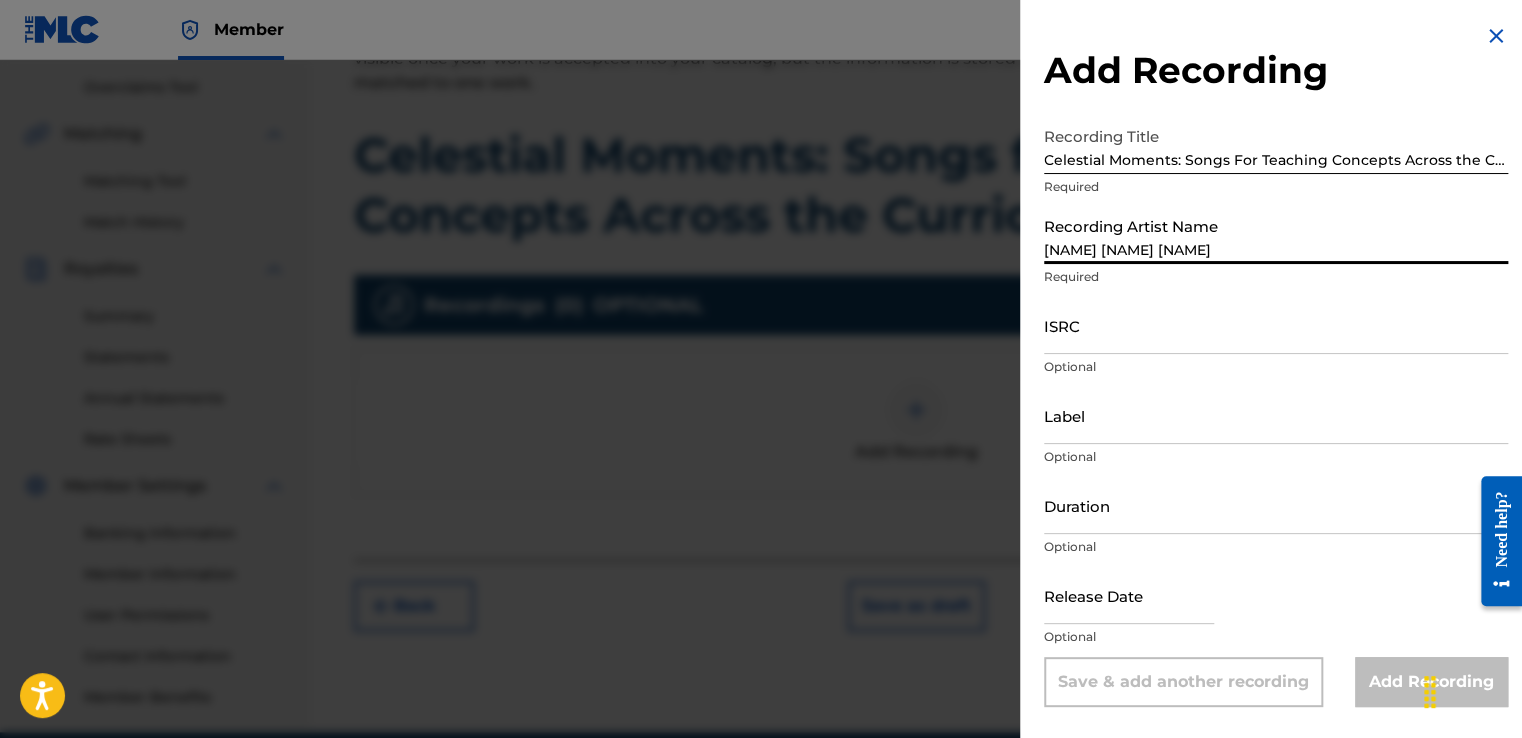 type on "Planting Seeds To Grow LLC" 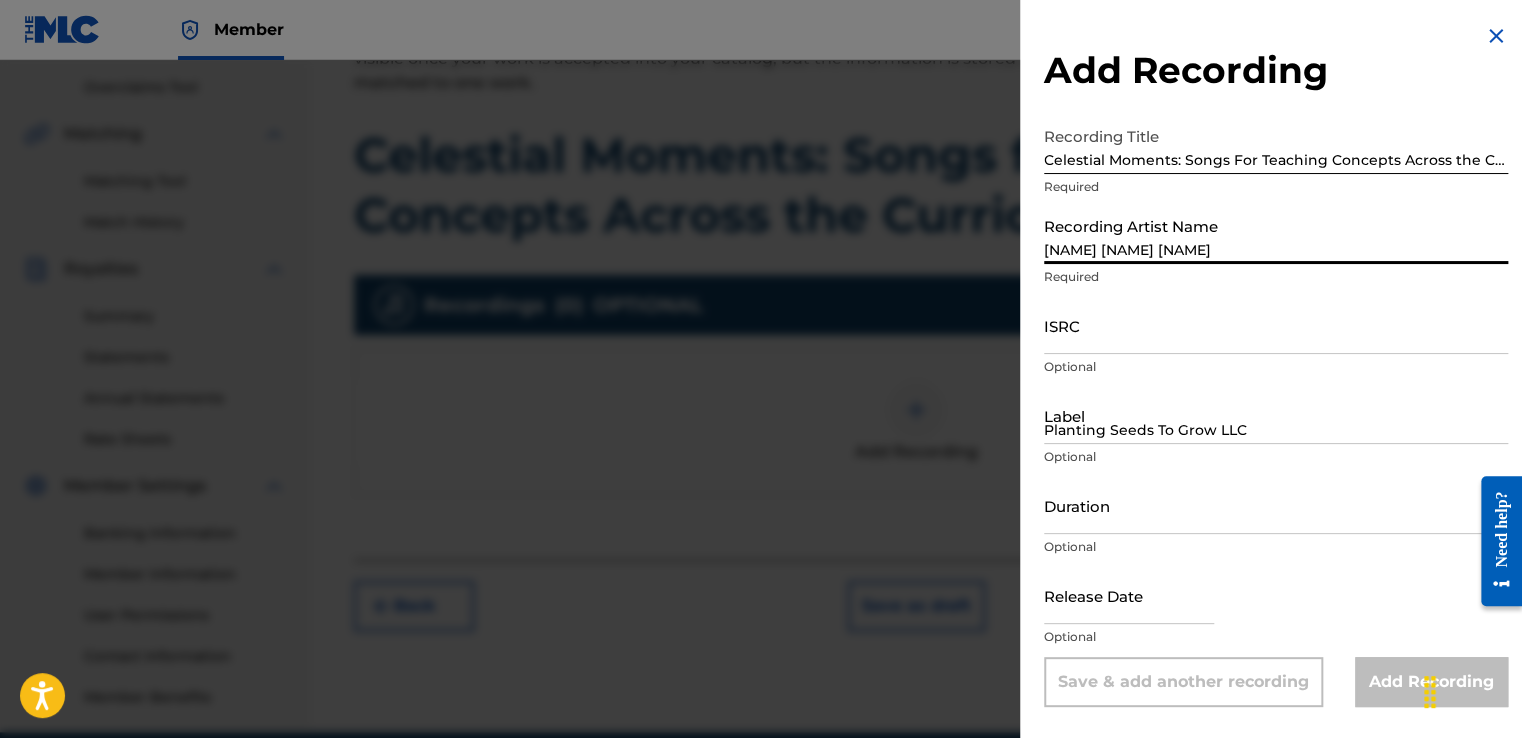 type on "December 12 2024" 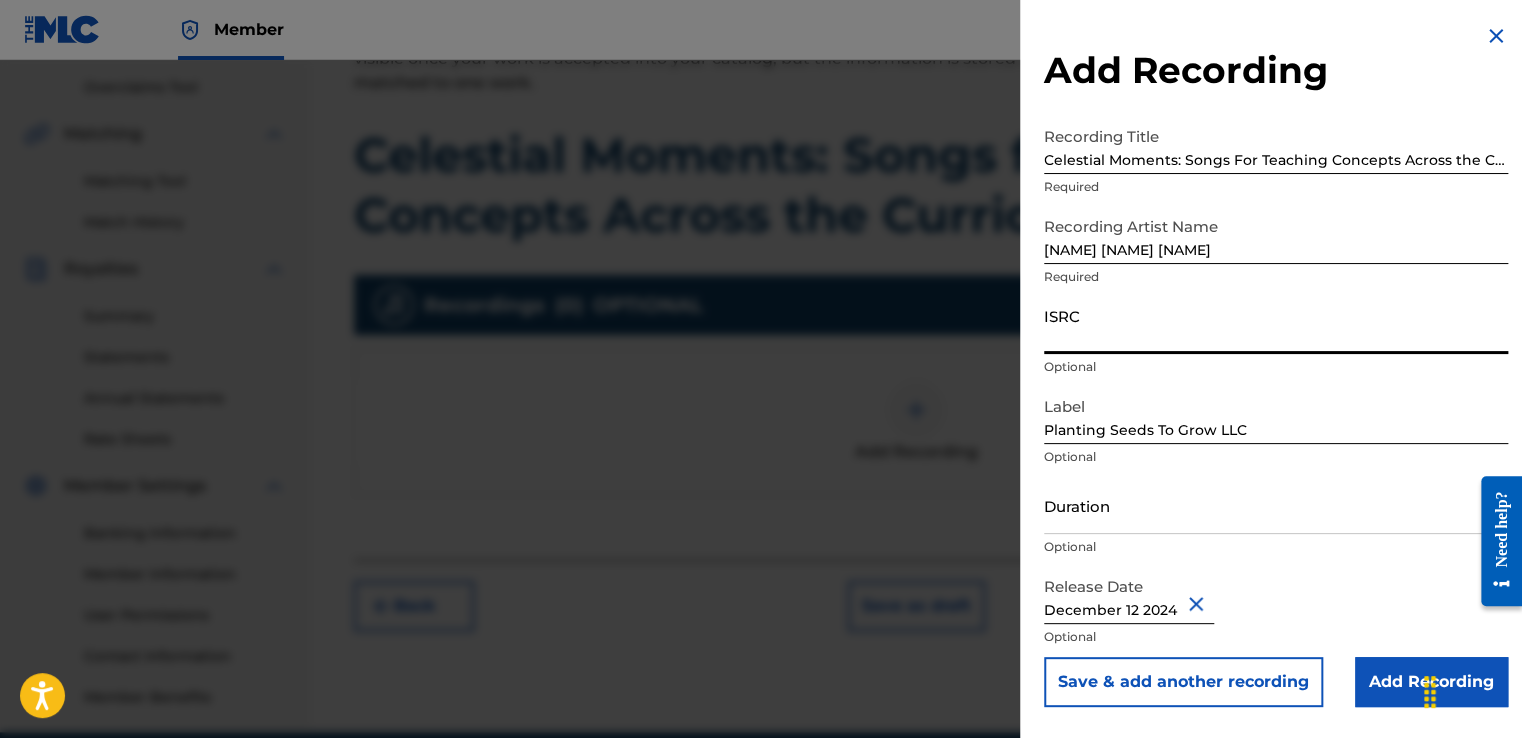 click on "ISRC" at bounding box center (1276, 325) 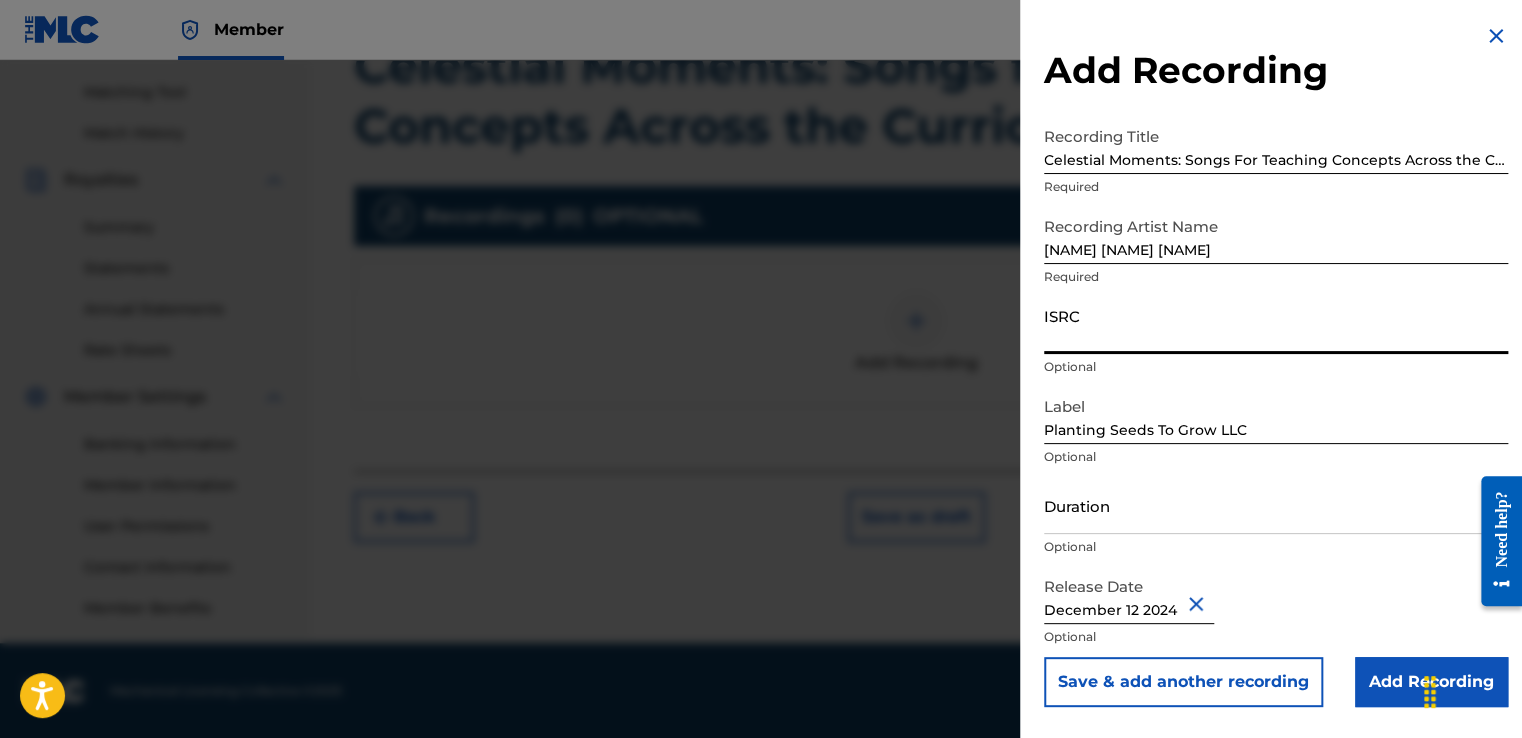 click on "December 12 2024" at bounding box center [1129, 595] 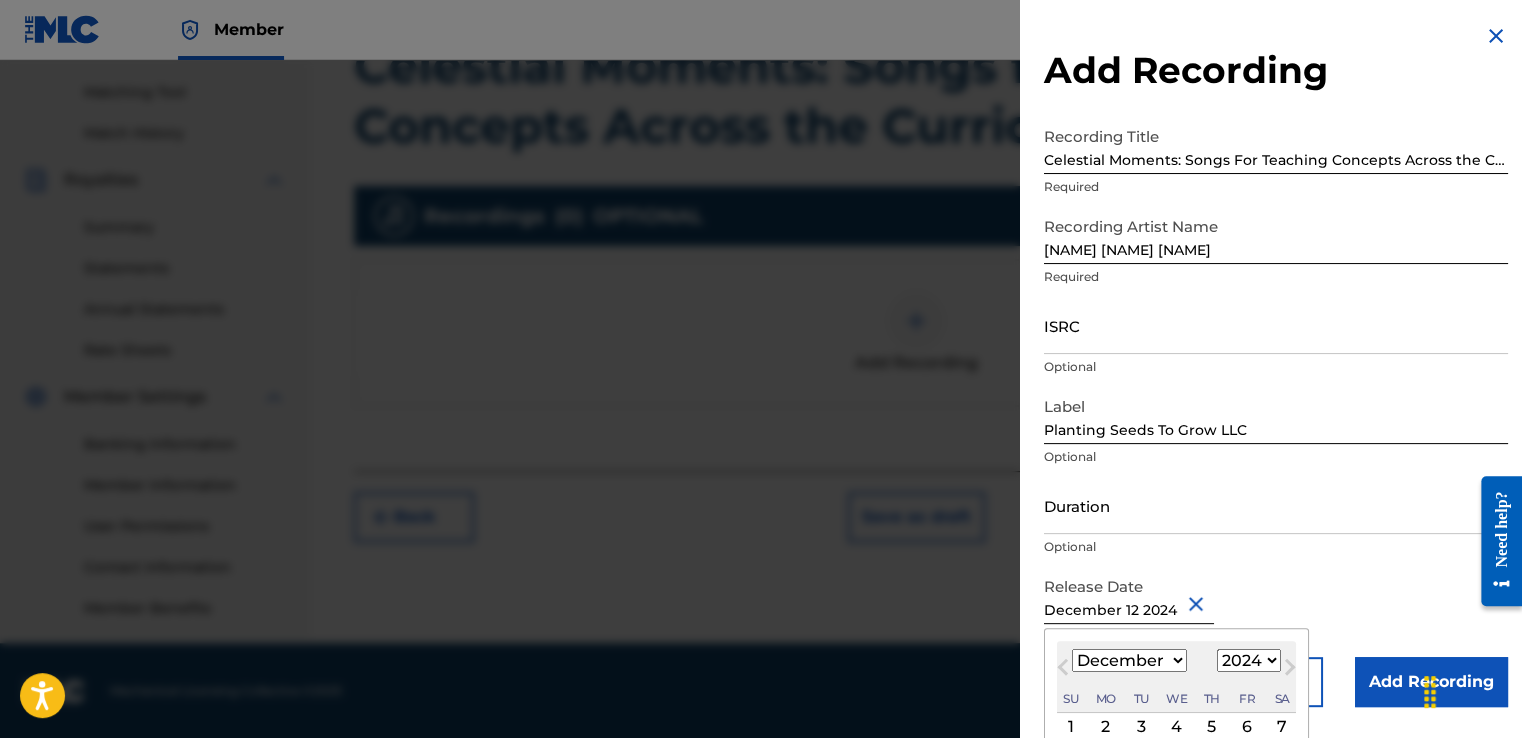 click on "1899 1900 1901 1902 1903 1904 1905 1906 1907 1908 1909 1910 1911 1912 1913 1914 1915 1916 1917 1918 1919 1920 1921 1922 1923 1924 1925 1926 1927 1928 1929 1930 1931 1932 1933 1934 1935 1936 1937 1938 1939 1940 1941 1942 1943 1944 1945 1946 1947 1948 1949 1950 1951 1952 1953 1954 1955 1956 1957 1958 1959 1960 1961 1962 1963 1964 1965 1966 1967 1968 1969 1970 1971 1972 1973 1974 1975 1976 1977 1978 1979 1980 1981 1982 1983 1984 1985 1986 1987 1988 1989 1990 1991 1992 1993 1994 1995 1996 1997 1998 1999 2000 2001 2002 2003 2004 2005 2006 2007 2008 2009 2010 2011 2012 2013 2014 2015 2016 2017 2018 2019 2020 2021 2022 2023 2024 2025 2026 2027 2028 2029 2030 2031 2032 2033 2034 2035 2036 2037 2038 2039 2040 2041 2042 2043 2044 2045 2046 2047 2048 2049 2050 2051 2052 2053 2054 2055 2056 2057 2058 2059 2060 2061 2062 2063 2064 2065 2066 2067 2068 2069 2070 2071 2072 2073 2074 2075 2076 2077 2078 2079 2080 2081 2082 2083 2084 2085 2086 2087 2088 2089 2090 2091 2092 2093 2094 2095 2096 2097 2098 2099 2100" at bounding box center (1249, 660) 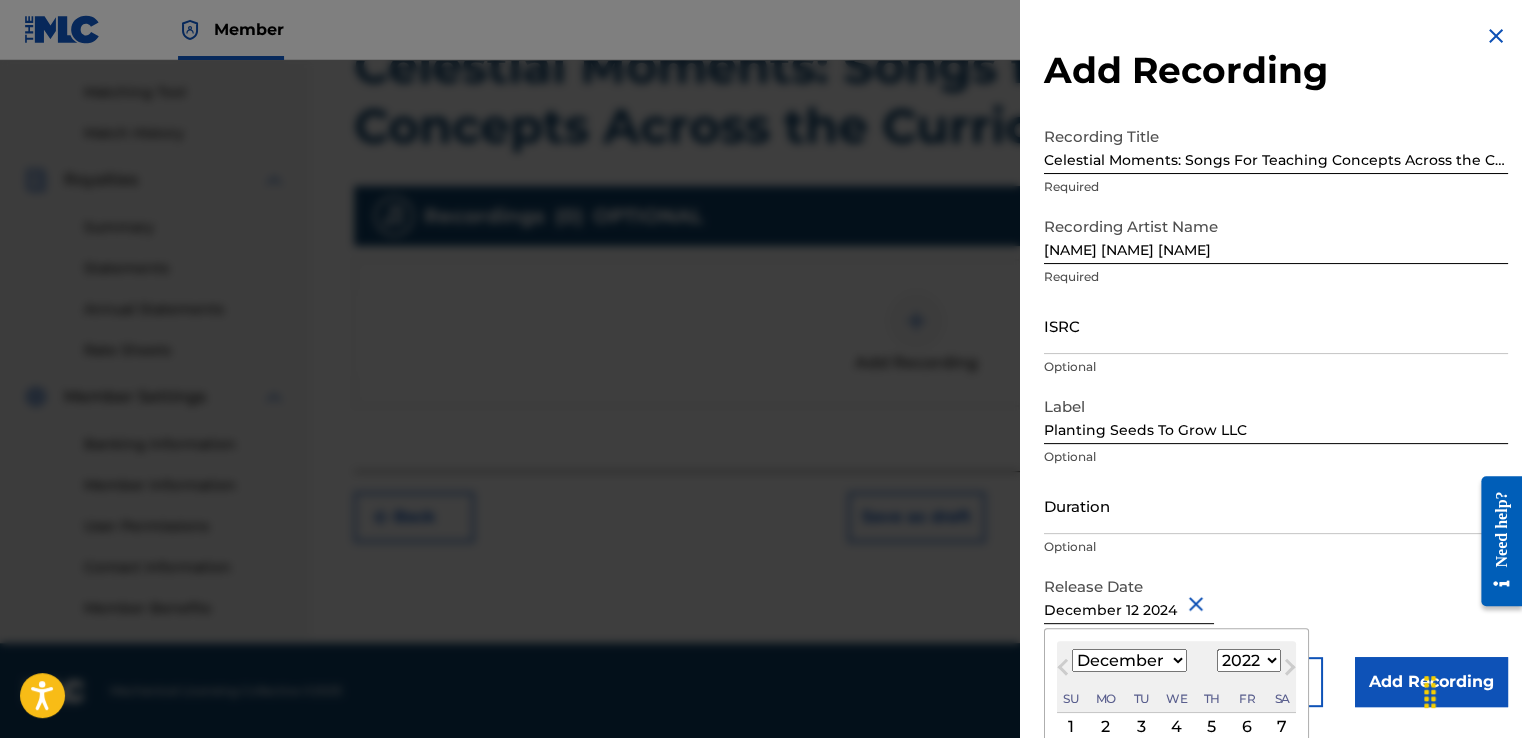 click on "1899 1900 1901 1902 1903 1904 1905 1906 1907 1908 1909 1910 1911 1912 1913 1914 1915 1916 1917 1918 1919 1920 1921 1922 1923 1924 1925 1926 1927 1928 1929 1930 1931 1932 1933 1934 1935 1936 1937 1938 1939 1940 1941 1942 1943 1944 1945 1946 1947 1948 1949 1950 1951 1952 1953 1954 1955 1956 1957 1958 1959 1960 1961 1962 1963 1964 1965 1966 1967 1968 1969 1970 1971 1972 1973 1974 1975 1976 1977 1978 1979 1980 1981 1982 1983 1984 1985 1986 1987 1988 1989 1990 1991 1992 1993 1994 1995 1996 1997 1998 1999 2000 2001 2002 2003 2004 2005 2006 2007 2008 2009 2010 2011 2012 2013 2014 2015 2016 2017 2018 2019 2020 2021 2022 2023 2024 2025 2026 2027 2028 2029 2030 2031 2032 2033 2034 2035 2036 2037 2038 2039 2040 2041 2042 2043 2044 2045 2046 2047 2048 2049 2050 2051 2052 2053 2054 2055 2056 2057 2058 2059 2060 2061 2062 2063 2064 2065 2066 2067 2068 2069 2070 2071 2072 2073 2074 2075 2076 2077 2078 2079 2080 2081 2082 2083 2084 2085 2086 2087 2088 2089 2090 2091 2092 2093 2094 2095 2096 2097 2098 2099 2100" at bounding box center [1249, 660] 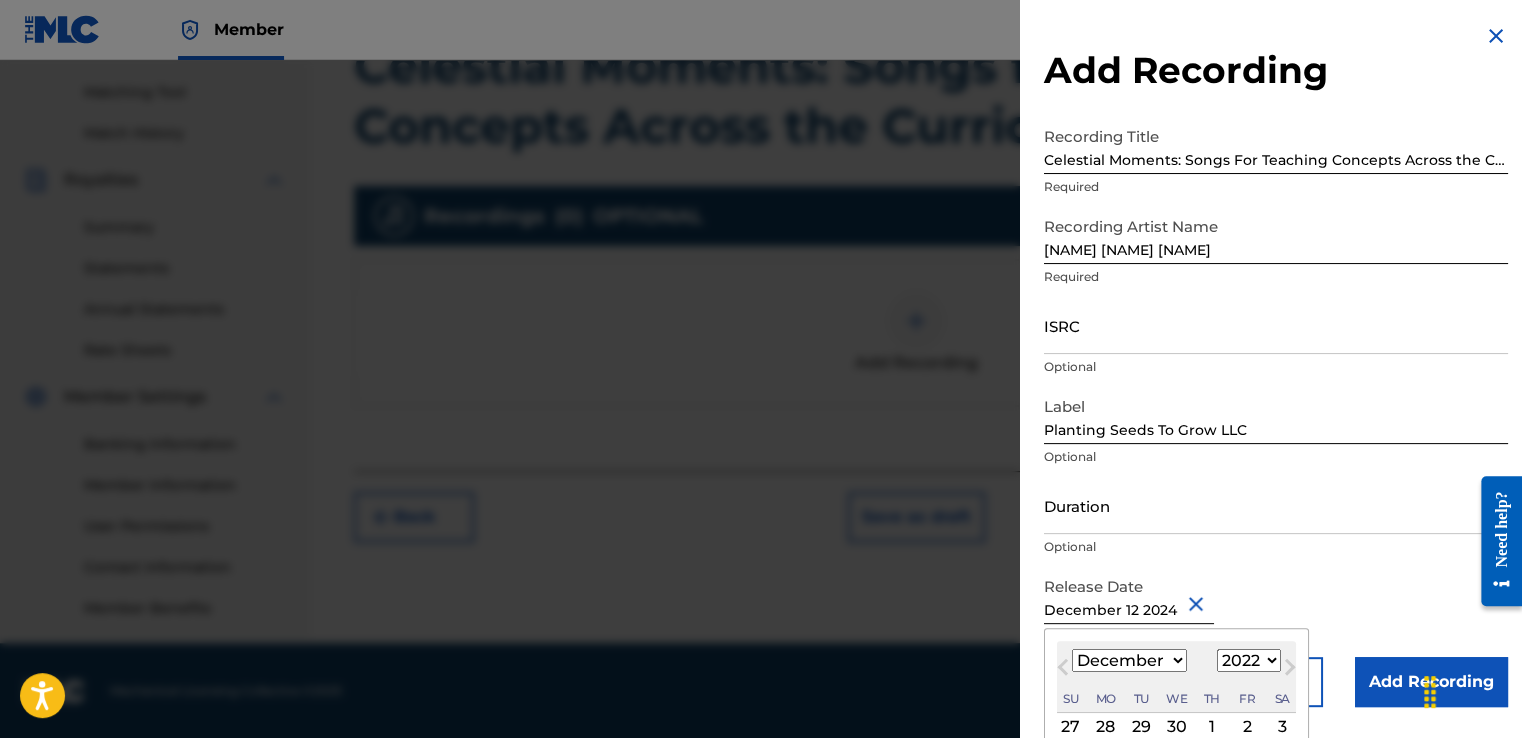 click on "January February March April May June July August September October November December" at bounding box center (1129, 660) 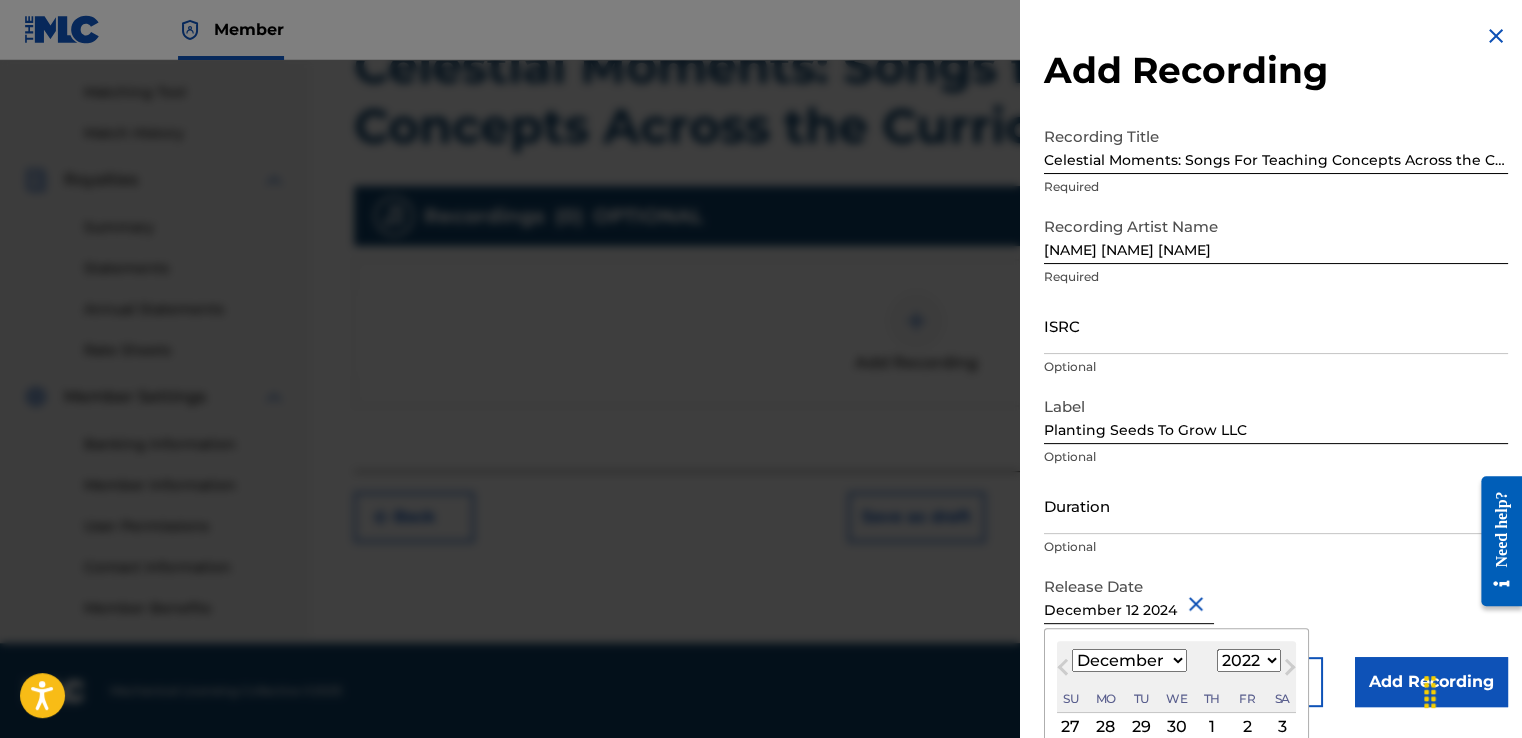 select on "8" 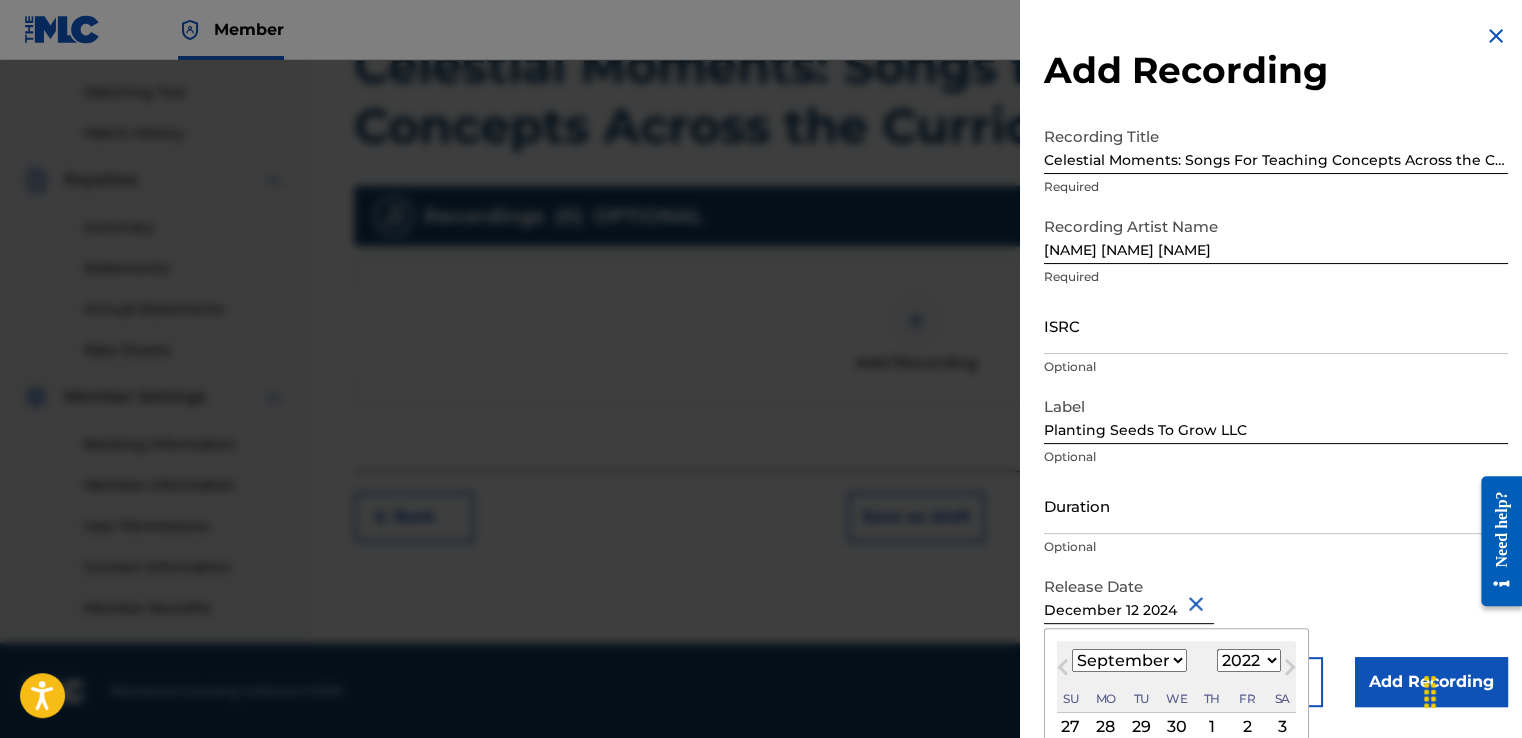 click on "January February March April May June July August September October November December" at bounding box center [1129, 660] 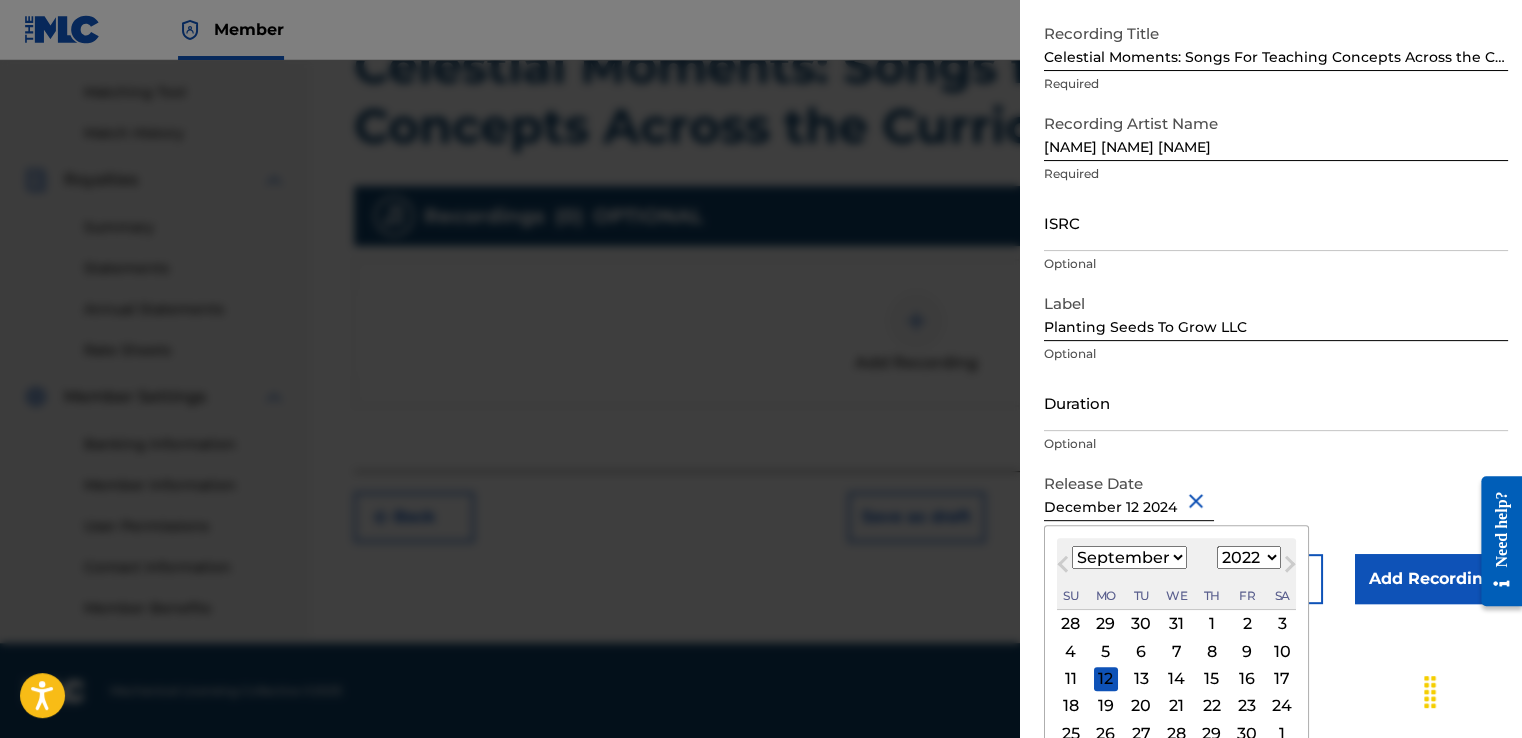 scroll, scrollTop: 151, scrollLeft: 0, axis: vertical 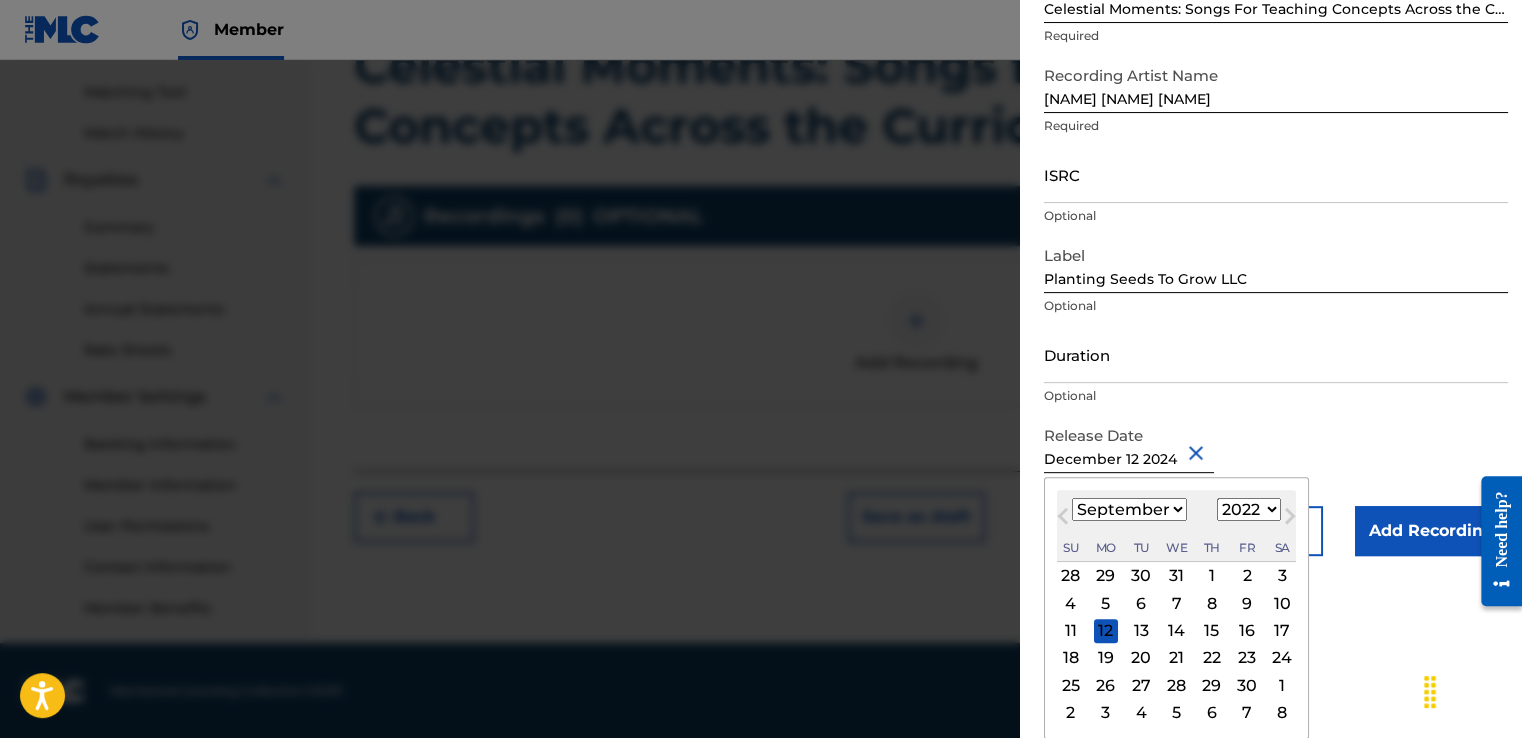click on "30" at bounding box center [1247, 685] 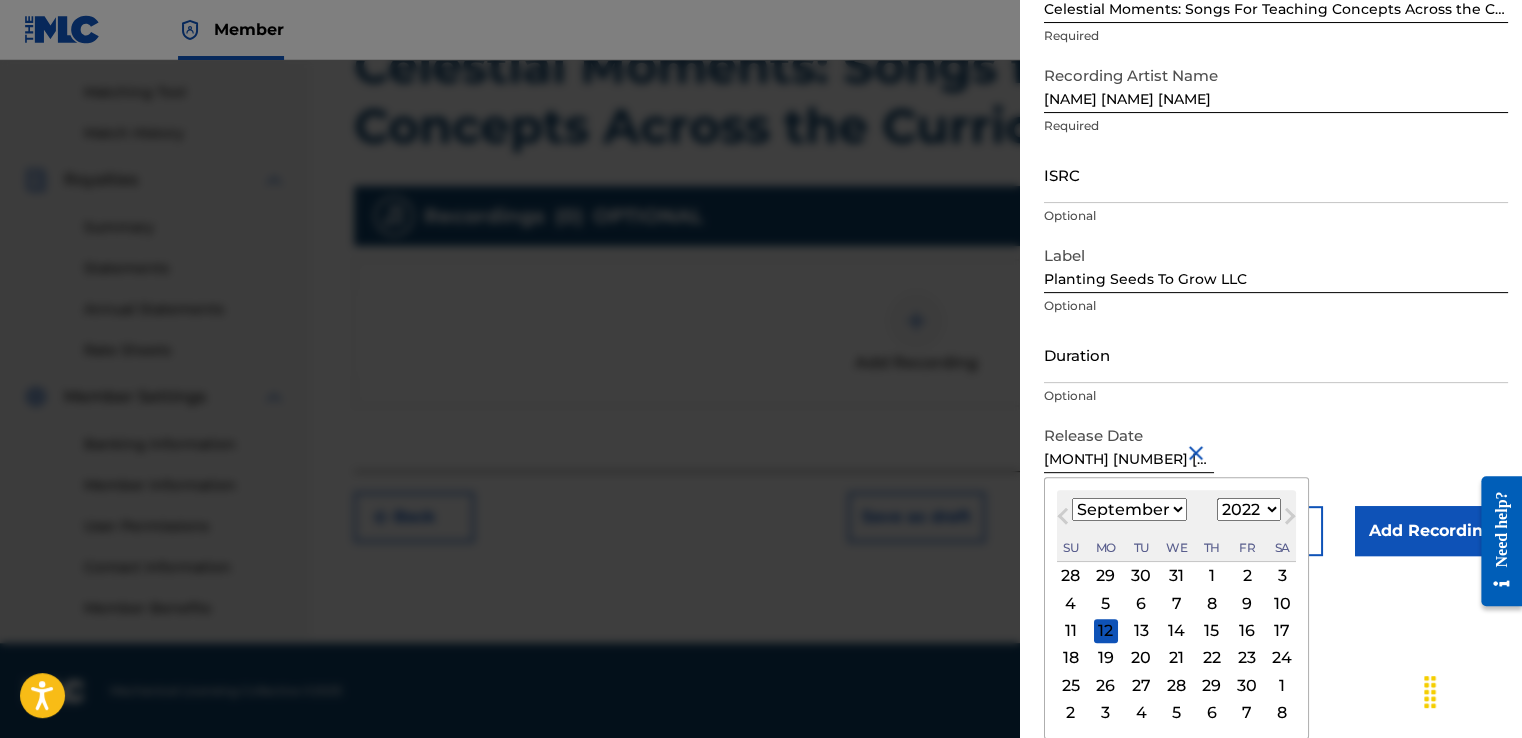 scroll, scrollTop: 0, scrollLeft: 0, axis: both 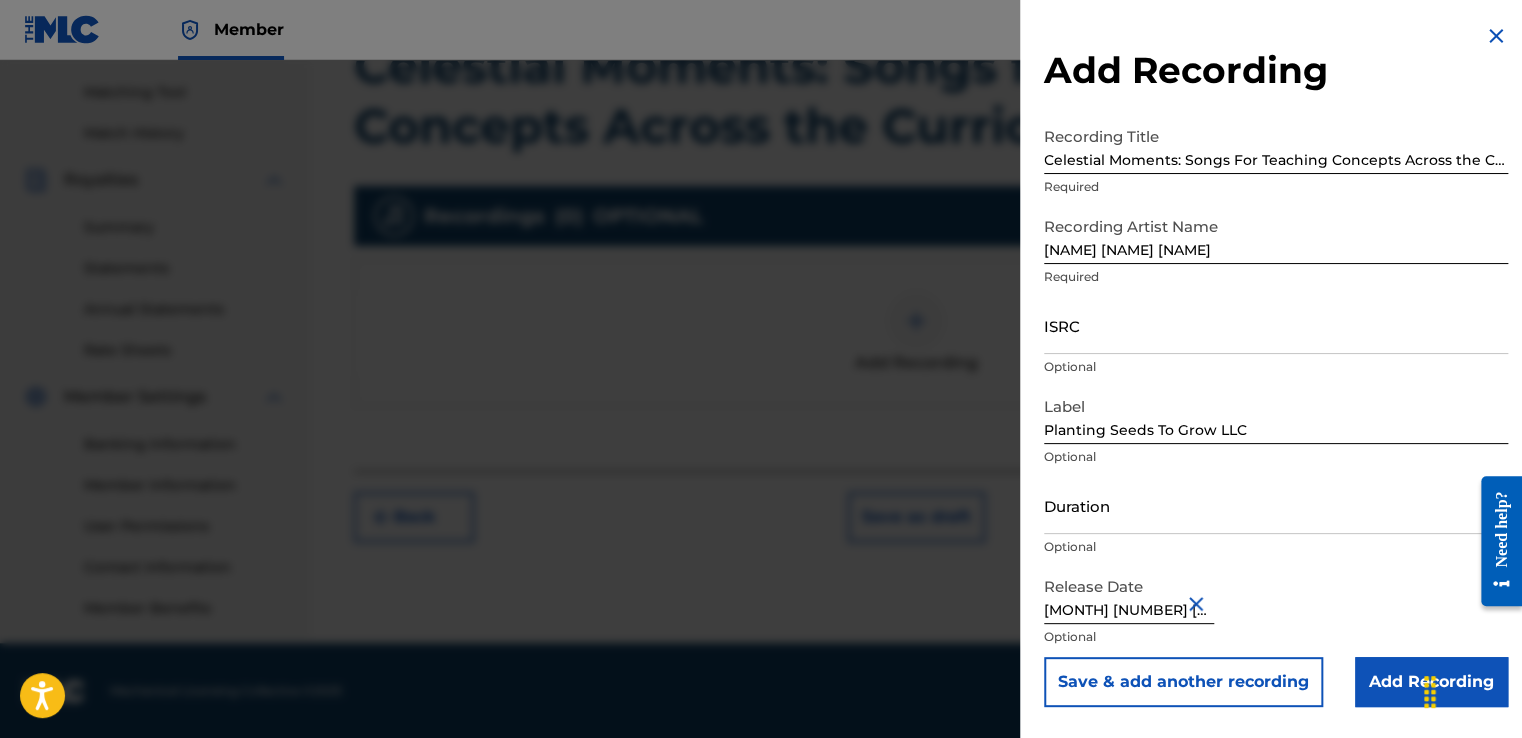 click on "Add Recording" at bounding box center [1431, 682] 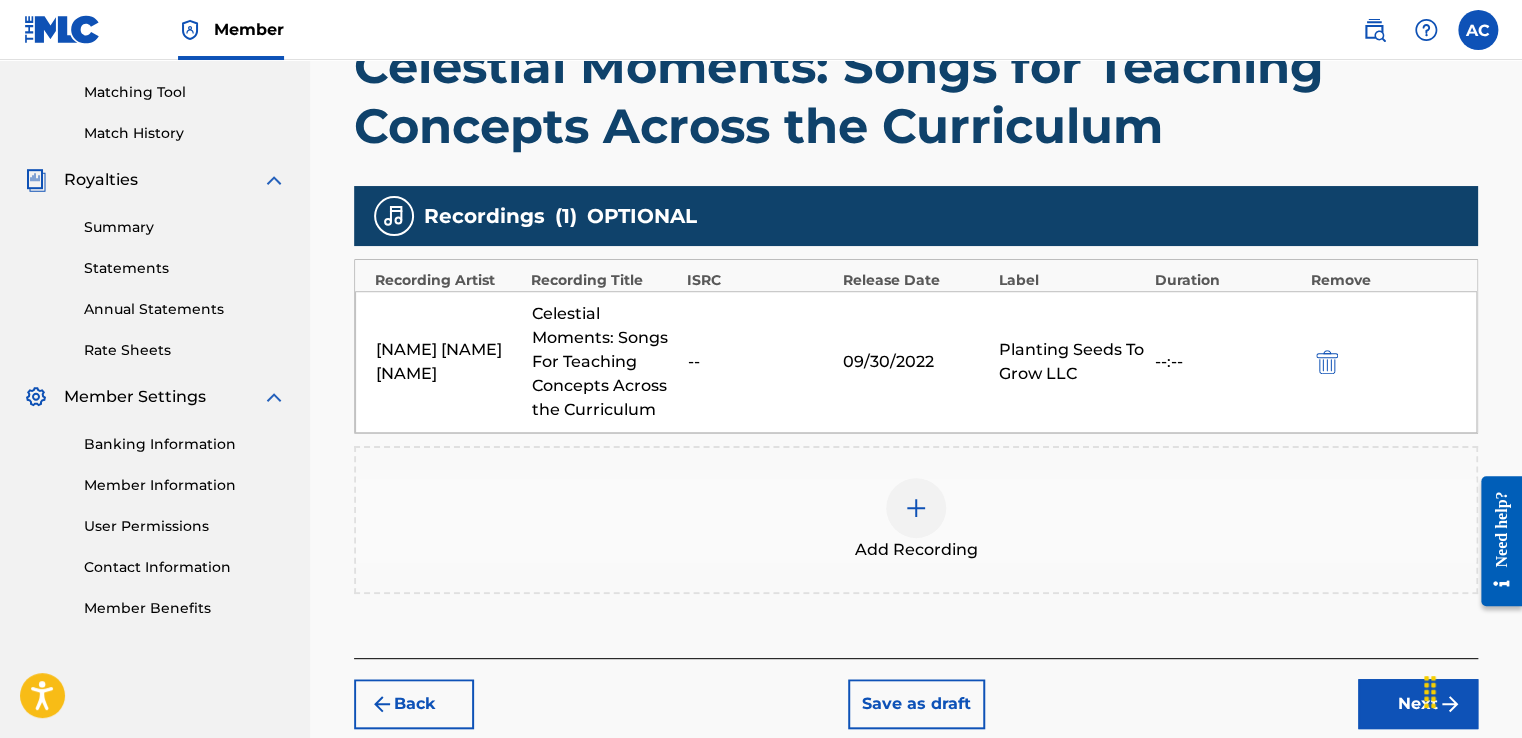 click on "Next" at bounding box center [1418, 704] 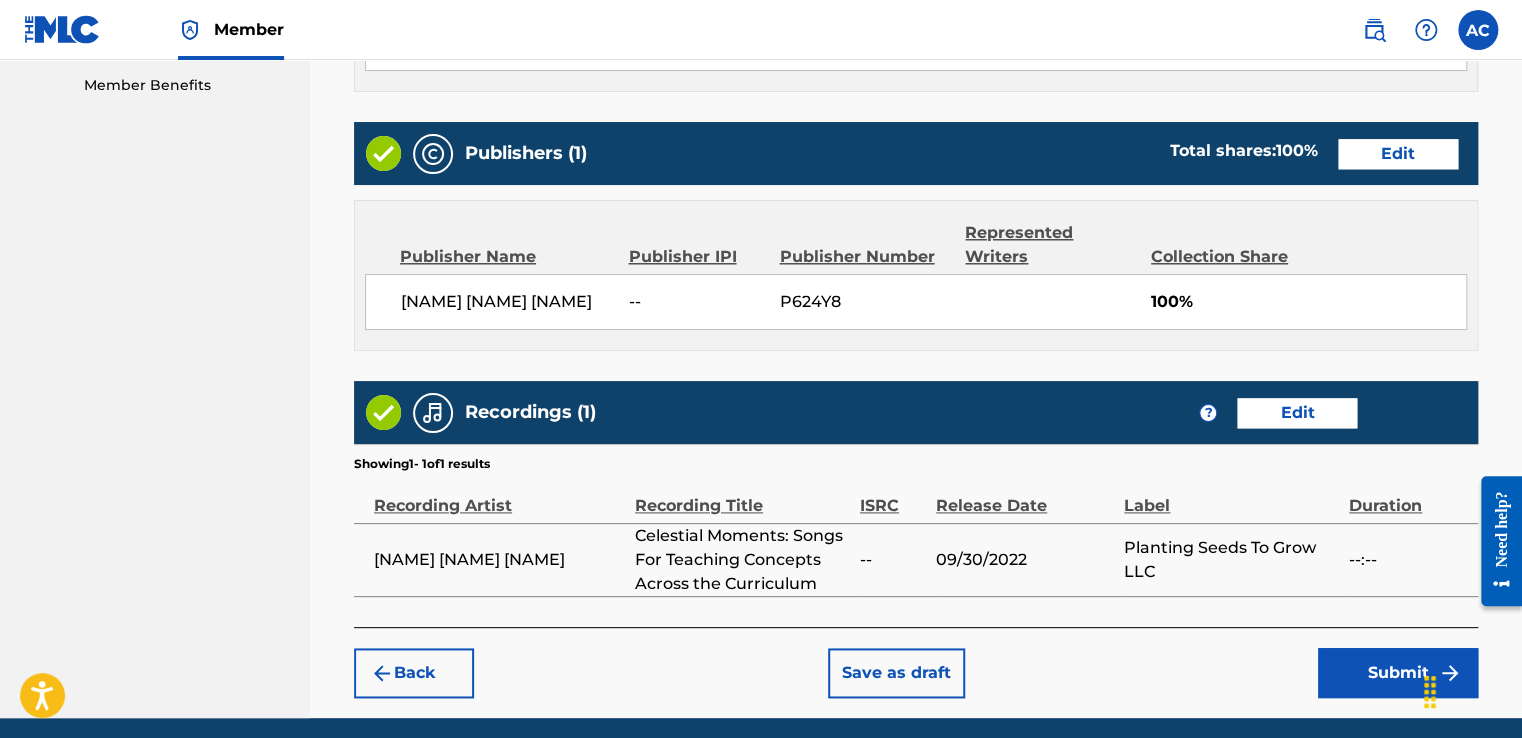 scroll, scrollTop: 1096, scrollLeft: 0, axis: vertical 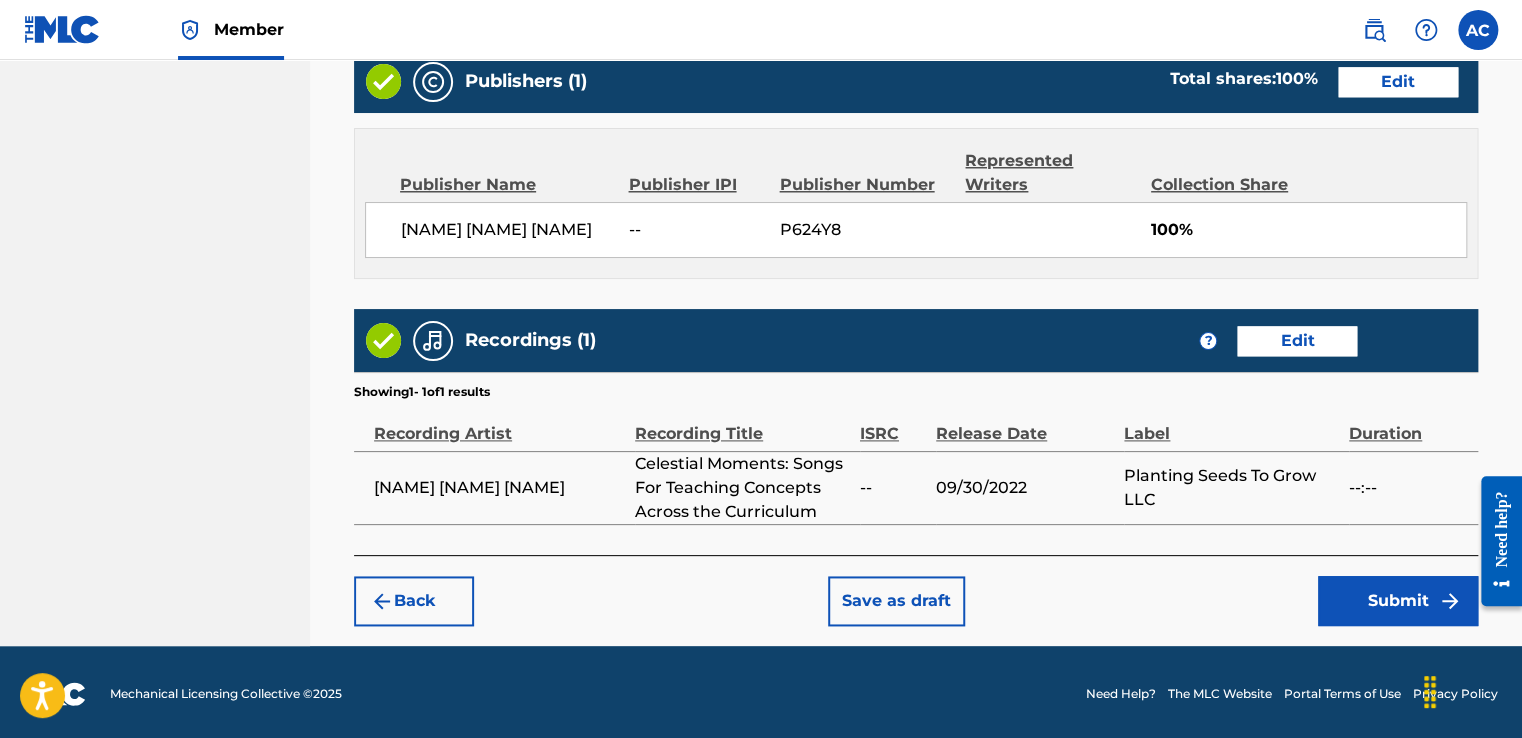 click on "Submit" at bounding box center (1398, 601) 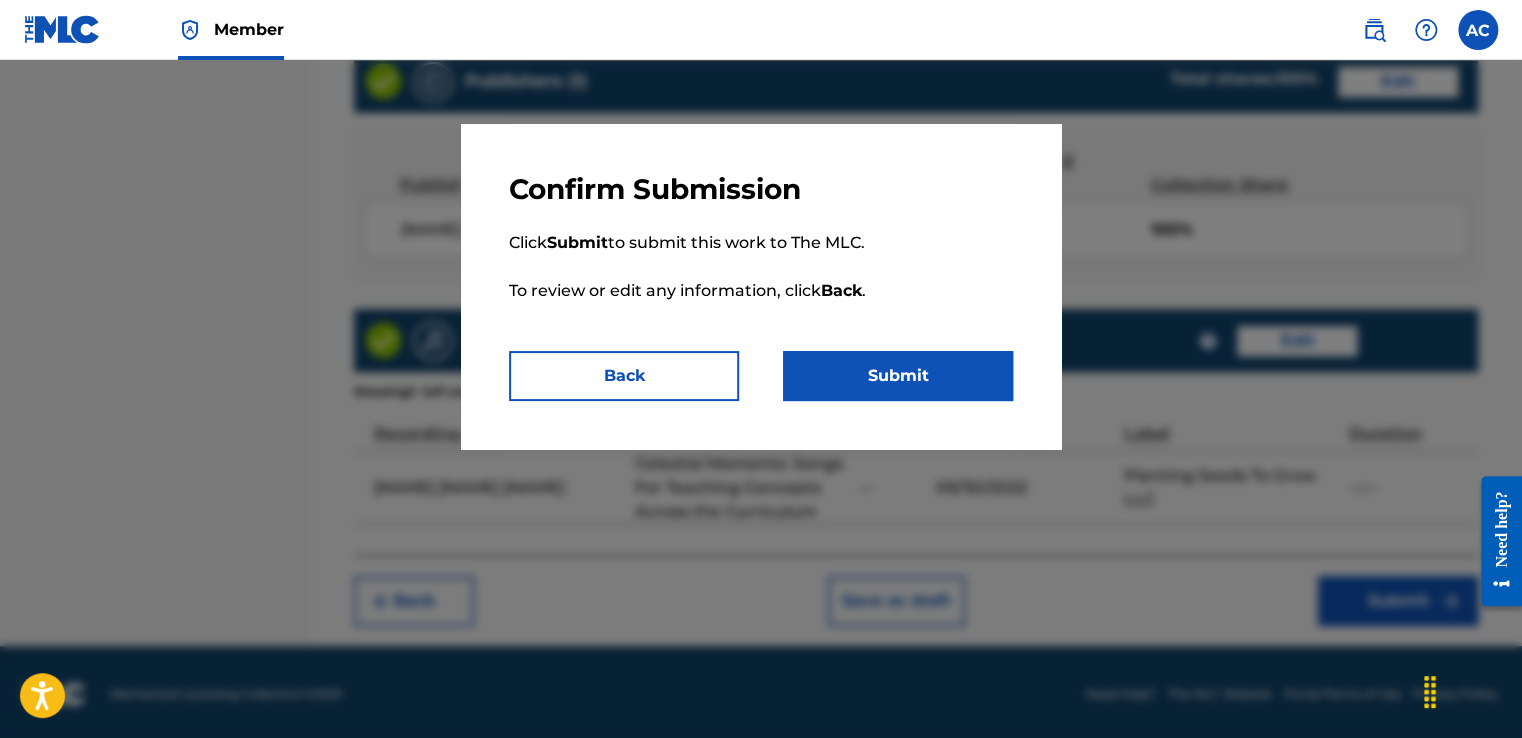 click on "Submit" at bounding box center (898, 376) 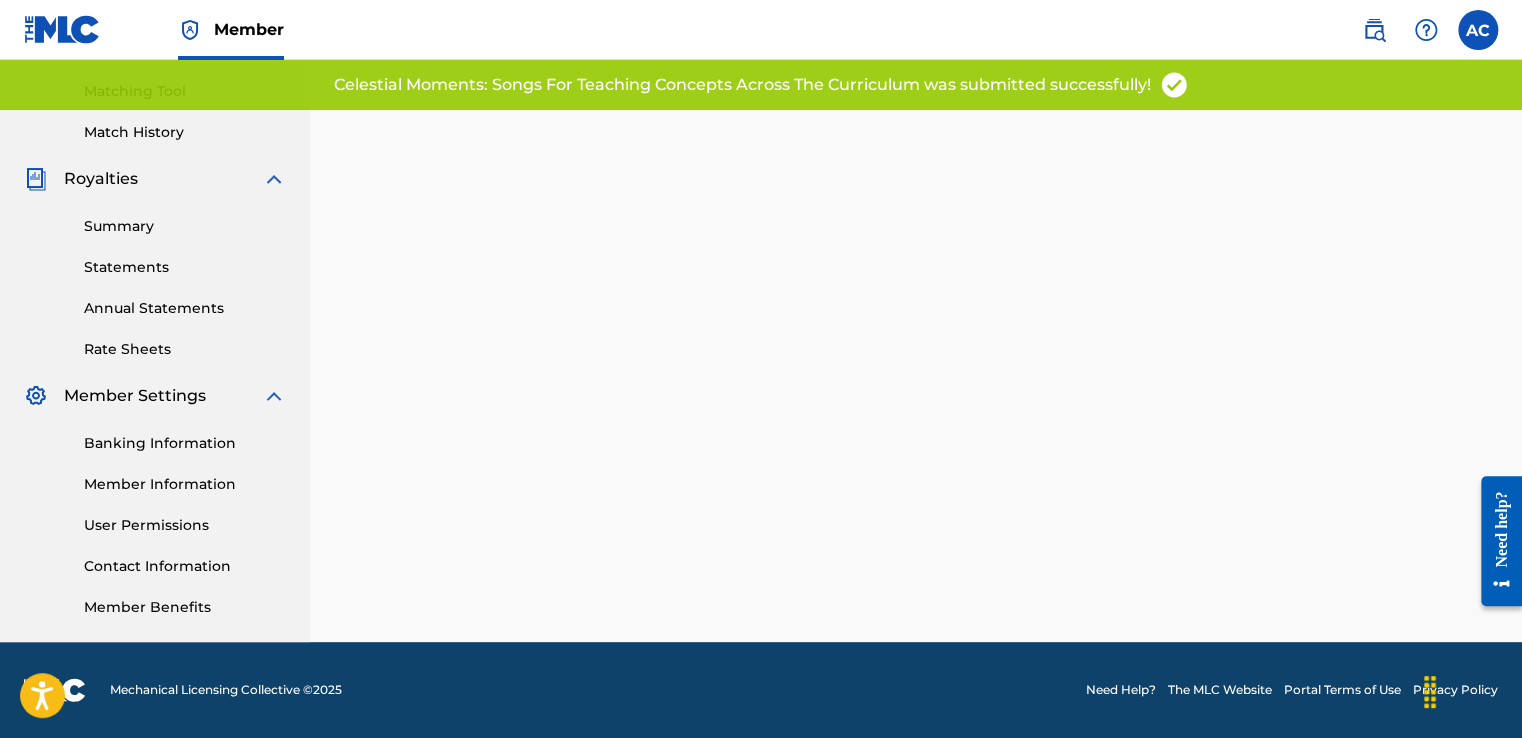 scroll, scrollTop: 0, scrollLeft: 0, axis: both 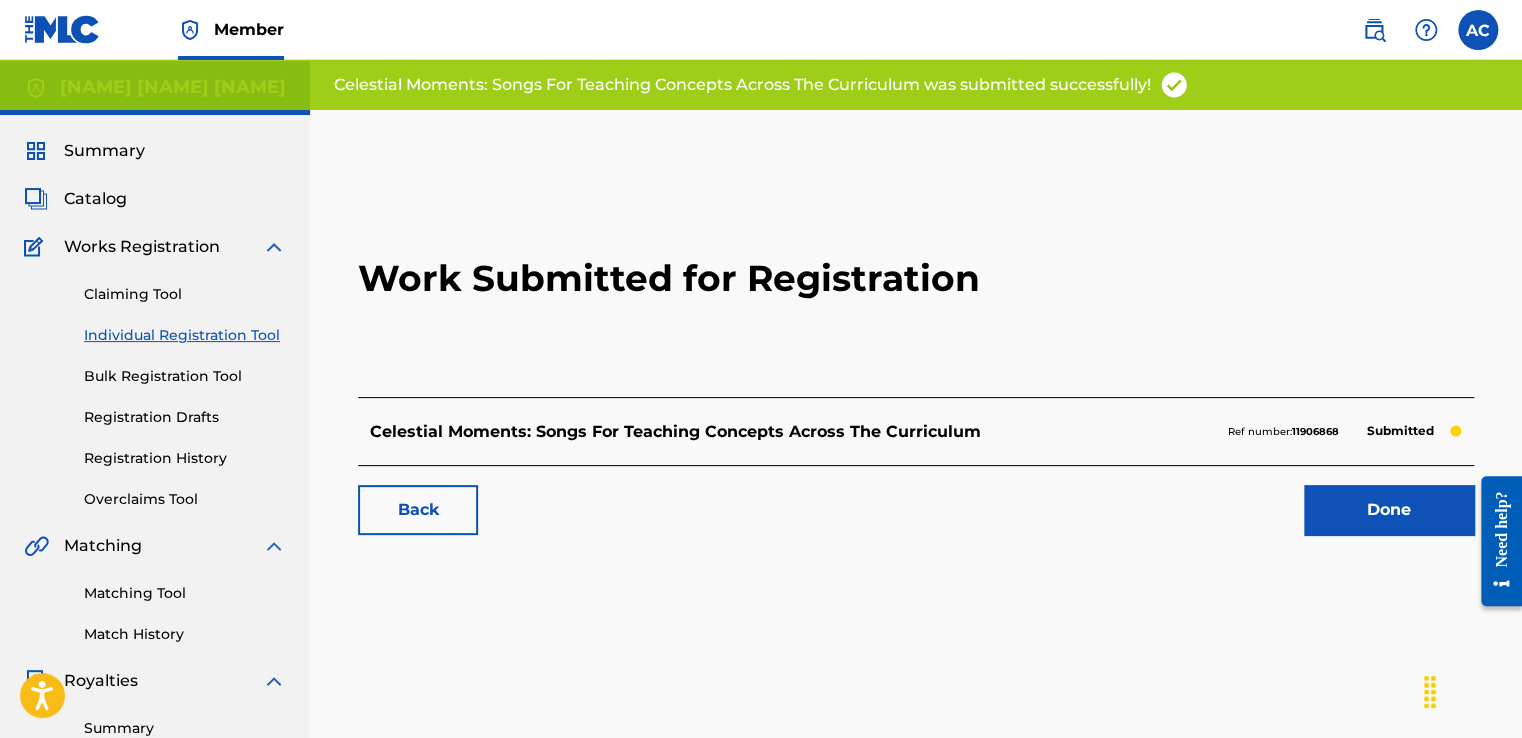 click on "Done" at bounding box center (1389, 510) 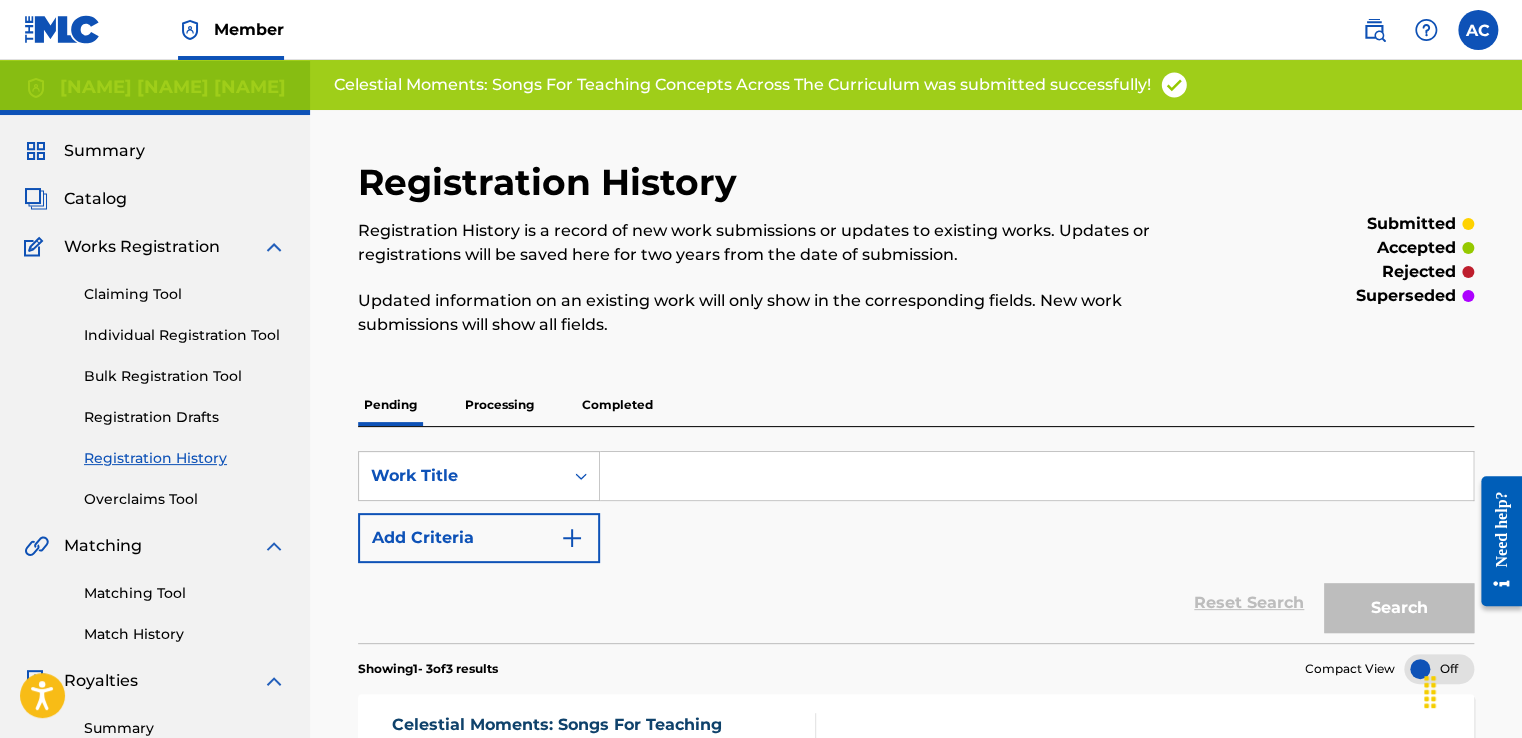 click at bounding box center [1036, 476] 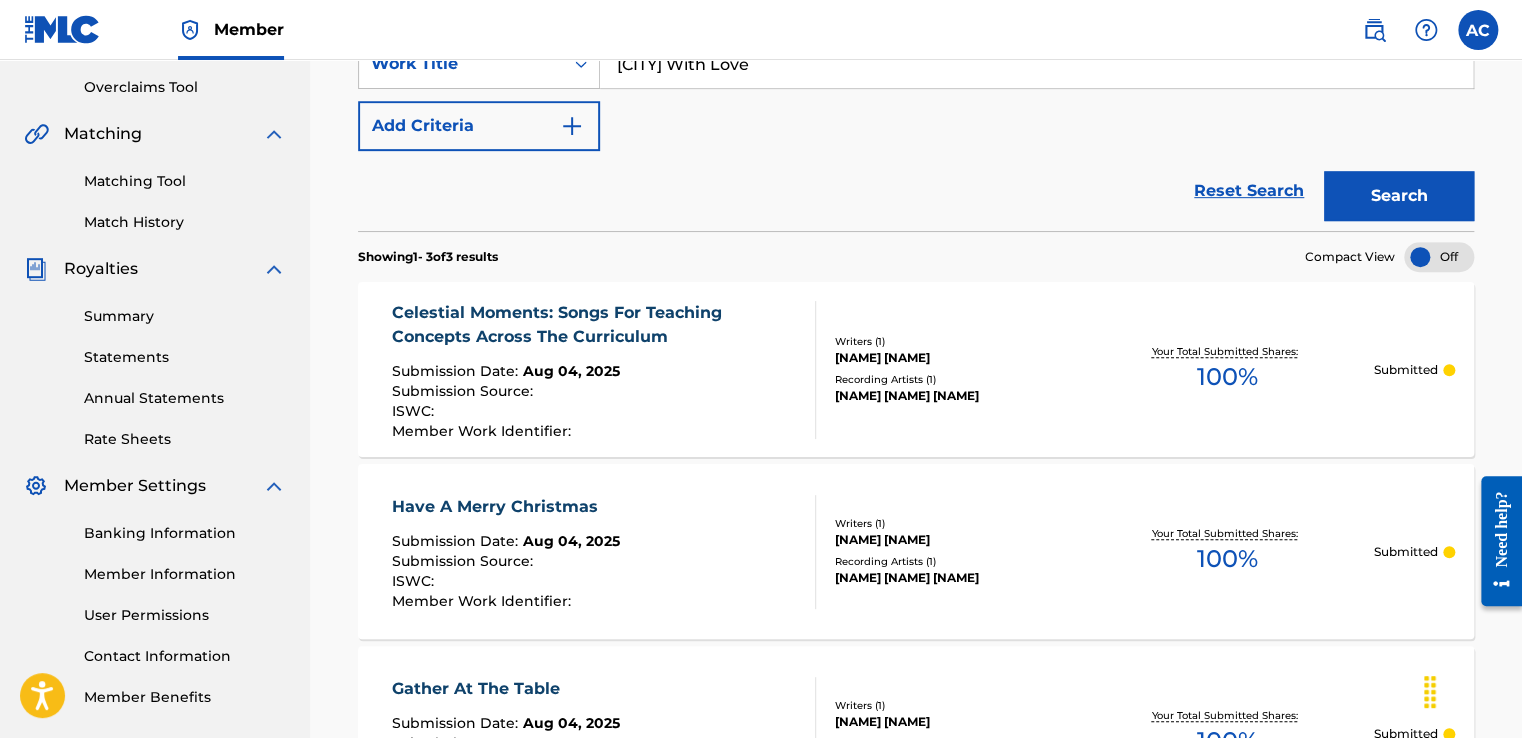 scroll, scrollTop: 0, scrollLeft: 0, axis: both 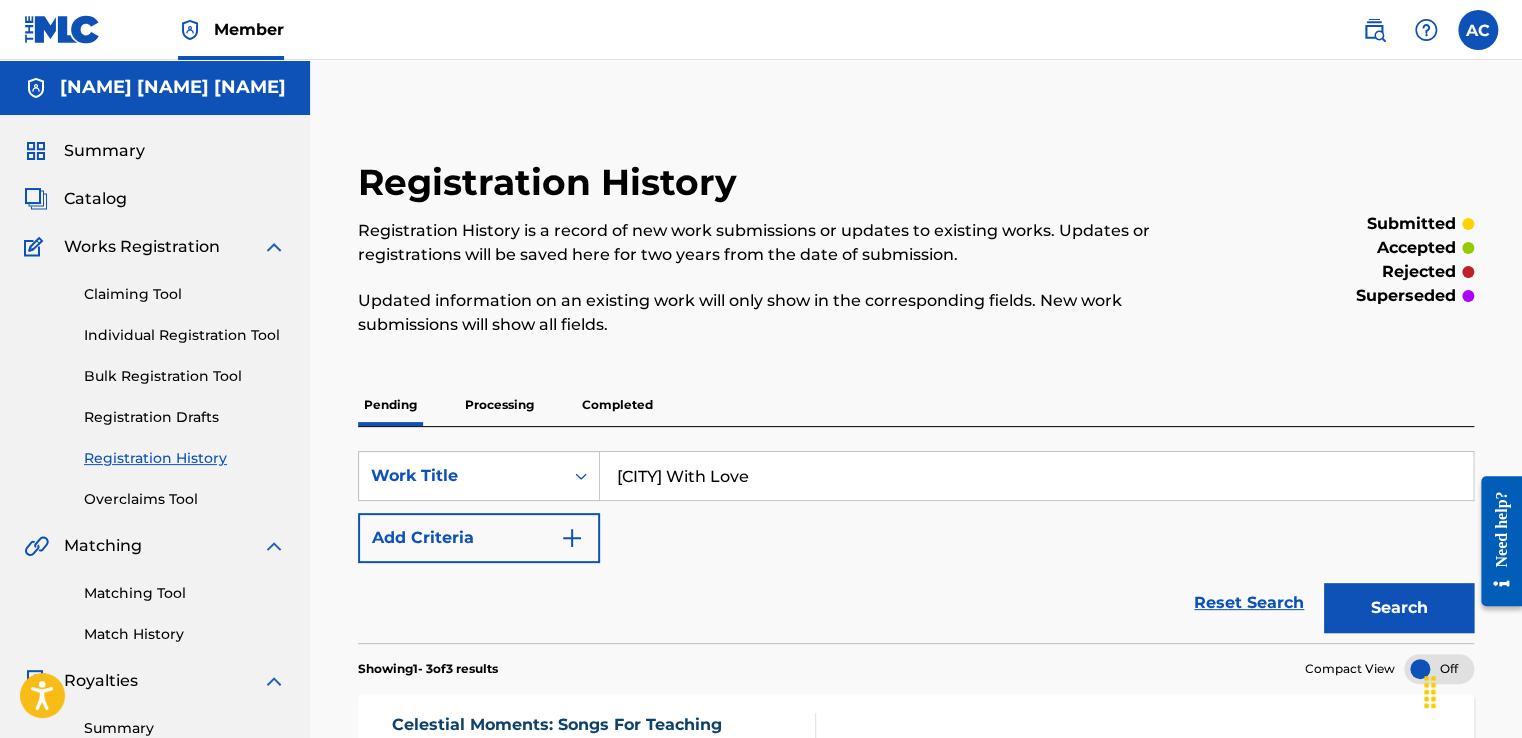 type on "[CITY] With Love" 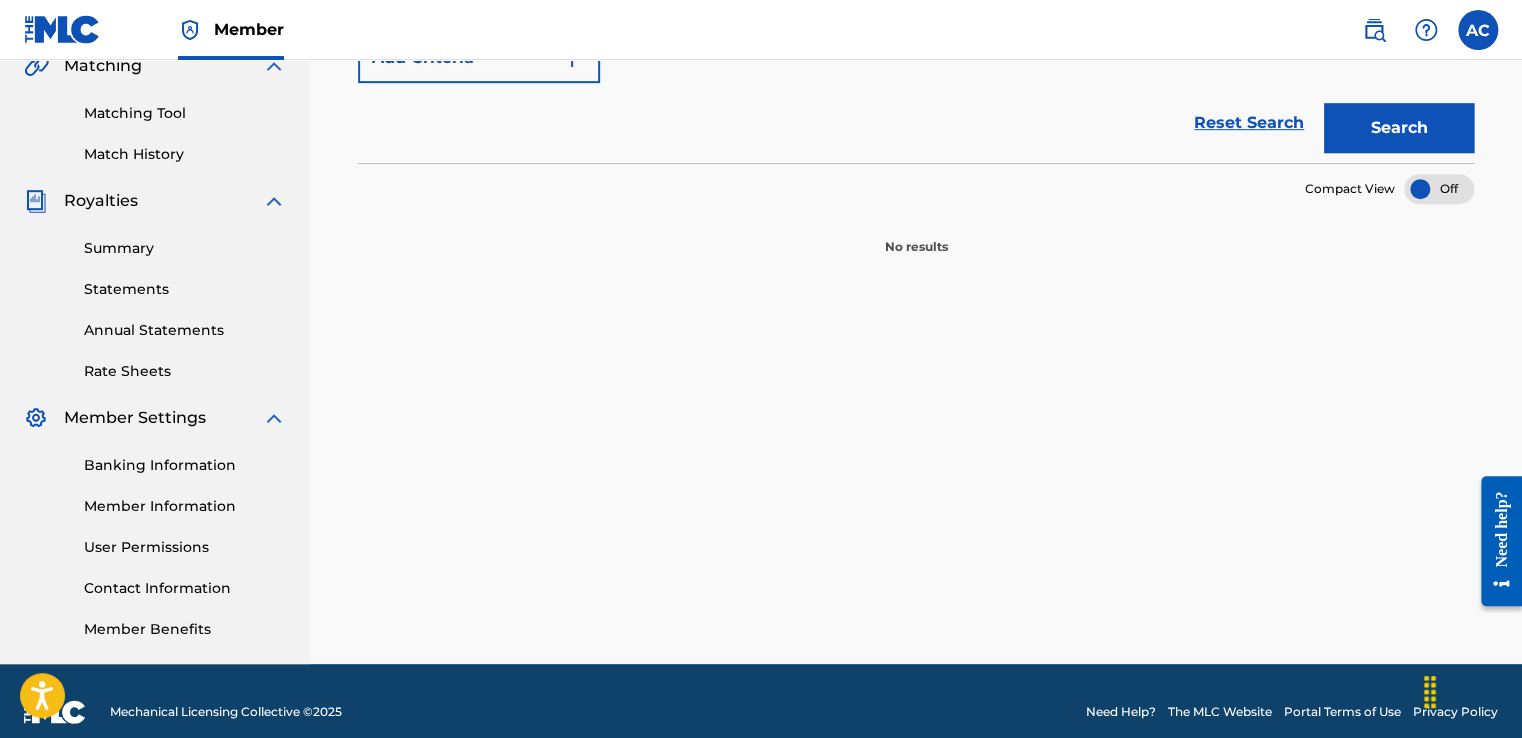scroll, scrollTop: 477, scrollLeft: 0, axis: vertical 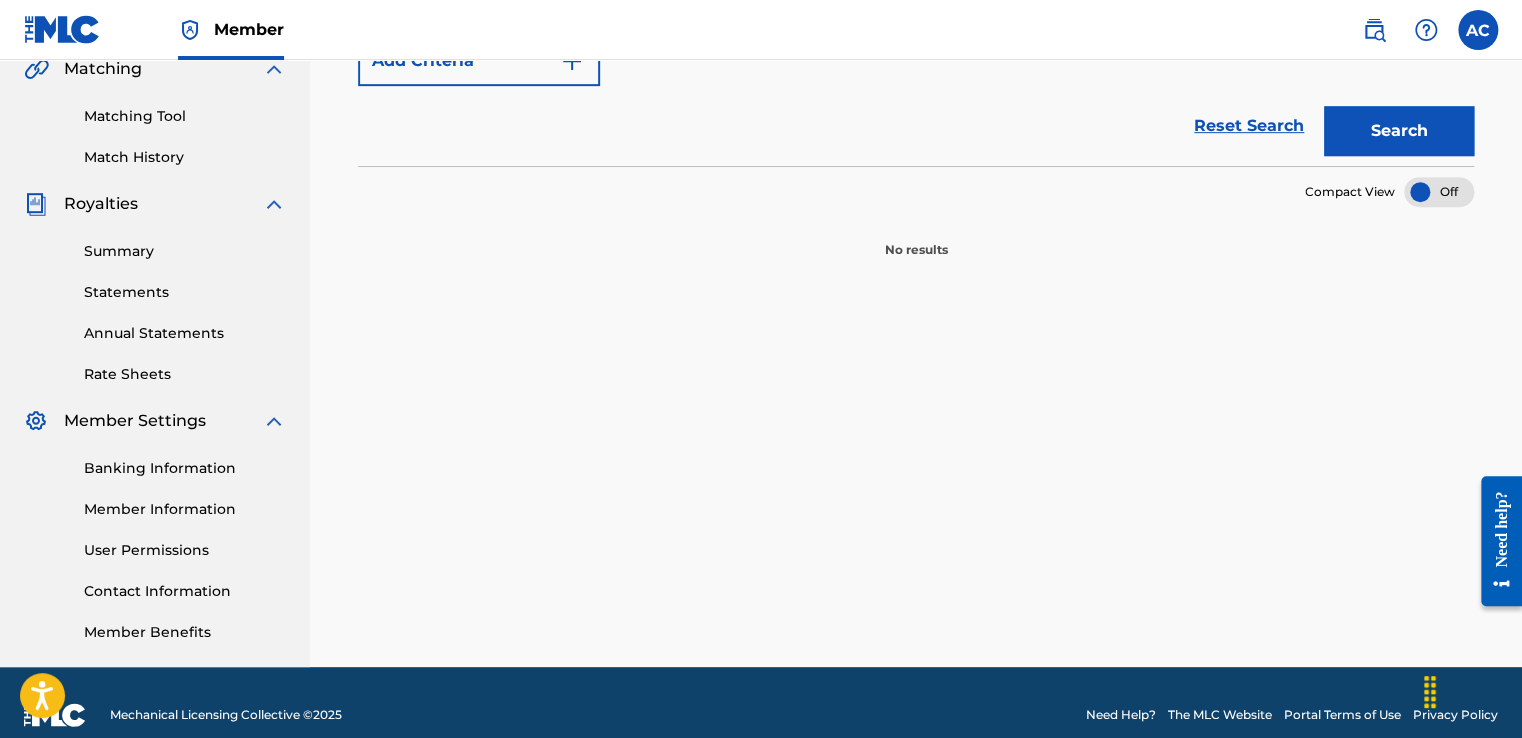 click on "Search" at bounding box center (1399, 131) 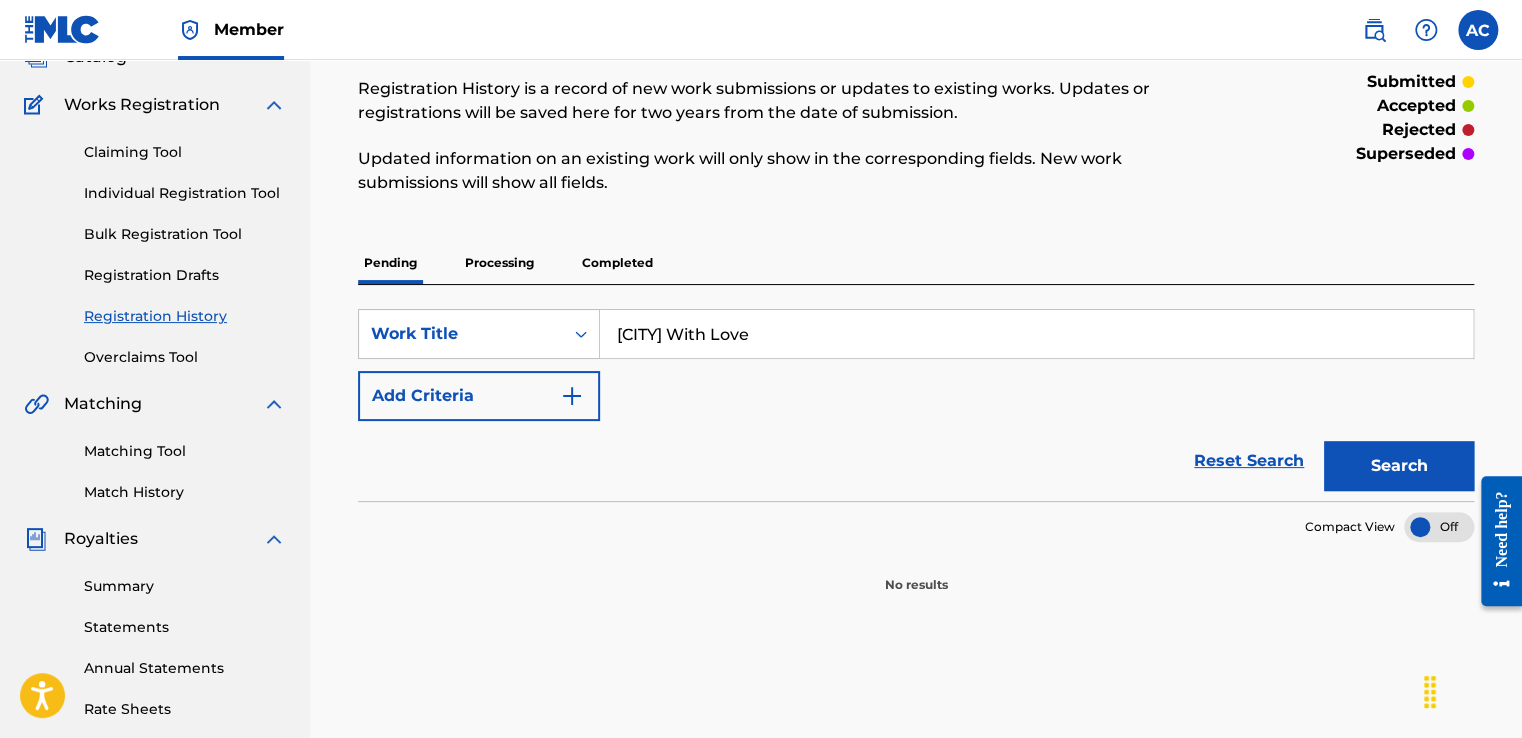 scroll, scrollTop: 0, scrollLeft: 0, axis: both 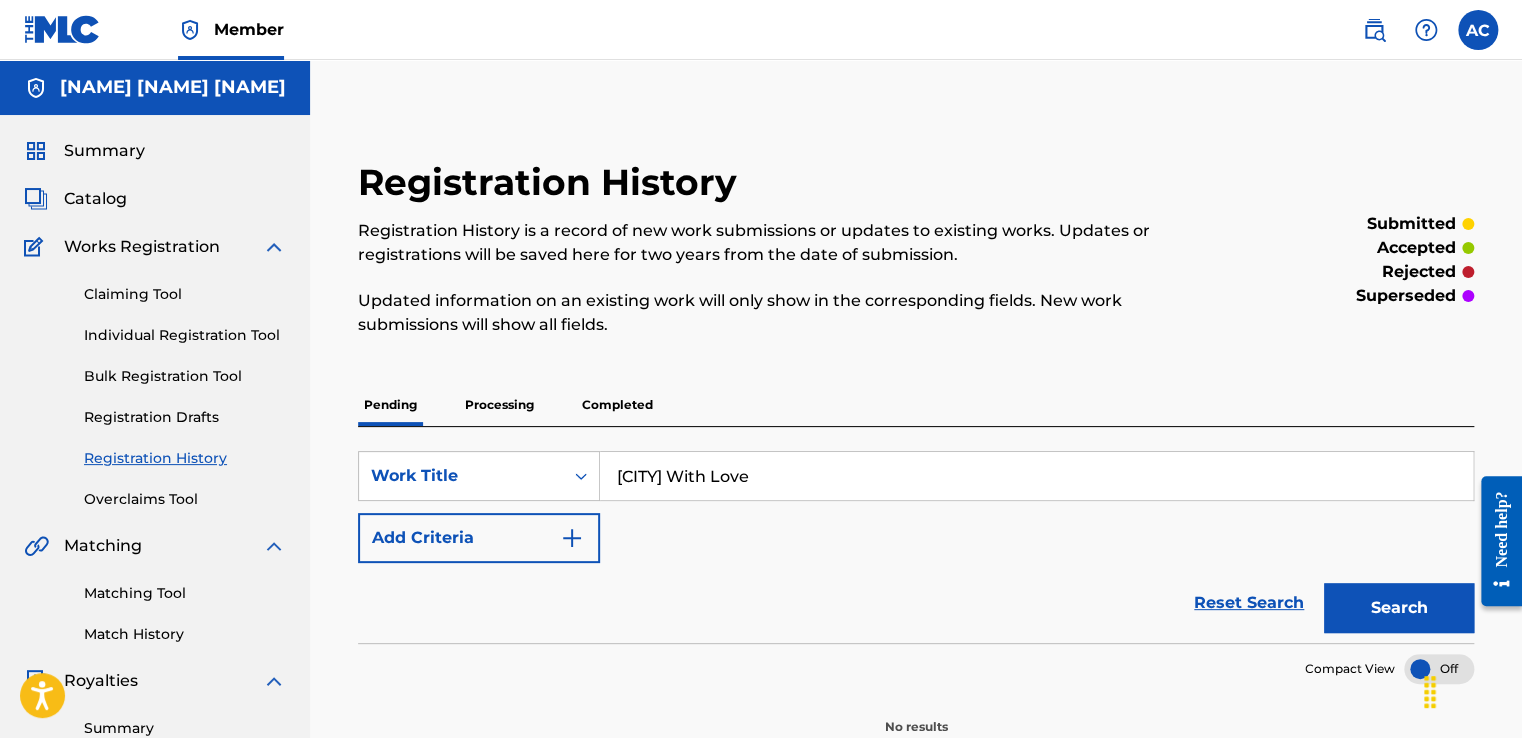 click on "Add Criteria" at bounding box center [479, 538] 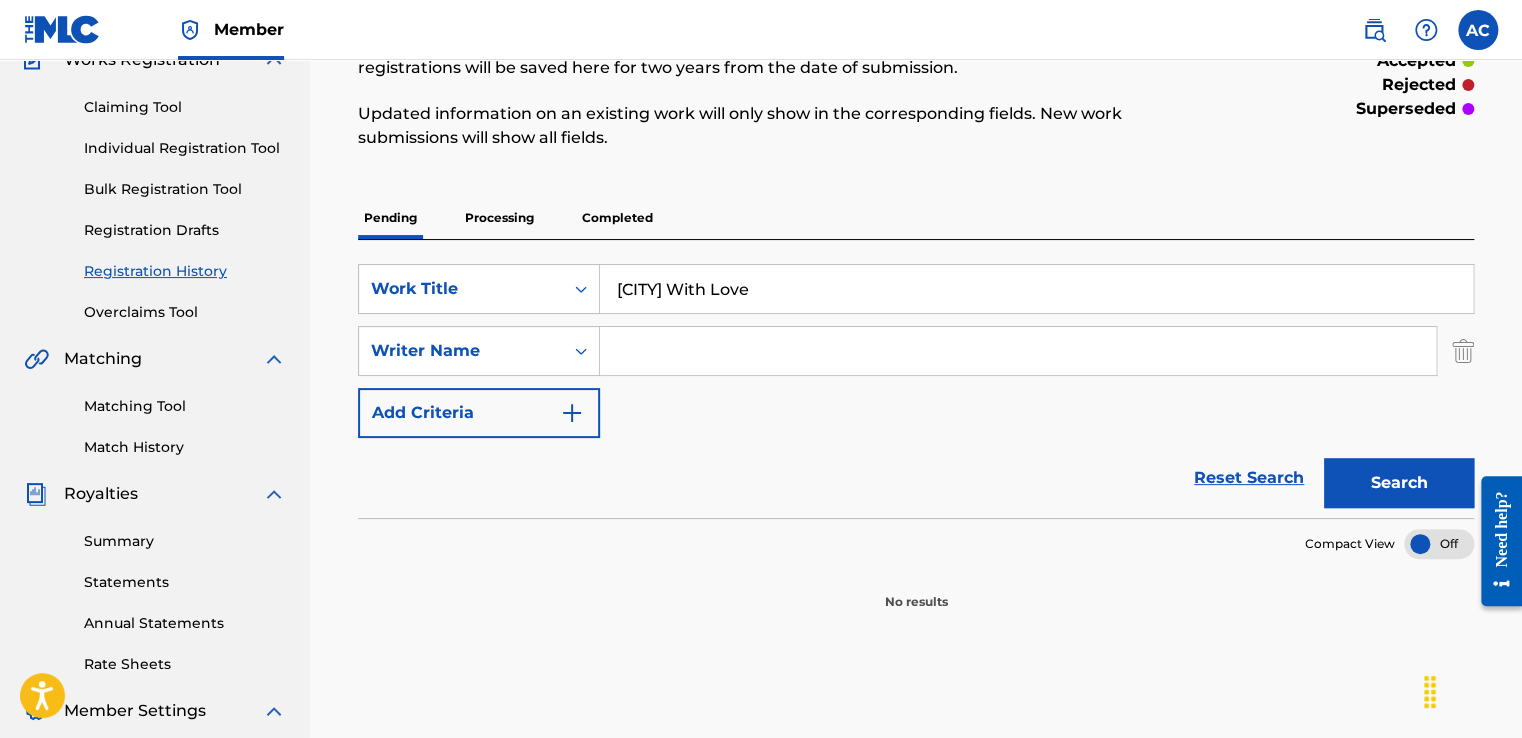 scroll, scrollTop: 197, scrollLeft: 0, axis: vertical 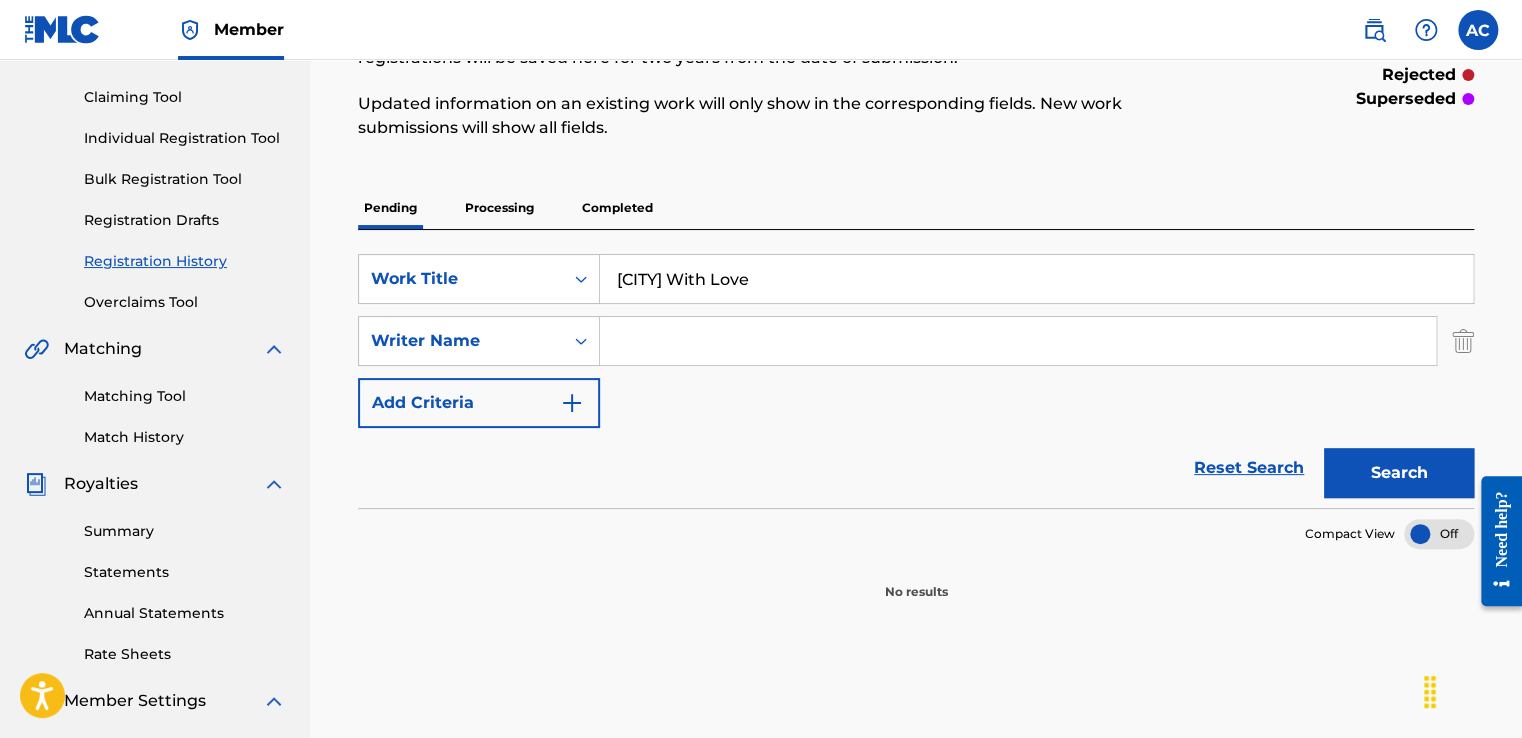 click at bounding box center (1018, 341) 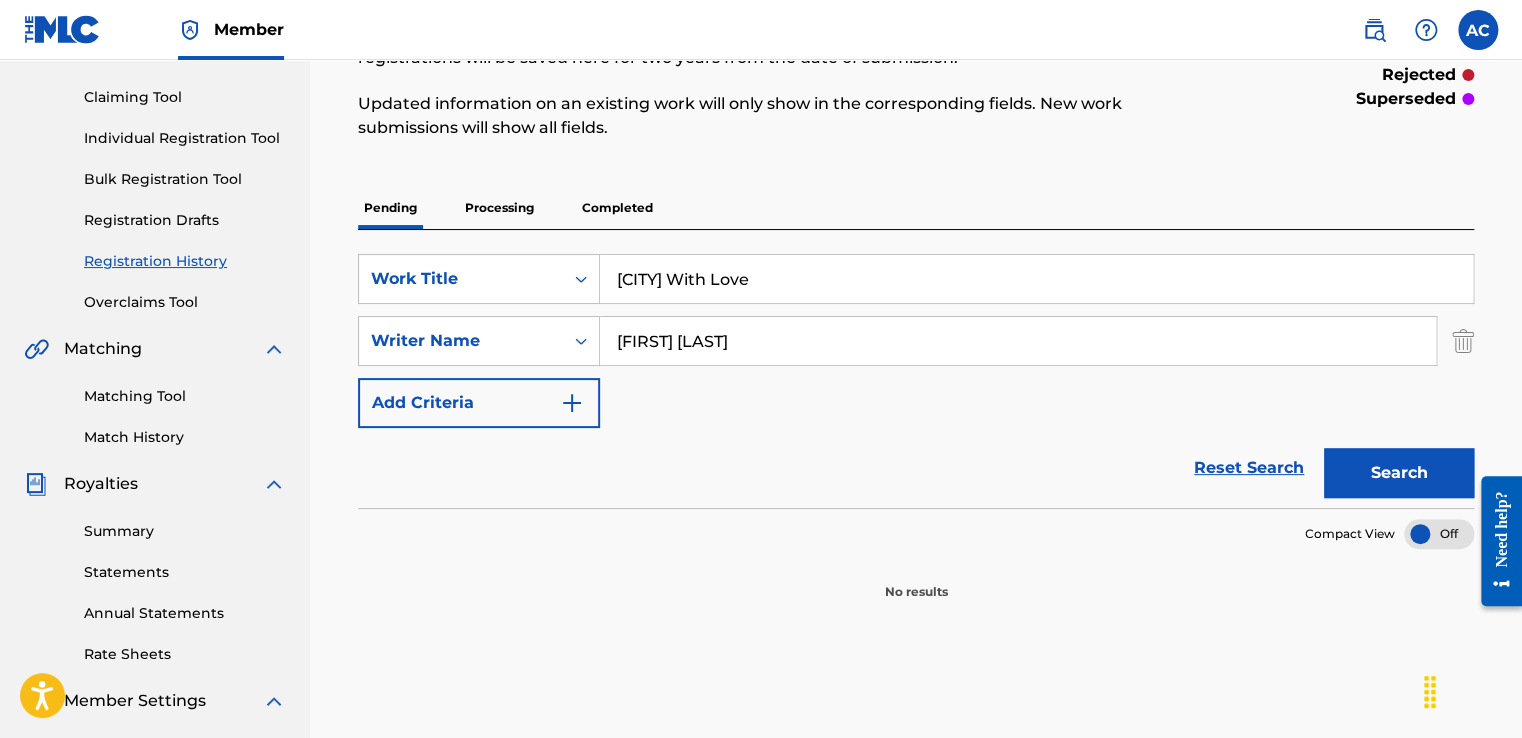 click on "Search" at bounding box center (1399, 473) 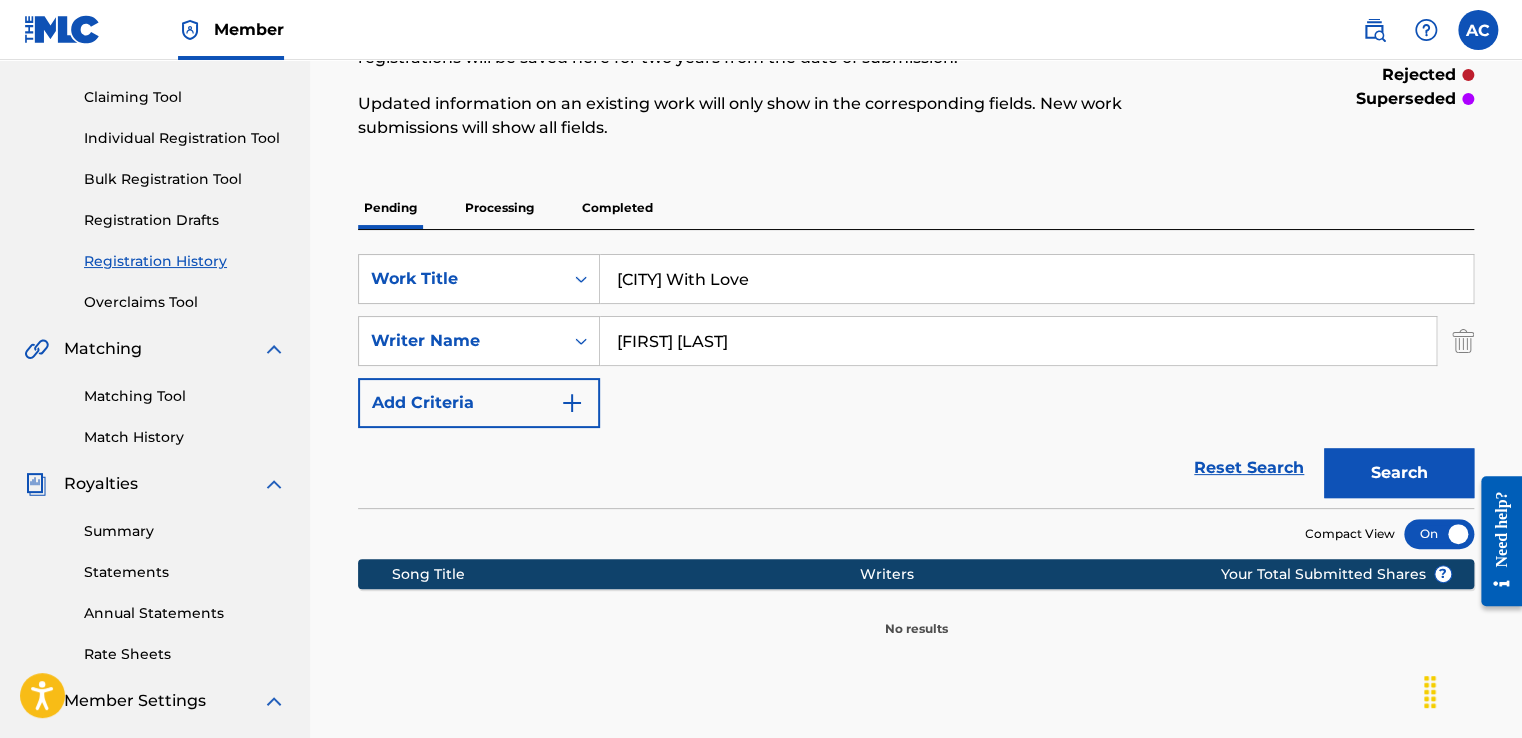 click at bounding box center [572, 403] 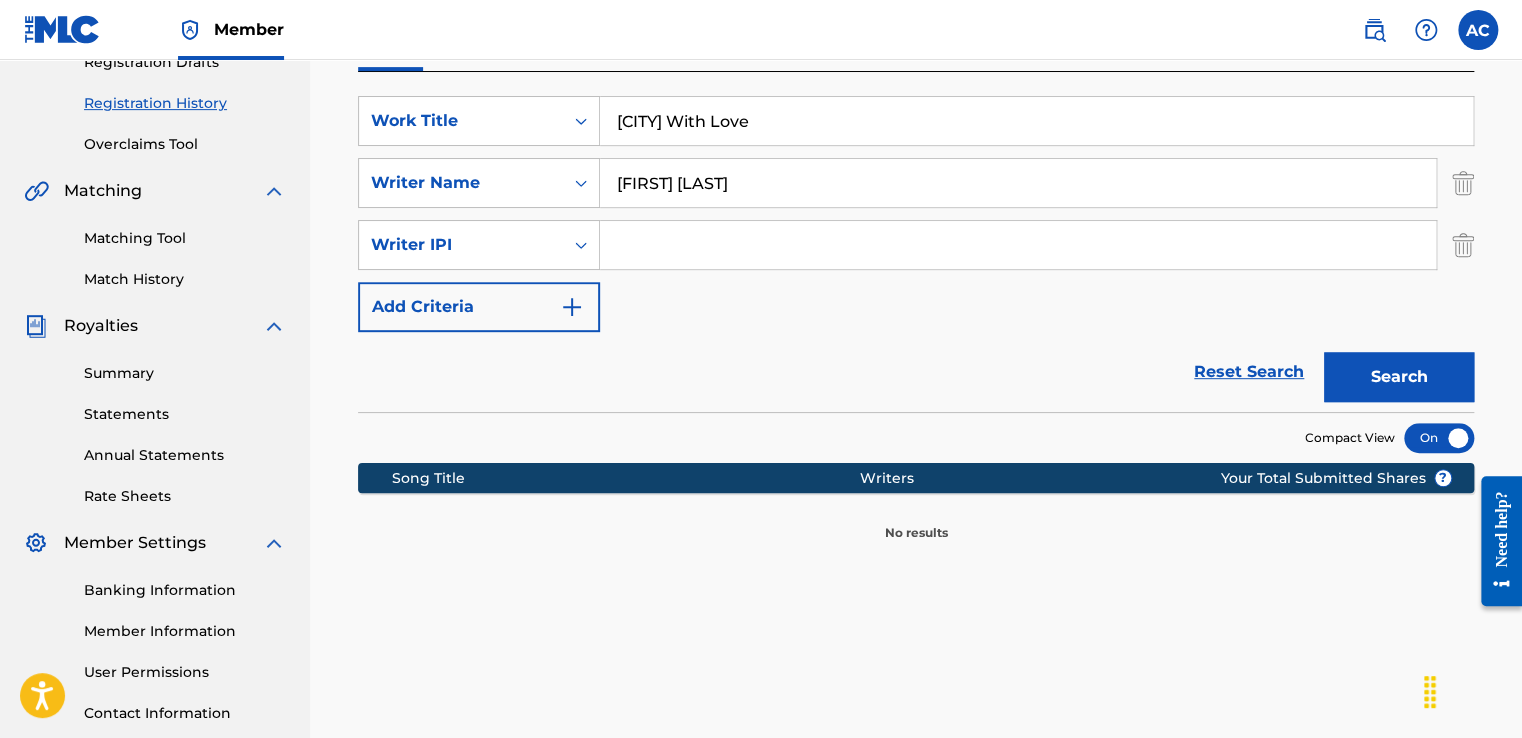scroll, scrollTop: 501, scrollLeft: 0, axis: vertical 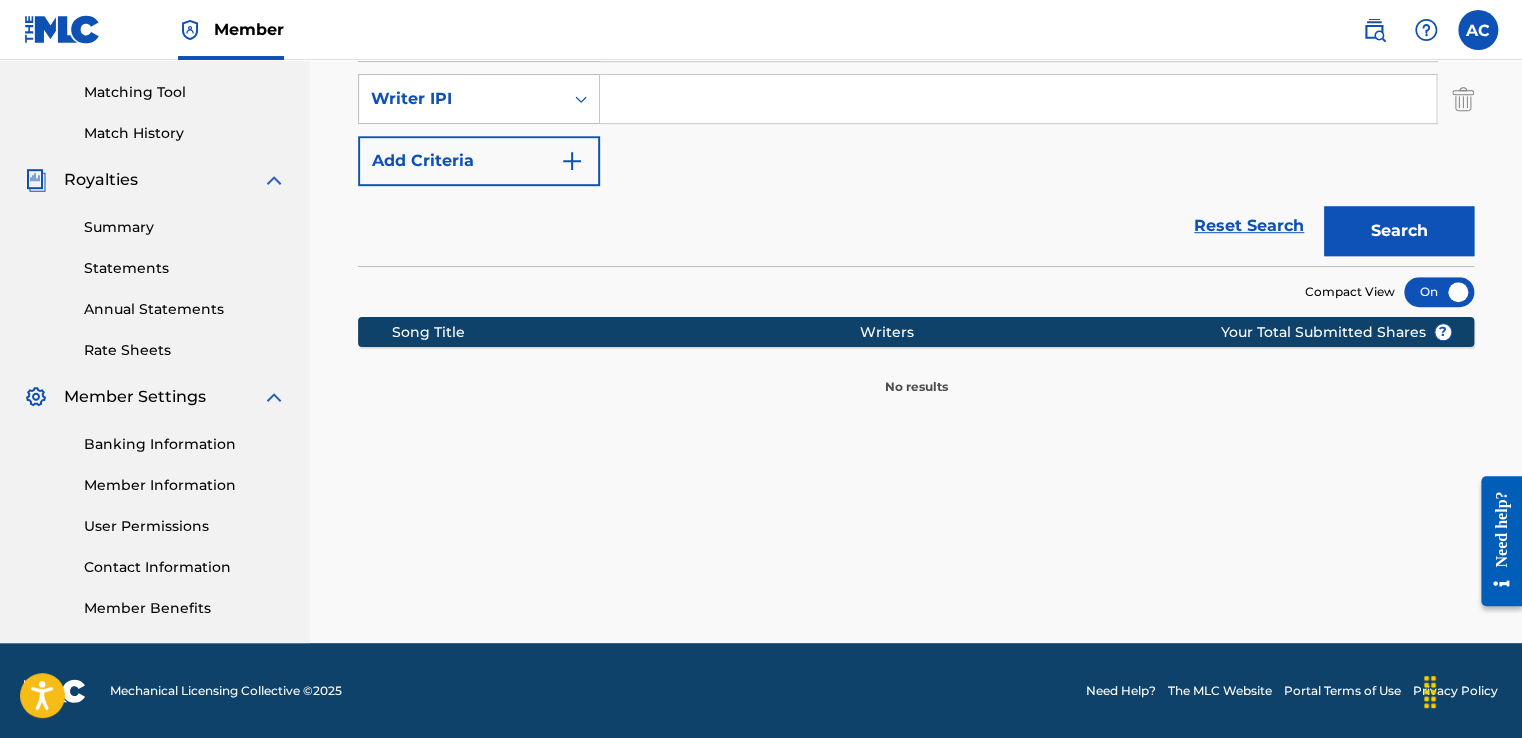 click on "Add Criteria" at bounding box center [479, 161] 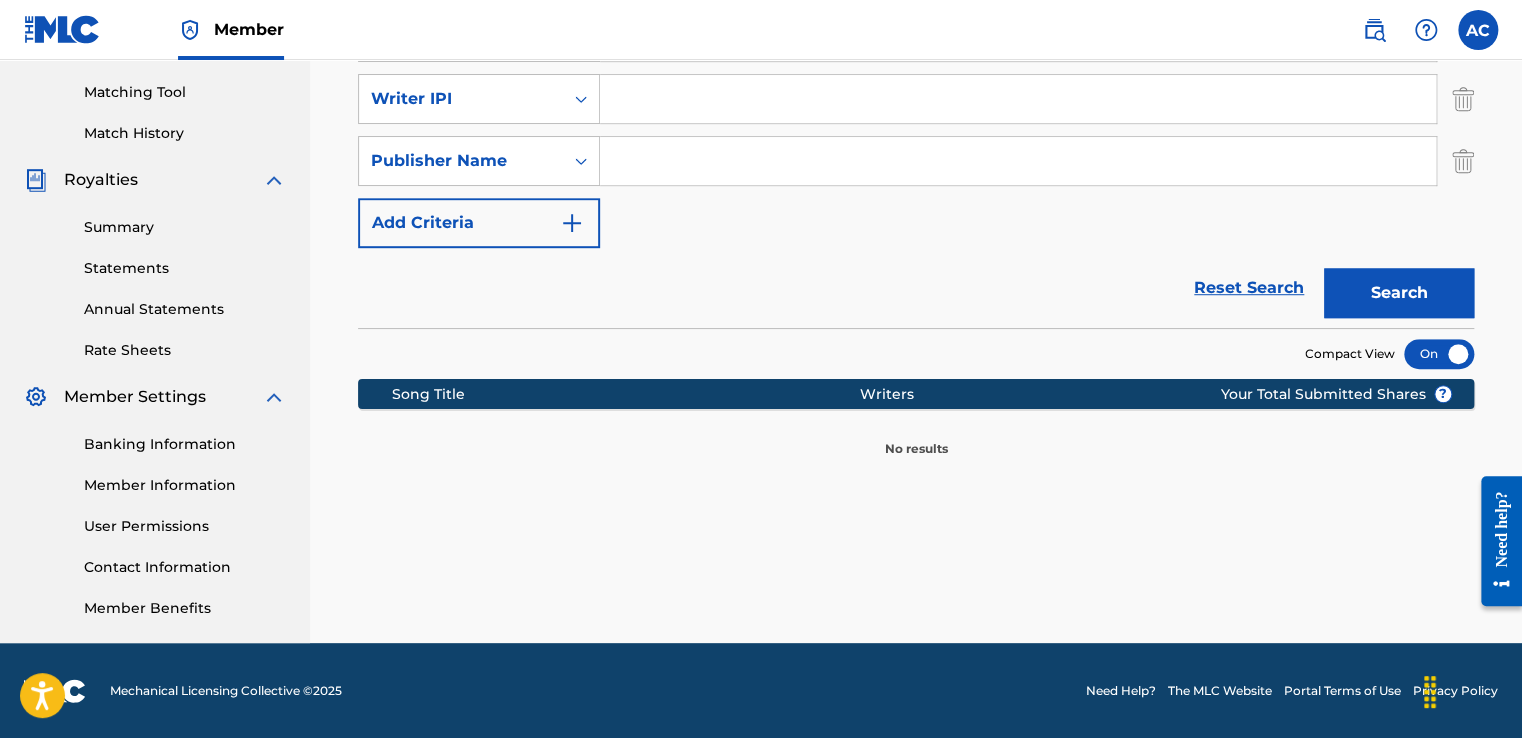 click on "Search" at bounding box center (1399, 293) 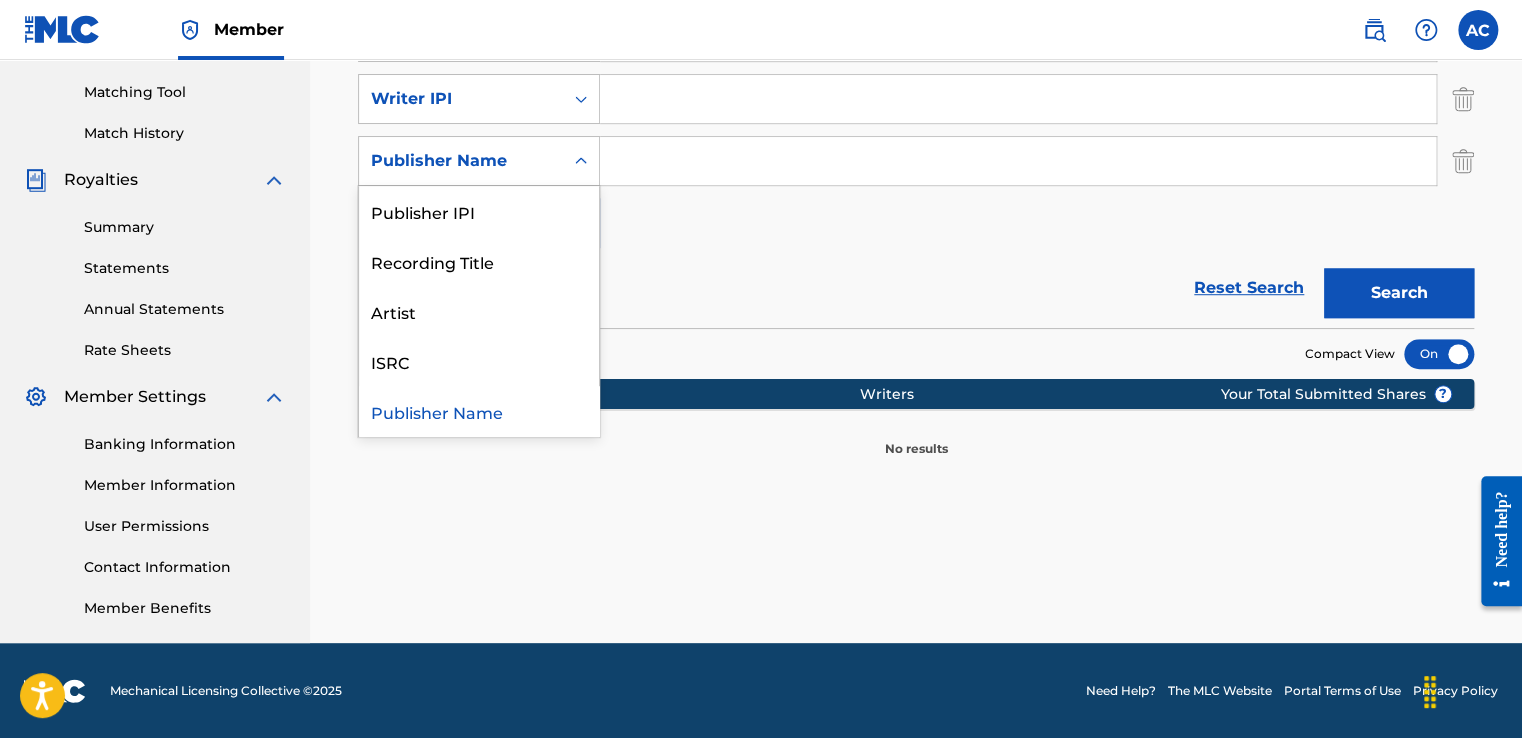 click at bounding box center (1018, 161) 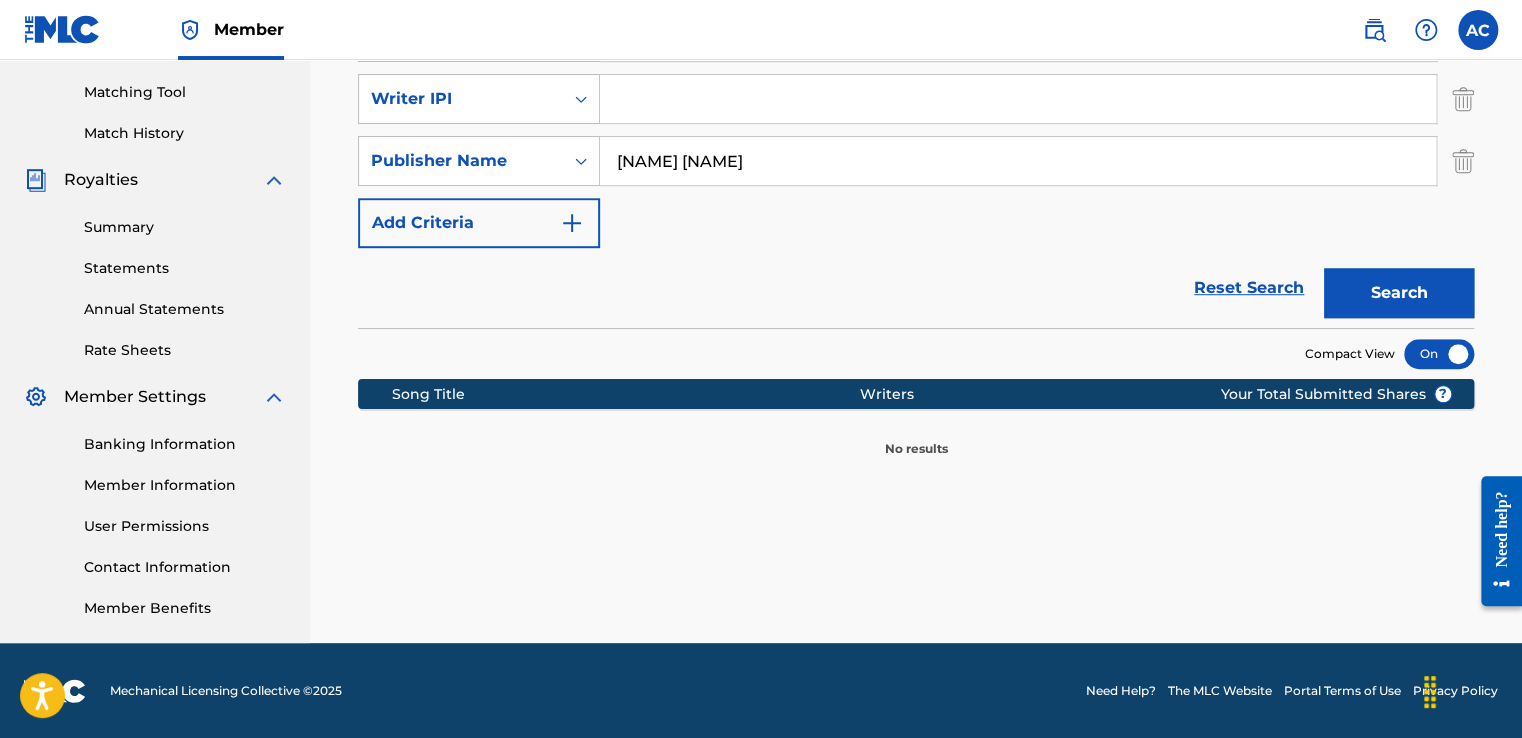 type on "[NAME] [NAME]" 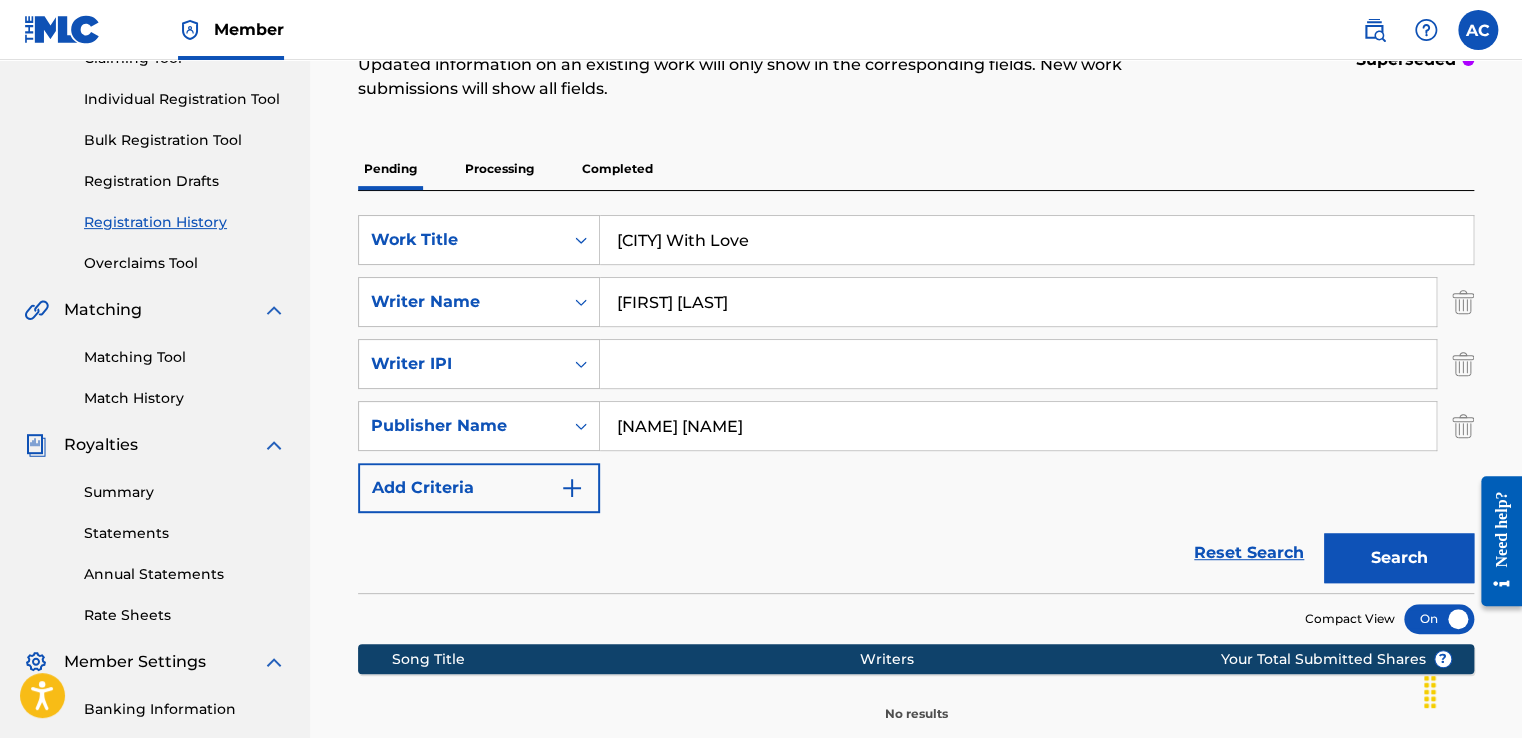 scroll, scrollTop: 235, scrollLeft: 0, axis: vertical 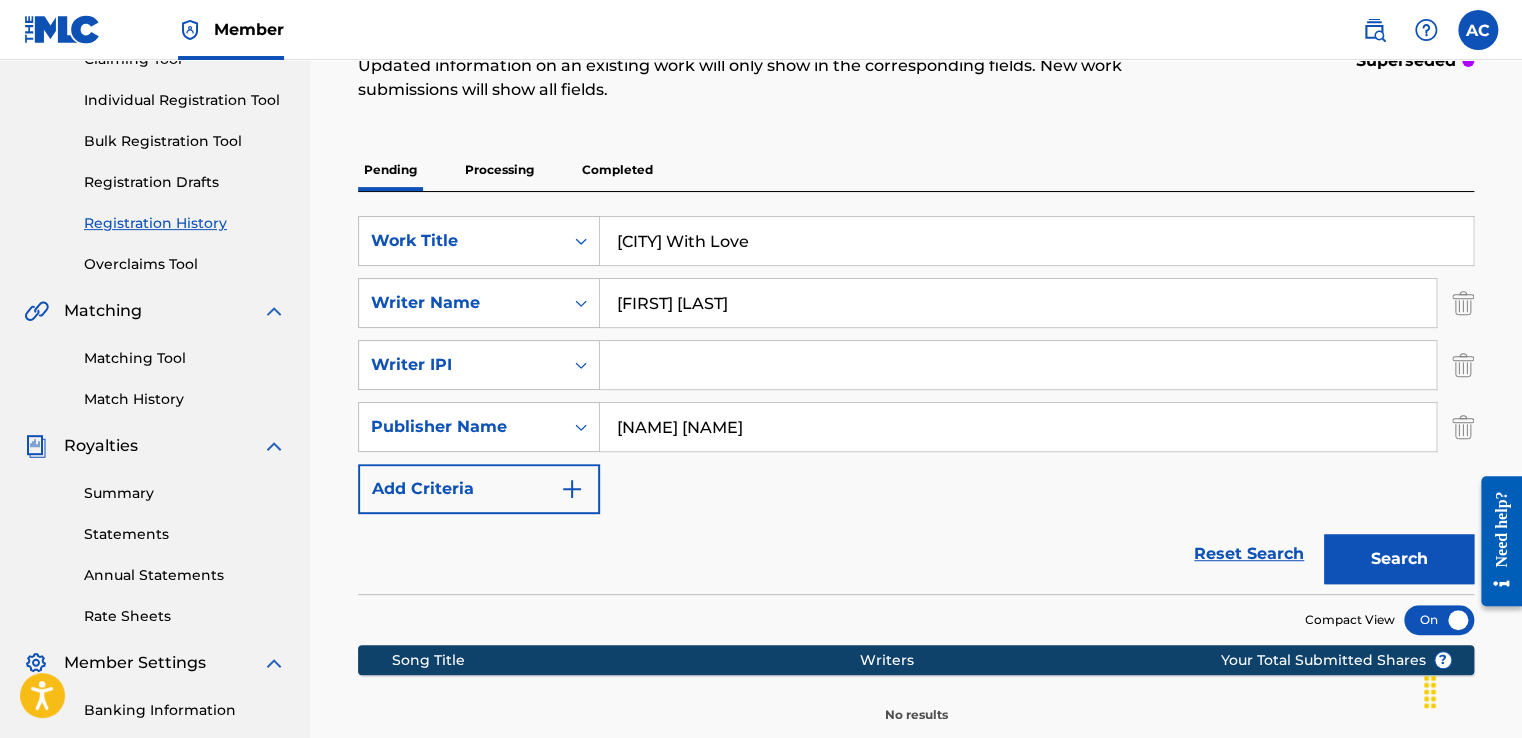 click on "Add Criteria" at bounding box center [479, 489] 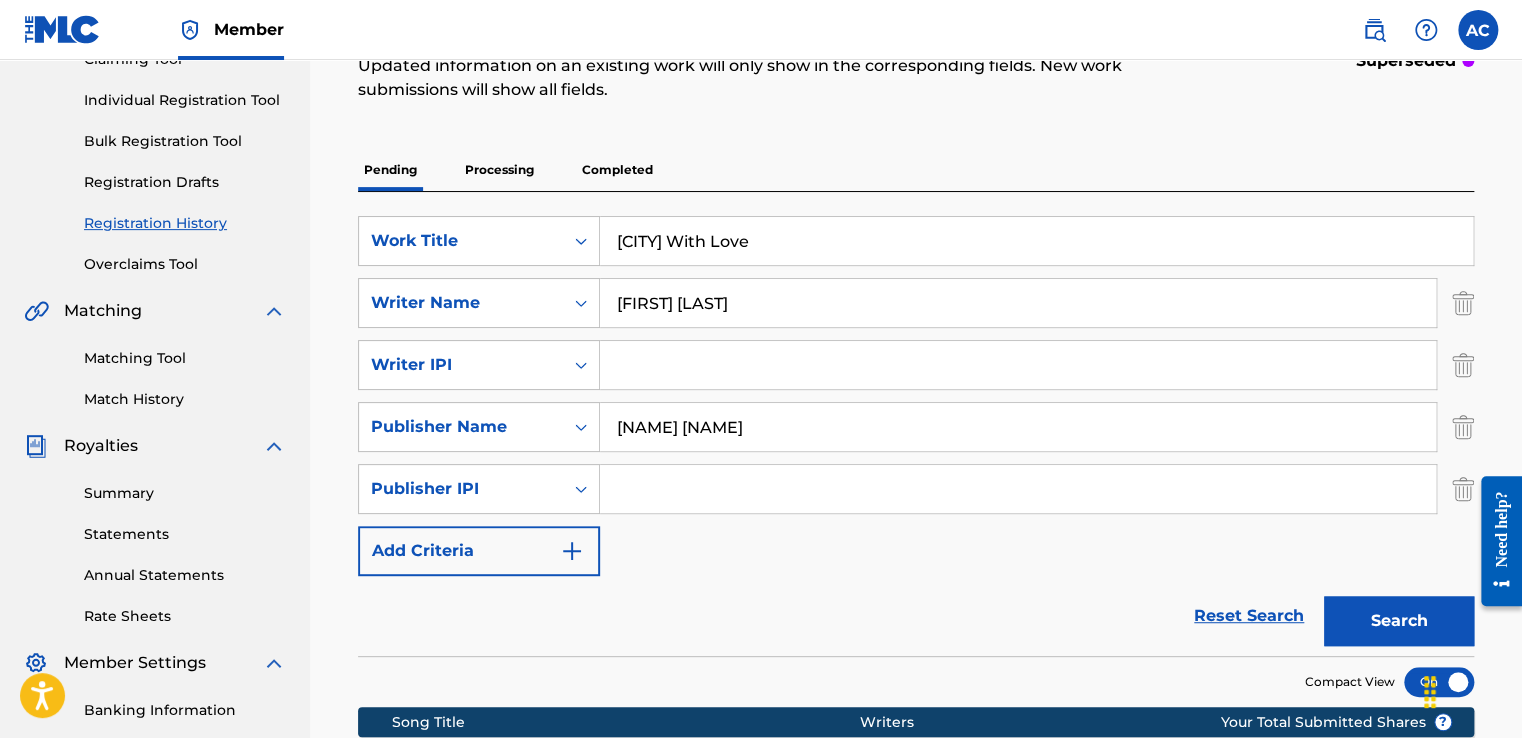 click on "Search" at bounding box center [1399, 621] 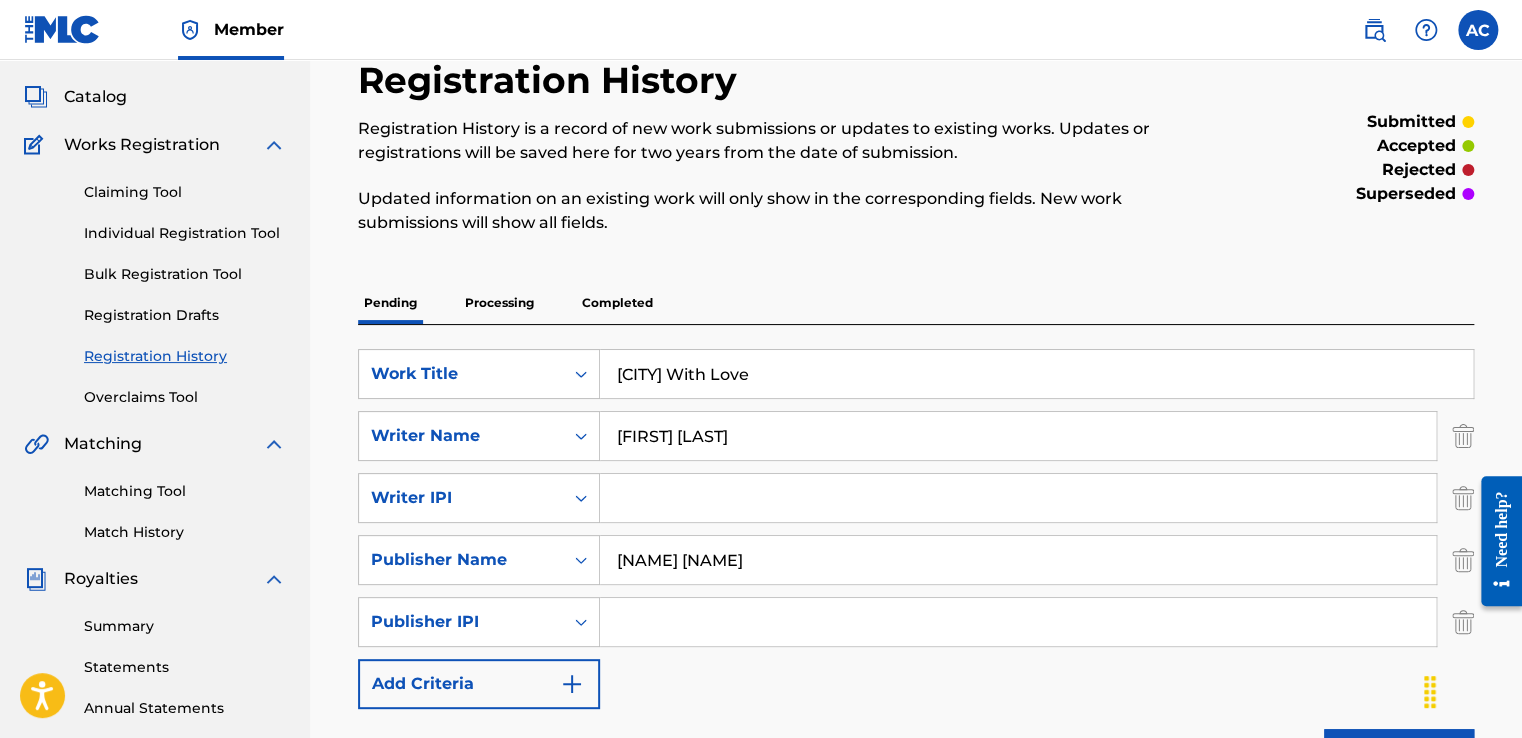 scroll, scrollTop: 0, scrollLeft: 0, axis: both 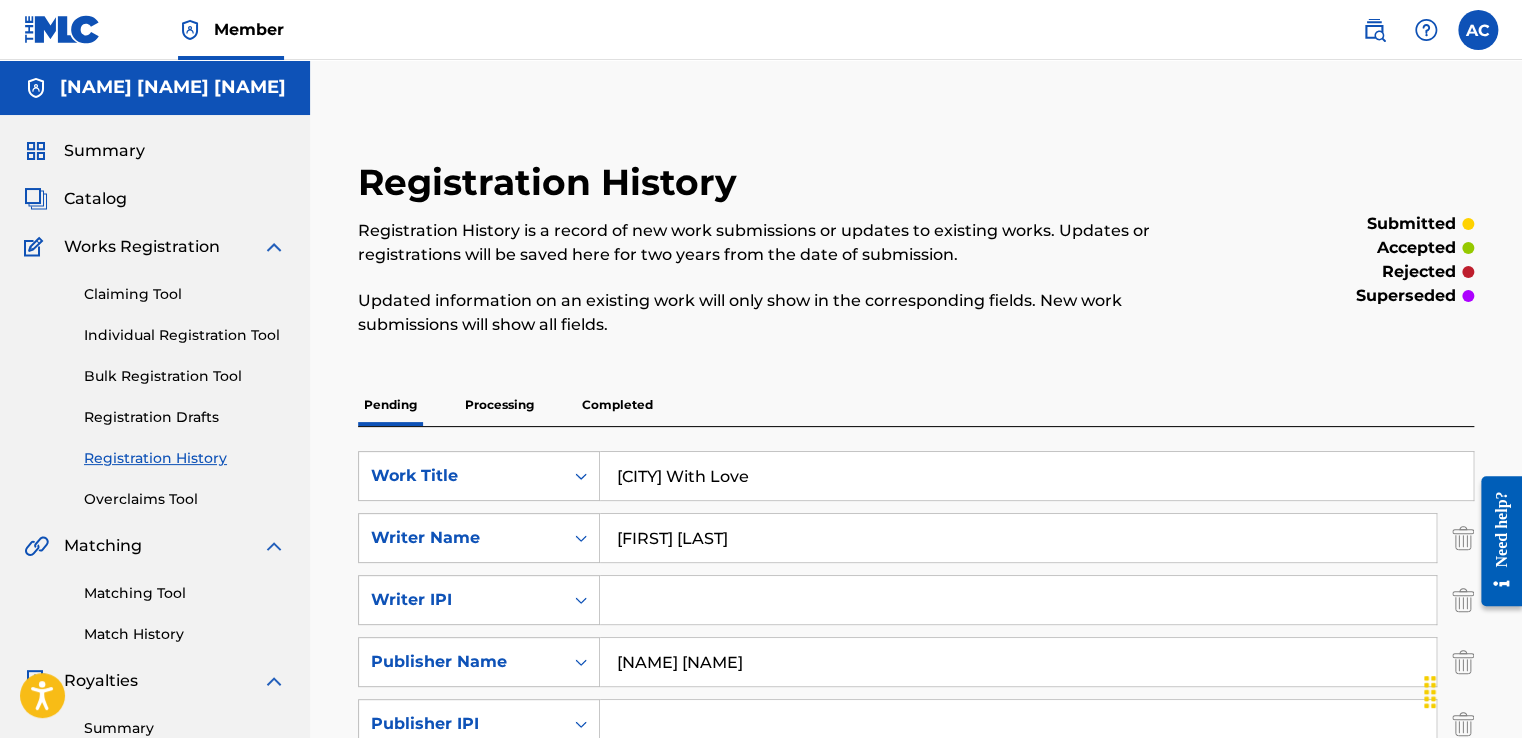 click on "Individual Registration Tool" at bounding box center [185, 335] 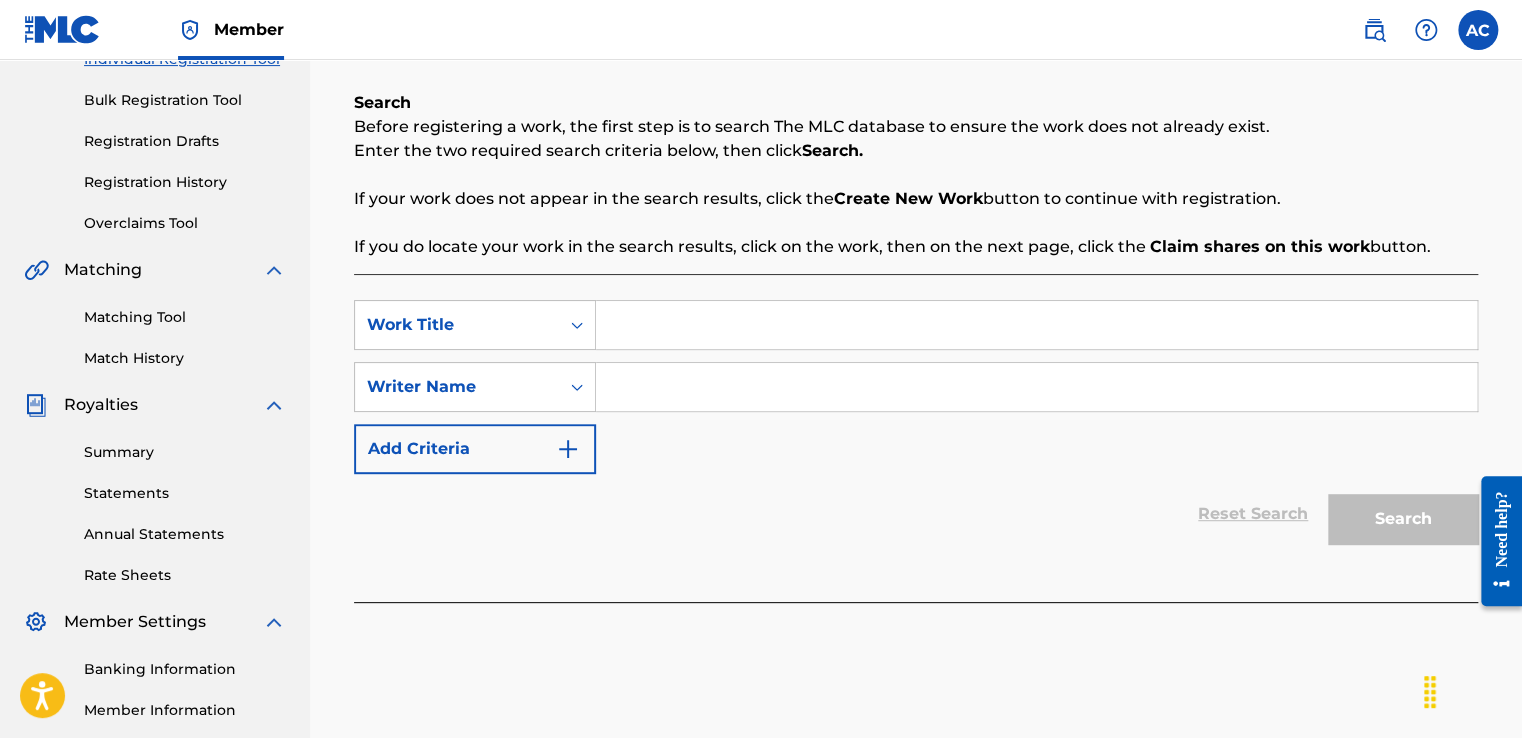 scroll, scrollTop: 278, scrollLeft: 0, axis: vertical 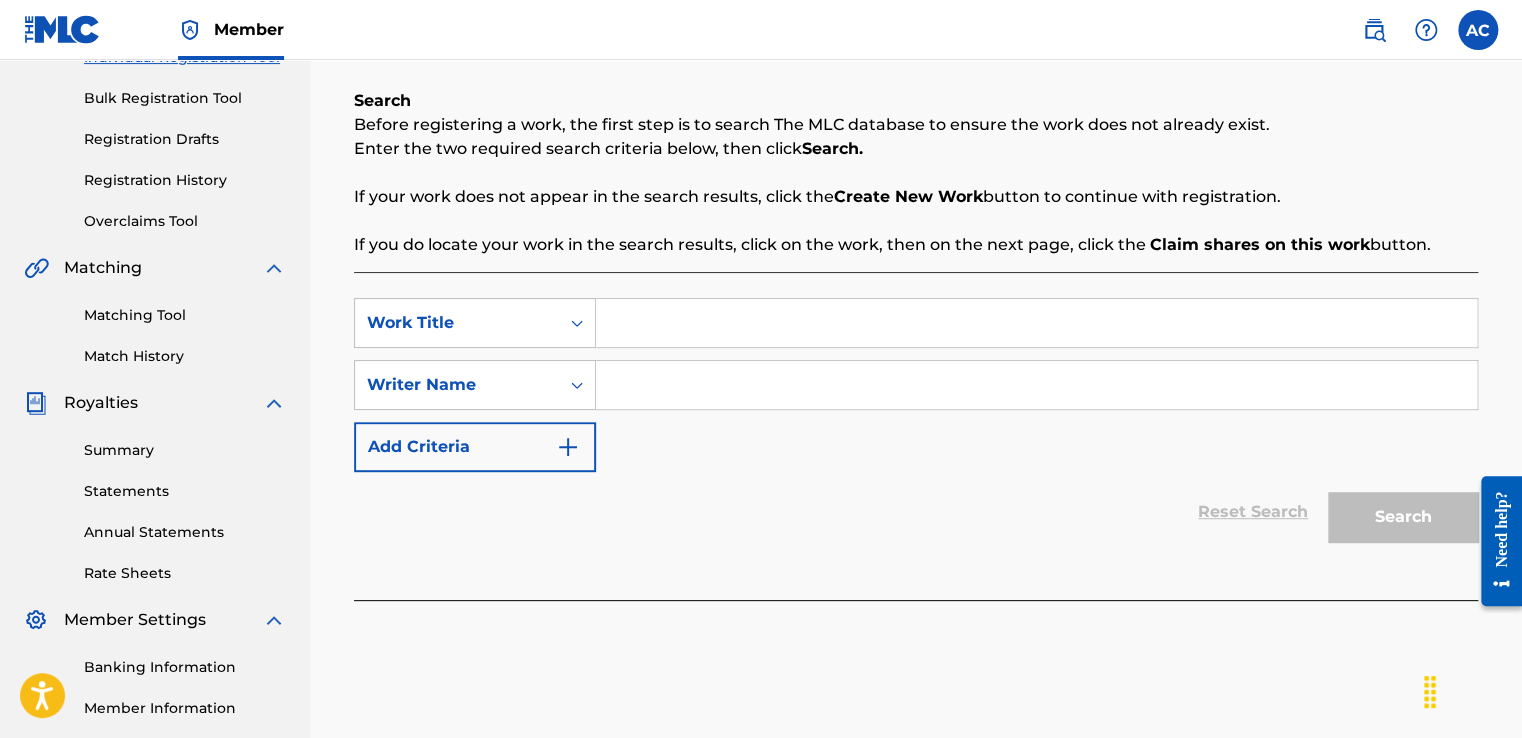 click at bounding box center [1036, 323] 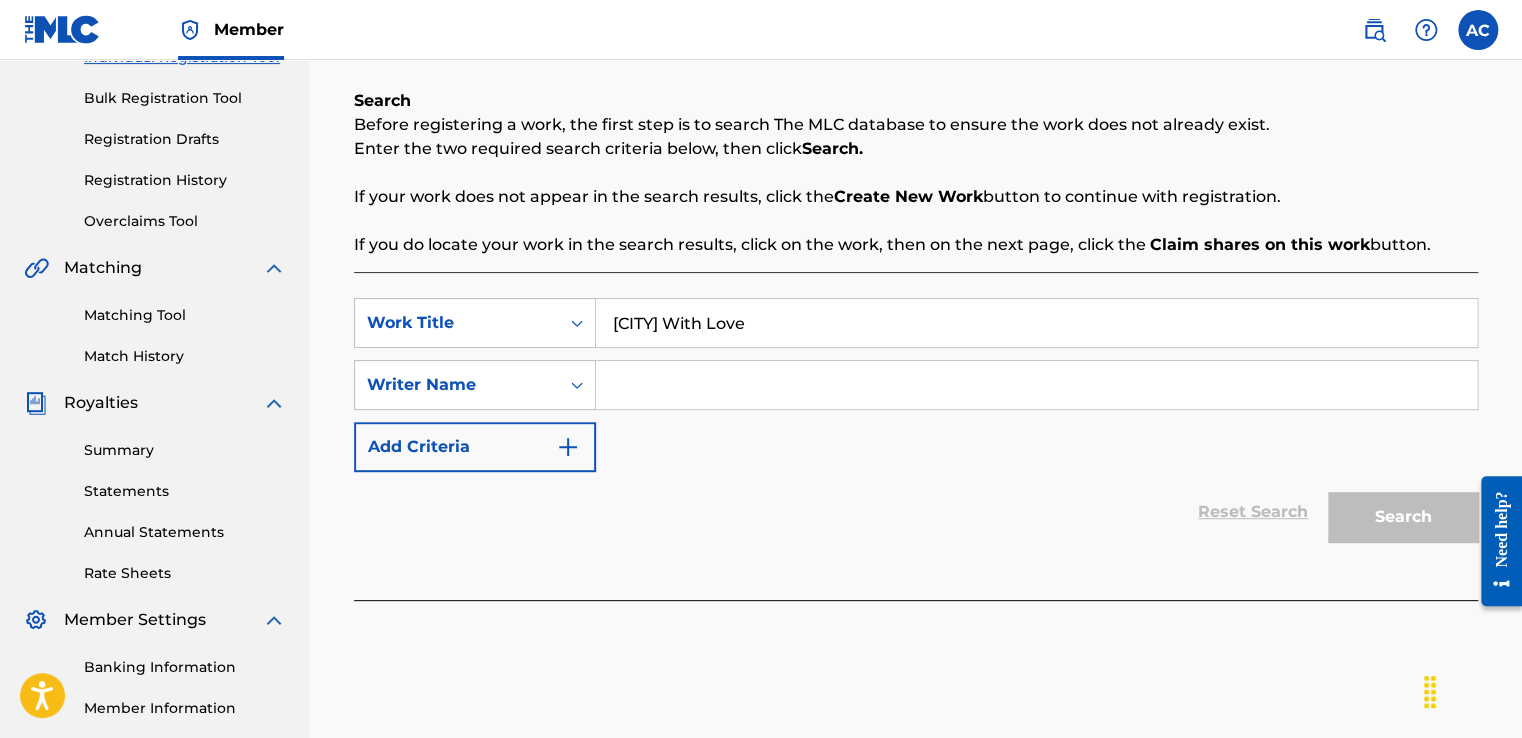 type on "[CITY] With Love" 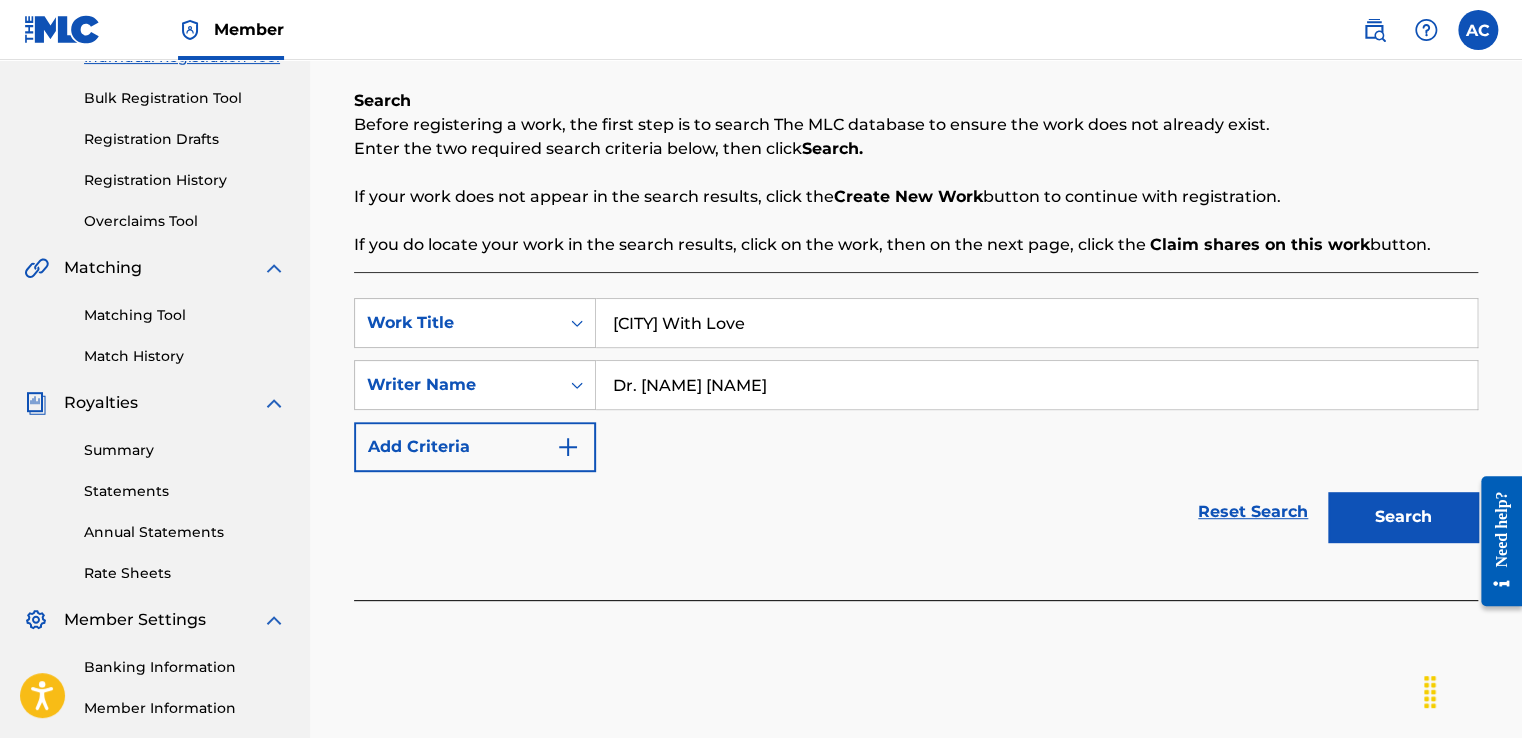 click on "Dr. [NAME] [NAME]" at bounding box center [1036, 385] 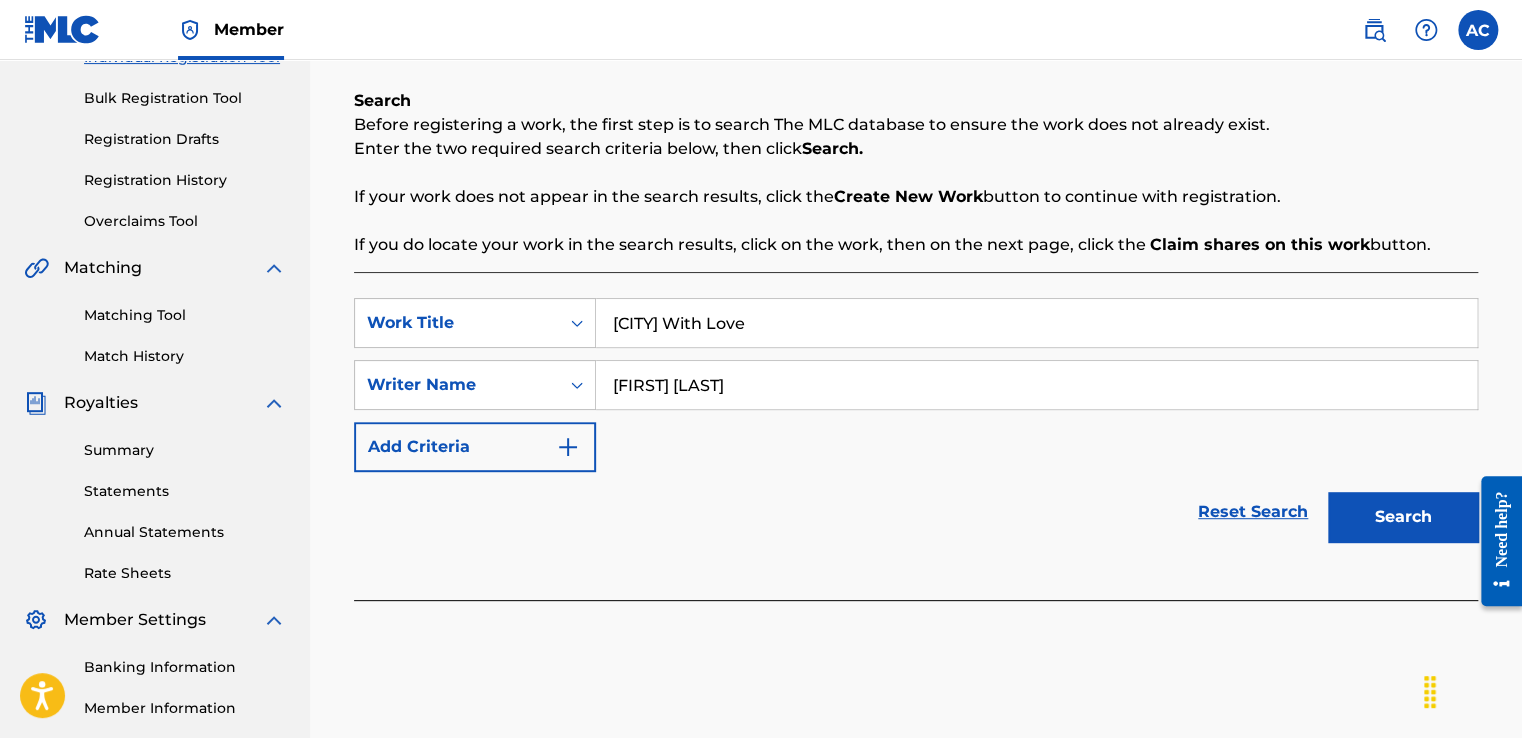 type on "[FIRST] [LAST]" 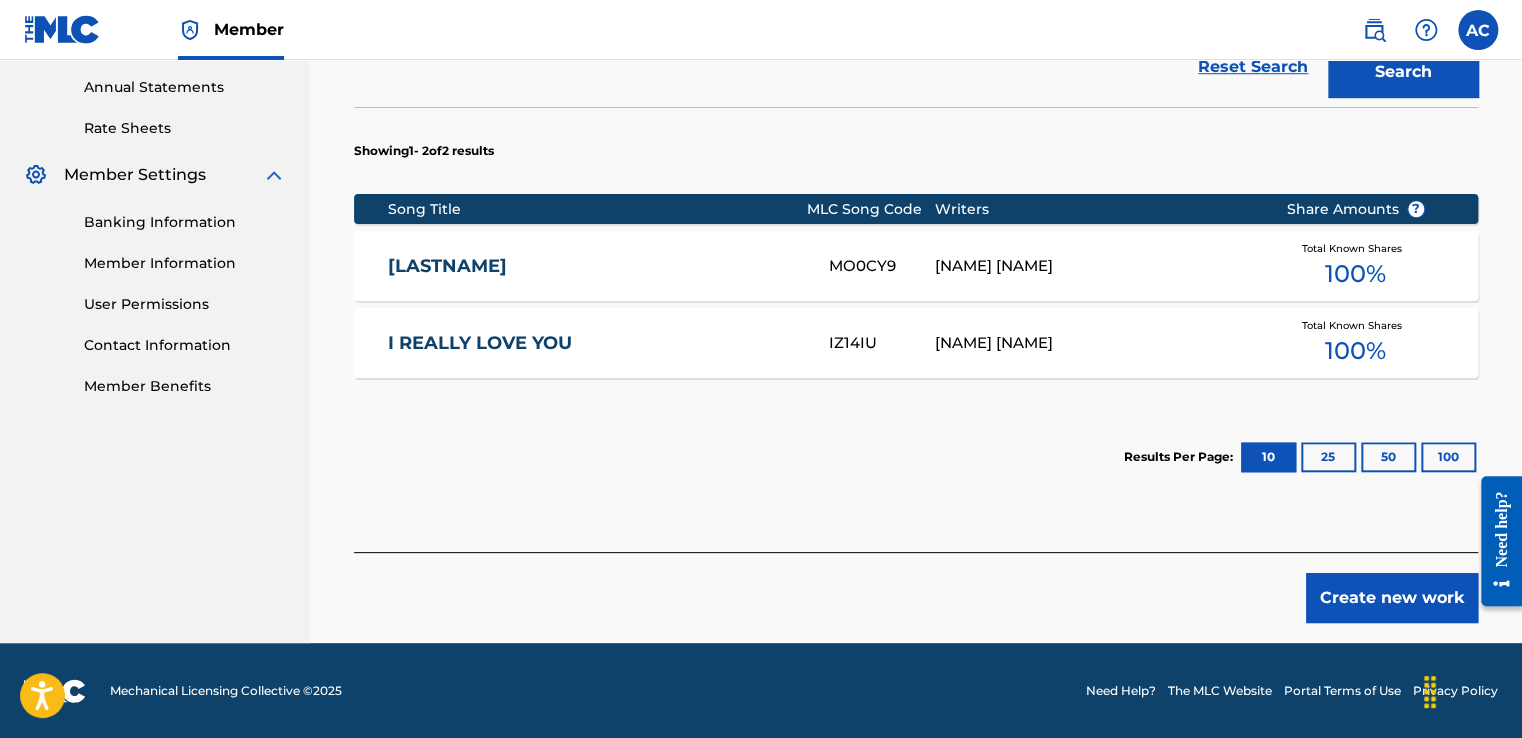 click on "Create new work" at bounding box center [1392, 598] 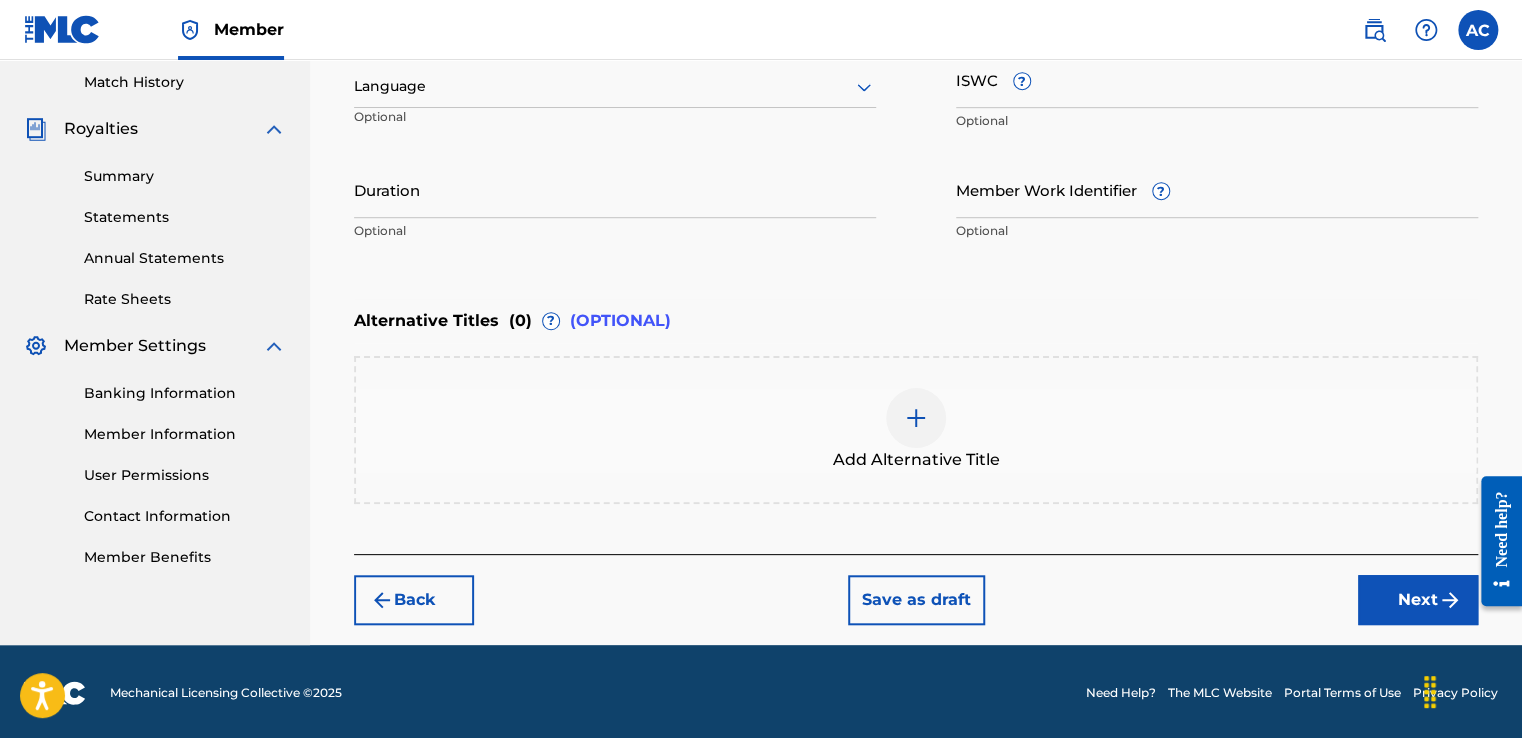click at bounding box center [916, 418] 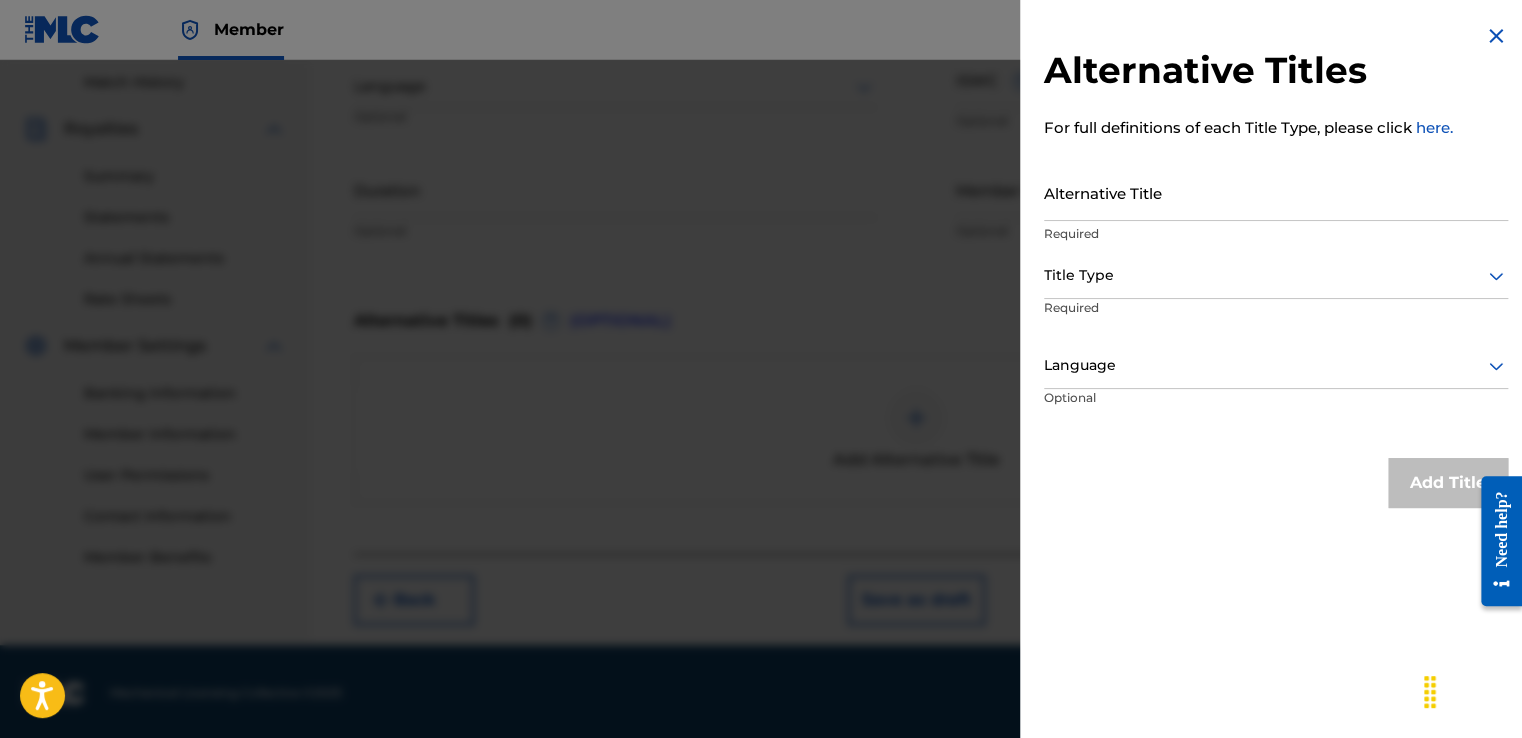 click at bounding box center (1496, 36) 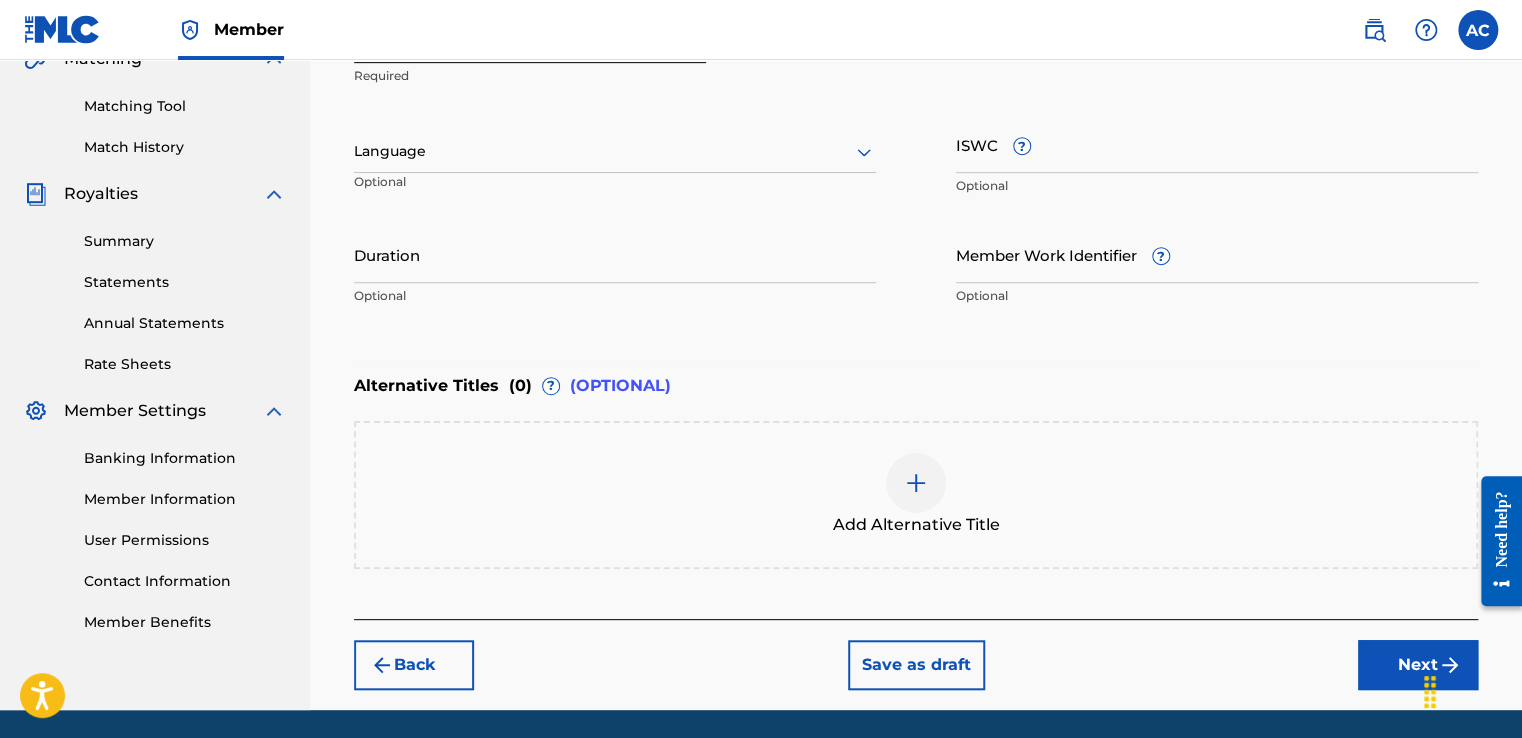 scroll, scrollTop: 548, scrollLeft: 0, axis: vertical 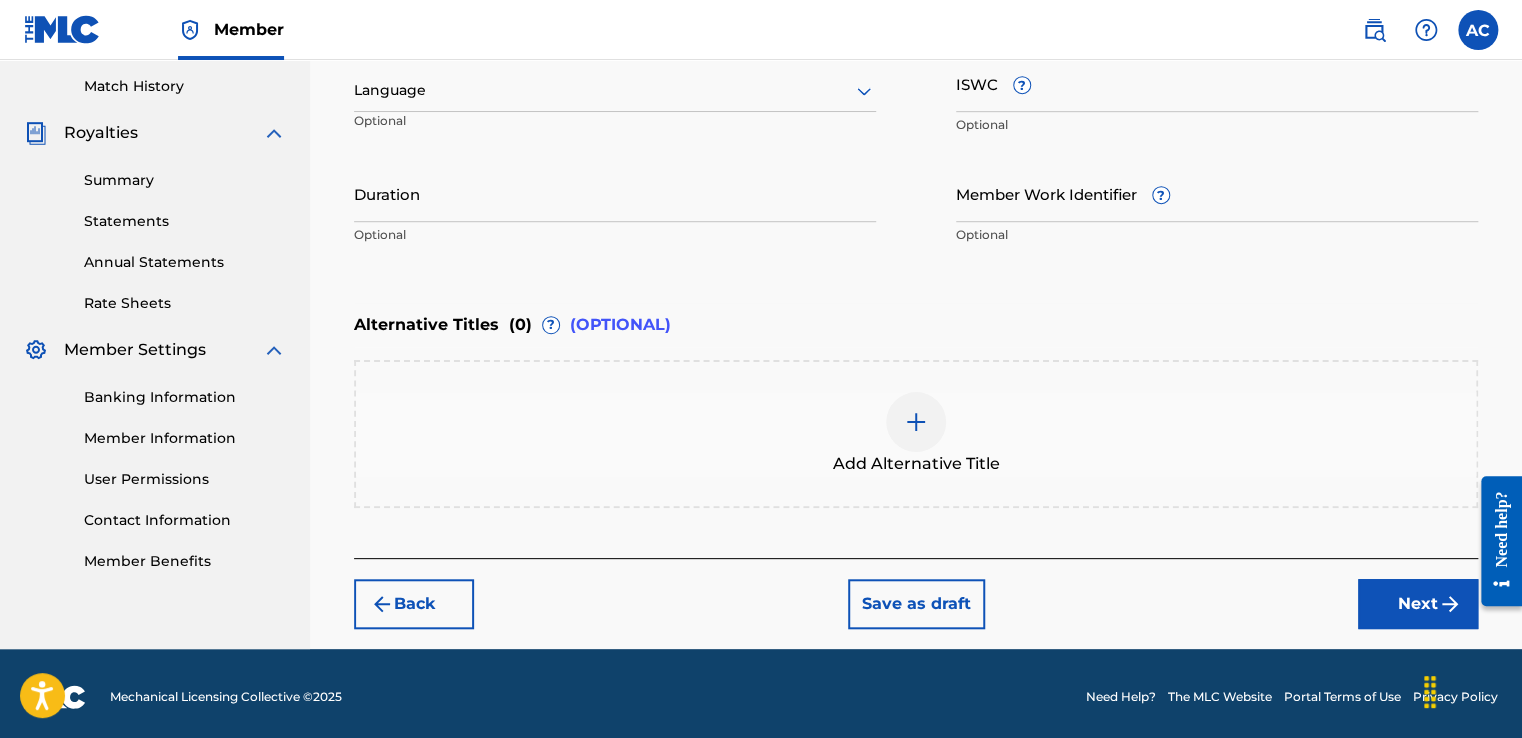 click at bounding box center [916, 422] 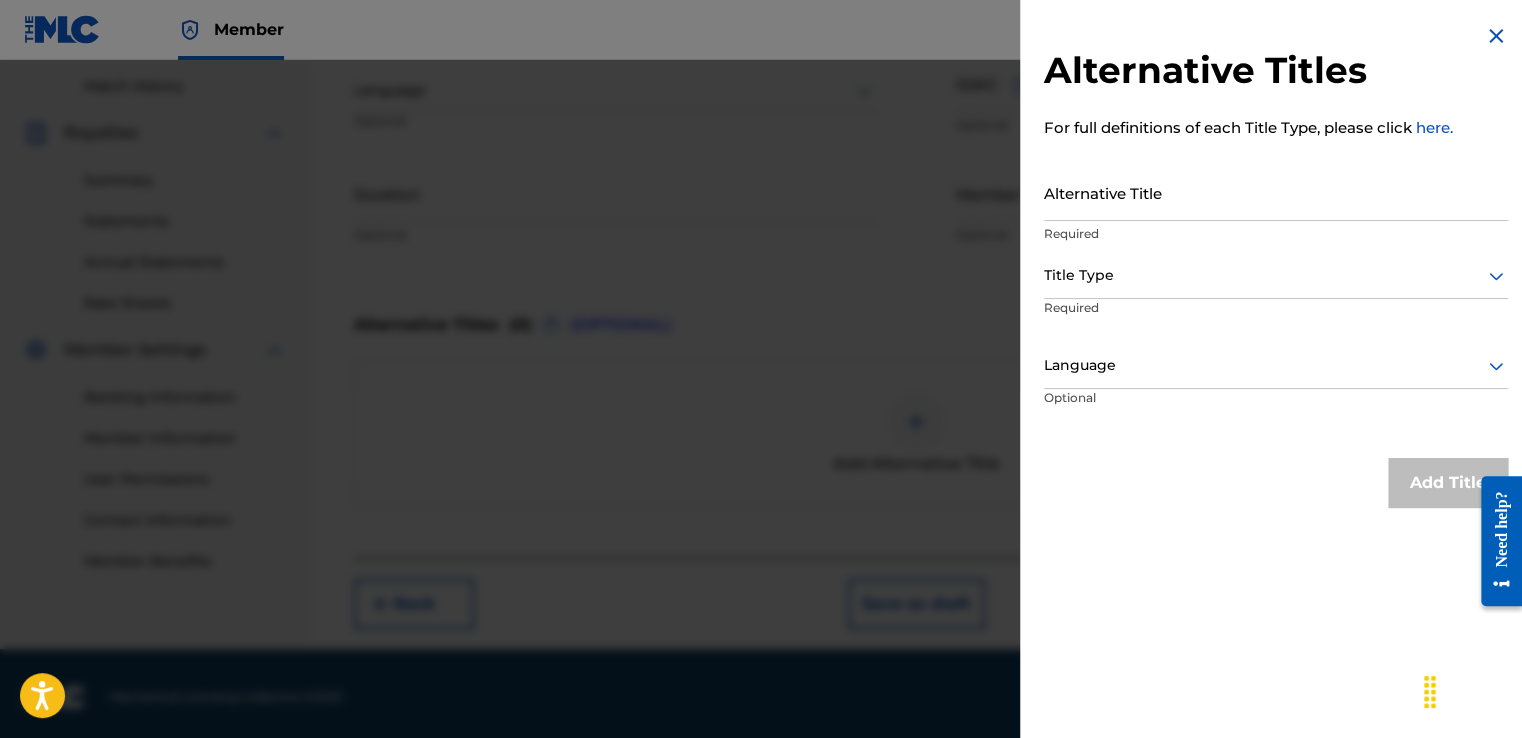 click at bounding box center [1496, 36] 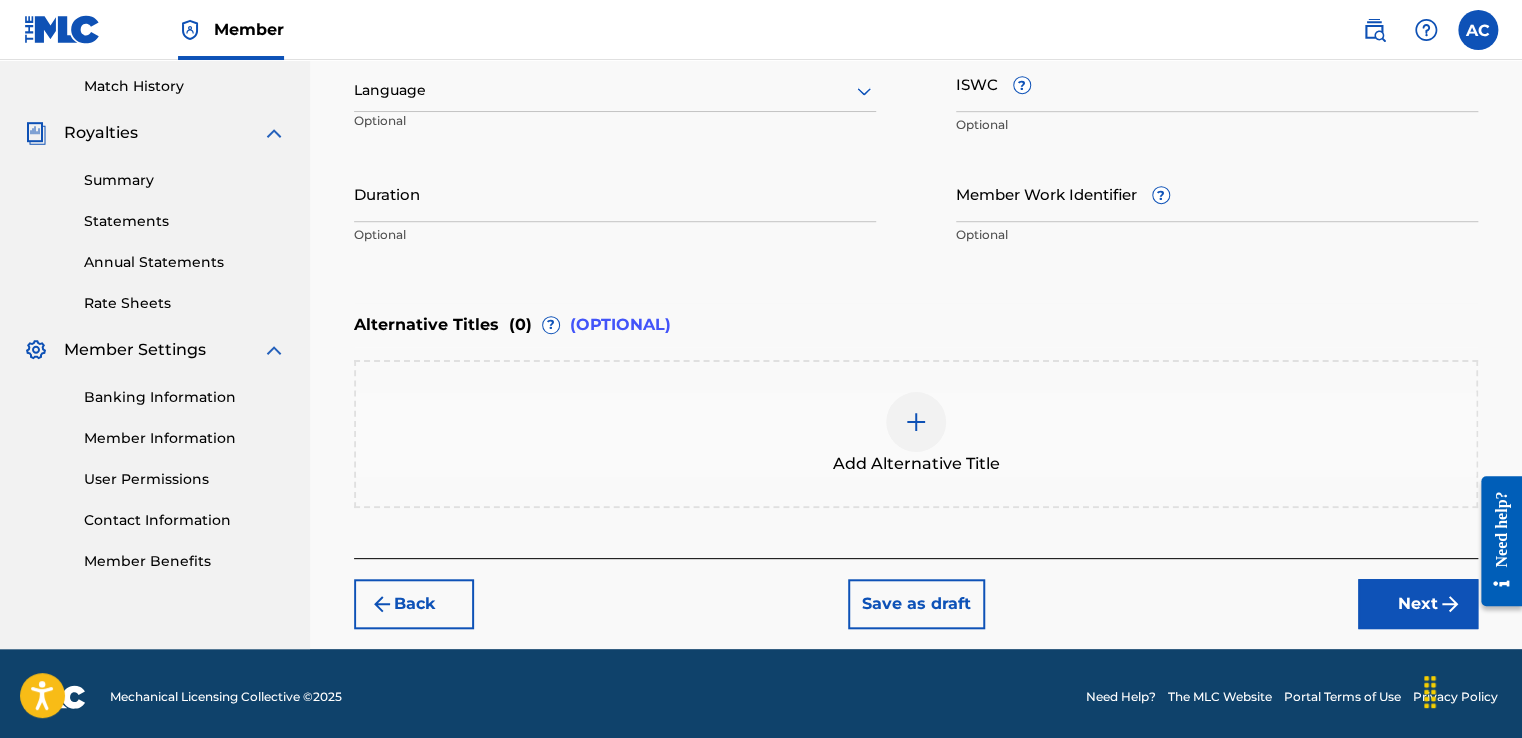 scroll, scrollTop: 552, scrollLeft: 0, axis: vertical 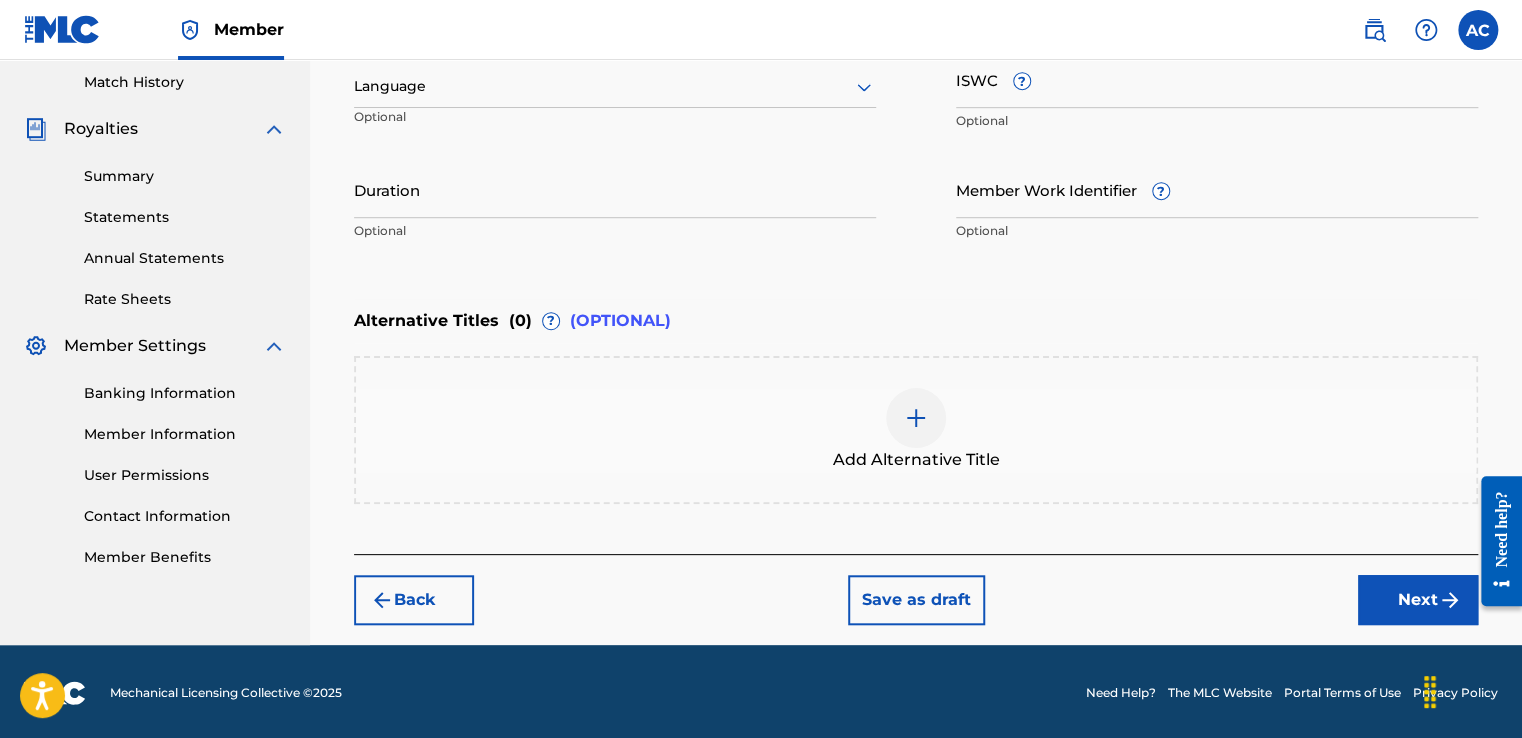click on "Next" at bounding box center (1418, 600) 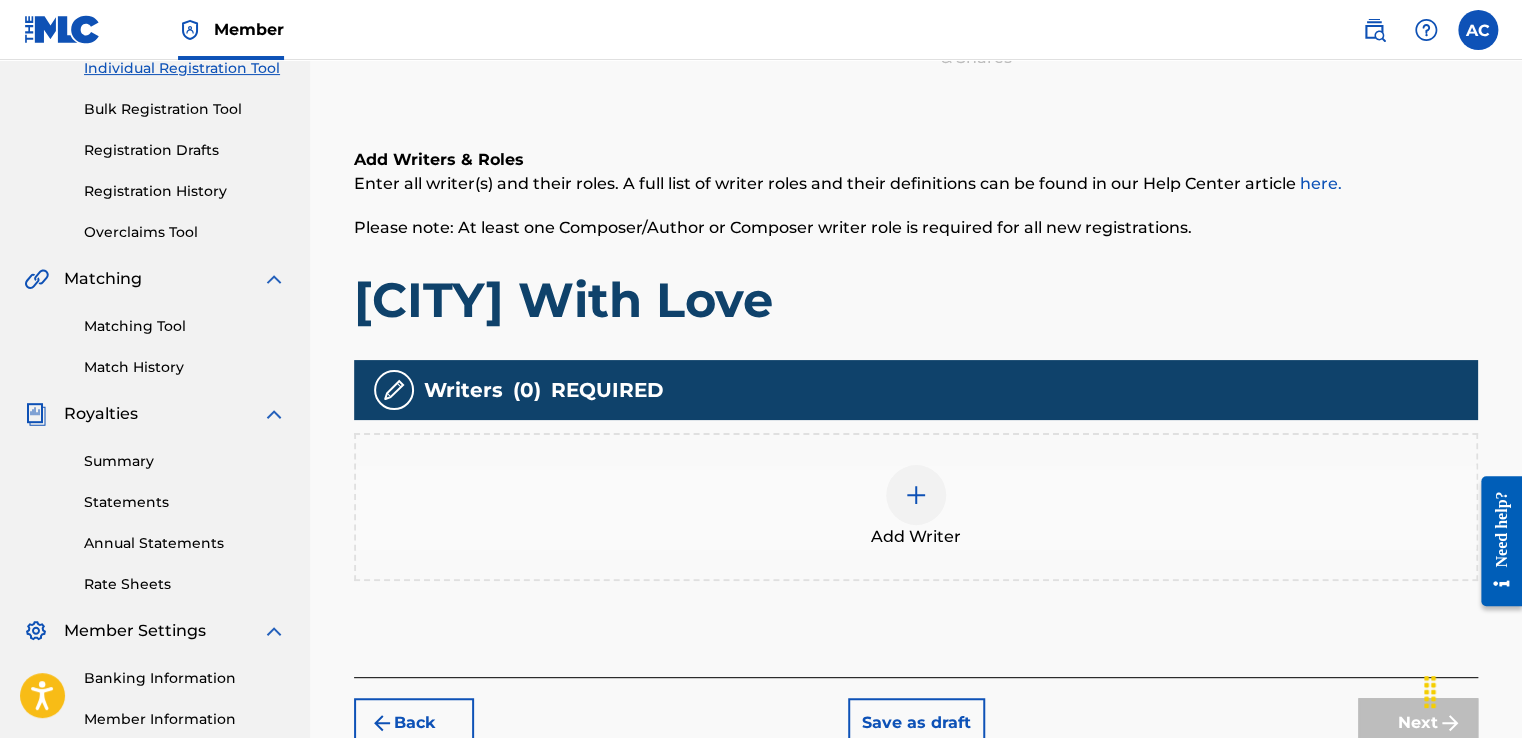 scroll, scrollTop: 272, scrollLeft: 0, axis: vertical 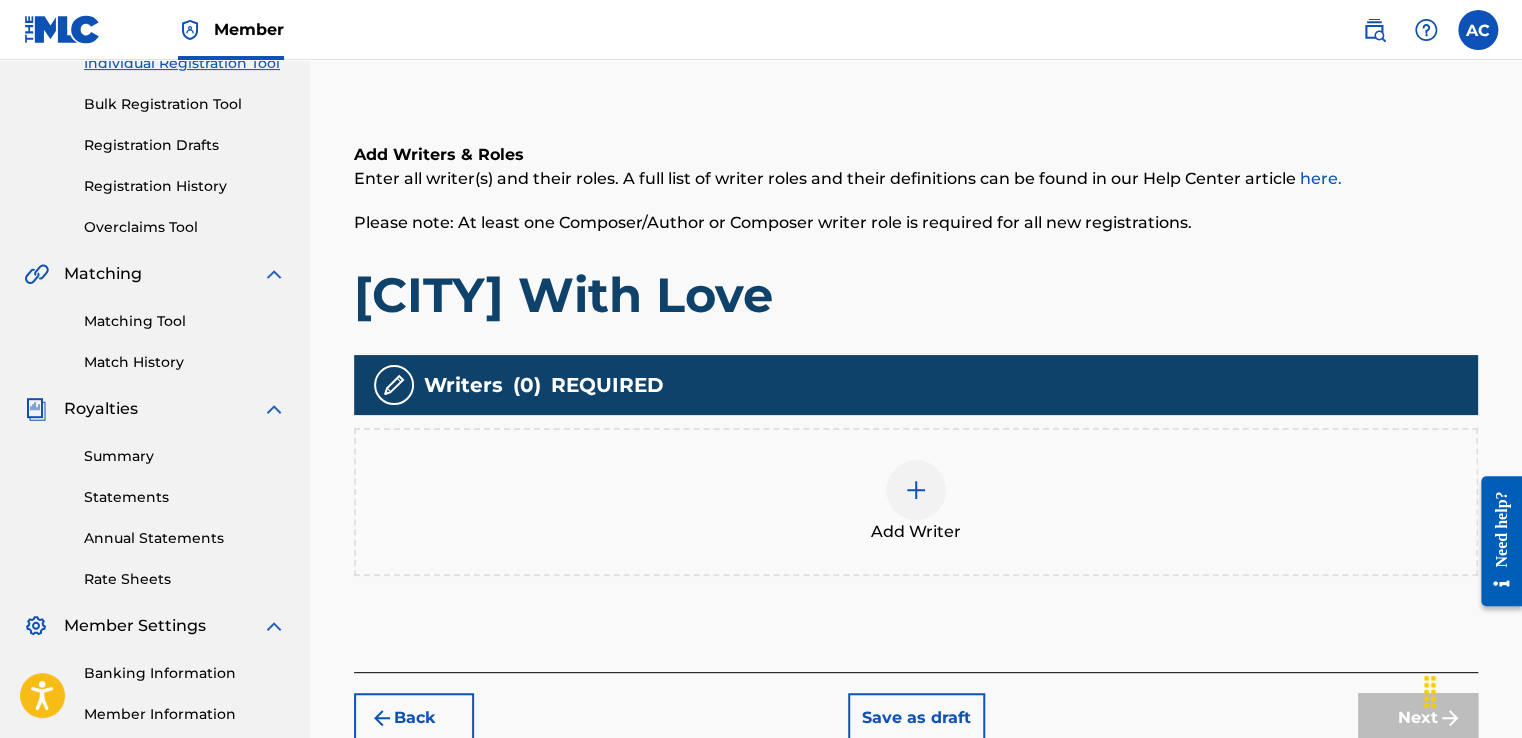 click at bounding box center [916, 490] 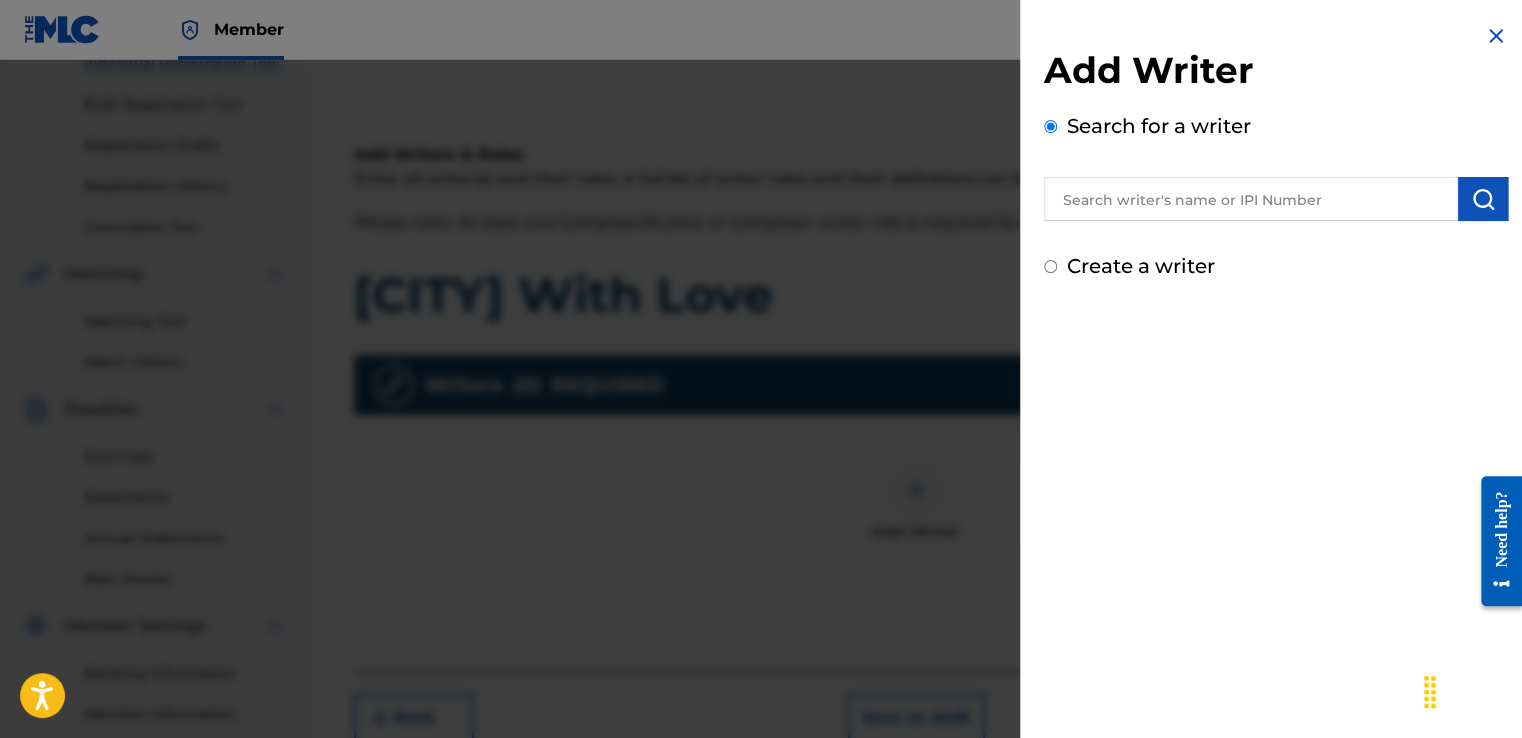 click at bounding box center [1251, 199] 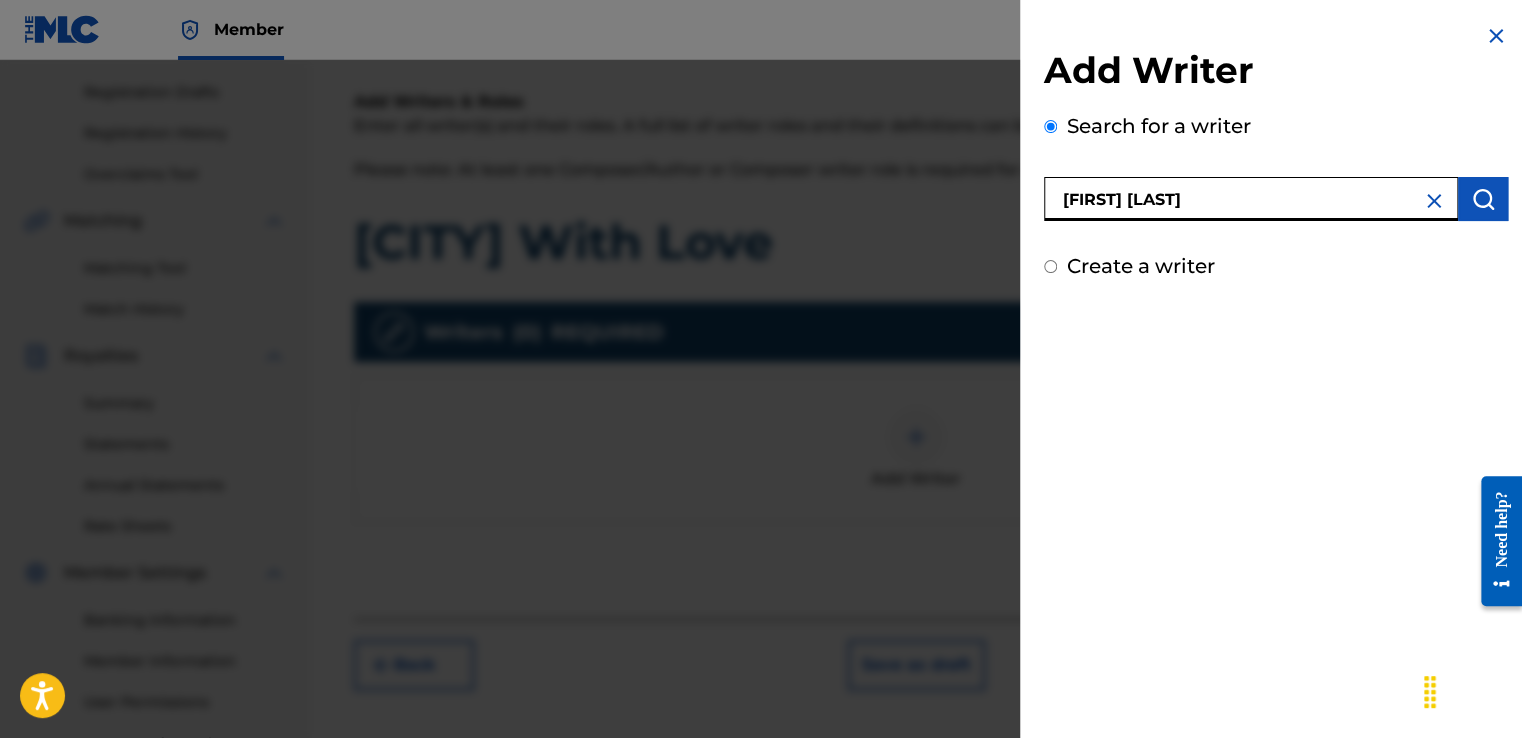 scroll, scrollTop: 501, scrollLeft: 0, axis: vertical 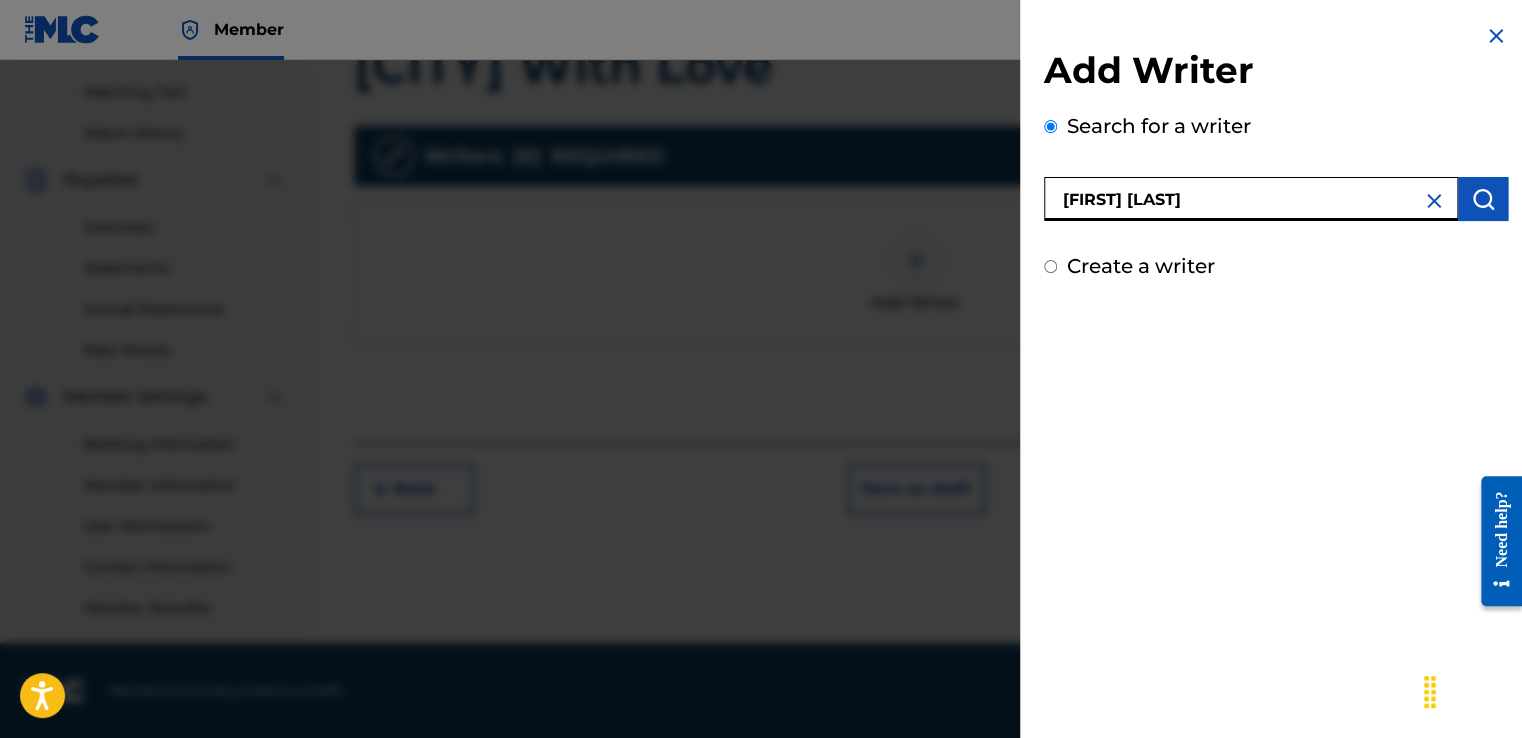 type on "[FIRST] [LAST]" 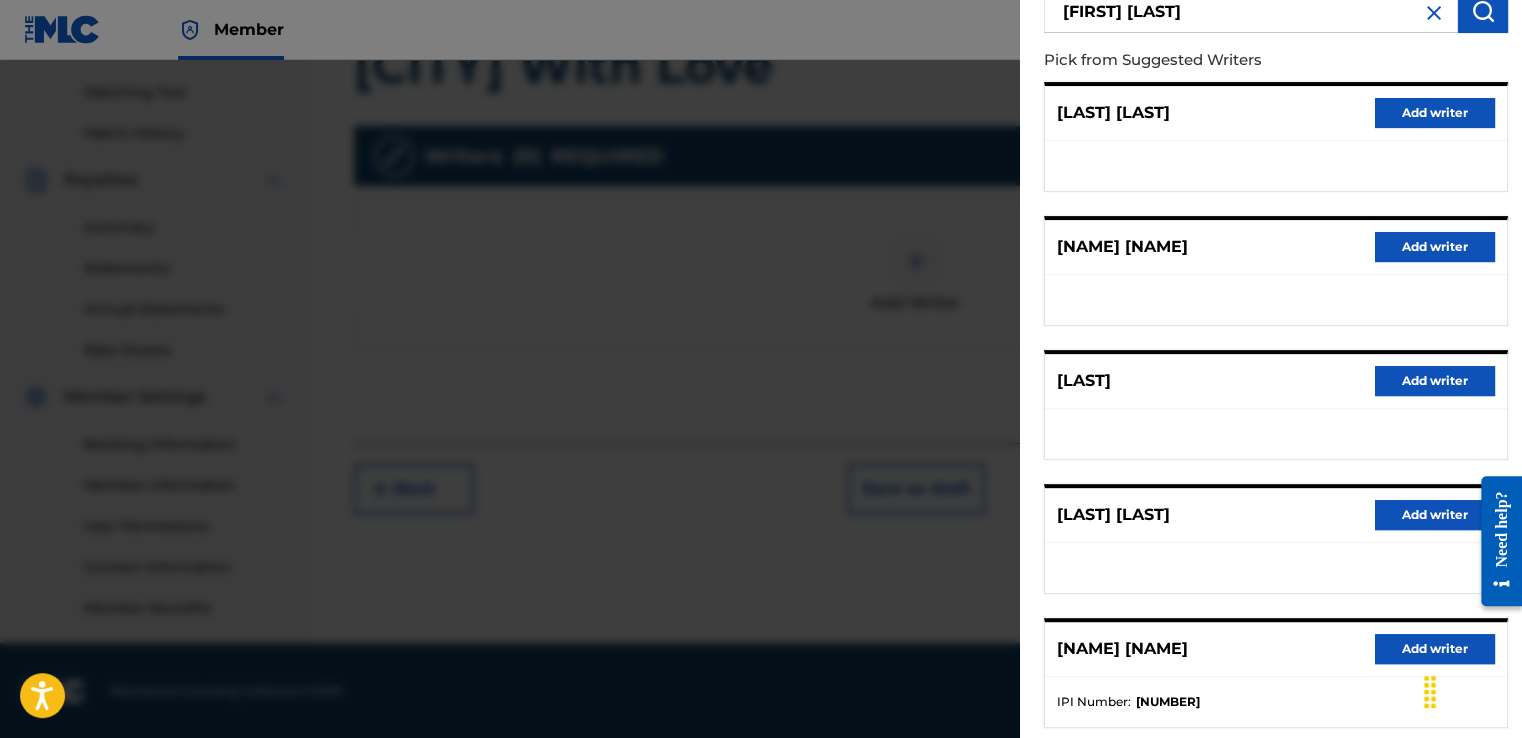 scroll, scrollTop: 301, scrollLeft: 0, axis: vertical 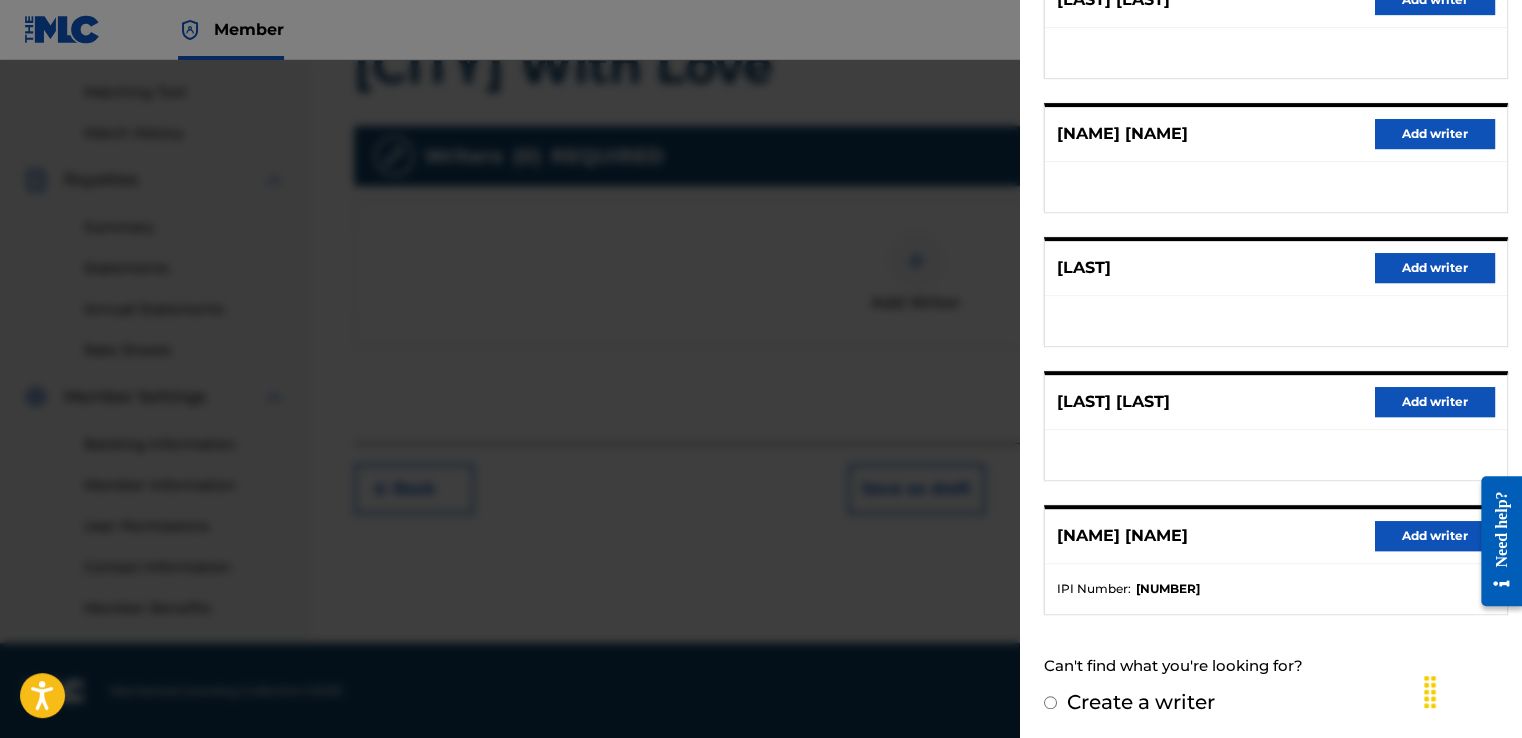 click on "Add writer" at bounding box center (1435, 536) 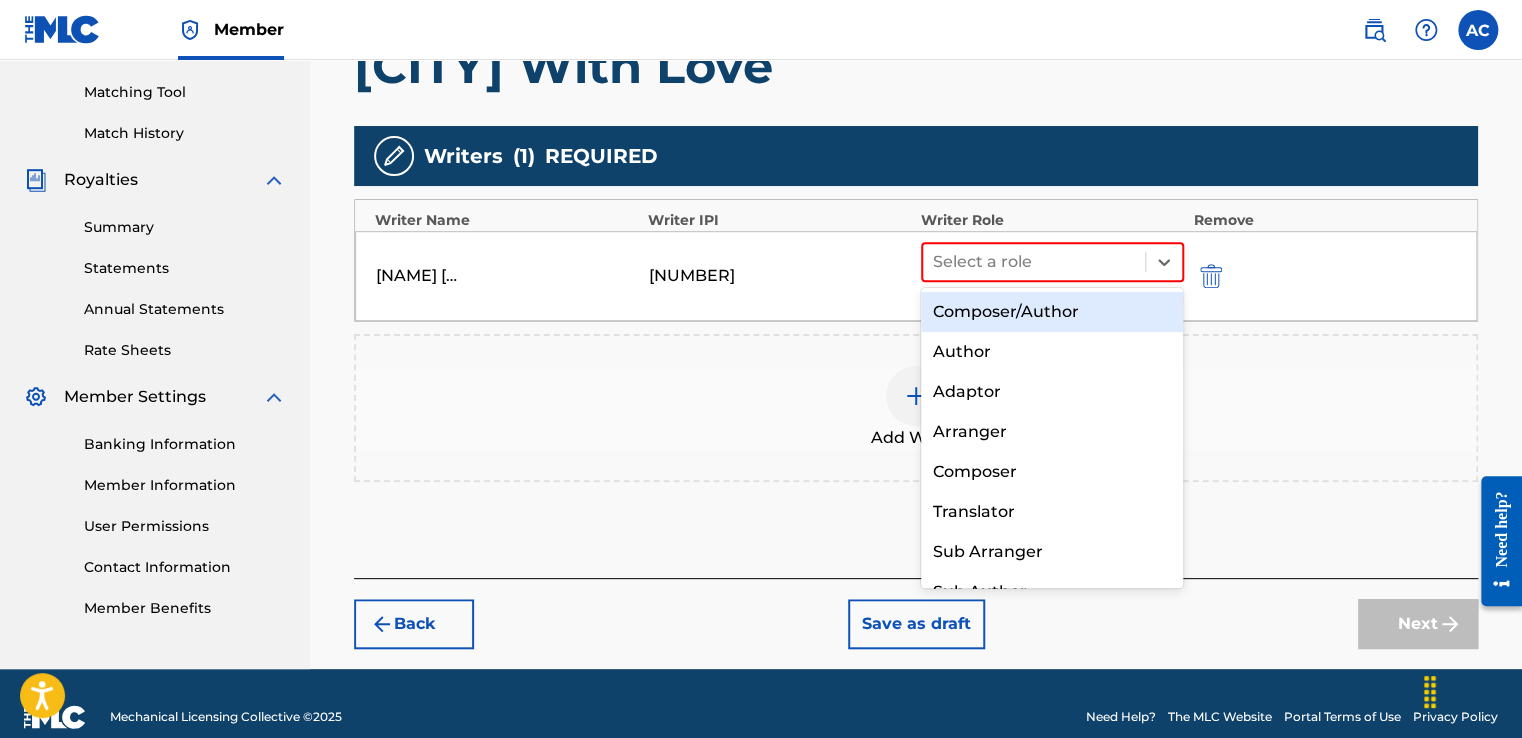 click on "Composer/Author" at bounding box center (1052, 312) 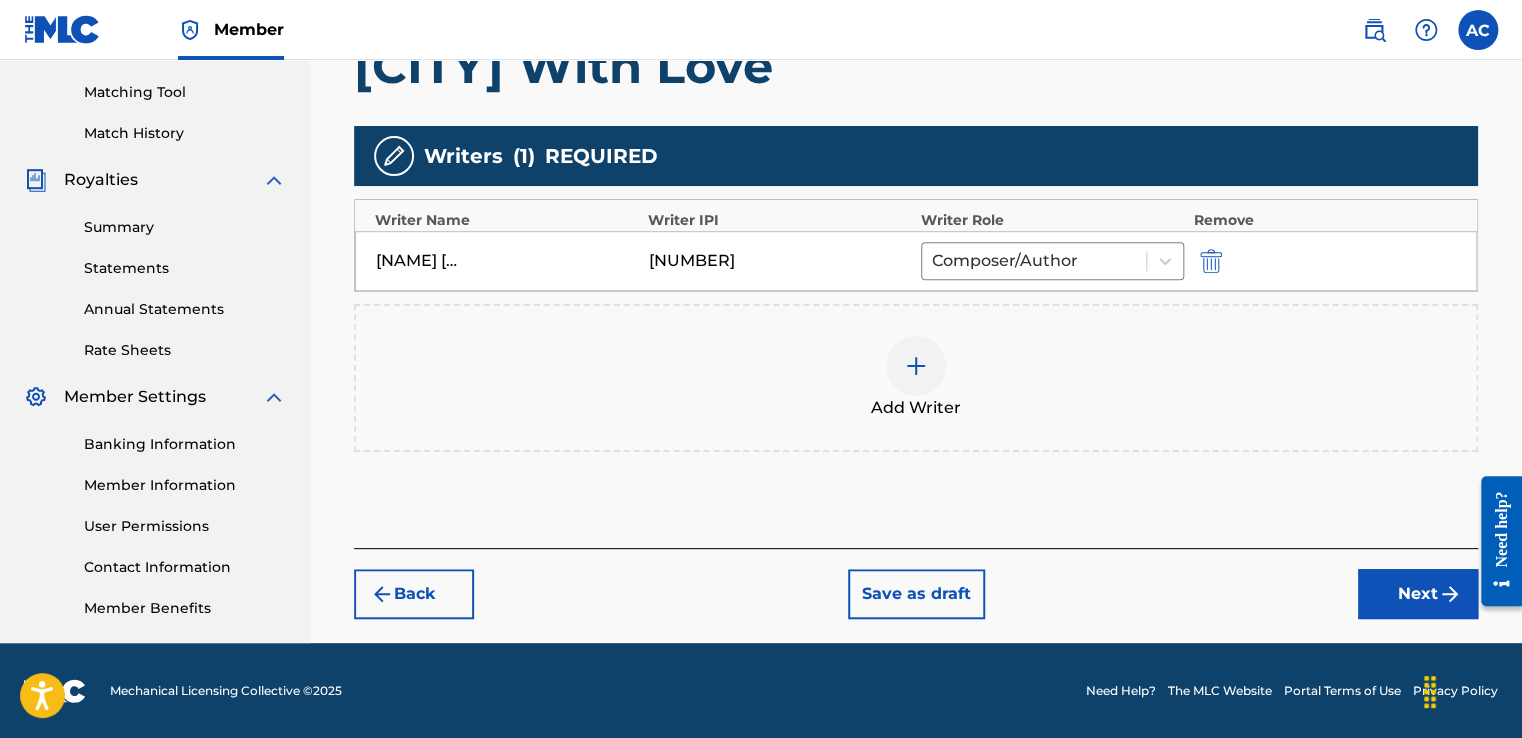 click on "Next" at bounding box center (1418, 594) 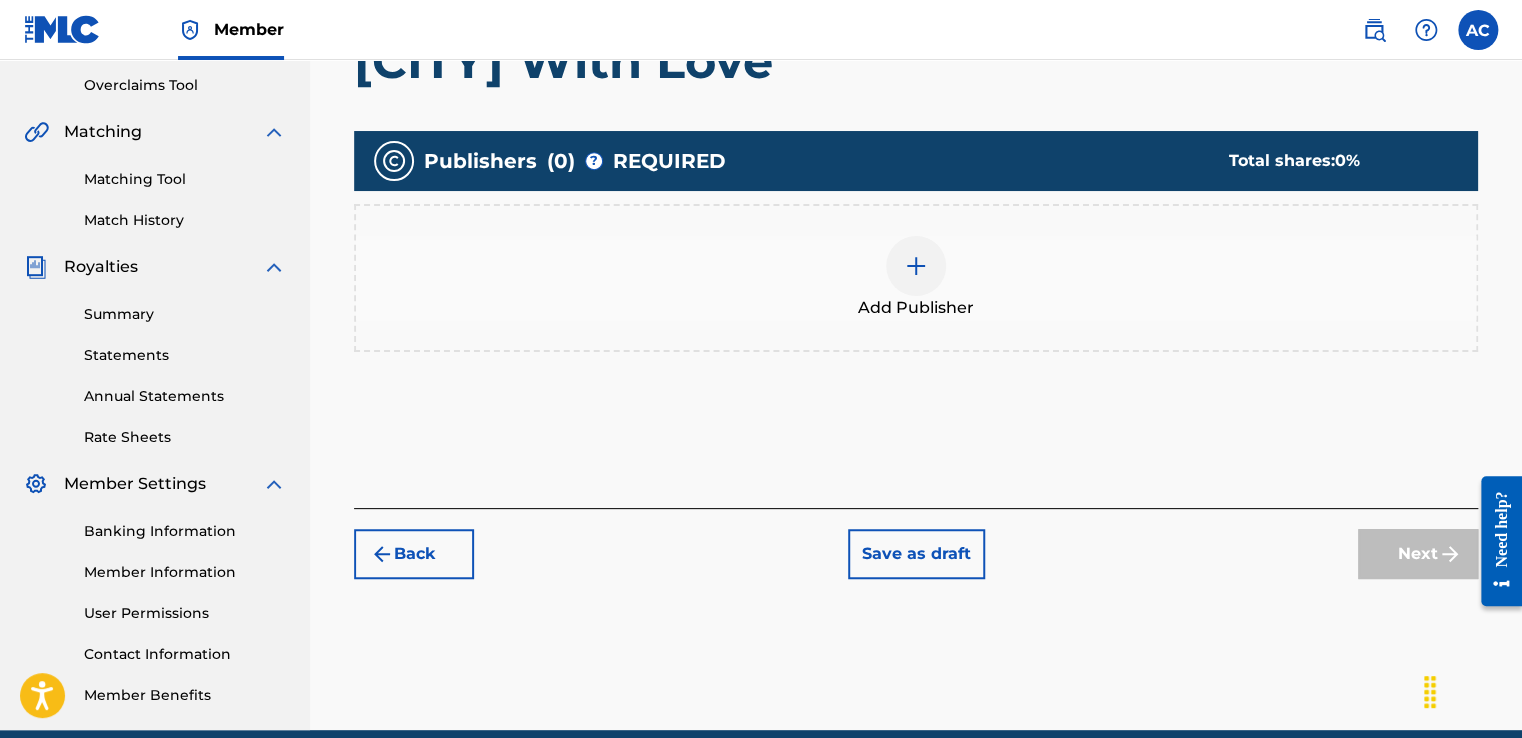 scroll, scrollTop: 417, scrollLeft: 0, axis: vertical 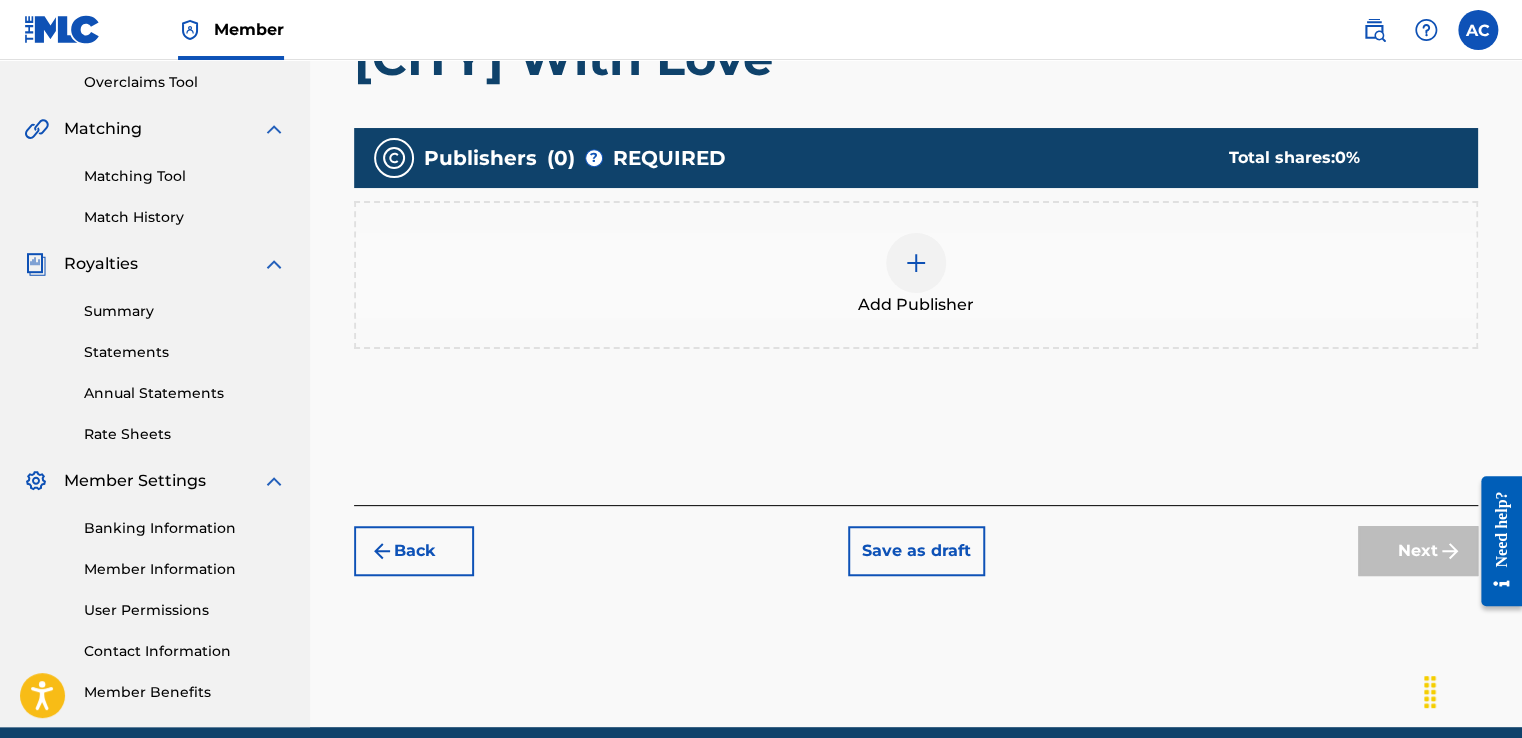 click at bounding box center (916, 263) 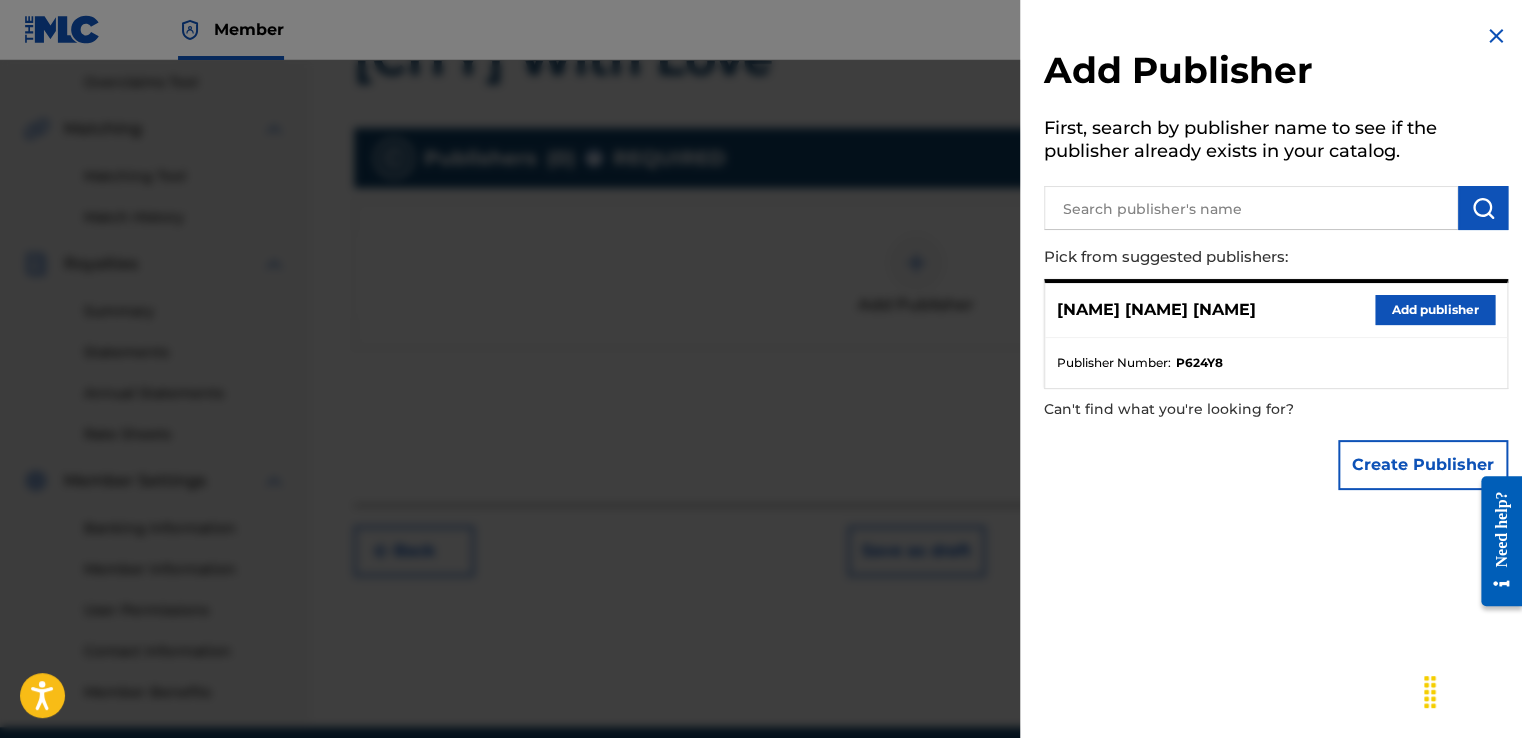 click on "[NAME] [NAME] [NAME]" at bounding box center (1156, 310) 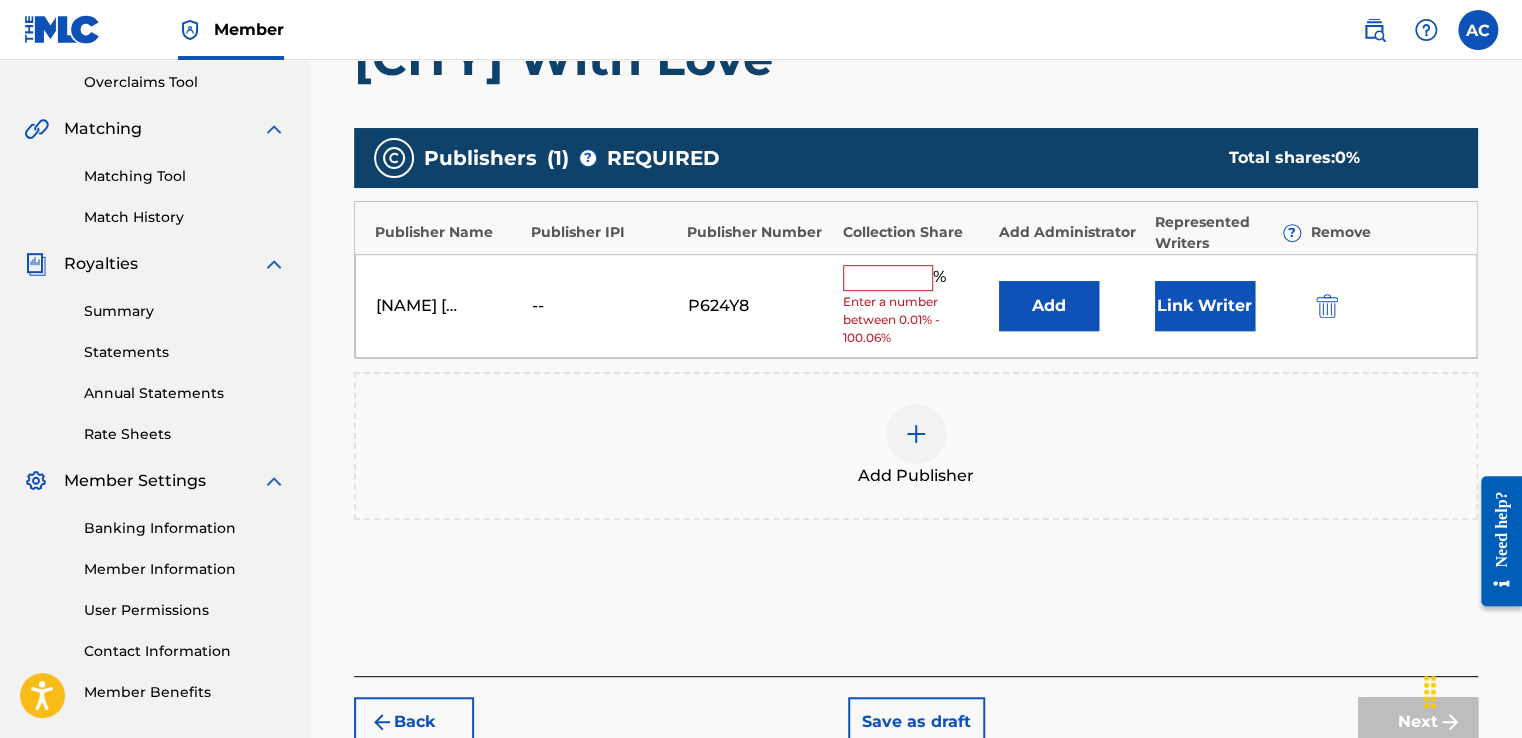 click at bounding box center [888, 278] 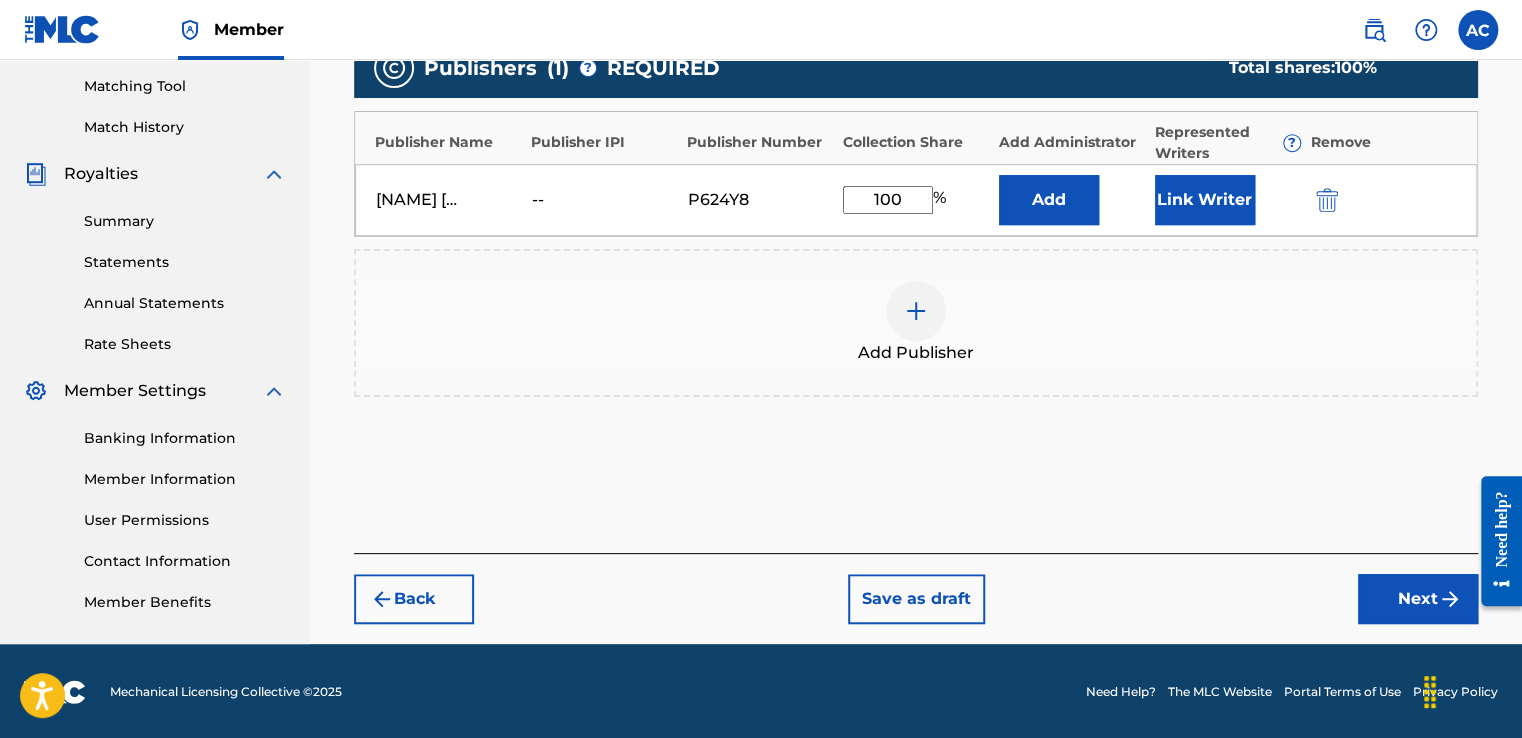 click on "Next" at bounding box center [1418, 599] 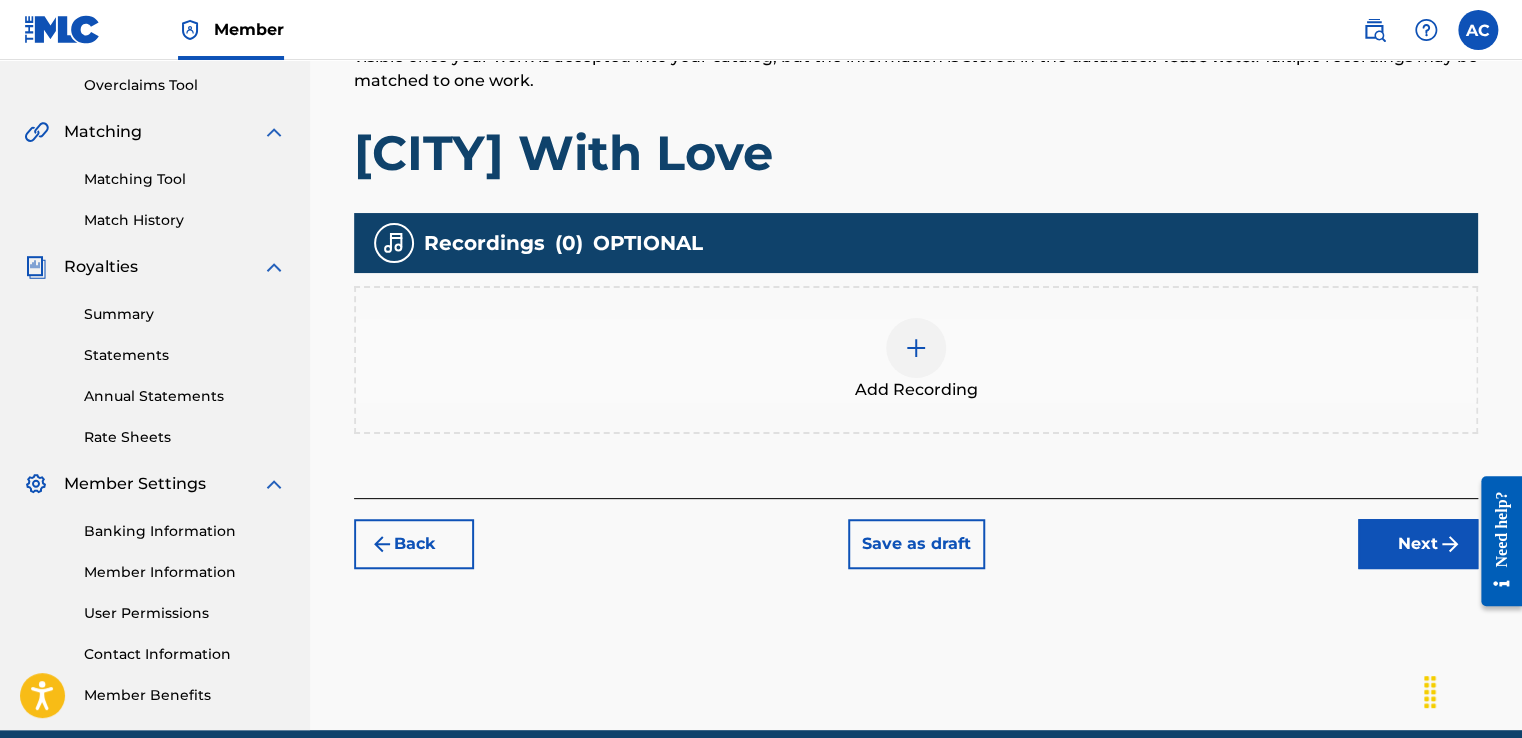 scroll, scrollTop: 415, scrollLeft: 0, axis: vertical 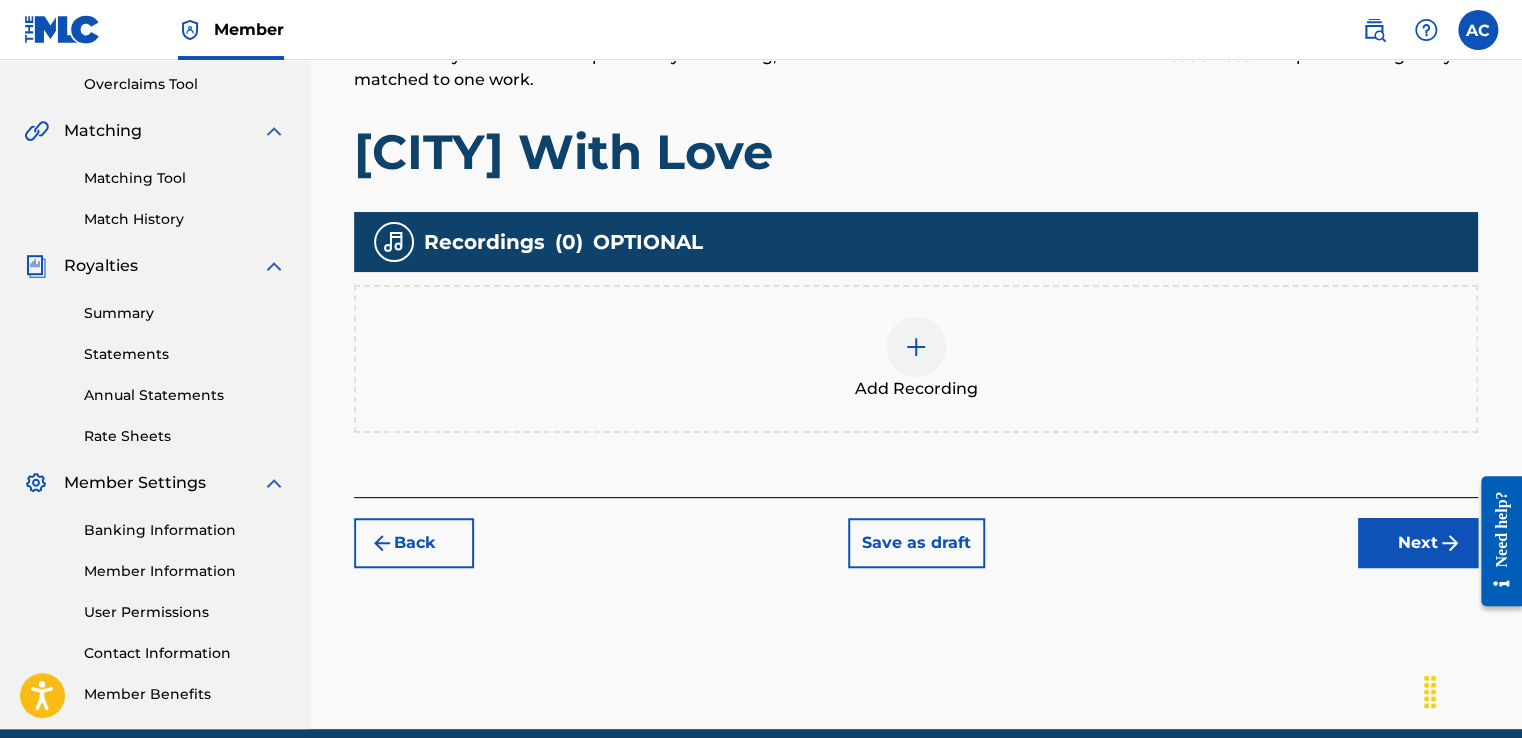 click at bounding box center (916, 347) 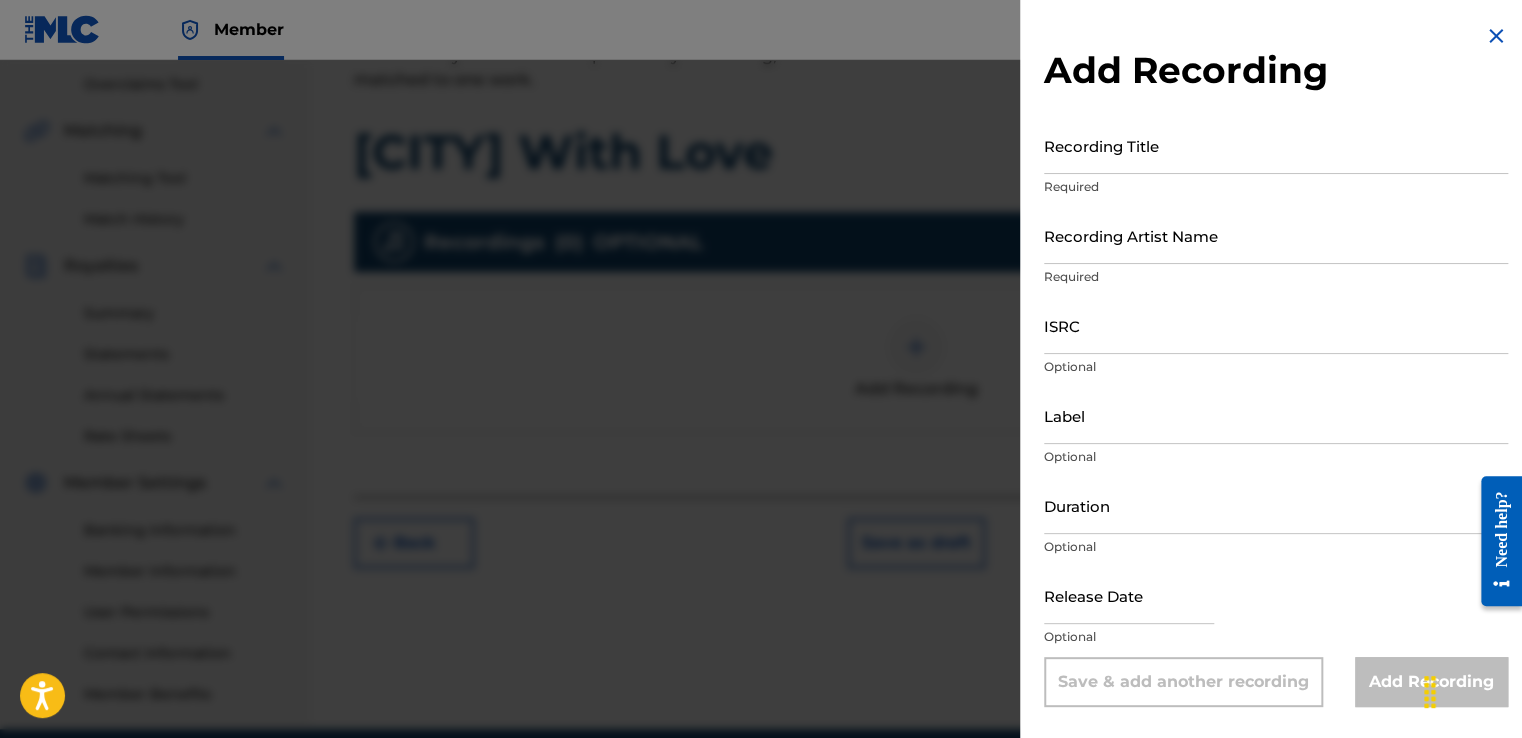 click on "Recording Title" at bounding box center [1276, 145] 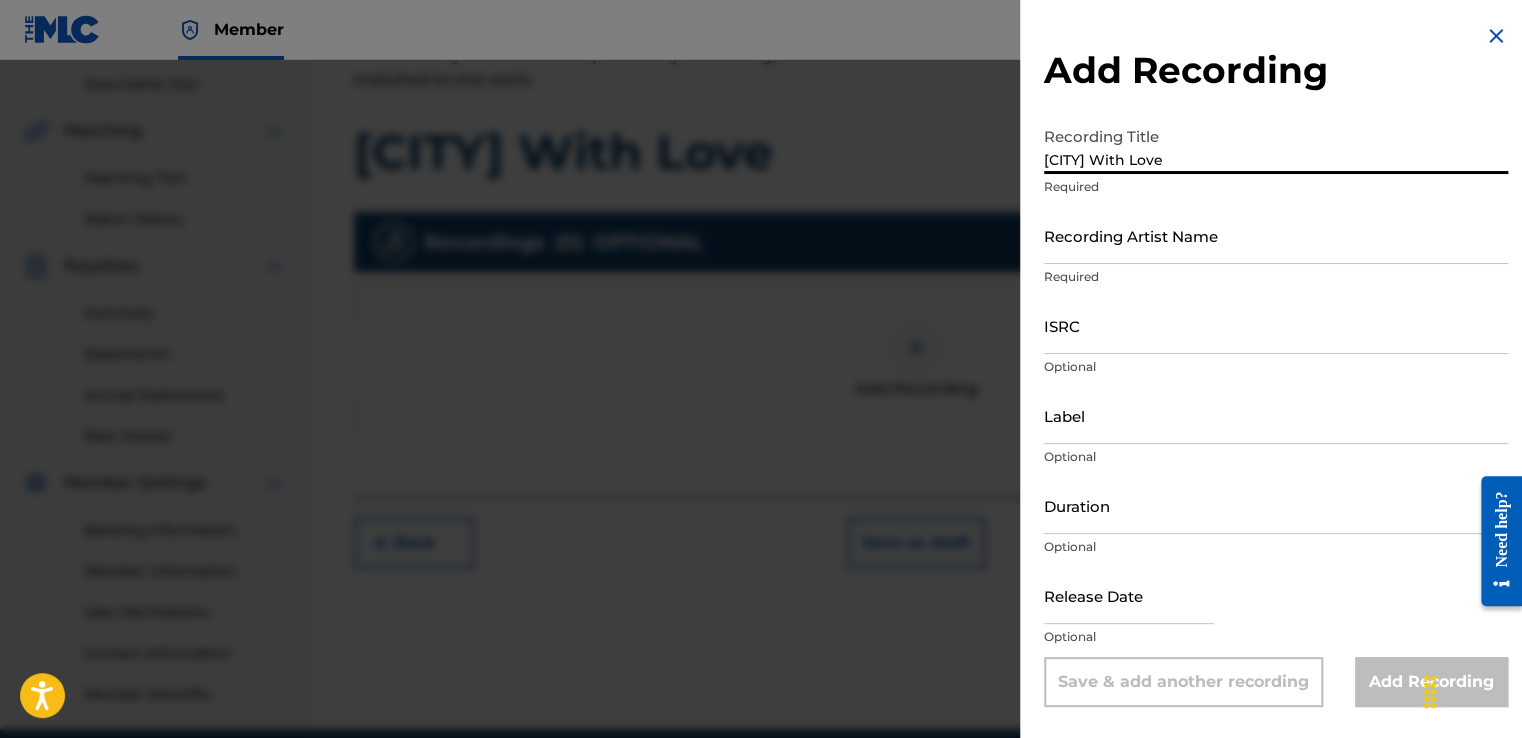 type on "[CITY] With Love" 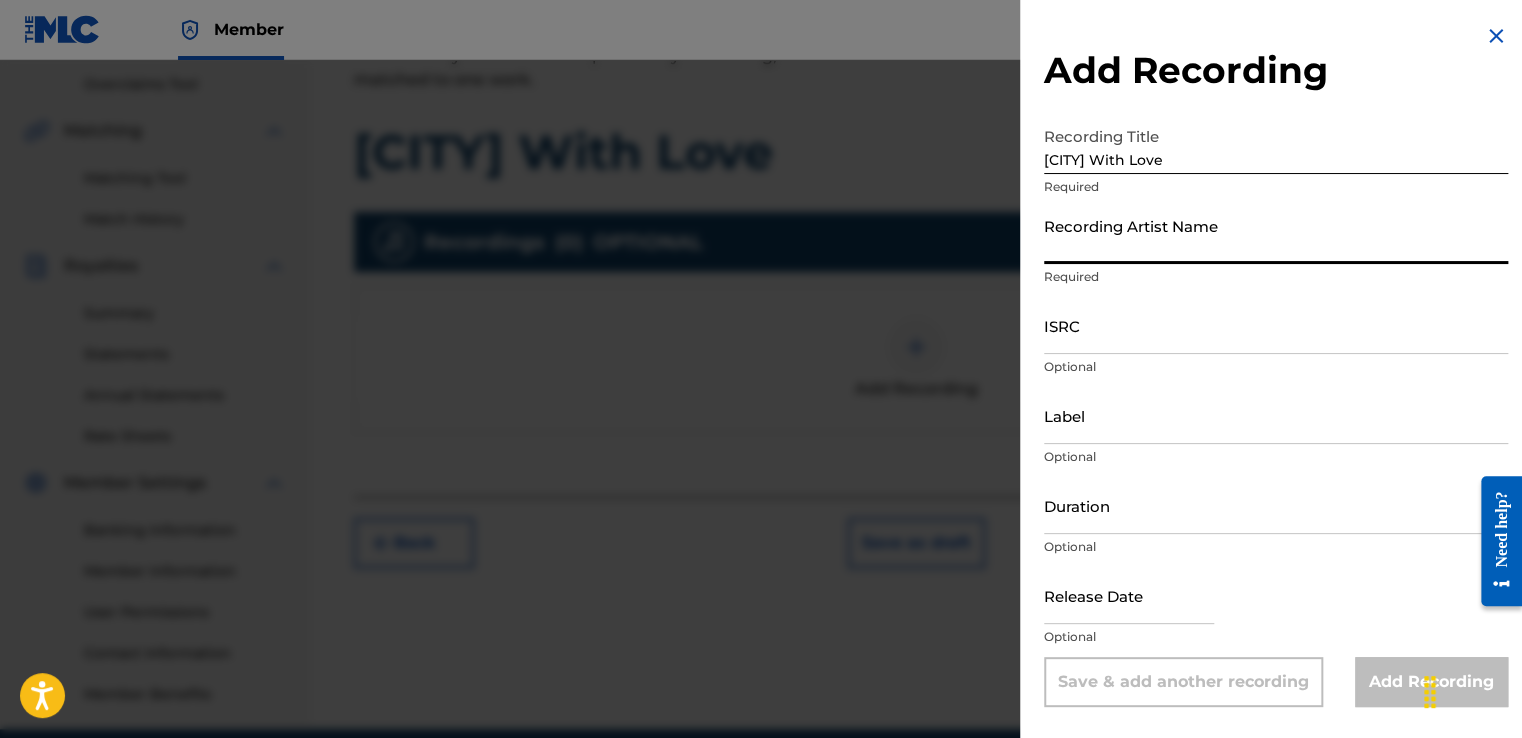 type on "[NAME] [NAME] [NAME]" 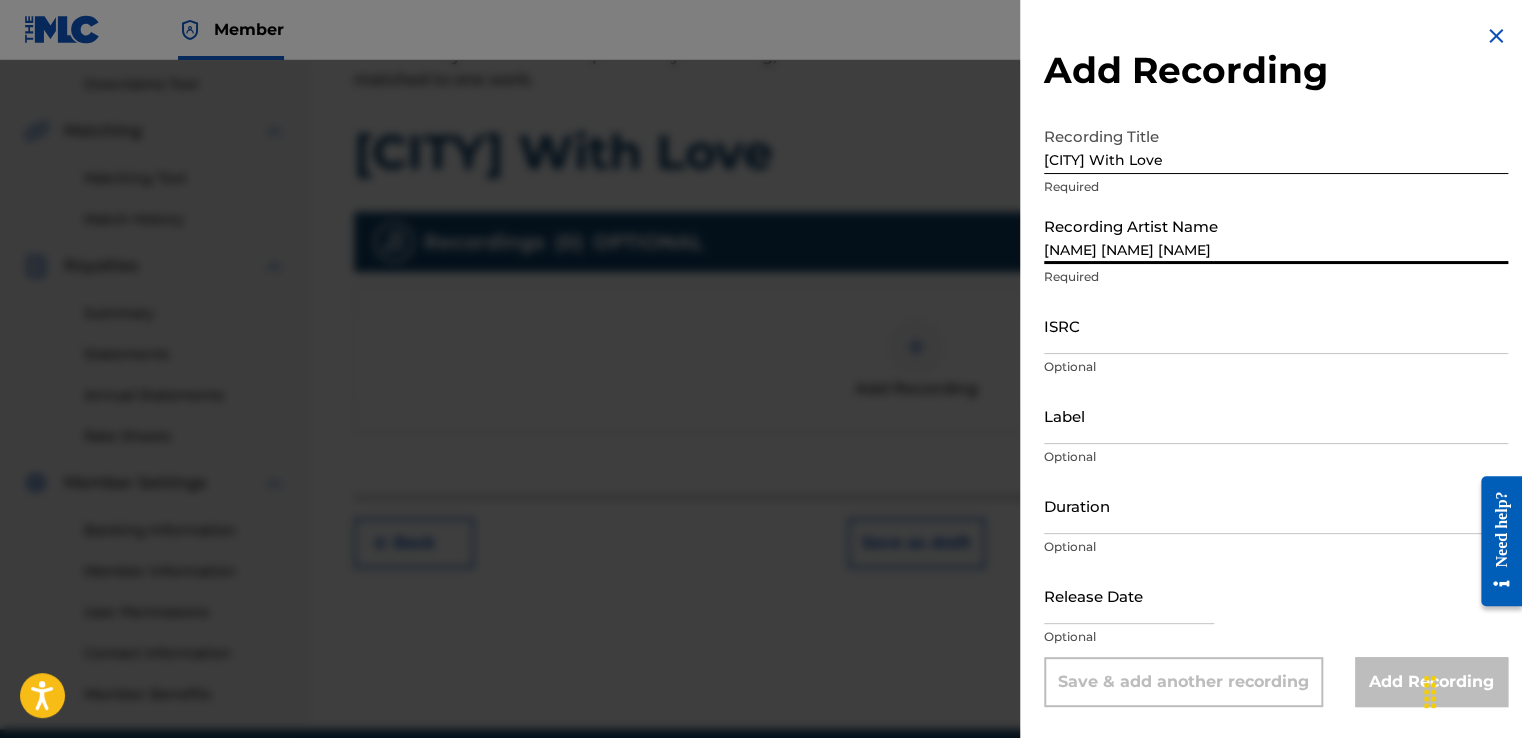 type on "Planting Seeds To Grow LLC" 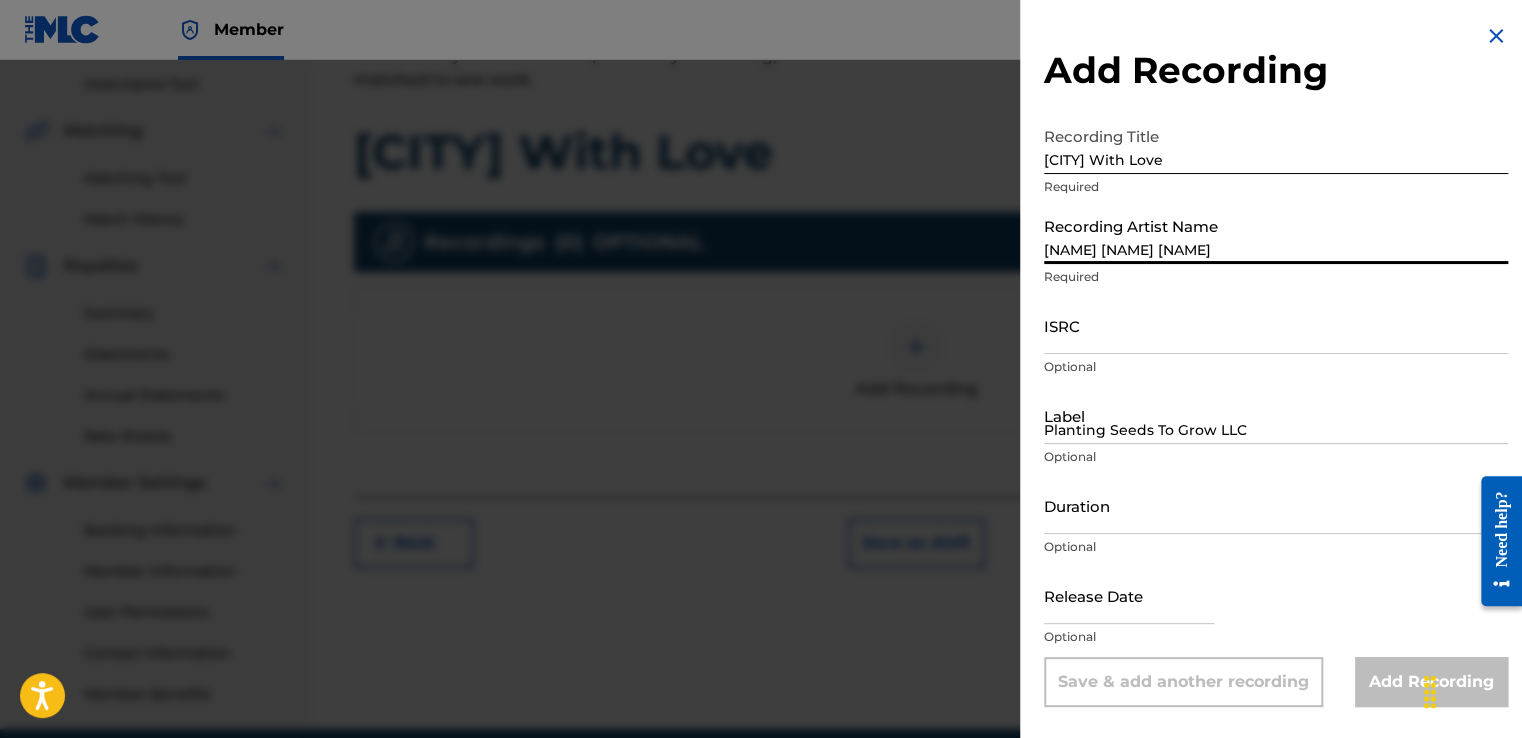 type on "[MONTH] [NUMBER] [YEAR]" 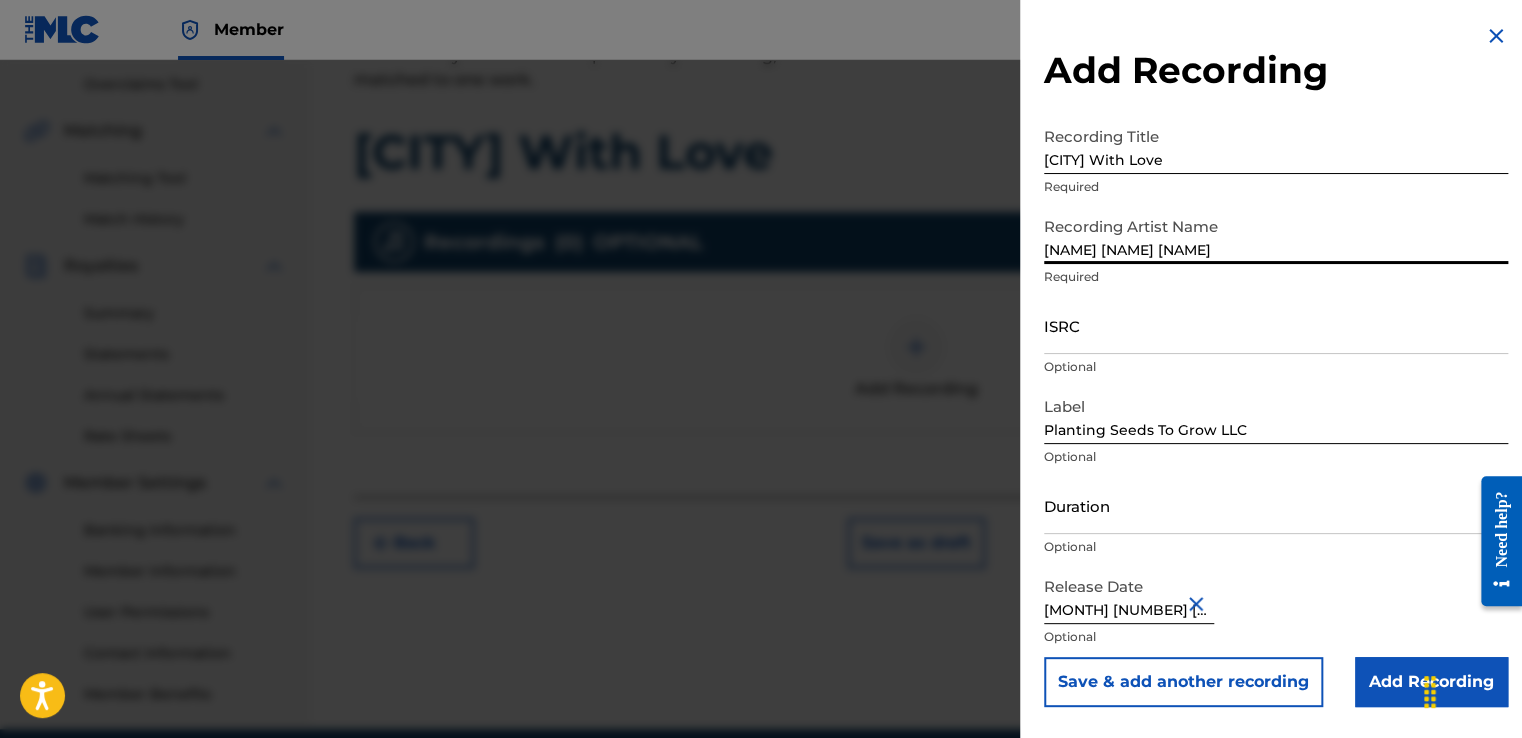 click on "ISRC" at bounding box center [1276, 325] 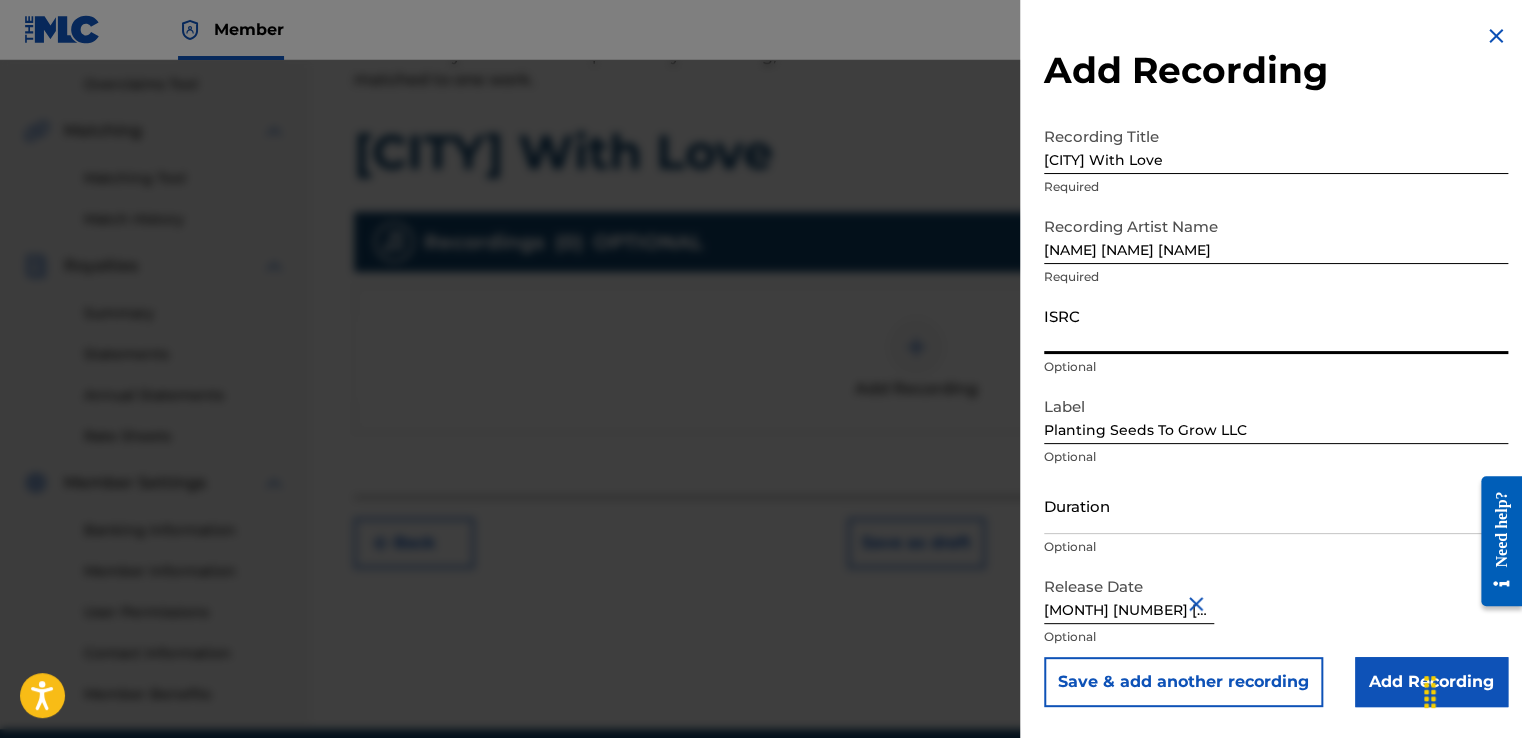 scroll, scrollTop: 501, scrollLeft: 0, axis: vertical 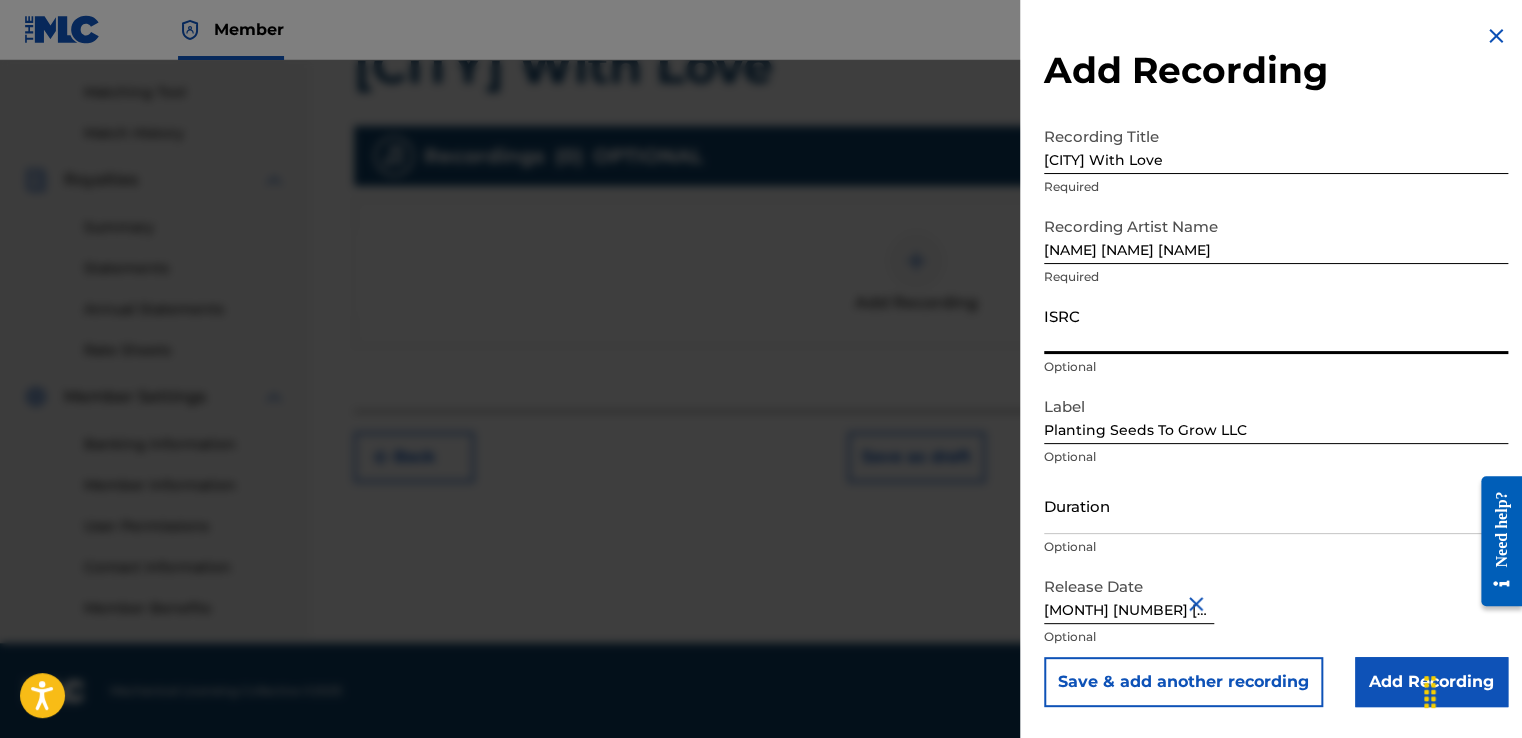 click on "[MONTH] [NUMBER] [YEAR]" at bounding box center (1129, 595) 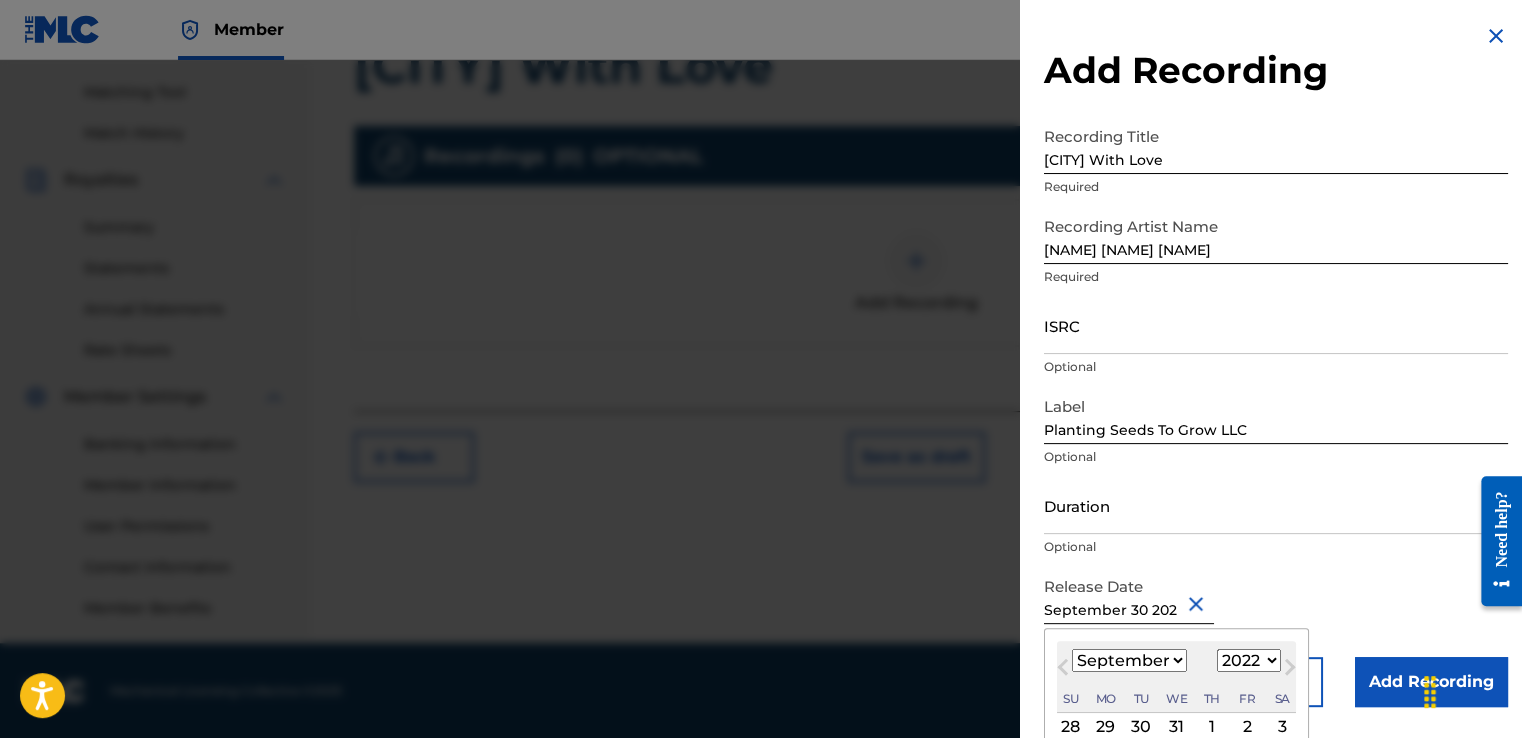 type on "September 30 2025" 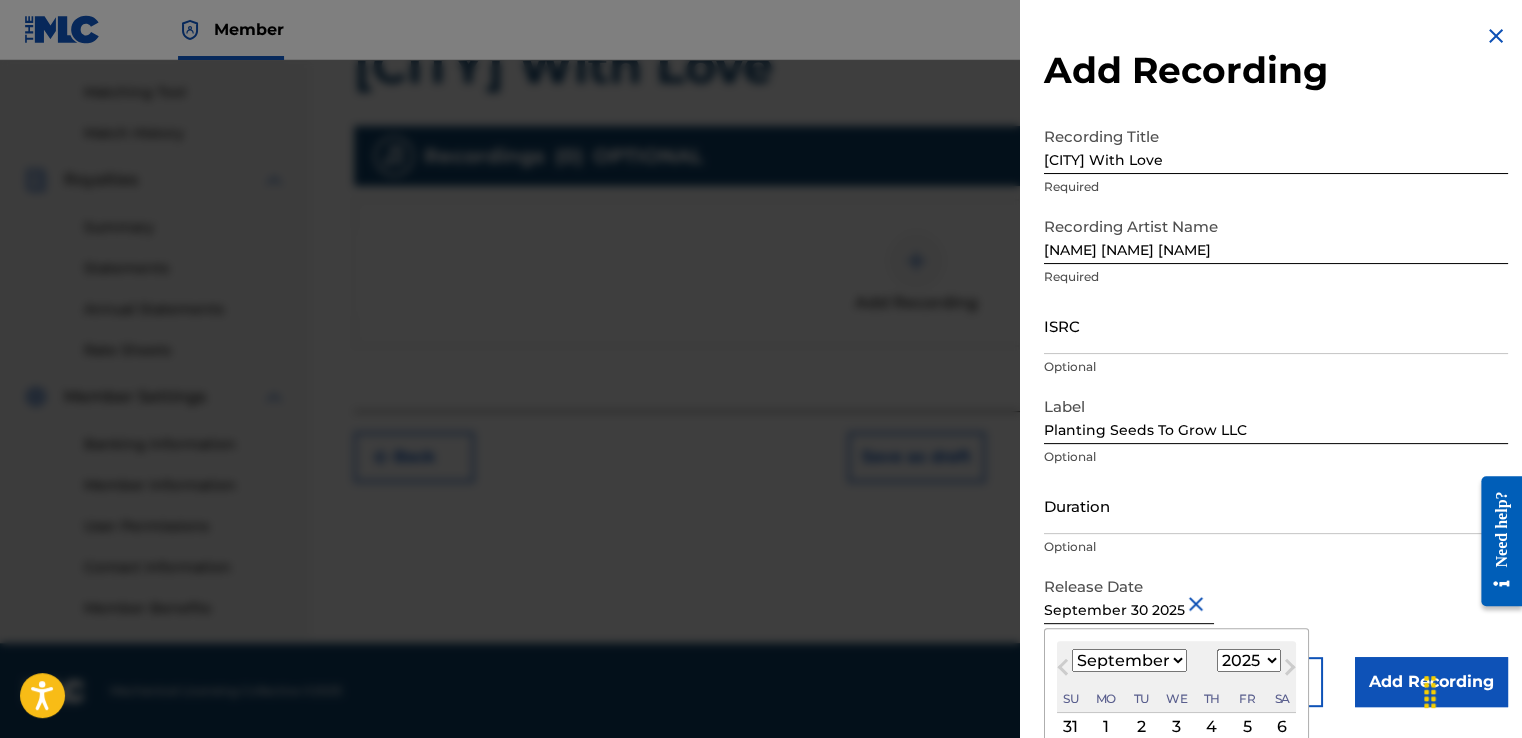 click on "September 30 2025" at bounding box center (1129, 595) 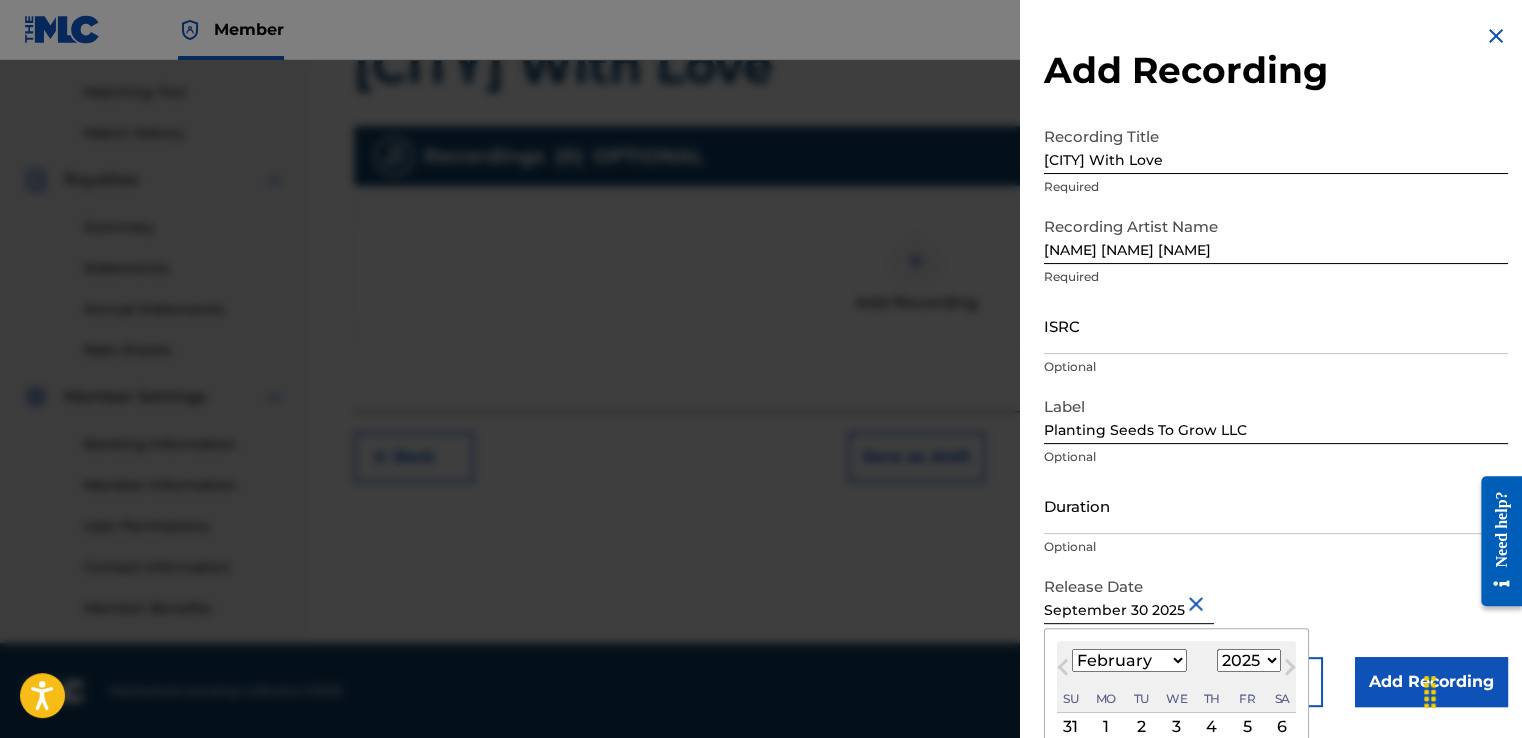 click on "January February March April May June July August September October November December" at bounding box center (1129, 660) 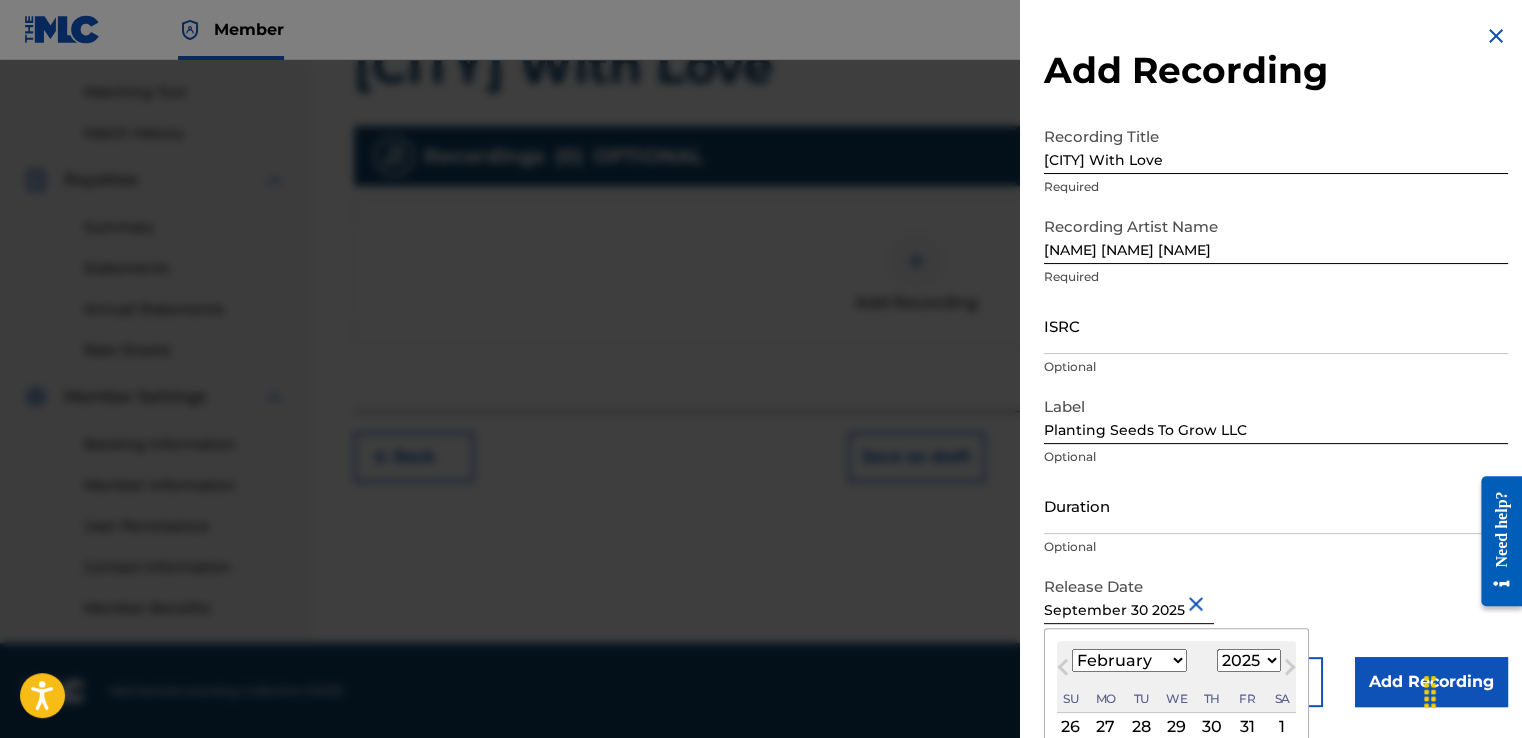 scroll, scrollTop: 151, scrollLeft: 0, axis: vertical 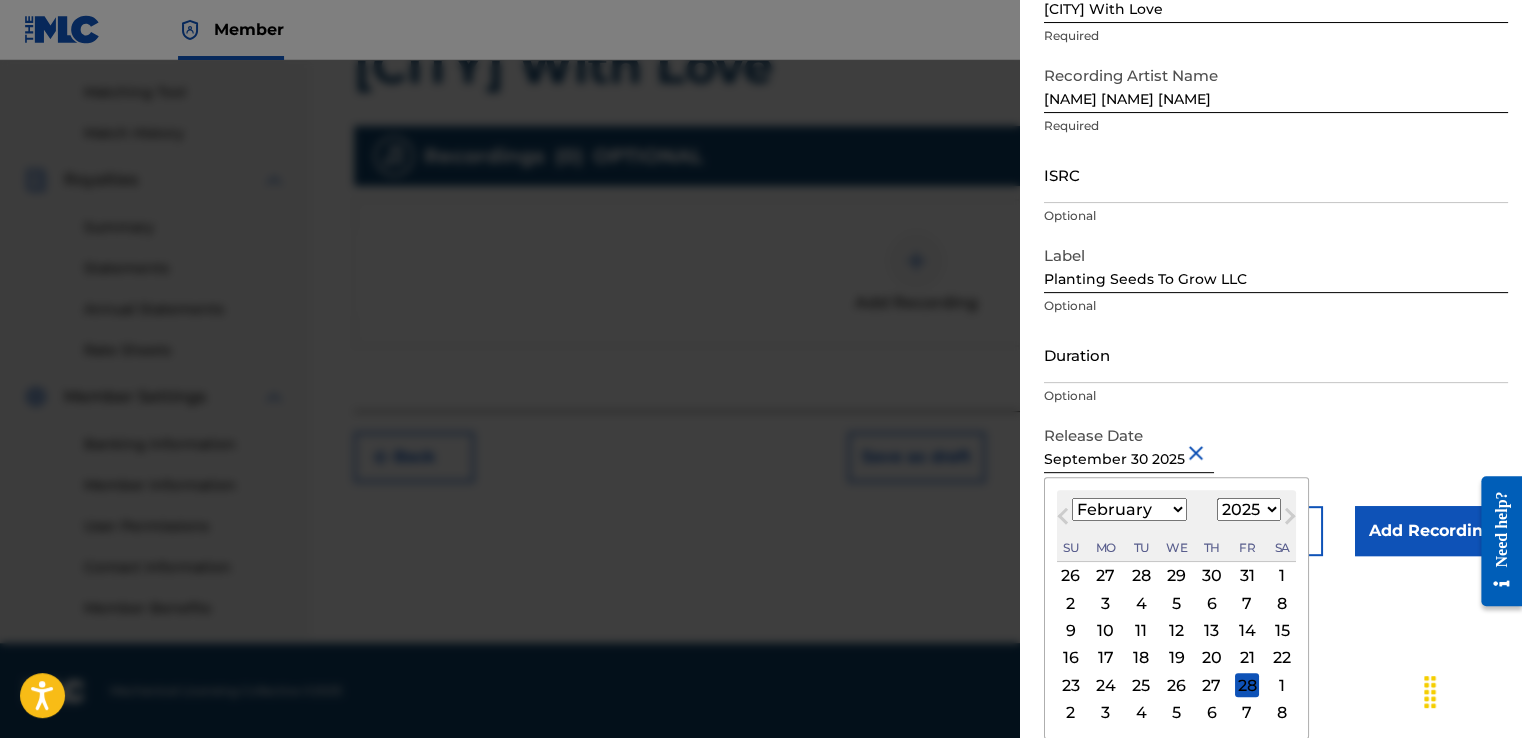 click on "14" at bounding box center (1247, 631) 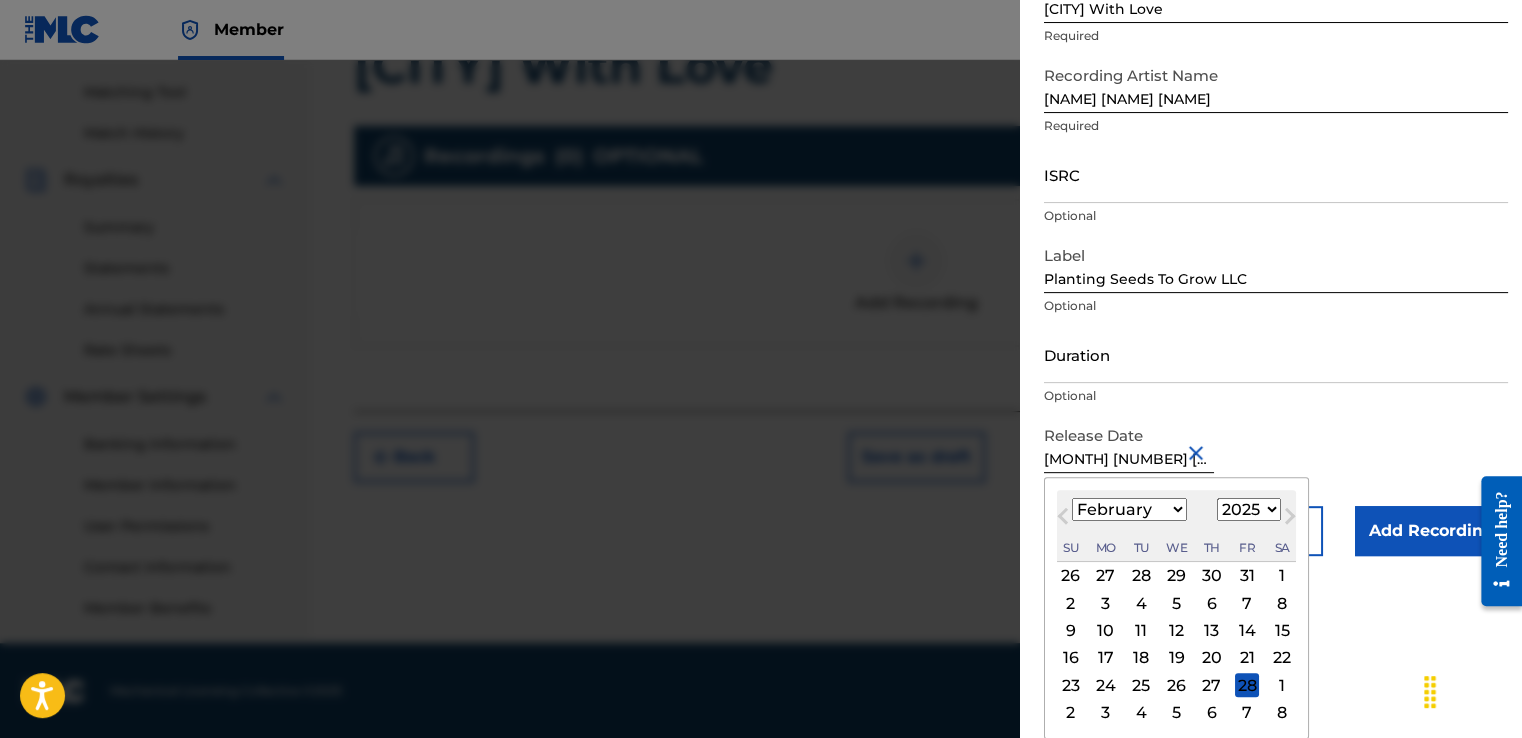scroll, scrollTop: 0, scrollLeft: 0, axis: both 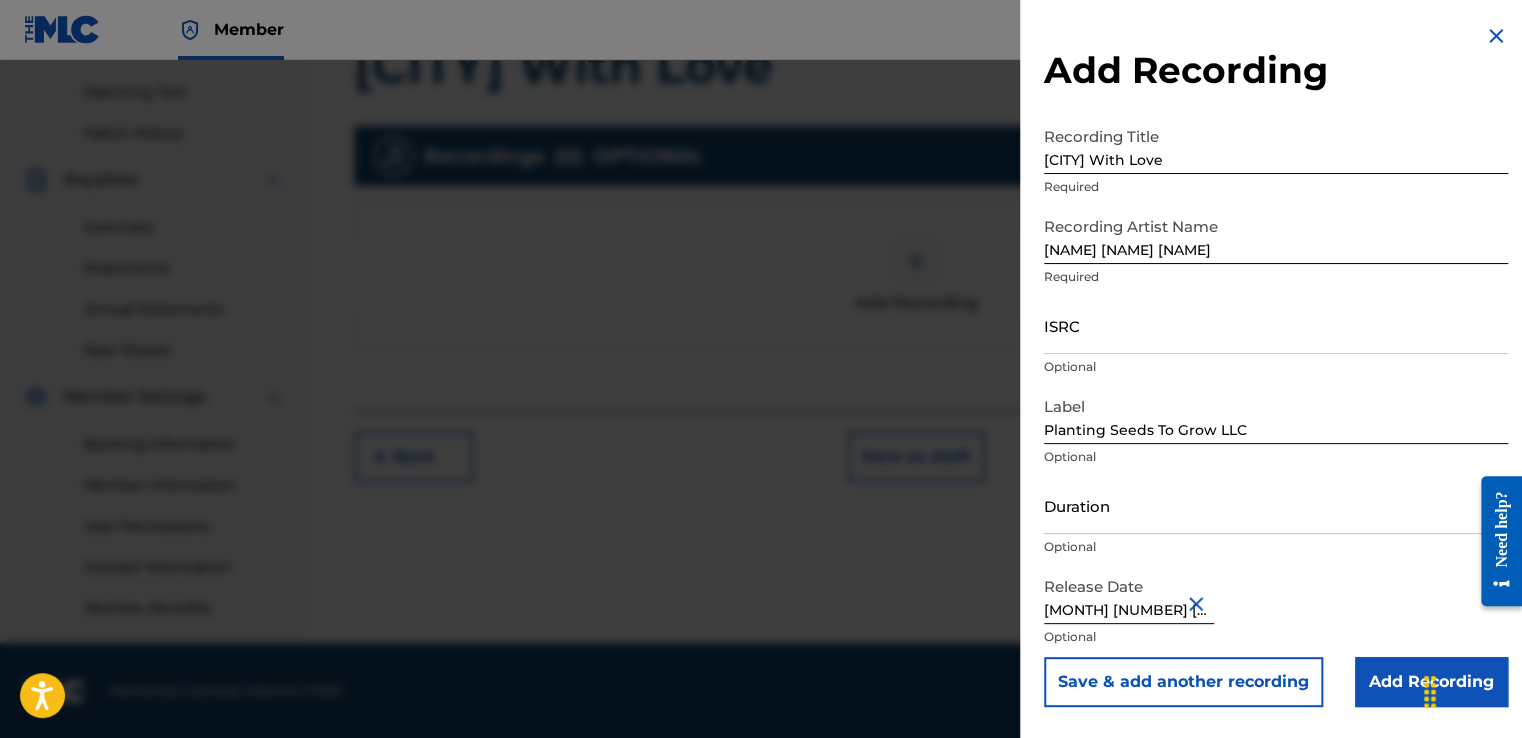 click on "Add Recording" at bounding box center (1431, 682) 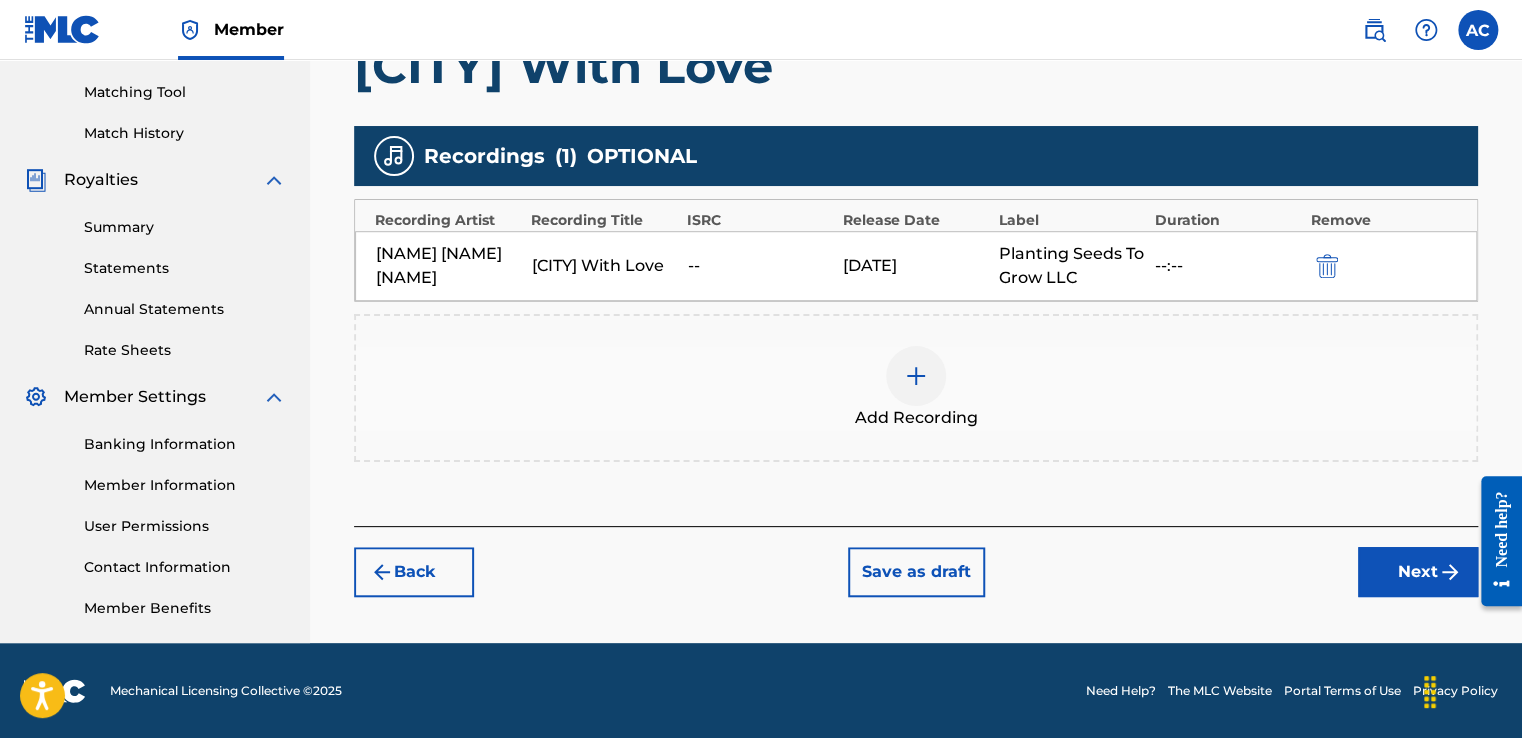 click on "Next" at bounding box center [1418, 572] 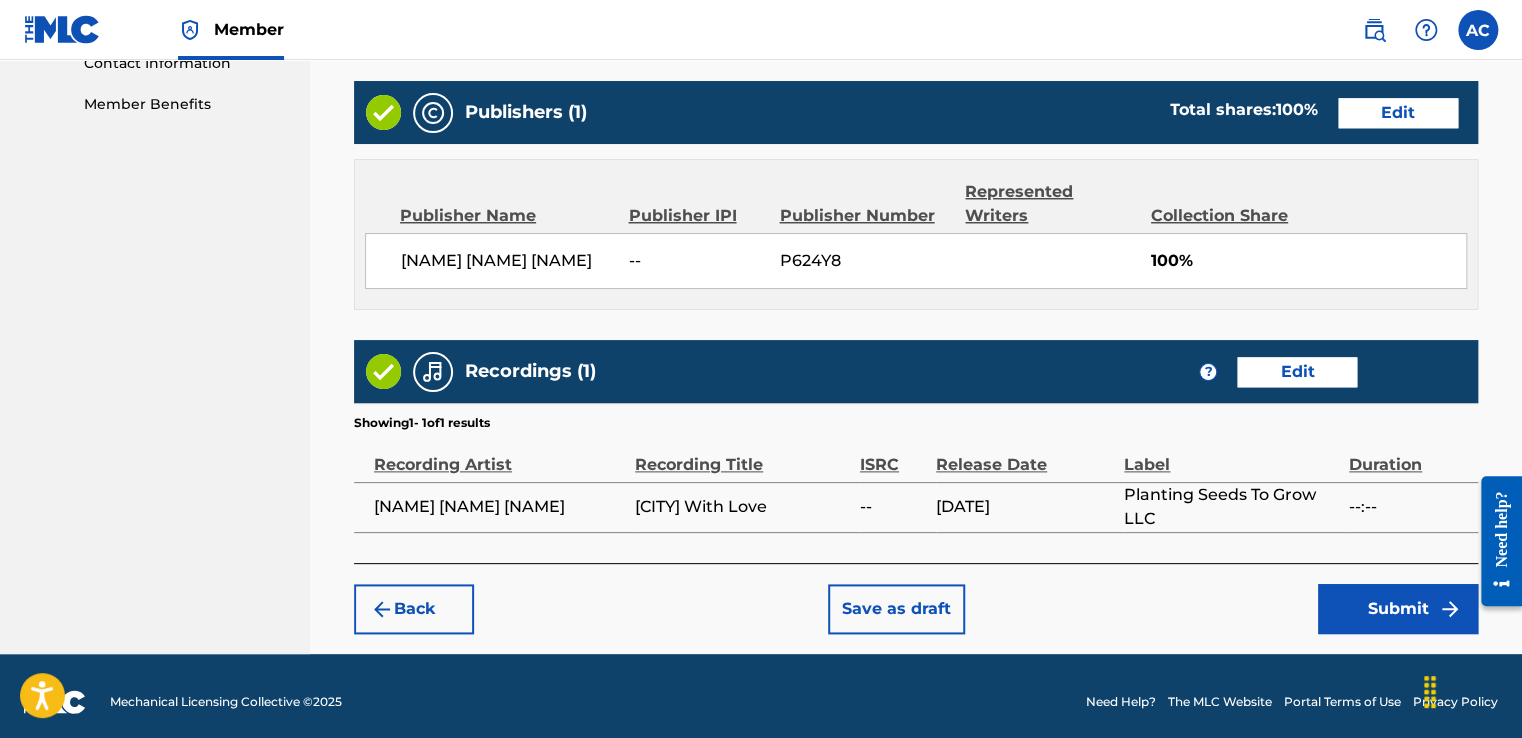 scroll, scrollTop: 1014, scrollLeft: 0, axis: vertical 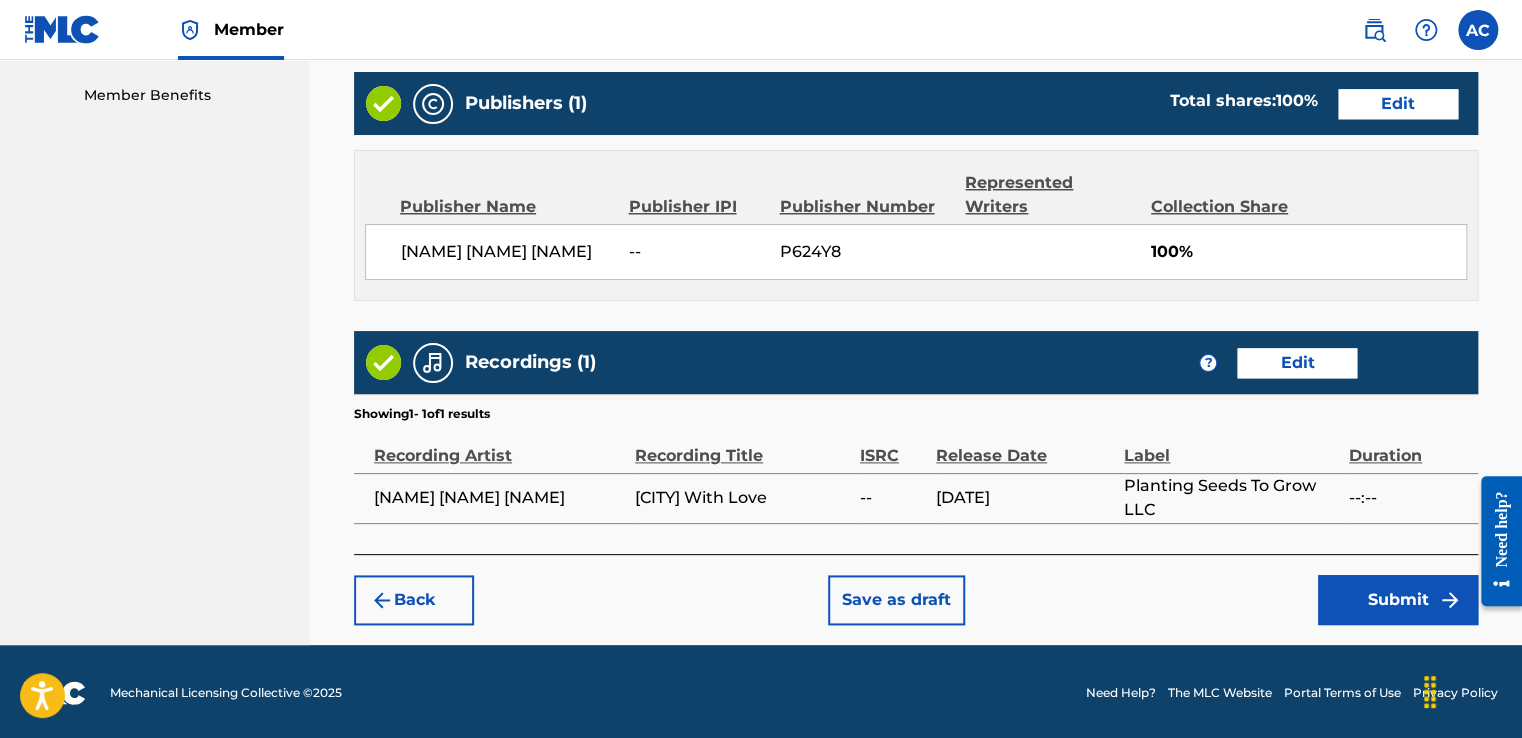click on "Submit" at bounding box center (1398, 600) 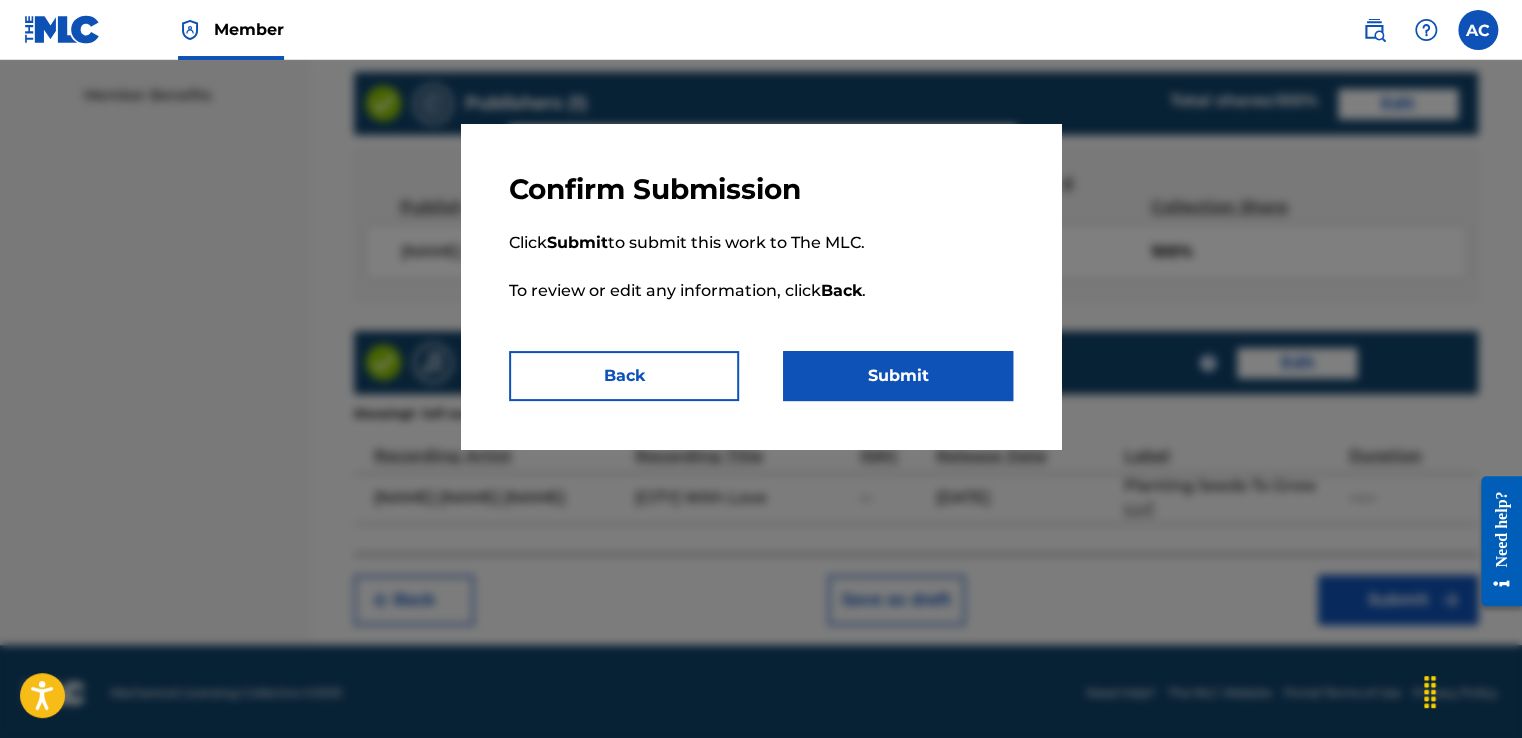 click on "Submit" at bounding box center (898, 376) 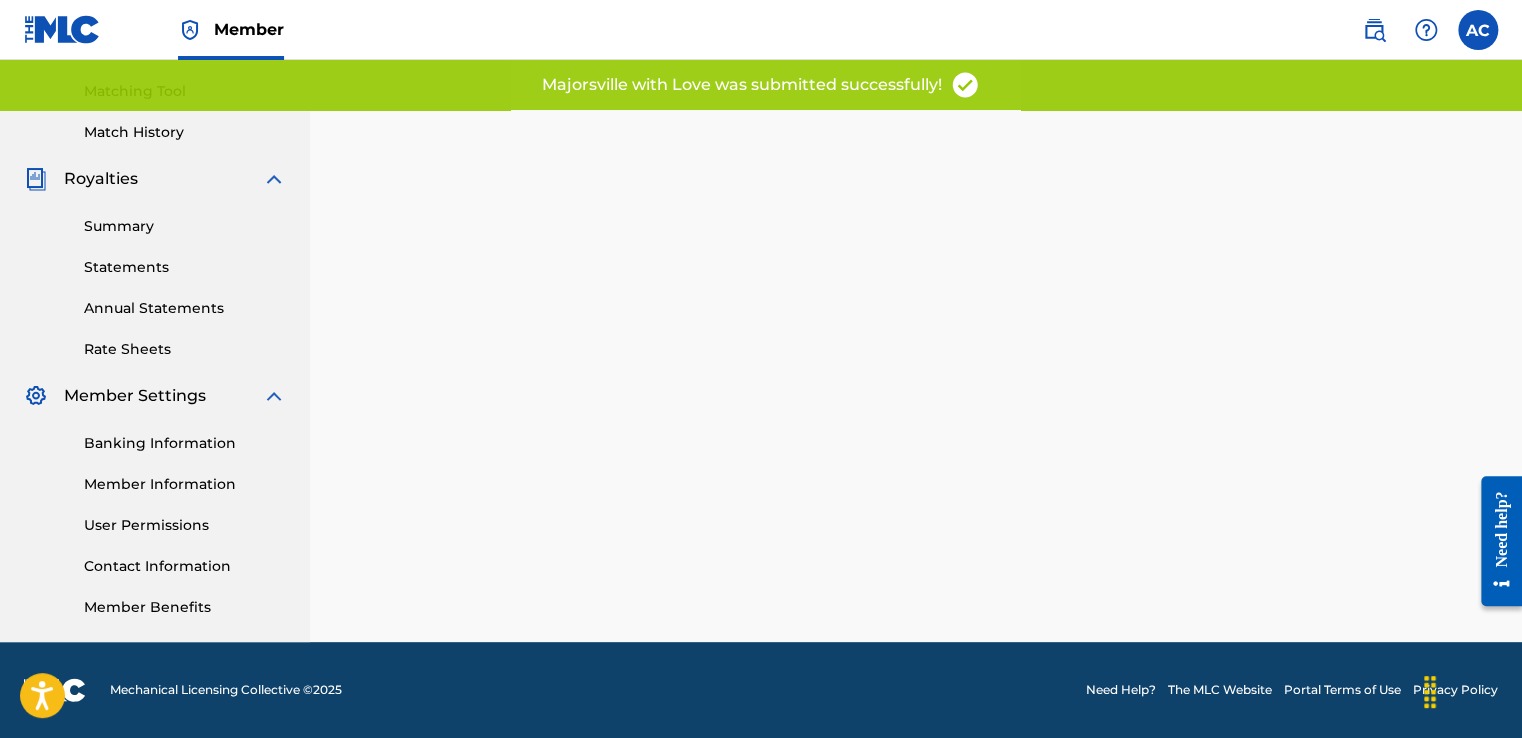 scroll, scrollTop: 0, scrollLeft: 0, axis: both 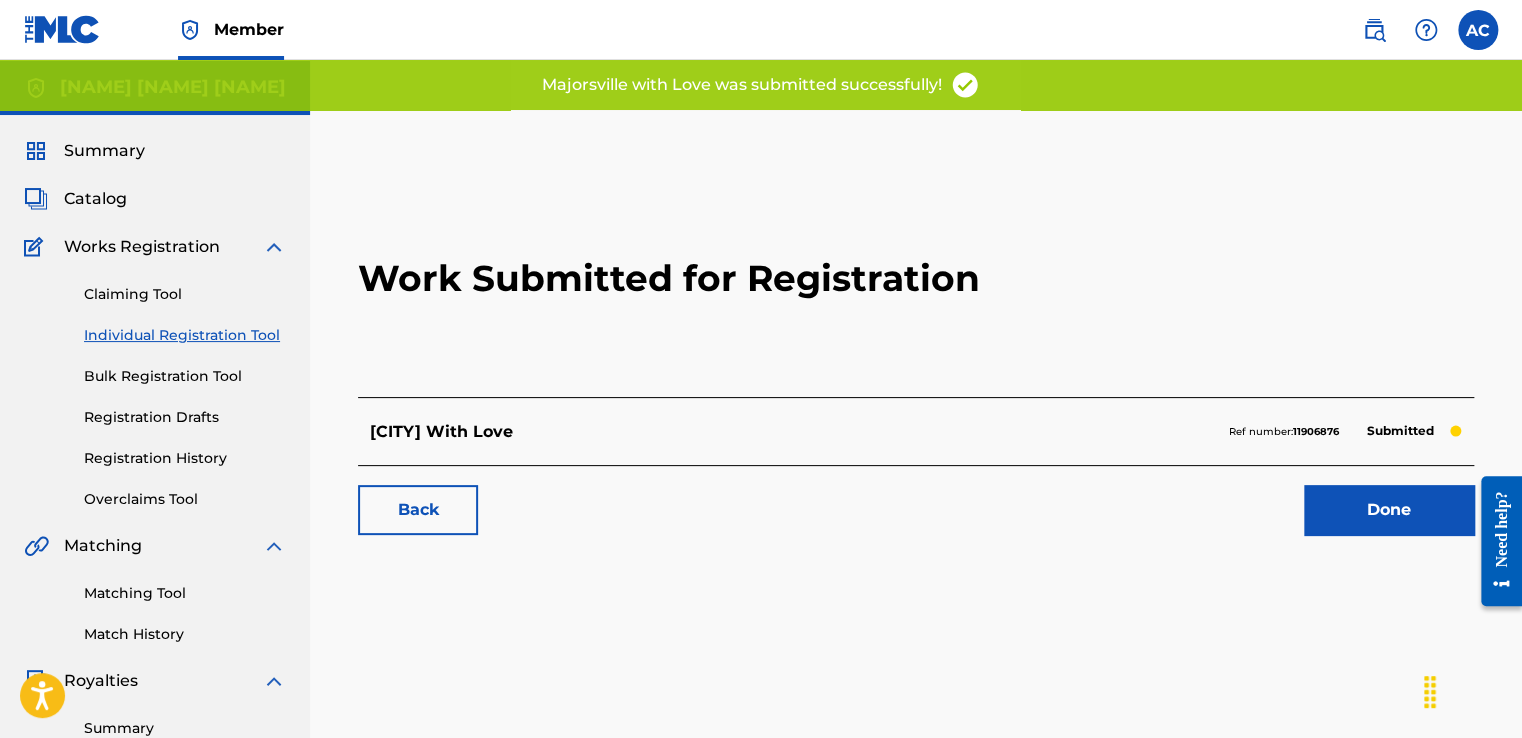 click on "Done" at bounding box center [1389, 510] 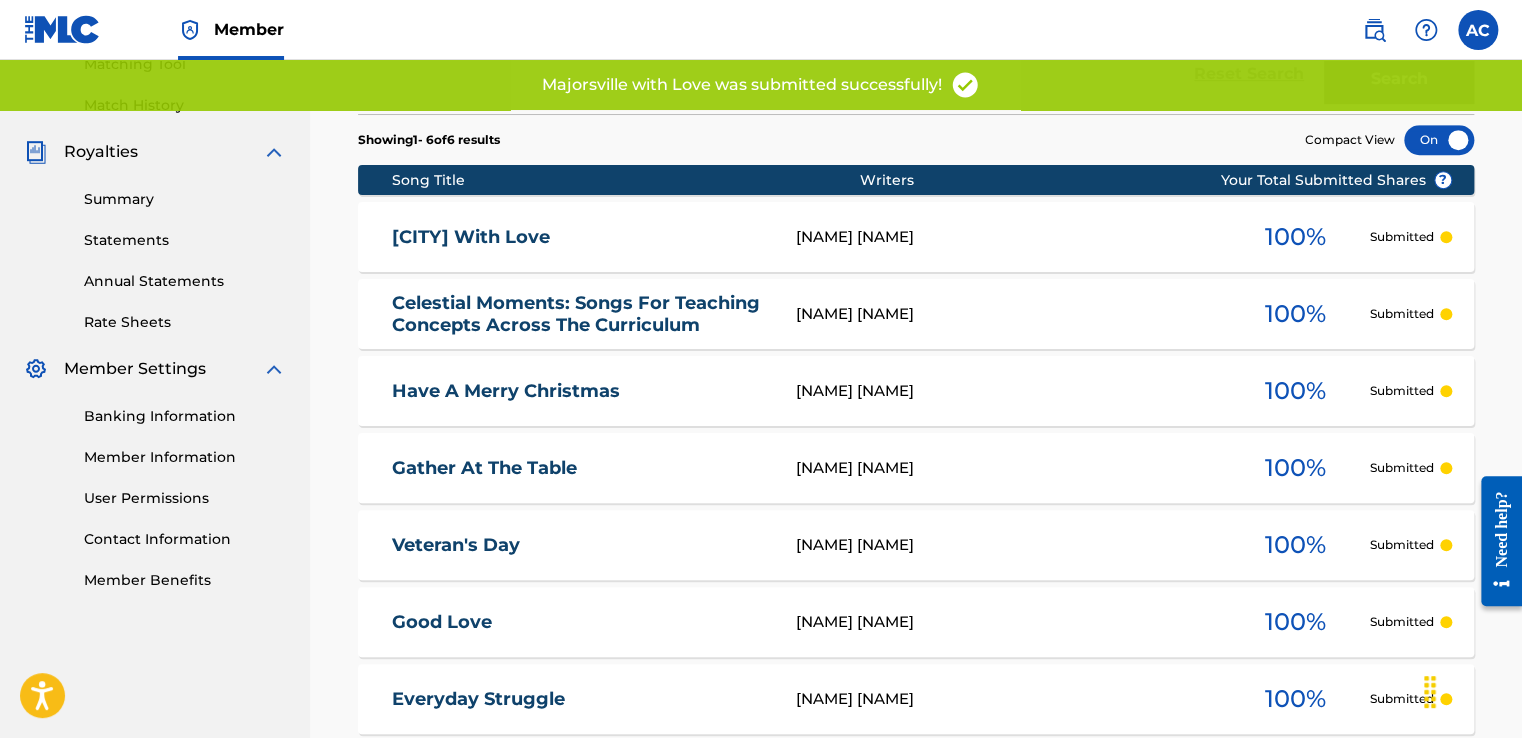 scroll, scrollTop: 530, scrollLeft: 0, axis: vertical 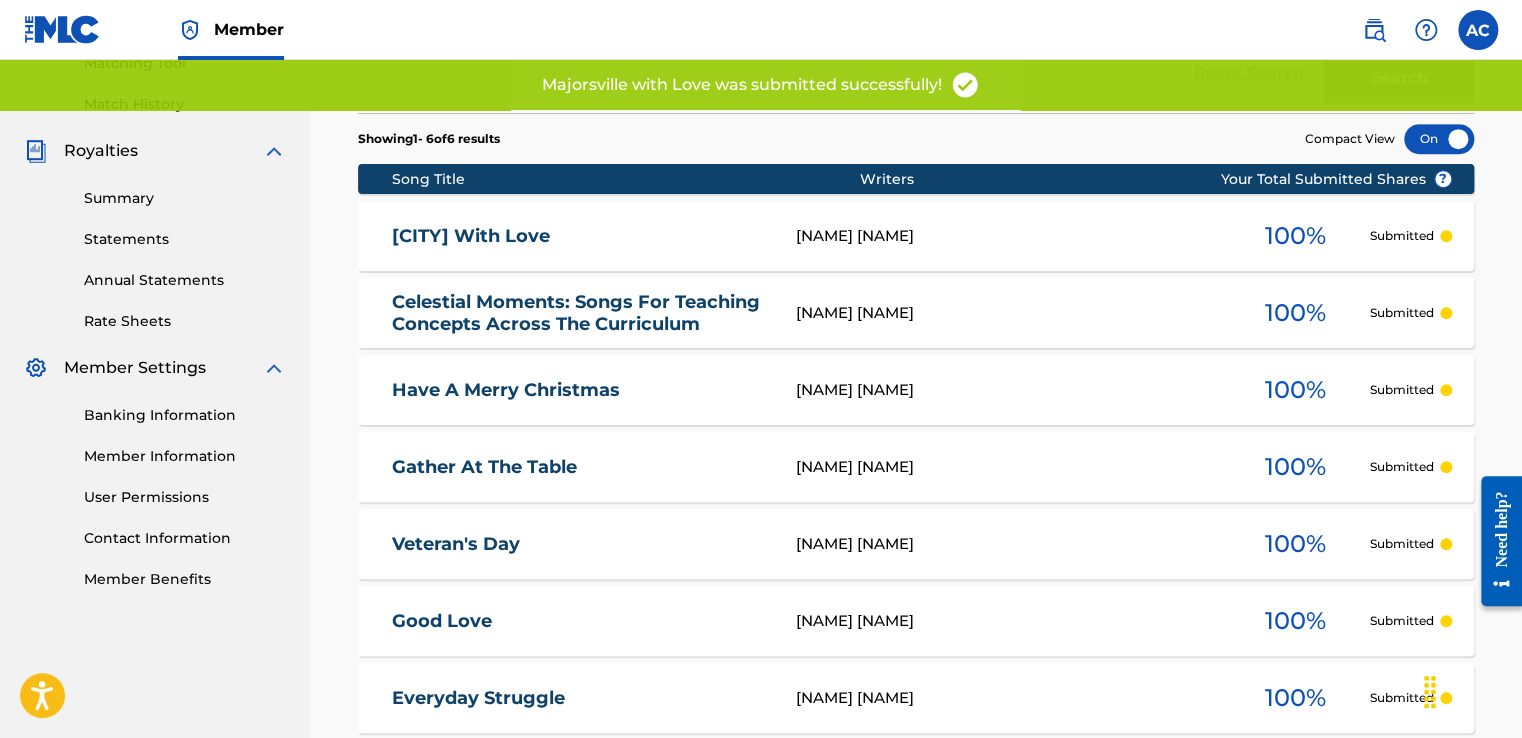 click on "Gather At The Table [FIRST] [LAST] 100 % Submitted" at bounding box center [916, 467] 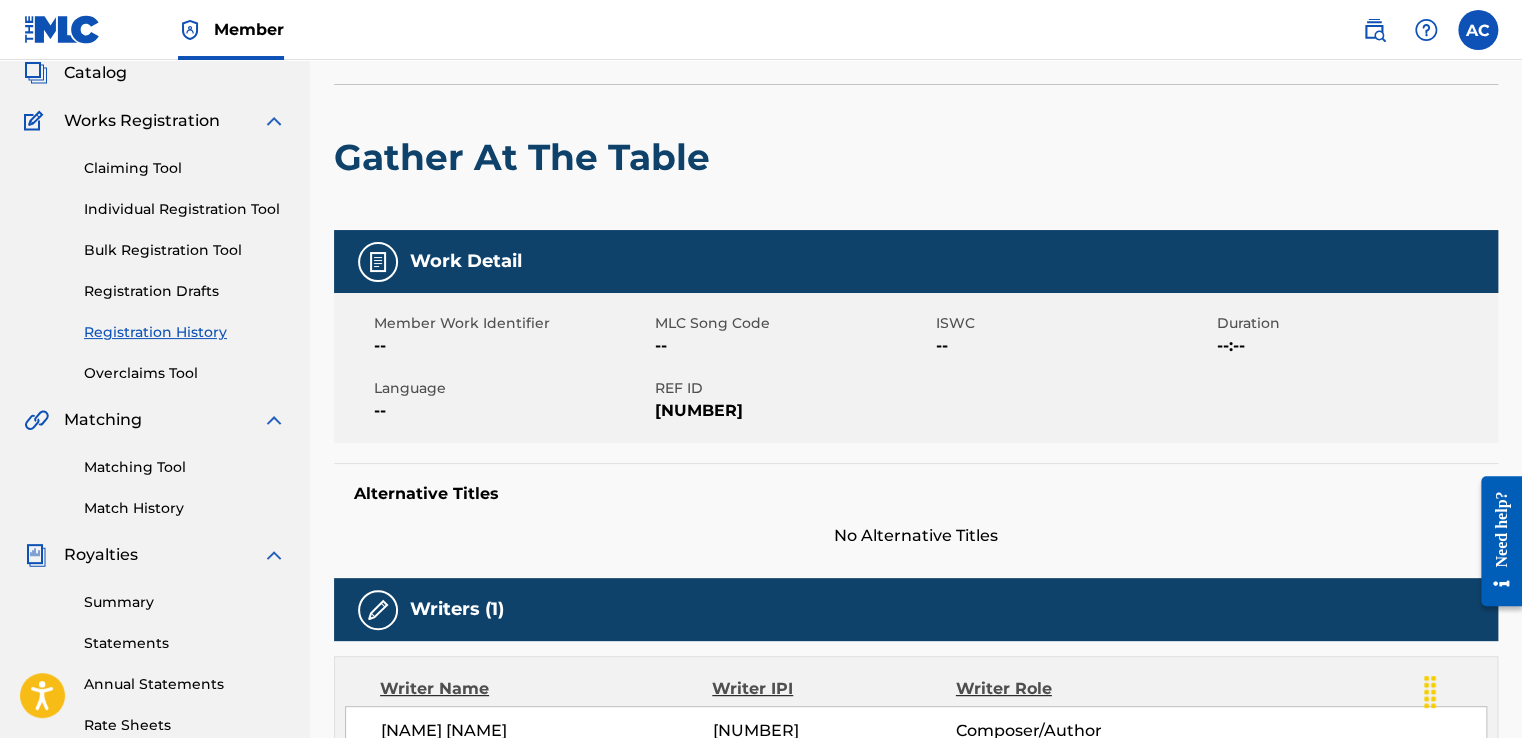 scroll, scrollTop: 0, scrollLeft: 0, axis: both 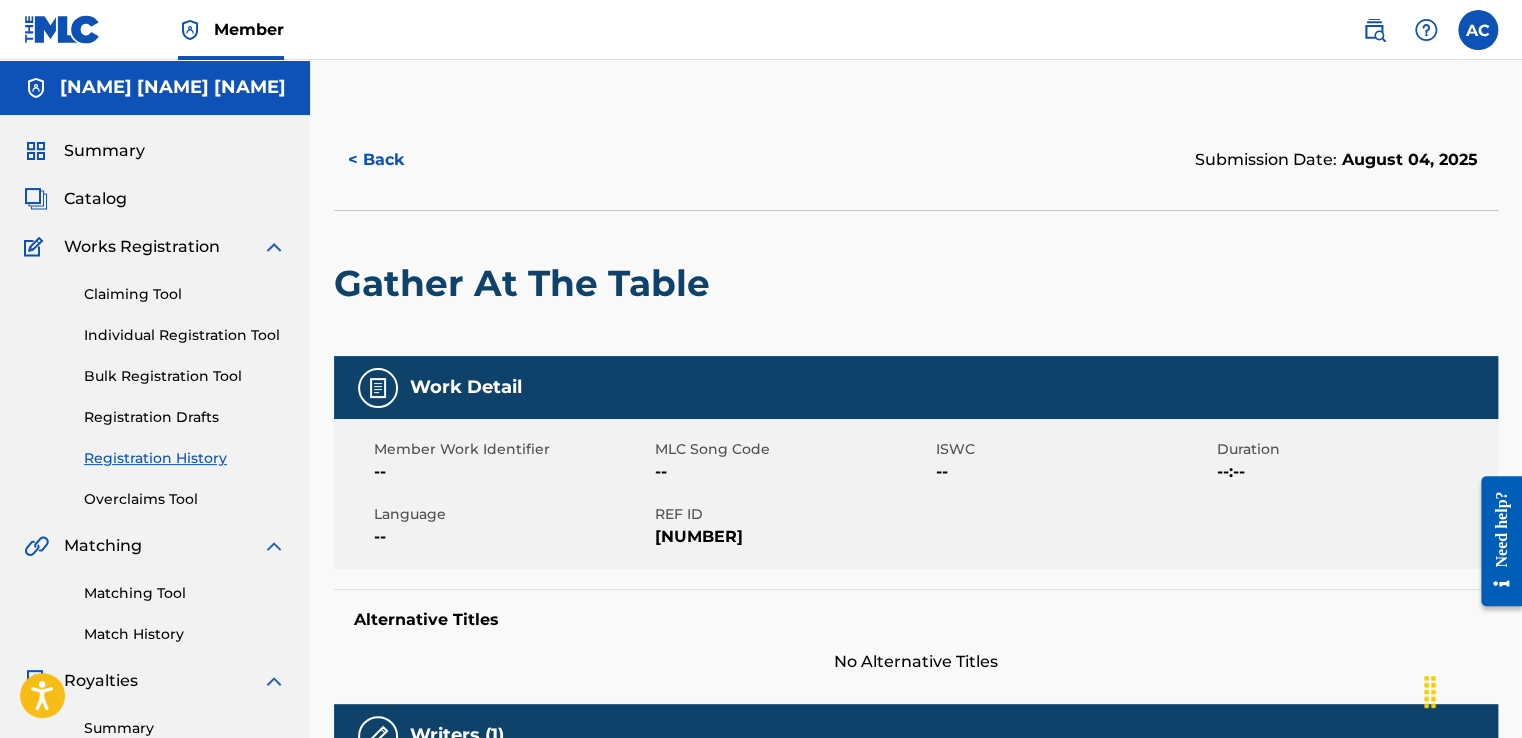click on "< Back" at bounding box center (394, 160) 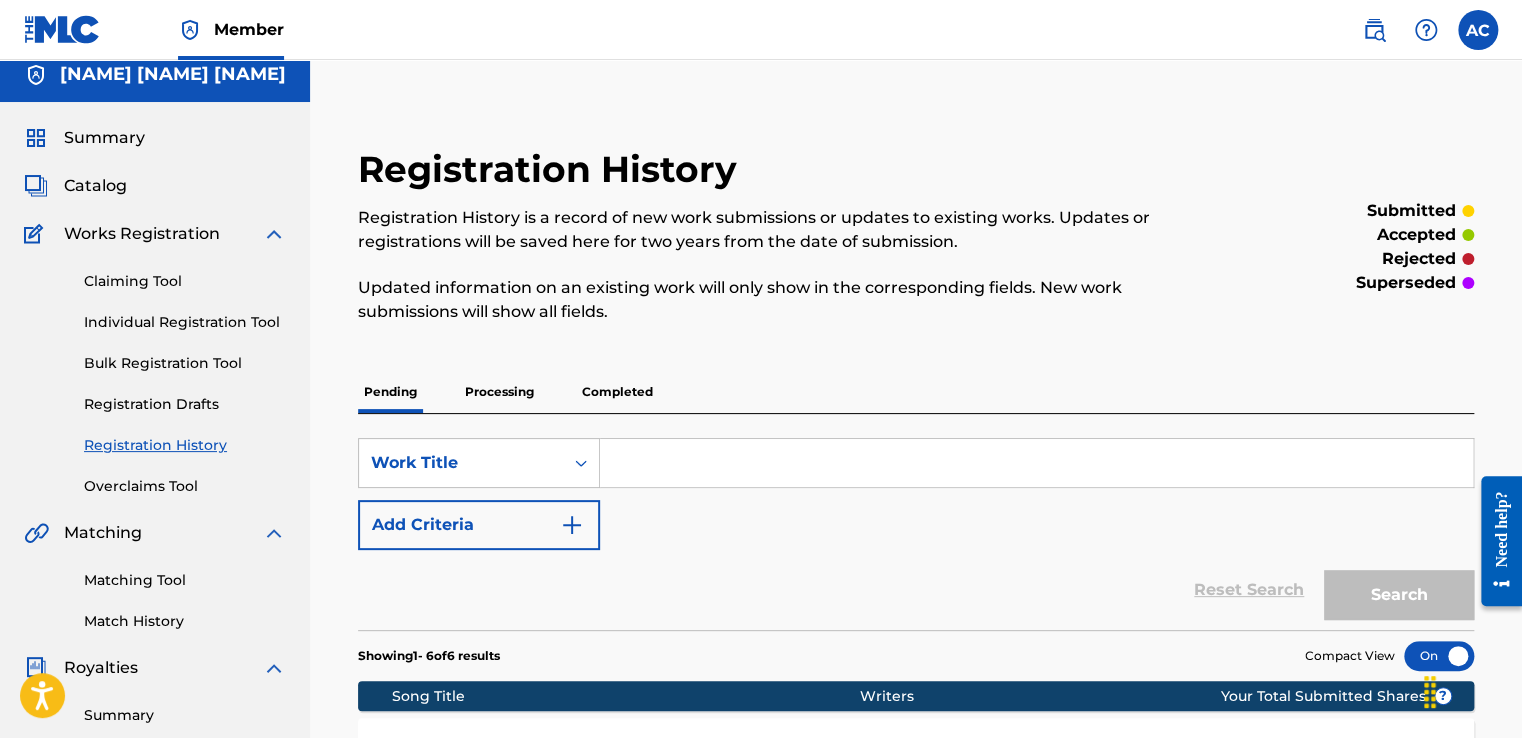scroll, scrollTop: 0, scrollLeft: 0, axis: both 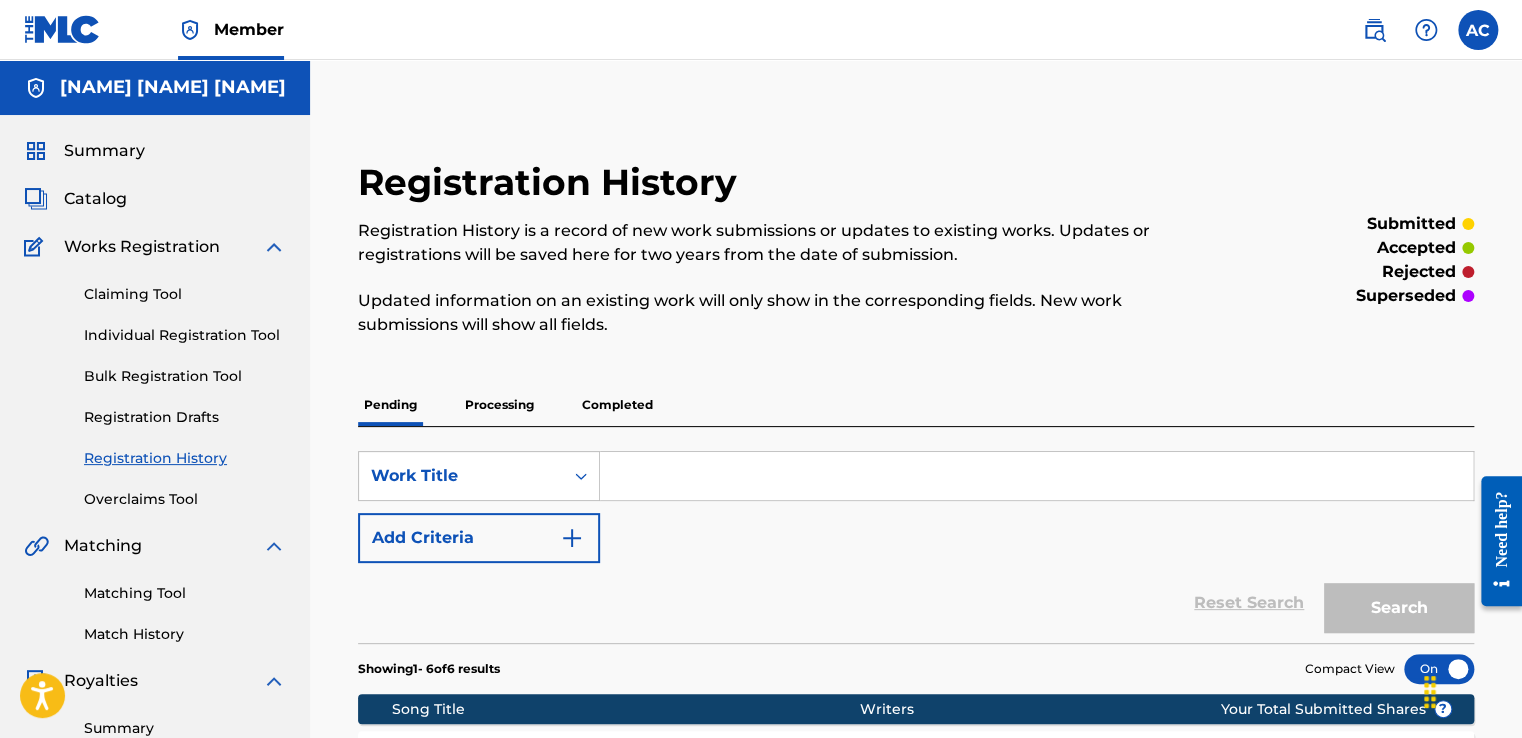click on "SearchWithCriteria629e3585-d196-4fe5-af1b-16957dec164a Work Title Add Criteria" at bounding box center [916, 507] 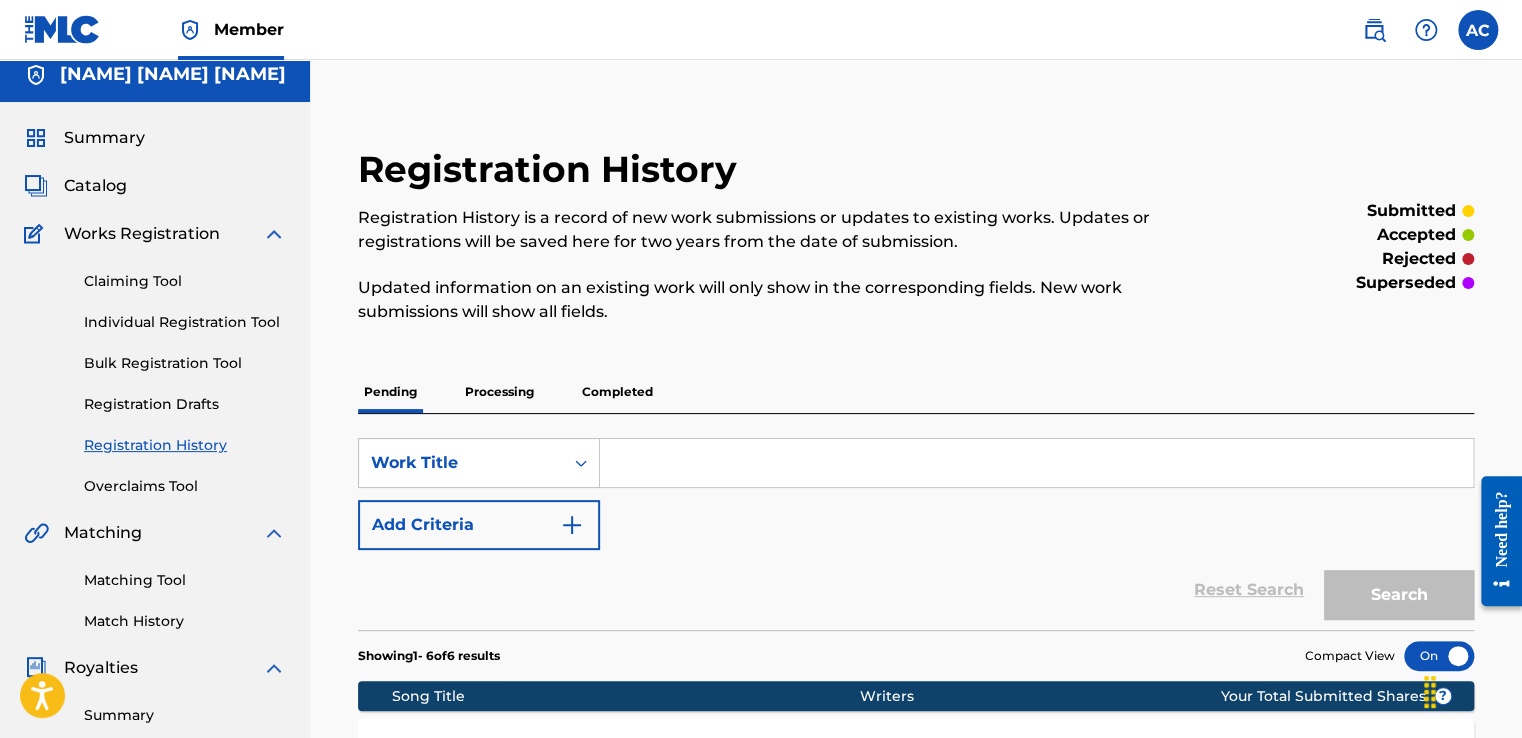 scroll, scrollTop: 19, scrollLeft: 0, axis: vertical 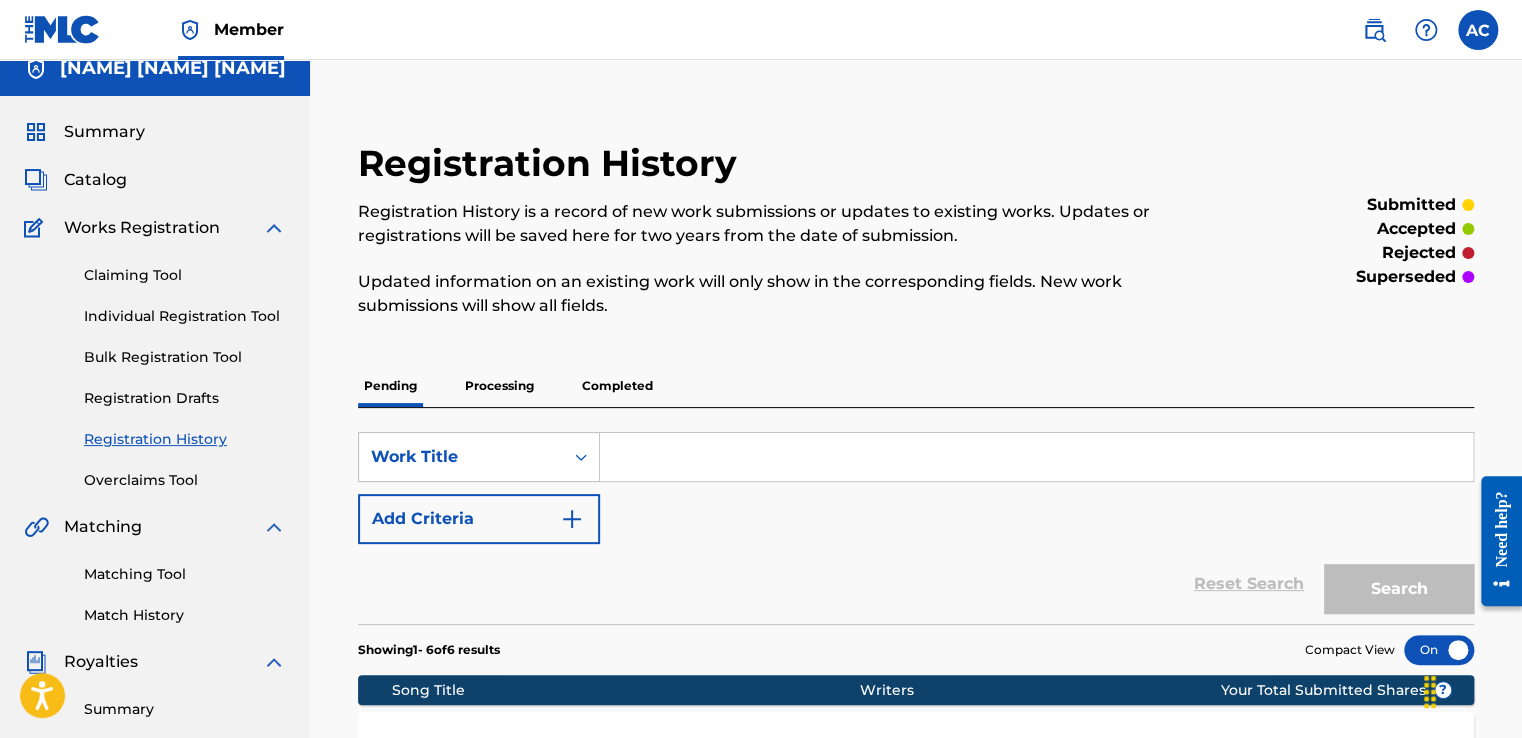 click on "Reset Search Search" at bounding box center [916, 584] 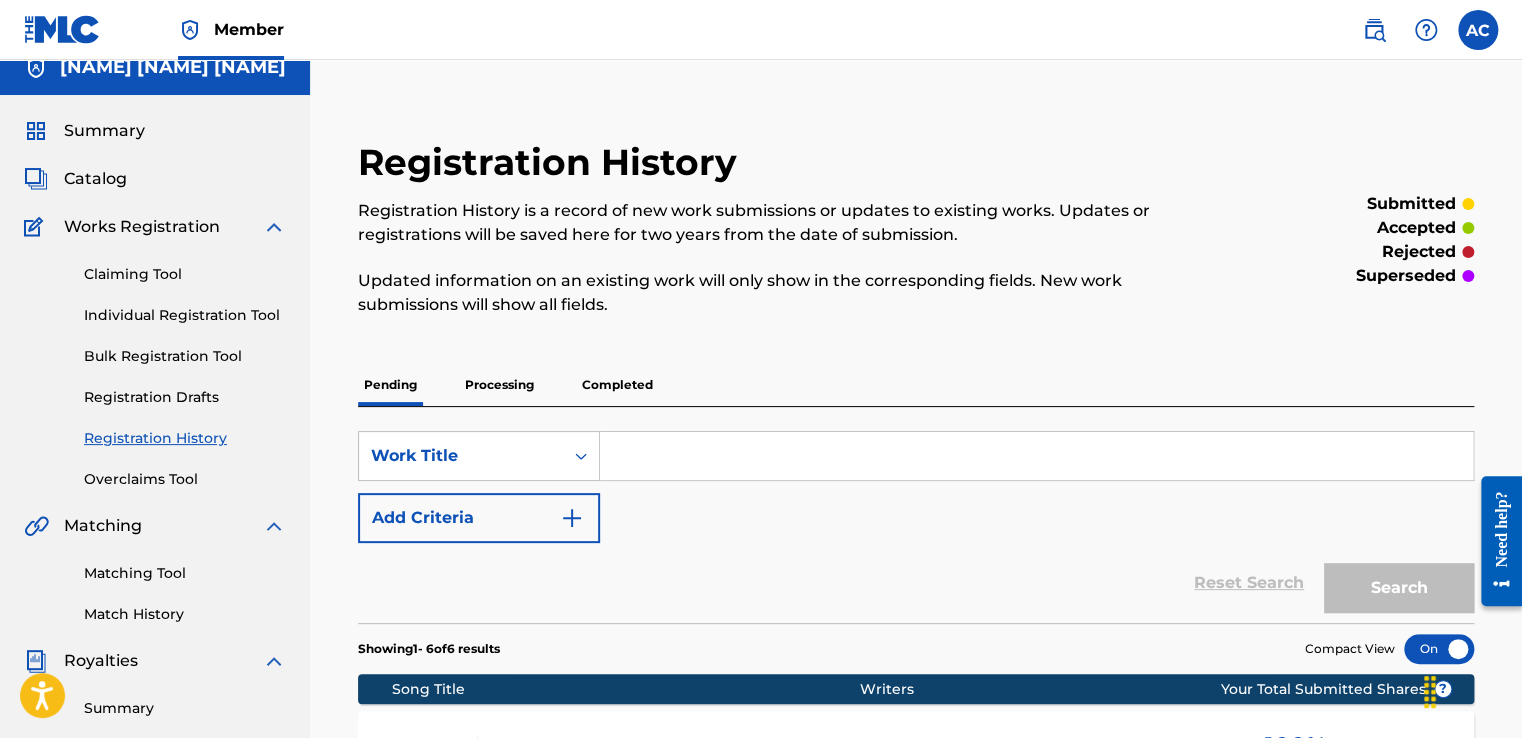 scroll, scrollTop: 0, scrollLeft: 0, axis: both 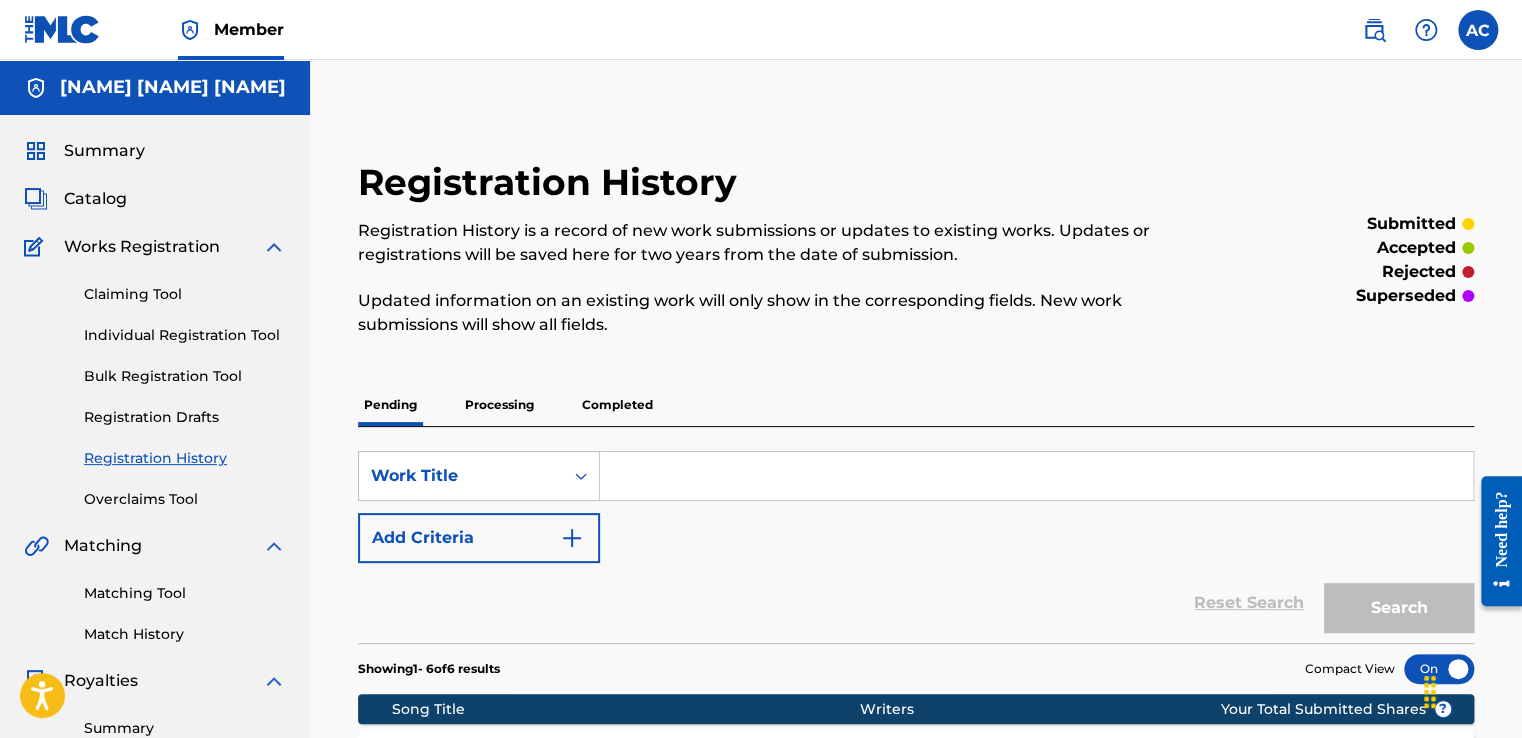 click on "SearchWithCriteria629e3585-d196-4fe5-af1b-16957dec164a Work Title Add Criteria" at bounding box center [916, 507] 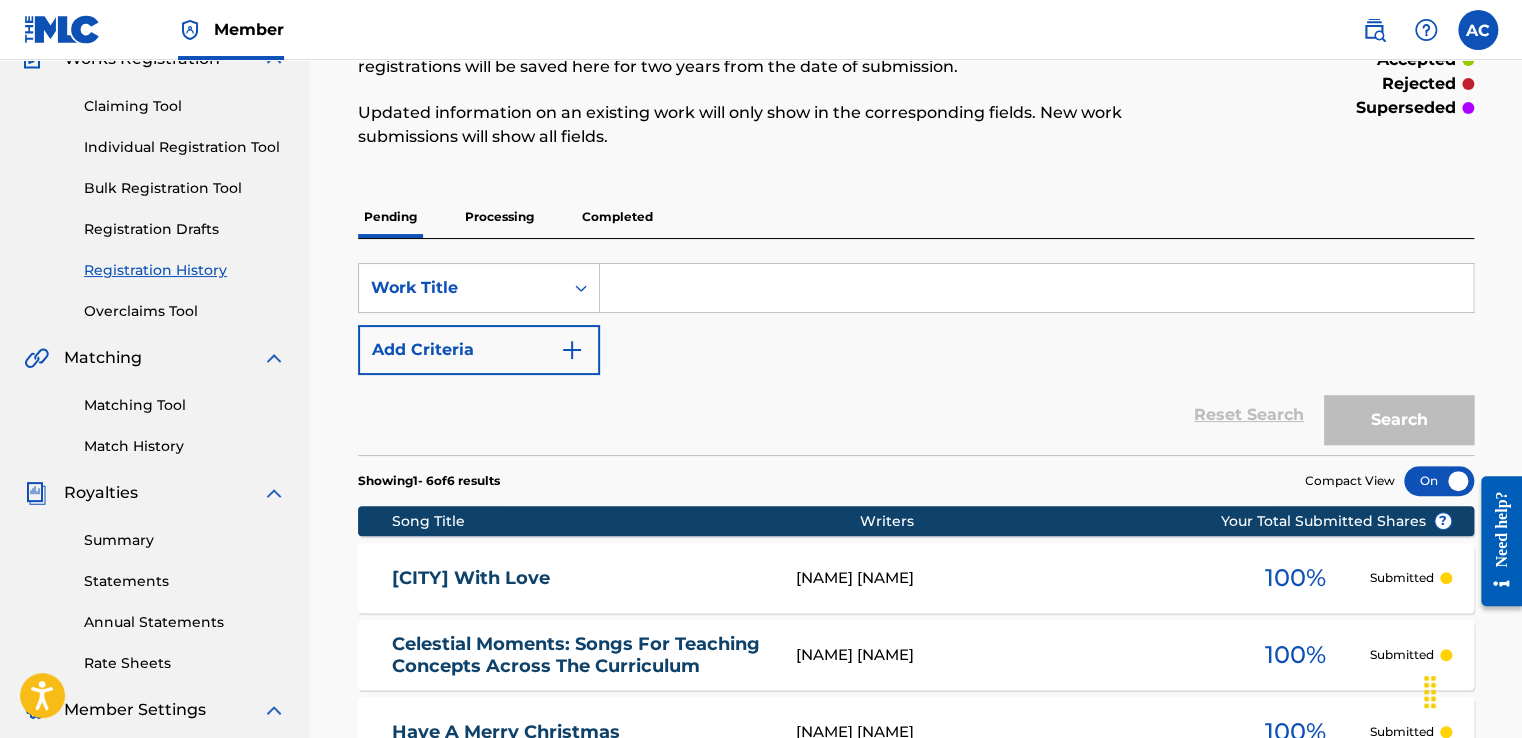 scroll, scrollTop: 0, scrollLeft: 0, axis: both 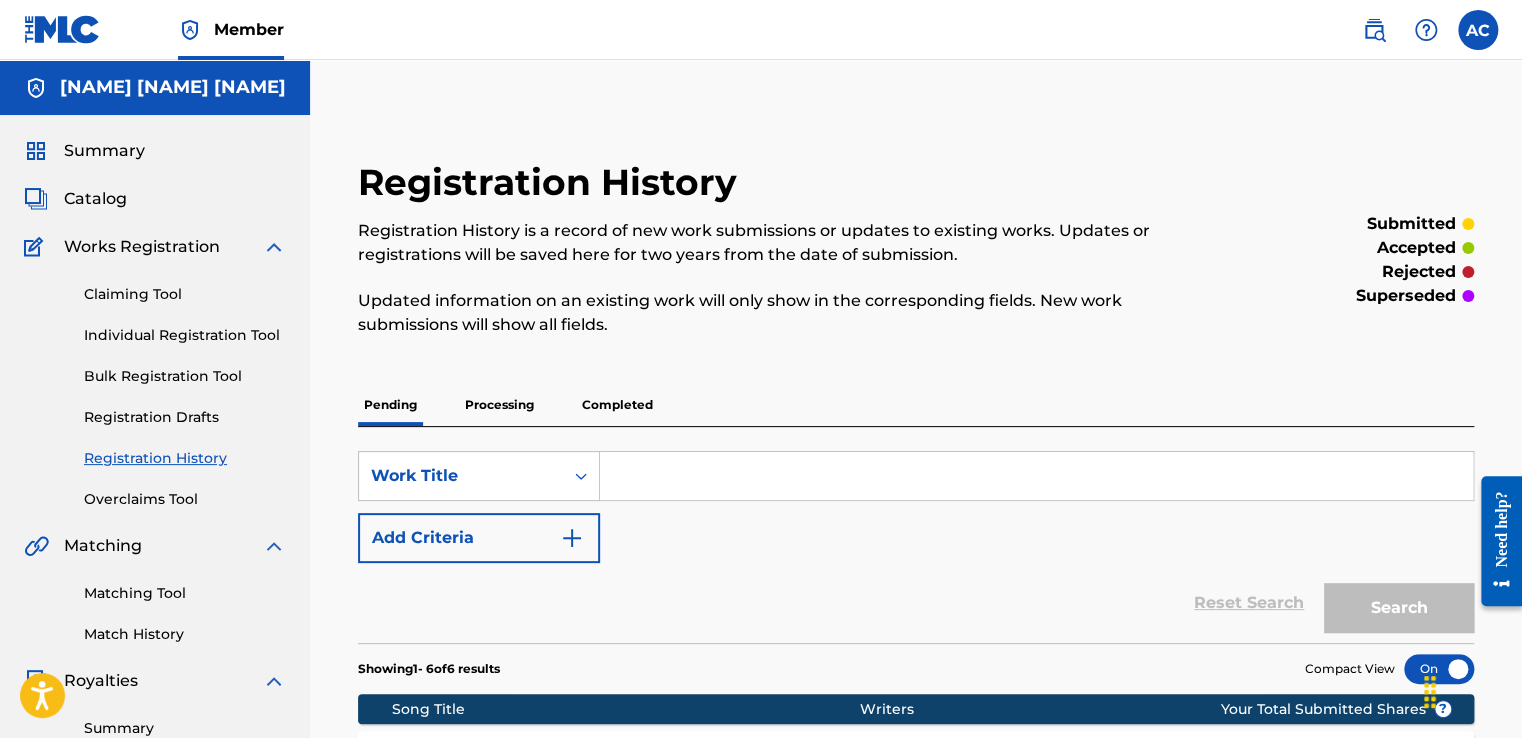 click on "Individual Registration Tool" at bounding box center (185, 335) 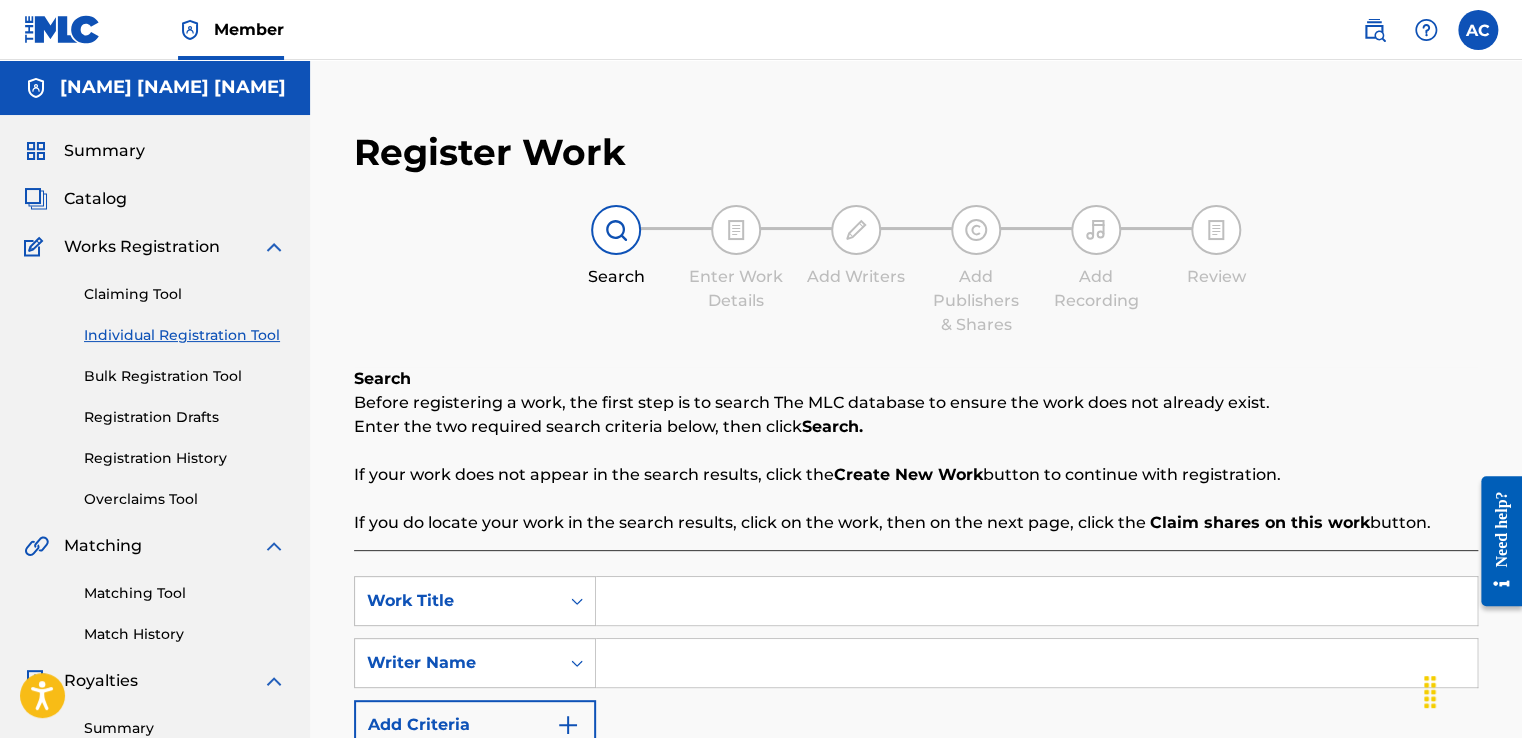 click on "Summary" at bounding box center [104, 151] 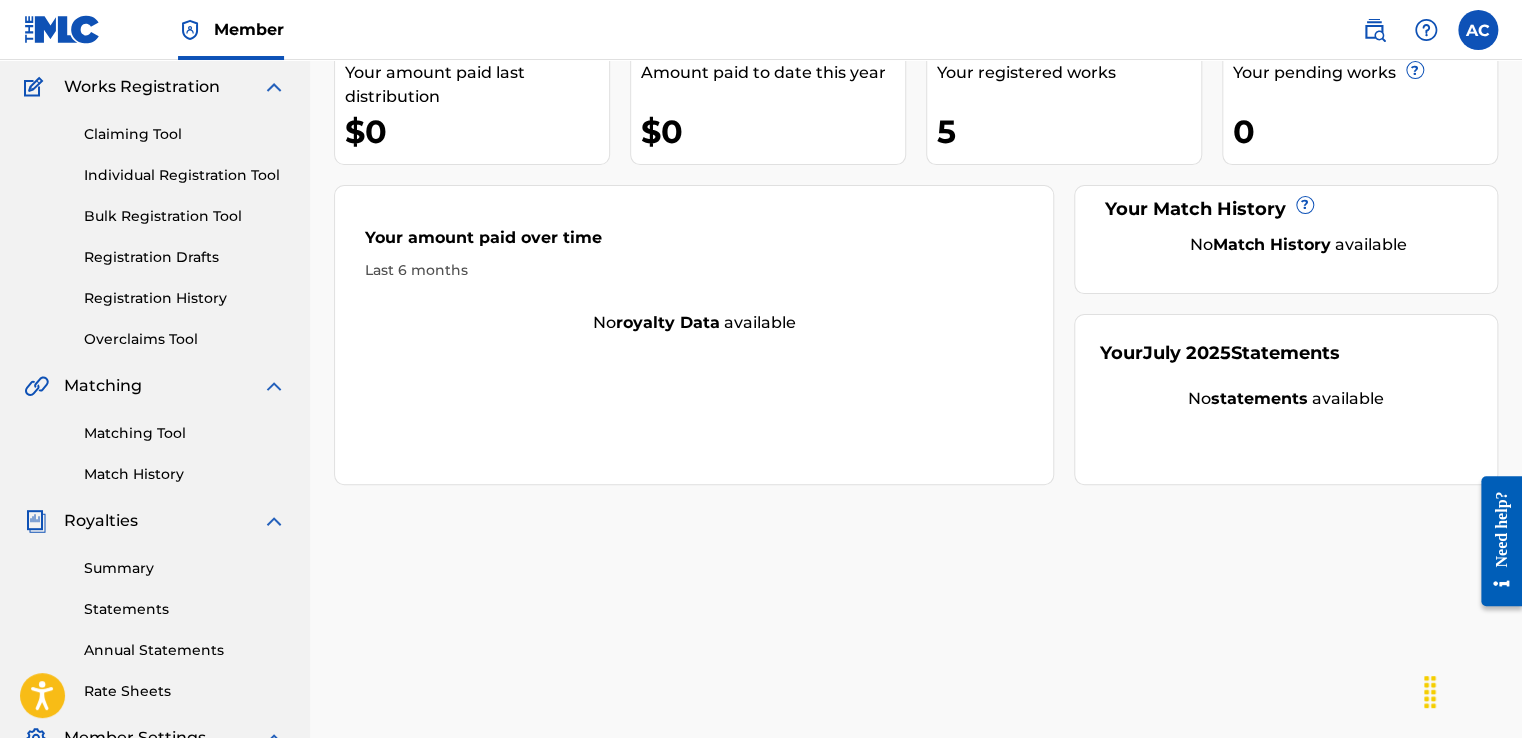 scroll, scrollTop: 161, scrollLeft: 0, axis: vertical 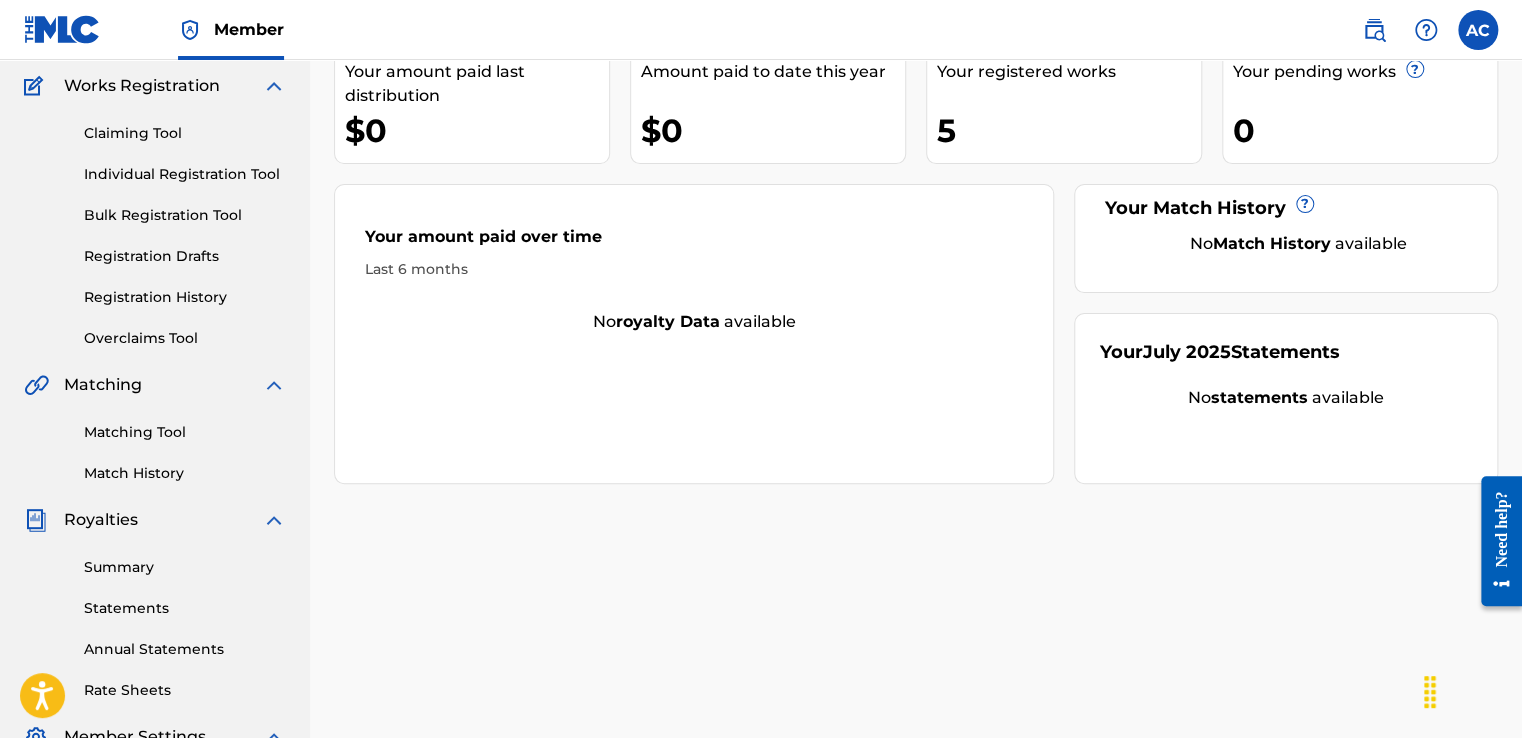 click on "[NAME] [NAME] Your amount paid last distribution   $0 Amount paid to date this year   $0 Your registered works   5 Your pending works   ? 0 Your Match History ? No Match History available Your amount paid over time Last 6 months No royalty data available Your July 2025 Statements No statements available" at bounding box center [916, 466] 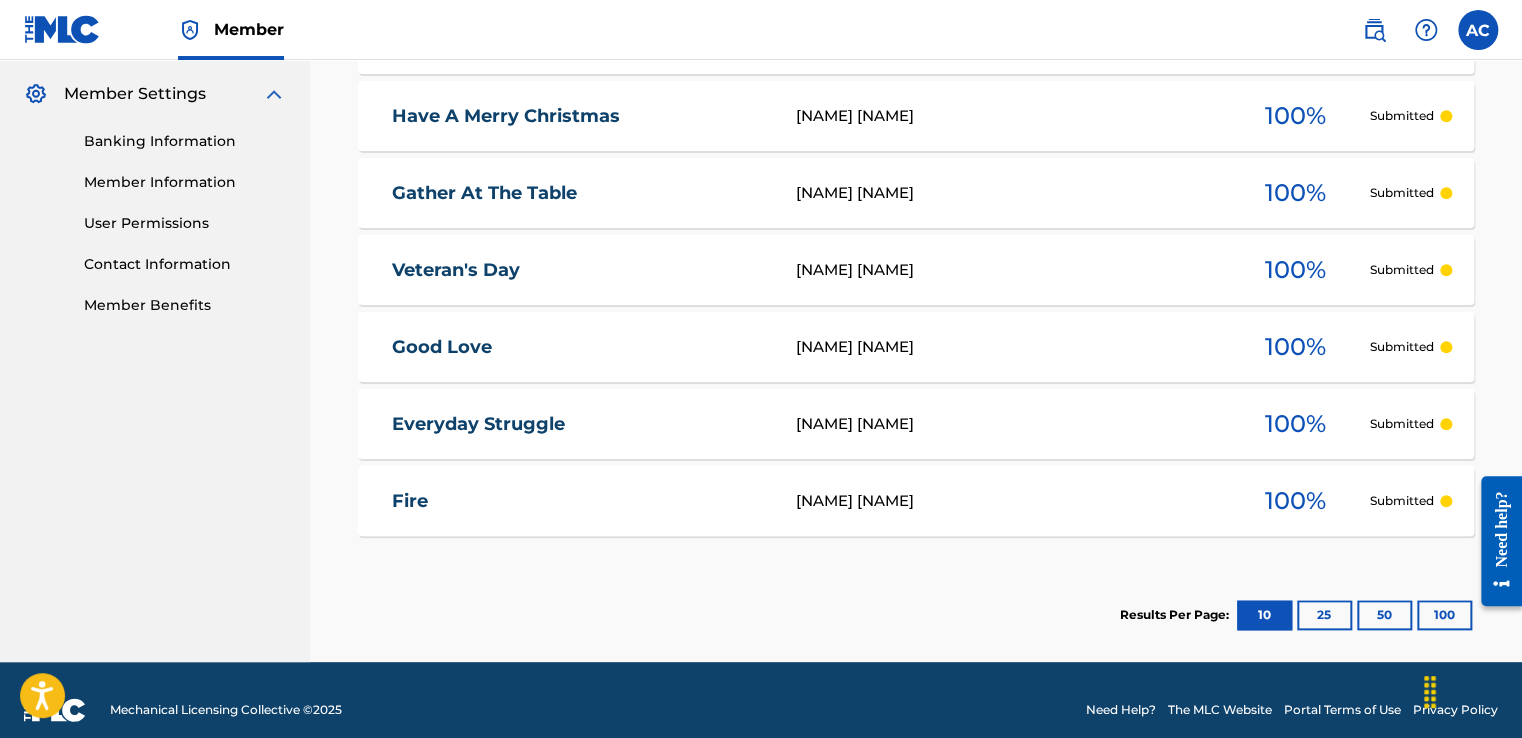 scroll, scrollTop: 823, scrollLeft: 0, axis: vertical 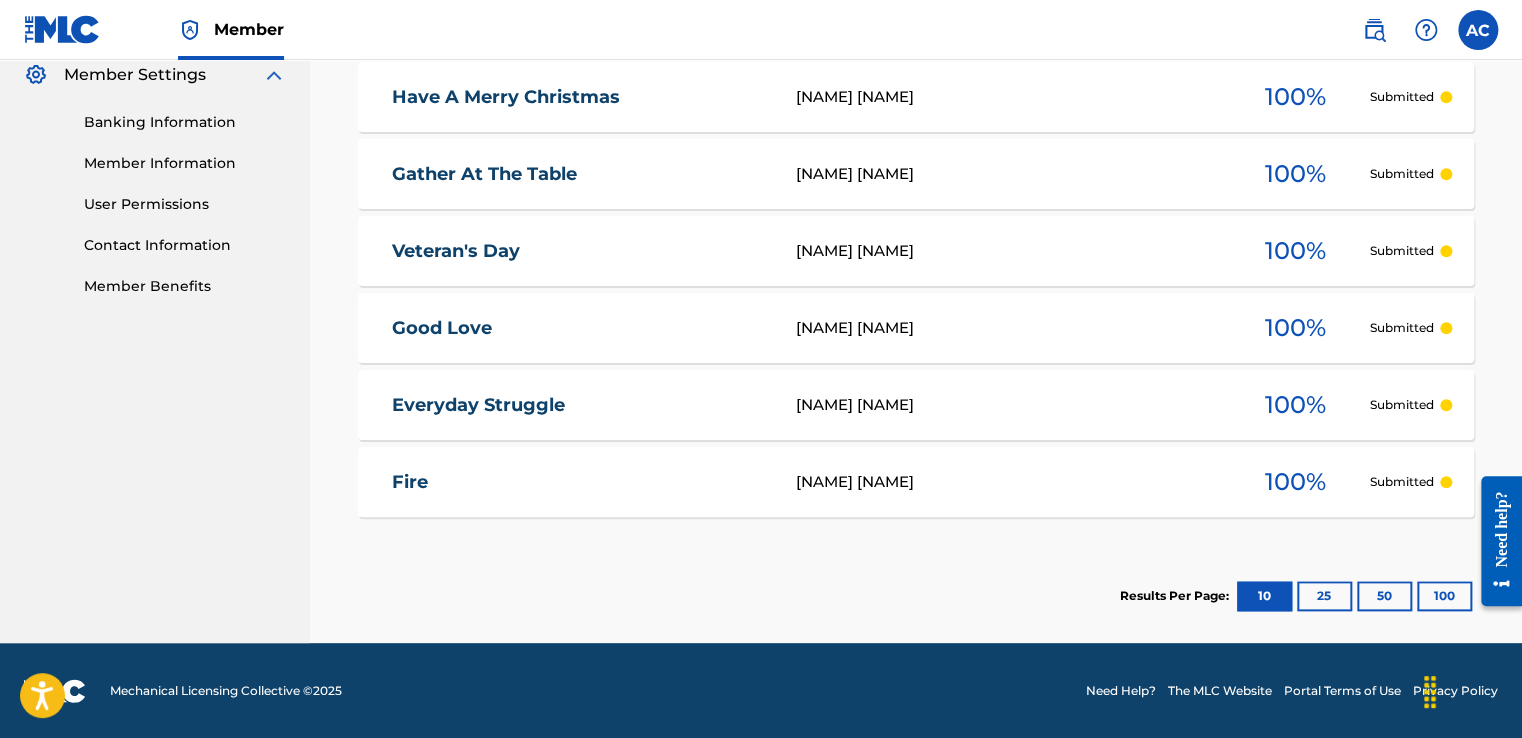 click on "[NAME] [NAME]" at bounding box center [1008, 405] 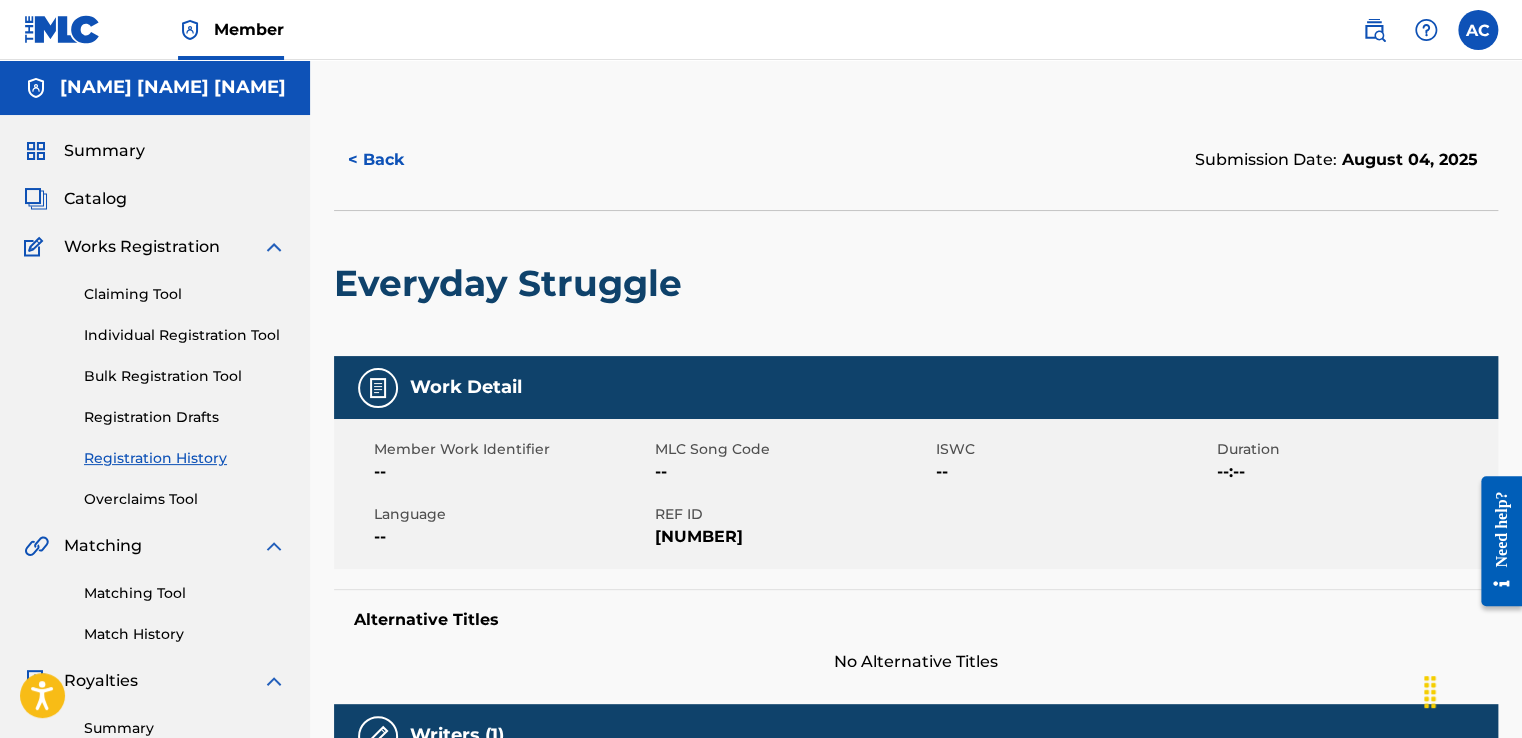 click on "Individual Registration Tool" at bounding box center [185, 335] 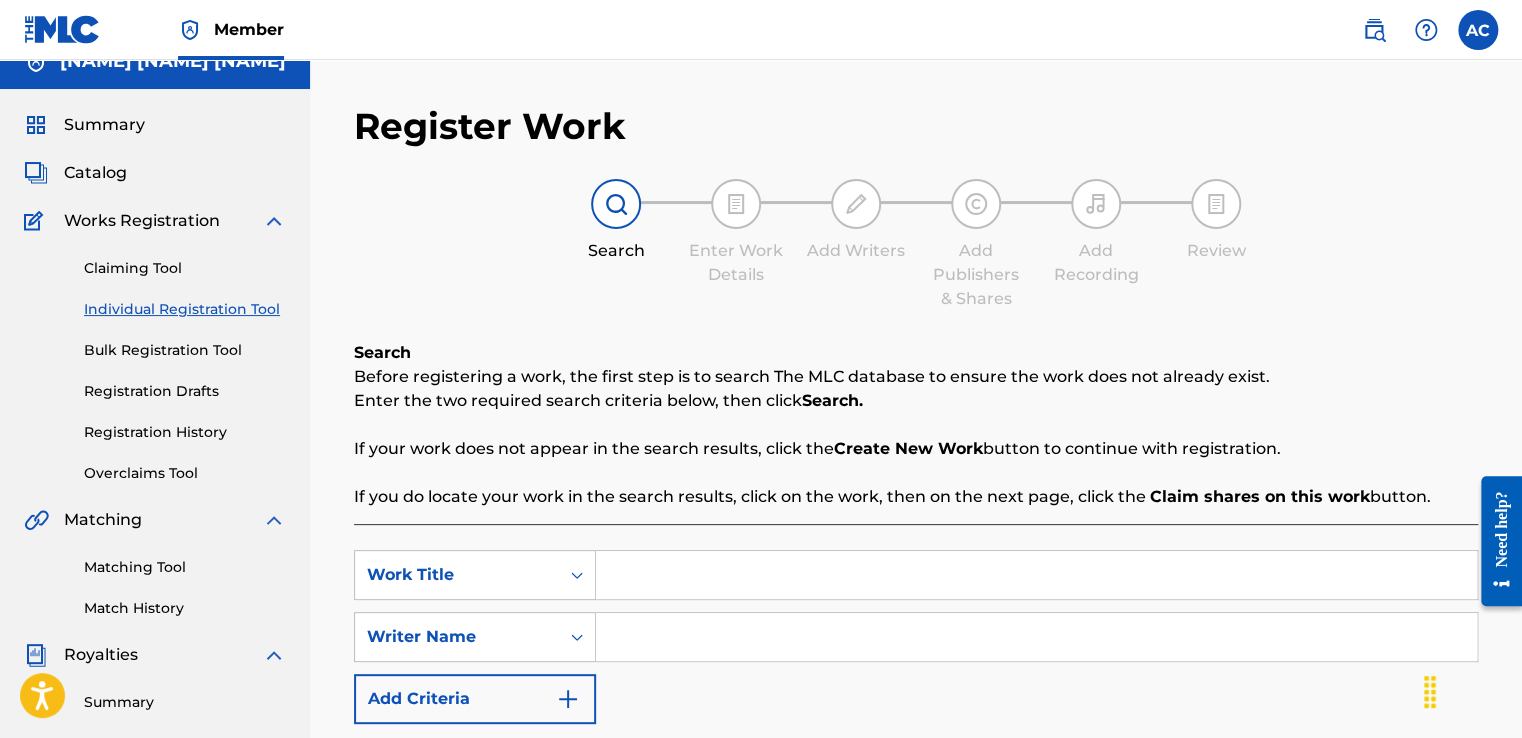 scroll, scrollTop: 0, scrollLeft: 0, axis: both 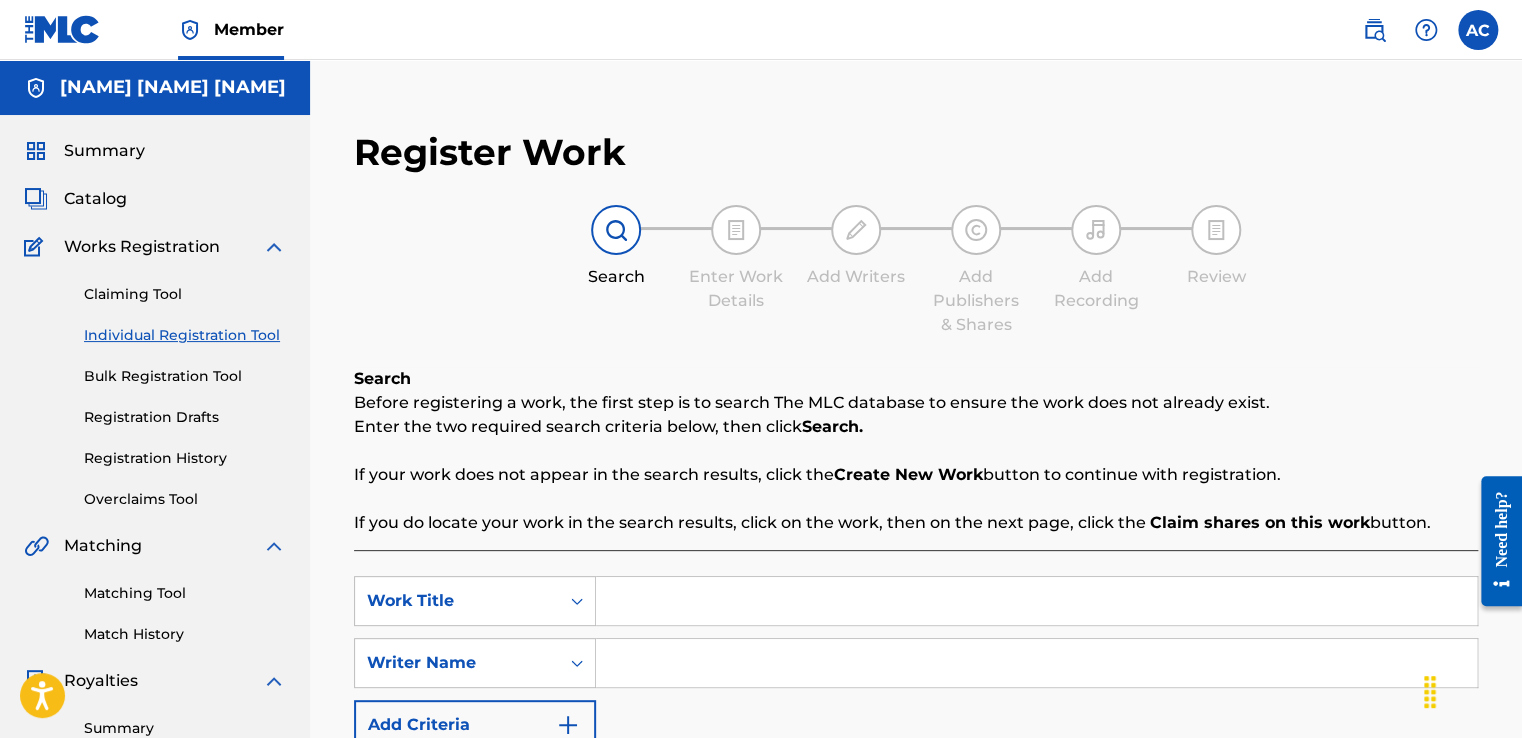 click on "Summary" at bounding box center [104, 151] 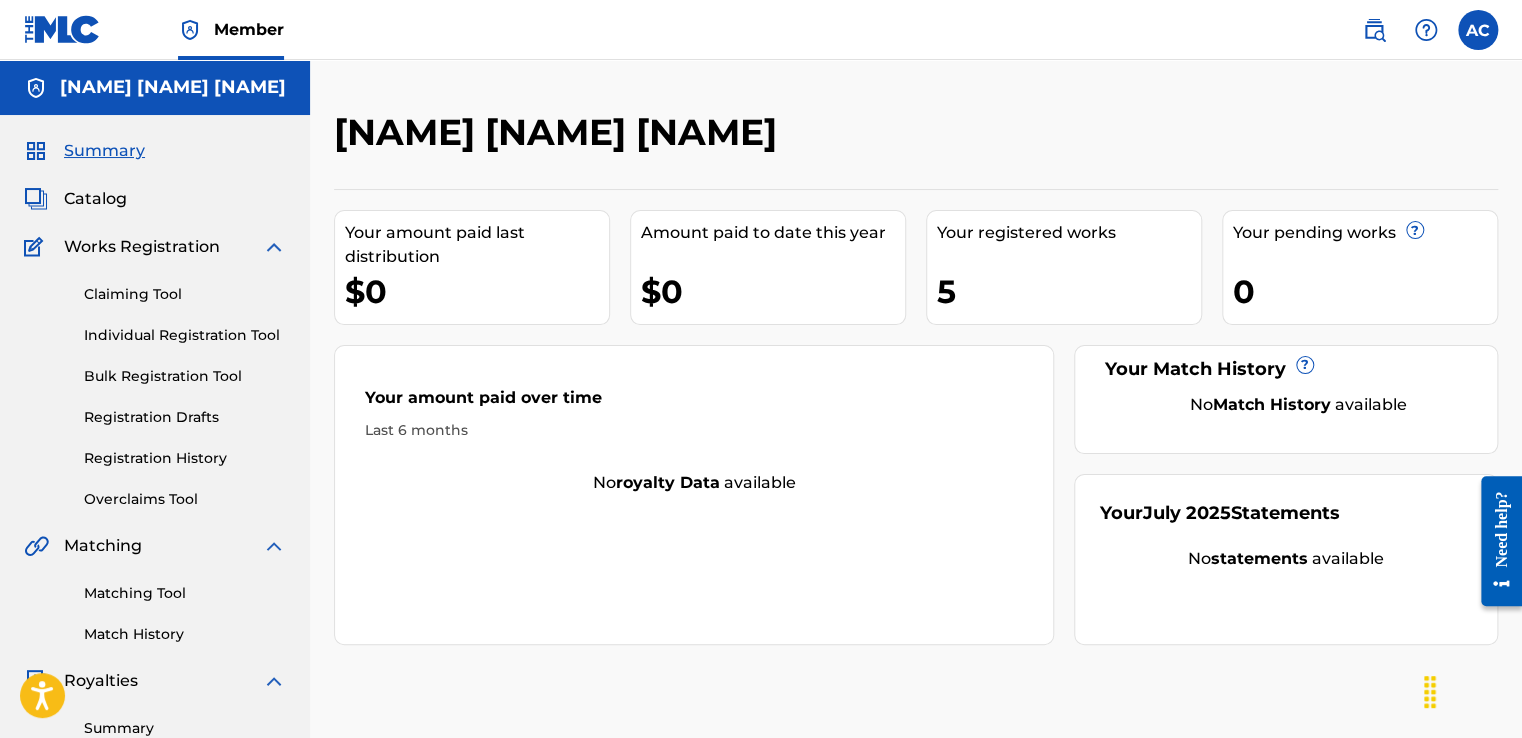 click on "Catalog" at bounding box center (95, 199) 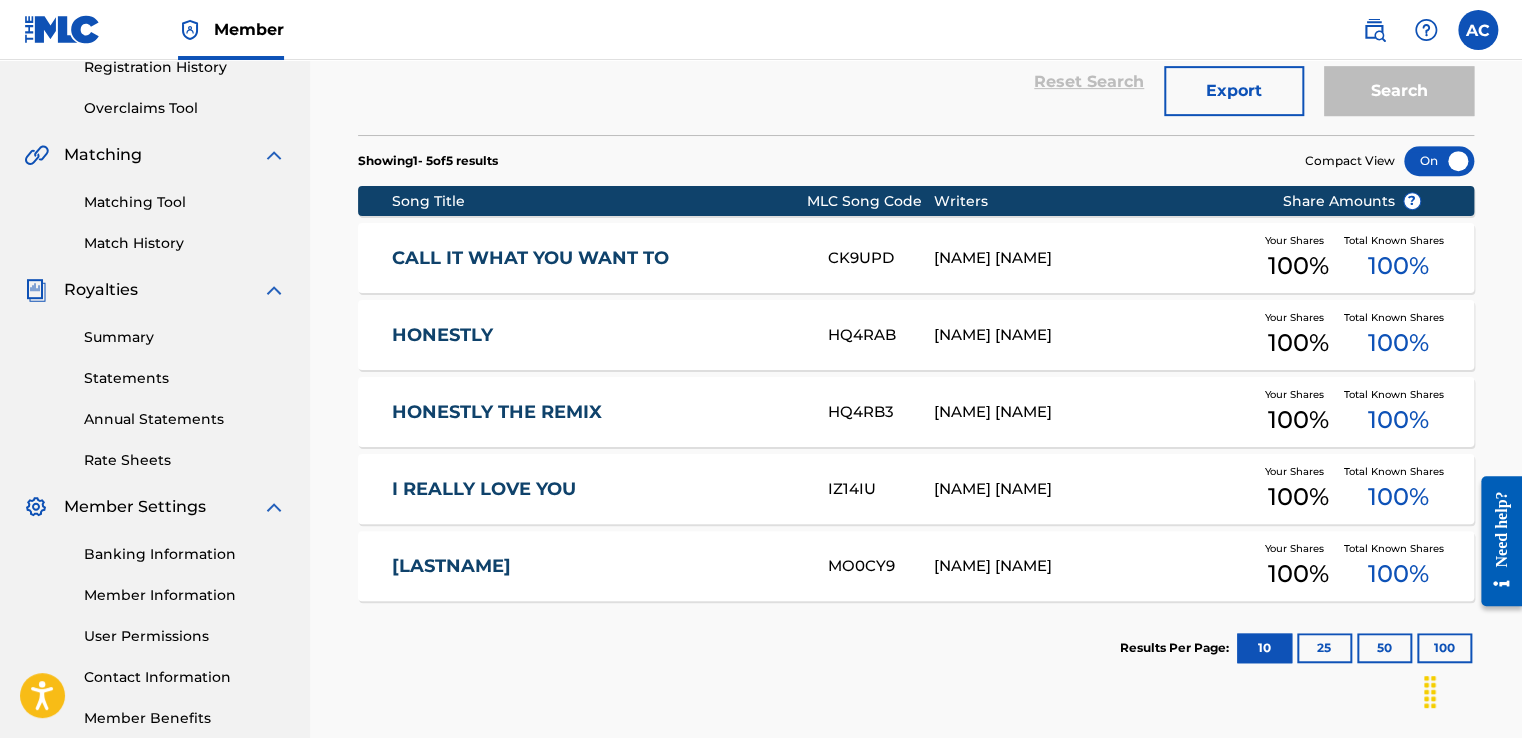 scroll, scrollTop: 392, scrollLeft: 0, axis: vertical 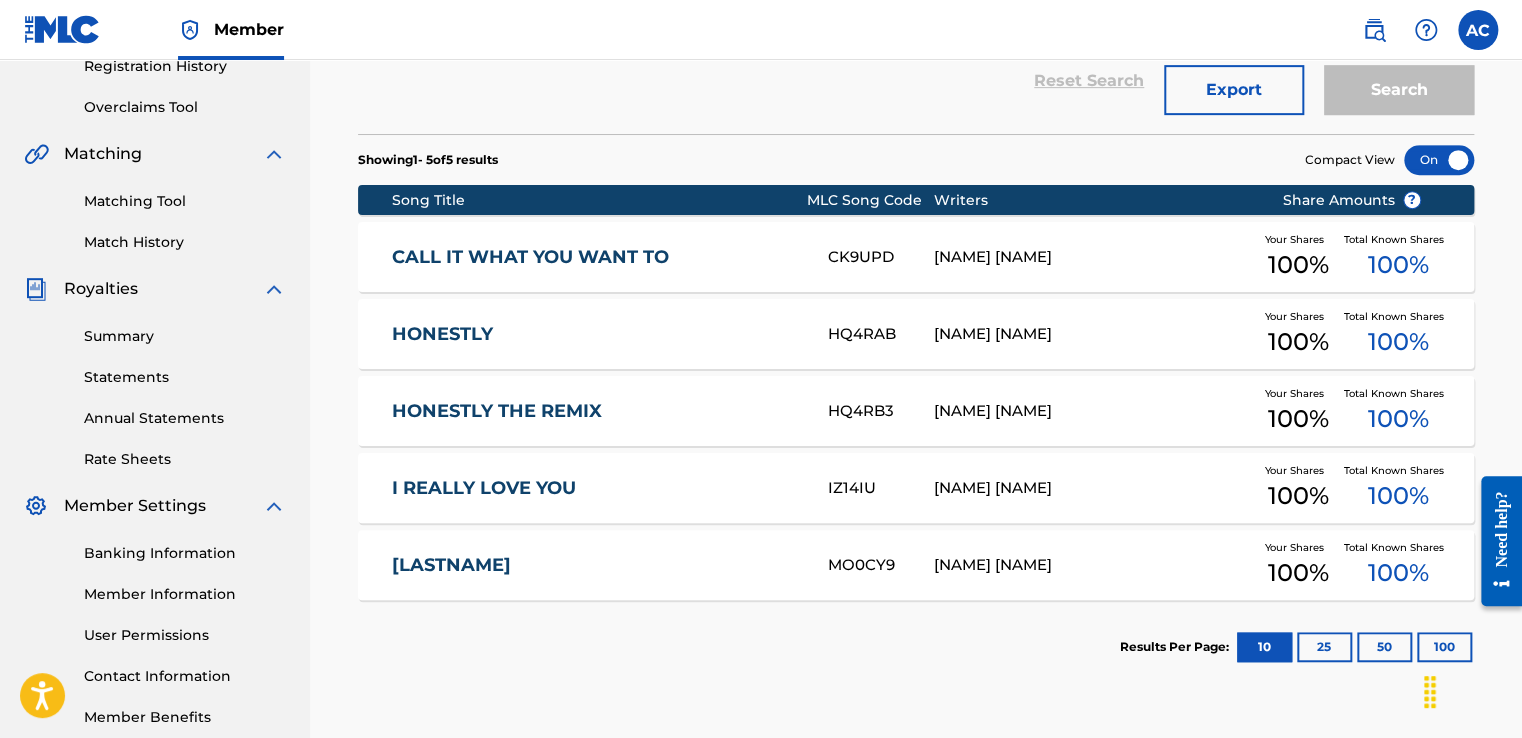 click on "25" at bounding box center [1324, 647] 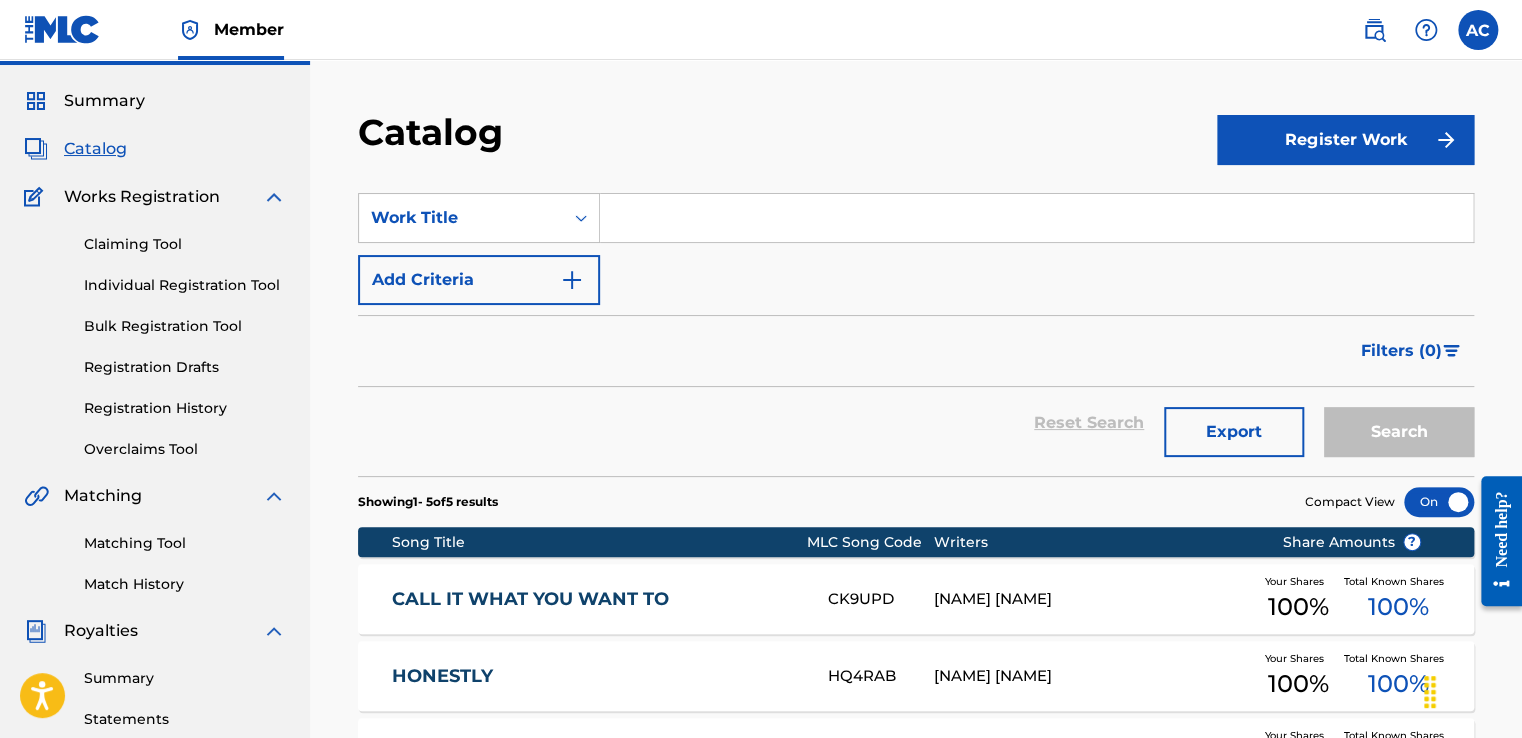 scroll, scrollTop: 0, scrollLeft: 0, axis: both 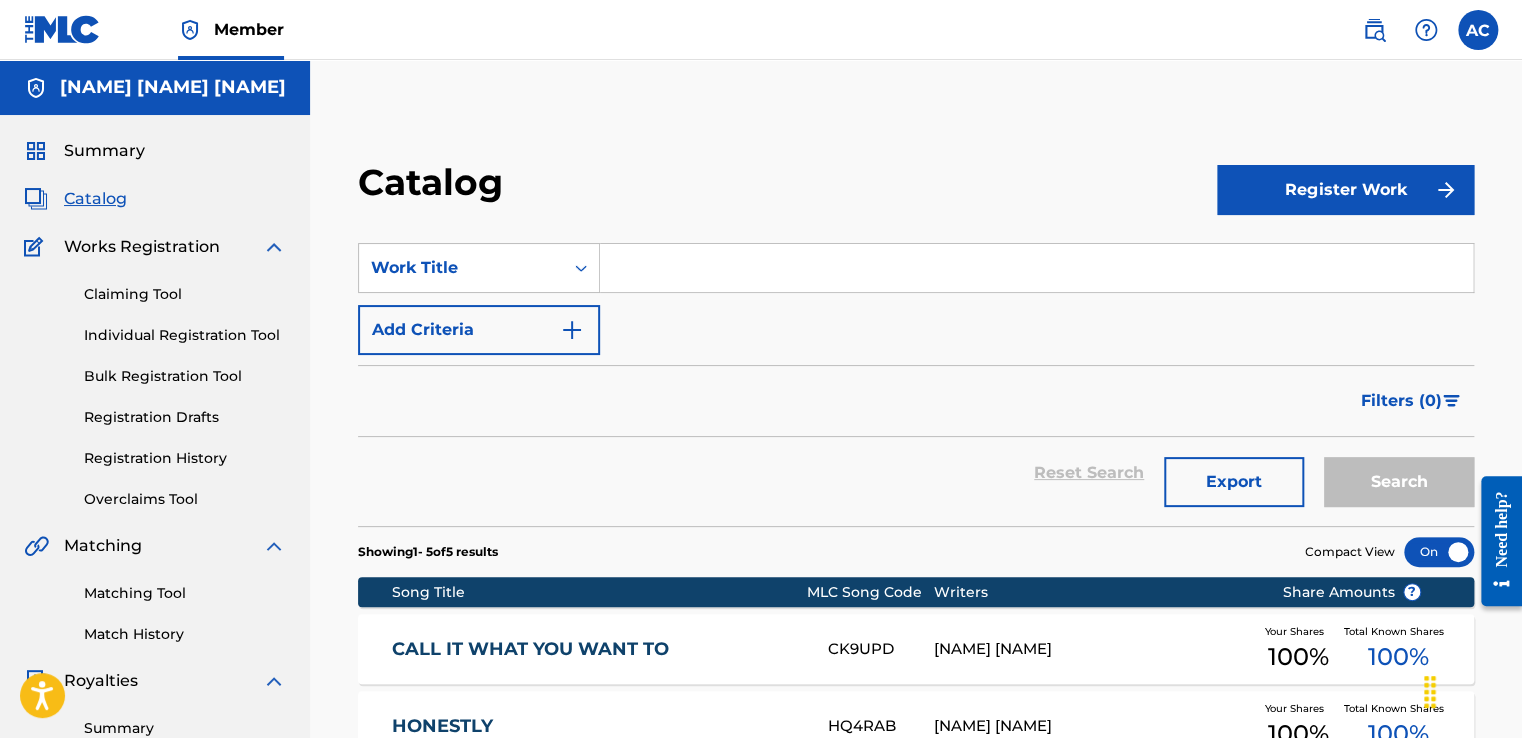 click at bounding box center [1036, 268] 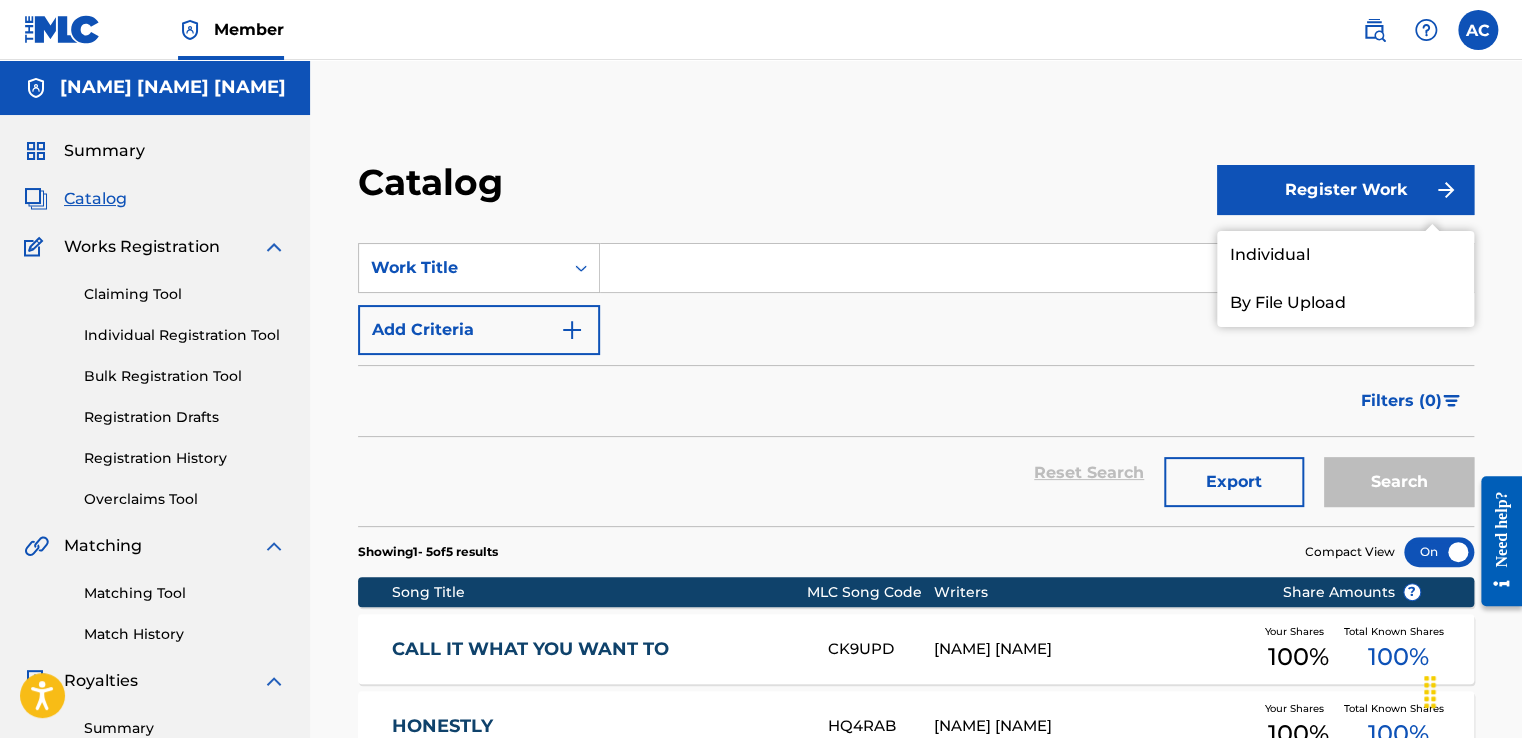 click on "Individual" at bounding box center (1345, 255) 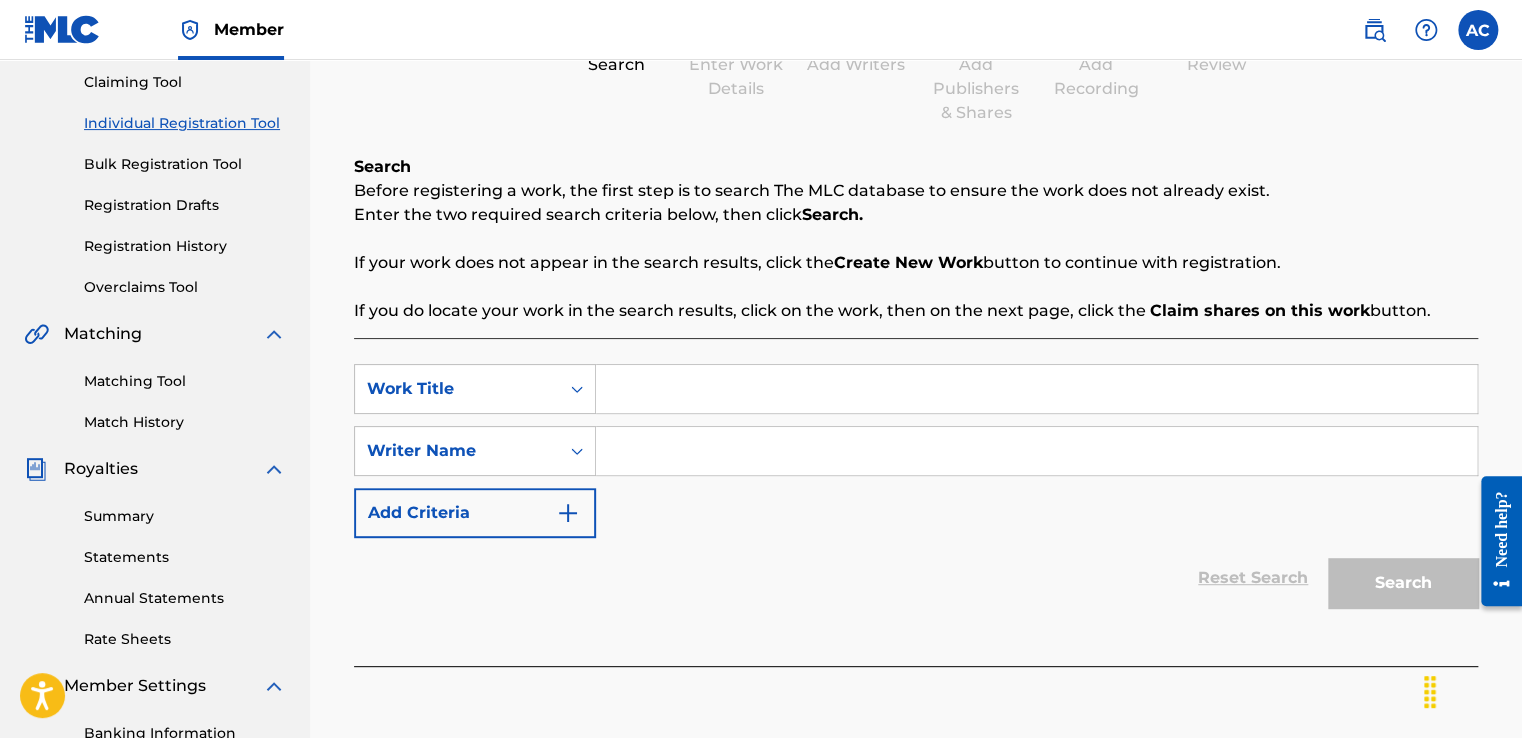 scroll, scrollTop: 213, scrollLeft: 0, axis: vertical 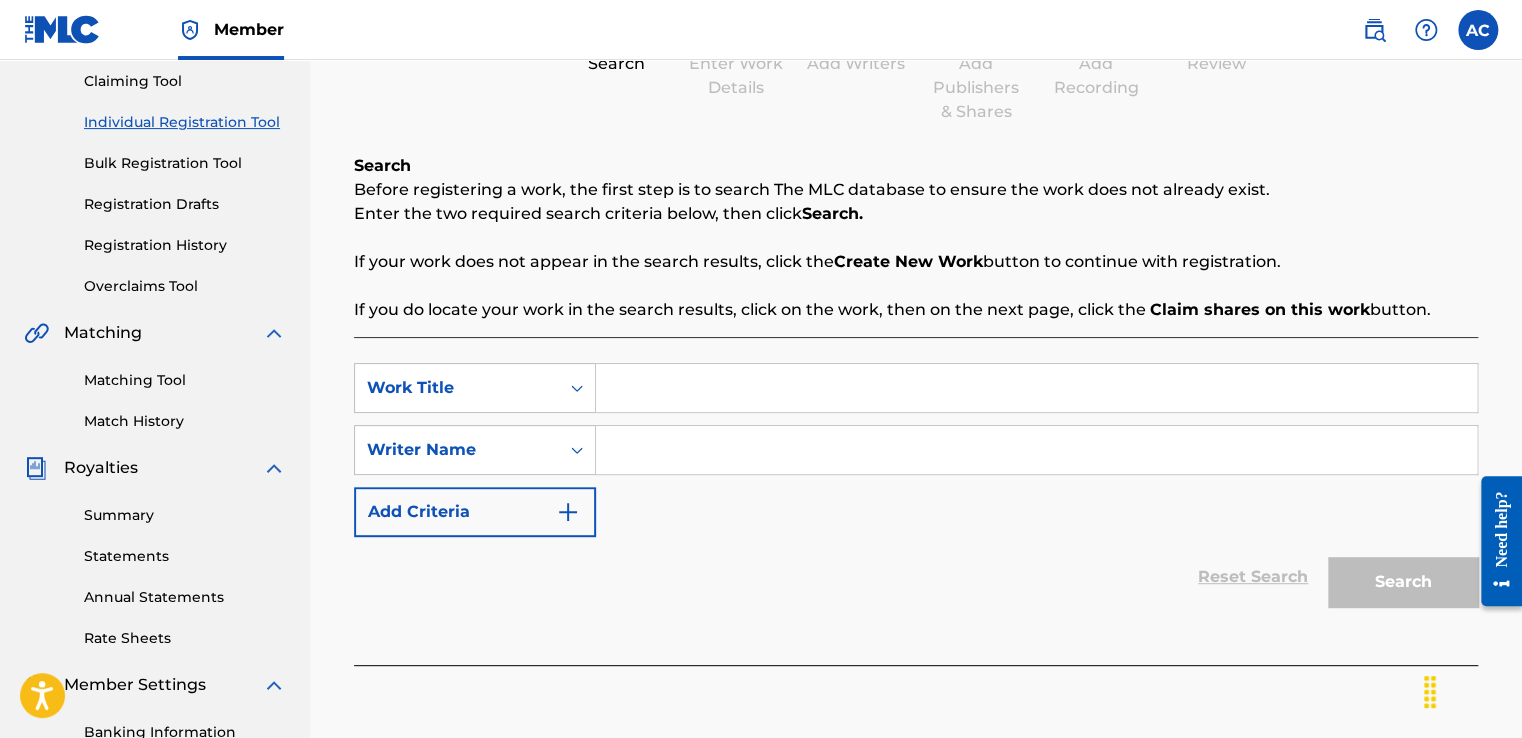 click at bounding box center [1036, 388] 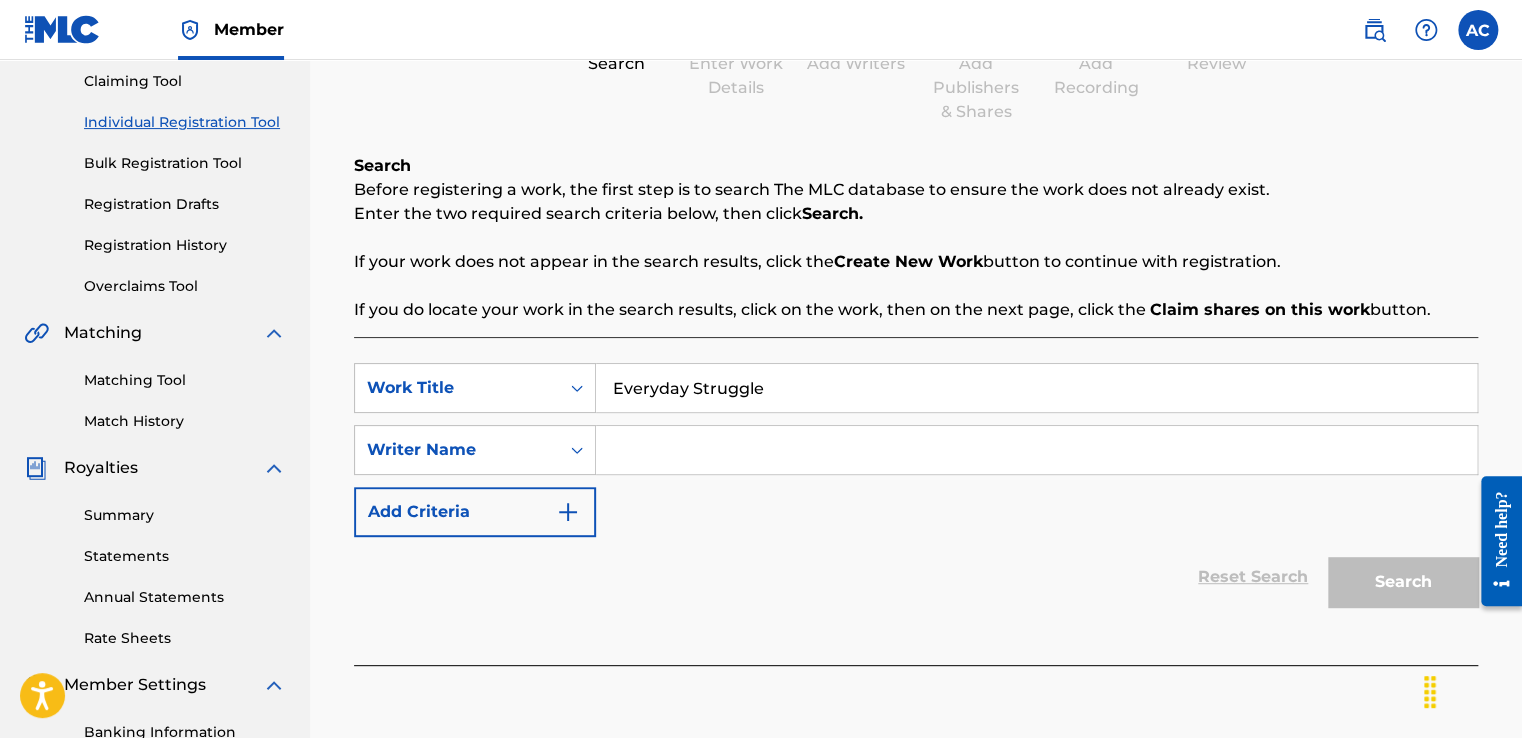 type on "Everyday Struggle" 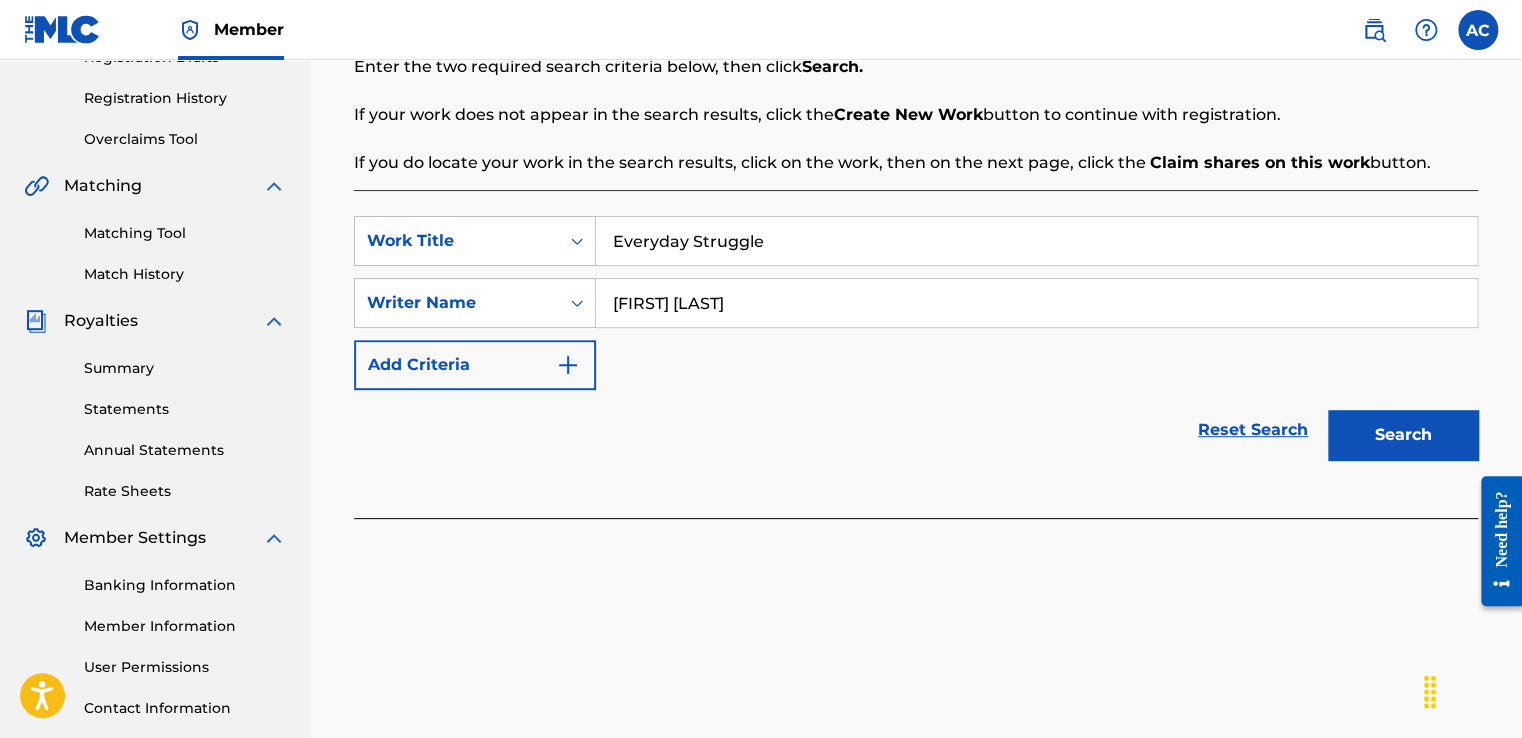 scroll, scrollTop: 501, scrollLeft: 0, axis: vertical 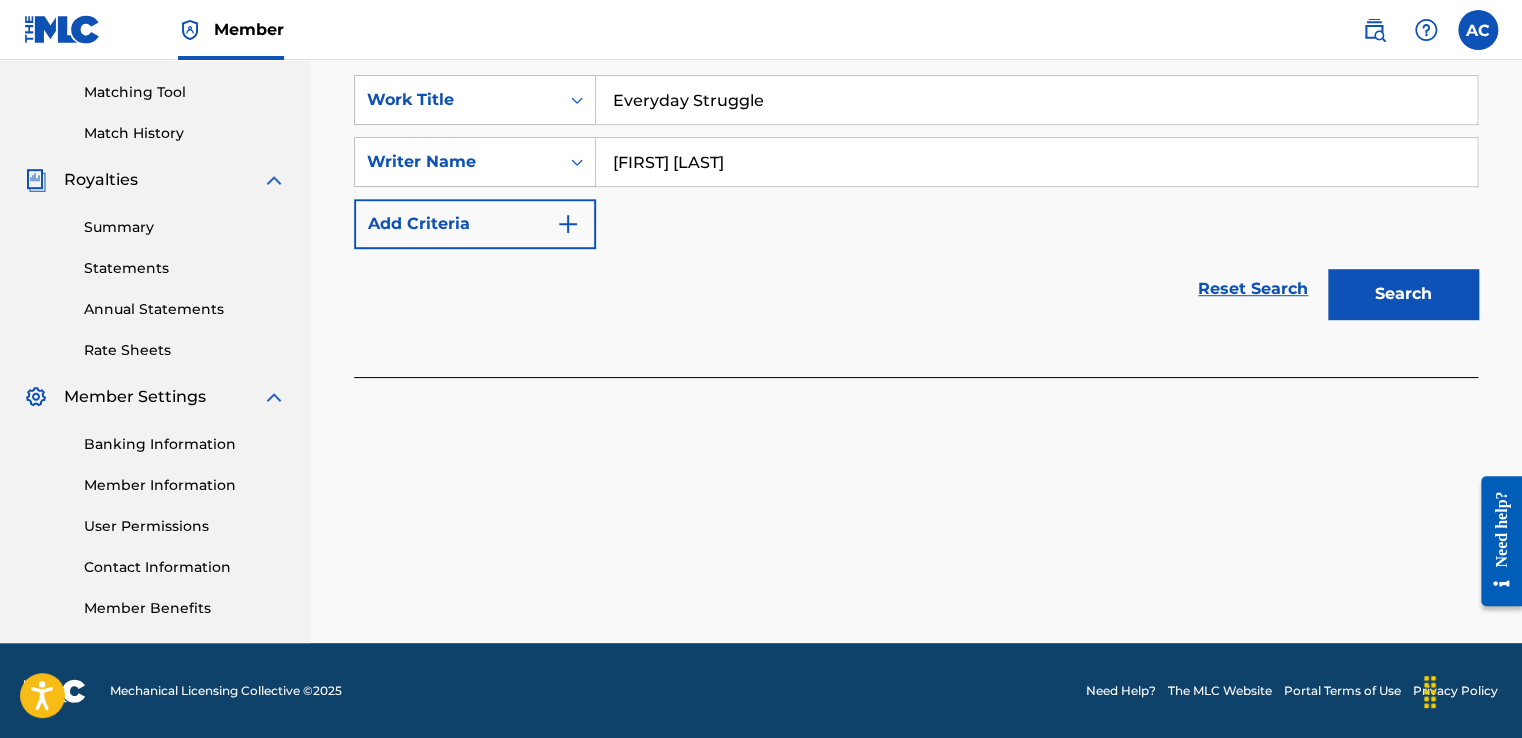click on "Search" at bounding box center (1403, 294) 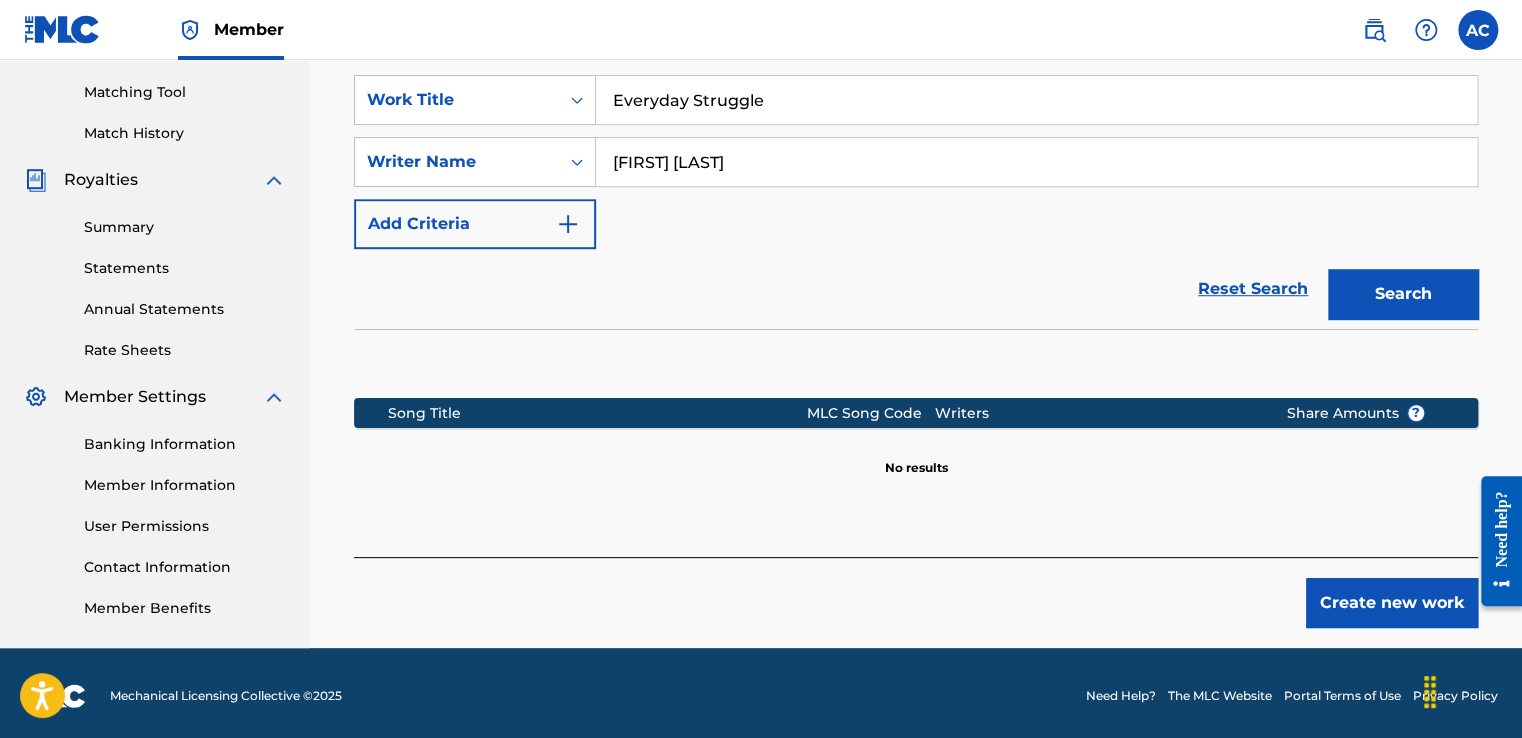 click on "Create new work" at bounding box center [1392, 603] 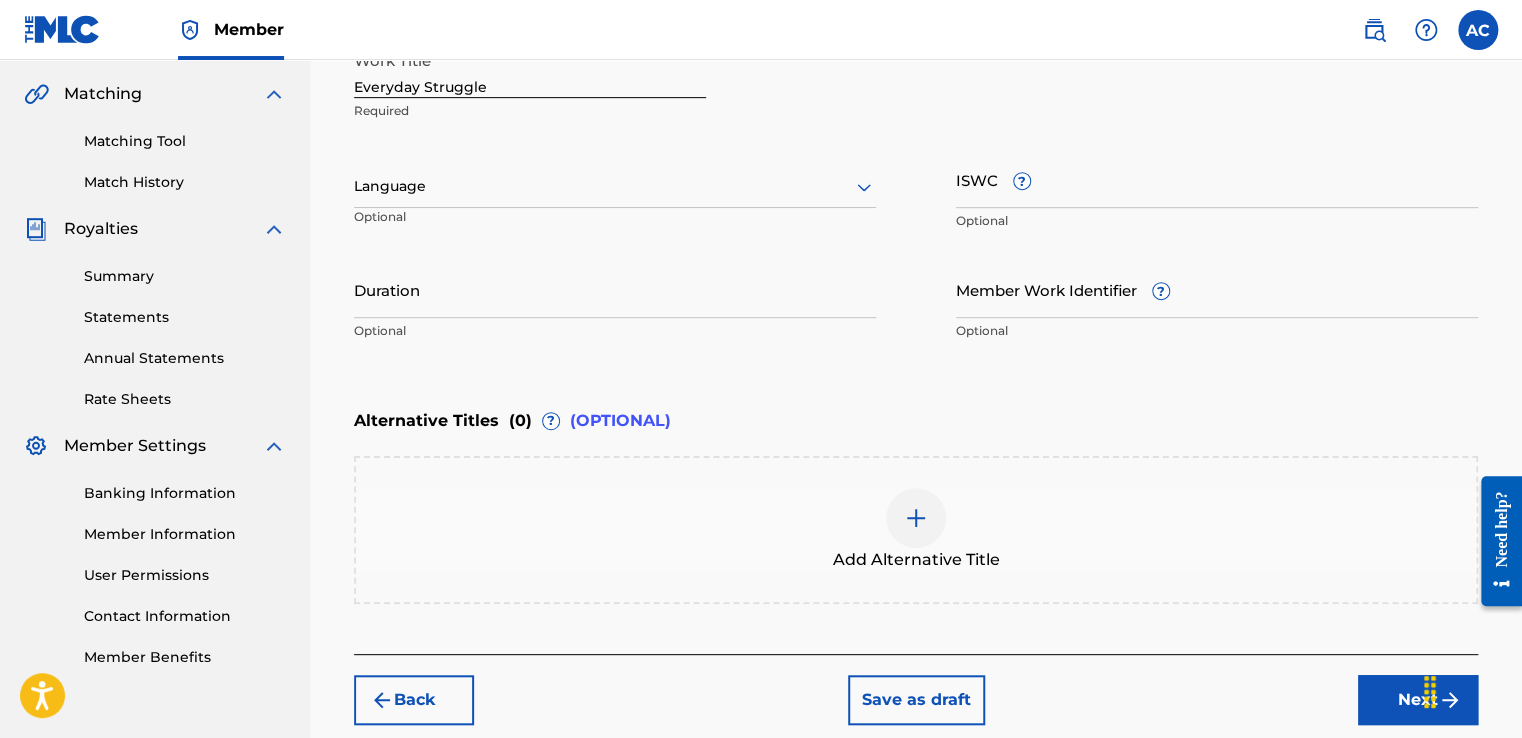 scroll, scrollTop: 471, scrollLeft: 0, axis: vertical 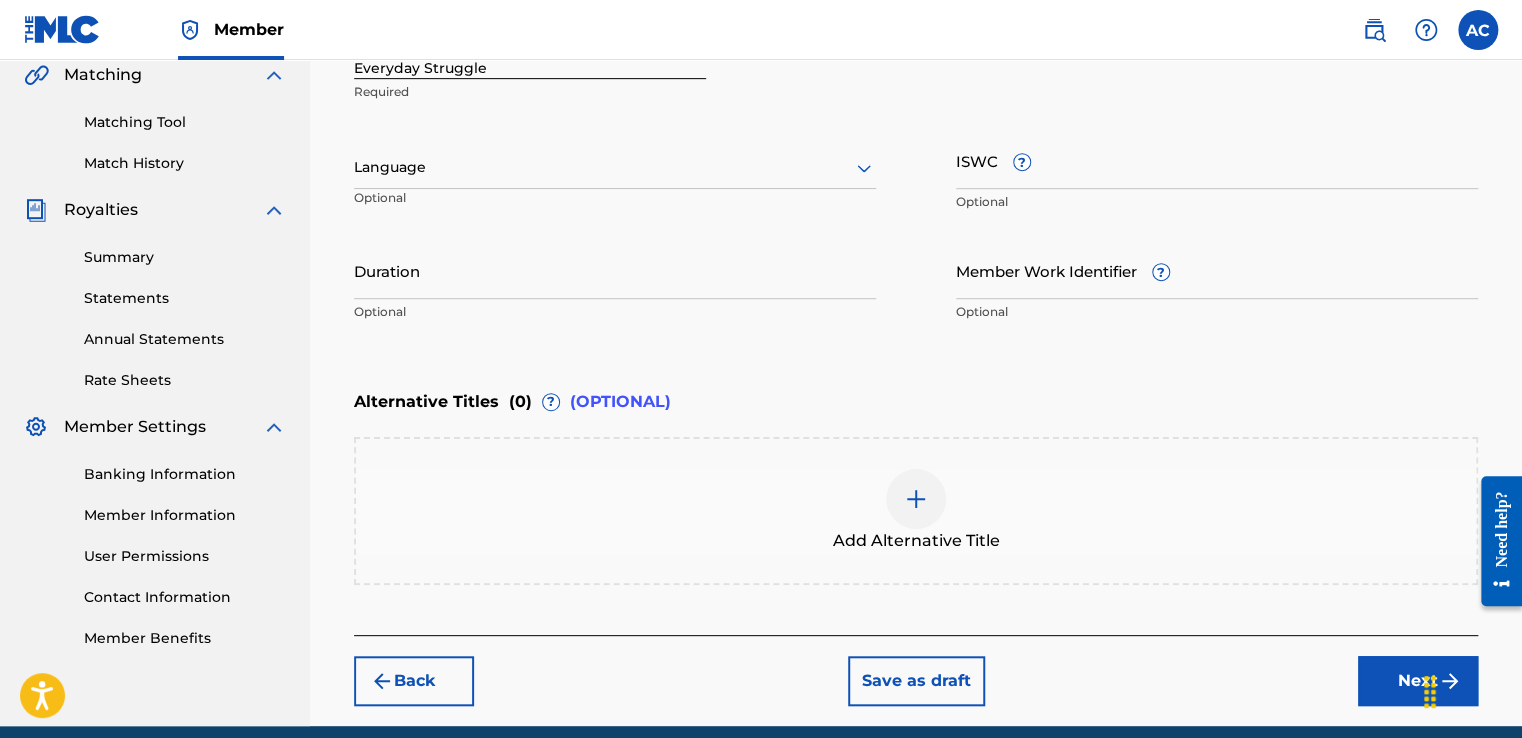 click on "Next" at bounding box center [1418, 681] 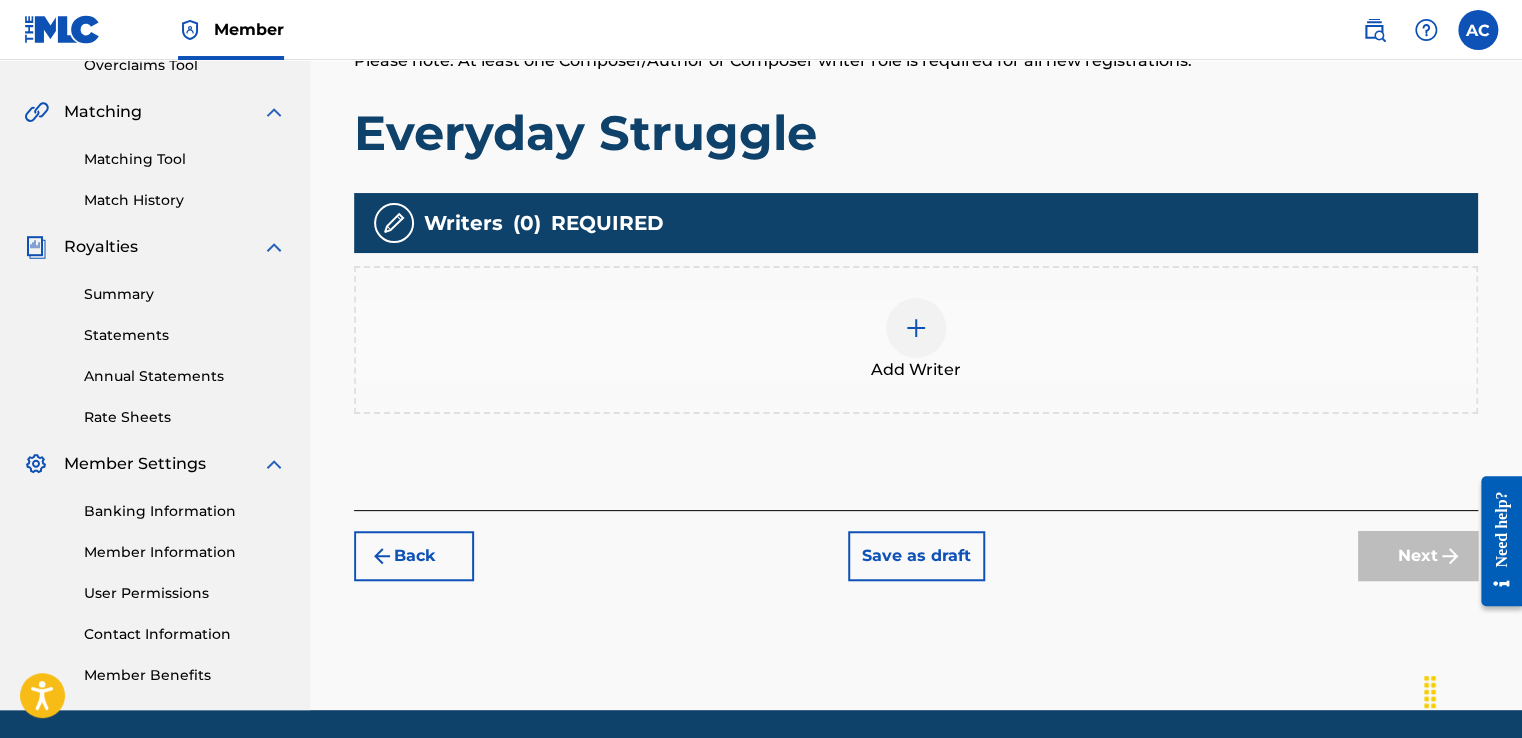 scroll, scrollTop: 501, scrollLeft: 0, axis: vertical 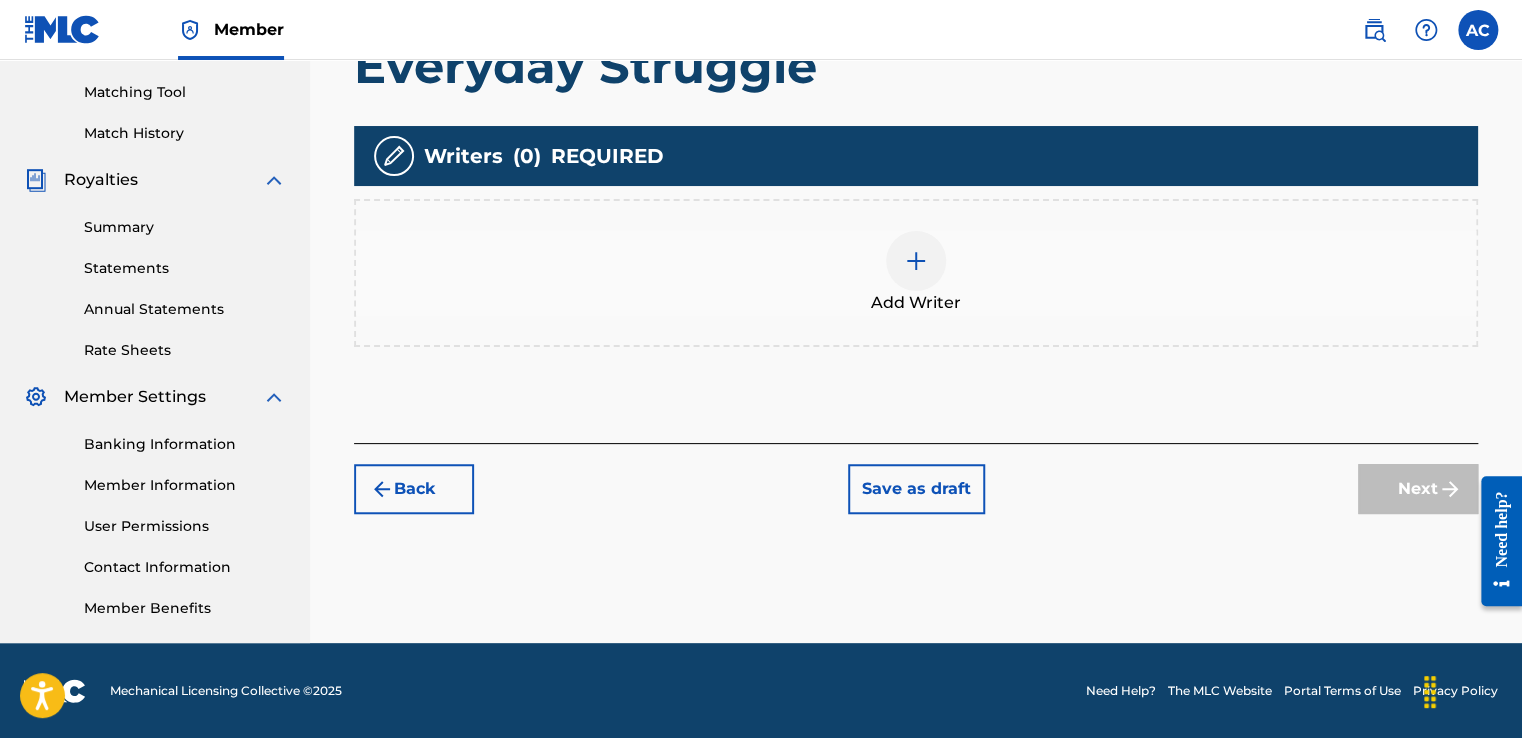 click at bounding box center (916, 261) 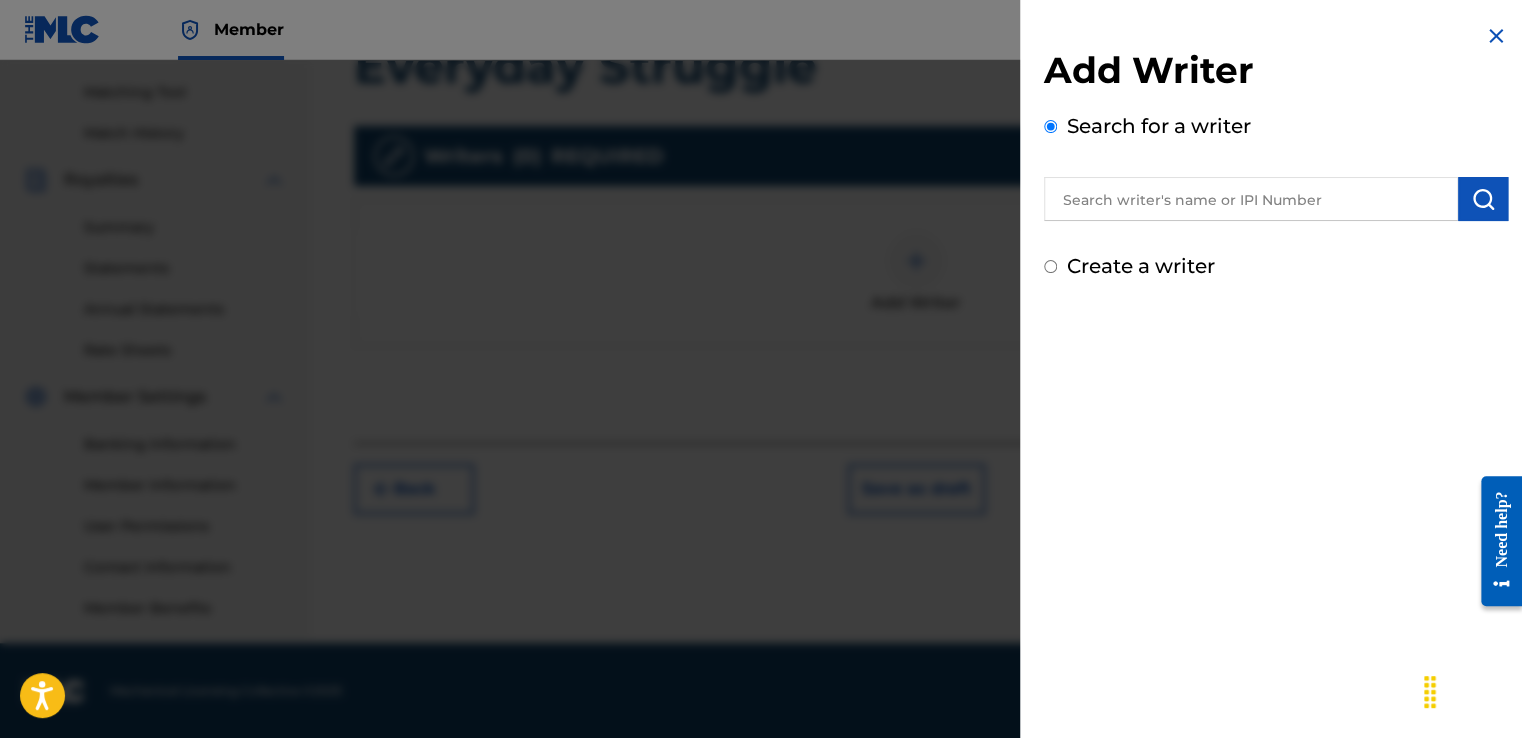 click at bounding box center (1251, 199) 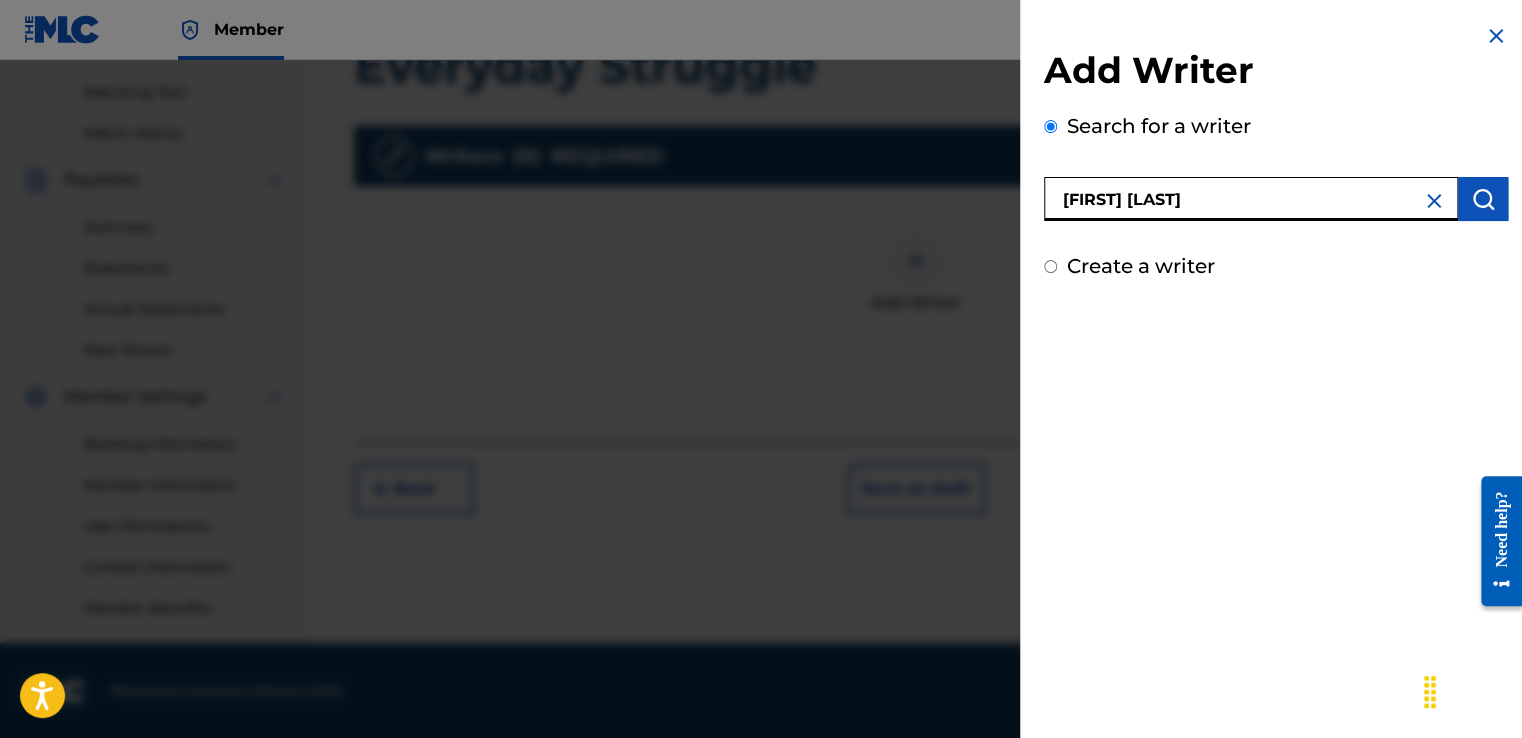 type on "[FIRST] [LAST]" 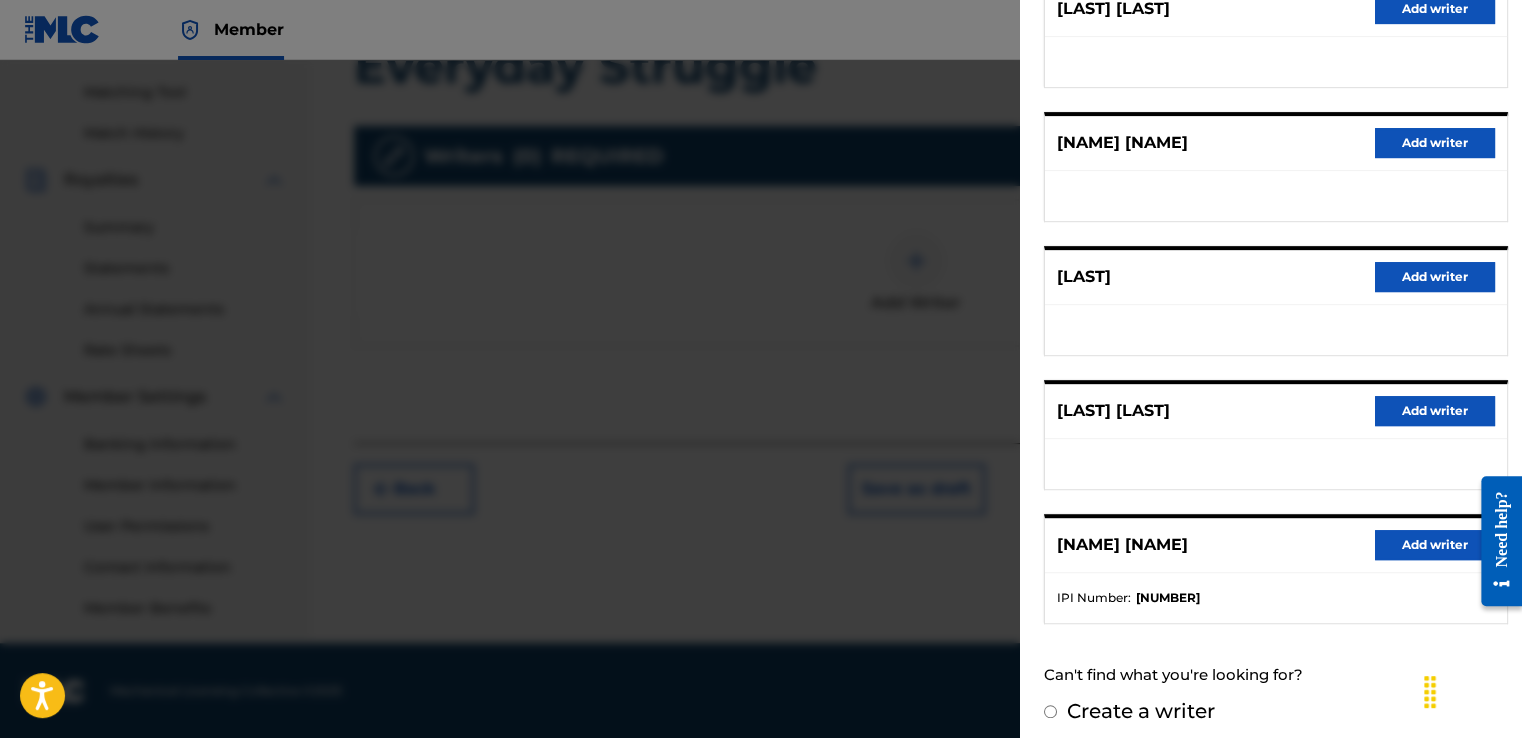 scroll, scrollTop: 301, scrollLeft: 0, axis: vertical 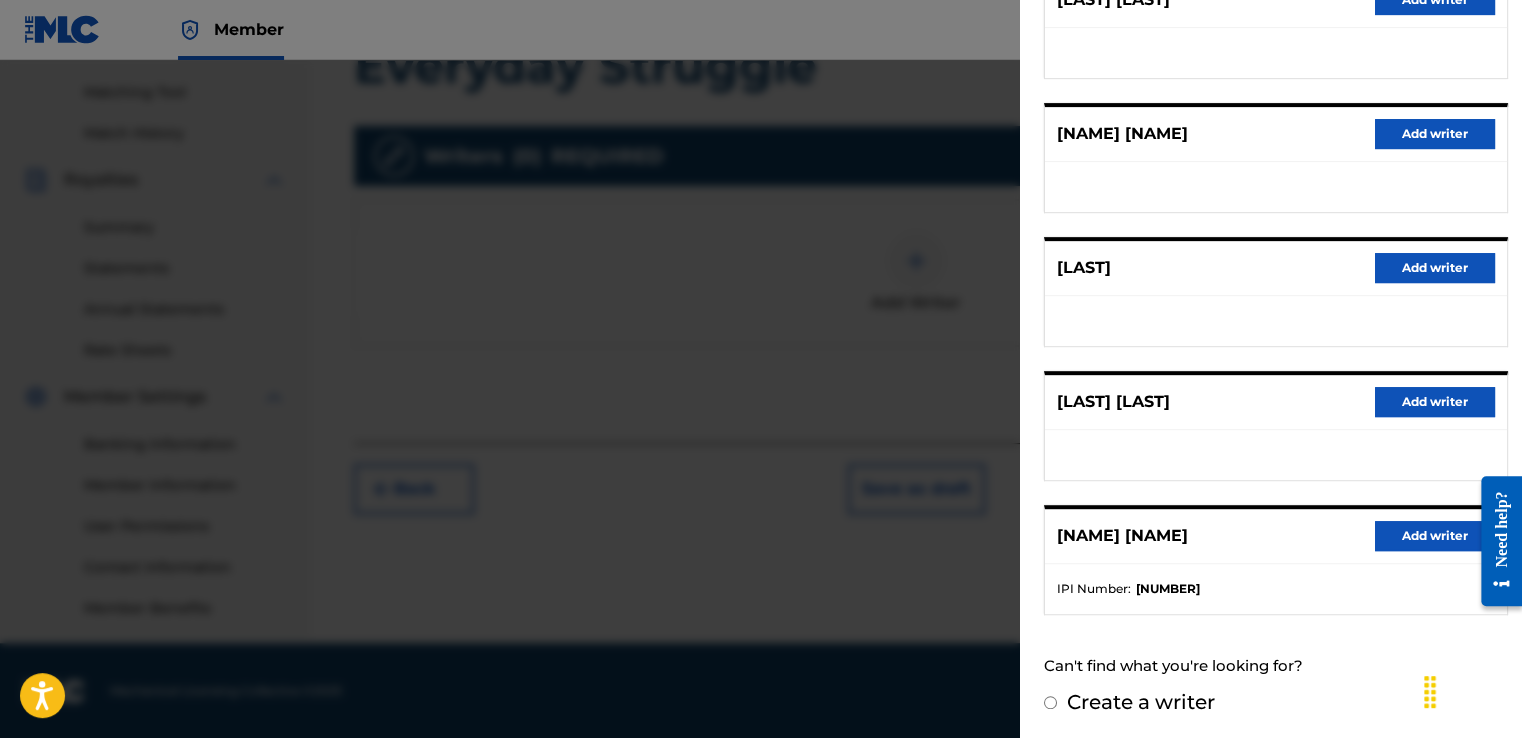 click on "Add writer" at bounding box center [1435, 536] 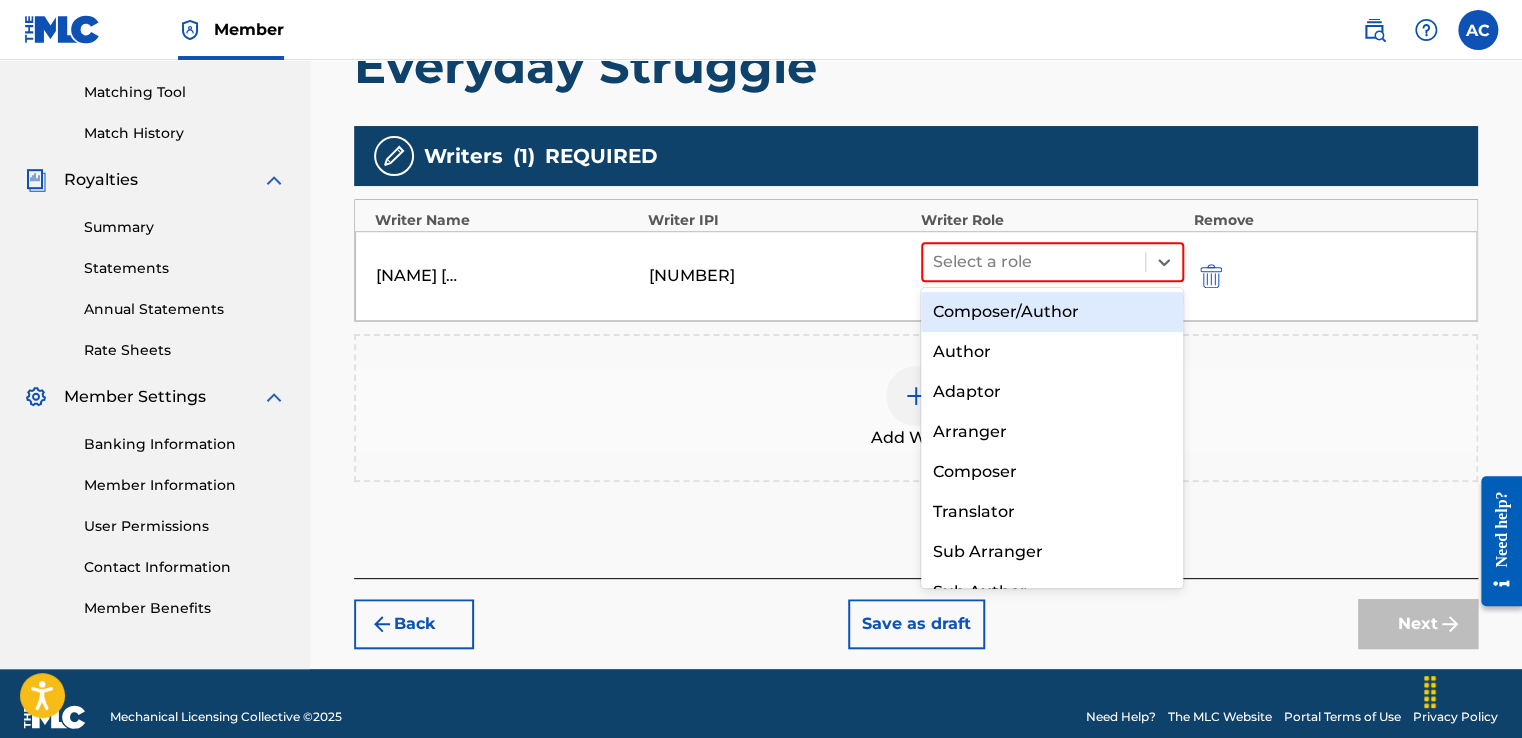 click on "Composer/Author" at bounding box center [1052, 312] 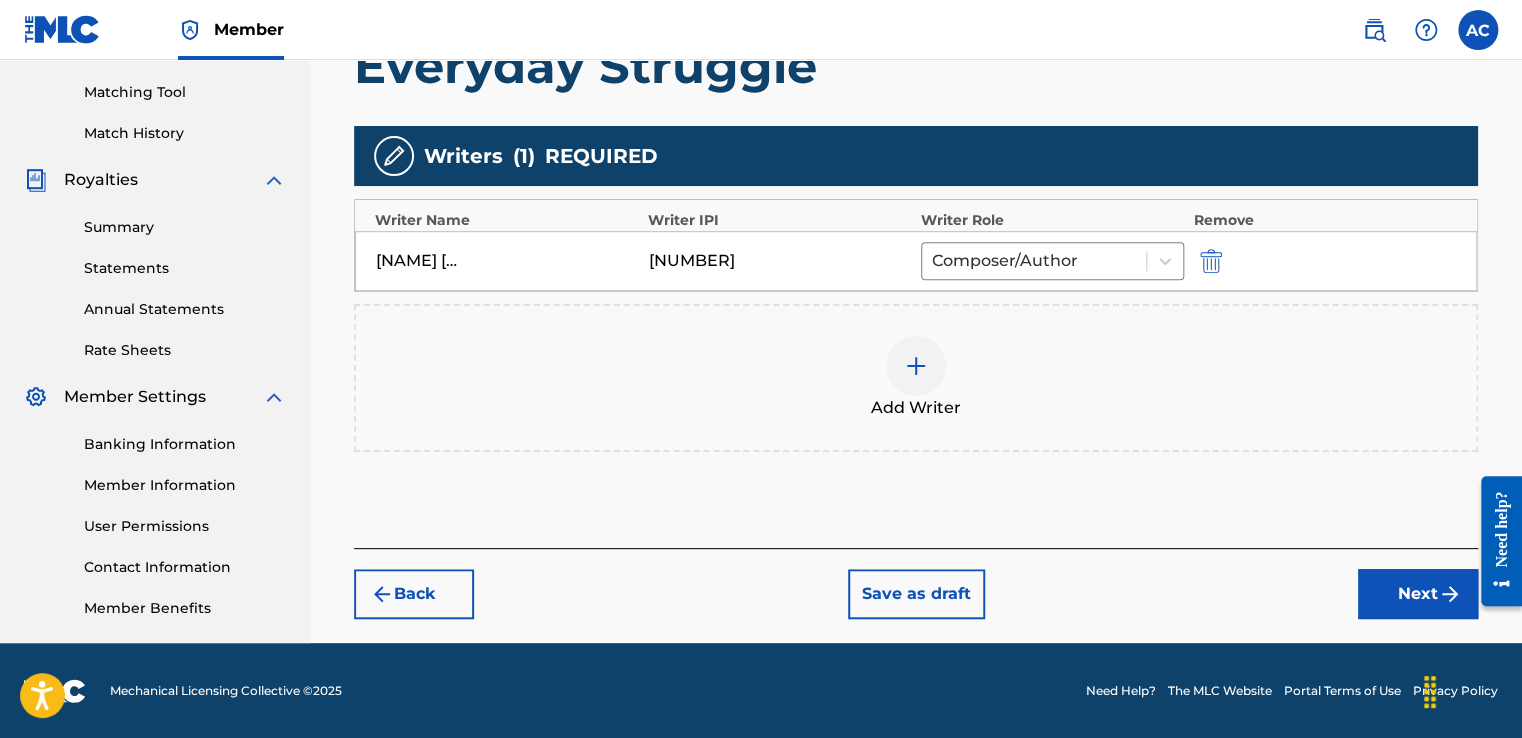 click on "Next" at bounding box center (1418, 594) 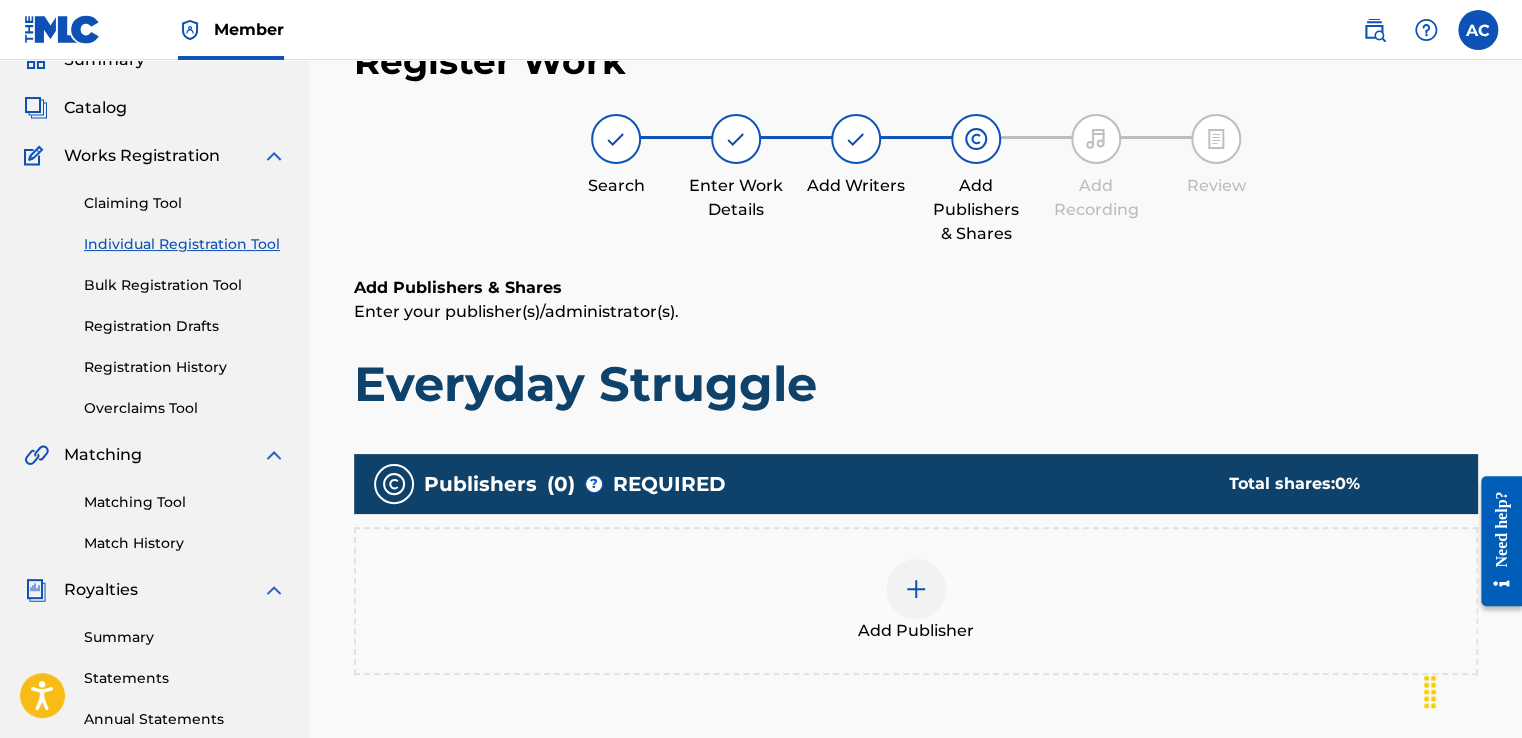 scroll, scrollTop: 90, scrollLeft: 0, axis: vertical 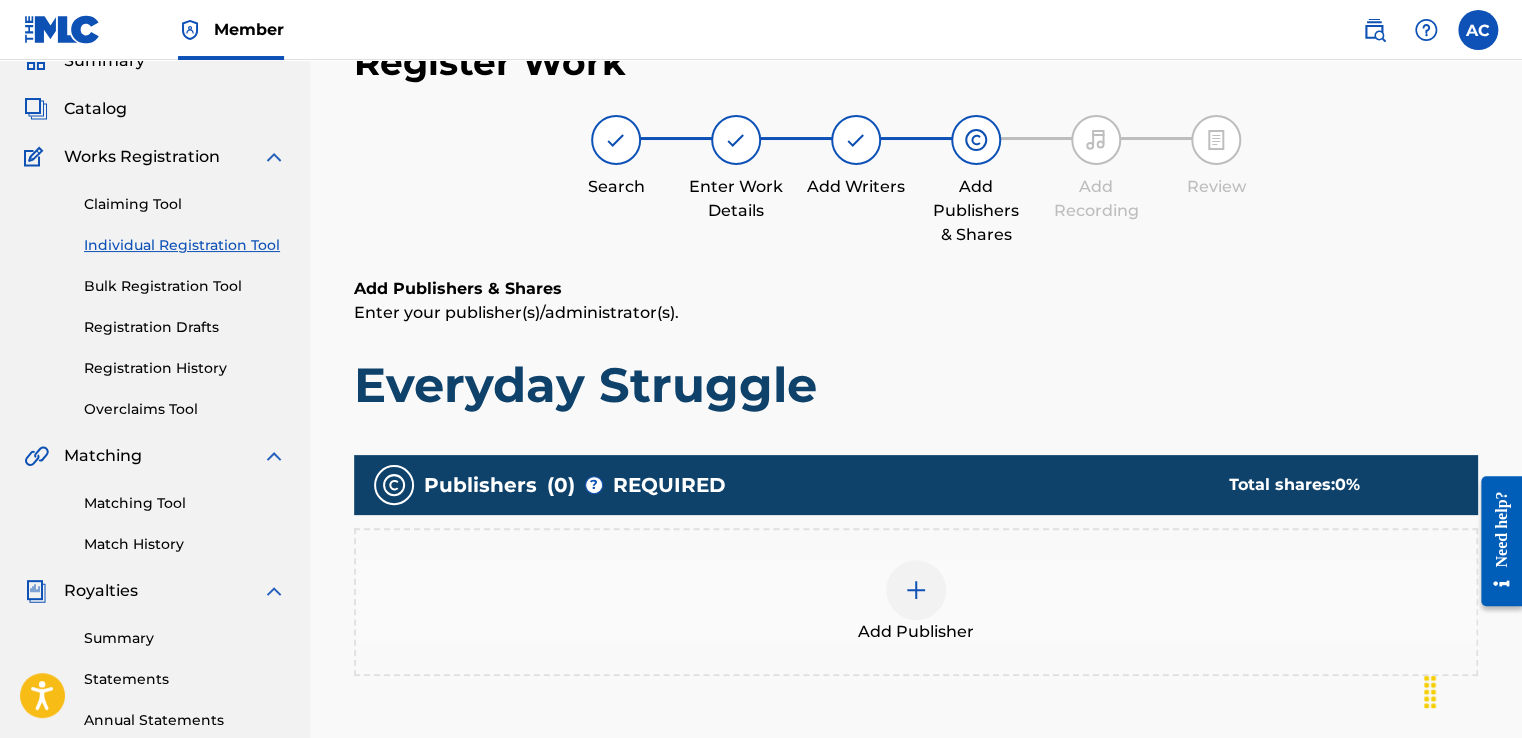 click at bounding box center (916, 590) 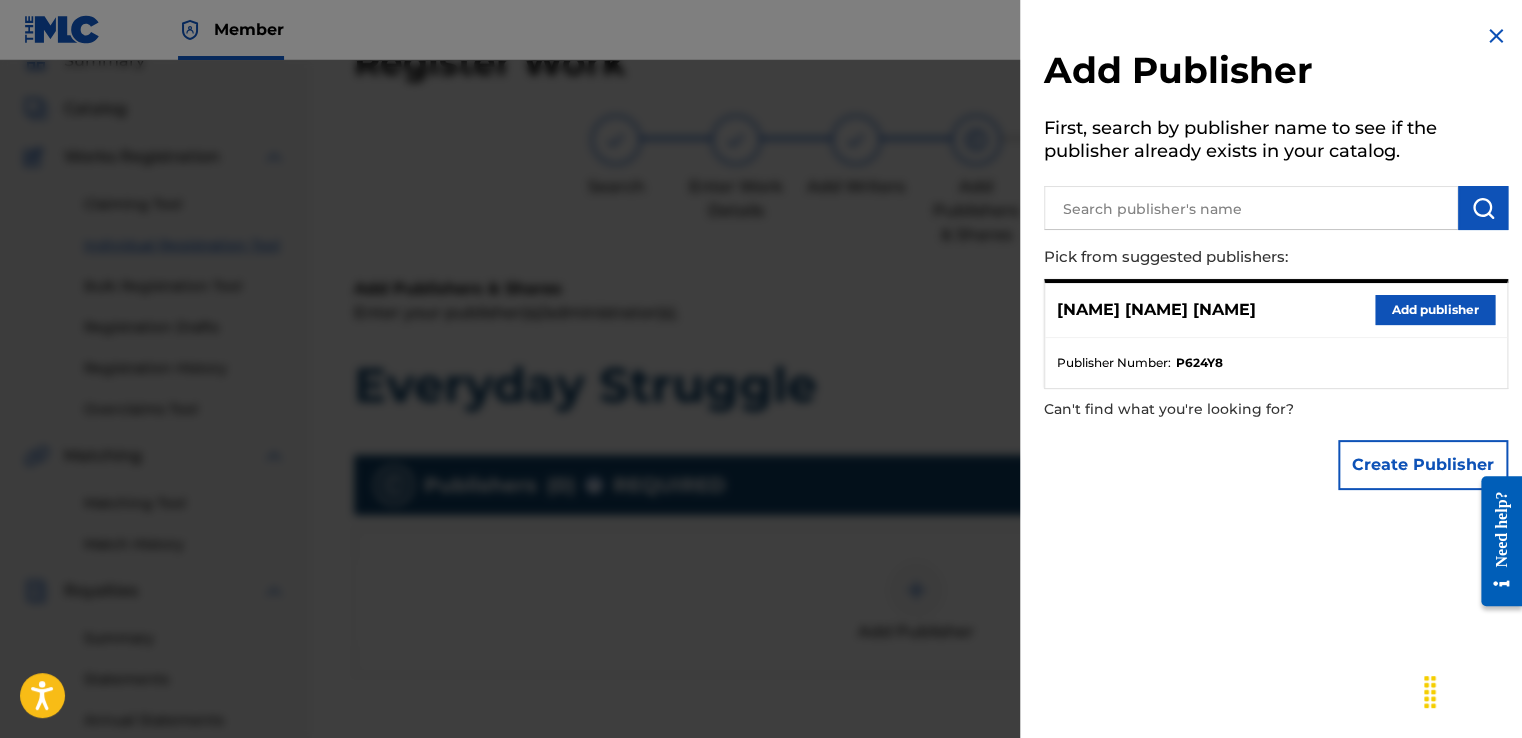click on "Add publisher" at bounding box center [1435, 310] 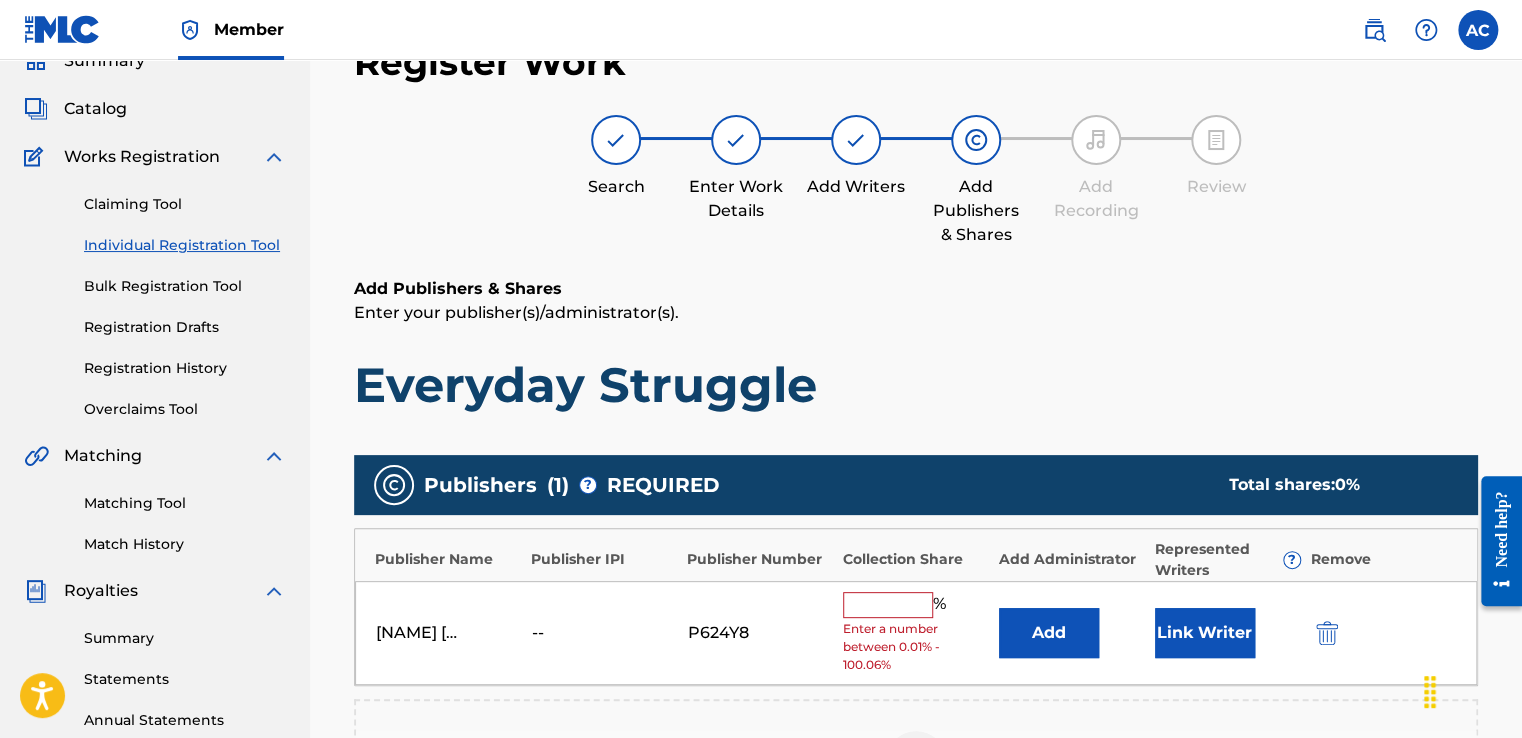 click at bounding box center [888, 605] 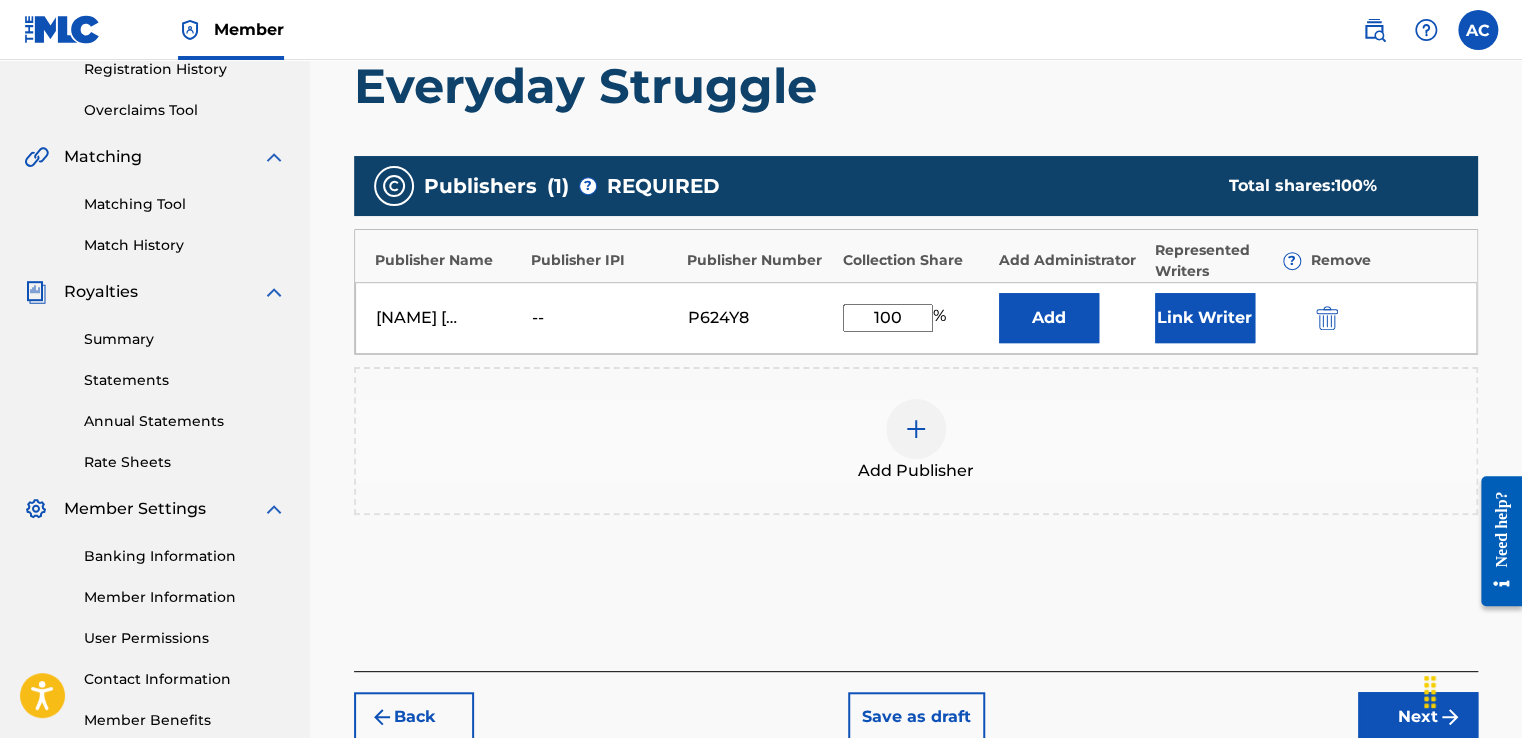 scroll, scrollTop: 397, scrollLeft: 0, axis: vertical 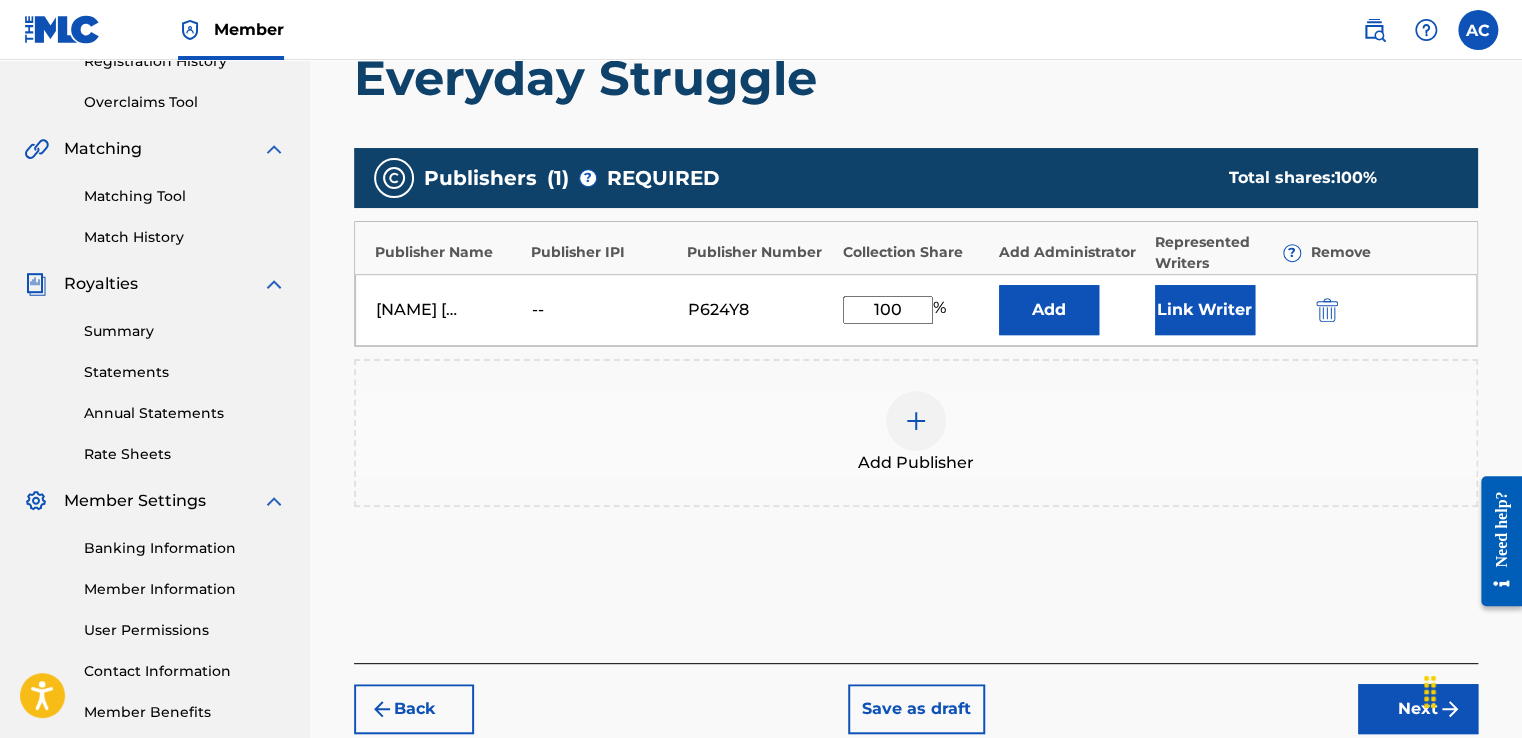 click on "Next" at bounding box center [1418, 709] 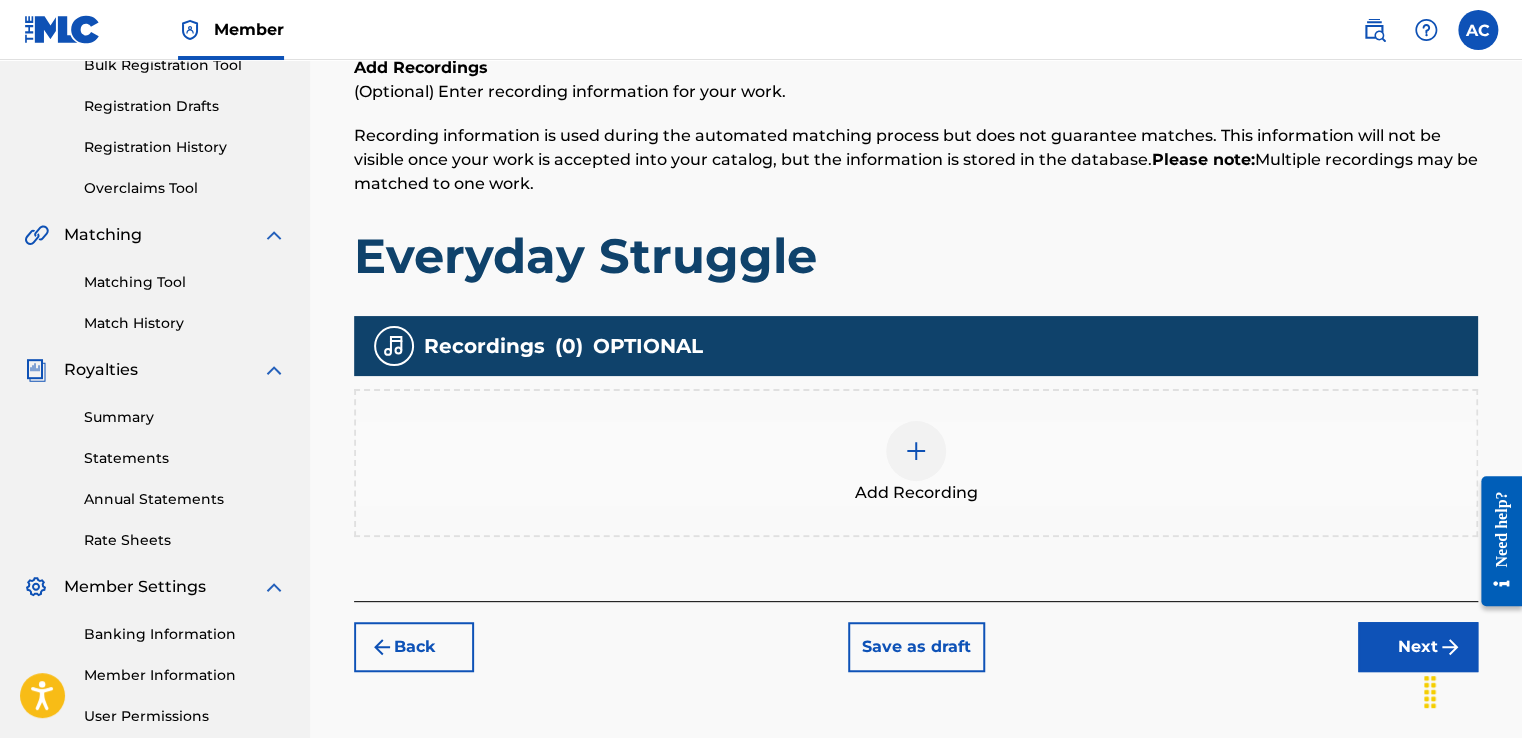scroll, scrollTop: 312, scrollLeft: 0, axis: vertical 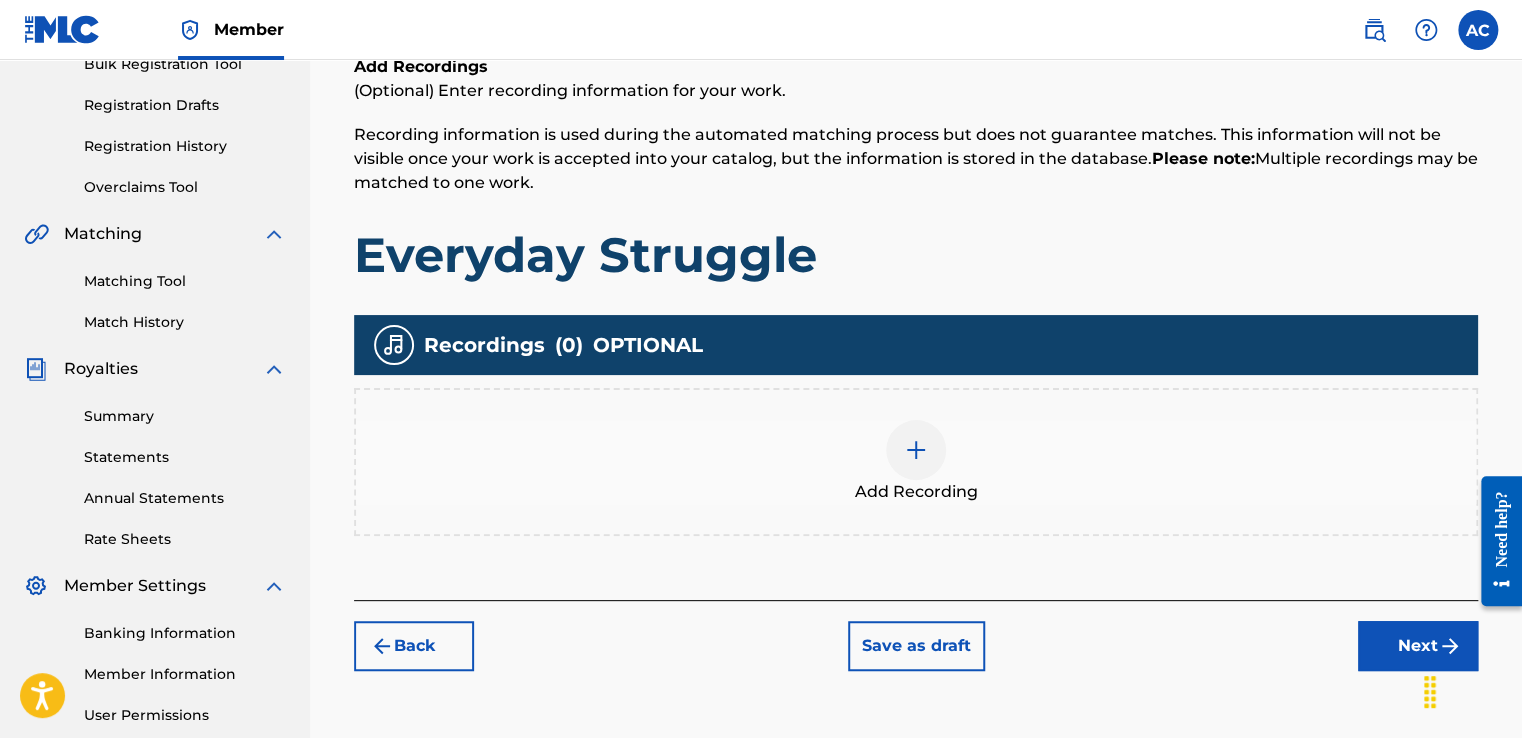click at bounding box center (916, 450) 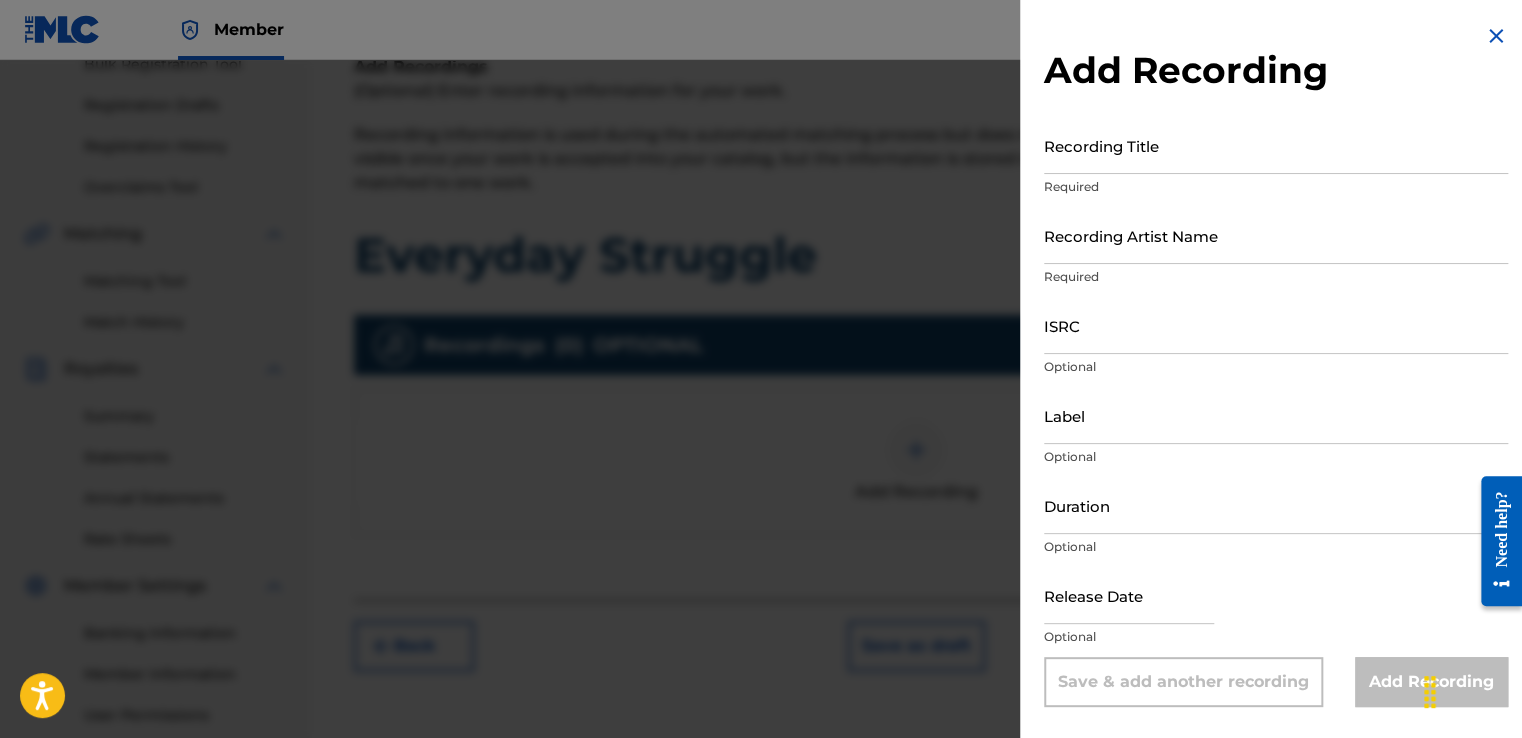 click on "Recording Title" at bounding box center (1276, 145) 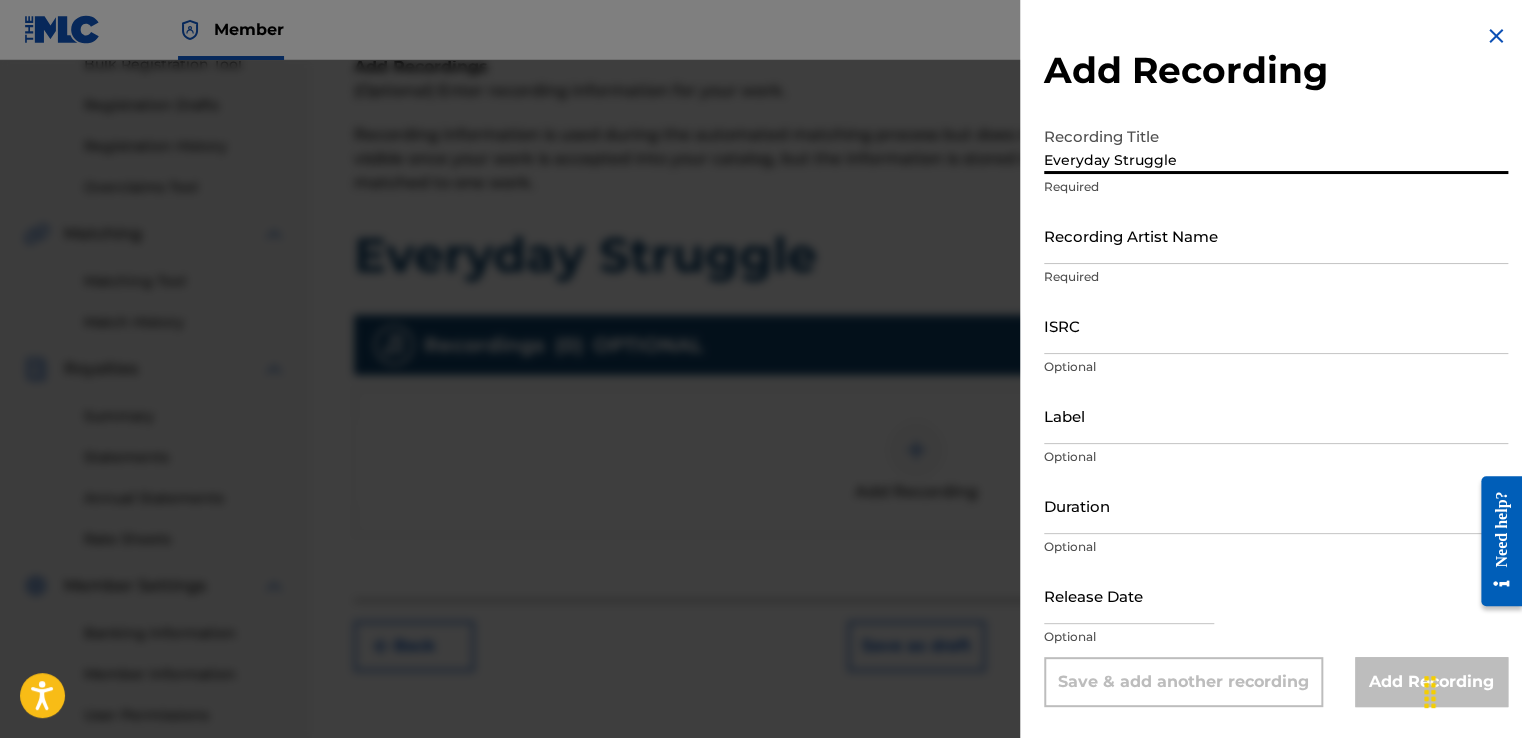 type on "Everyday Struggle" 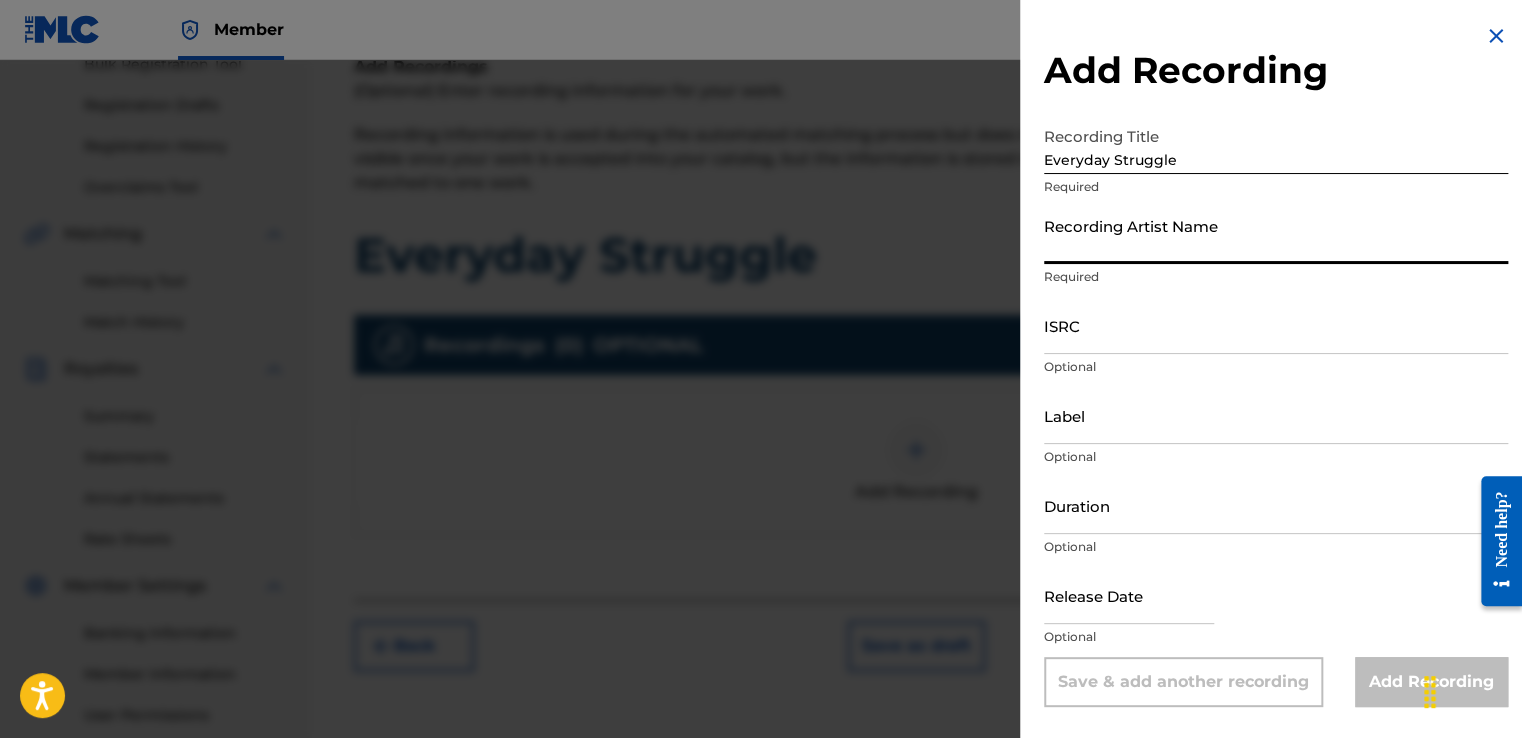 type on "[NAME] [NAME] [NAME]" 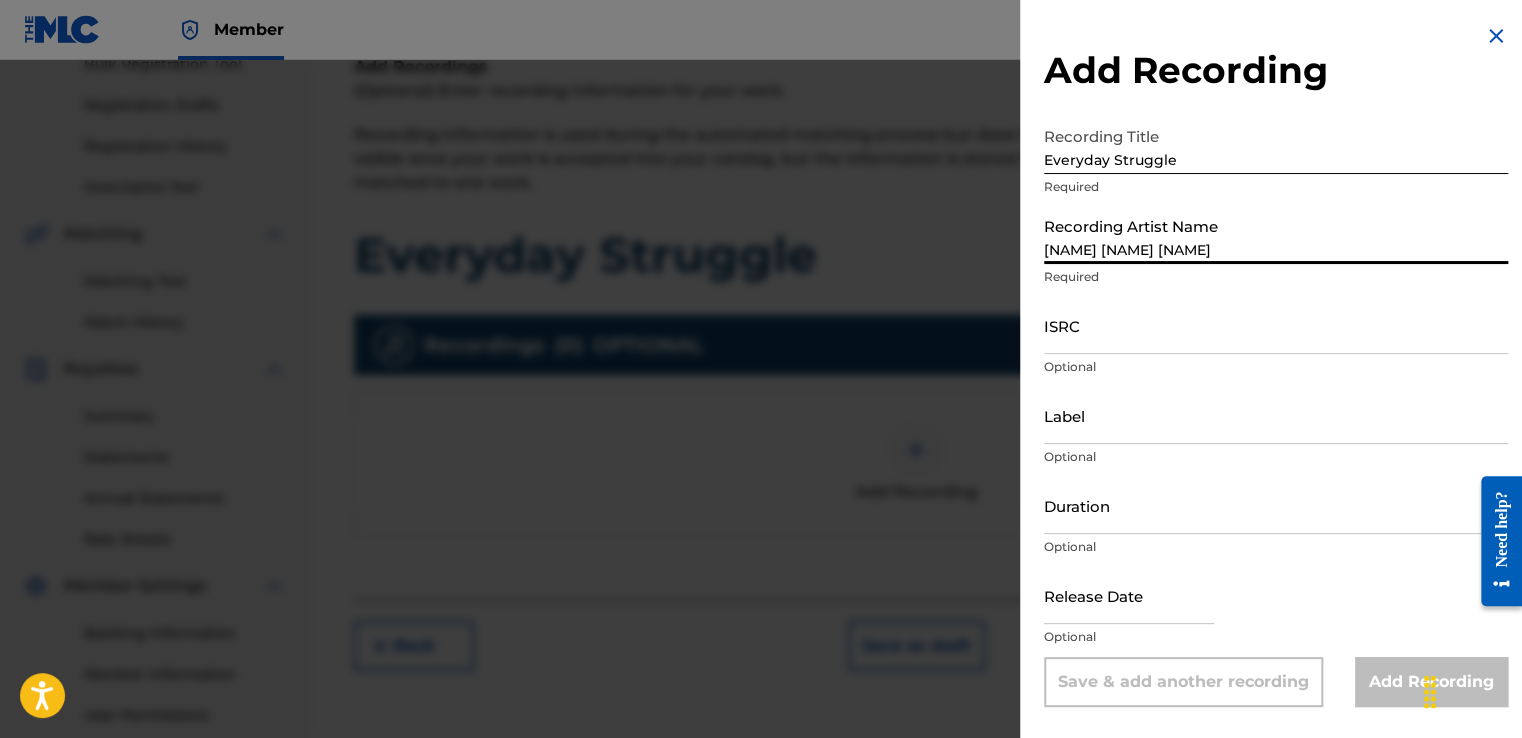 type on "Planting Seeds To Grow LLC" 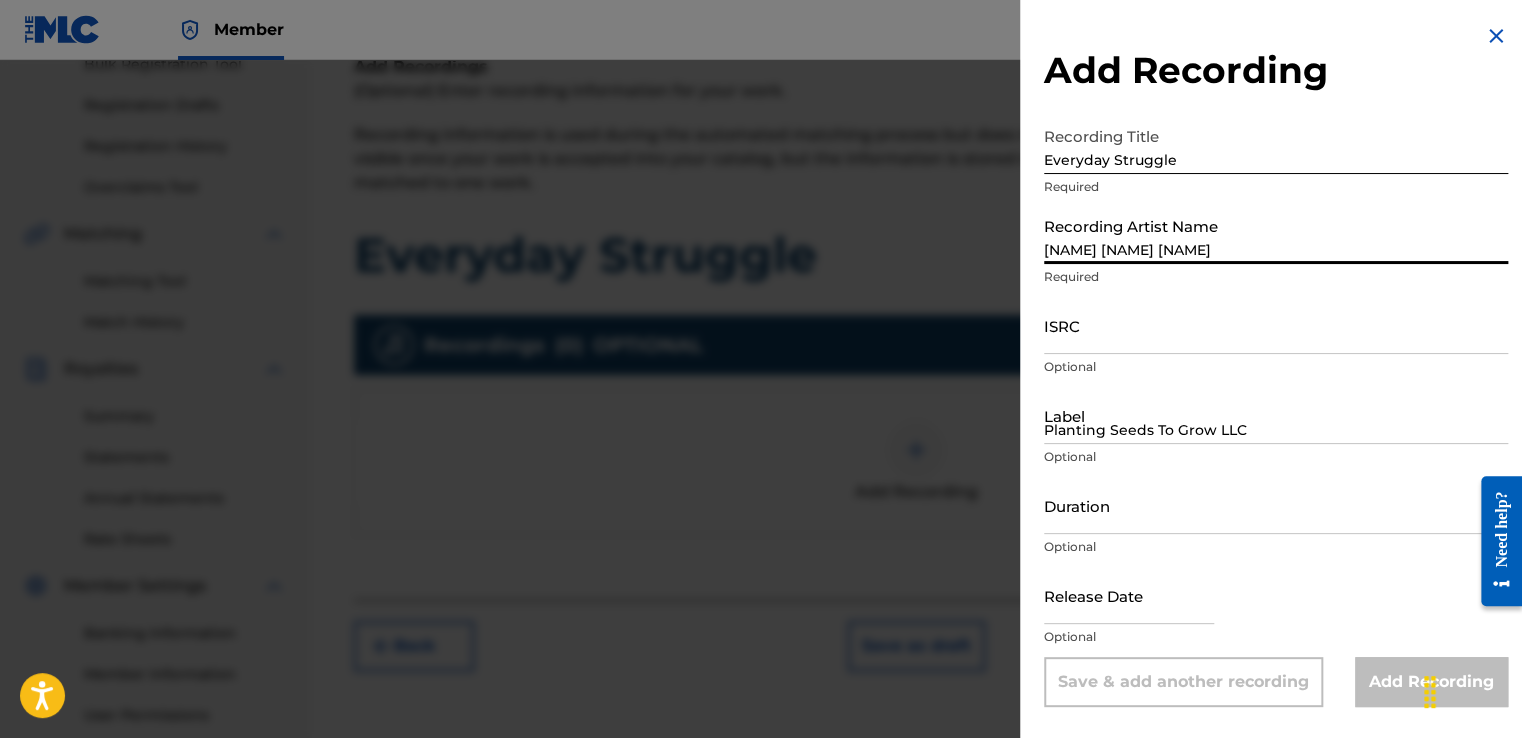 type on "[MONTH] [NUMBER] [YEAR]" 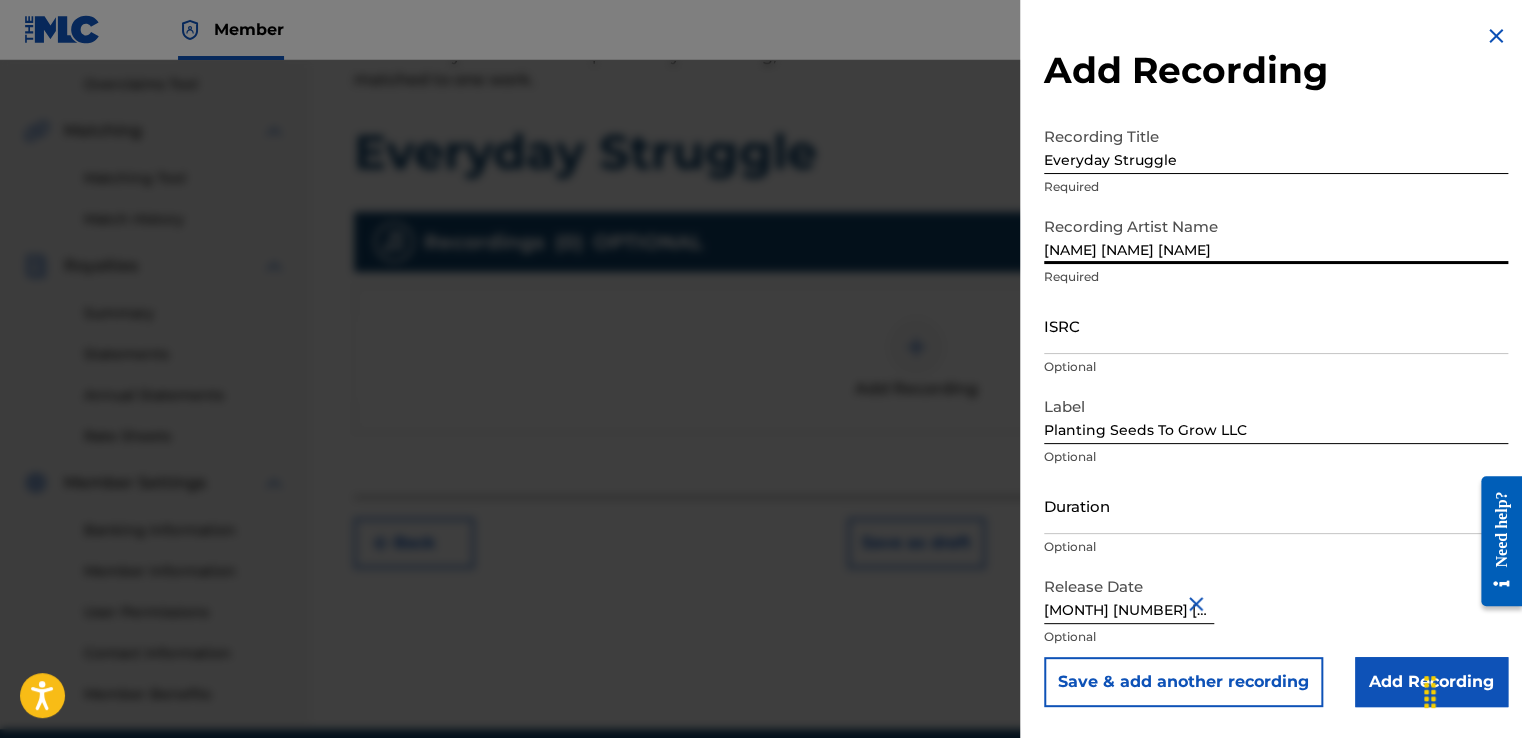 scroll, scrollTop: 501, scrollLeft: 0, axis: vertical 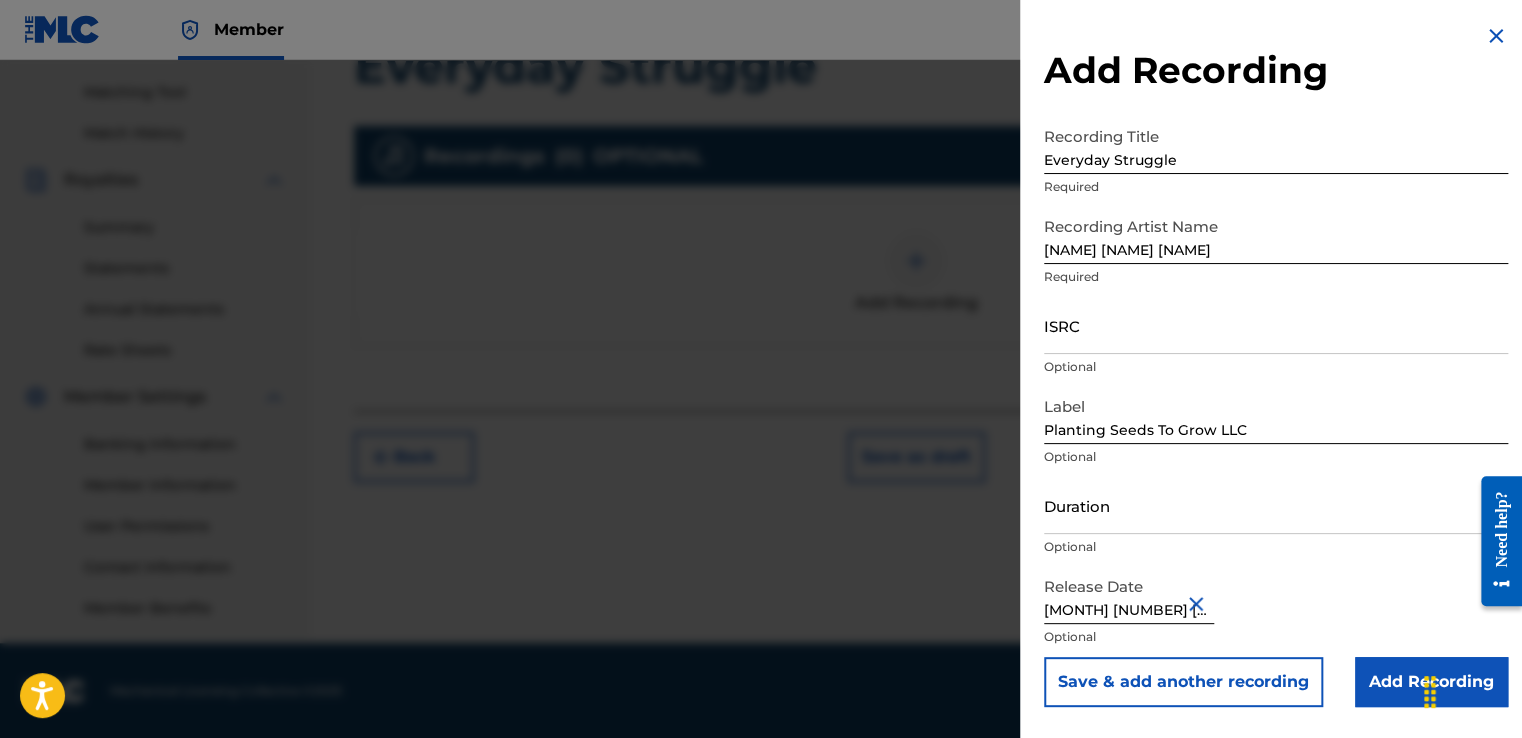 drag, startPoint x: 1208, startPoint y: 608, endPoint x: 1159, endPoint y: 600, distance: 49.648766 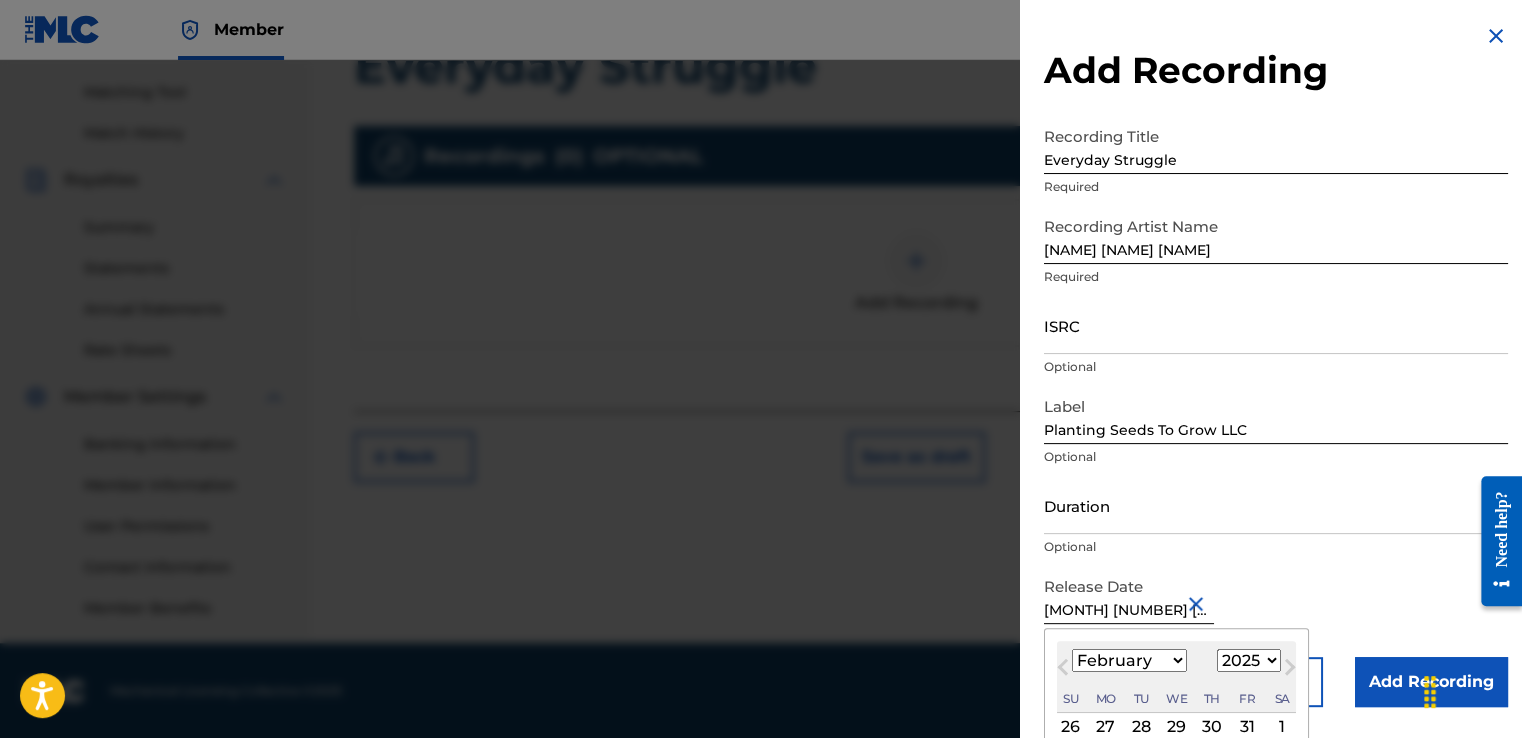 click on "January February March April May June July August September October November December" at bounding box center (1129, 660) 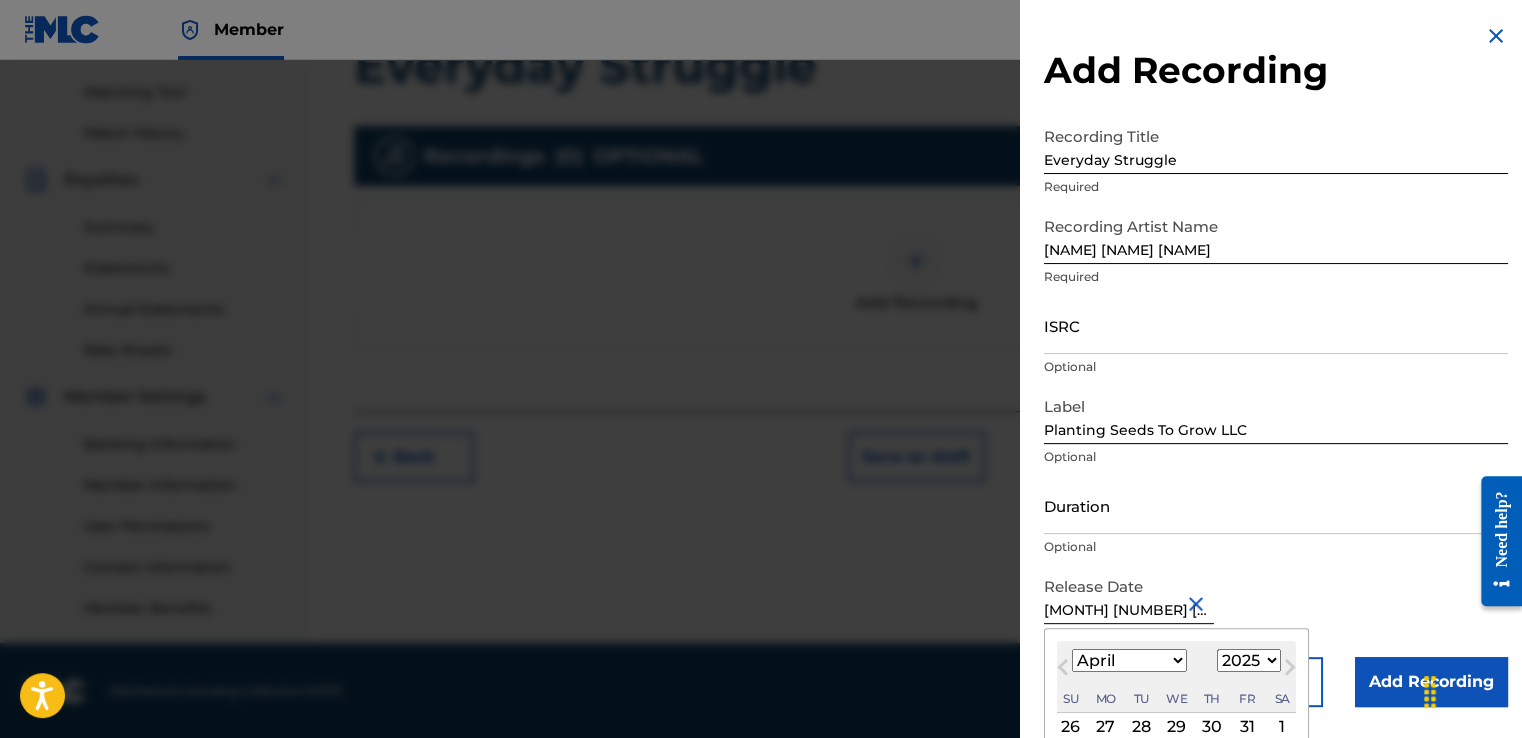 click on "January February March April May June July August September October November December" at bounding box center (1129, 660) 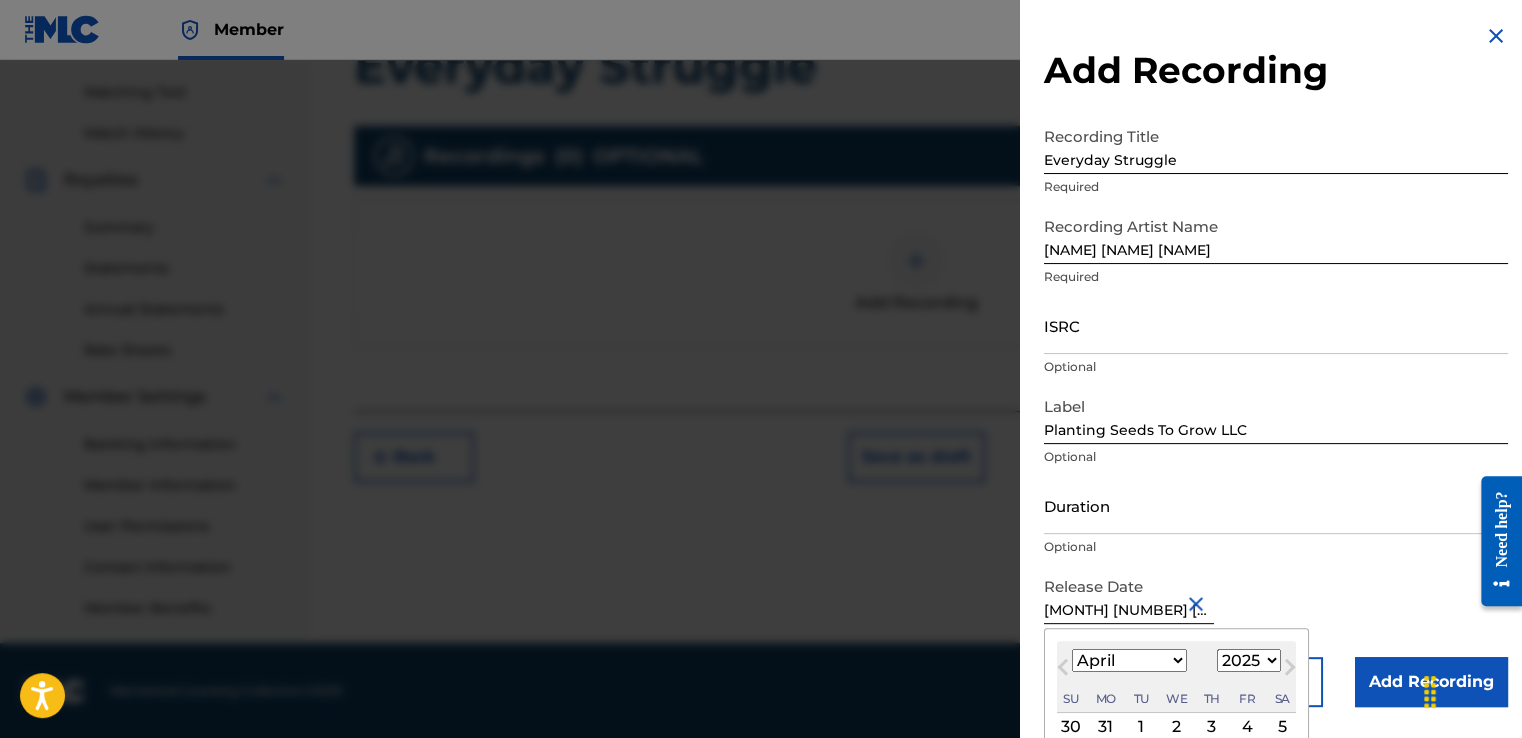 scroll, scrollTop: 151, scrollLeft: 0, axis: vertical 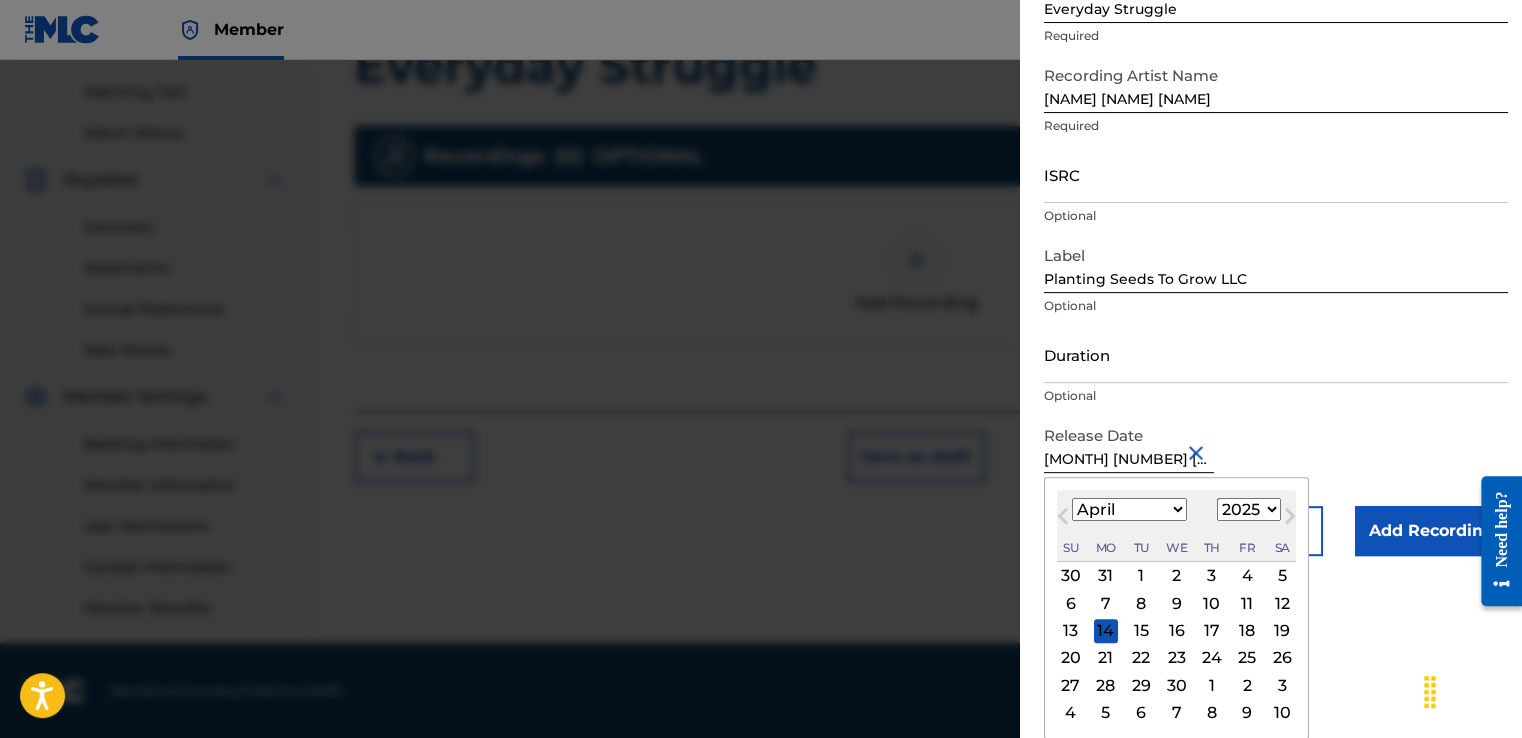 click on "30" at bounding box center [1177, 685] 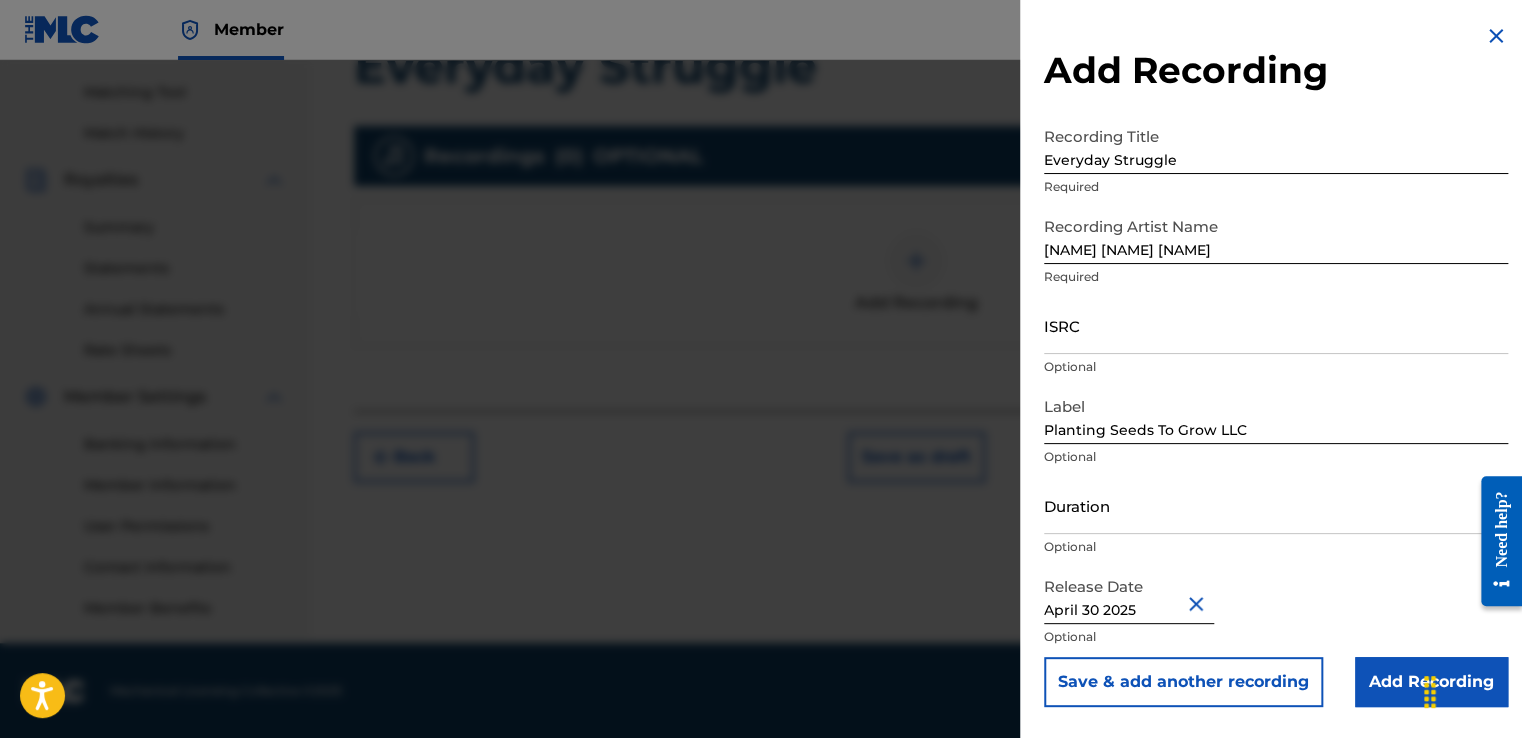 scroll, scrollTop: 0, scrollLeft: 0, axis: both 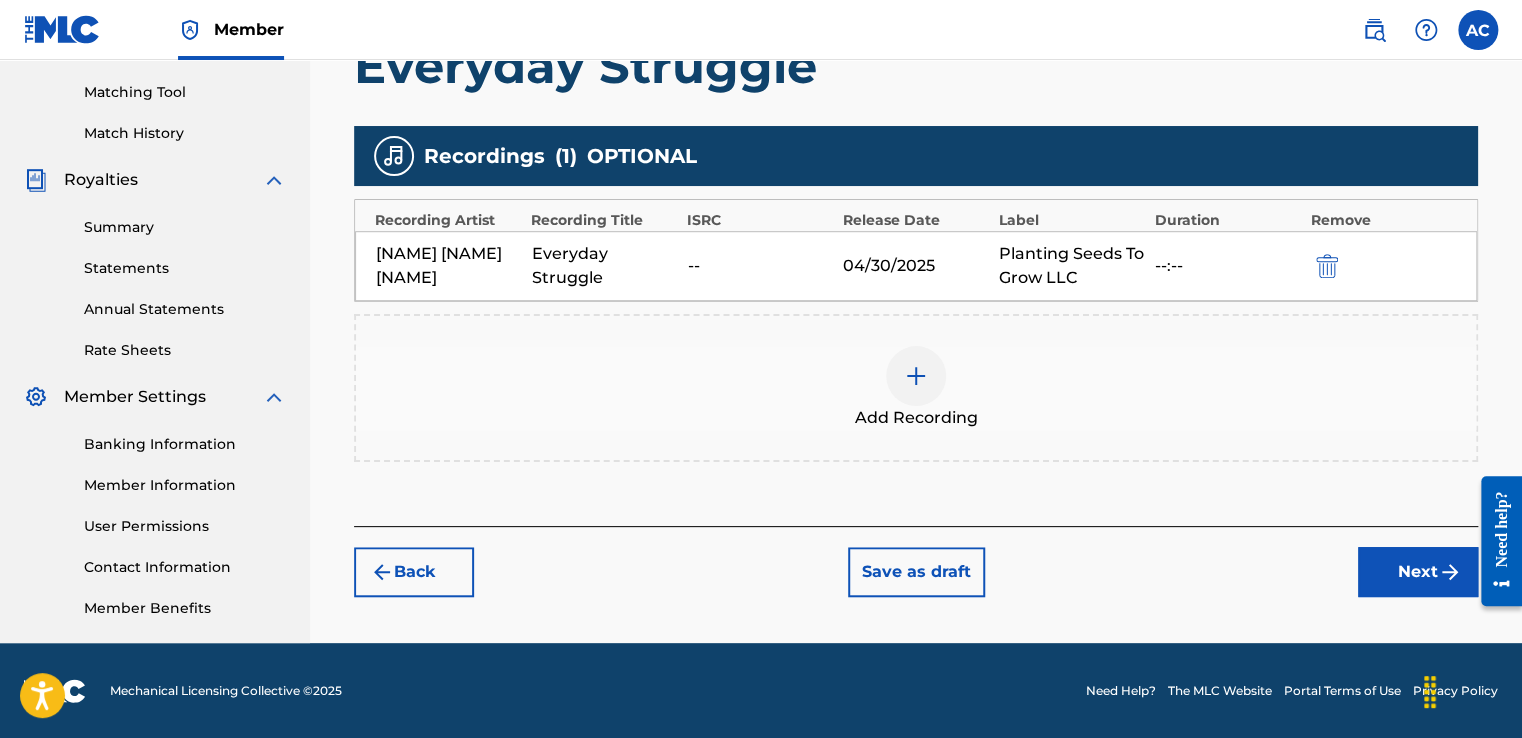 click on "Next" at bounding box center (1418, 572) 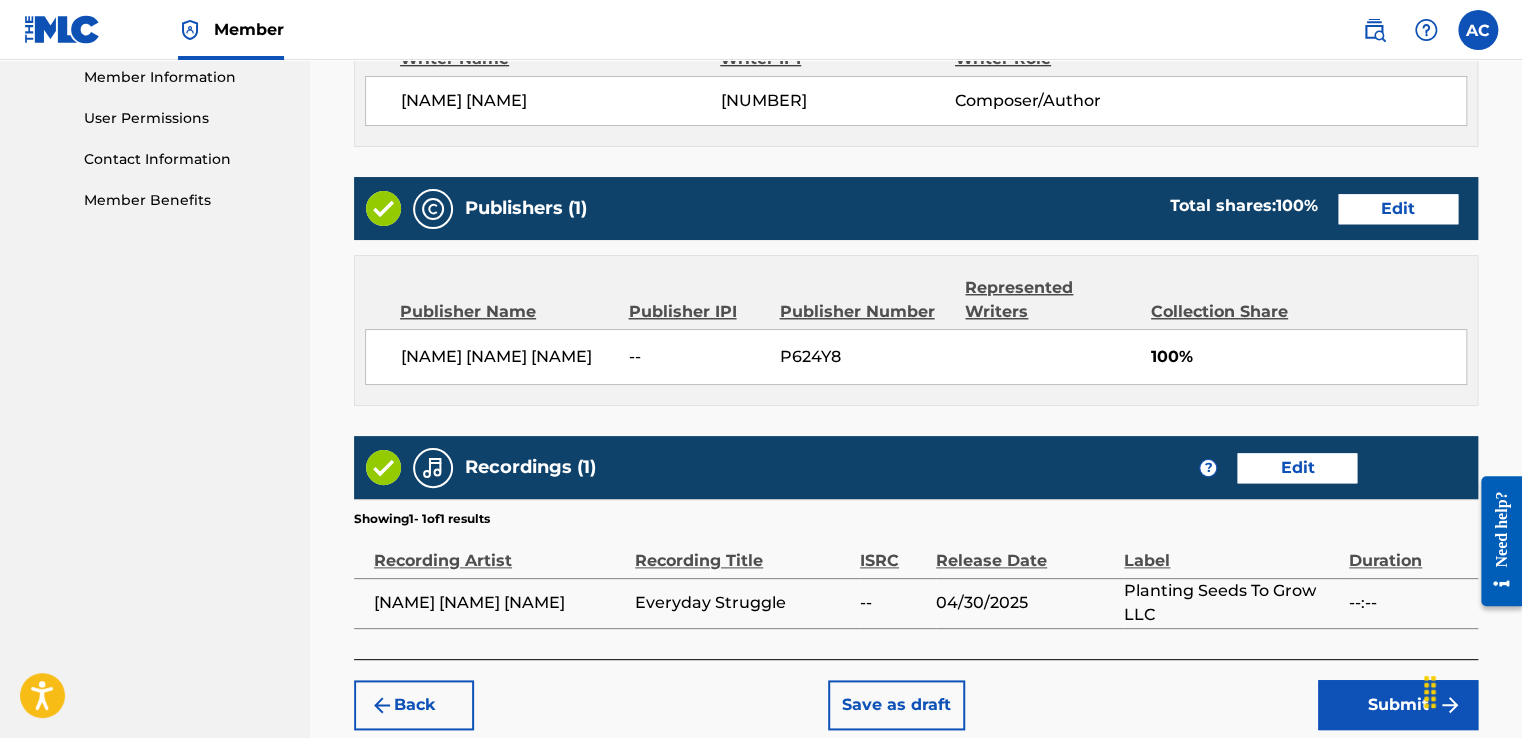 scroll, scrollTop: 1014, scrollLeft: 0, axis: vertical 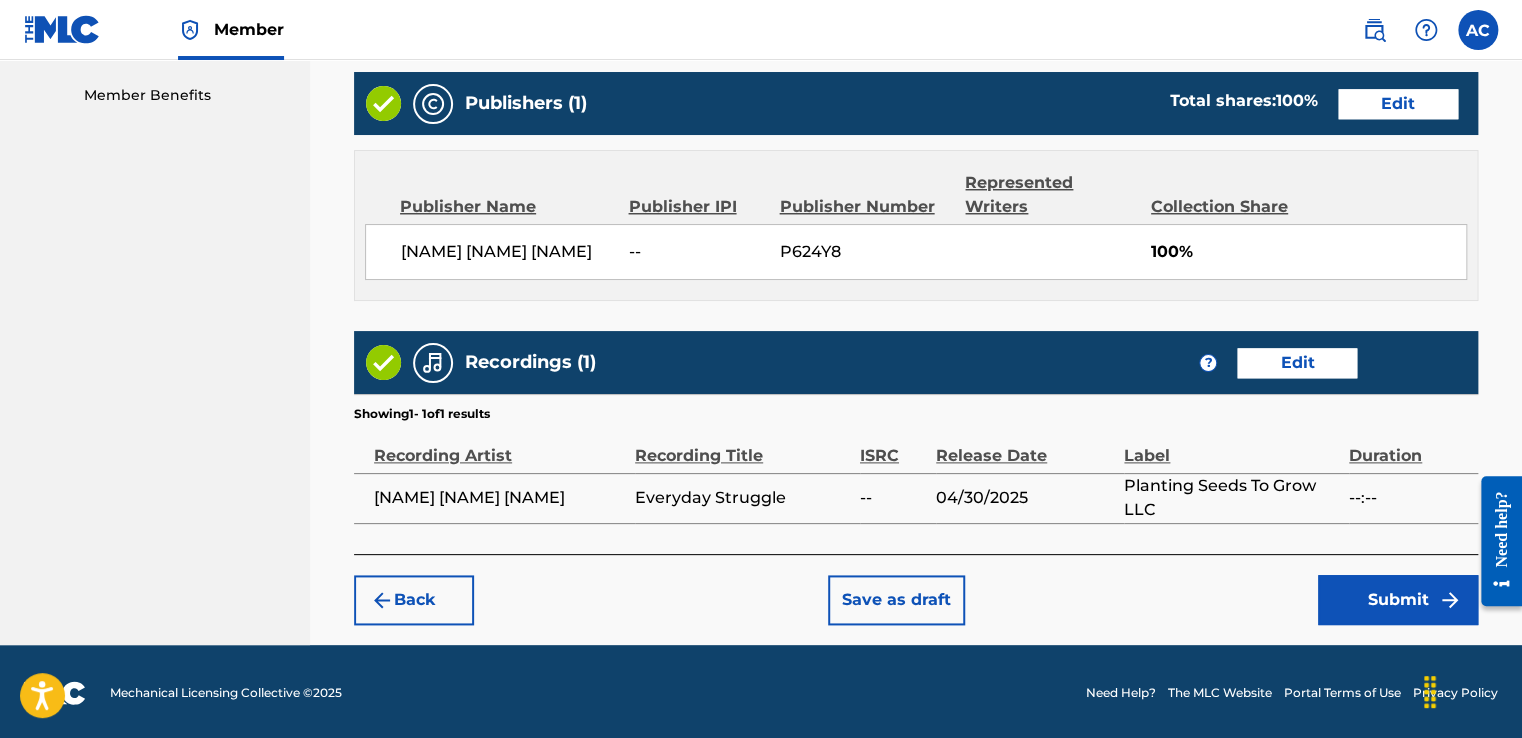 click on "Submit" at bounding box center (1398, 600) 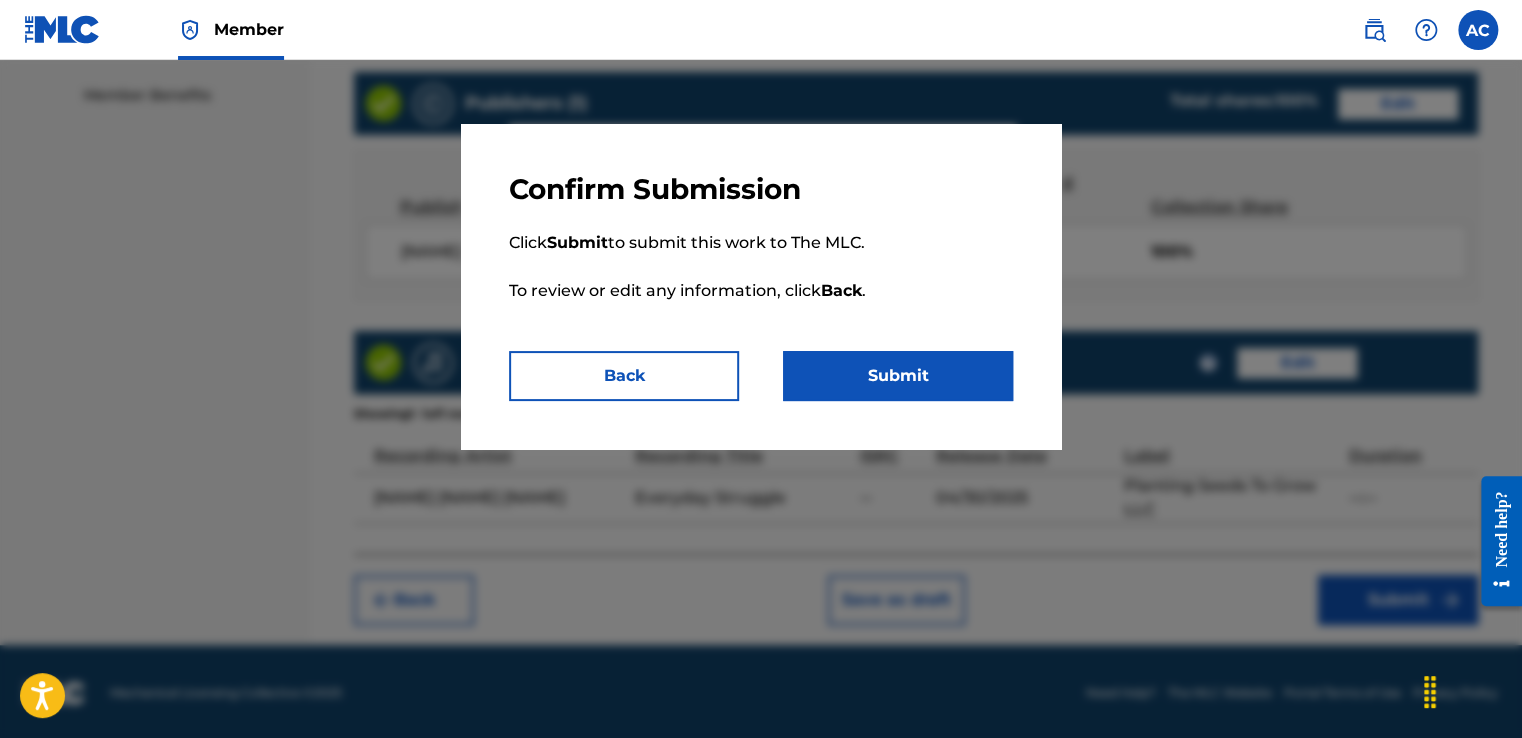 click on "Submit" at bounding box center [898, 376] 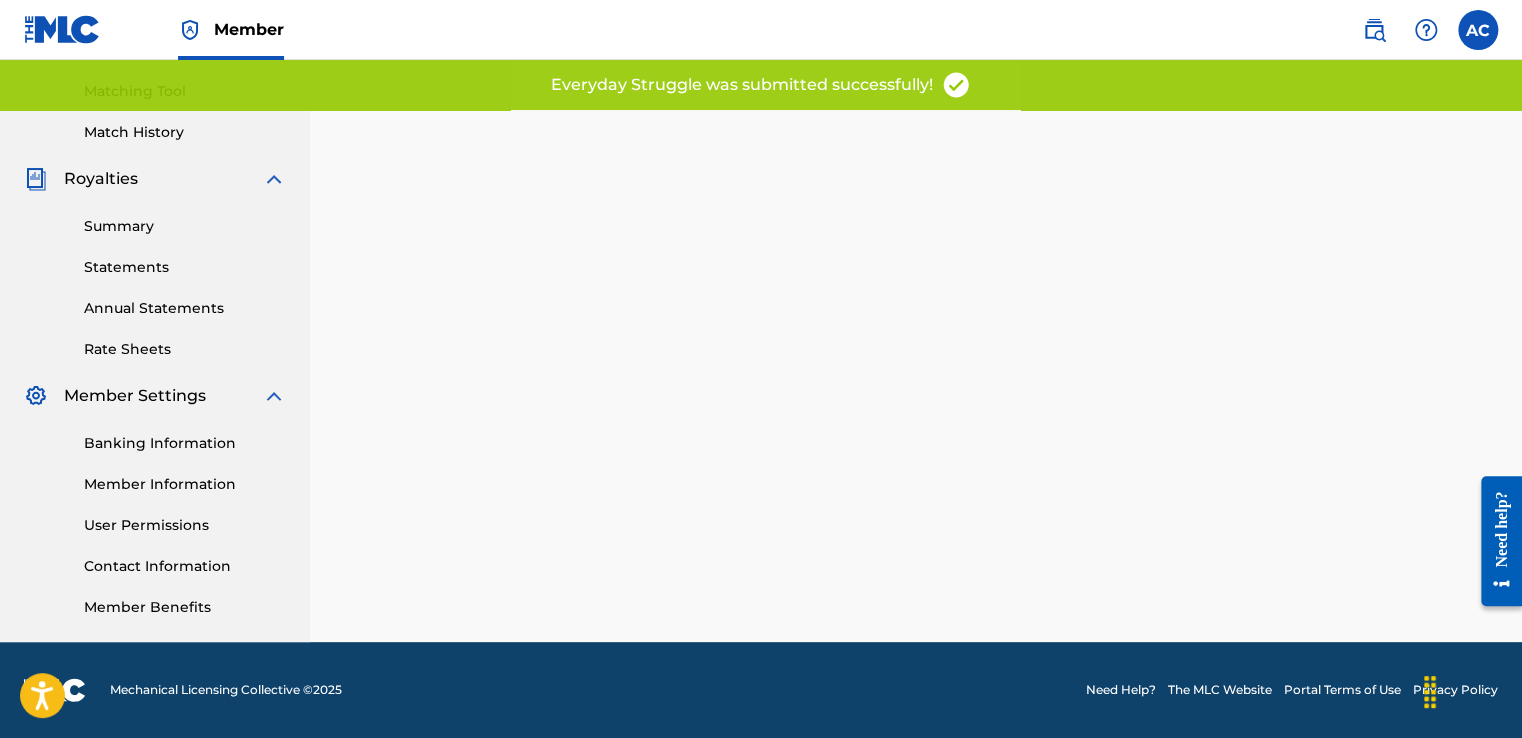 scroll, scrollTop: 0, scrollLeft: 0, axis: both 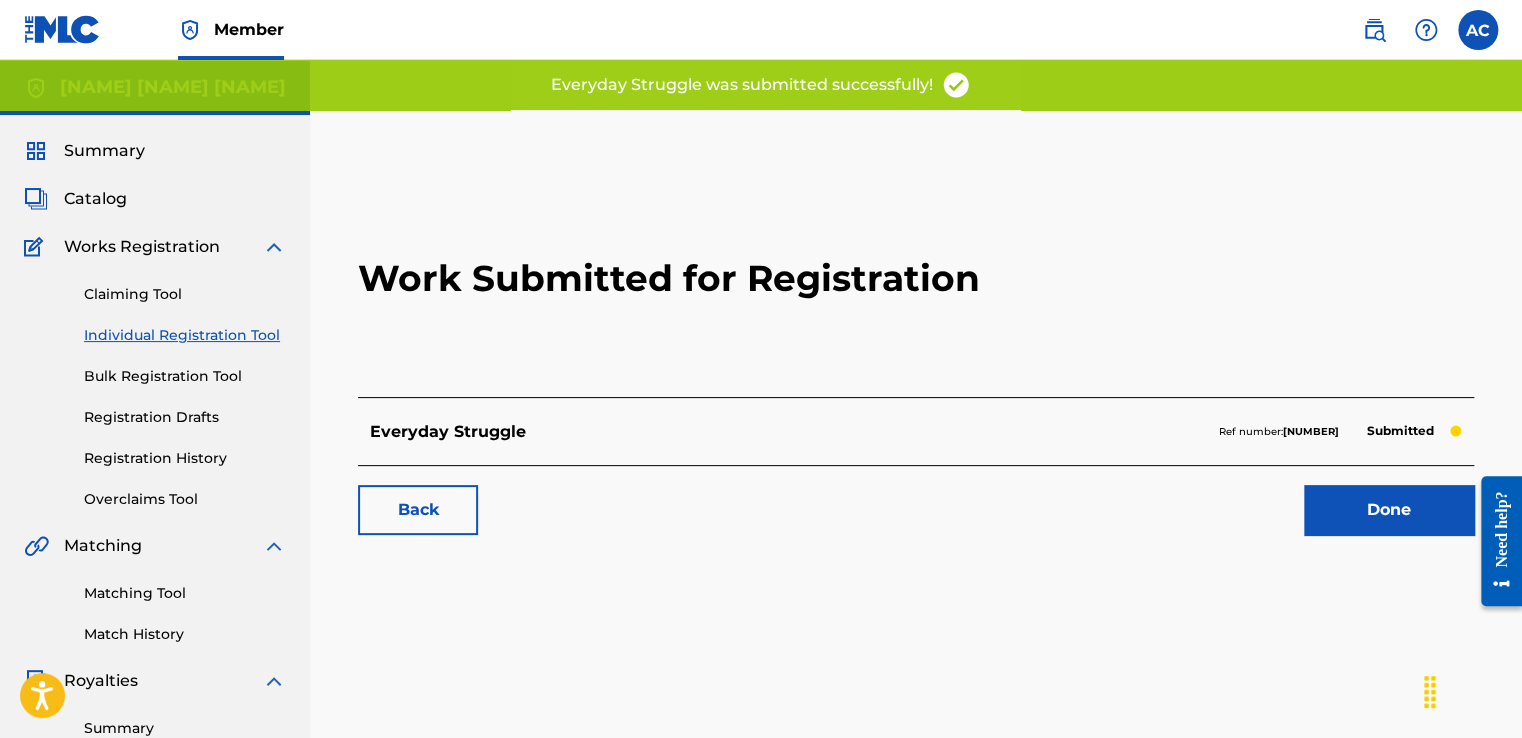 click on "Done" at bounding box center [1389, 510] 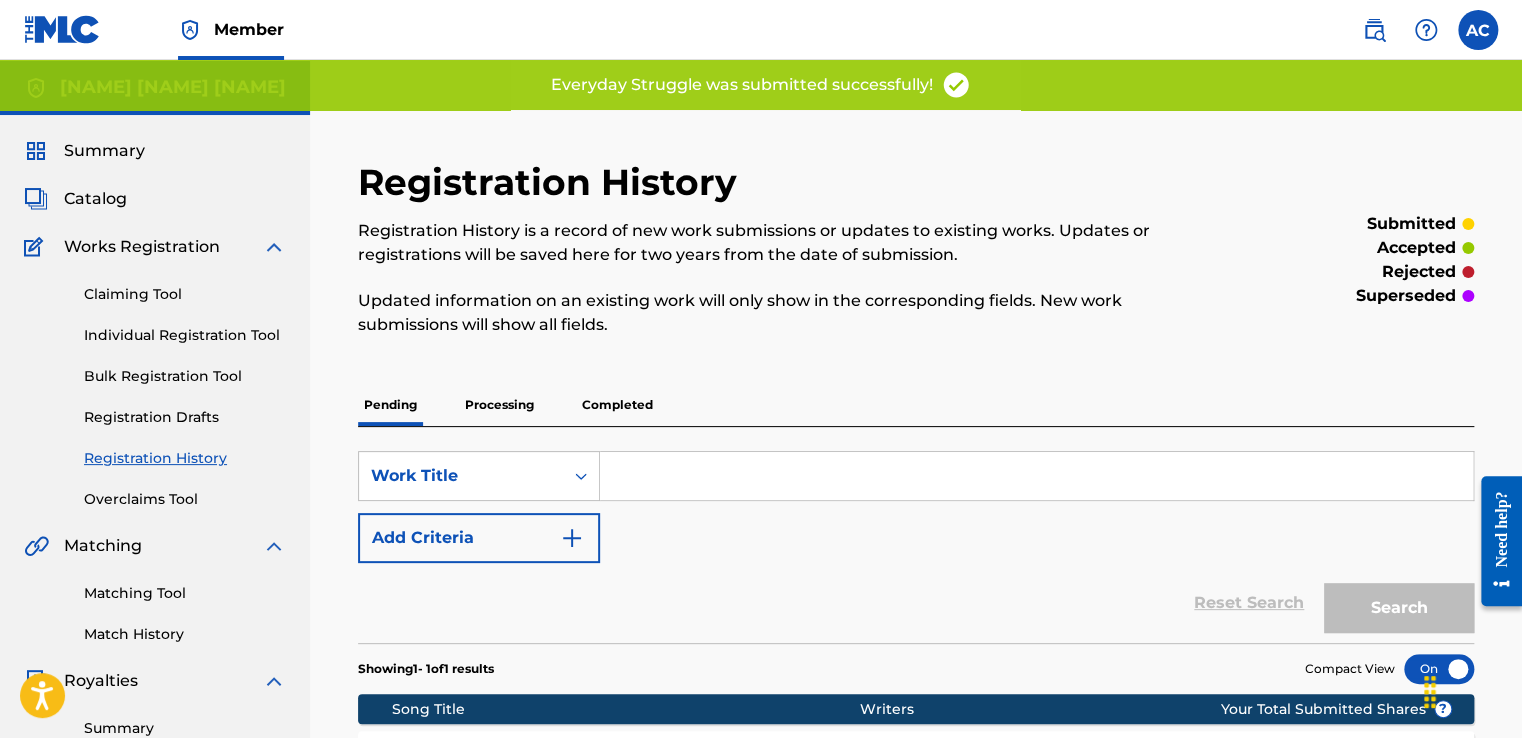 click at bounding box center [1036, 476] 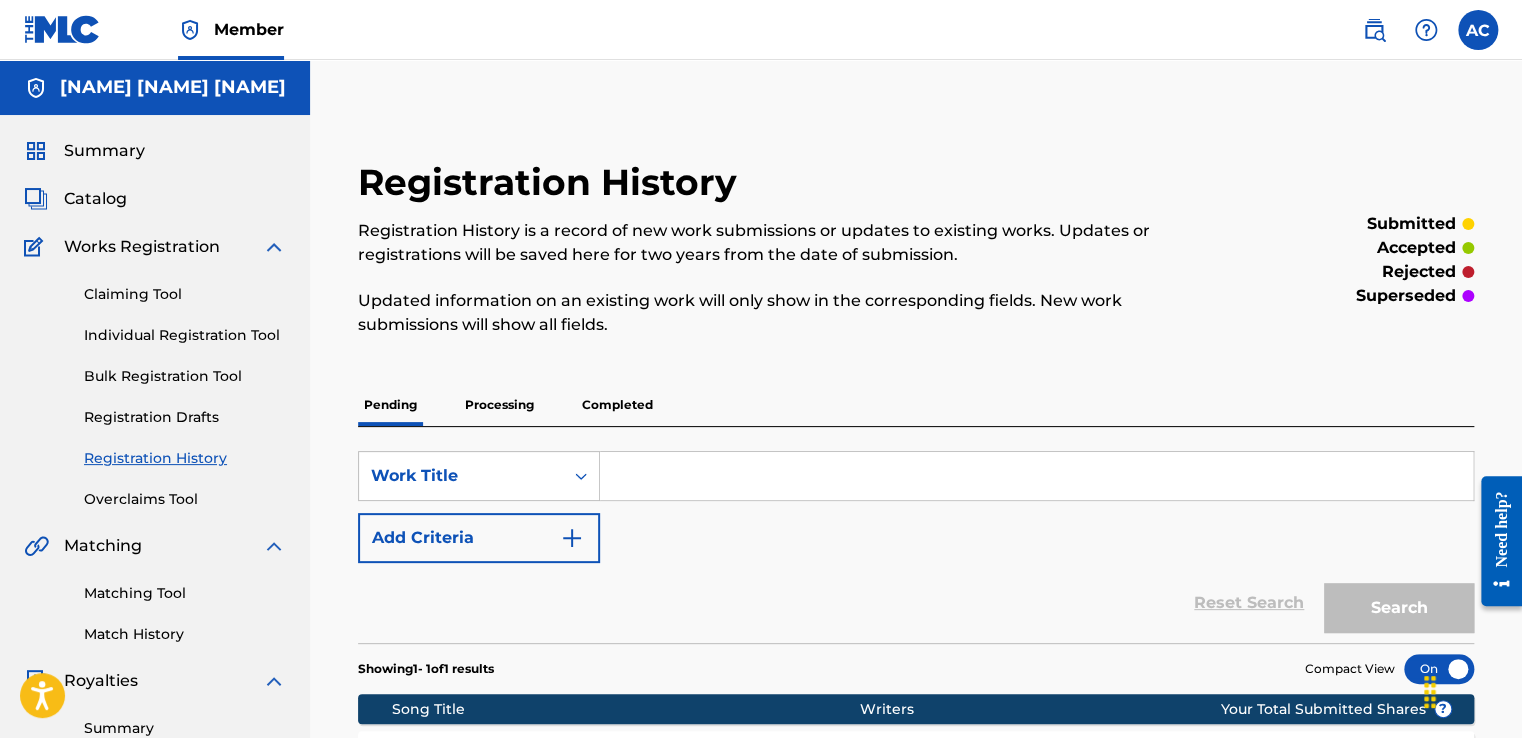 click on "Catalog" at bounding box center [95, 199] 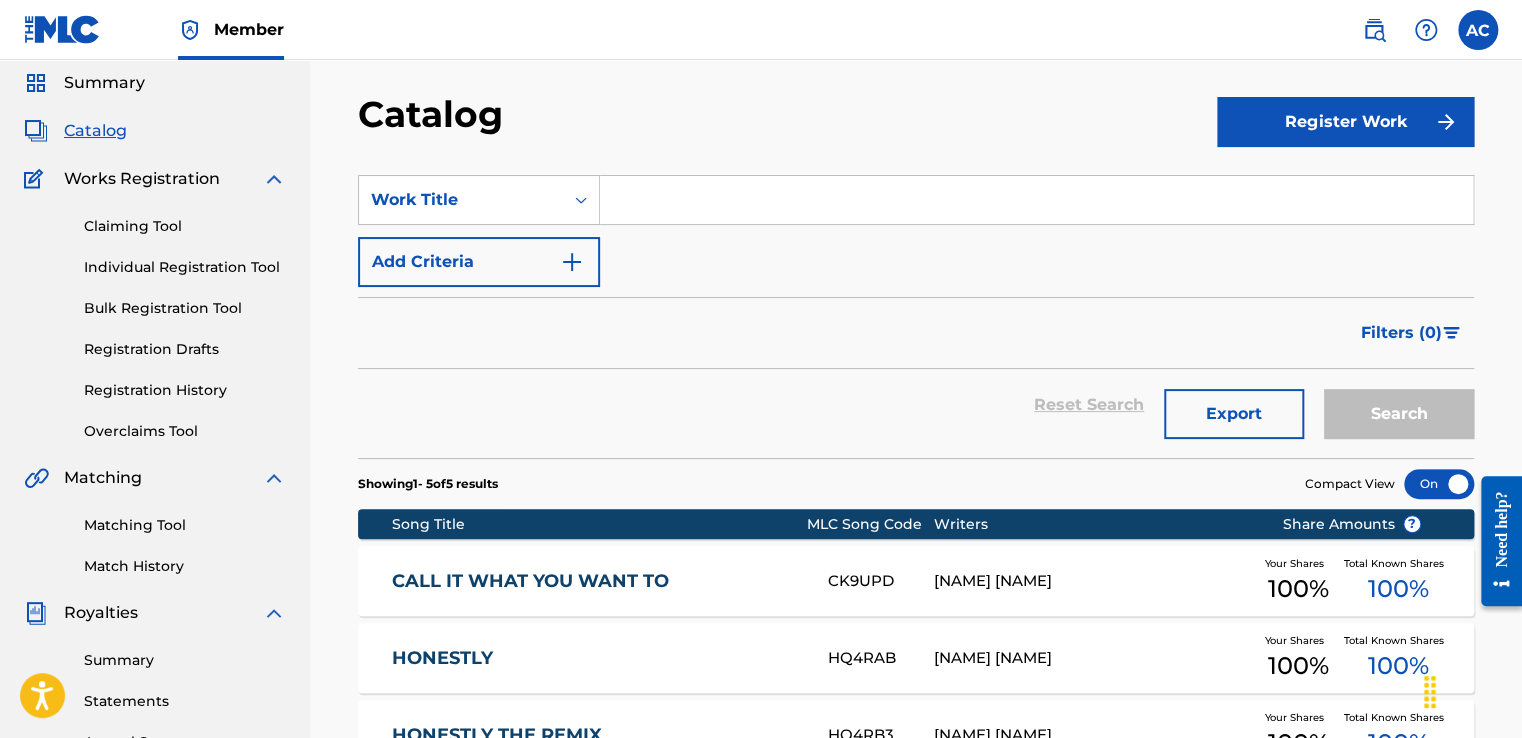 scroll, scrollTop: 0, scrollLeft: 0, axis: both 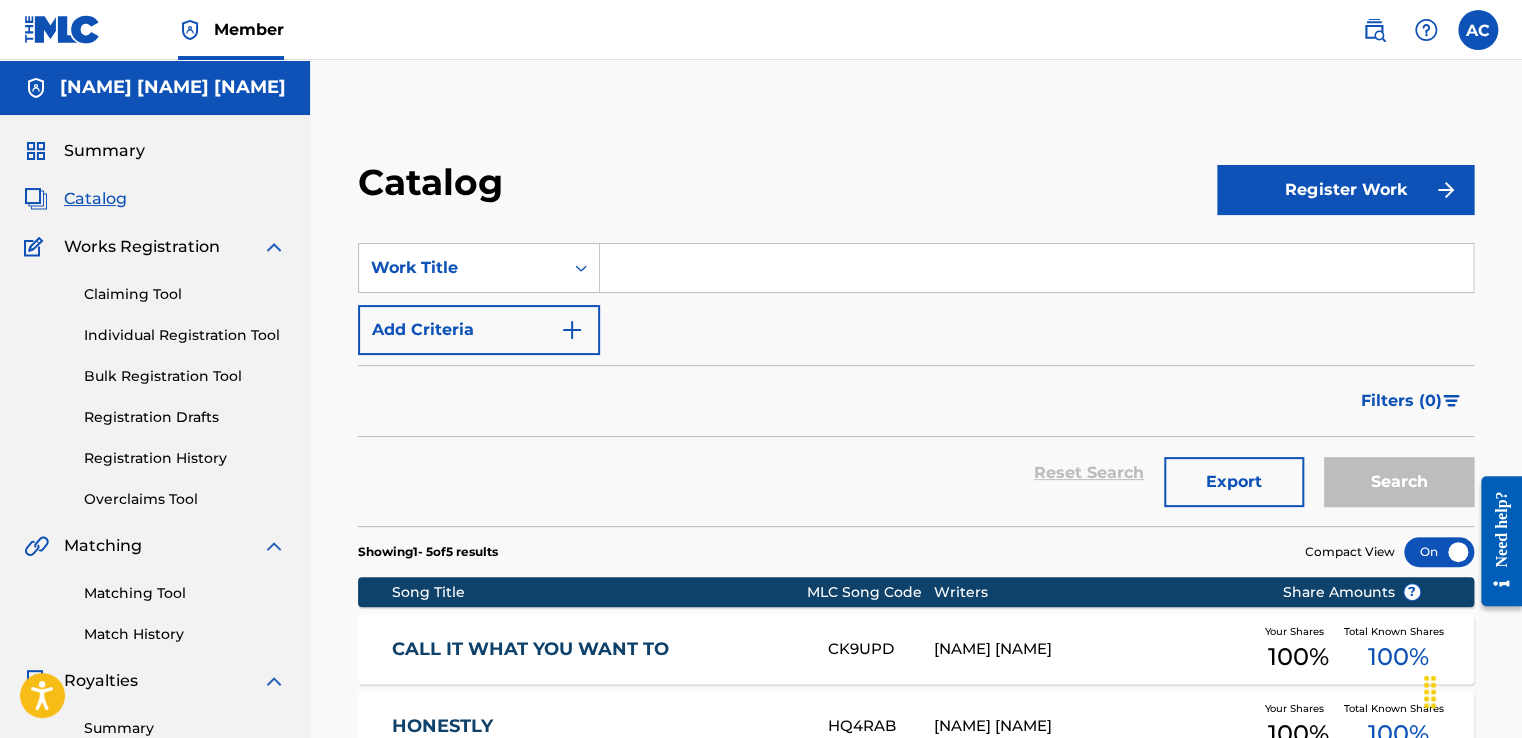 click on "Register Work" at bounding box center (1345, 190) 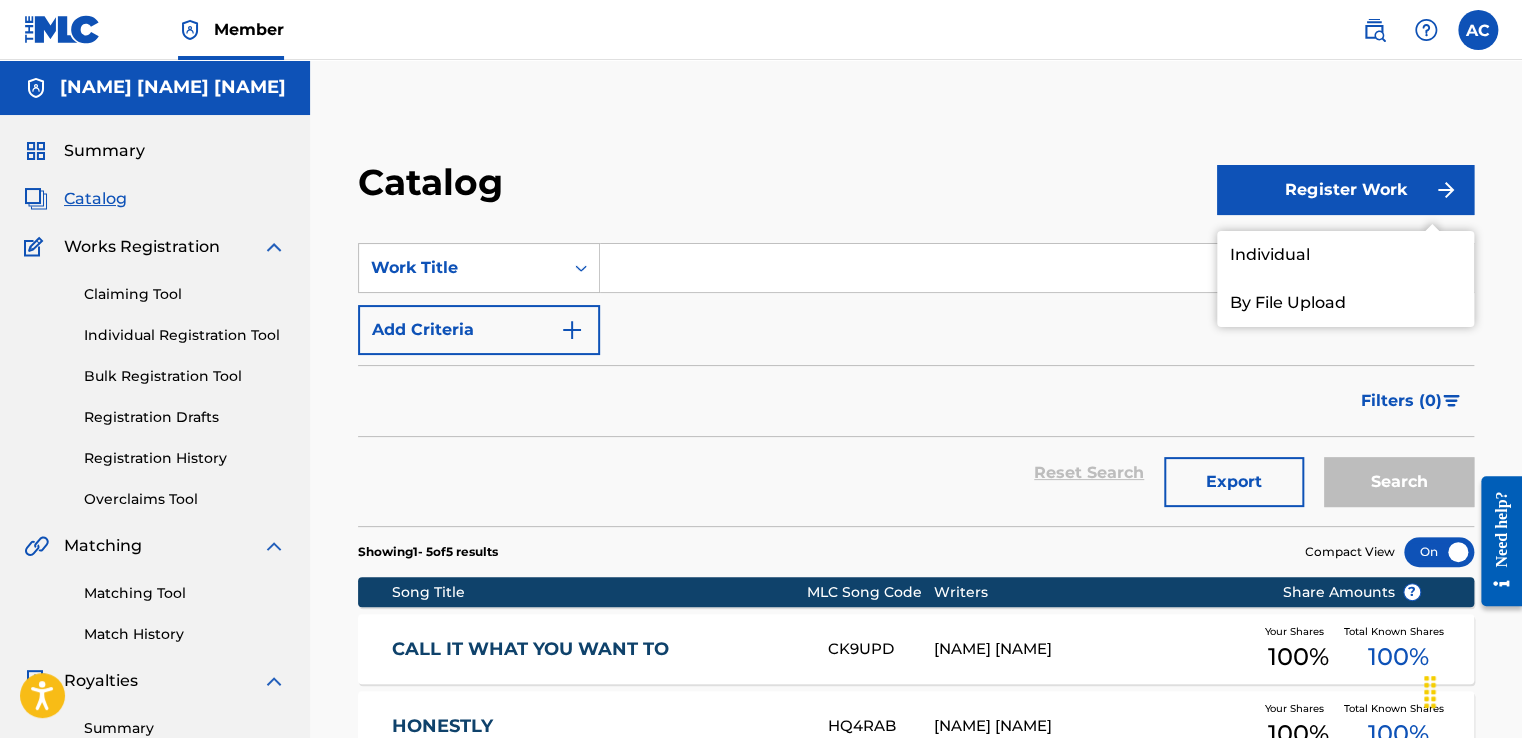 click on "Individual" at bounding box center [1345, 255] 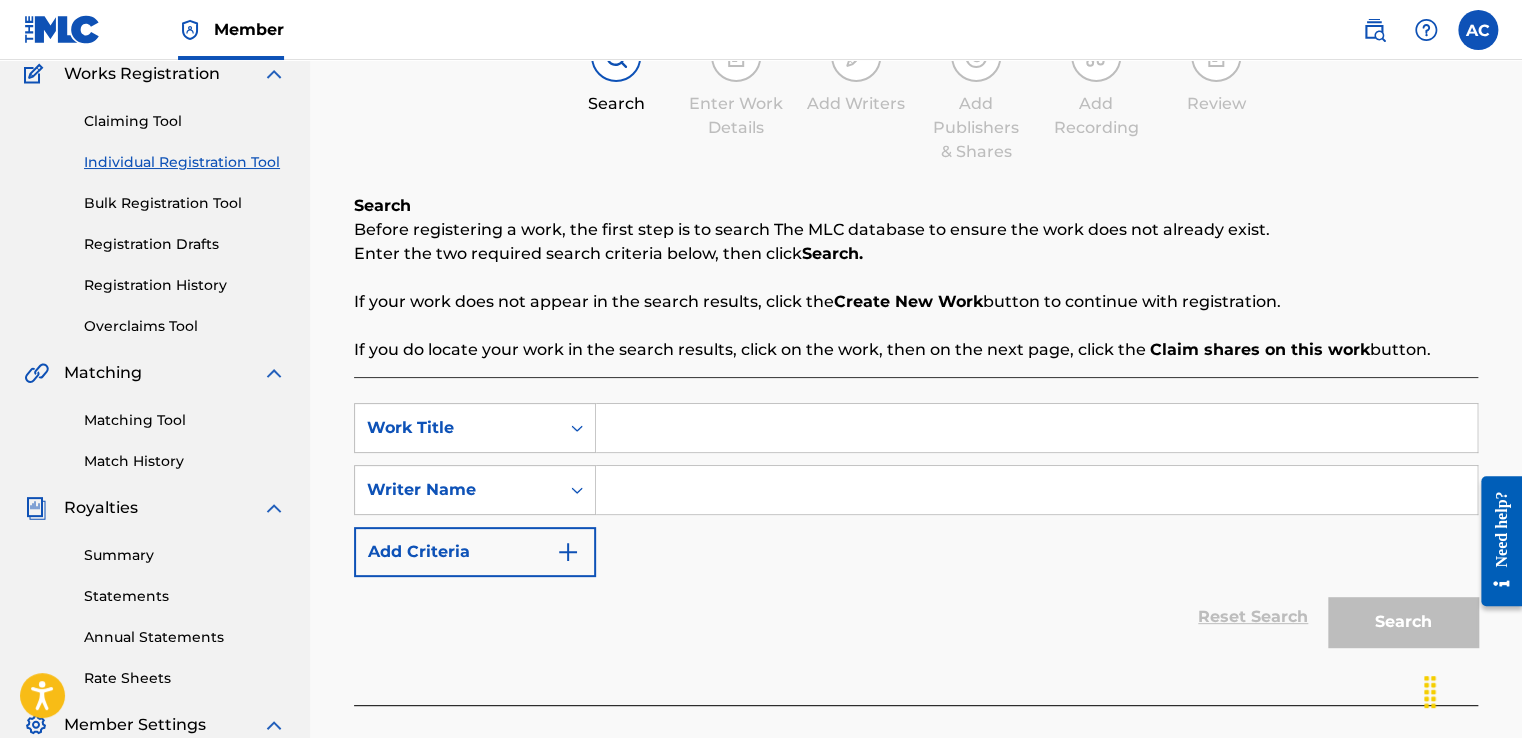 scroll, scrollTop: 167, scrollLeft: 0, axis: vertical 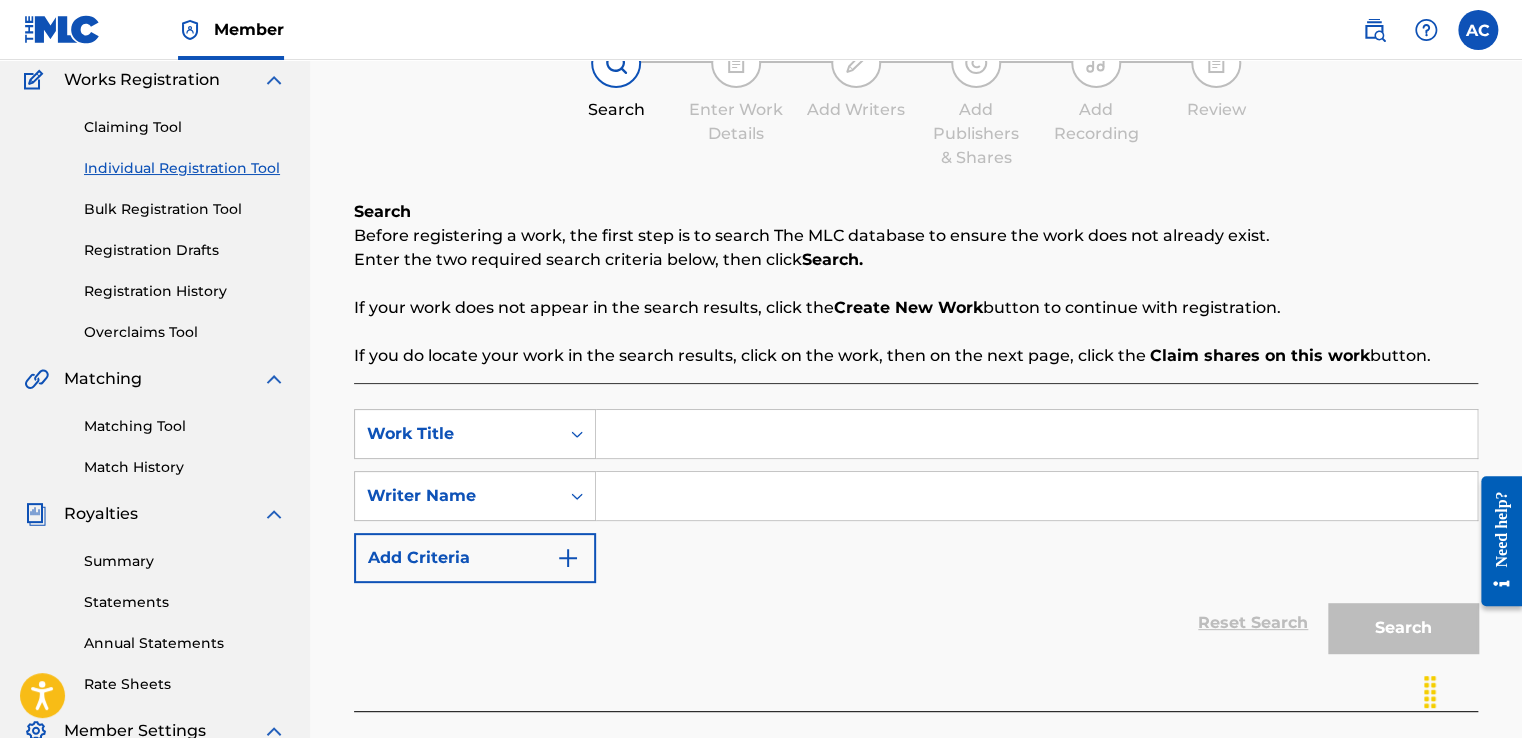 click on "Registration History" at bounding box center (185, 291) 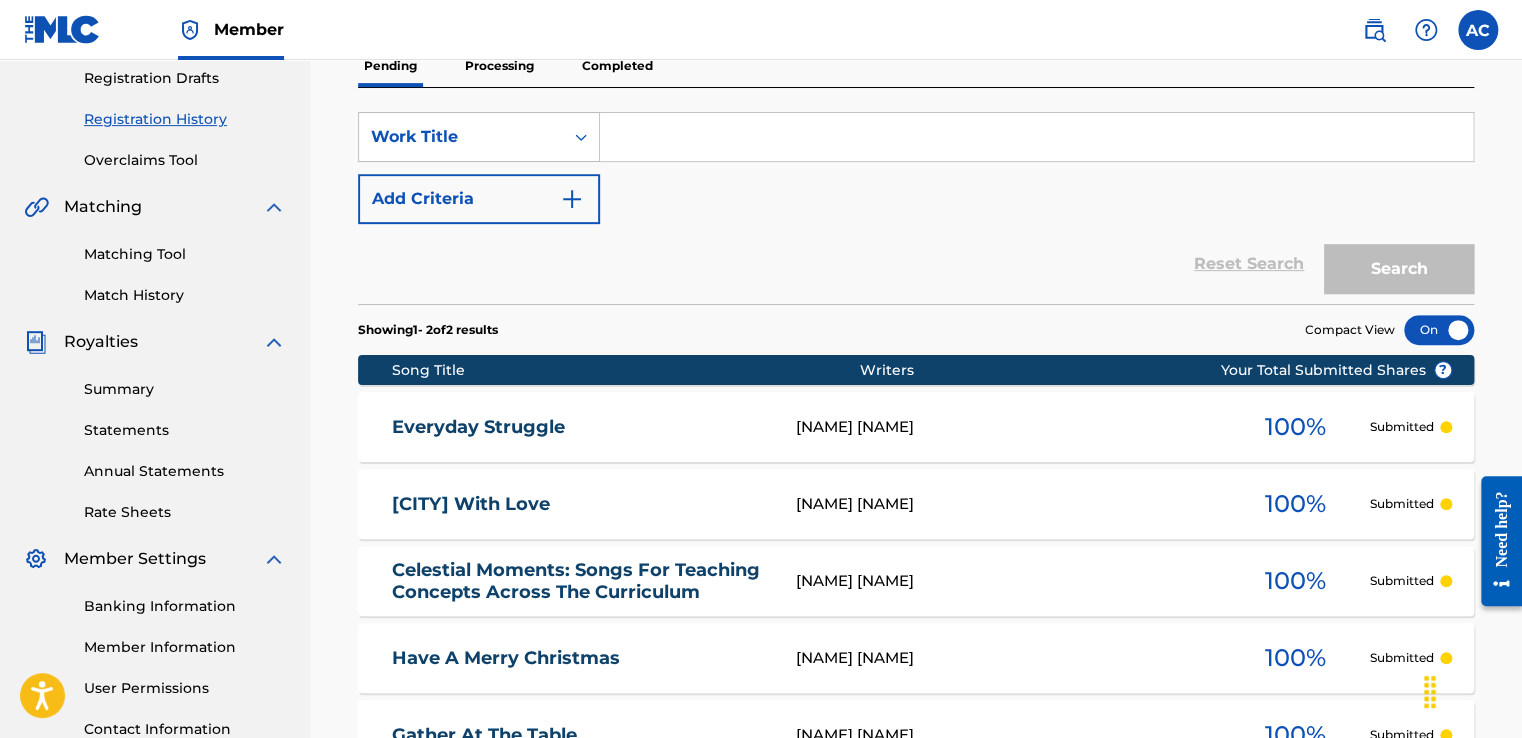 scroll, scrollTop: 344, scrollLeft: 0, axis: vertical 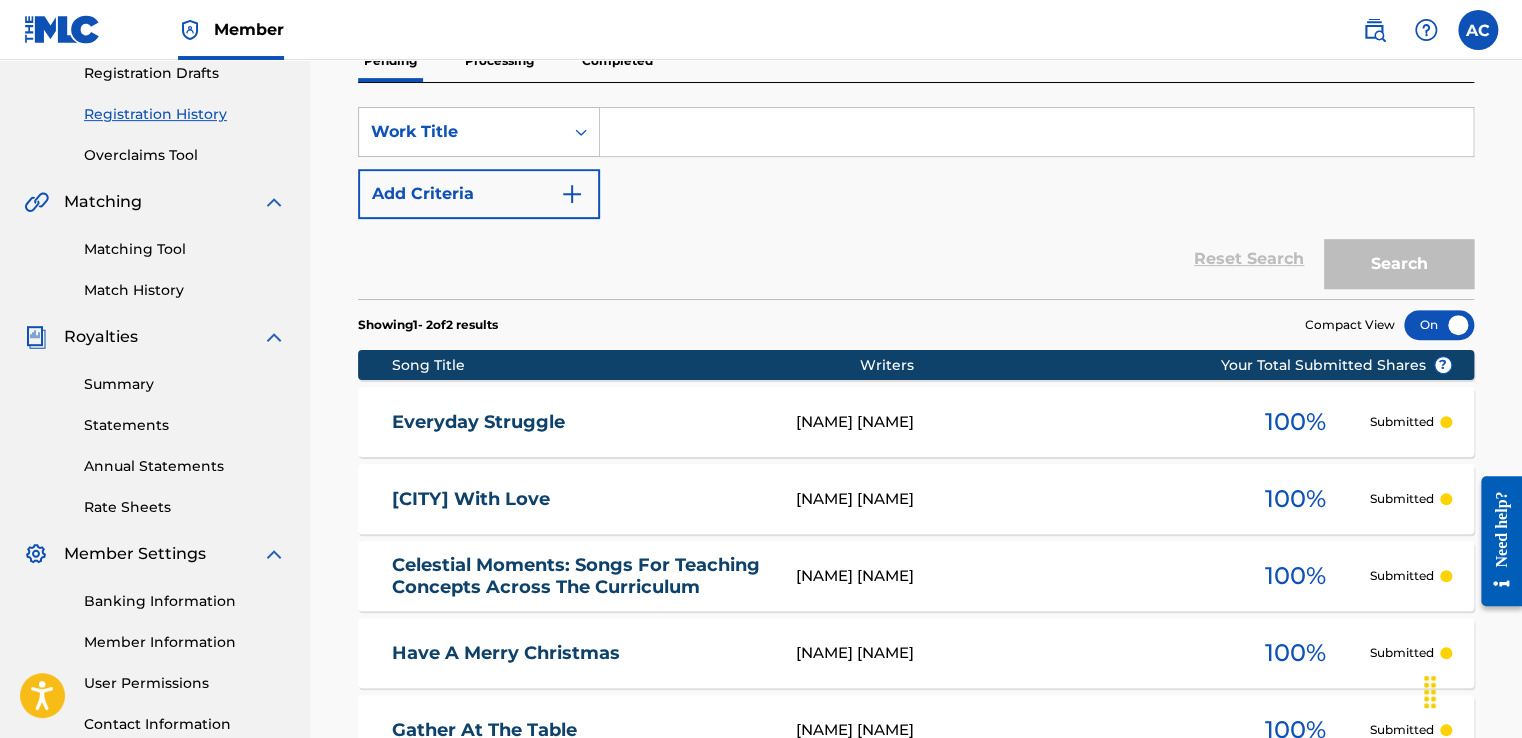 click on "Everyday Struggle [FIRST] [LAST] 100 %   Submitted" at bounding box center (916, 422) 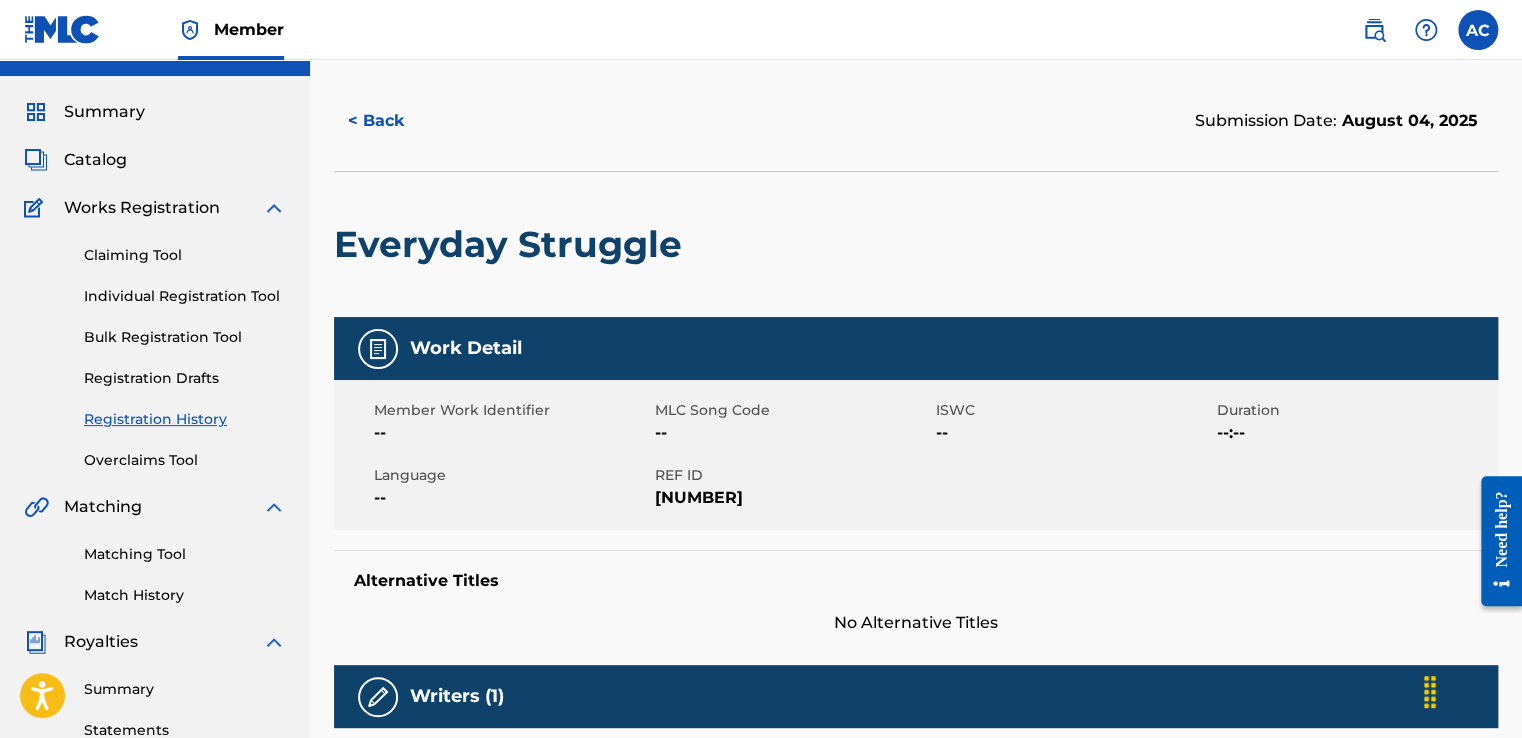 scroll, scrollTop: 38, scrollLeft: 0, axis: vertical 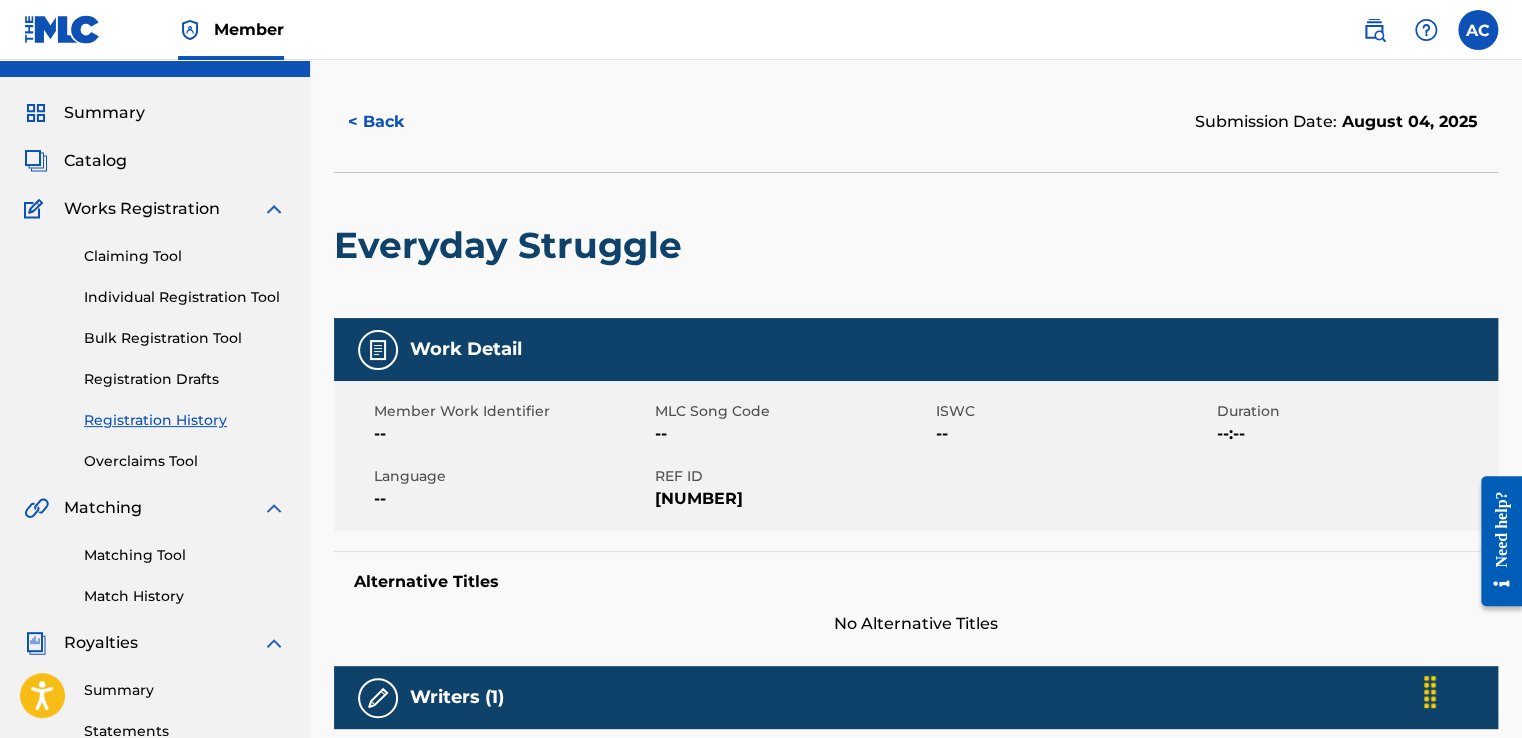 click on "Claiming Tool" at bounding box center [185, 256] 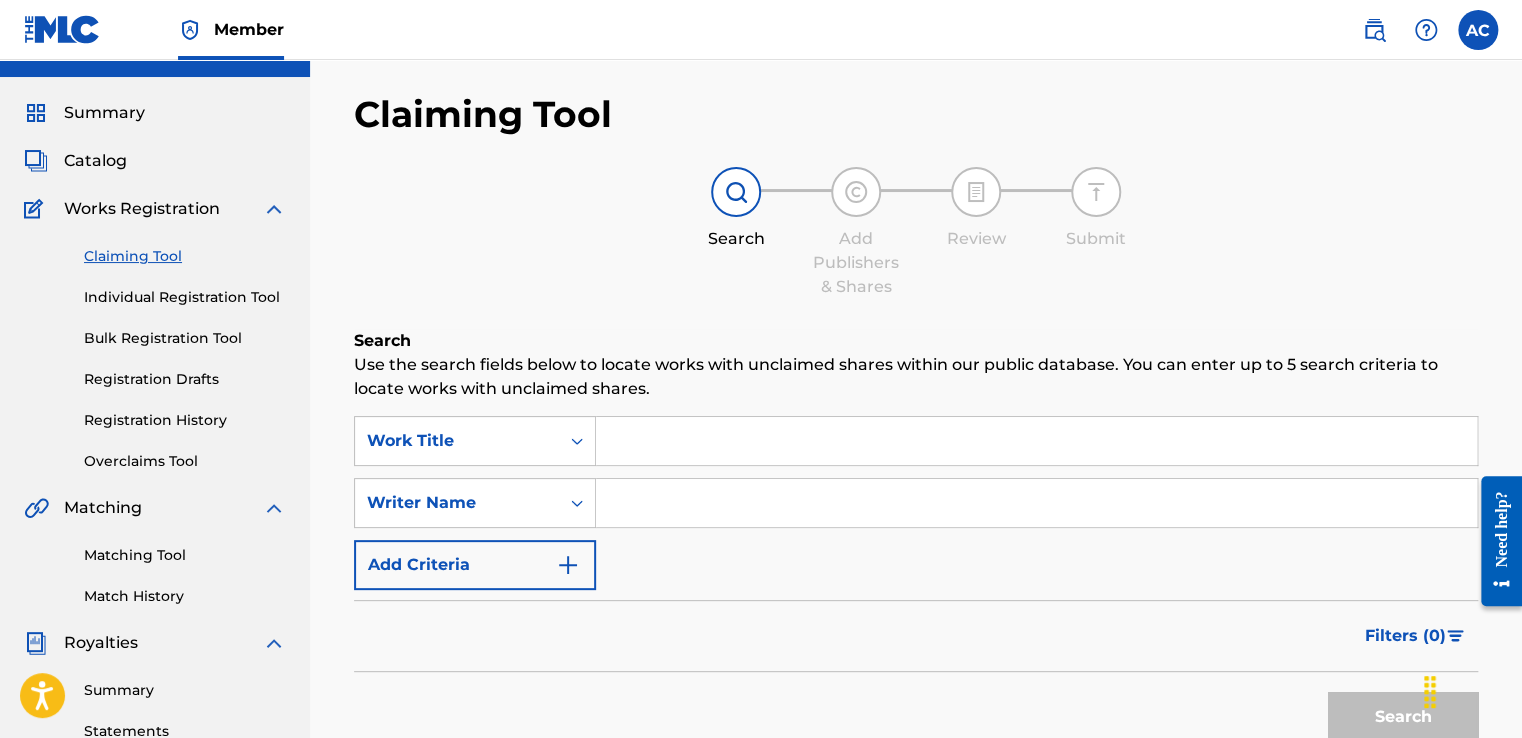 scroll, scrollTop: 0, scrollLeft: 0, axis: both 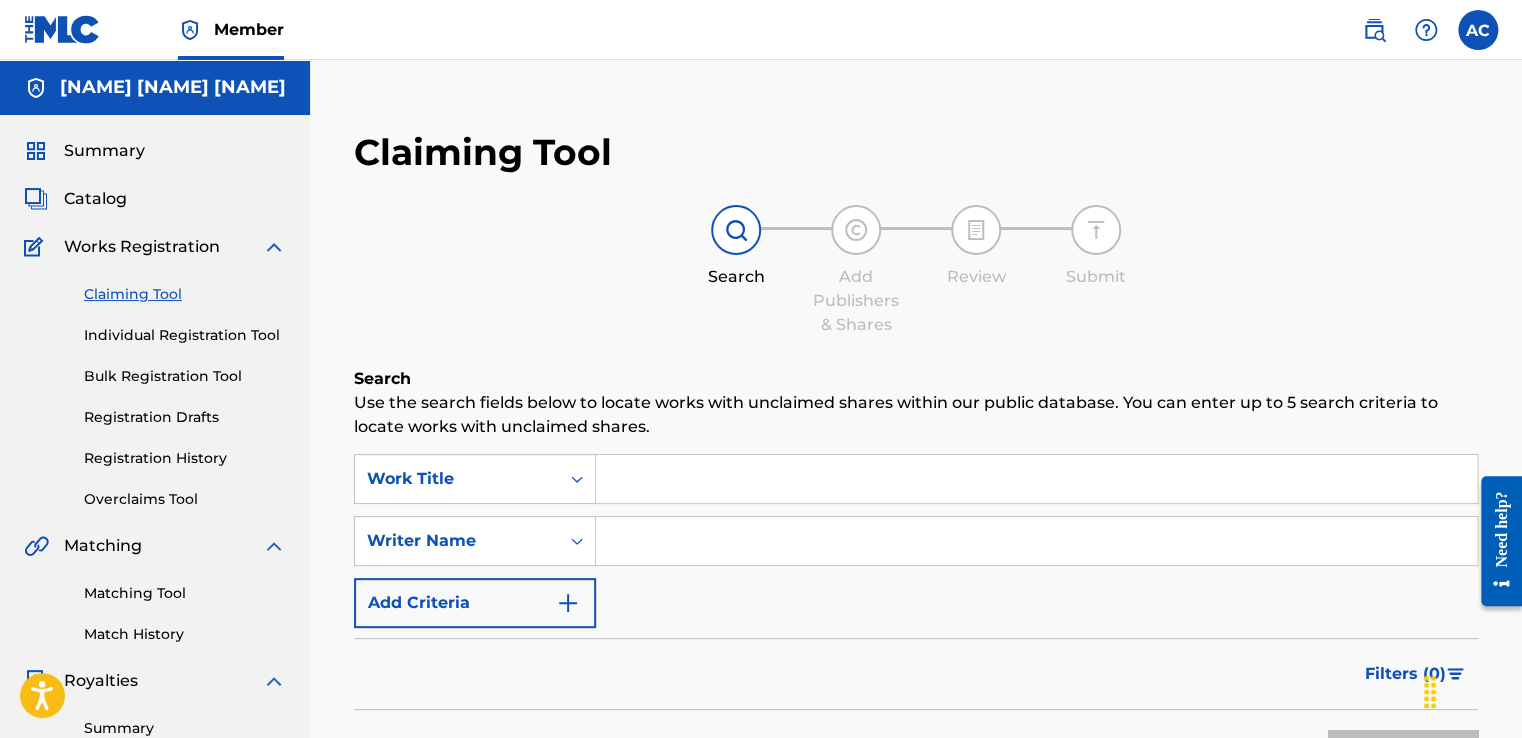 click on "Bulk Registration Tool" at bounding box center [185, 376] 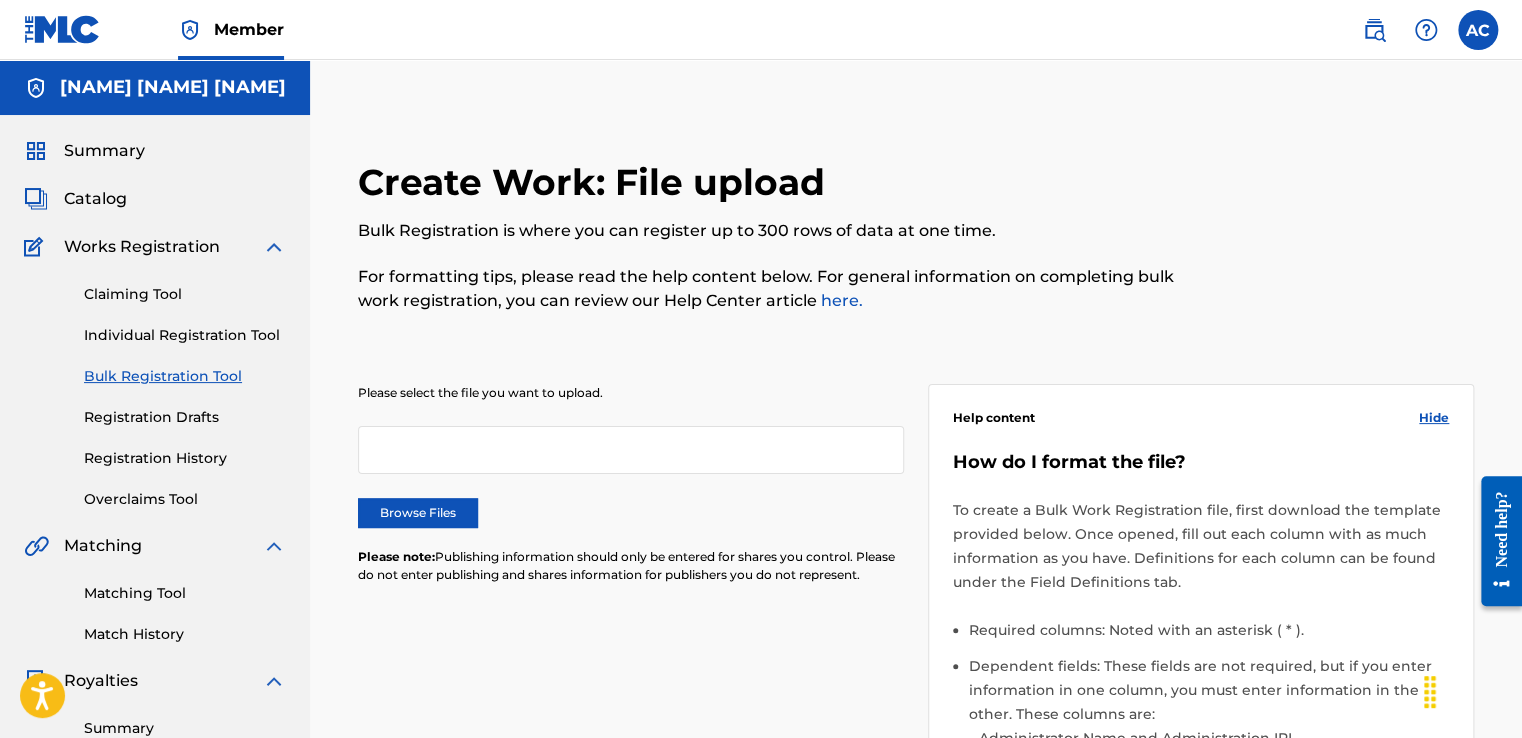click on "Individual Registration Tool" at bounding box center (185, 335) 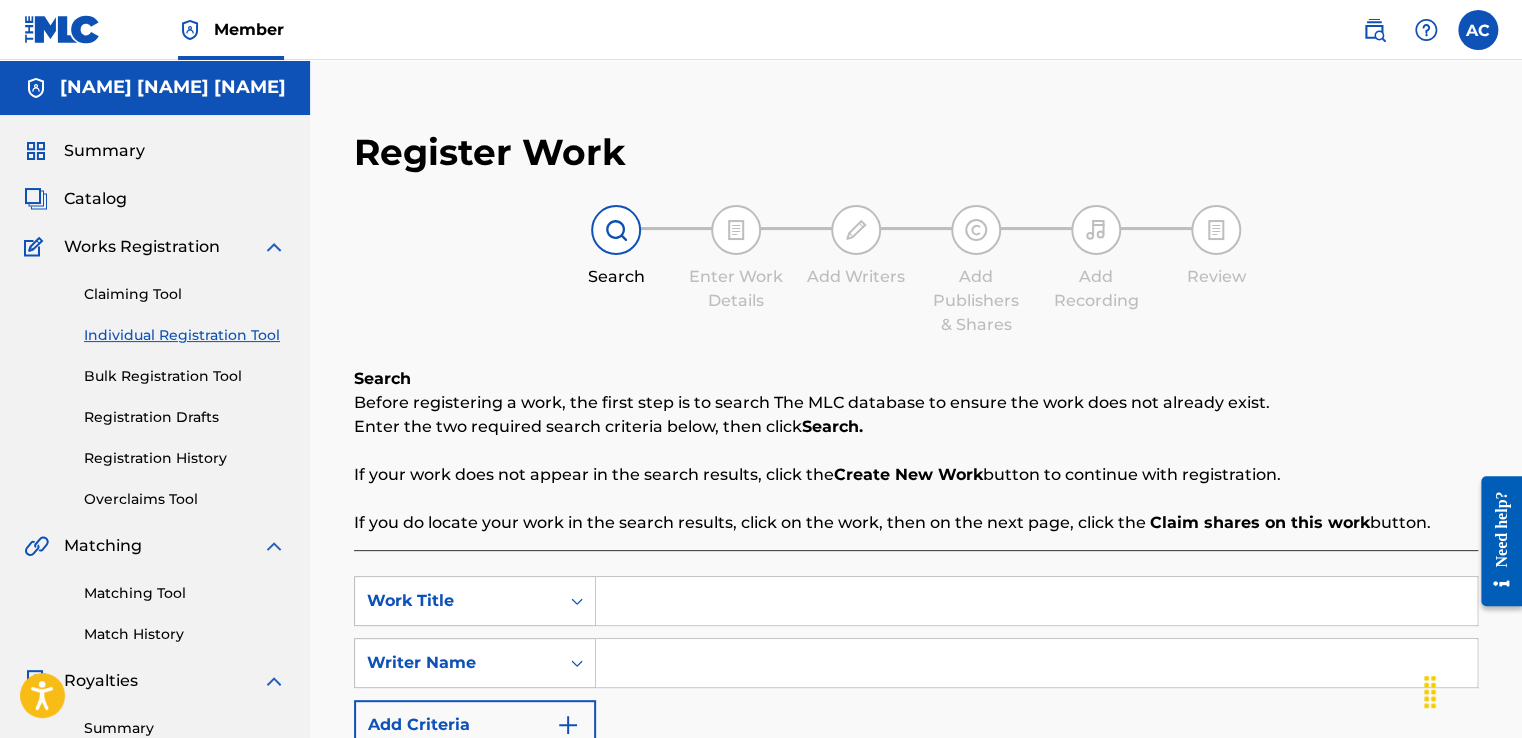 click on "Catalog" at bounding box center (95, 199) 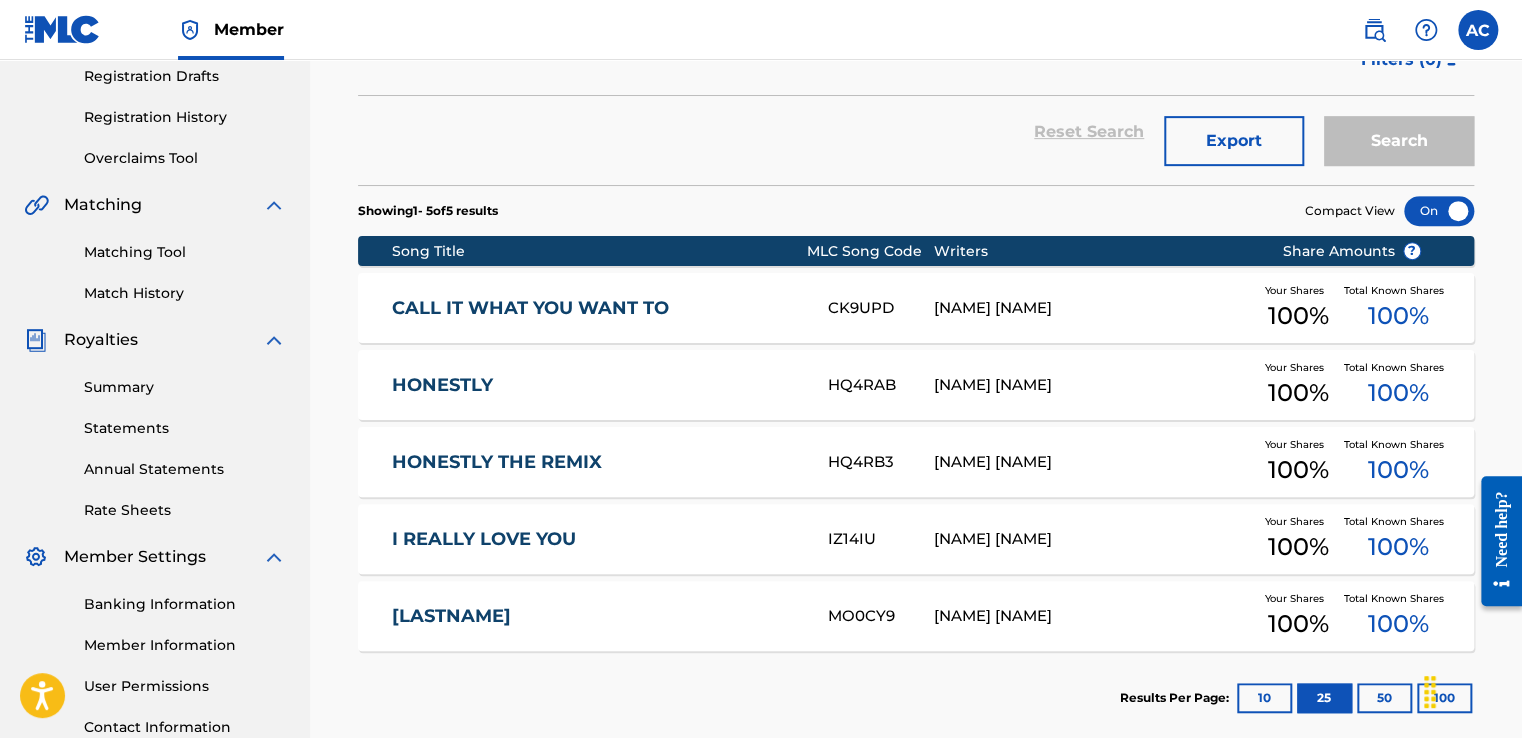 scroll, scrollTop: 343, scrollLeft: 0, axis: vertical 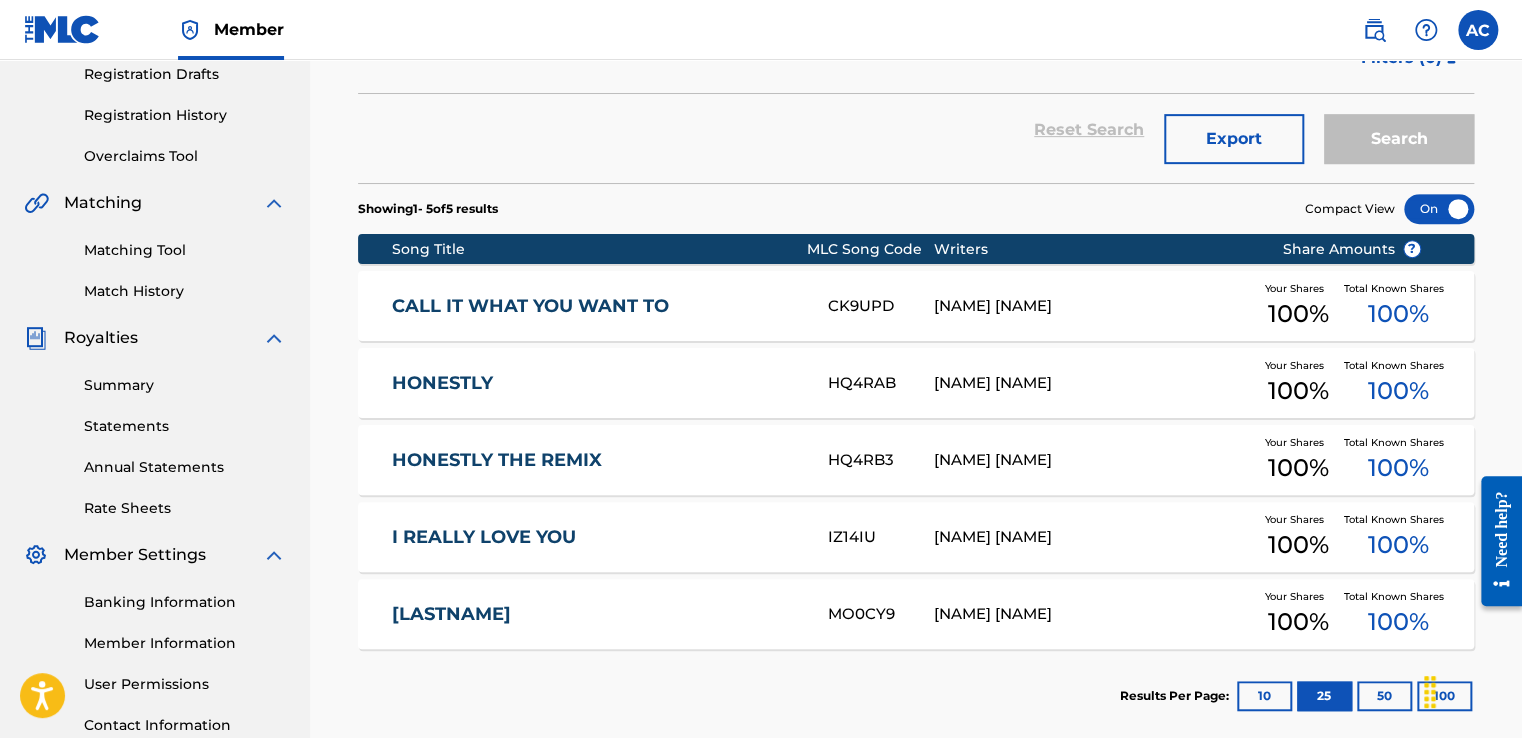 click on "Export" at bounding box center [1234, 139] 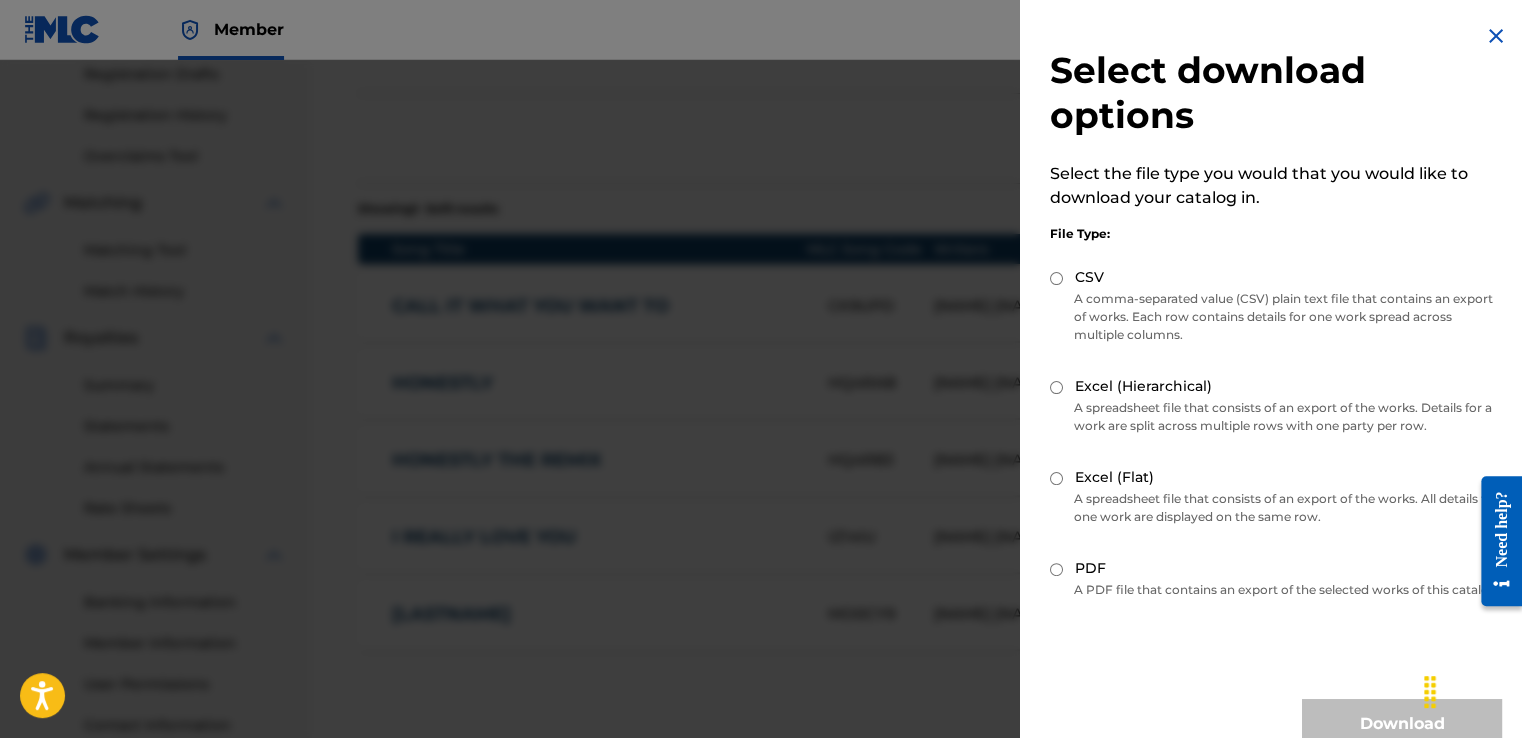 click at bounding box center [1496, 36] 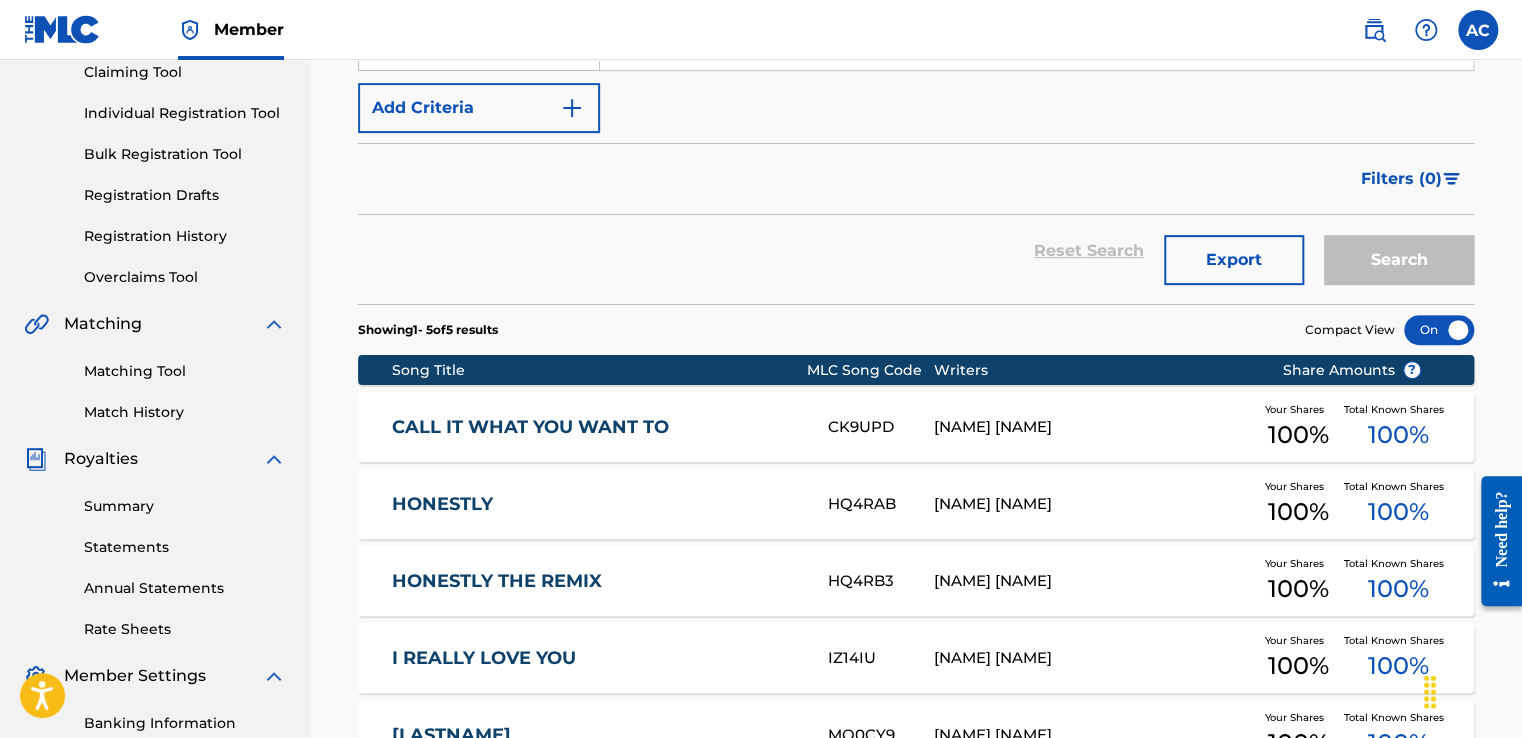scroll, scrollTop: 216, scrollLeft: 0, axis: vertical 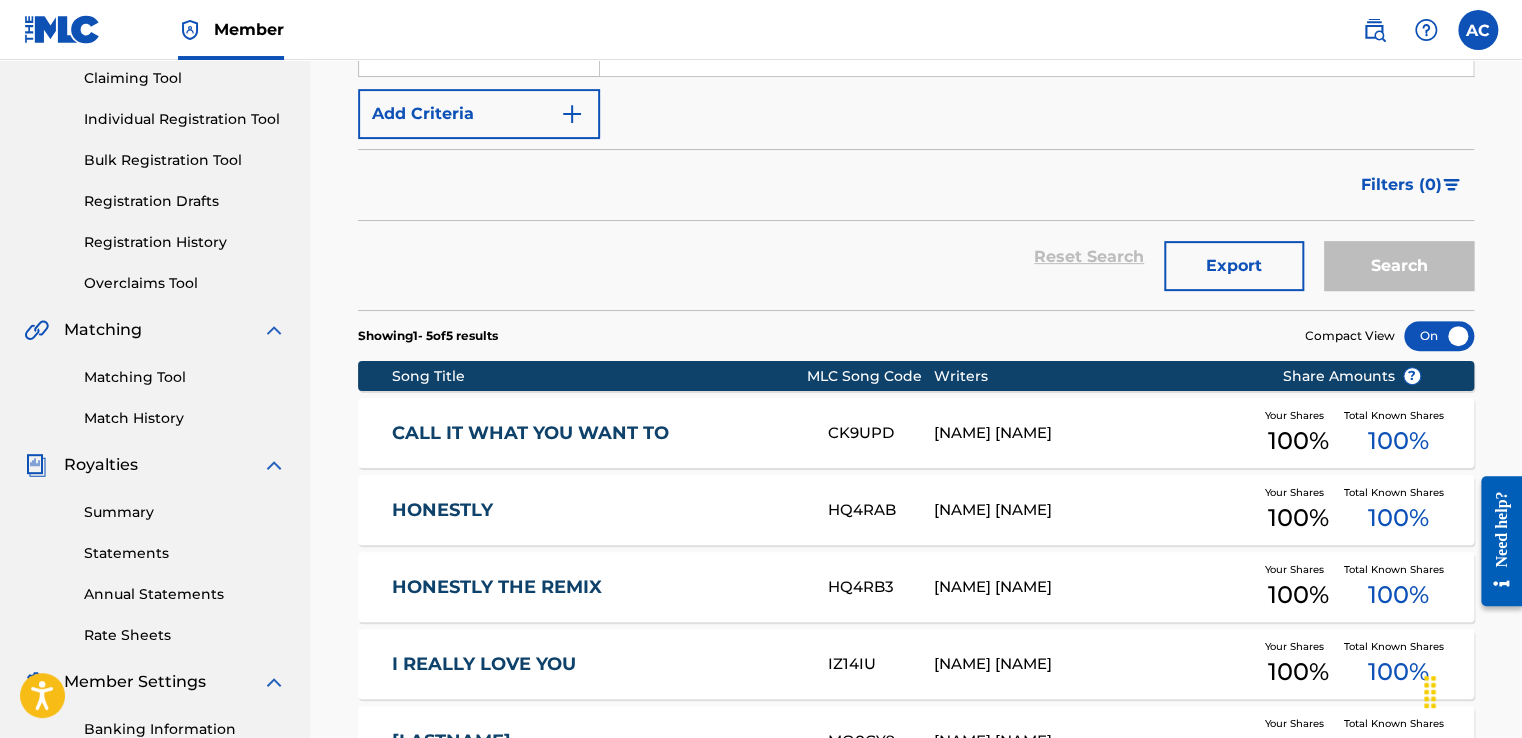 click on "100 %" at bounding box center [1397, 518] 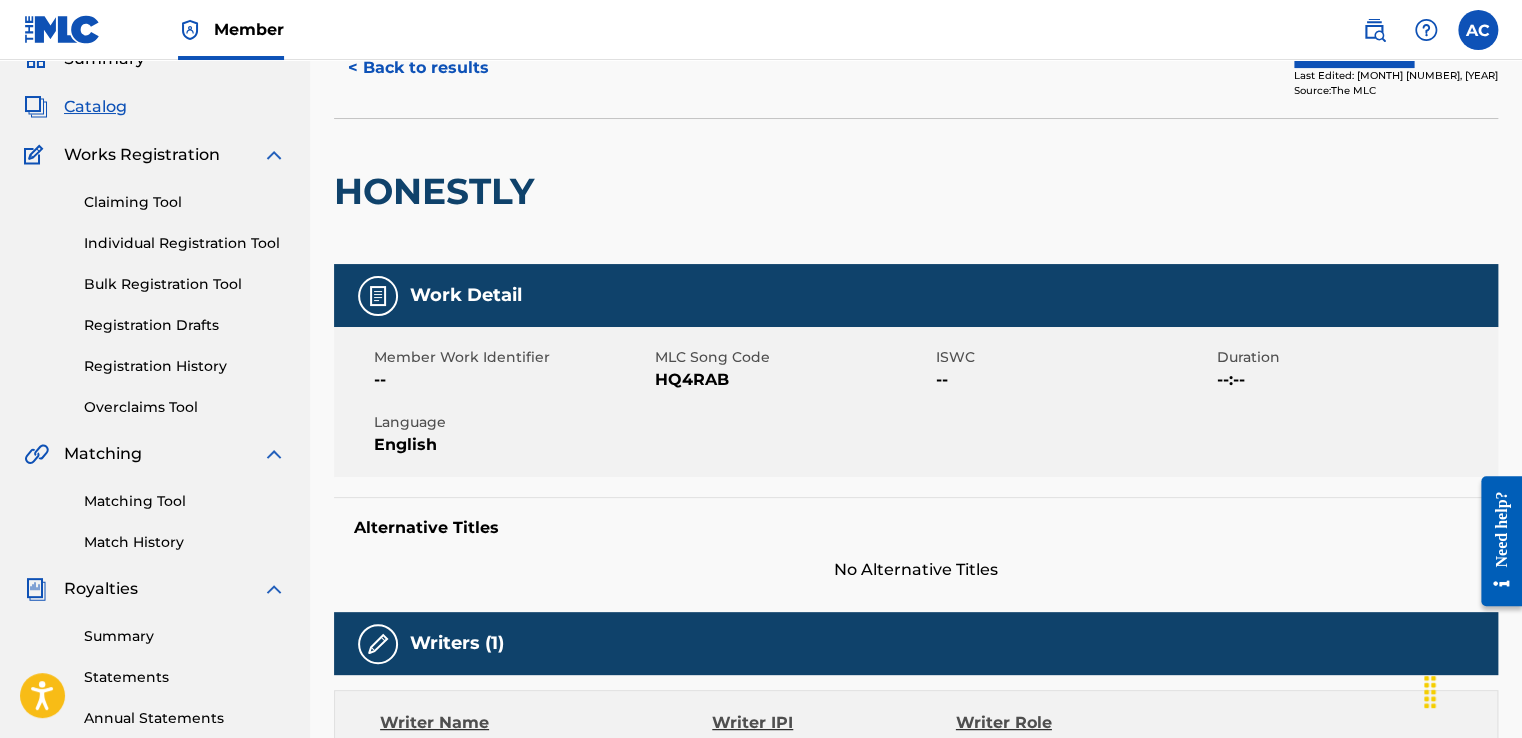 scroll, scrollTop: 0, scrollLeft: 0, axis: both 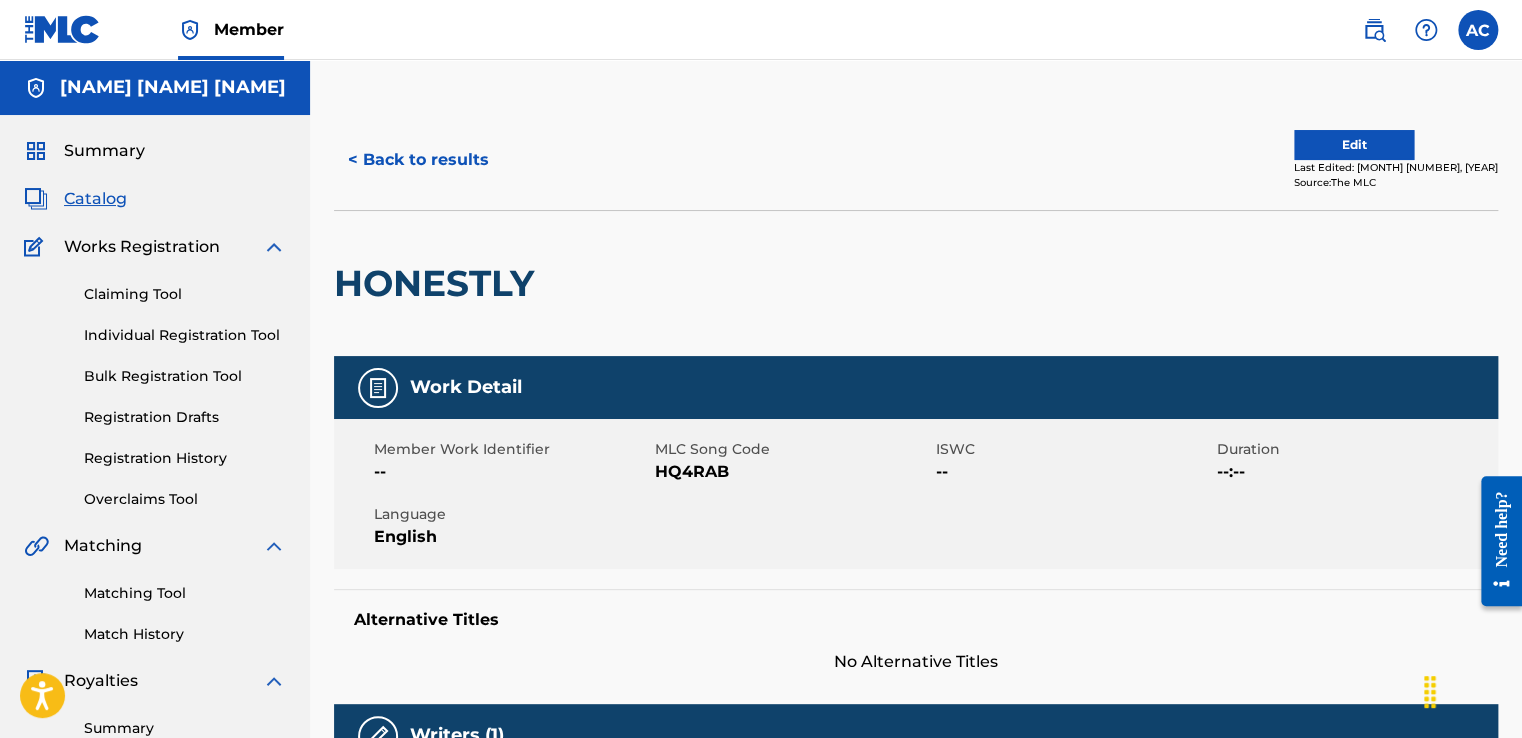click on "Individual Registration Tool" at bounding box center [185, 335] 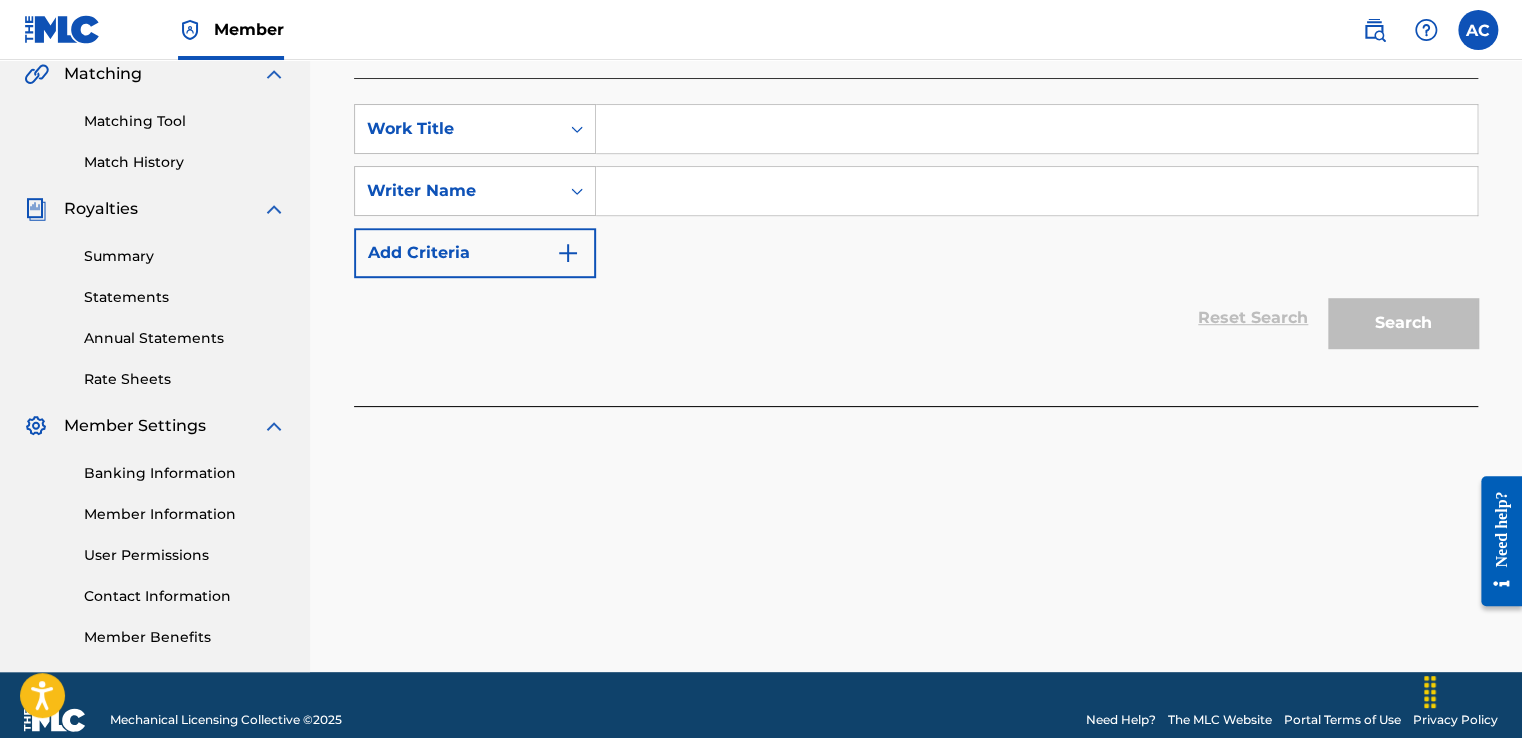 scroll, scrollTop: 453, scrollLeft: 0, axis: vertical 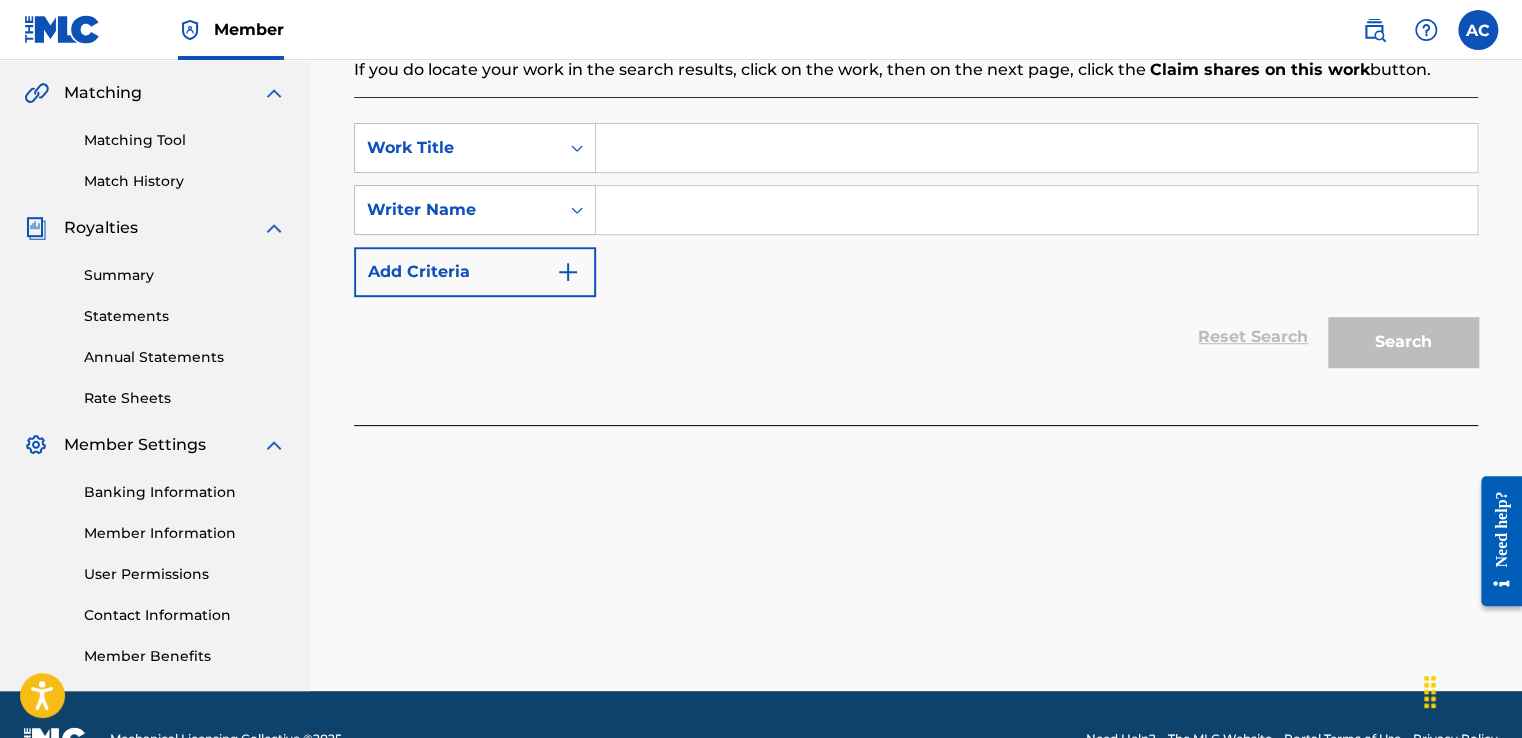 click on "Summary" at bounding box center (185, 275) 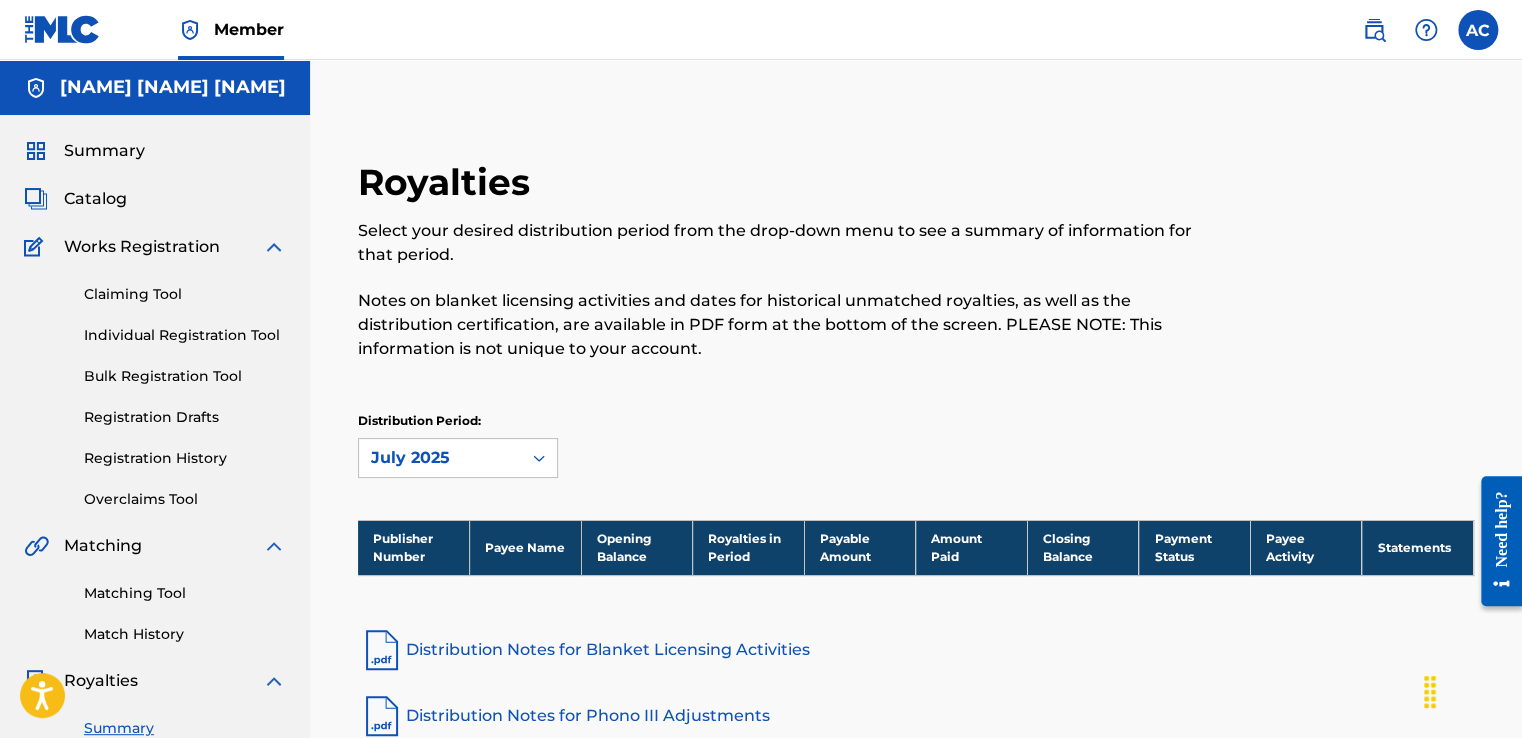 click on "Catalog" at bounding box center (95, 199) 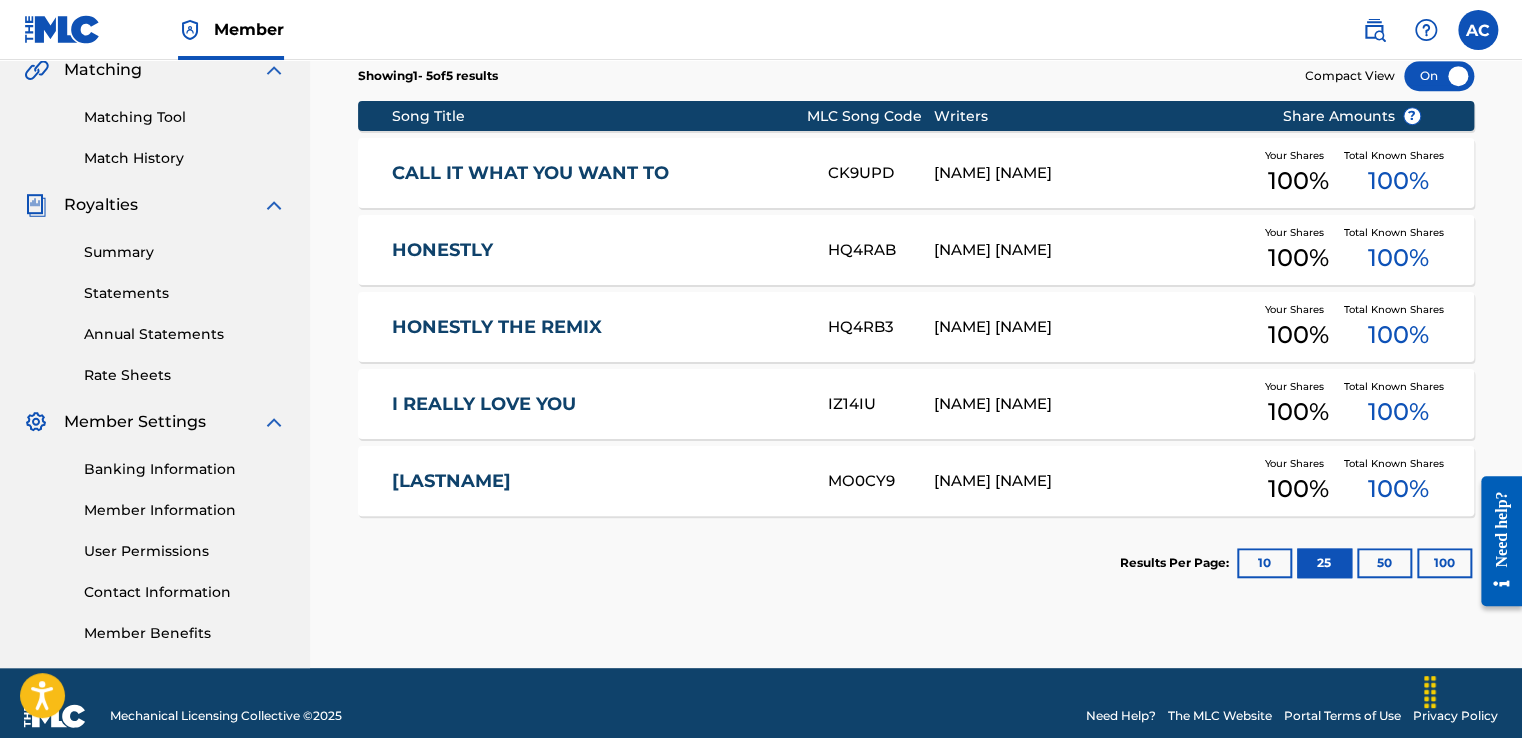 scroll, scrollTop: 479, scrollLeft: 0, axis: vertical 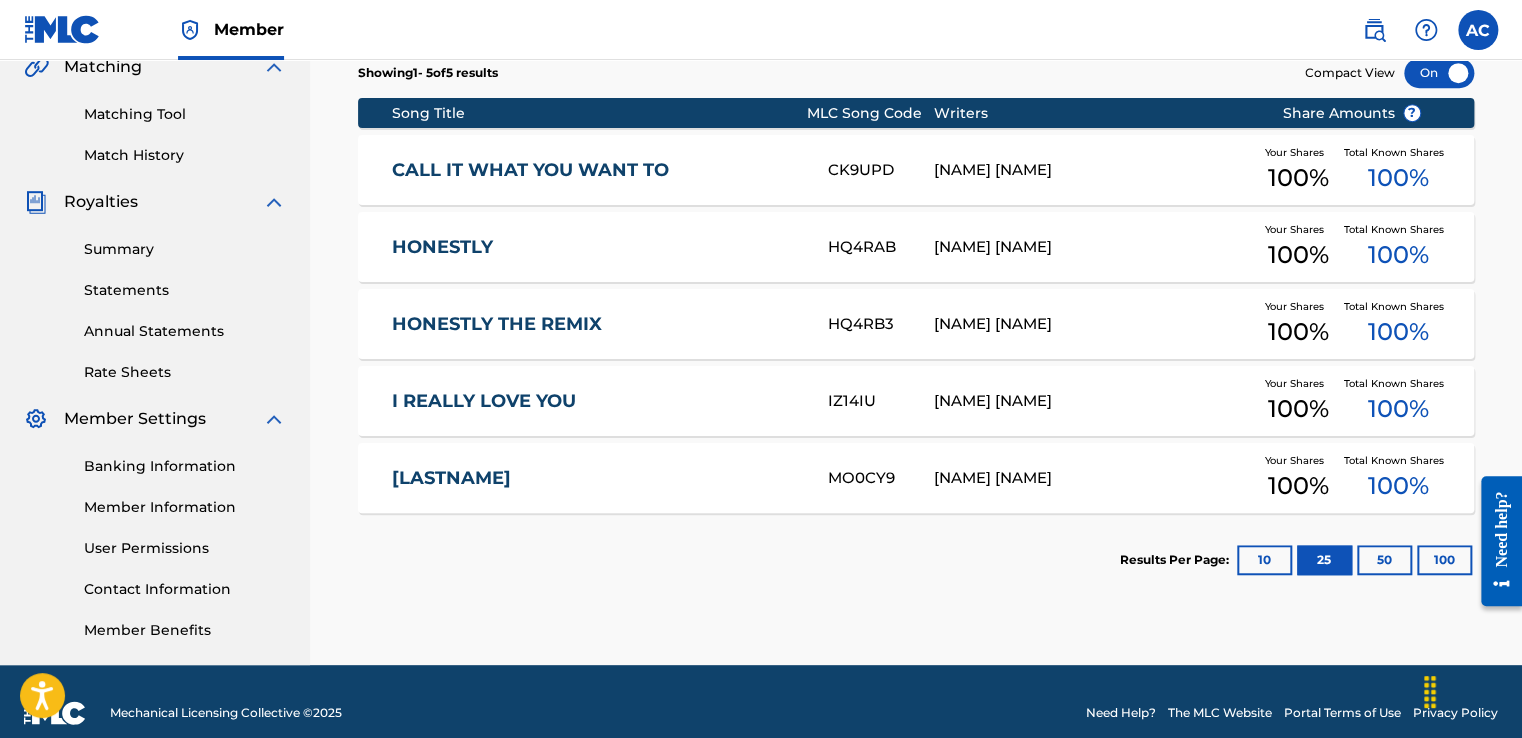 click on "Mechanical Licensing Collective © 2025 Need Help? The MLC Website Portal Terms of Use Privacy Policy" at bounding box center [761, 713] 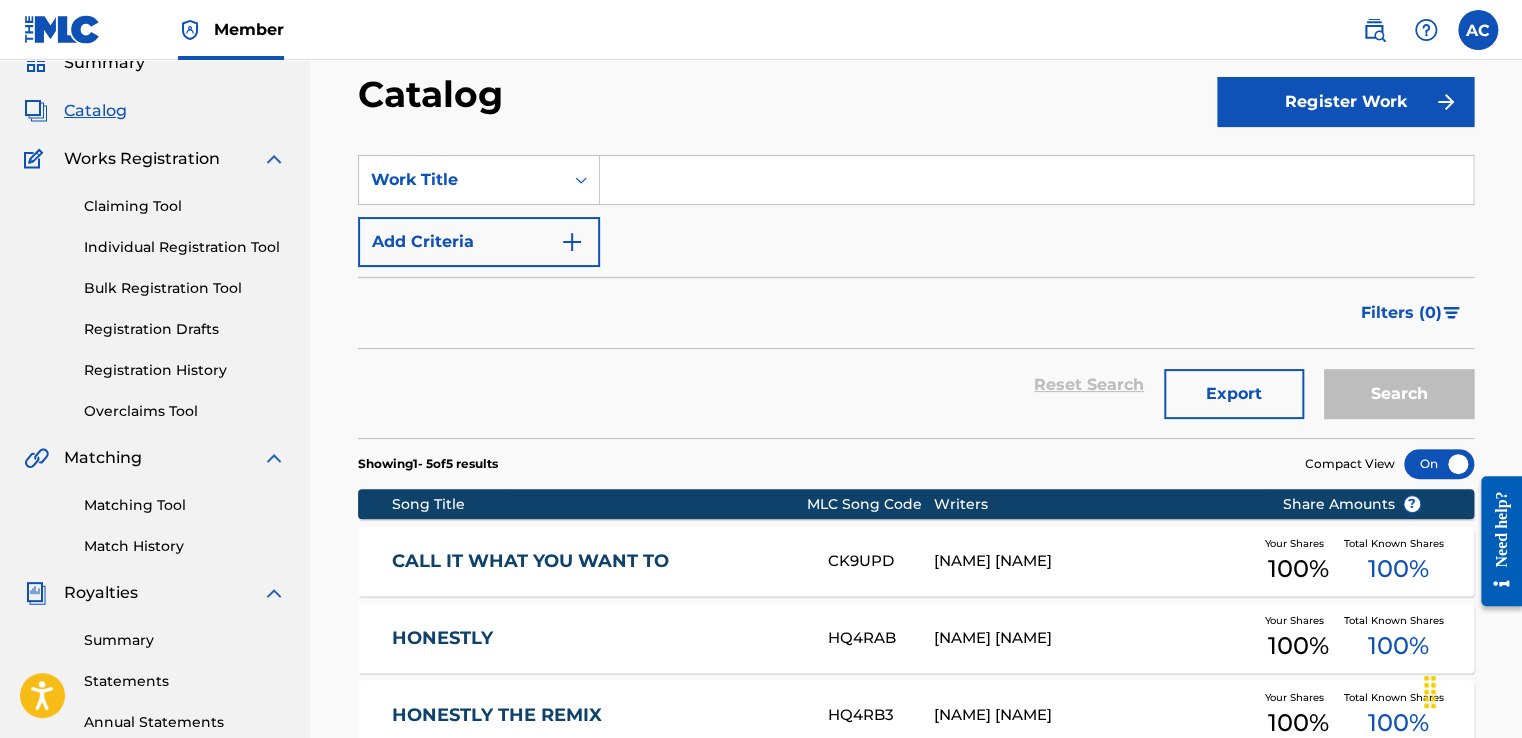 scroll, scrollTop: 82, scrollLeft: 0, axis: vertical 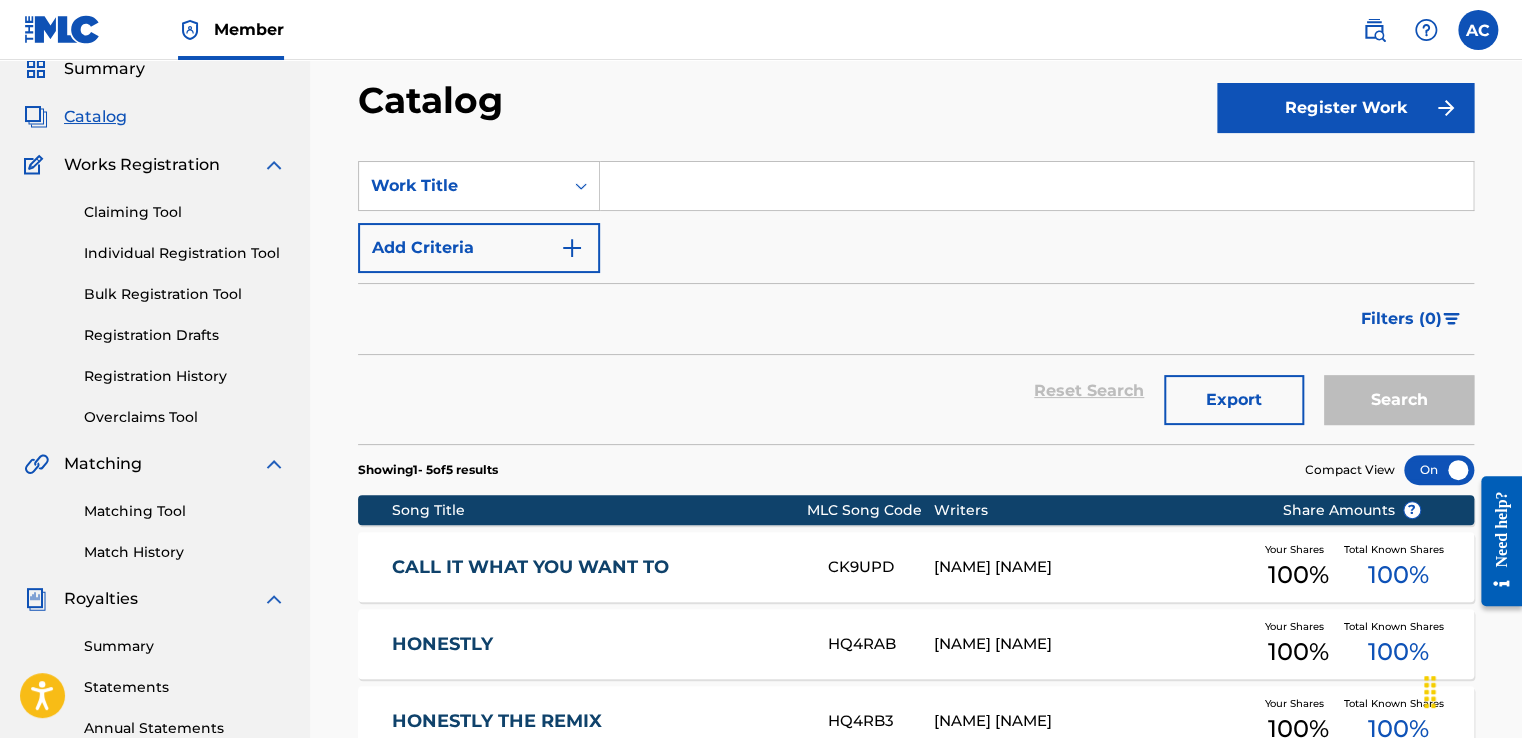 click on "Register Work" at bounding box center (1345, 108) 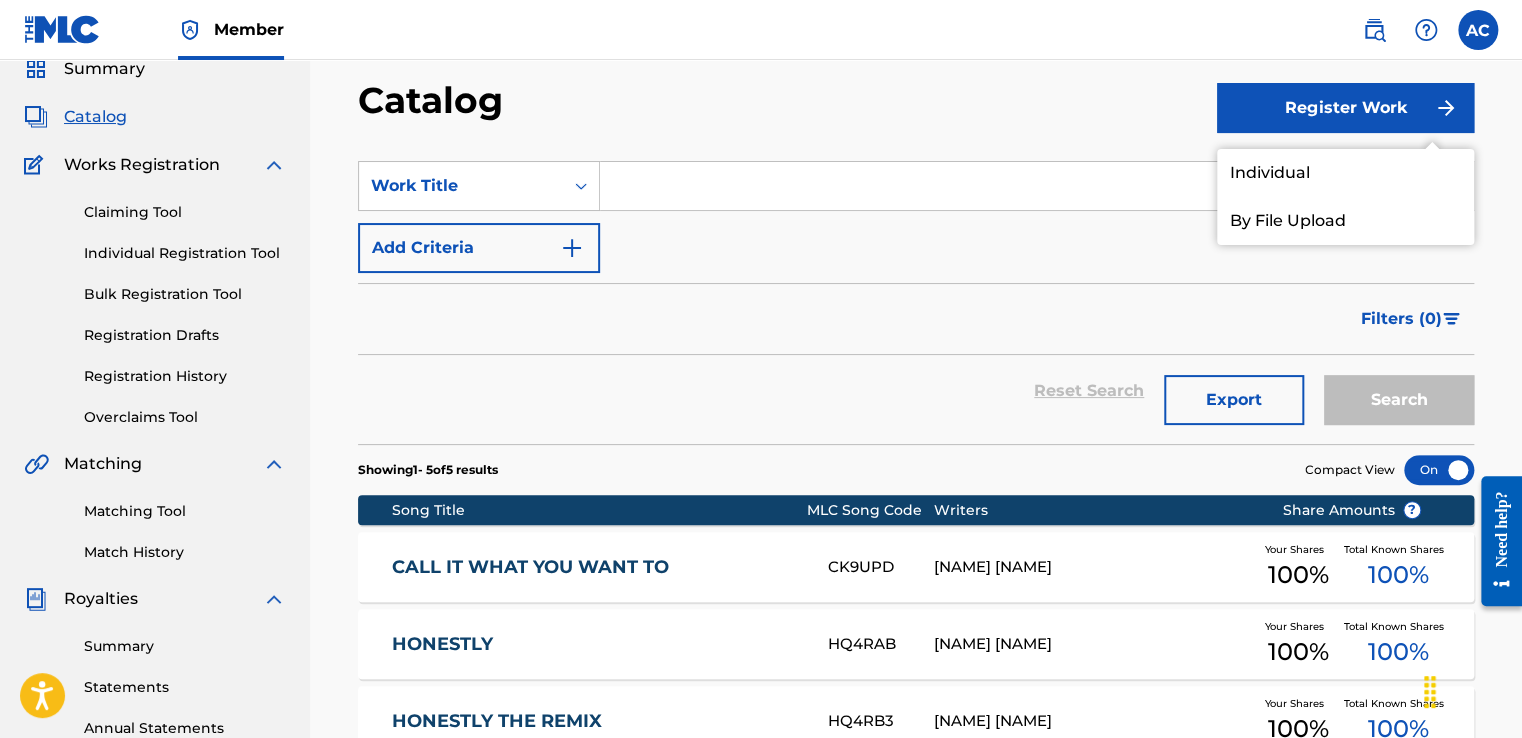 click on "Individual" at bounding box center [1345, 173] 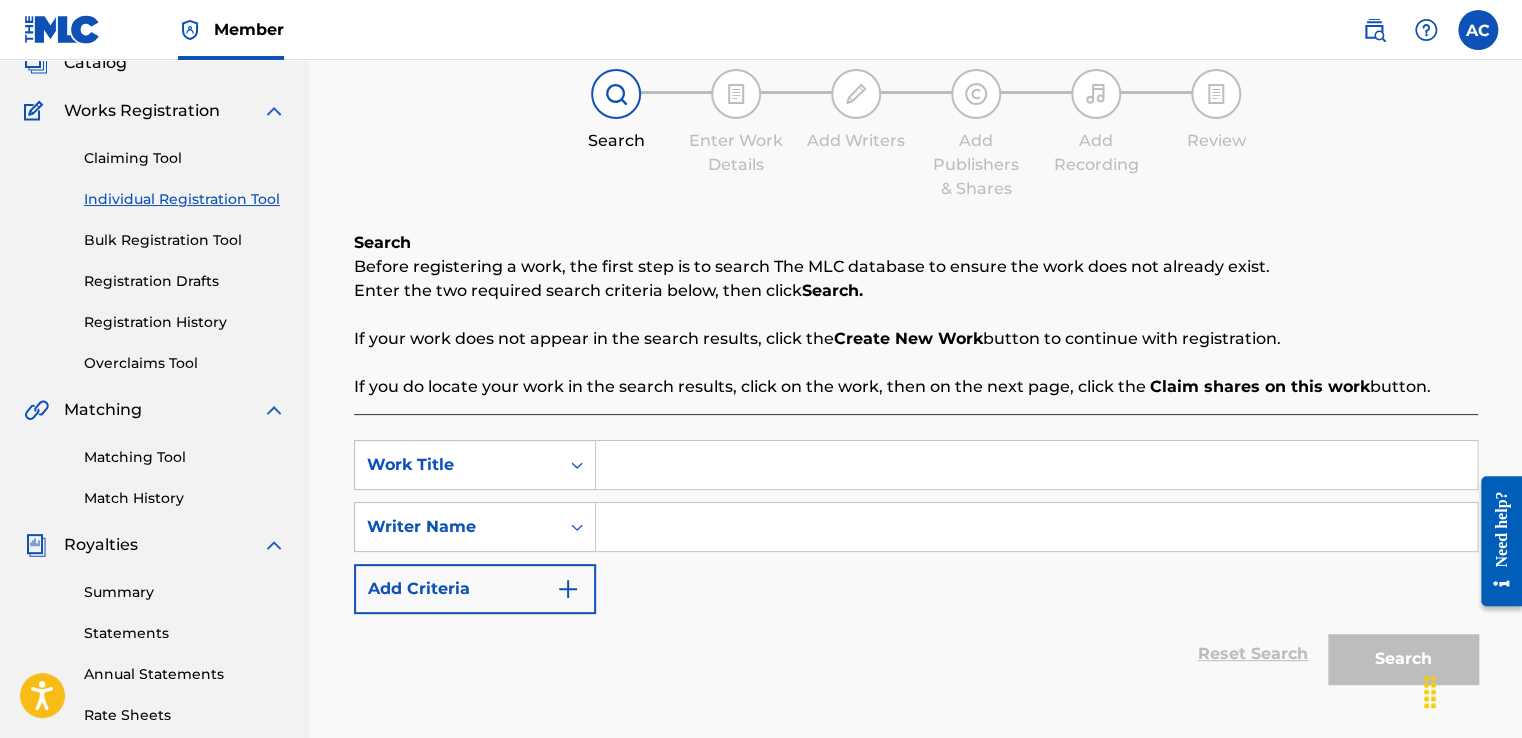 scroll, scrollTop: 131, scrollLeft: 0, axis: vertical 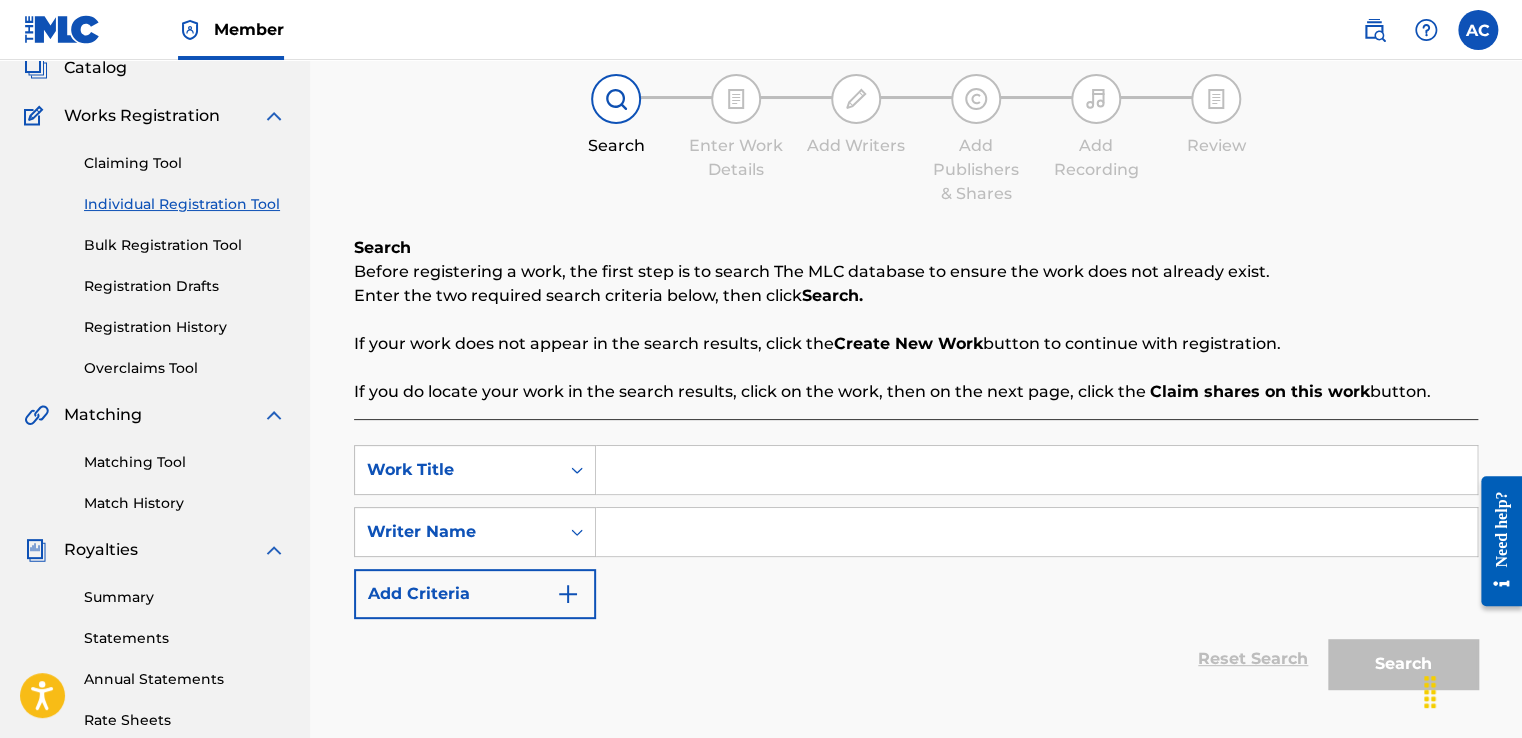 click at bounding box center [1036, 470] 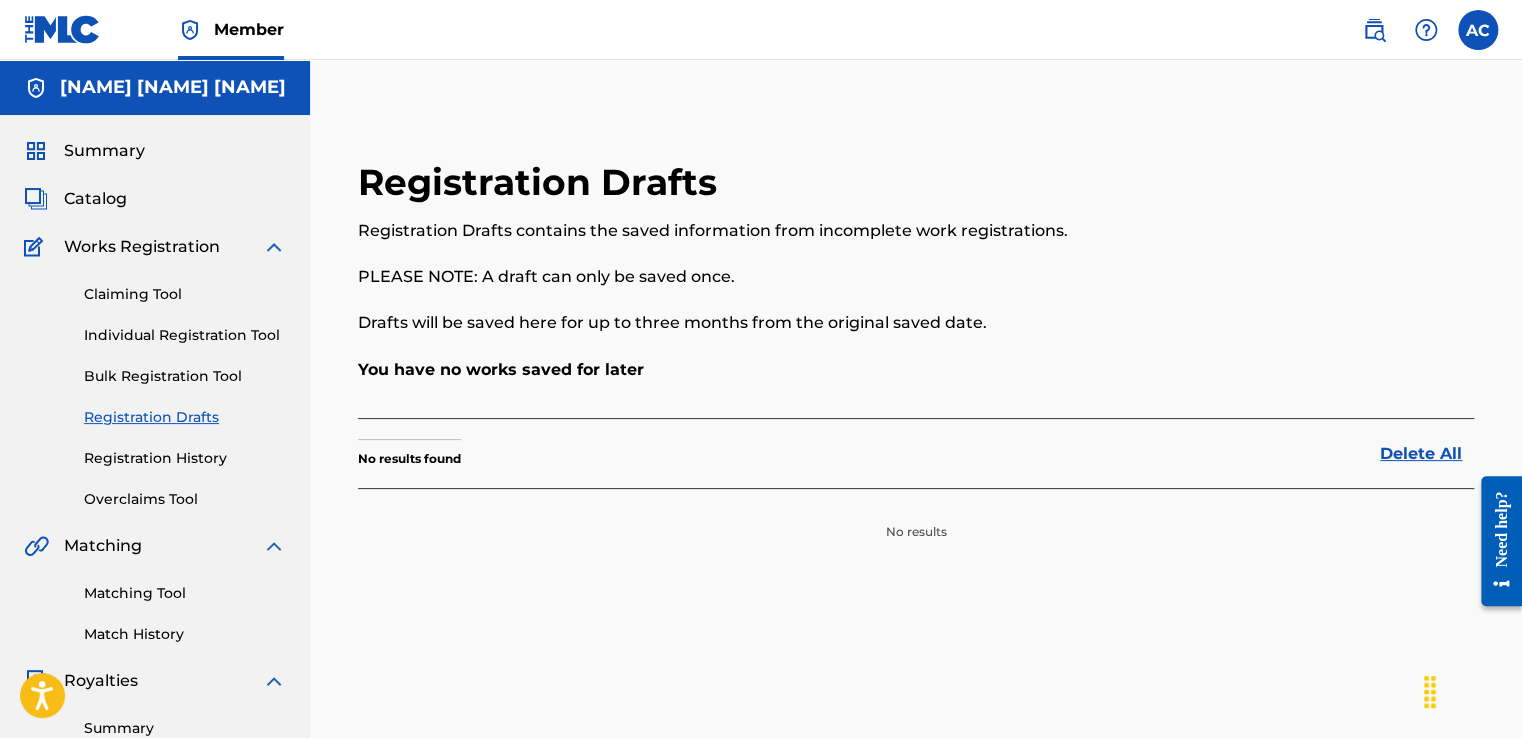 click on "Registration History" at bounding box center (185, 458) 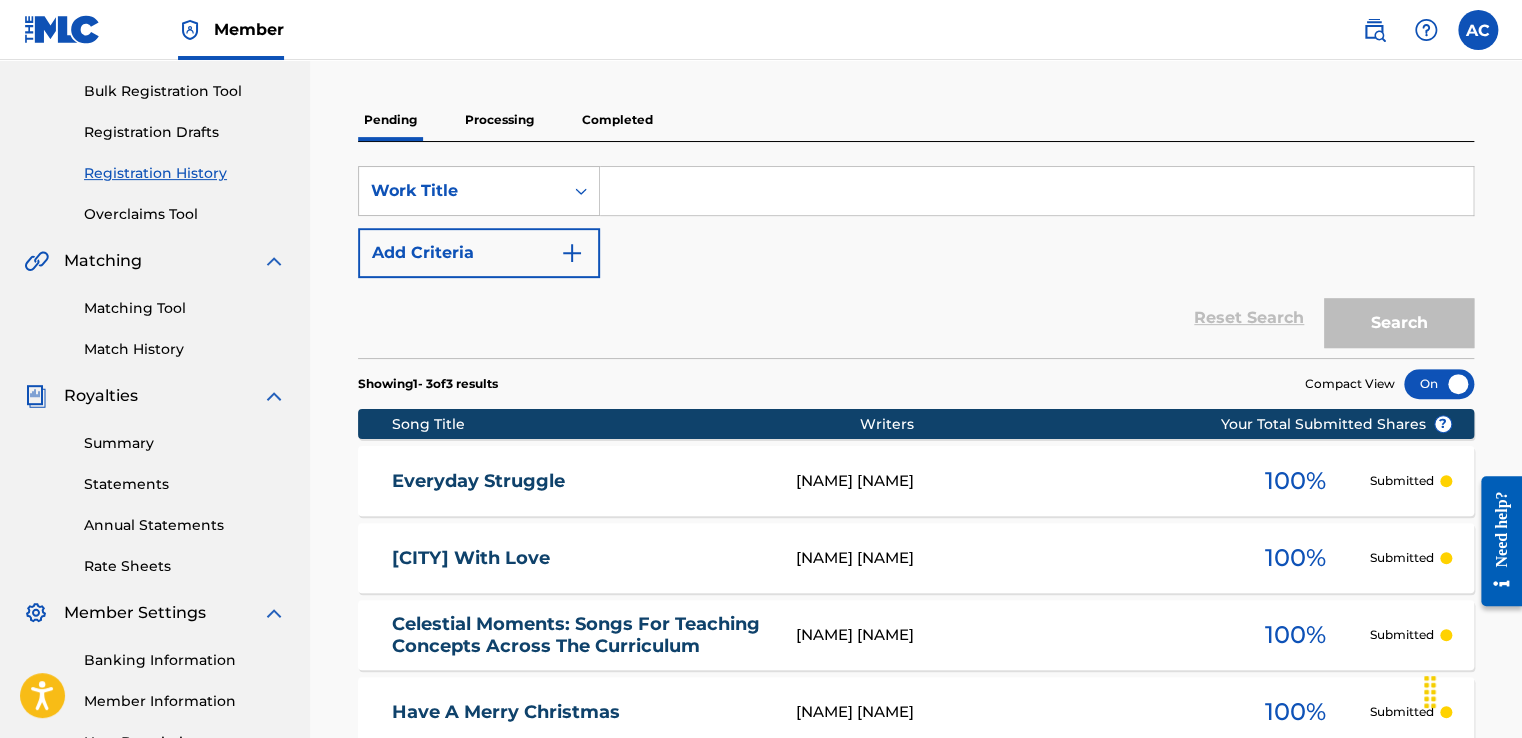 scroll, scrollTop: 280, scrollLeft: 0, axis: vertical 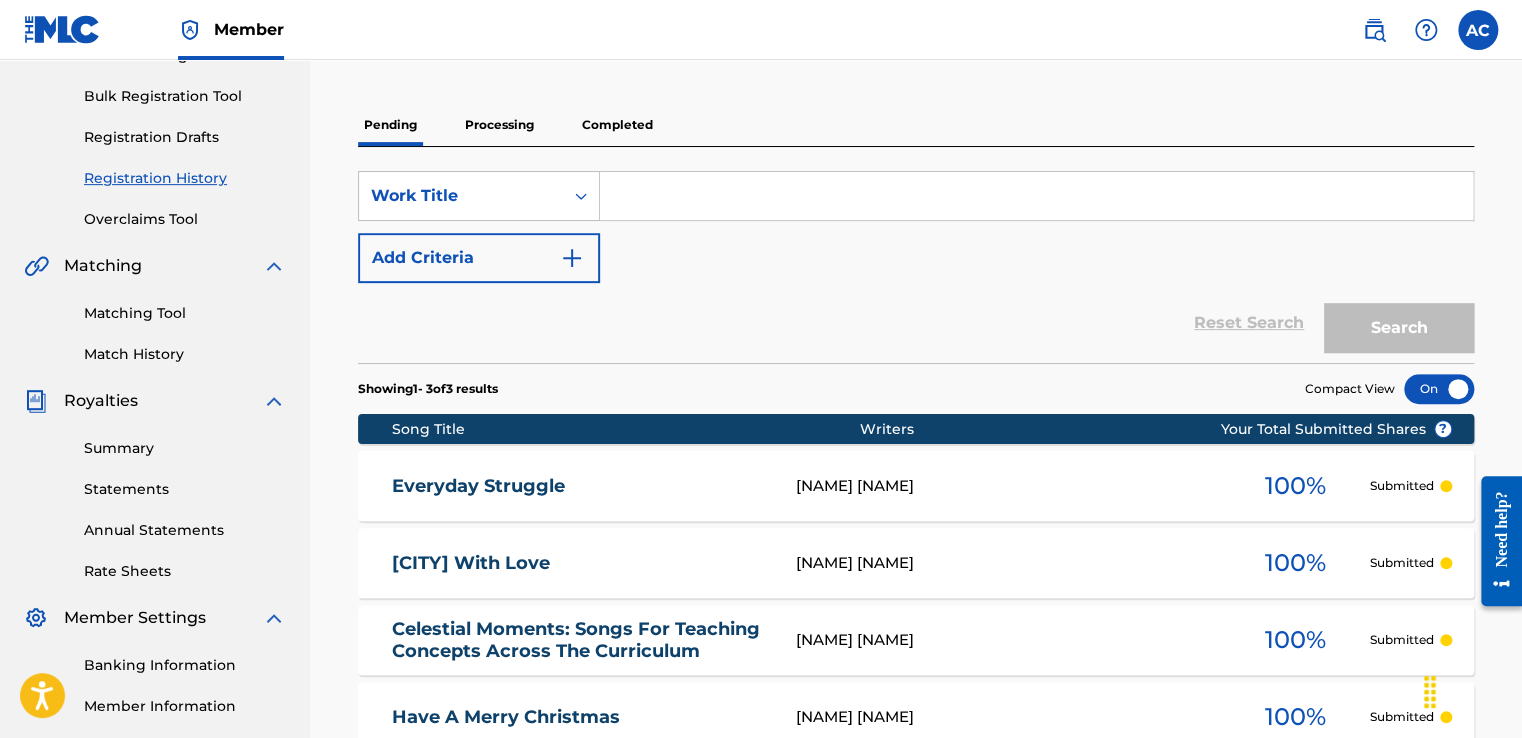 click at bounding box center [1036, 196] 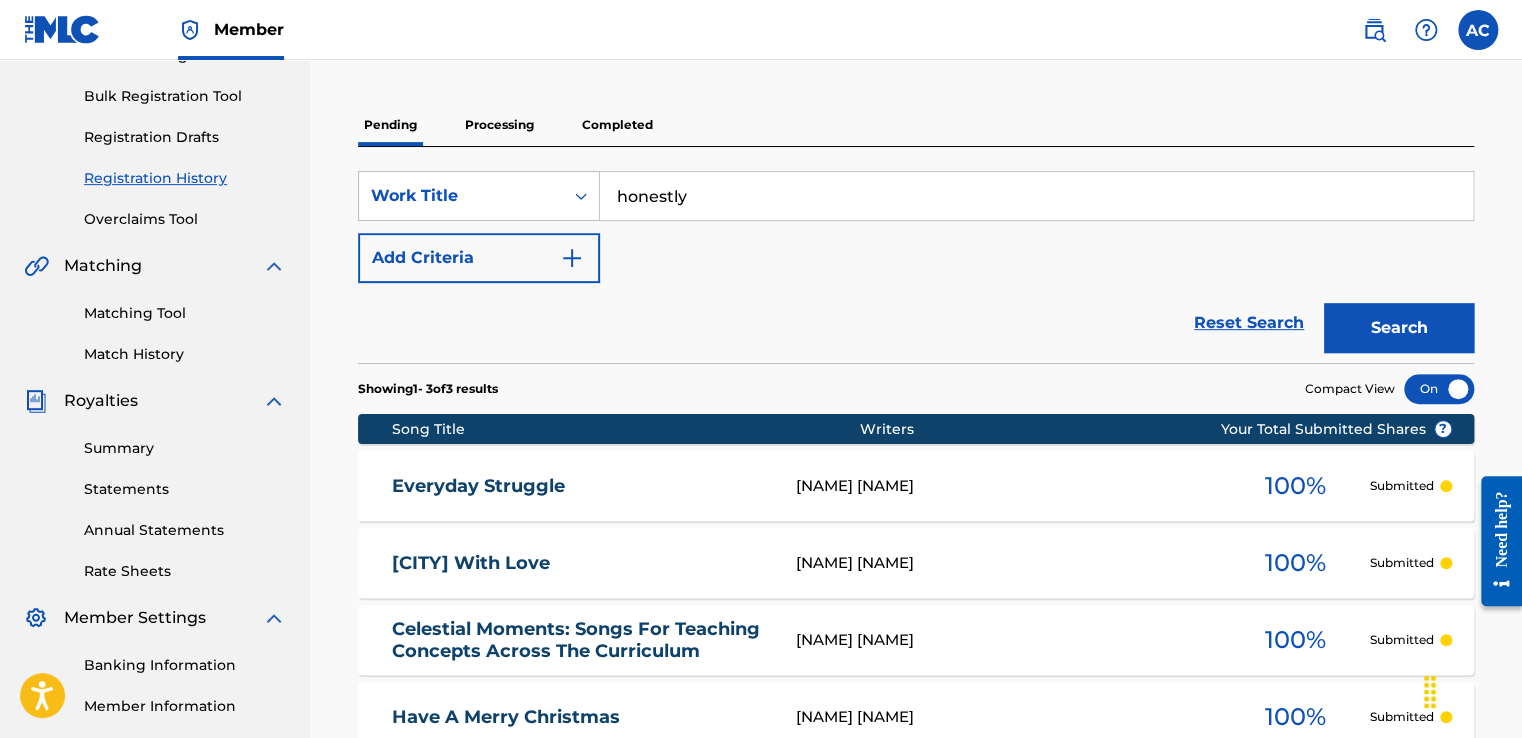 type on "honestly" 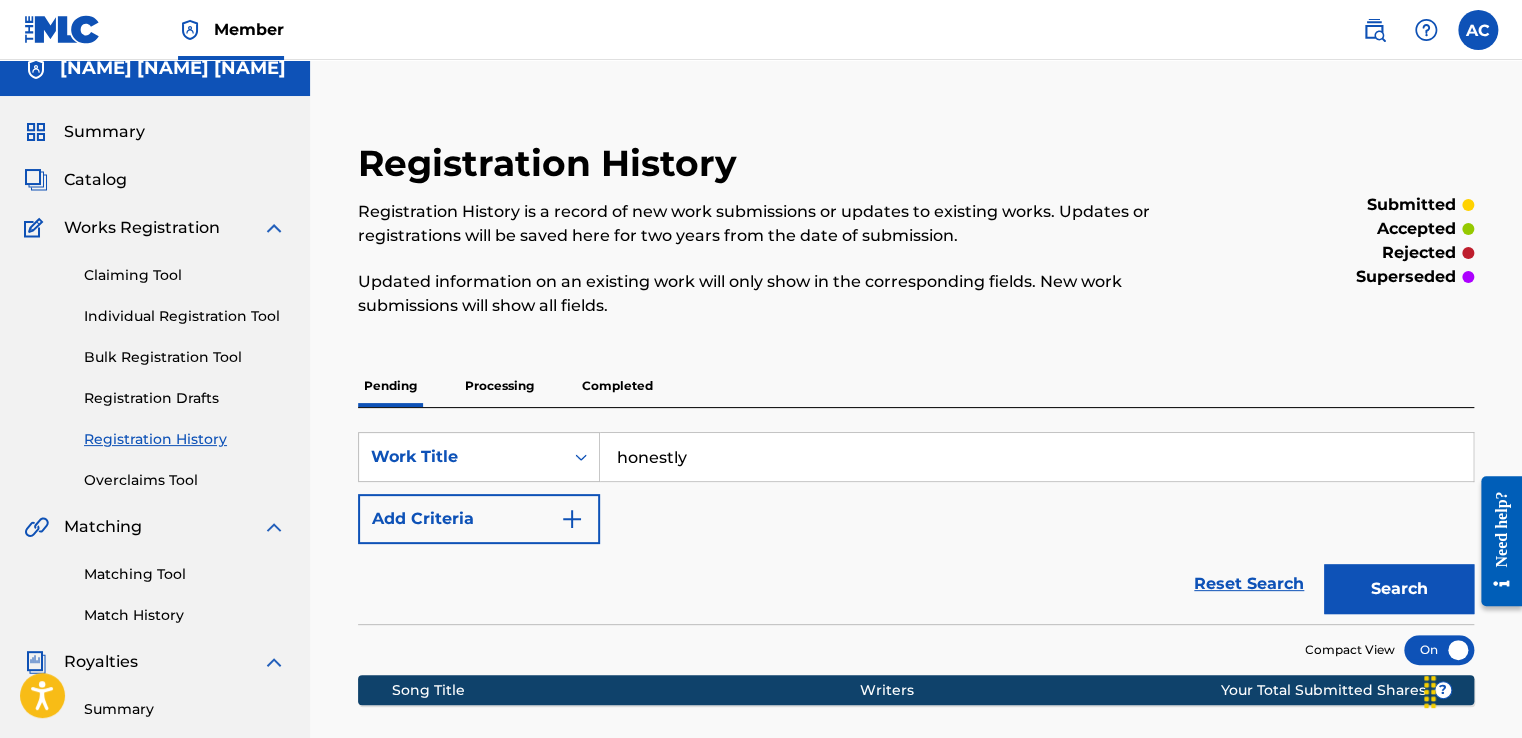scroll, scrollTop: 0, scrollLeft: 0, axis: both 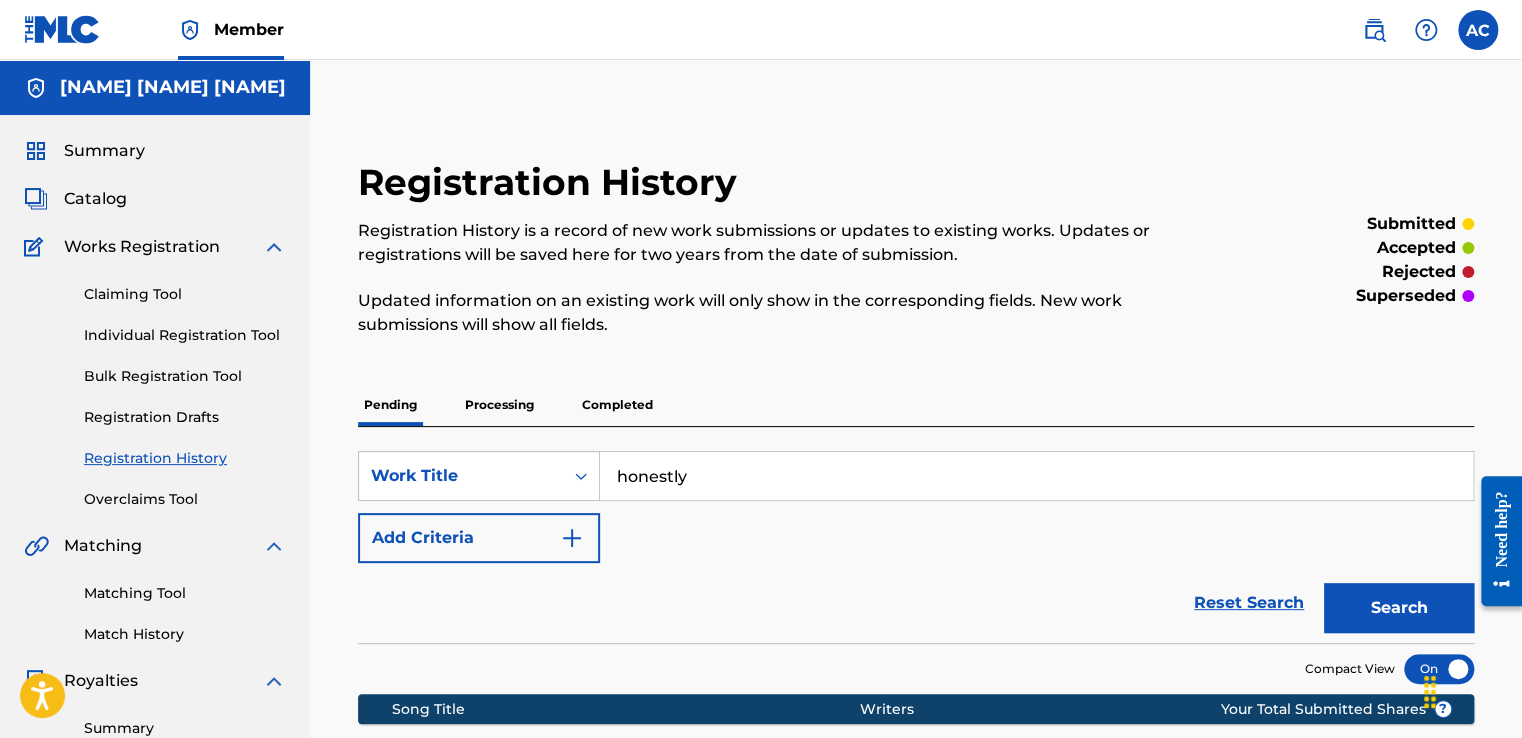 click at bounding box center (572, 538) 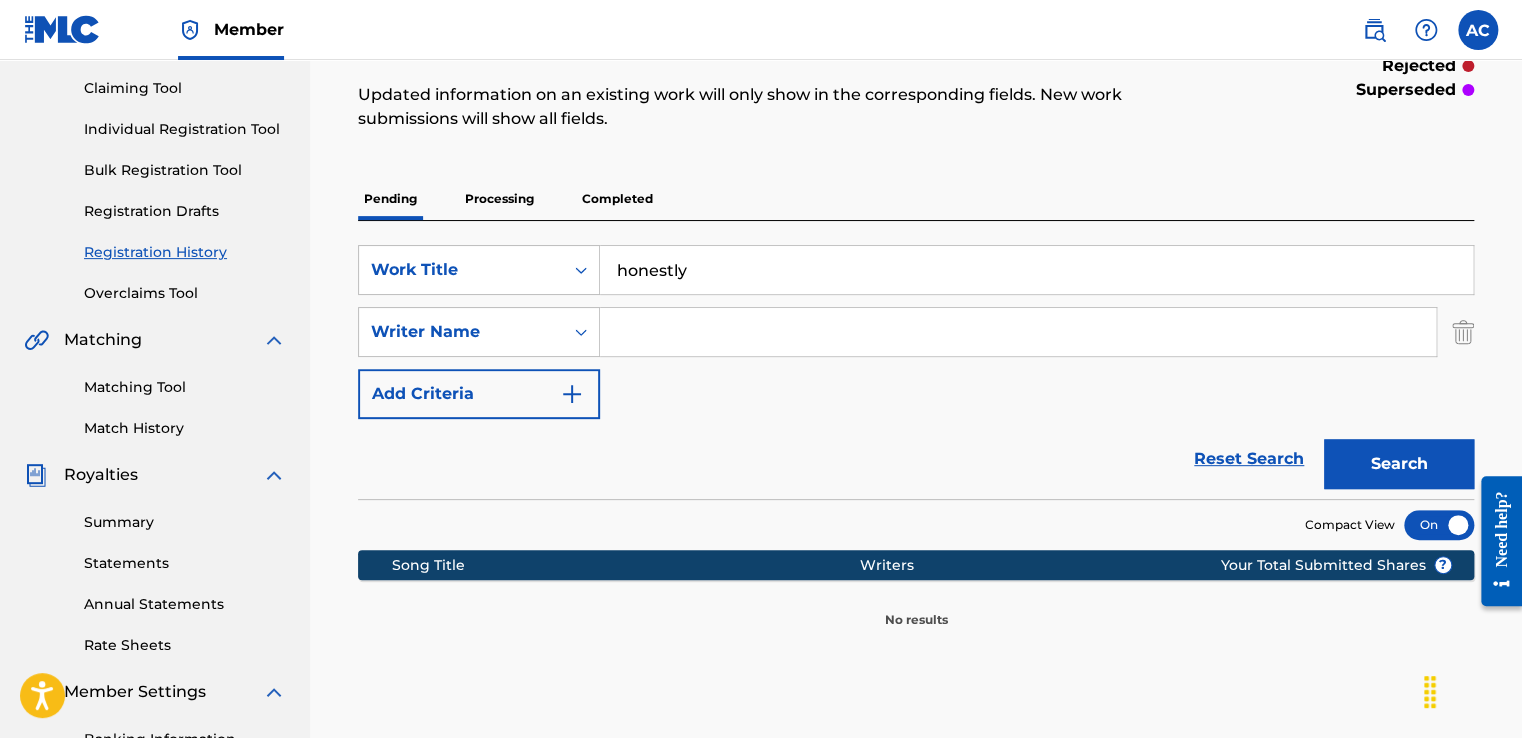 scroll, scrollTop: 207, scrollLeft: 0, axis: vertical 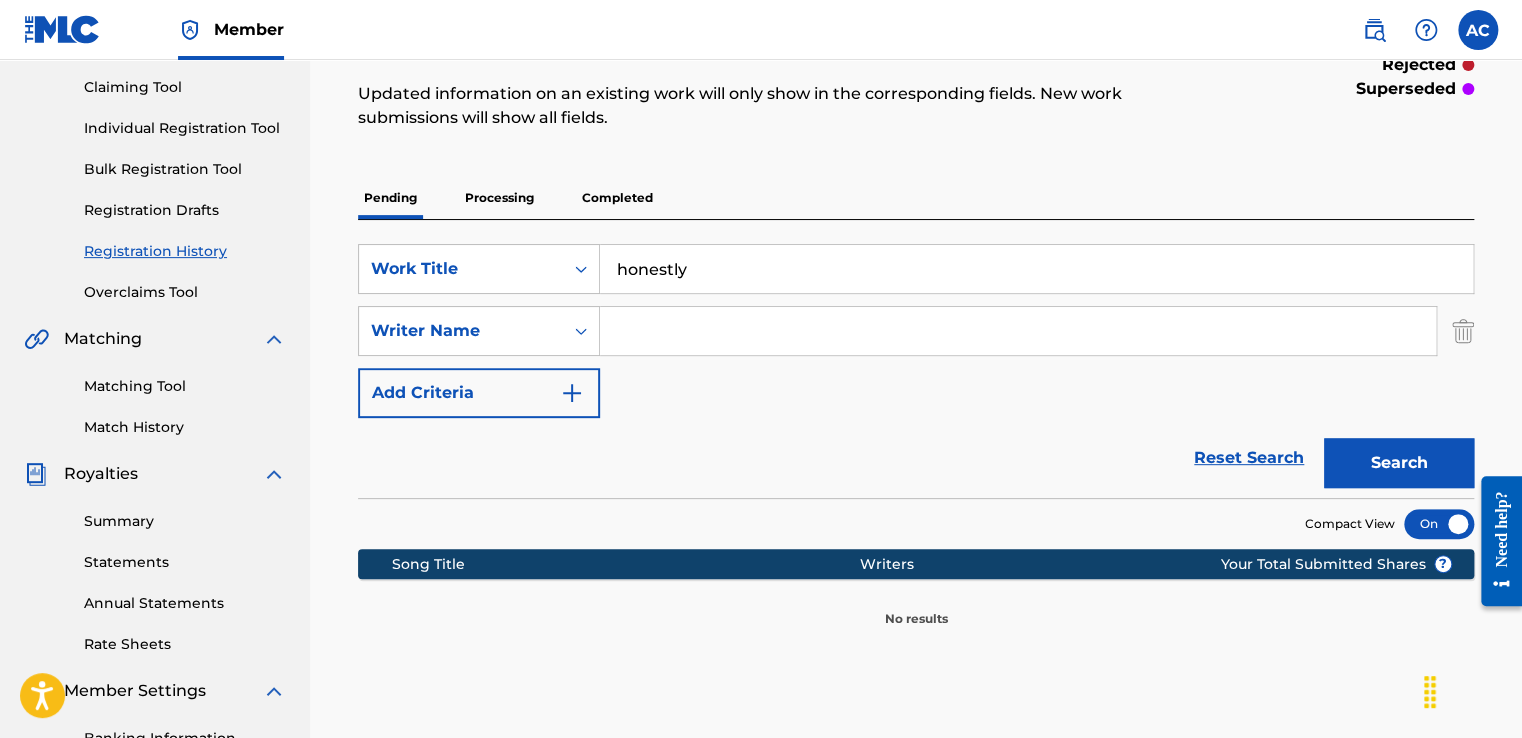 click at bounding box center (1018, 331) 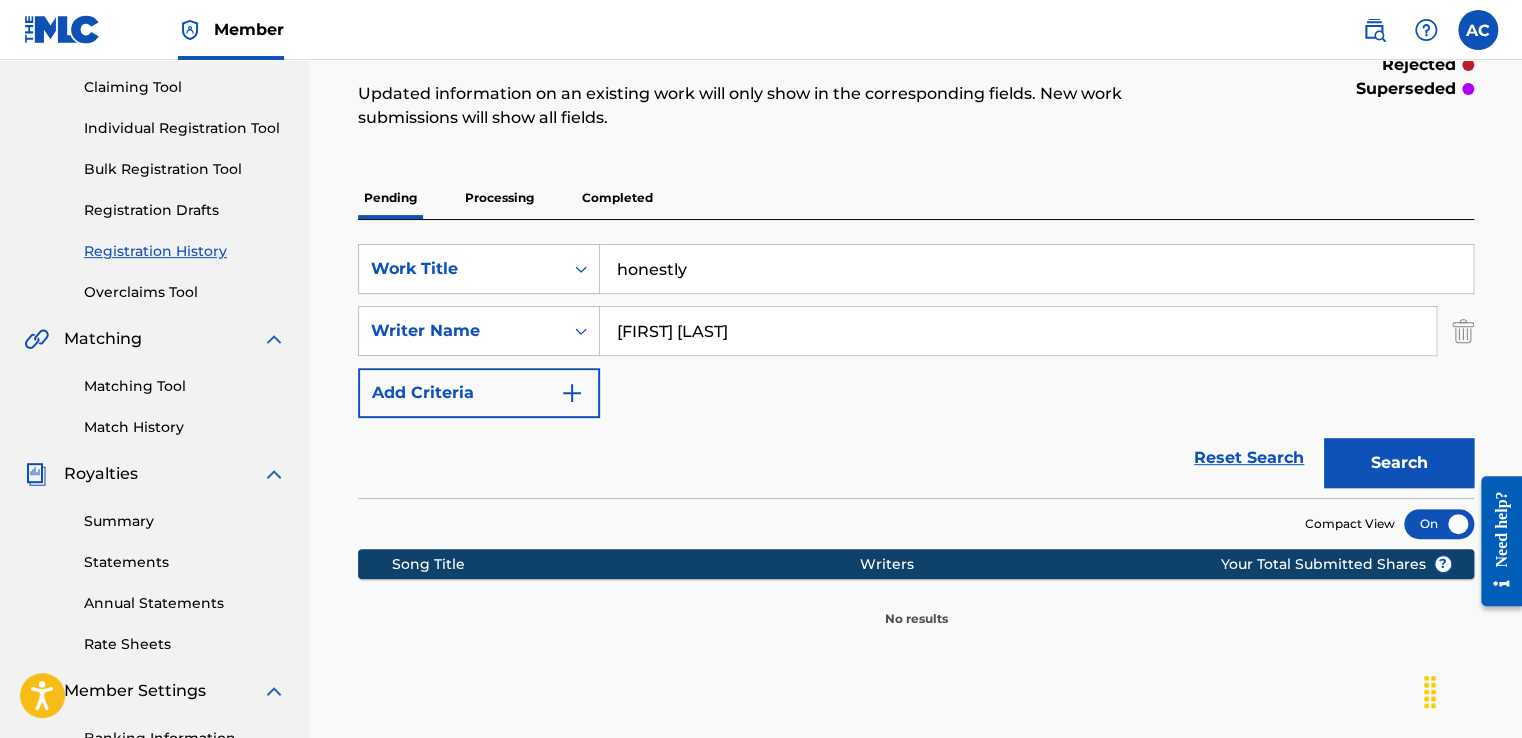 click on "Search" at bounding box center (1399, 463) 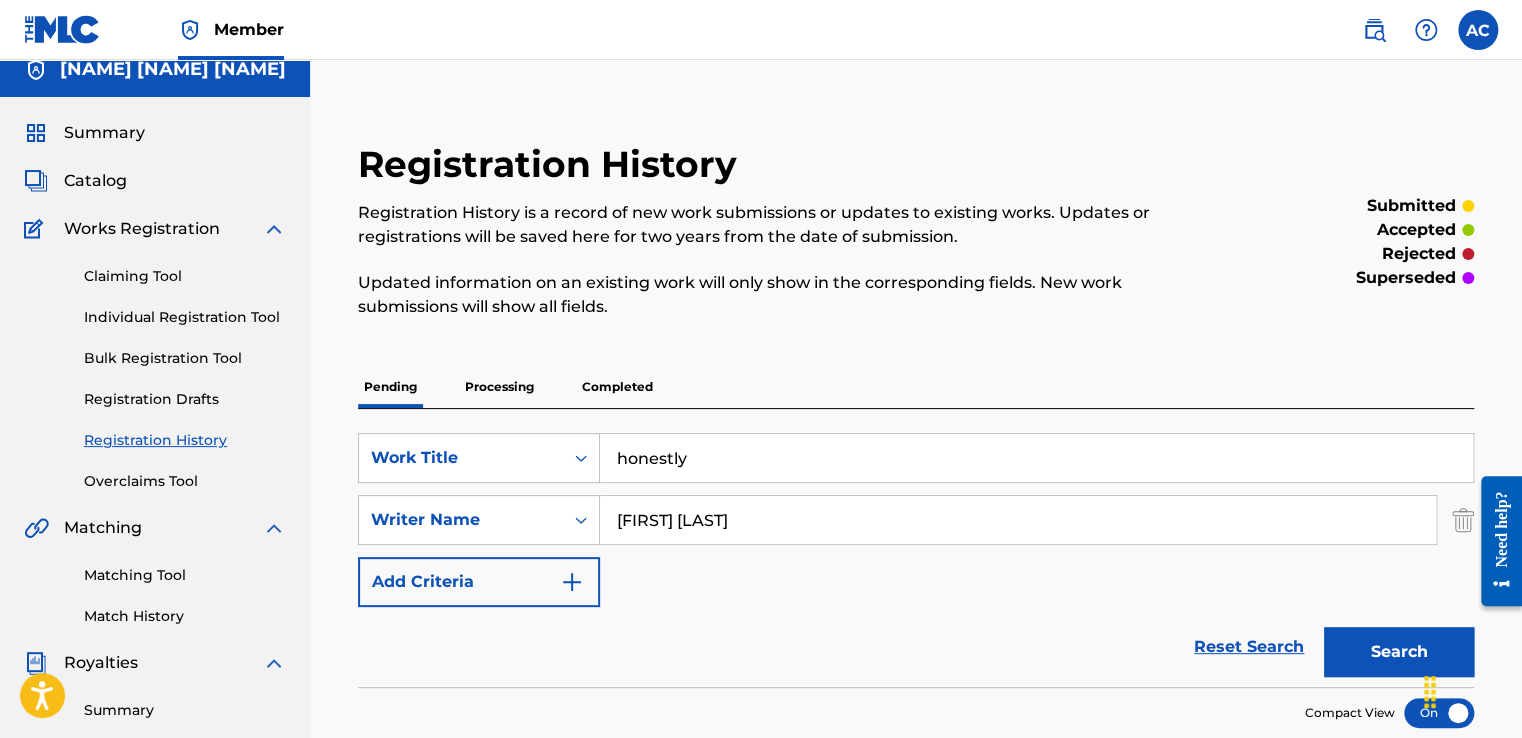 scroll, scrollTop: 0, scrollLeft: 0, axis: both 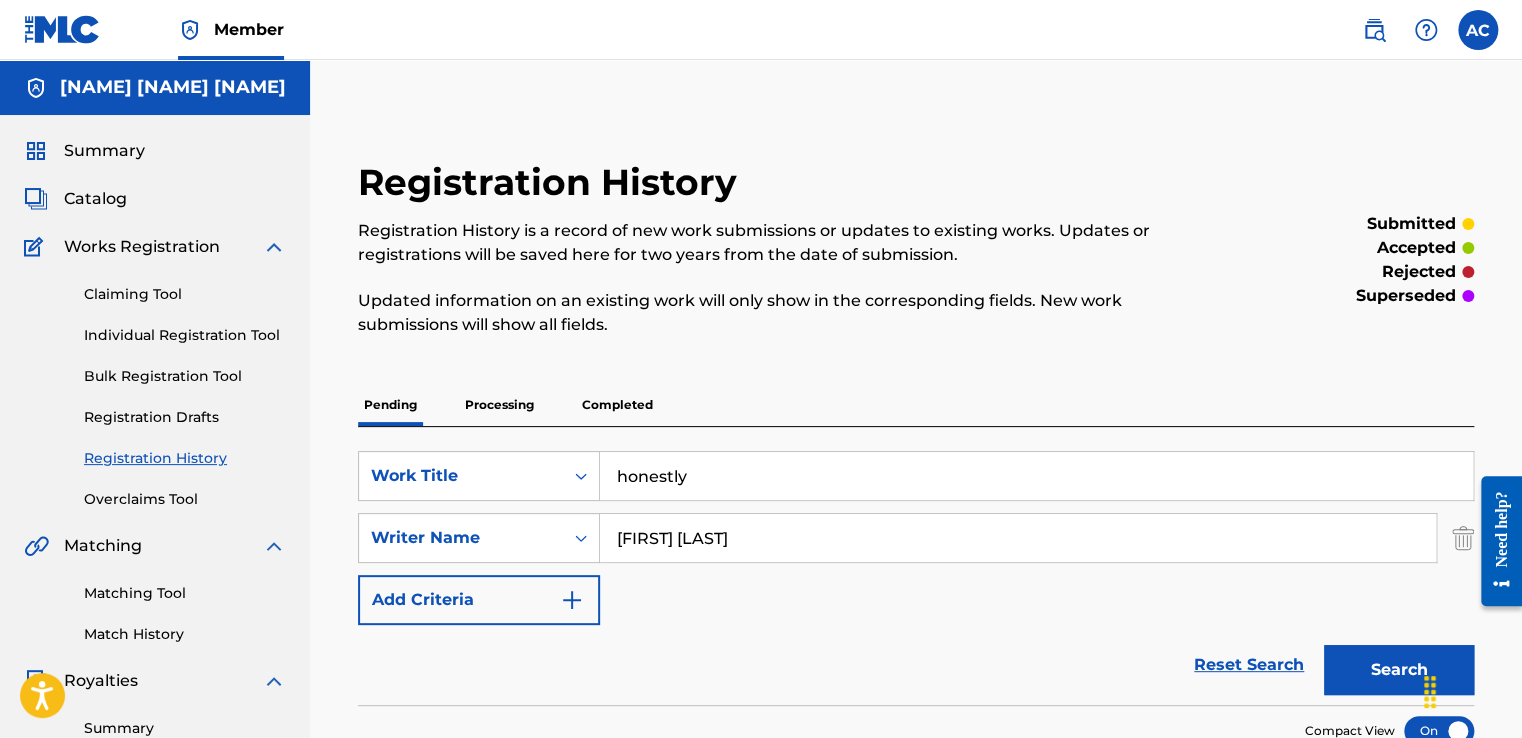click on "Individual Registration Tool" at bounding box center [185, 335] 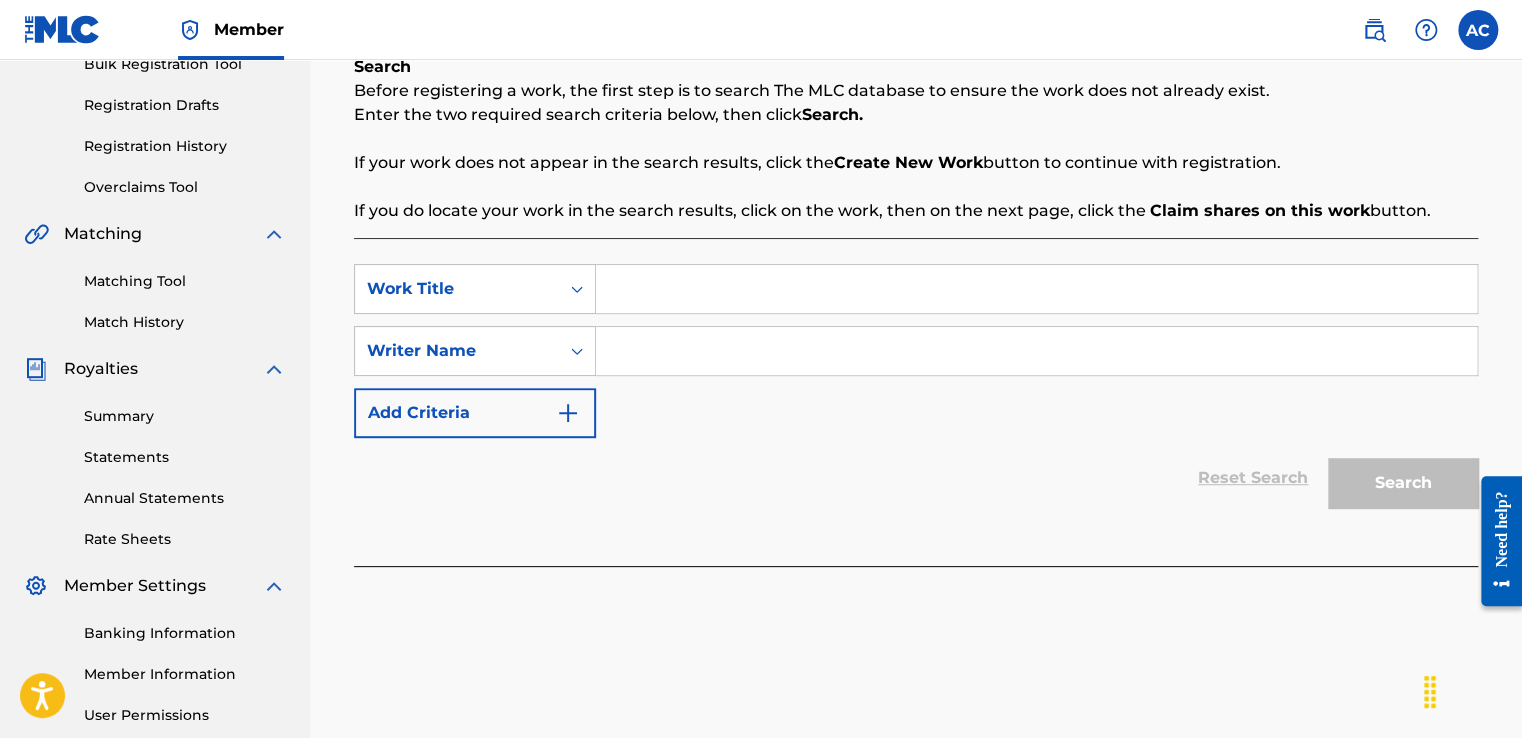 scroll, scrollTop: 312, scrollLeft: 0, axis: vertical 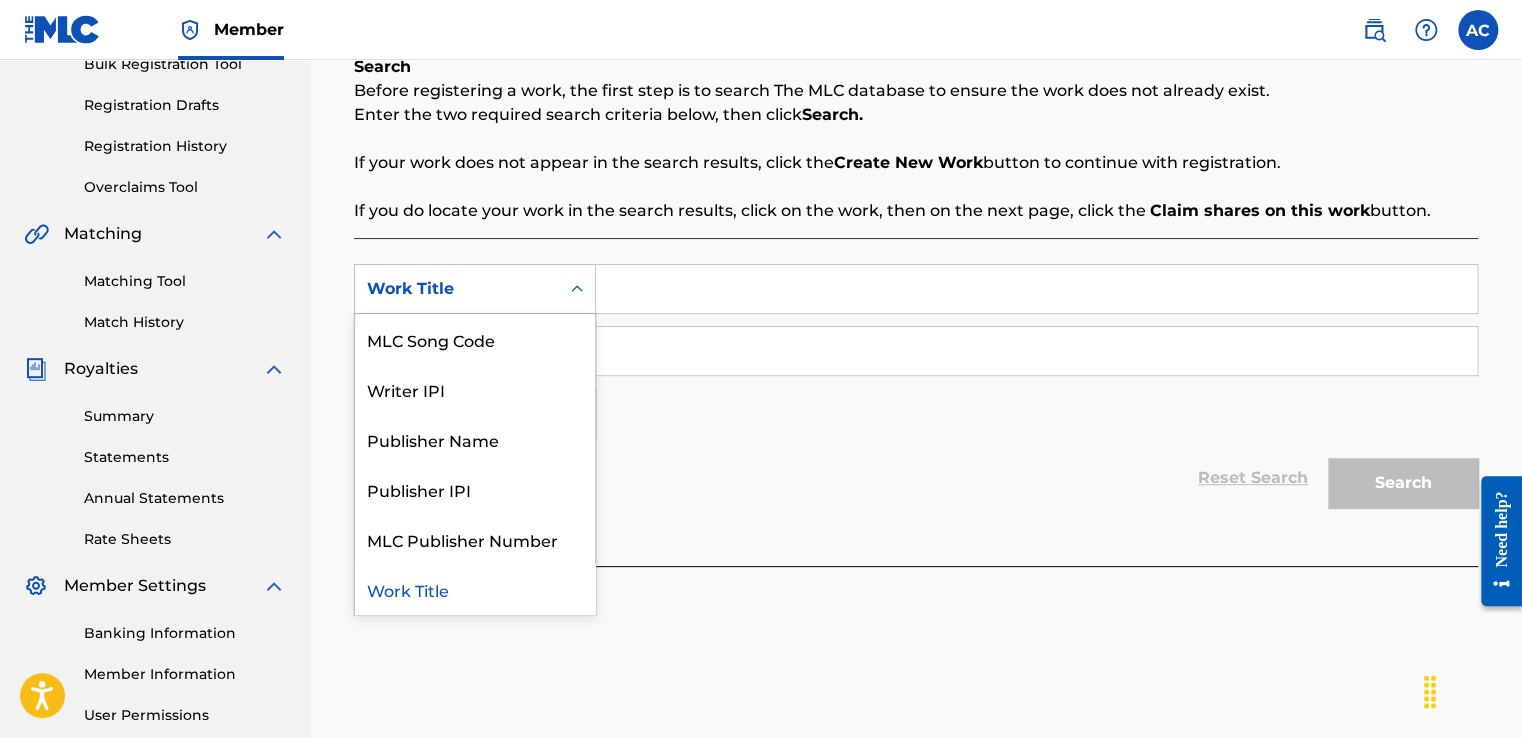 click at bounding box center [1036, 289] 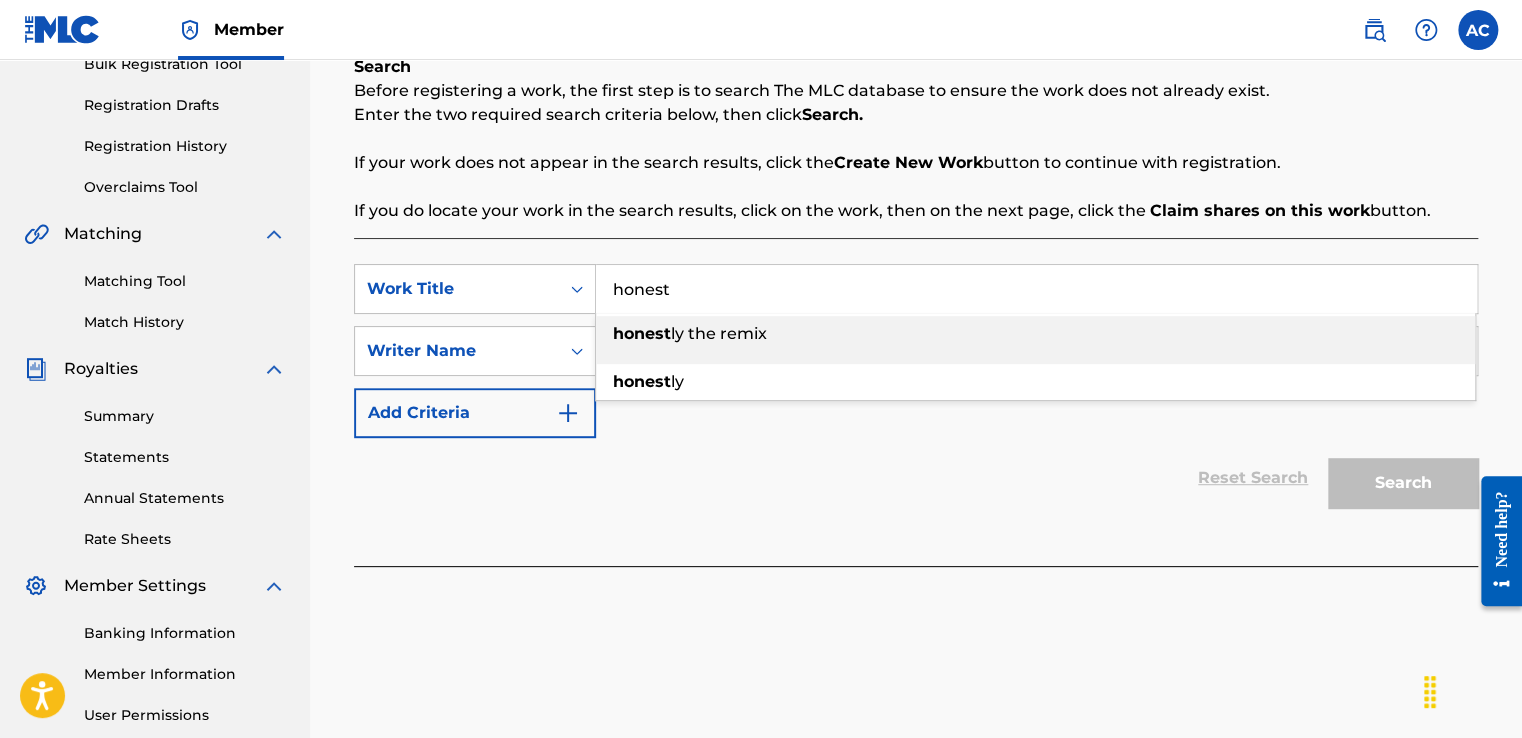click on "honest ly" at bounding box center [1035, 382] 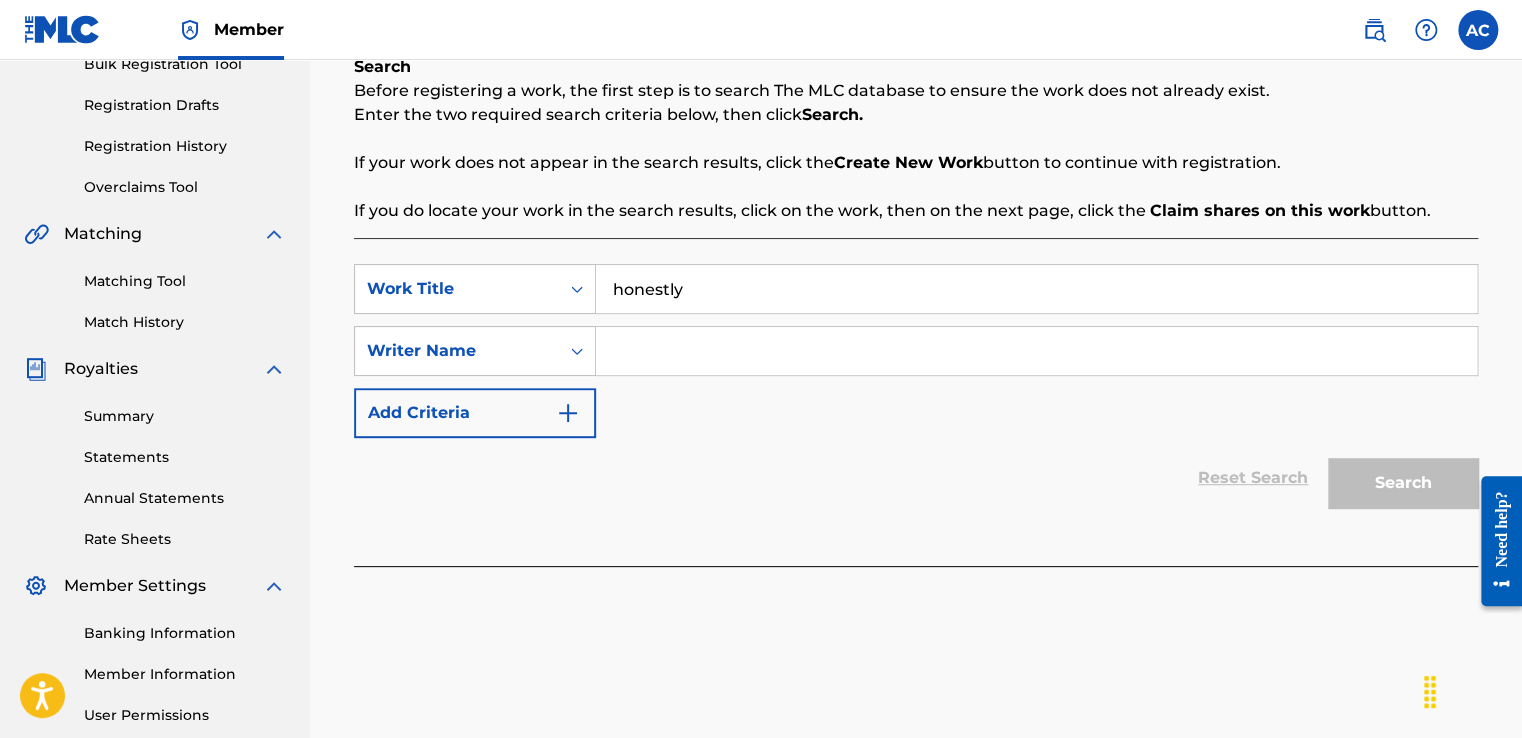 click on "Search" at bounding box center [1398, 478] 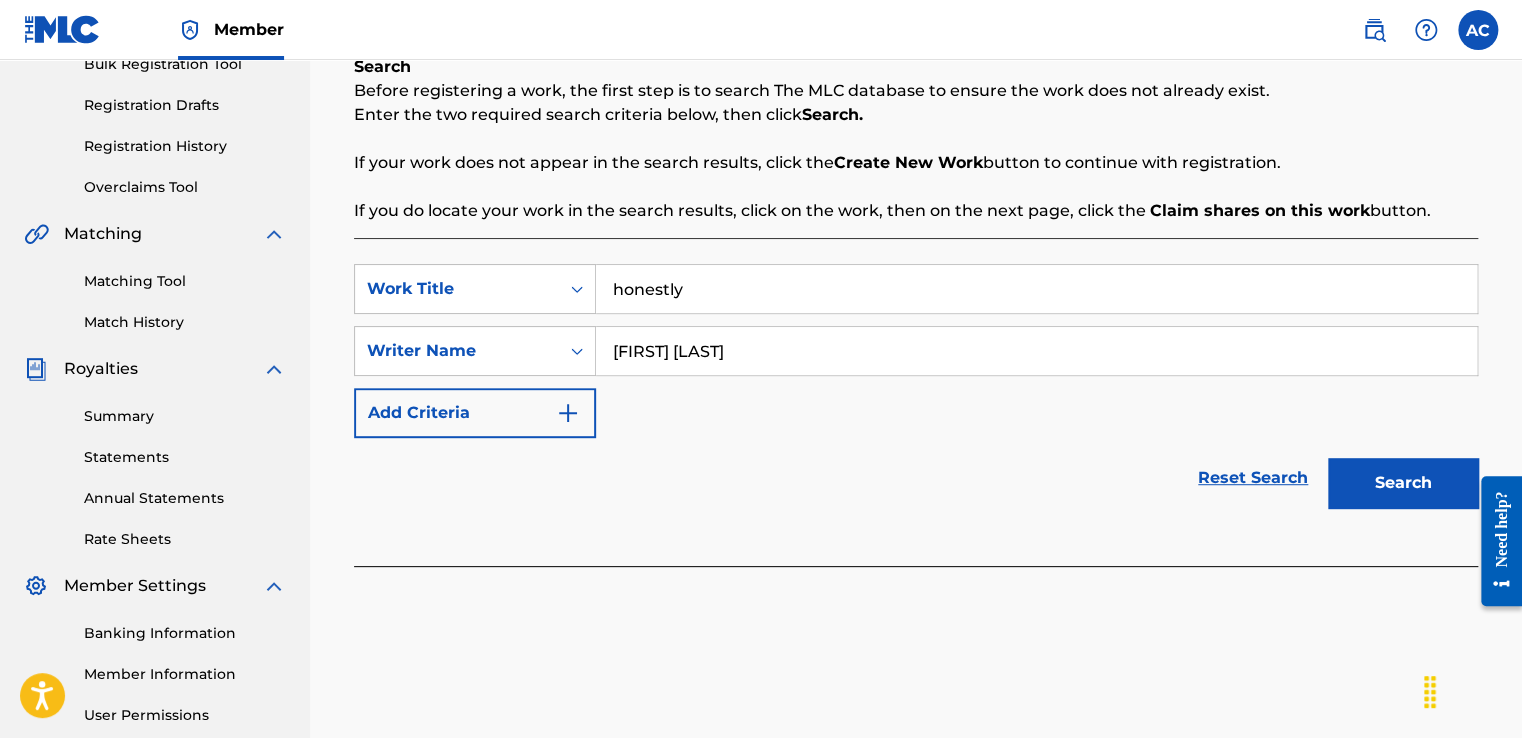 click on "Search" at bounding box center [1403, 483] 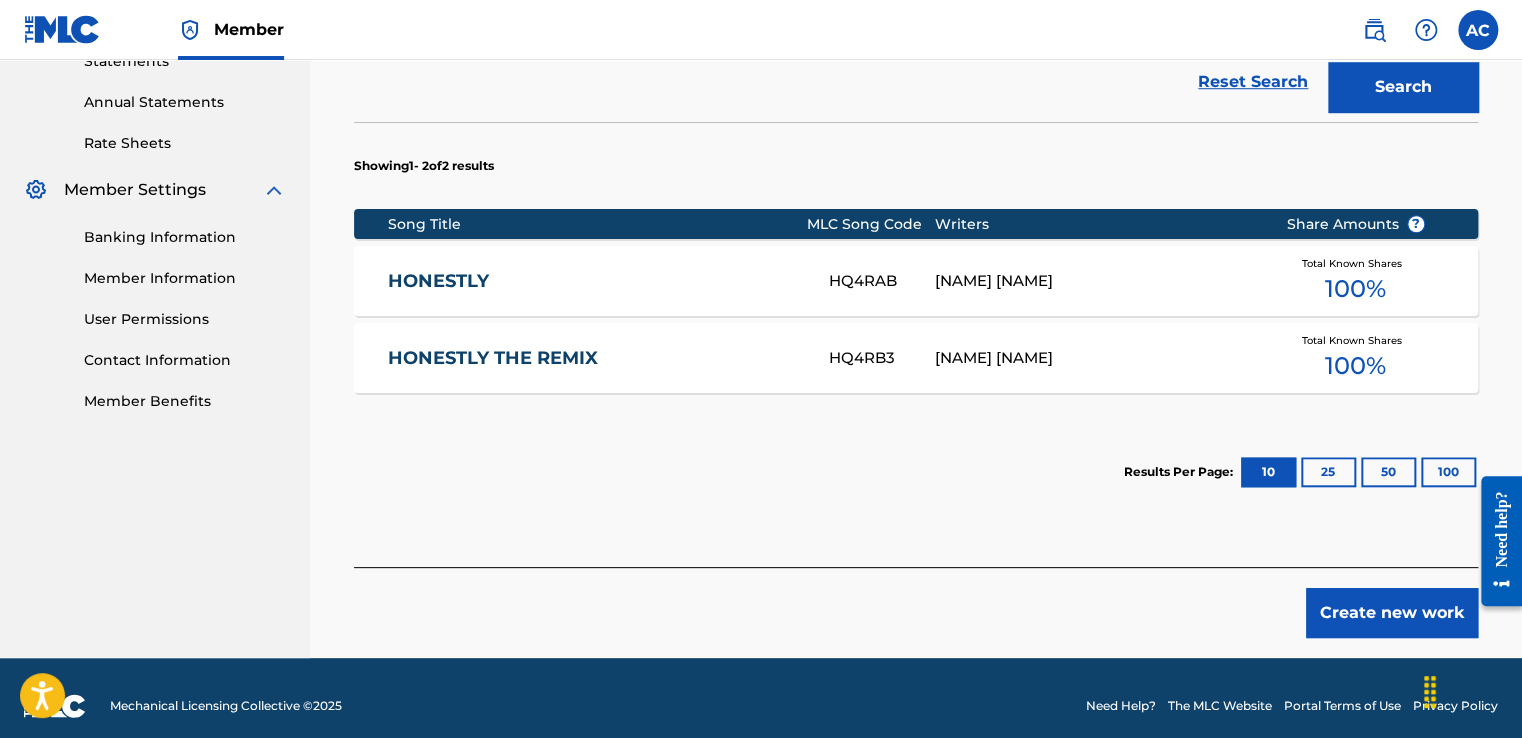 scroll, scrollTop: 723, scrollLeft: 0, axis: vertical 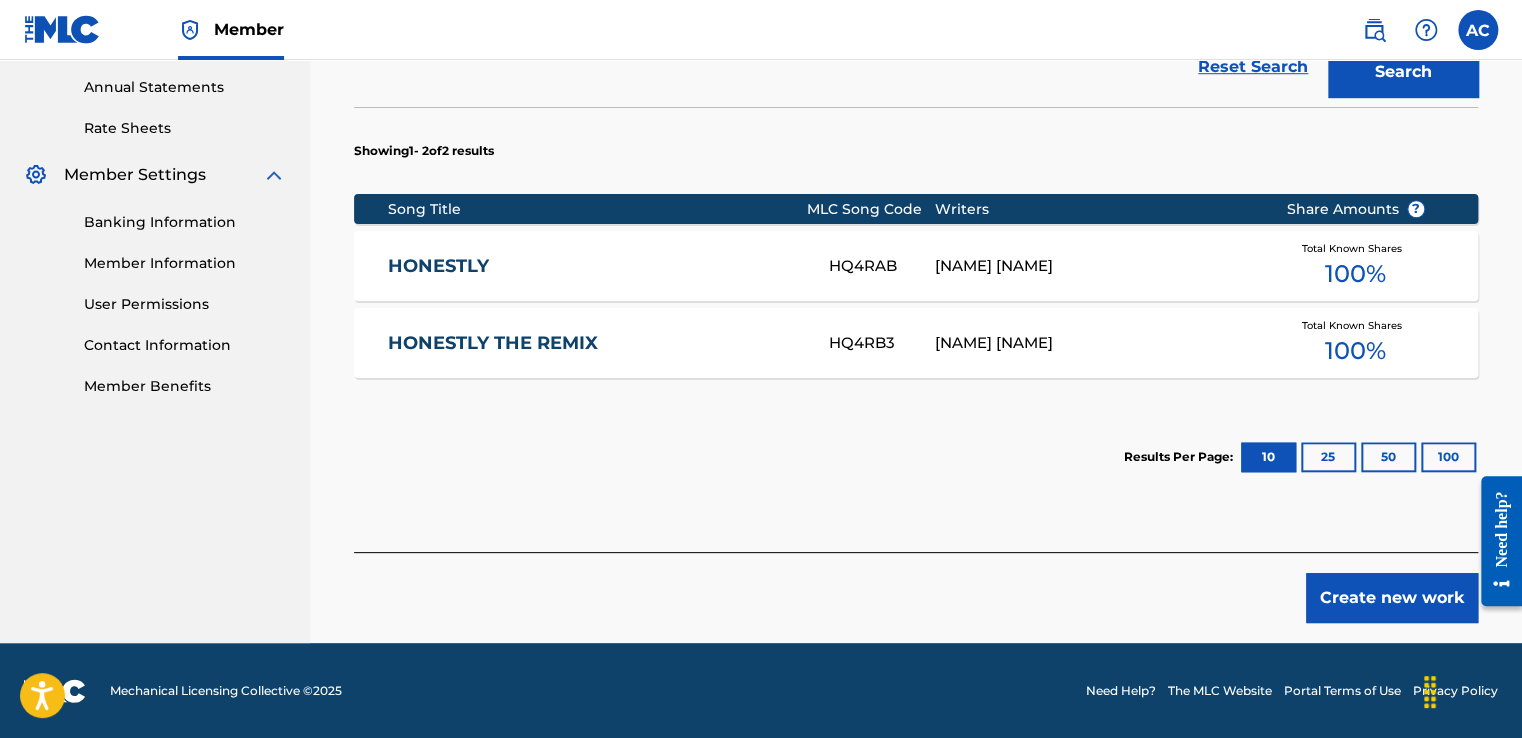 click on "Create new work" at bounding box center [1392, 598] 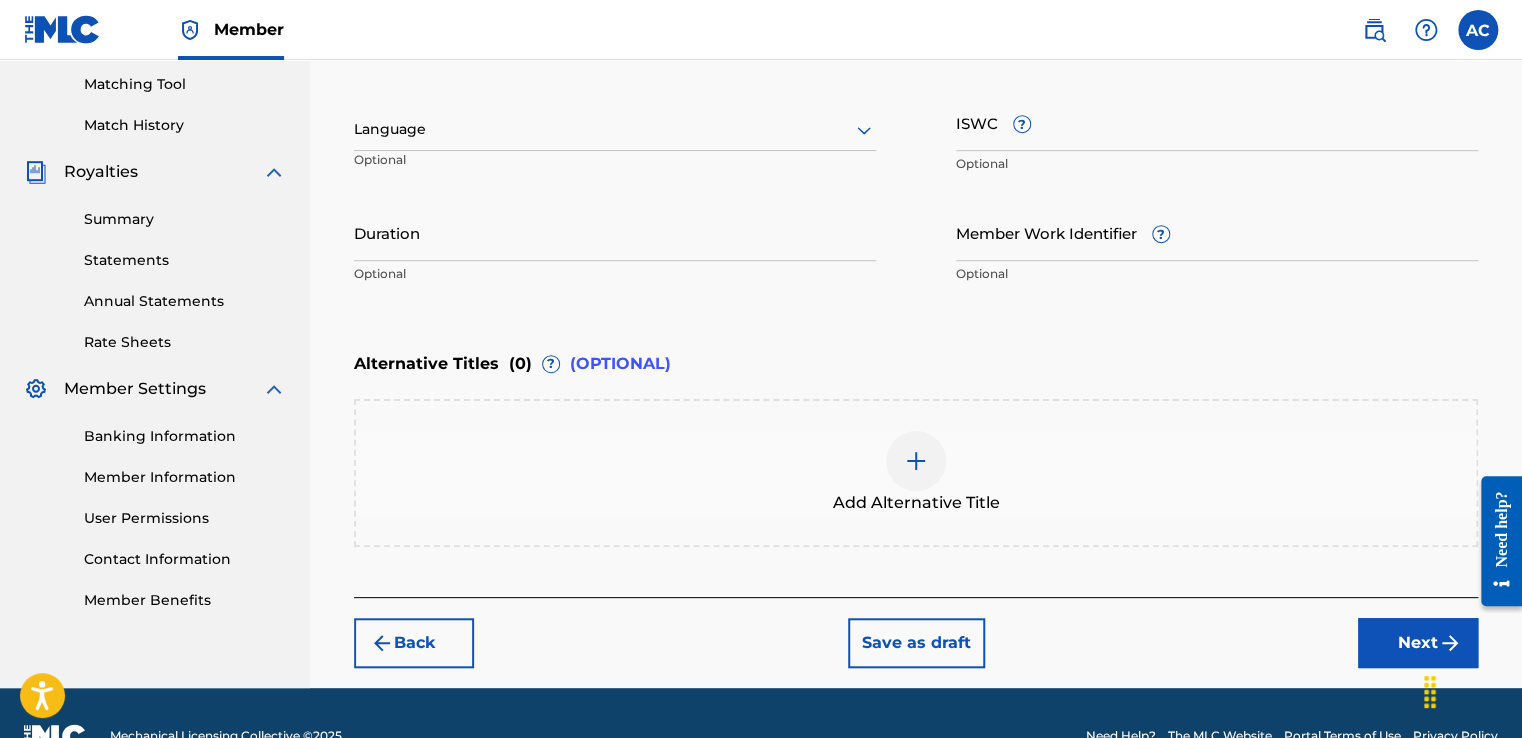 scroll, scrollTop: 552, scrollLeft: 0, axis: vertical 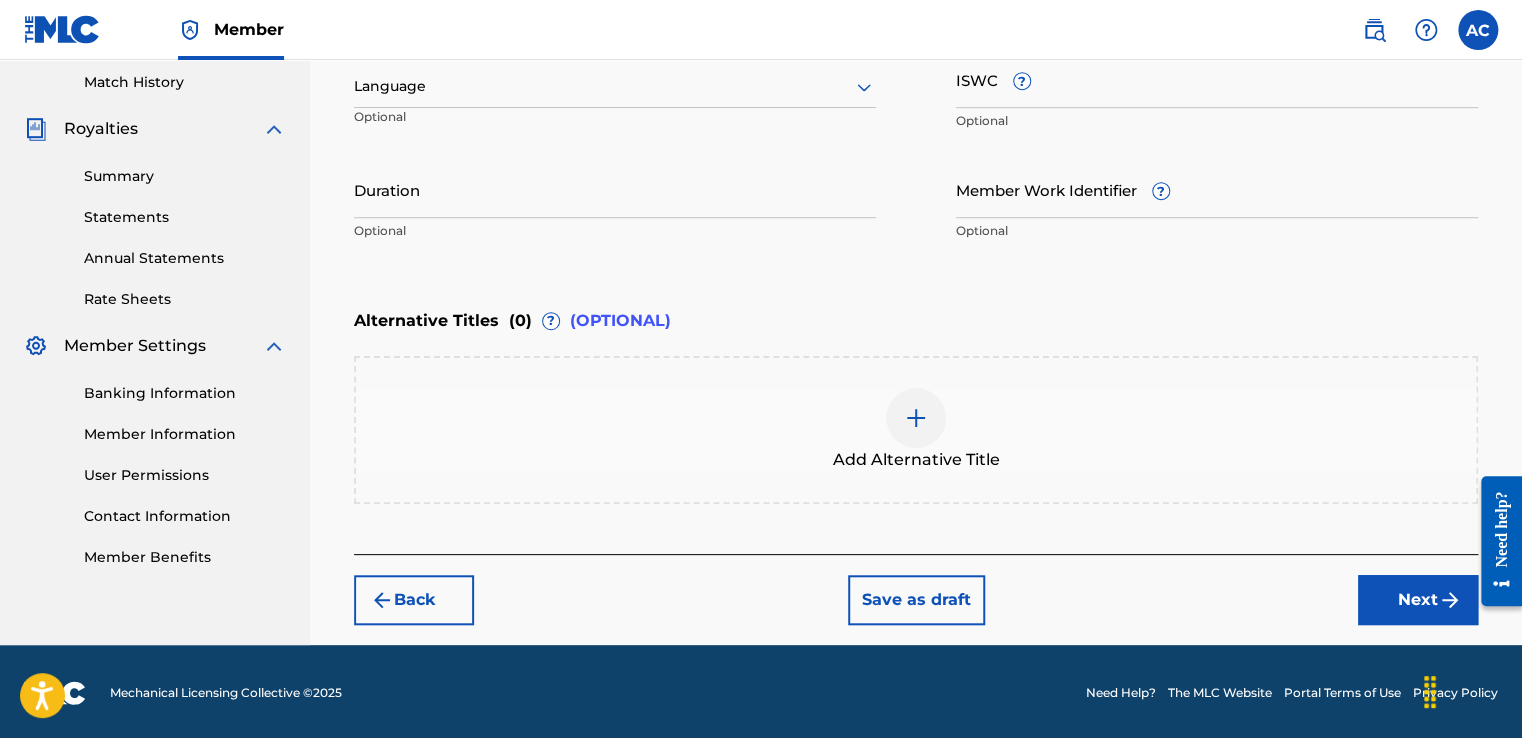 click on "Save as draft" at bounding box center [916, 600] 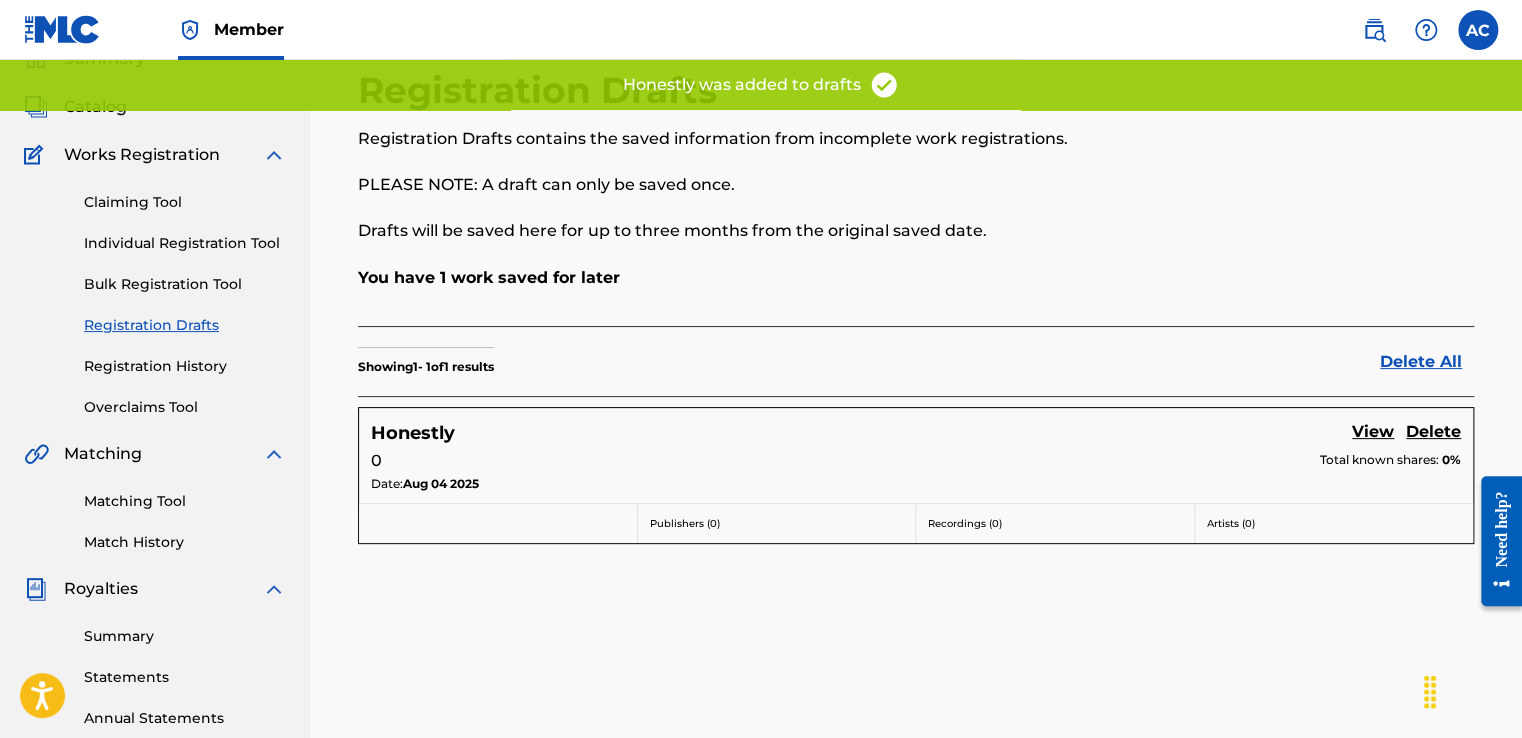 scroll, scrollTop: 0, scrollLeft: 0, axis: both 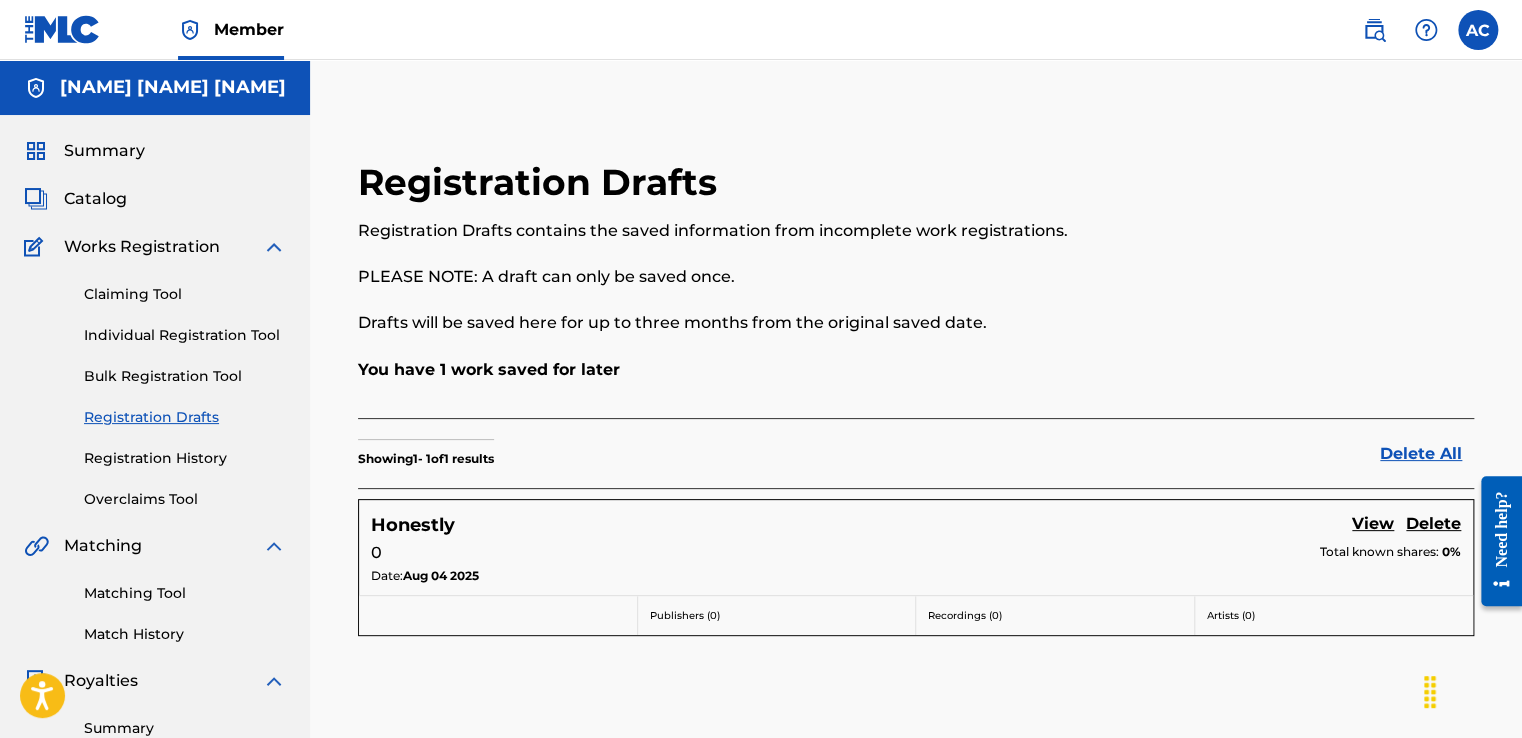 click on "View" at bounding box center (1373, 525) 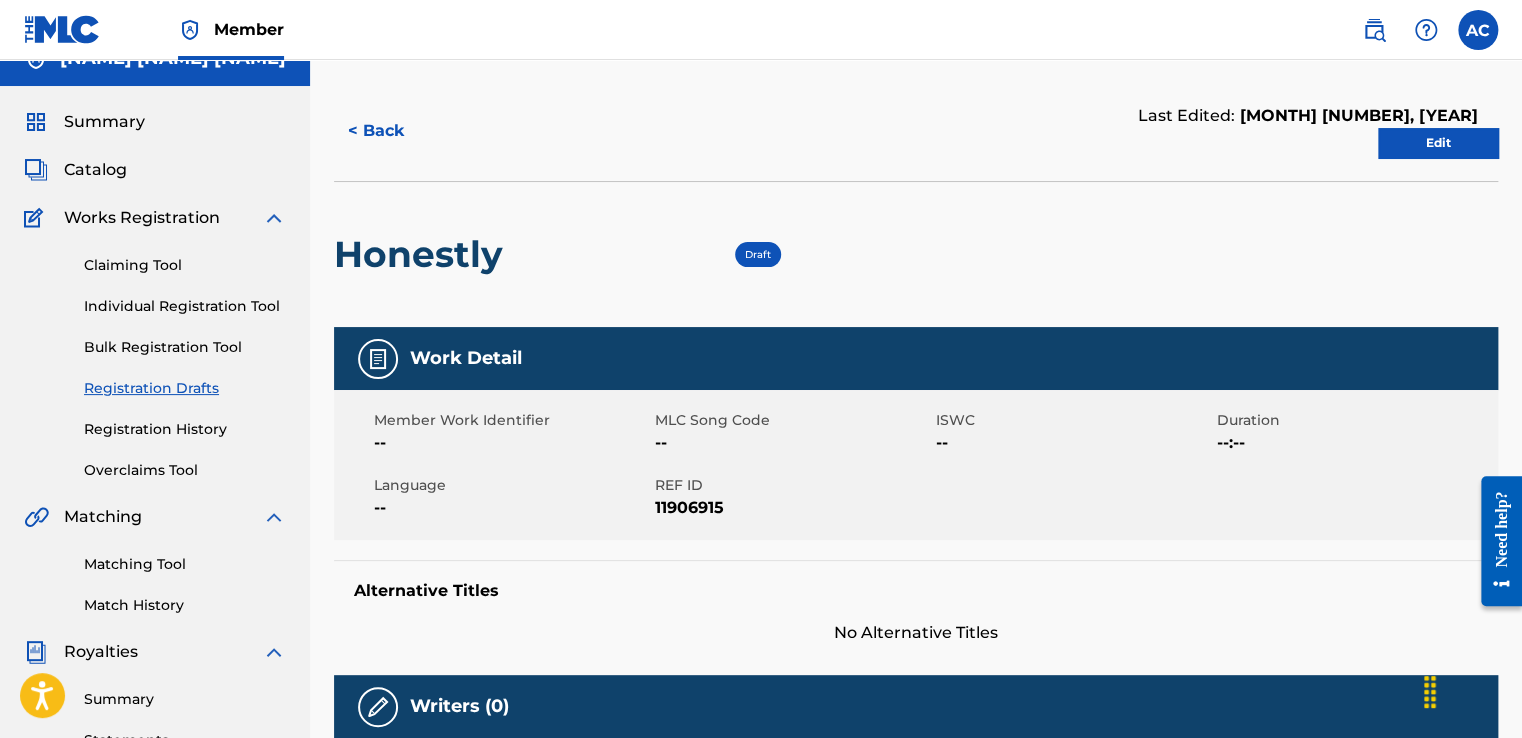 scroll, scrollTop: 0, scrollLeft: 0, axis: both 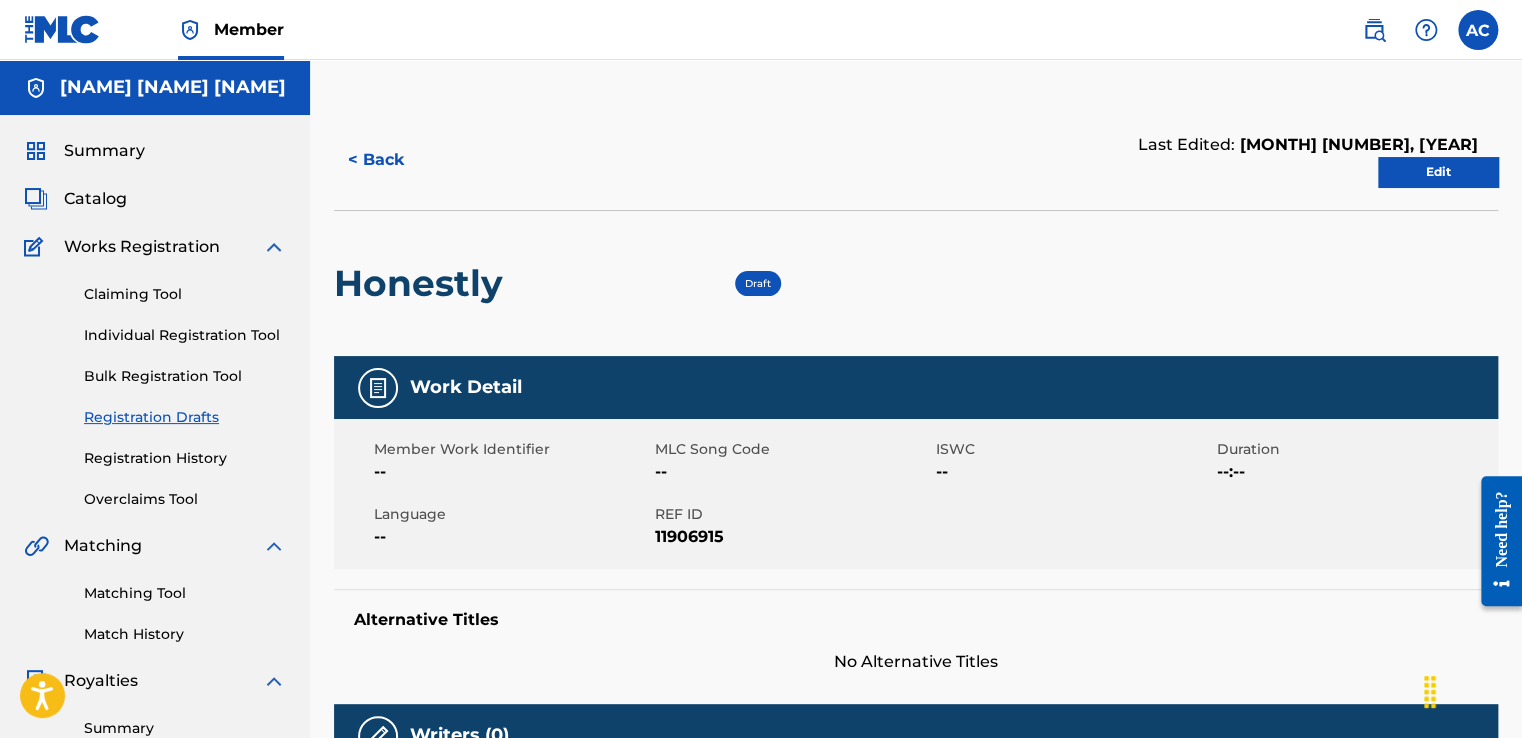 click on "Draft" at bounding box center (758, 283) 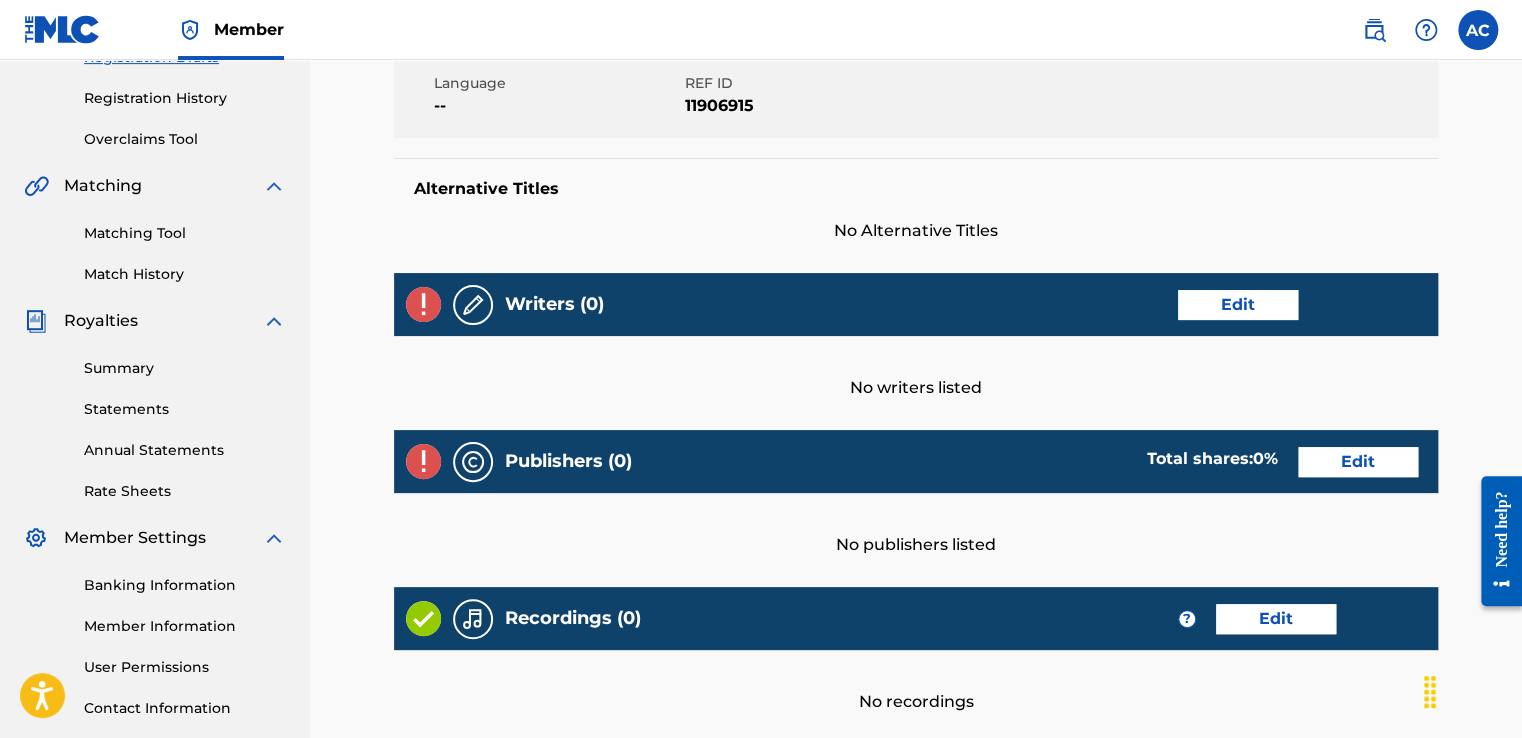 scroll, scrollTop: 368, scrollLeft: 0, axis: vertical 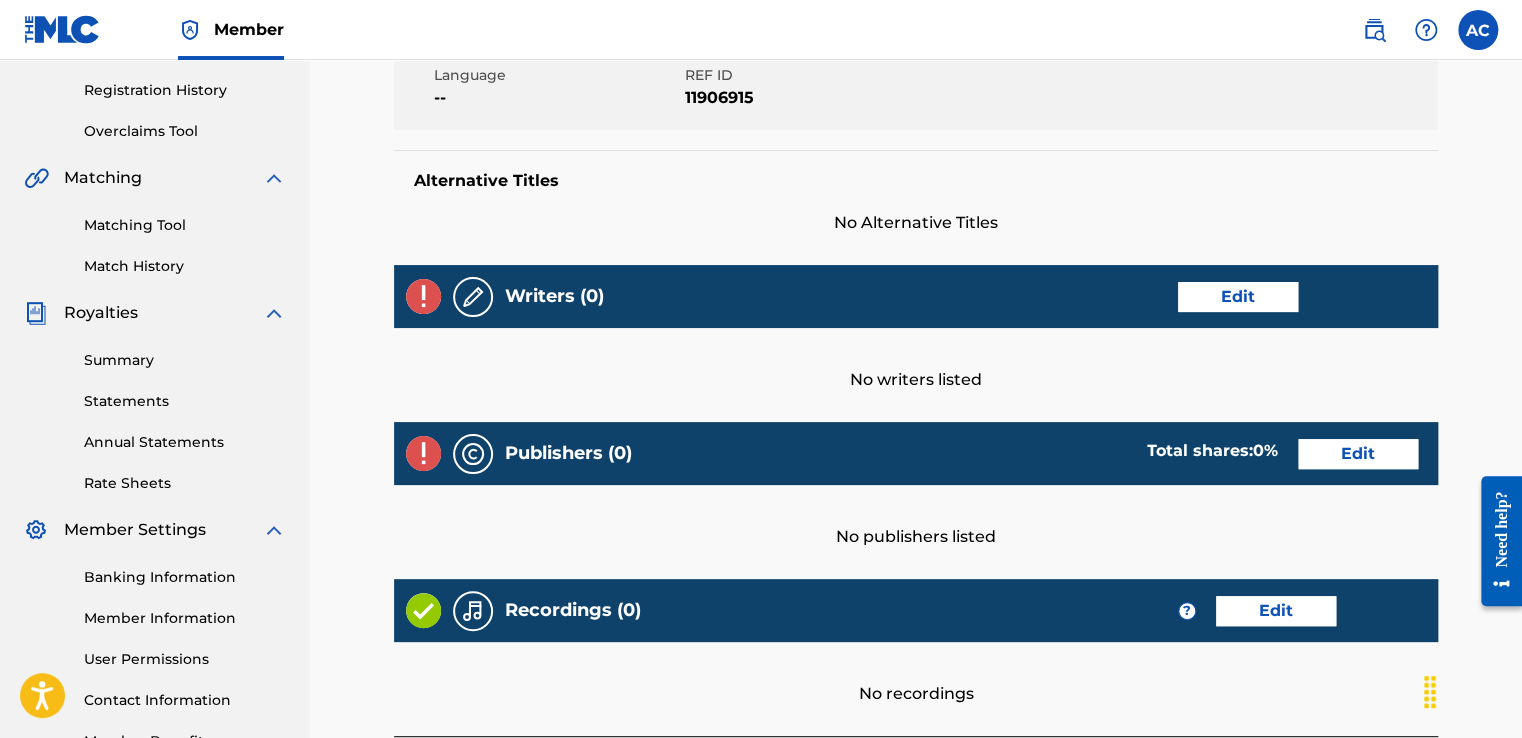 click on "Edit" at bounding box center (1238, 297) 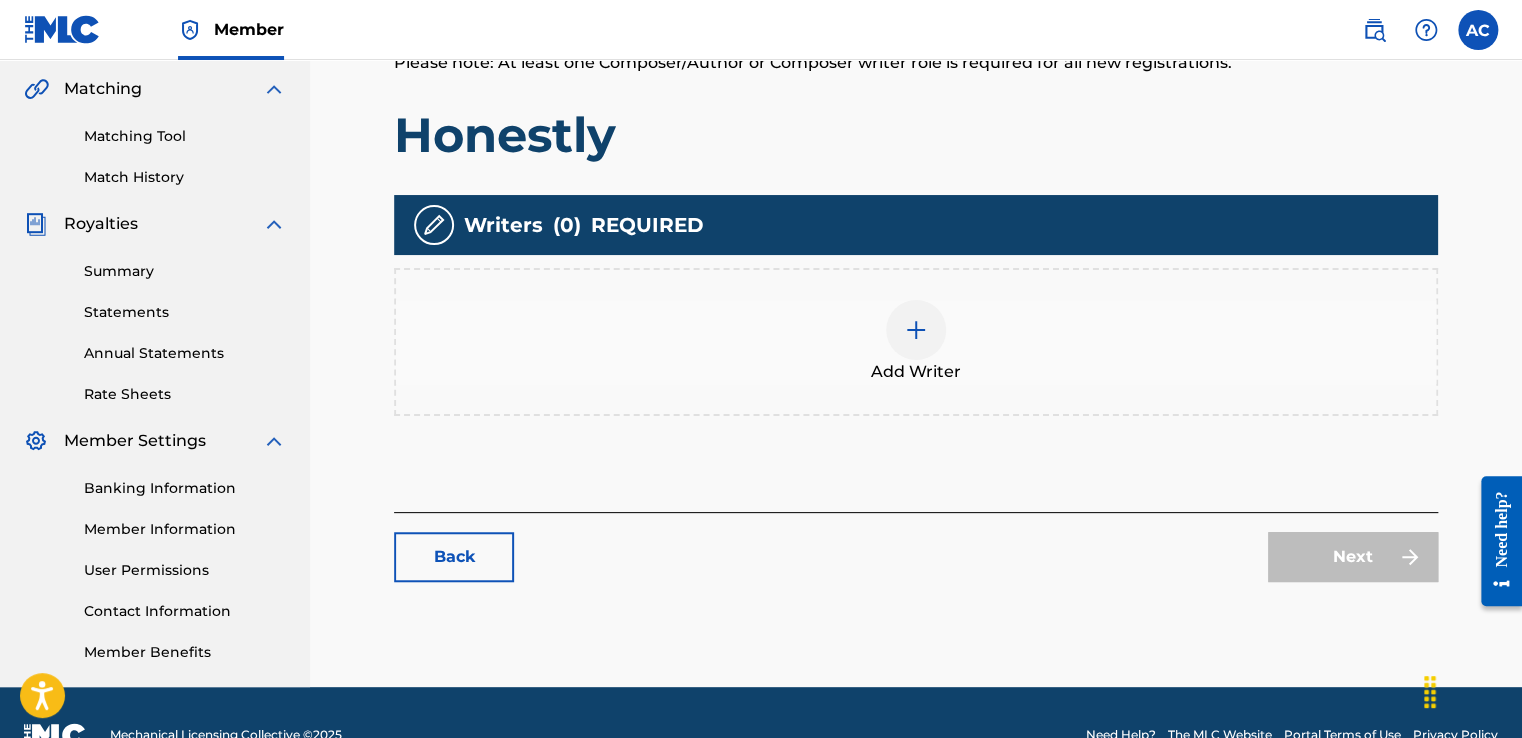 scroll, scrollTop: 501, scrollLeft: 0, axis: vertical 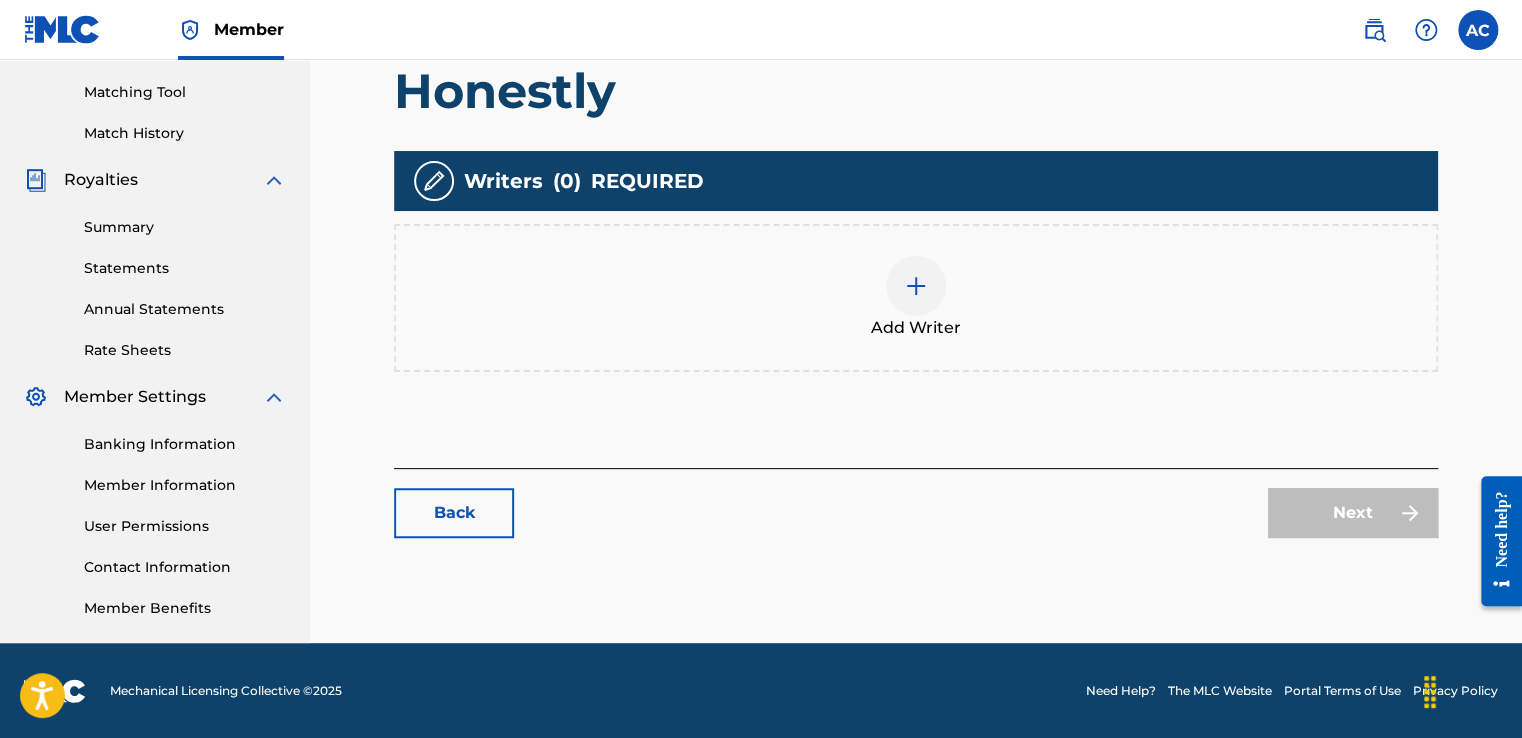 click at bounding box center [916, 286] 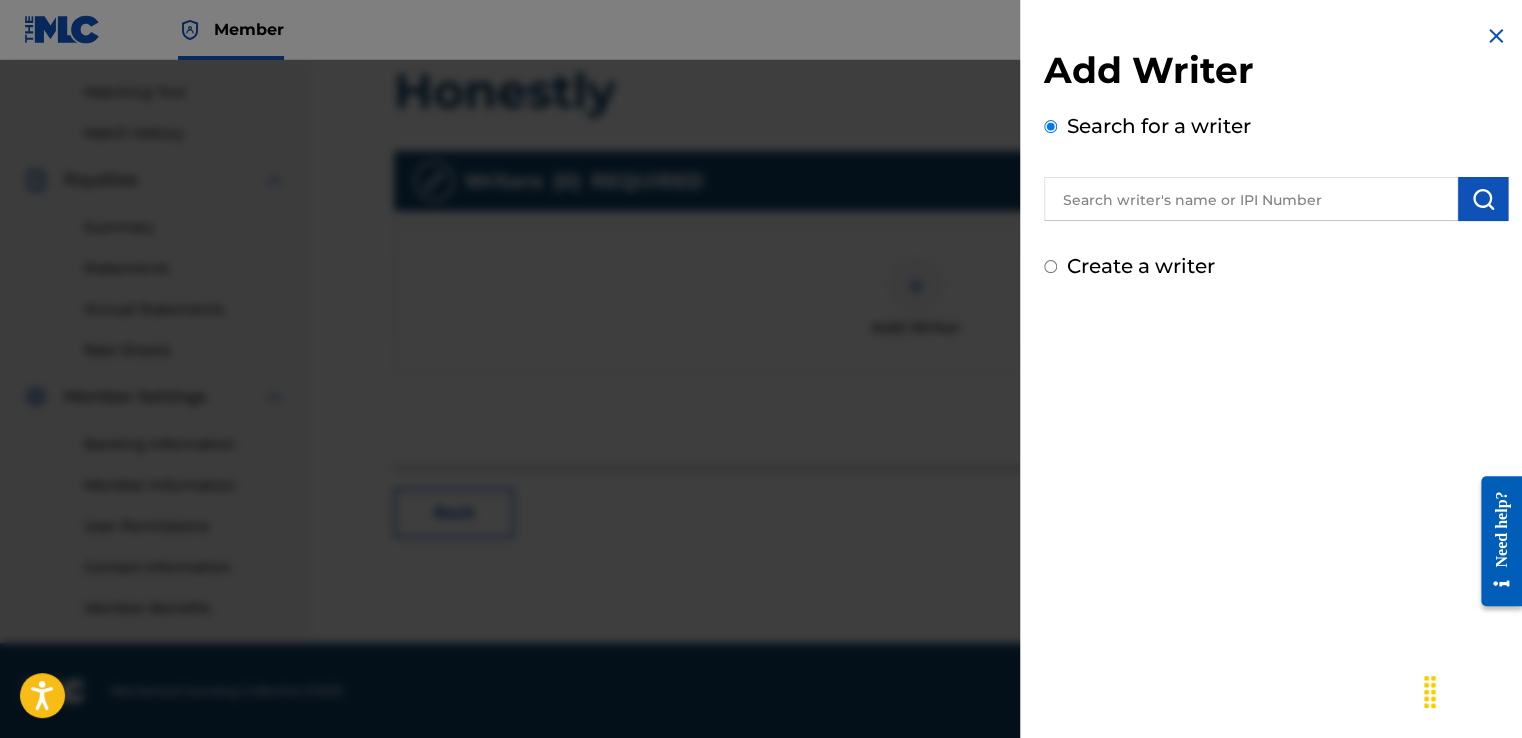 click at bounding box center [1251, 199] 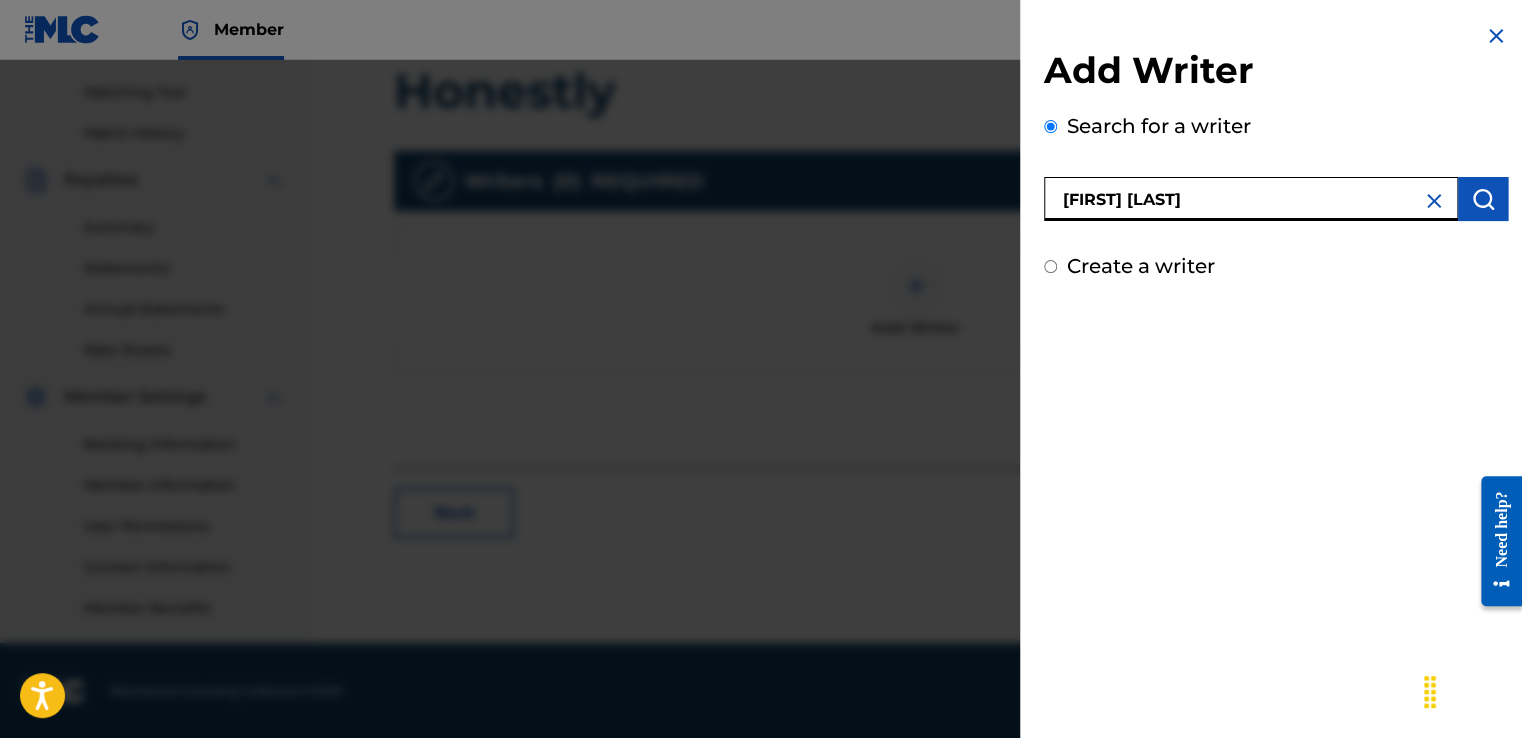 type on "[FIRST] [LAST]" 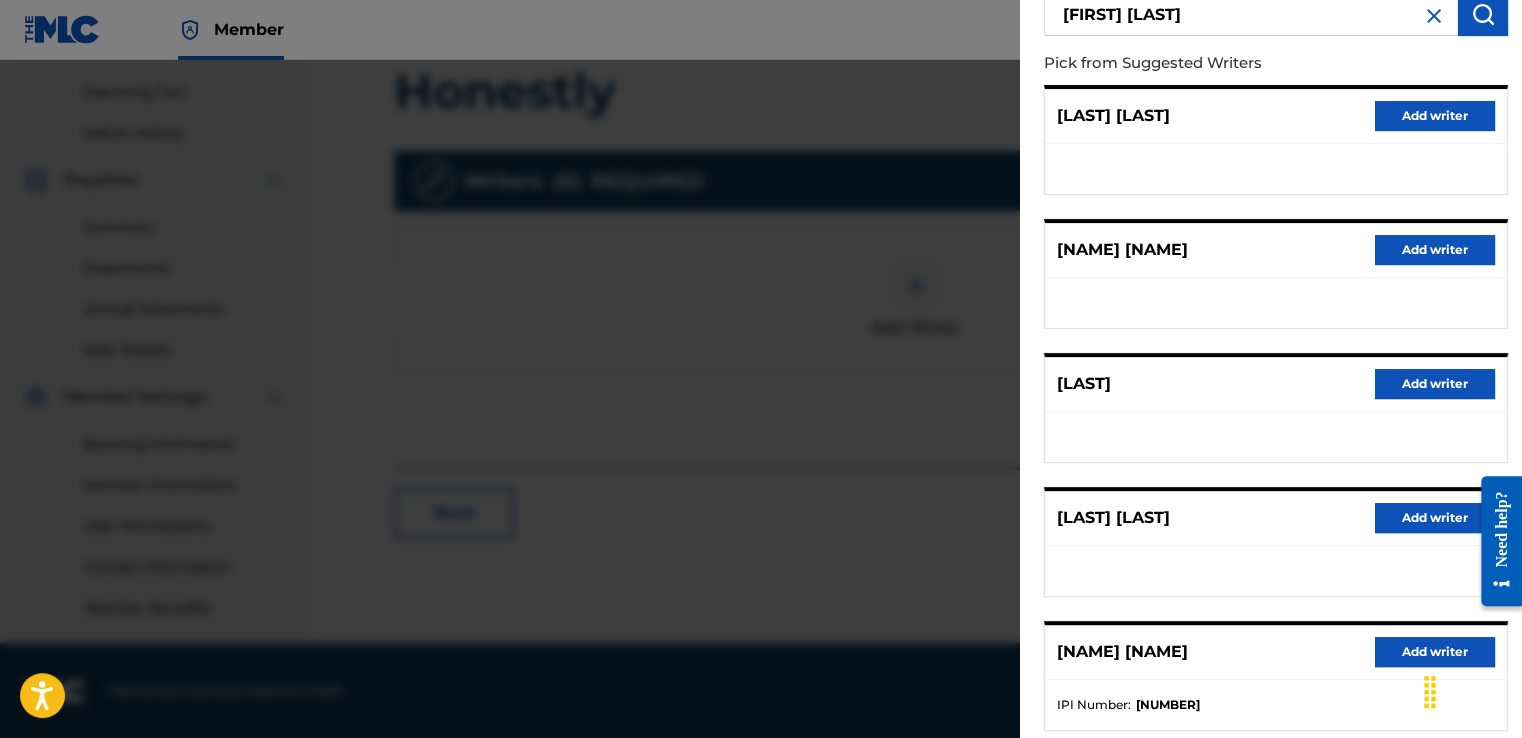 scroll, scrollTop: 301, scrollLeft: 0, axis: vertical 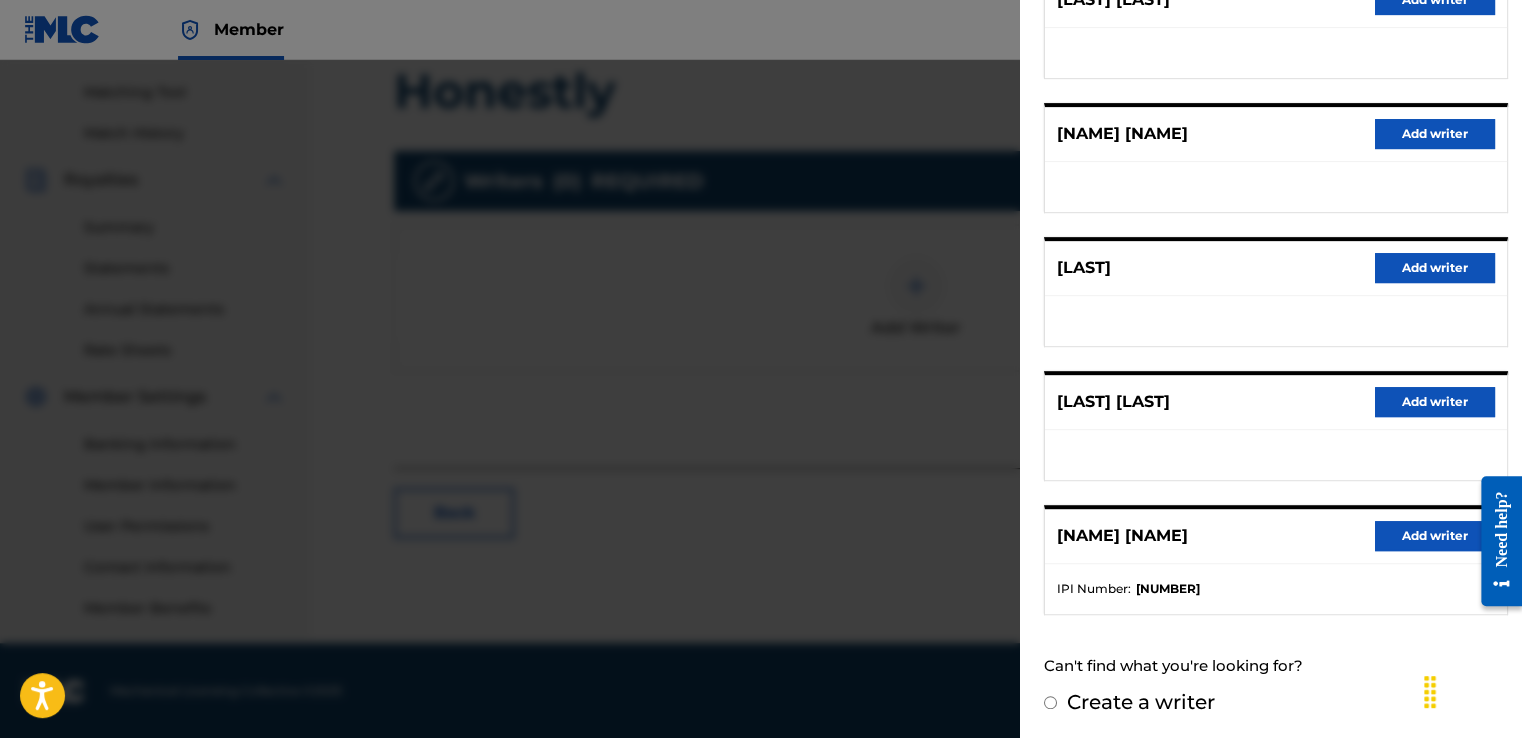 click on "Add writer" at bounding box center [1435, 536] 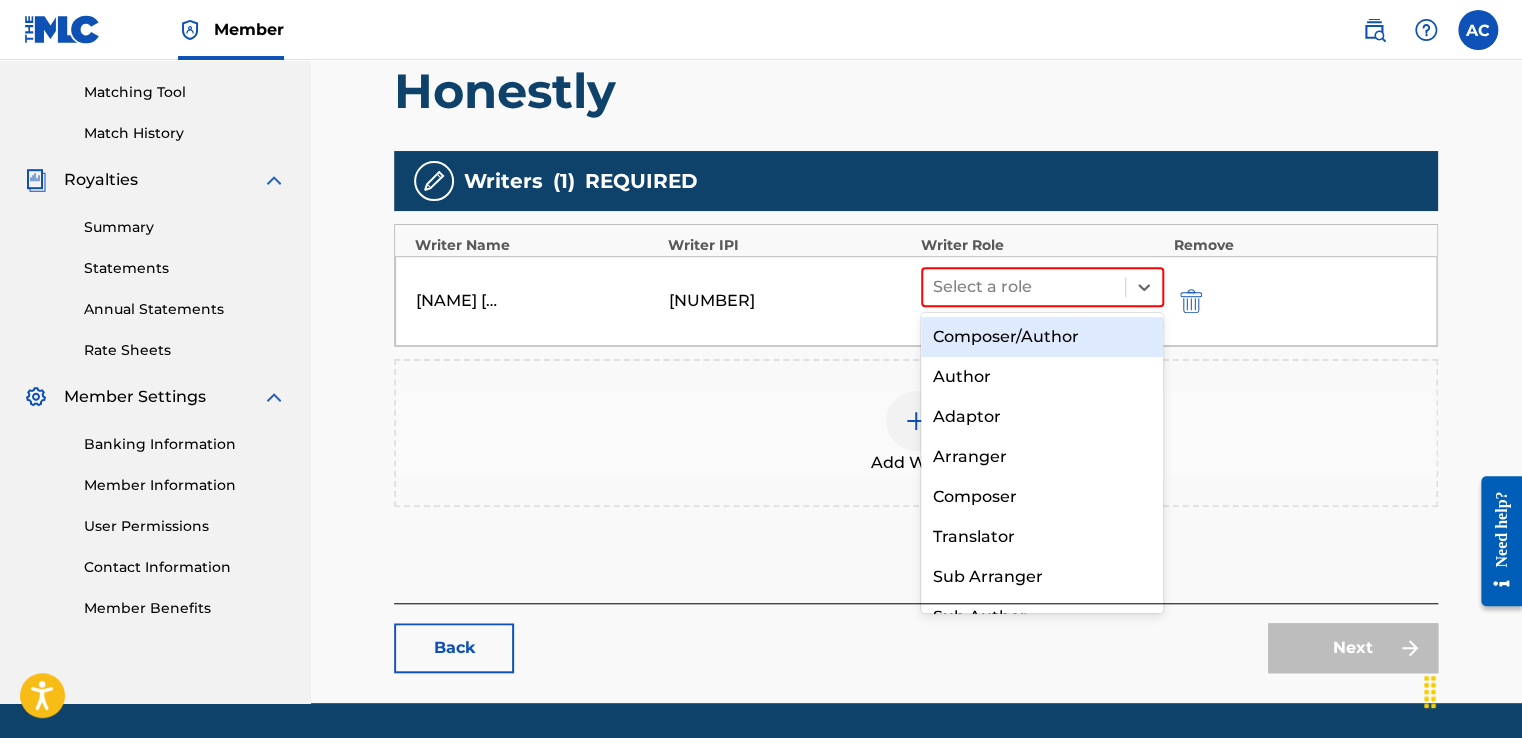 click on "Composer/Author" at bounding box center [1042, 337] 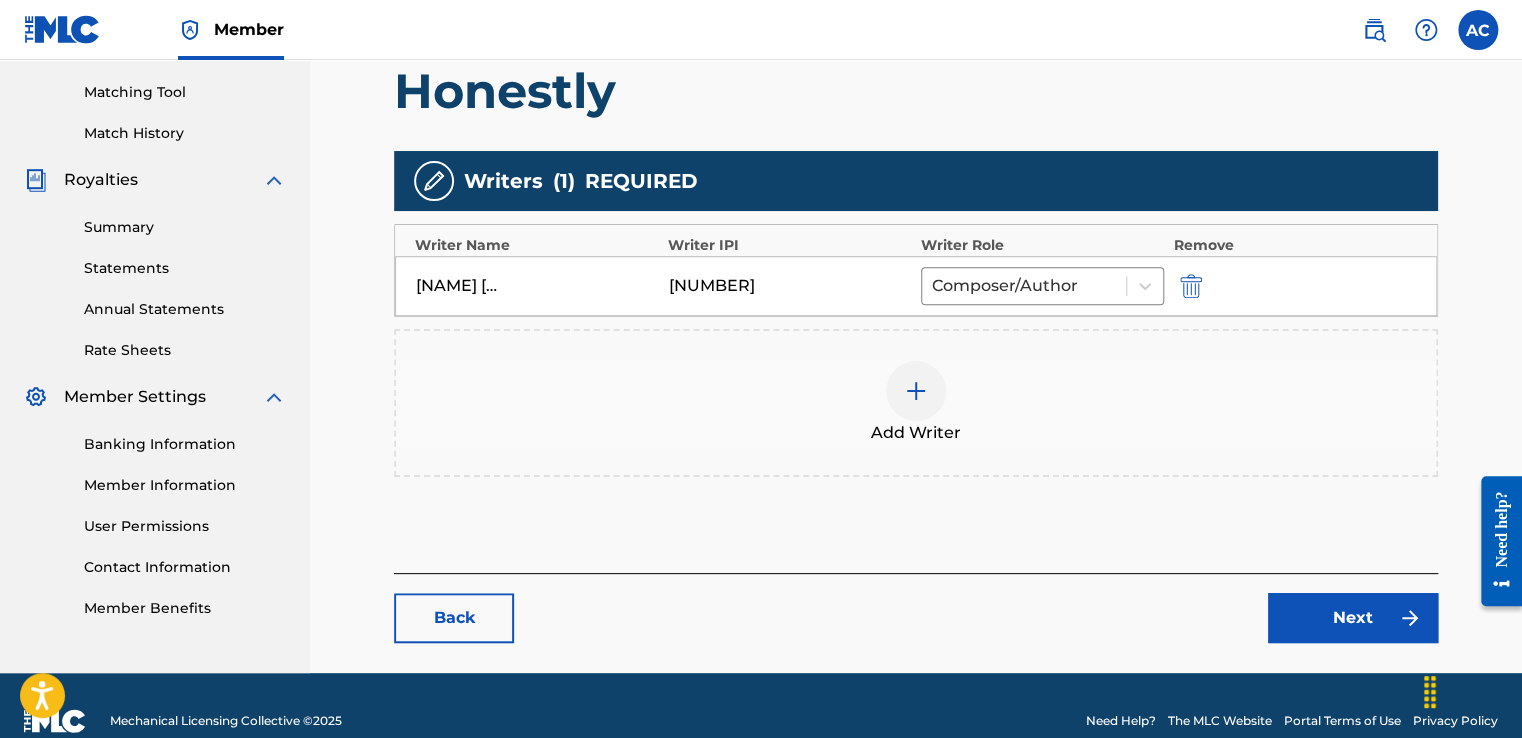 click on "Next" at bounding box center (1353, 618) 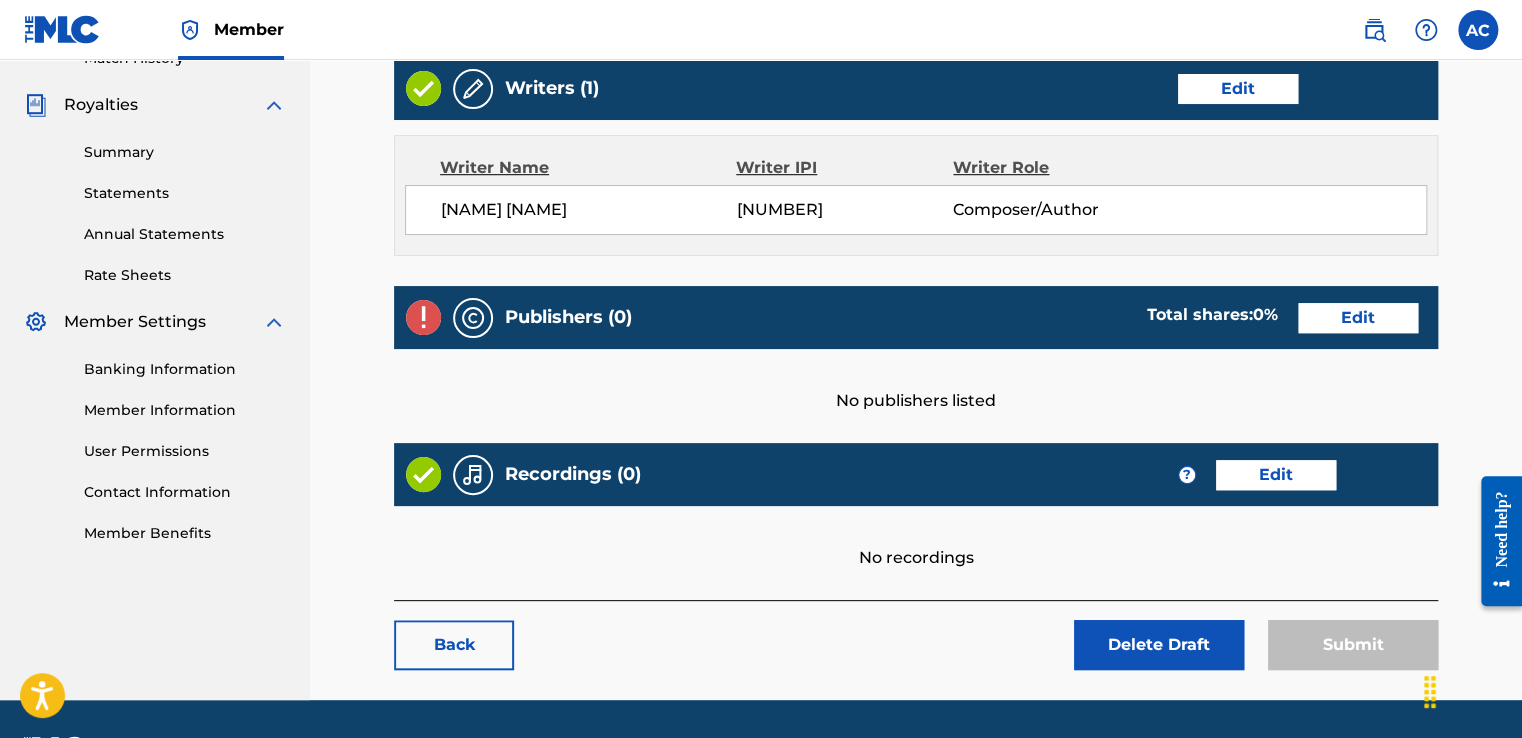 scroll, scrollTop: 586, scrollLeft: 0, axis: vertical 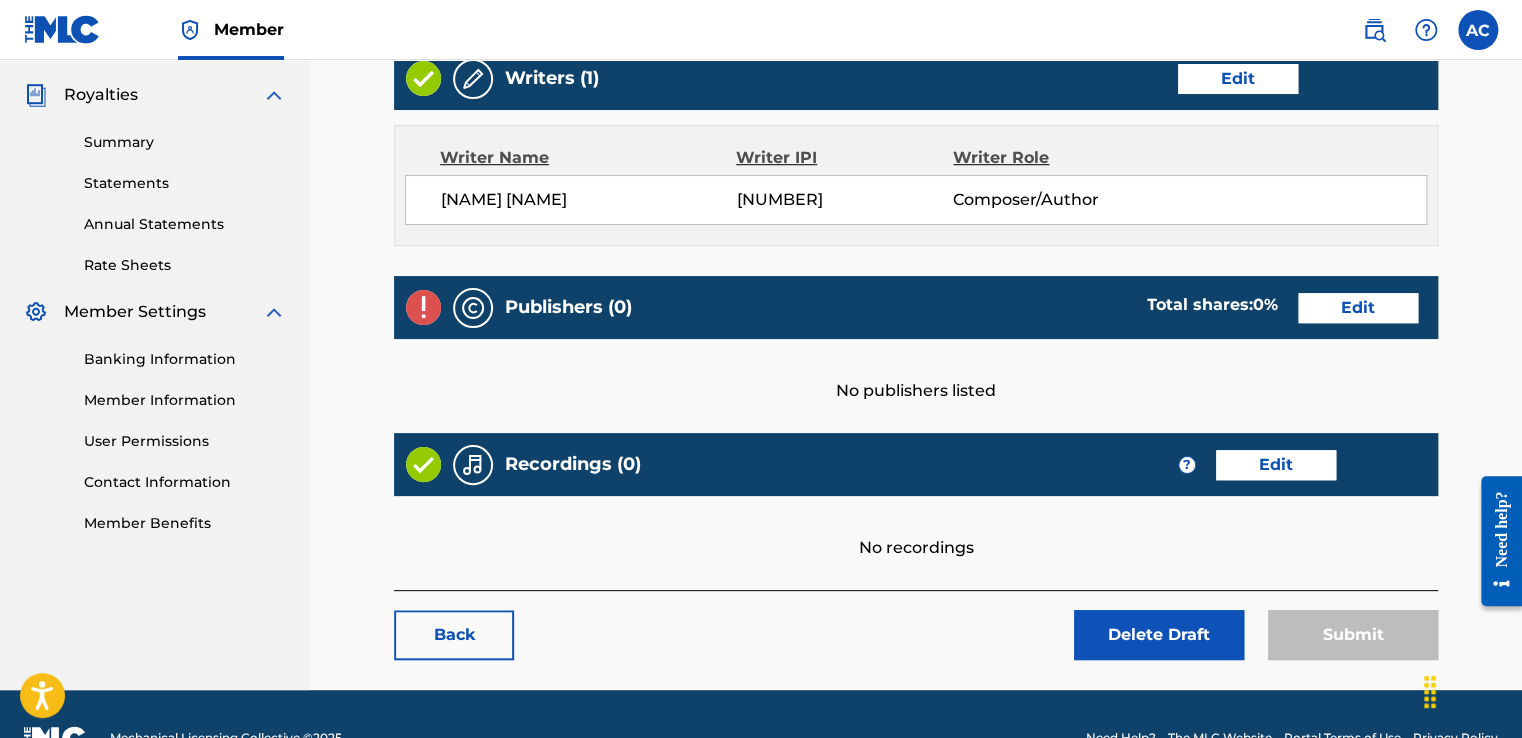 click on "Edit" at bounding box center [1358, 308] 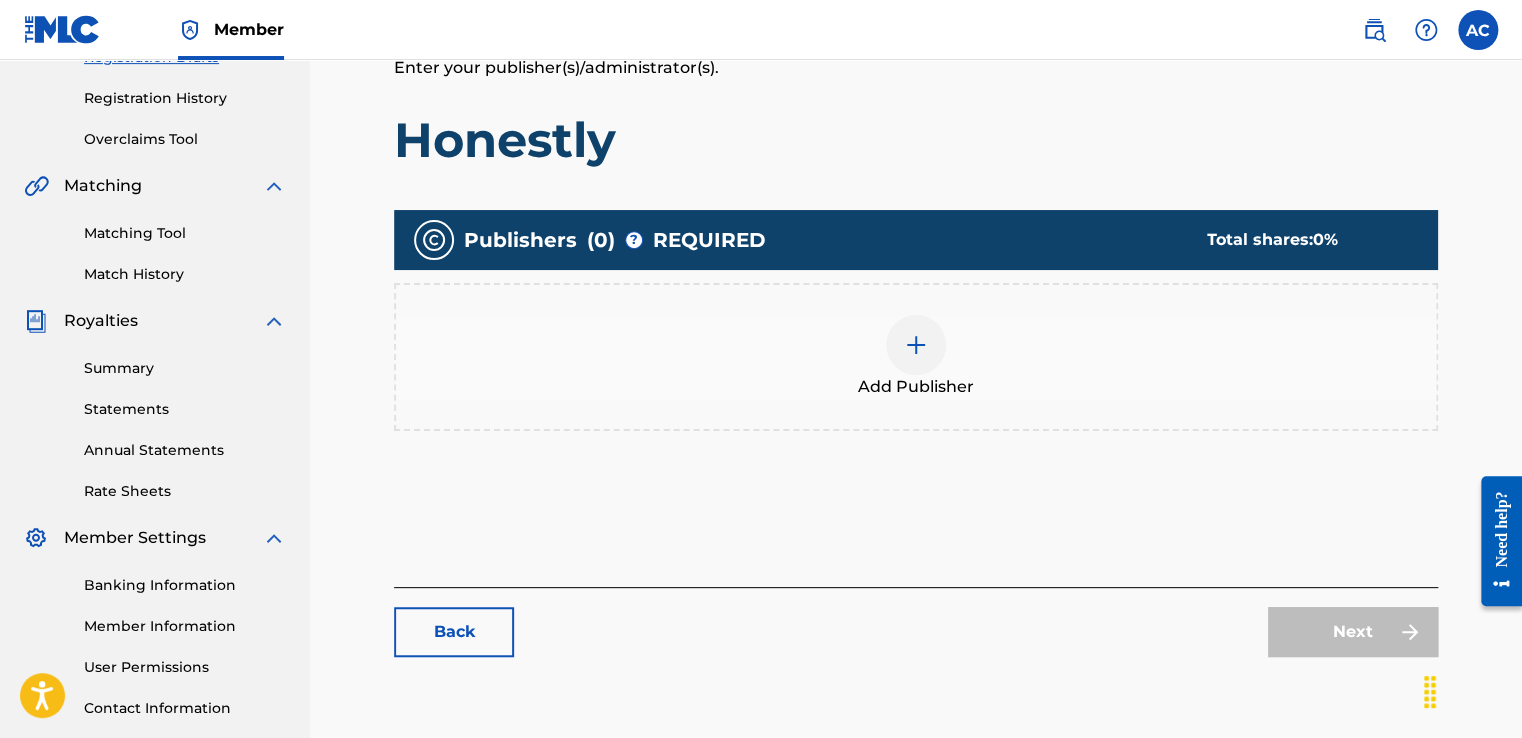 scroll, scrollTop: 378, scrollLeft: 0, axis: vertical 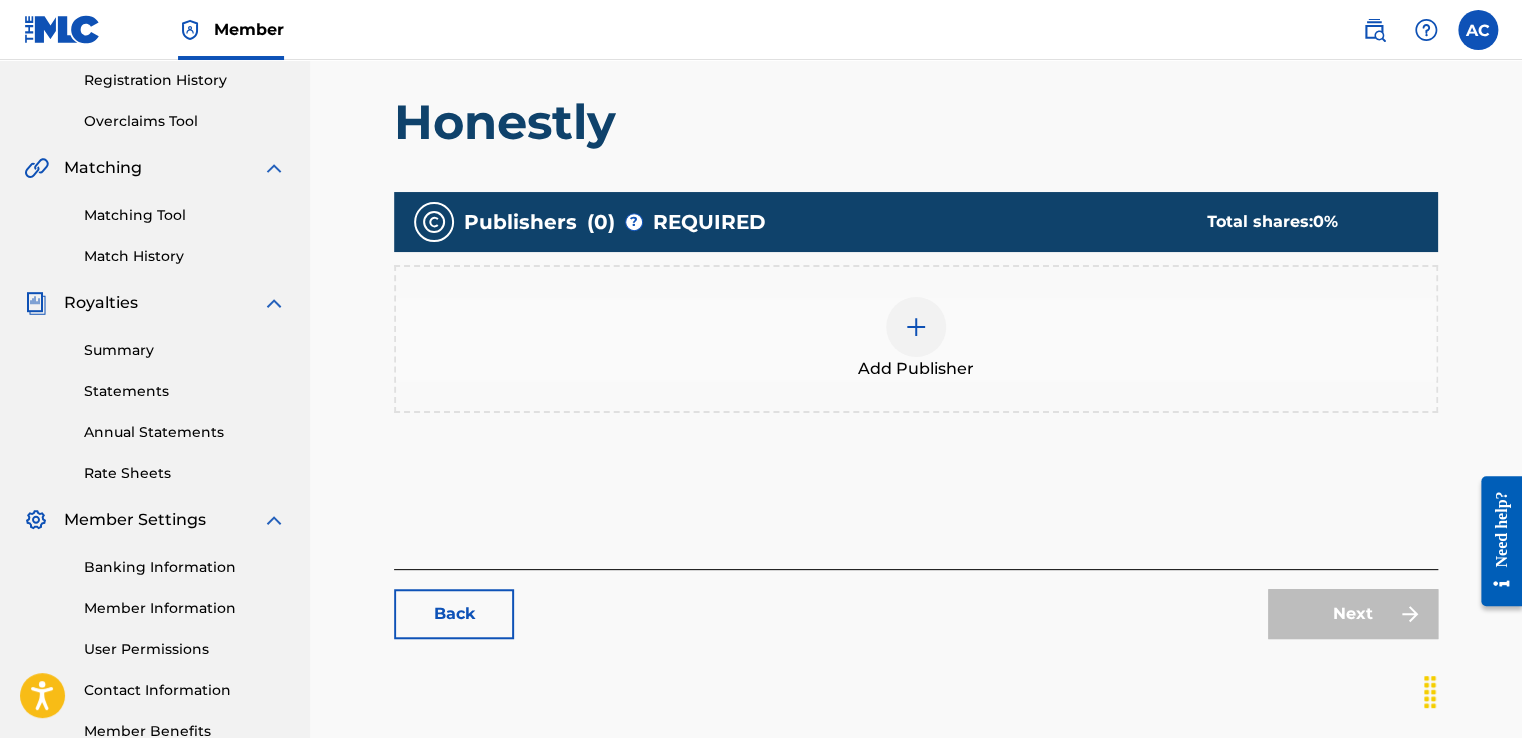 click at bounding box center [916, 327] 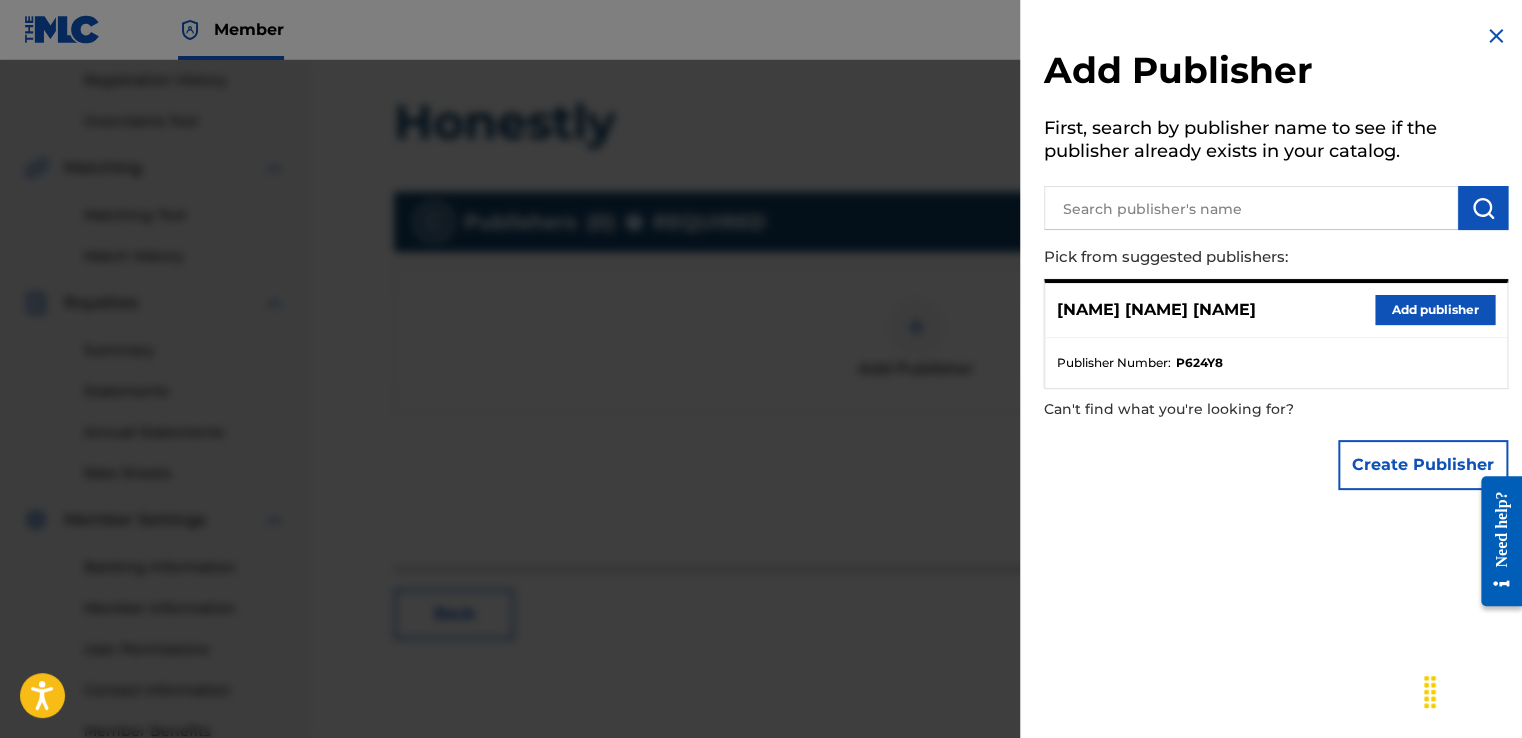 click on "Add publisher" at bounding box center [1435, 310] 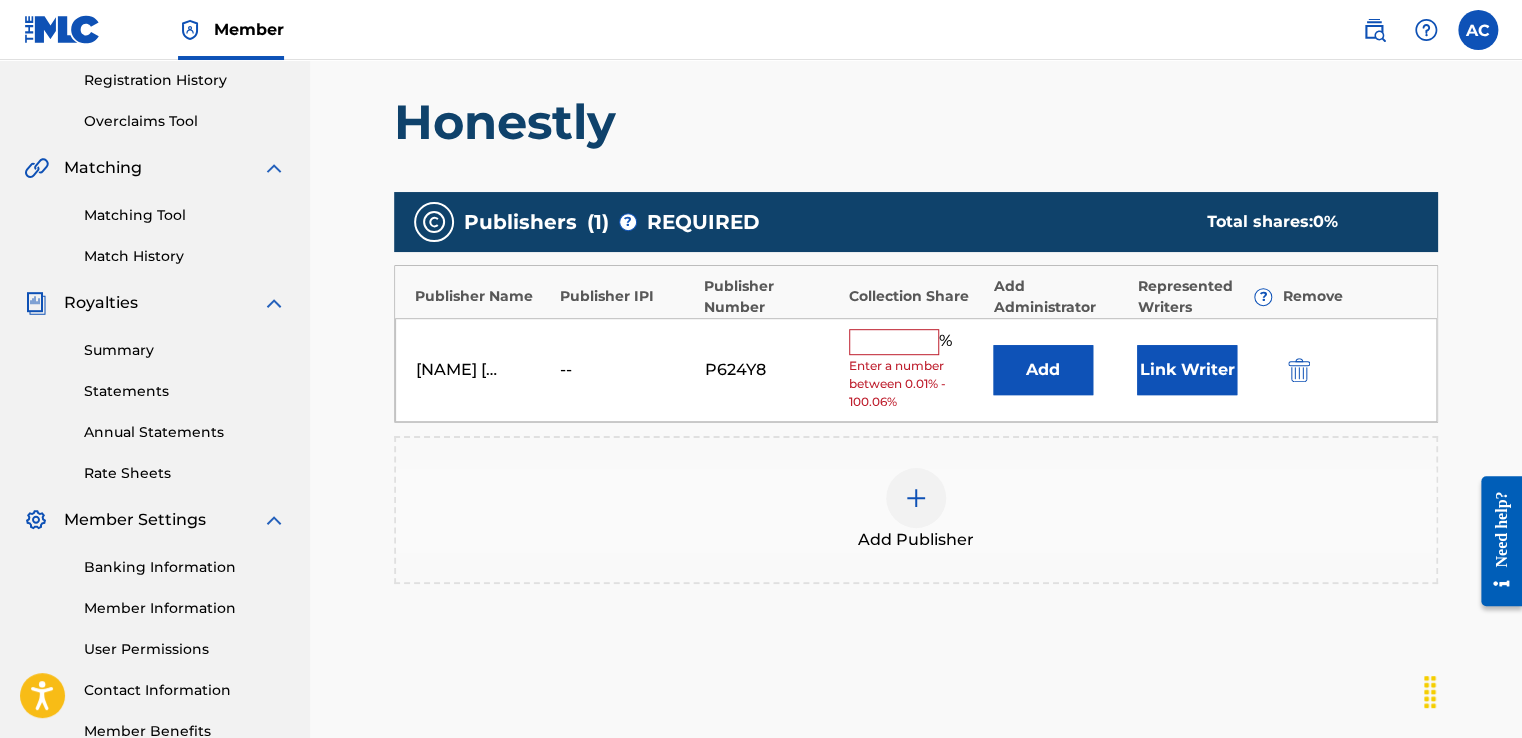 click at bounding box center [894, 342] 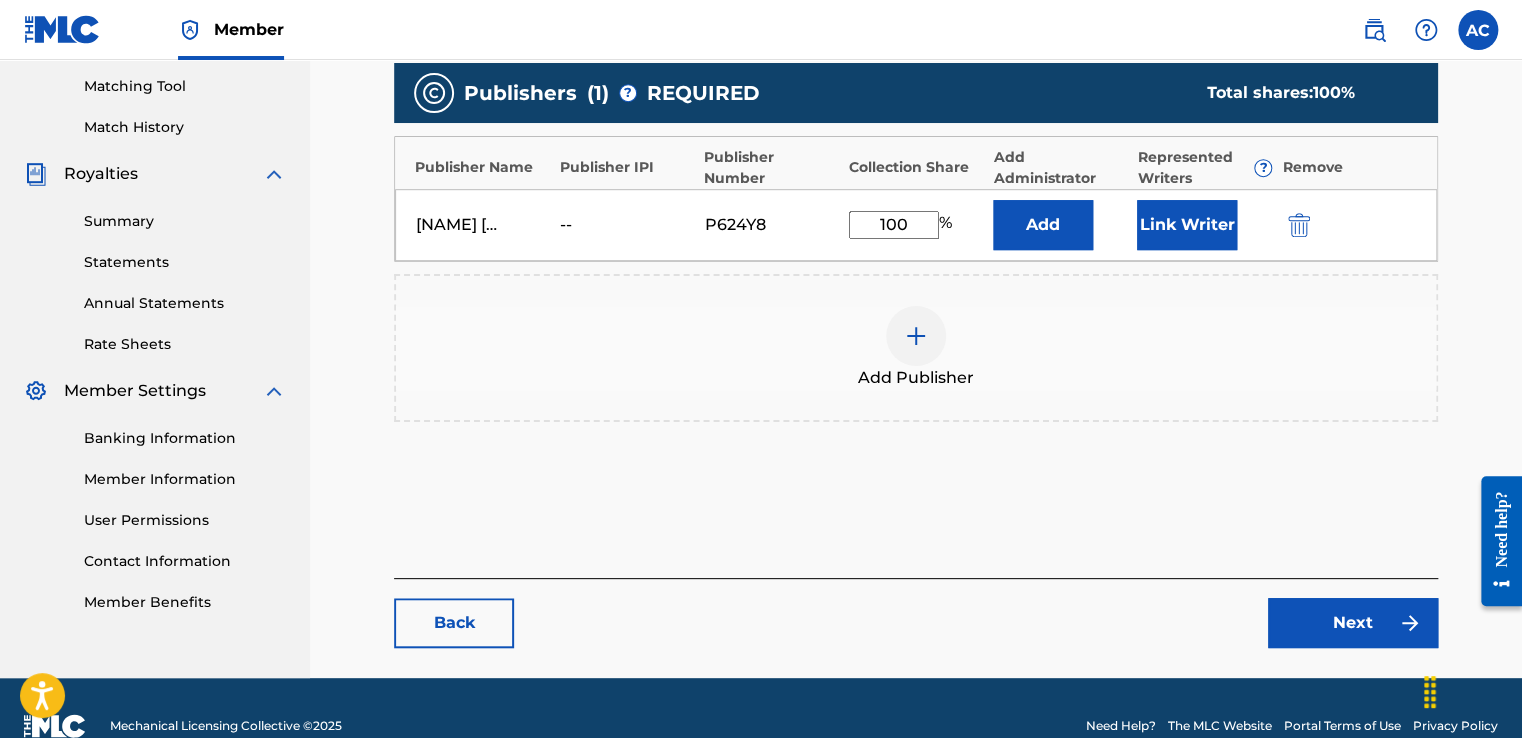 scroll, scrollTop: 540, scrollLeft: 0, axis: vertical 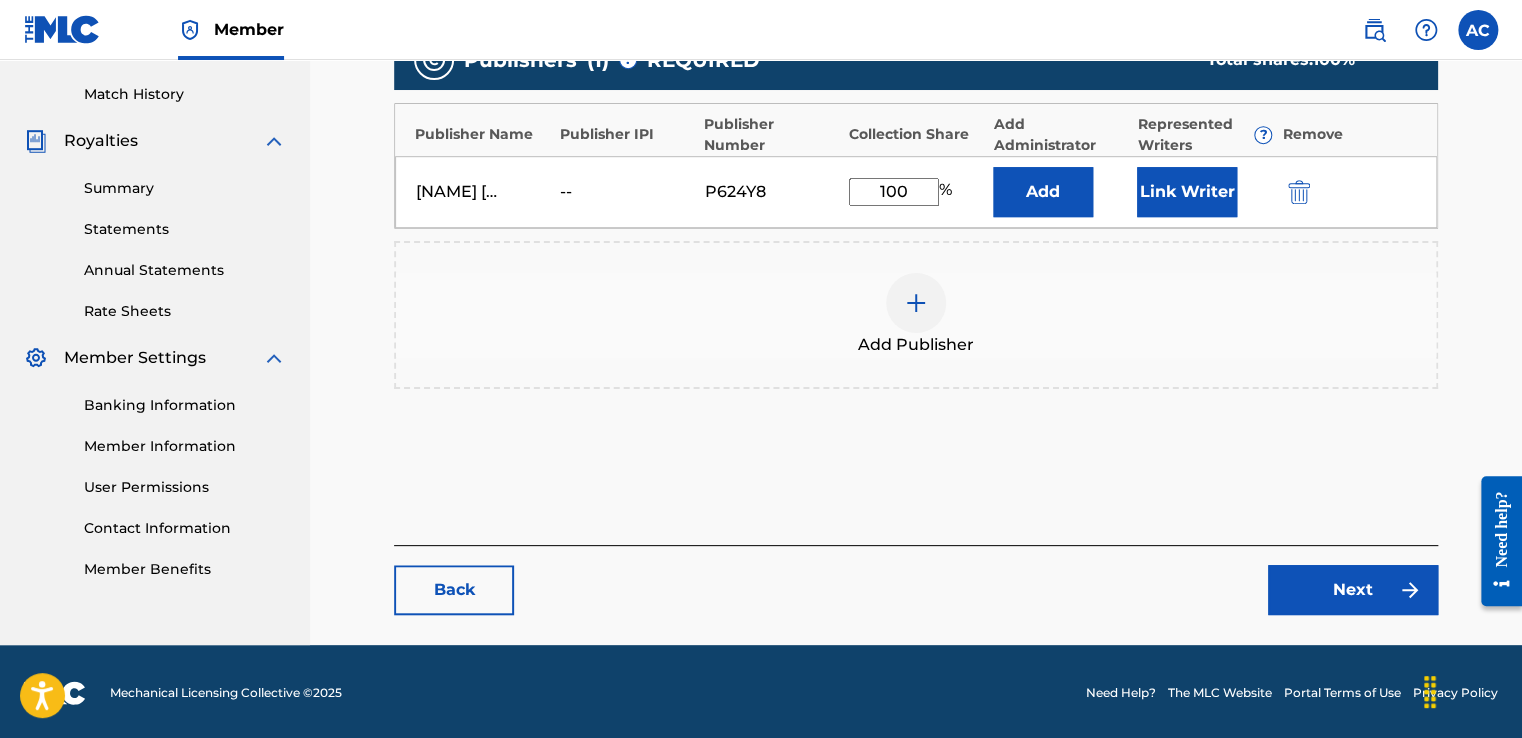 click on "Next" at bounding box center [1353, 590] 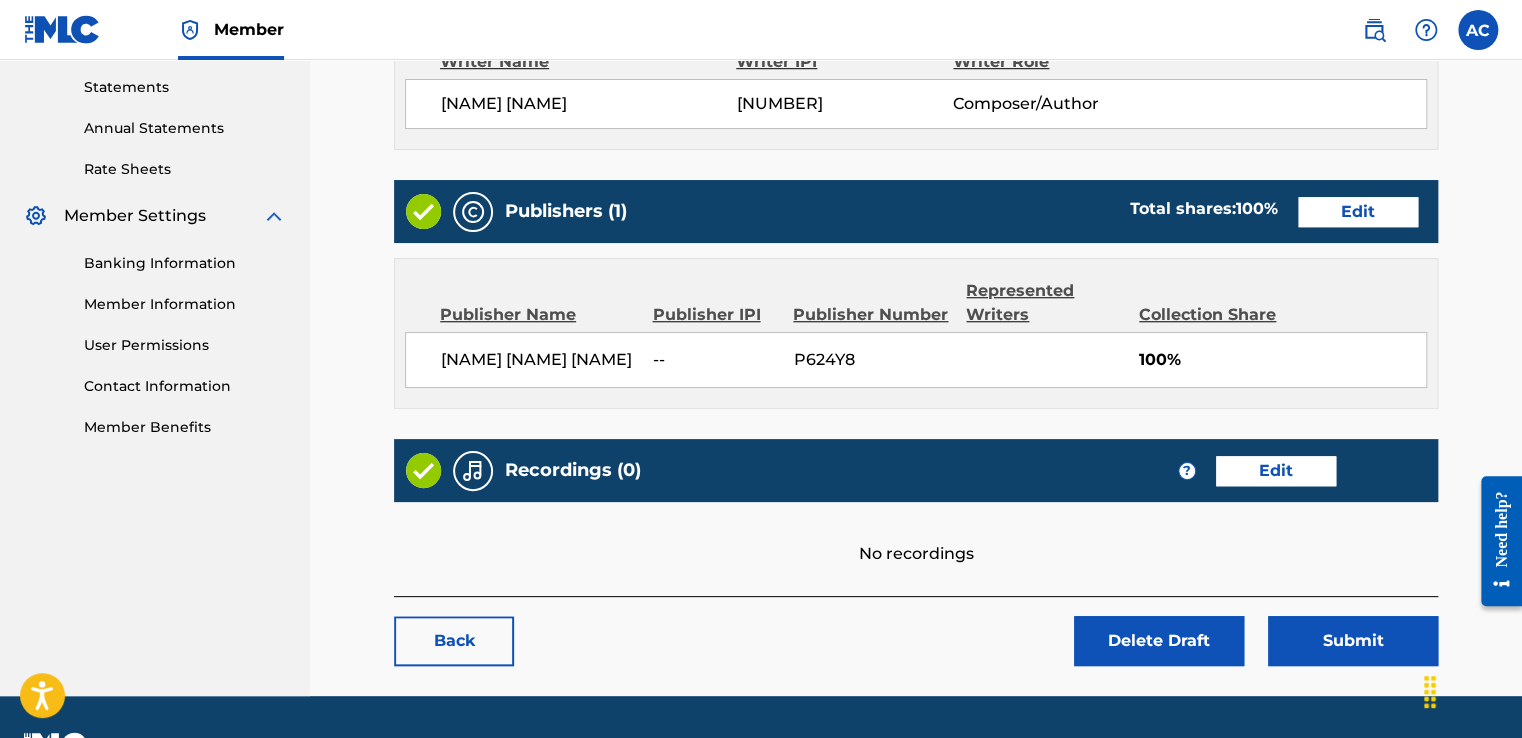 scroll, scrollTop: 688, scrollLeft: 0, axis: vertical 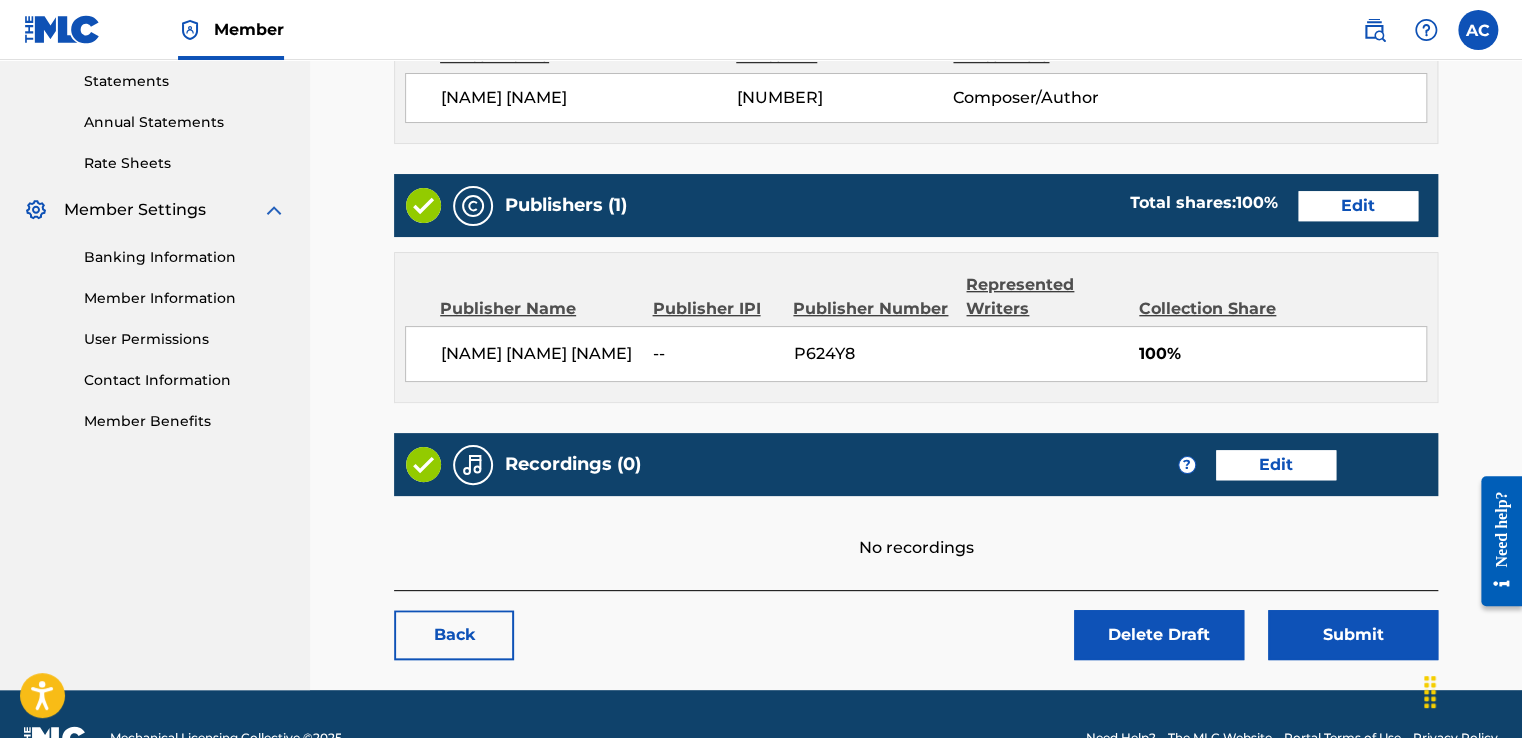 click on "Edit" at bounding box center [1276, 465] 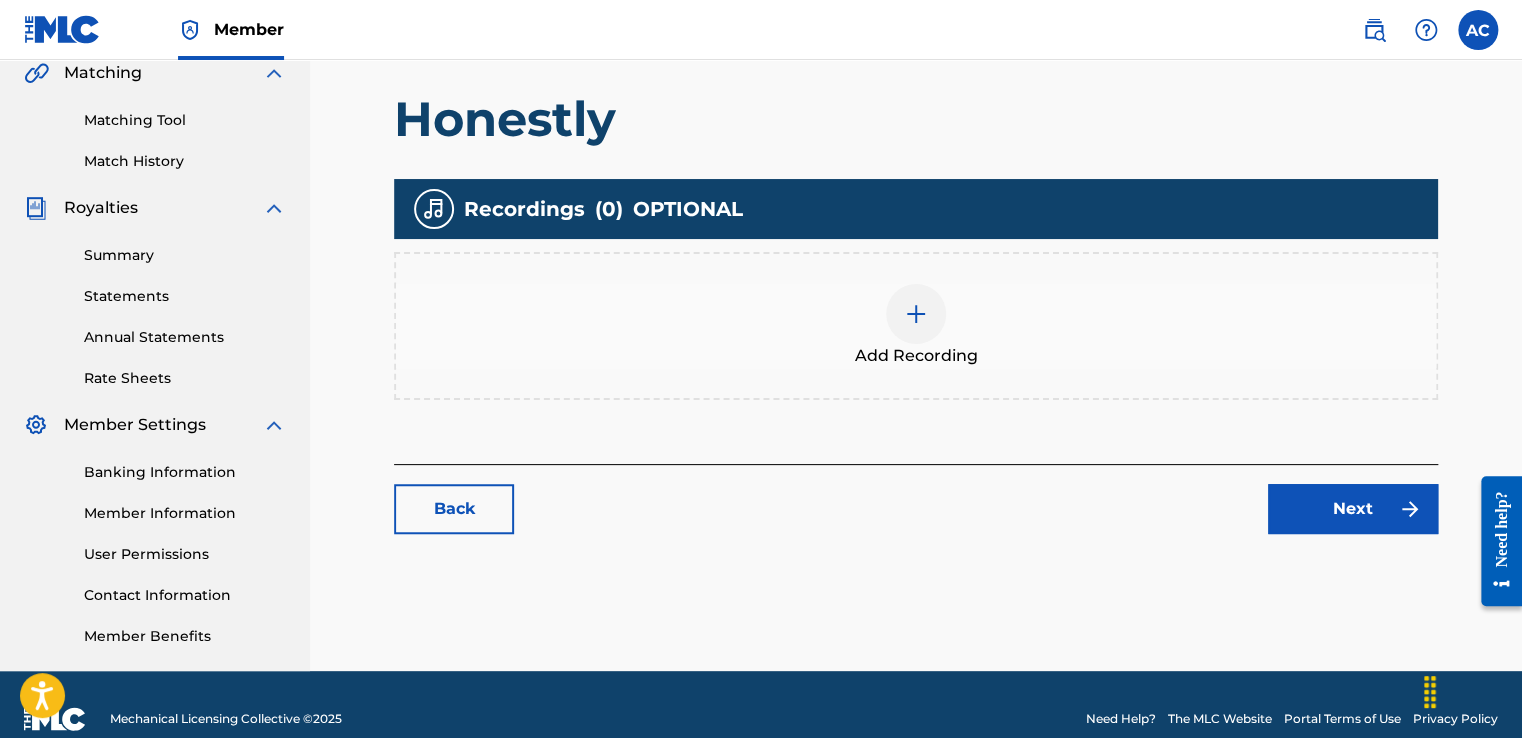 scroll, scrollTop: 474, scrollLeft: 0, axis: vertical 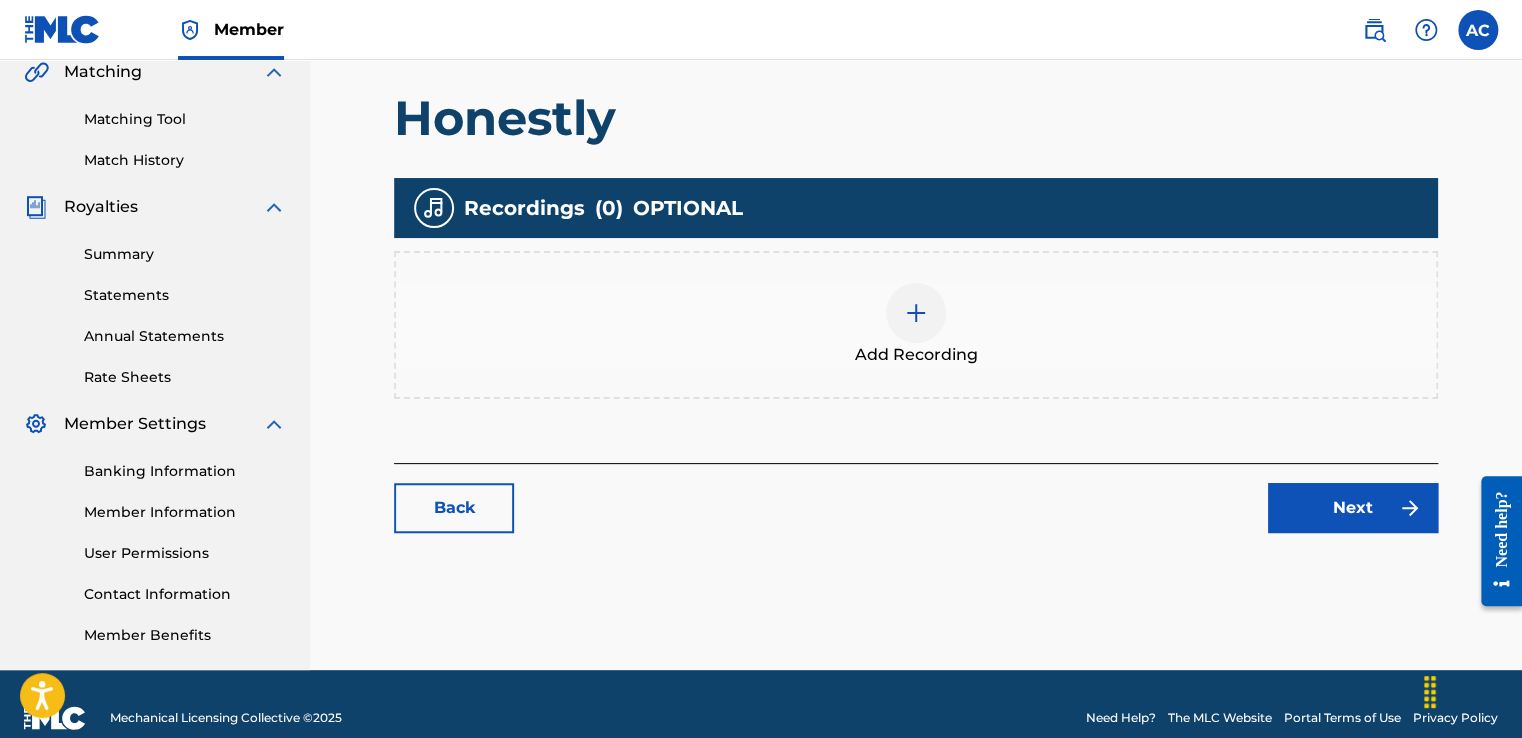 click at bounding box center (916, 313) 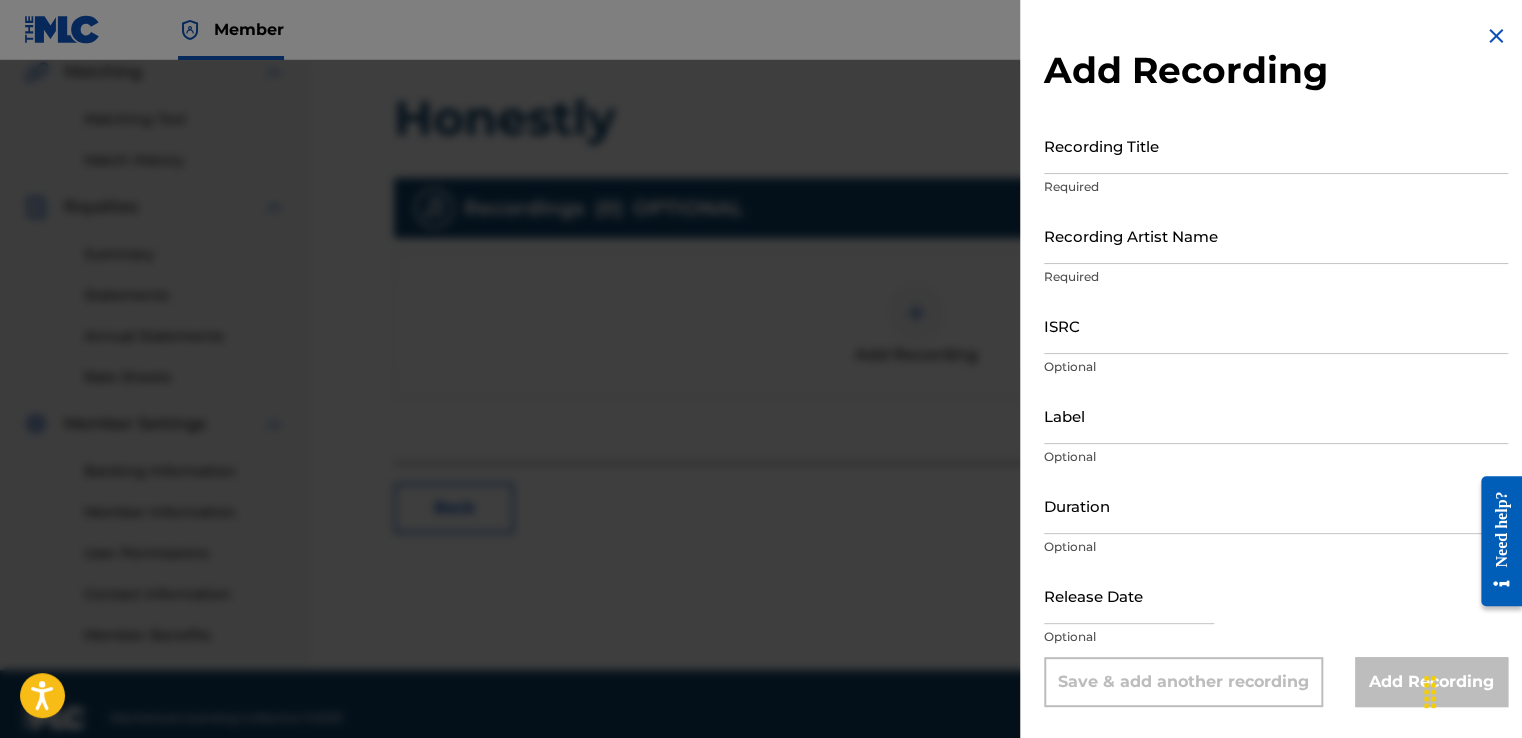 click on "Recording Title" at bounding box center [1276, 145] 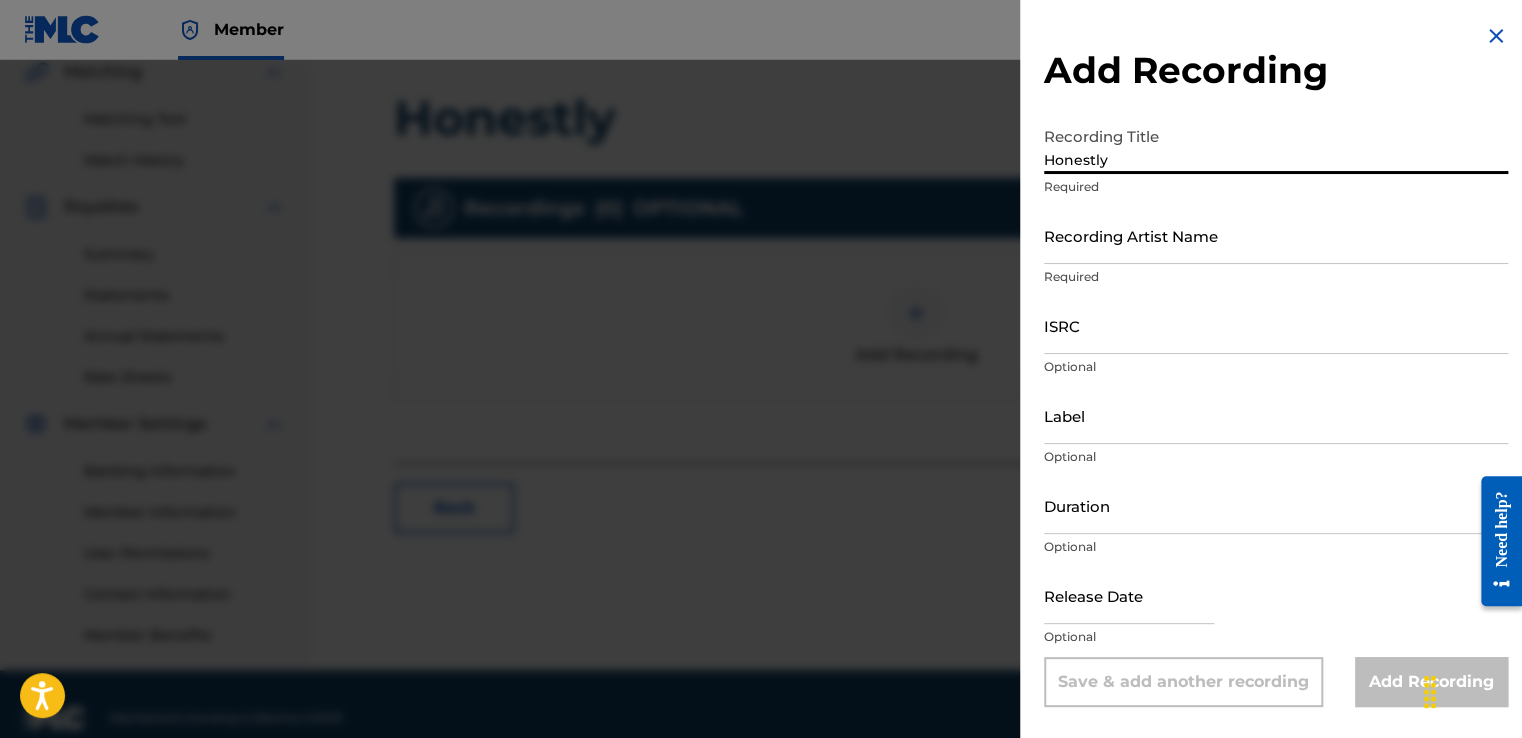 type on "Honestly" 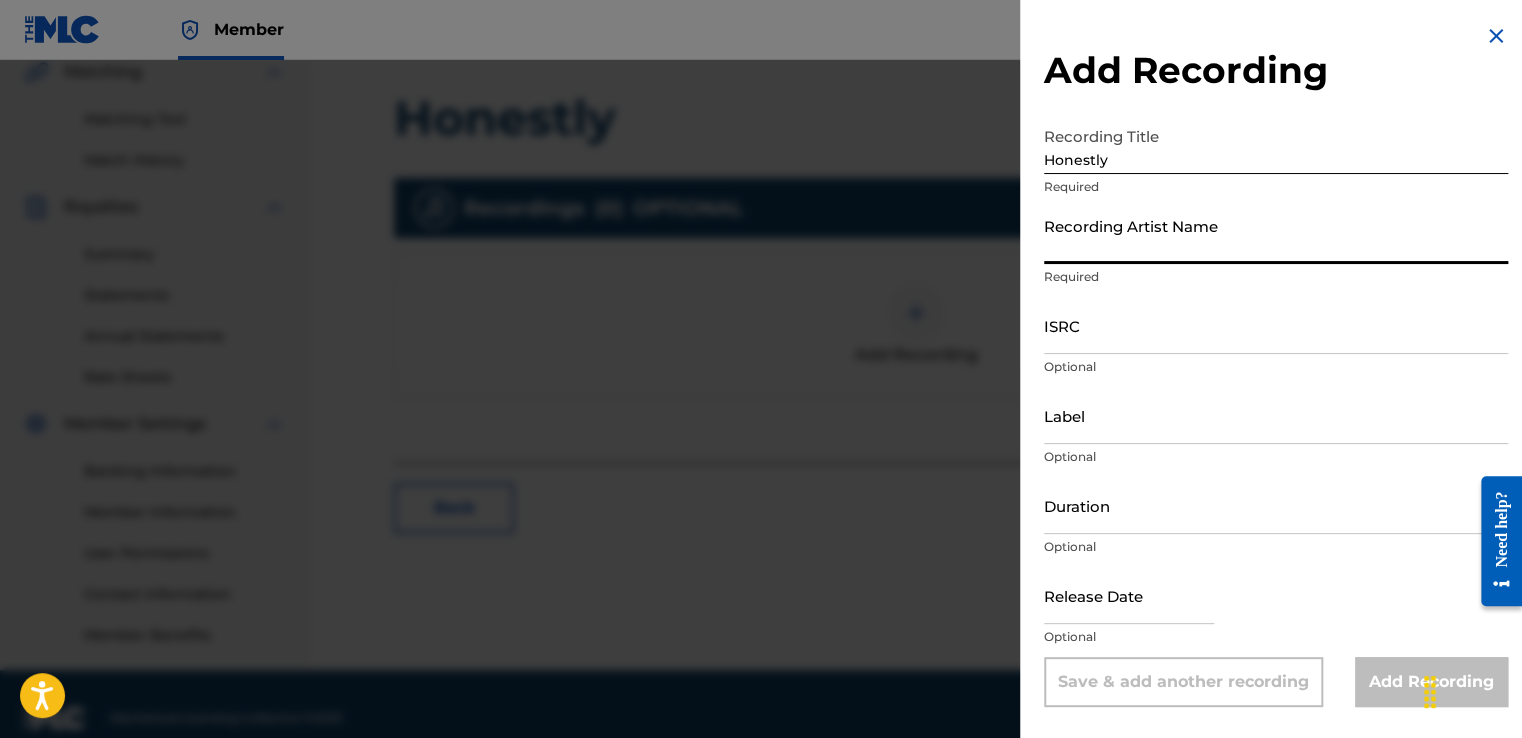 click on "Recording Artist Name" at bounding box center [1276, 235] 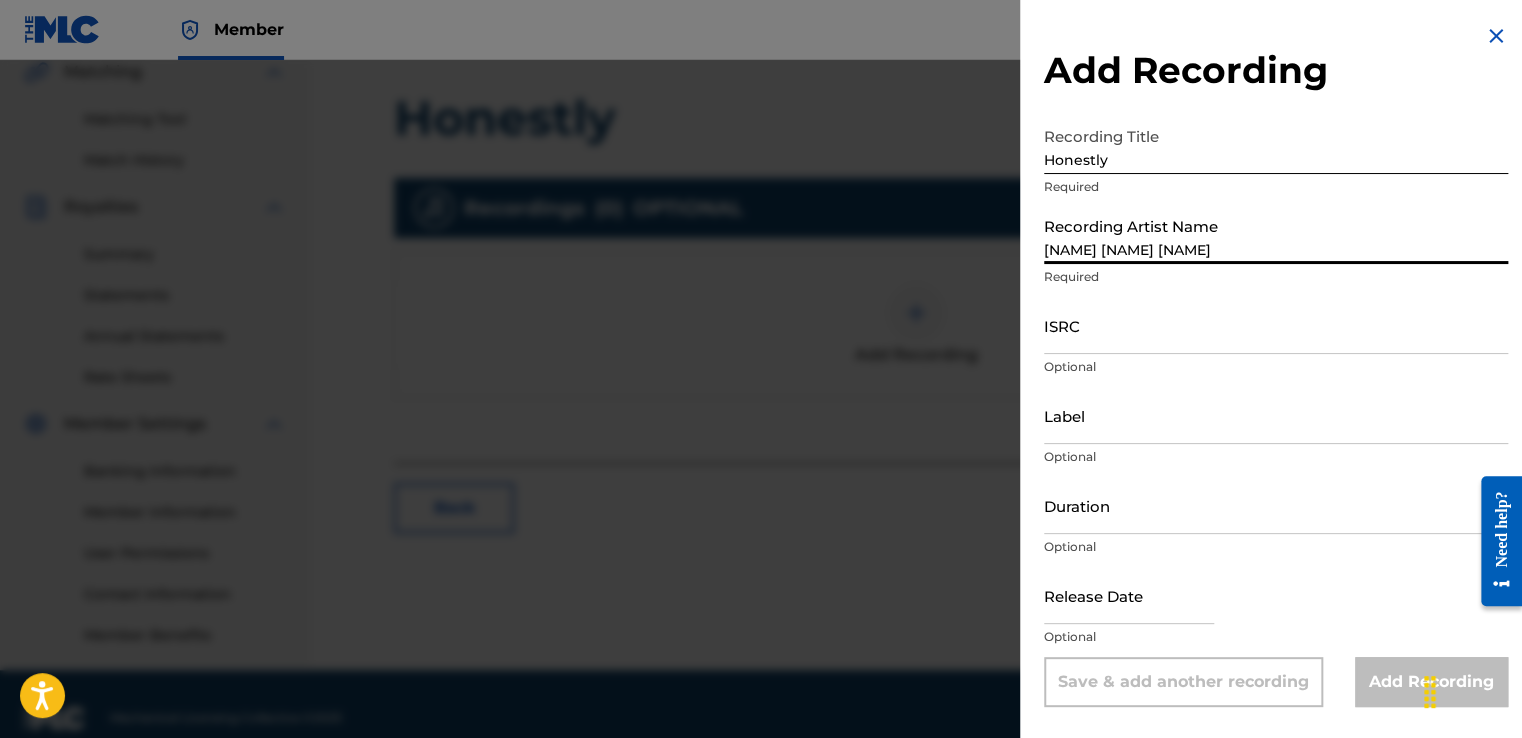 type on "Planting Seeds To Grow LLC" 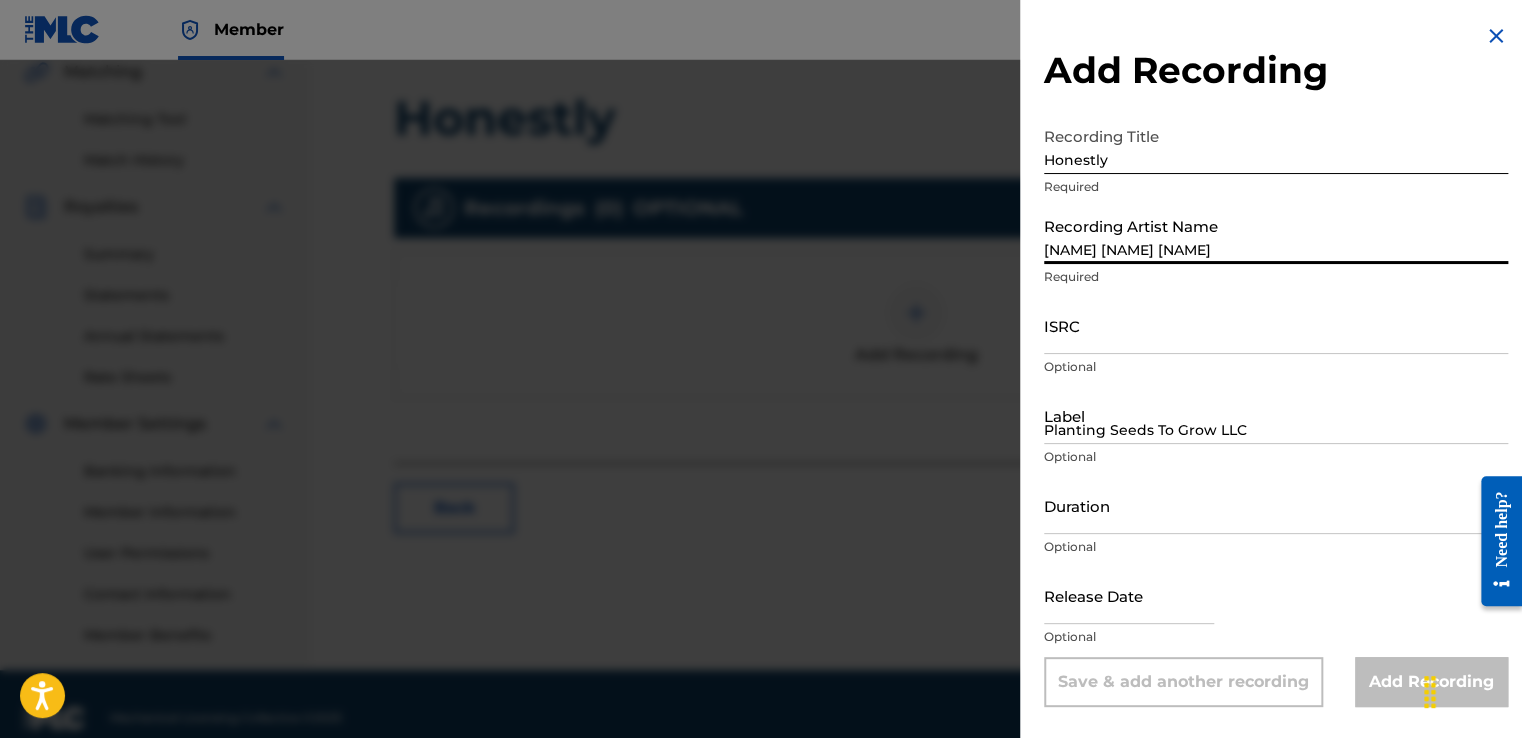 type on "April 30 2025" 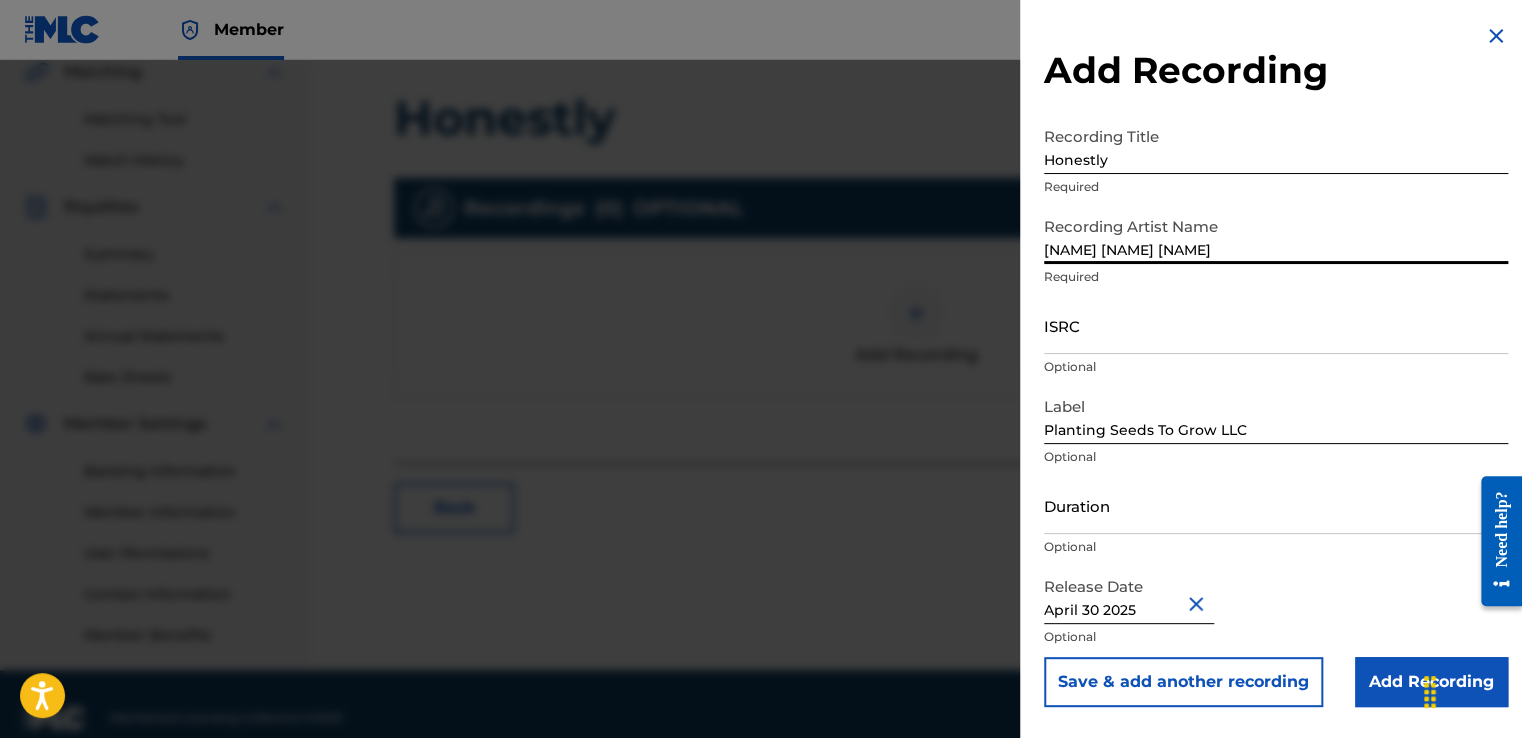 click at bounding box center (1199, 603) 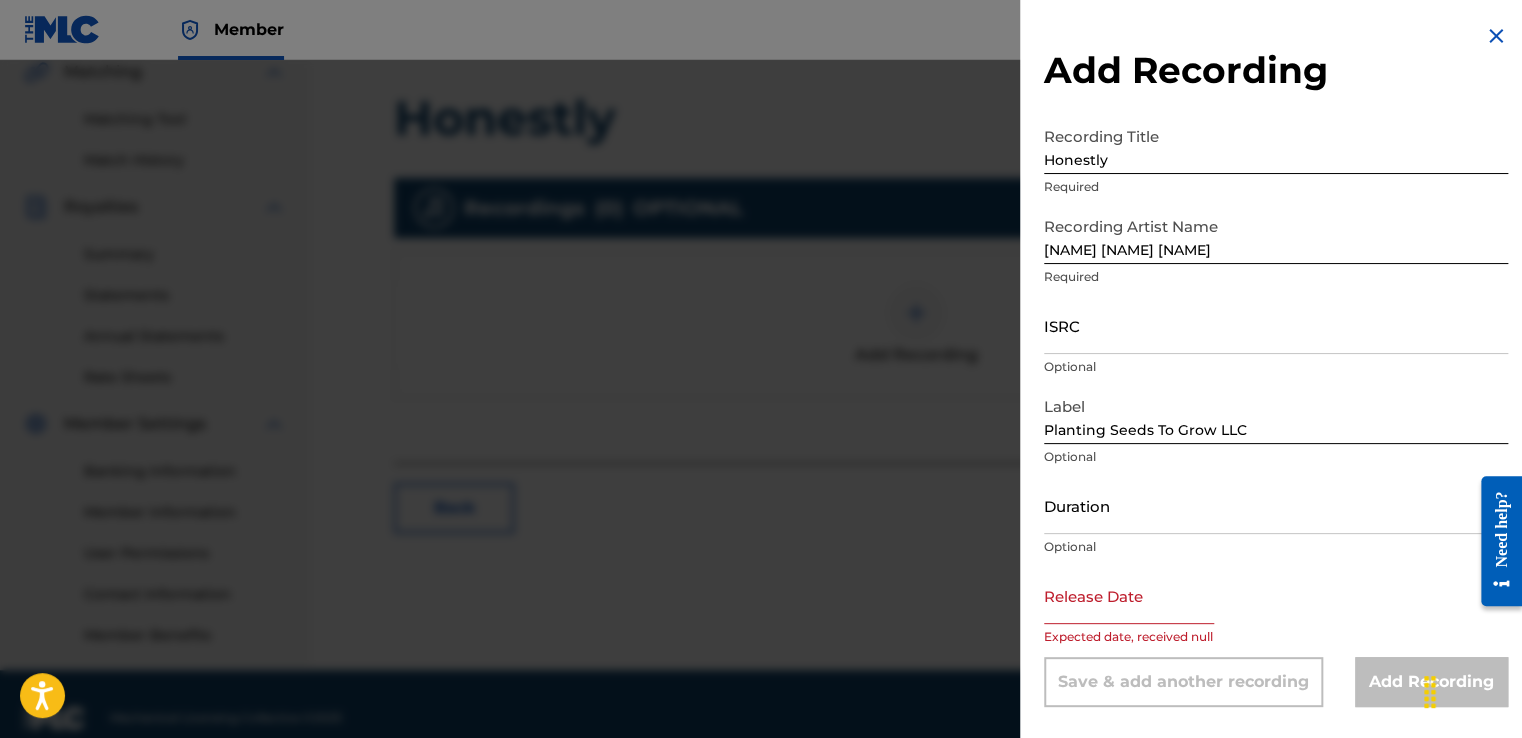 click at bounding box center (1129, 595) 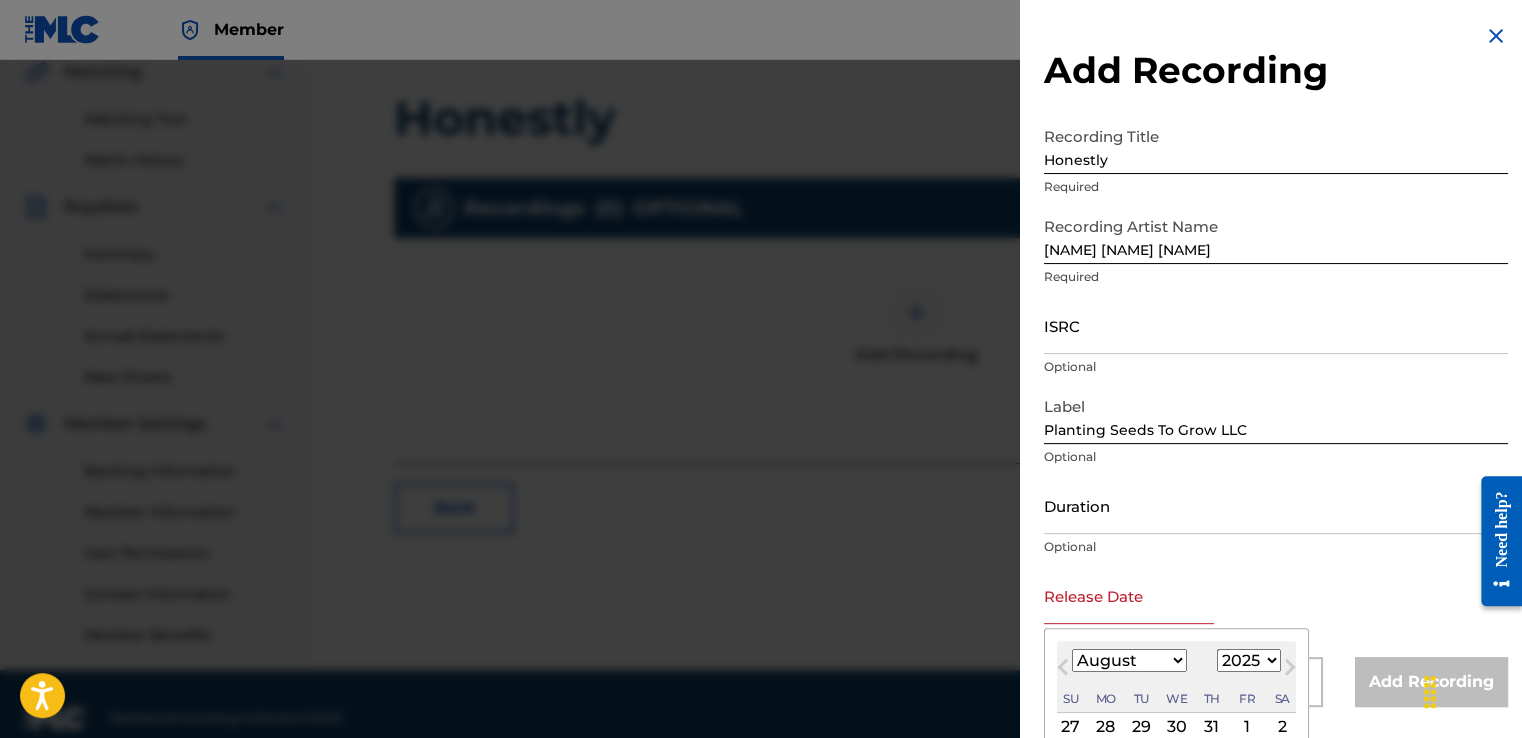 click on "1899 1900 1901 1902 1903 1904 1905 1906 1907 1908 1909 1910 1911 1912 1913 1914 1915 1916 1917 1918 1919 1920 1921 1922 1923 1924 1925 1926 1927 1928 1929 1930 1931 1932 1933 1934 1935 1936 1937 1938 1939 1940 1941 1942 1943 1944 1945 1946 1947 1948 1949 1950 1951 1952 1953 1954 1955 1956 1957 1958 1959 1960 1961 1962 1963 1964 1965 1966 1967 1968 1969 1970 1971 1972 1973 1974 1975 1976 1977 1978 1979 1980 1981 1982 1983 1984 1985 1986 1987 1988 1989 1990 1991 1992 1993 1994 1995 1996 1997 1998 1999 2000 2001 2002 2003 2004 2005 2006 2007 2008 2009 2010 2011 2012 2013 2014 2015 2016 2017 2018 2019 2020 2021 2022 2023 2024 2025 2026 2027 2028 2029 2030 2031 2032 2033 2034 2035 2036 2037 2038 2039 2040 2041 2042 2043 2044 2045 2046 2047 2048 2049 2050 2051 2052 2053 2054 2055 2056 2057 2058 2059 2060 2061 2062 2063 2064 2065 2066 2067 2068 2069 2070 2071 2072 2073 2074 2075 2076 2077 2078 2079 2080 2081 2082 2083 2084 2085 2086 2087 2088 2089 2090 2091 2092 2093 2094 2095 2096 2097 2098 2099 2100" at bounding box center (1249, 660) 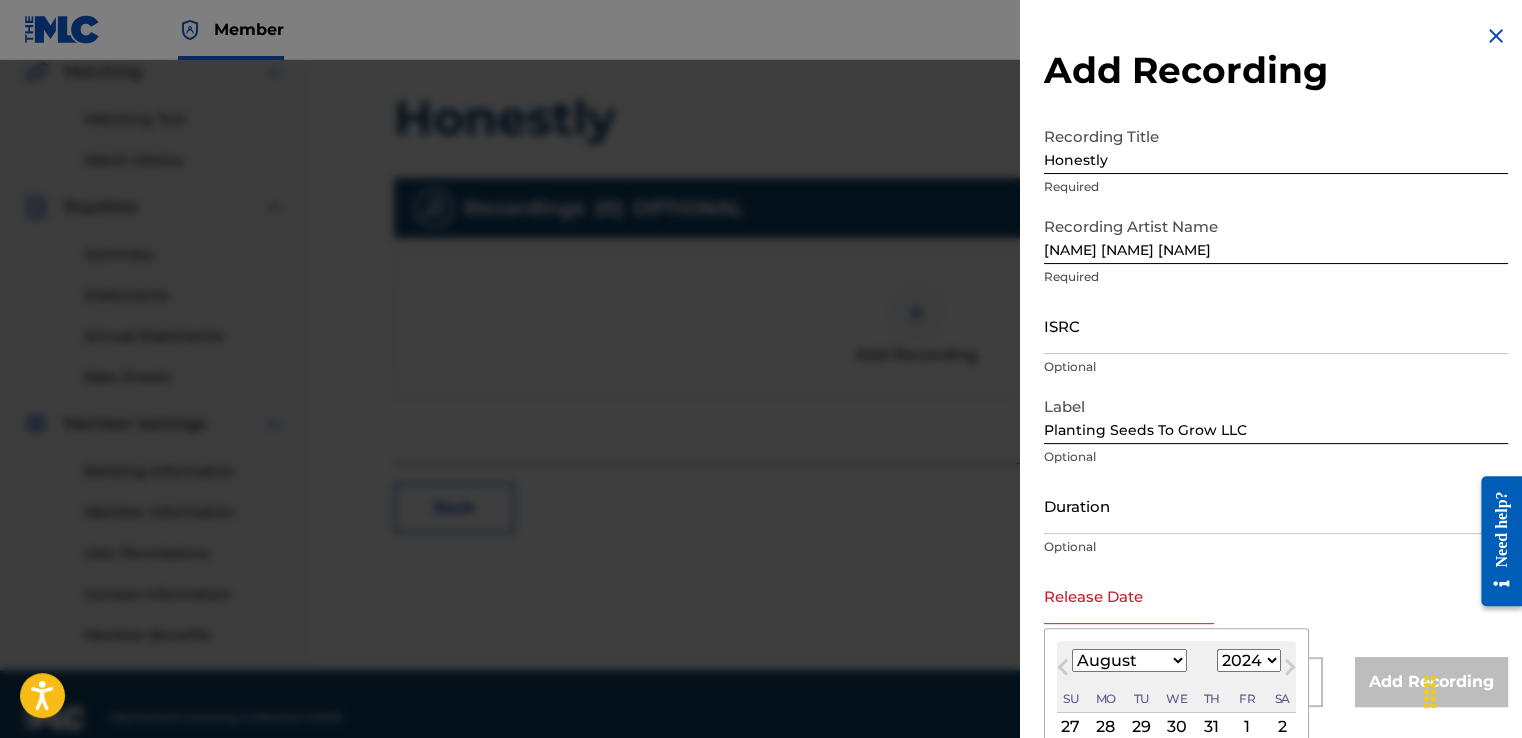 click on "1899 1900 1901 1902 1903 1904 1905 1906 1907 1908 1909 1910 1911 1912 1913 1914 1915 1916 1917 1918 1919 1920 1921 1922 1923 1924 1925 1926 1927 1928 1929 1930 1931 1932 1933 1934 1935 1936 1937 1938 1939 1940 1941 1942 1943 1944 1945 1946 1947 1948 1949 1950 1951 1952 1953 1954 1955 1956 1957 1958 1959 1960 1961 1962 1963 1964 1965 1966 1967 1968 1969 1970 1971 1972 1973 1974 1975 1976 1977 1978 1979 1980 1981 1982 1983 1984 1985 1986 1987 1988 1989 1990 1991 1992 1993 1994 1995 1996 1997 1998 1999 2000 2001 2002 2003 2004 2005 2006 2007 2008 2009 2010 2011 2012 2013 2014 2015 2016 2017 2018 2019 2020 2021 2022 2023 2024 2025 2026 2027 2028 2029 2030 2031 2032 2033 2034 2035 2036 2037 2038 2039 2040 2041 2042 2043 2044 2045 2046 2047 2048 2049 2050 2051 2052 2053 2054 2055 2056 2057 2058 2059 2060 2061 2062 2063 2064 2065 2066 2067 2068 2069 2070 2071 2072 2073 2074 2075 2076 2077 2078 2079 2080 2081 2082 2083 2084 2085 2086 2087 2088 2089 2090 2091 2092 2093 2094 2095 2096 2097 2098 2099 2100" at bounding box center (1249, 660) 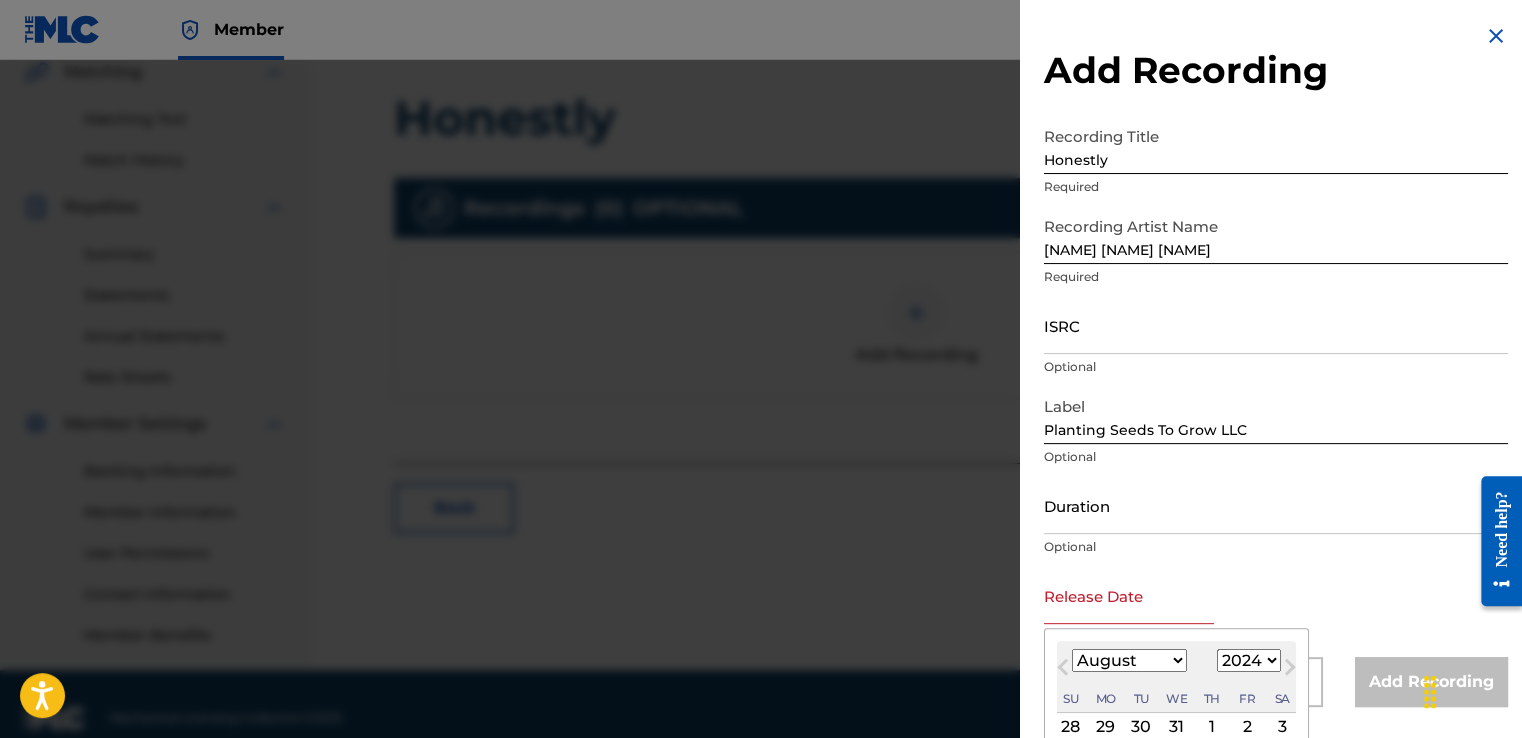 click on "January February March April May June July August September October November December" at bounding box center (1129, 660) 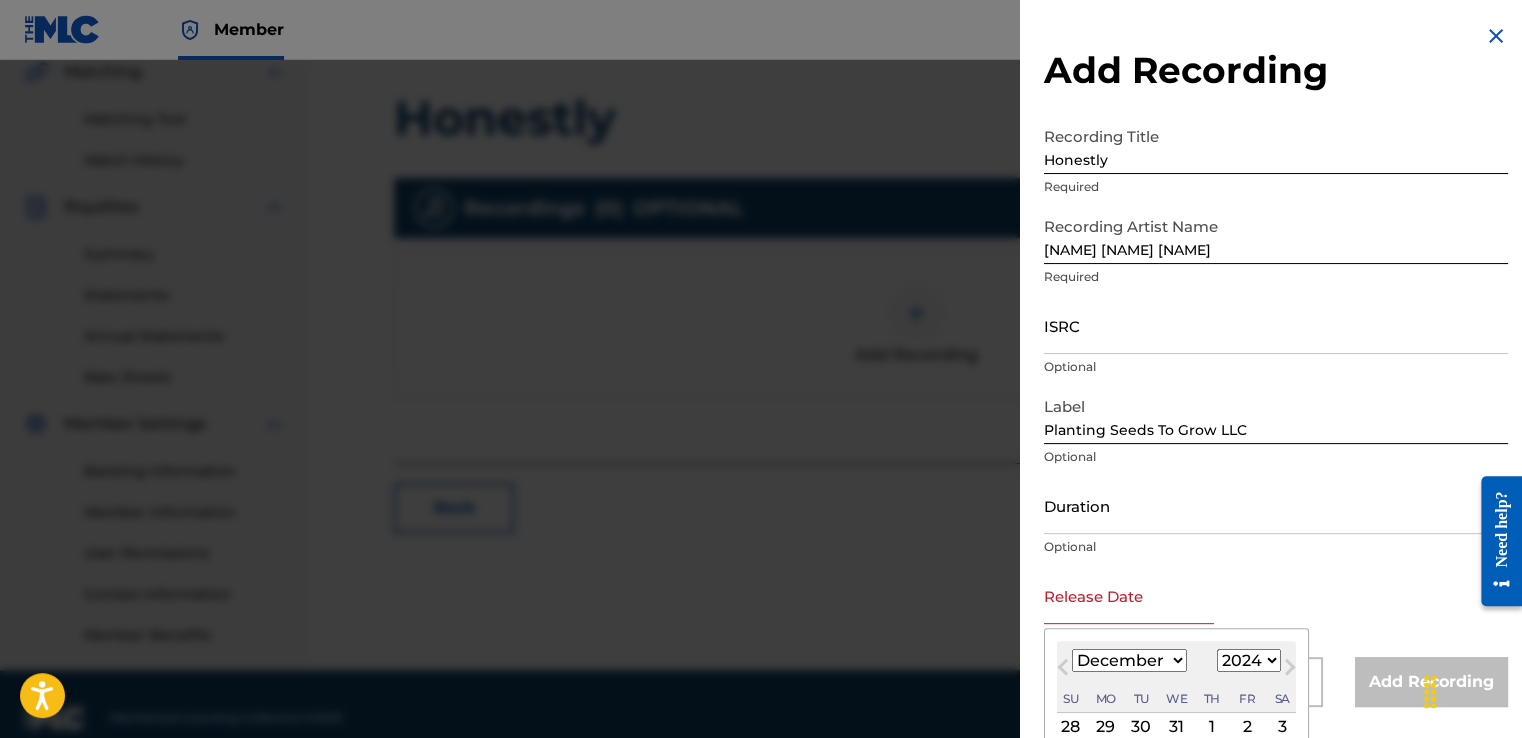 click on "January February March April May June July August September October November December" at bounding box center [1129, 660] 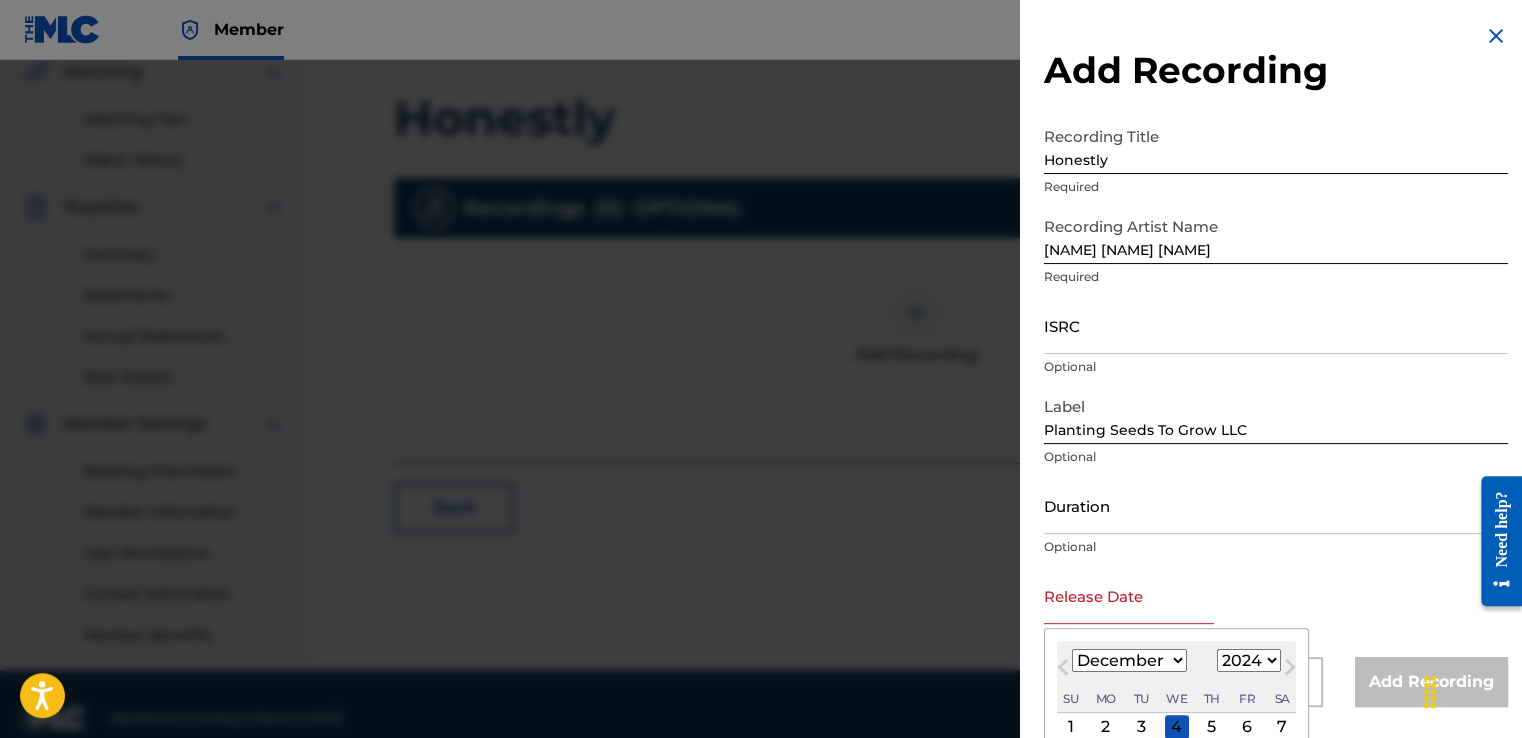 scroll, scrollTop: 151, scrollLeft: 0, axis: vertical 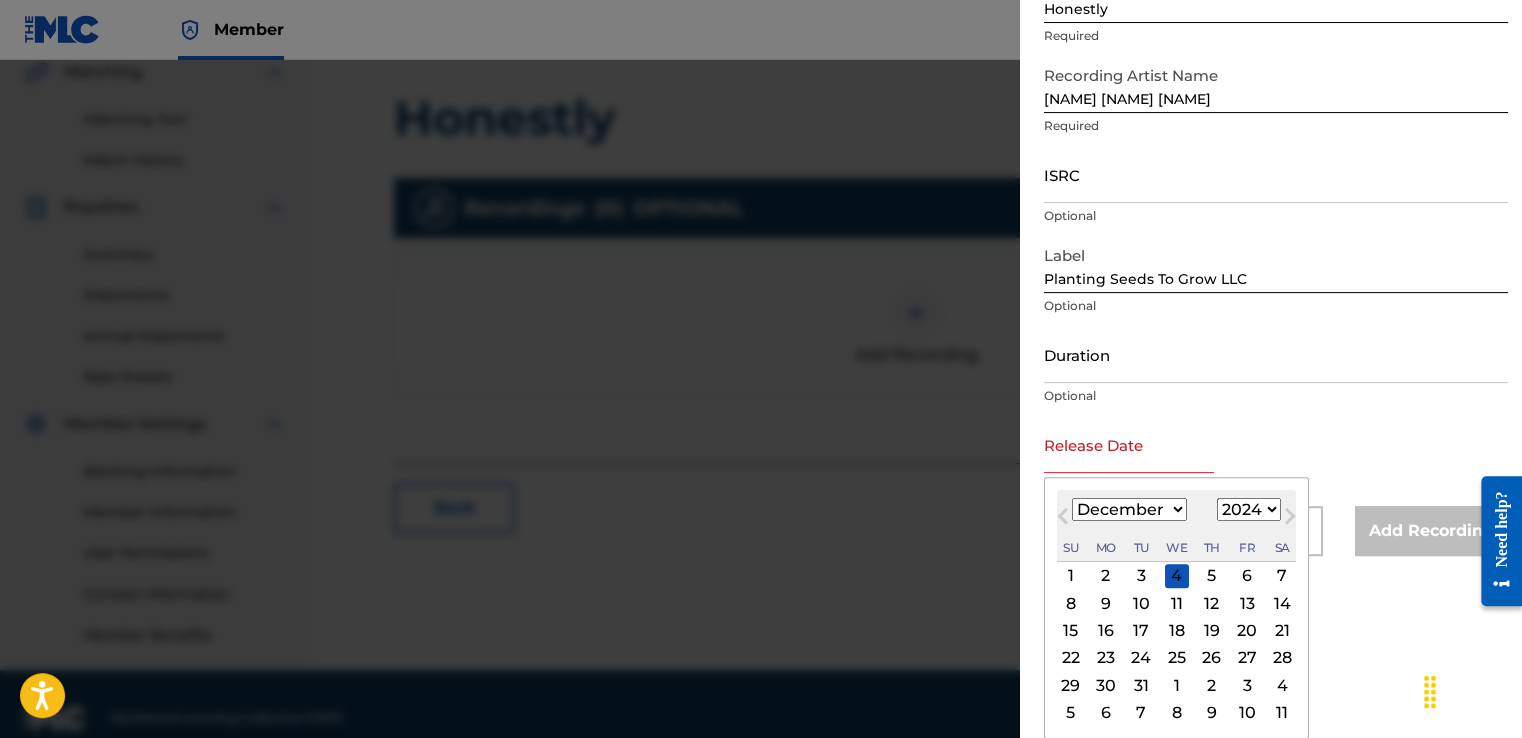 click on "13" at bounding box center (1247, 603) 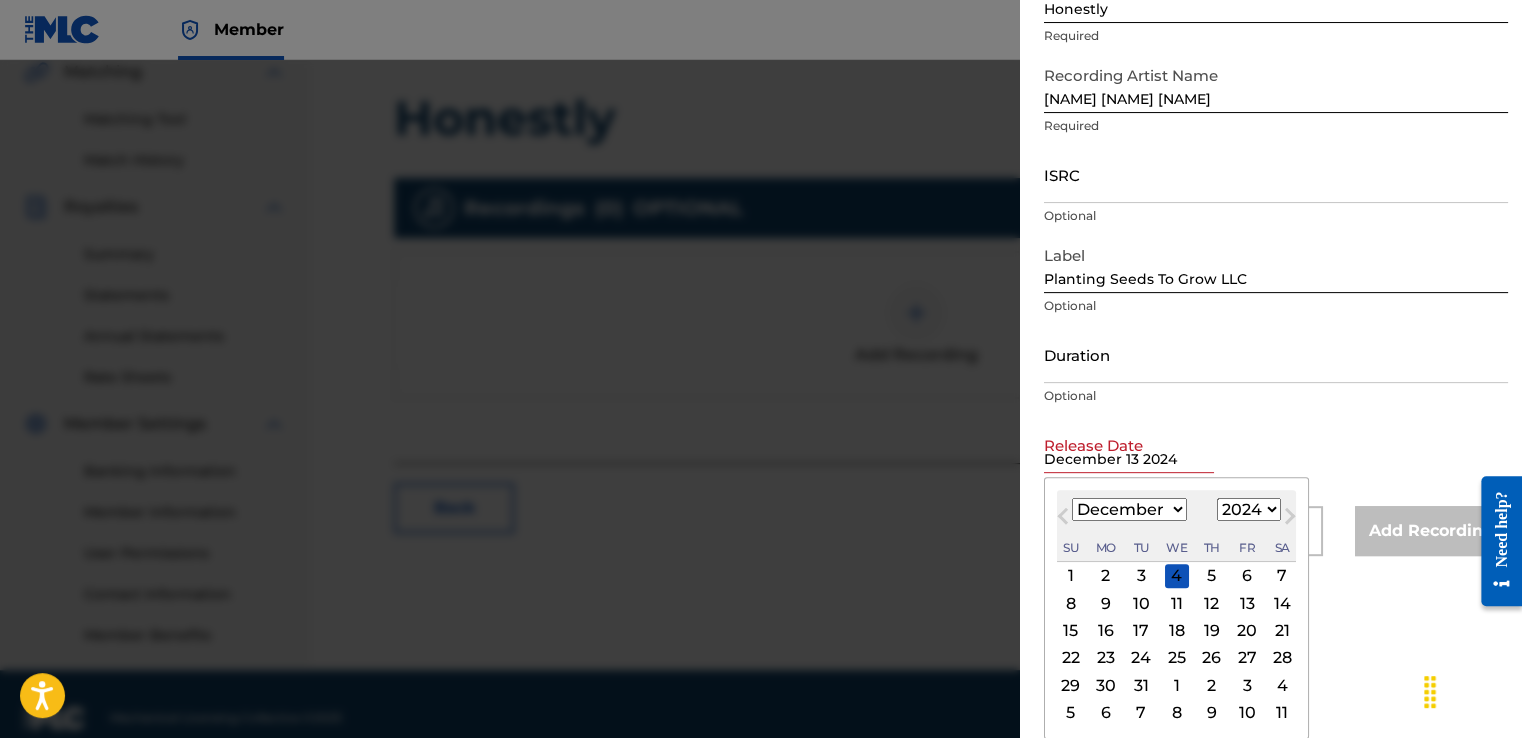 scroll, scrollTop: 0, scrollLeft: 0, axis: both 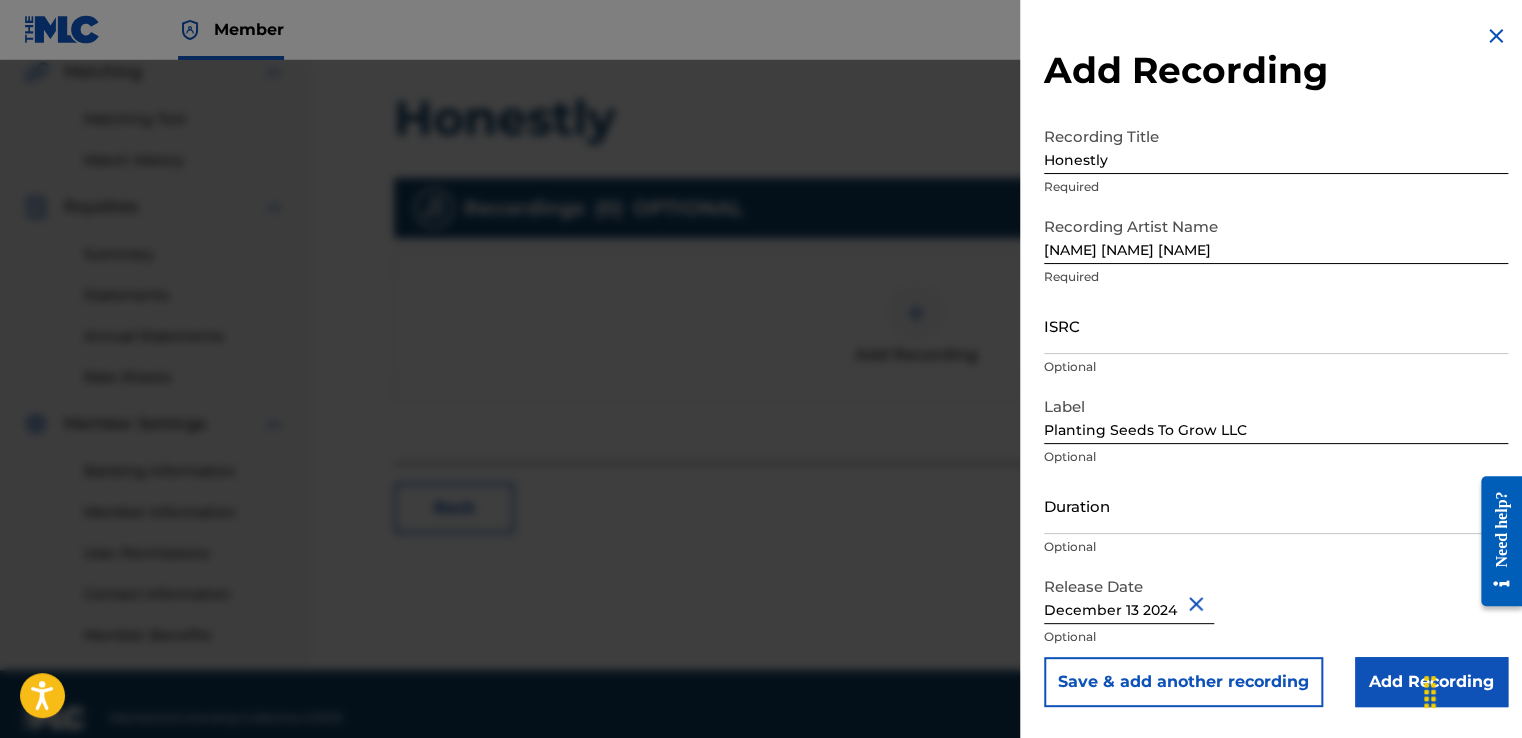 click on "Add Recording" at bounding box center (1431, 682) 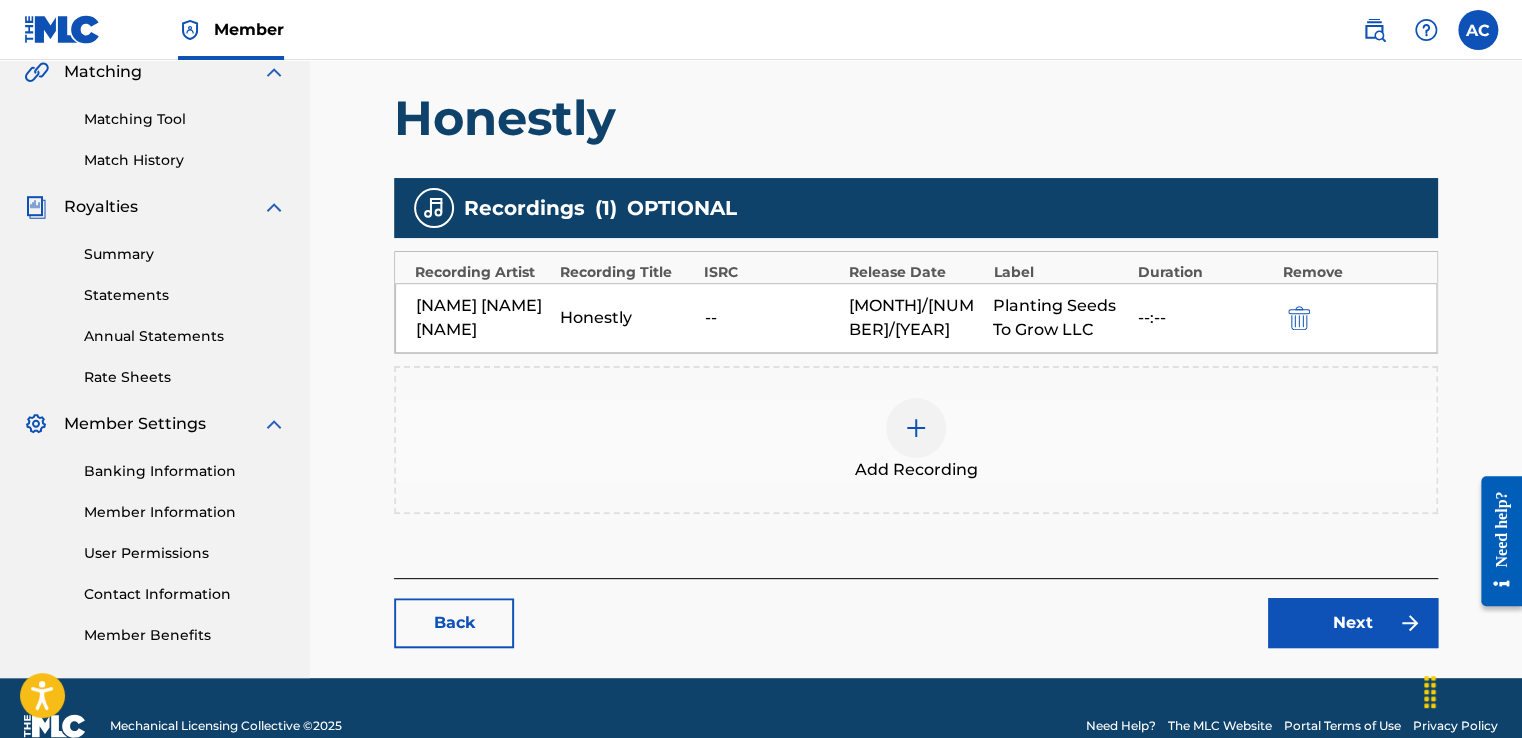 scroll, scrollTop: 508, scrollLeft: 0, axis: vertical 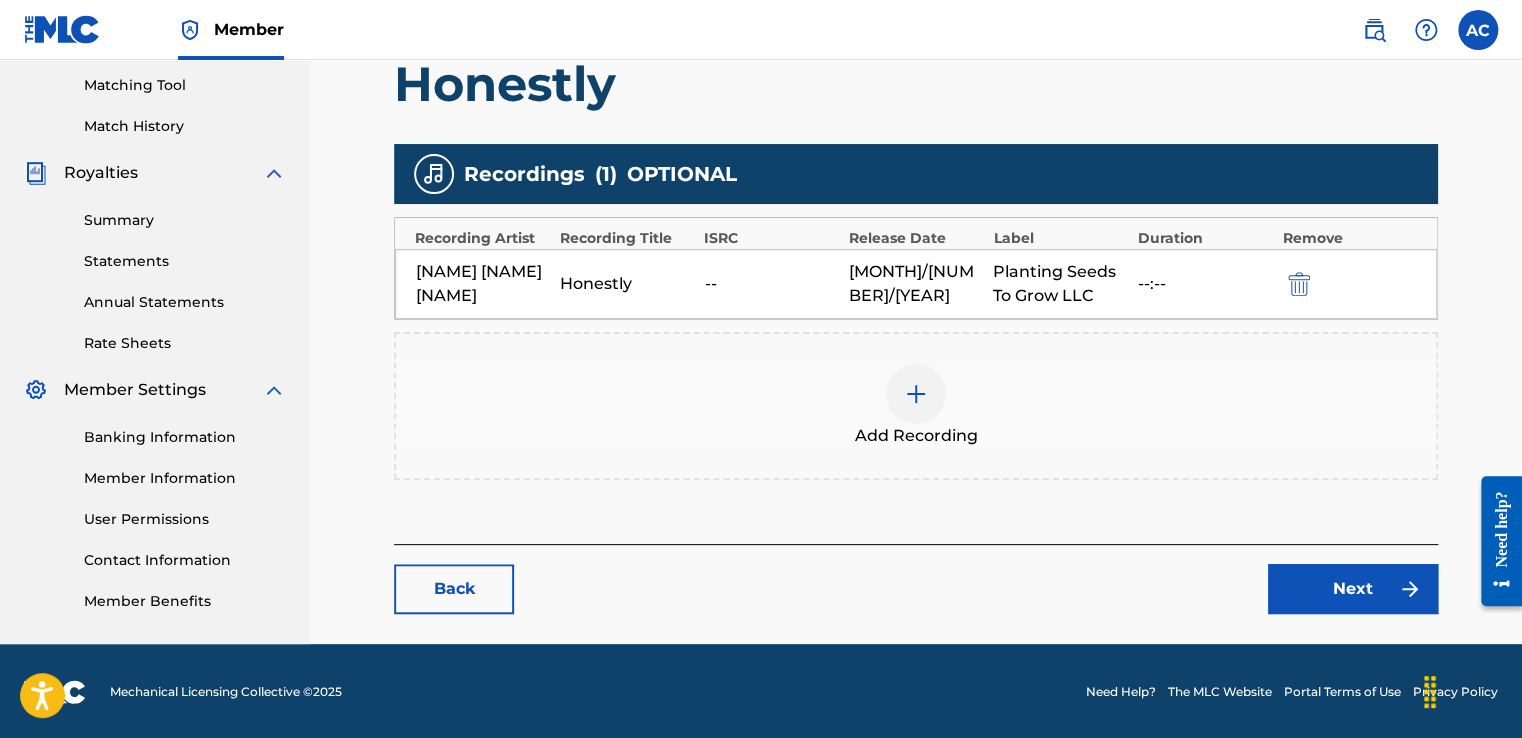 click on "Next" at bounding box center (1353, 589) 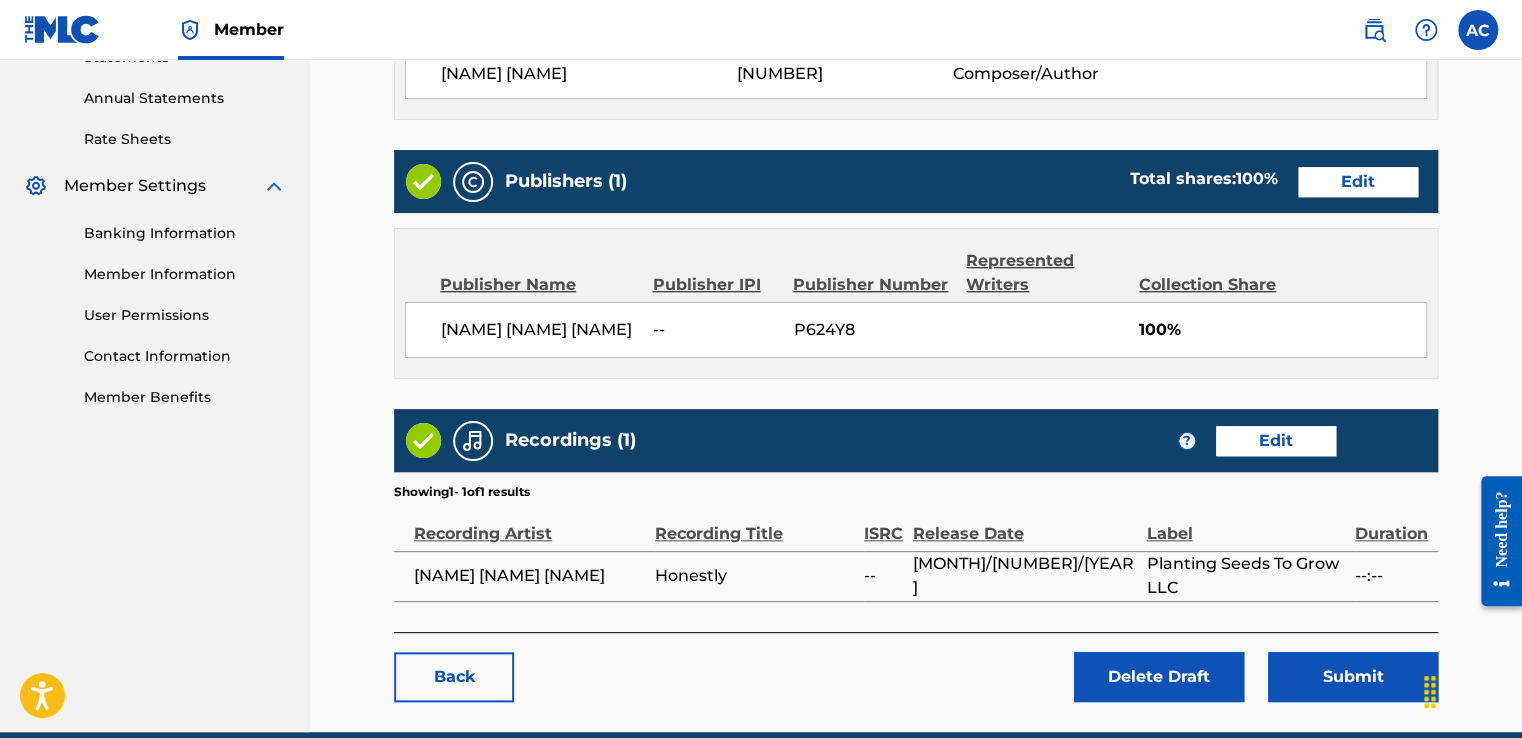 scroll, scrollTop: 799, scrollLeft: 0, axis: vertical 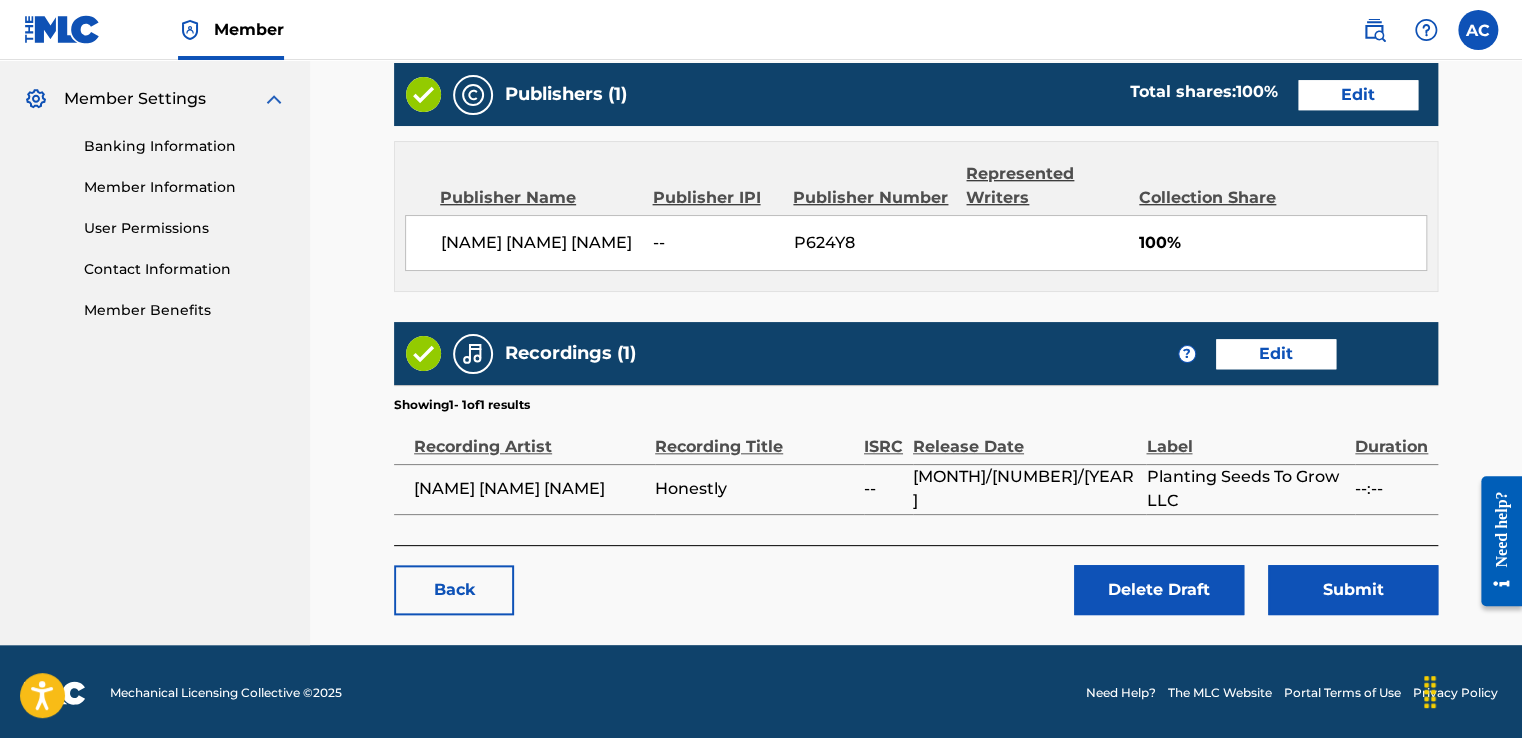 click on "Submit" at bounding box center (1353, 590) 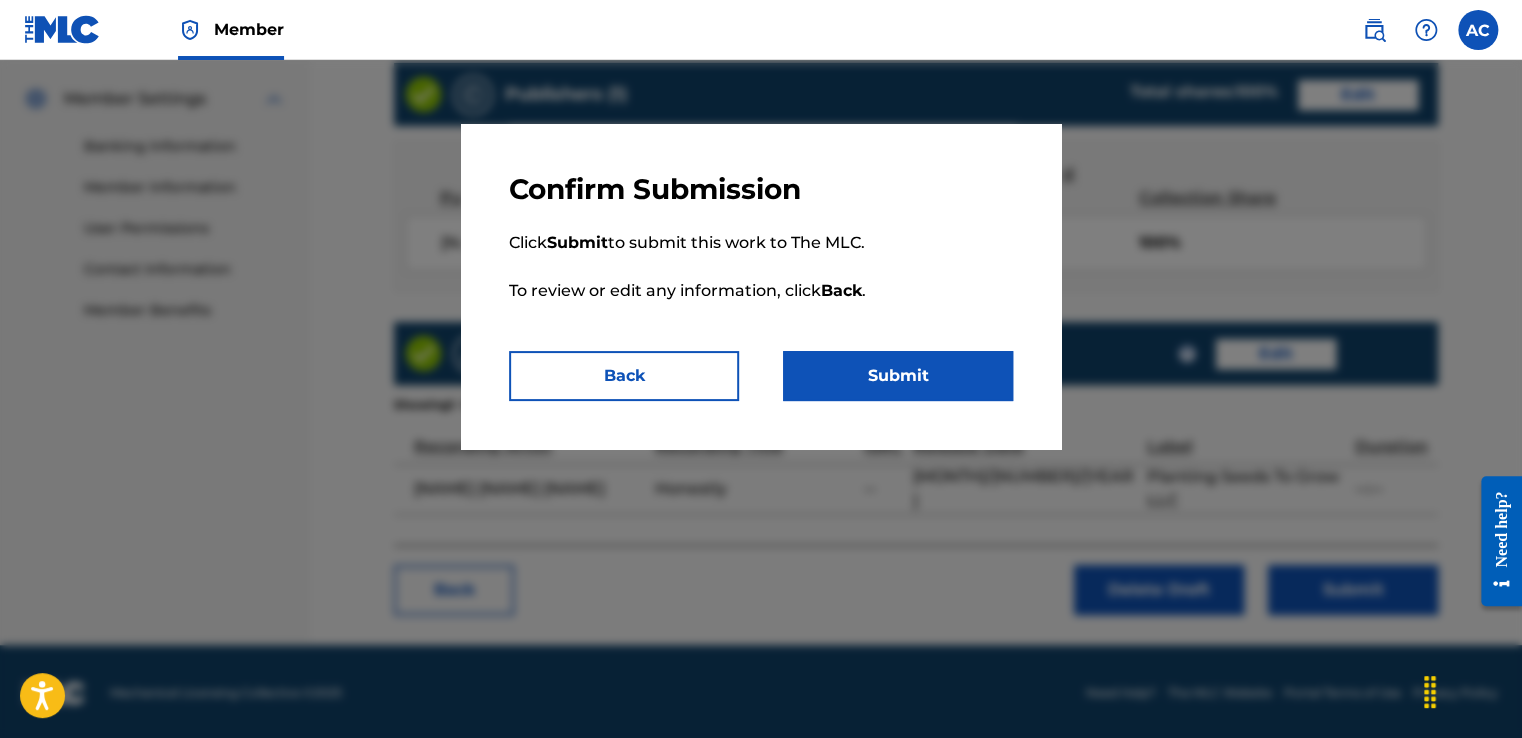 click on "Submit" at bounding box center (898, 376) 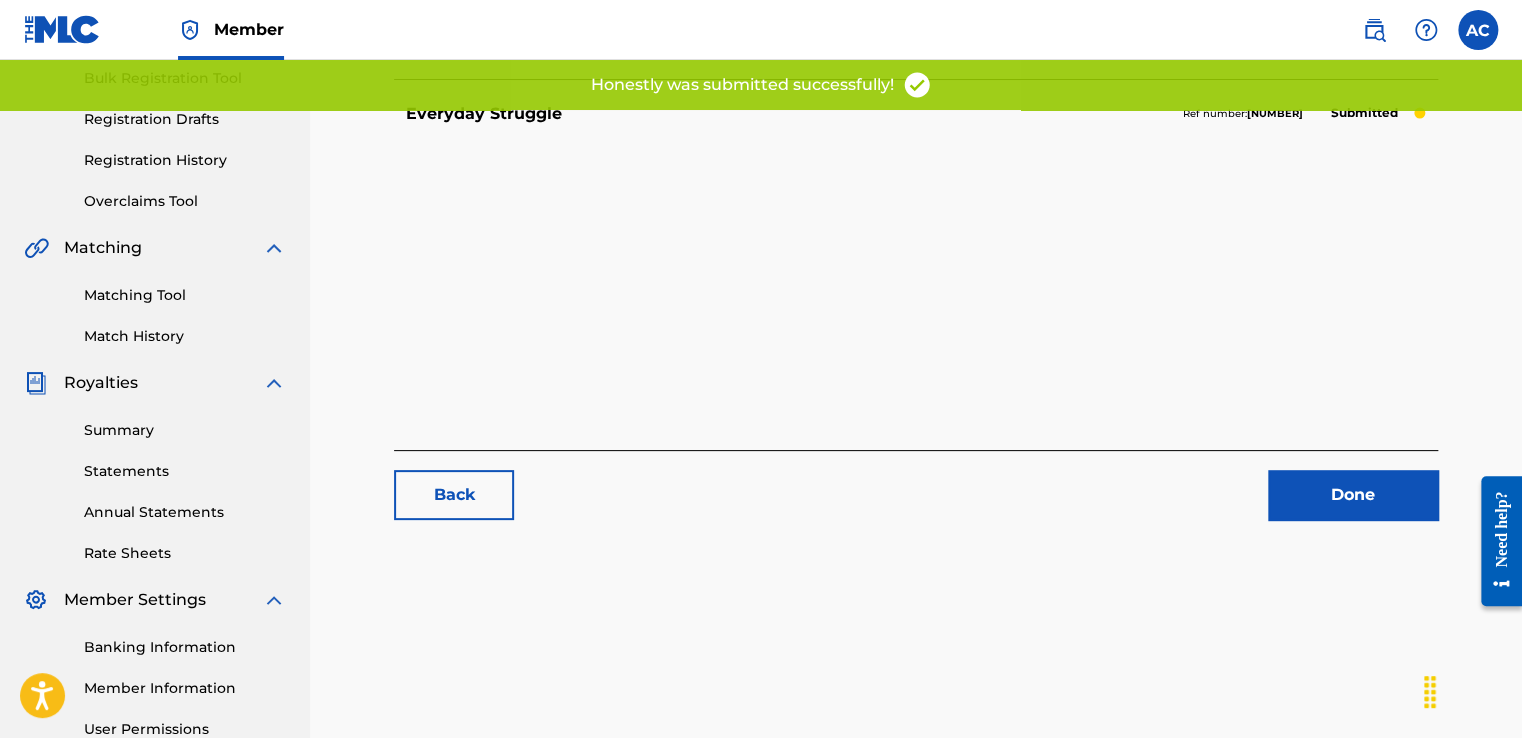 scroll, scrollTop: 300, scrollLeft: 0, axis: vertical 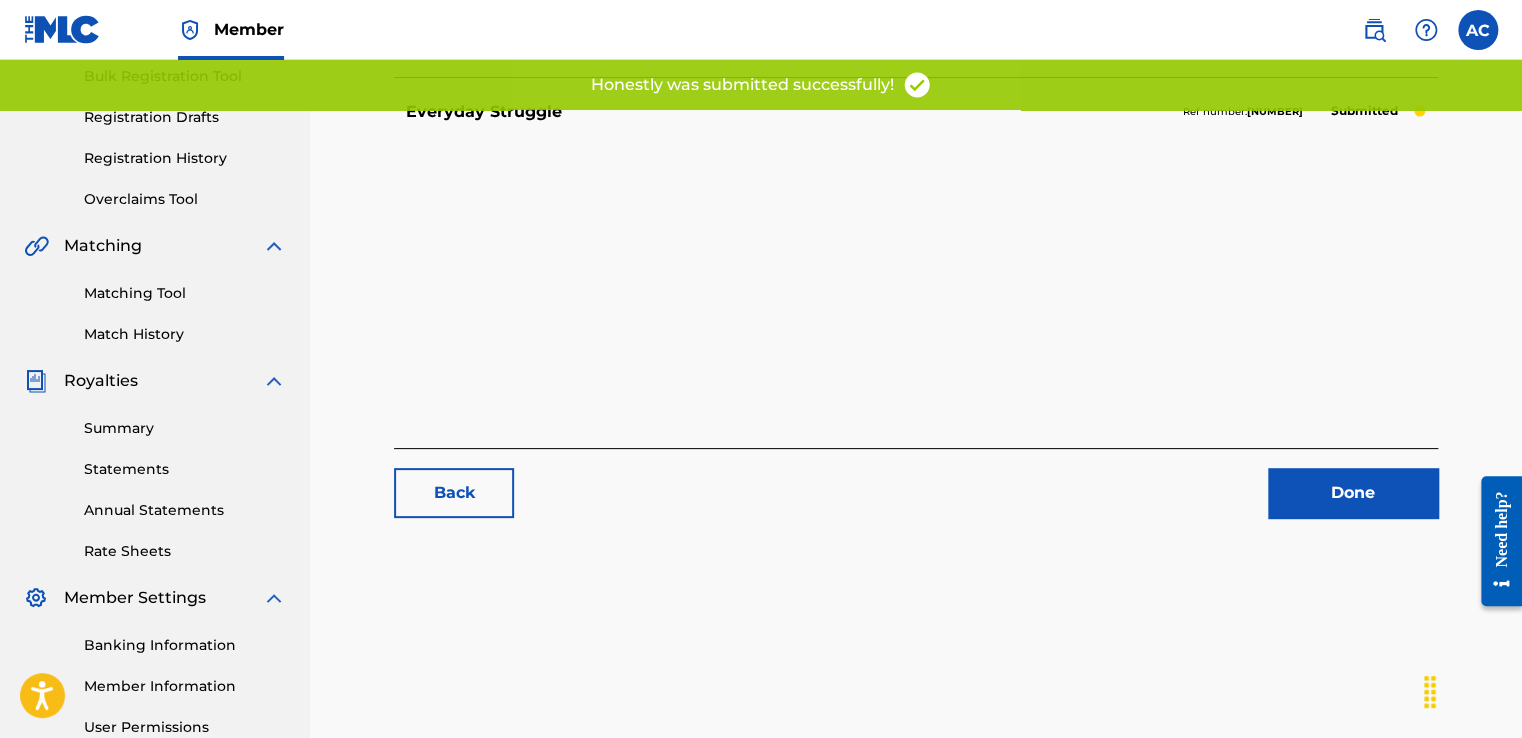 click on "Done" at bounding box center (1353, 493) 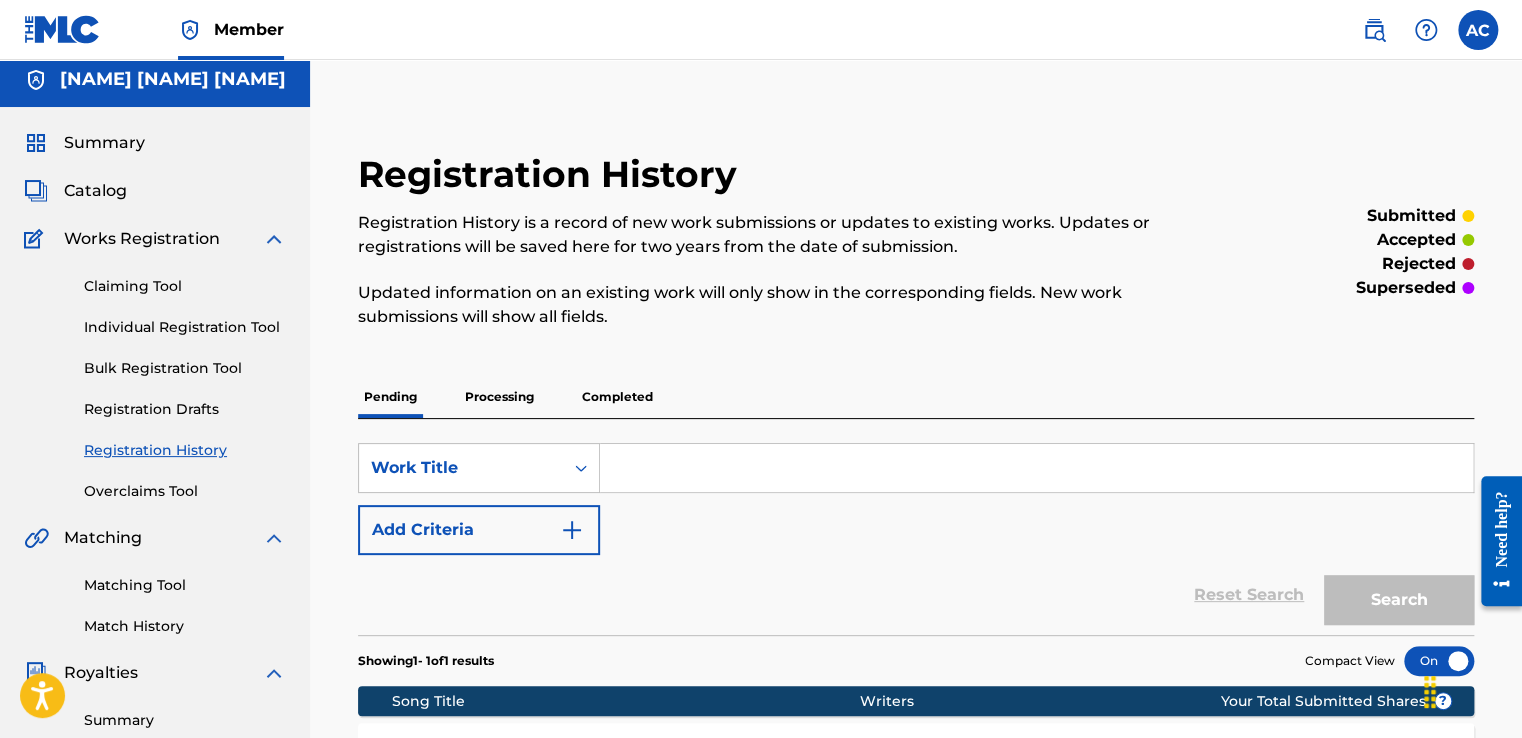 scroll, scrollTop: 0, scrollLeft: 0, axis: both 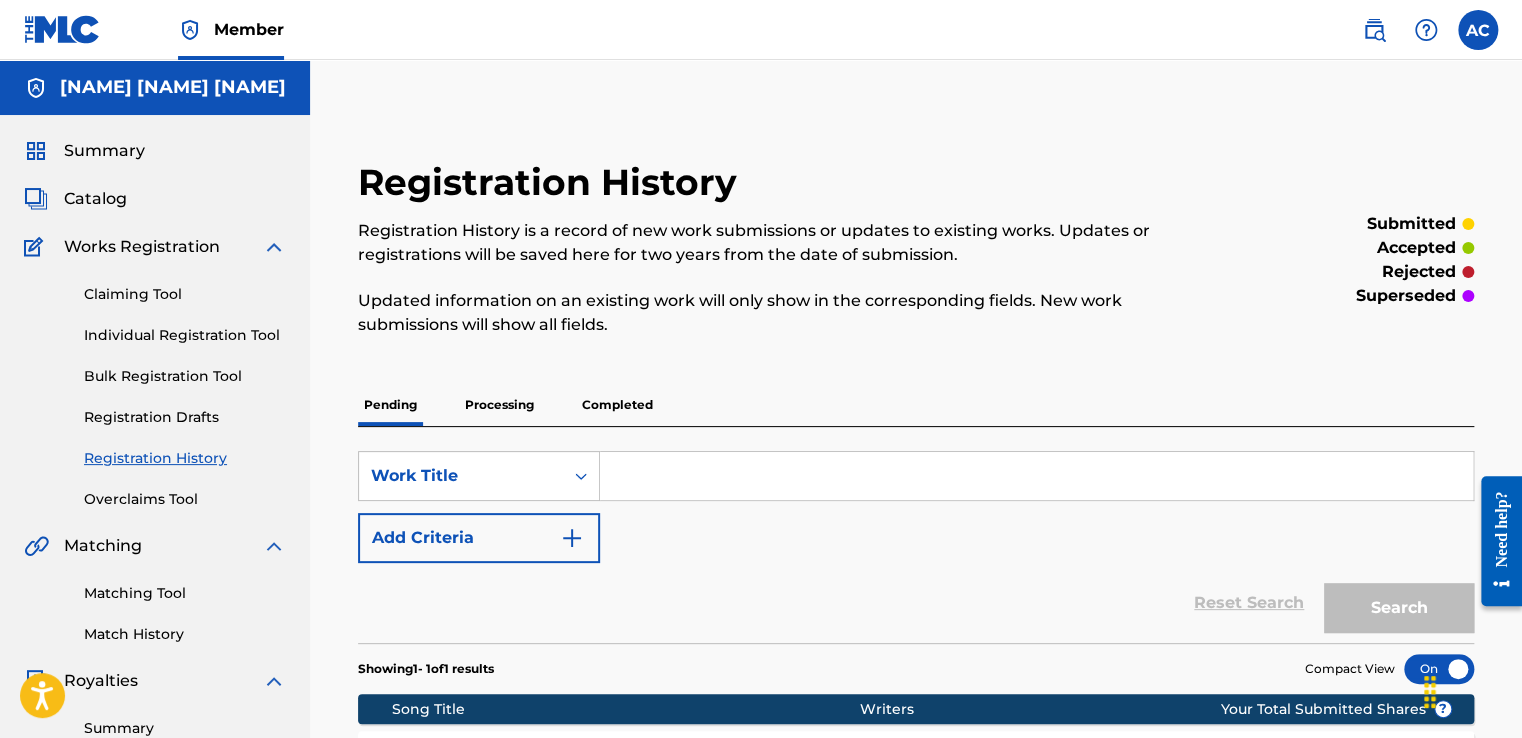 click at bounding box center (1036, 476) 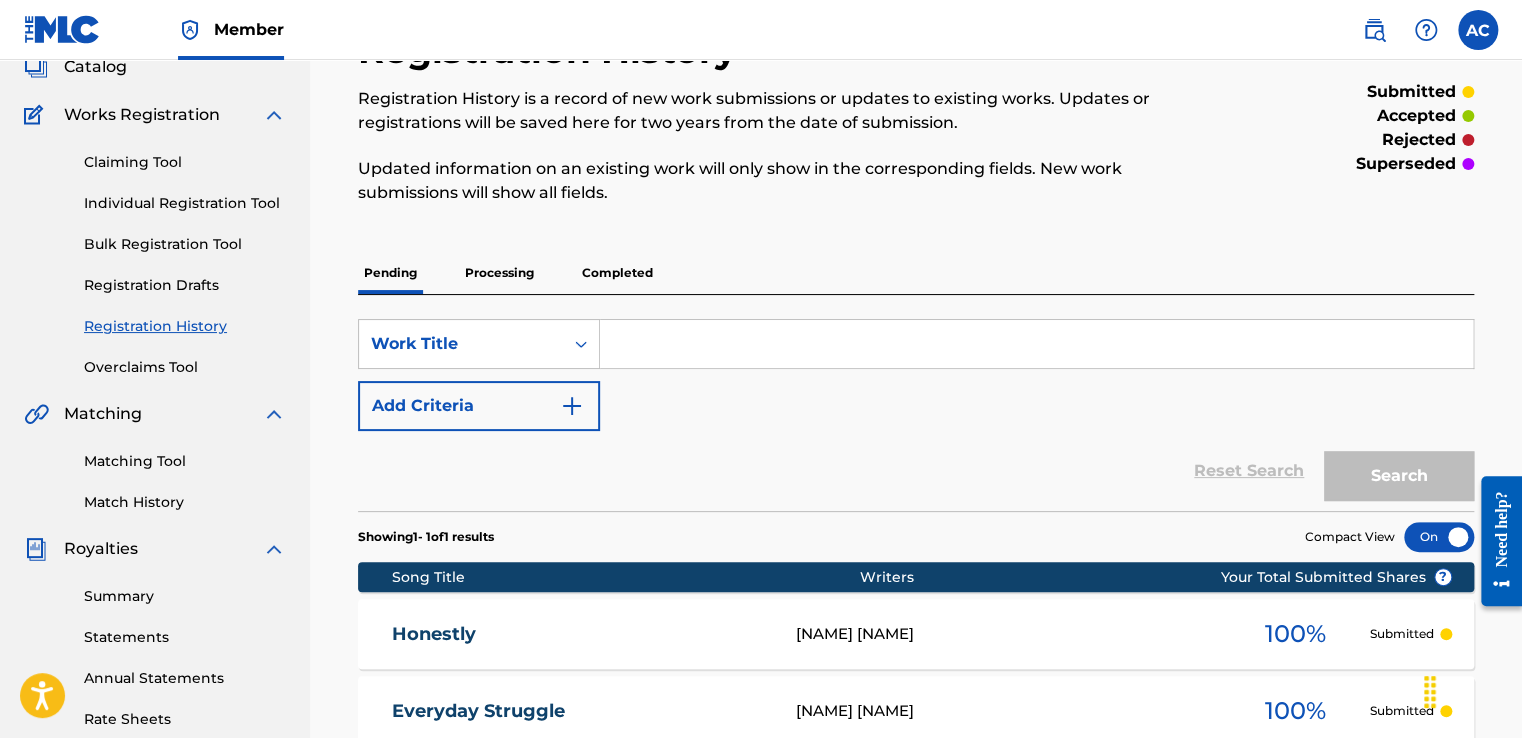 scroll, scrollTop: 0, scrollLeft: 0, axis: both 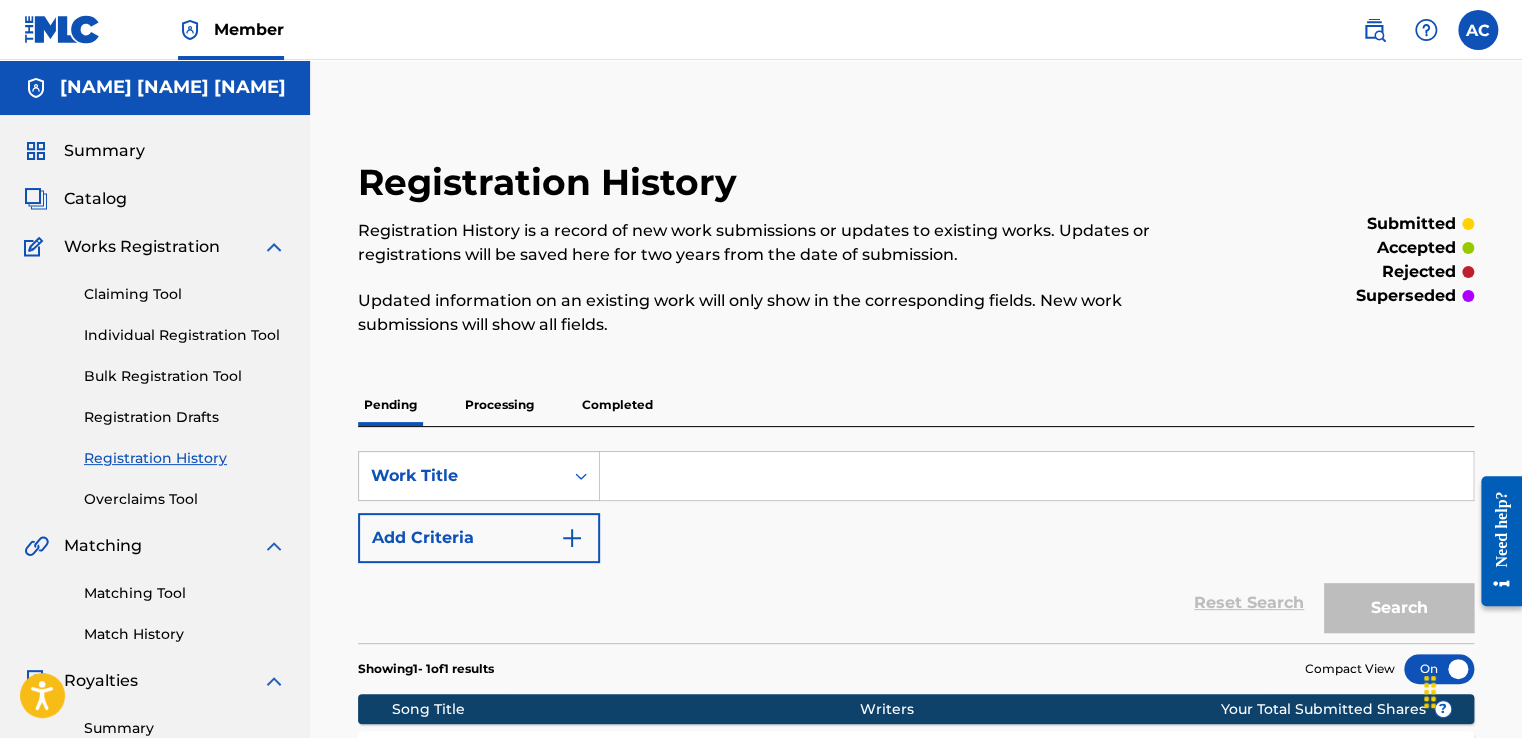 click on "Claiming Tool" at bounding box center (185, 294) 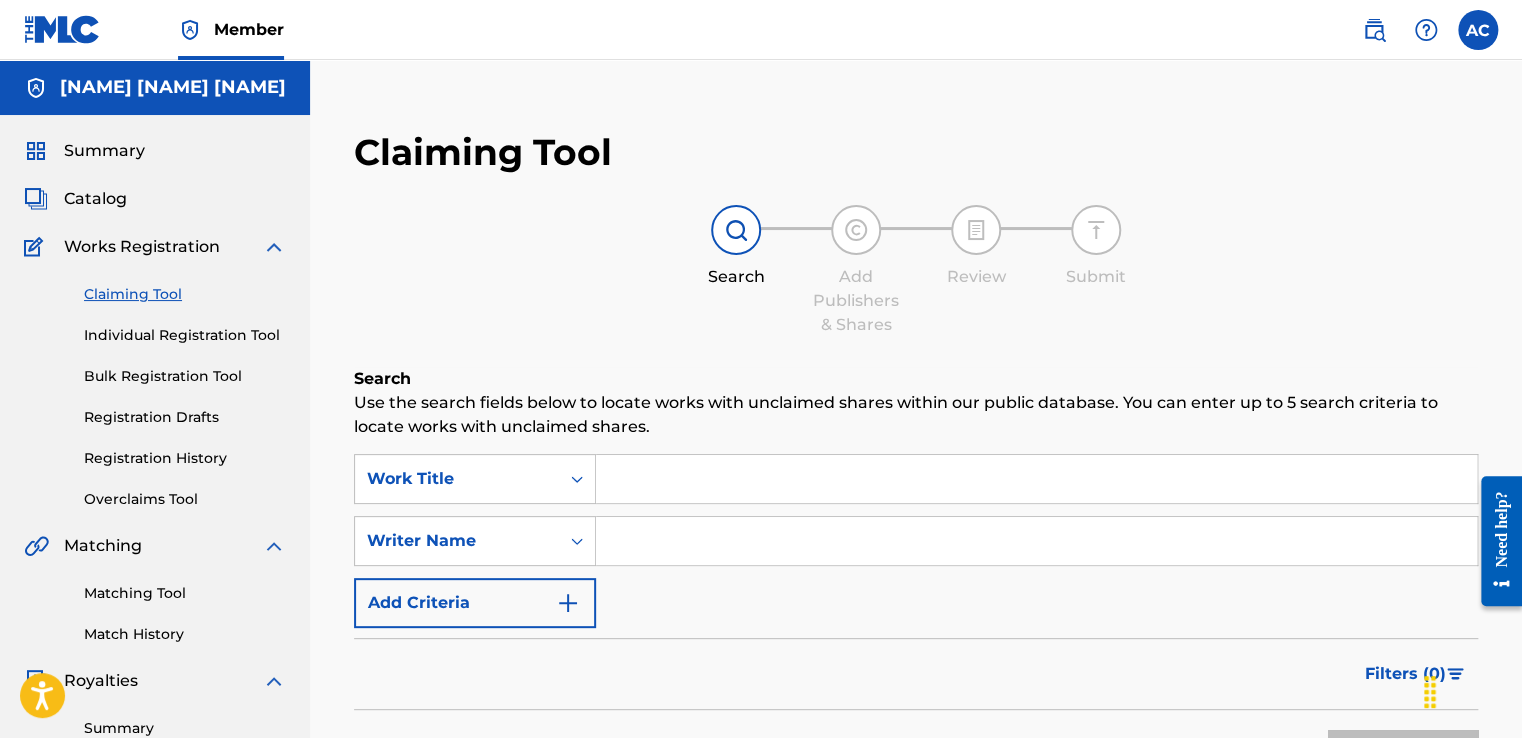 click on "Catalog" at bounding box center (95, 199) 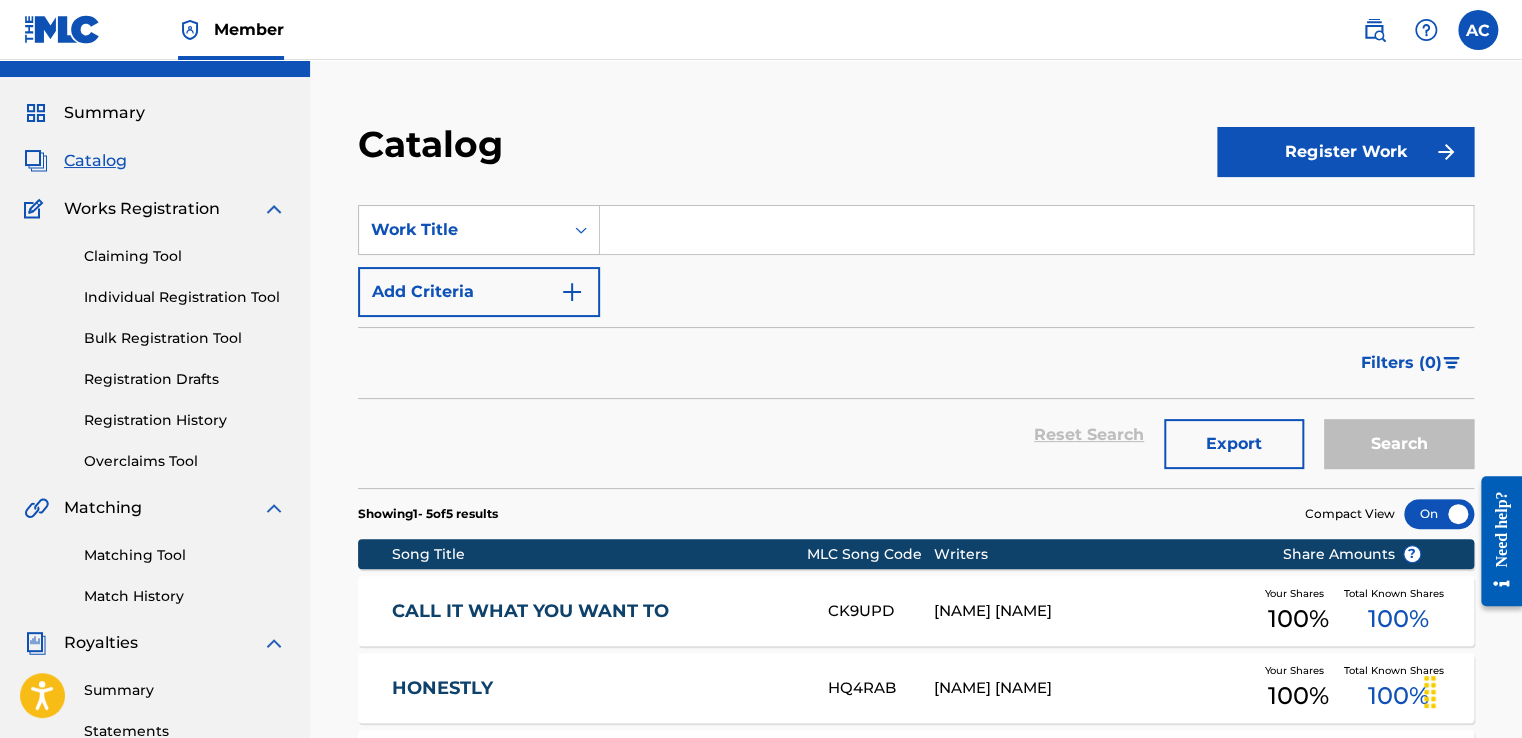 scroll, scrollTop: 17, scrollLeft: 0, axis: vertical 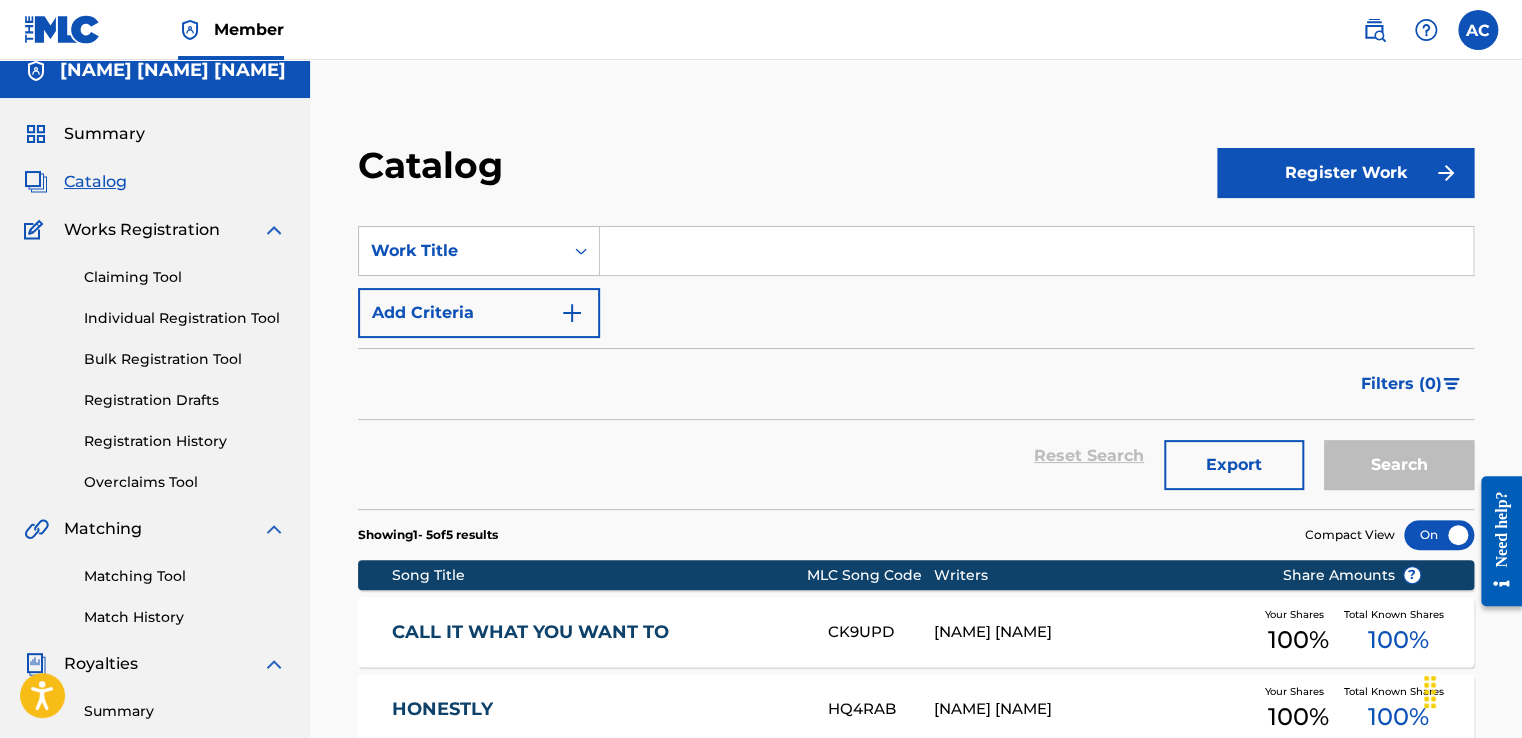 click on "Register Work" at bounding box center (1345, 173) 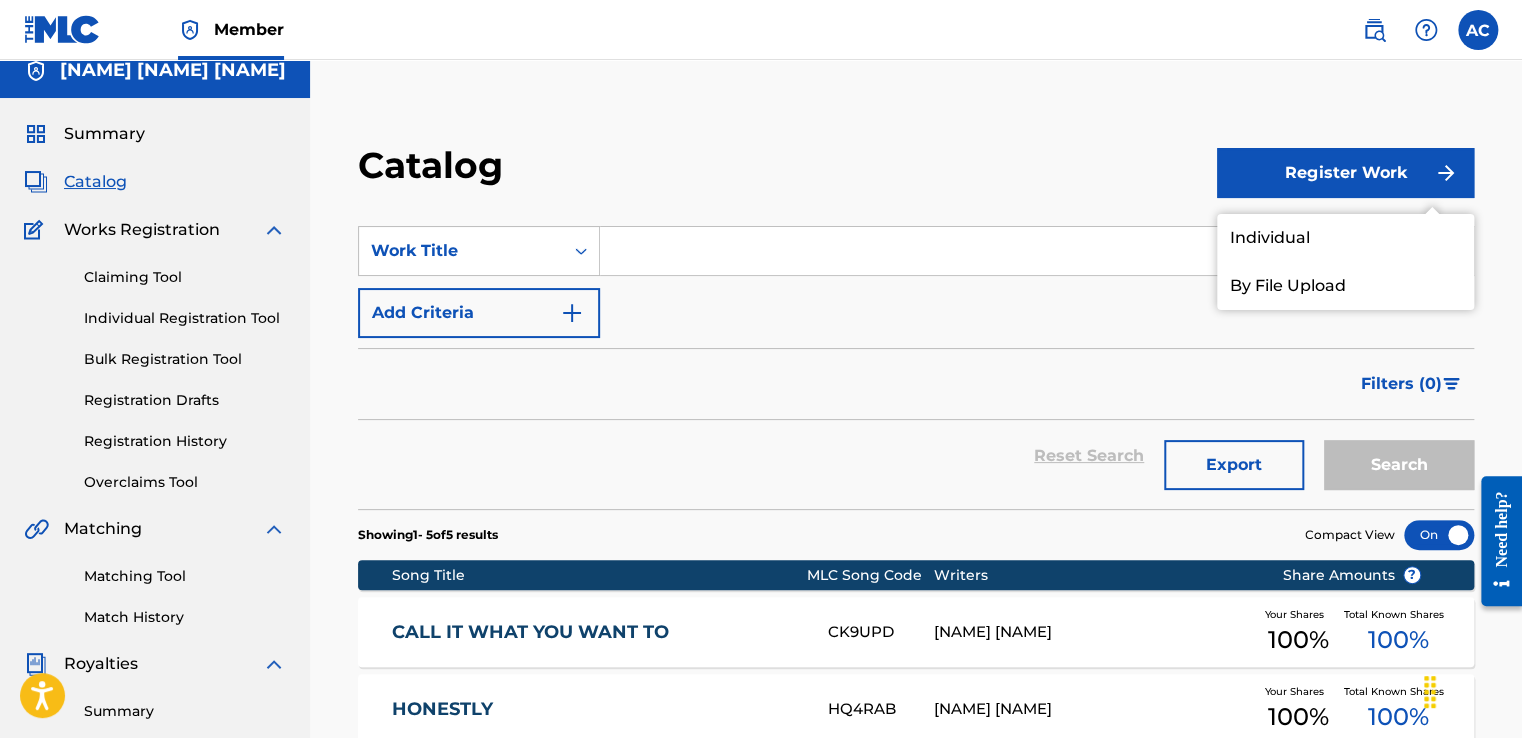 click on "Individual" at bounding box center [1345, 238] 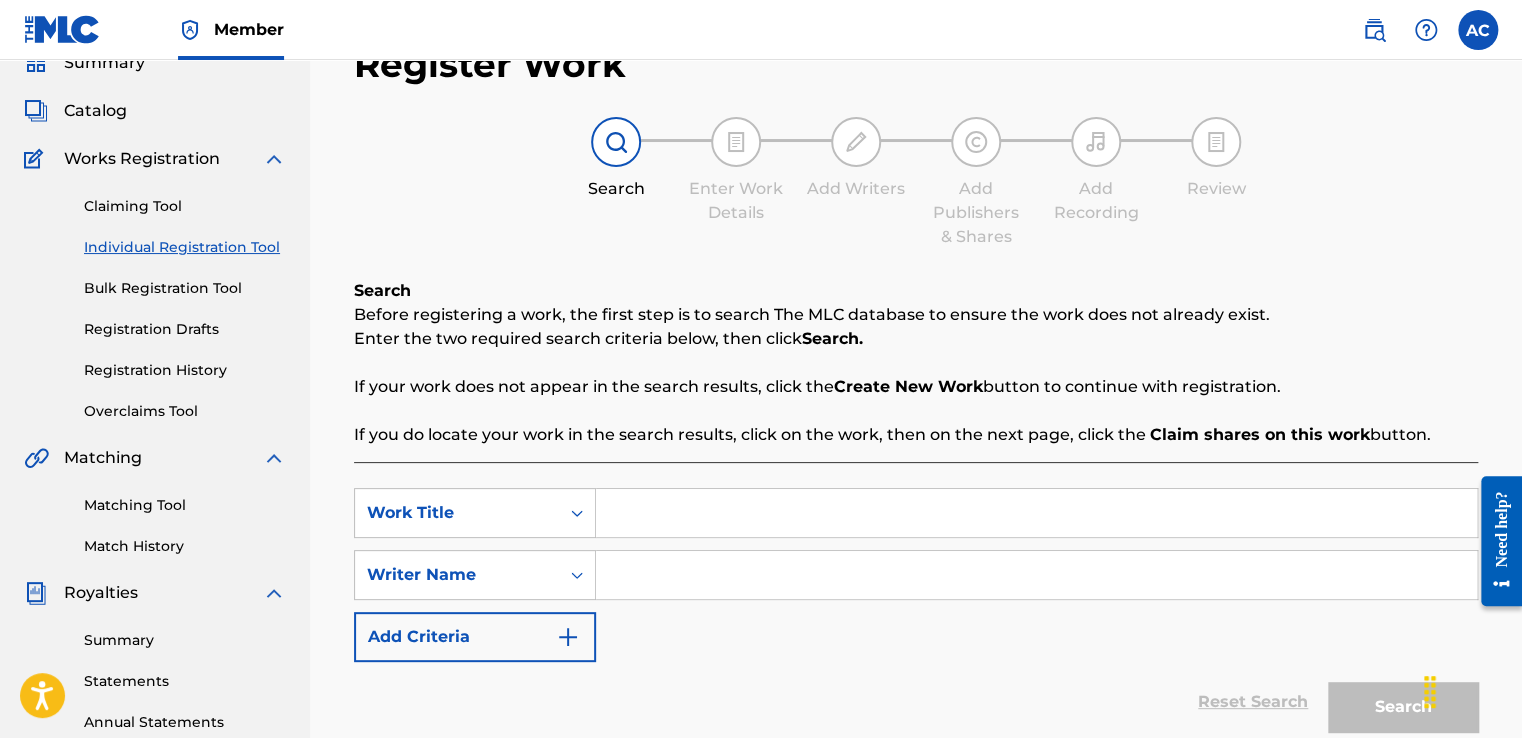 scroll, scrollTop: 0, scrollLeft: 0, axis: both 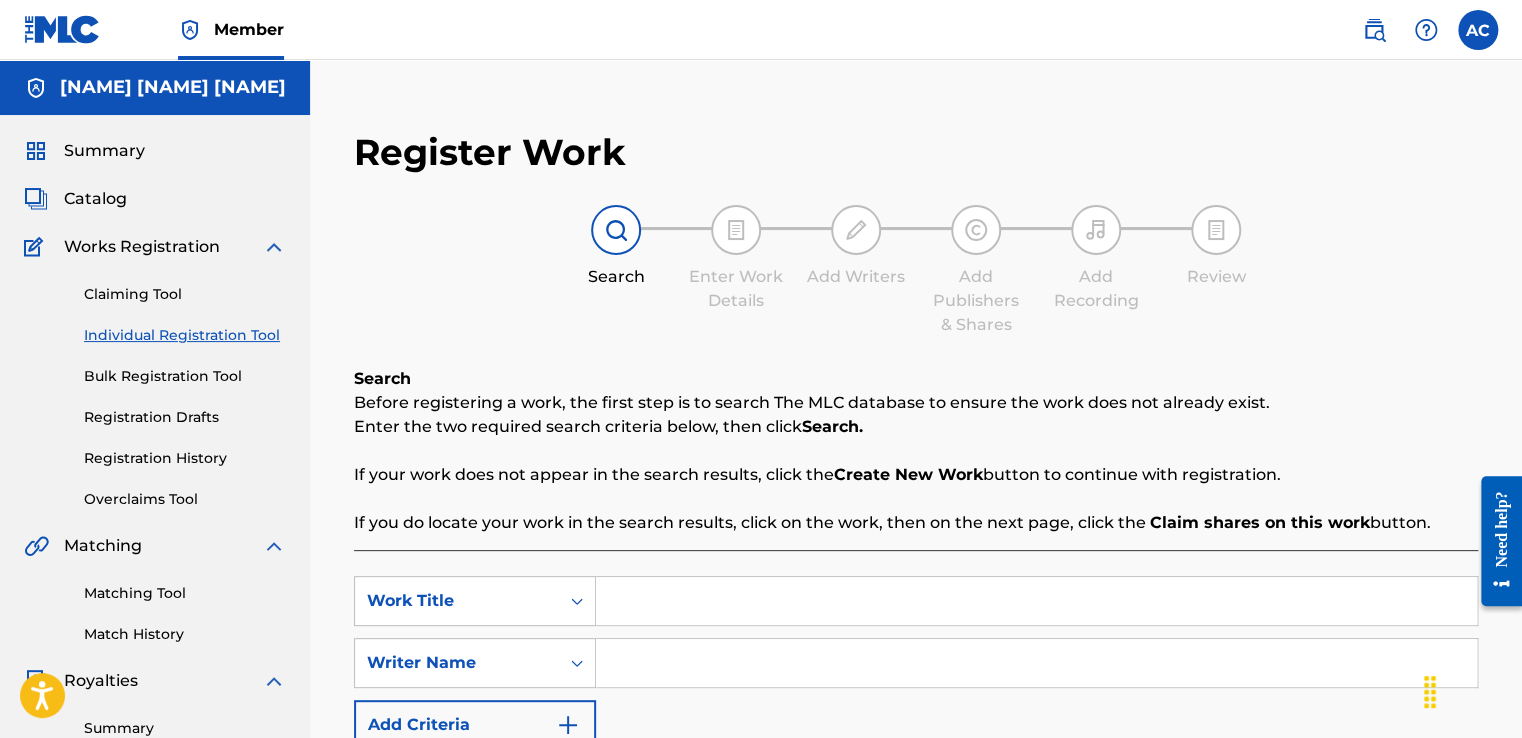 click on "Catalog" at bounding box center [95, 199] 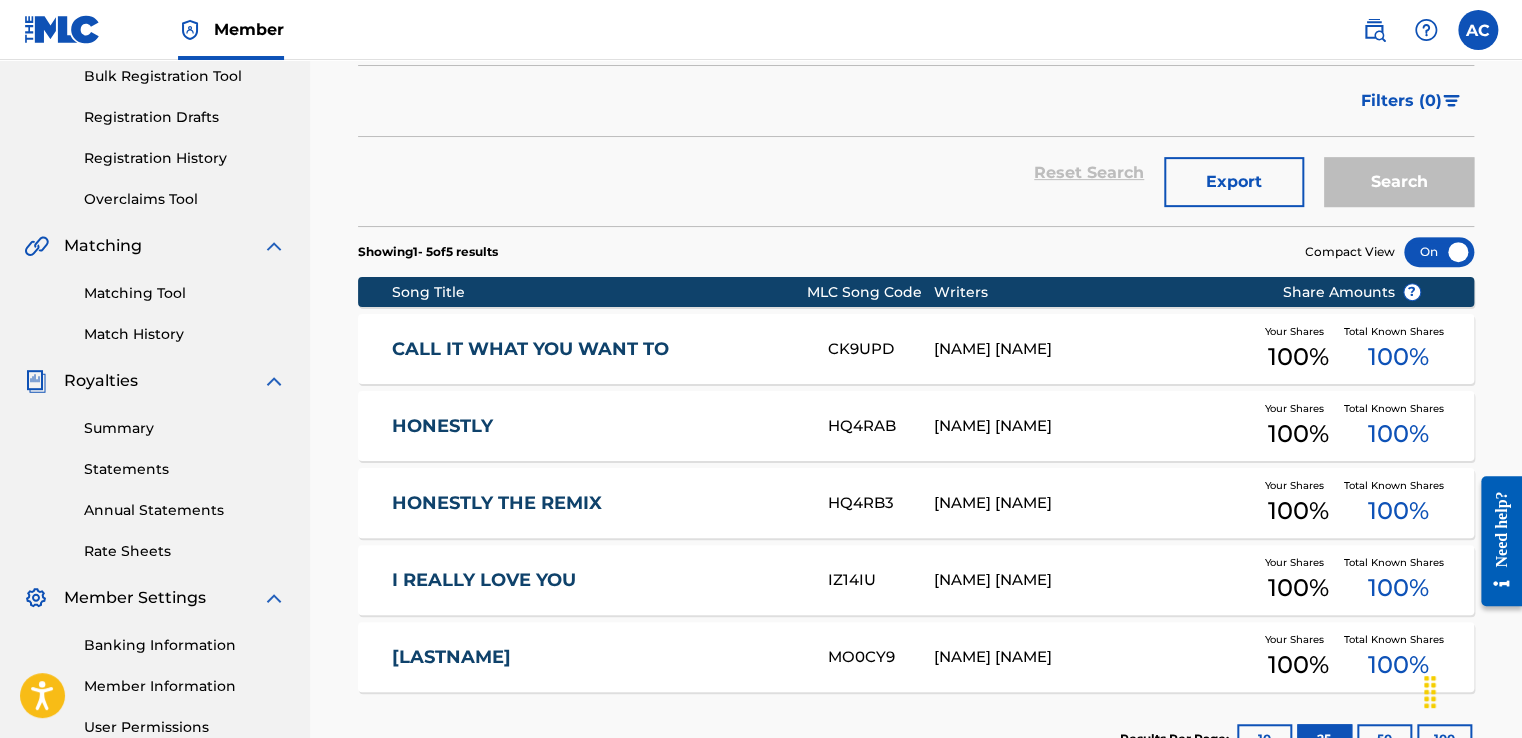 scroll, scrollTop: 0, scrollLeft: 0, axis: both 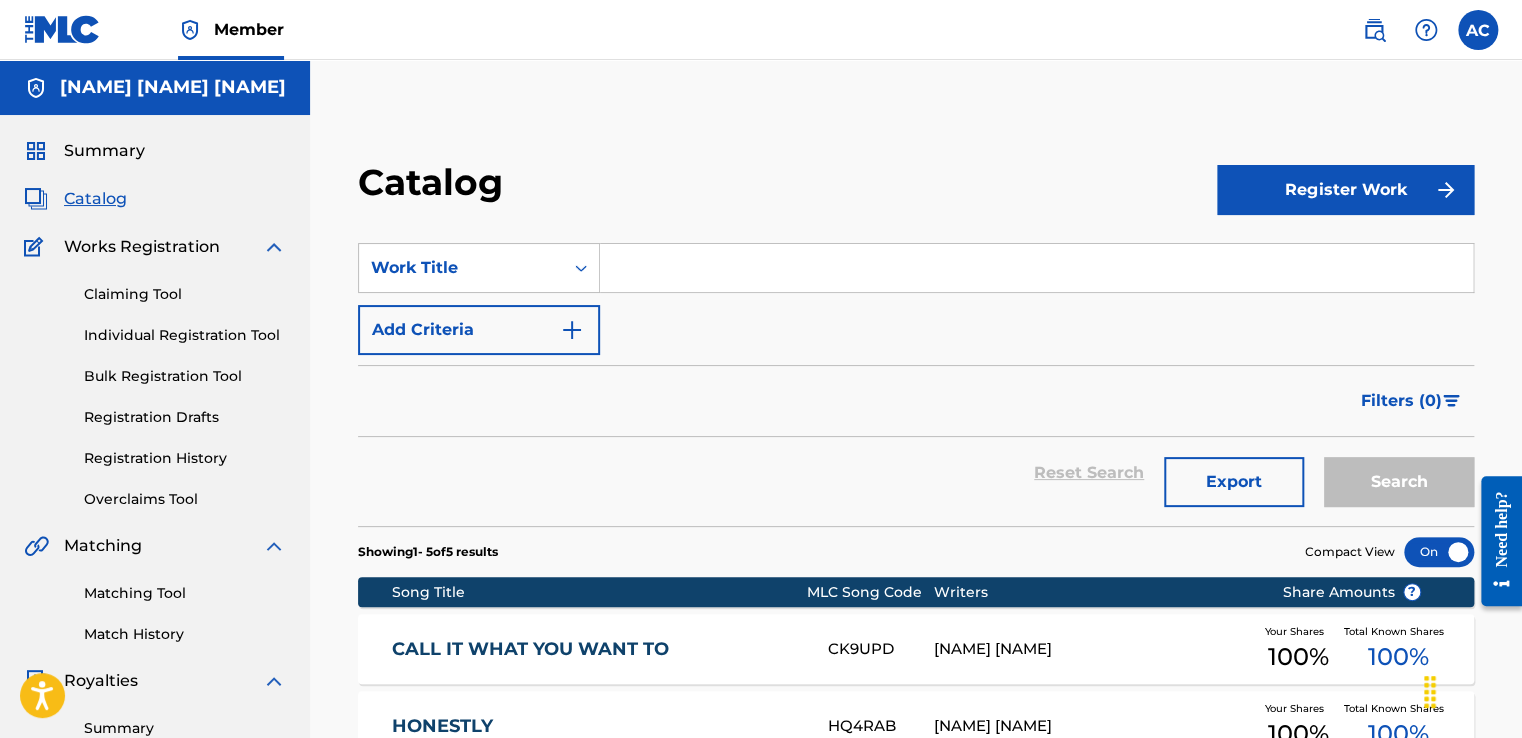 click on "Works Registration" at bounding box center (142, 247) 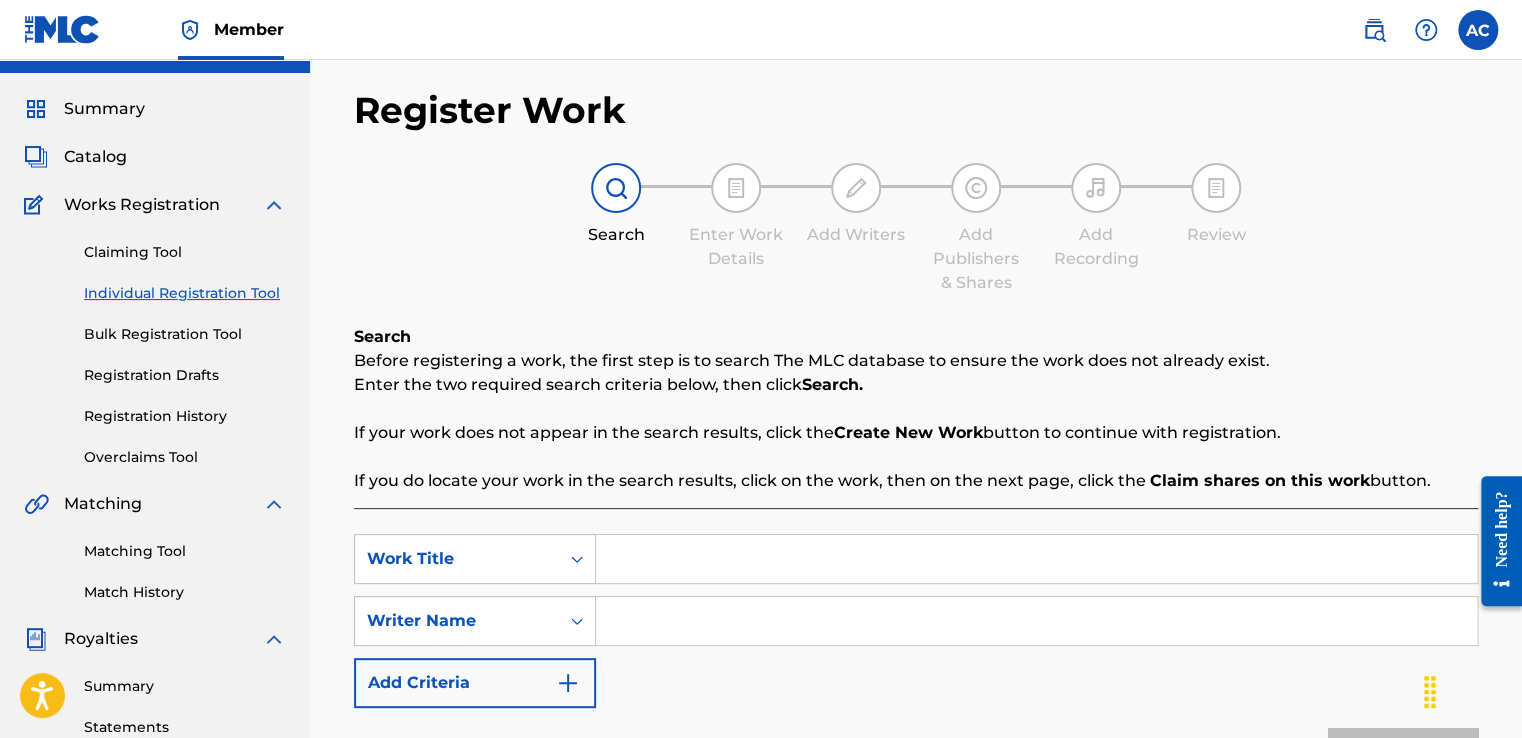 scroll, scrollTop: 0, scrollLeft: 0, axis: both 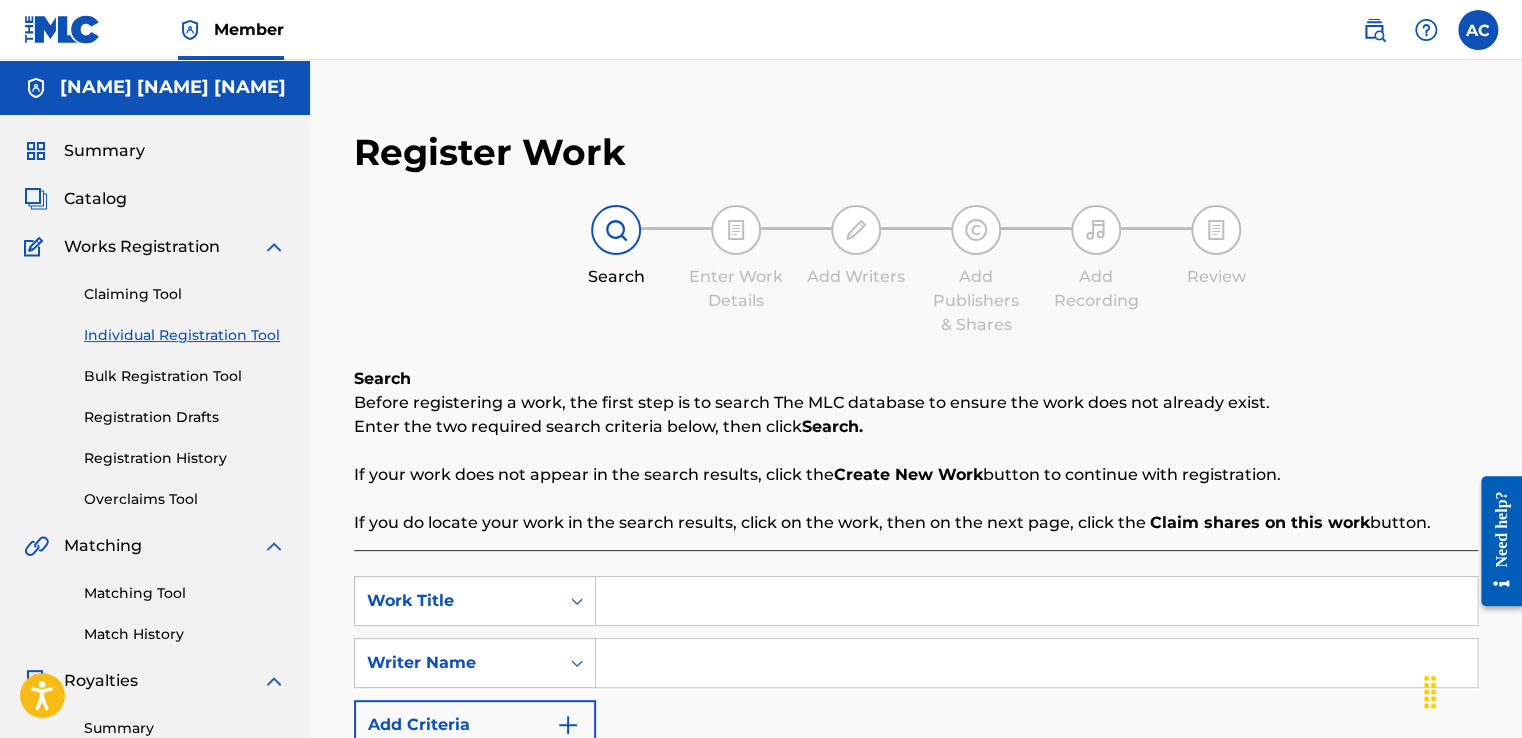 click on "Catalog" at bounding box center [95, 199] 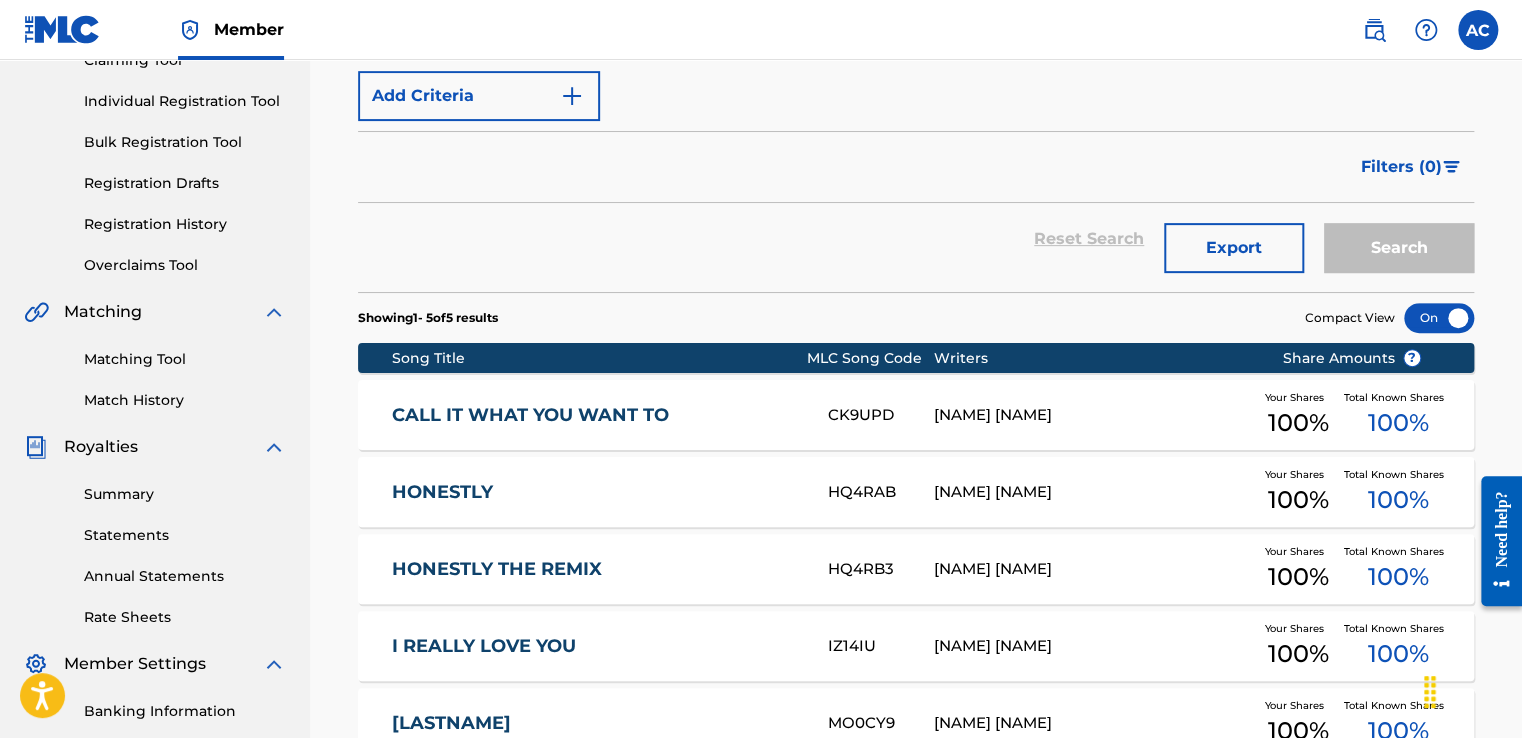 scroll, scrollTop: 0, scrollLeft: 0, axis: both 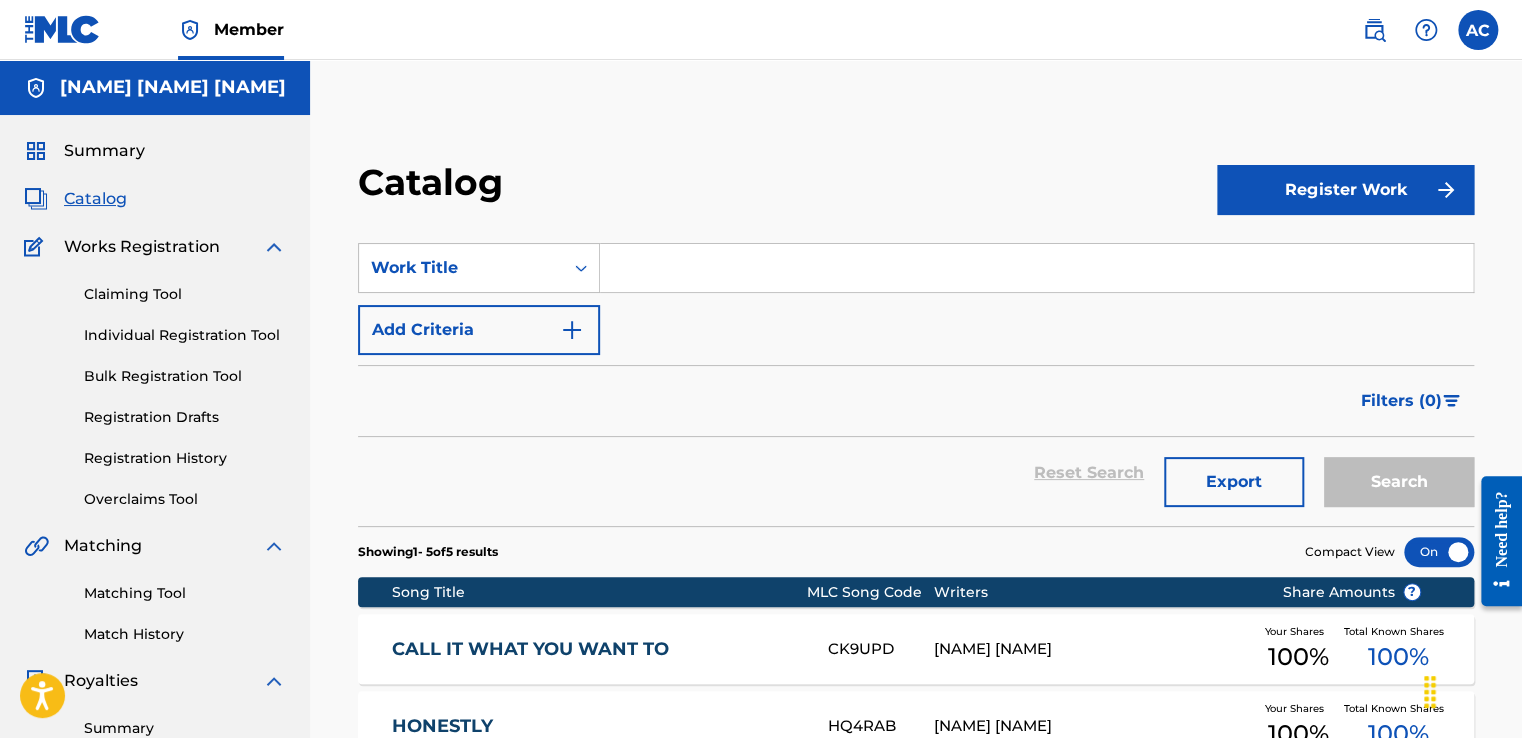 click on "Summary" at bounding box center (104, 151) 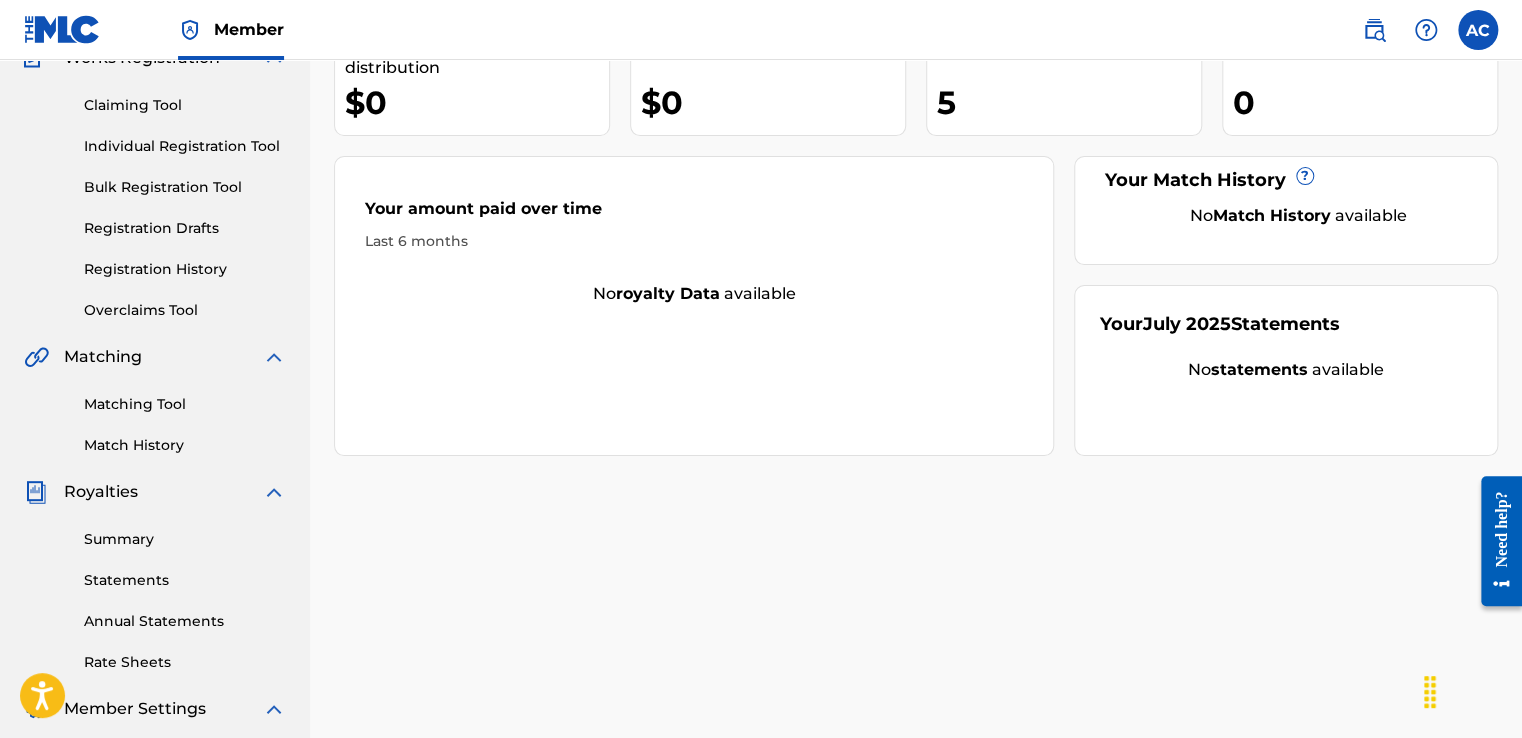 scroll, scrollTop: 190, scrollLeft: 0, axis: vertical 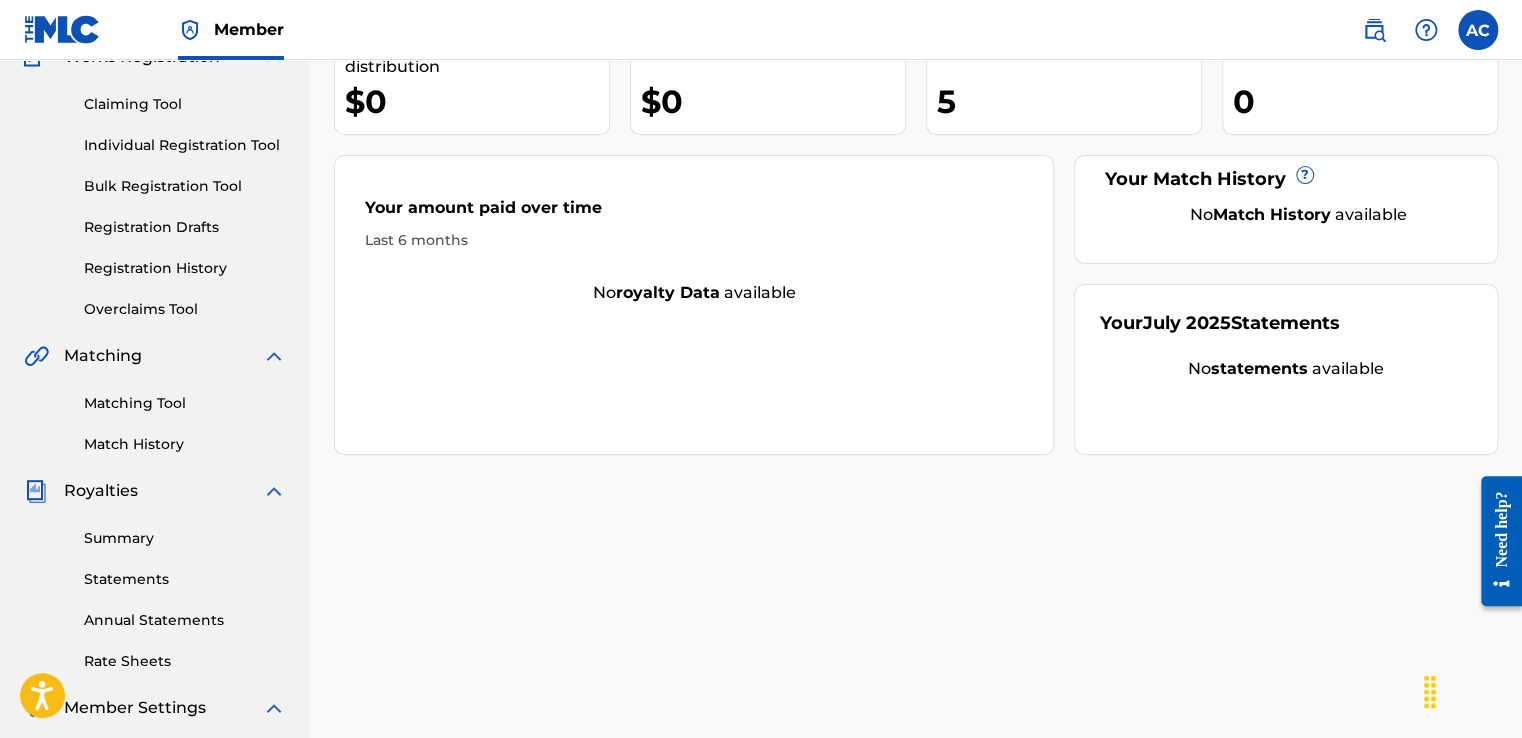 click on "Registration History" at bounding box center [185, 268] 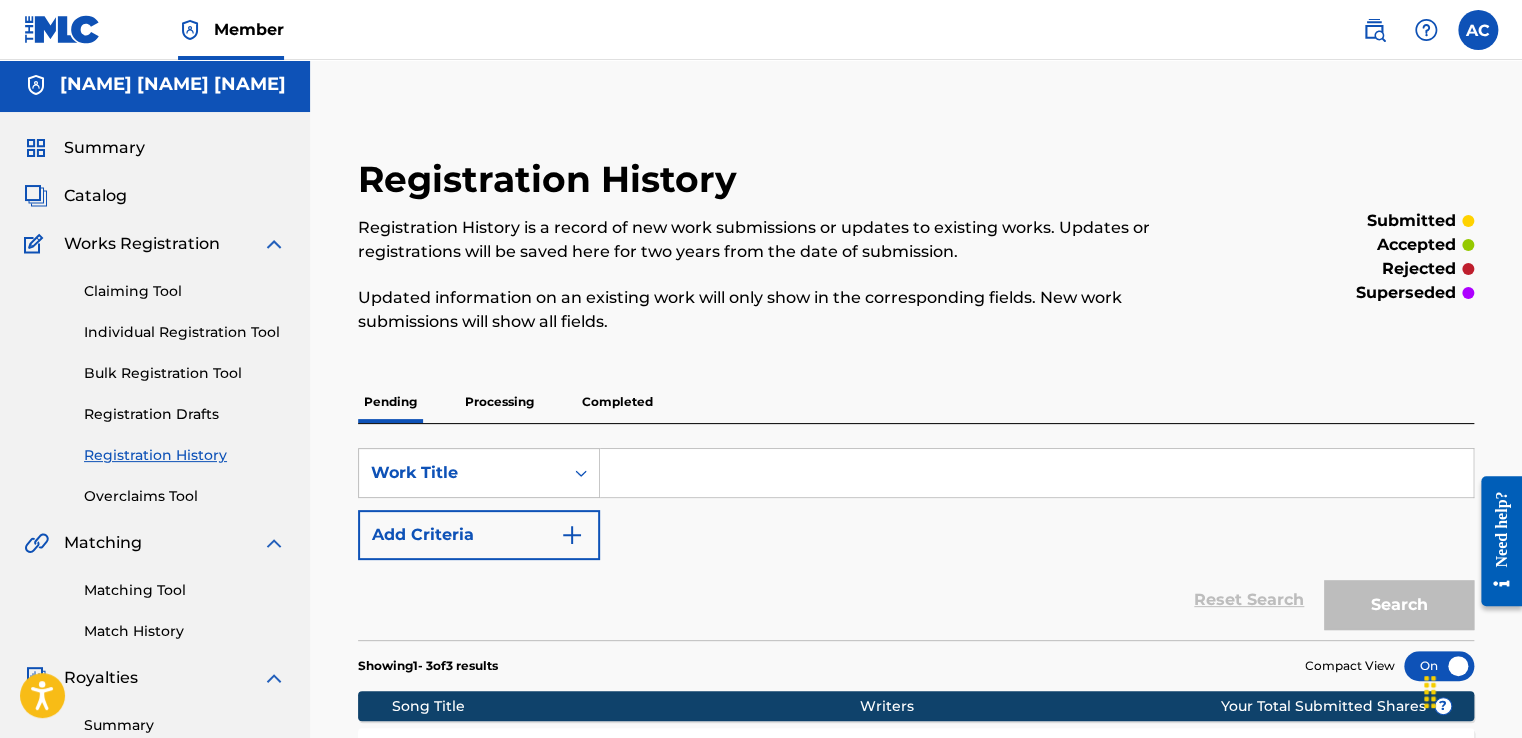 scroll, scrollTop: 0, scrollLeft: 0, axis: both 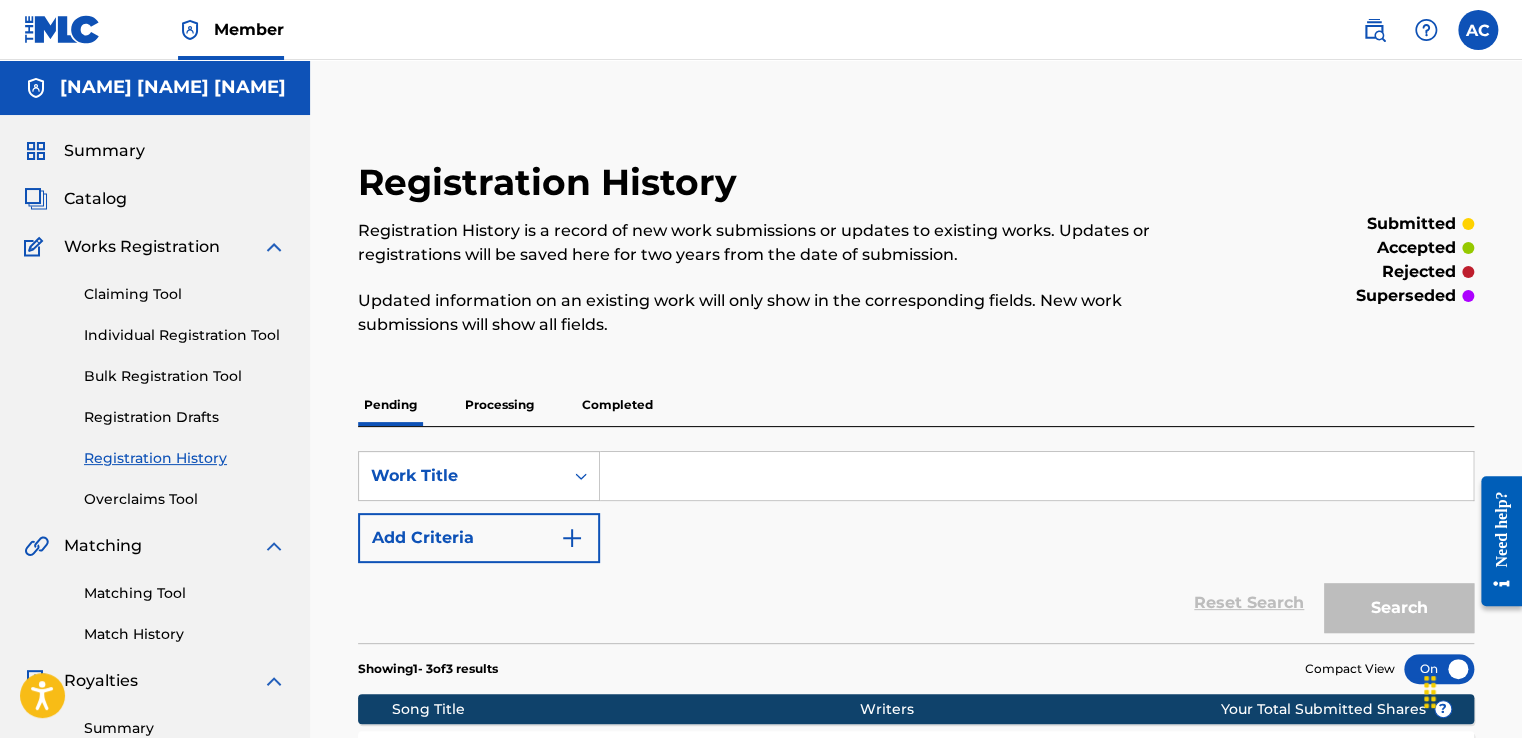 click on "Catalog" at bounding box center [95, 199] 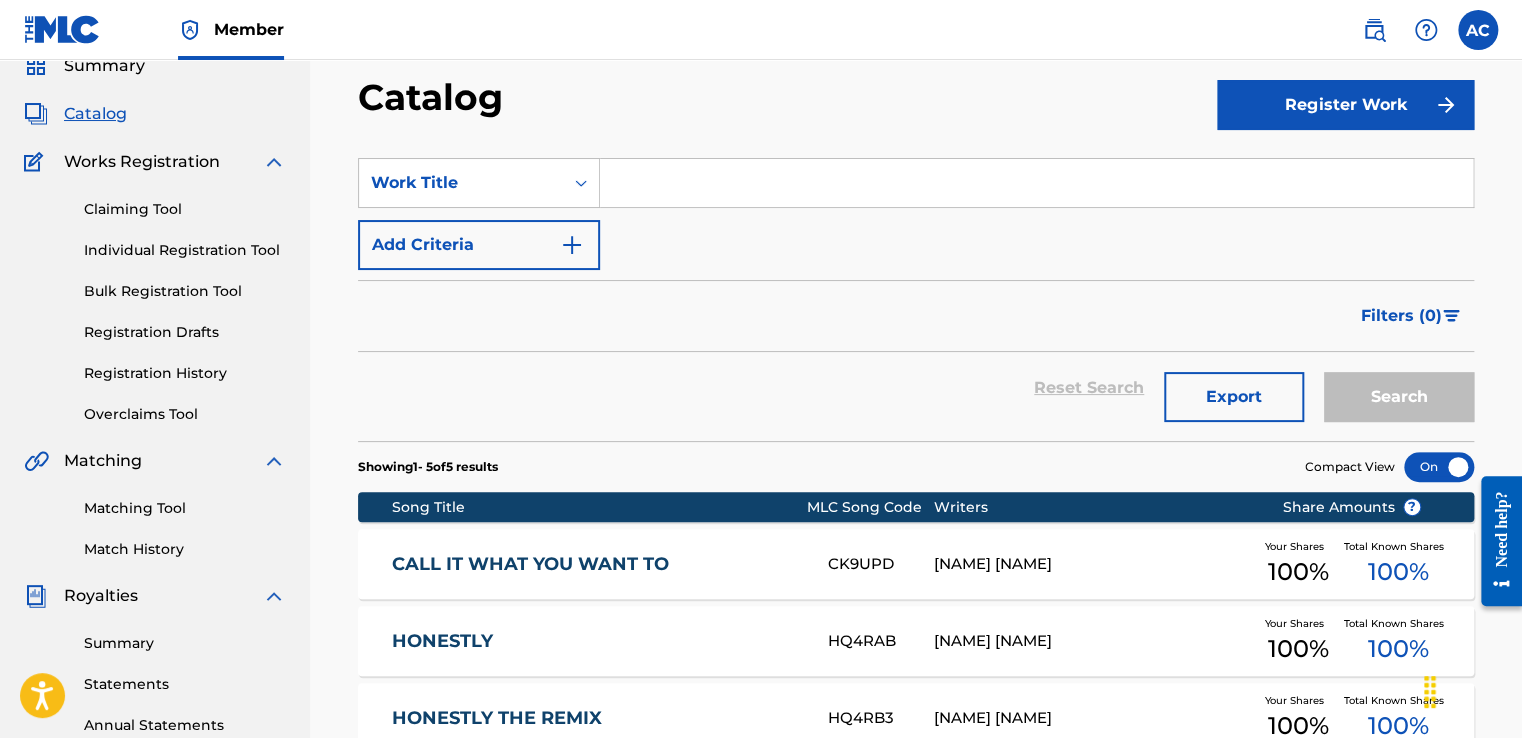 scroll, scrollTop: 82, scrollLeft: 0, axis: vertical 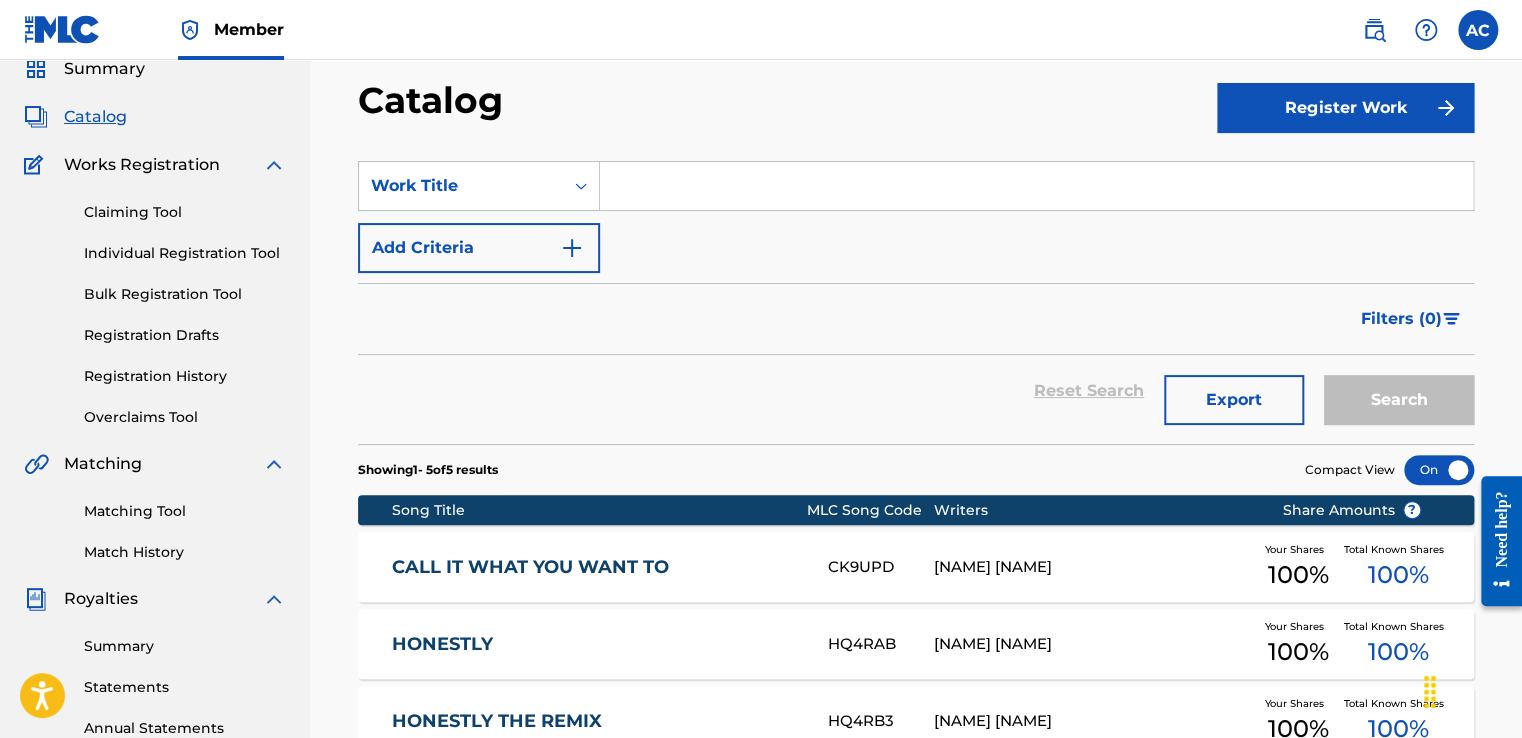 click on "Register Work" at bounding box center (1345, 108) 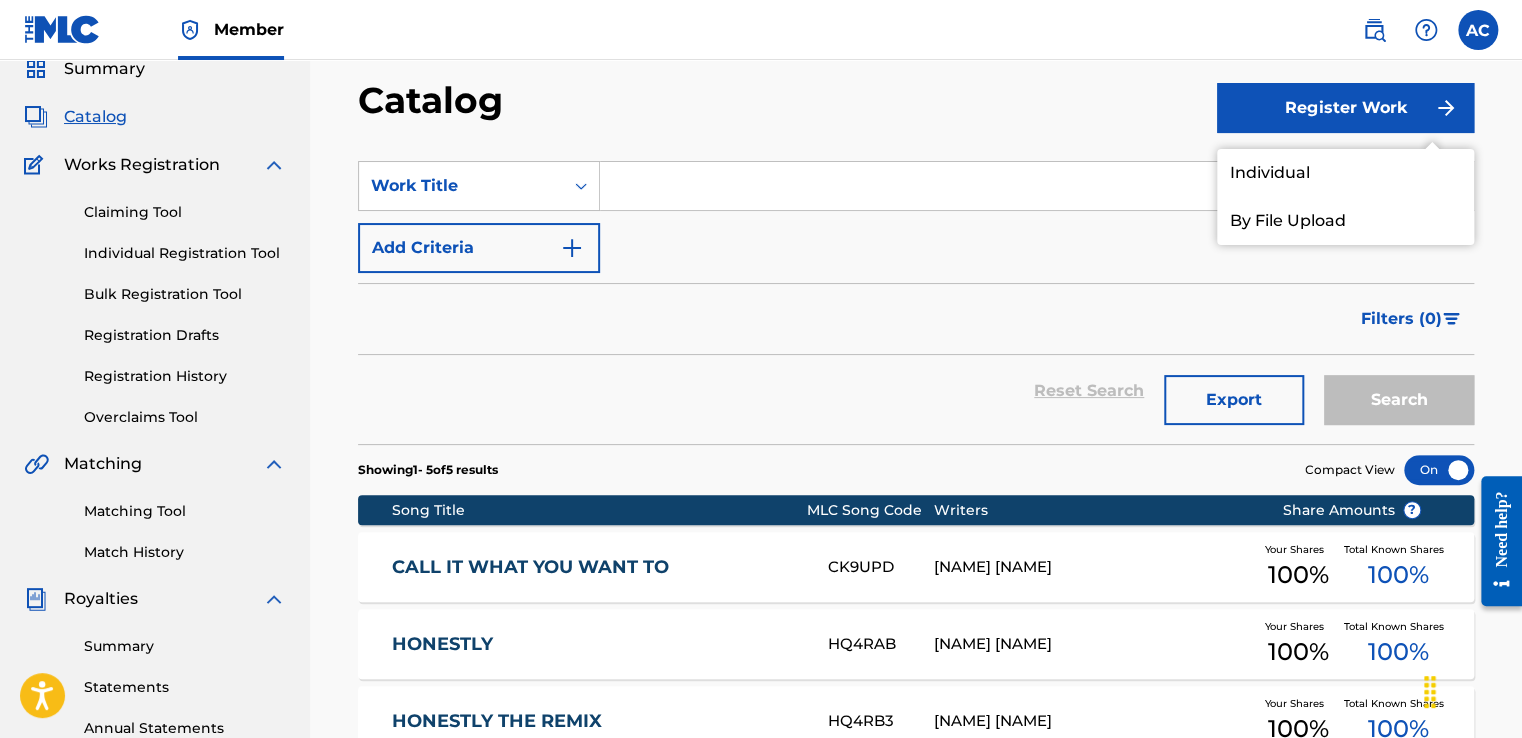click on "Individual" at bounding box center (1345, 173) 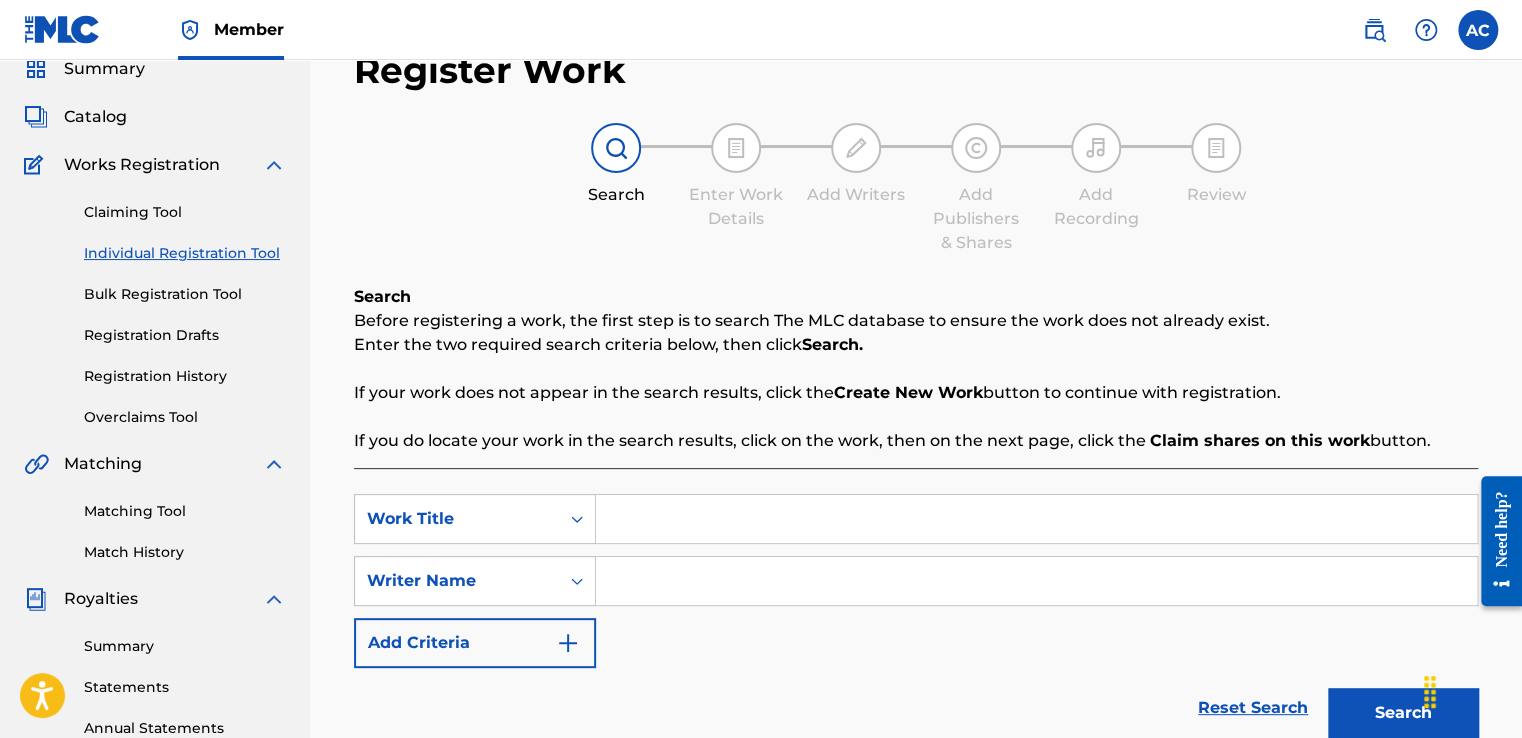 scroll, scrollTop: 0, scrollLeft: 0, axis: both 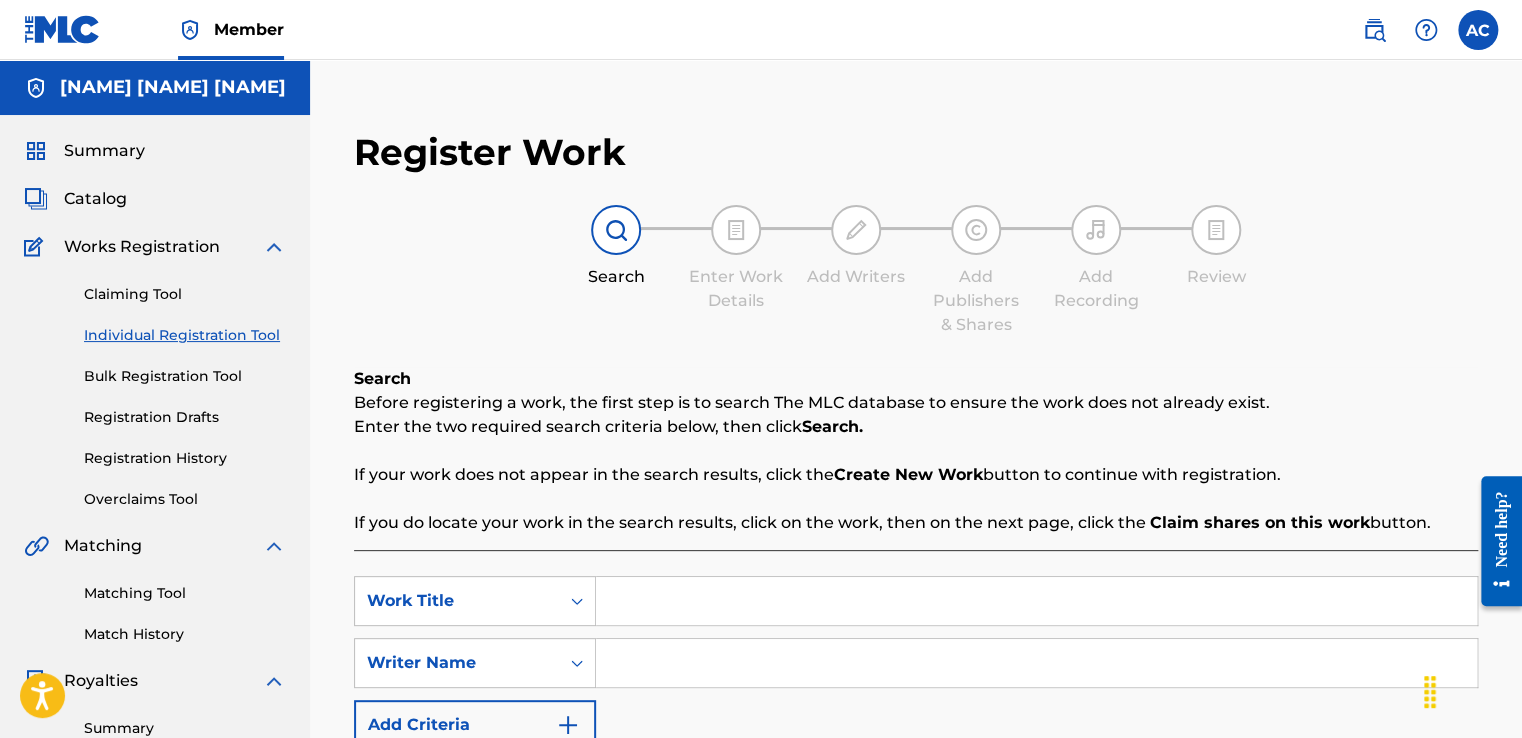 click on "If your work does not appear in the search results, click the  Create New Work   button to continue with registration." at bounding box center (916, 475) 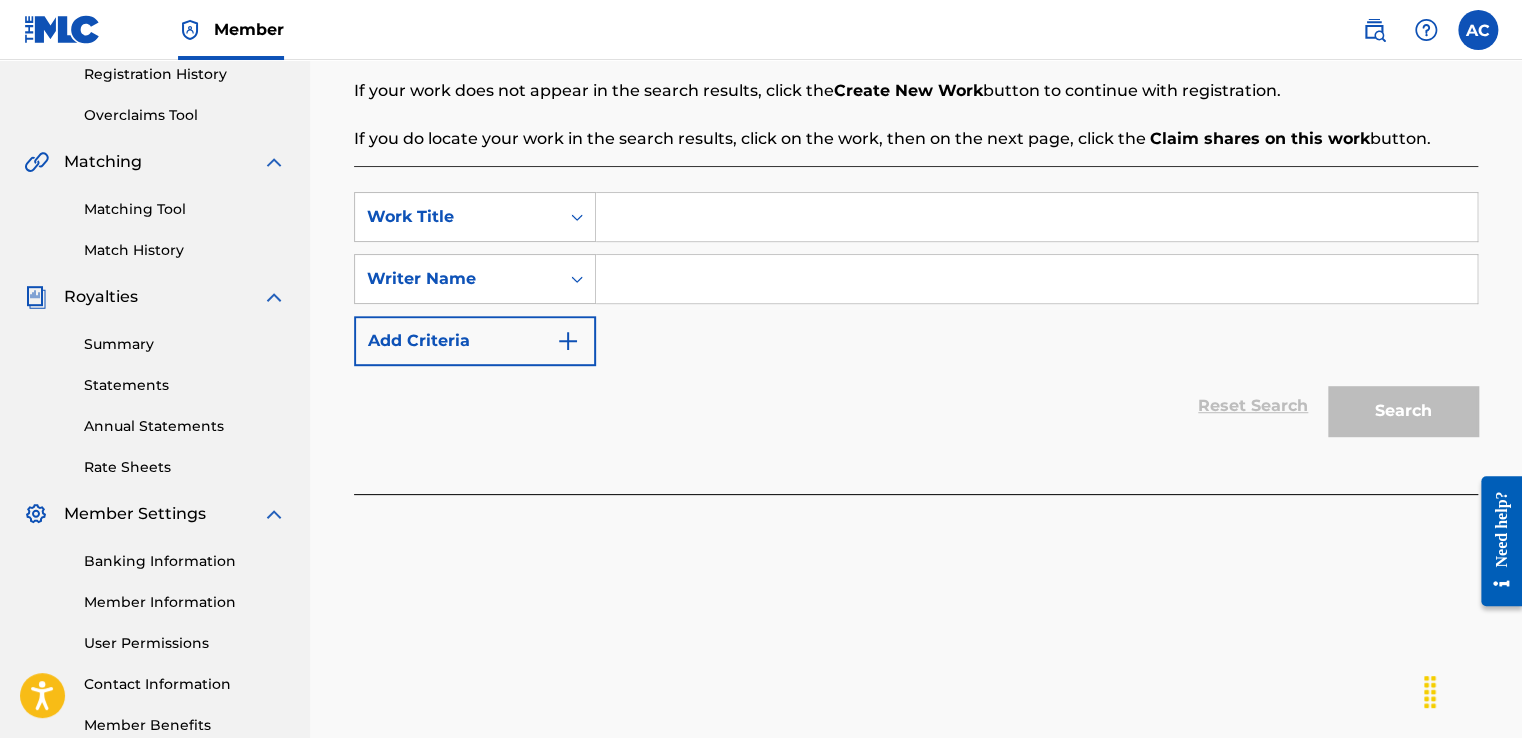 scroll, scrollTop: 388, scrollLeft: 0, axis: vertical 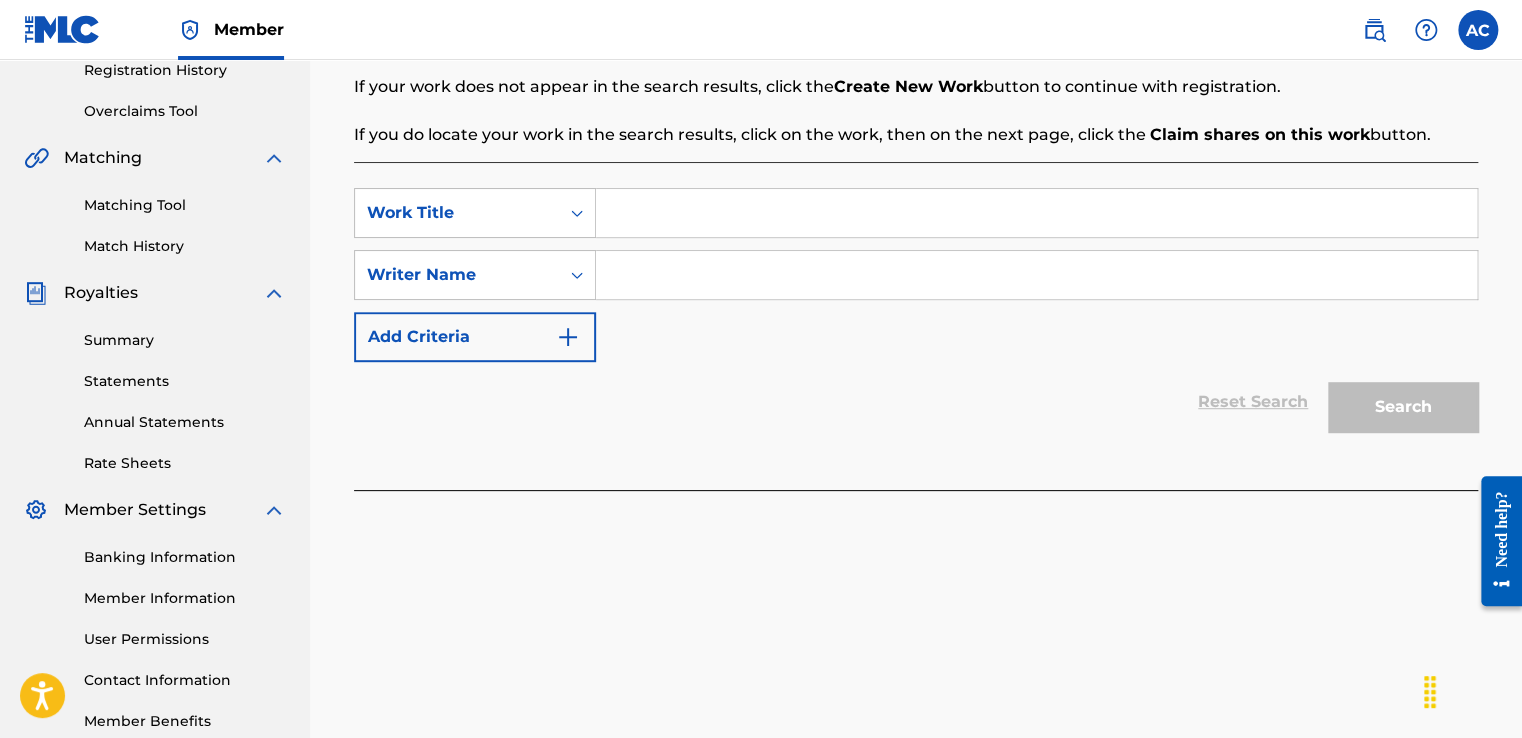 click at bounding box center [1036, 213] 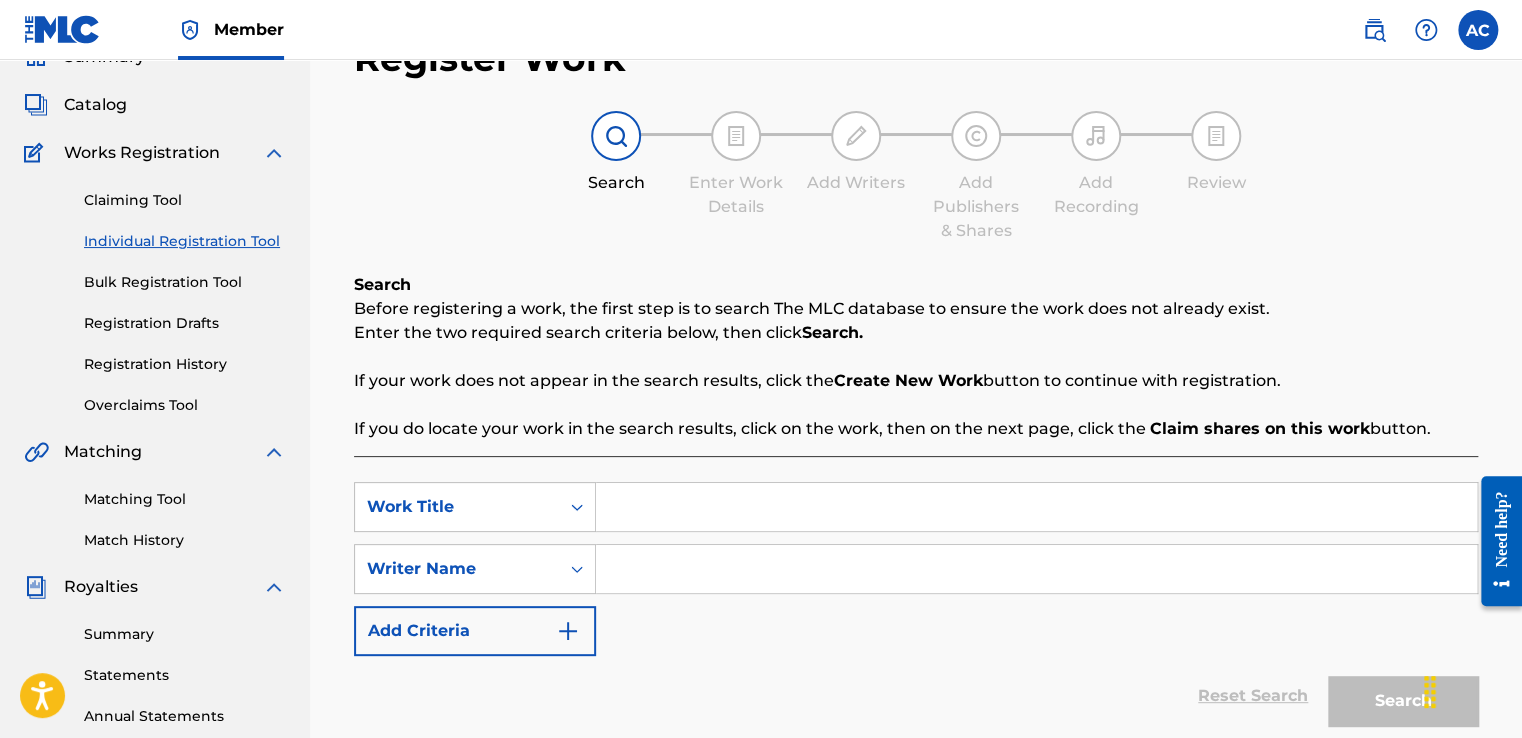 scroll, scrollTop: 0, scrollLeft: 0, axis: both 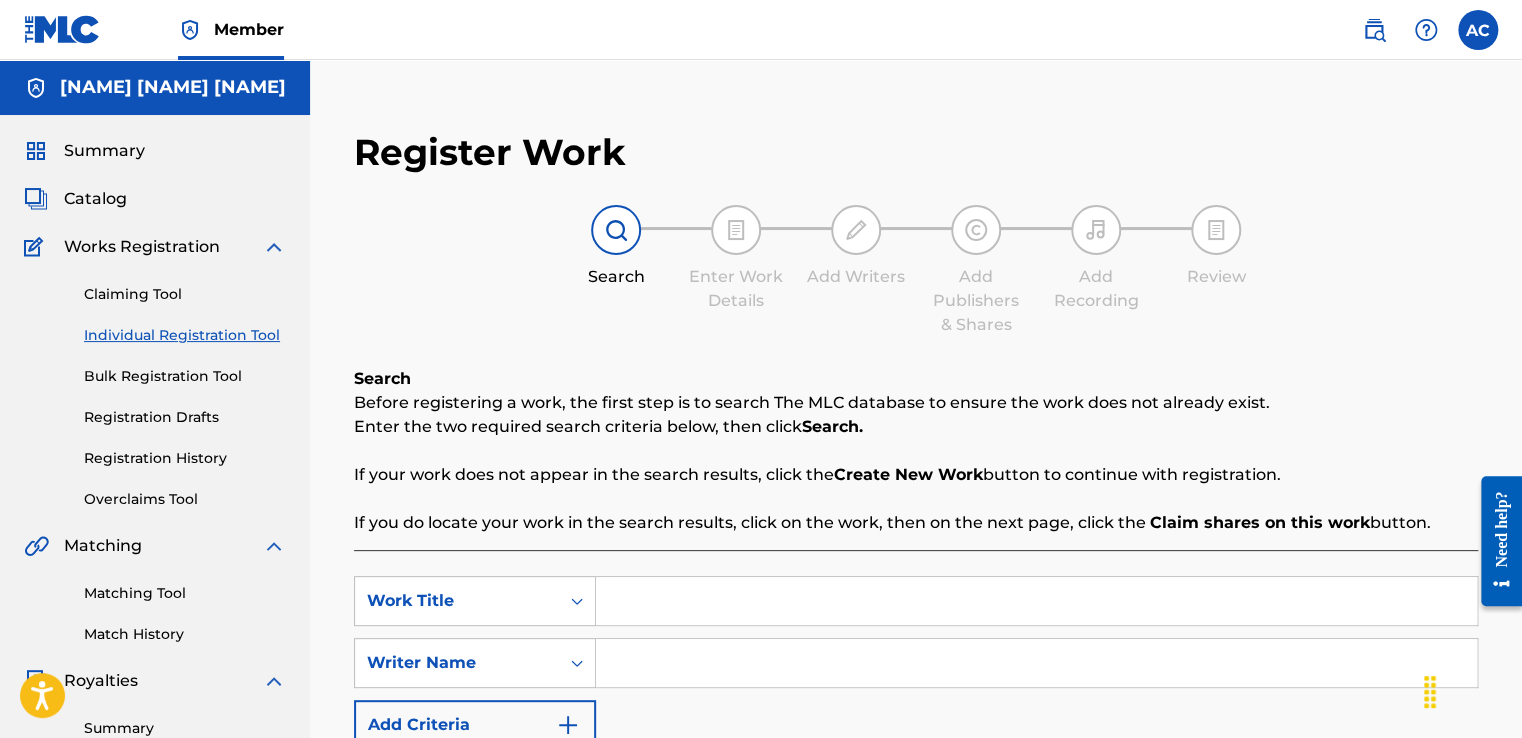 click on "Summary" at bounding box center [104, 151] 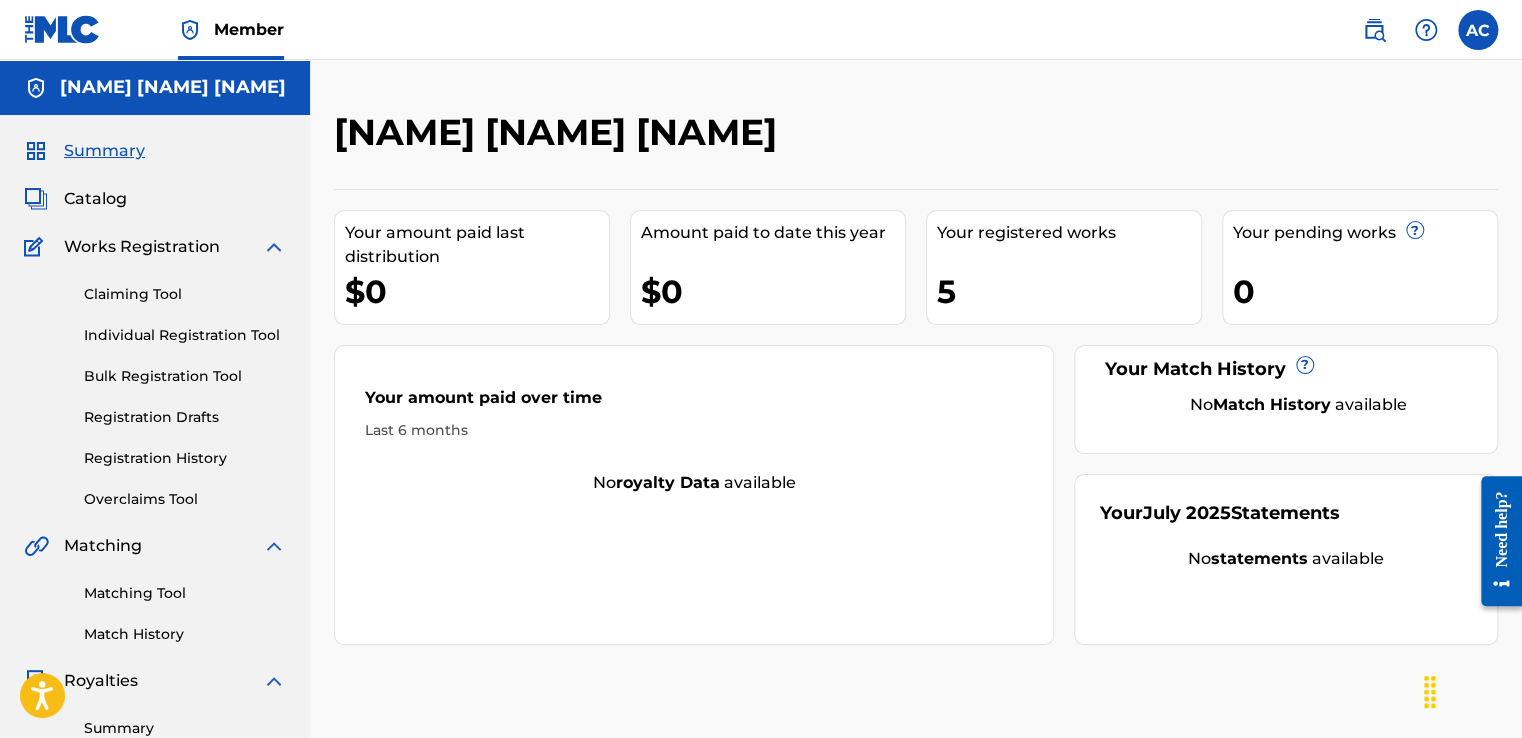 click on "Catalog" at bounding box center (95, 199) 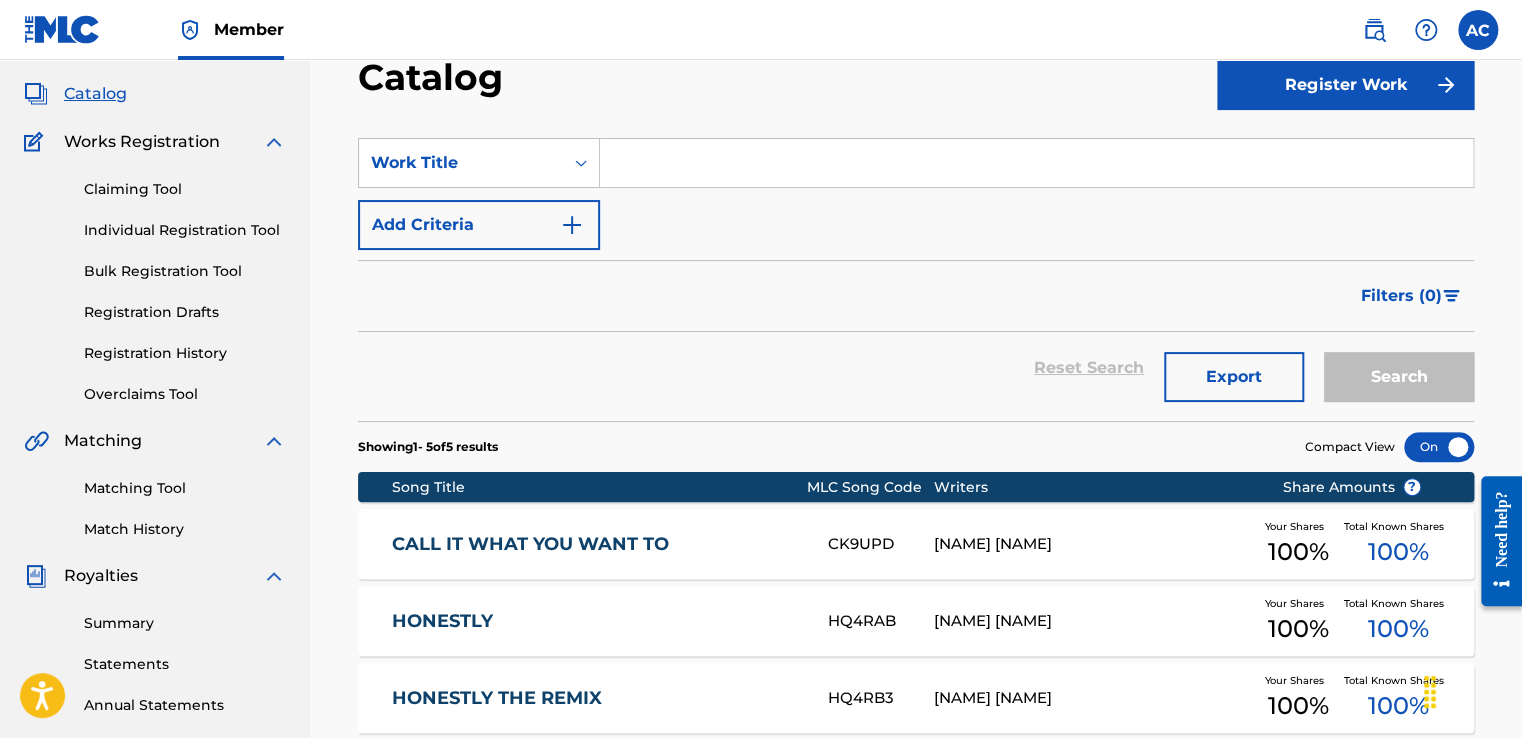 scroll, scrollTop: 98, scrollLeft: 0, axis: vertical 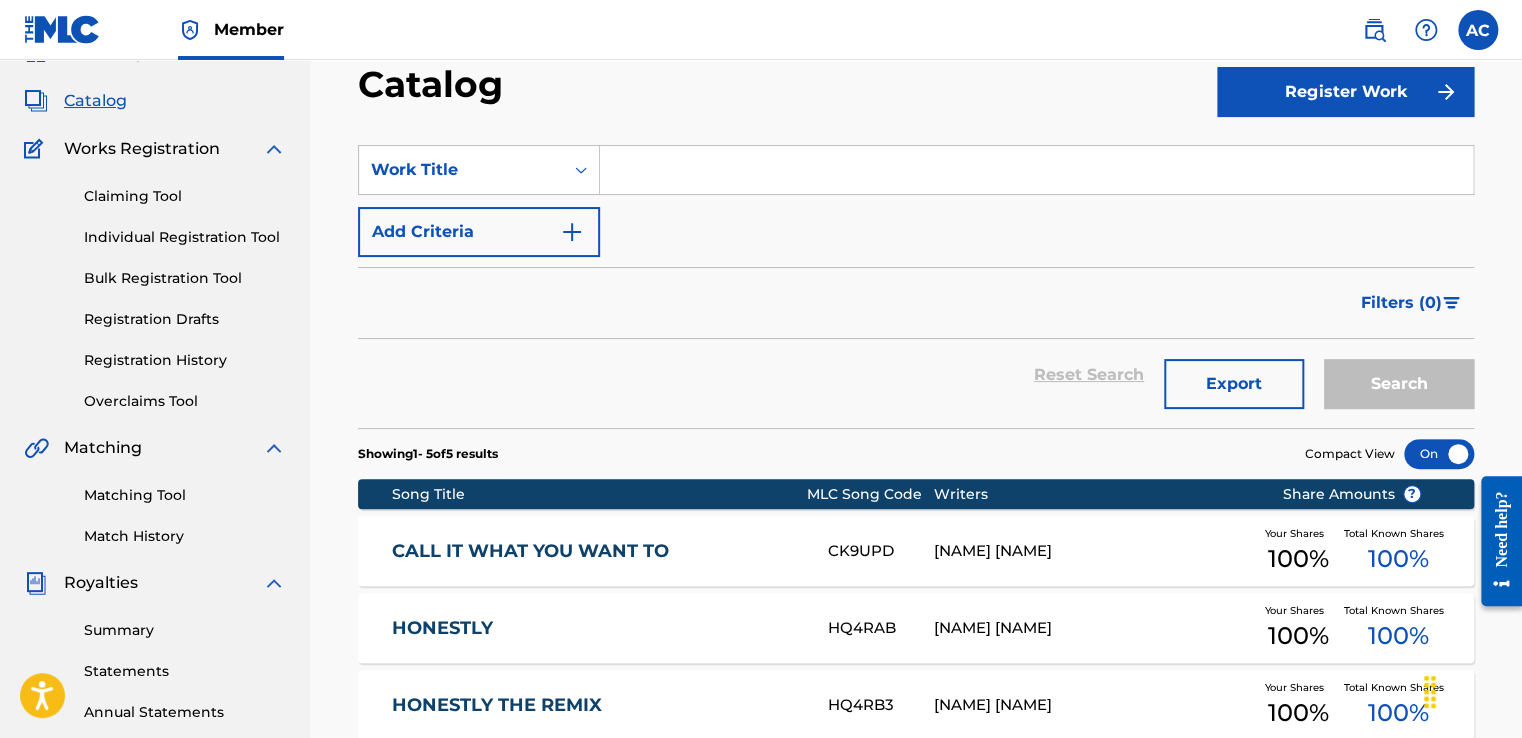 click at bounding box center [1036, 170] 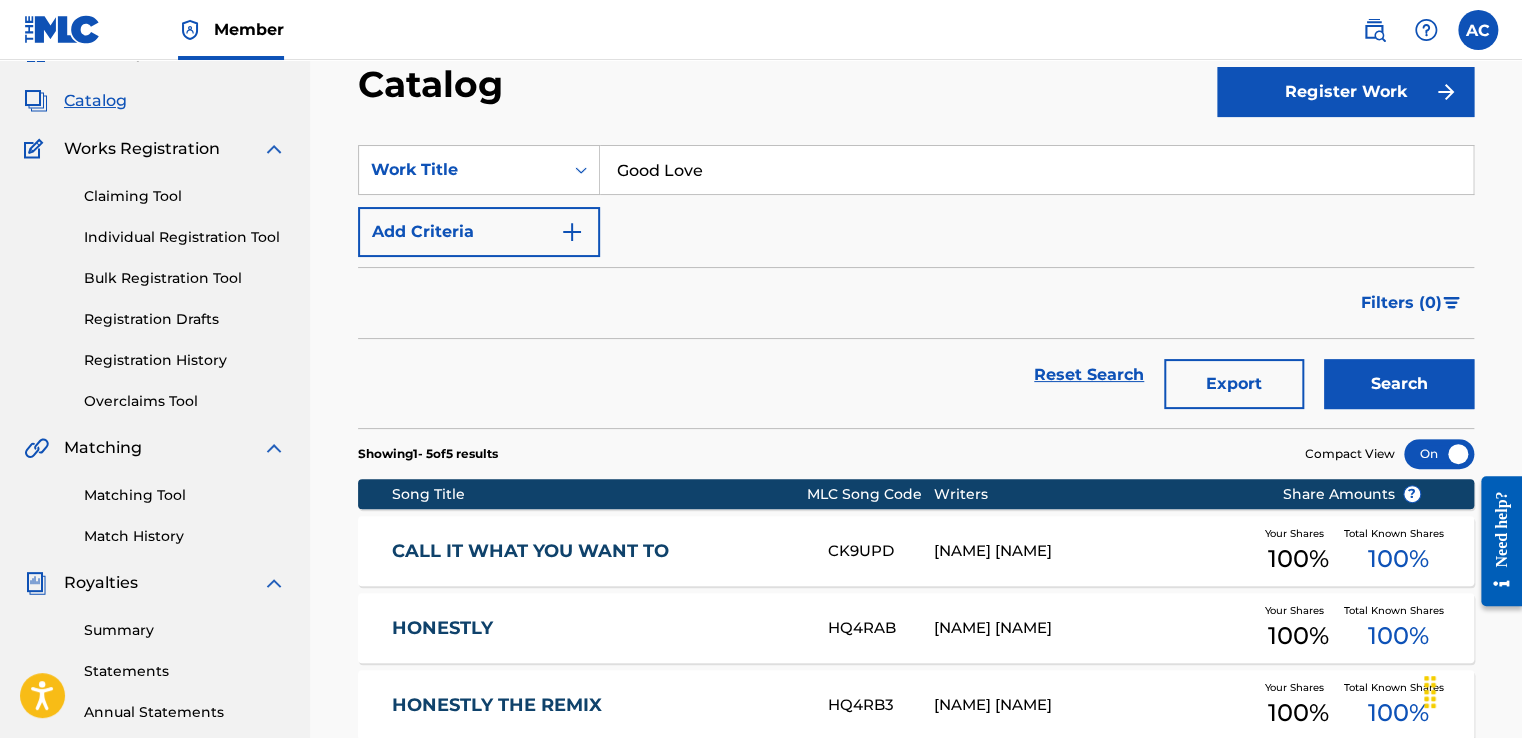 type on "Good Love" 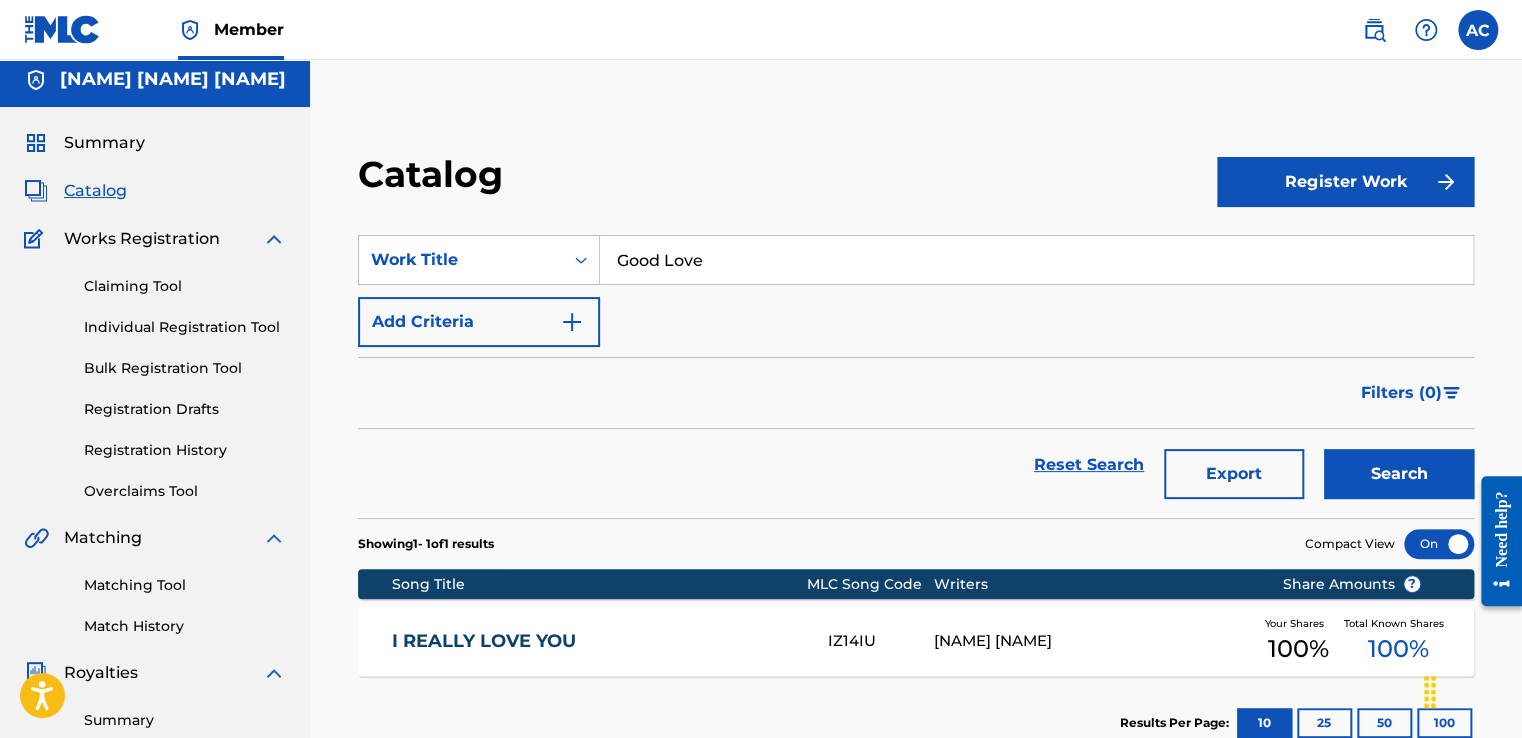 scroll, scrollTop: 5, scrollLeft: 0, axis: vertical 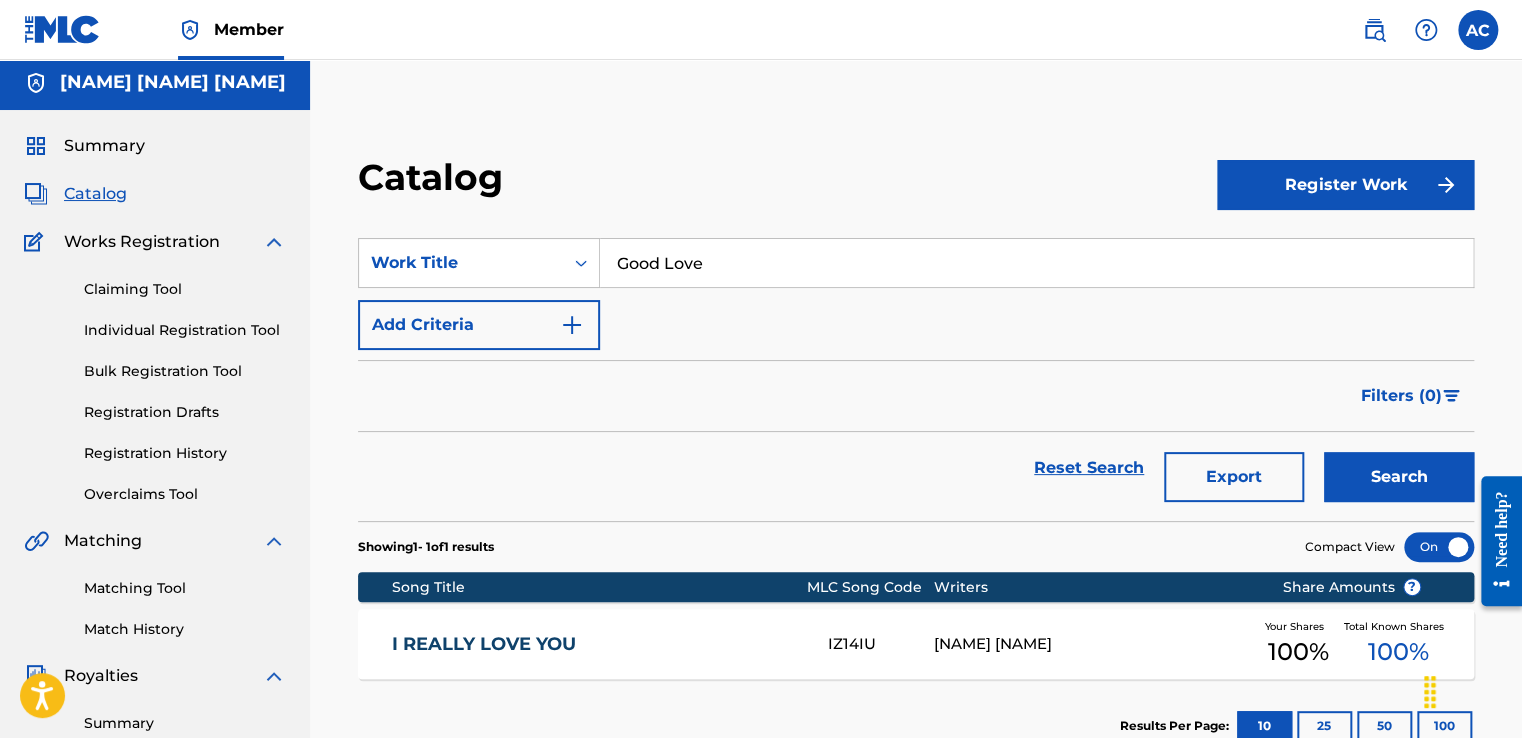 click on "Register Work" at bounding box center [1345, 185] 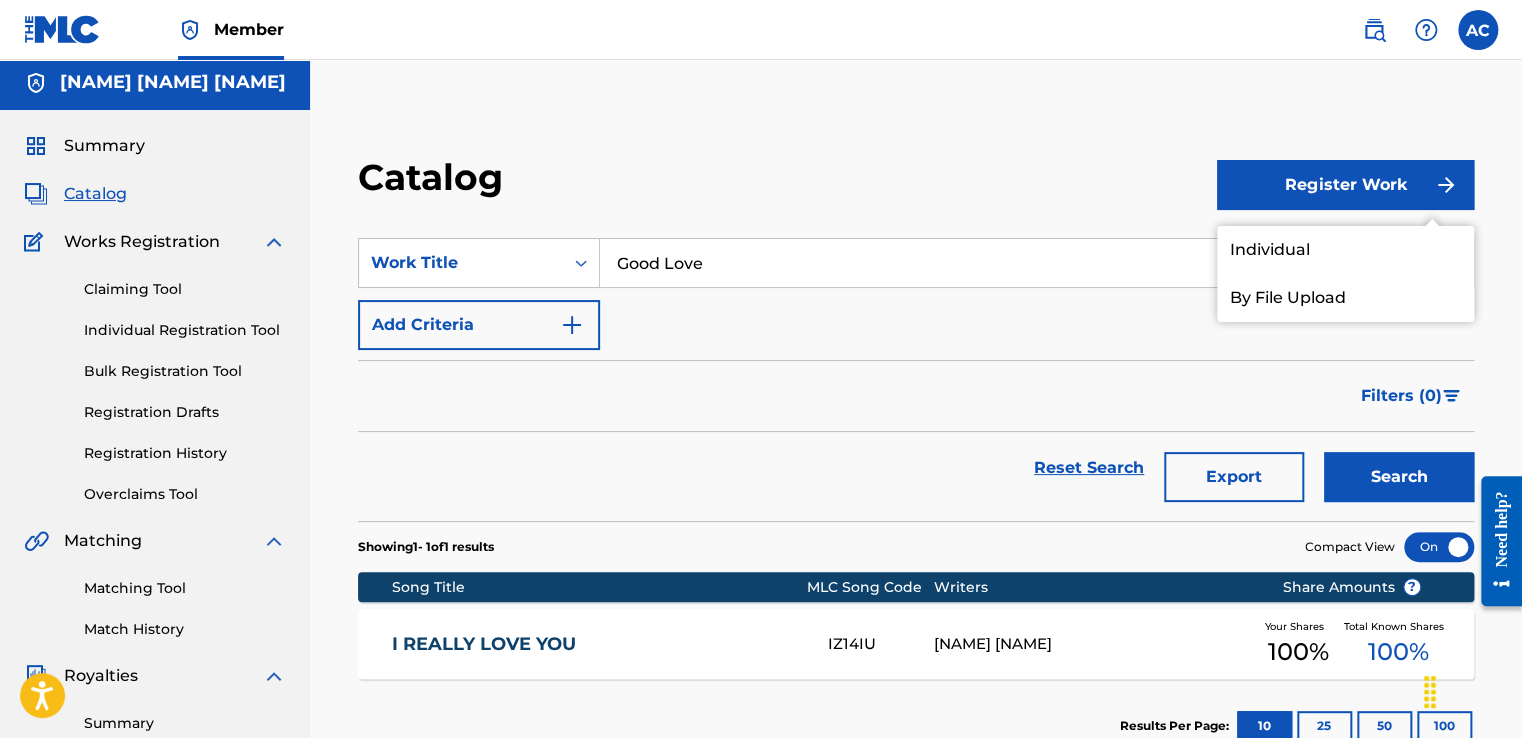 click on "Individual" at bounding box center [1345, 250] 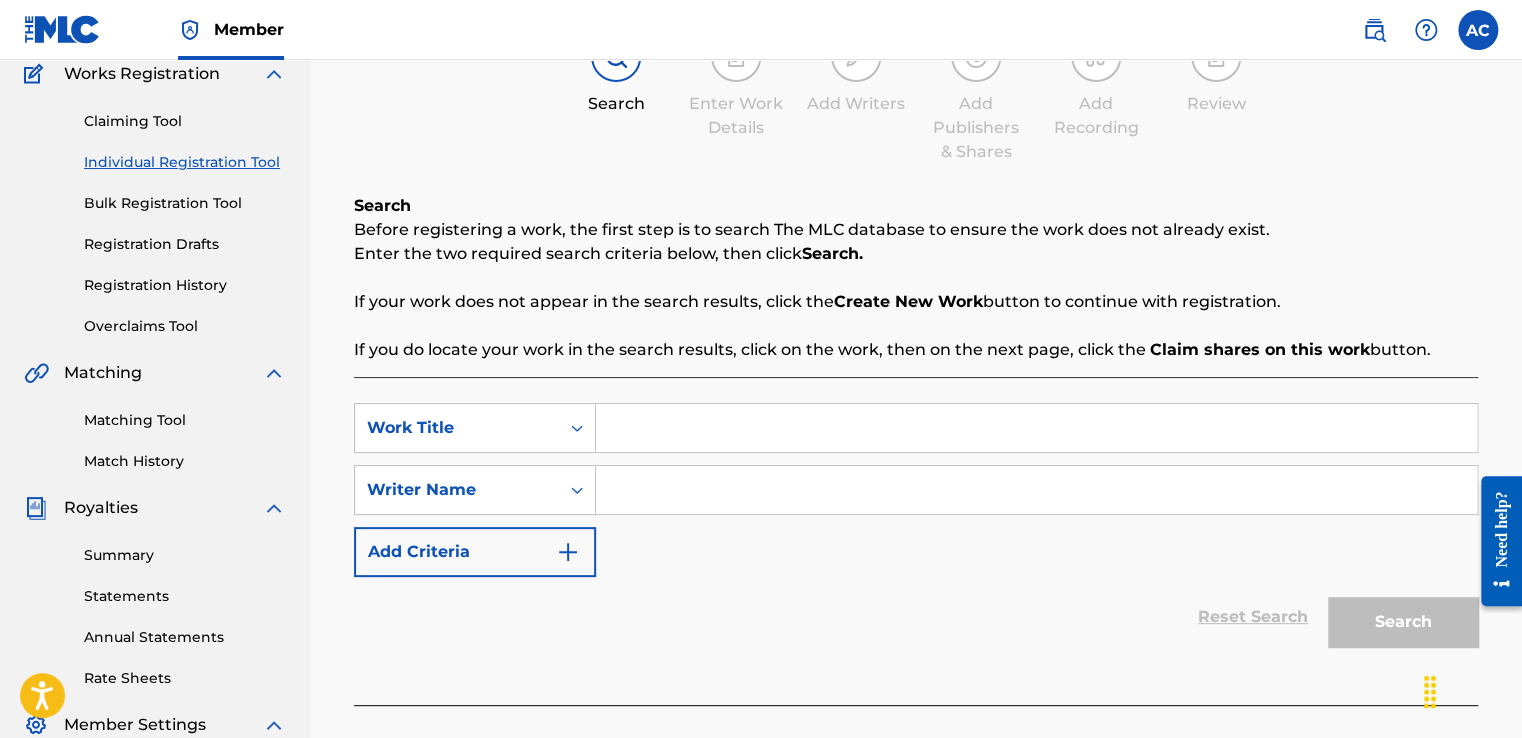 scroll, scrollTop: 276, scrollLeft: 0, axis: vertical 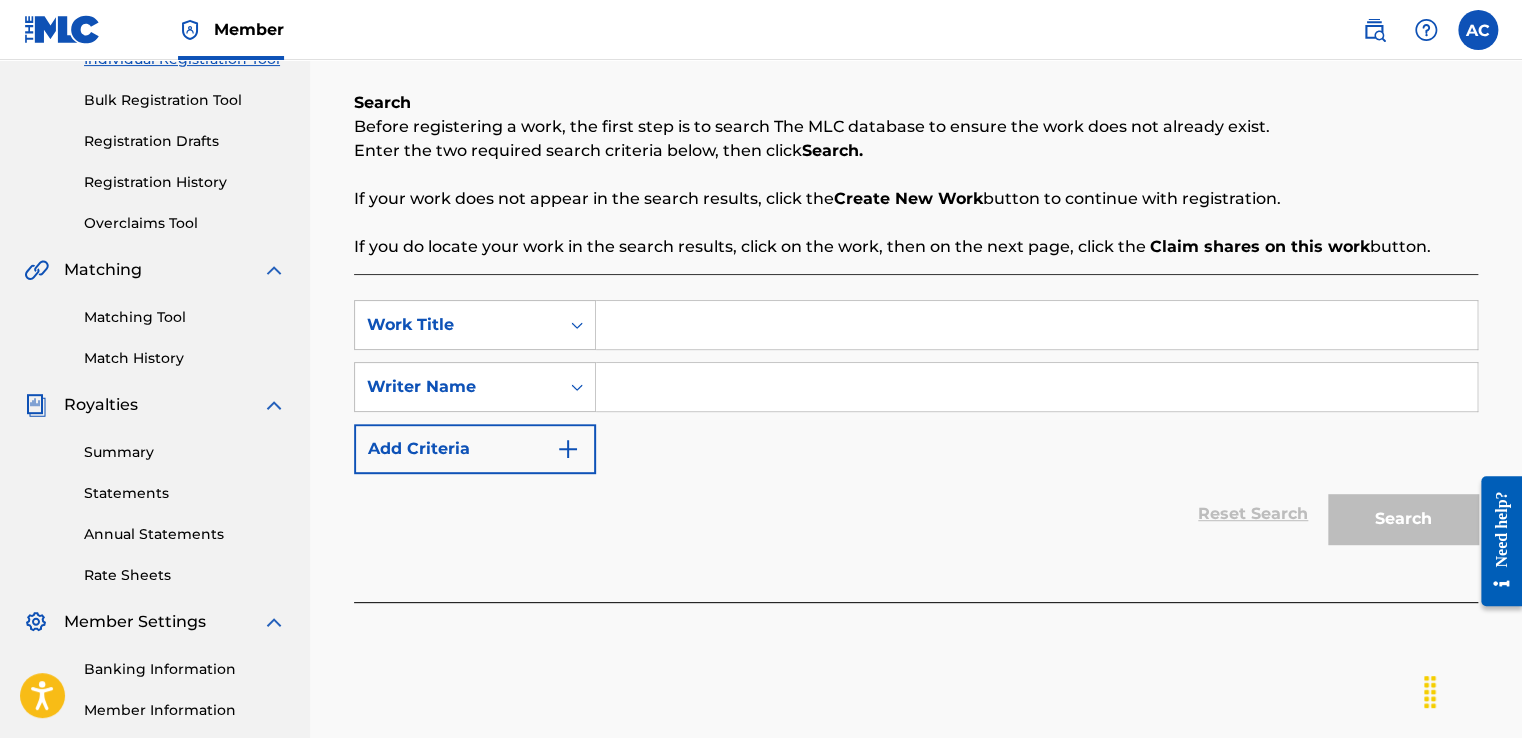 click at bounding box center [1036, 325] 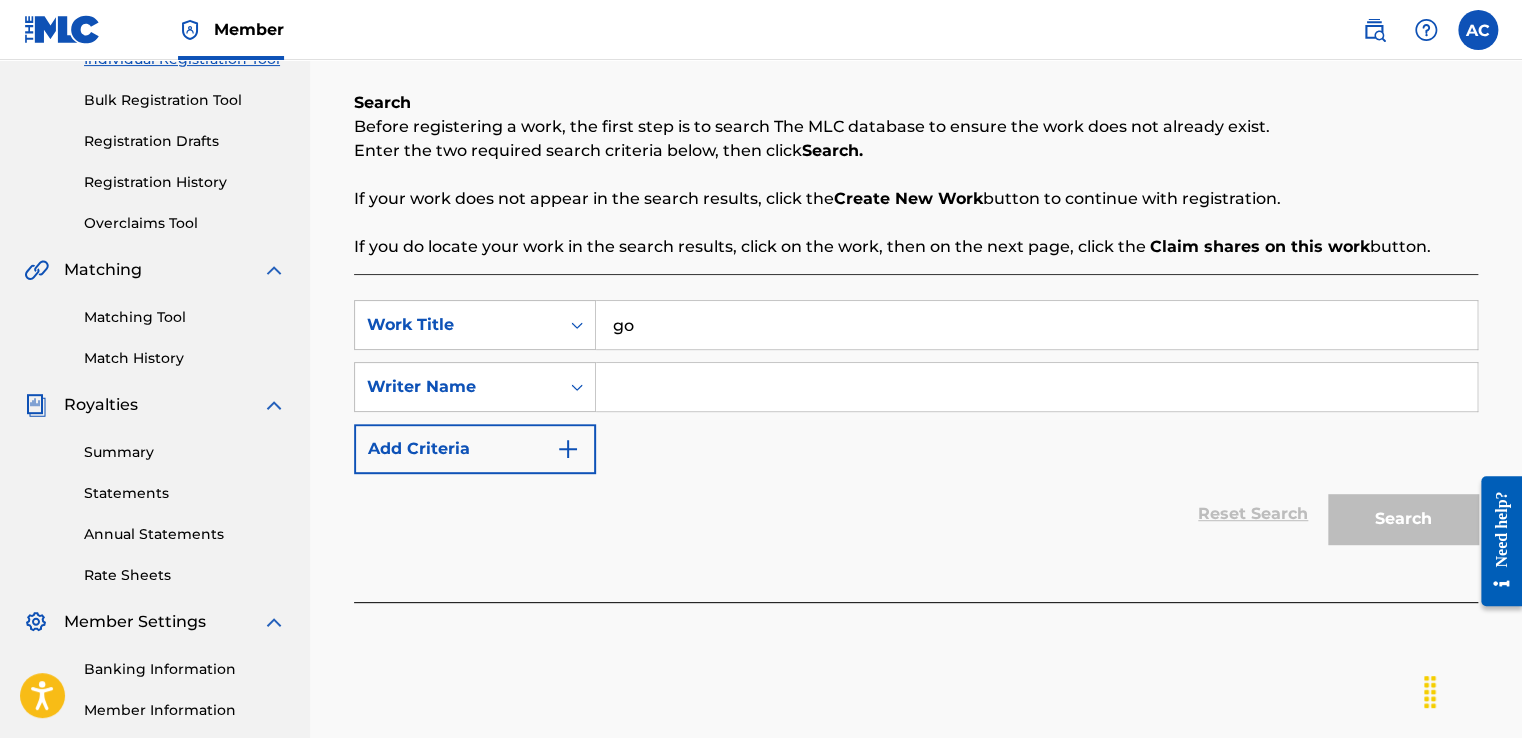 type on "g" 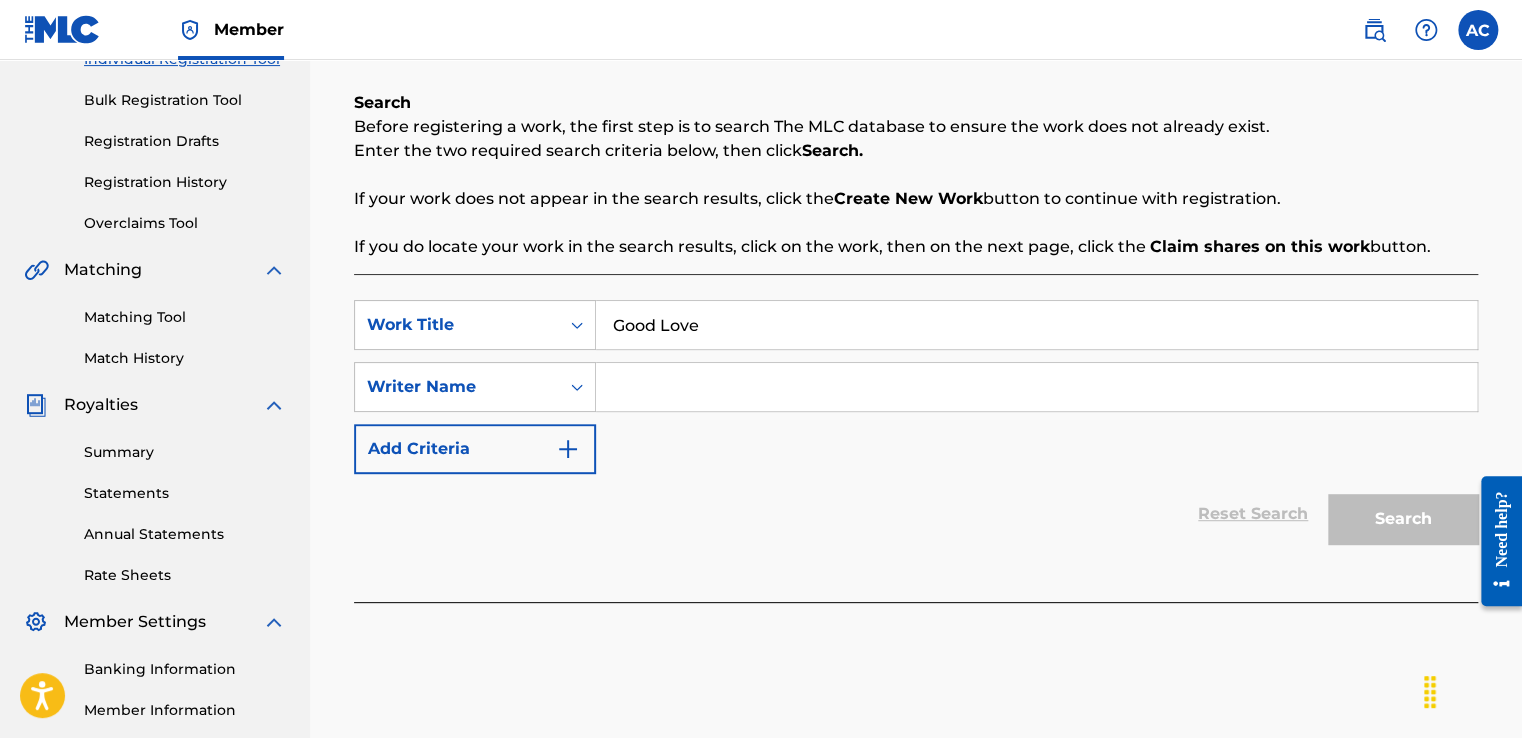 type on "Good Love" 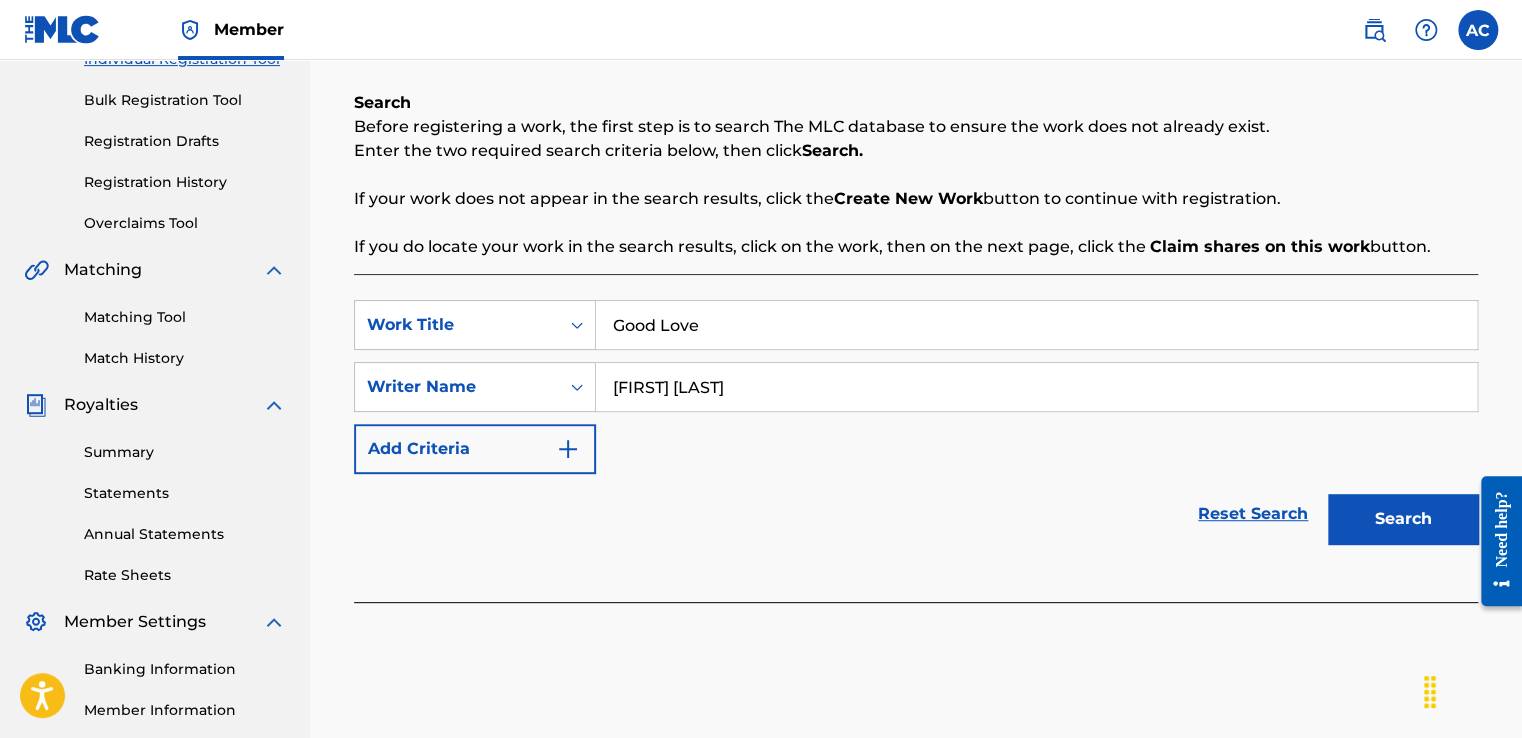 click on "Search" at bounding box center (1403, 519) 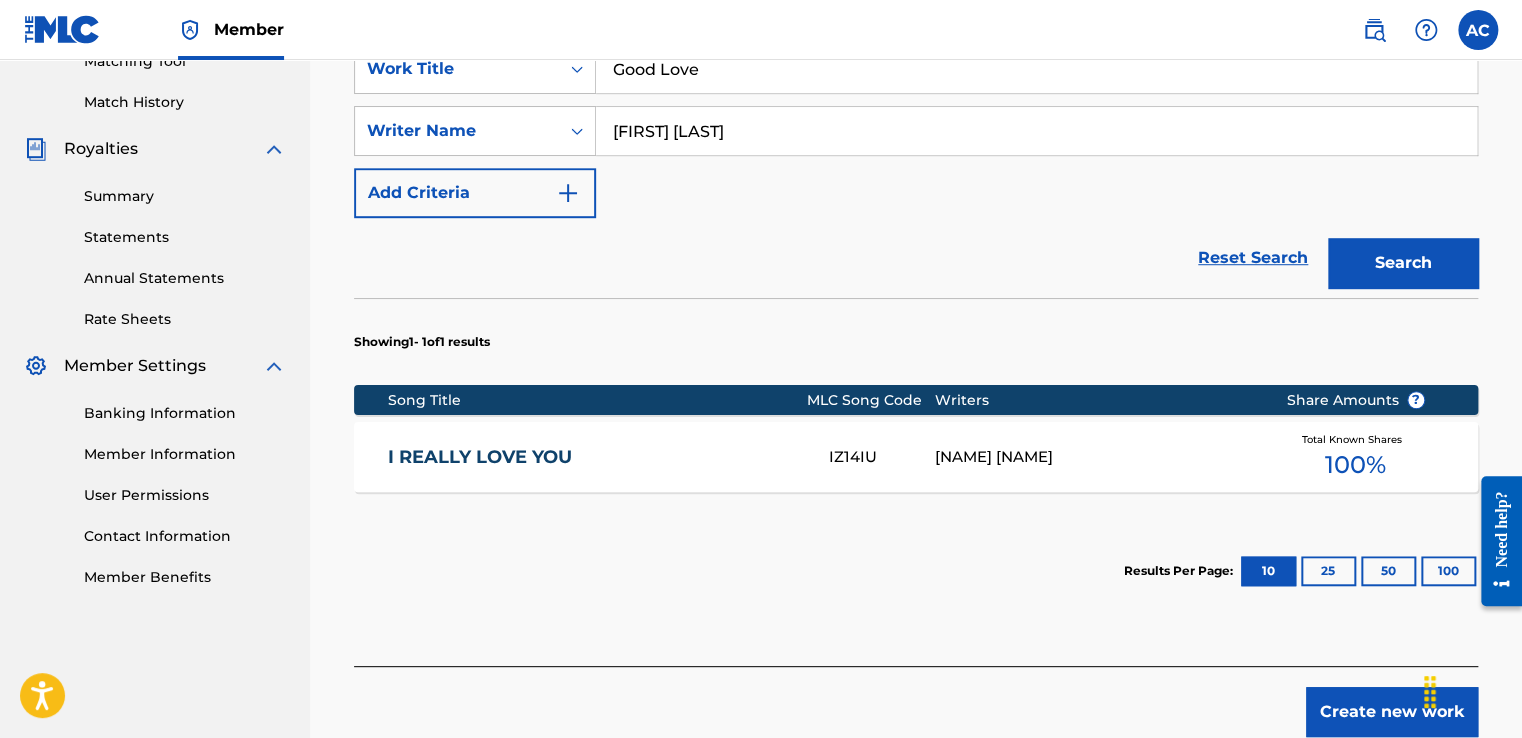 scroll, scrollTop: 646, scrollLeft: 0, axis: vertical 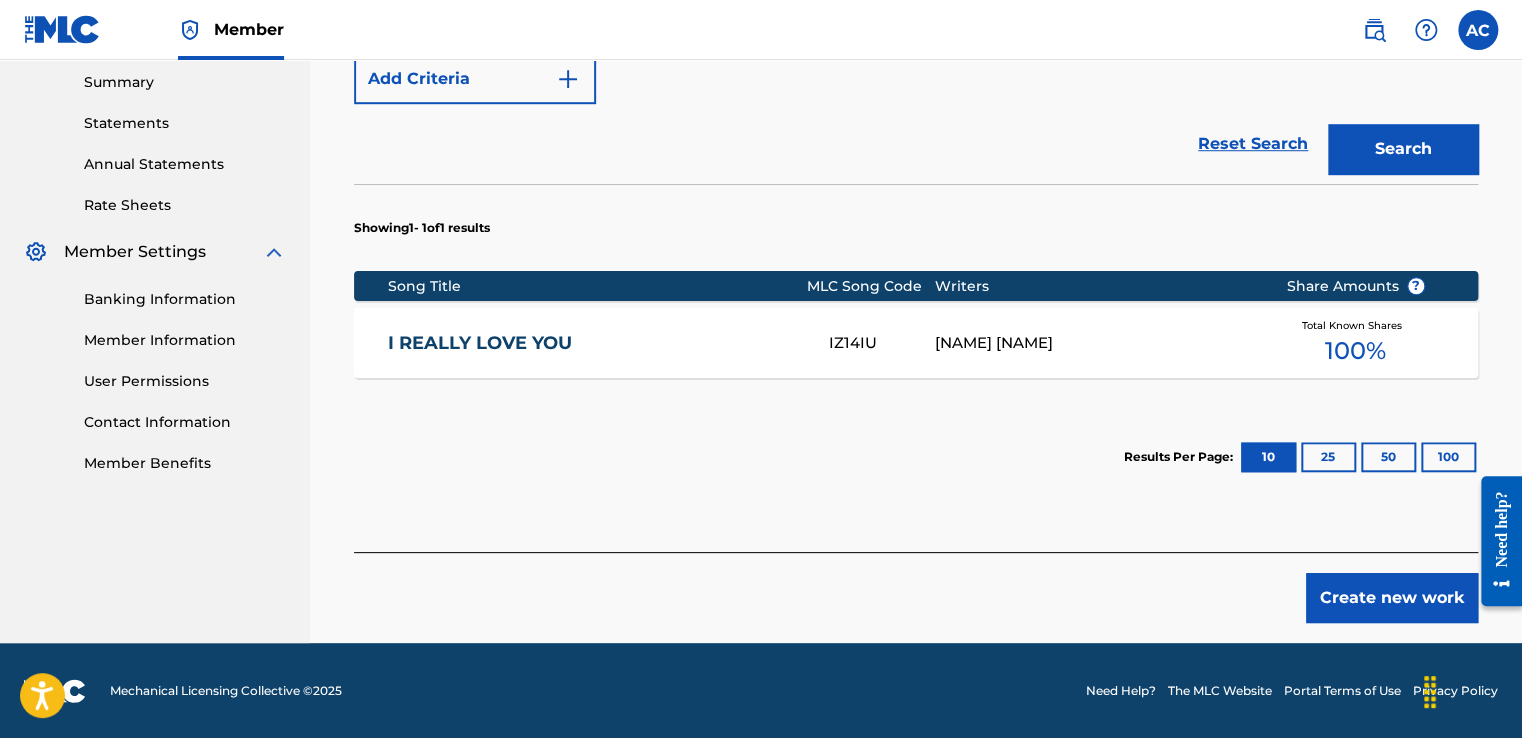 click on "Create new work" at bounding box center (1392, 598) 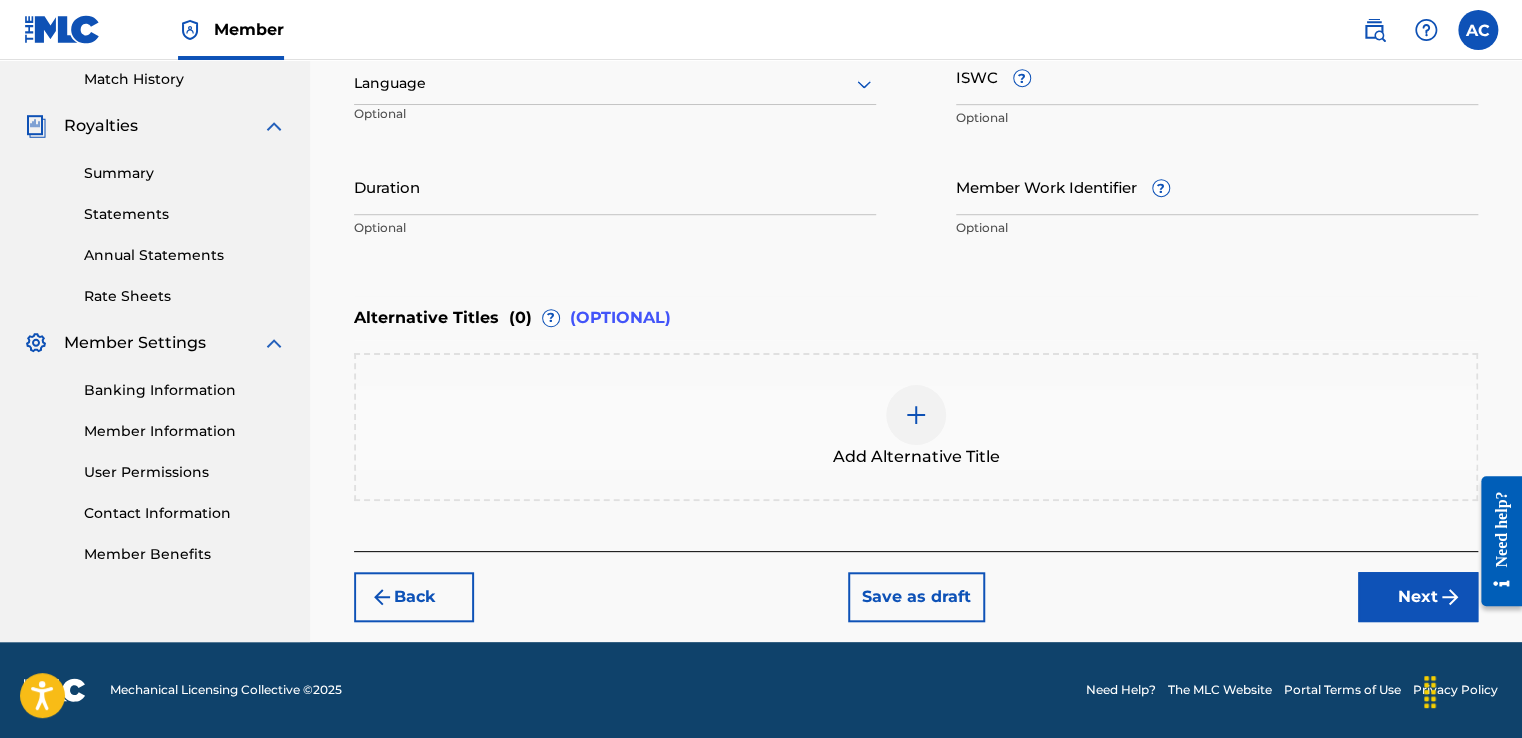 scroll, scrollTop: 552, scrollLeft: 0, axis: vertical 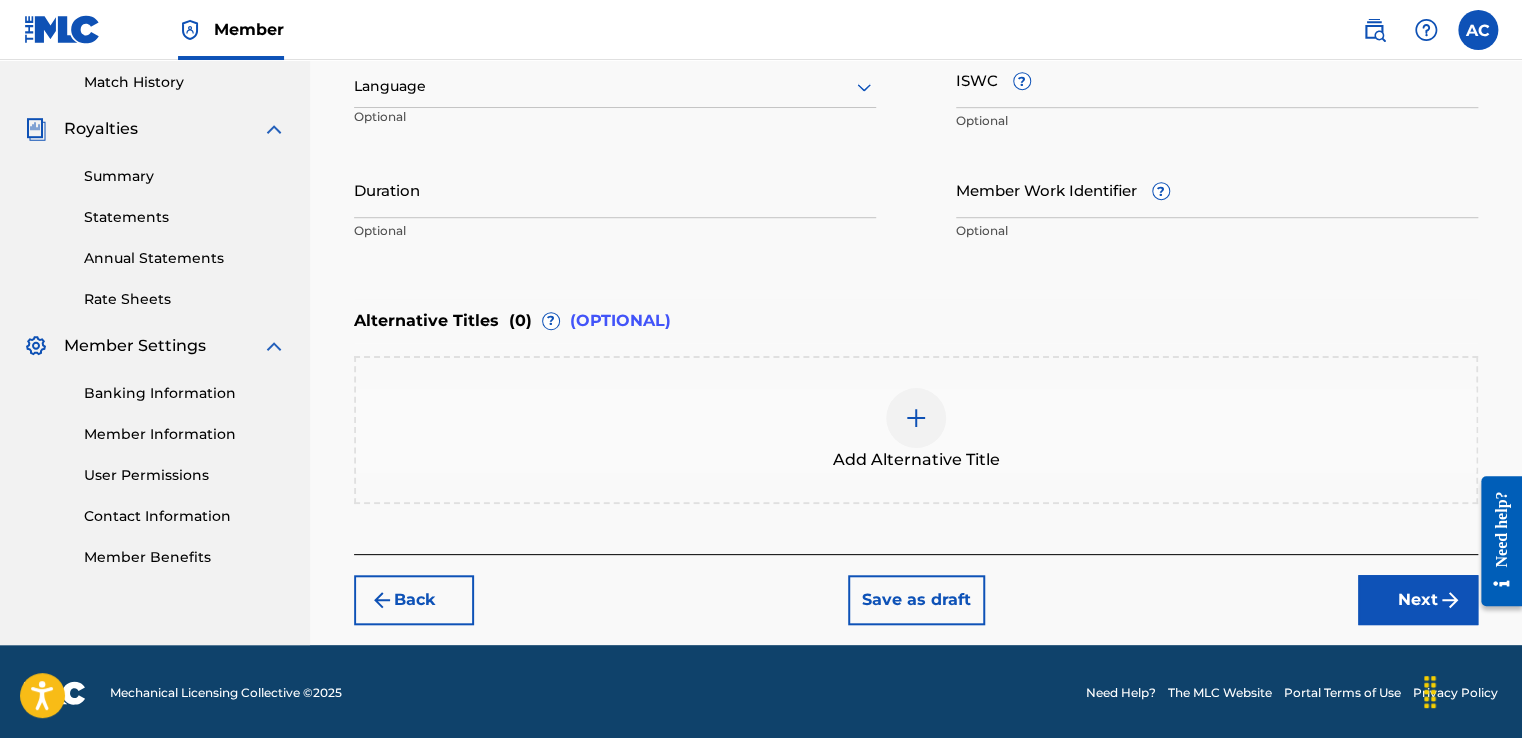 click on "Work Title Good Love Required Language Optional ISWC ? Optional Duration Optional Member Work Identifier ? Optional" at bounding box center [916, 96] 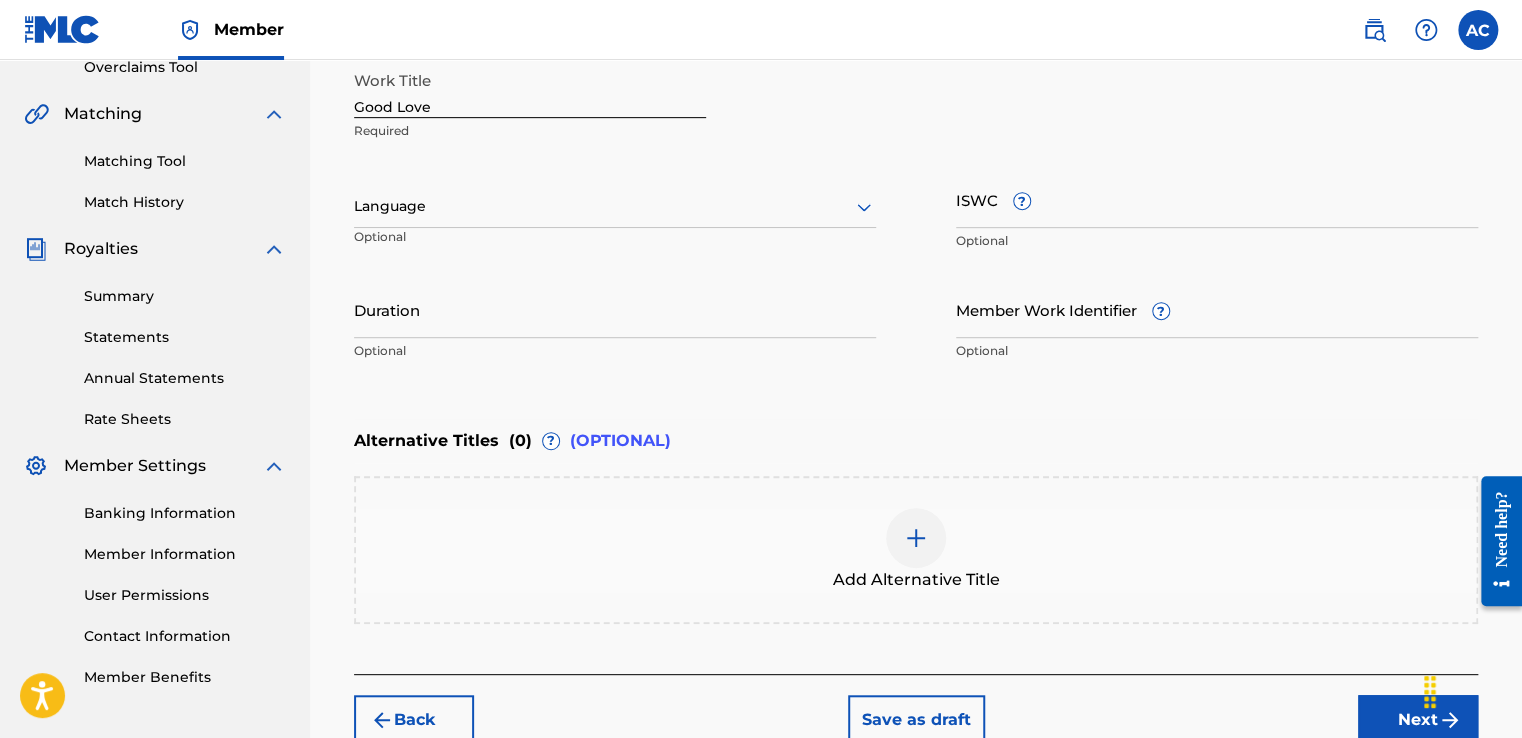 scroll, scrollTop: 552, scrollLeft: 0, axis: vertical 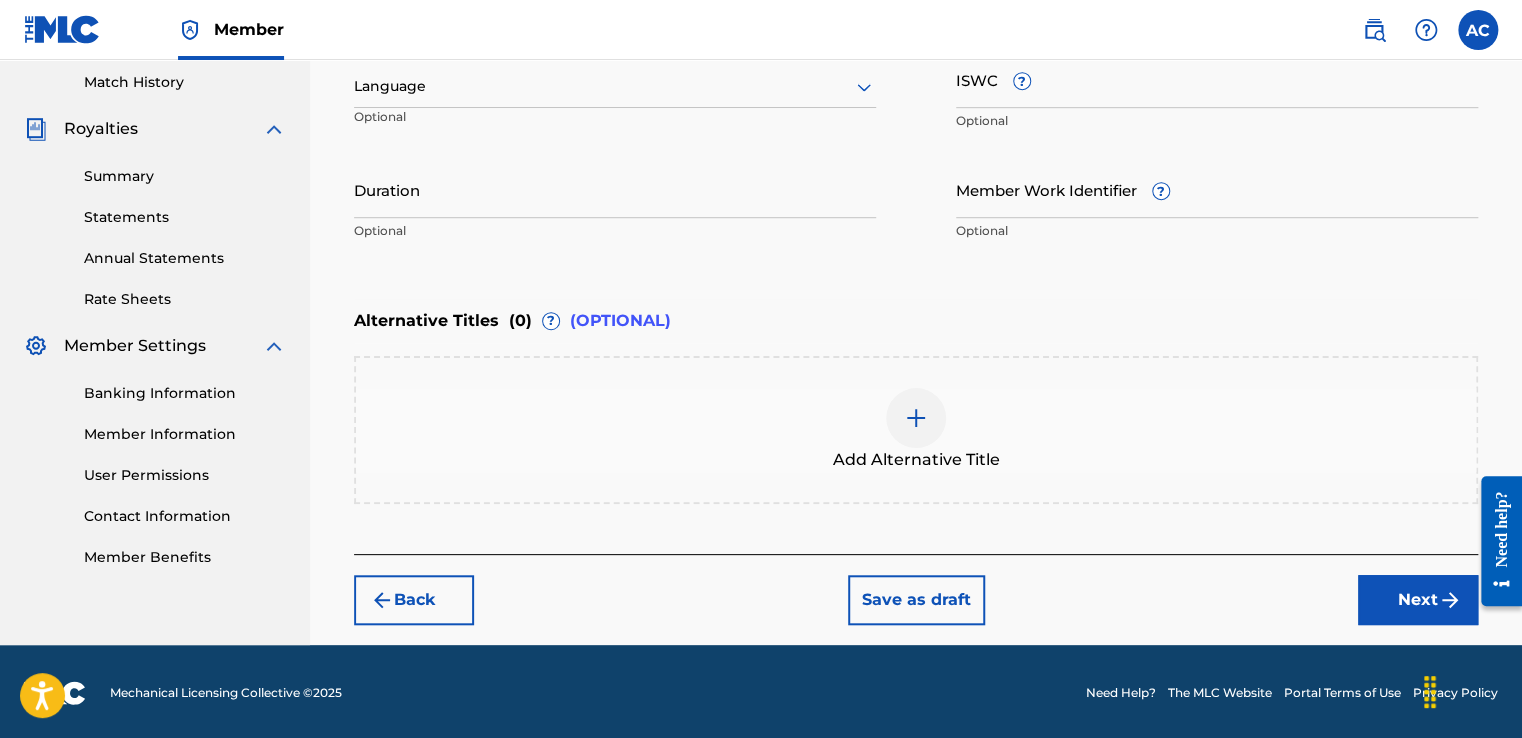 click on "Next" at bounding box center (1418, 600) 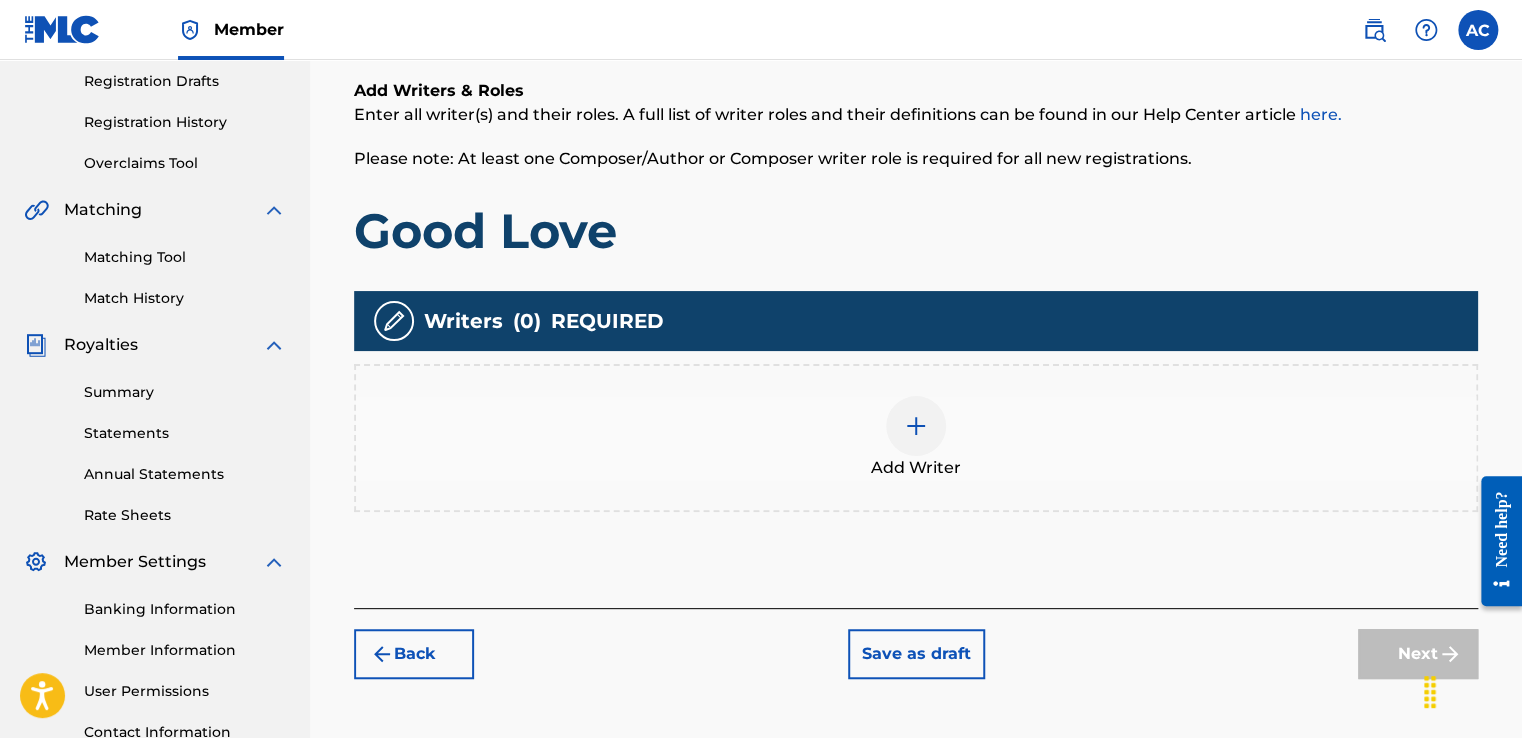 scroll, scrollTop: 356, scrollLeft: 0, axis: vertical 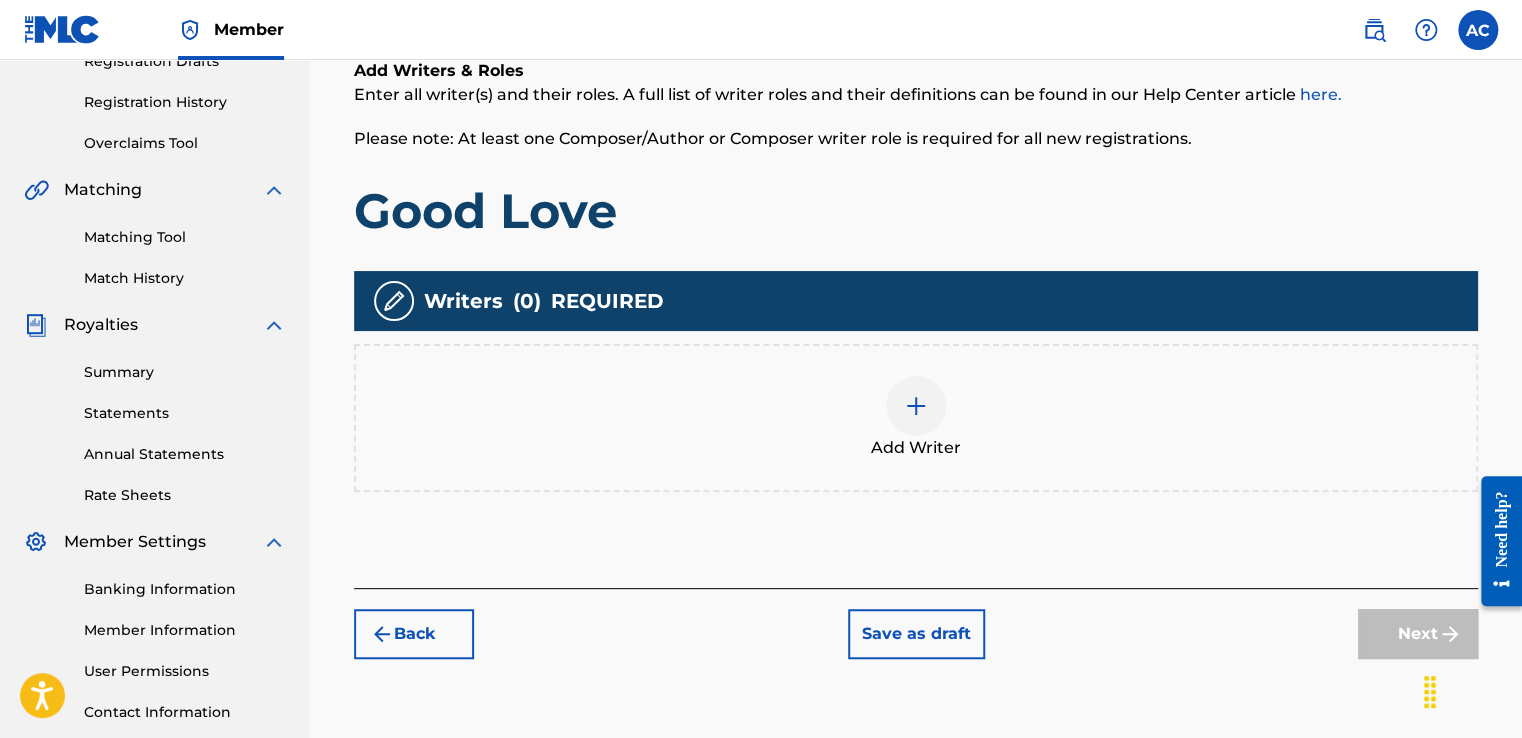 click at bounding box center (916, 406) 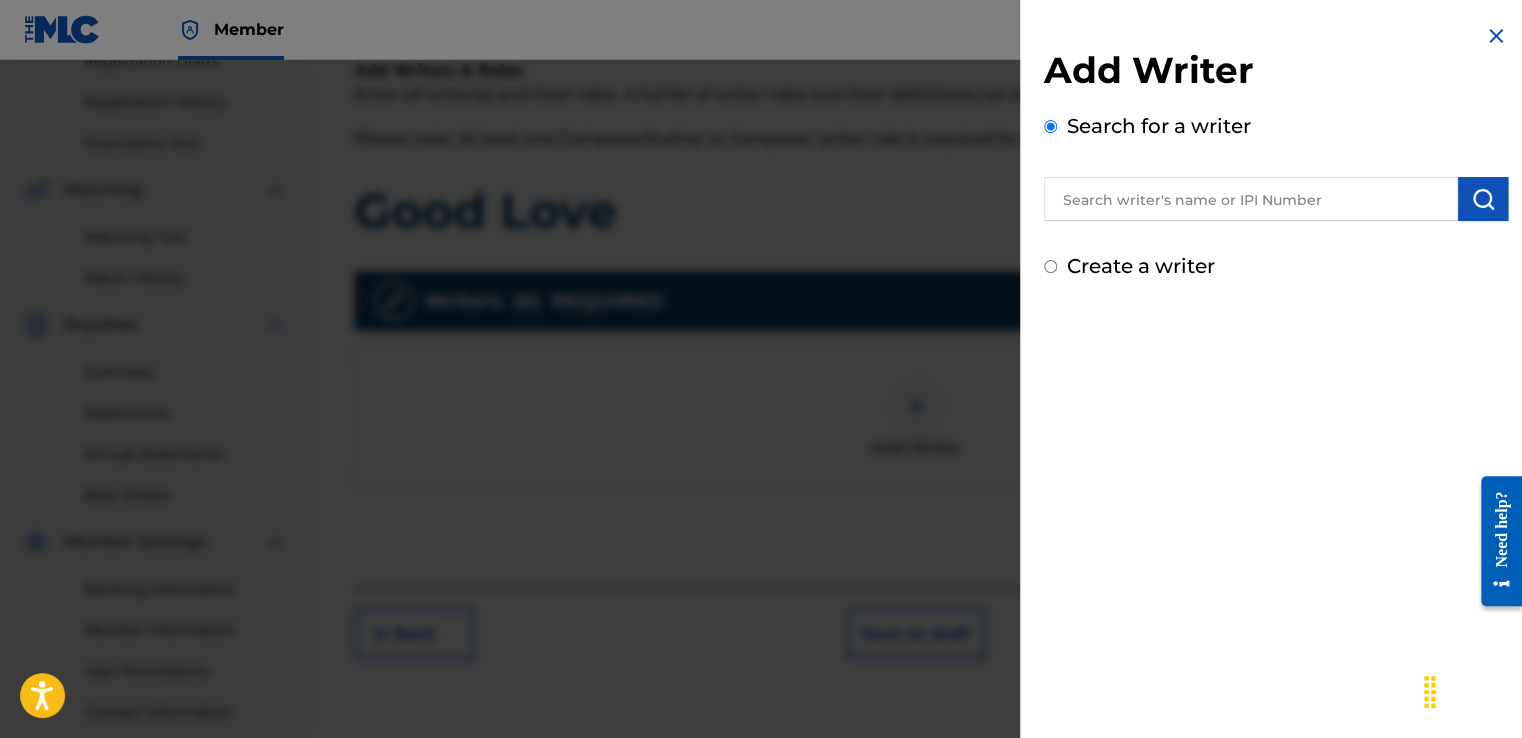 click at bounding box center (1251, 199) 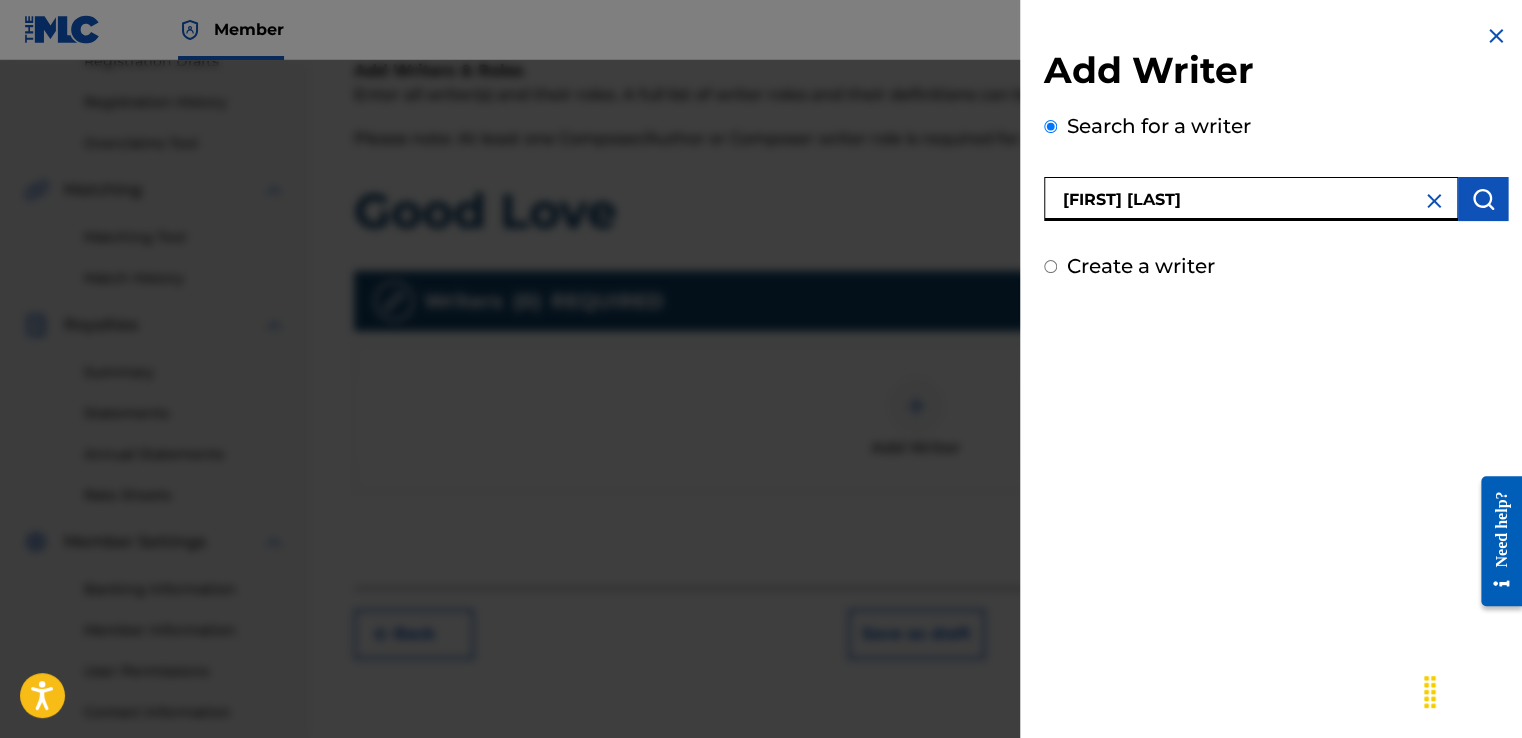scroll, scrollTop: 501, scrollLeft: 0, axis: vertical 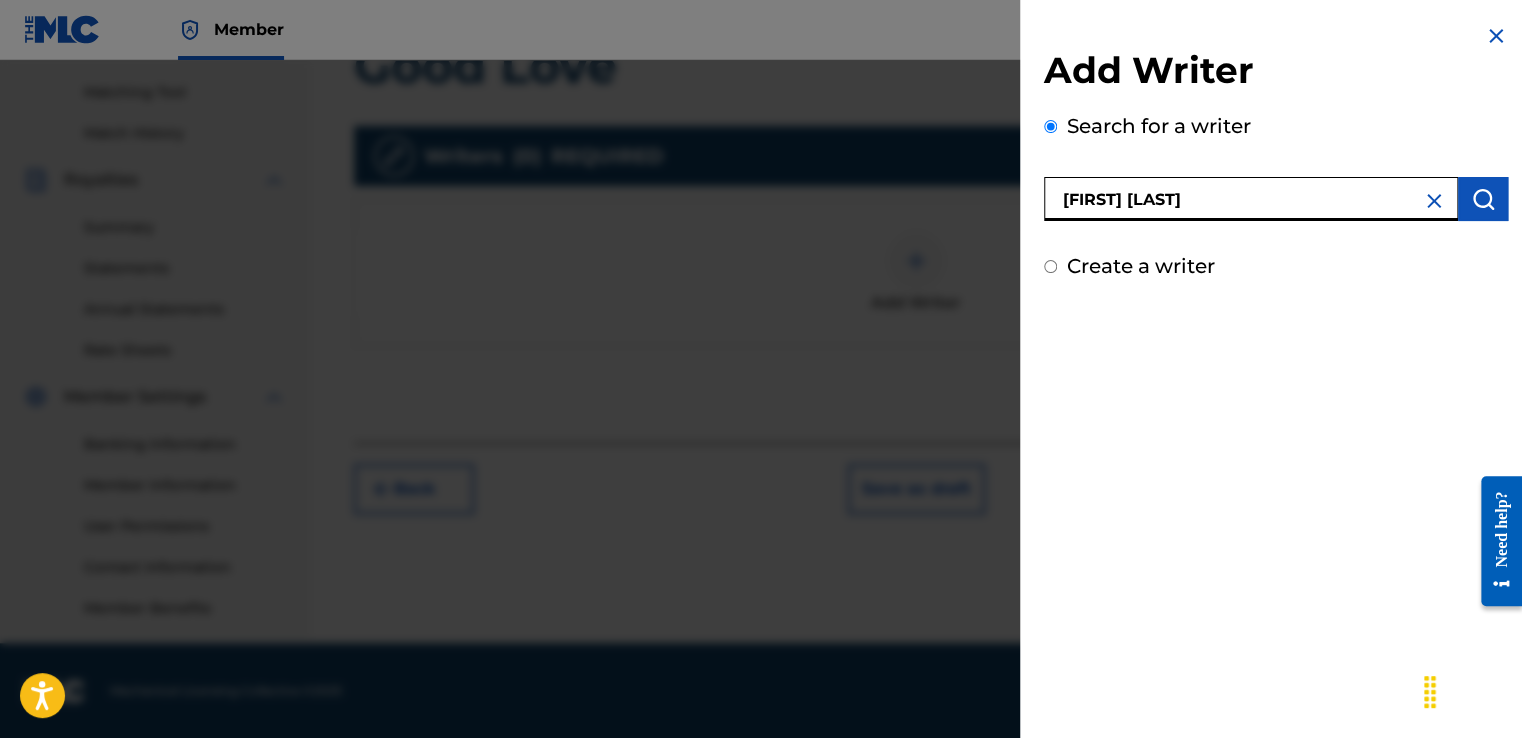 type on "[FIRST] [LAST]" 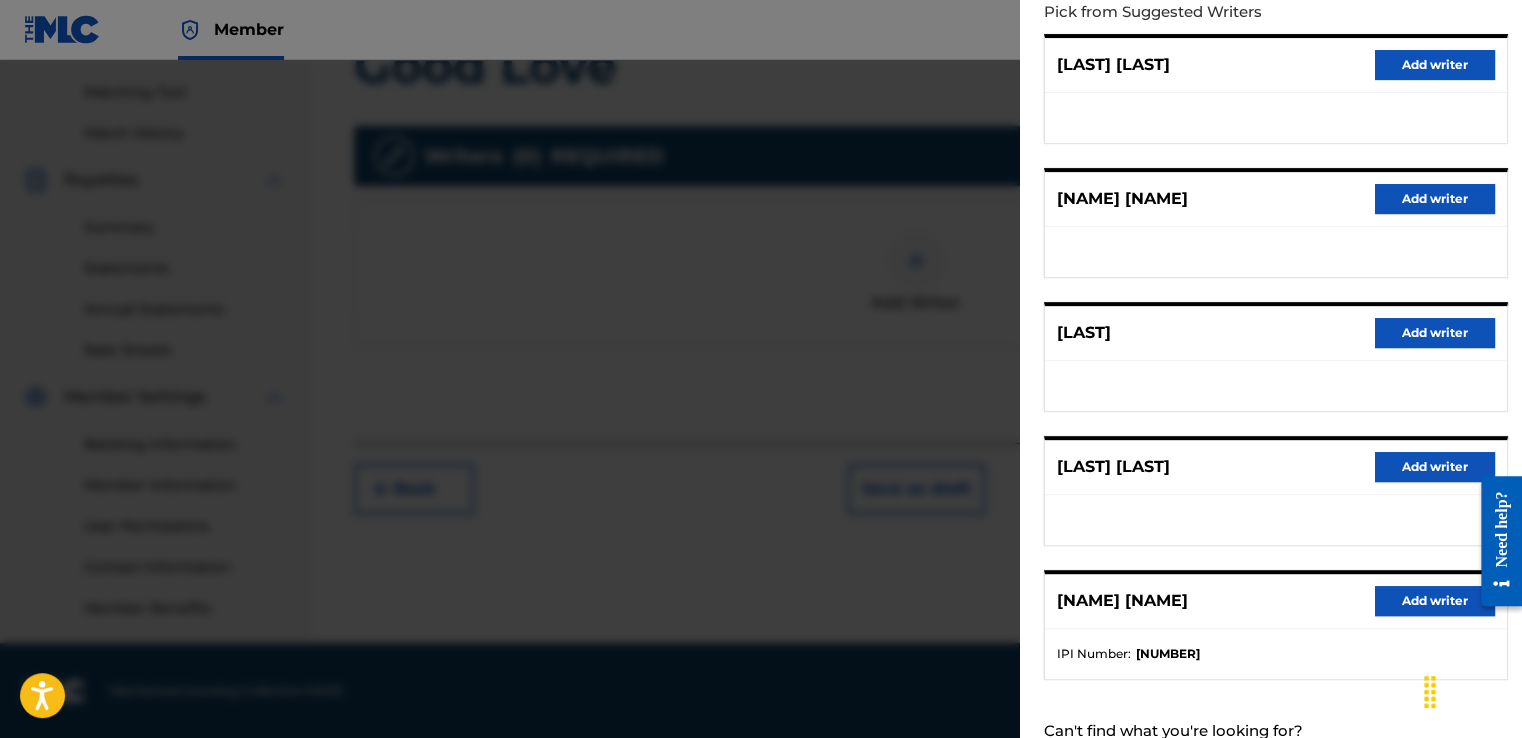 scroll, scrollTop: 301, scrollLeft: 0, axis: vertical 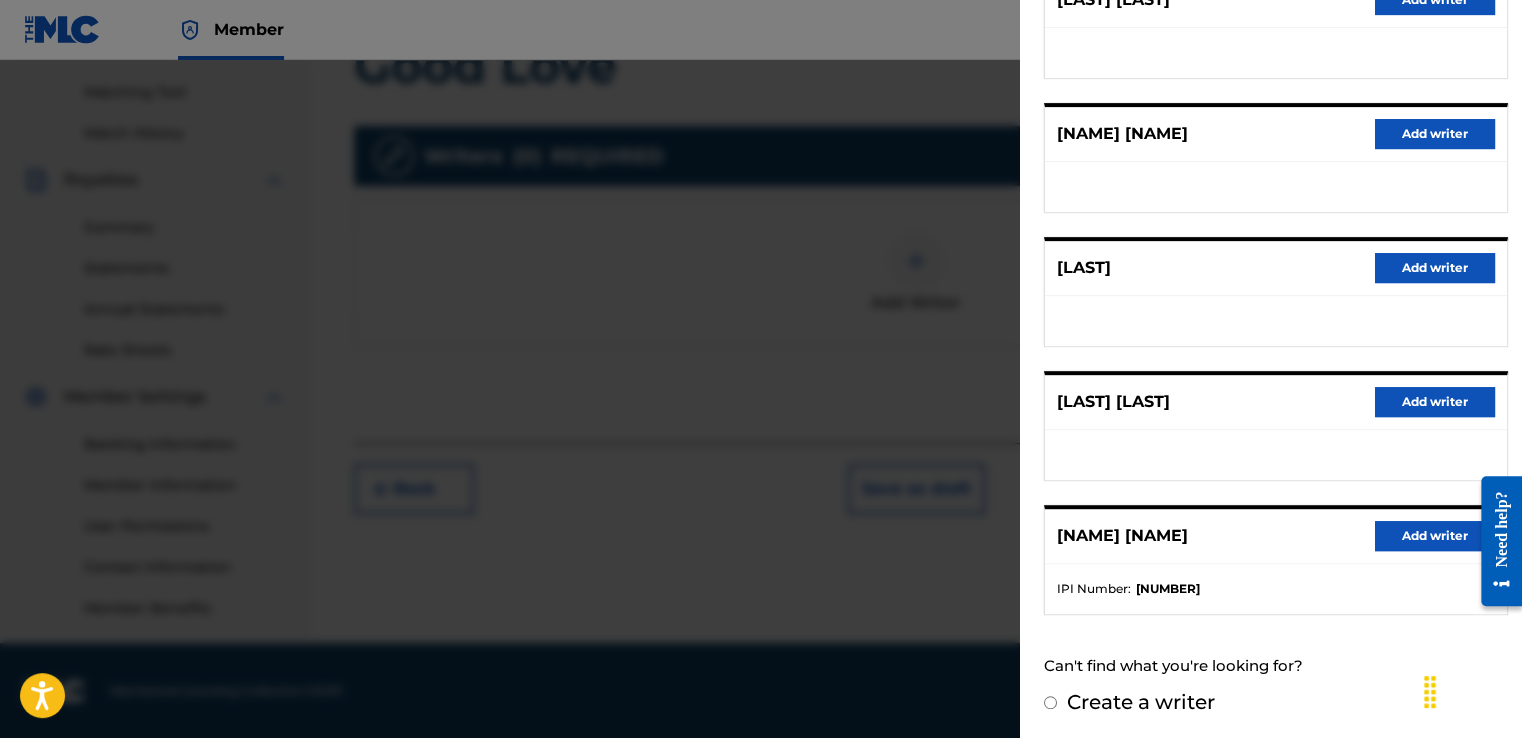 click on "Add writer" at bounding box center (1435, 536) 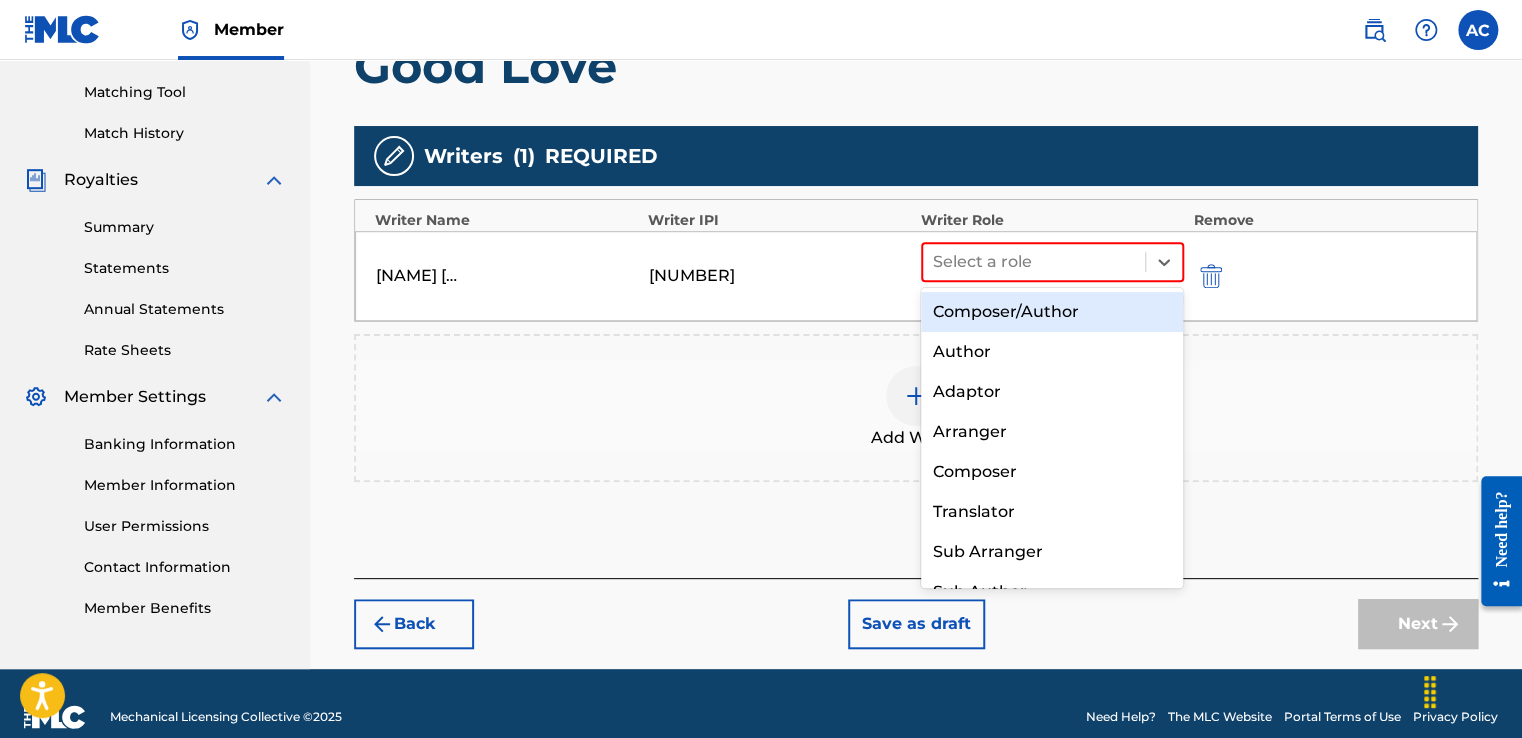 click on "Composer/Author" at bounding box center [1052, 312] 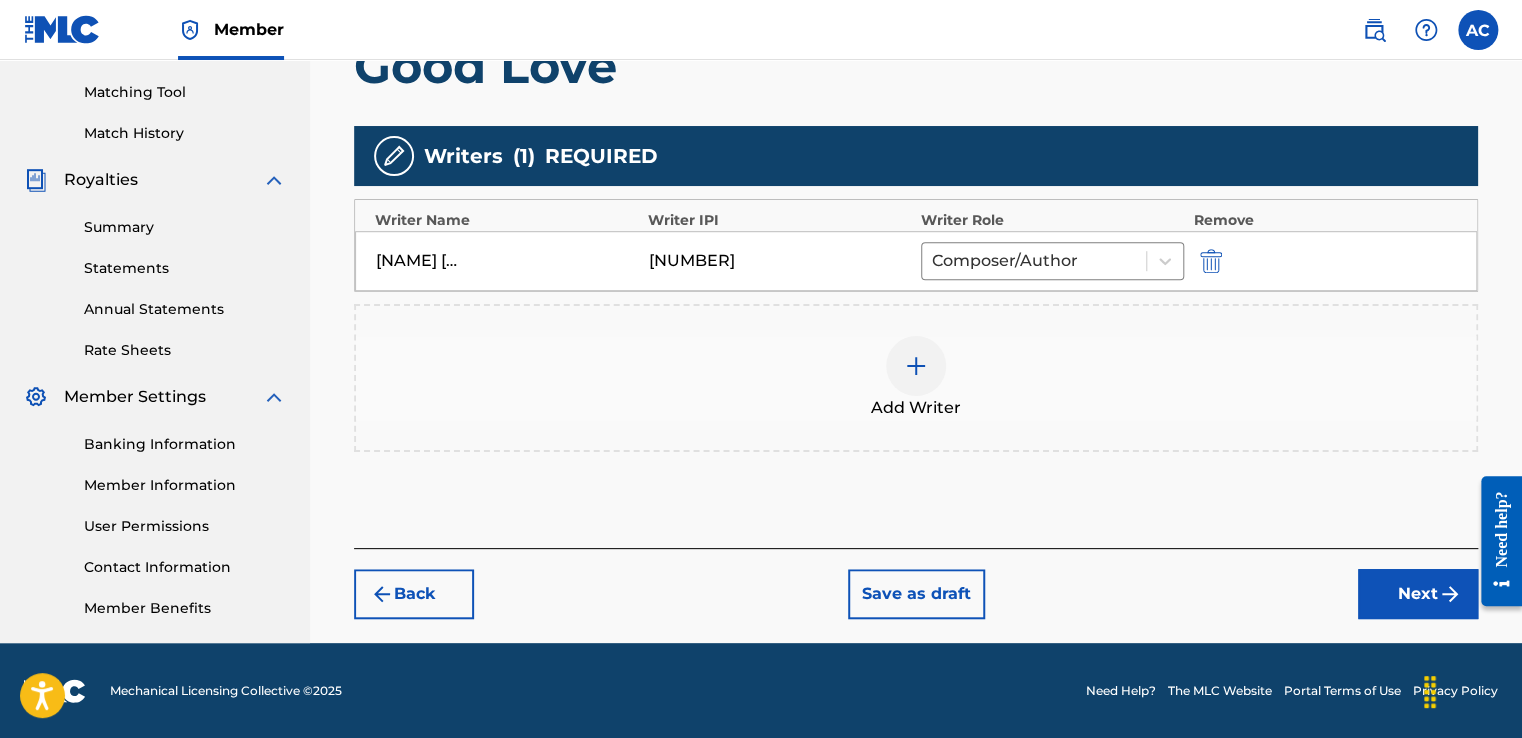 click on "Next" at bounding box center (1418, 594) 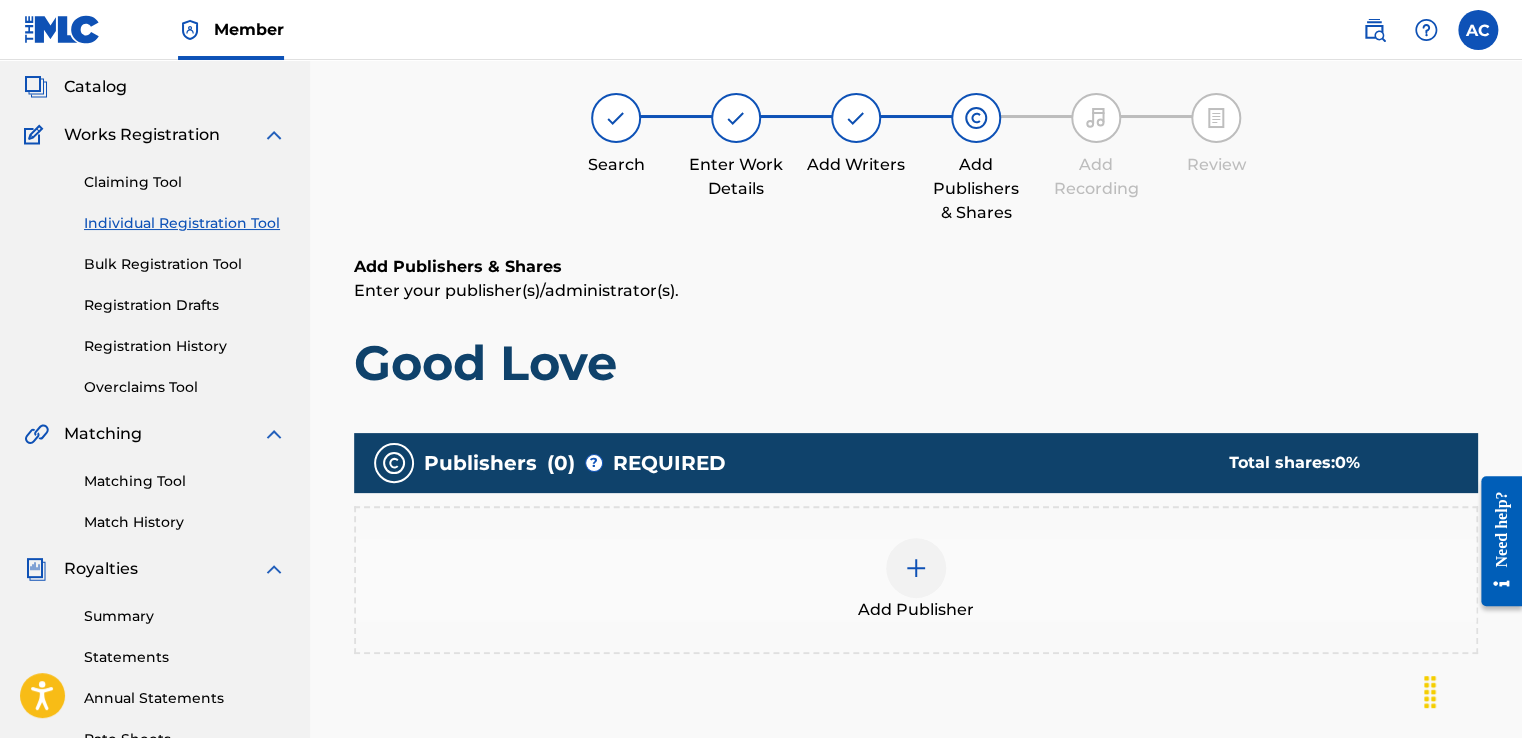scroll, scrollTop: 90, scrollLeft: 0, axis: vertical 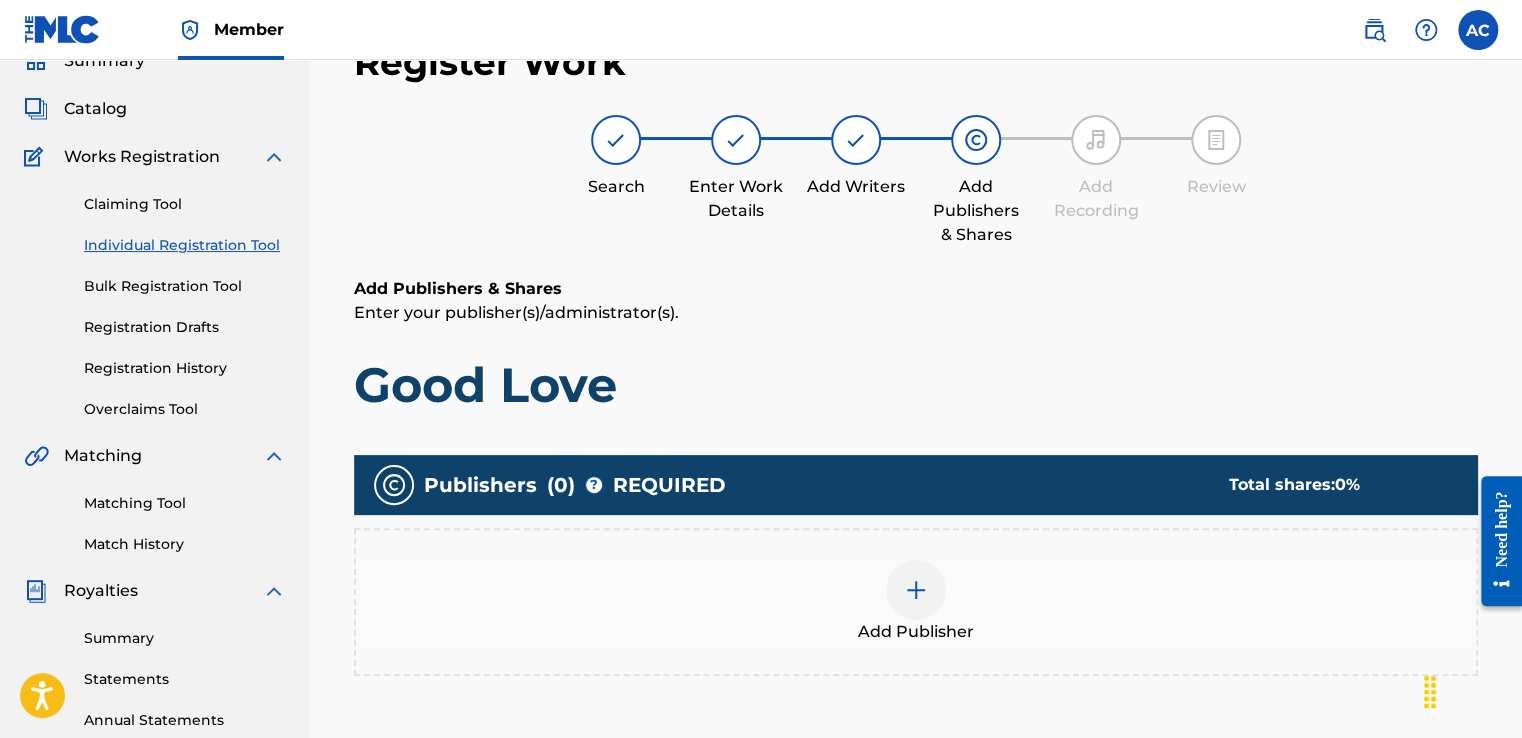 click at bounding box center [916, 590] 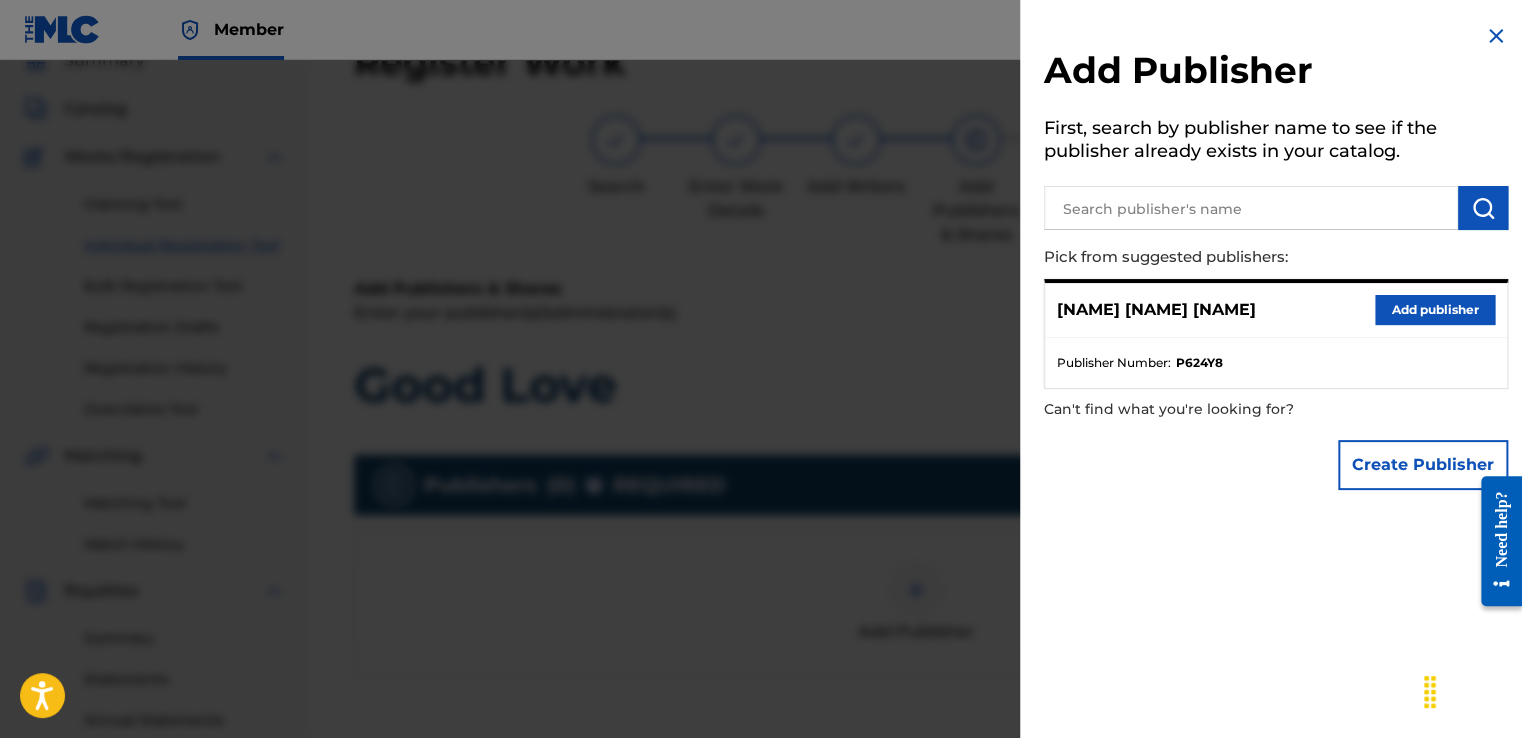click on "Add publisher" at bounding box center (1435, 310) 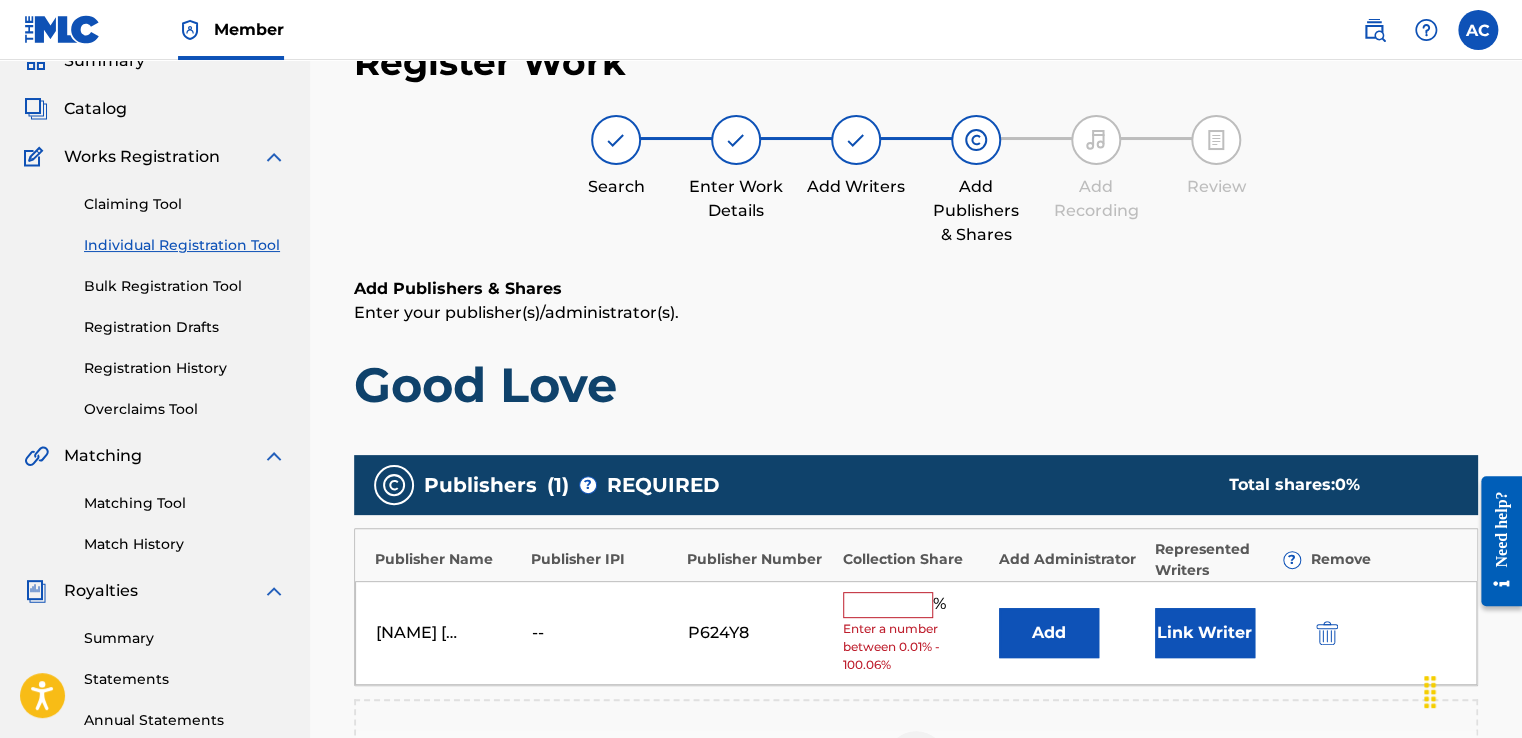 click on "Add" at bounding box center [1049, 633] 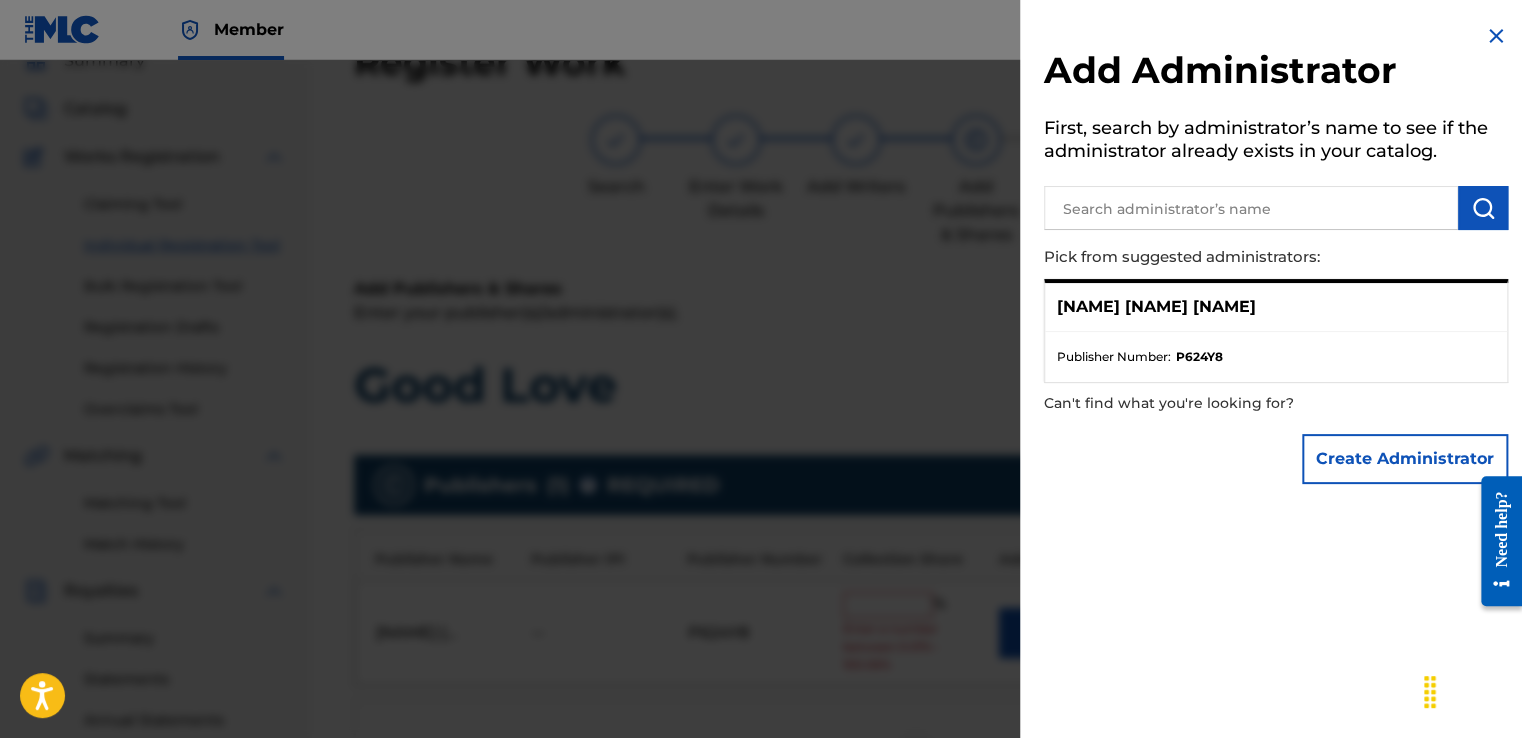click at bounding box center [1496, 36] 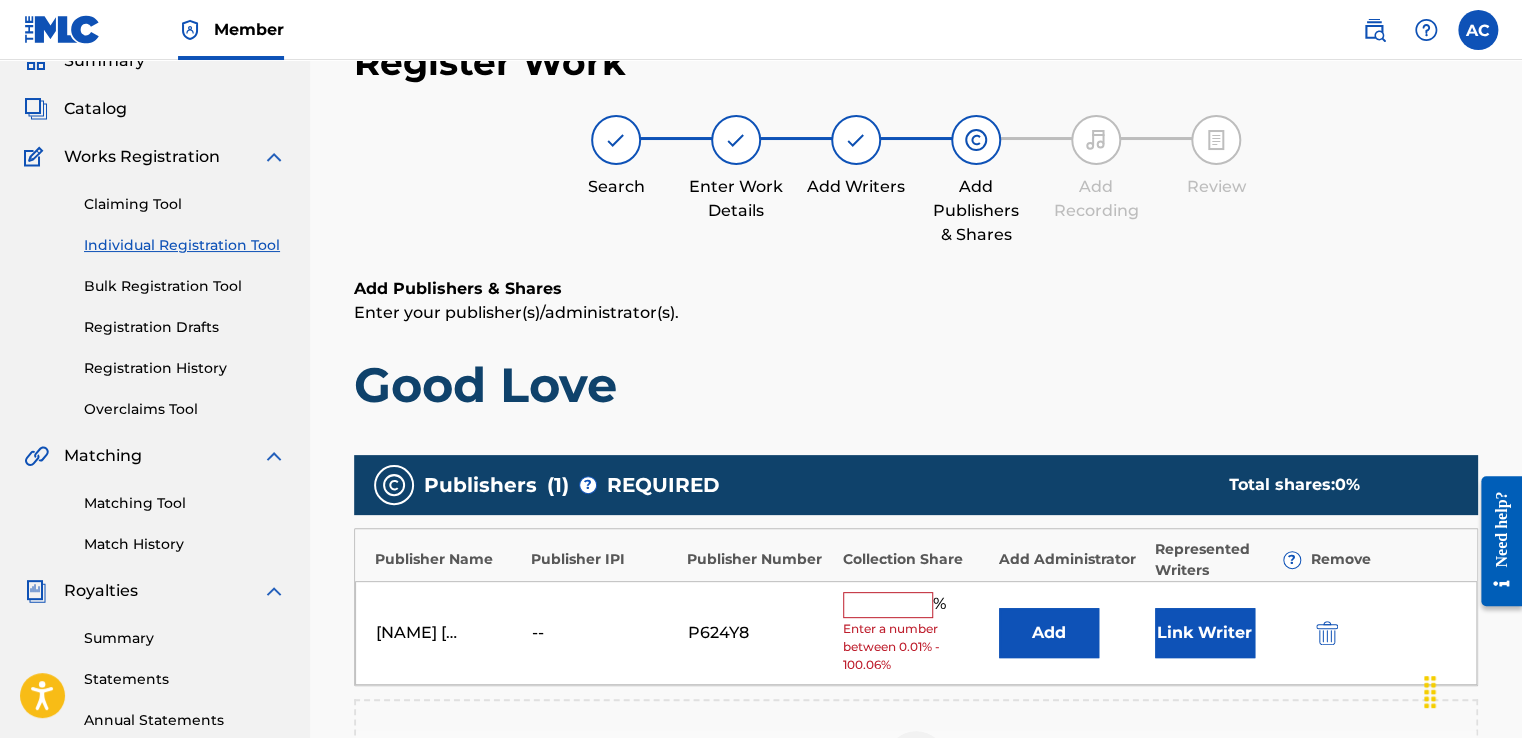 click at bounding box center [888, 605] 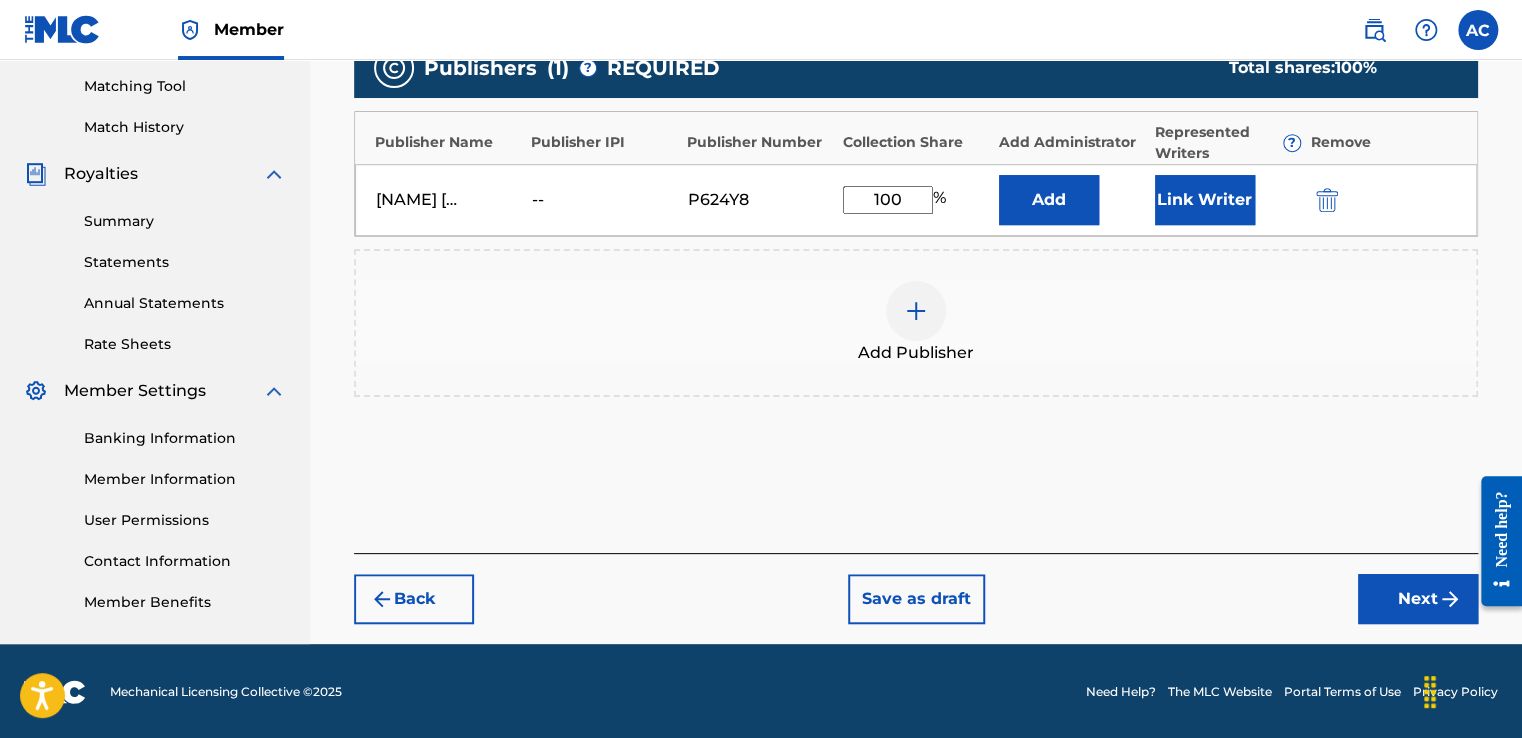 click on "Next" at bounding box center (1418, 599) 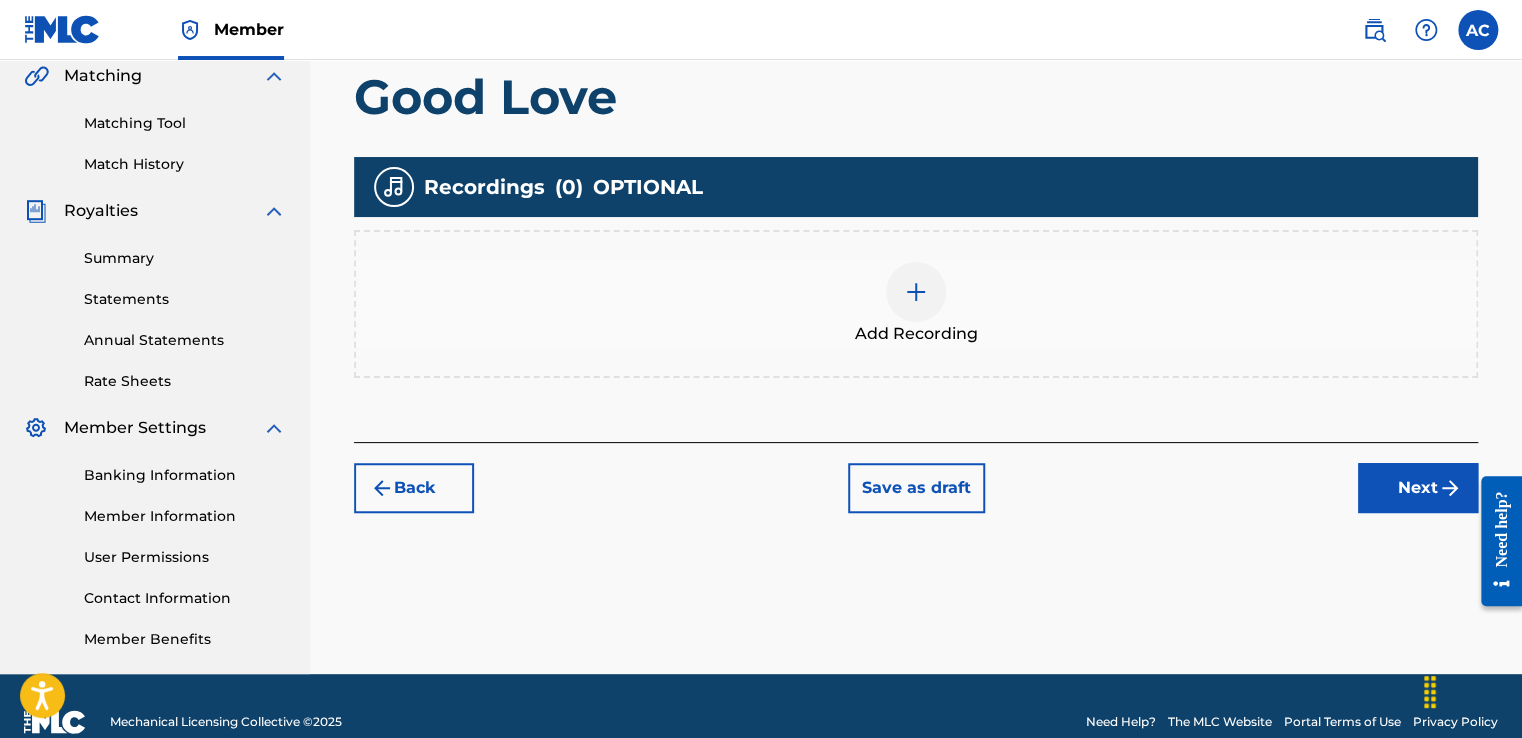 scroll, scrollTop: 480, scrollLeft: 0, axis: vertical 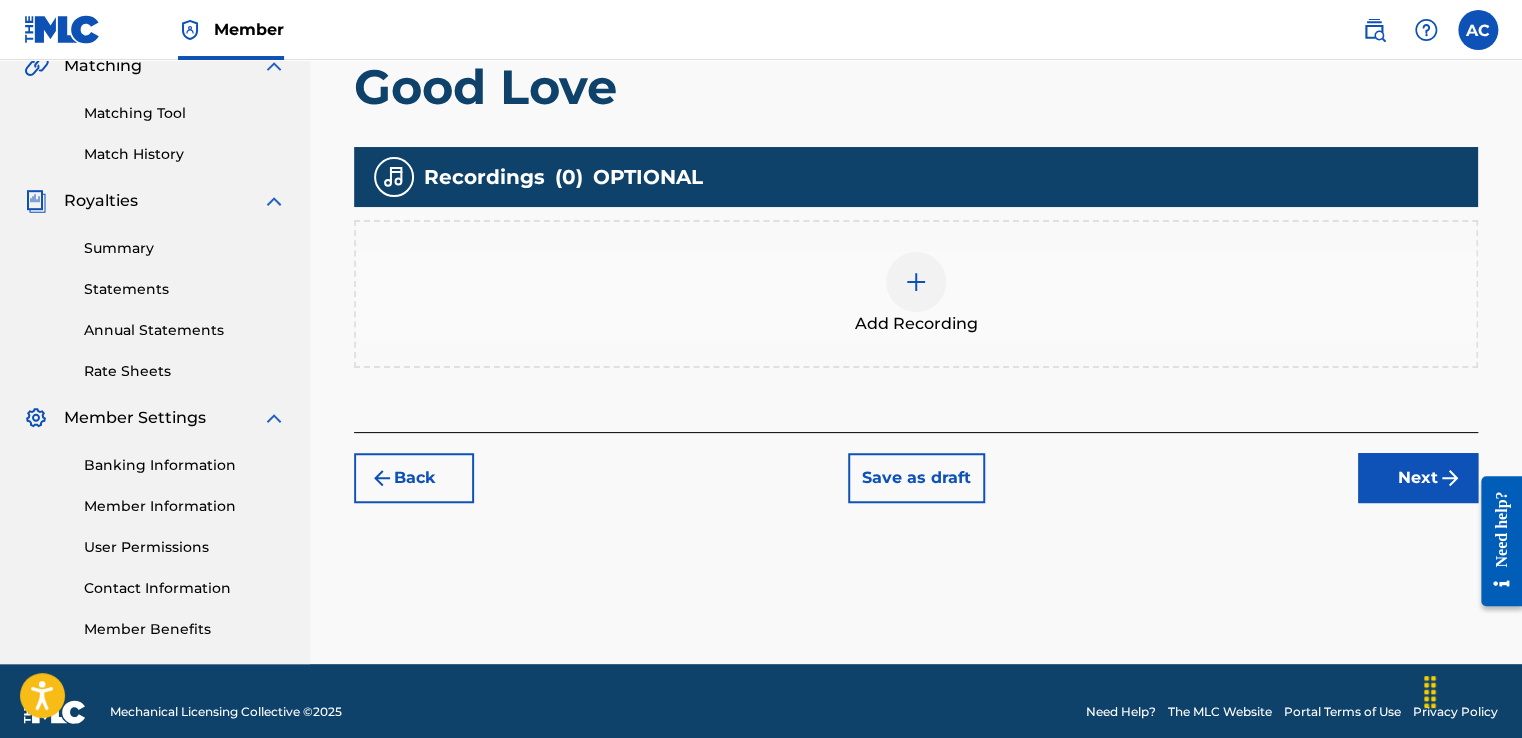 click on "Add Recording" at bounding box center (916, 294) 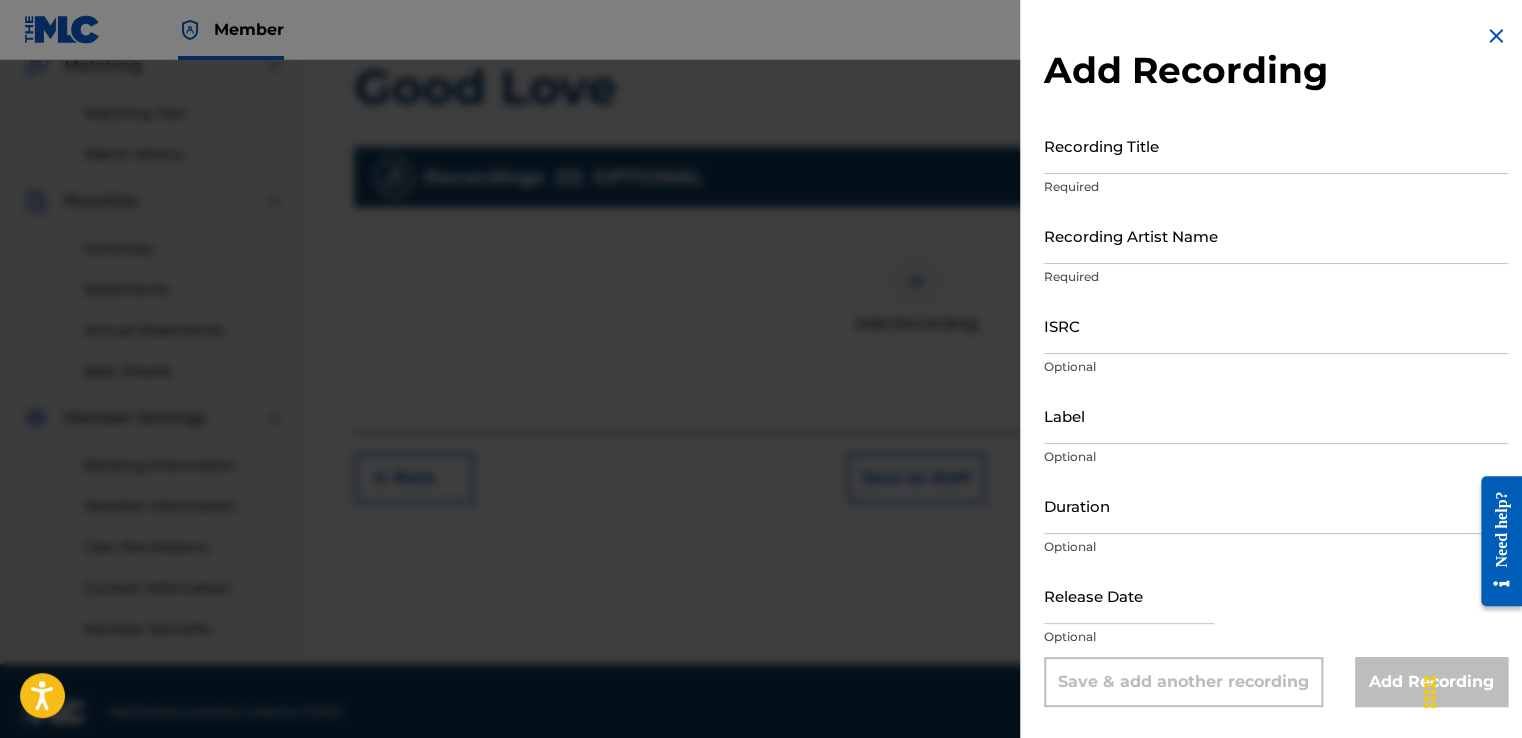 click on "Recording Title" at bounding box center (1276, 145) 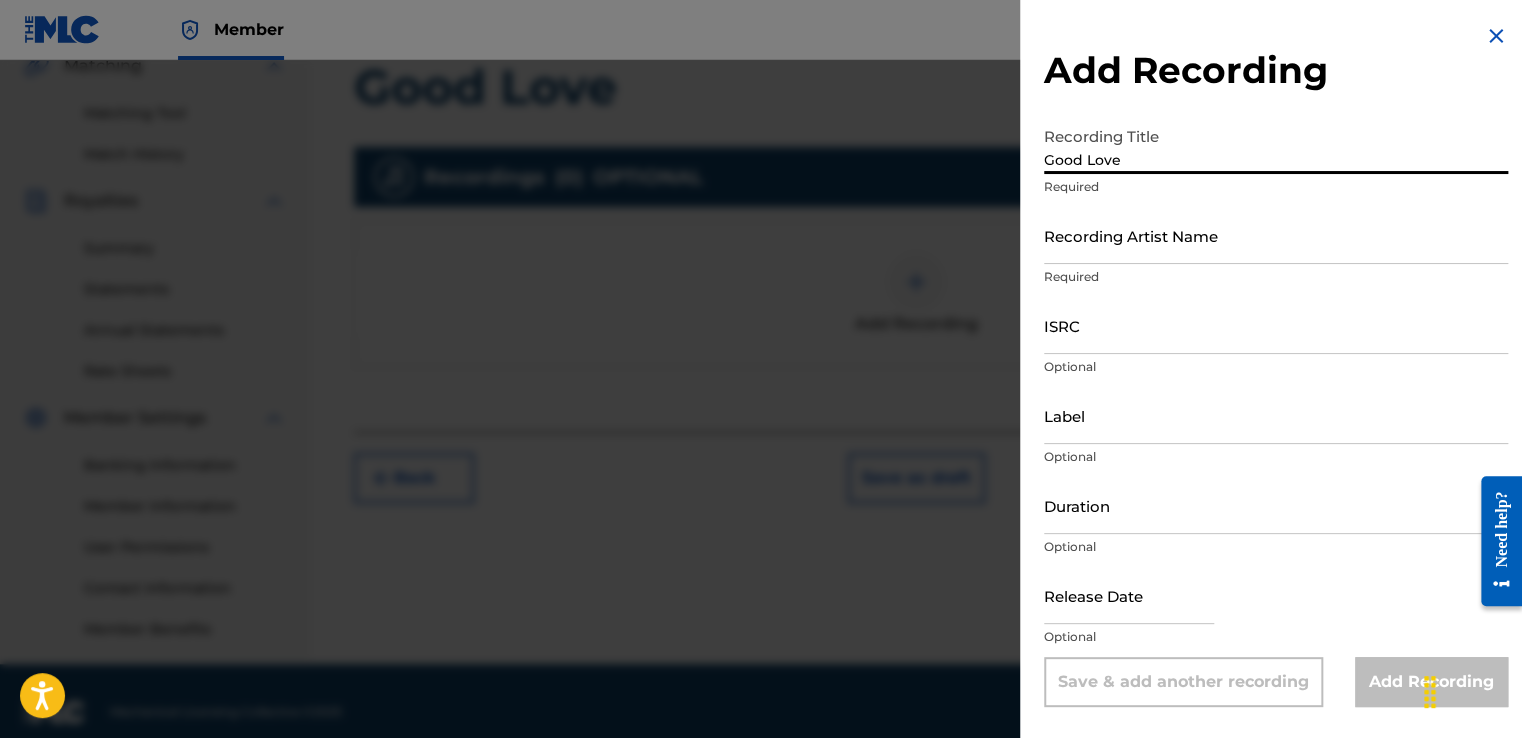 type on "Good Love" 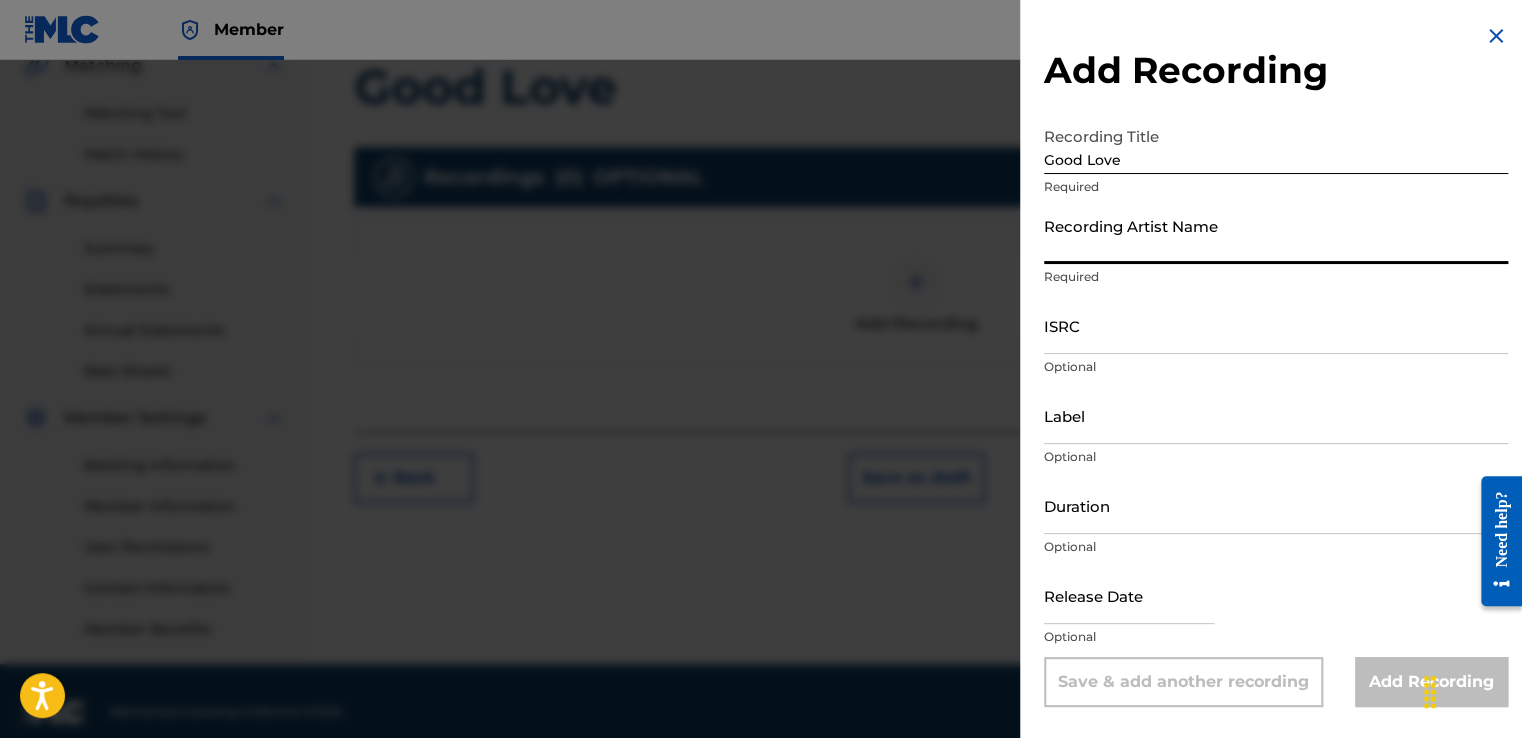 type on "[NAME] [NAME] [NAME]" 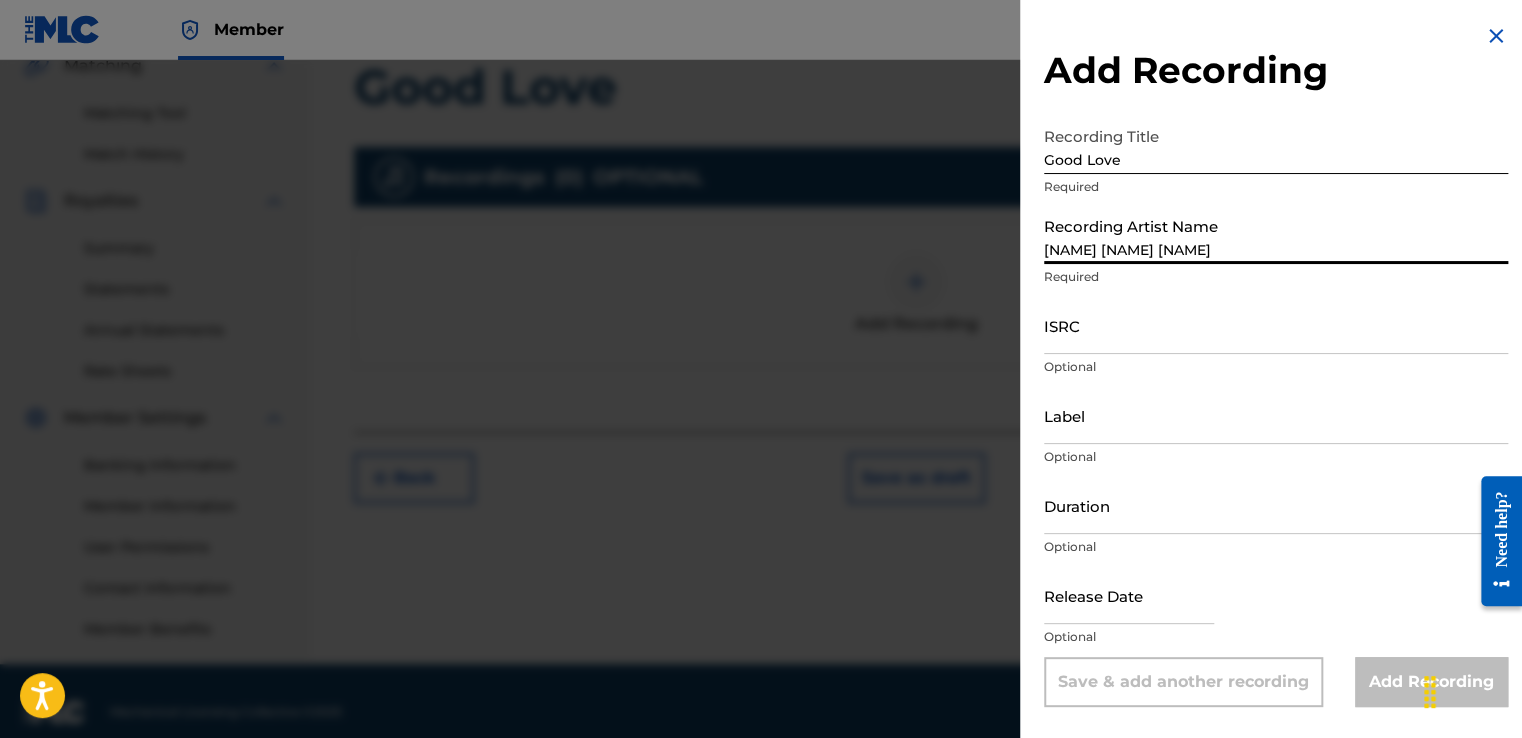 type on "Planting Seeds To Grow LLC" 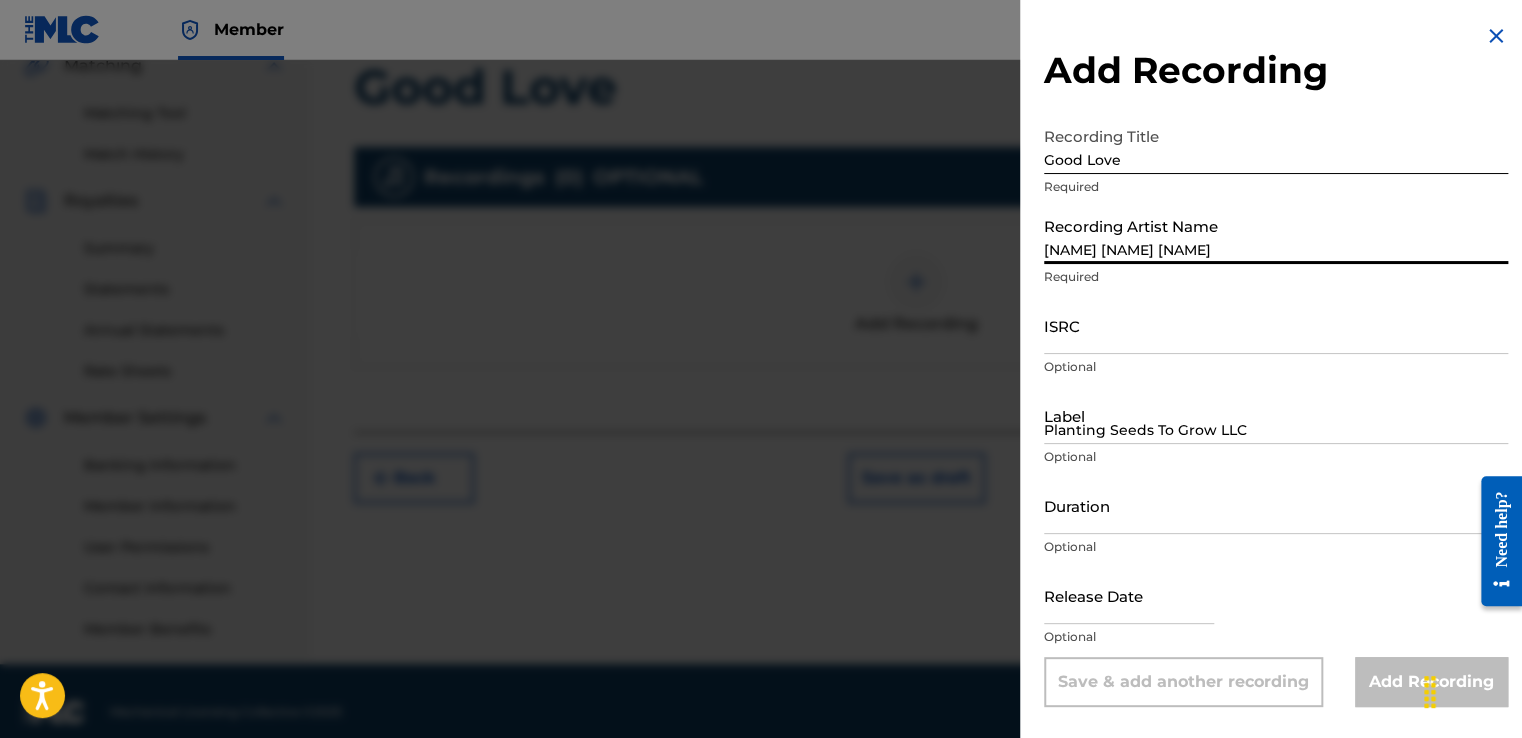 type 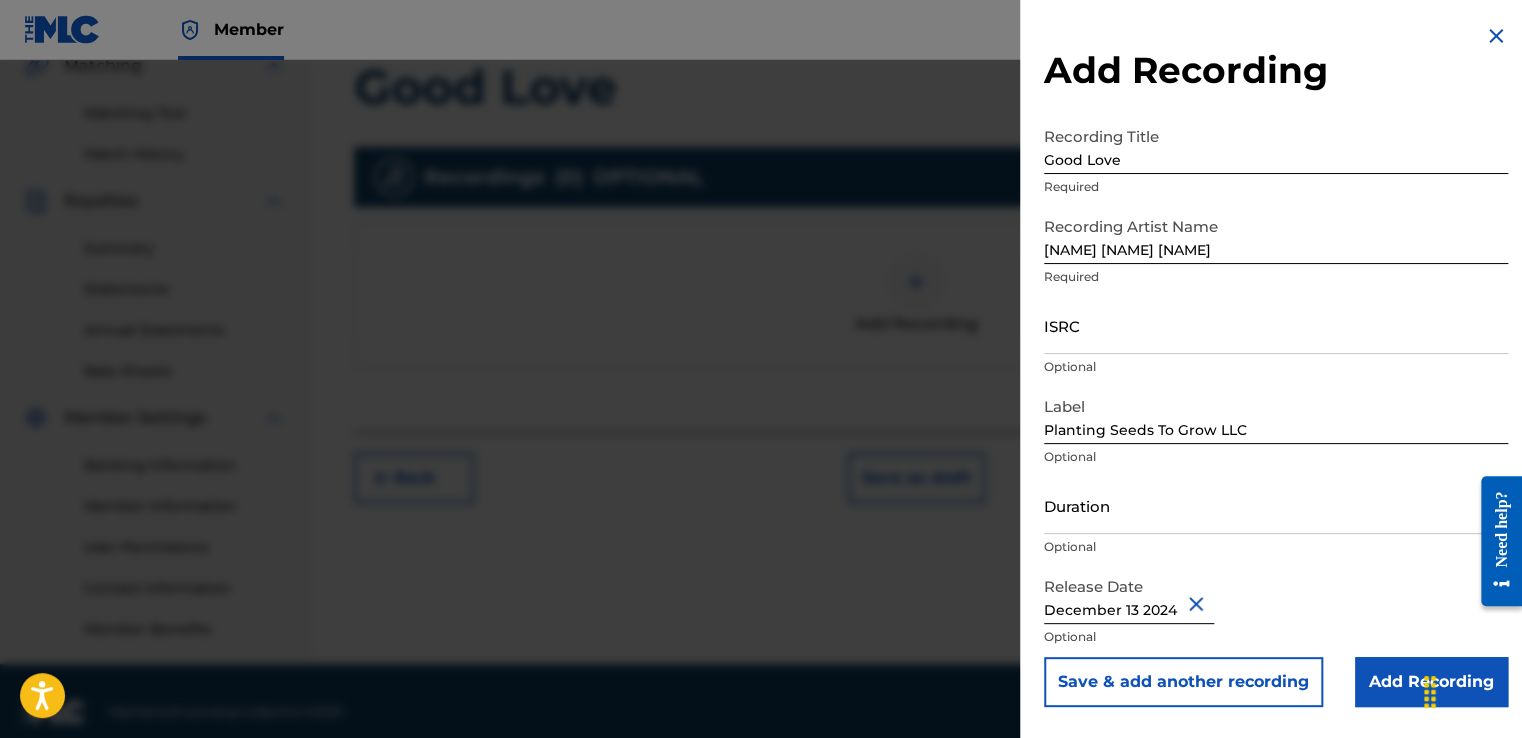 click at bounding box center [1199, 603] 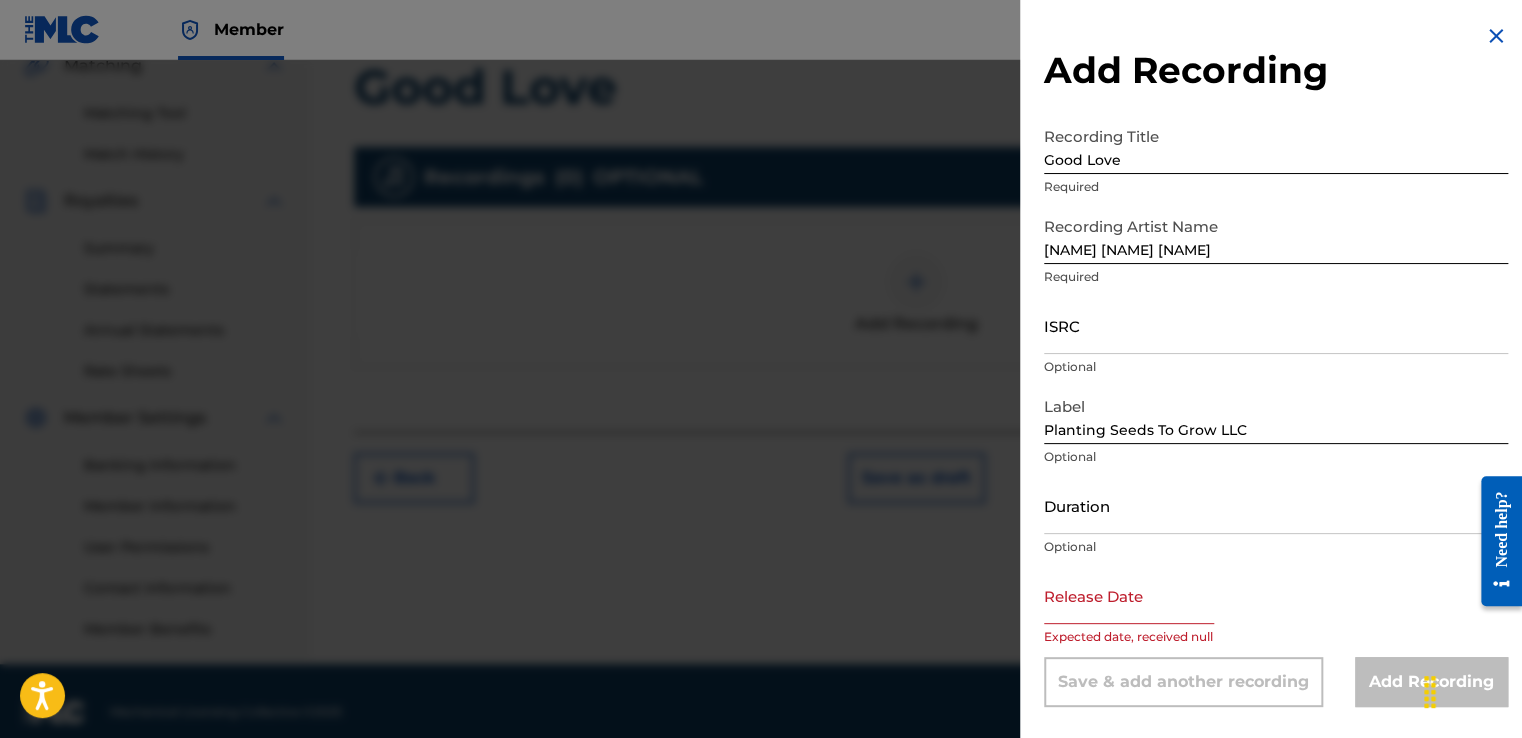 click at bounding box center (1129, 595) 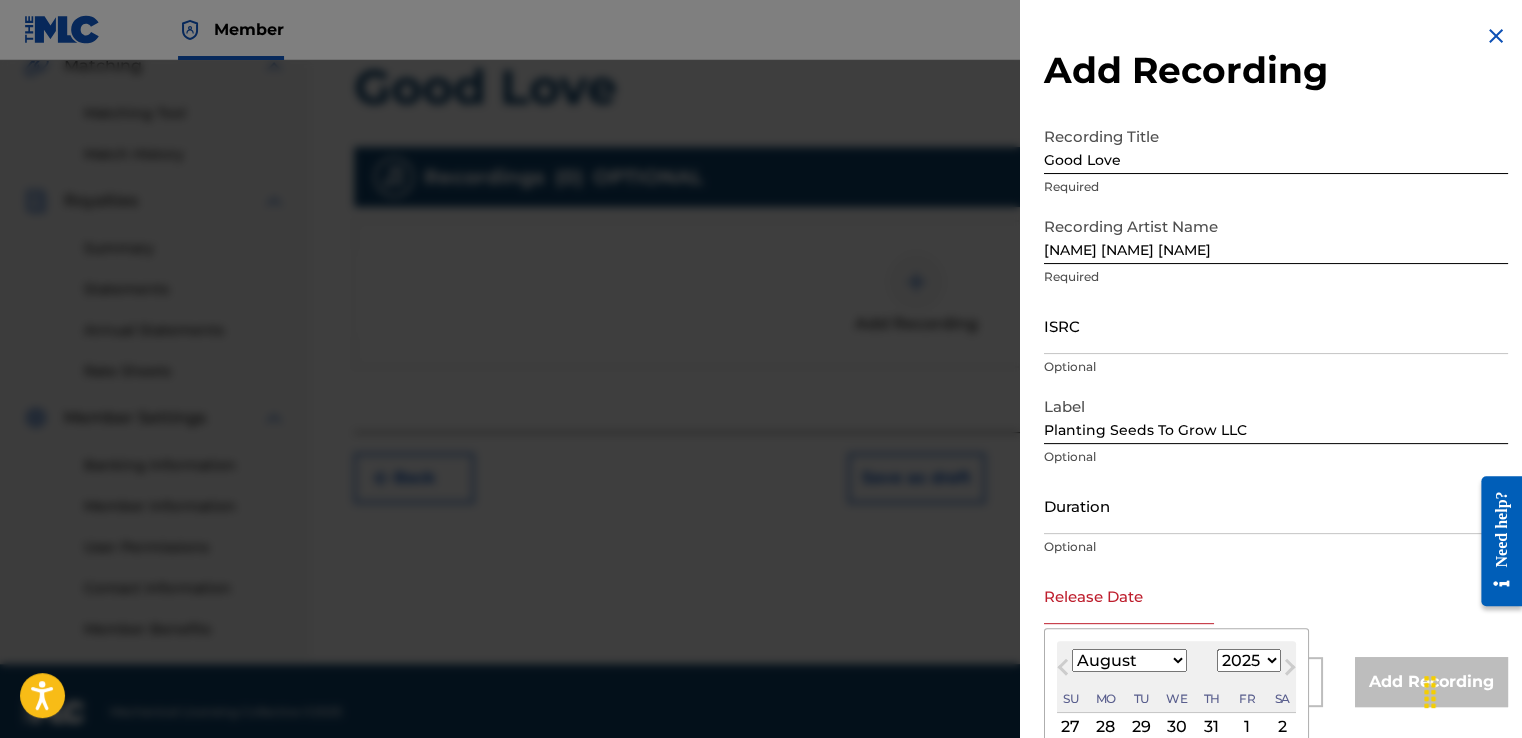 click on "January February March April May June July August September October November December" at bounding box center (1129, 660) 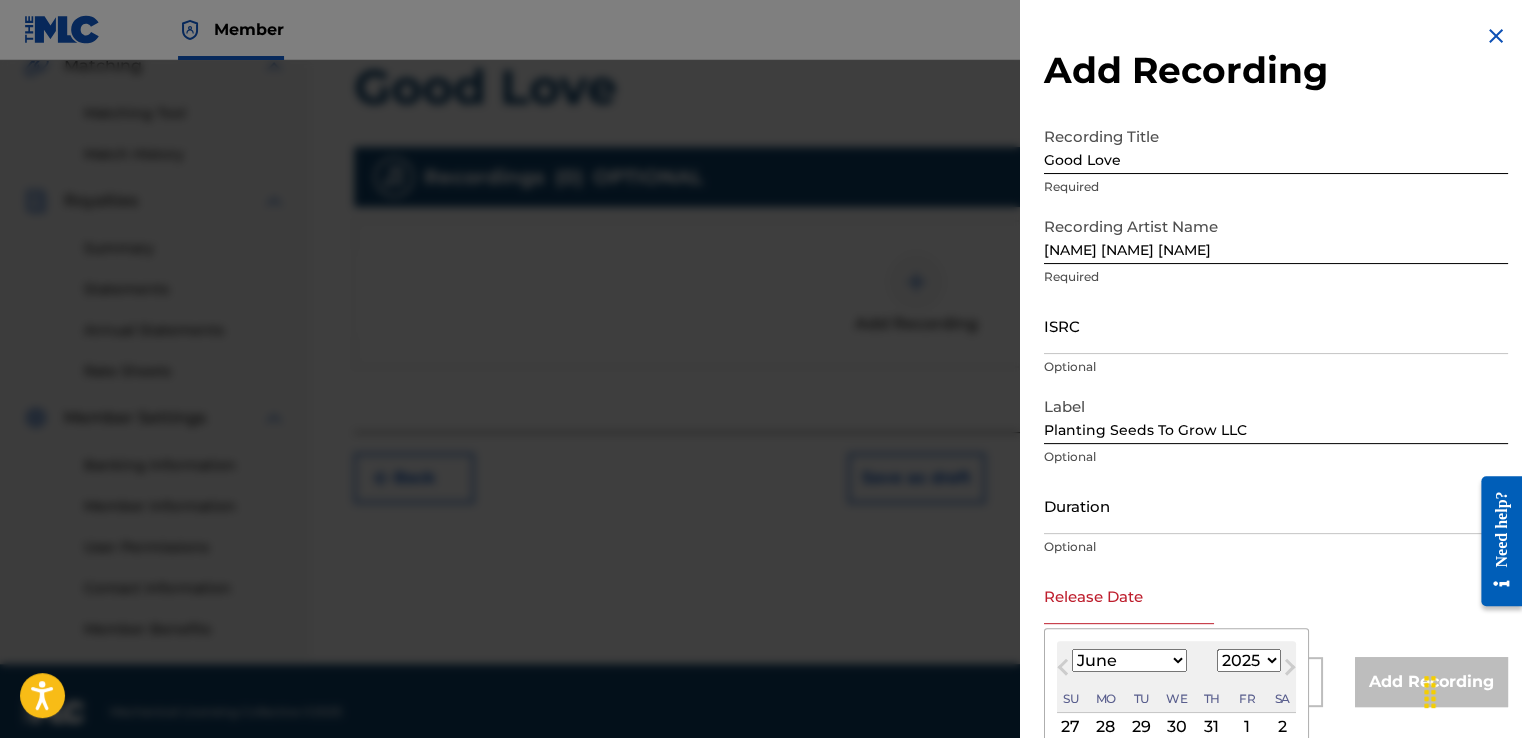 click on "January February March April May June July August September October November December" at bounding box center (1129, 660) 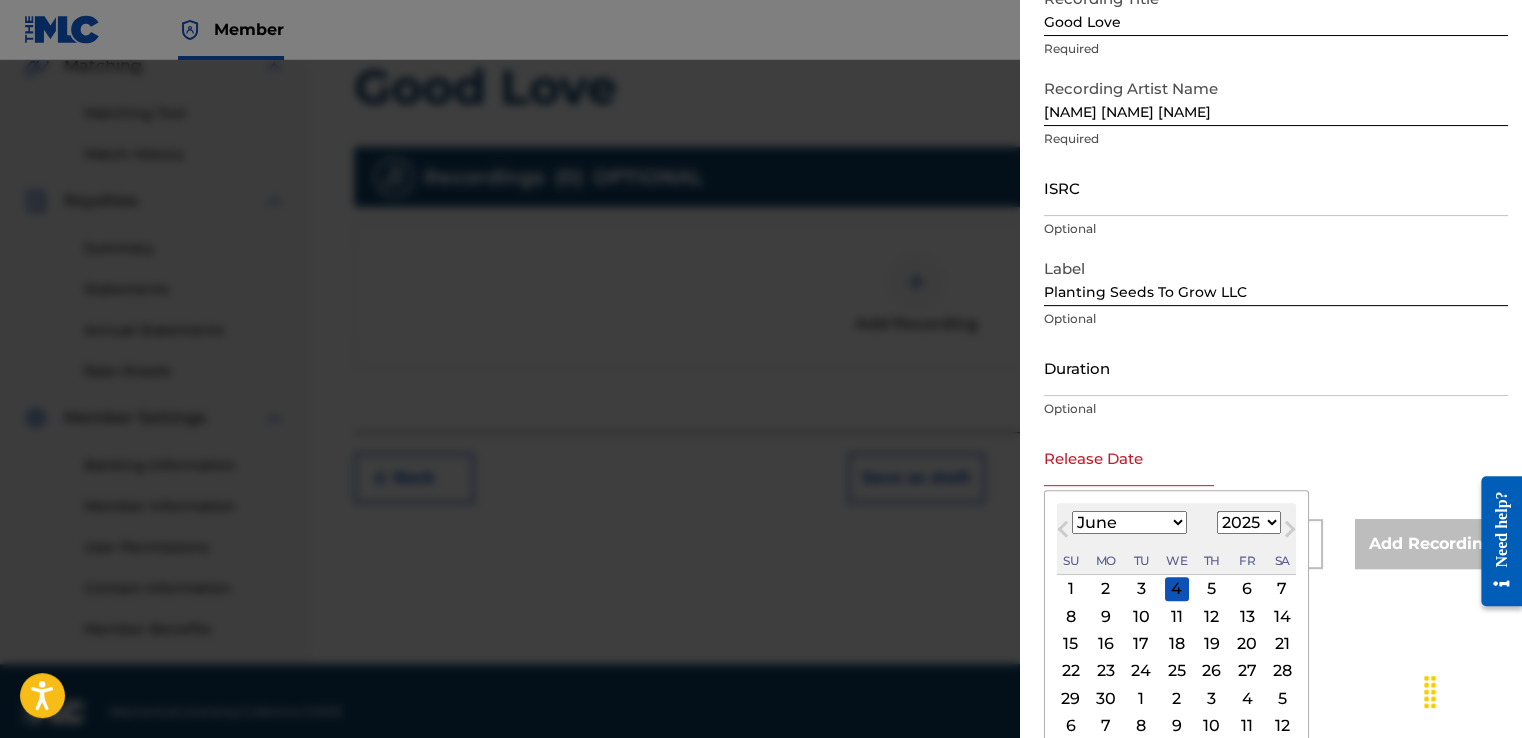 scroll, scrollTop: 151, scrollLeft: 0, axis: vertical 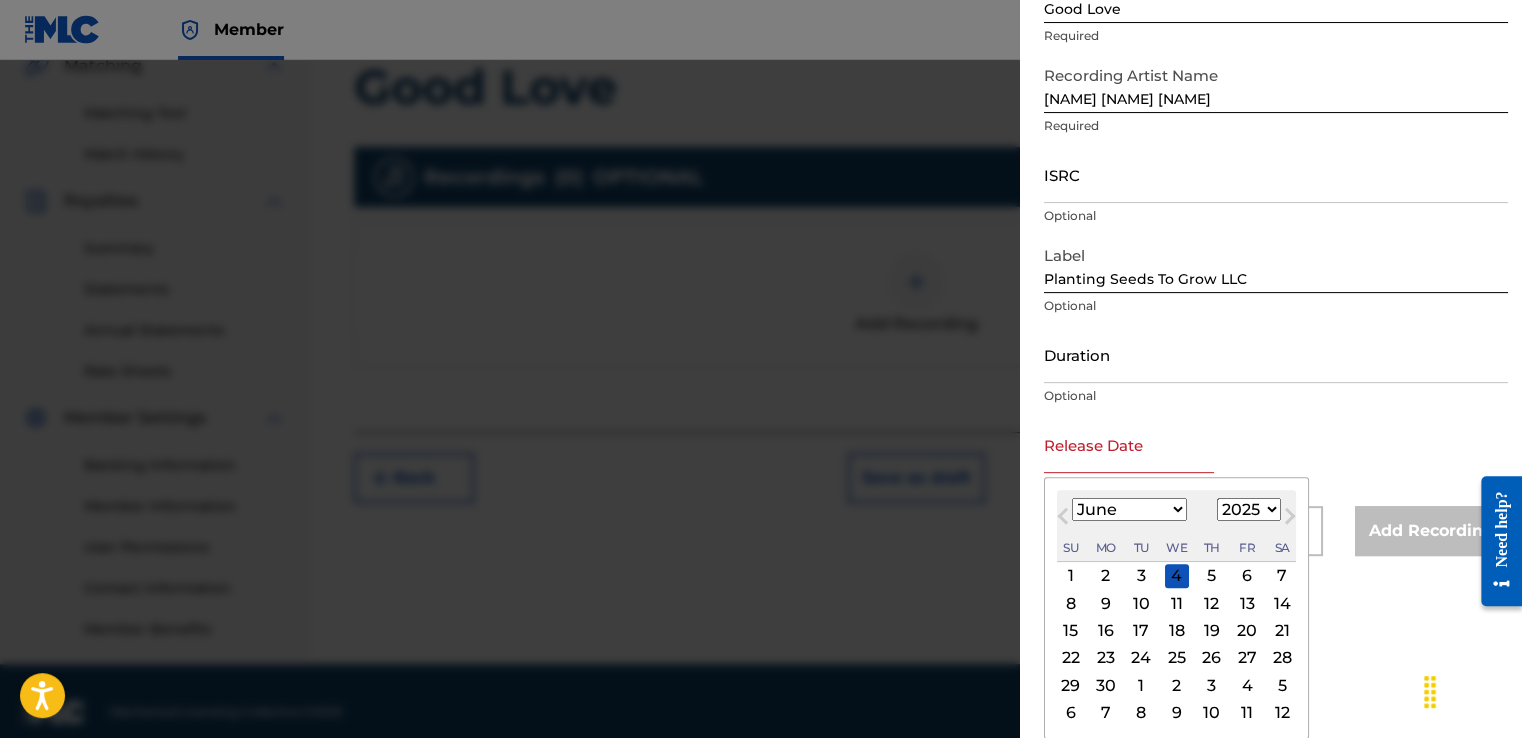click on "17" at bounding box center (1141, 631) 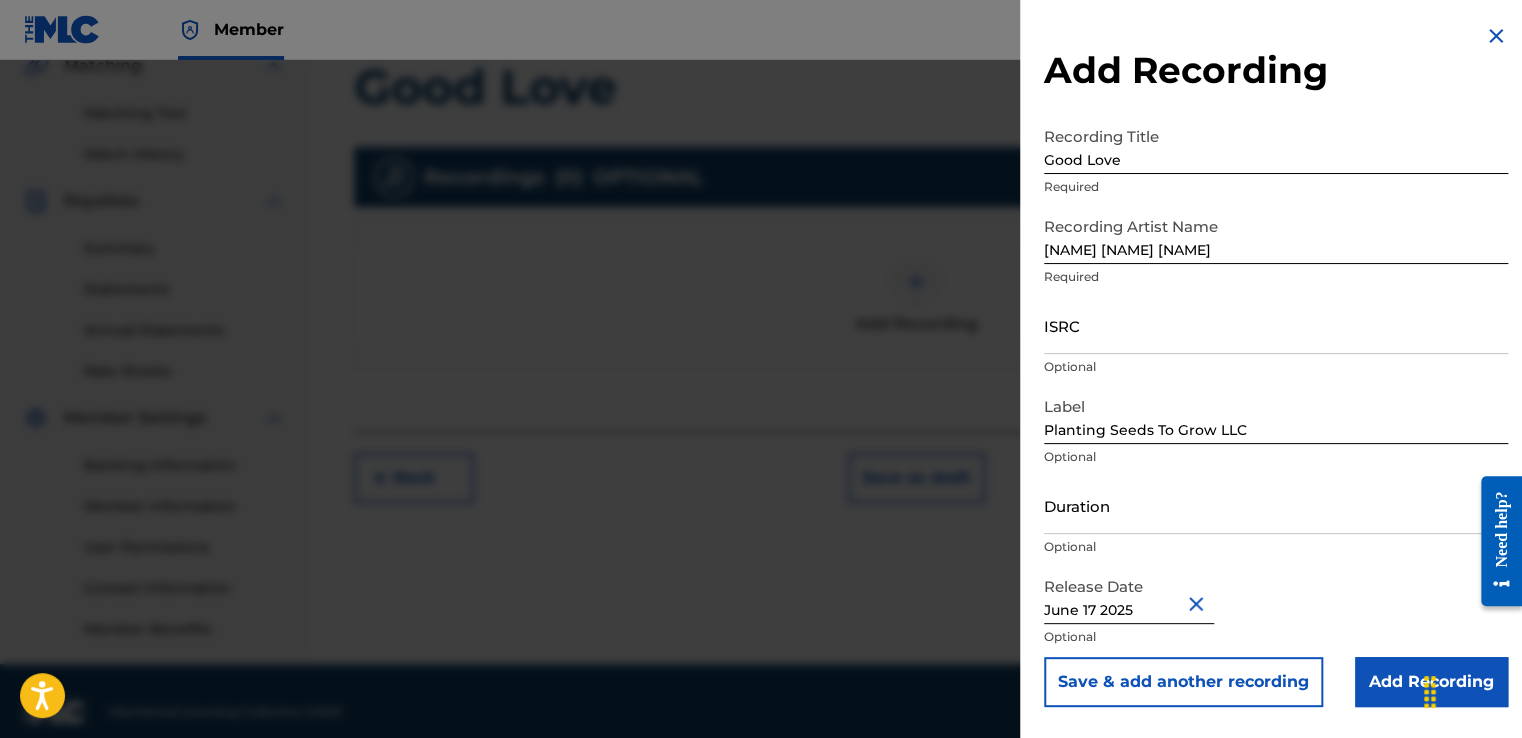 scroll, scrollTop: 0, scrollLeft: 0, axis: both 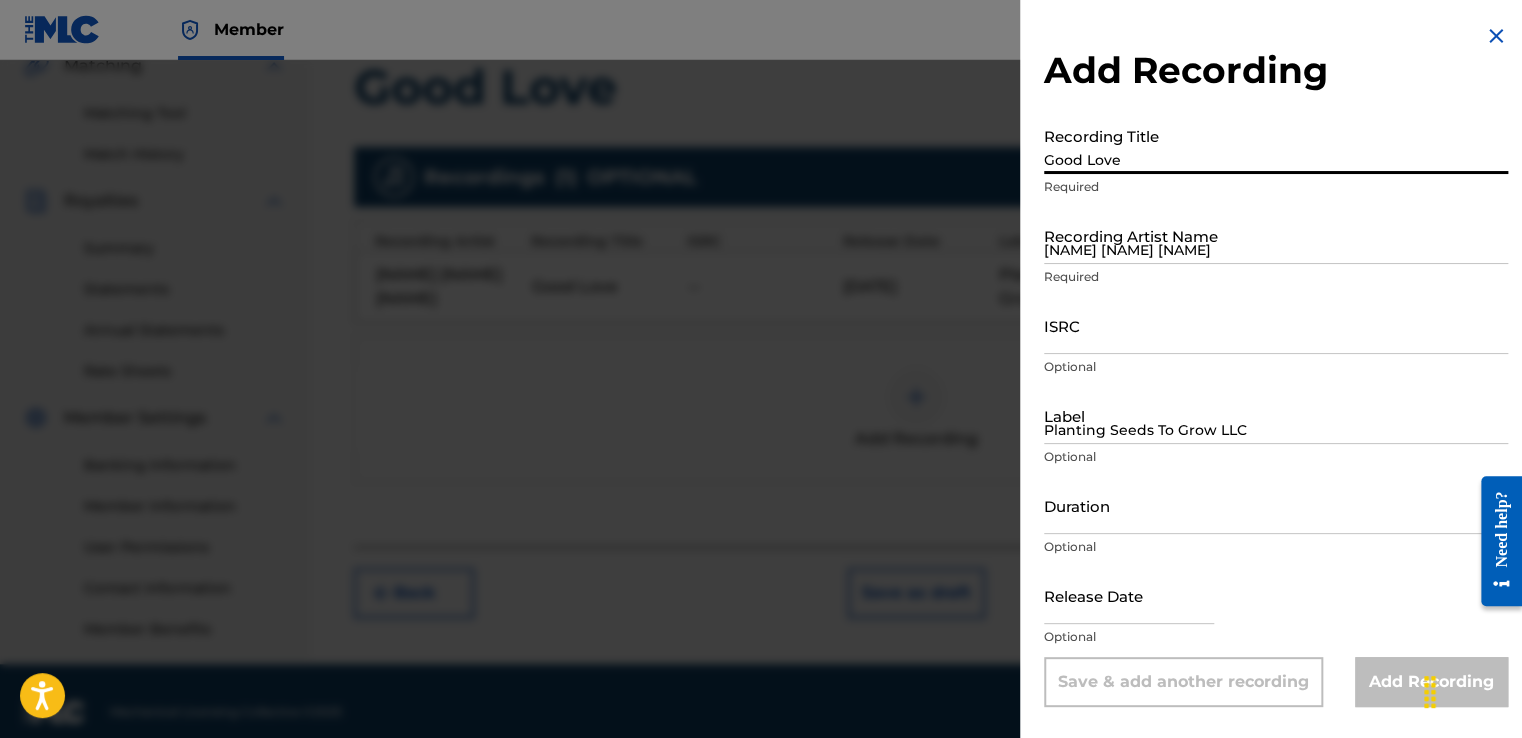 click on "Good Love" at bounding box center [1276, 145] 